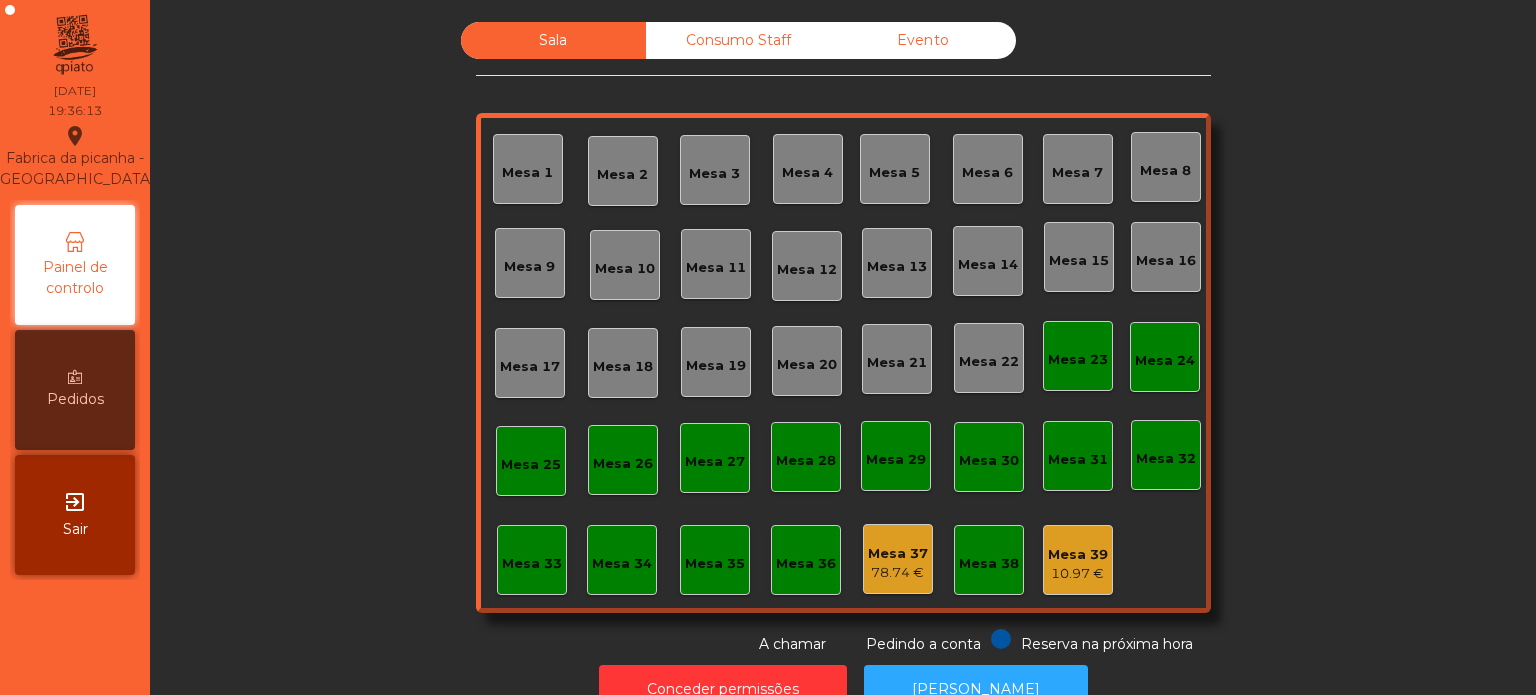 scroll, scrollTop: 0, scrollLeft: 0, axis: both 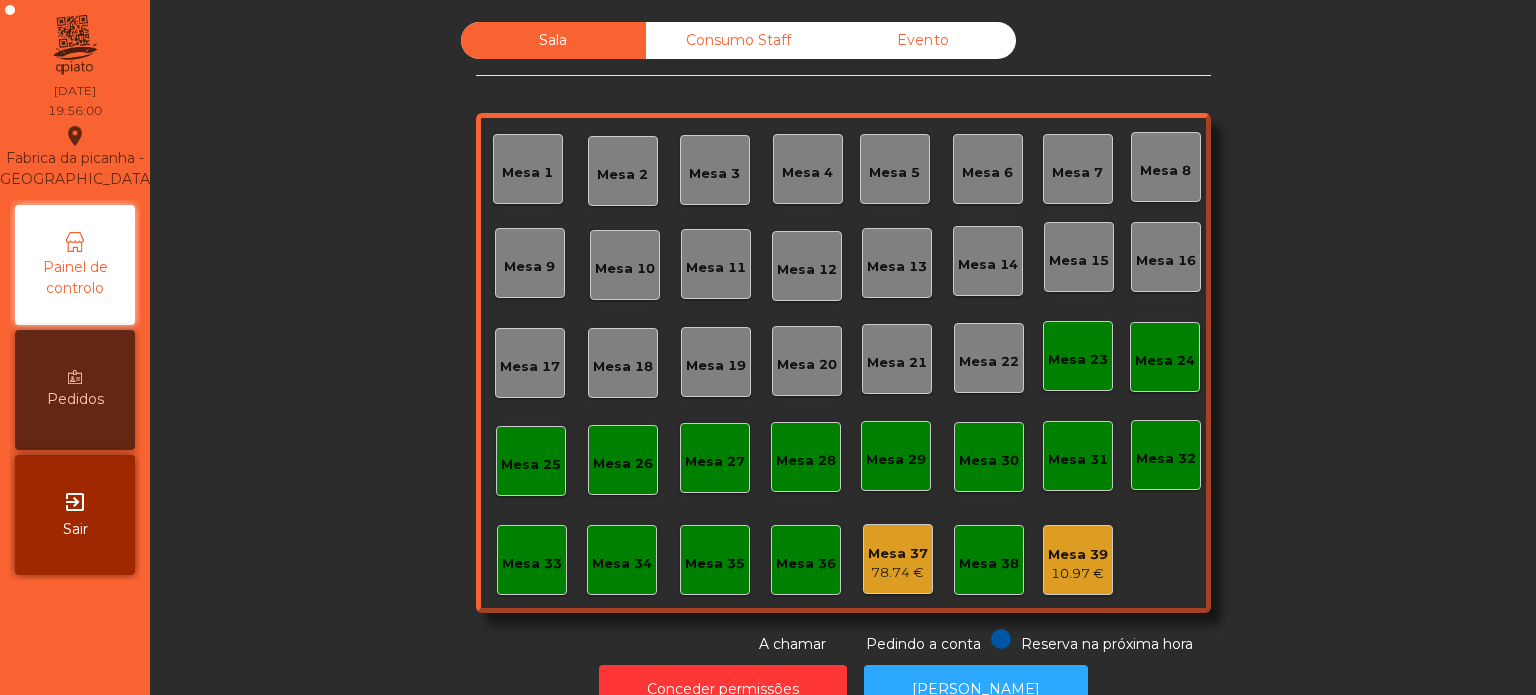 click on "Mesa 5" 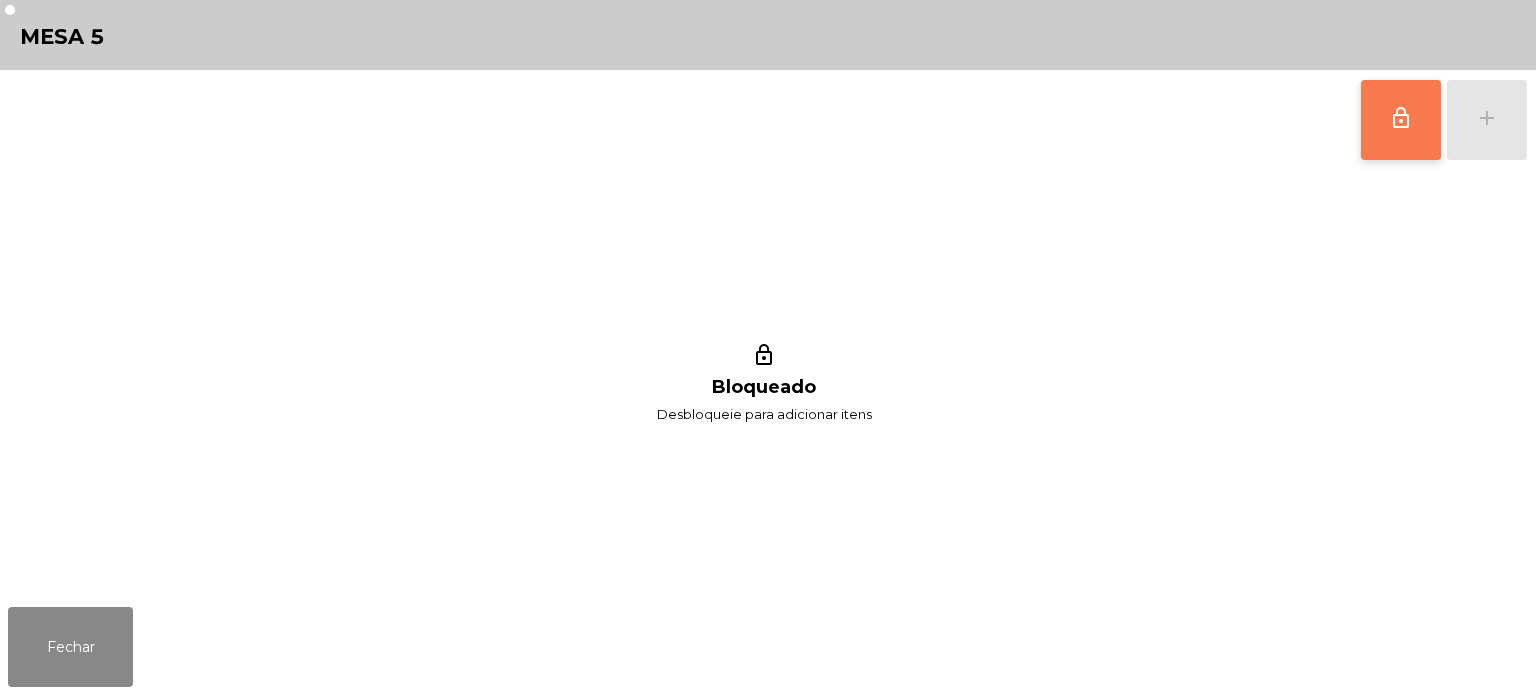 click on "lock_outline" 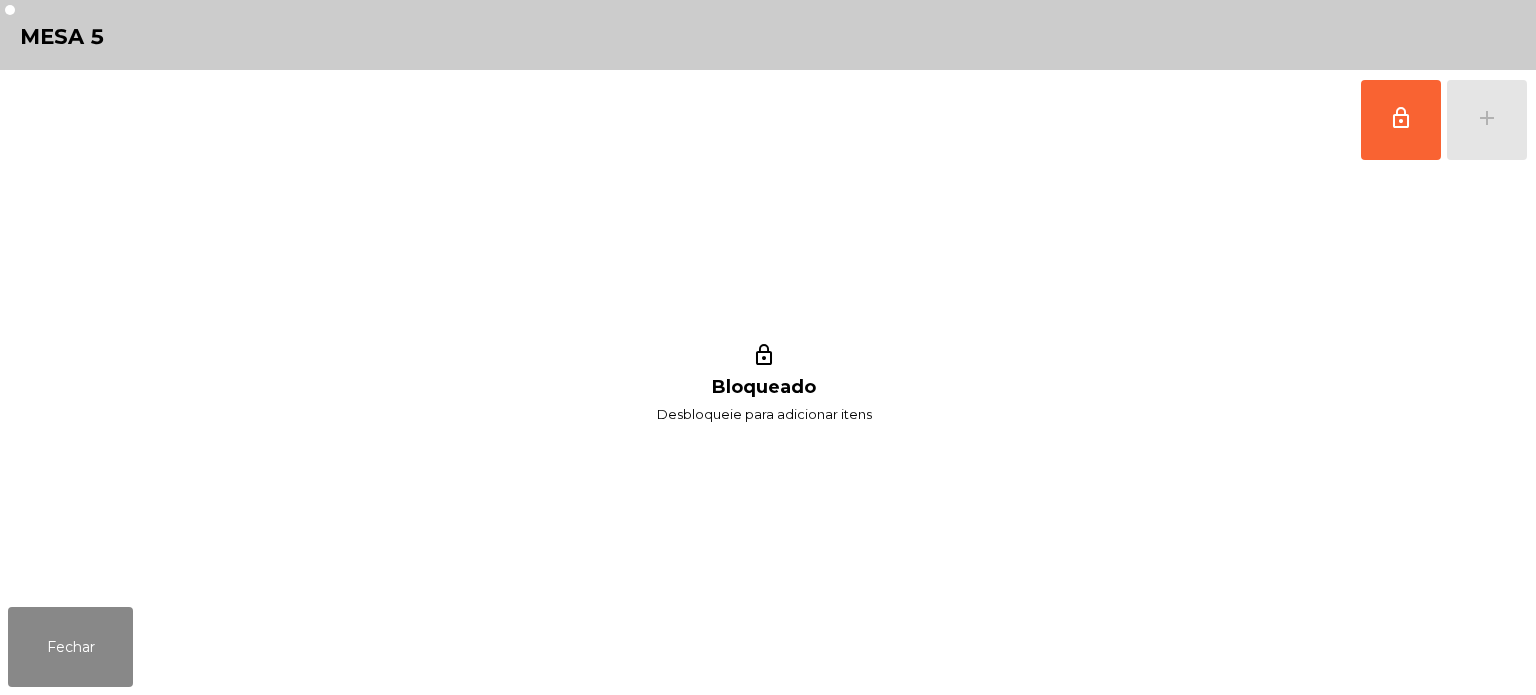 click on "lock_outline   add" 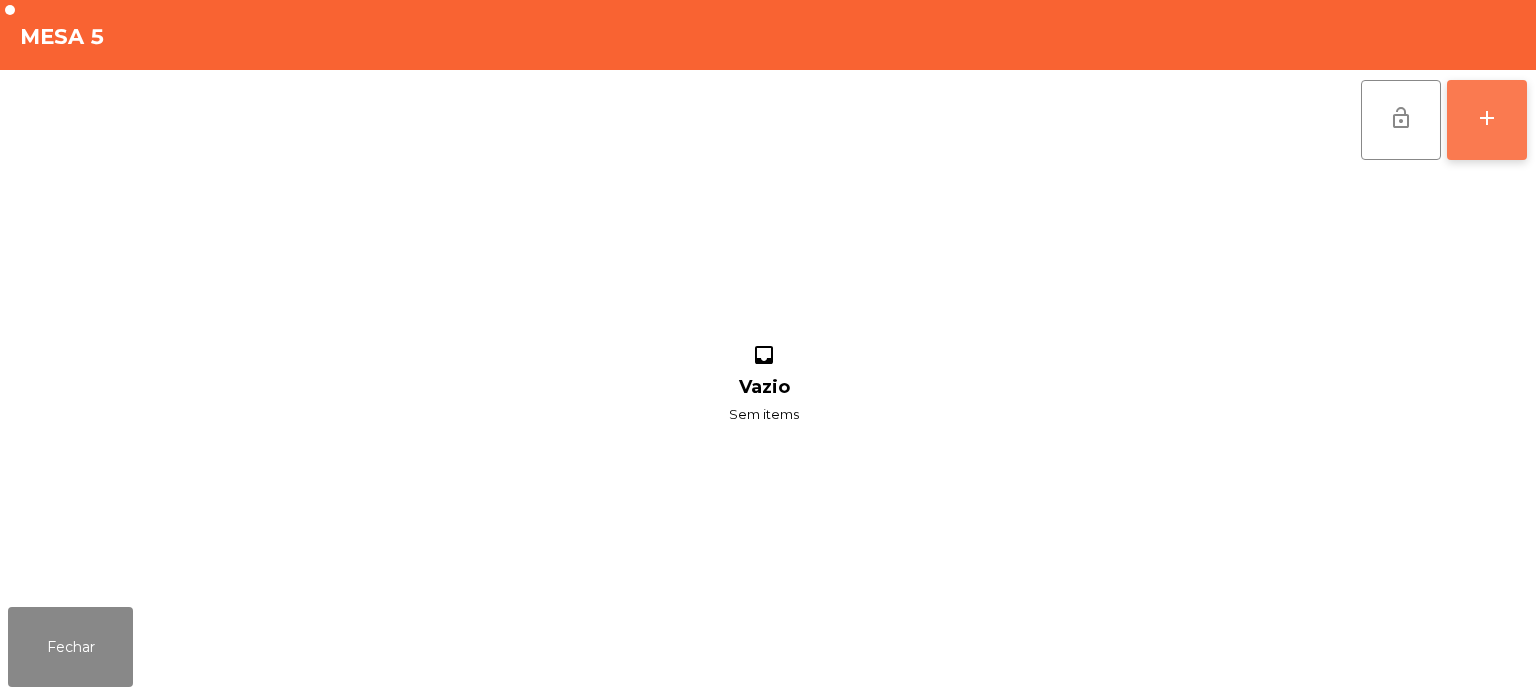 click on "add" 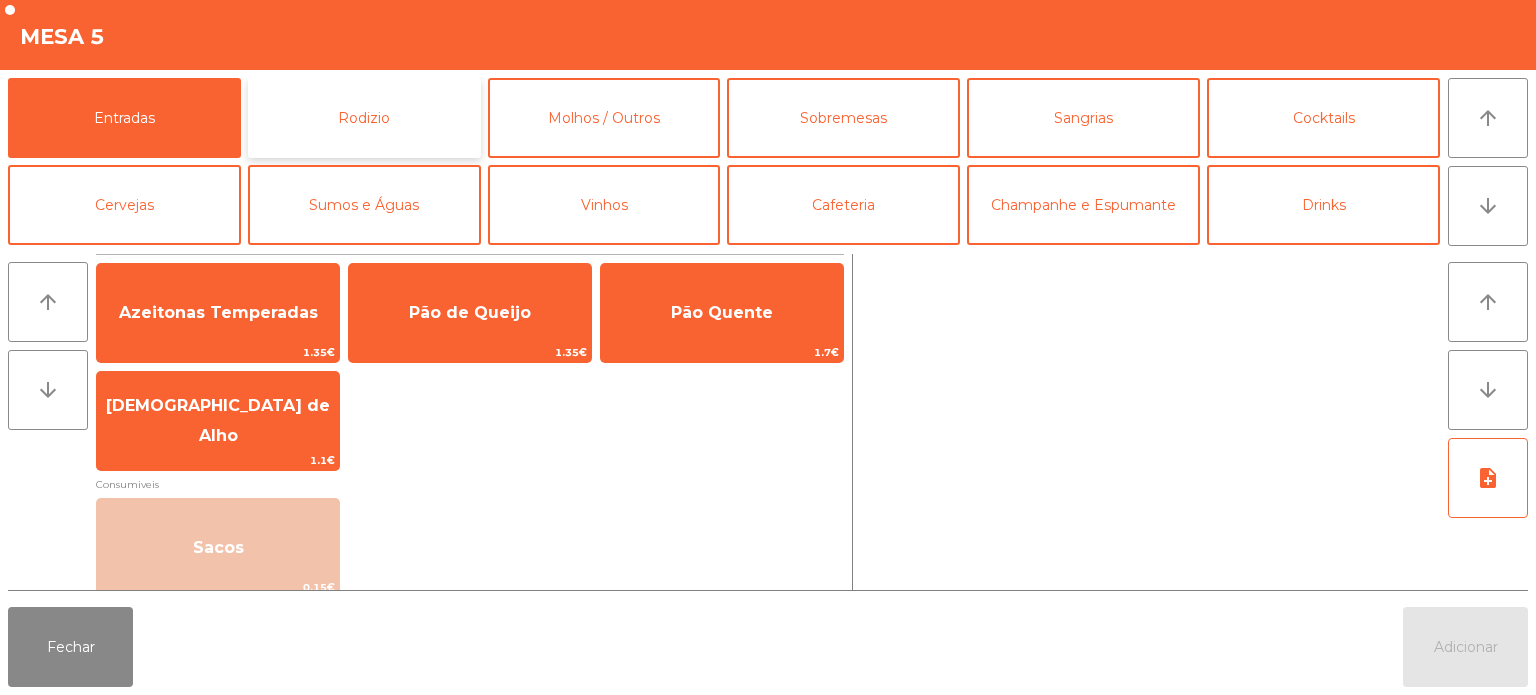 click on "Rodizio" 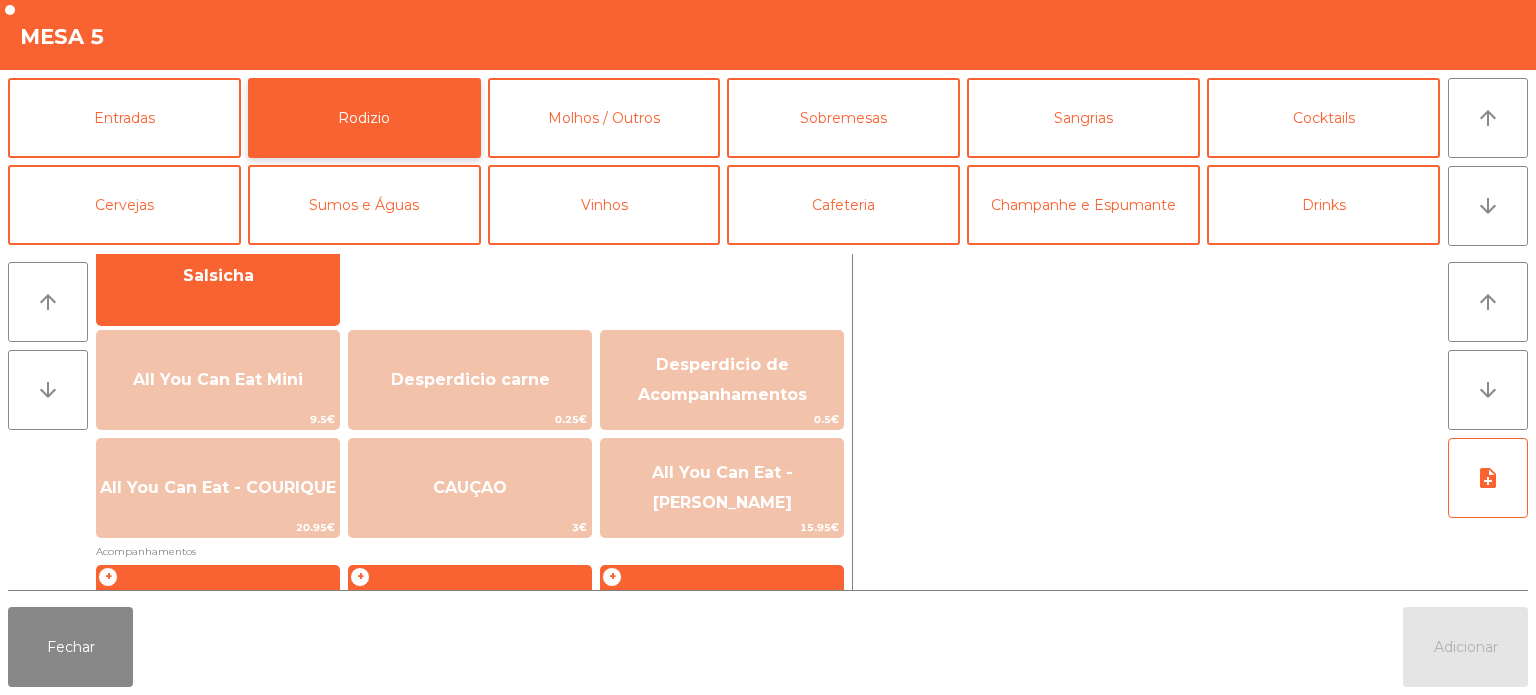 scroll, scrollTop: 174, scrollLeft: 0, axis: vertical 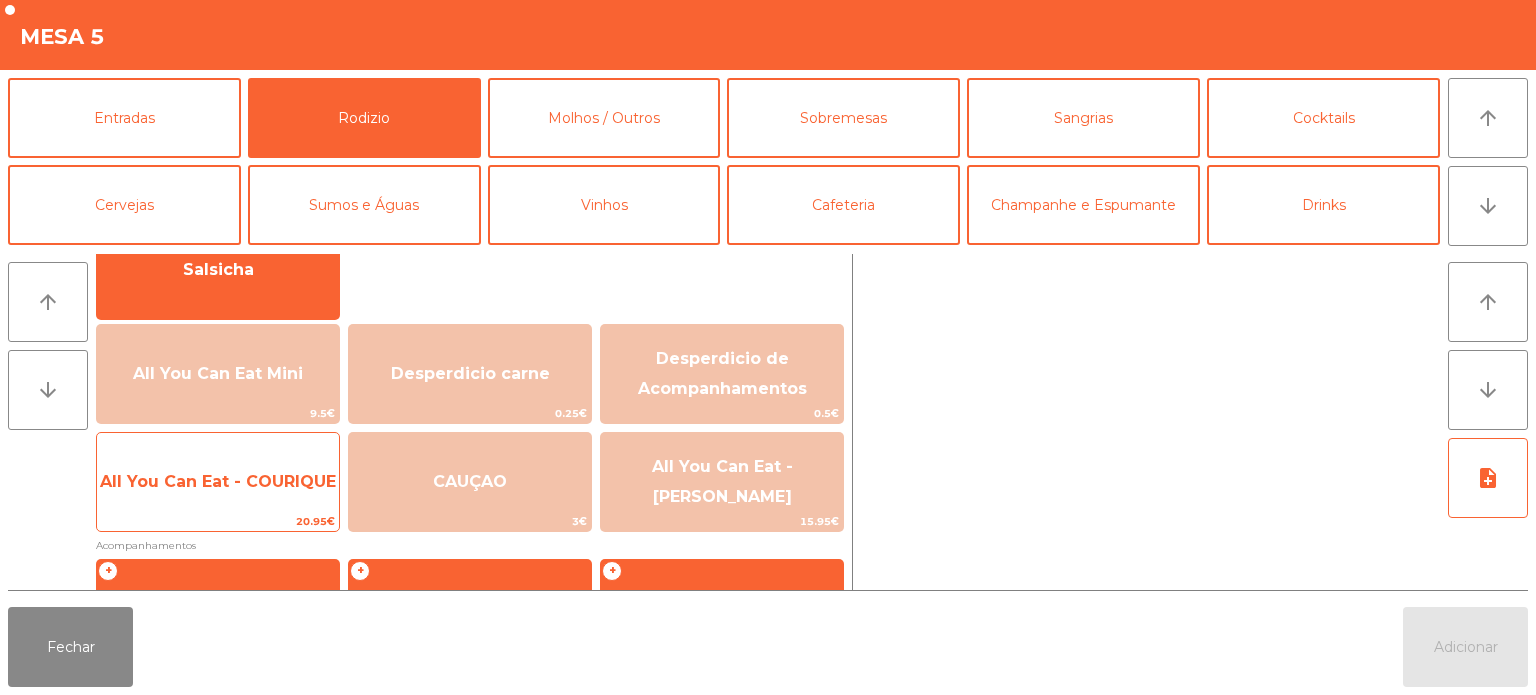 click on "All You Can Eat - COURIQUE" 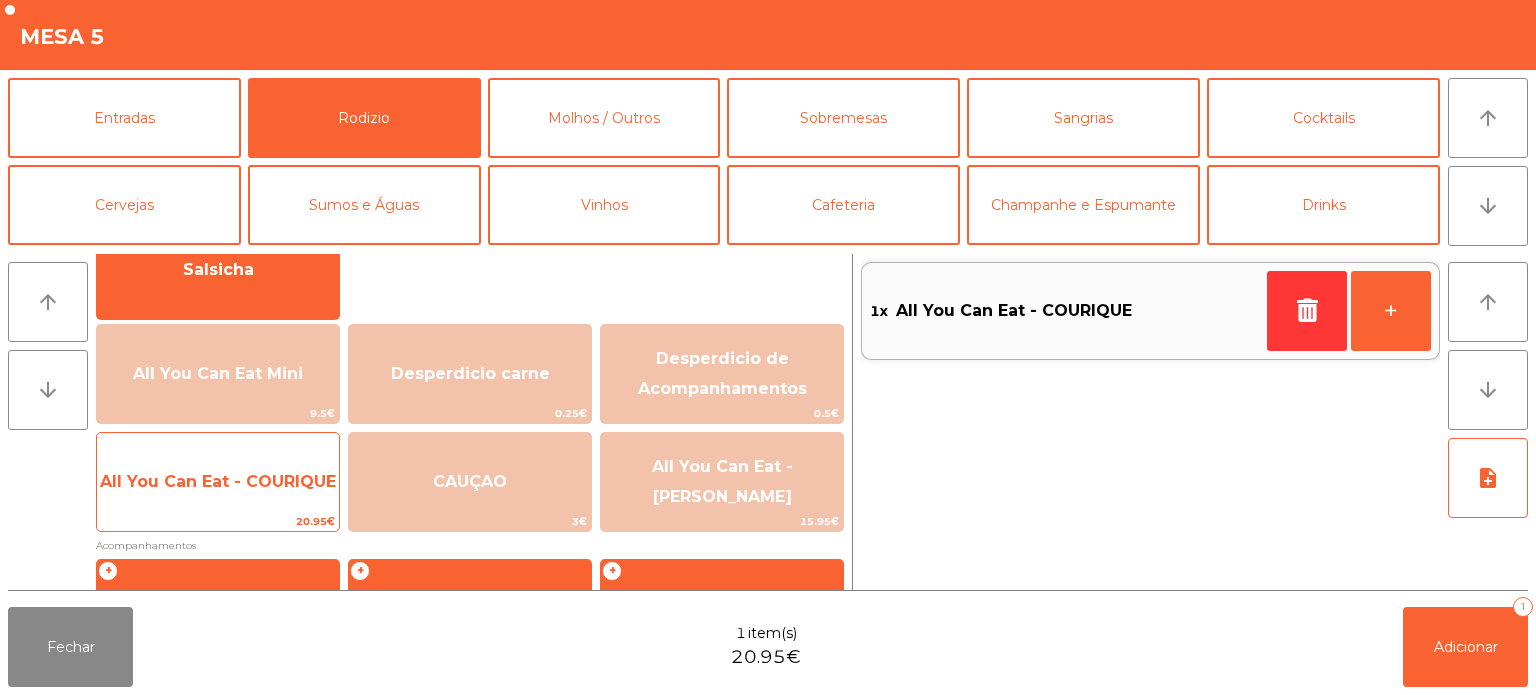 click on "All You Can Eat - COURIQUE" 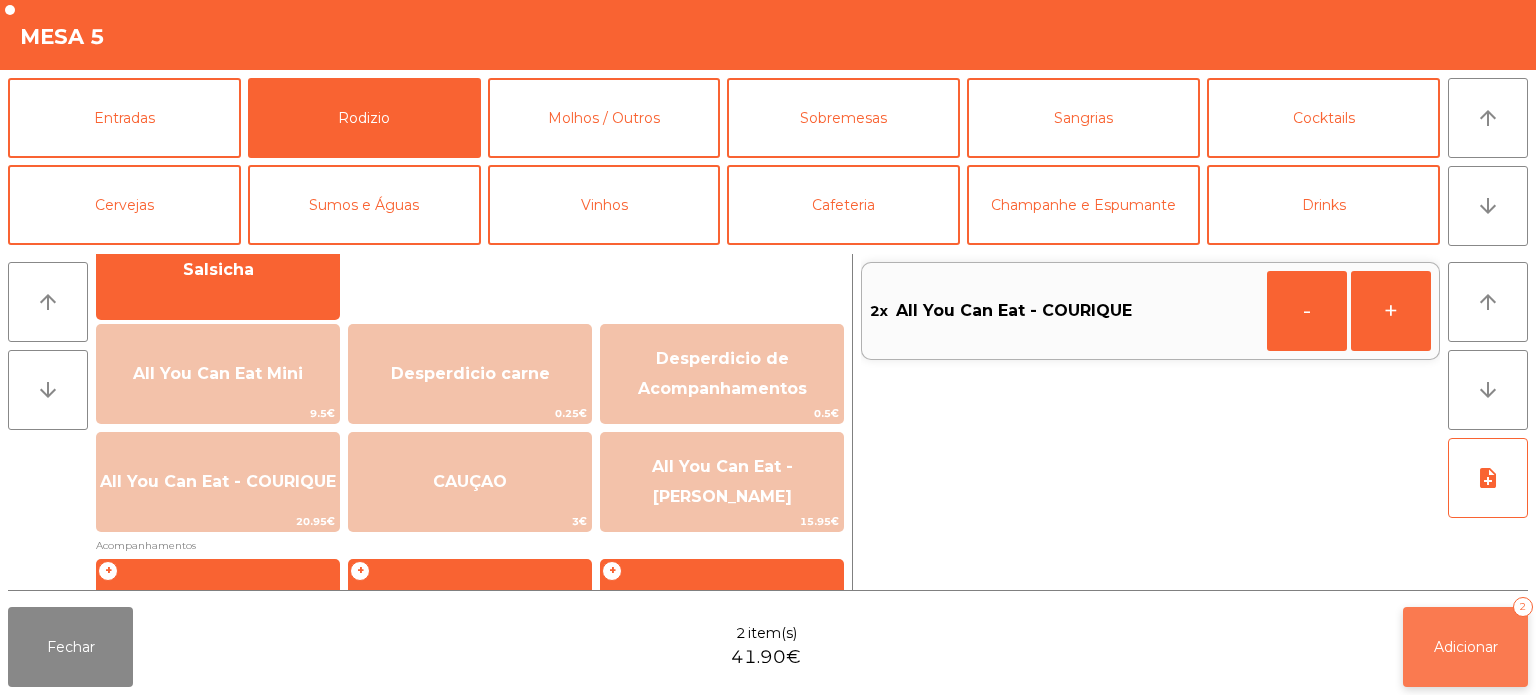 click on "Adicionar   2" 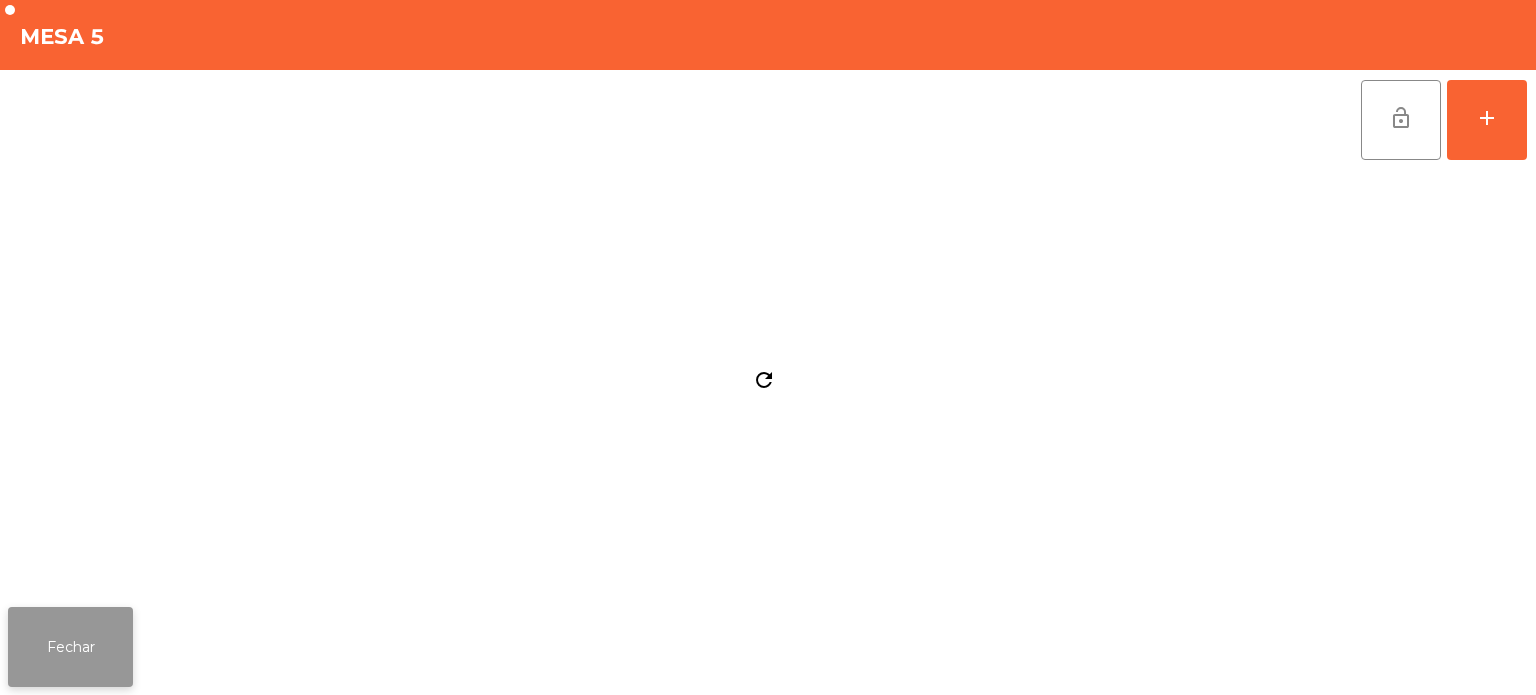 click on "Fechar" 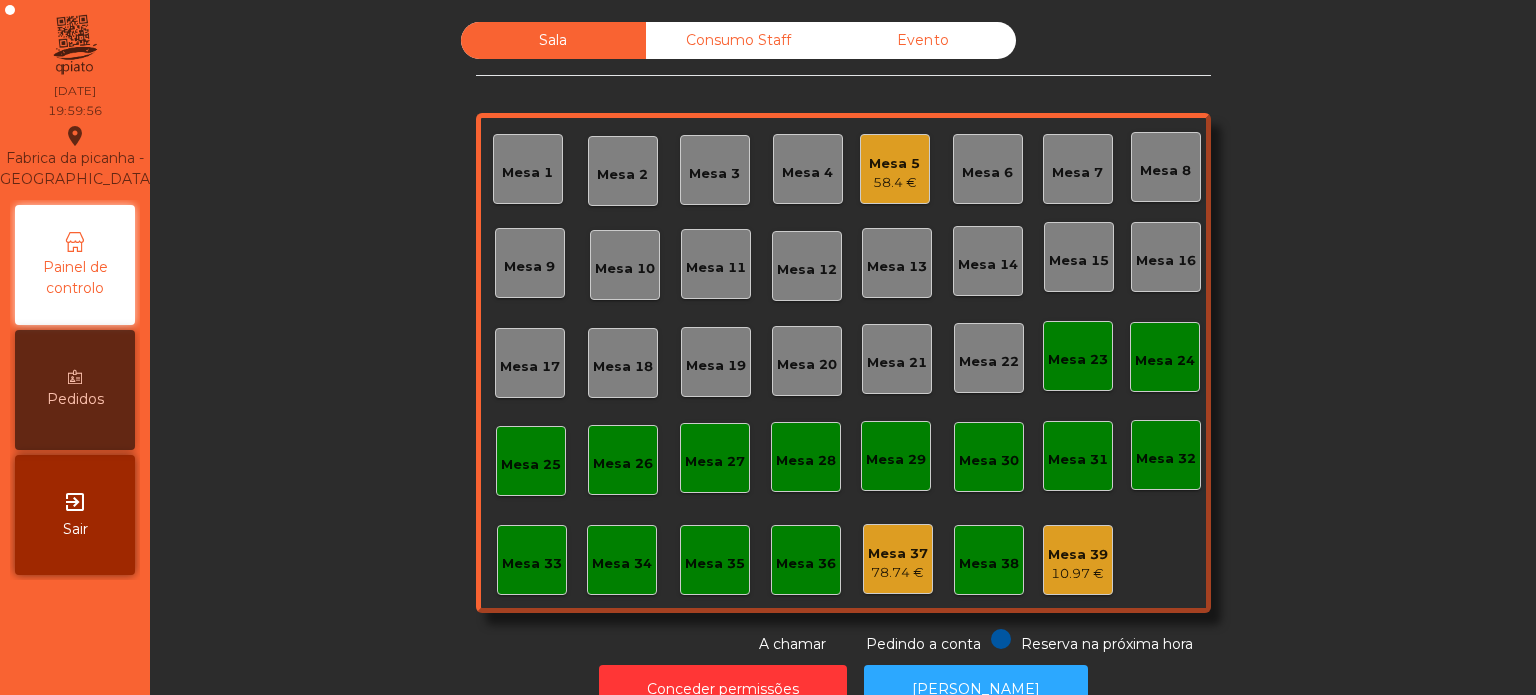 click on "Mesa 33" 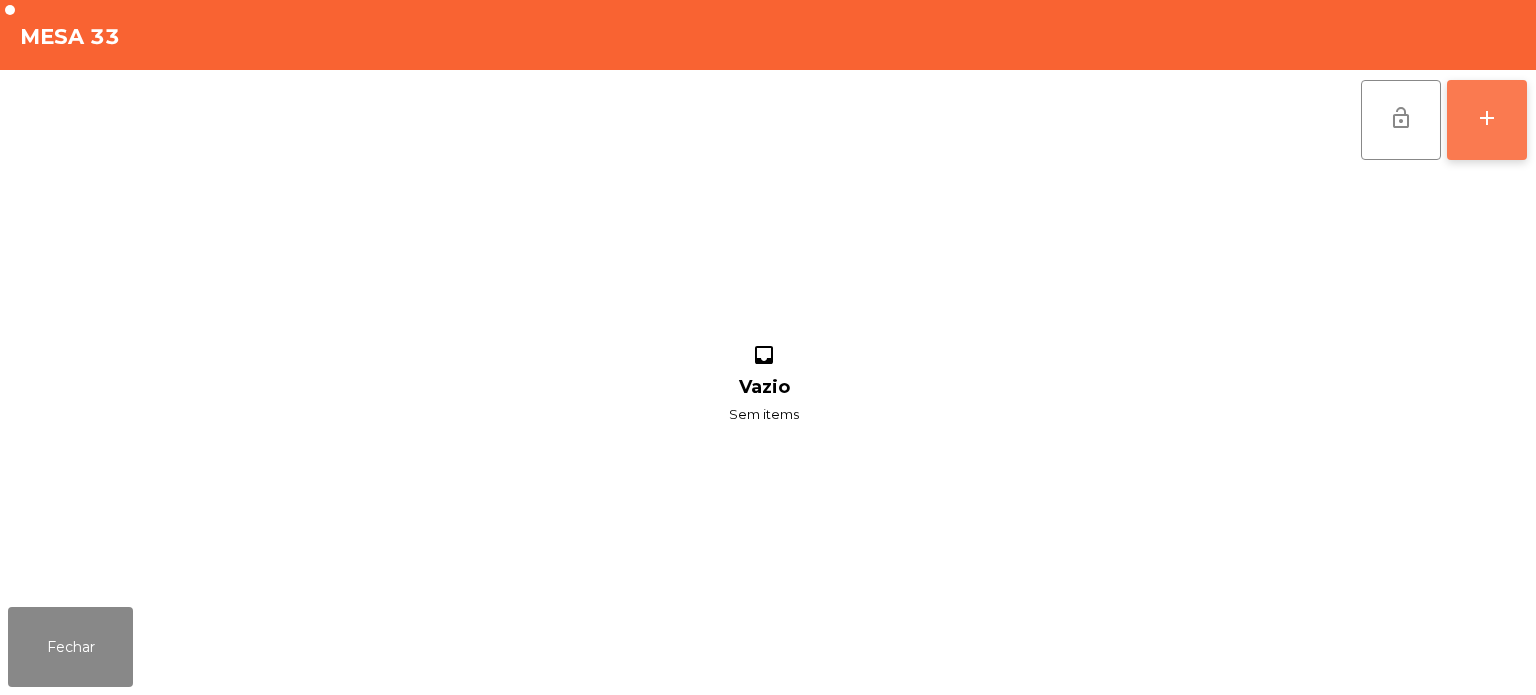 click on "add" 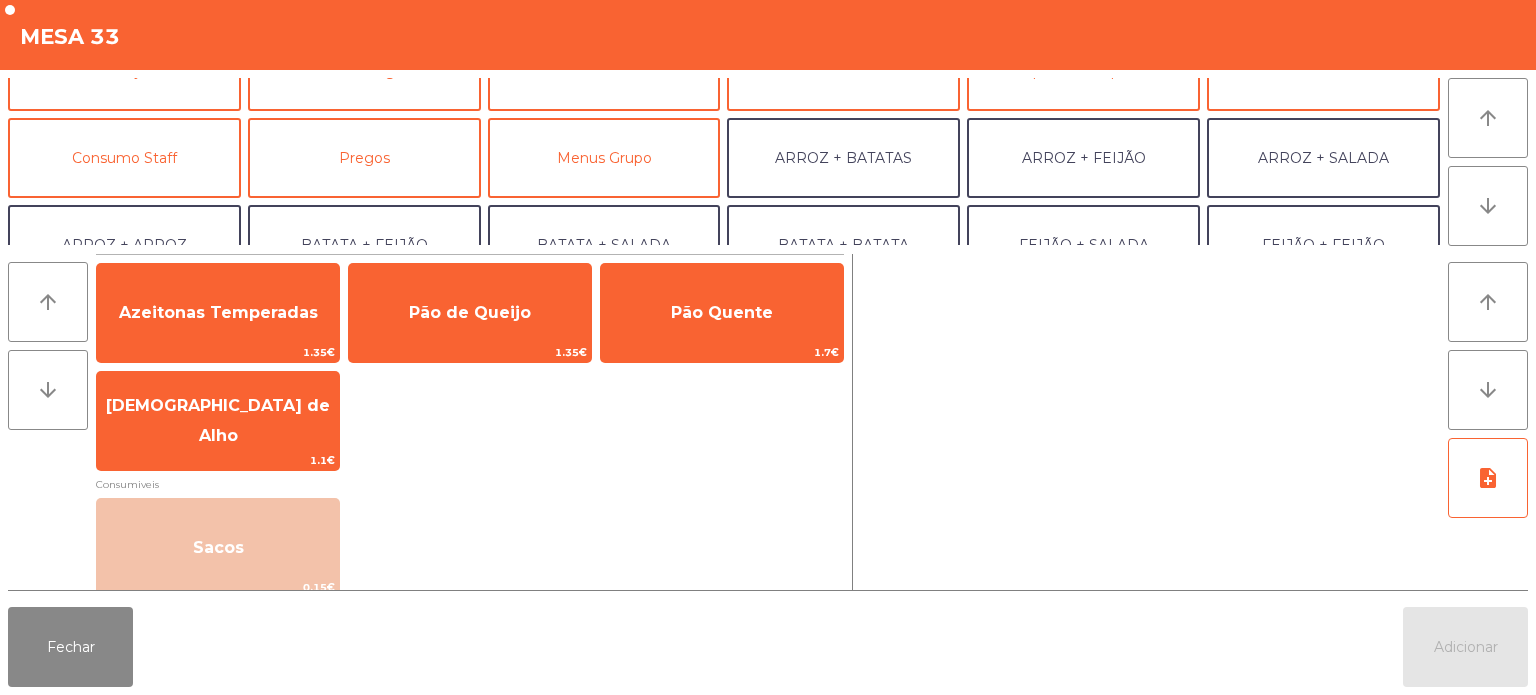 scroll, scrollTop: 135, scrollLeft: 0, axis: vertical 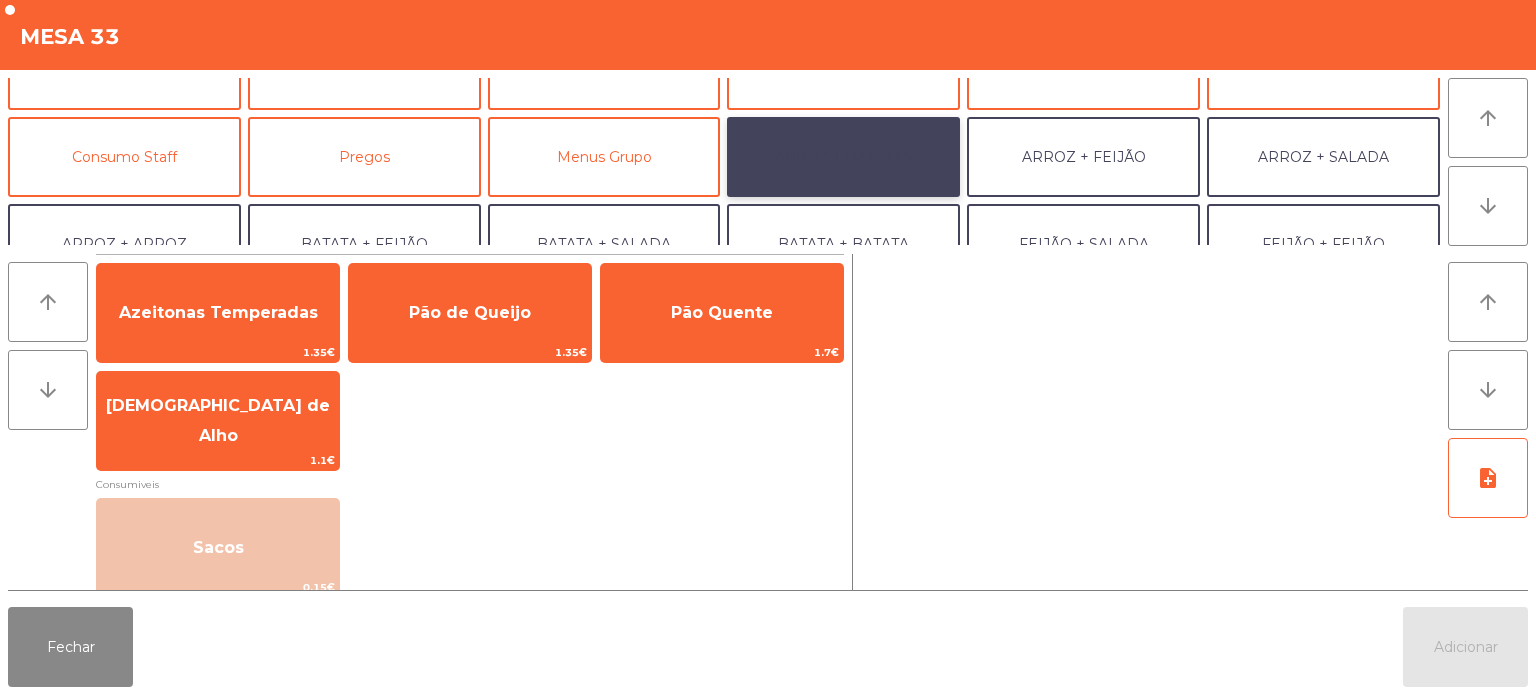 click on "ARROZ + BATATAS" 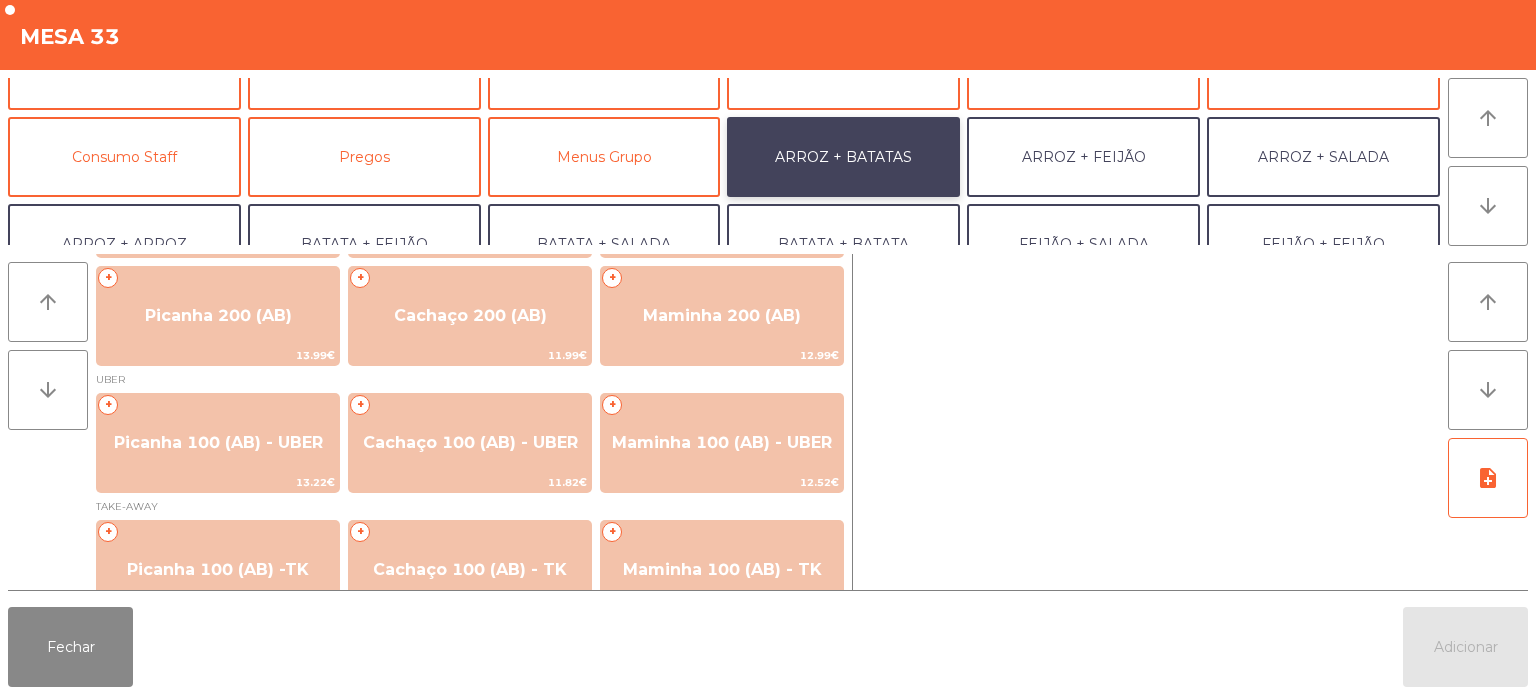scroll, scrollTop: 154, scrollLeft: 0, axis: vertical 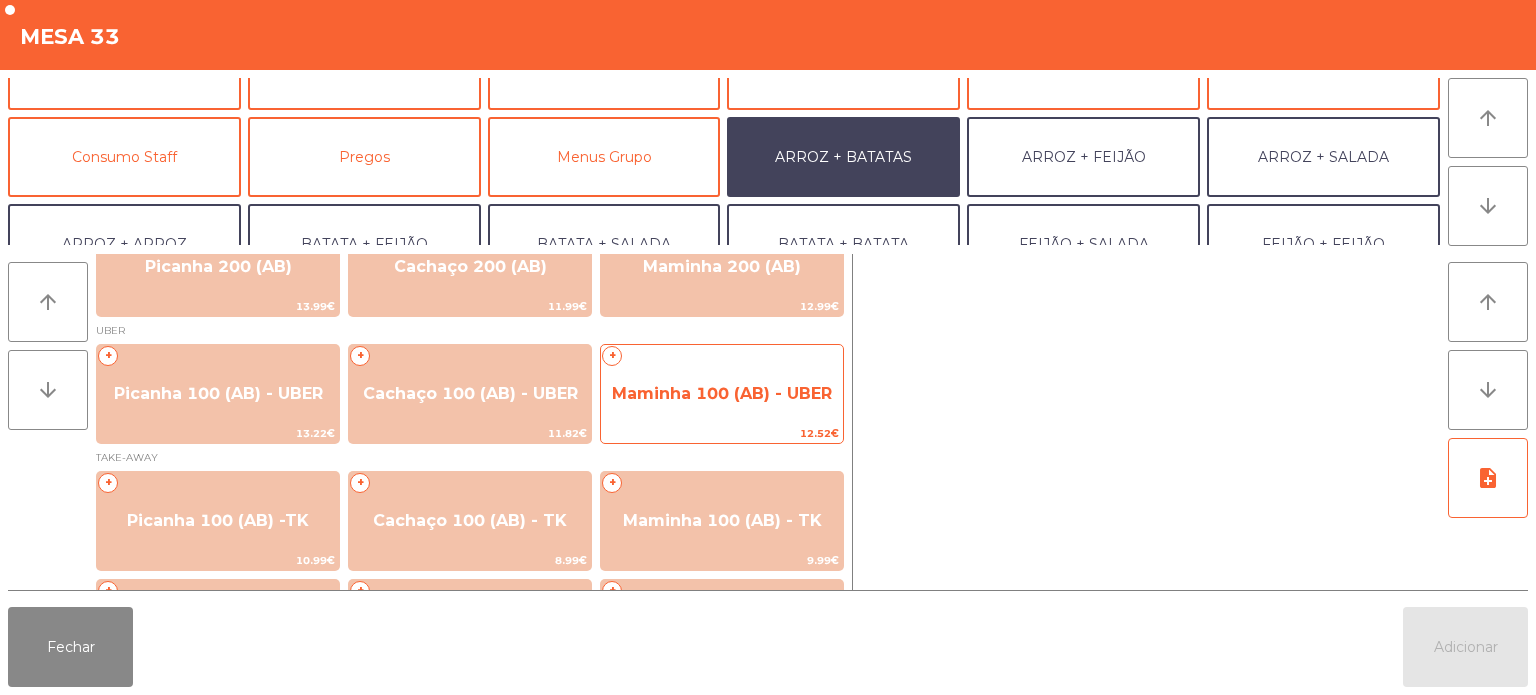 click on "Maminha 100 (AB) - UBER" 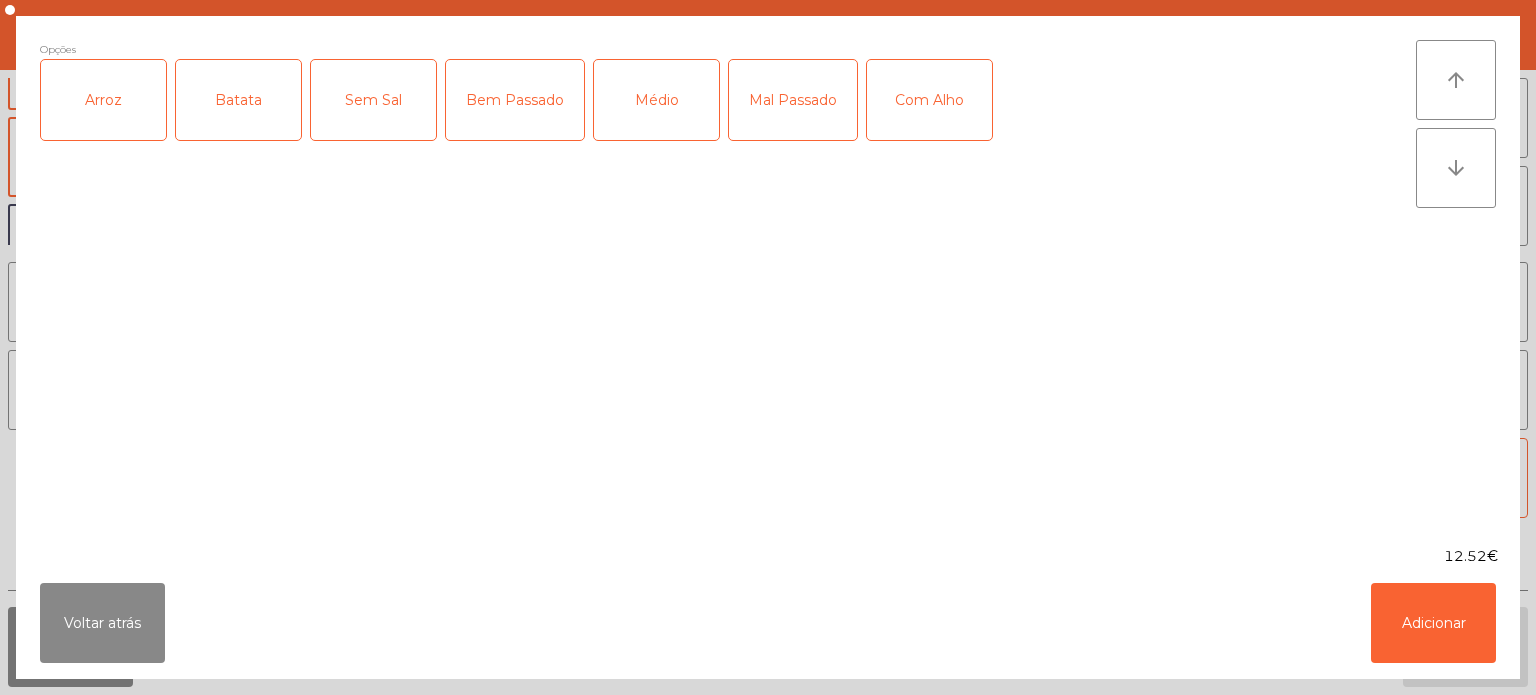 click on "Arroz" 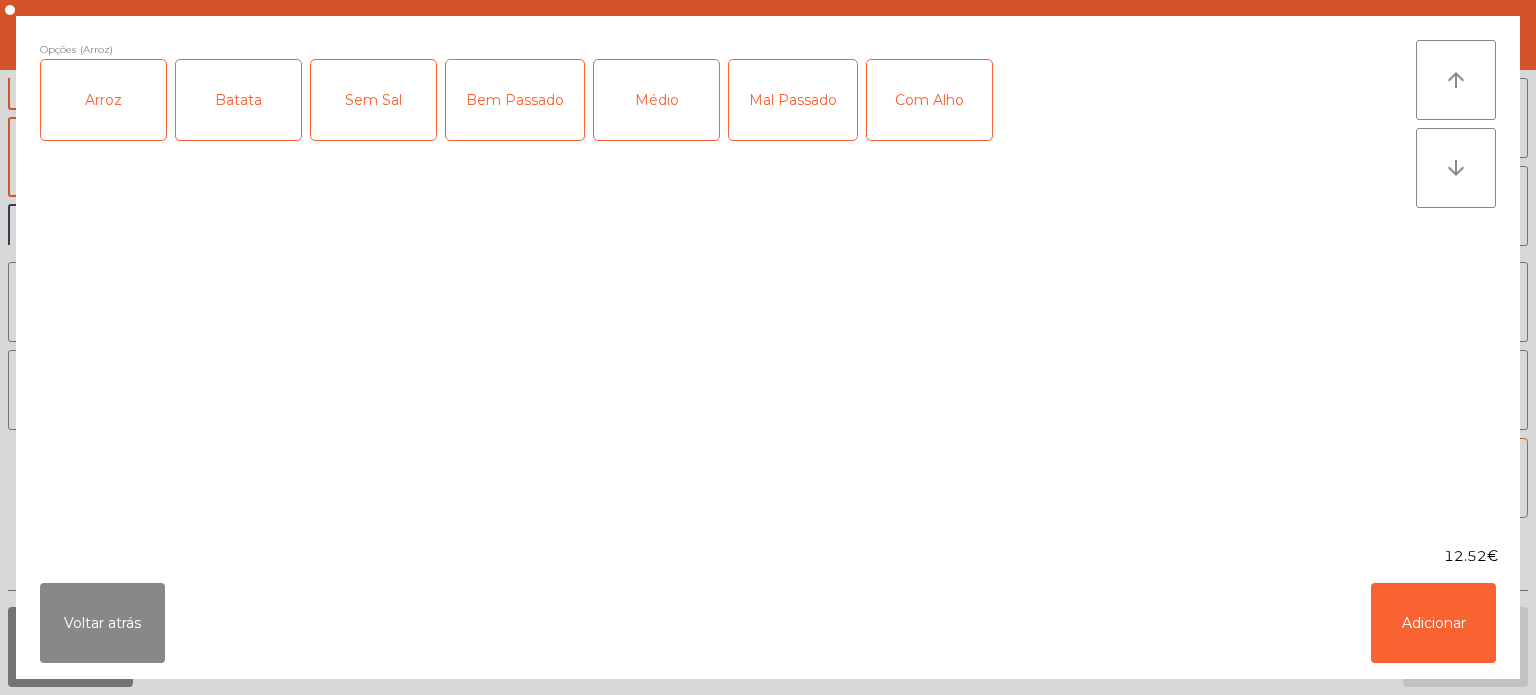 click on "Batata" 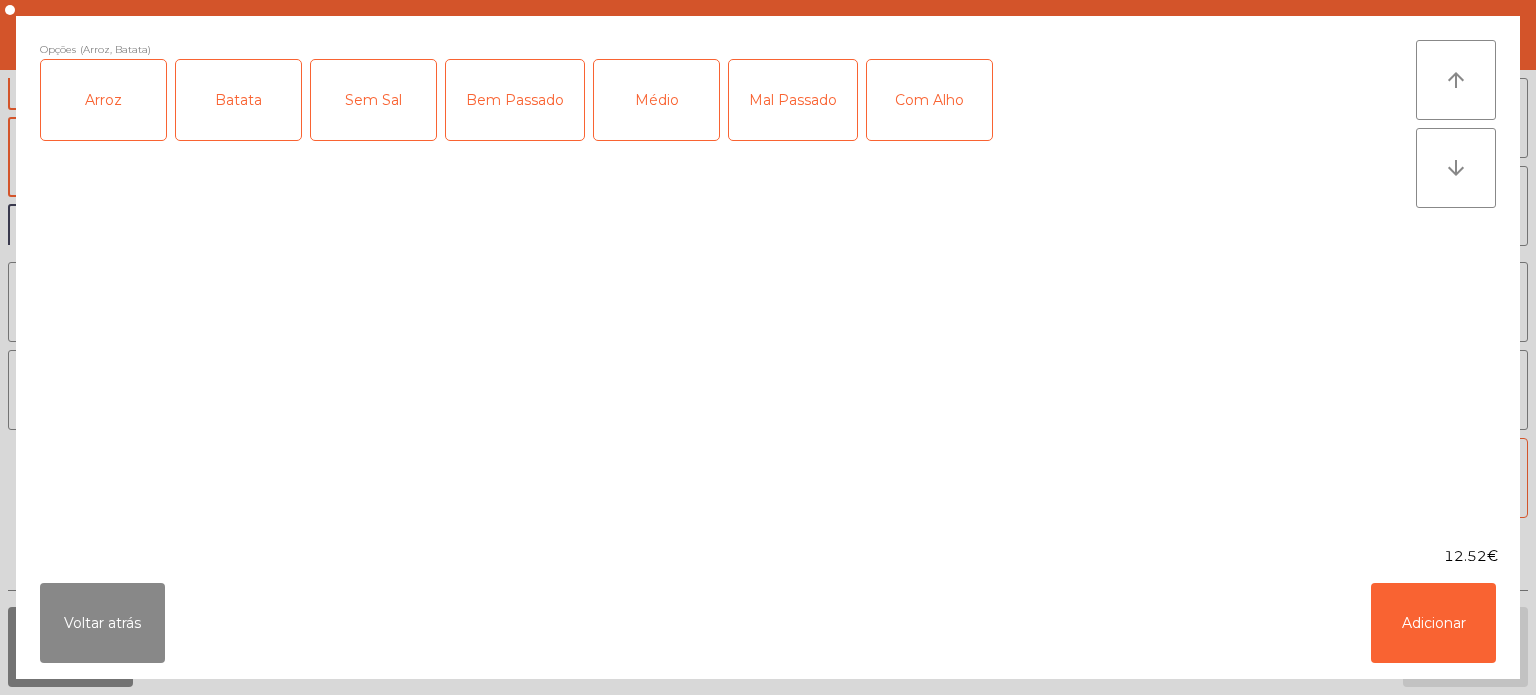 click on "Mal Passado" 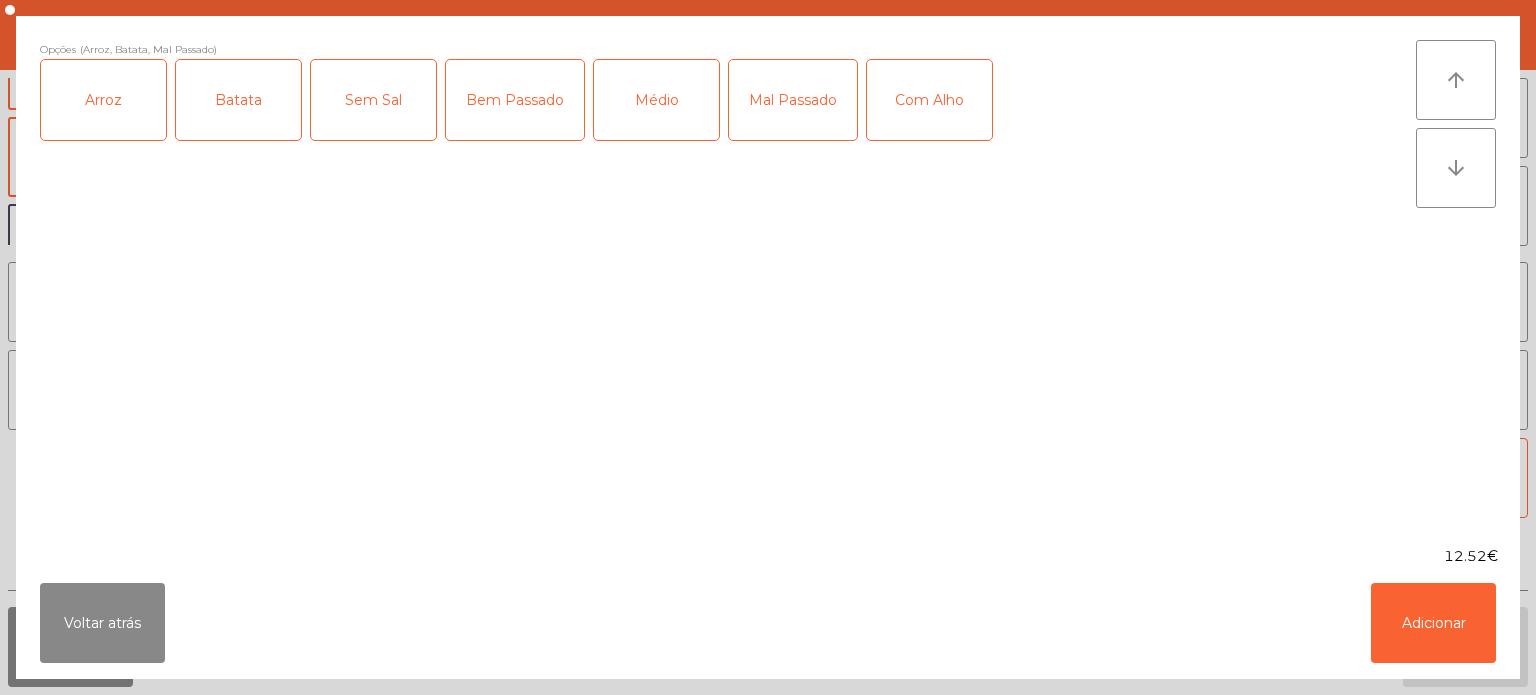 click on "Com Alho" 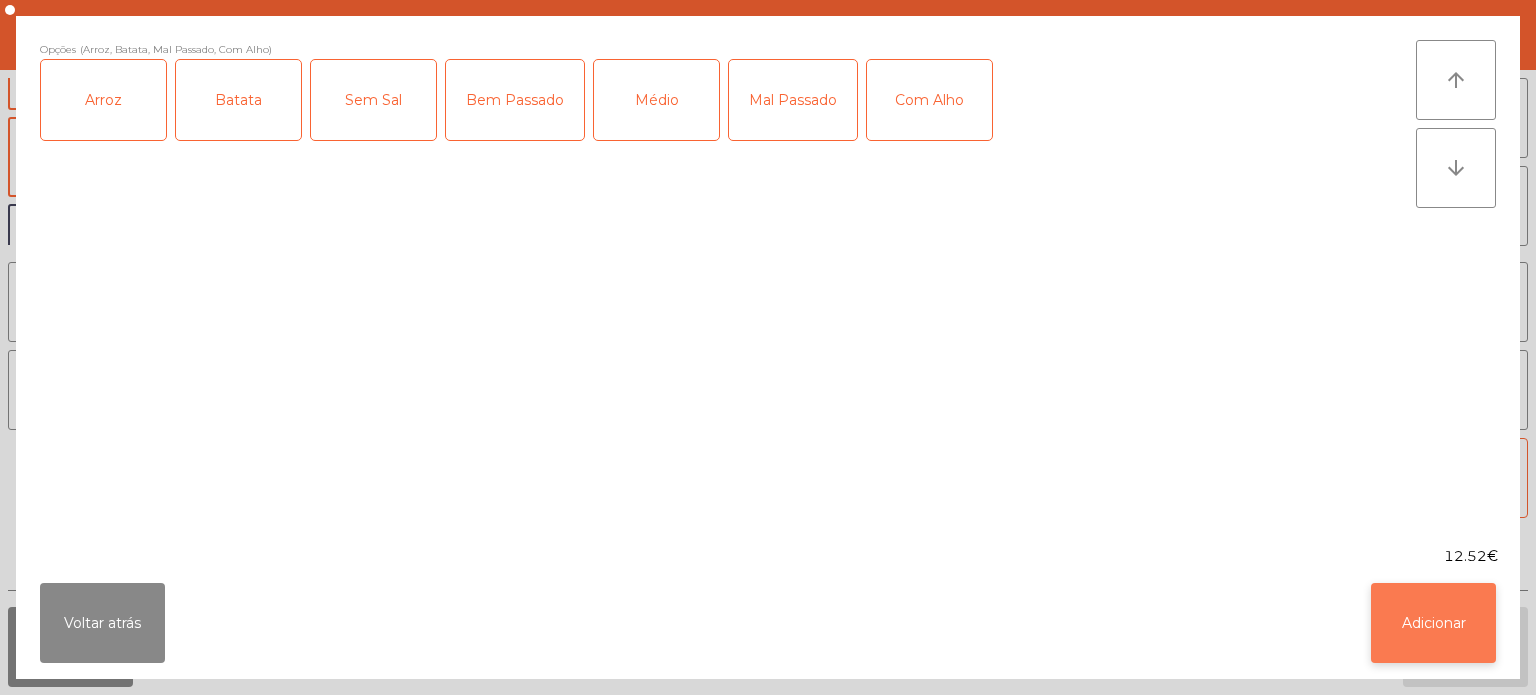 click on "Adicionar" 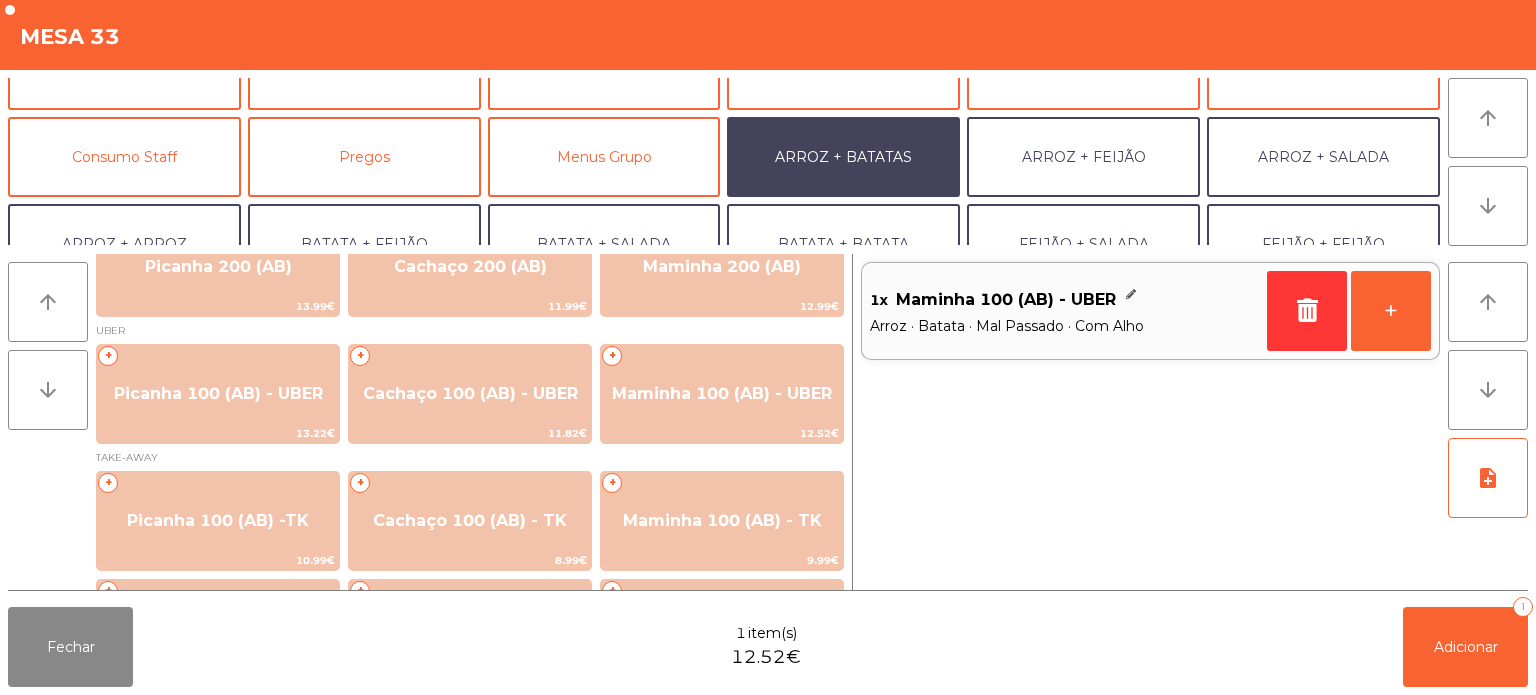 scroll, scrollTop: 260, scrollLeft: 0, axis: vertical 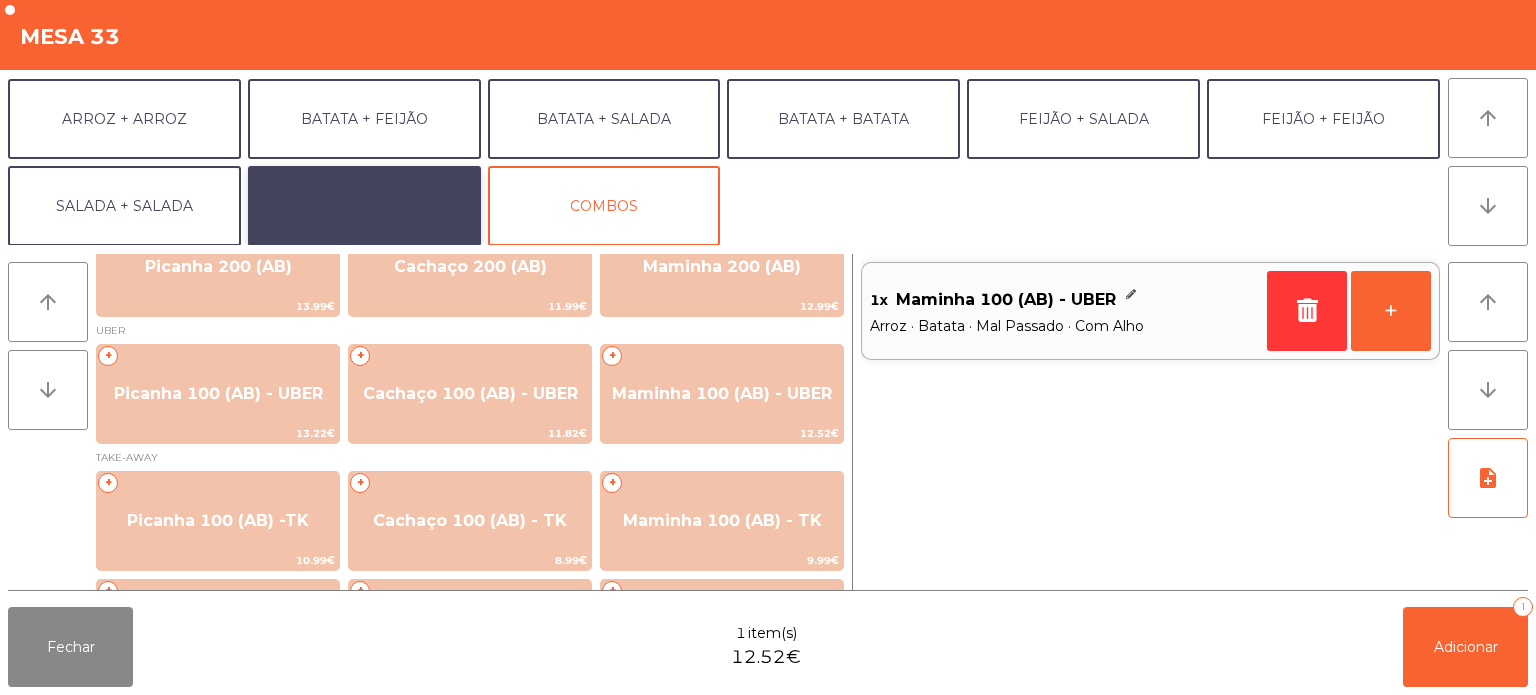 click on "EXTRAS UBER" 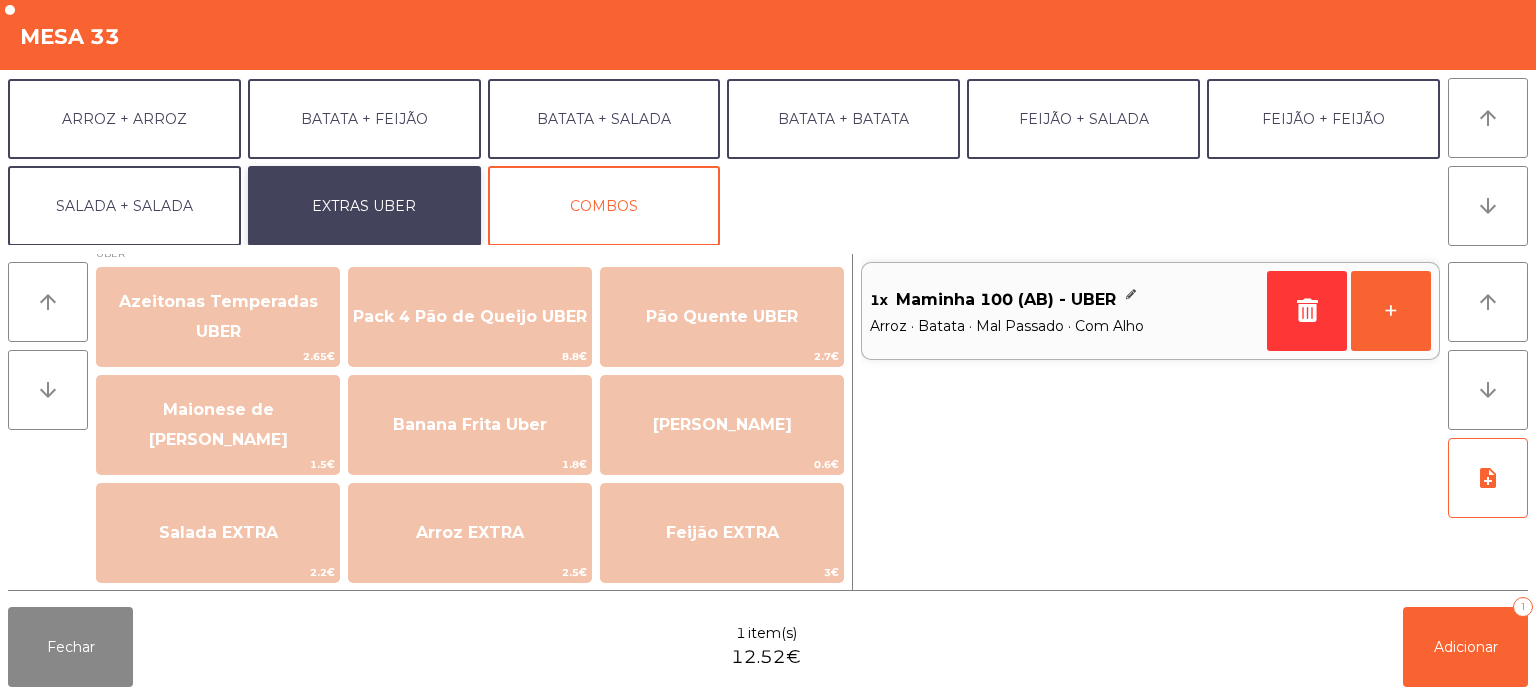 scroll, scrollTop: 0, scrollLeft: 0, axis: both 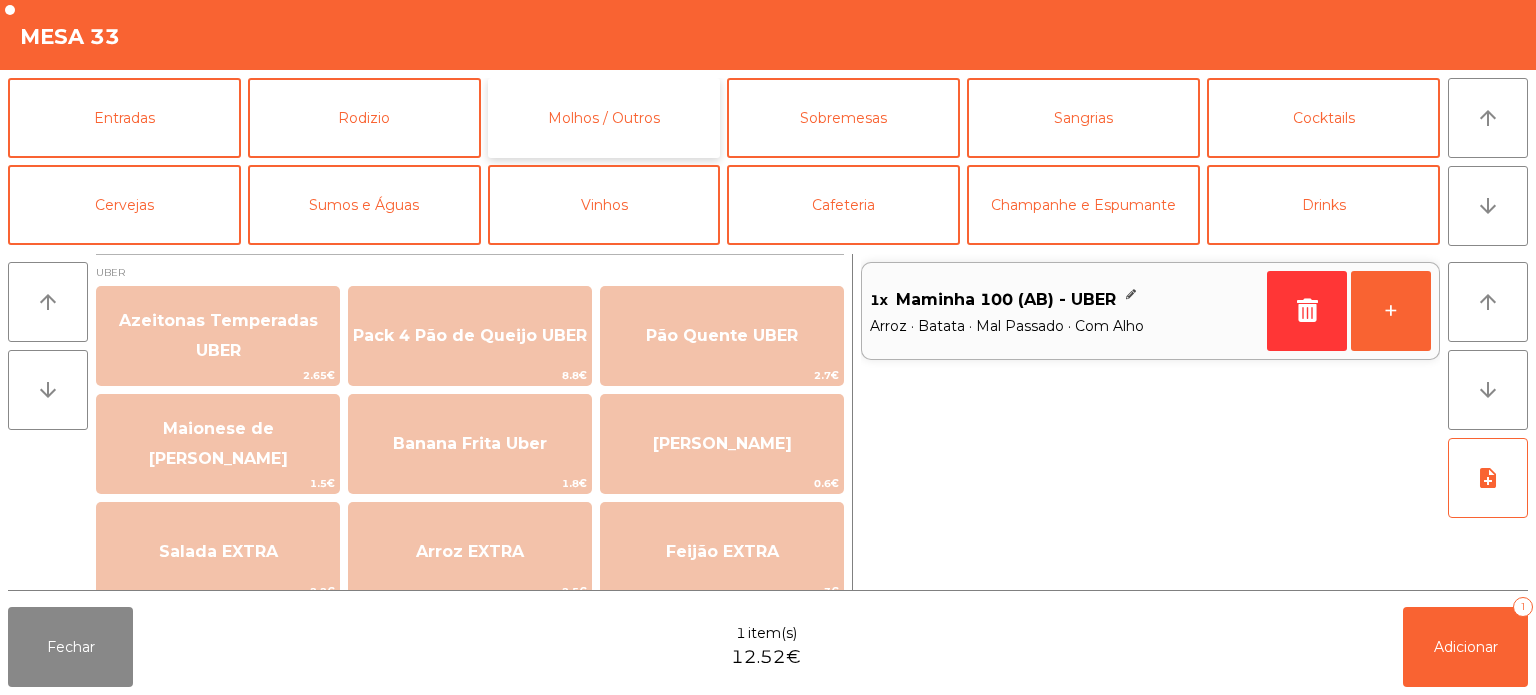 click on "Molhos / Outros" 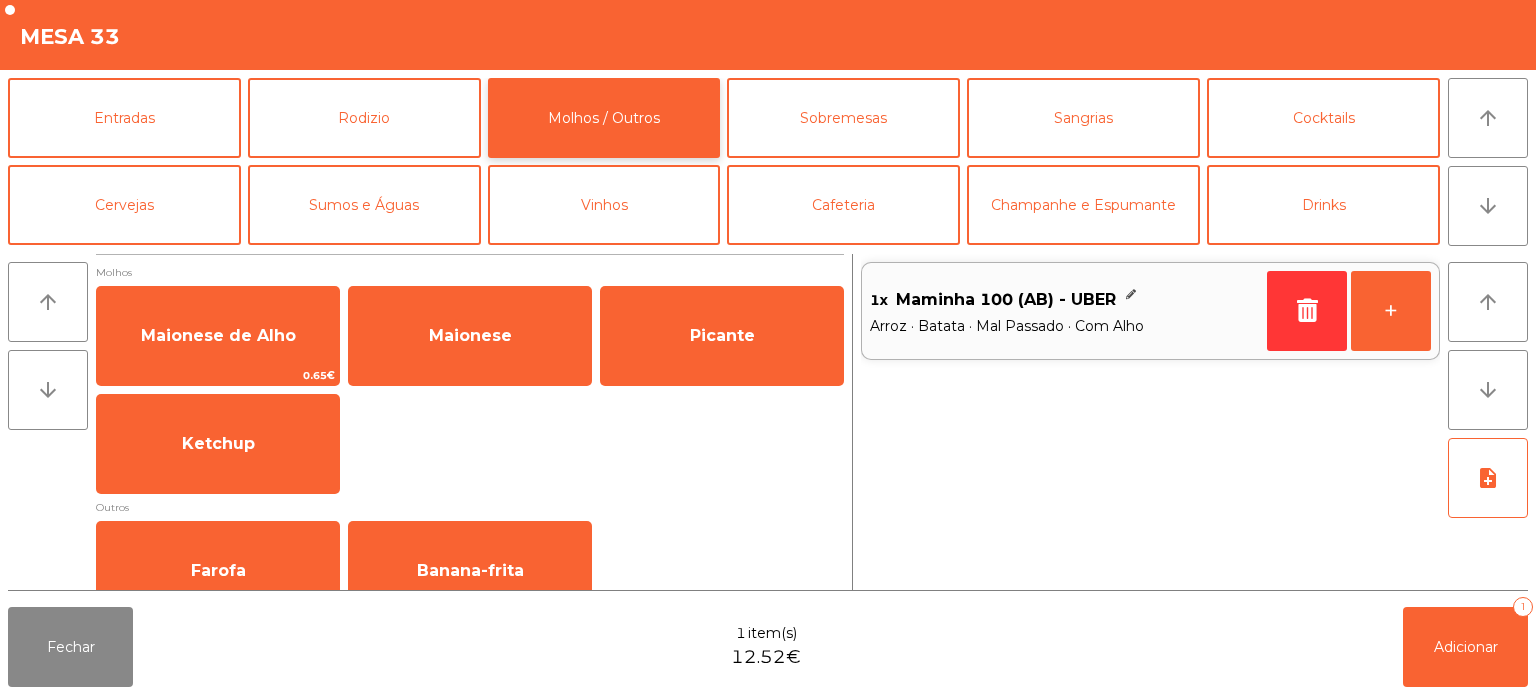 scroll, scrollTop: 38, scrollLeft: 0, axis: vertical 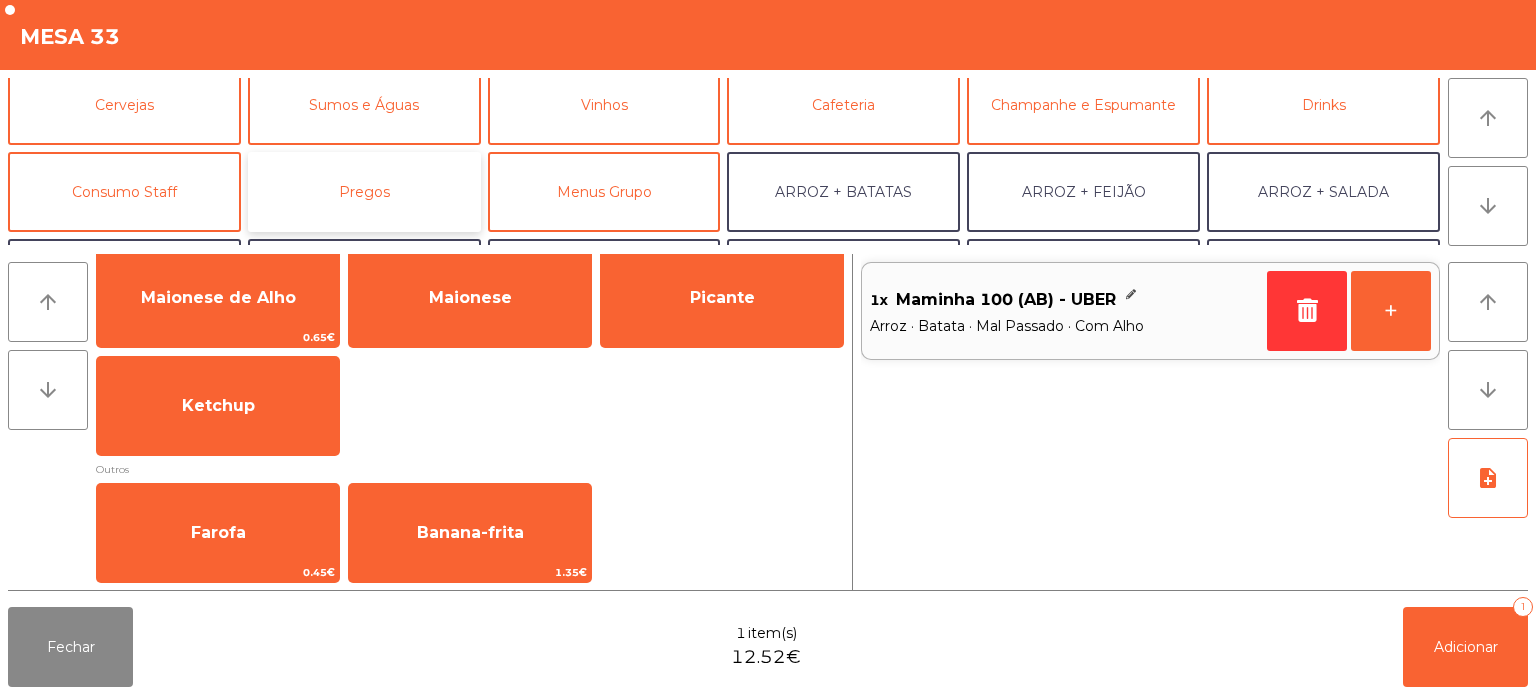 click on "Pregos" 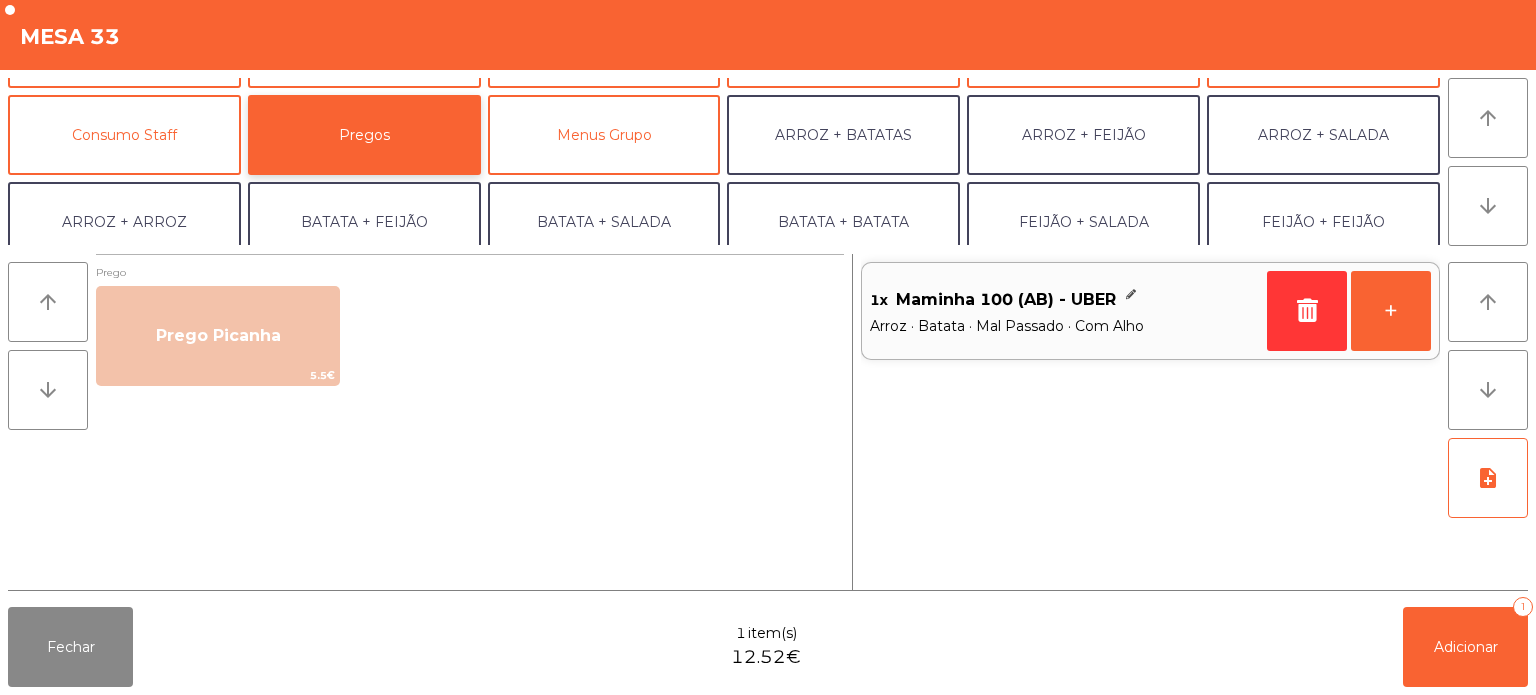 scroll, scrollTop: 260, scrollLeft: 0, axis: vertical 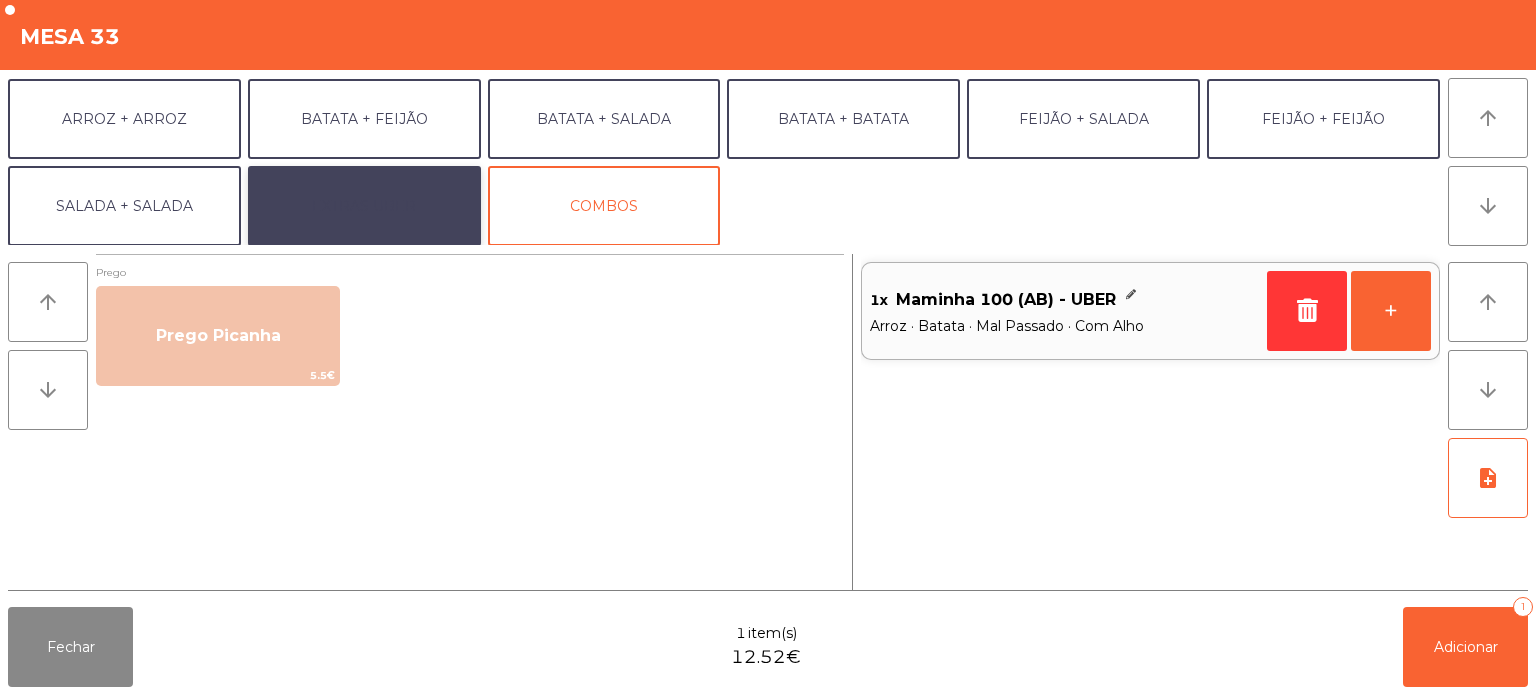 click on "EXTRAS UBER" 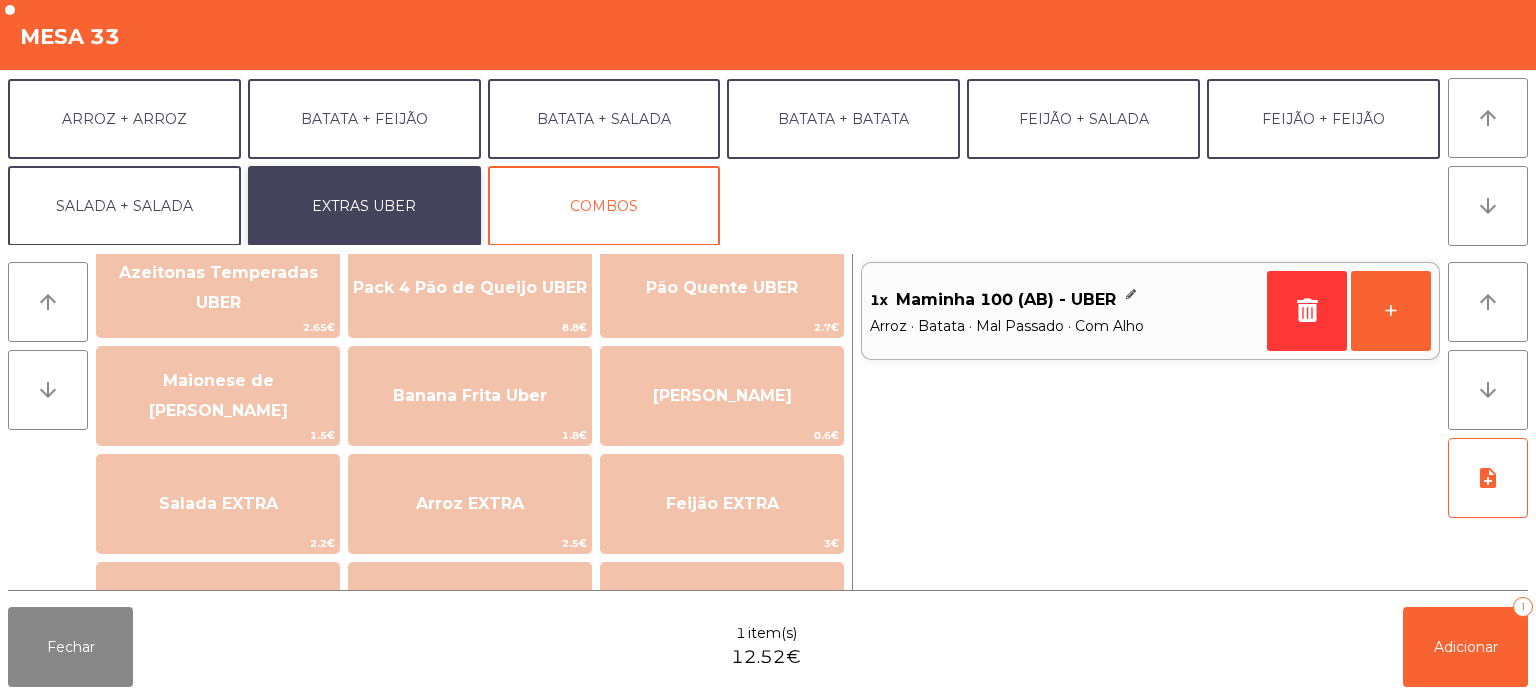 scroll, scrollTop: 59, scrollLeft: 0, axis: vertical 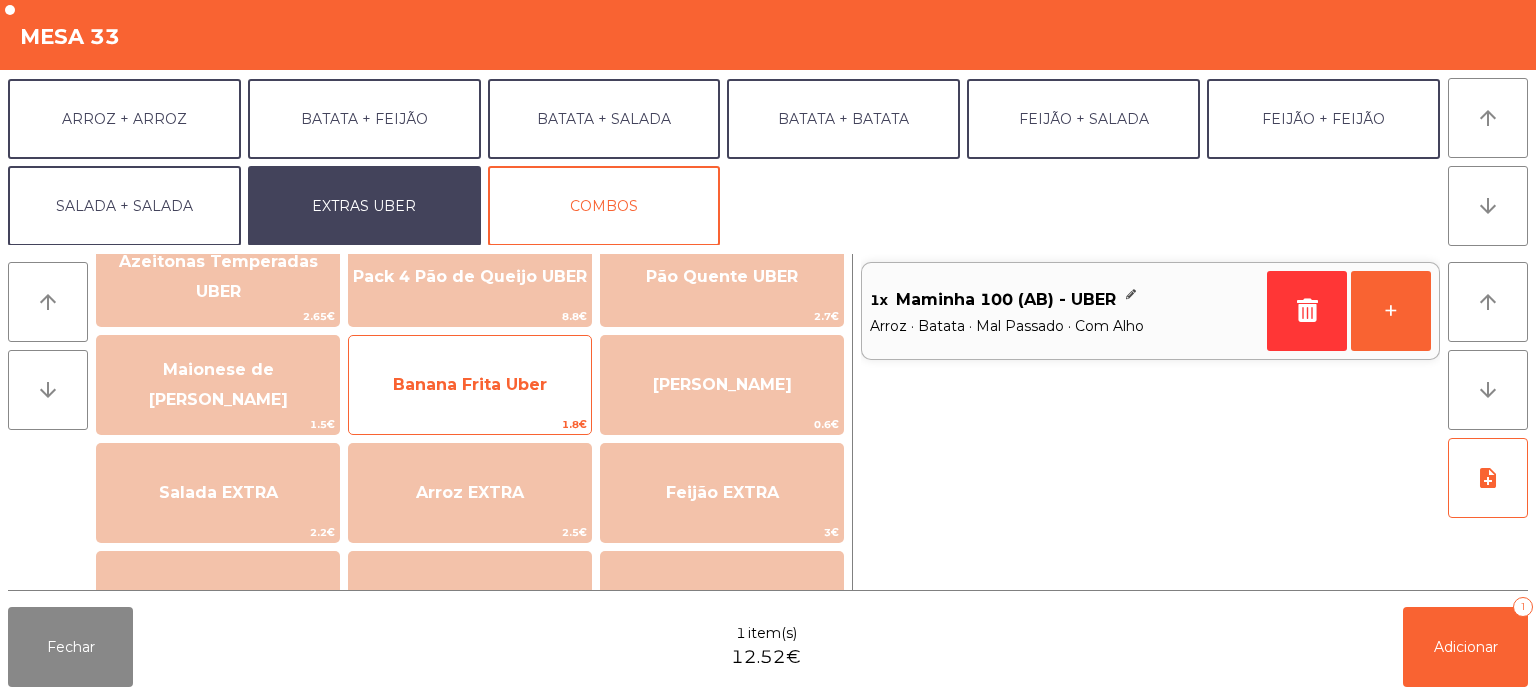 click on "Banana Frita Uber" 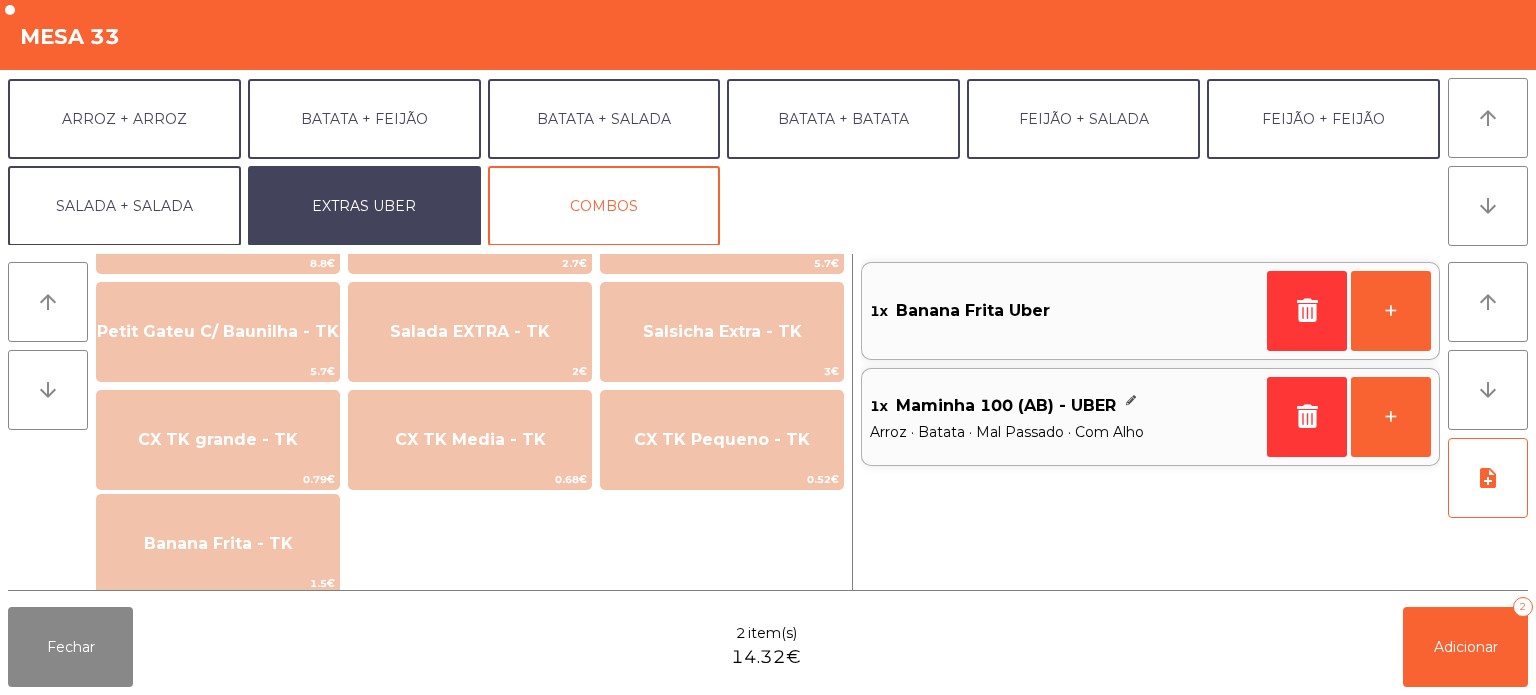 scroll, scrollTop: 1330, scrollLeft: 0, axis: vertical 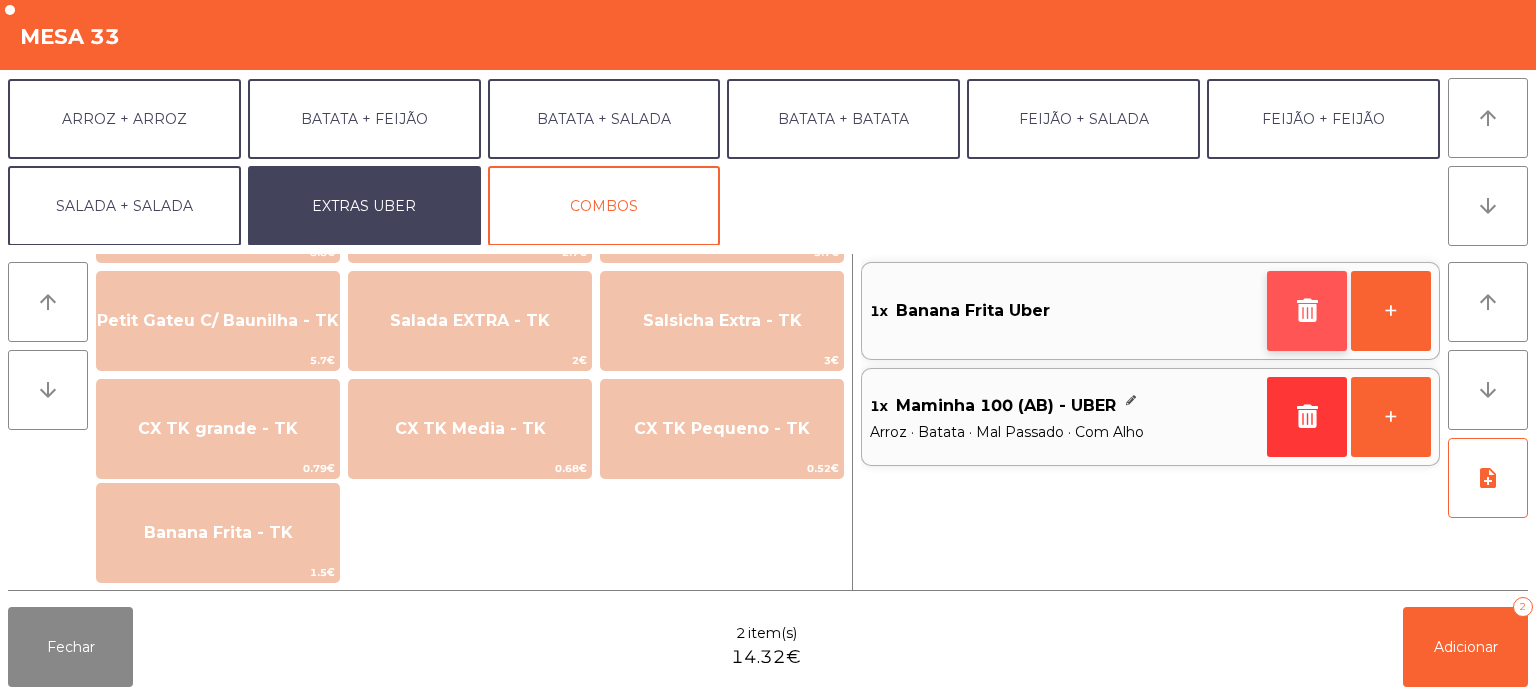 click 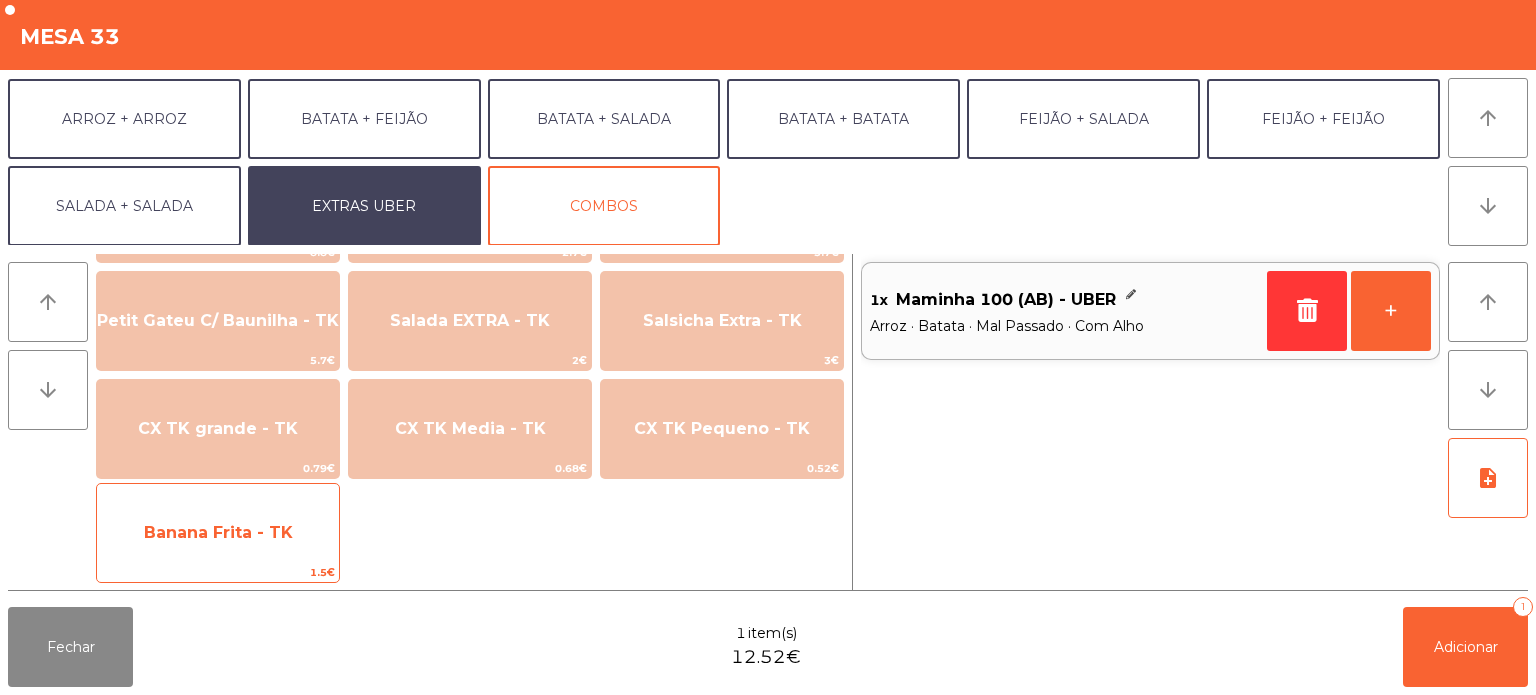 click on "Banana Frita - TK" 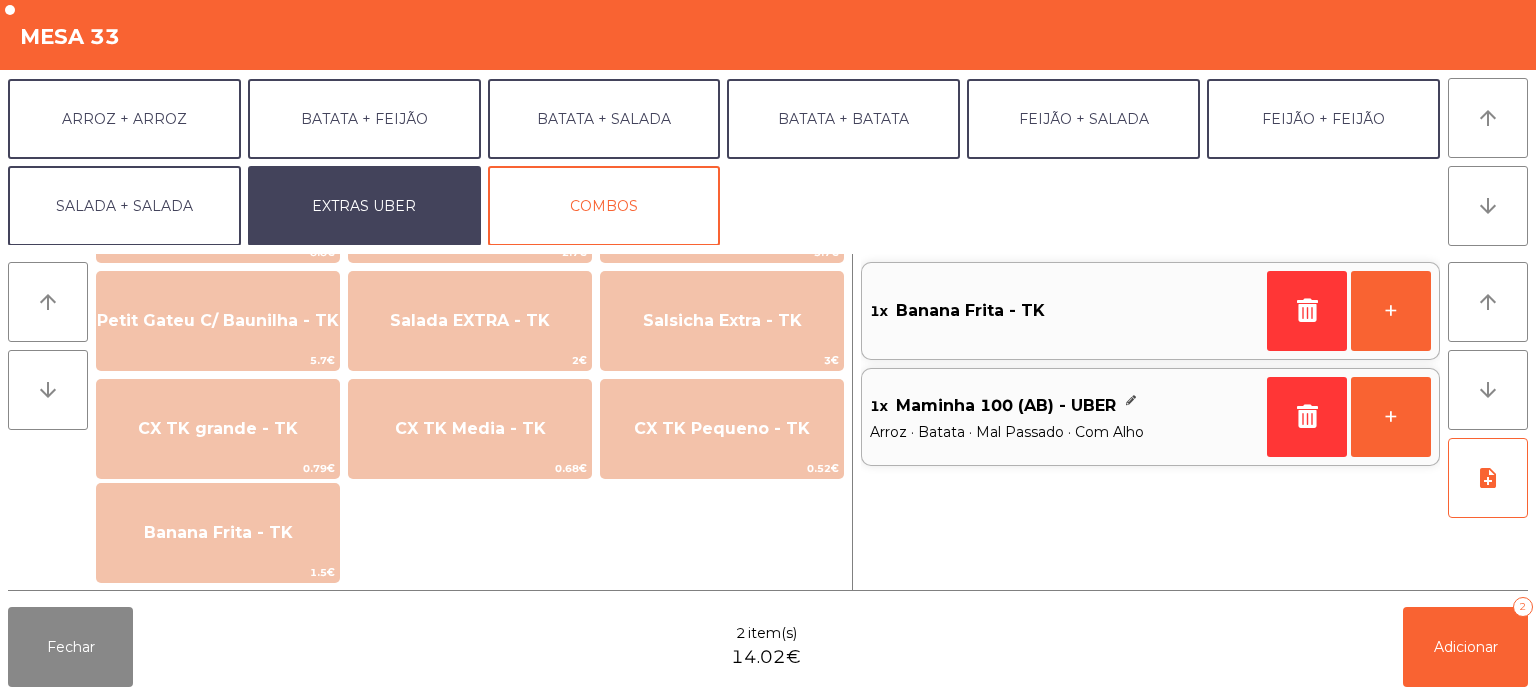 click on "Fechar  2 item(s)  14.02€   Adicionar   2" 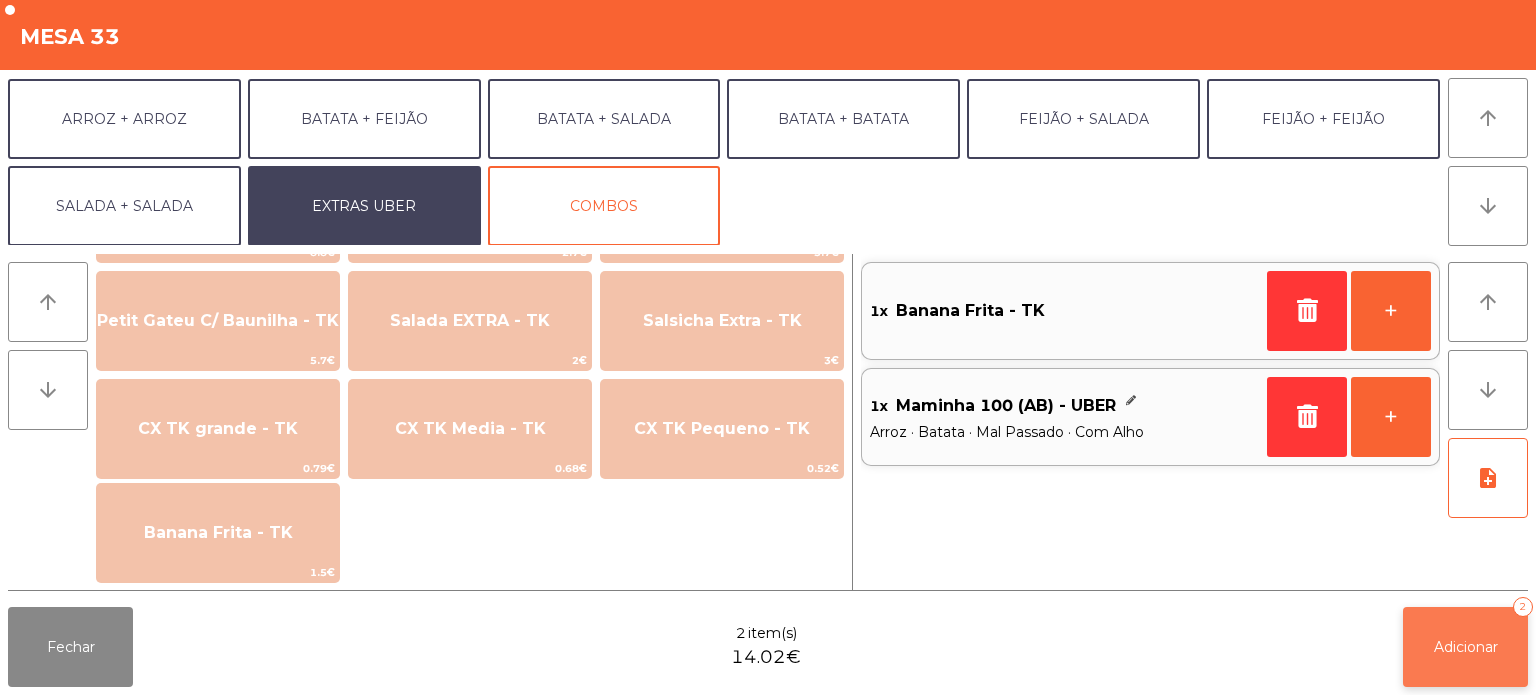 click on "Adicionar   2" 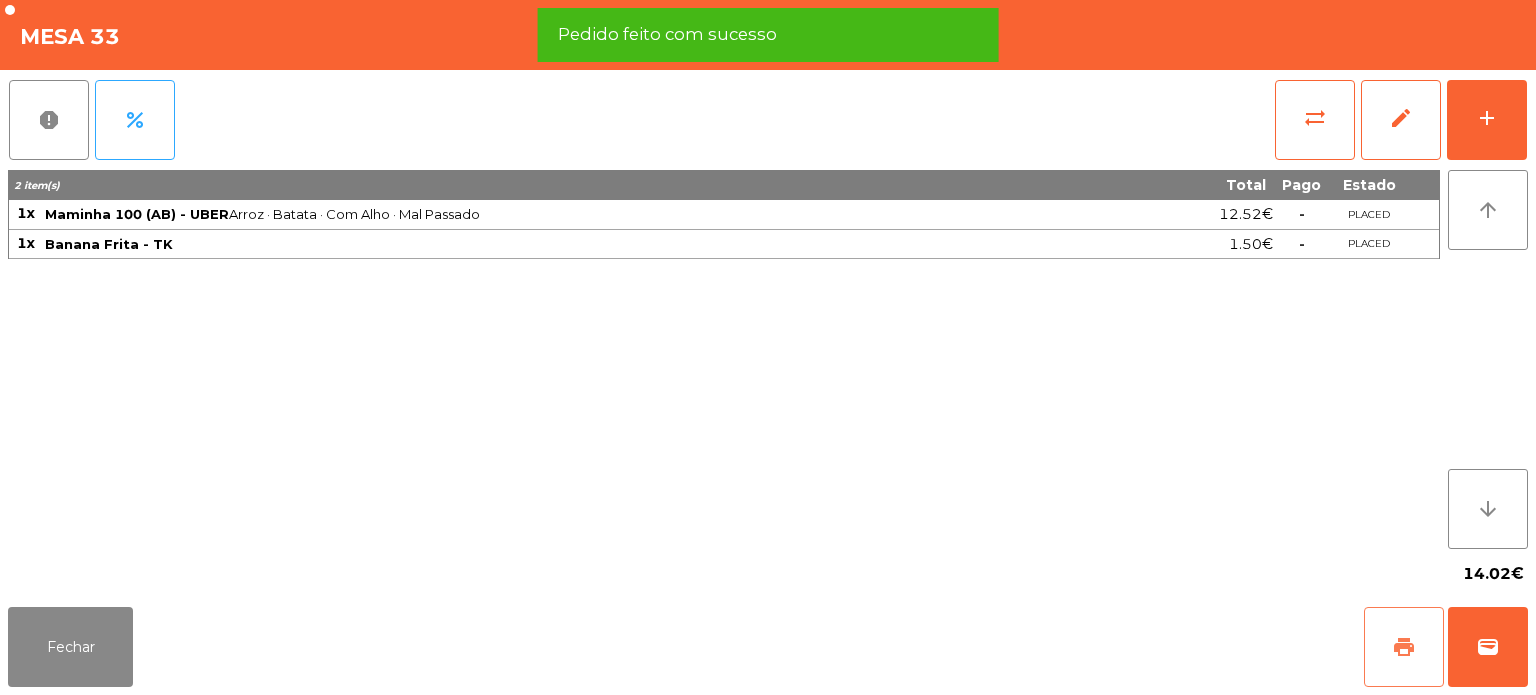 click on "print" 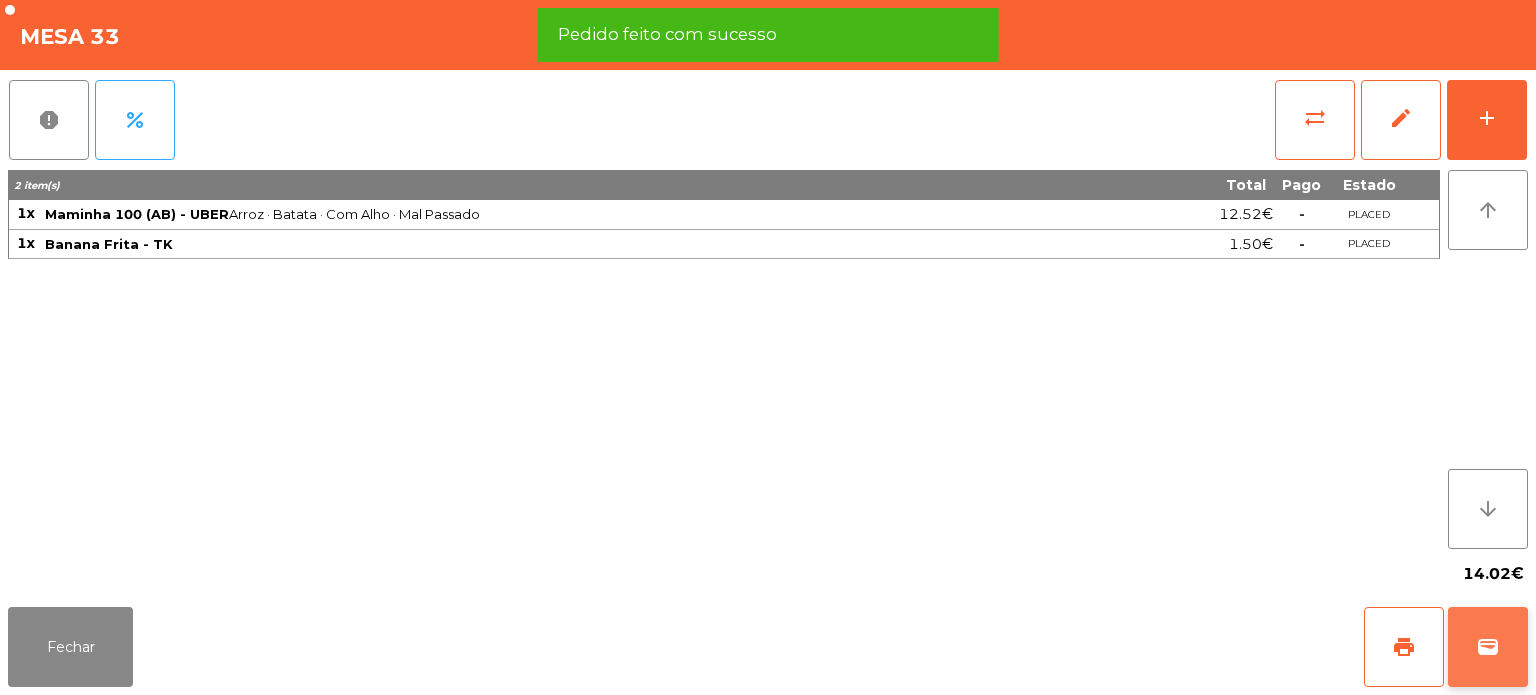 click on "wallet" 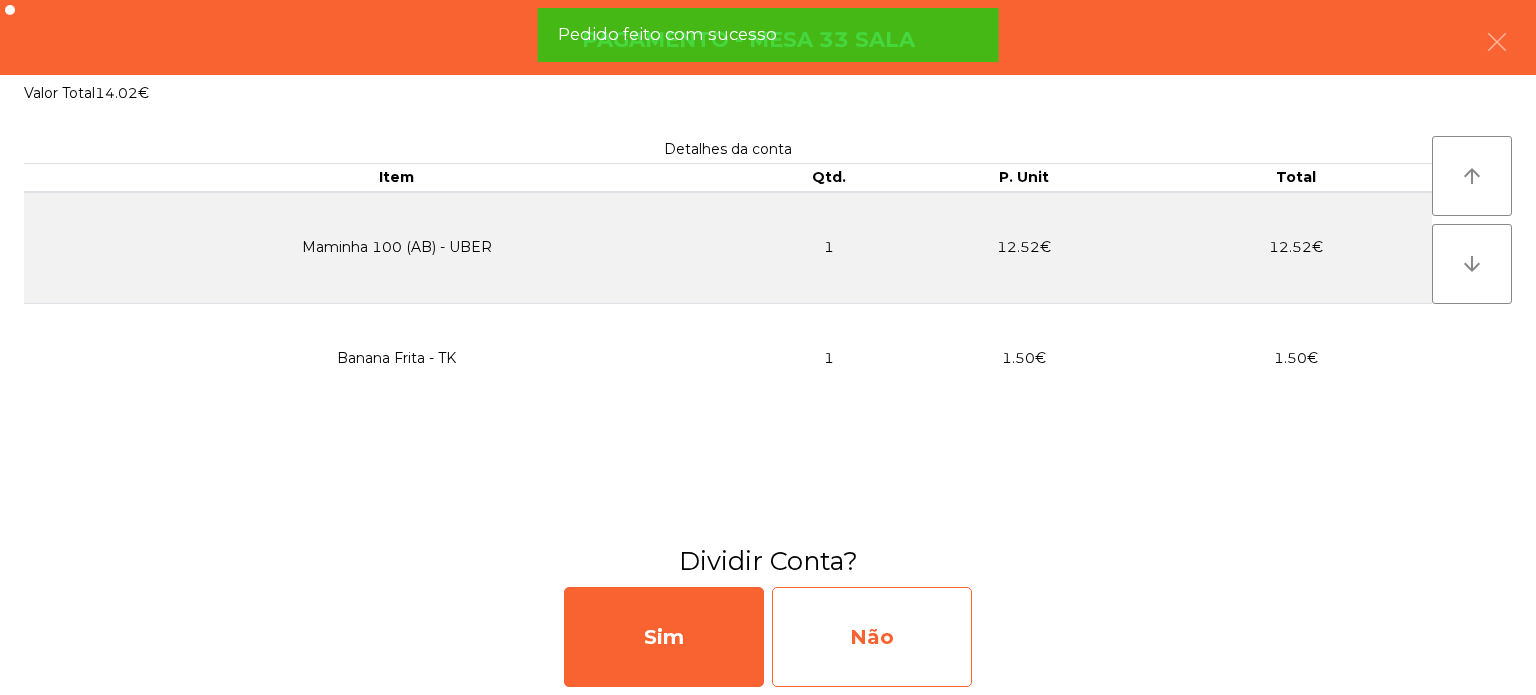 click on "Não" 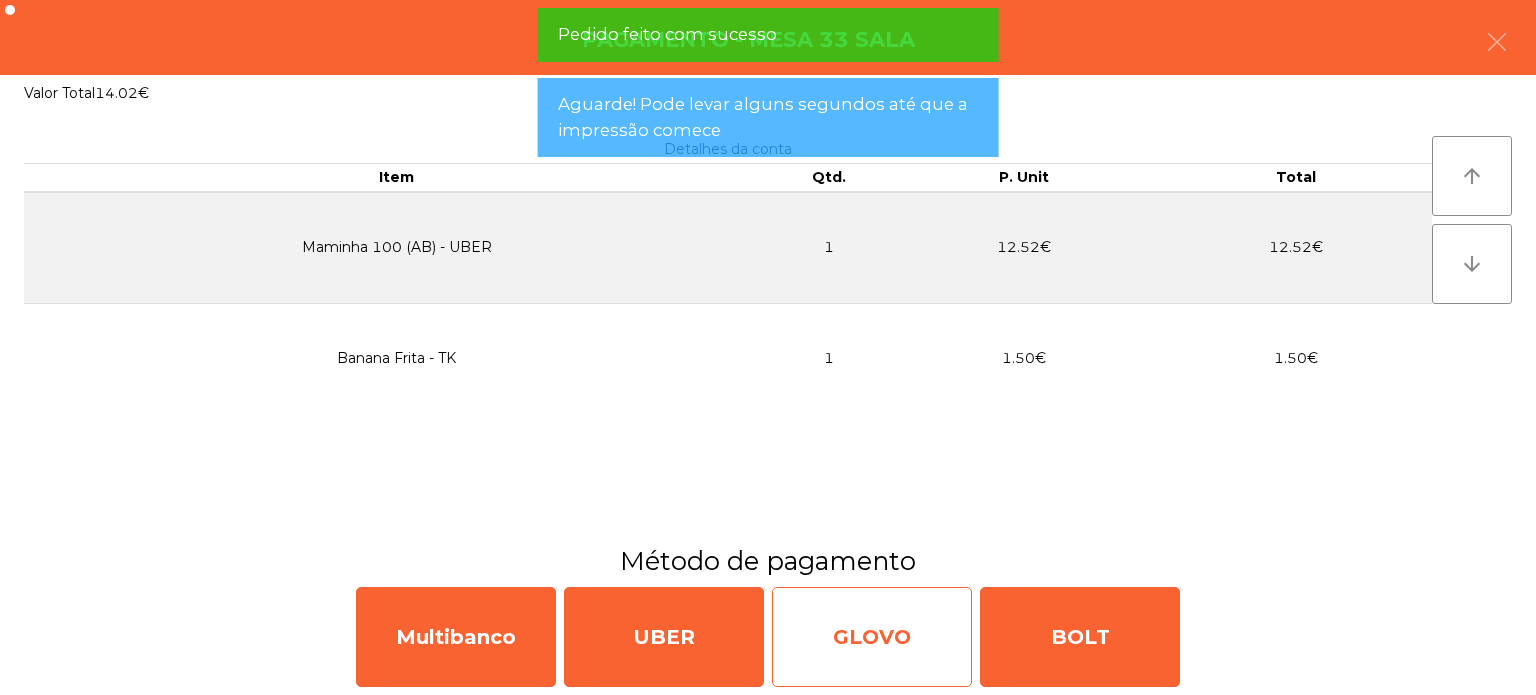 click on "GLOVO" 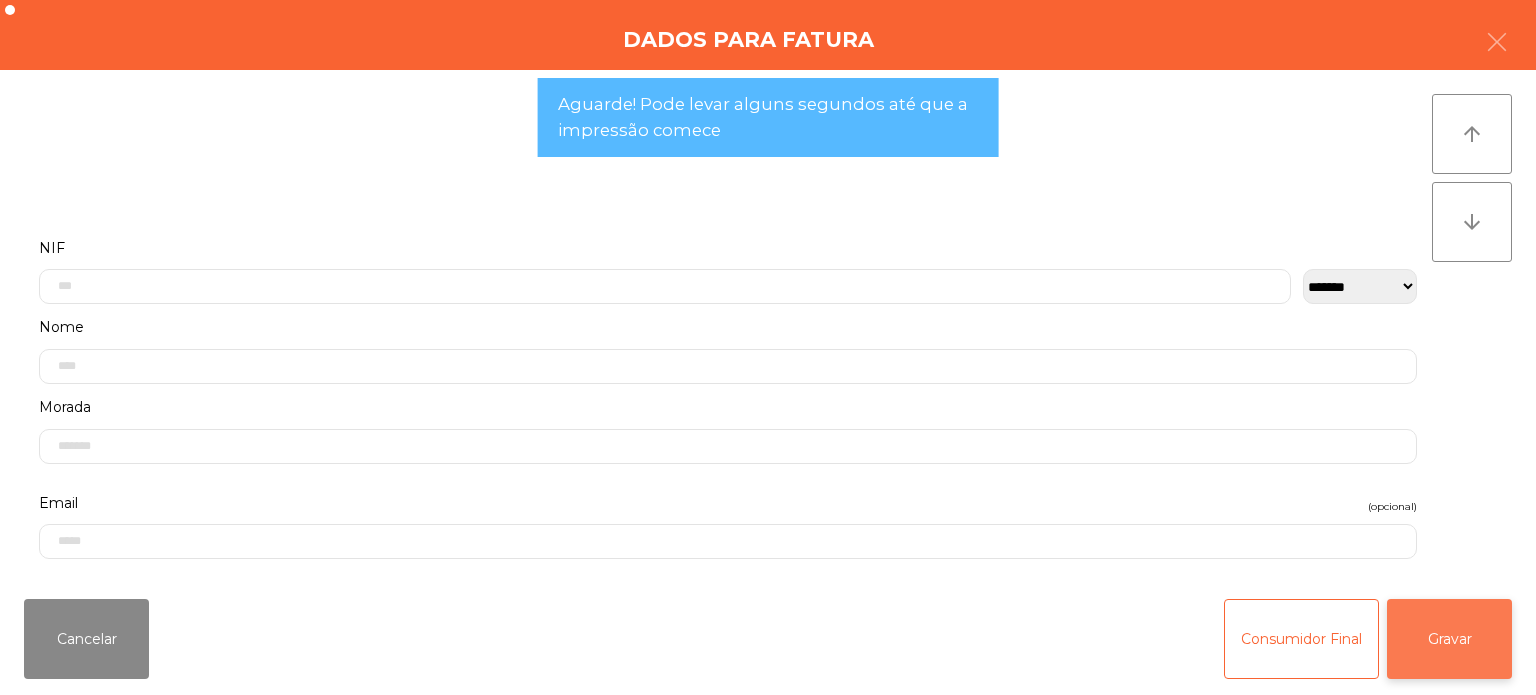 click on "Gravar" 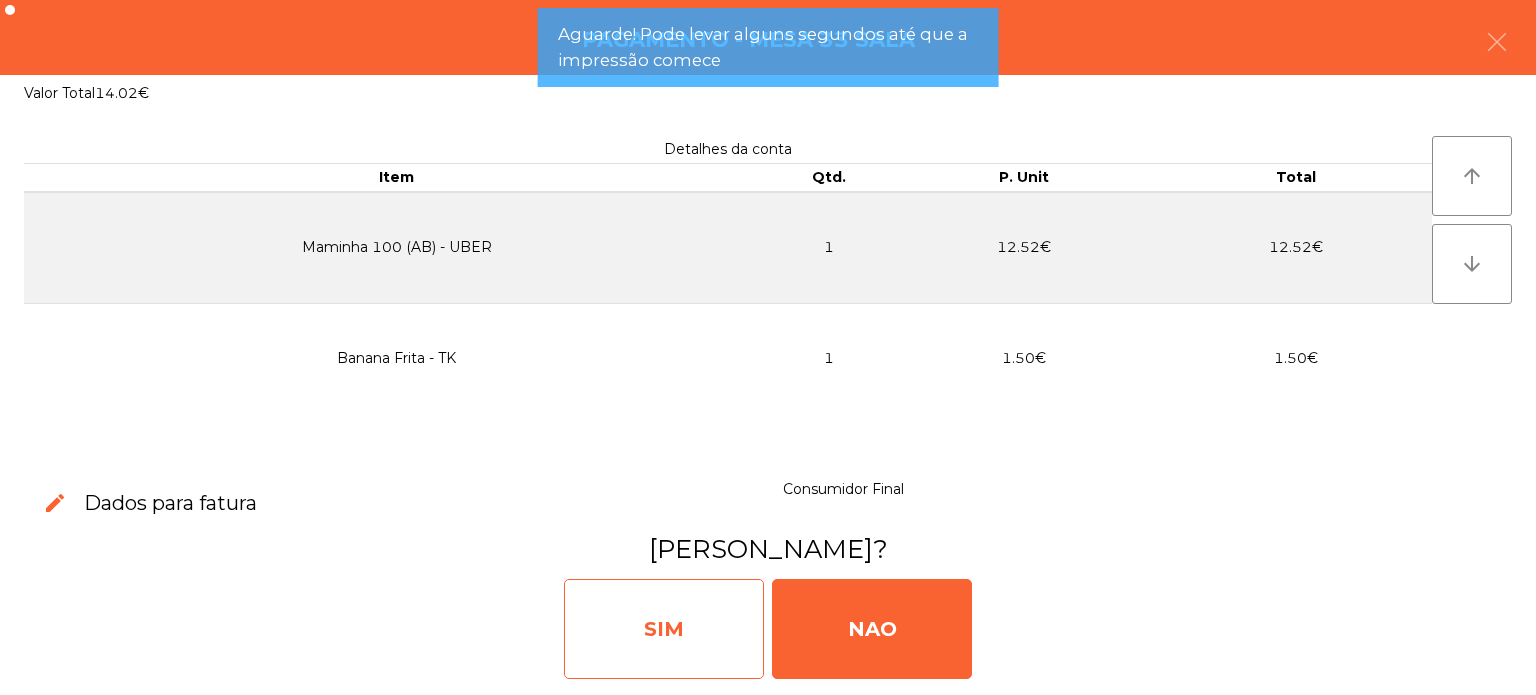 click on "SIM" 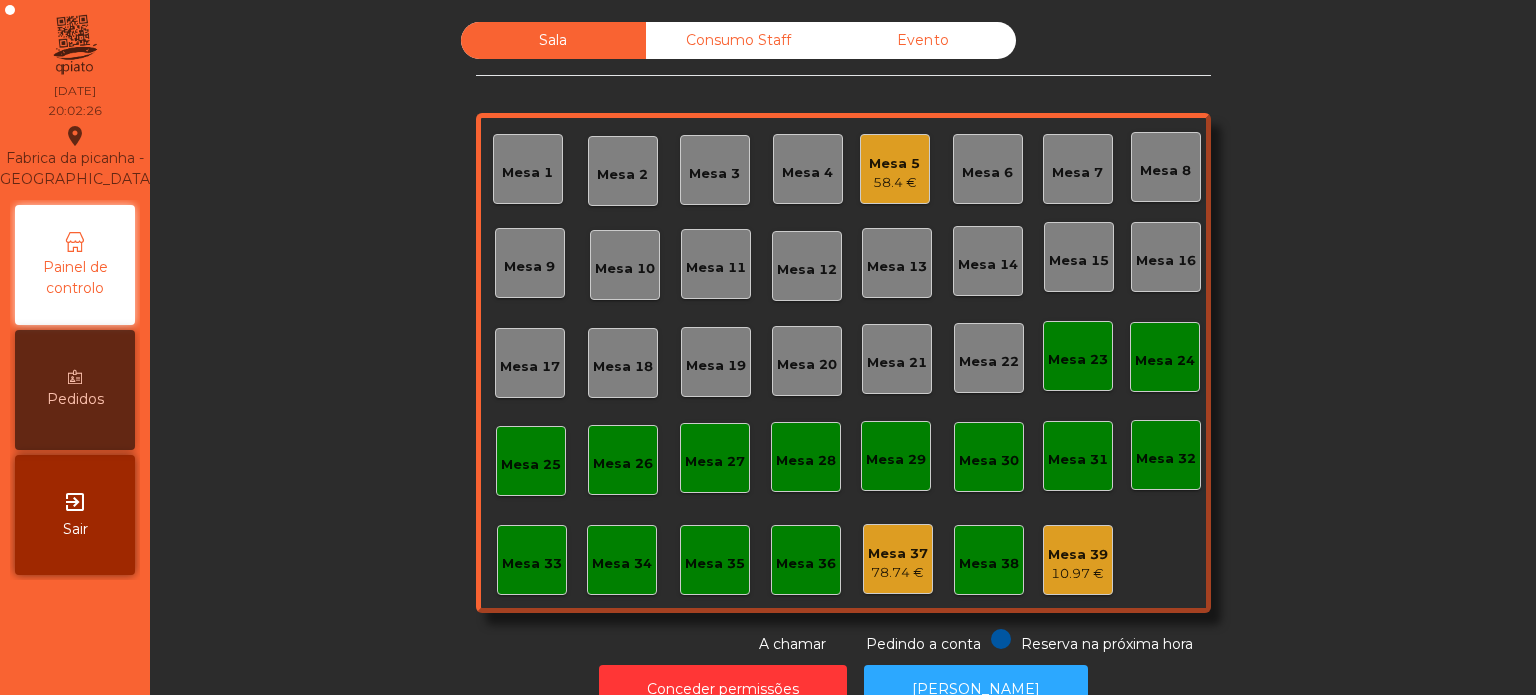 click on "Mesa 33" 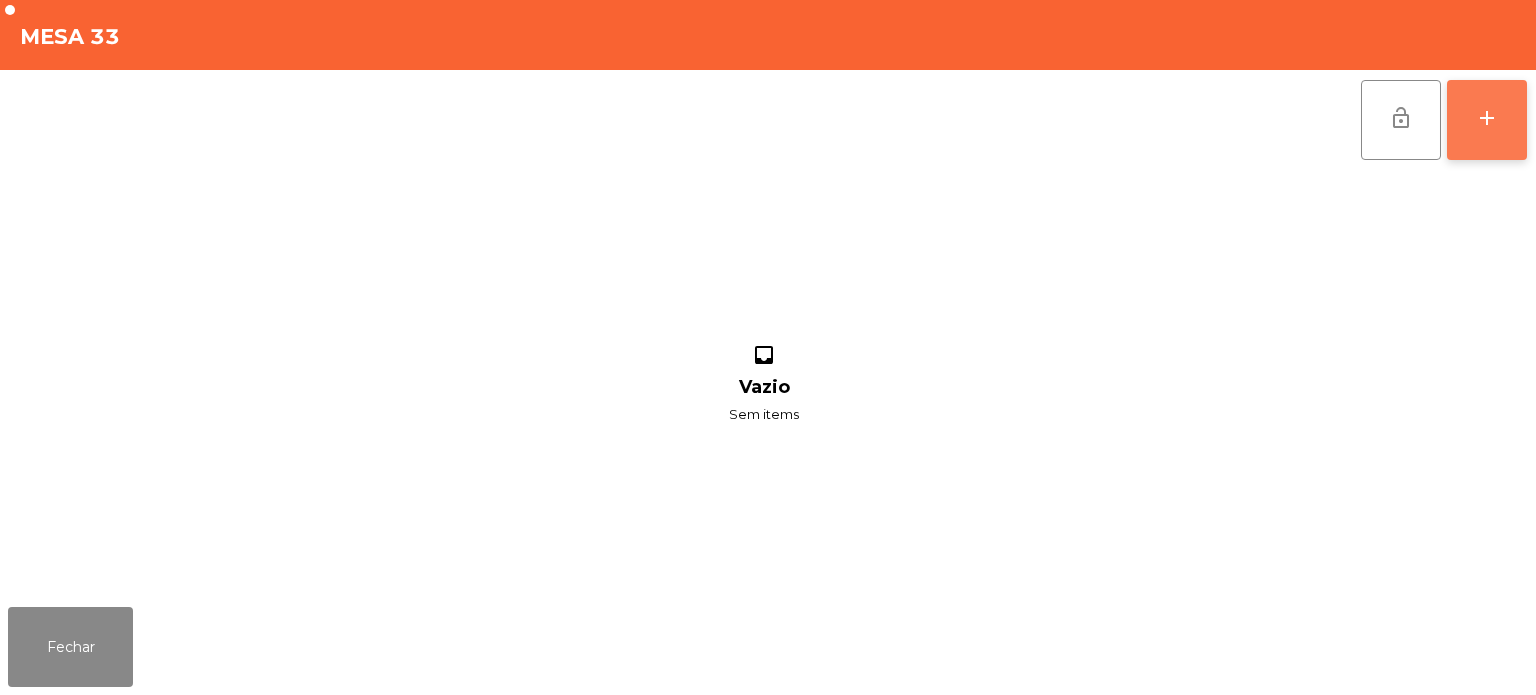 click on "add" 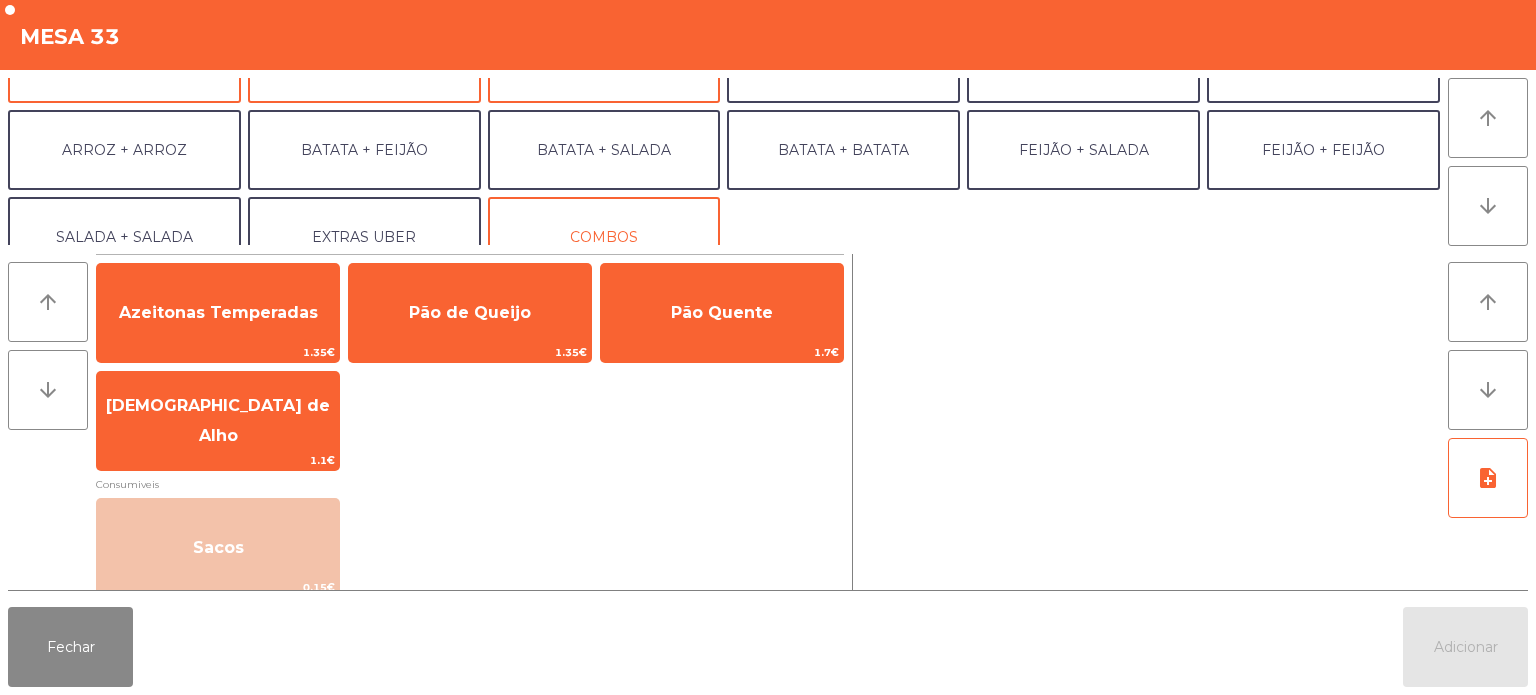 scroll, scrollTop: 240, scrollLeft: 0, axis: vertical 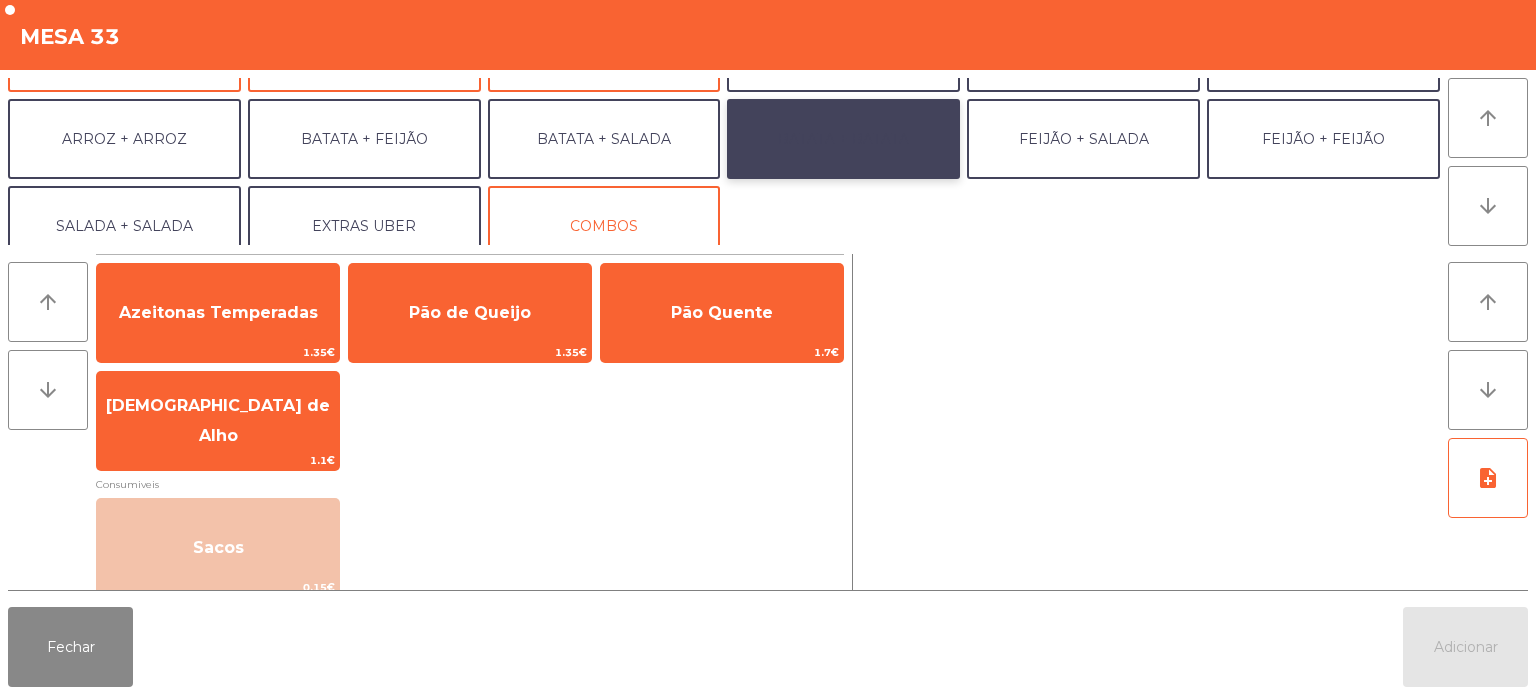 click on "BATATA + BATATA" 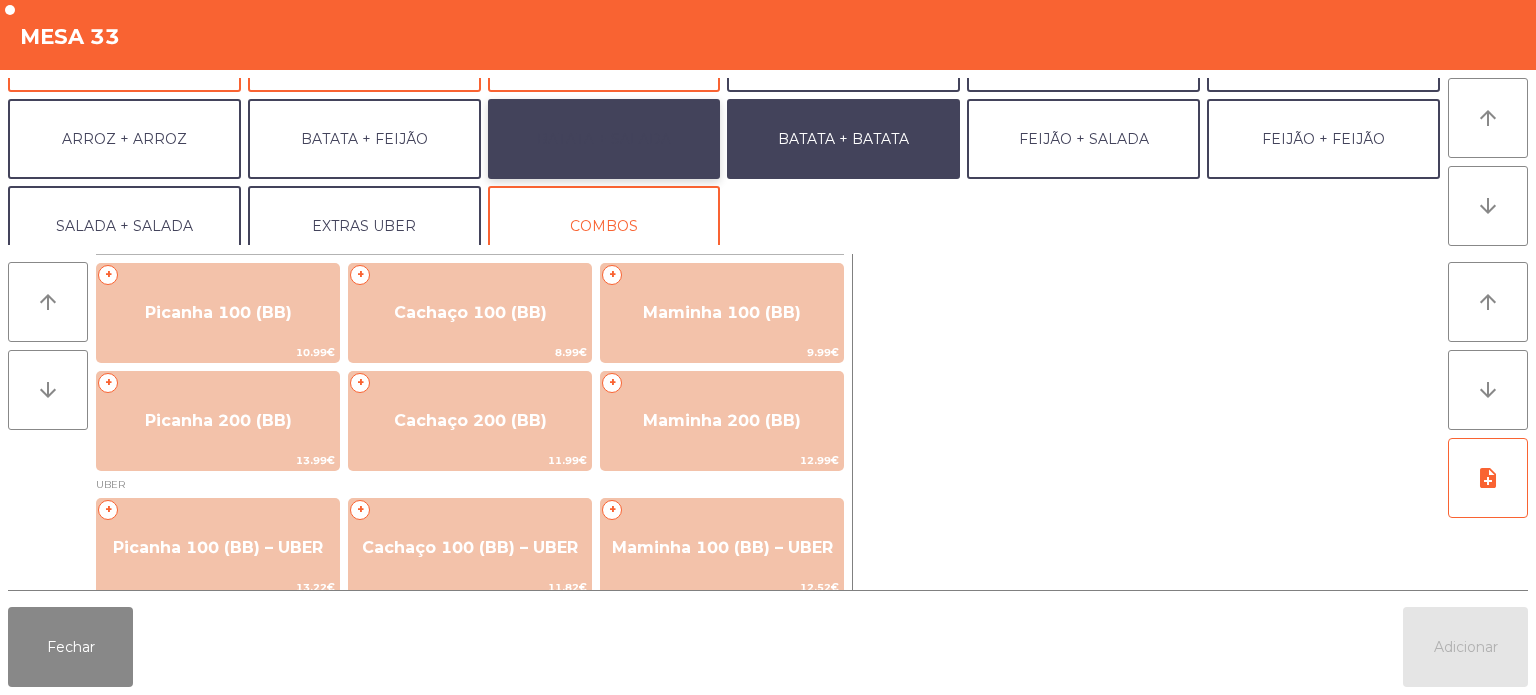 click on "BATATA + SALADA" 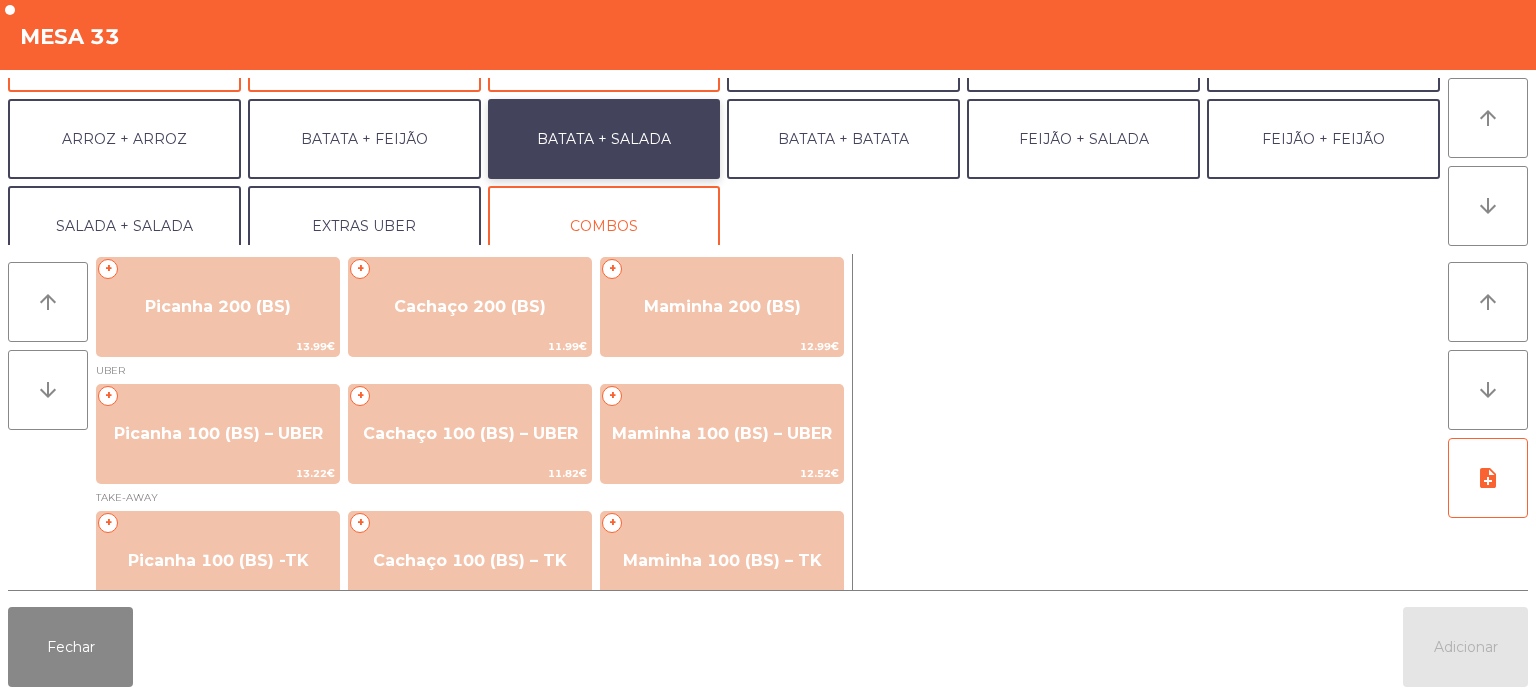 scroll, scrollTop: 116, scrollLeft: 0, axis: vertical 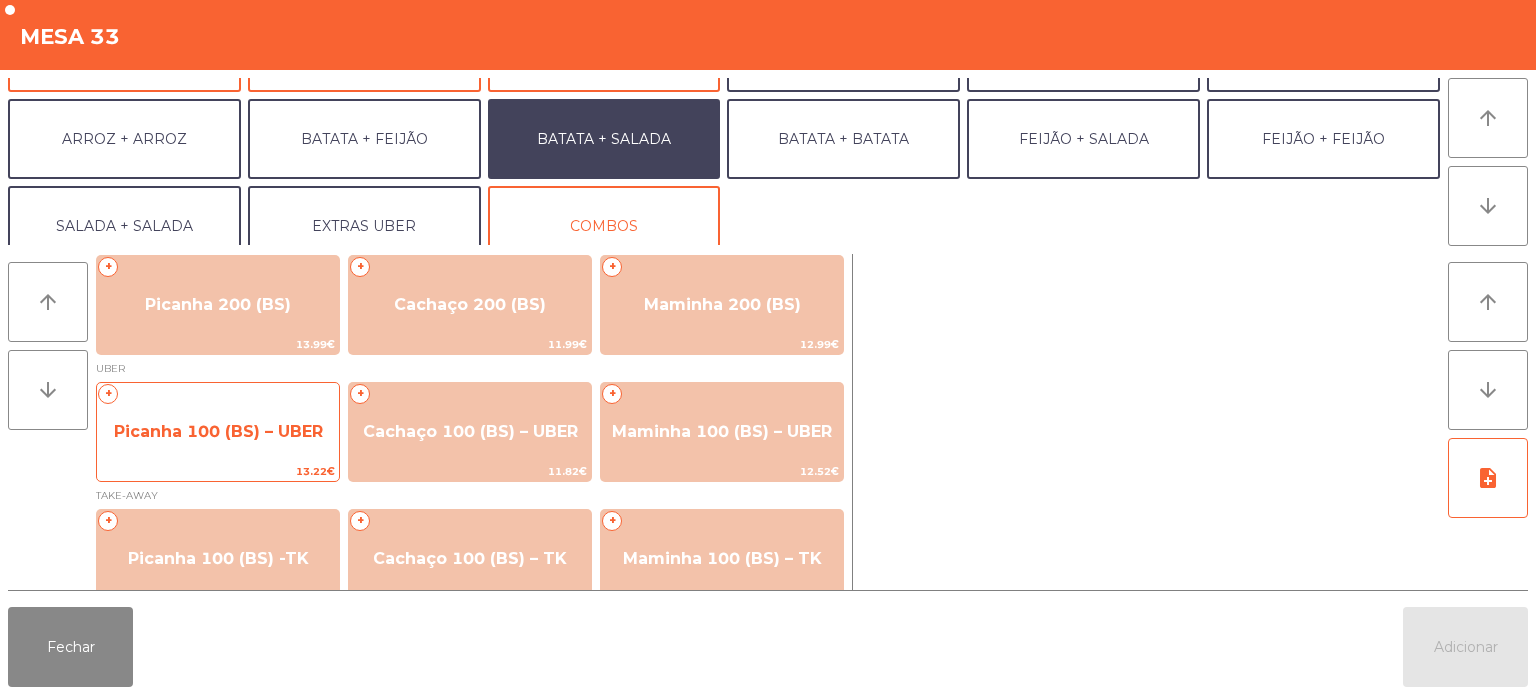 click on "Picanha 100 (BS) – UBER" 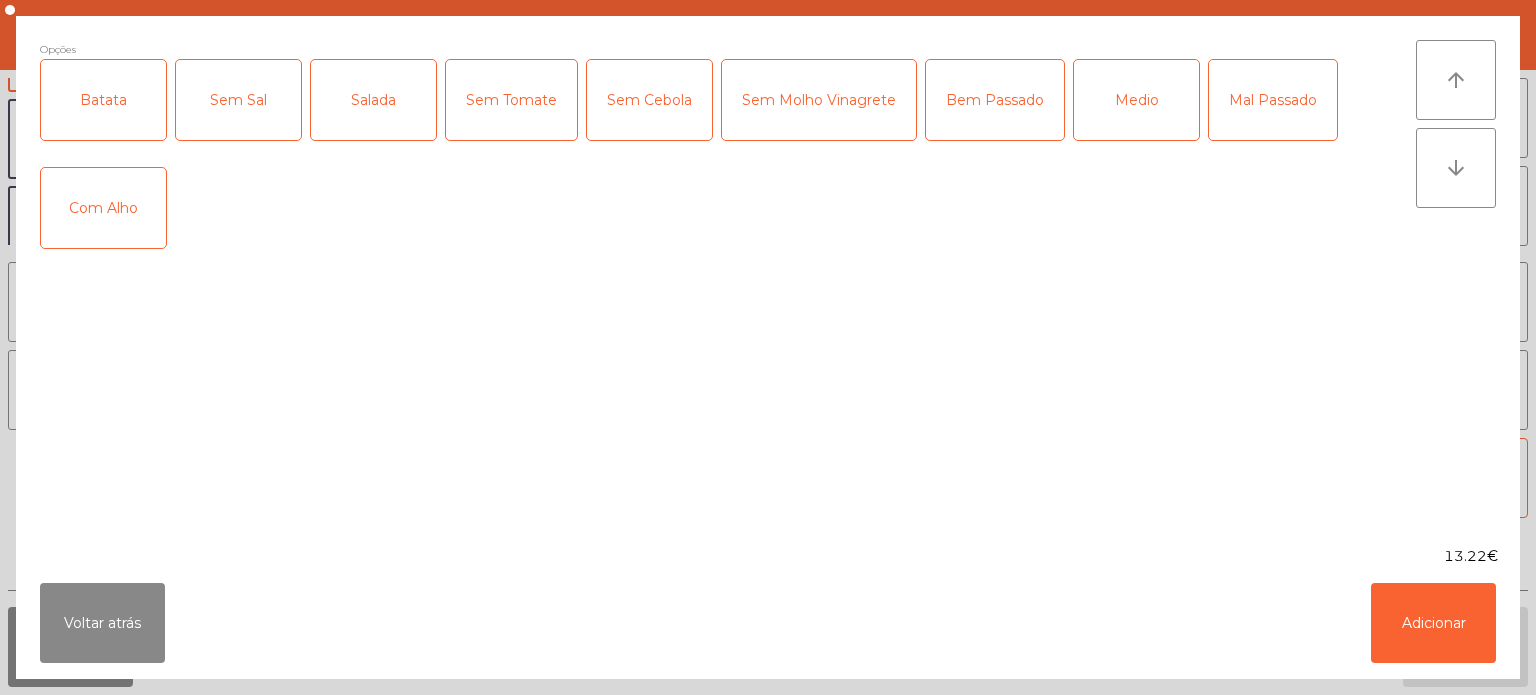 click on "Batata" 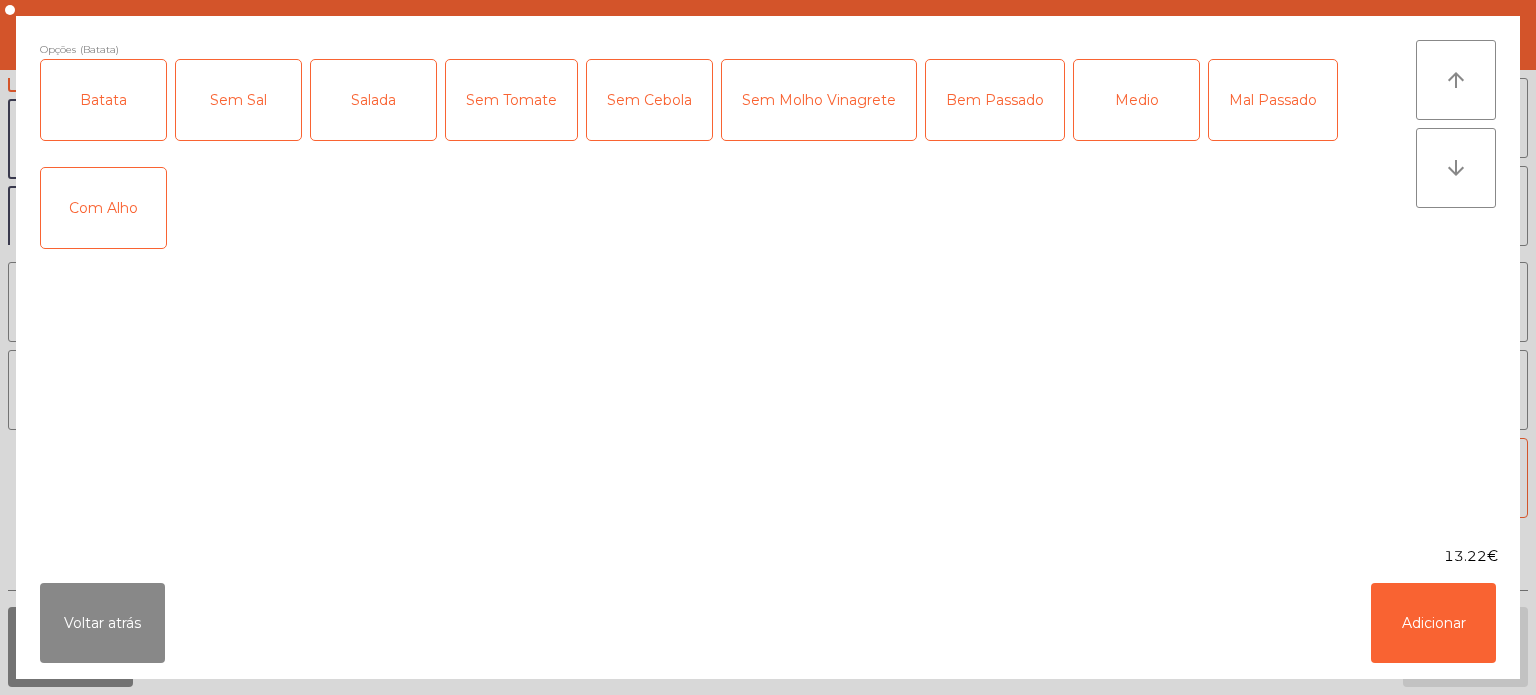 click on "Sem Sal" 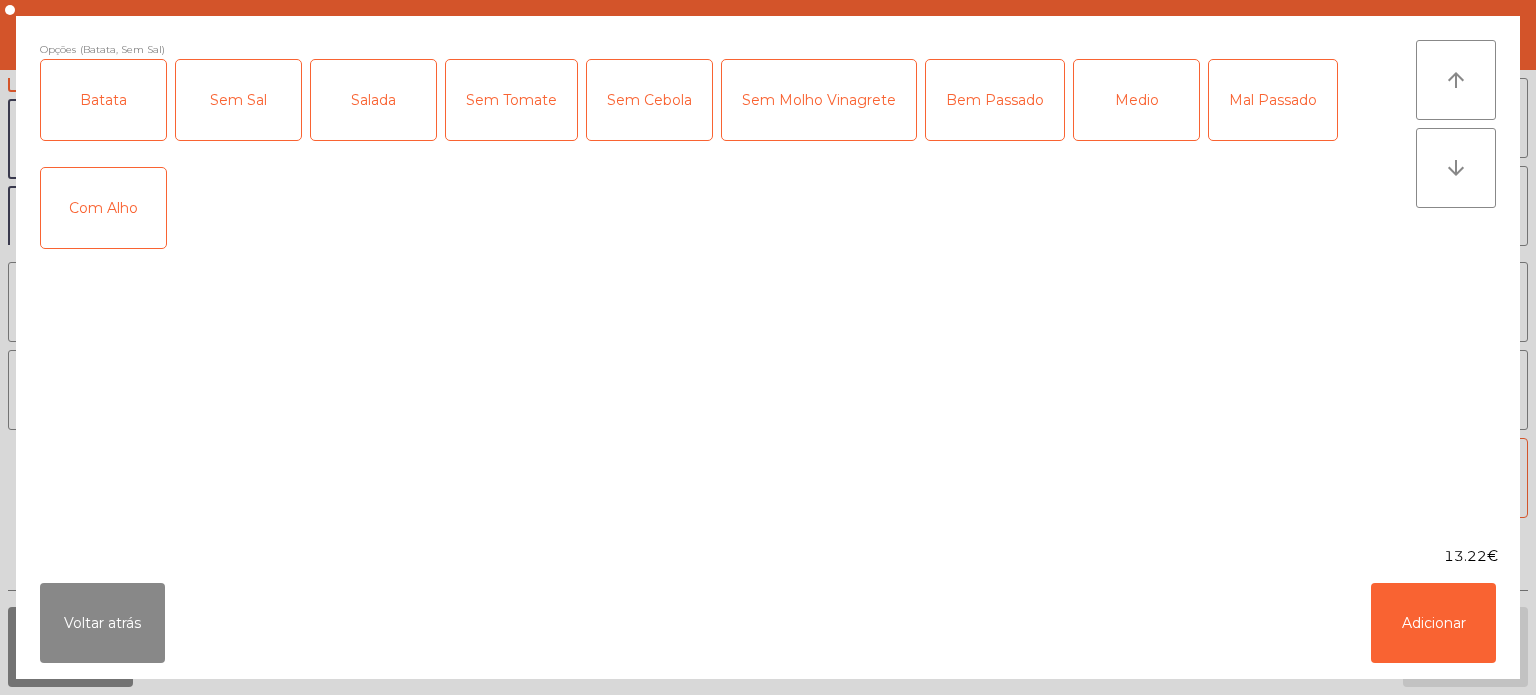 click on "Sem Sal" 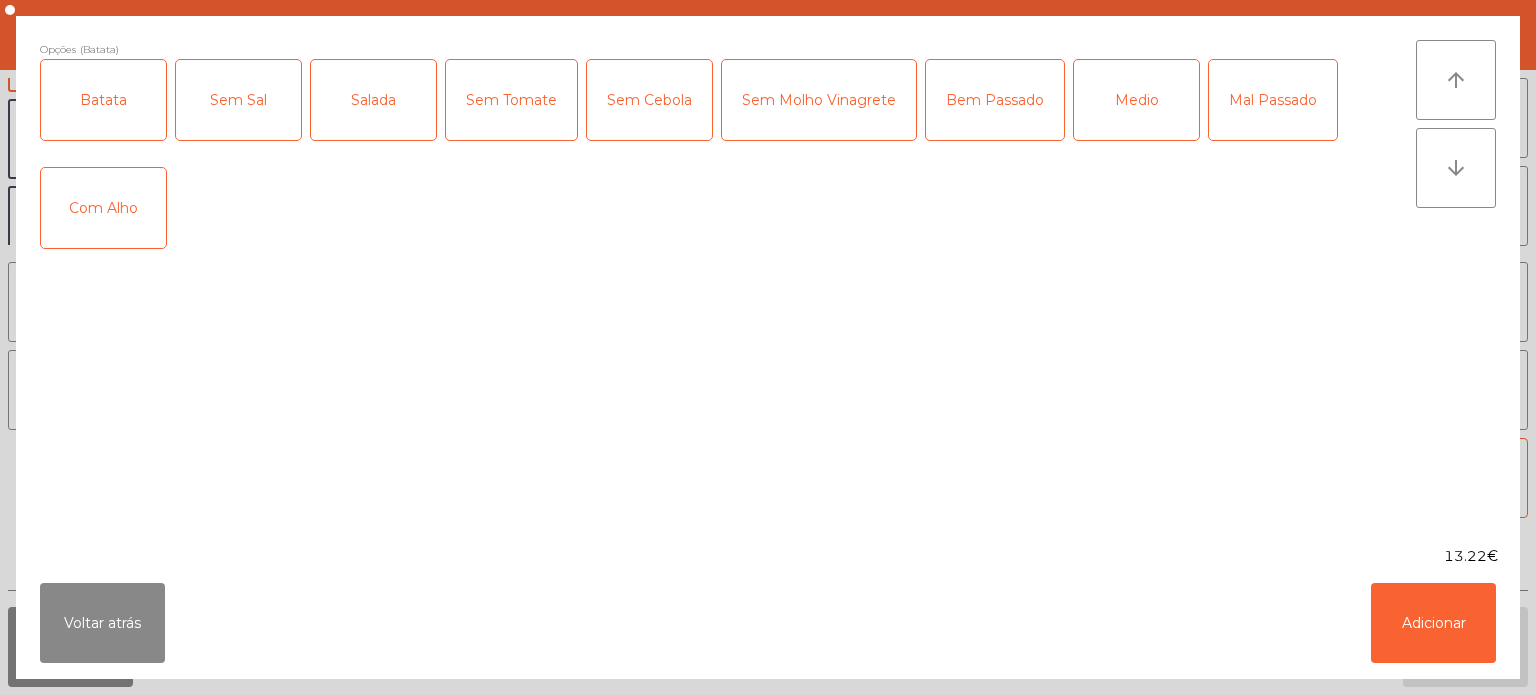 click on "Salada" 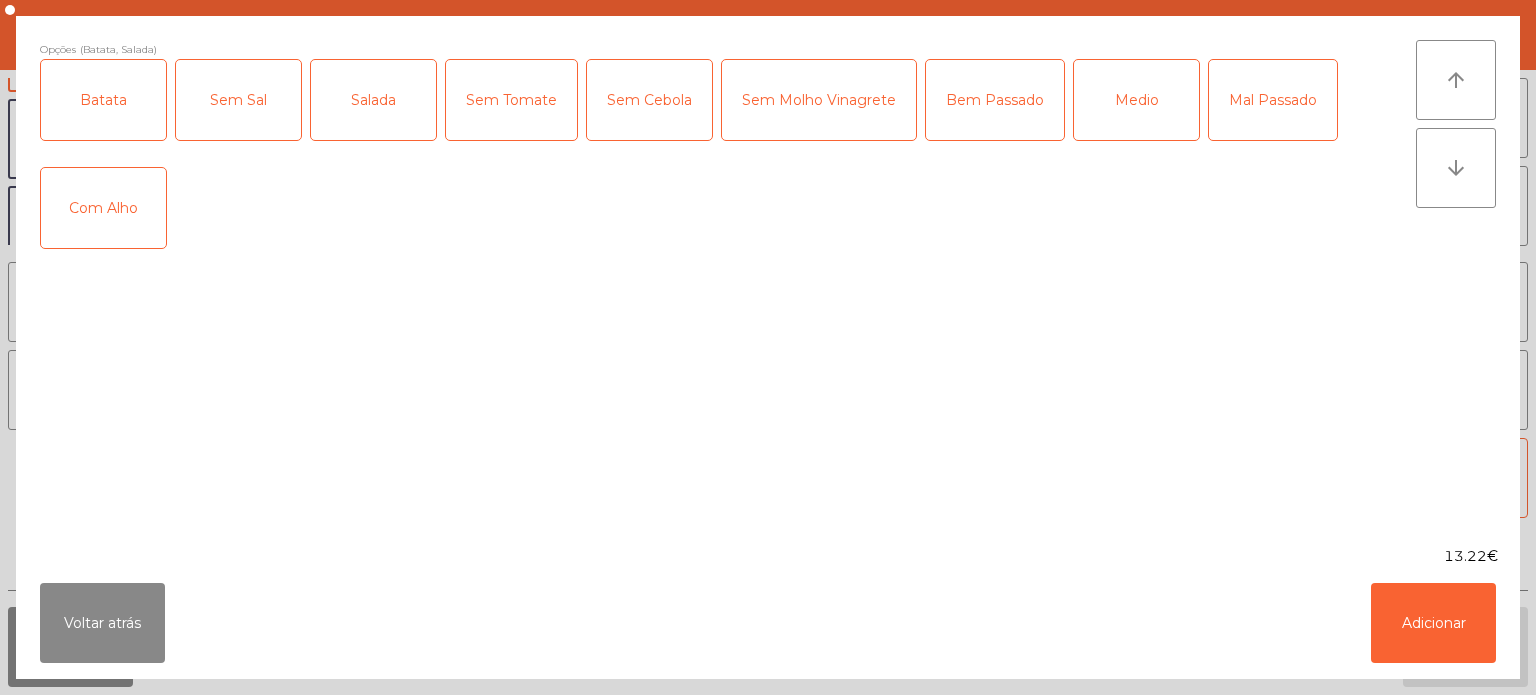 click on "Medio" 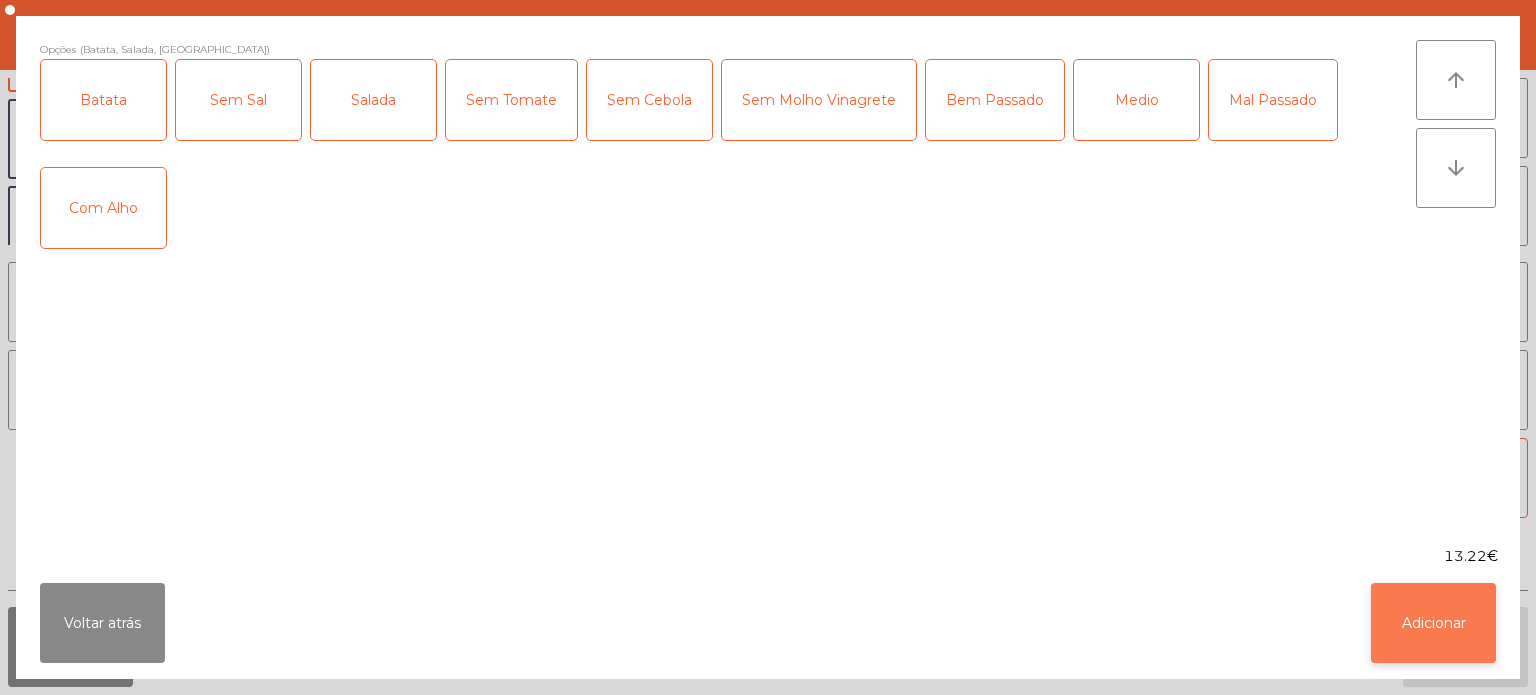 click on "Adicionar" 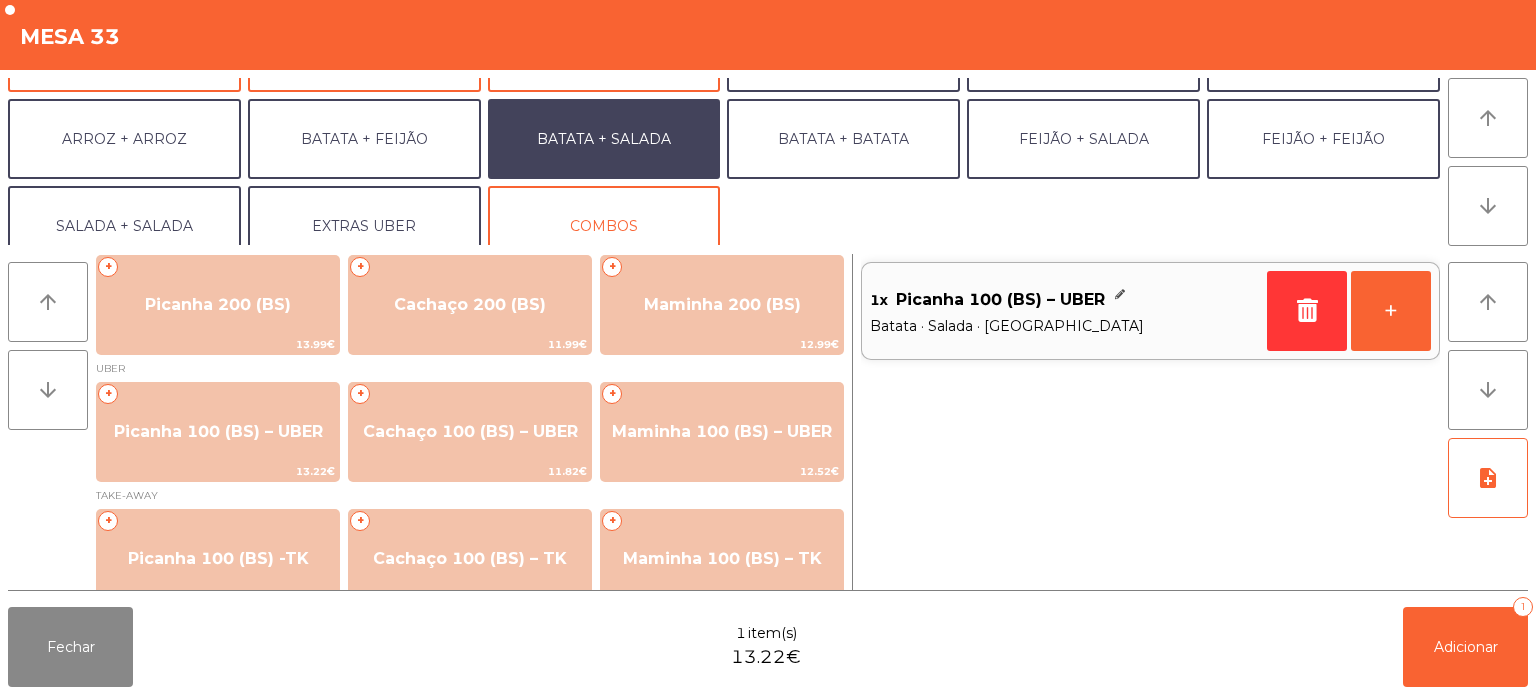 scroll, scrollTop: 260, scrollLeft: 0, axis: vertical 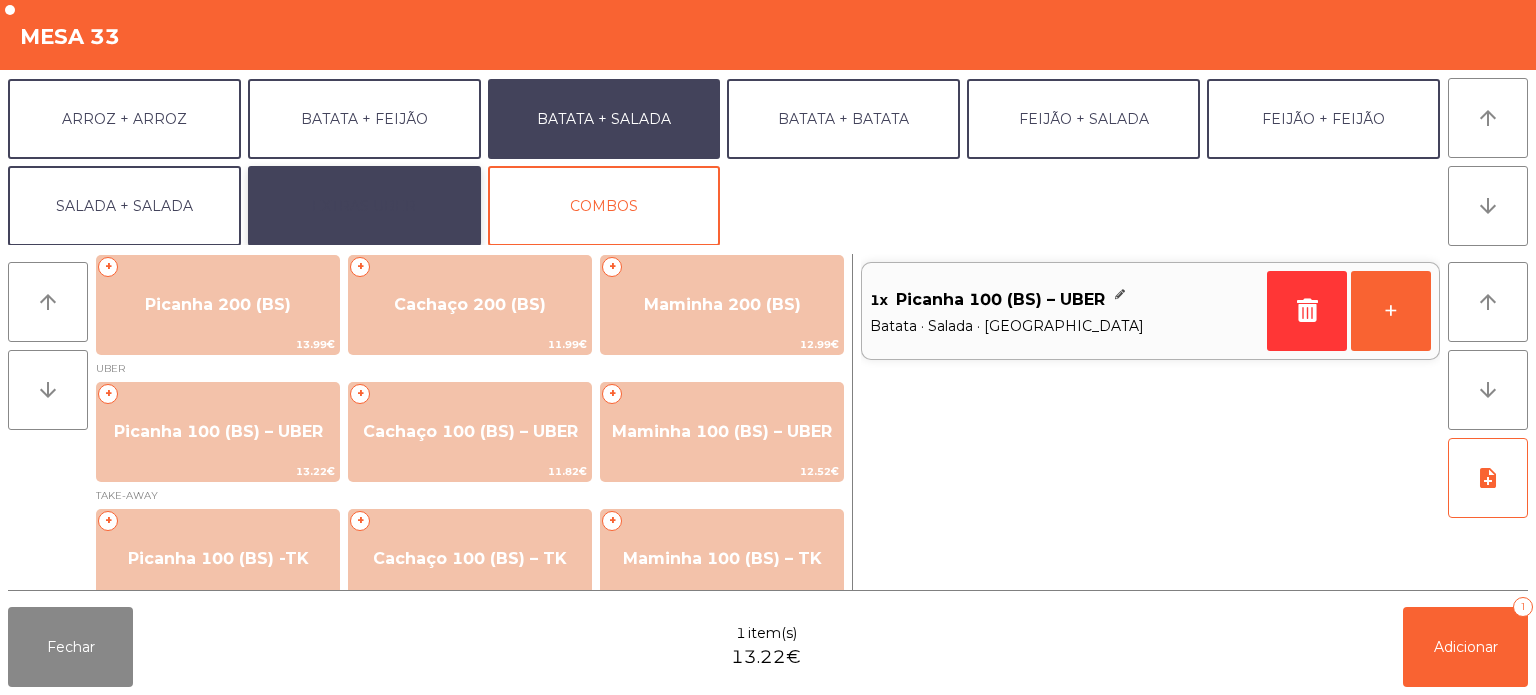 click on "EXTRAS UBER" 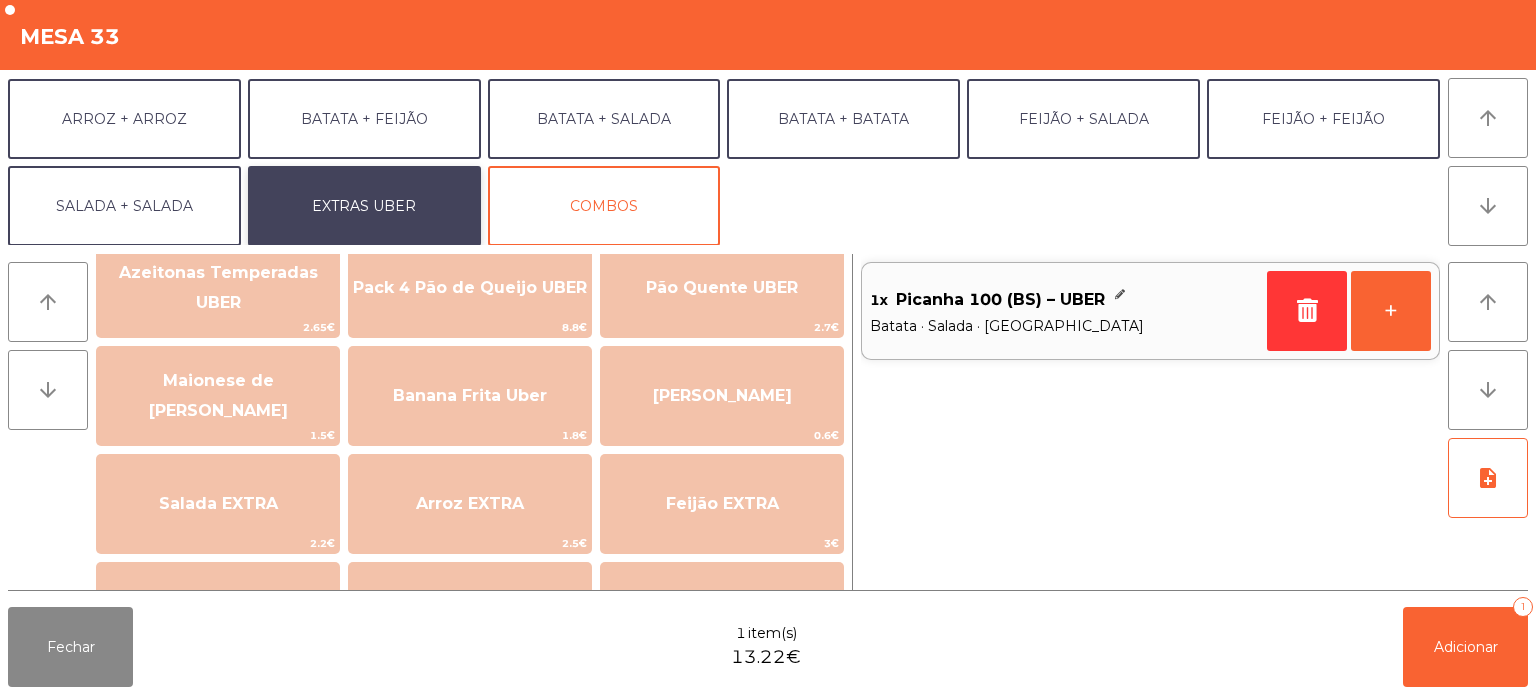 scroll, scrollTop: 0, scrollLeft: 0, axis: both 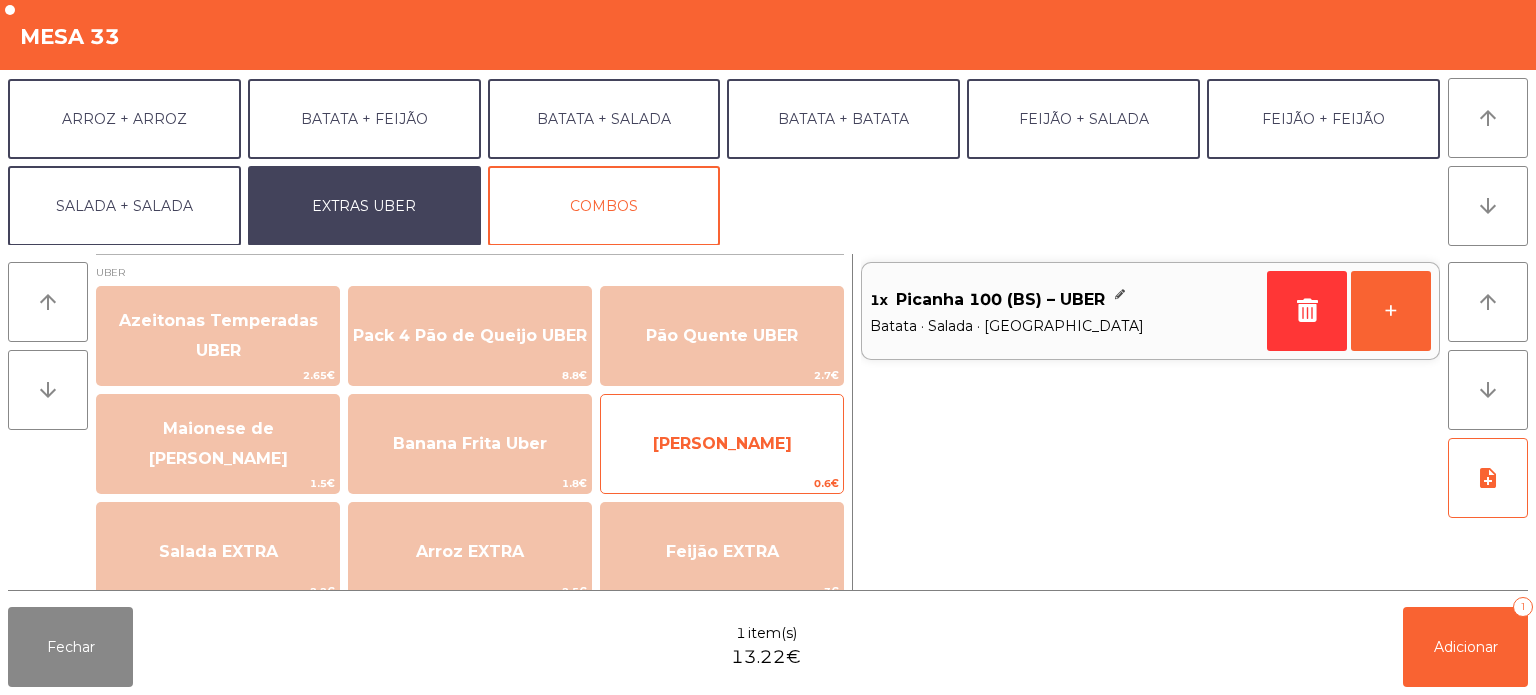 click on "[PERSON_NAME]" 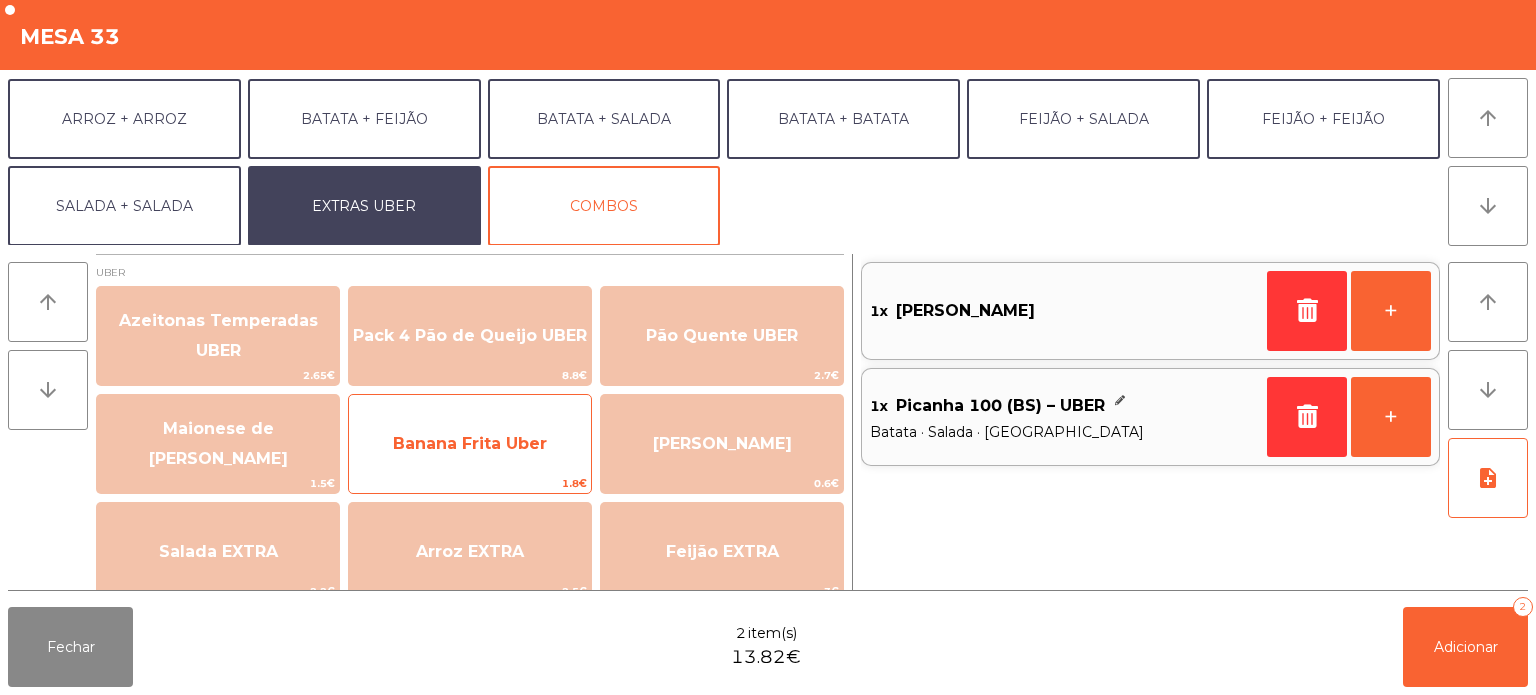 click on "Banana Frita Uber" 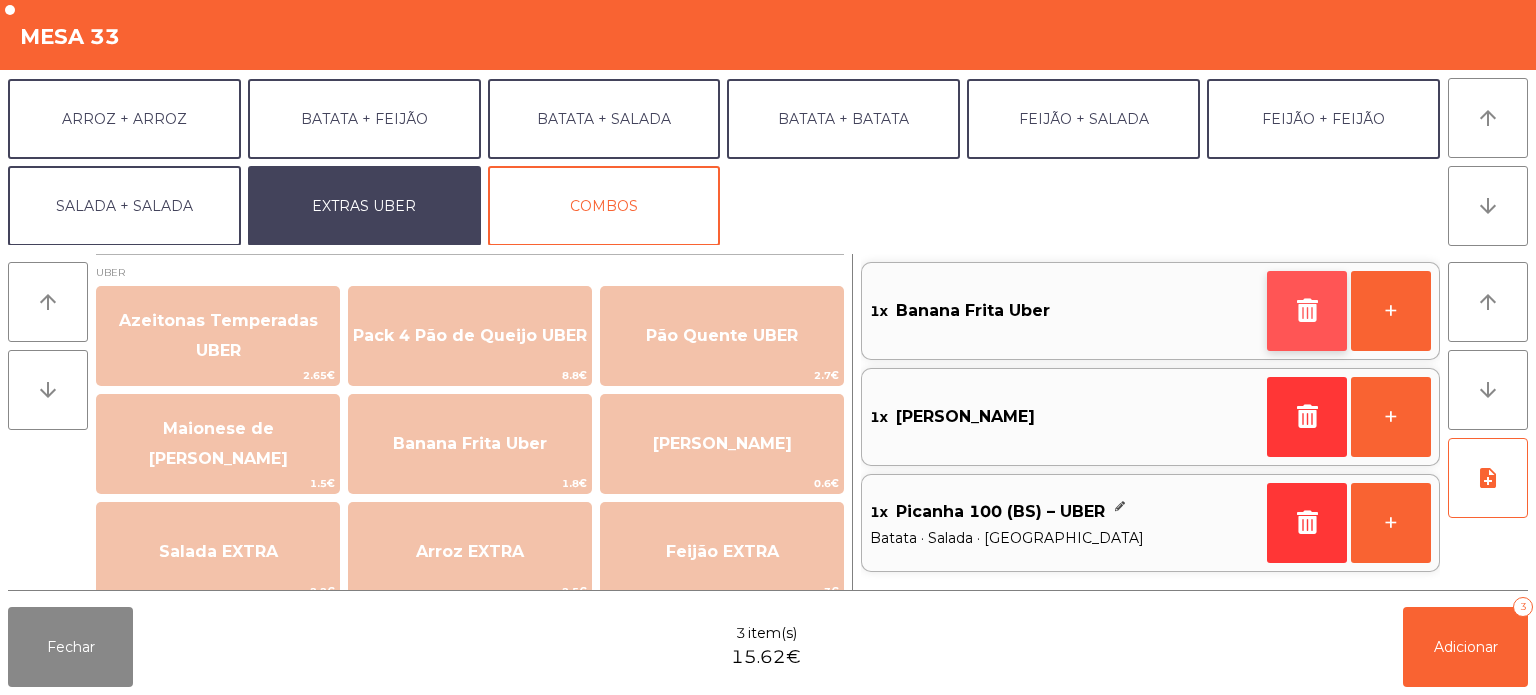 click 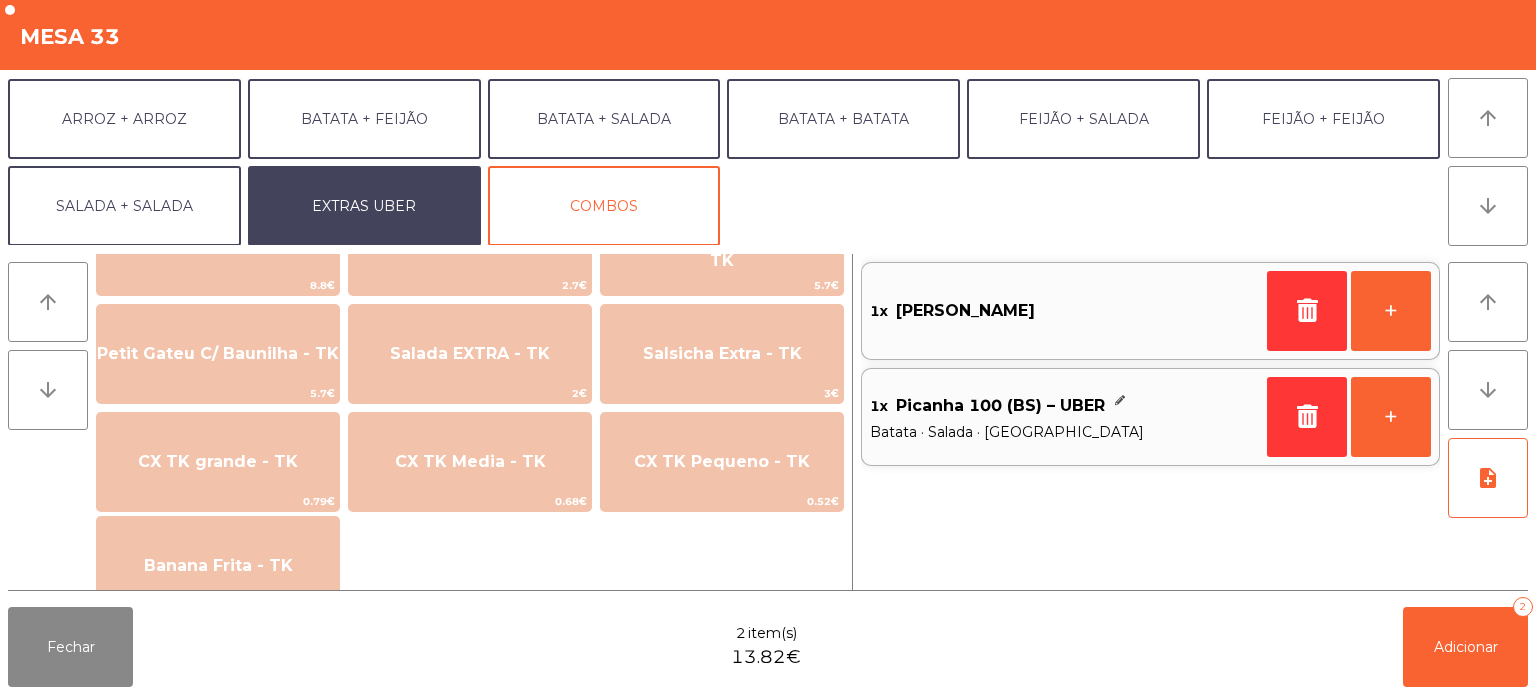 scroll, scrollTop: 1330, scrollLeft: 0, axis: vertical 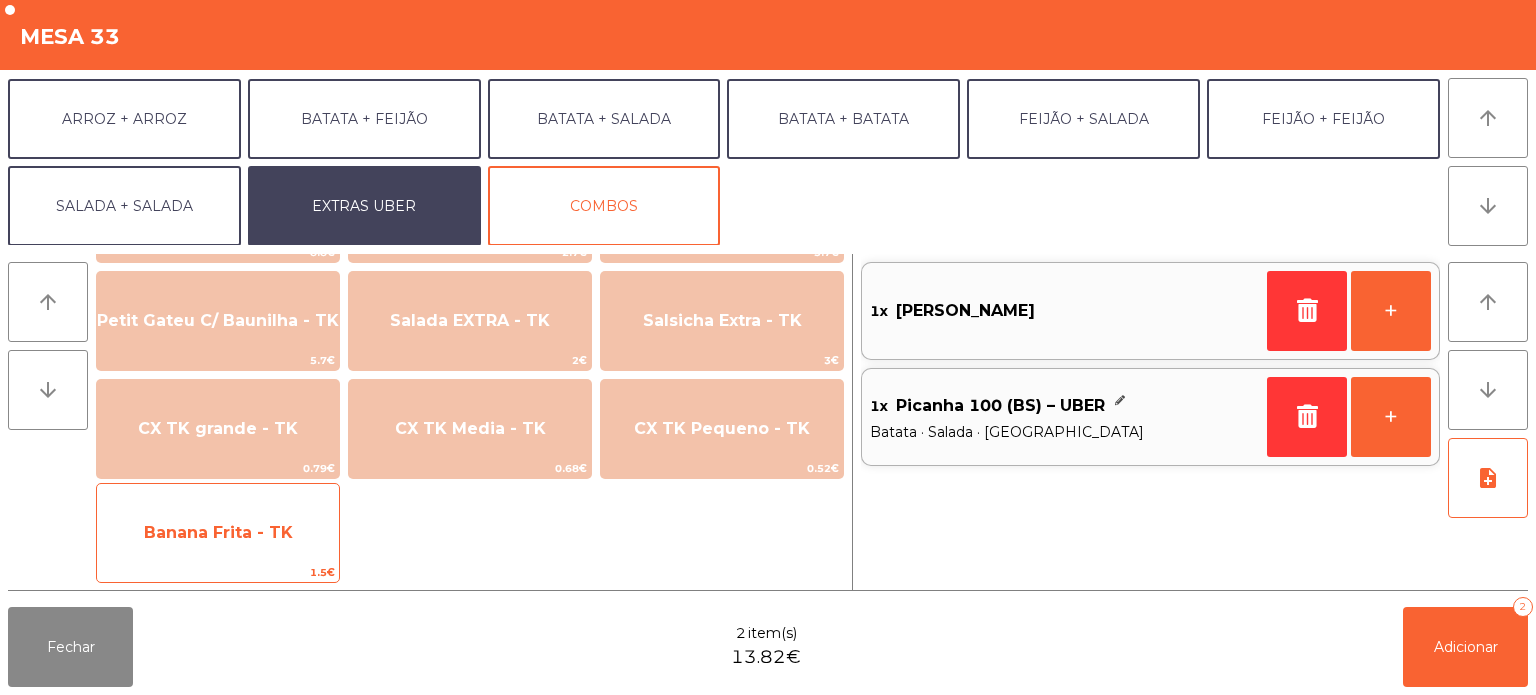 click on "Banana Frita - TK" 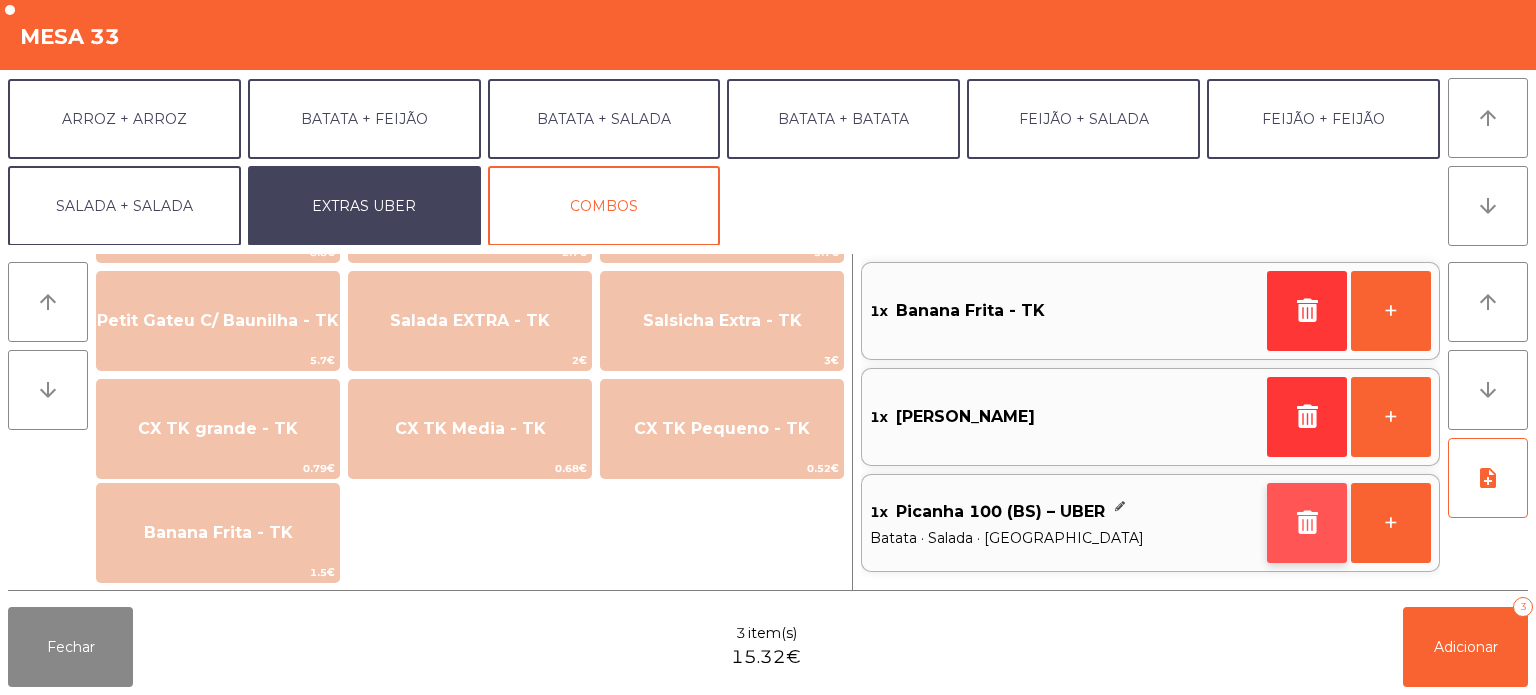 click 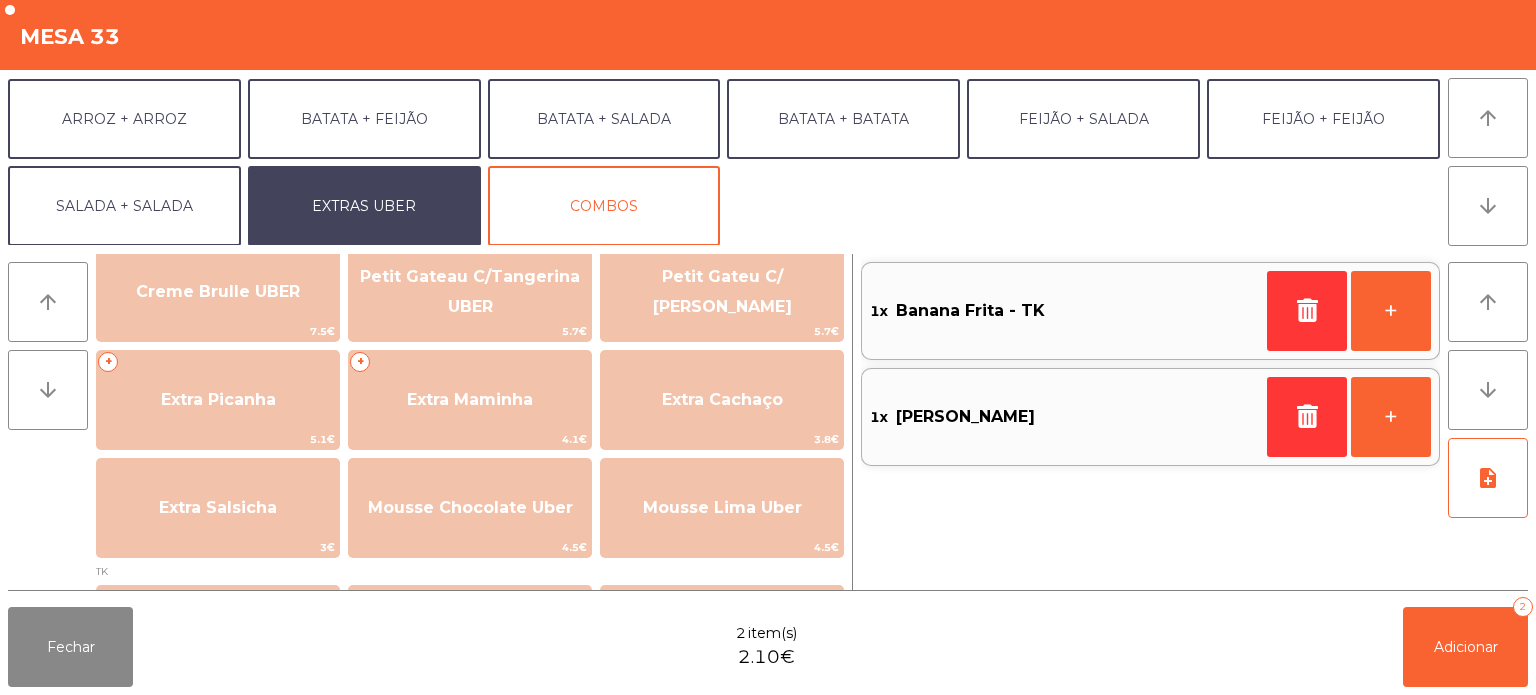 scroll, scrollTop: 546, scrollLeft: 0, axis: vertical 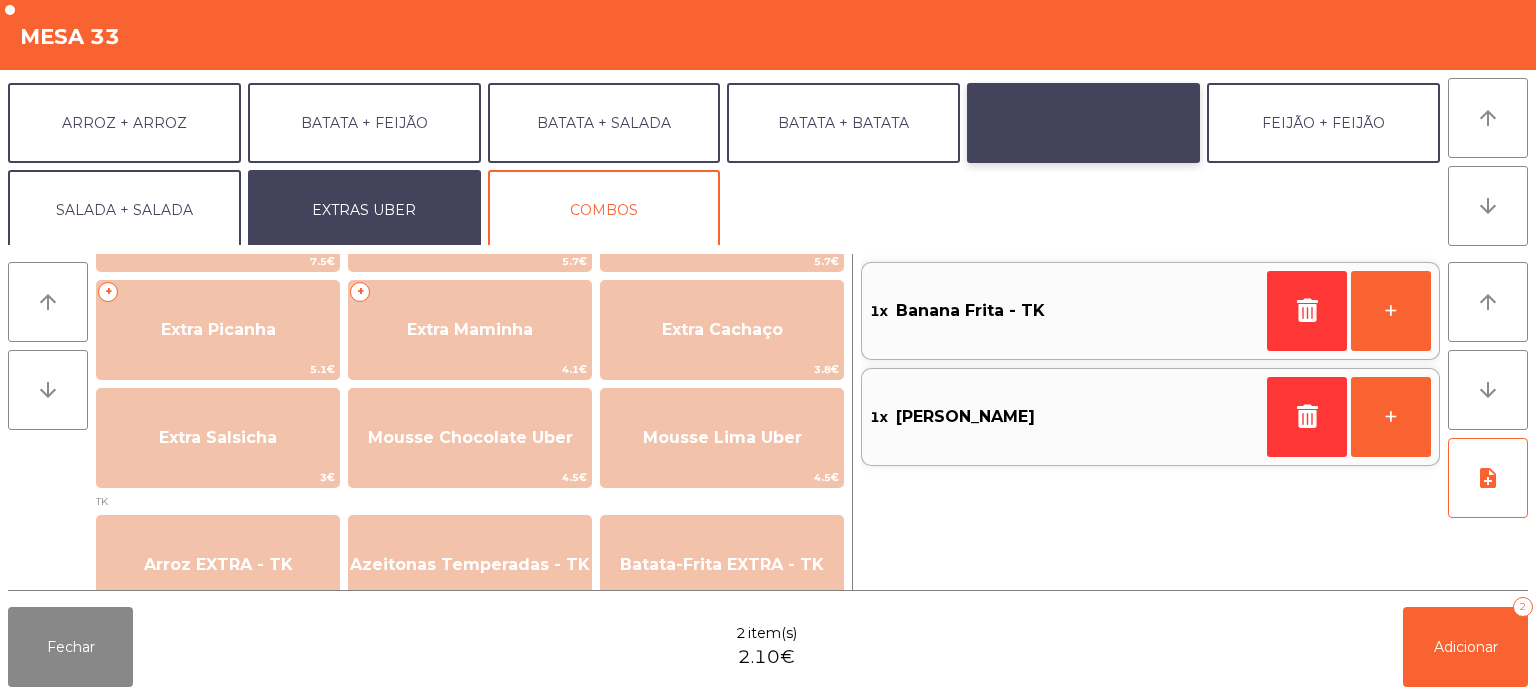 click on "FEIJÃO + SALADA" 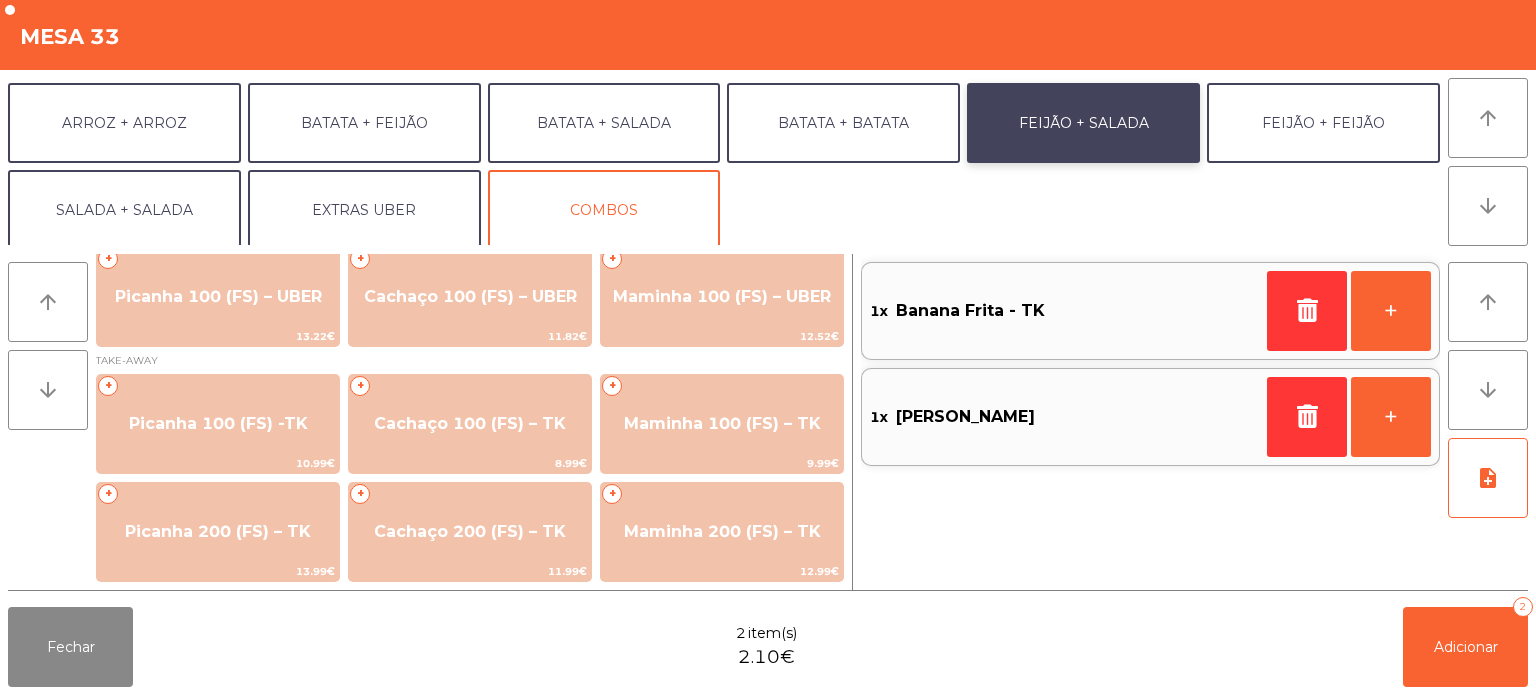 scroll, scrollTop: 250, scrollLeft: 0, axis: vertical 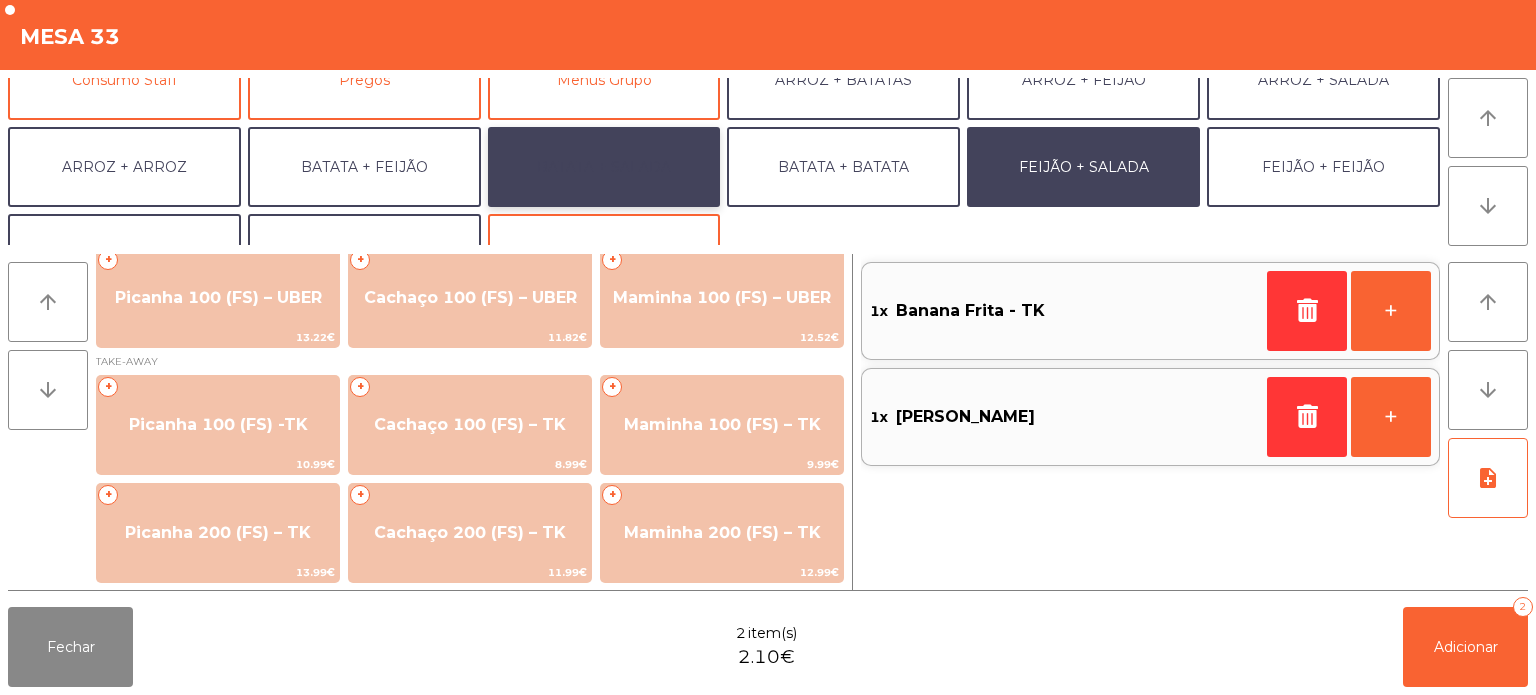 click on "BATATA + SALADA" 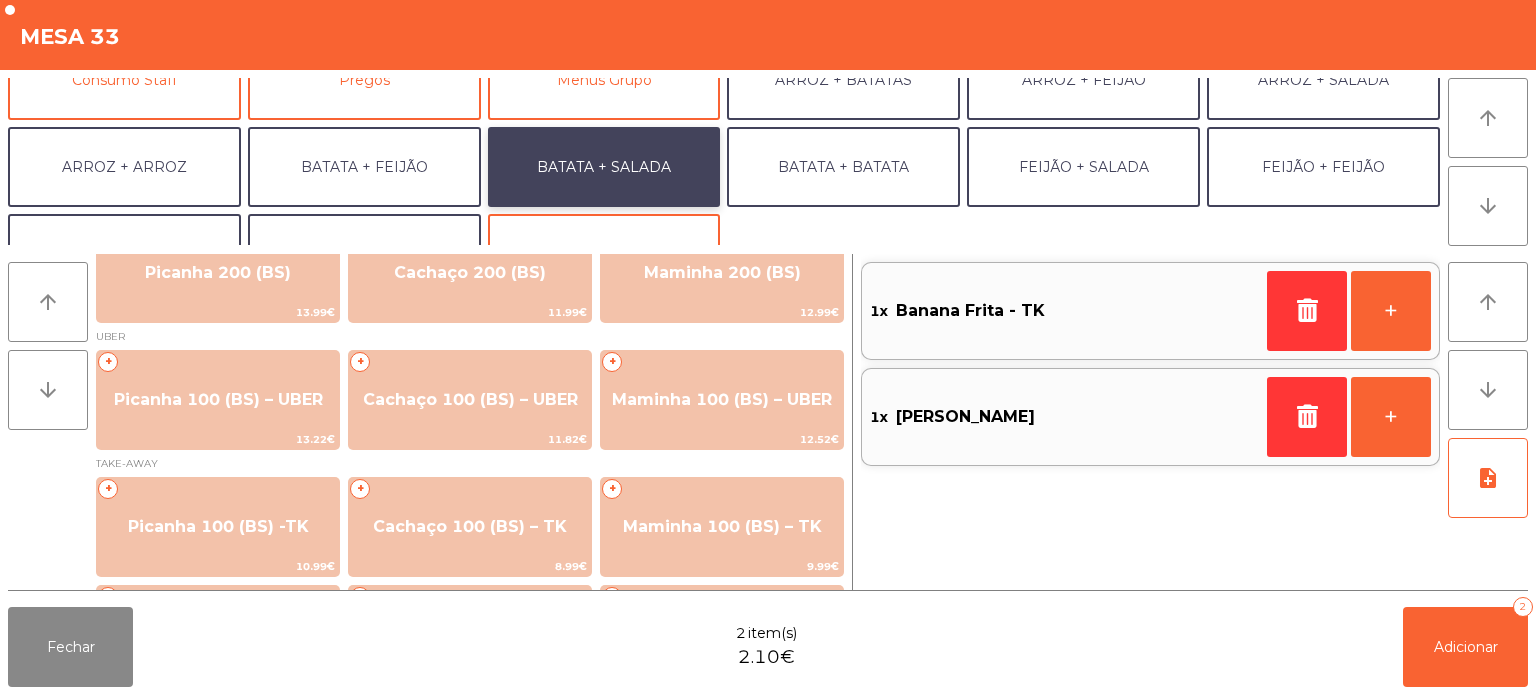 scroll, scrollTop: 148, scrollLeft: 0, axis: vertical 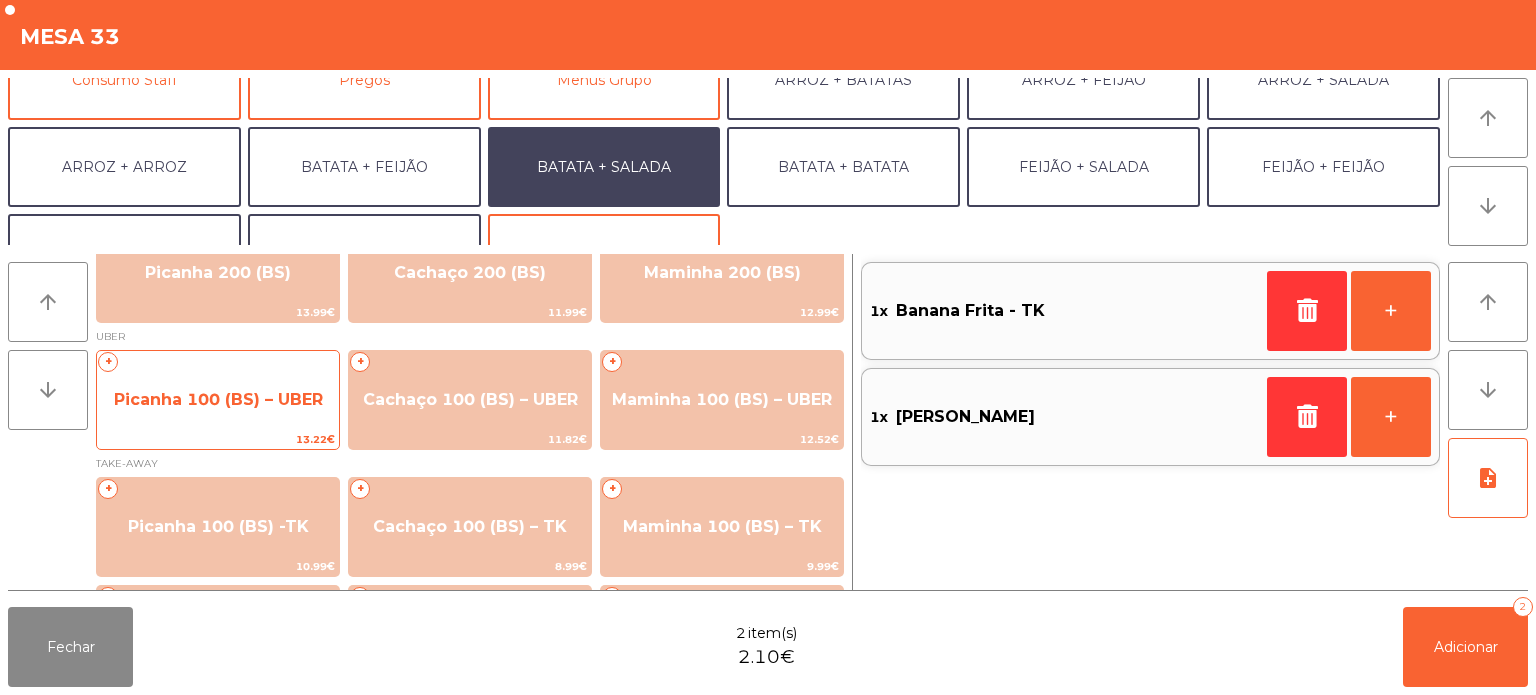click on "Picanha 100 (BS) – UBER" 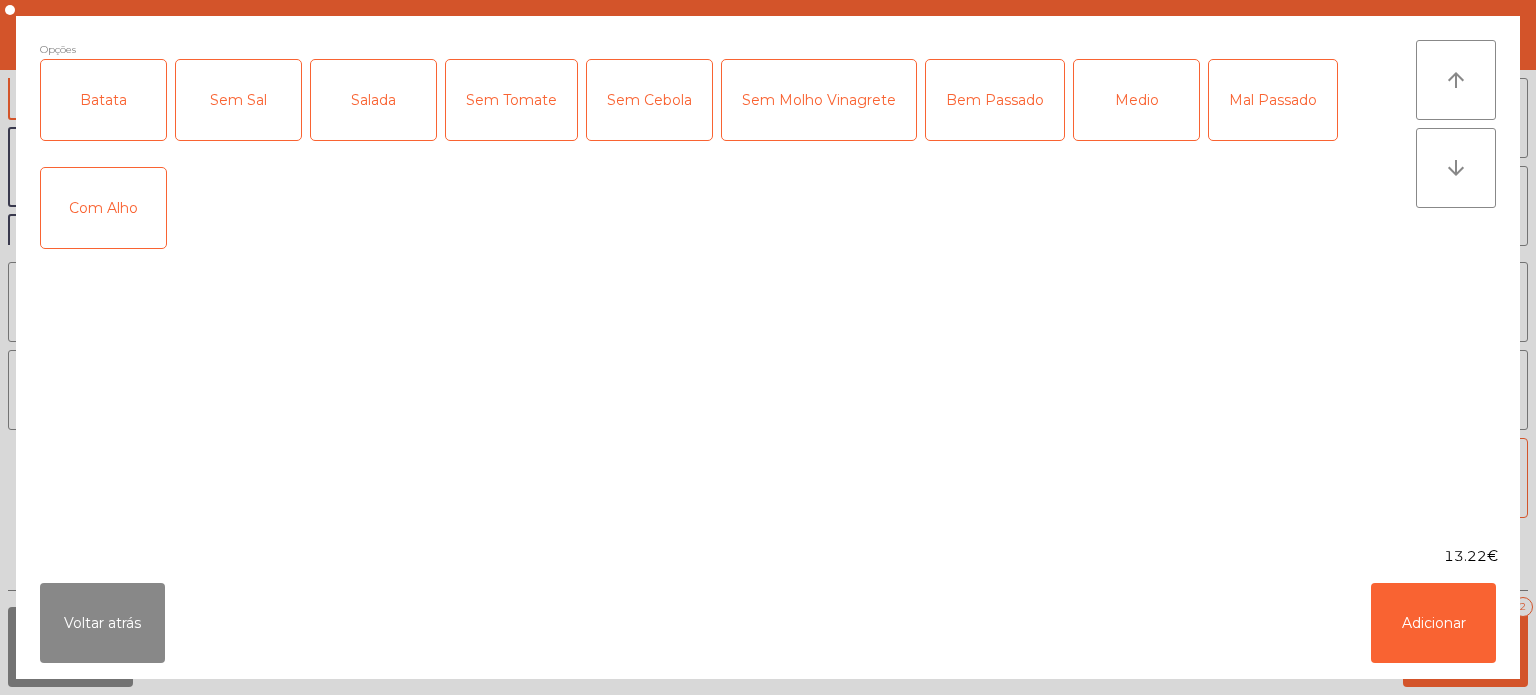 click on "Batata" 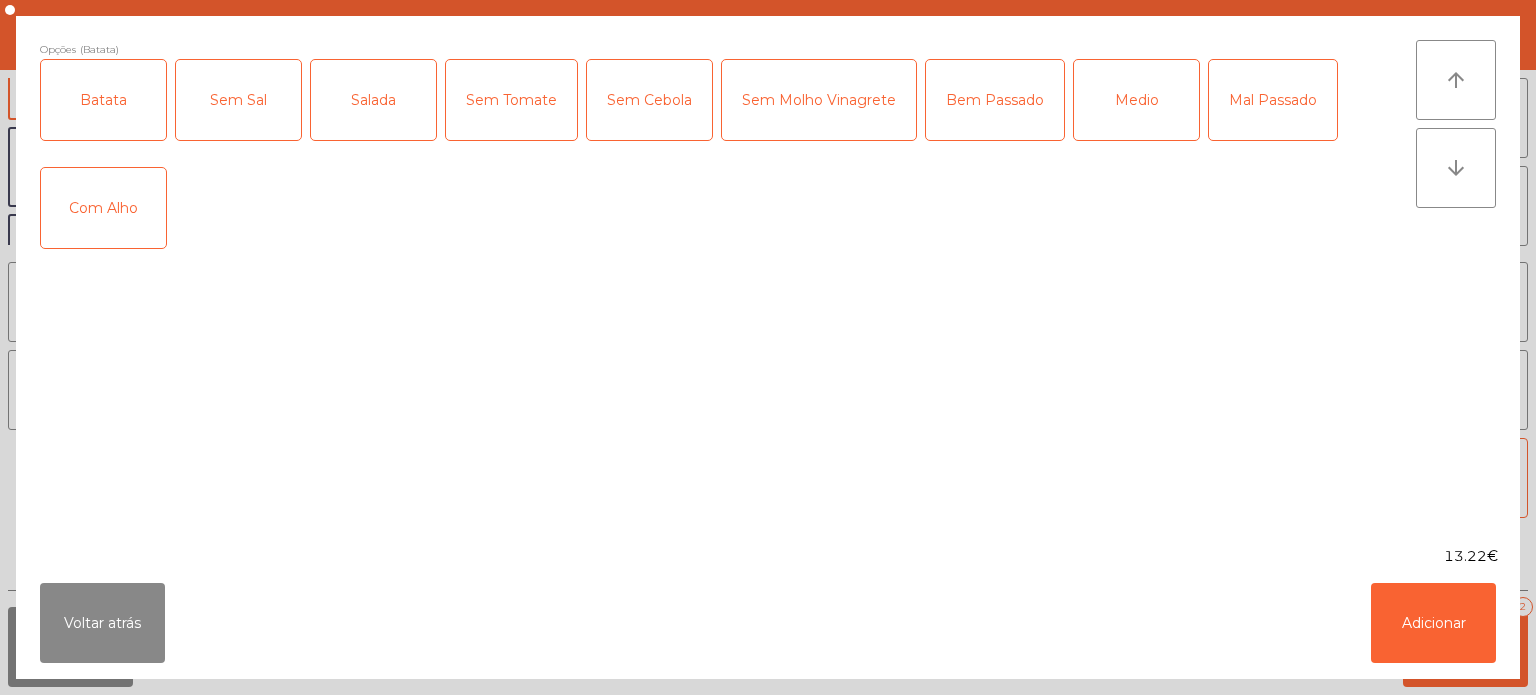 click on "Salada" 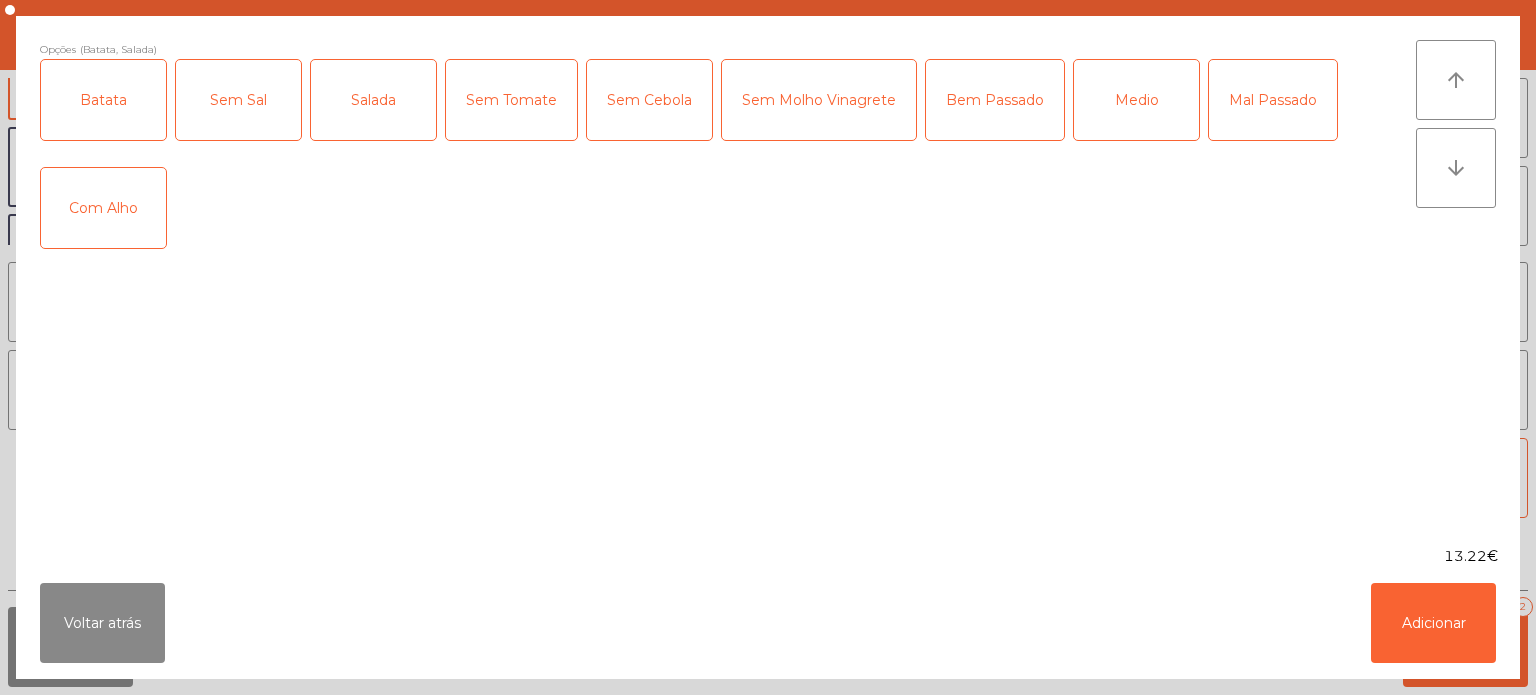 click on "Medio" 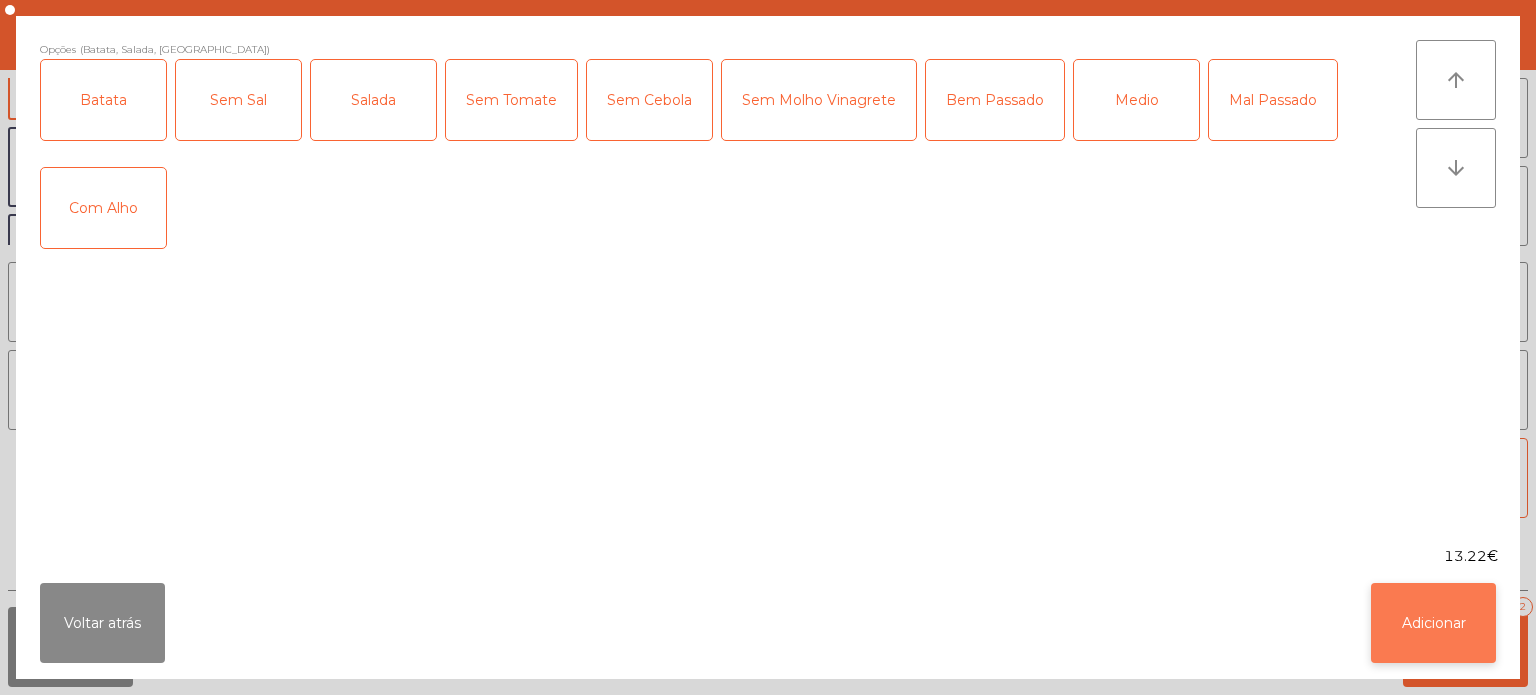click on "Adicionar" 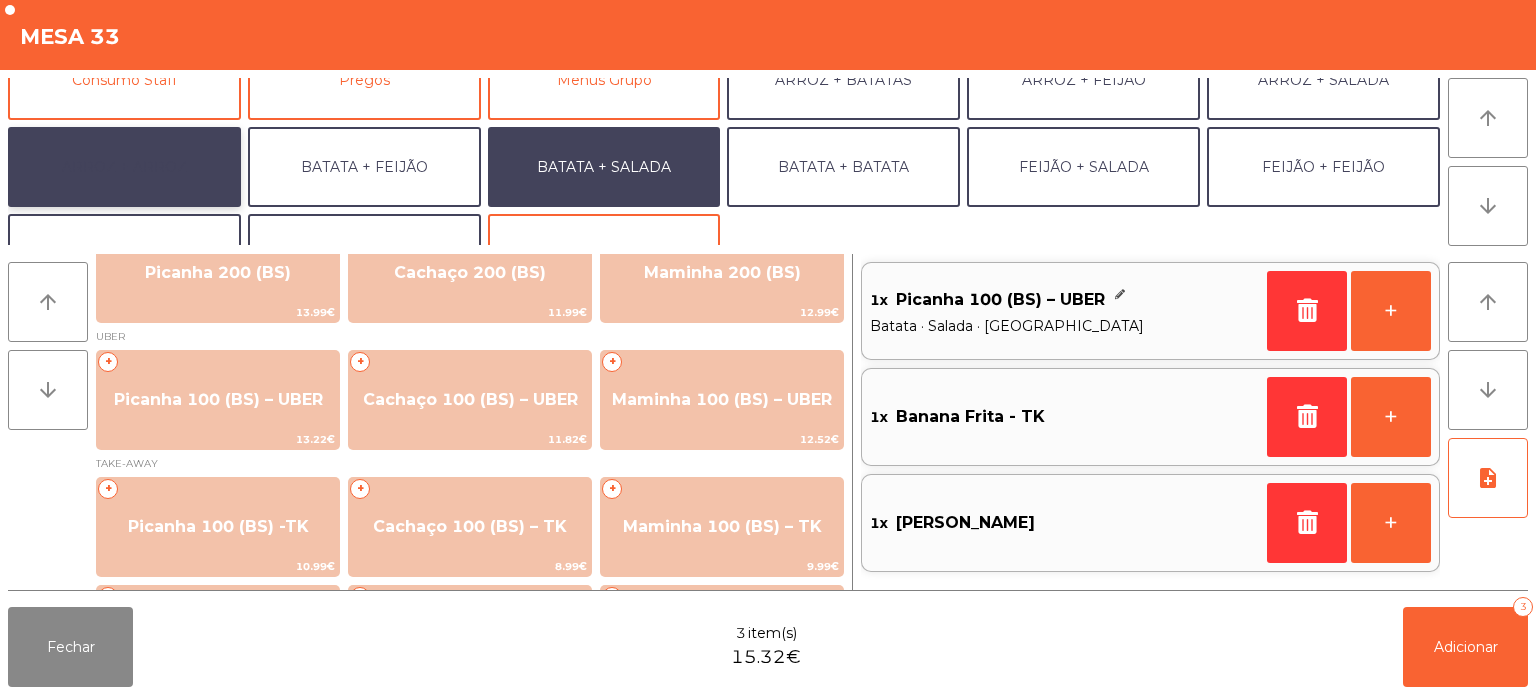 click on "ARROZ + ARROZ" 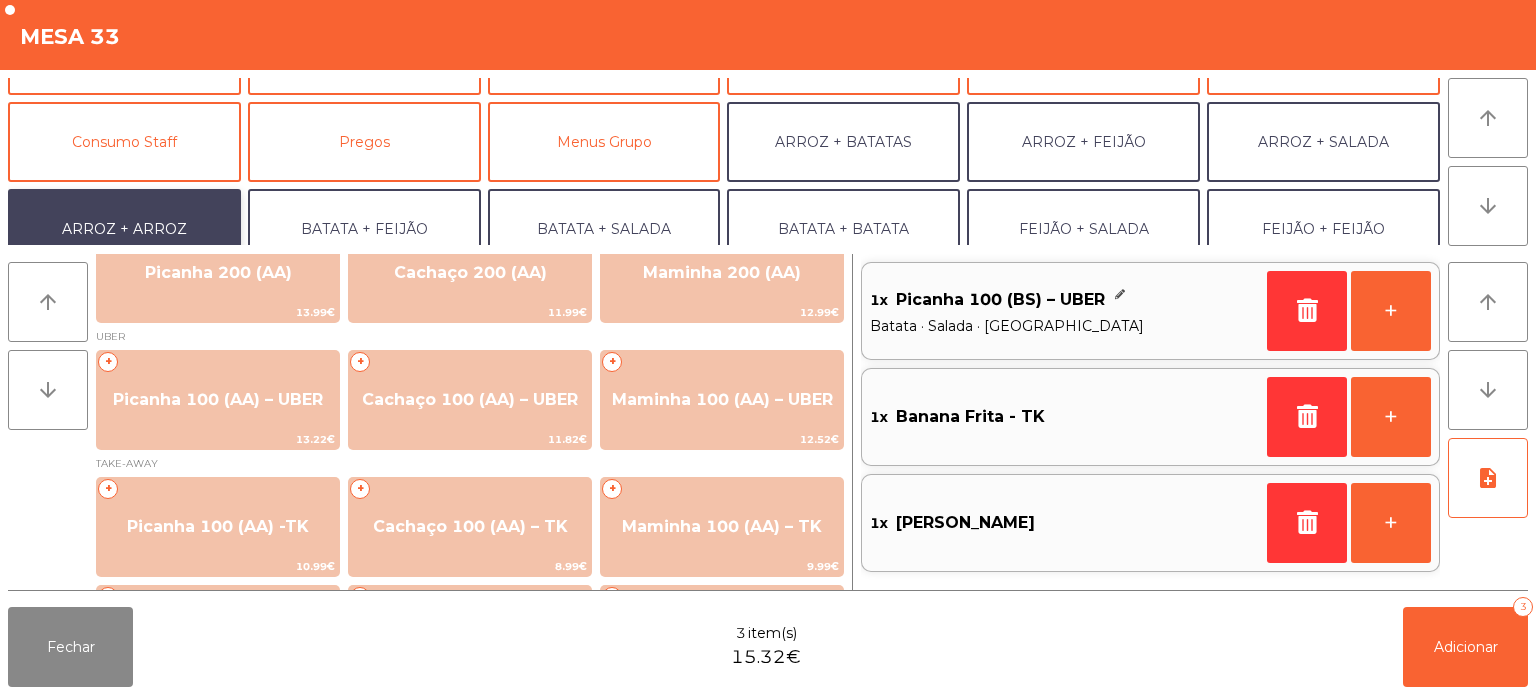 scroll, scrollTop: 163, scrollLeft: 0, axis: vertical 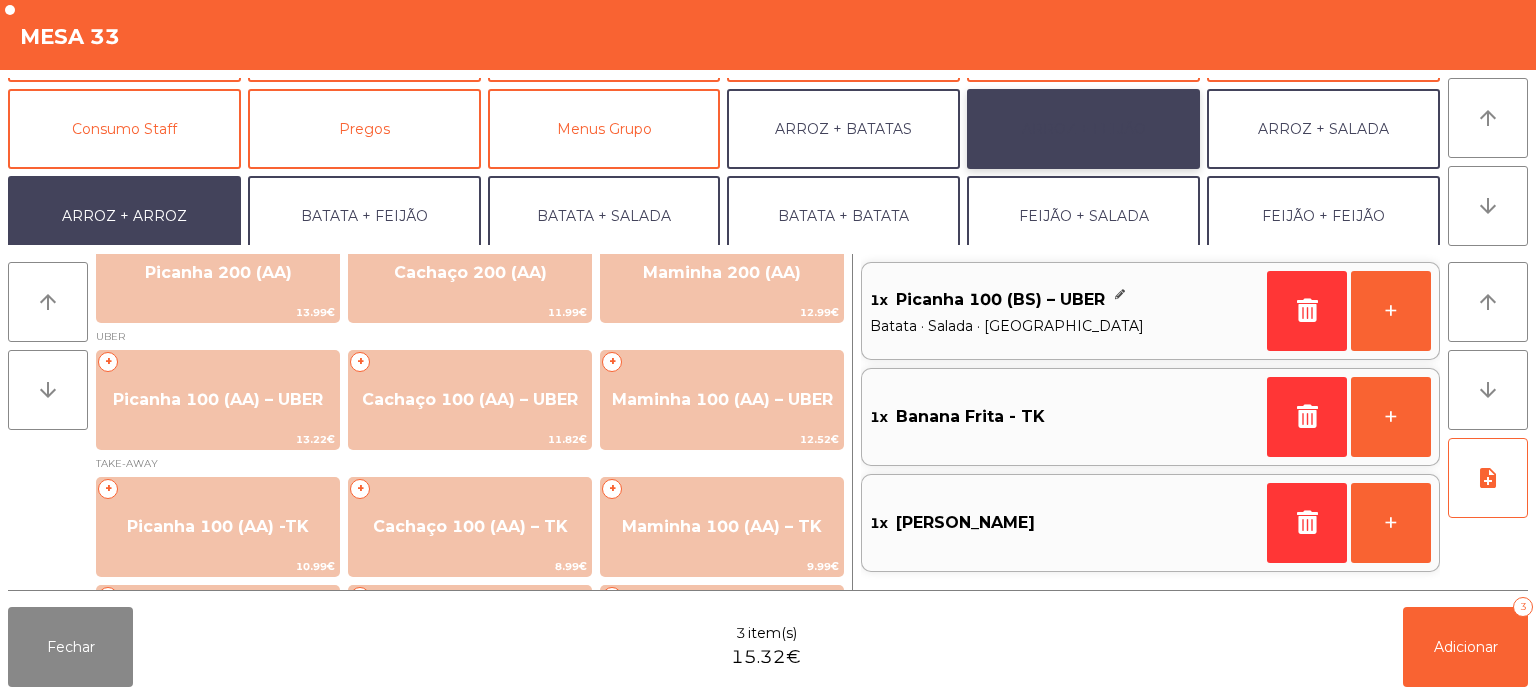 click on "ARROZ + FEIJÃO" 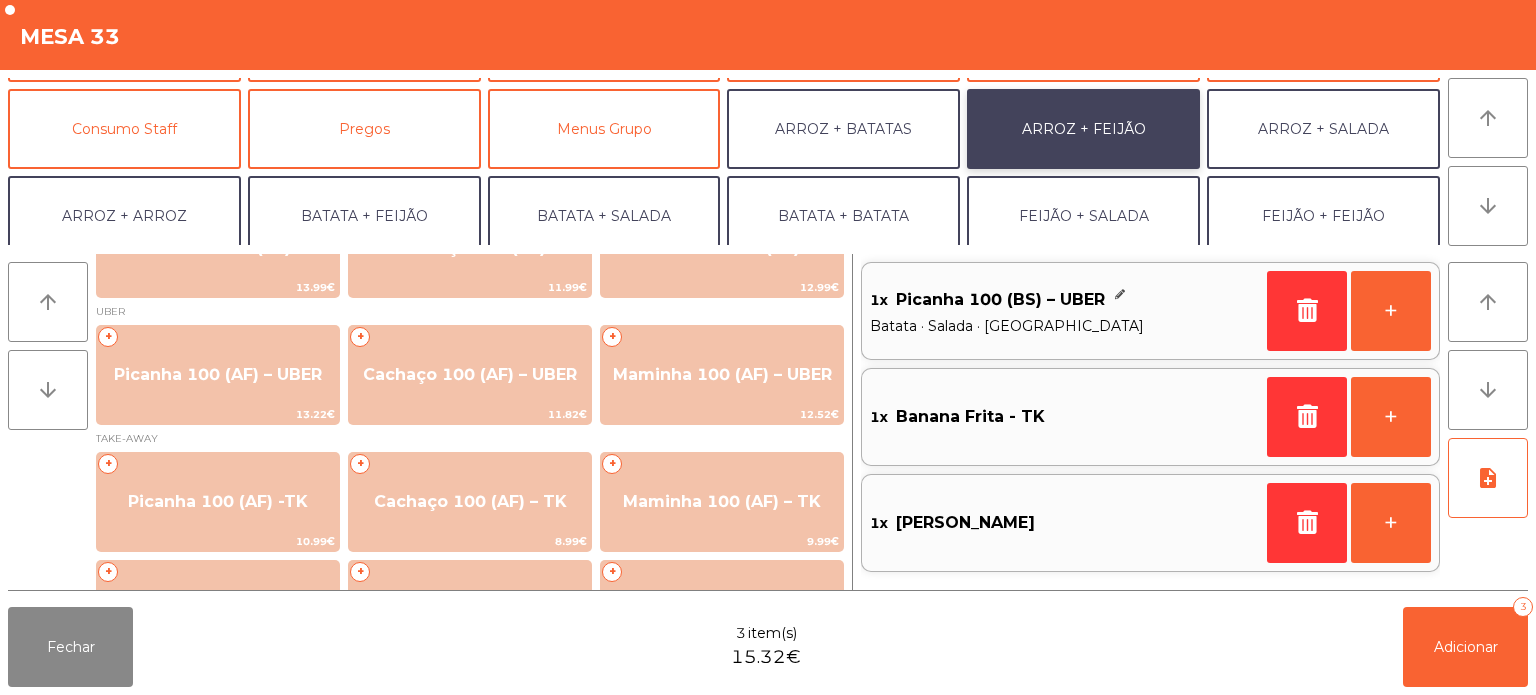 scroll, scrollTop: 164, scrollLeft: 0, axis: vertical 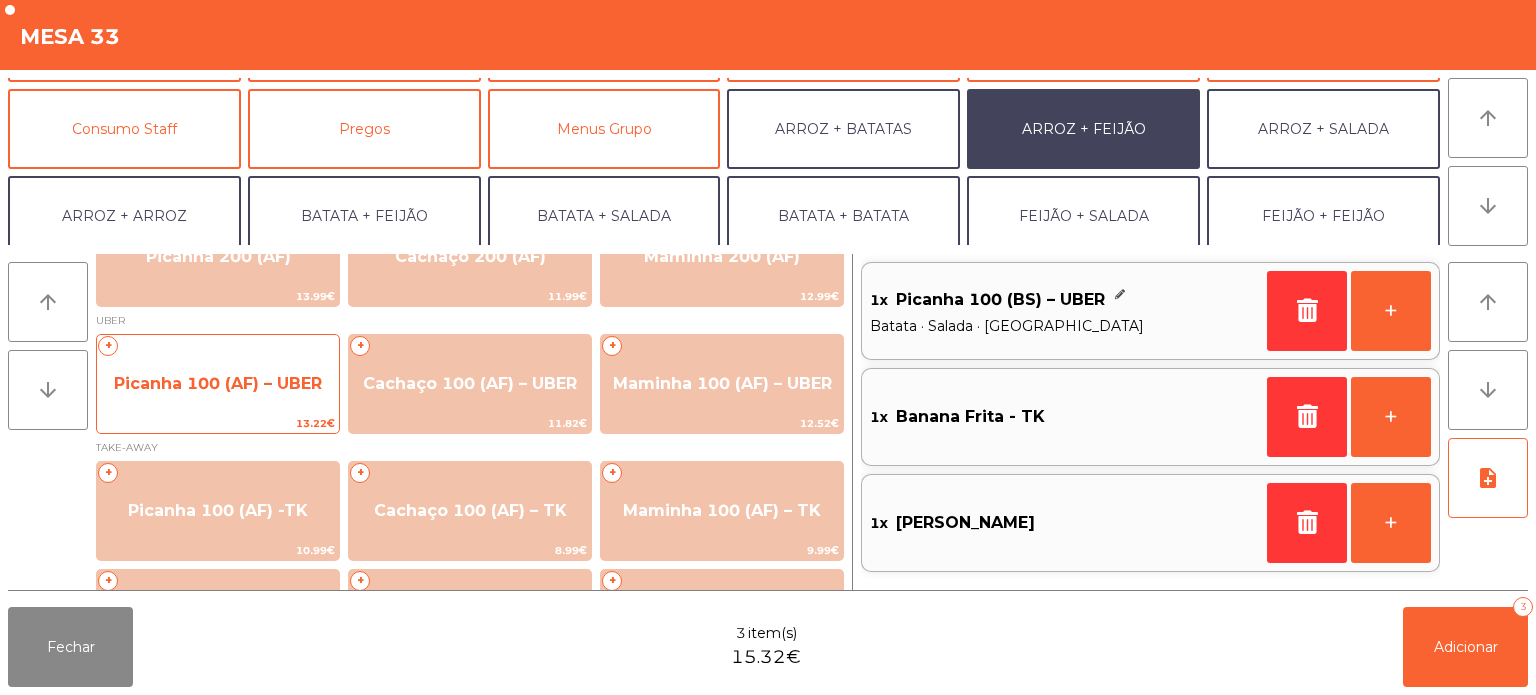 click on "Picanha 100 (AF) – UBER" 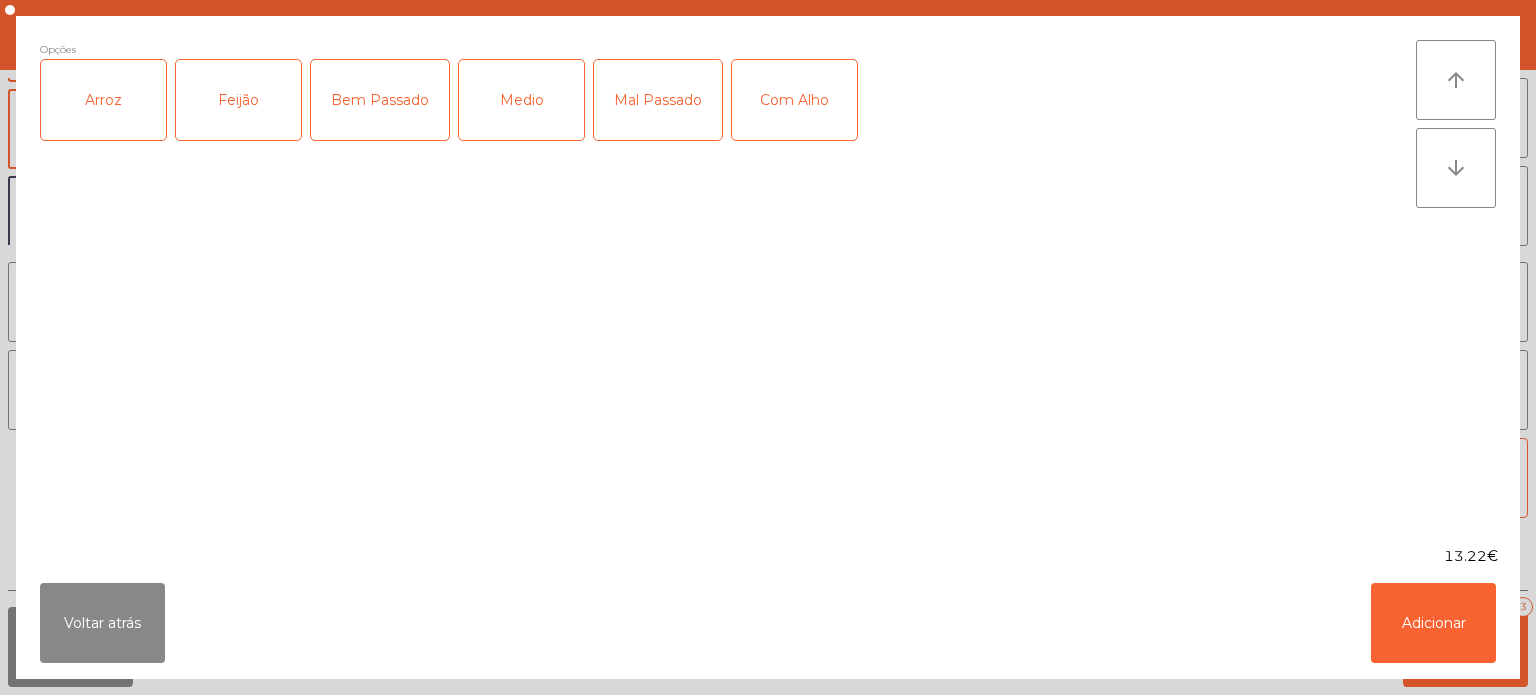 click on "Arroz" 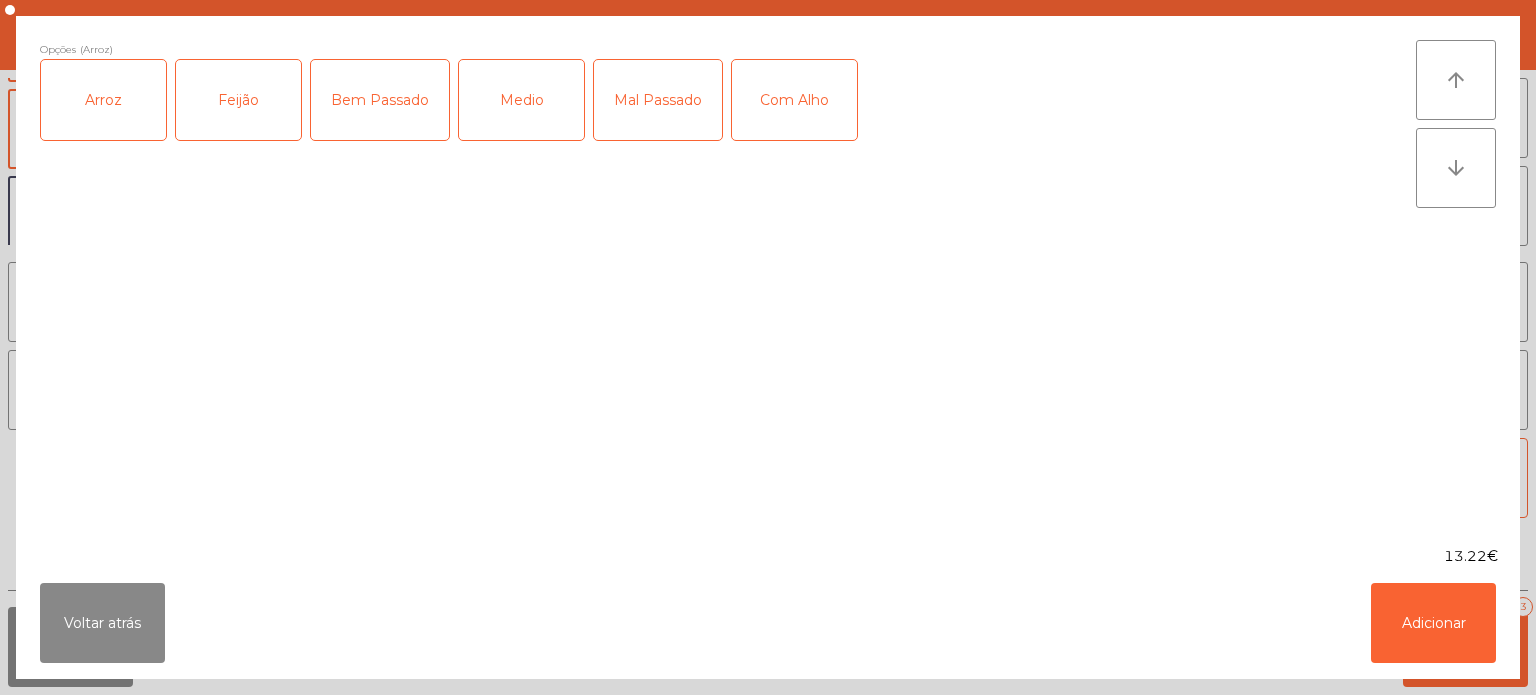 click on "Feijão" 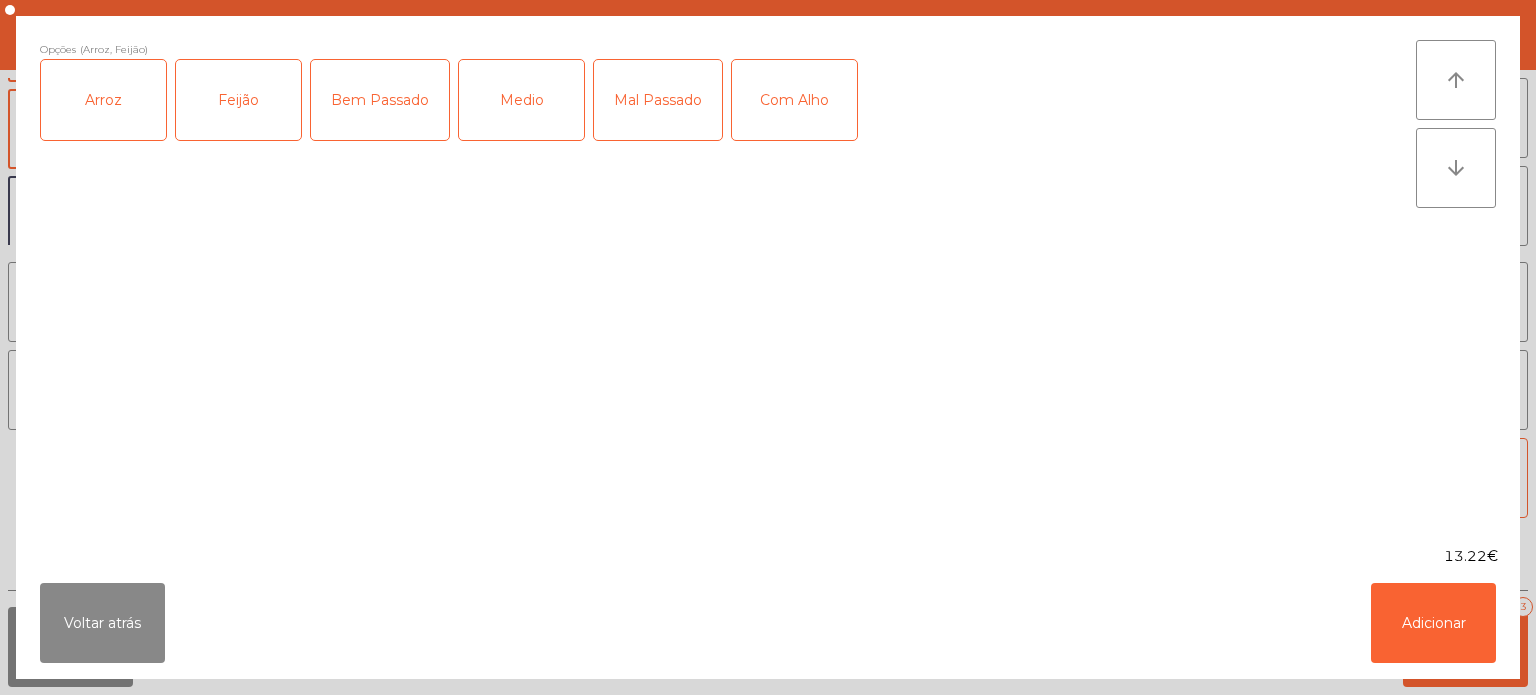 click on "Medio" 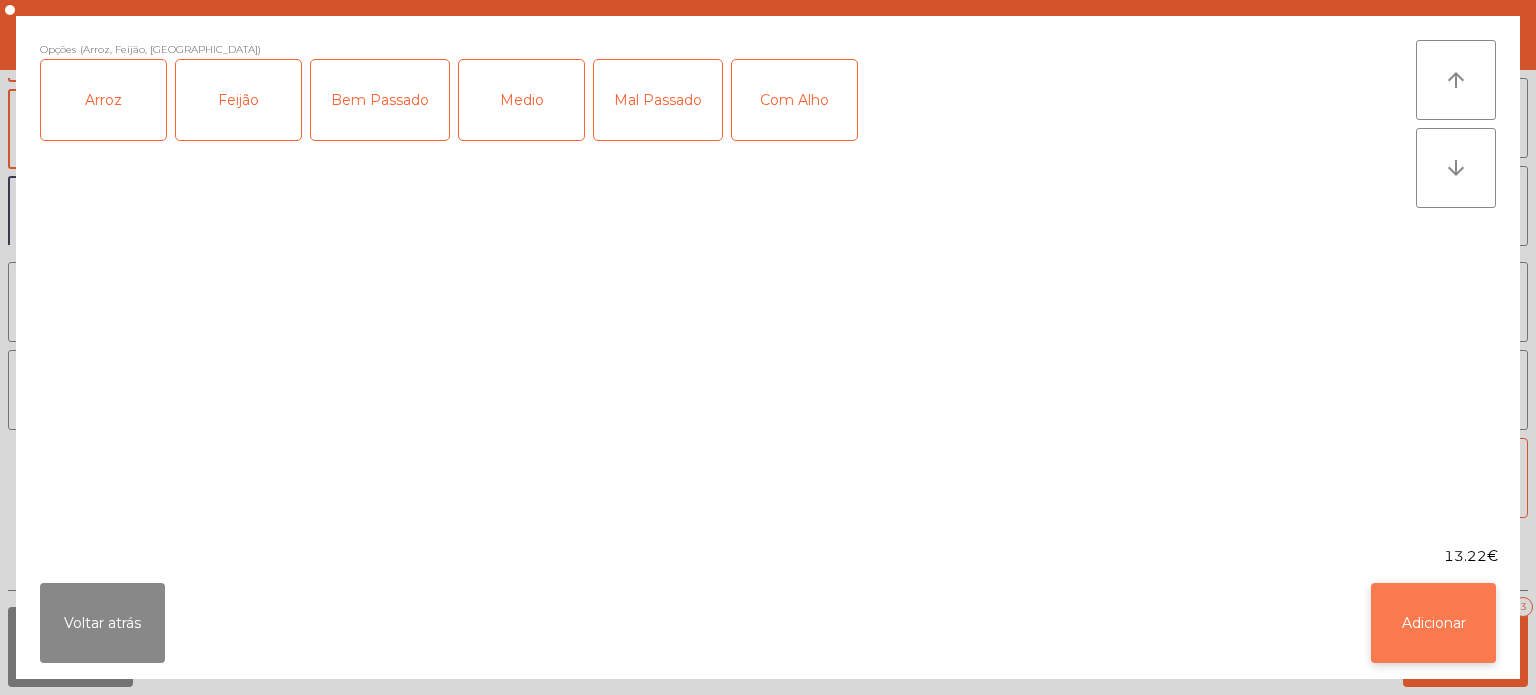 click on "Adicionar" 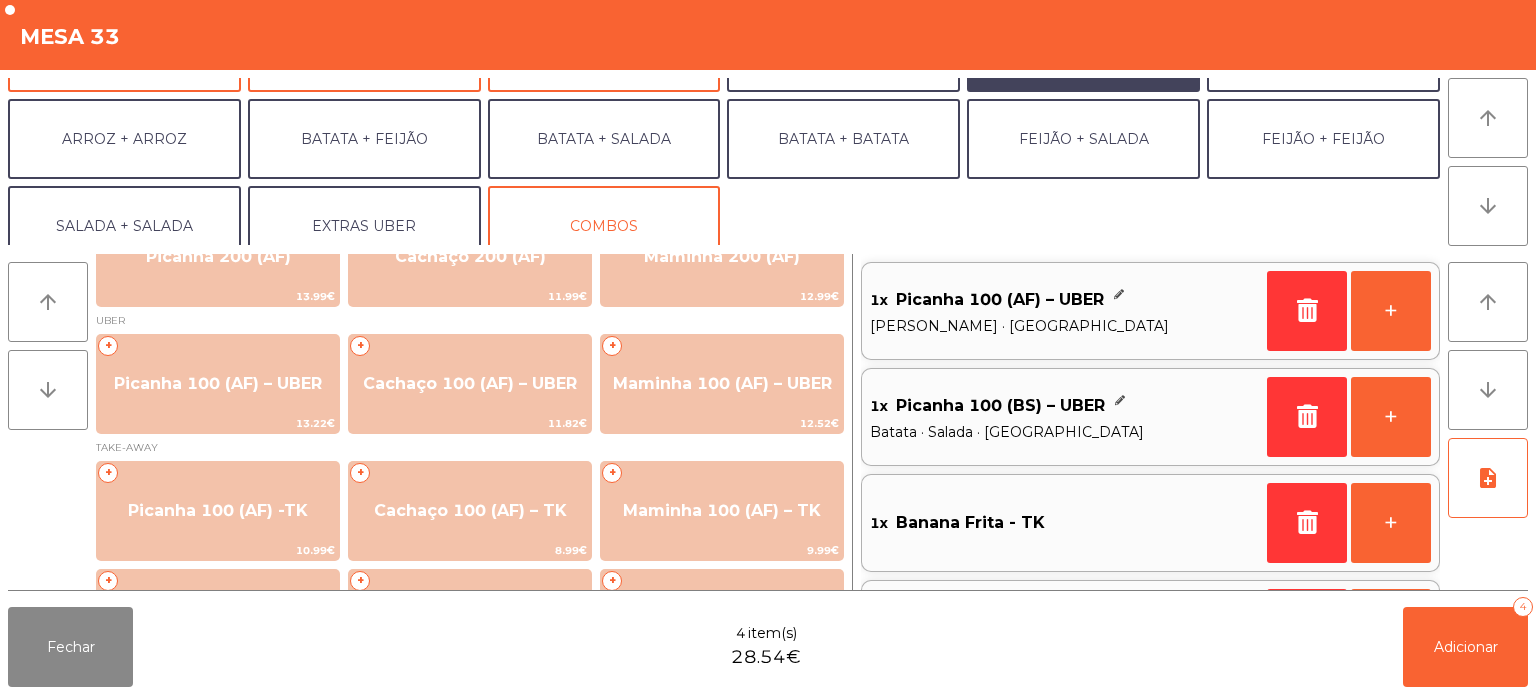 scroll, scrollTop: 260, scrollLeft: 0, axis: vertical 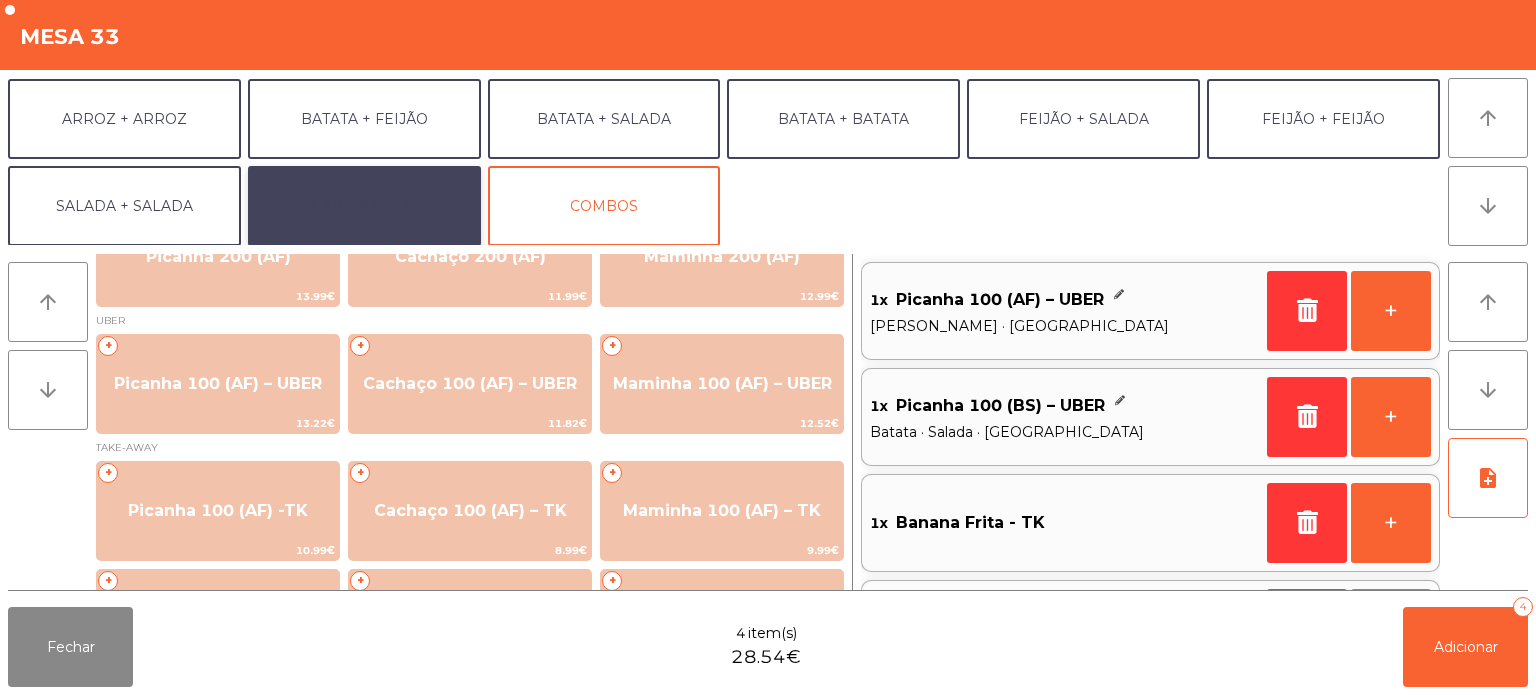 click on "EXTRAS UBER" 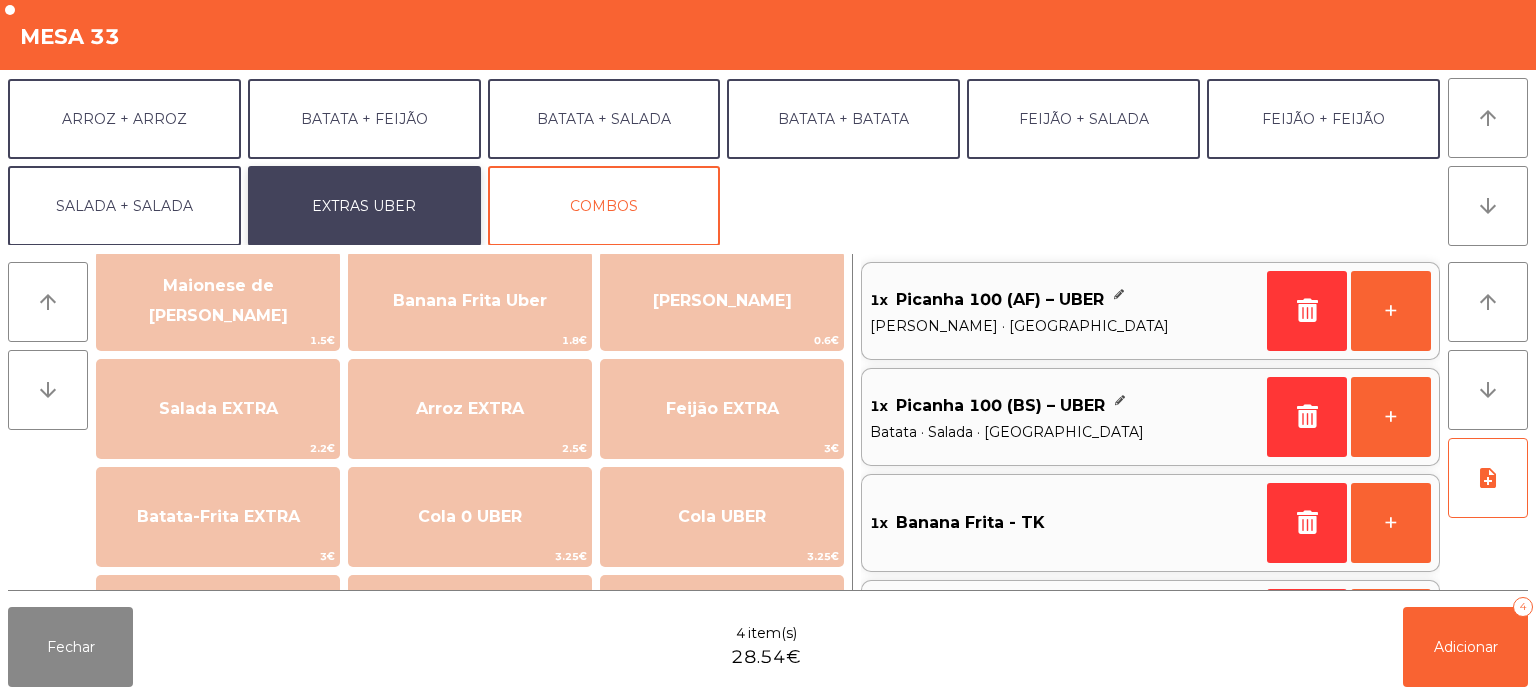 scroll, scrollTop: 0, scrollLeft: 0, axis: both 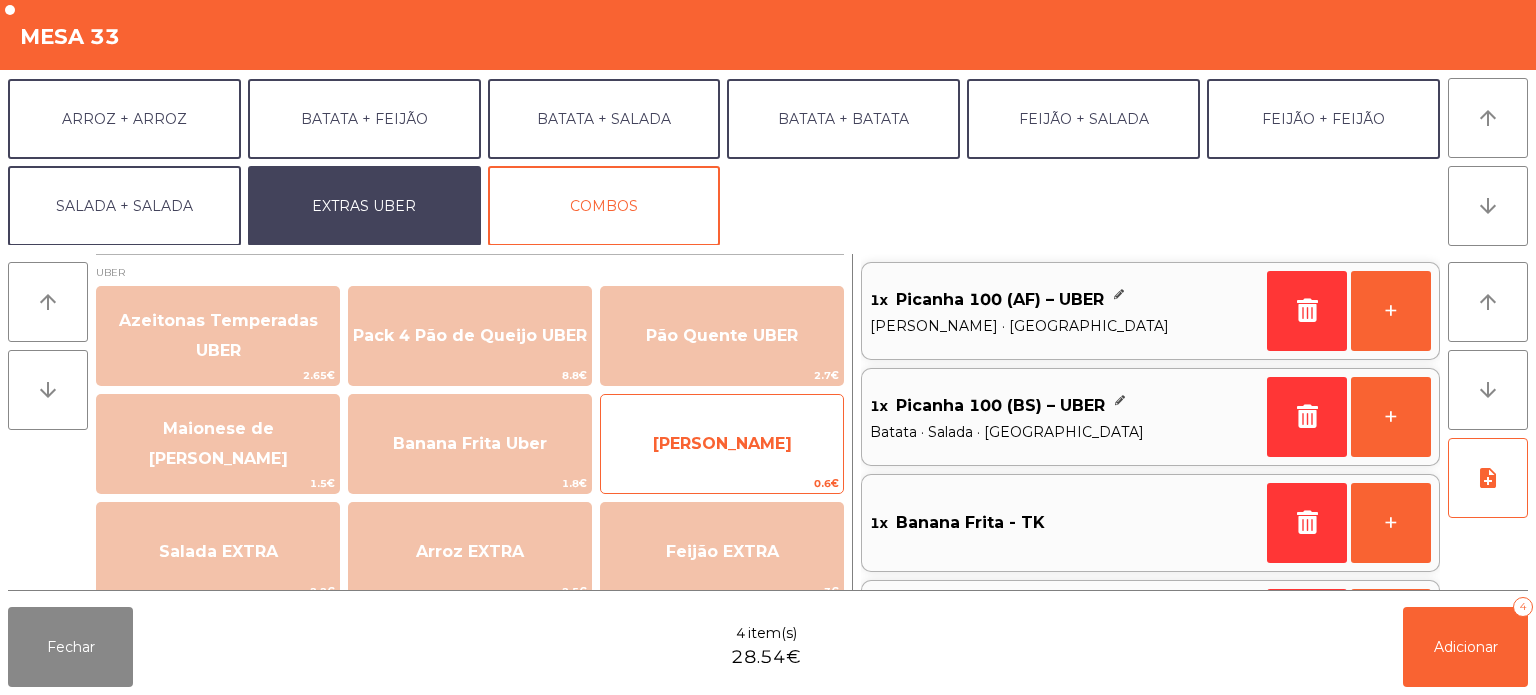 click on "[PERSON_NAME]" 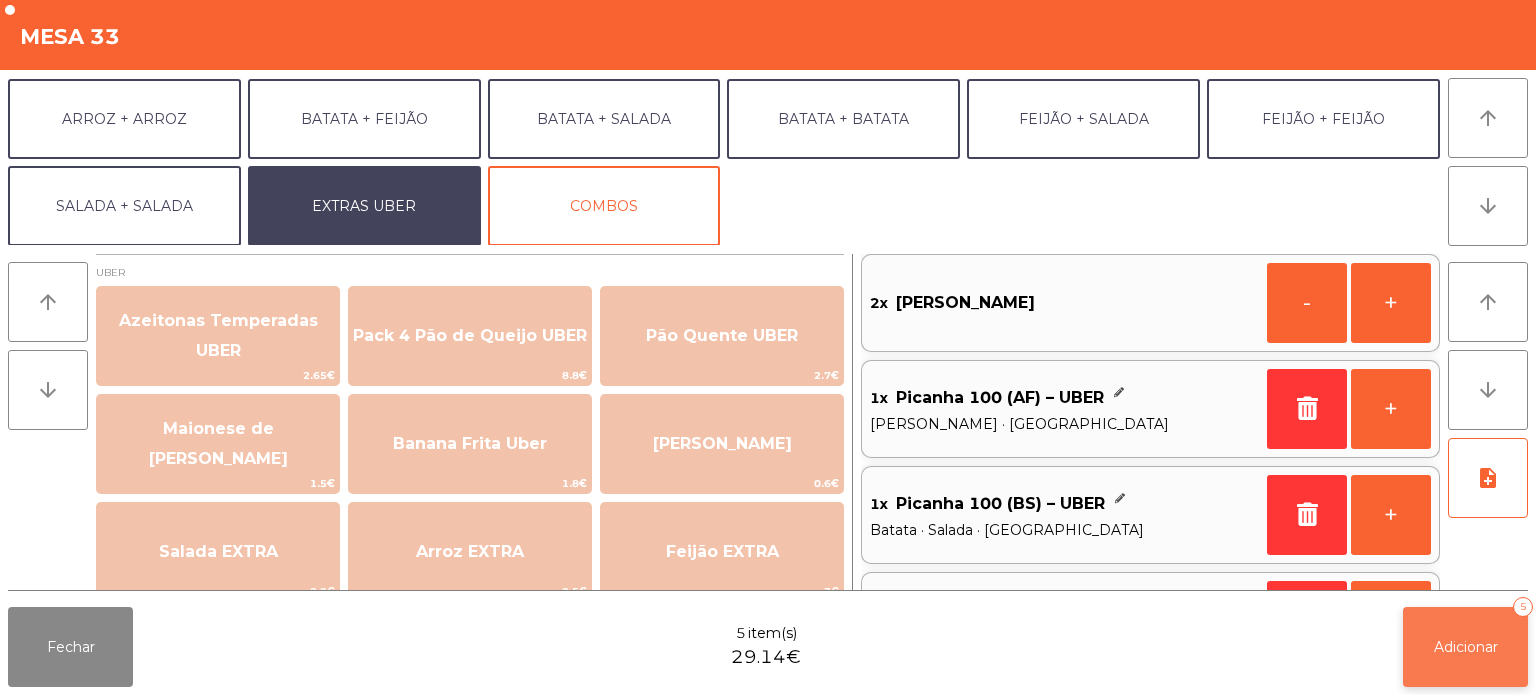click on "Adicionar   5" 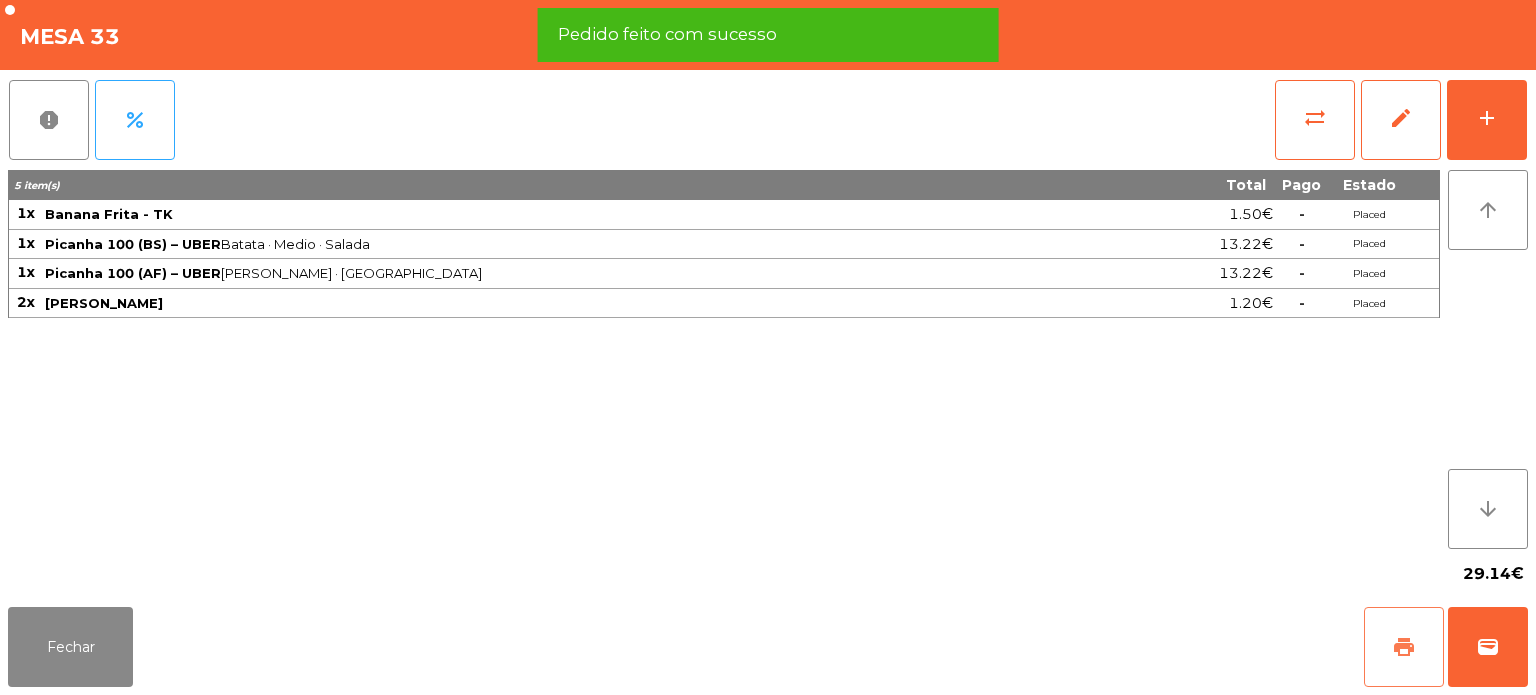 click on "print" 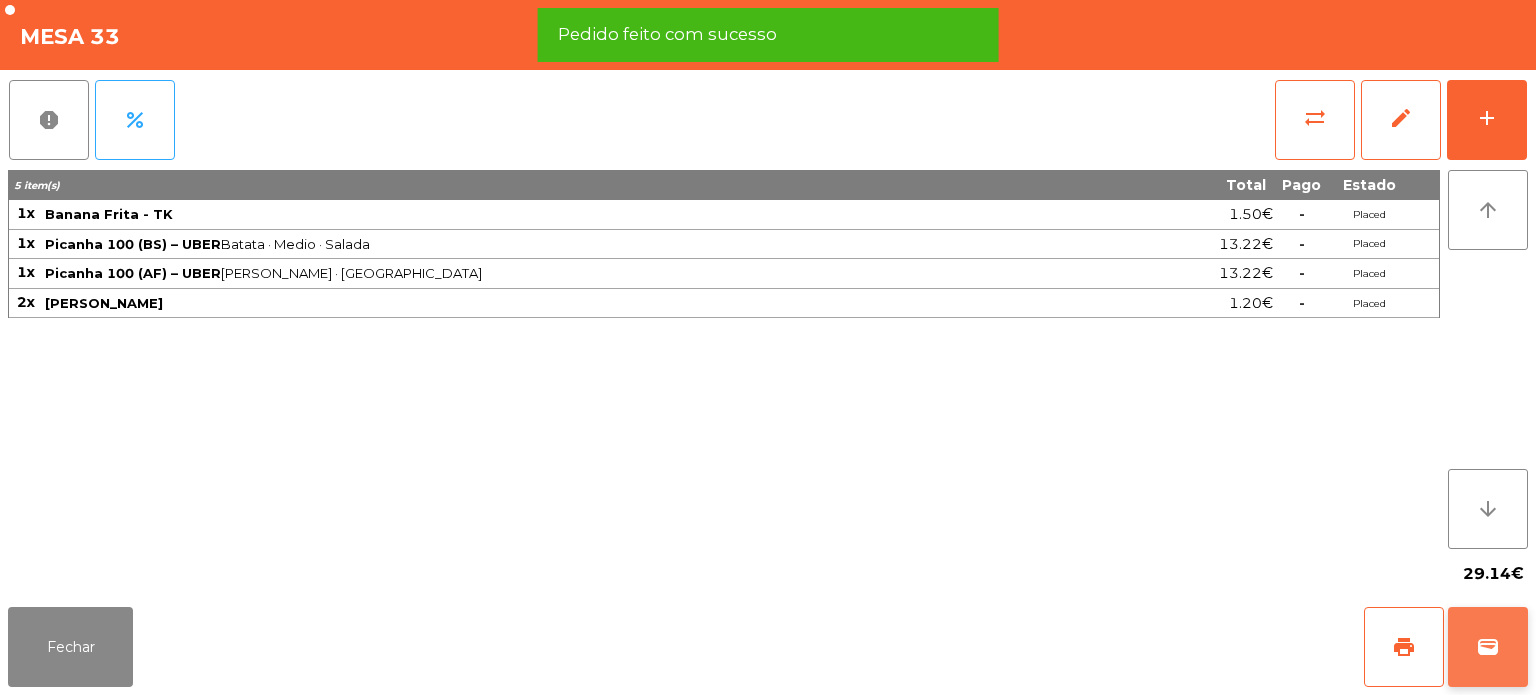 click on "wallet" 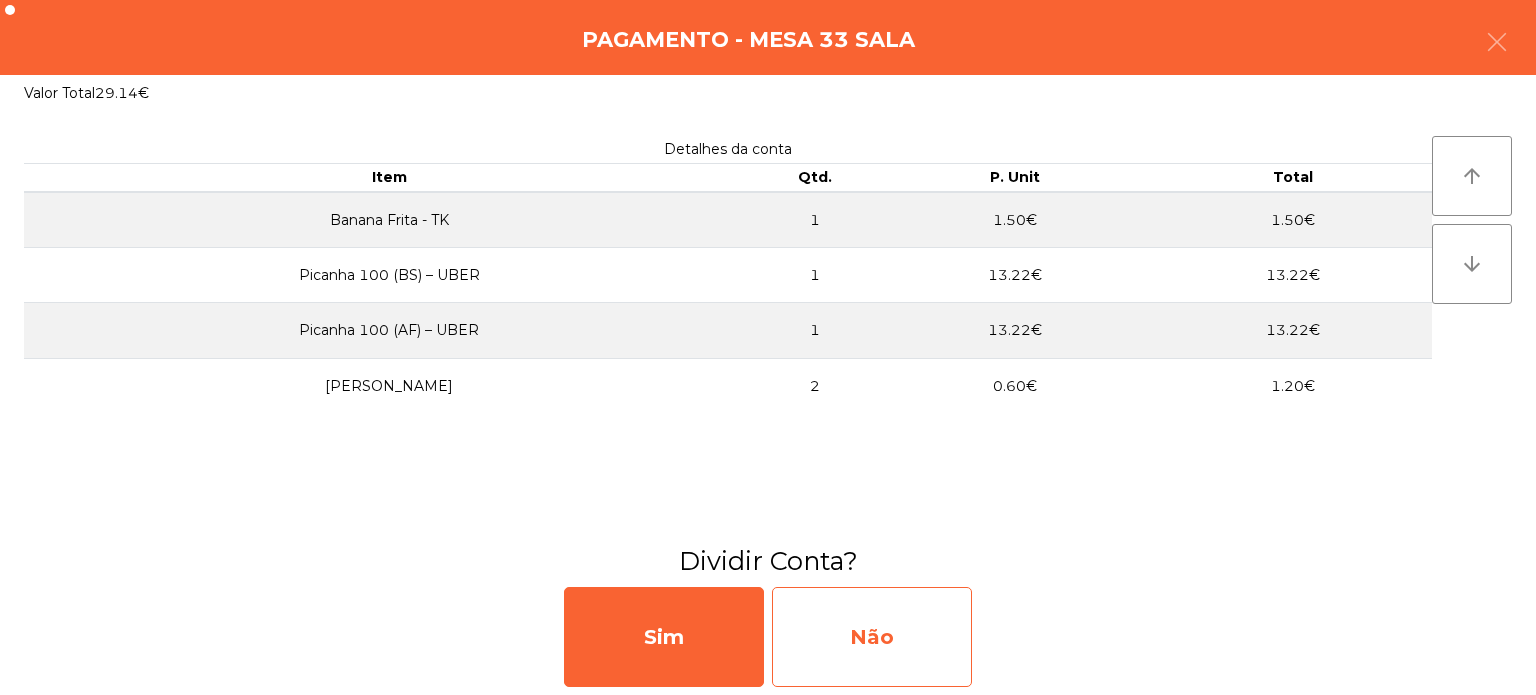 click on "Não" 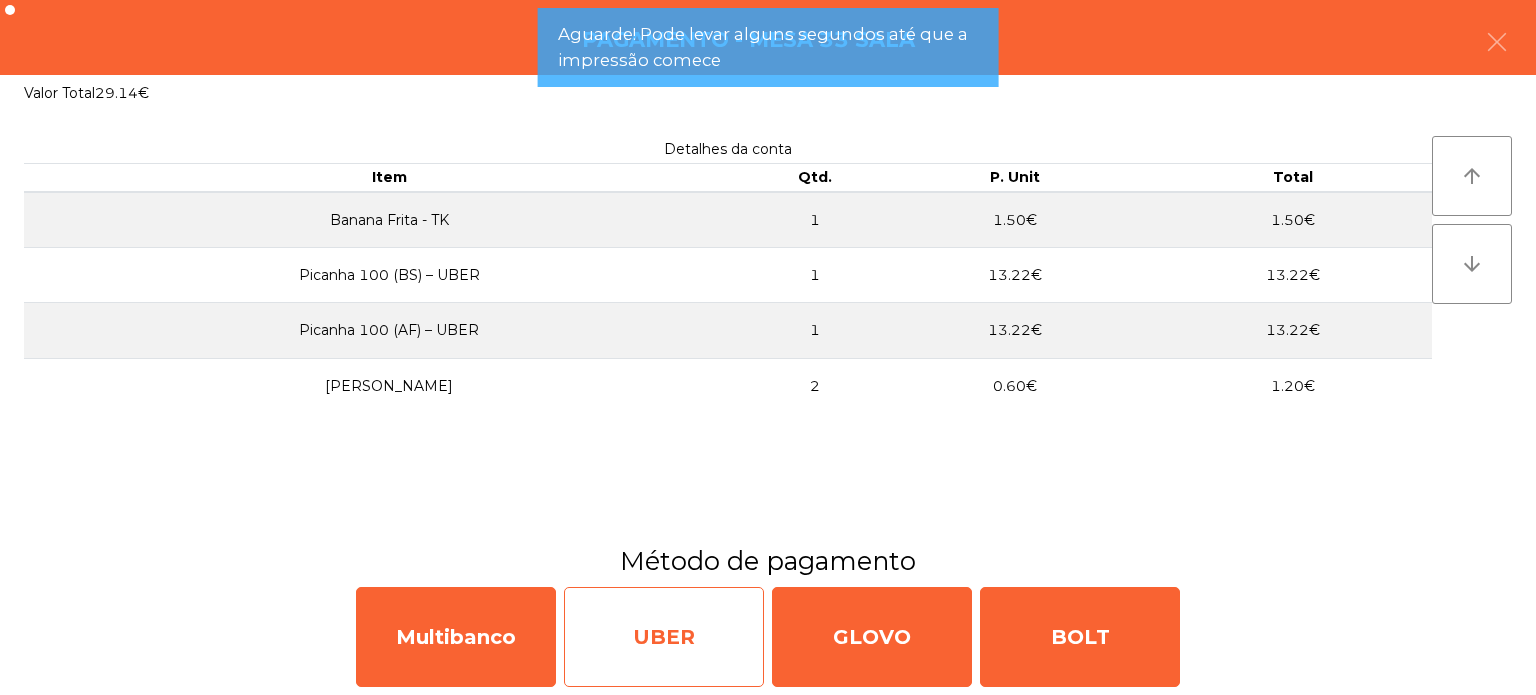 click on "UBER" 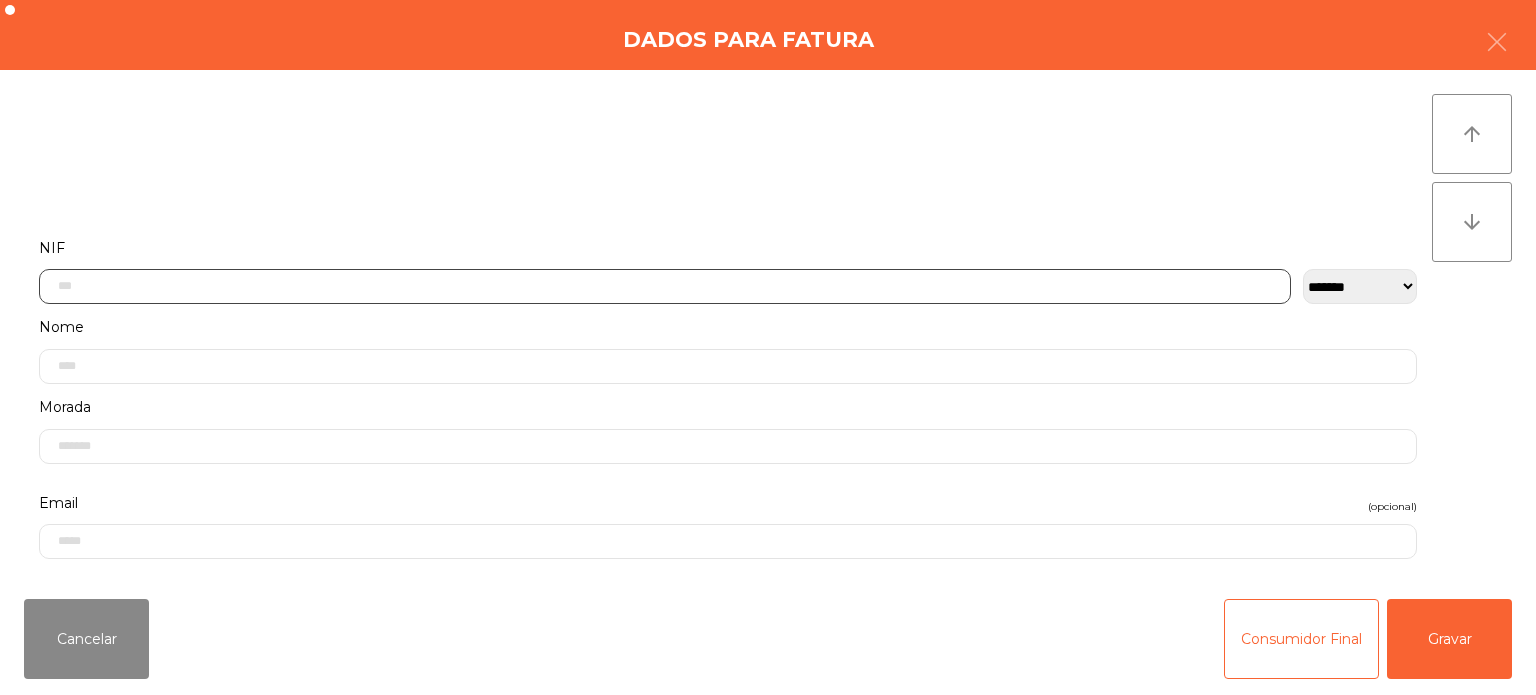 click 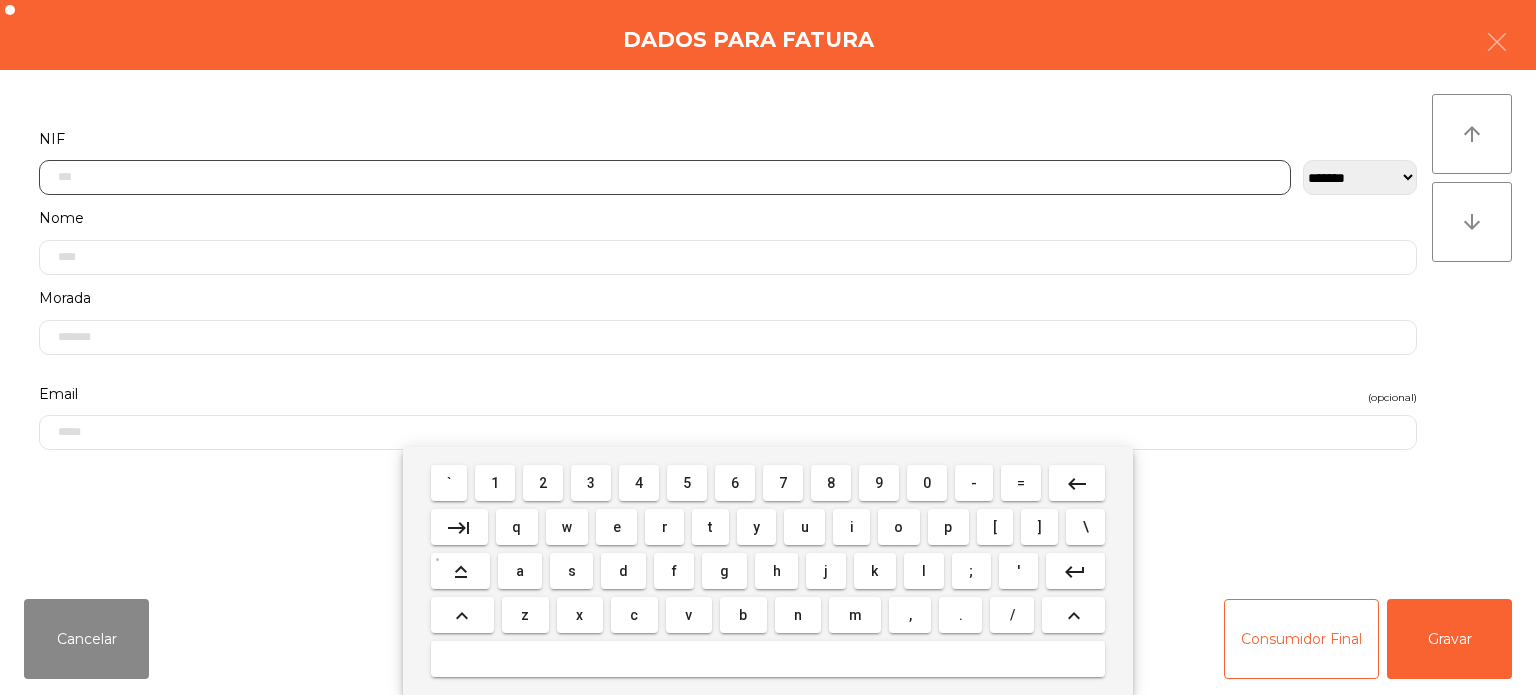 scroll, scrollTop: 139, scrollLeft: 0, axis: vertical 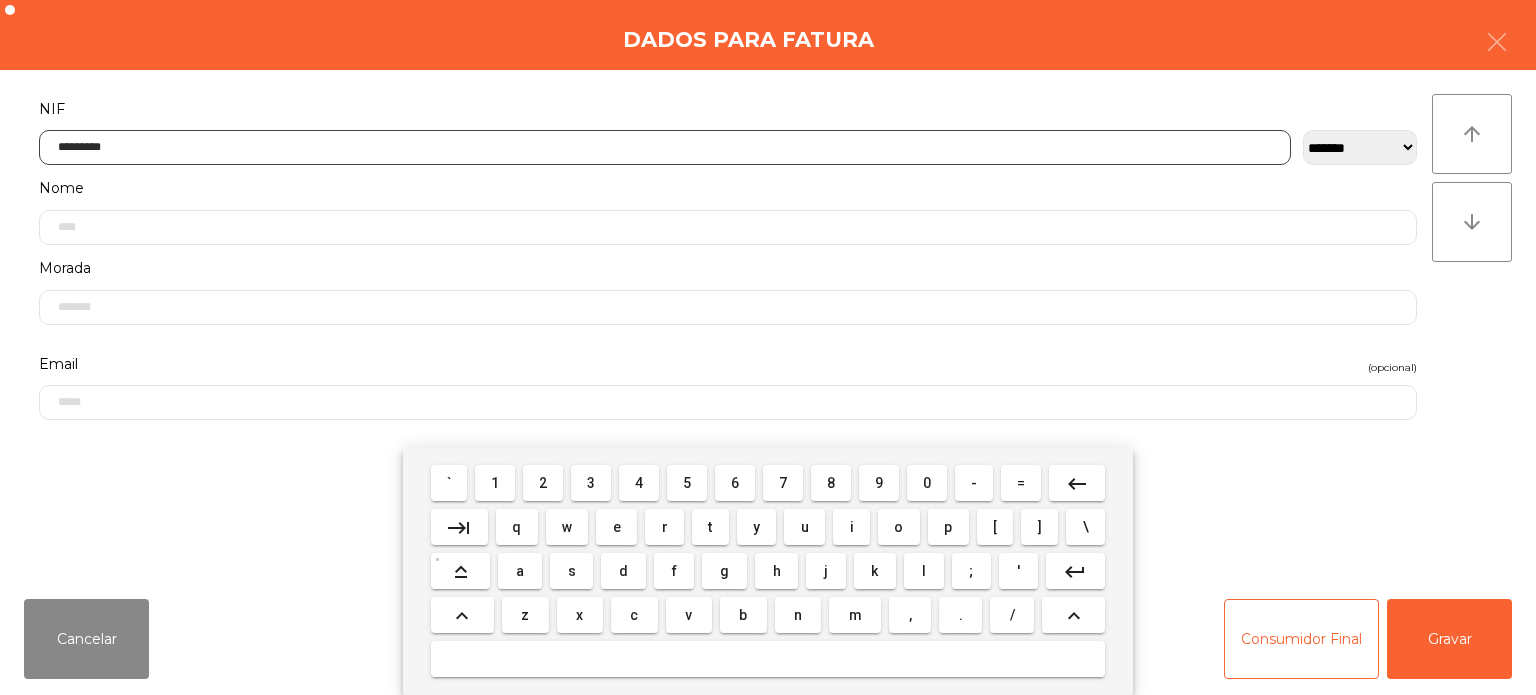 type on "*********" 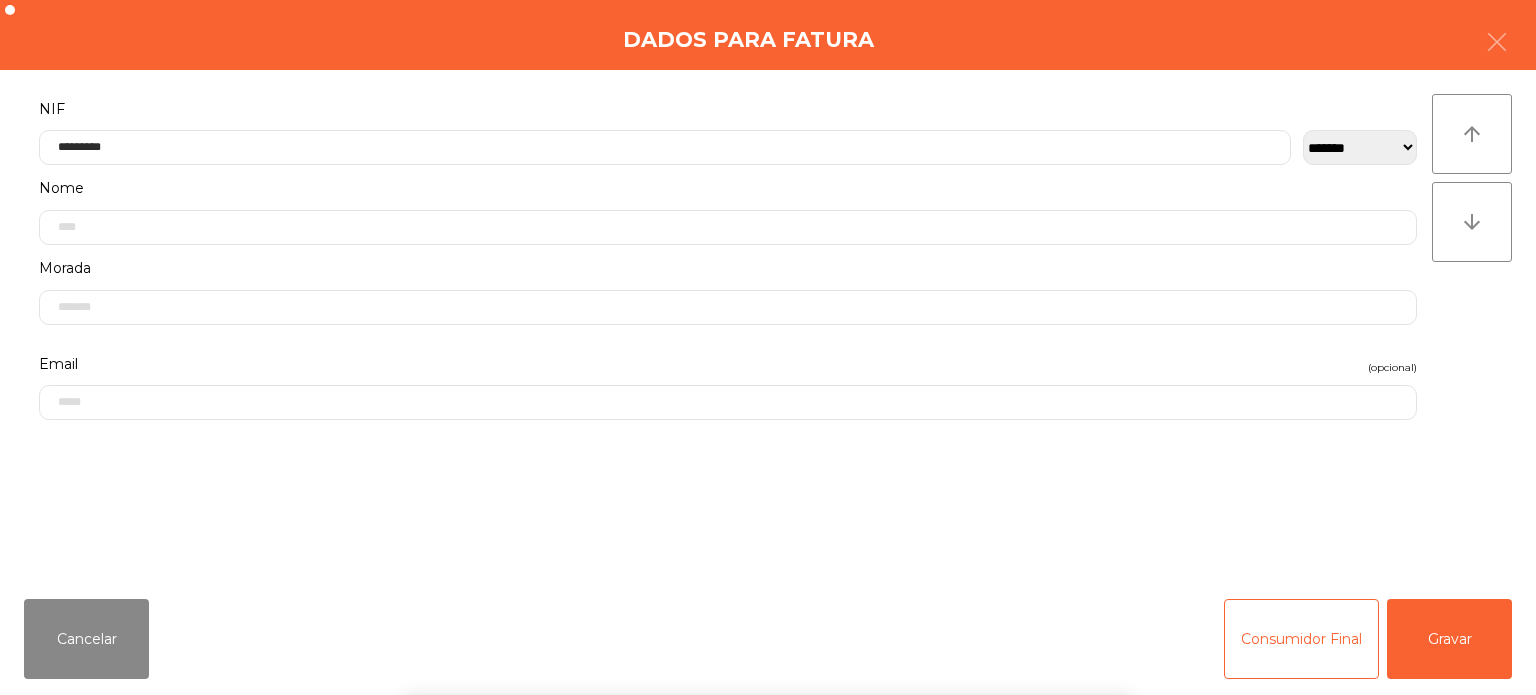 click on "` 1 2 3 4 5 6 7 8 9 0 - = keyboard_backspace keyboard_tab q w e r t y u i o p [ ] \ keyboard_capslock a s d f g h j k l ; ' keyboard_return keyboard_arrow_up z x c v b n m , . / keyboard_arrow_up" at bounding box center [768, 571] 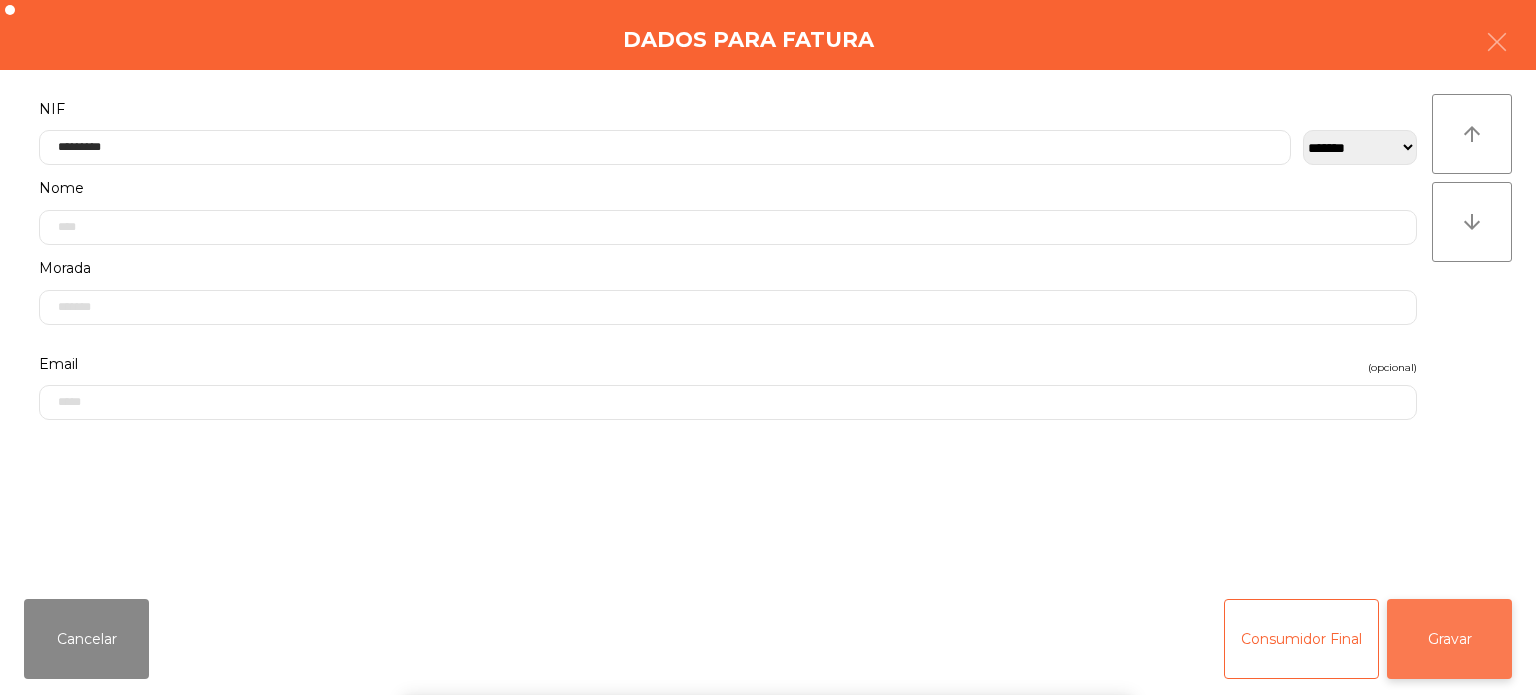 click on "Gravar" 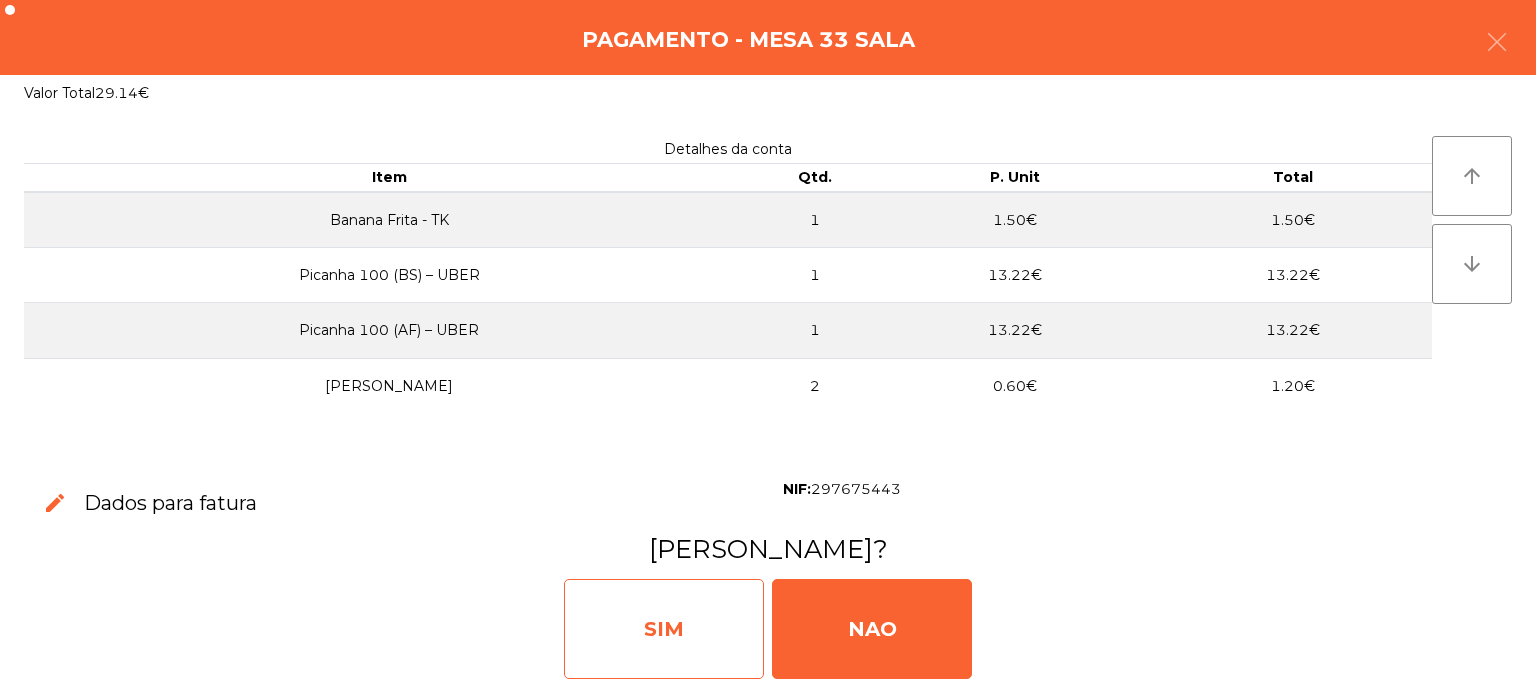 click on "SIM" 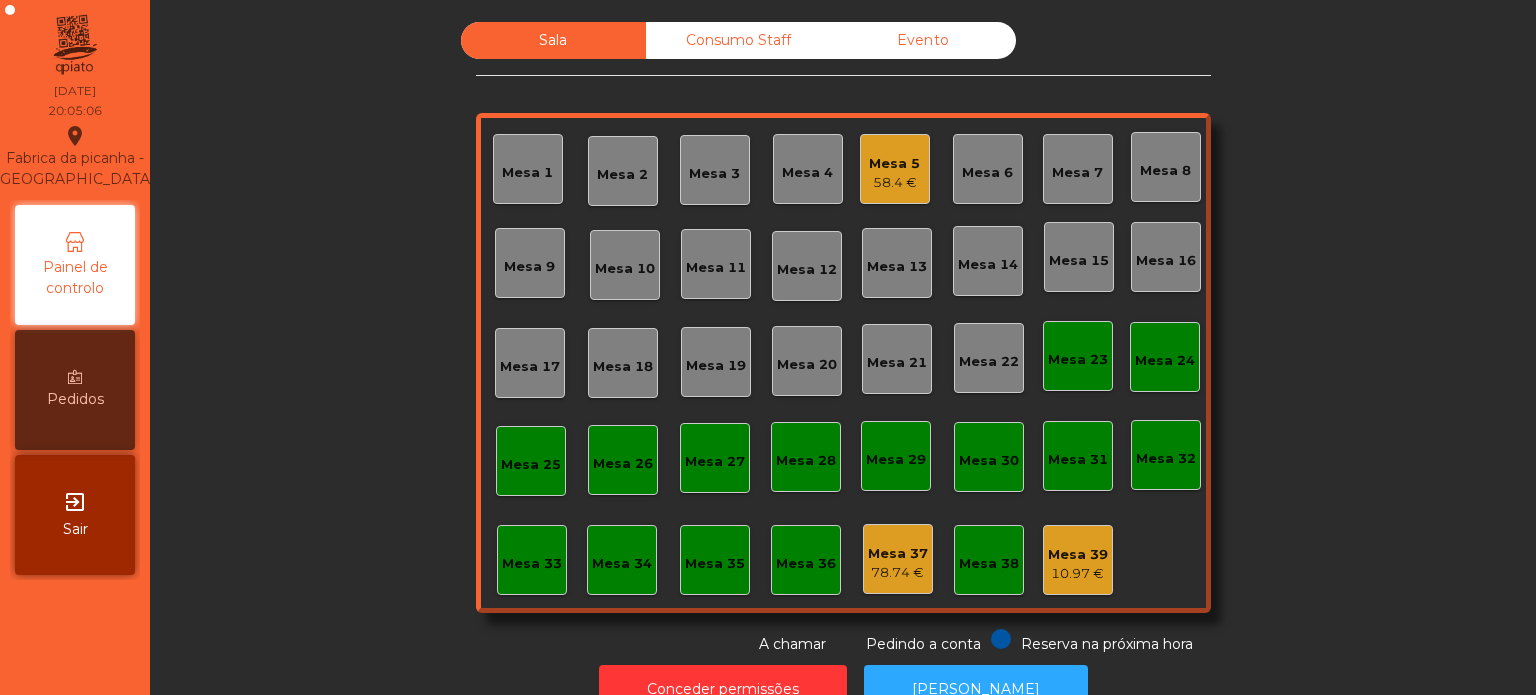 click on "Mesa 33" 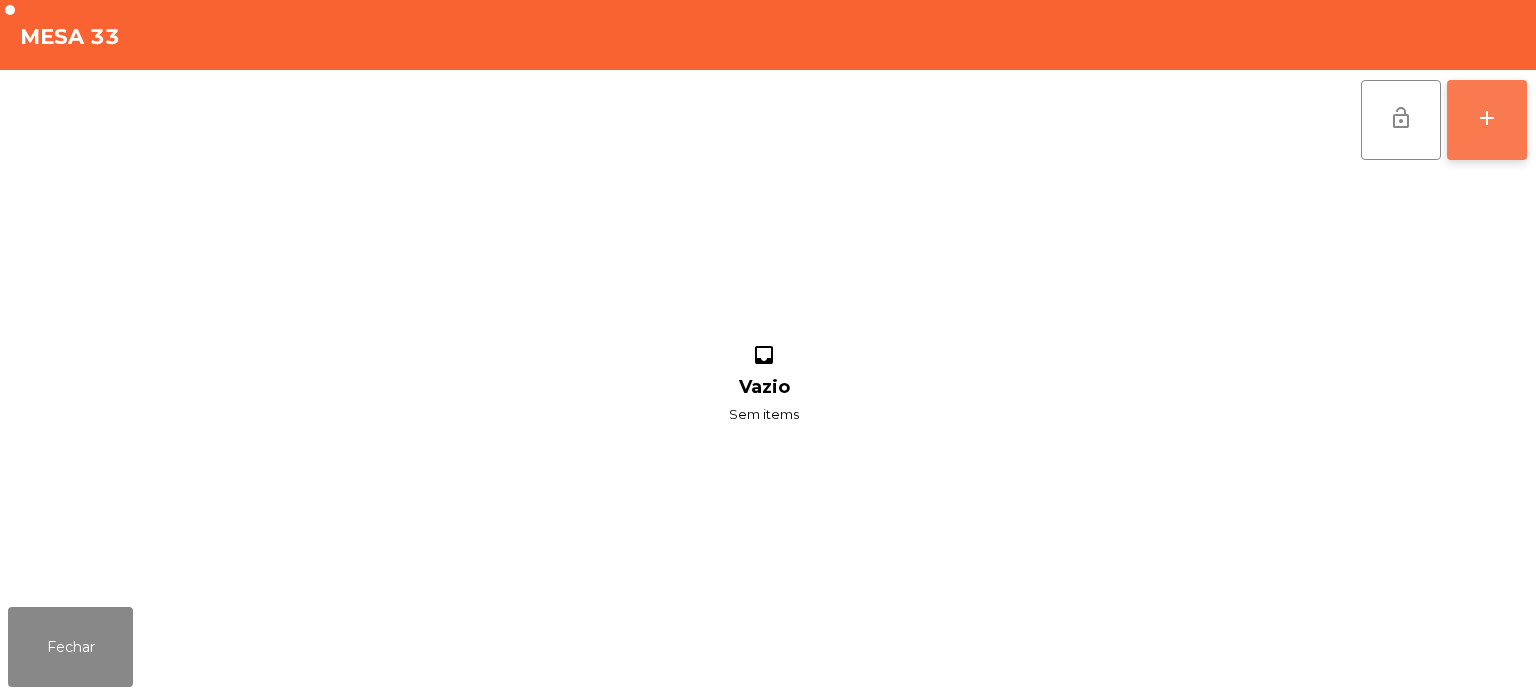 click on "add" 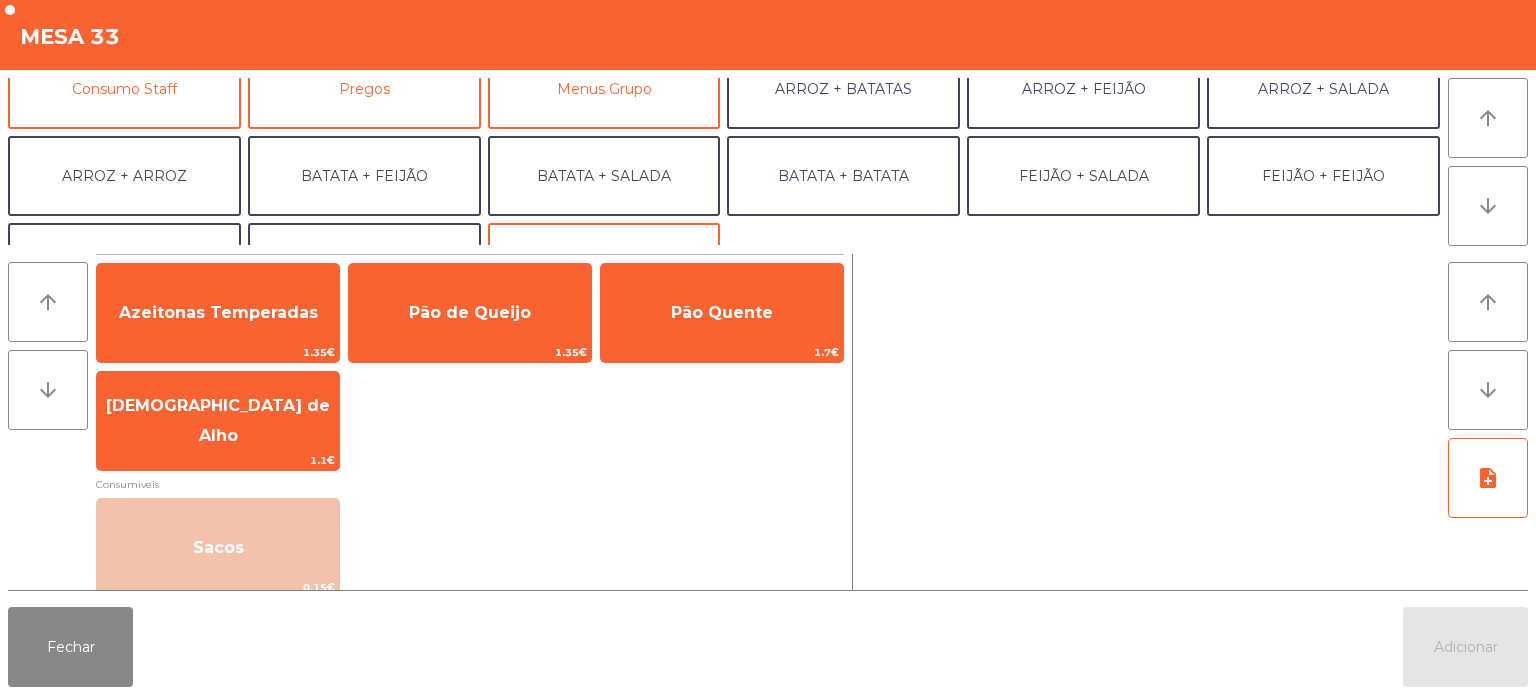 scroll, scrollTop: 257, scrollLeft: 0, axis: vertical 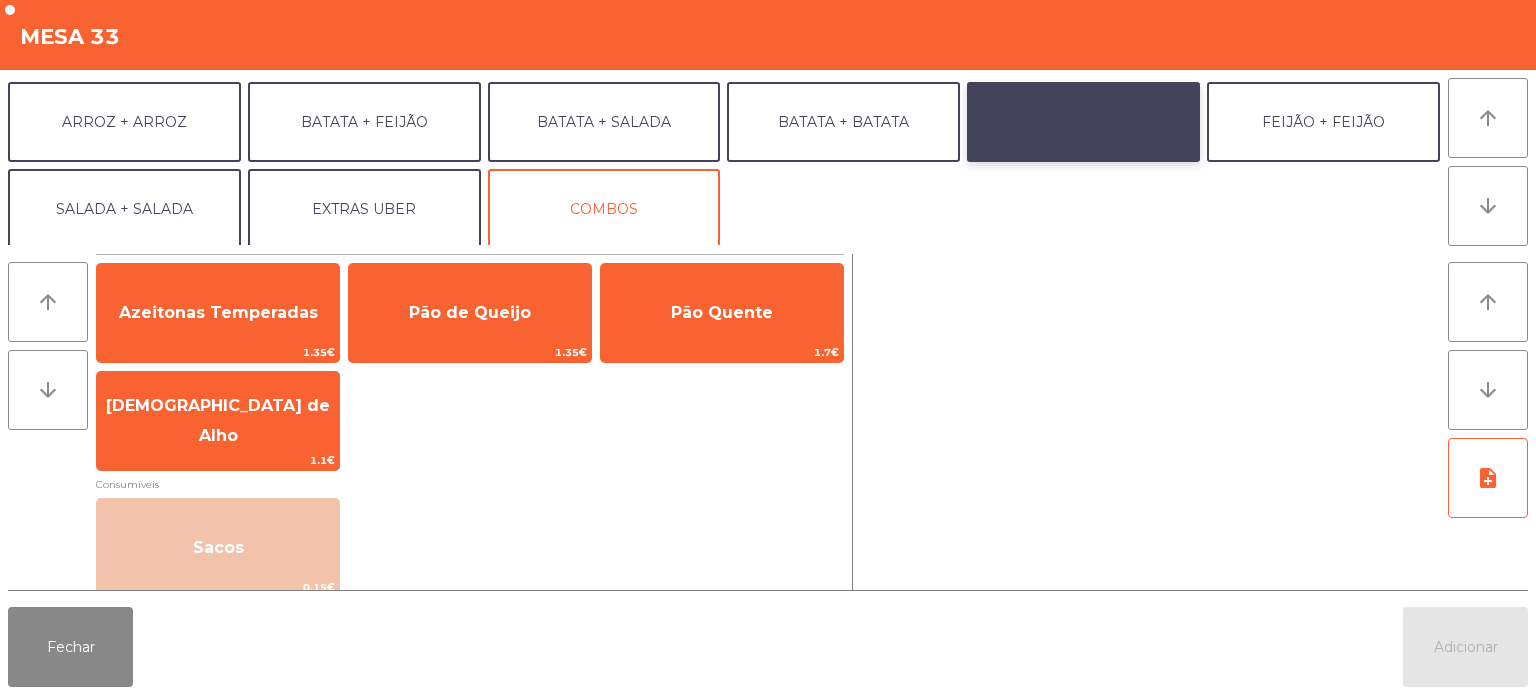 click on "FEIJÃO + SALADA" 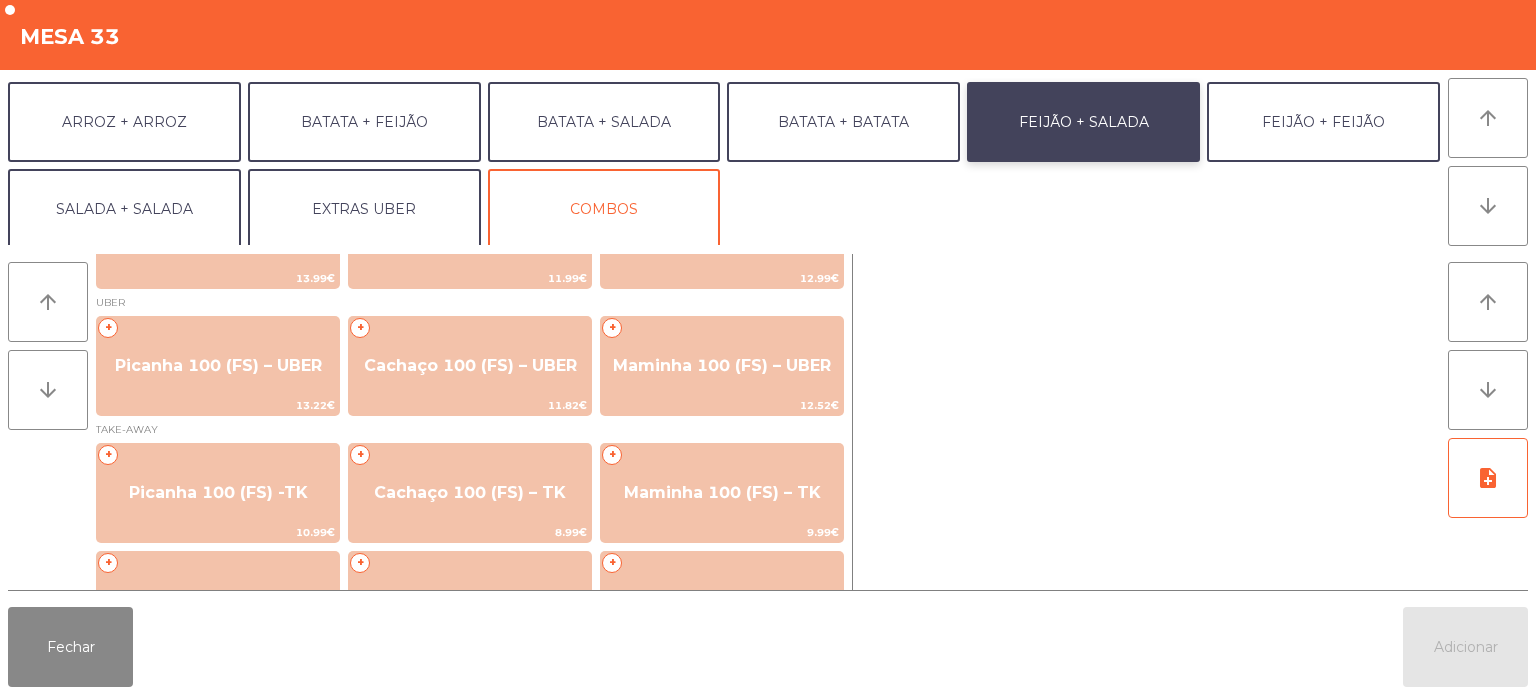 scroll, scrollTop: 167, scrollLeft: 0, axis: vertical 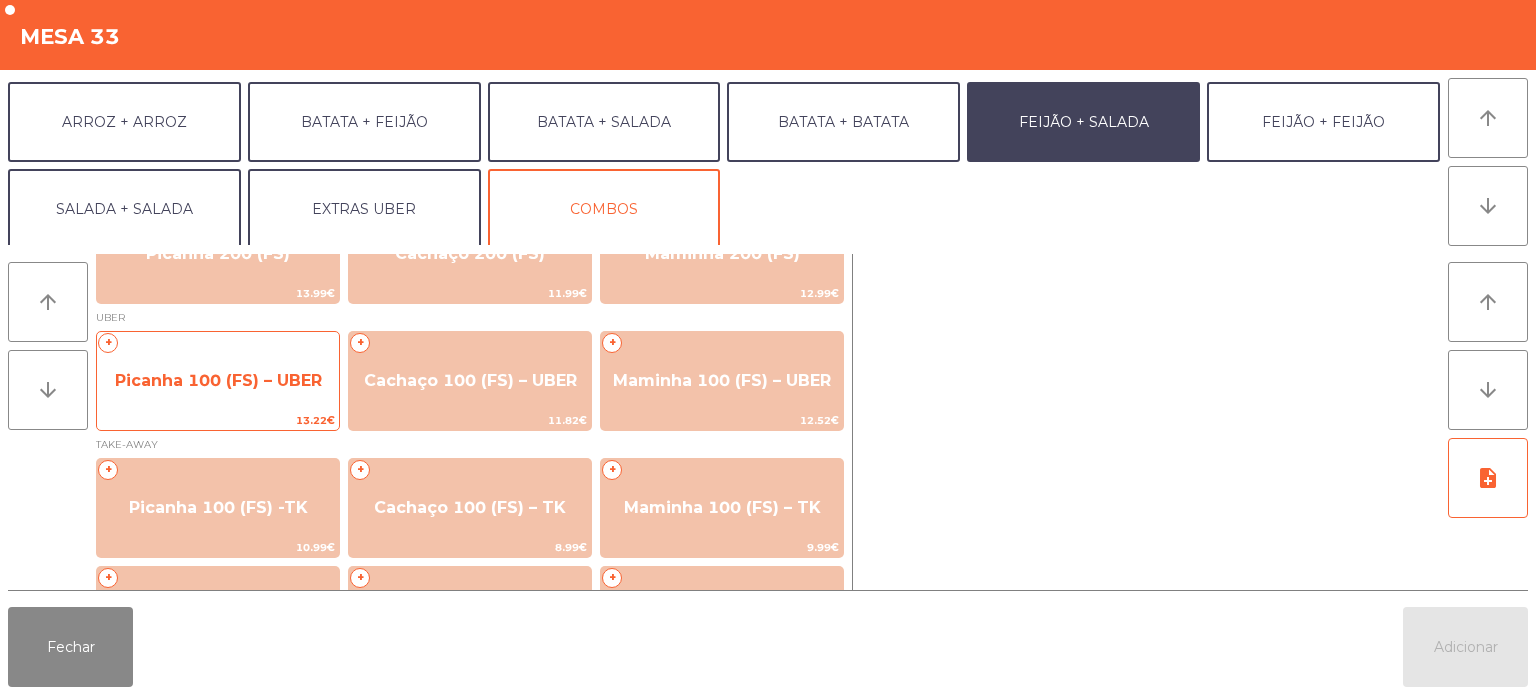 click on "Picanha 100 (FS) – UBER" 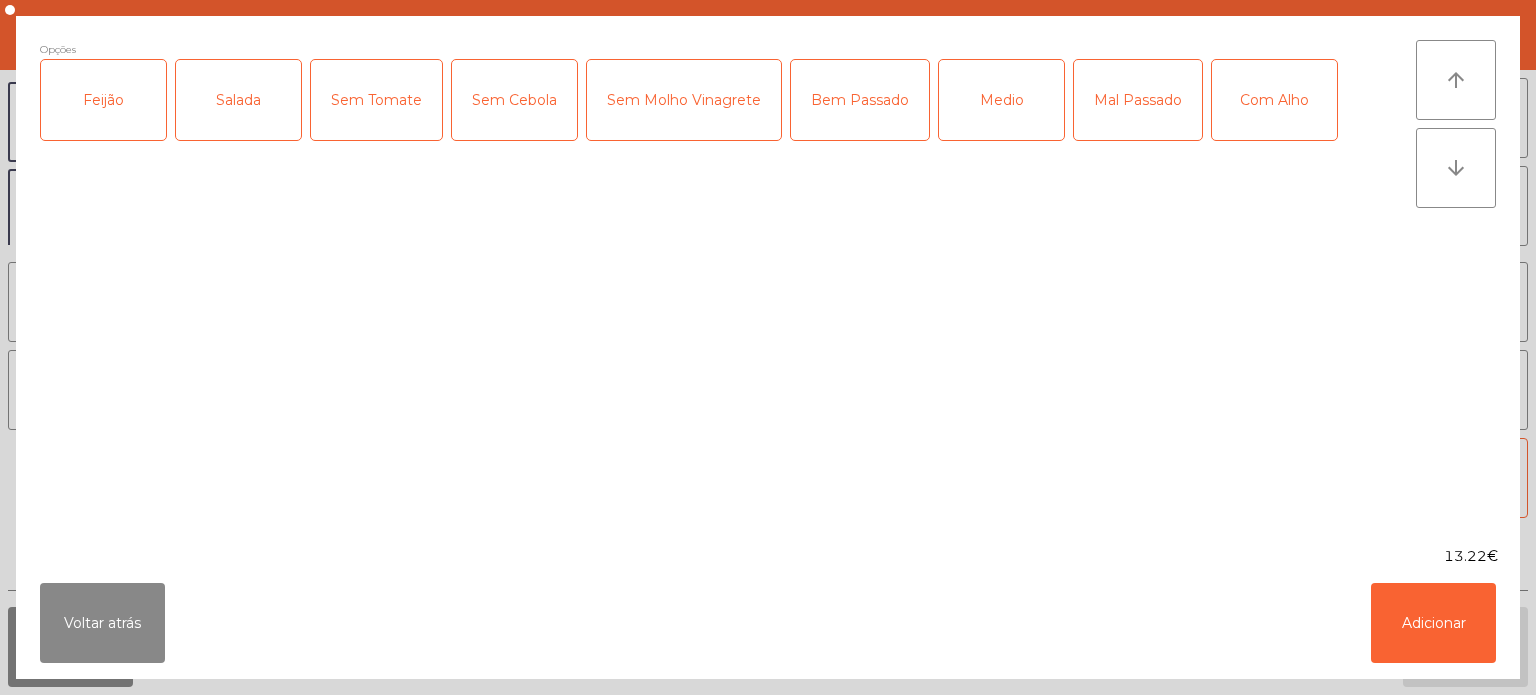 click on "Feijão" 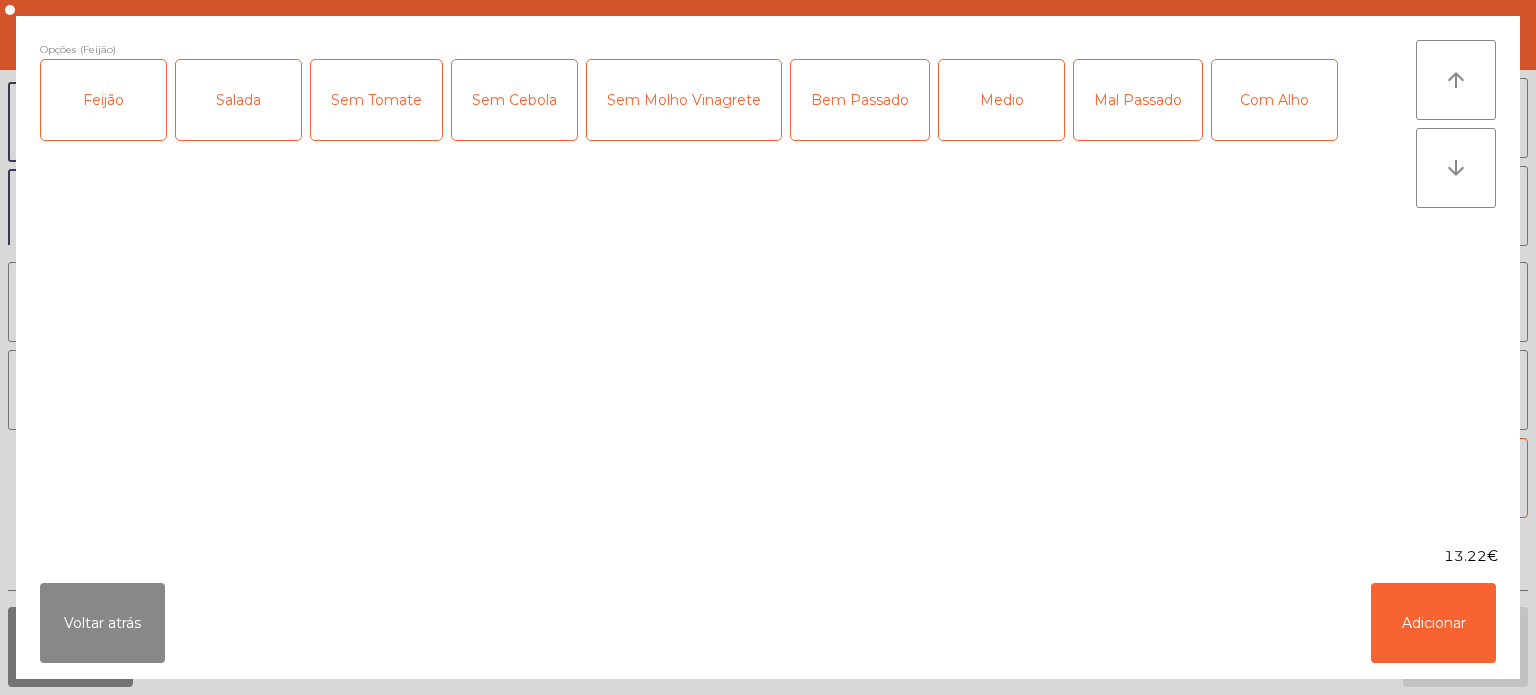 click on "Salada" 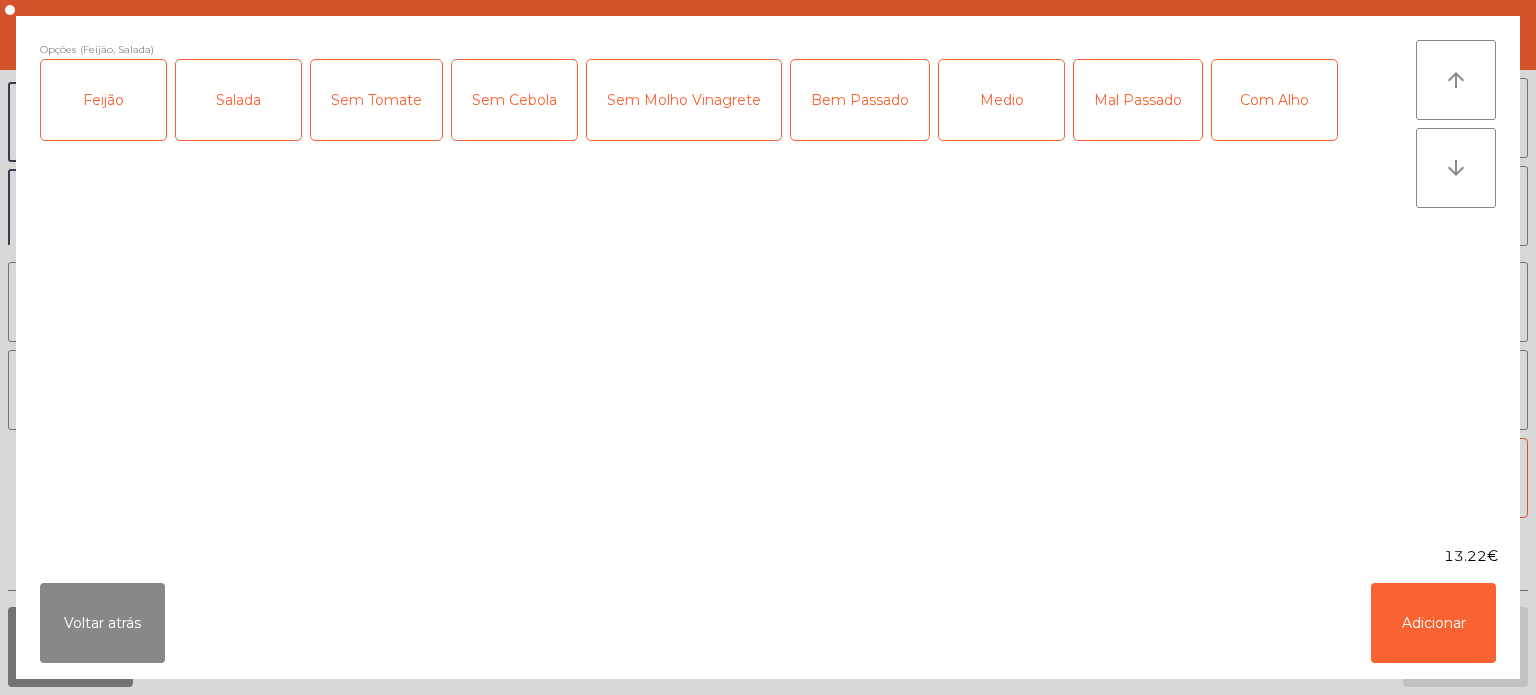 click on "Medio" 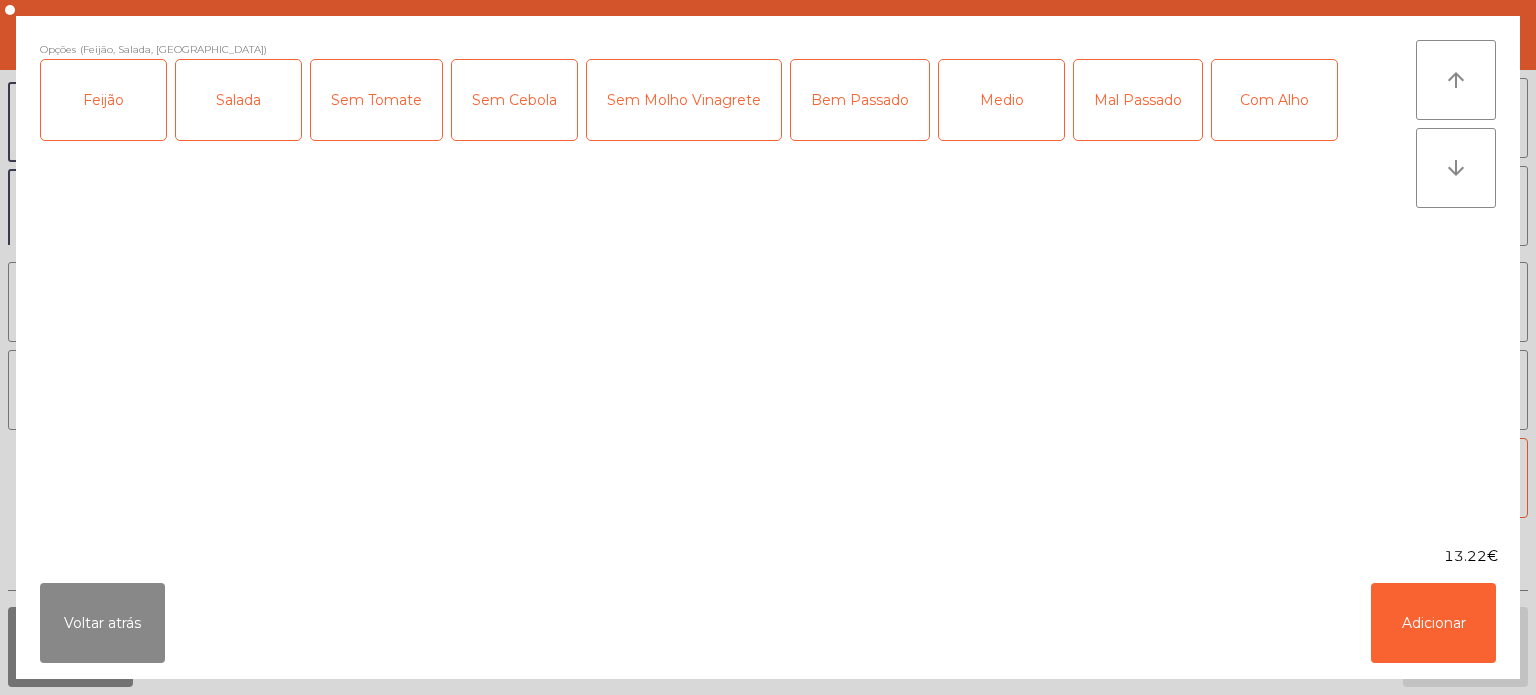 click on "Com Alho" 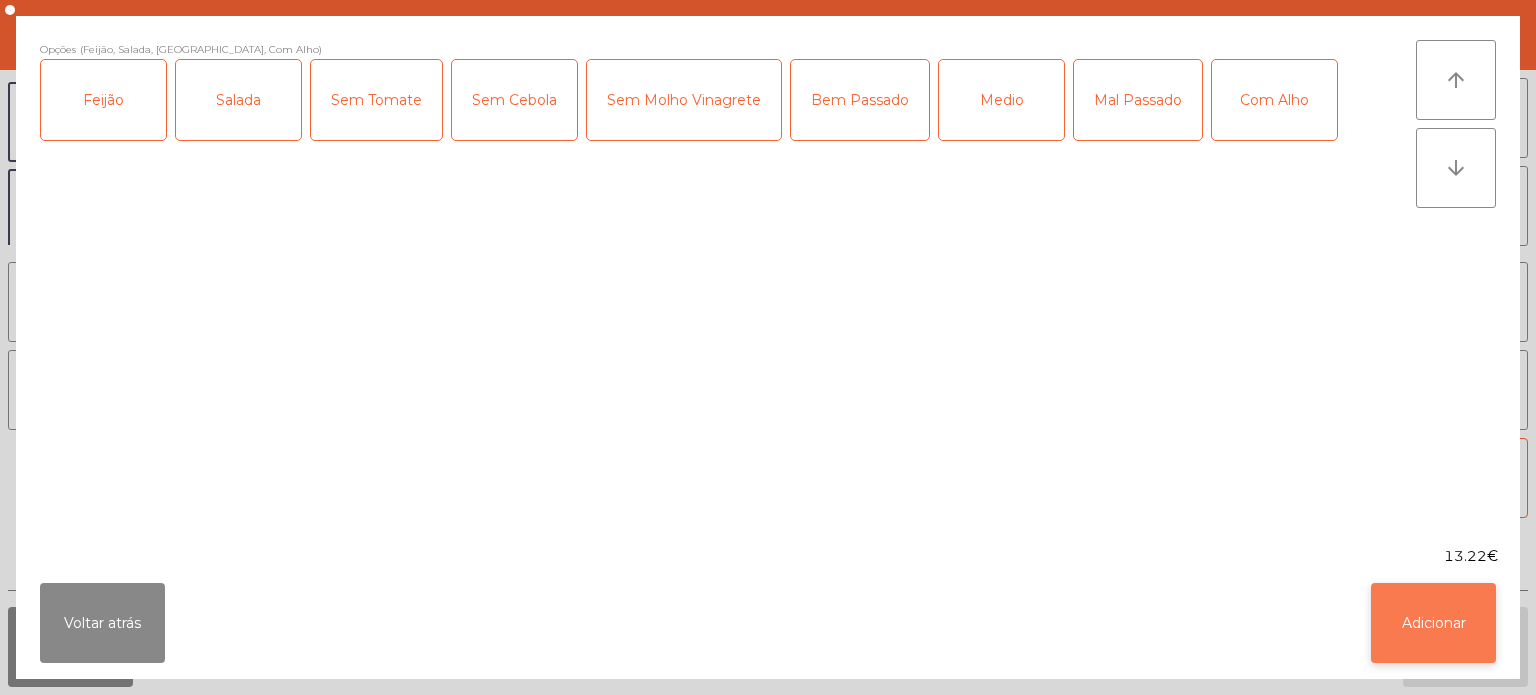 click on "Adicionar" 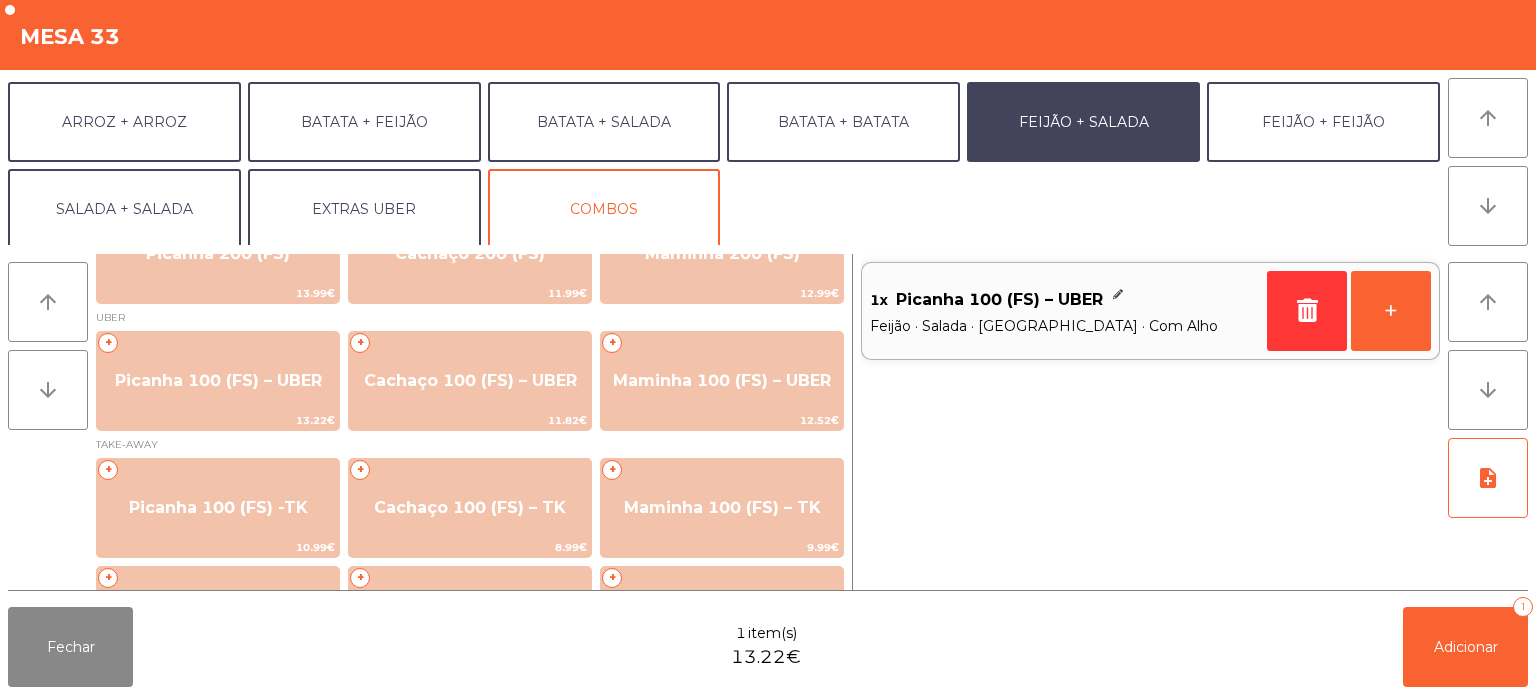 click on "Mesa 33" 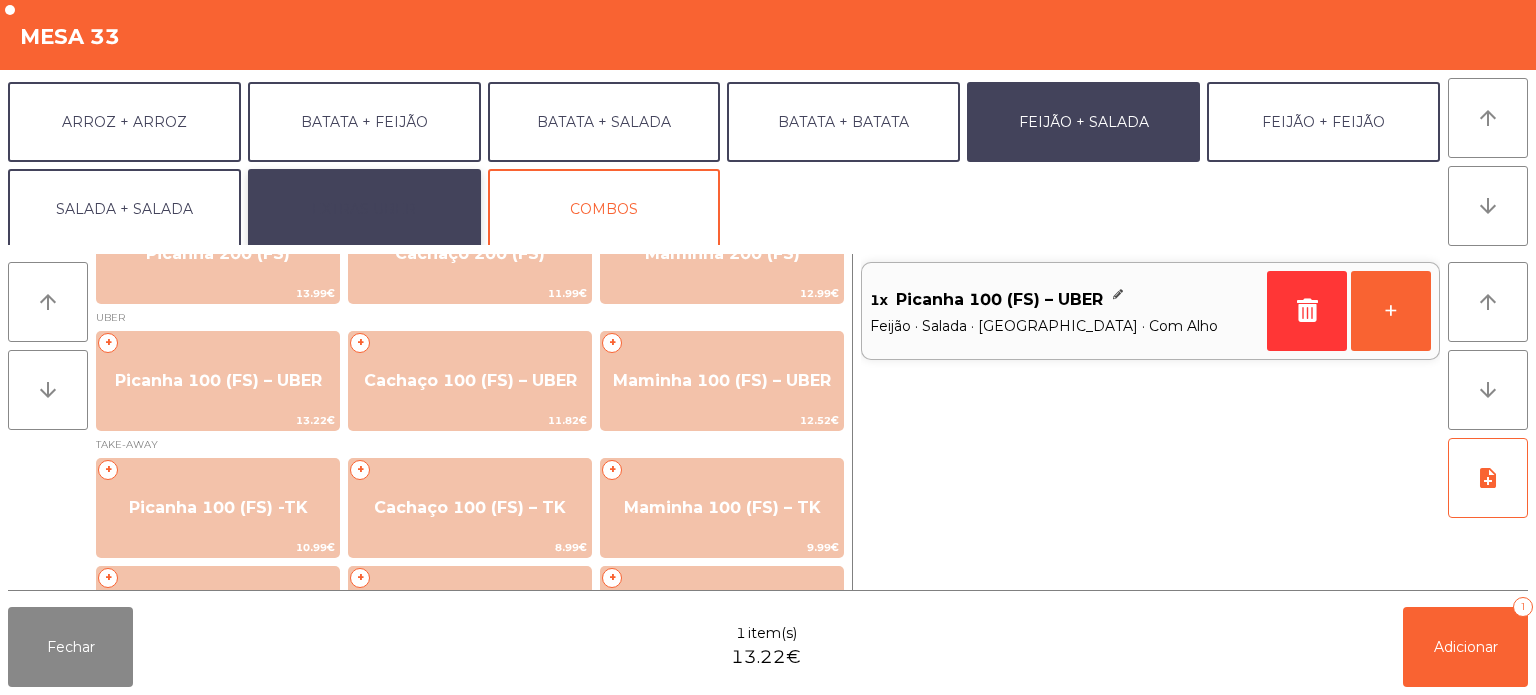 click on "EXTRAS UBER" 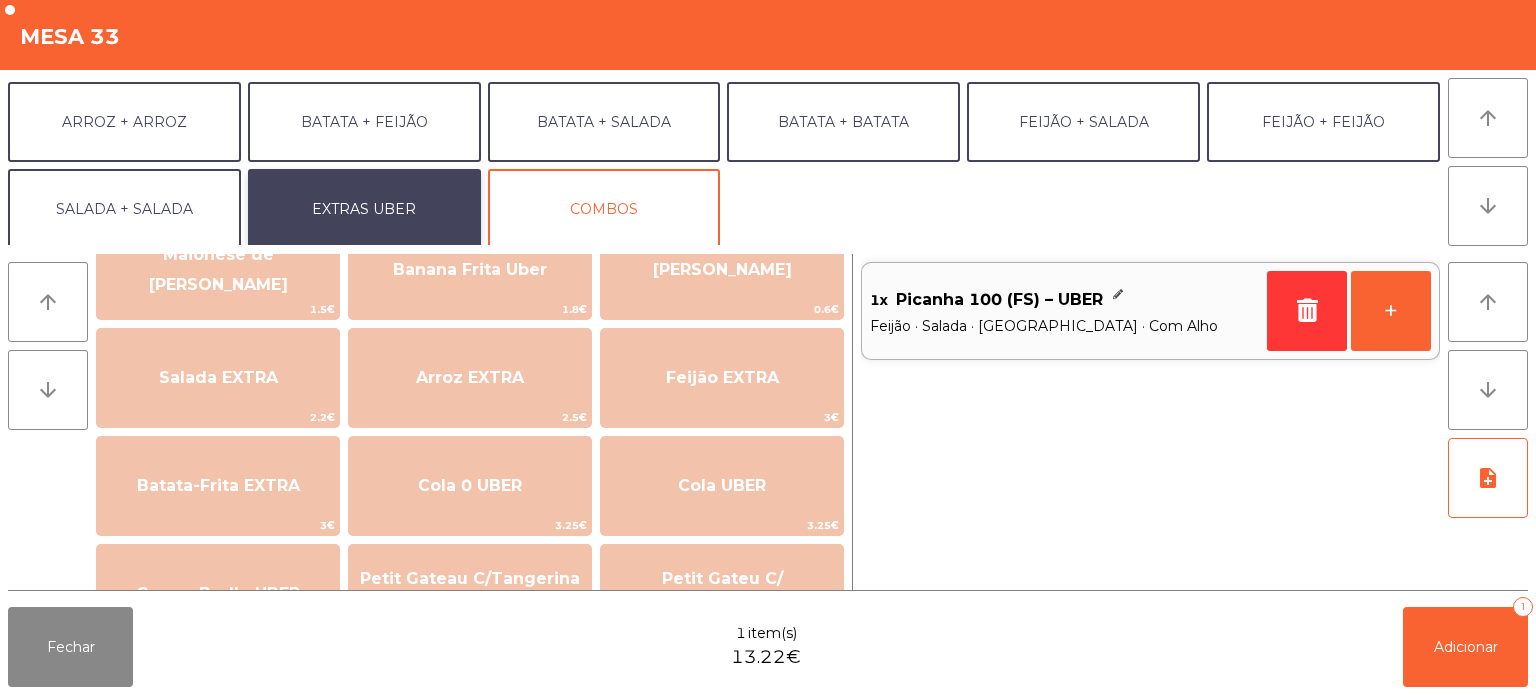 scroll, scrollTop: 0, scrollLeft: 0, axis: both 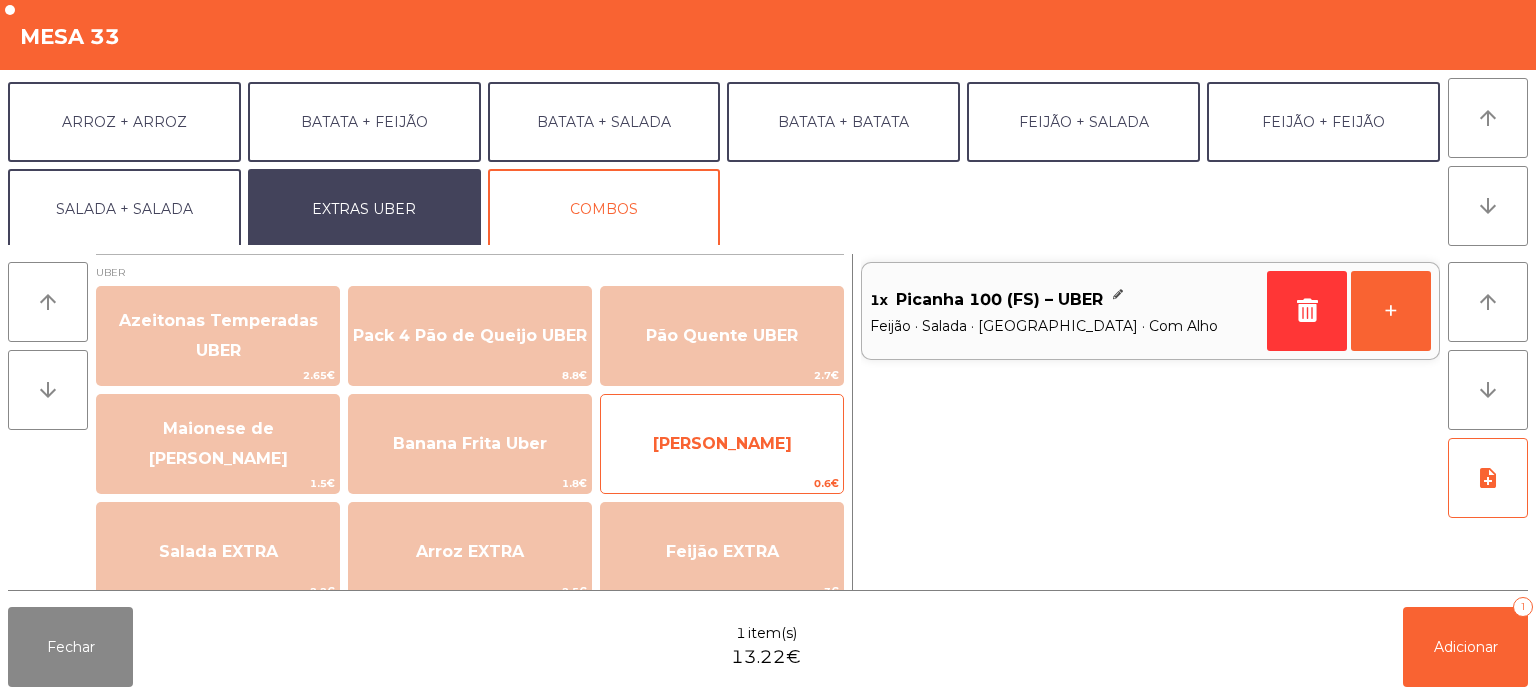 click on "[PERSON_NAME]" 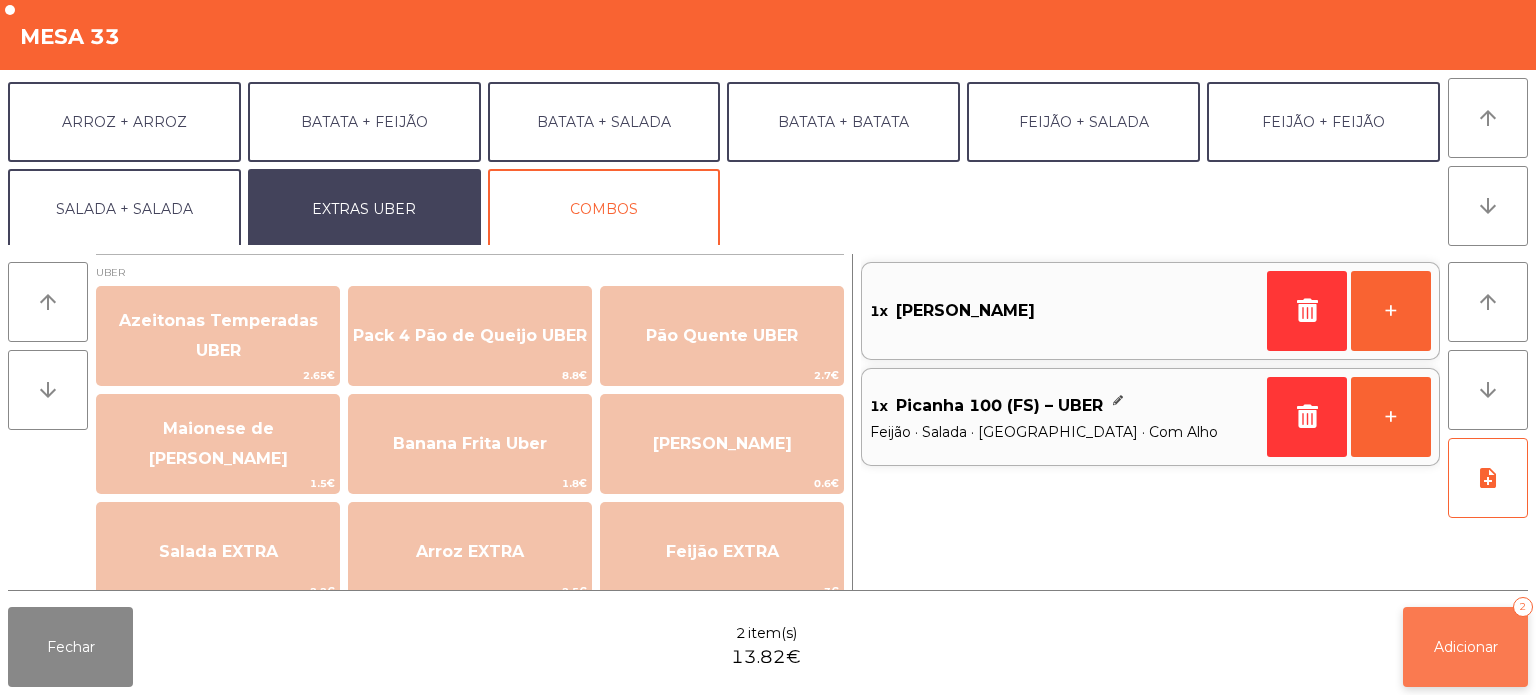 click on "Adicionar   2" 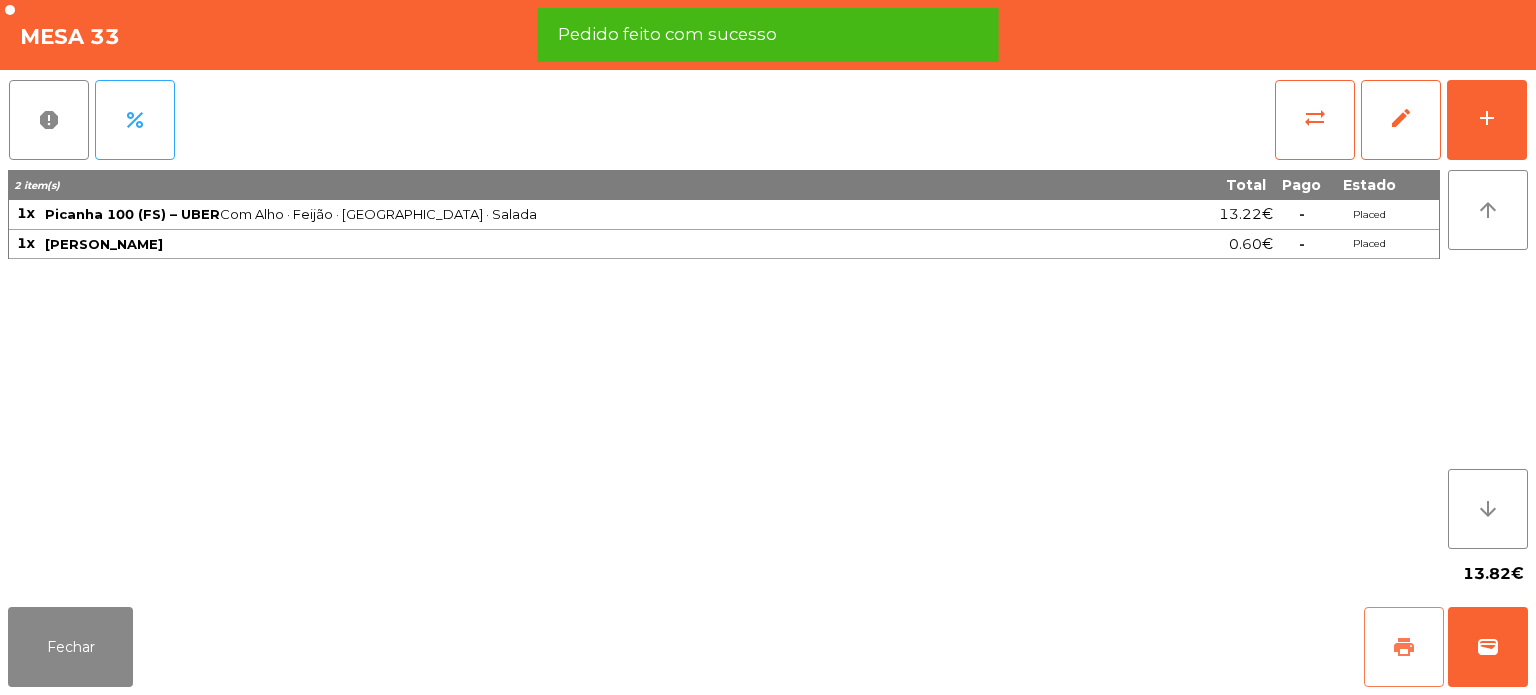 click on "print" 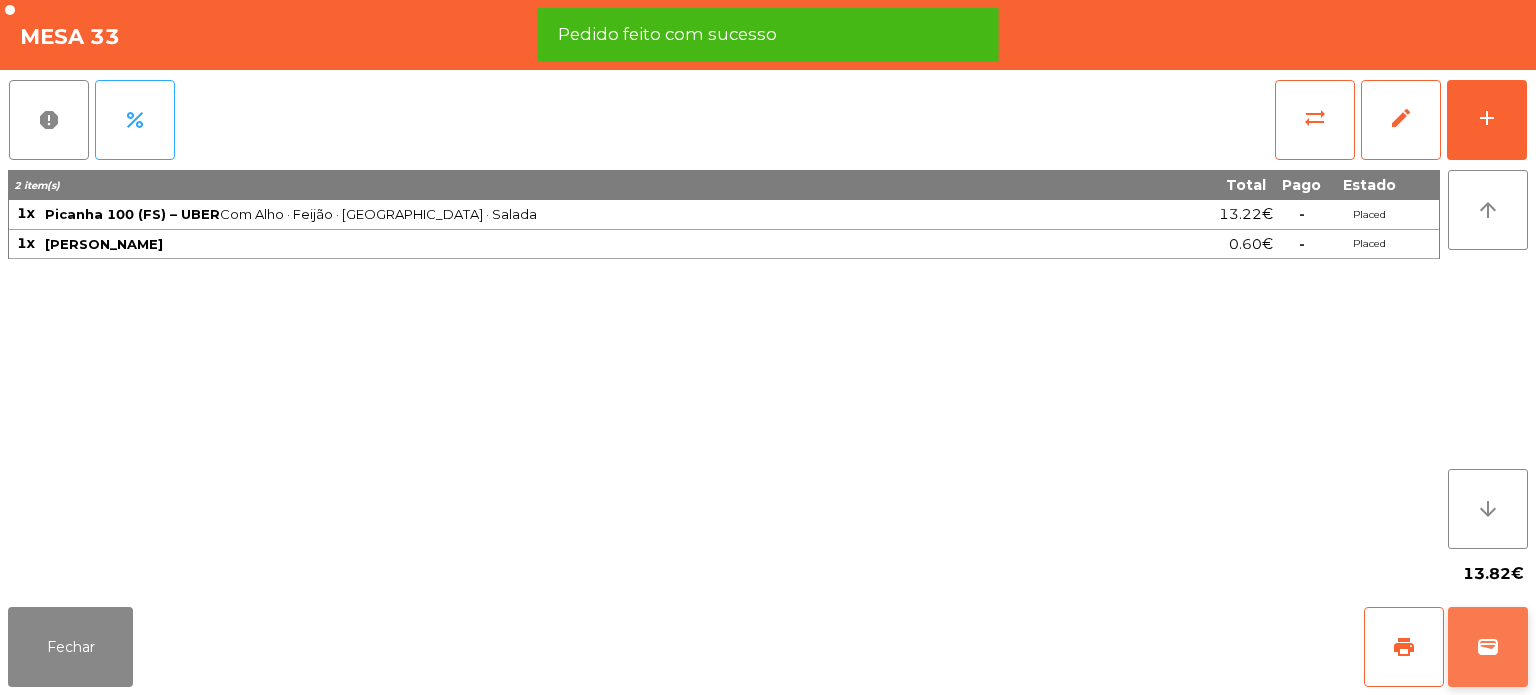 click on "wallet" 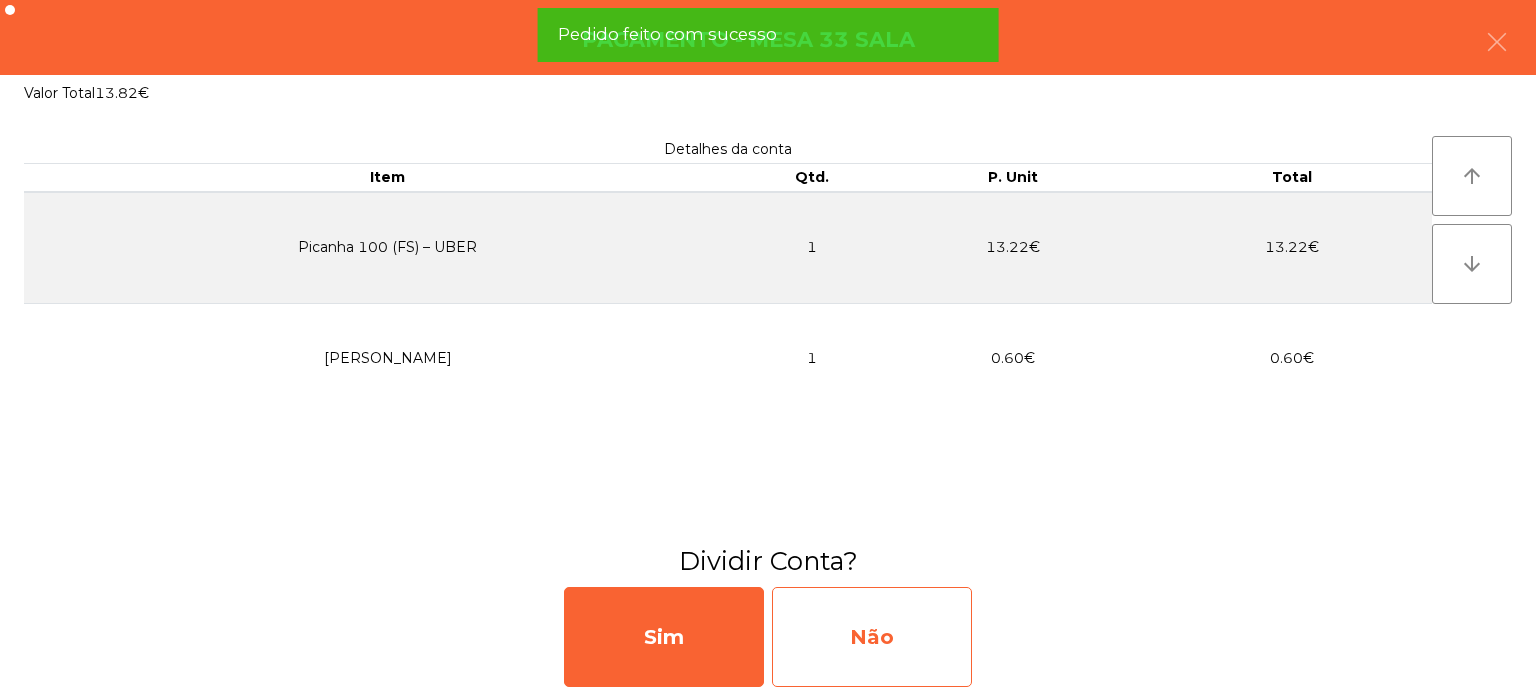 click on "Não" 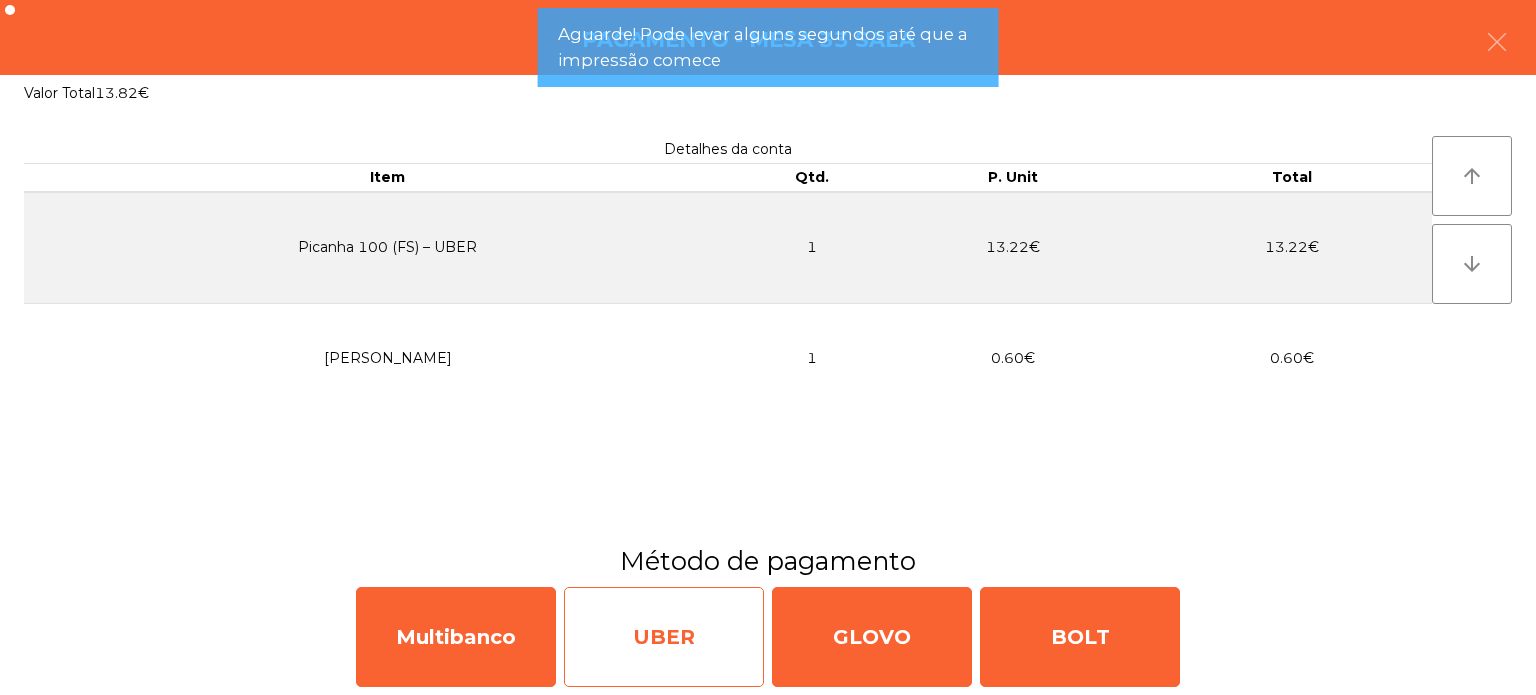 click on "UBER" 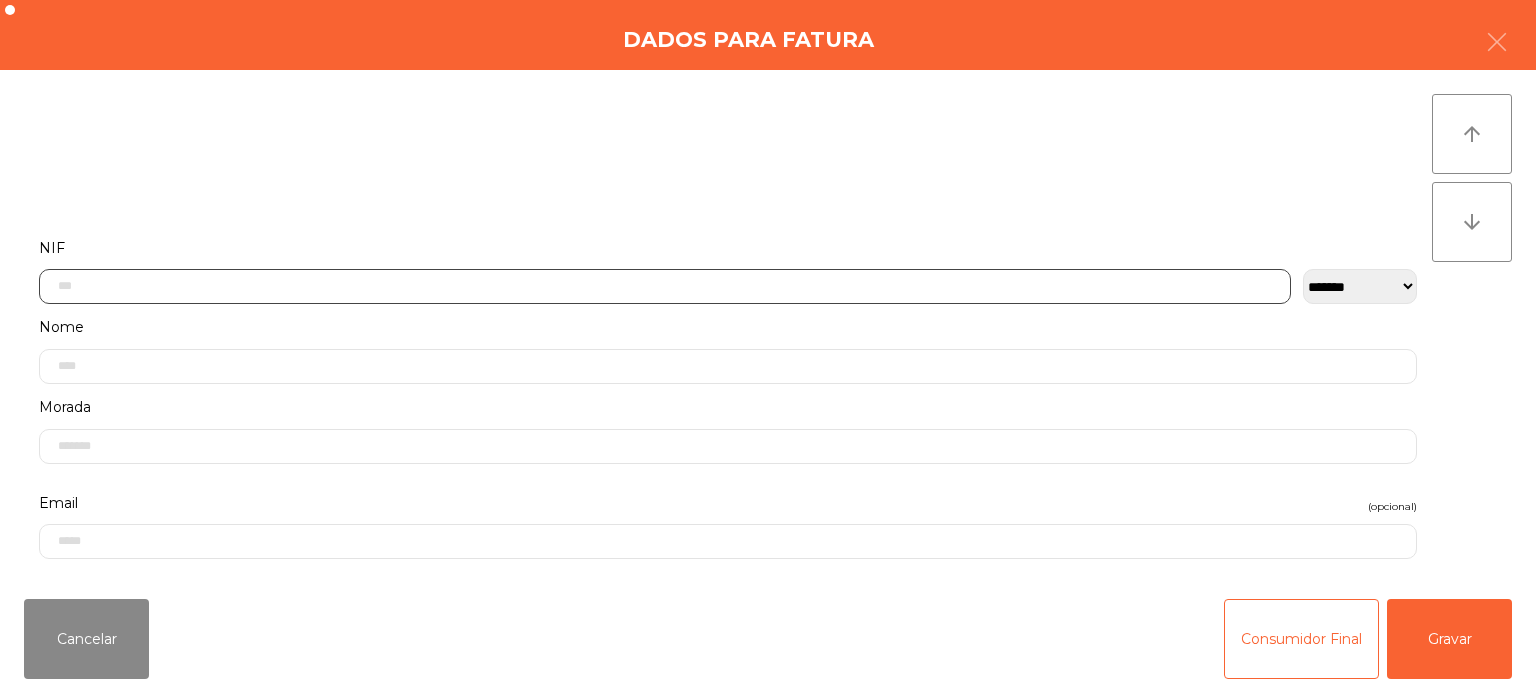 click 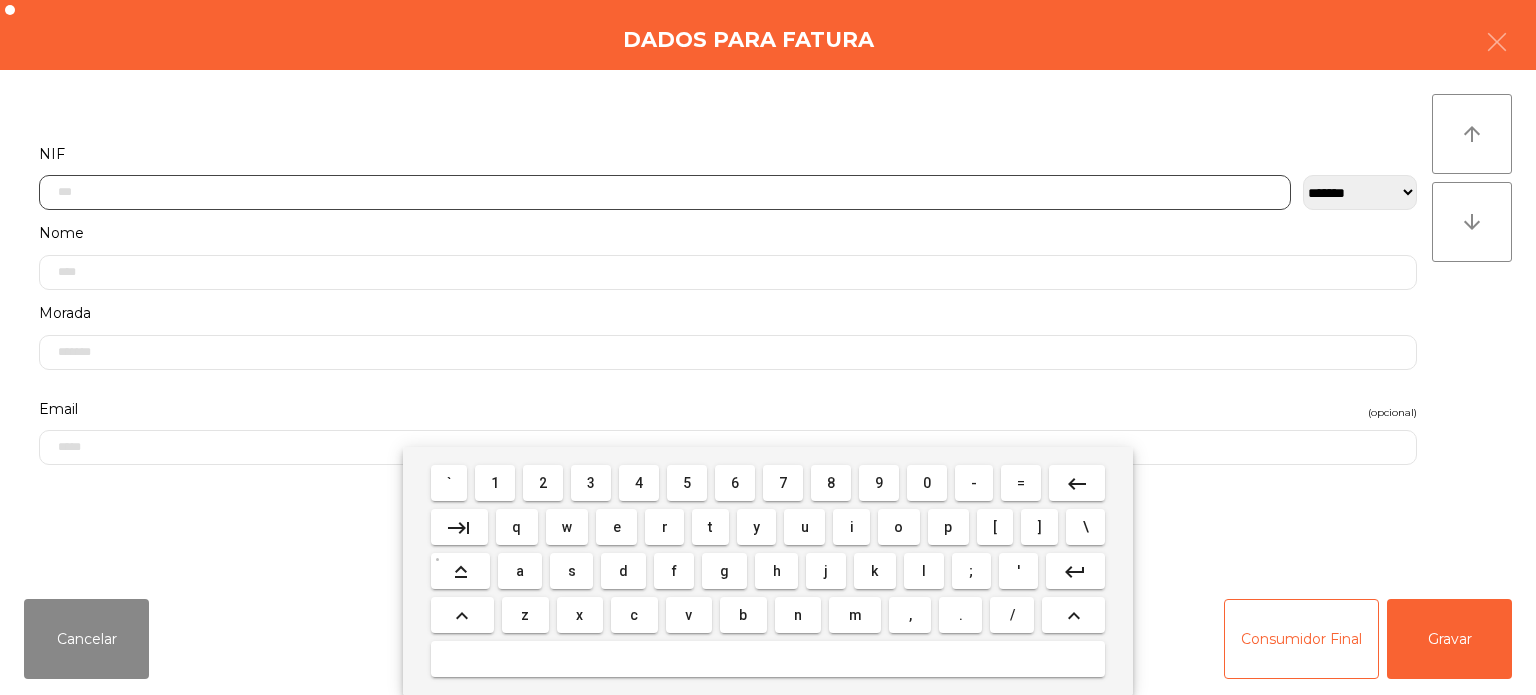 scroll, scrollTop: 139, scrollLeft: 0, axis: vertical 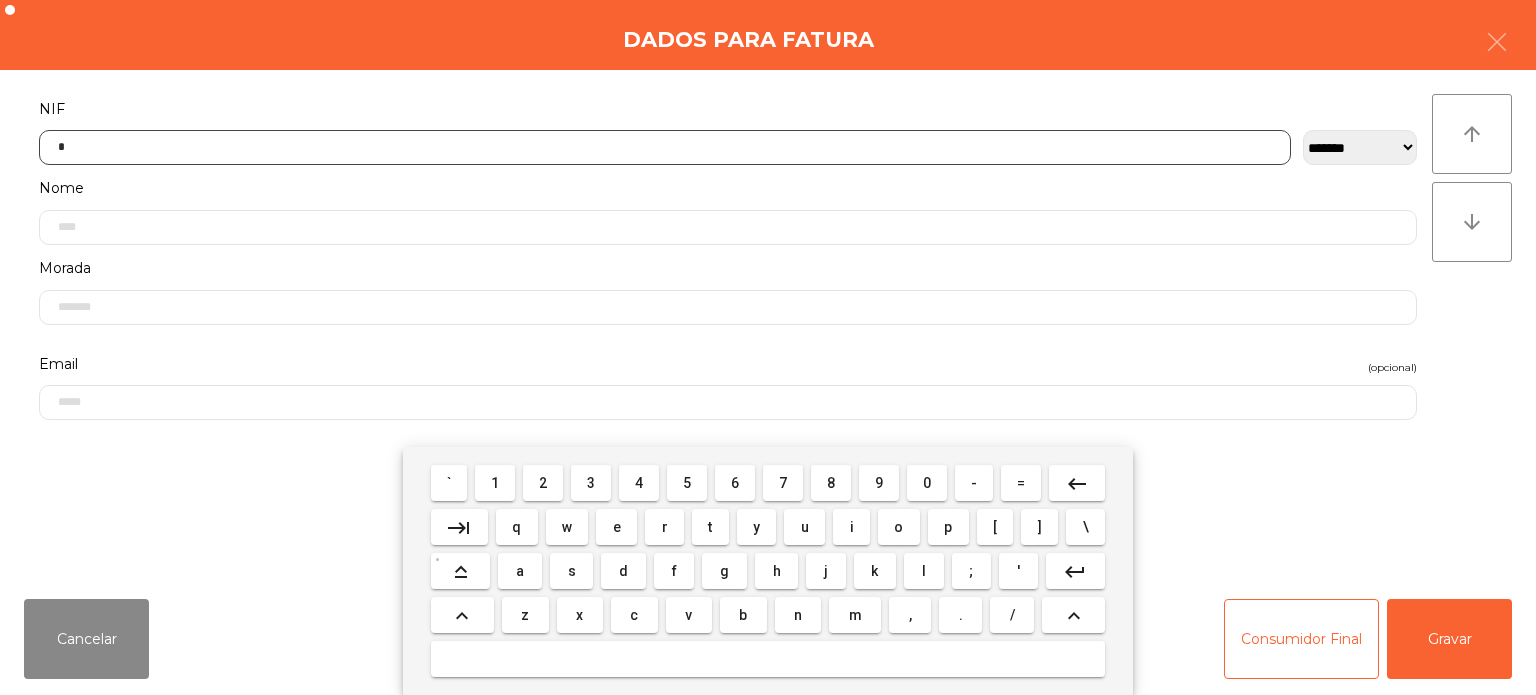 type on "**" 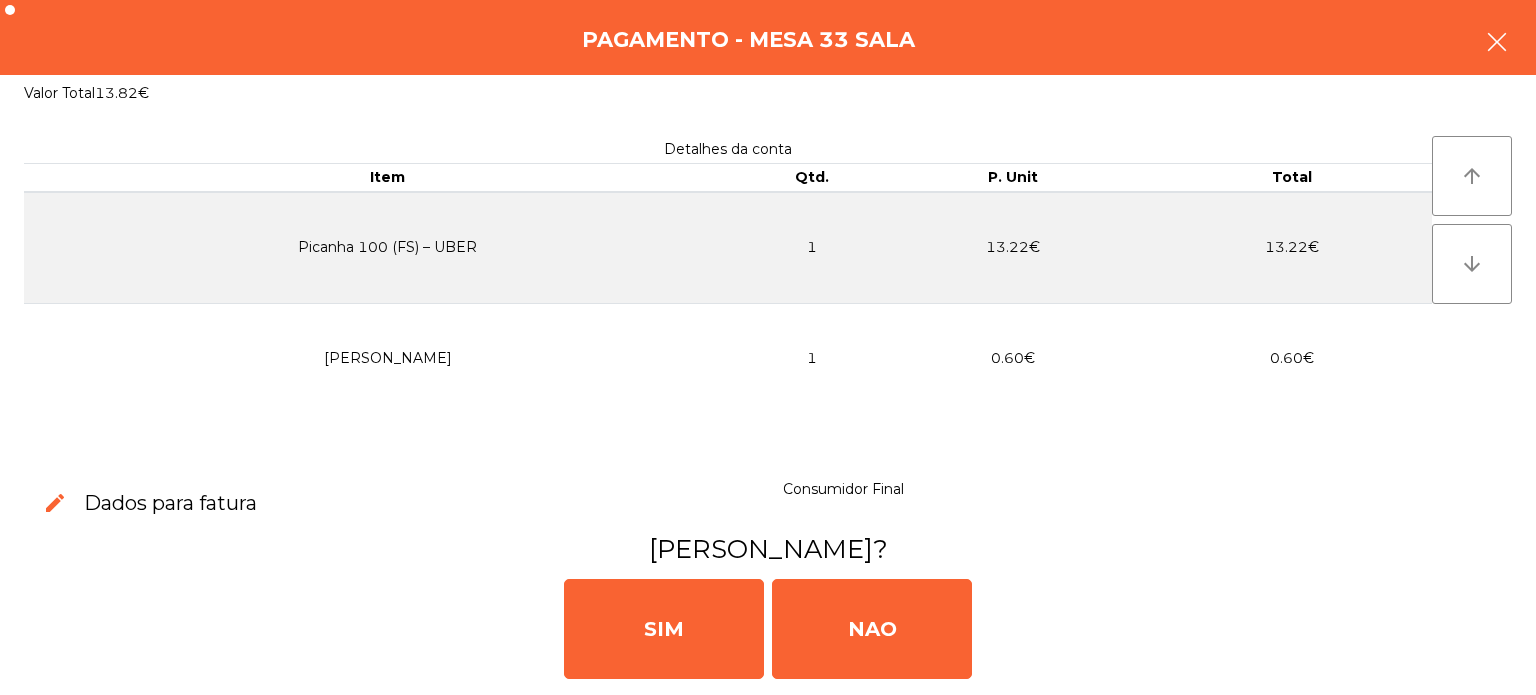 click 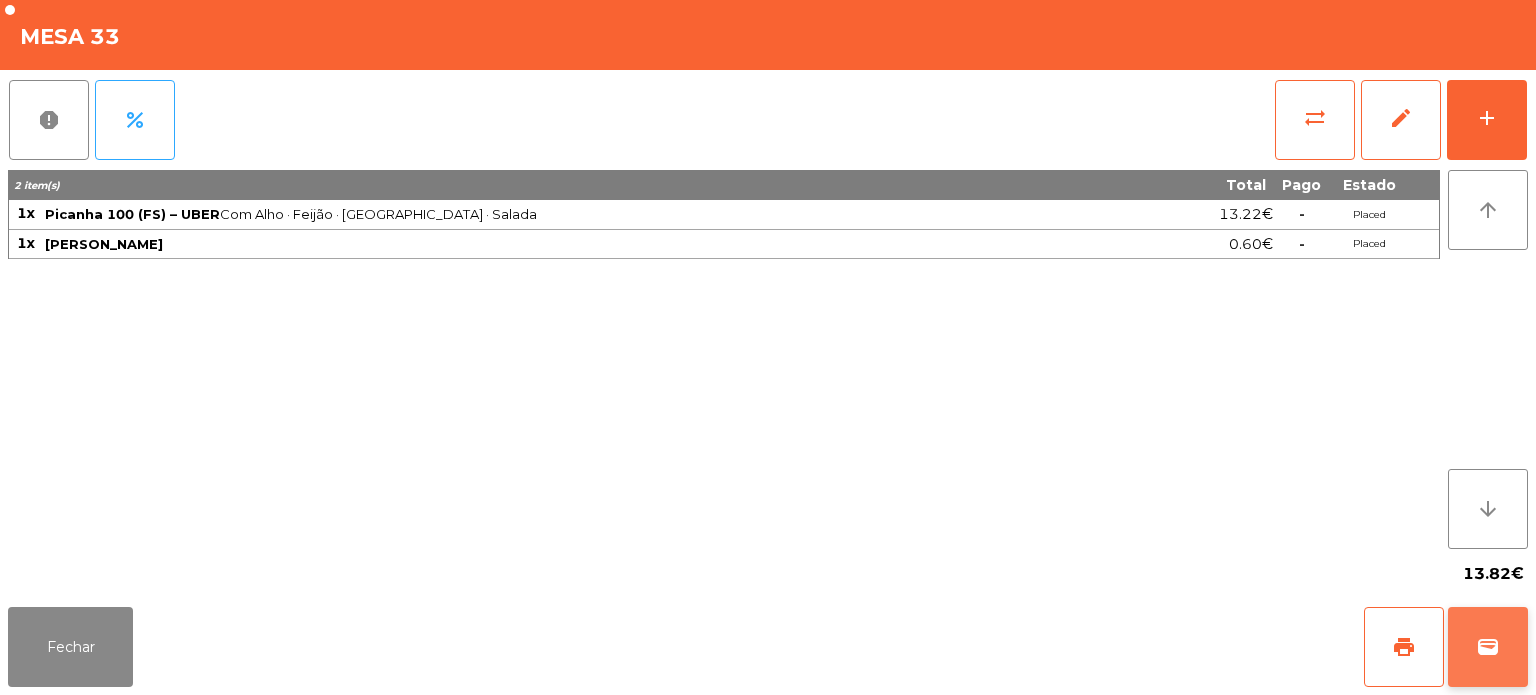 click on "wallet" 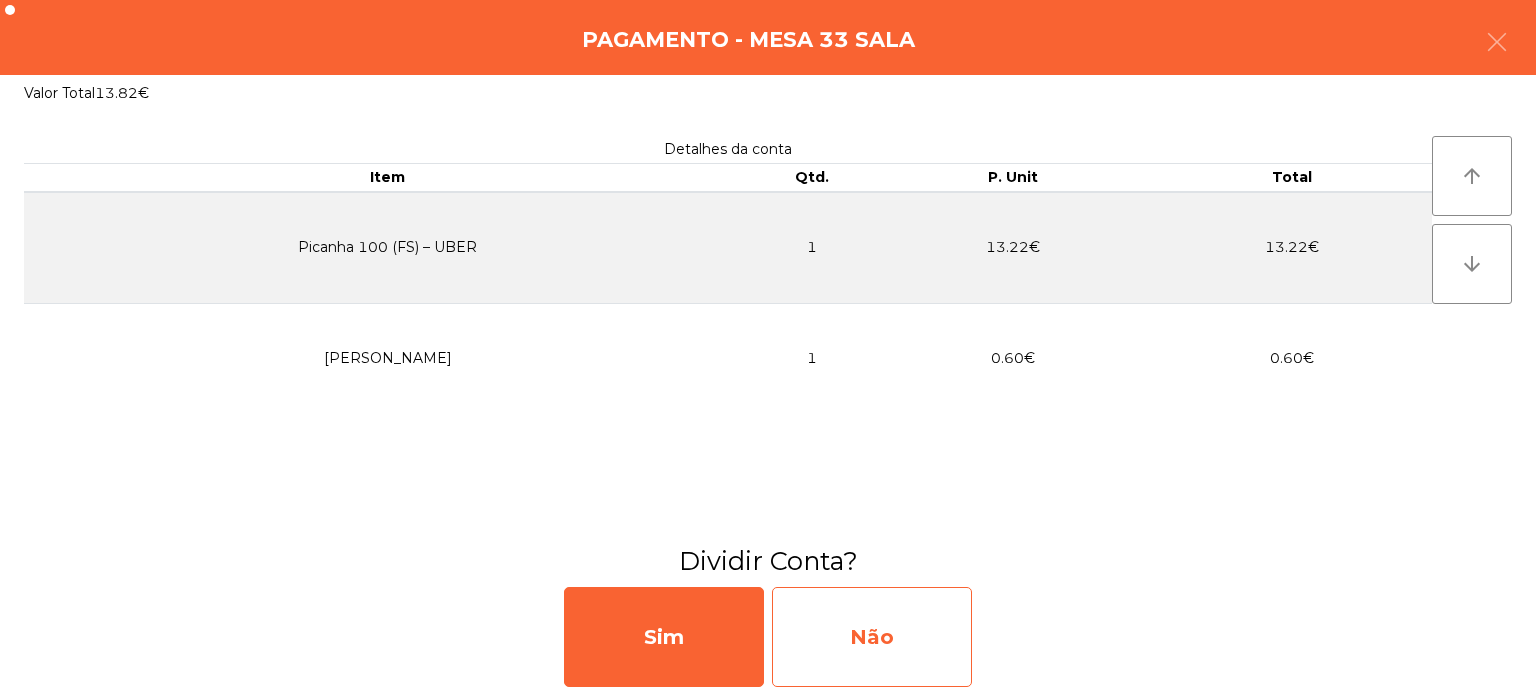 click on "Não" 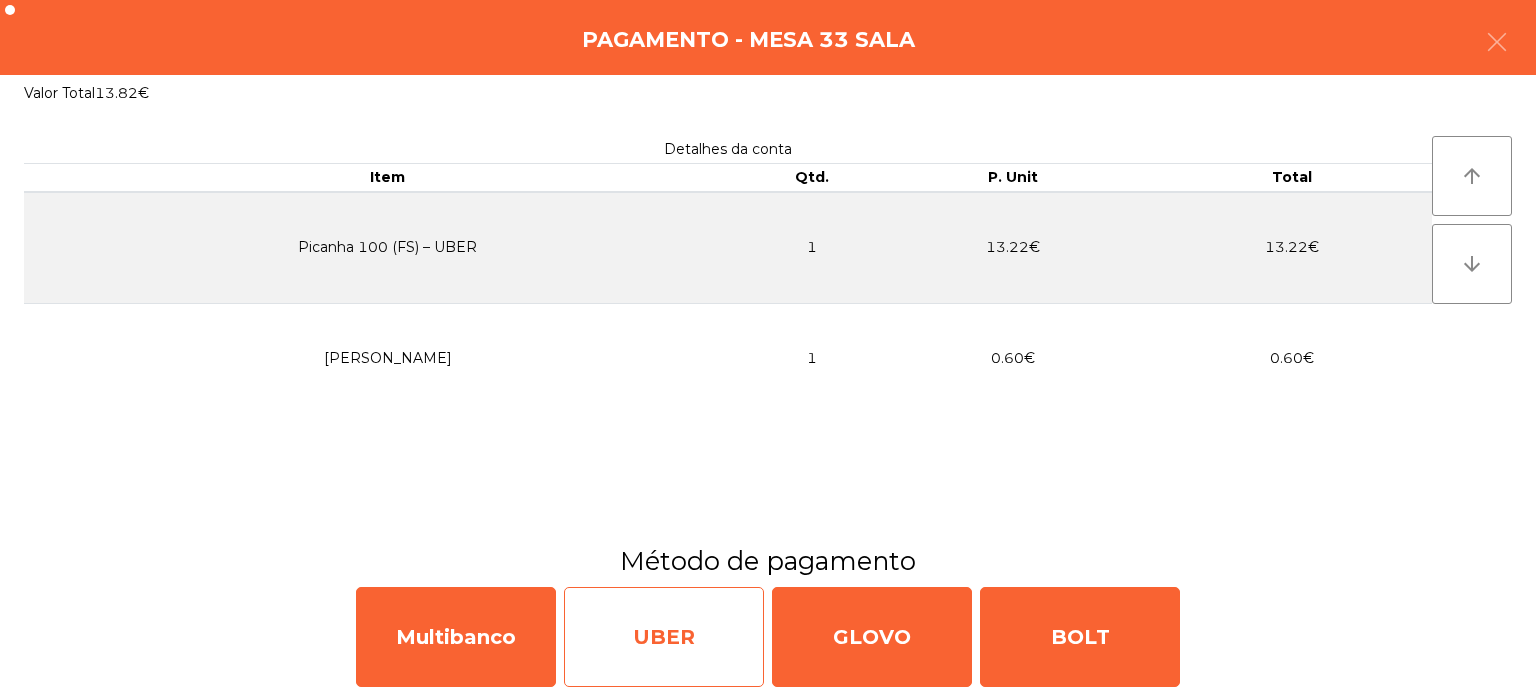 click on "UBER" 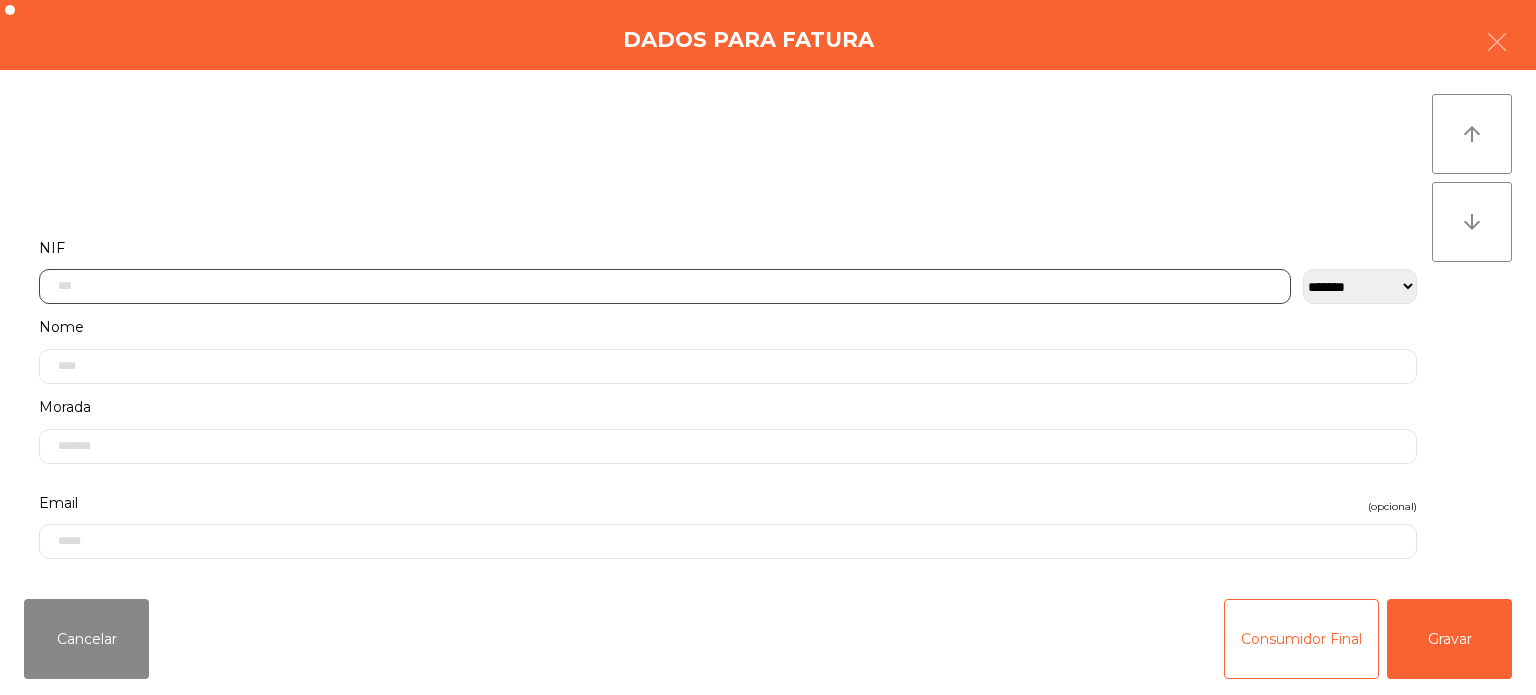 click 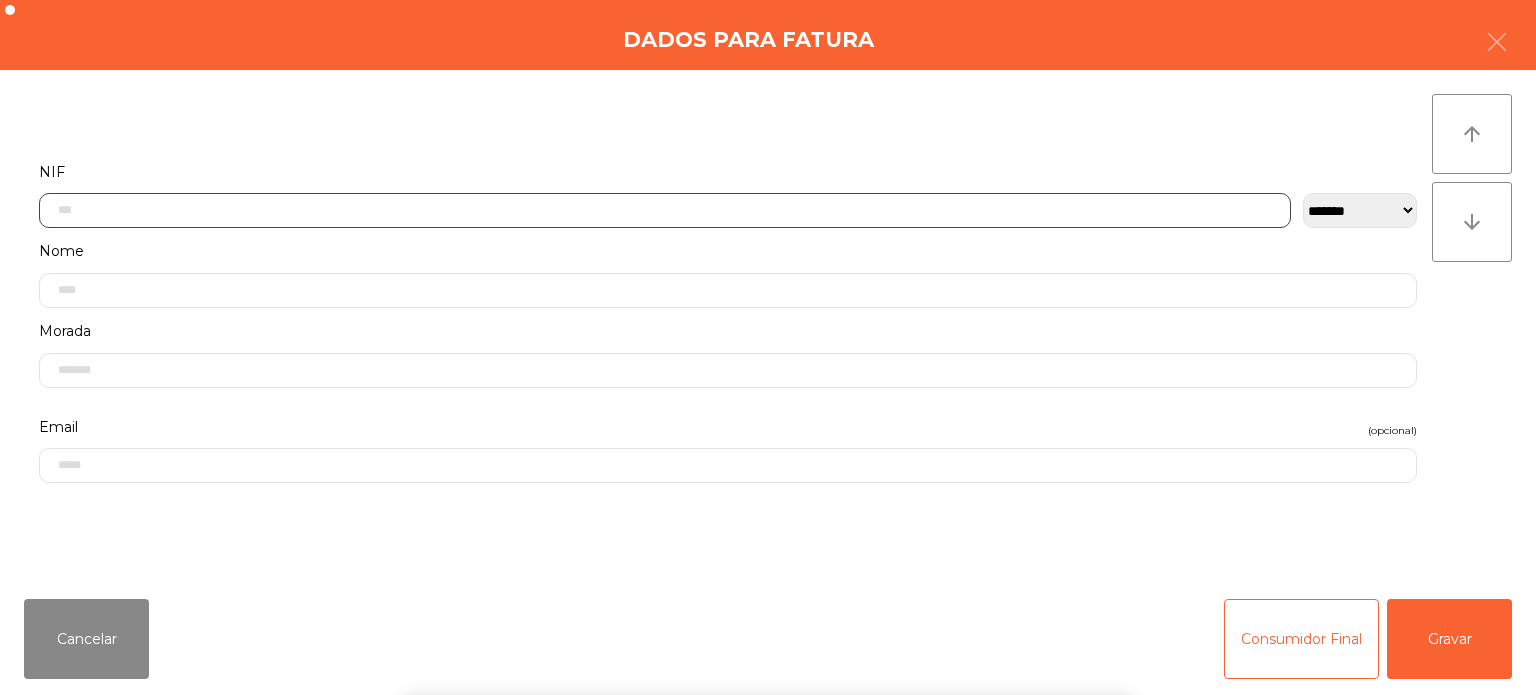 scroll, scrollTop: 139, scrollLeft: 0, axis: vertical 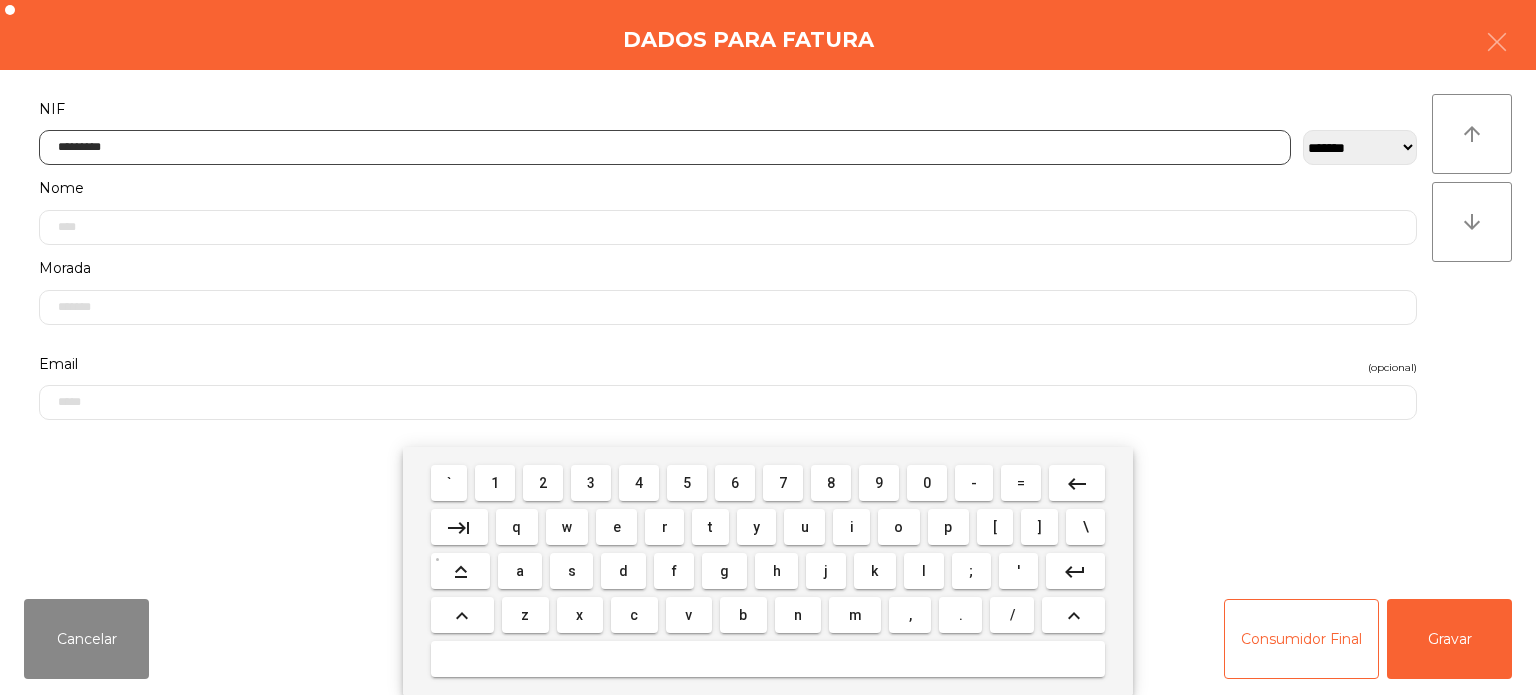 type on "*********" 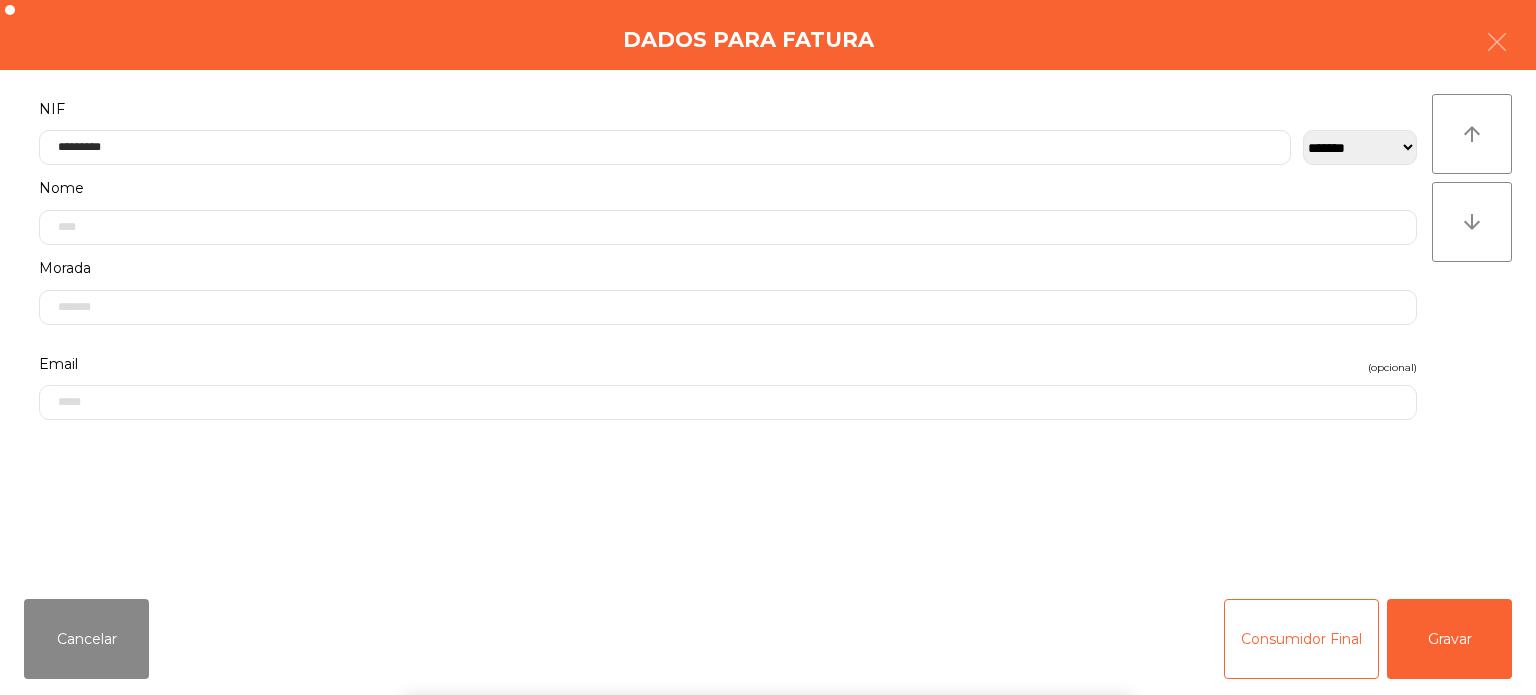 click on "` 1 2 3 4 5 6 7 8 9 0 - = keyboard_backspace keyboard_tab q w e r t y u i o p [ ] \ keyboard_capslock a s d f g h j k l ; ' keyboard_return keyboard_arrow_up z x c v b n m , . / keyboard_arrow_up" at bounding box center [768, 571] 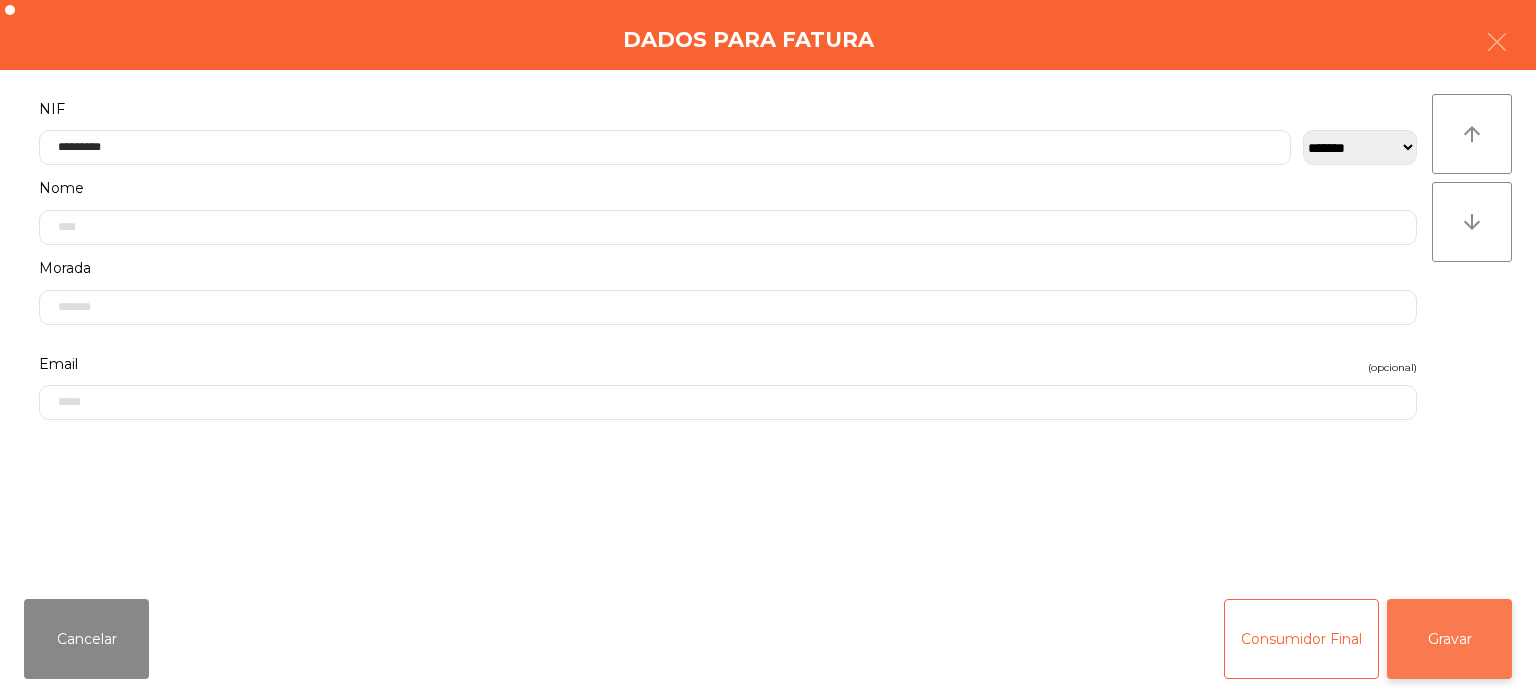 click on "Gravar" 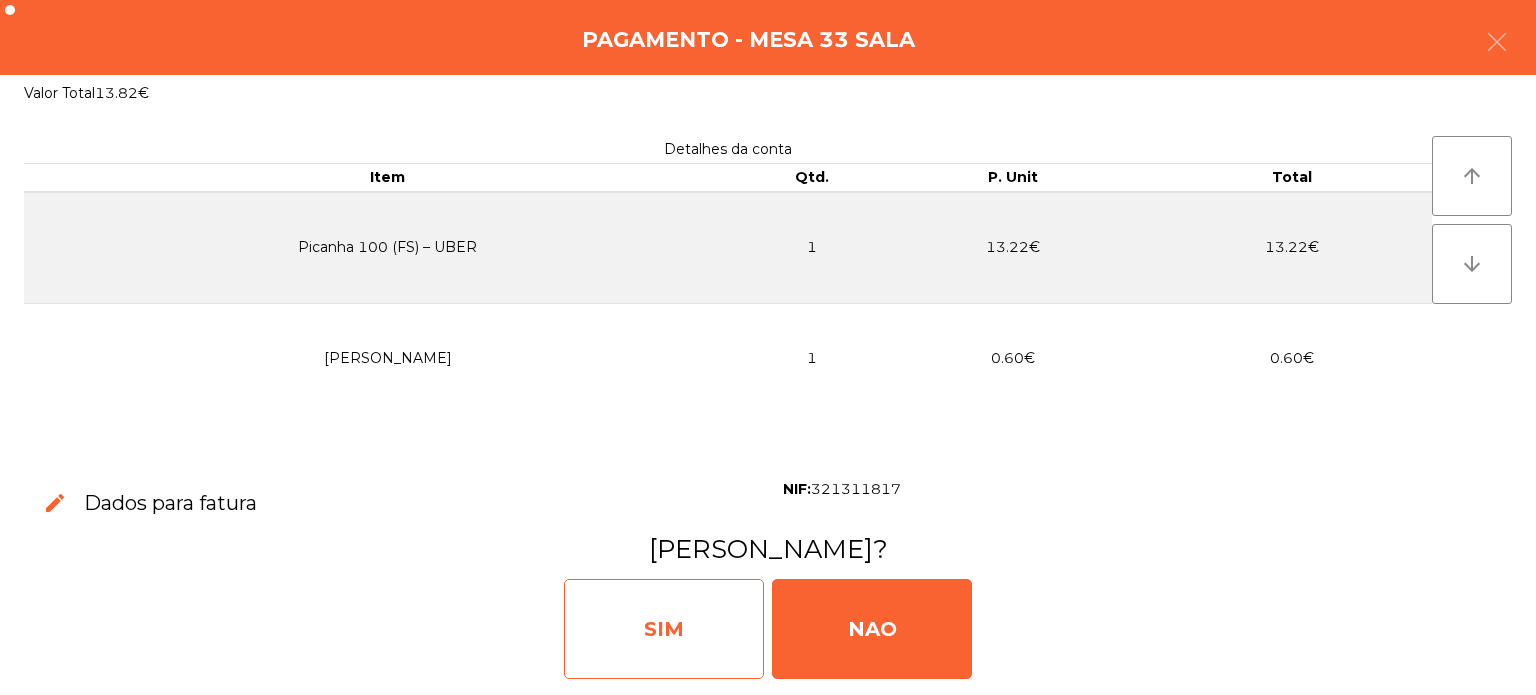 click on "SIM" 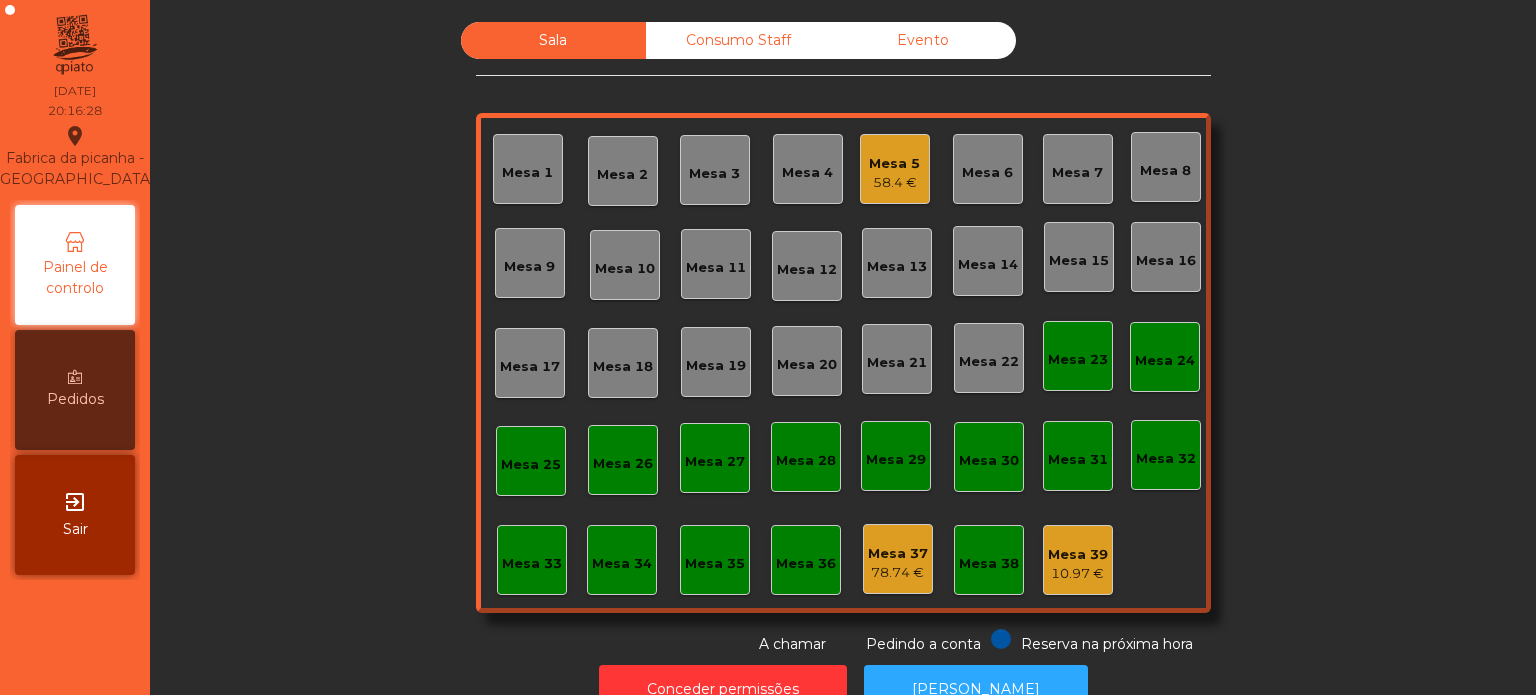 click on "Mesa 31" 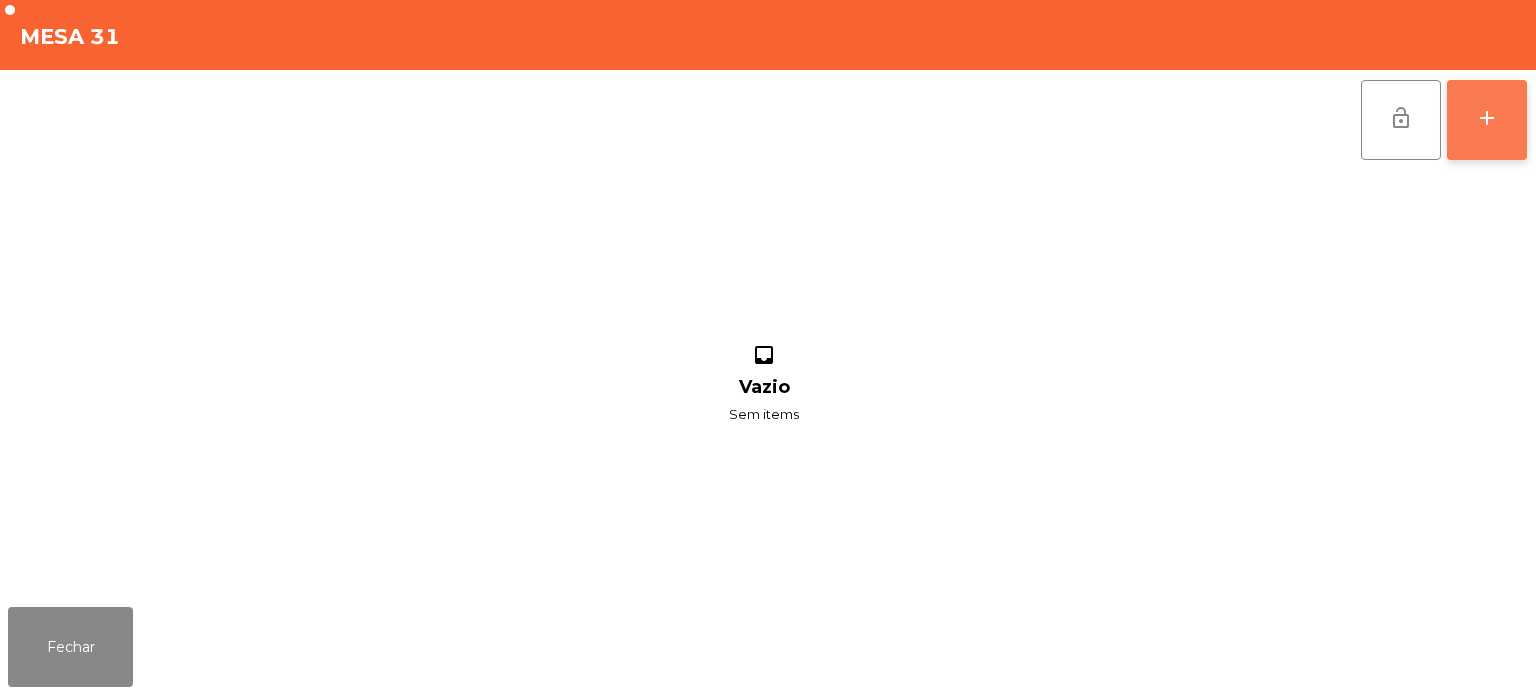 click on "add" 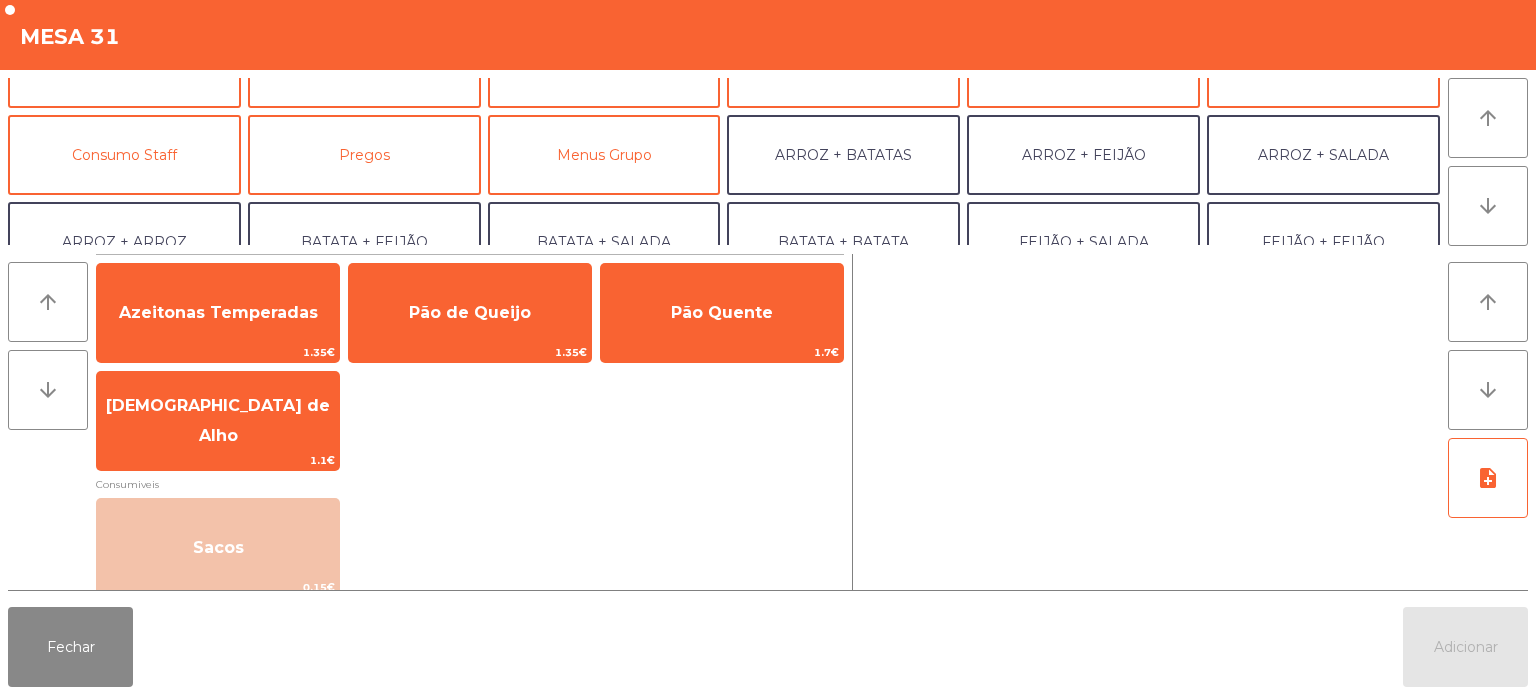 scroll, scrollTop: 187, scrollLeft: 0, axis: vertical 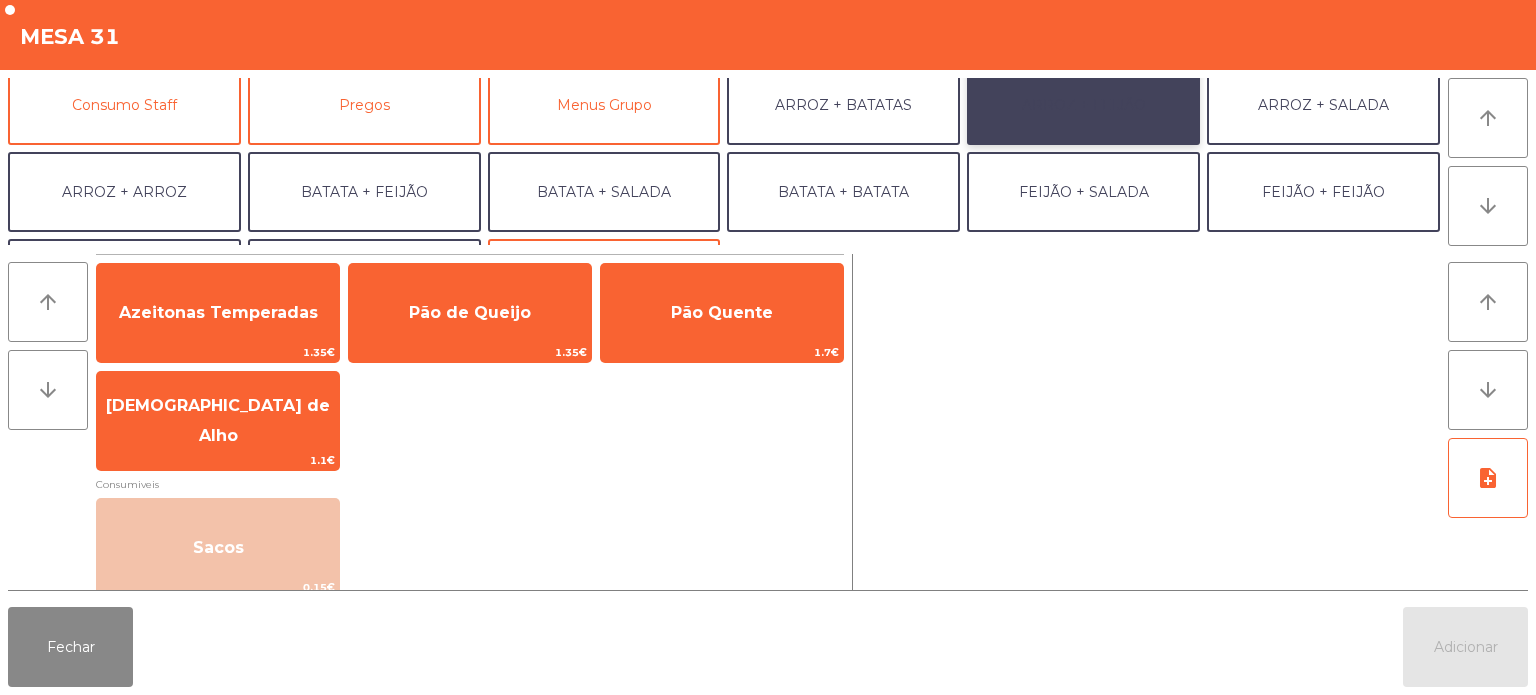 click on "ARROZ + FEIJÃO" 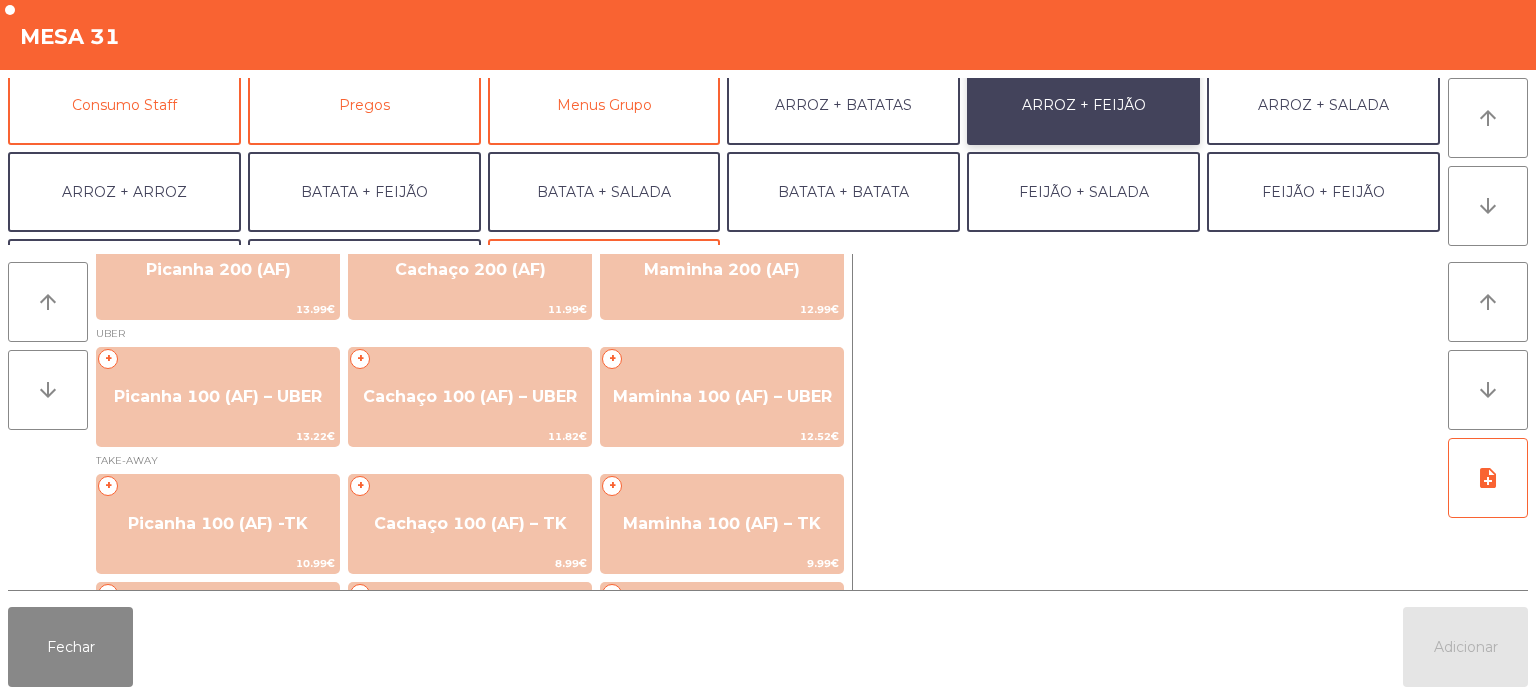 scroll, scrollTop: 156, scrollLeft: 0, axis: vertical 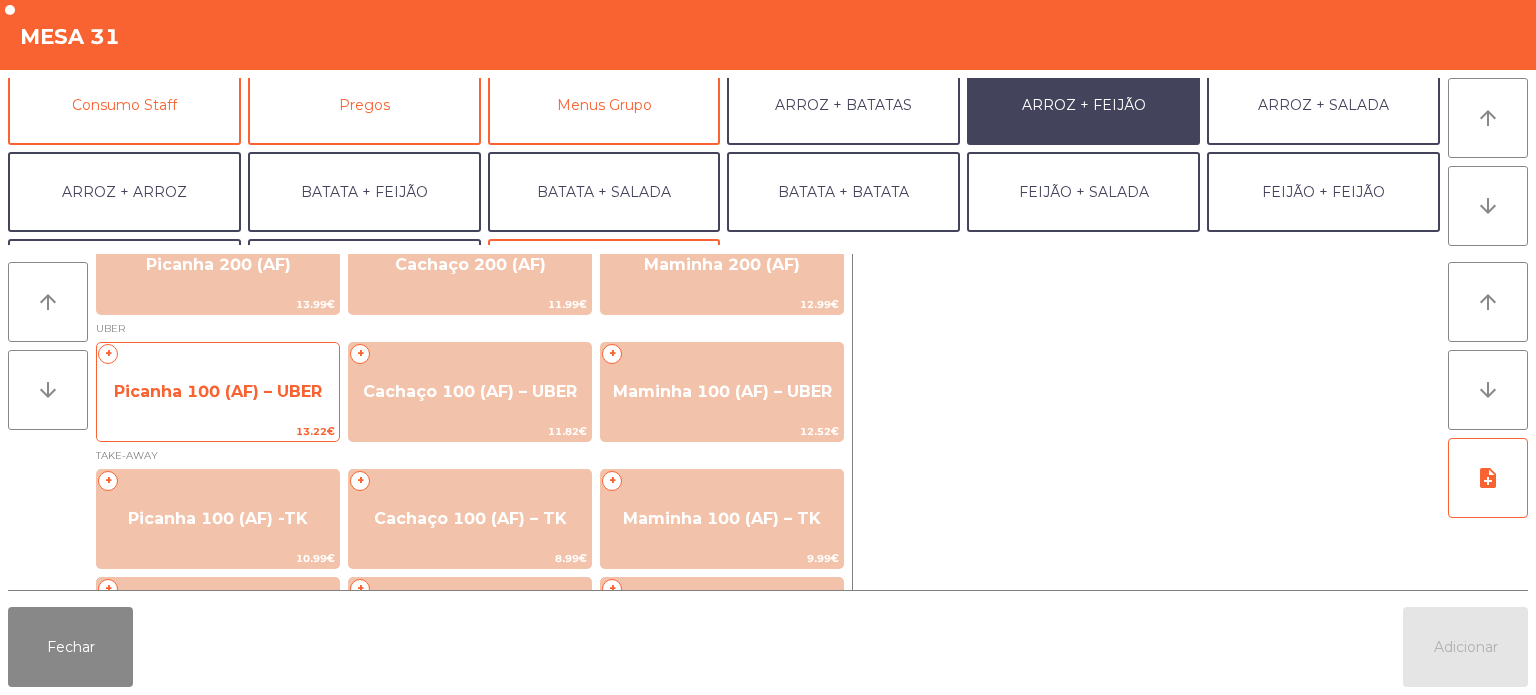 click on "13.22€" 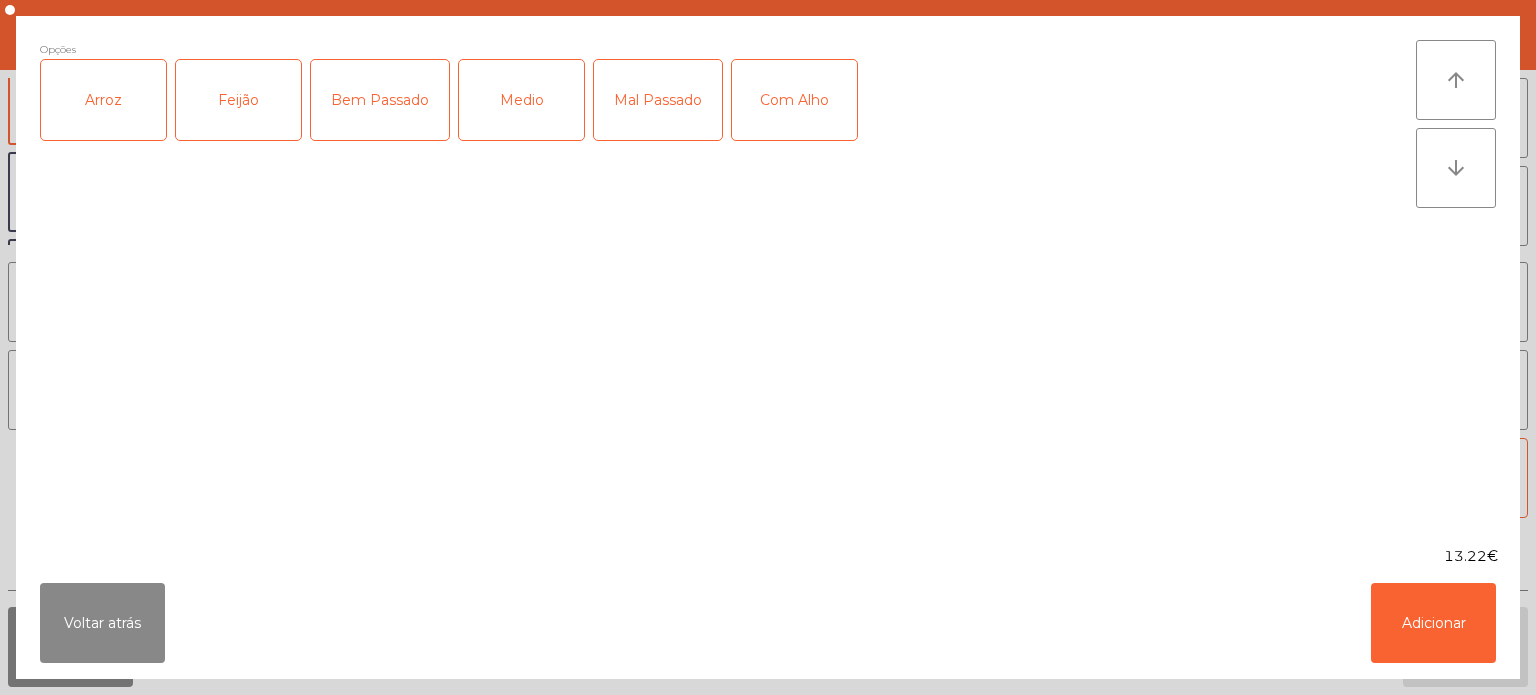 click on "Arroz" 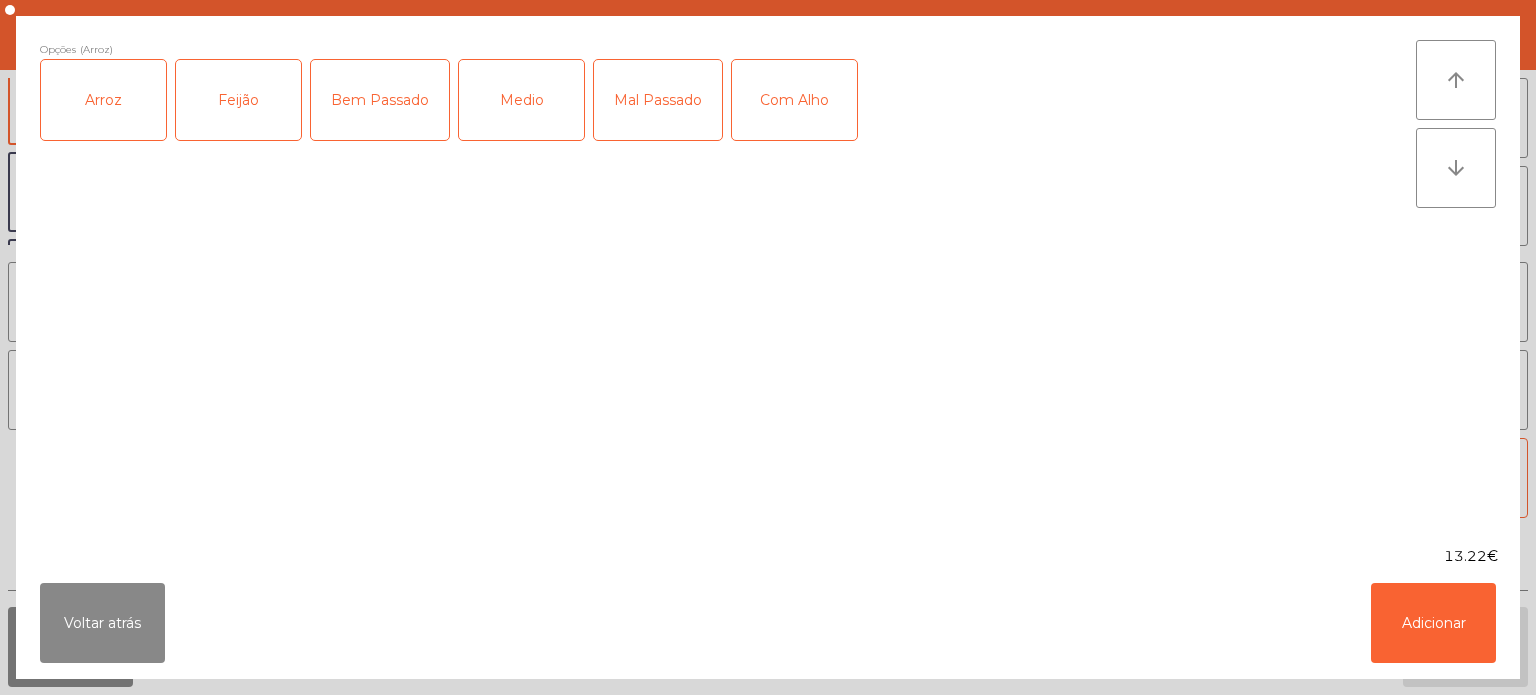 click on "Feijão" 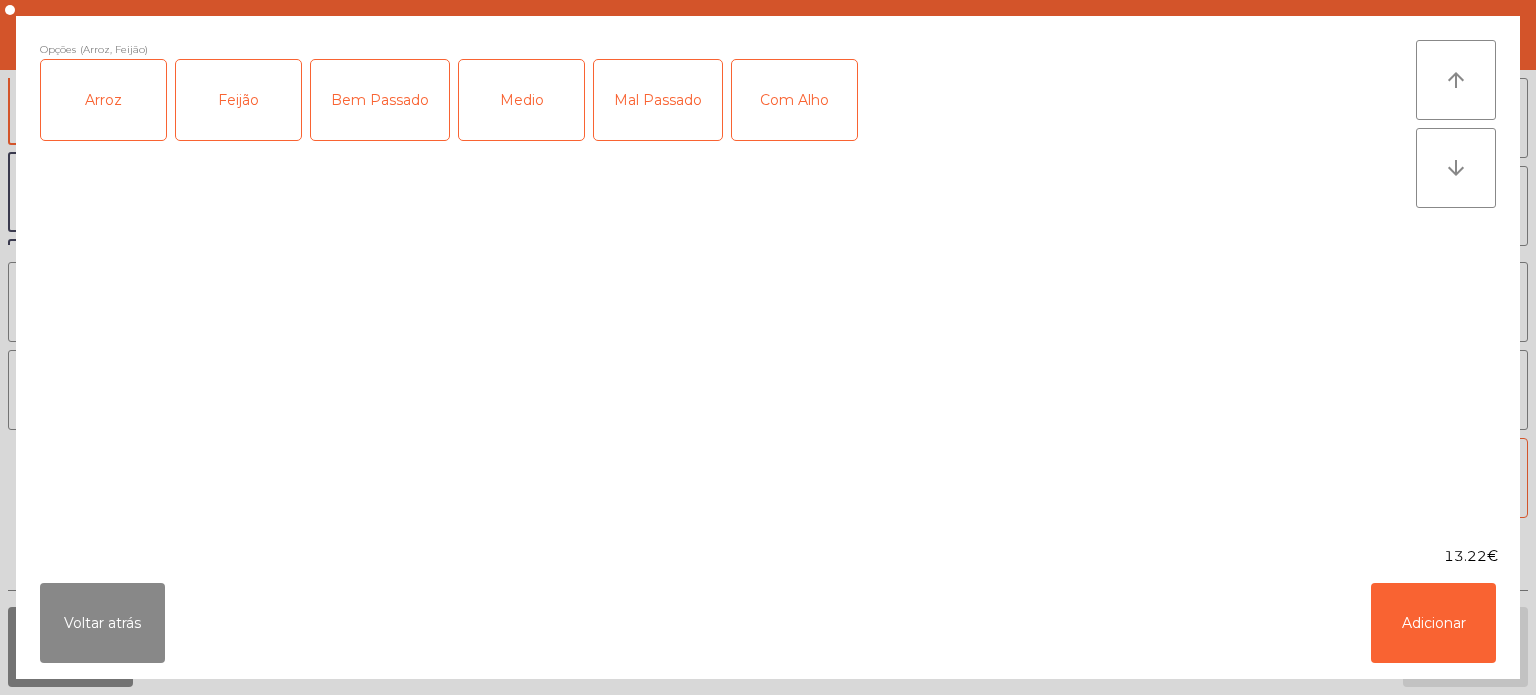 click on "Medio" 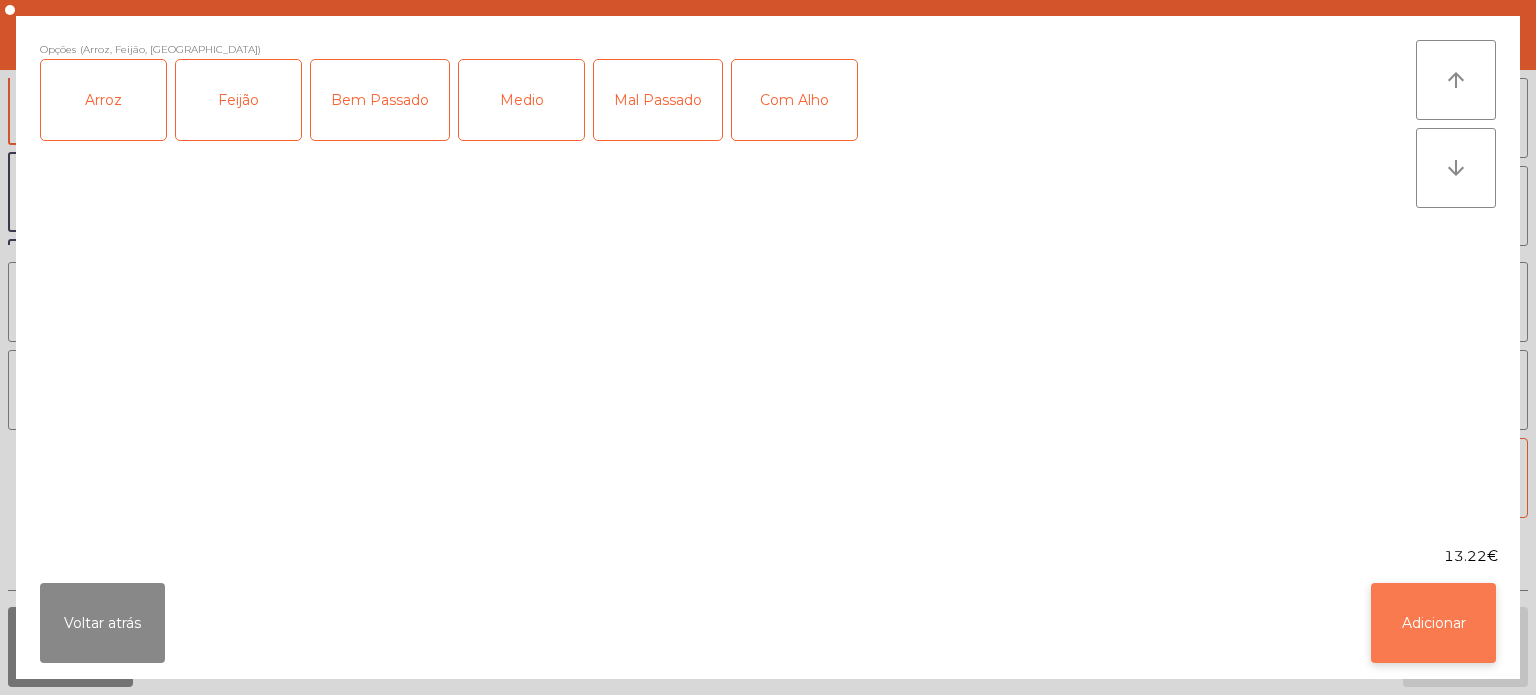 click on "Adicionar" 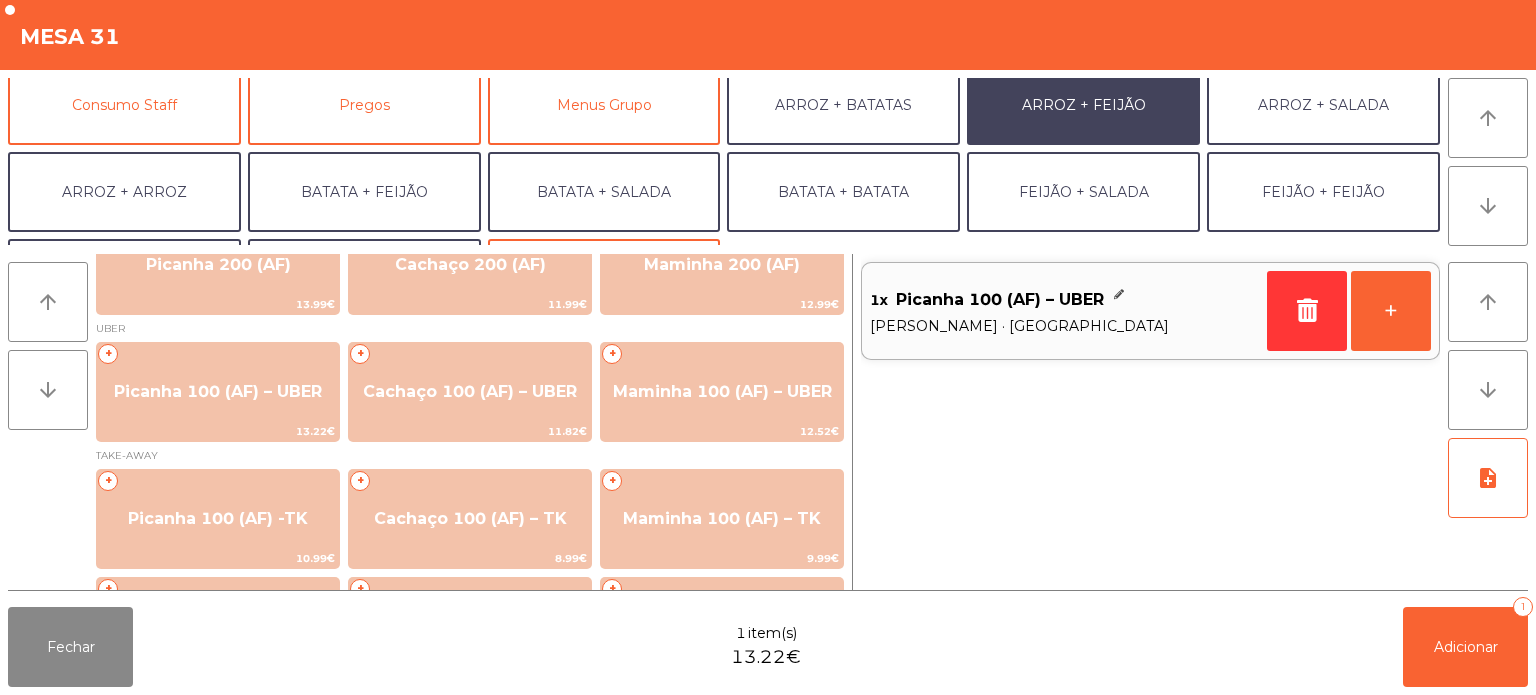 scroll, scrollTop: 260, scrollLeft: 0, axis: vertical 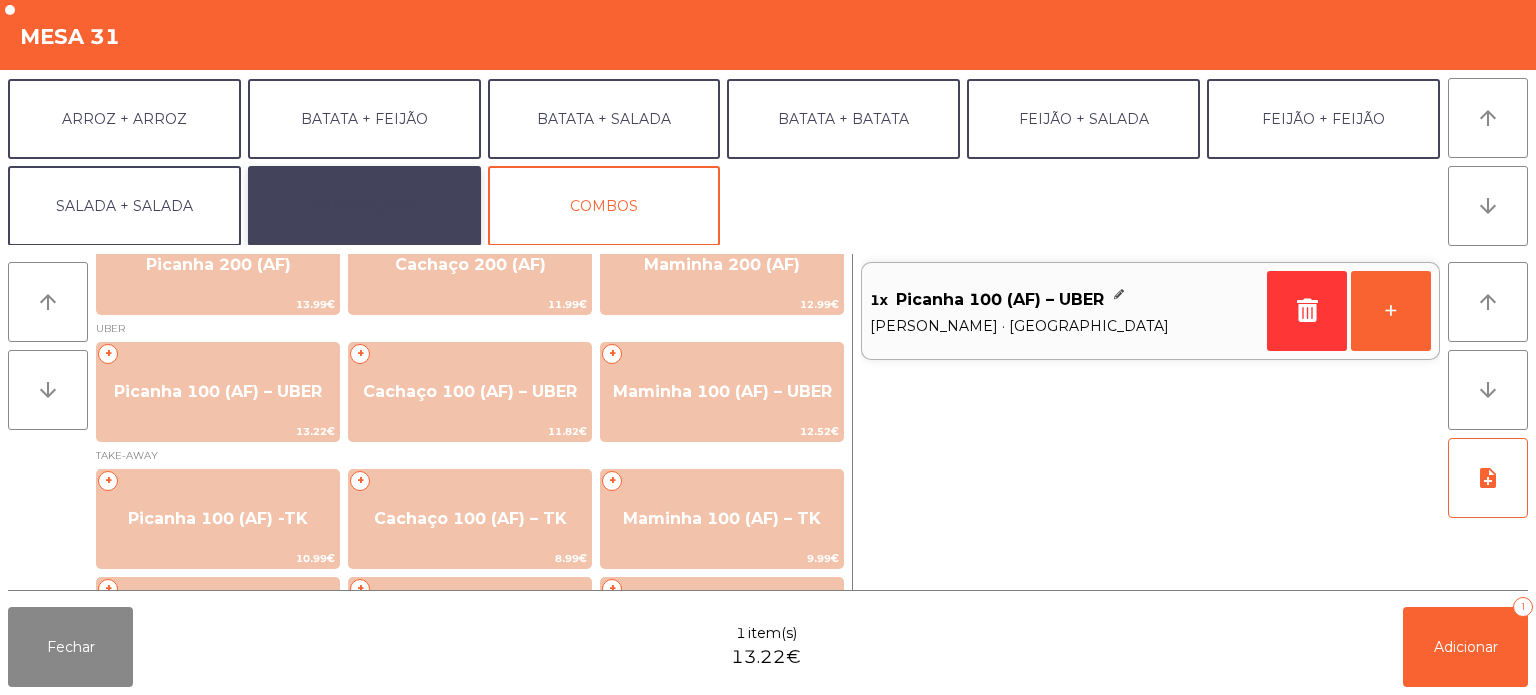 click on "EXTRAS UBER" 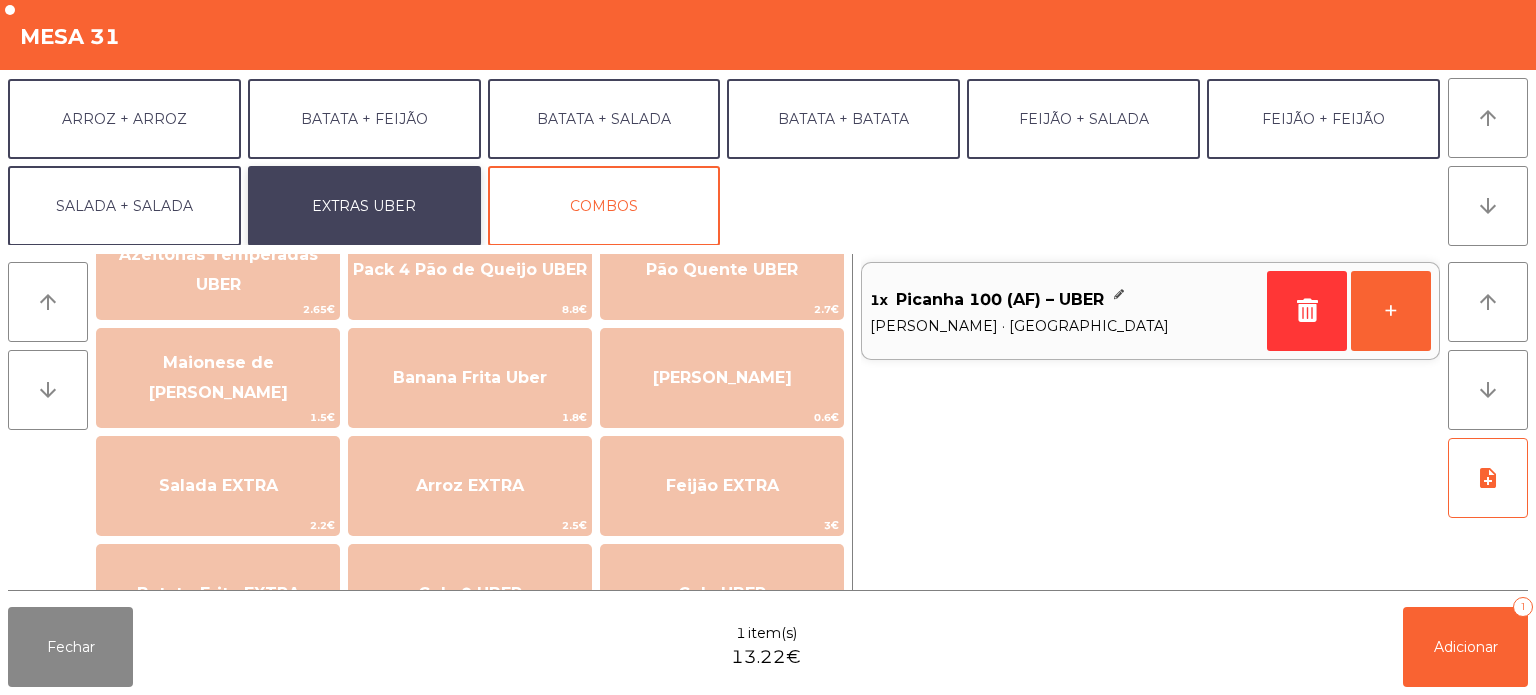 scroll, scrollTop: 114, scrollLeft: 0, axis: vertical 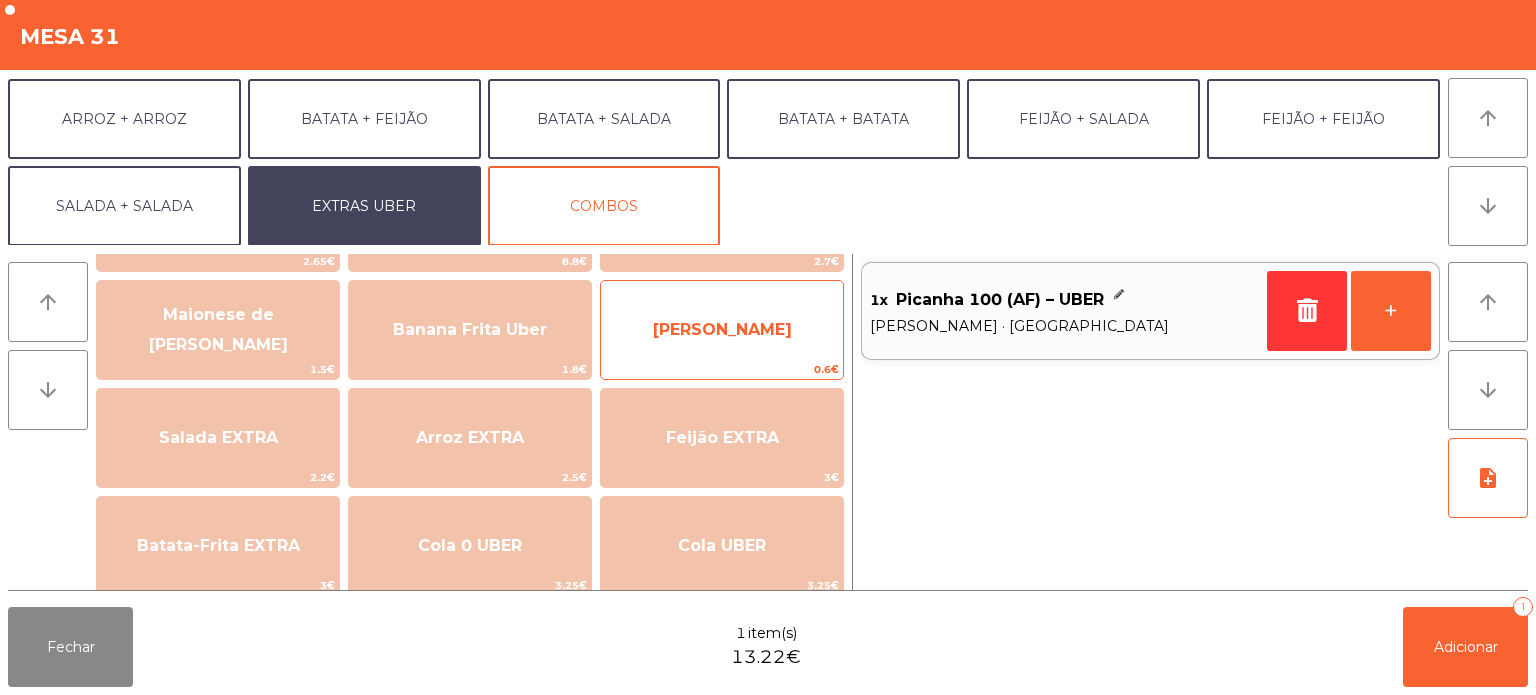 click on "[PERSON_NAME]" 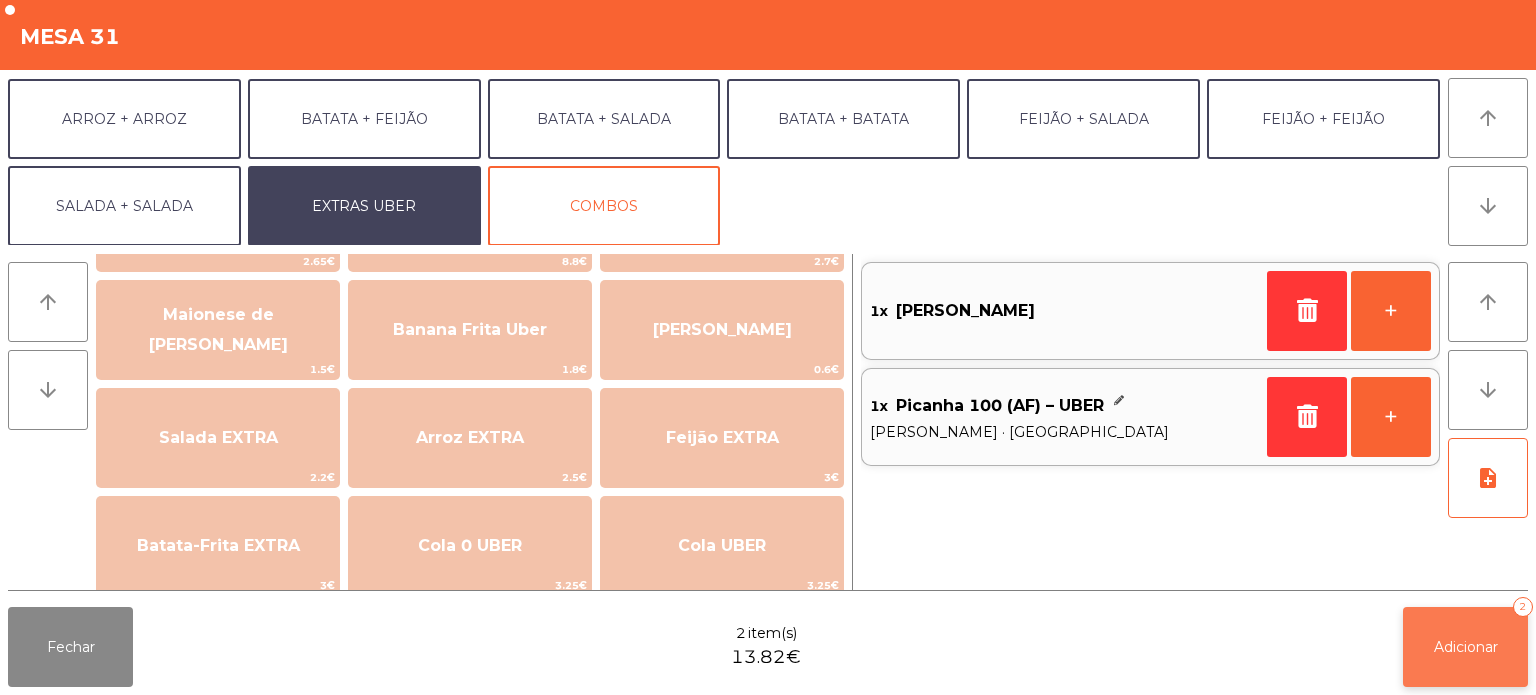 click on "Adicionar" 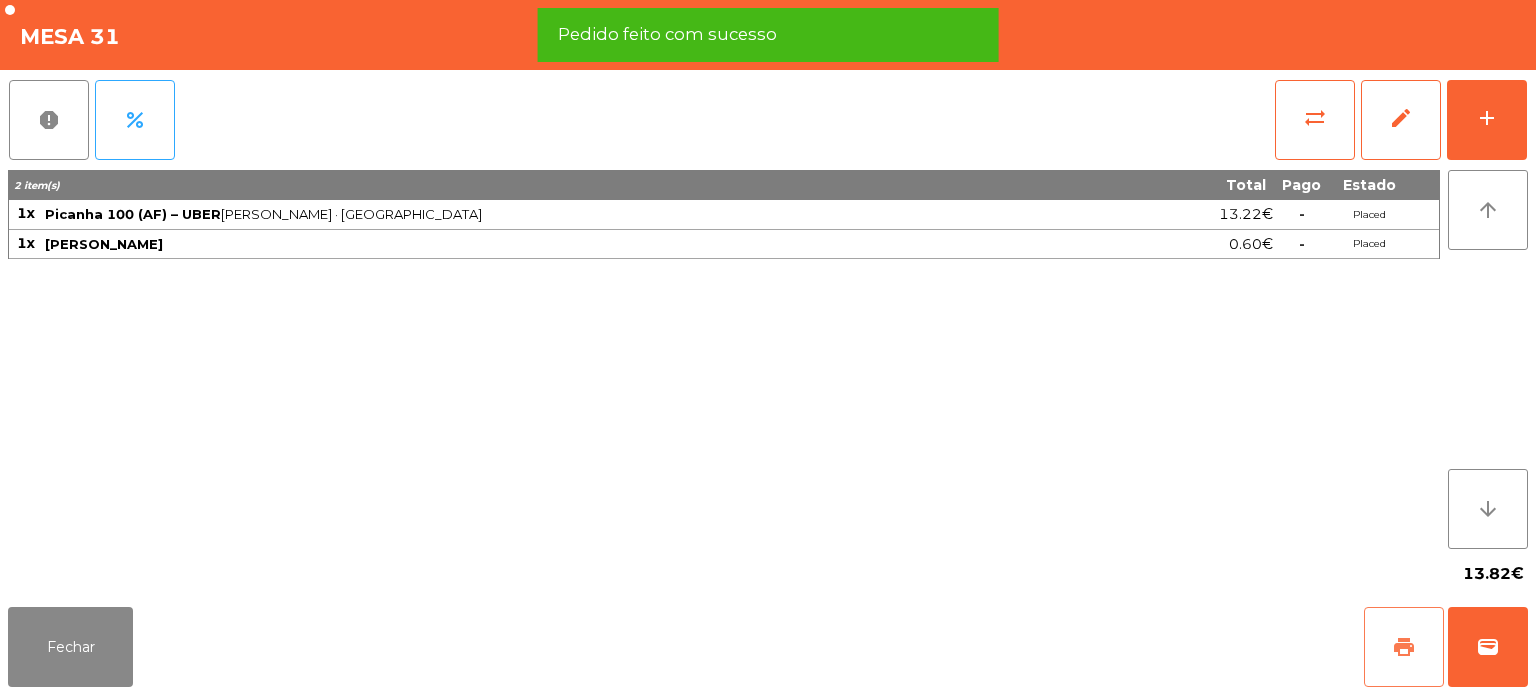 click on "print" 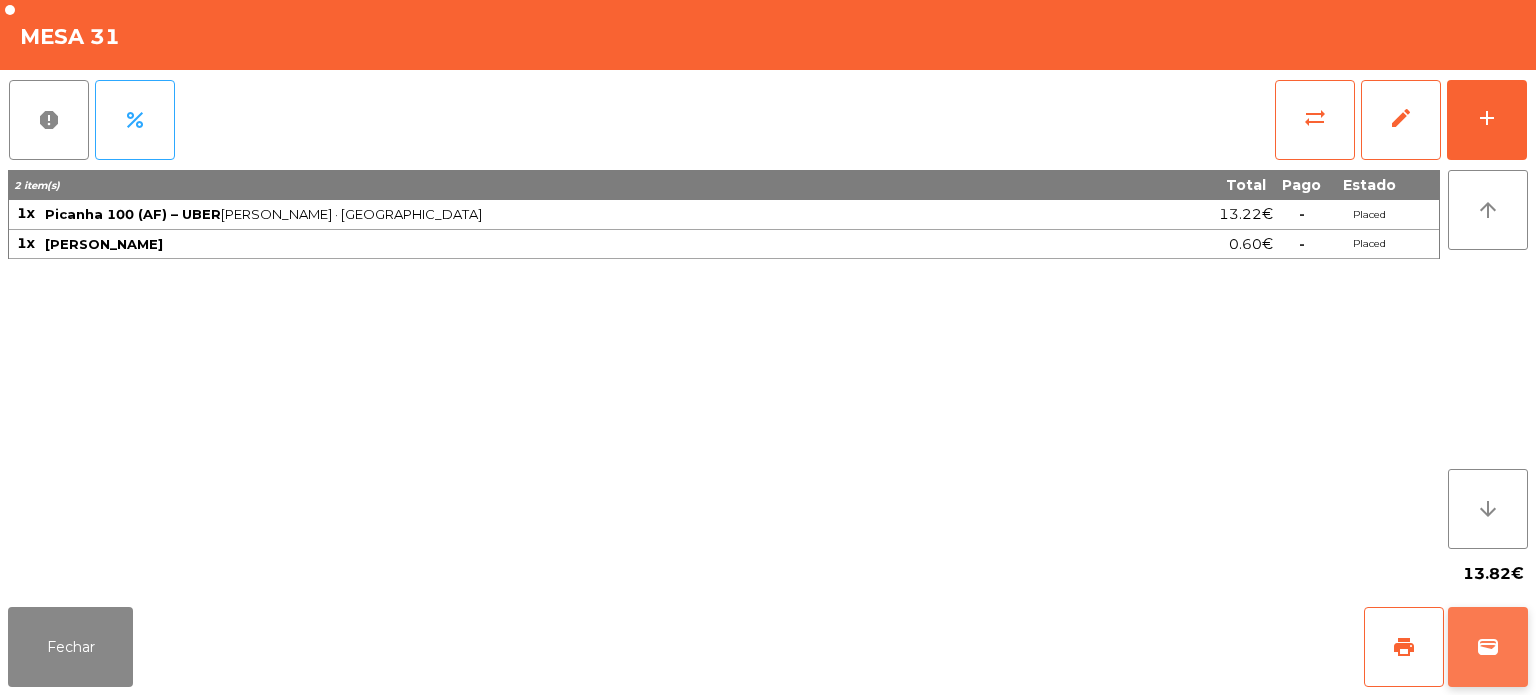 click on "wallet" 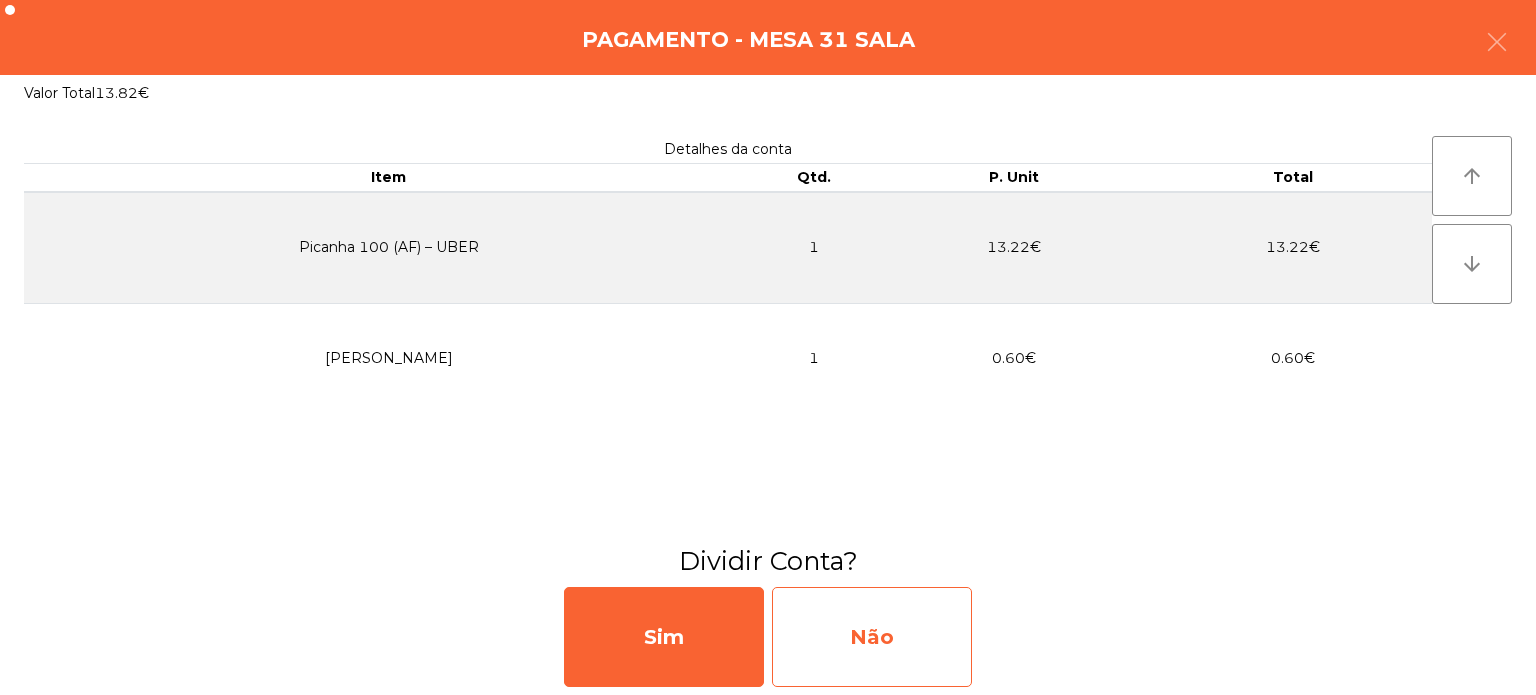 click on "Não" 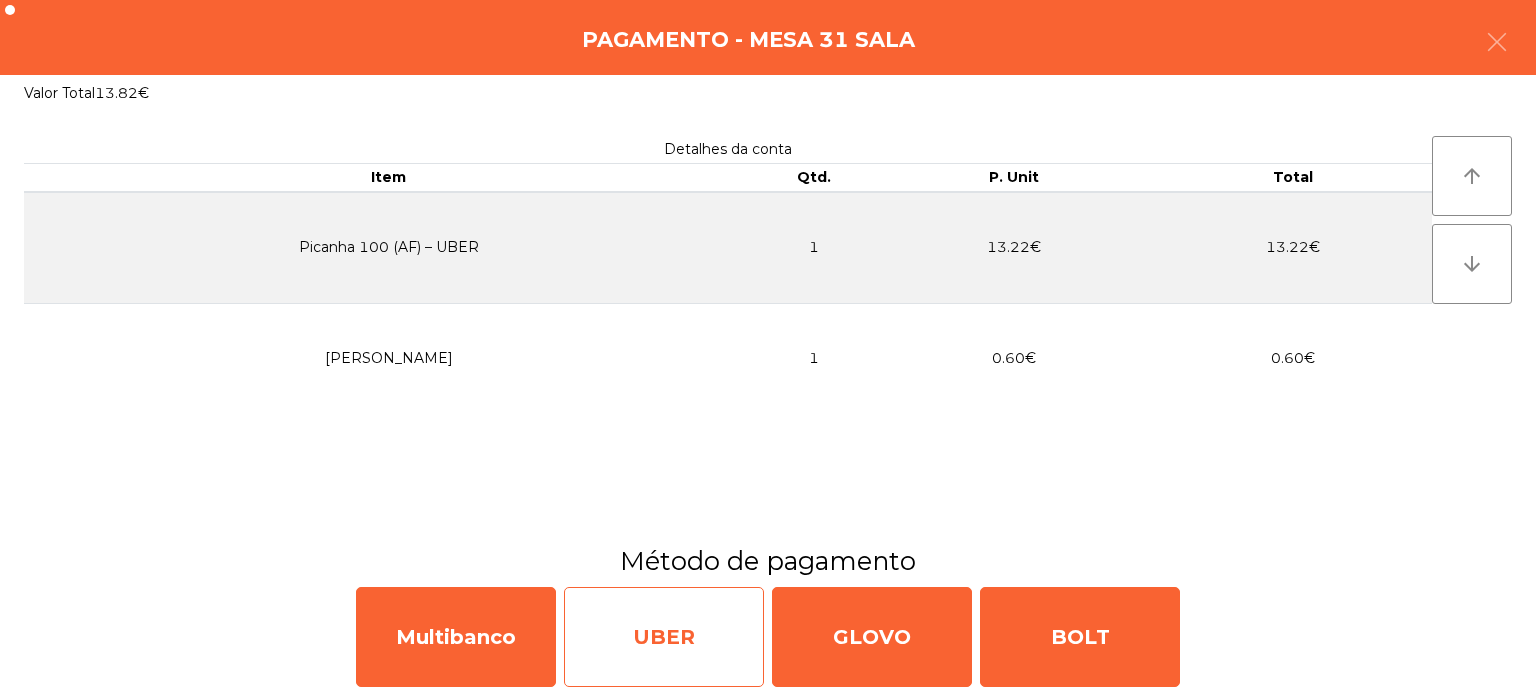 click on "UBER" 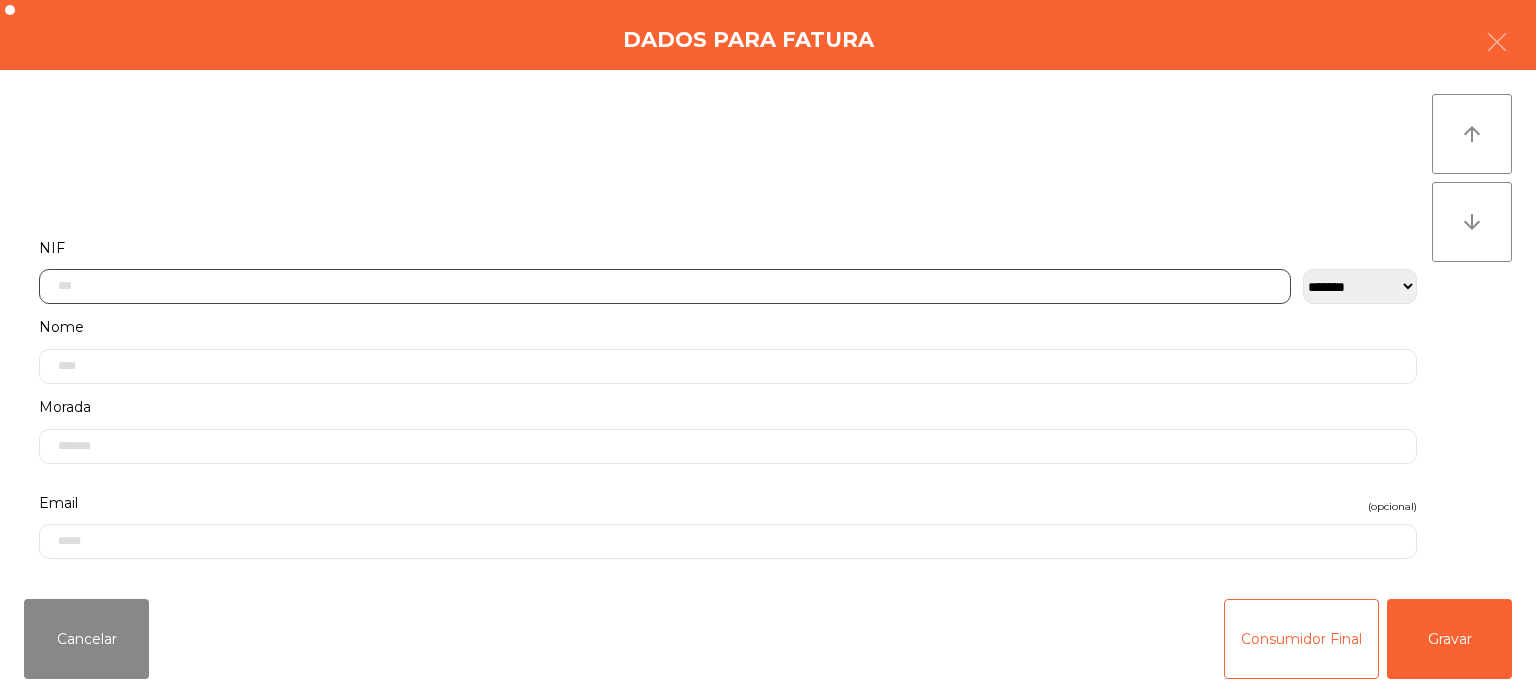 click 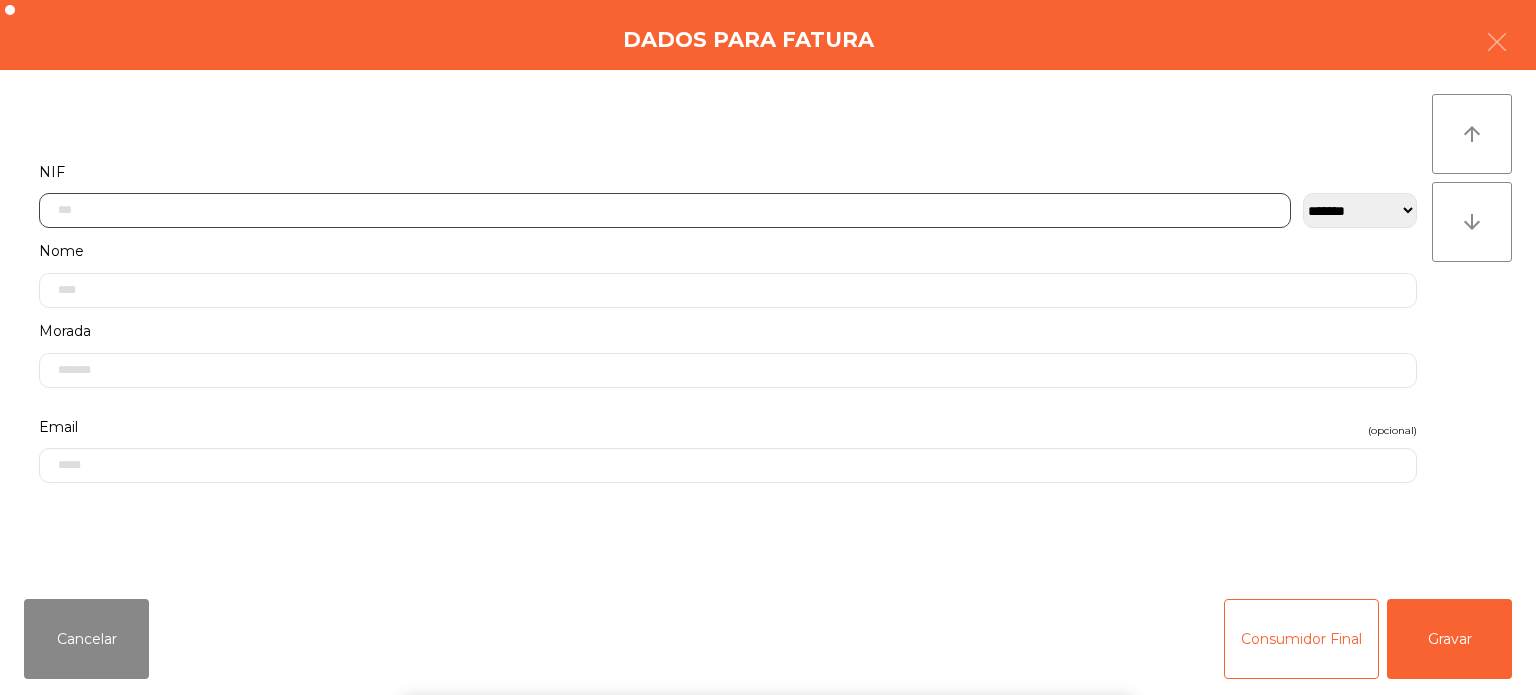 scroll, scrollTop: 139, scrollLeft: 0, axis: vertical 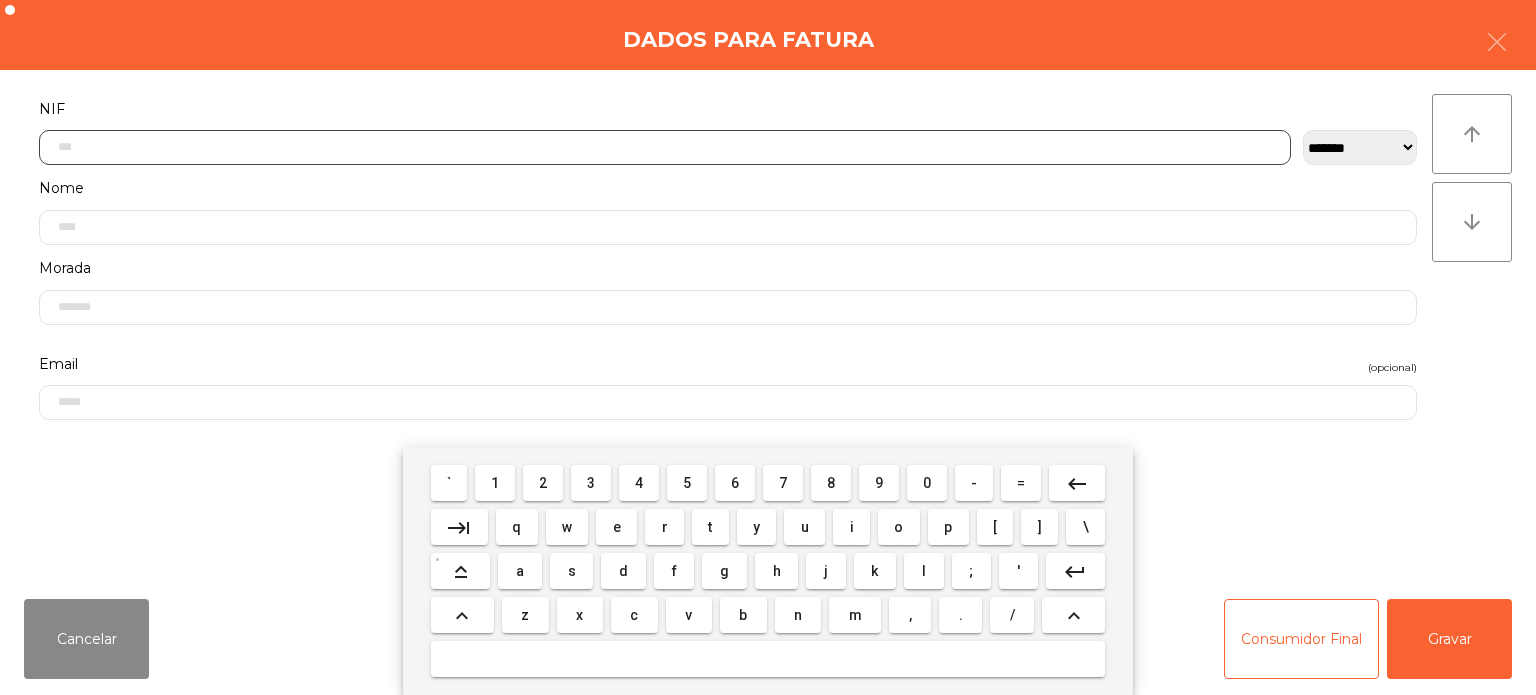 click on "5" at bounding box center [687, 483] 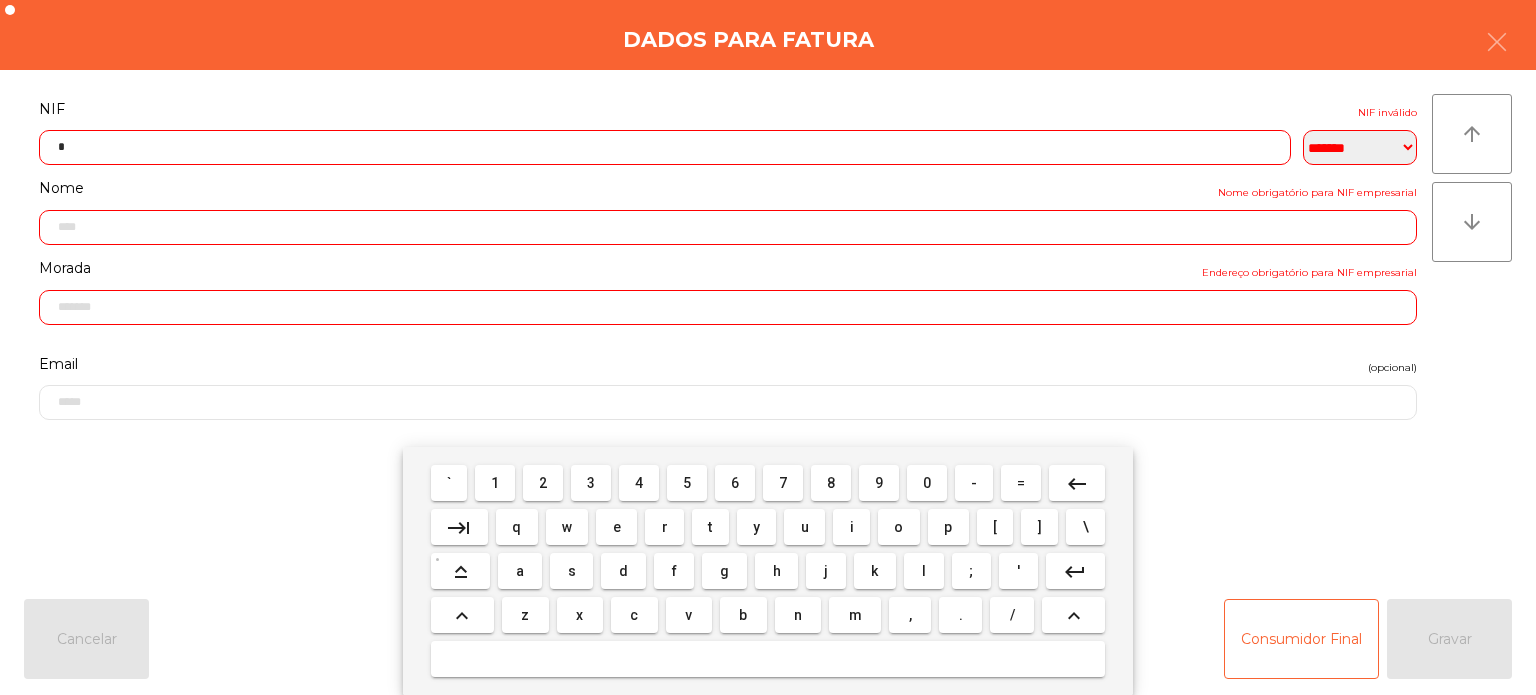 click on "1" at bounding box center [495, 483] 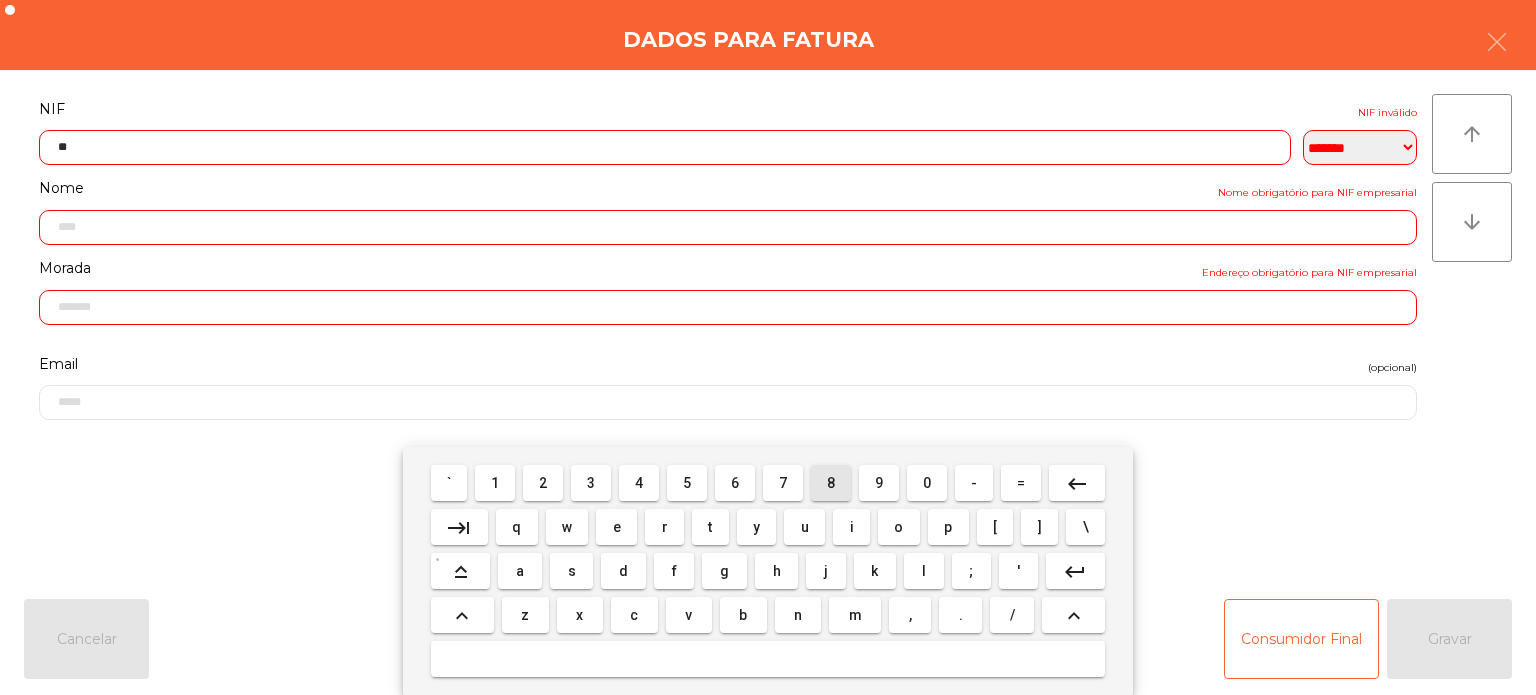 click on "8" at bounding box center (831, 483) 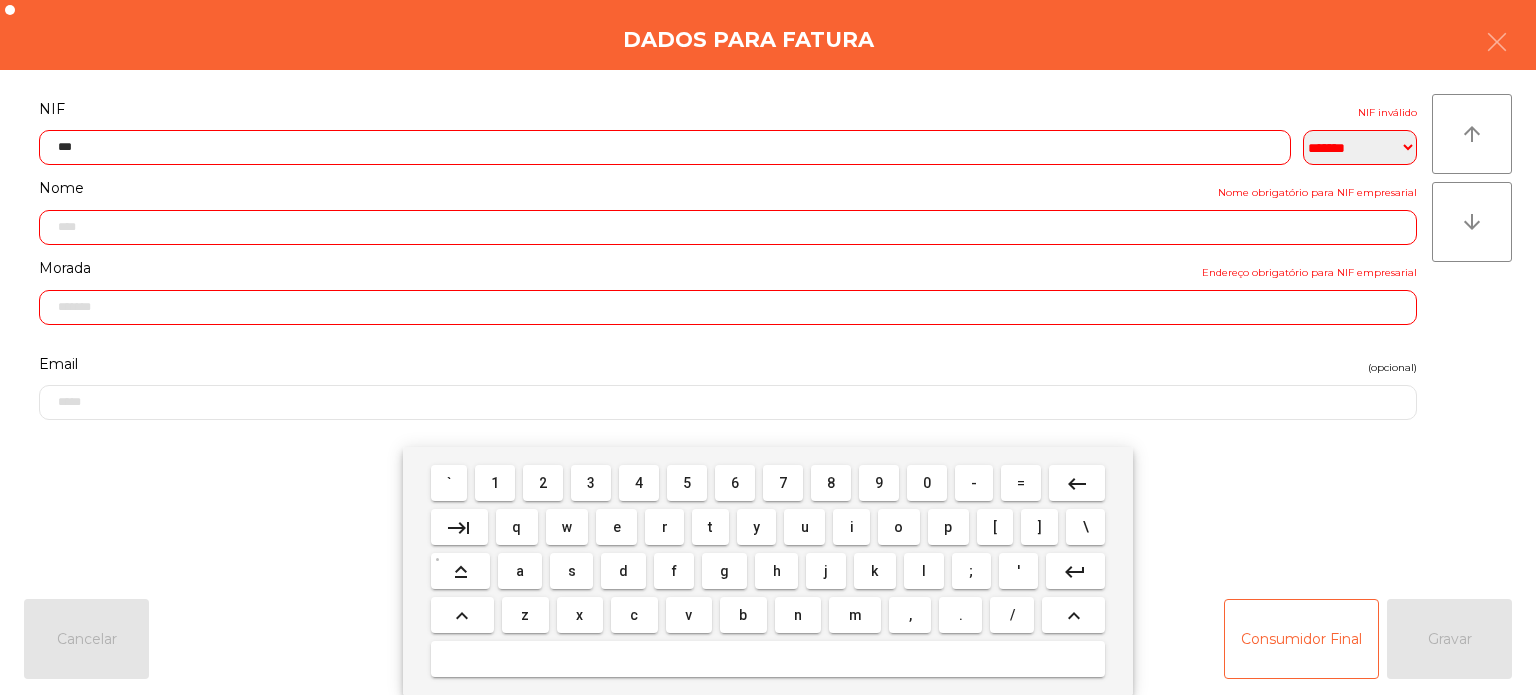 click on "0" at bounding box center (927, 483) 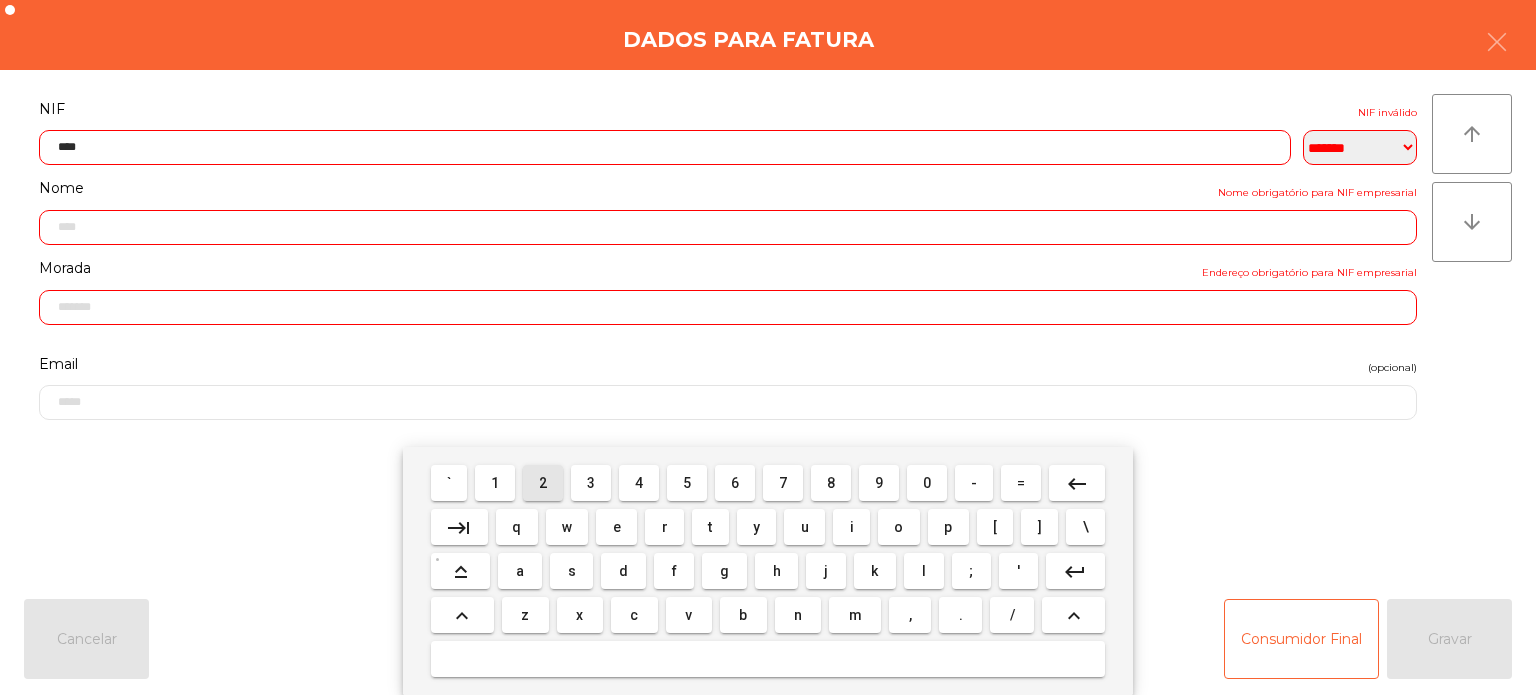 click on "2" at bounding box center [543, 483] 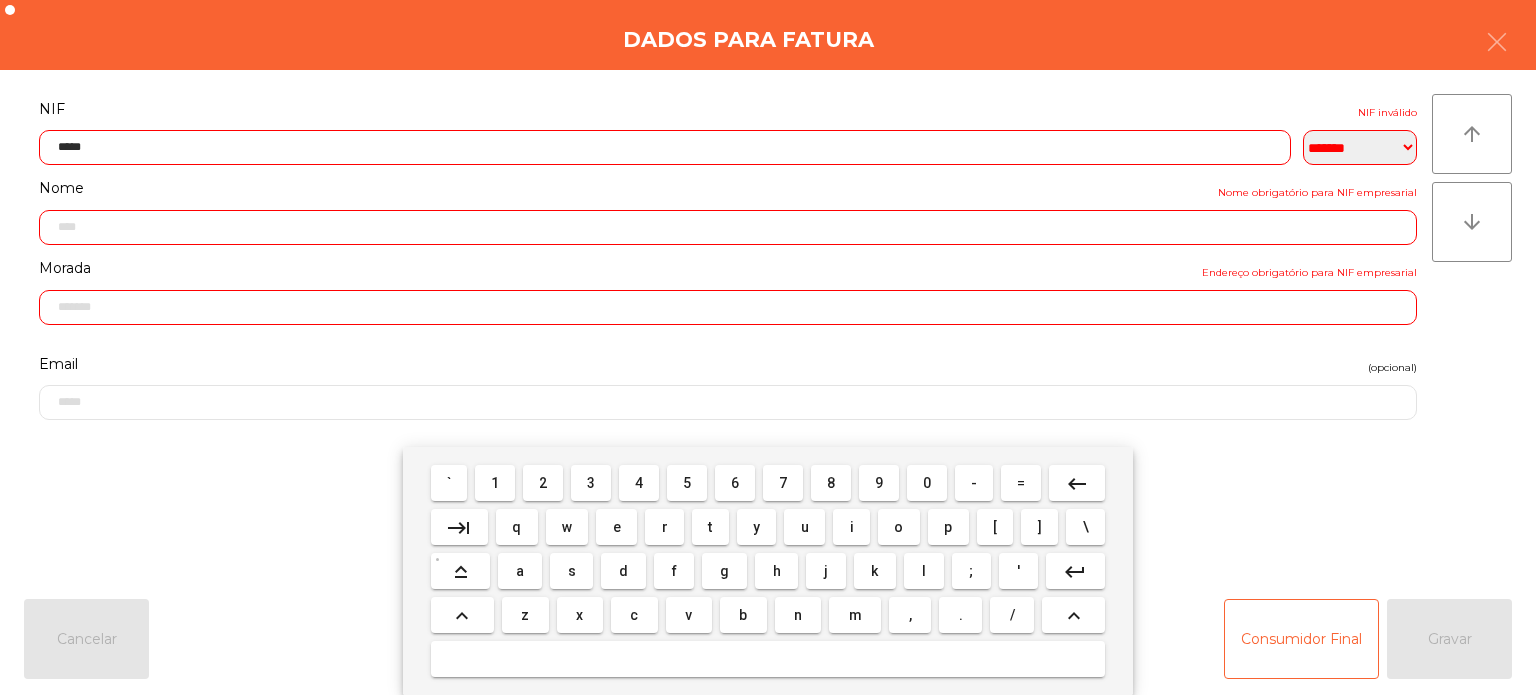 click on "6" at bounding box center (735, 483) 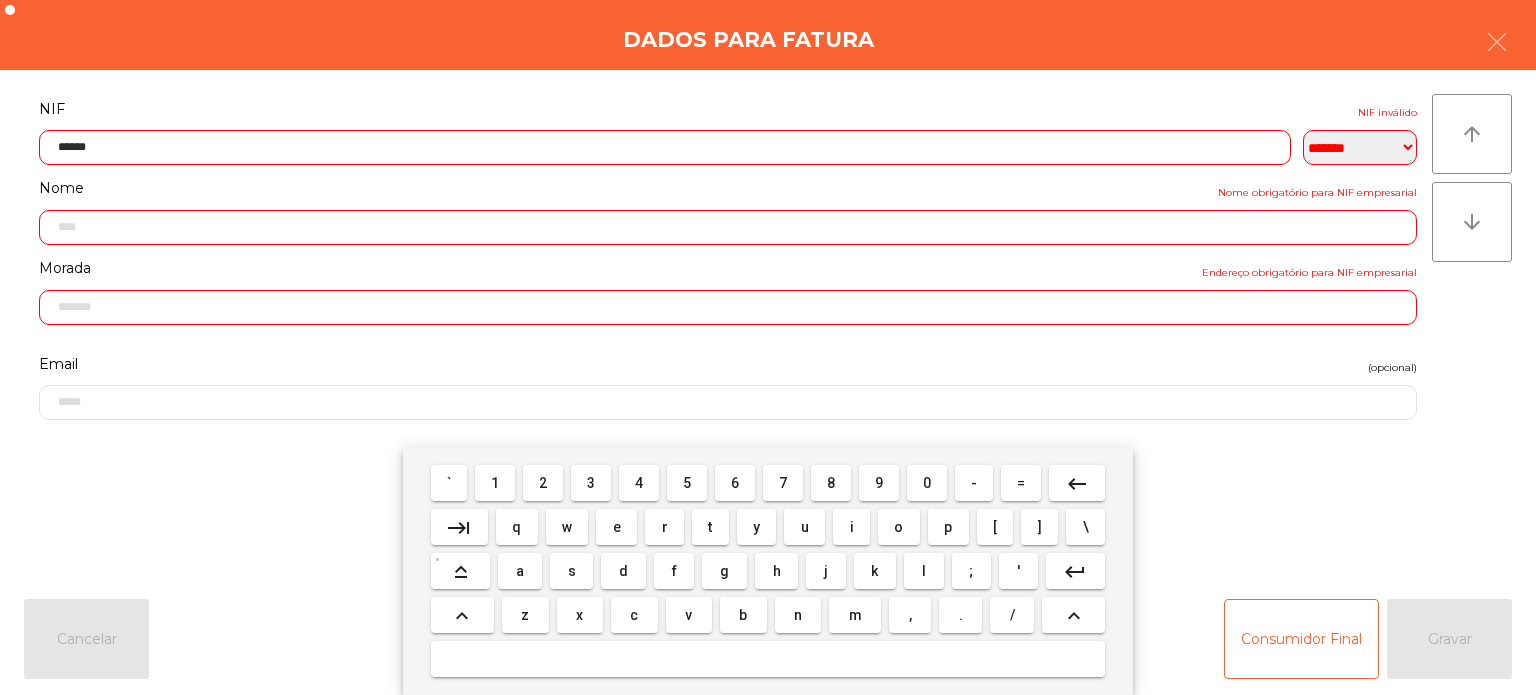 click on "0" at bounding box center [927, 483] 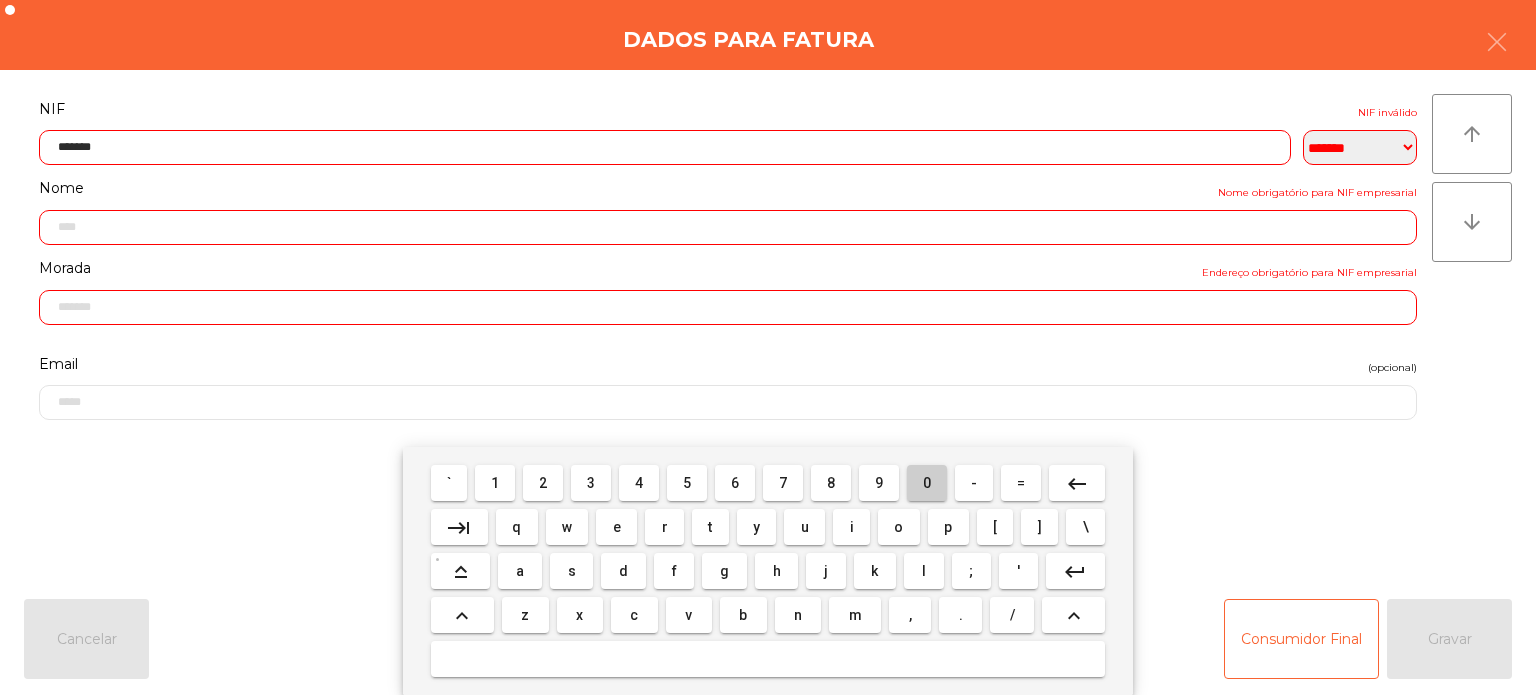click on "0" at bounding box center (927, 483) 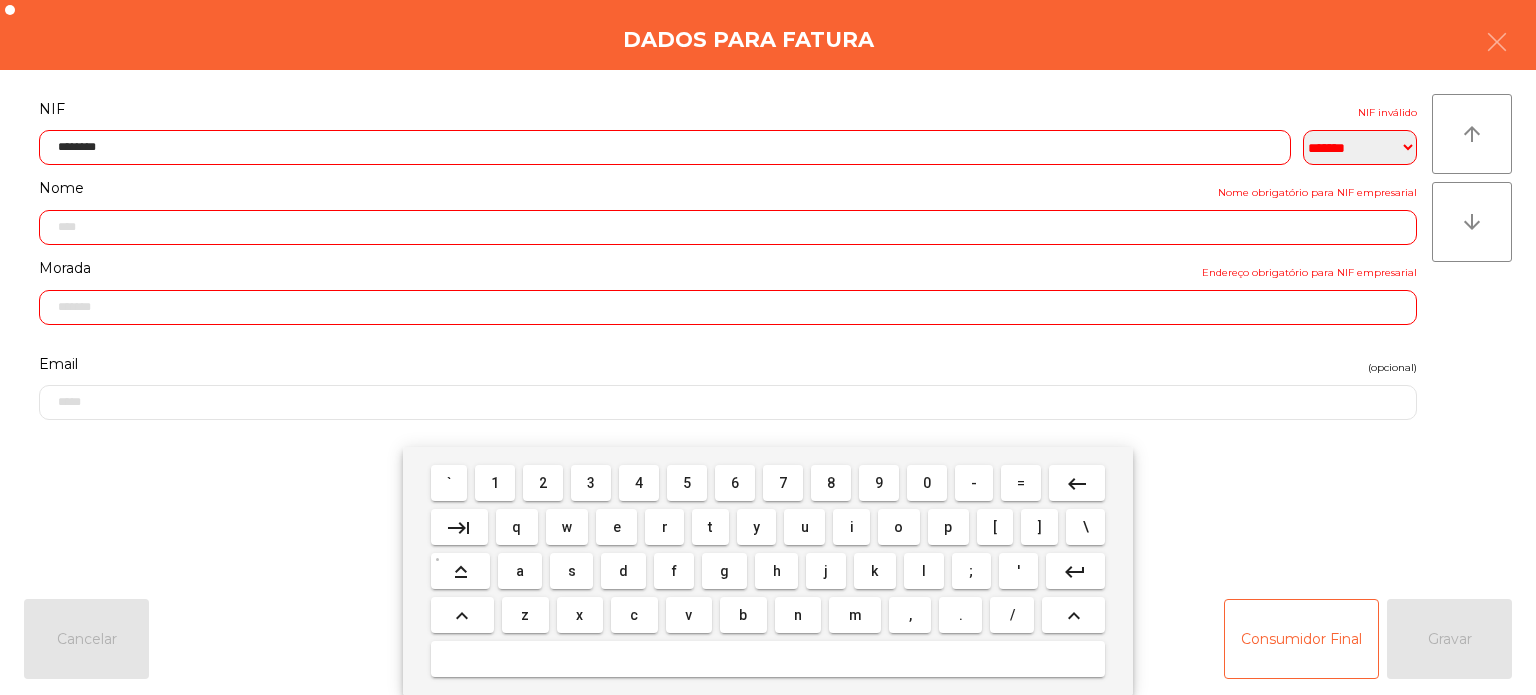 click on "0" at bounding box center [927, 483] 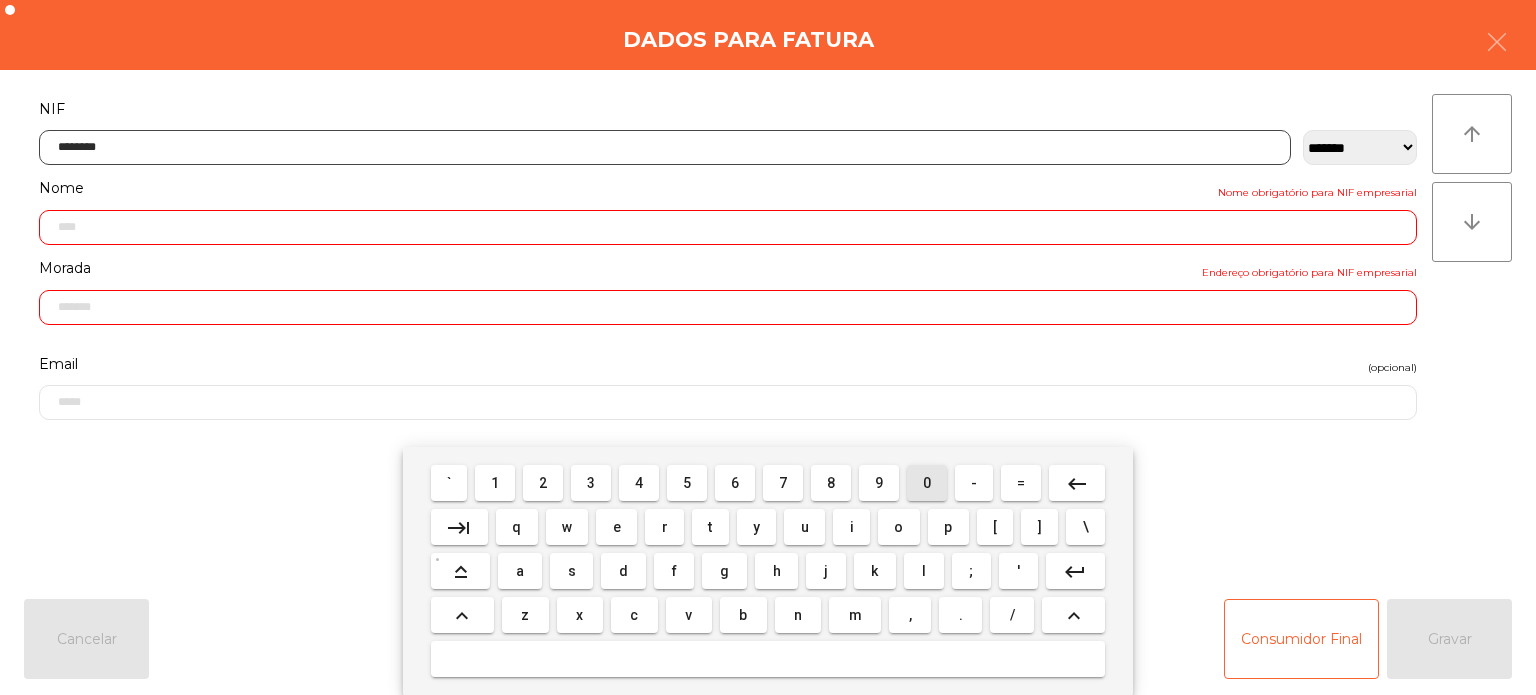 type on "*********" 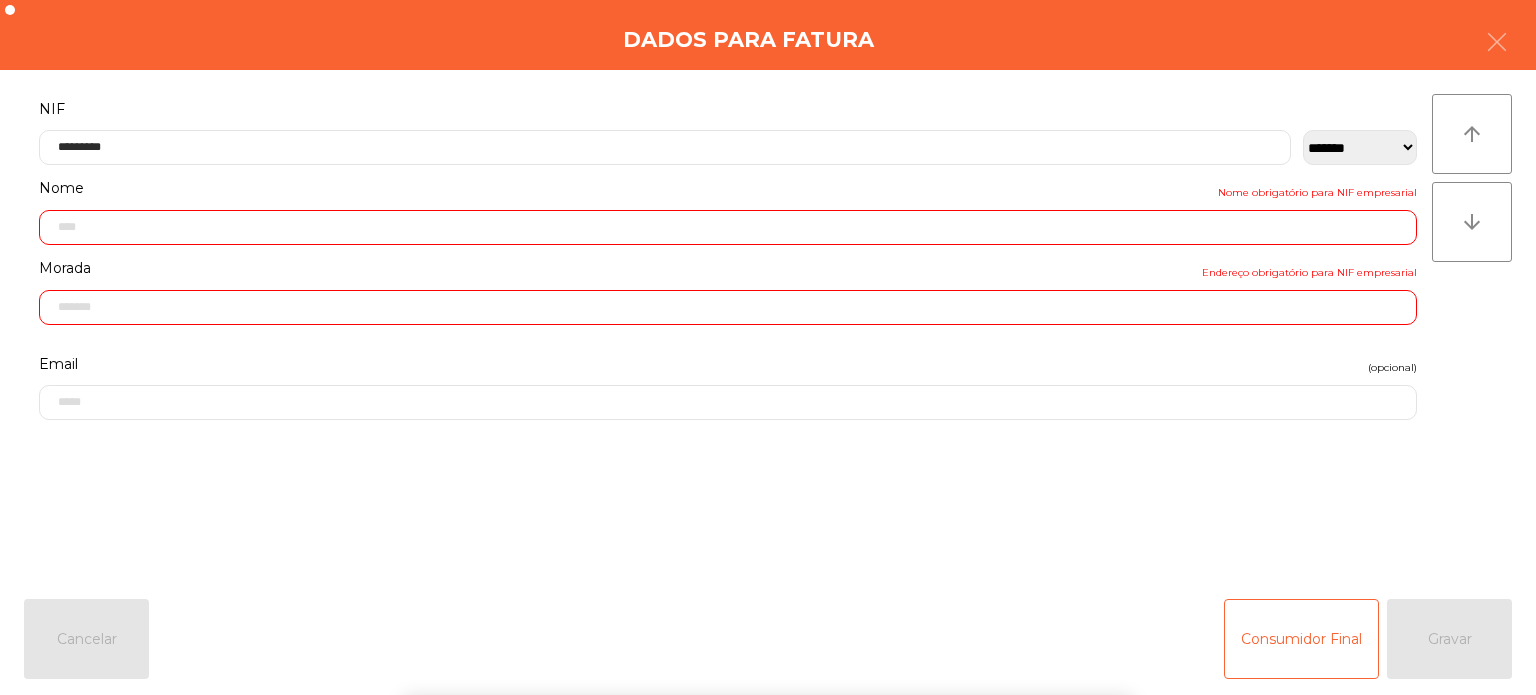 click on "` 1 2 3 4 5 6 7 8 9 0 - = keyboard_backspace keyboard_tab q w e r t y u i o p [ ] \ keyboard_capslock a s d f g h j k l ; ' keyboard_return keyboard_arrow_up z x c v b n m , . / keyboard_arrow_up" at bounding box center (768, 571) 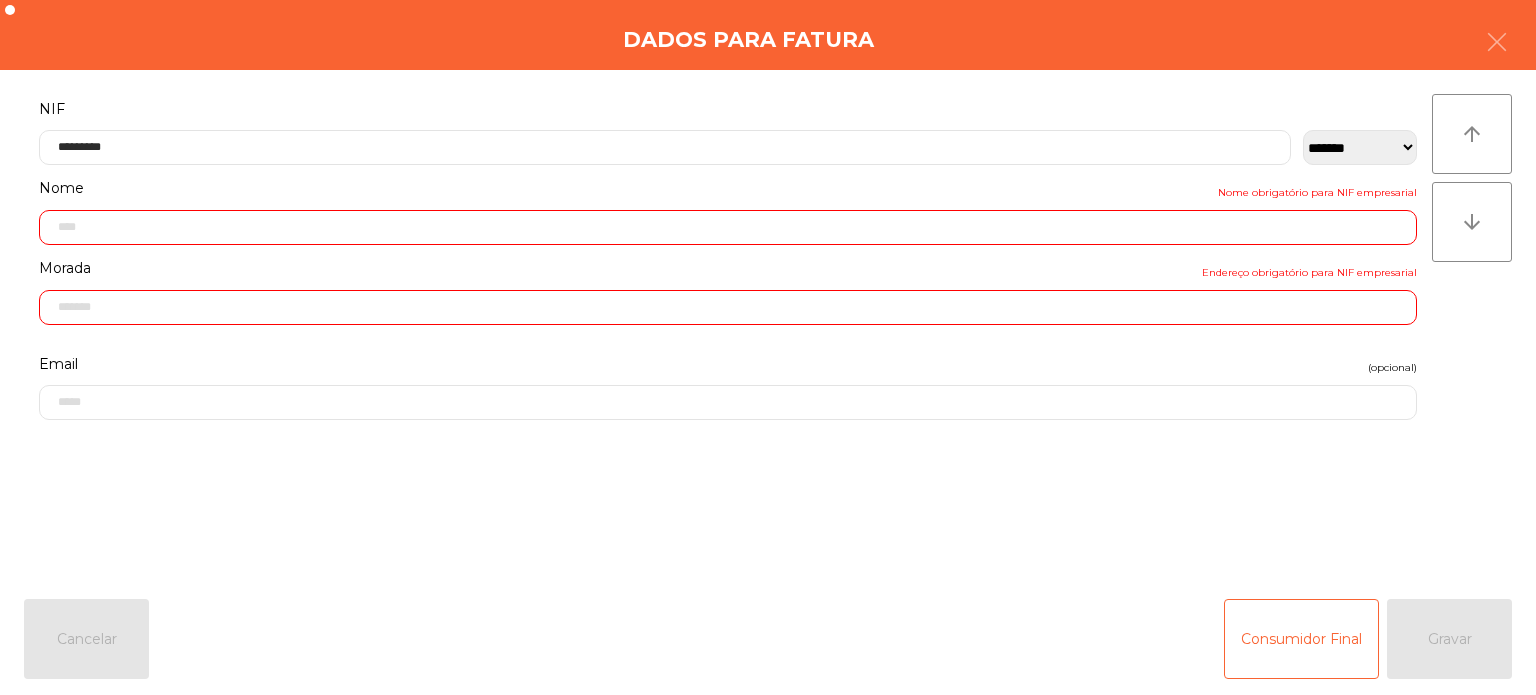 type on "**********" 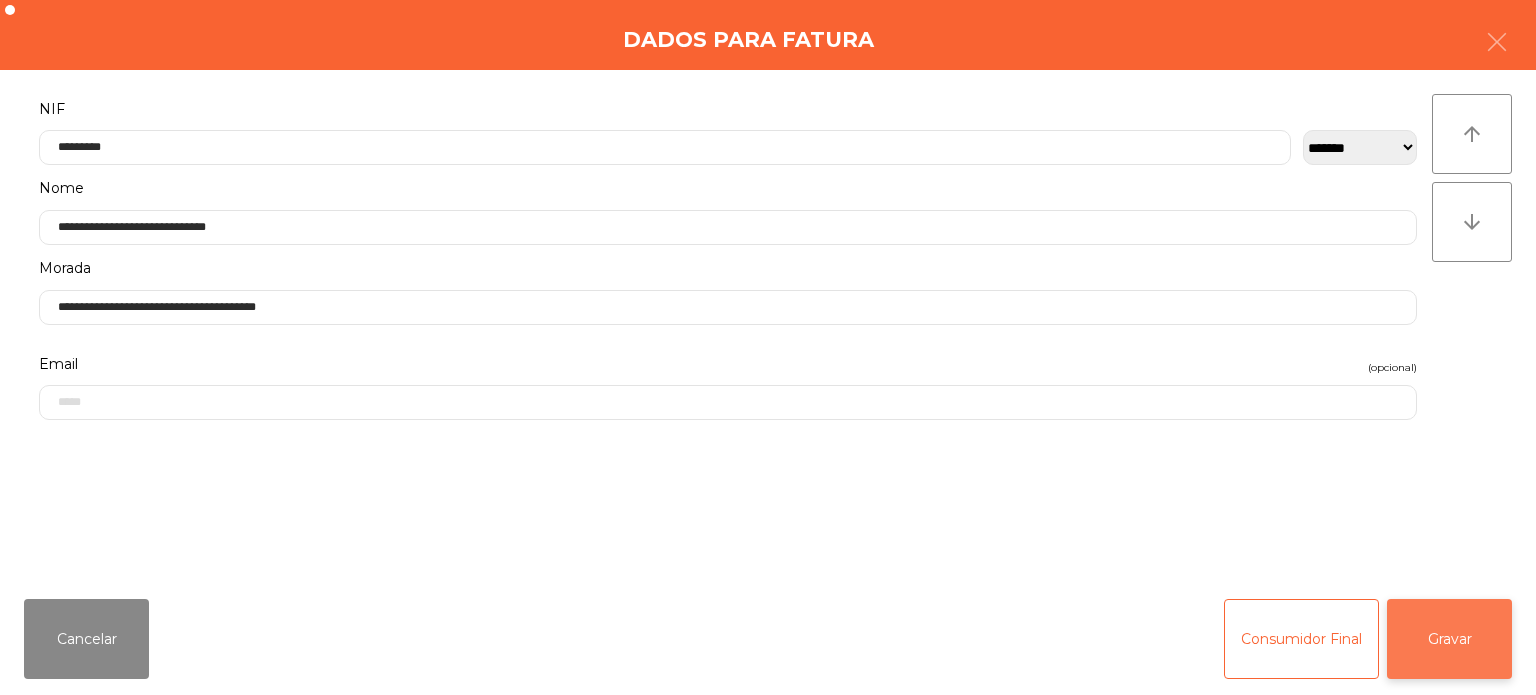 click on "Gravar" 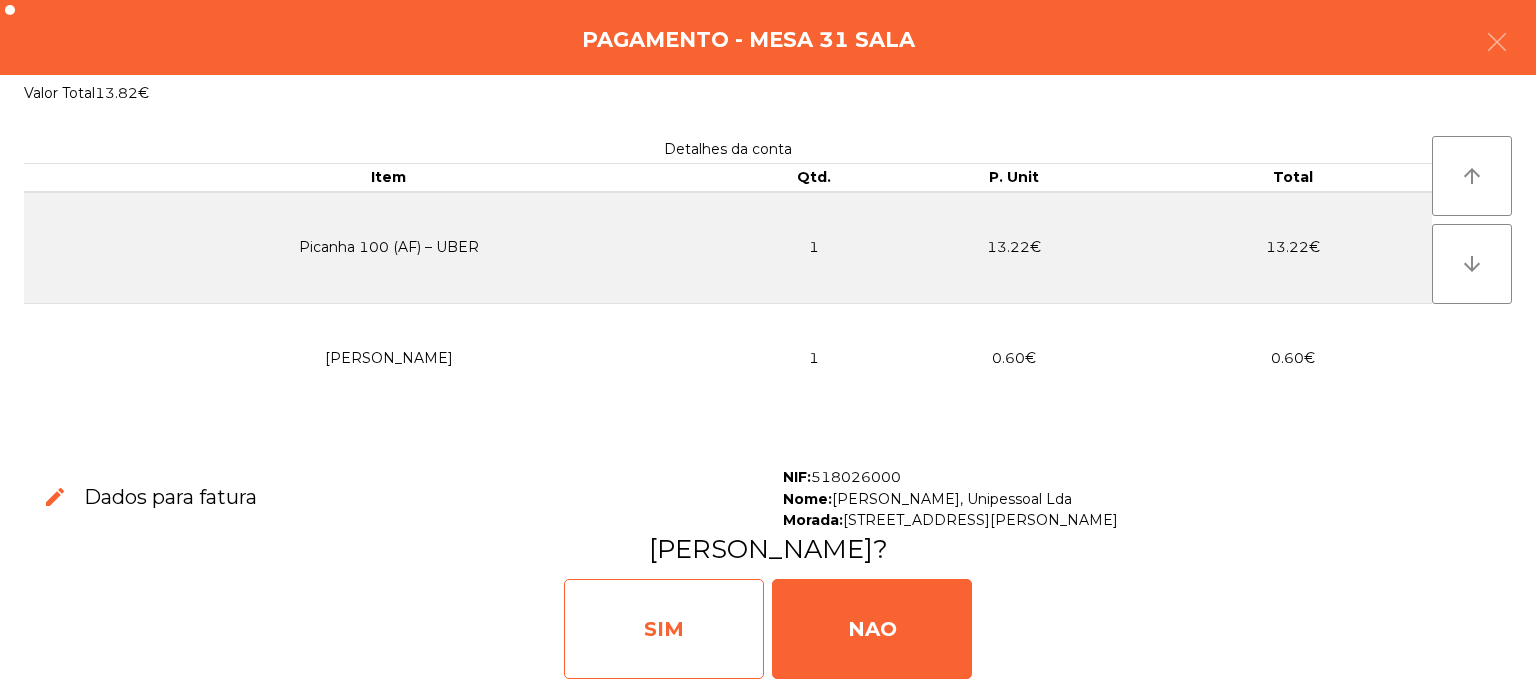 click on "SIM" 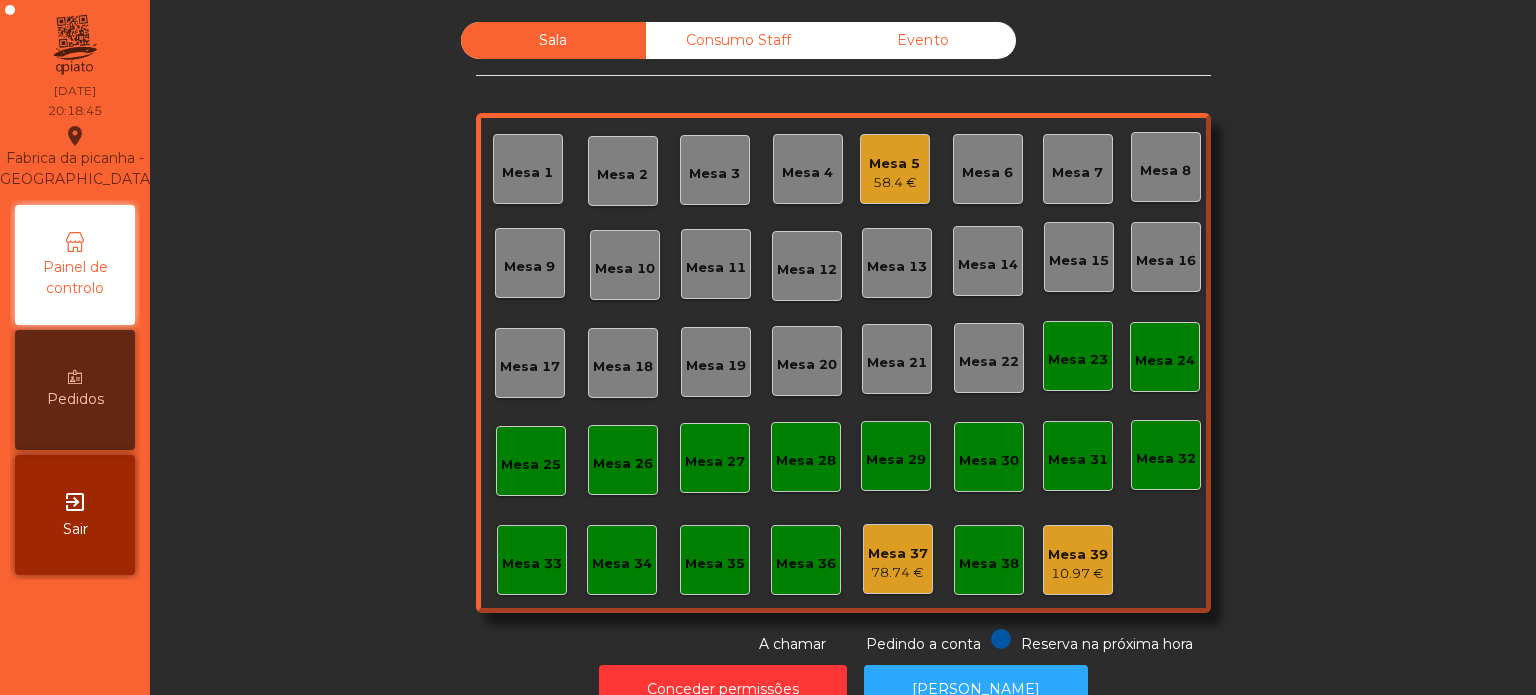 scroll, scrollTop: 55, scrollLeft: 0, axis: vertical 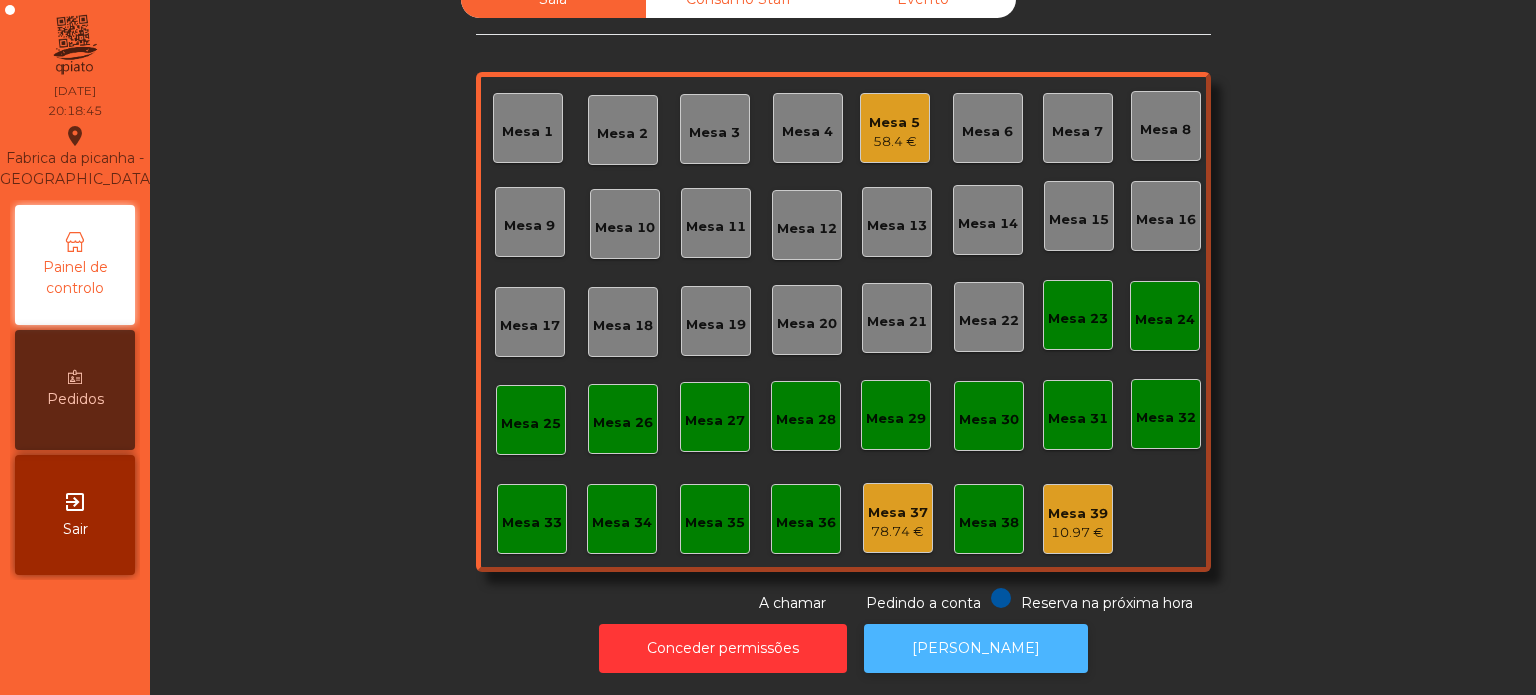 click on "[PERSON_NAME]" 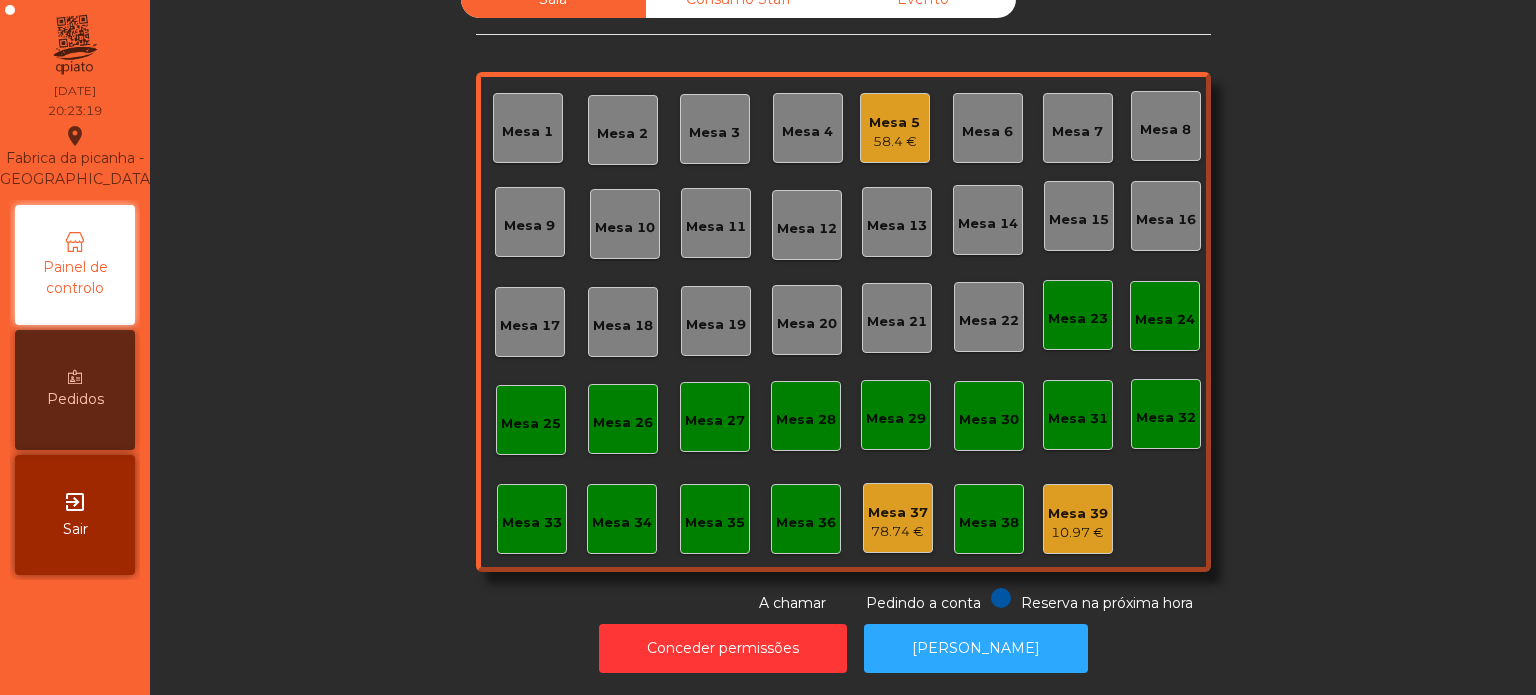 click on "Mesa 15" 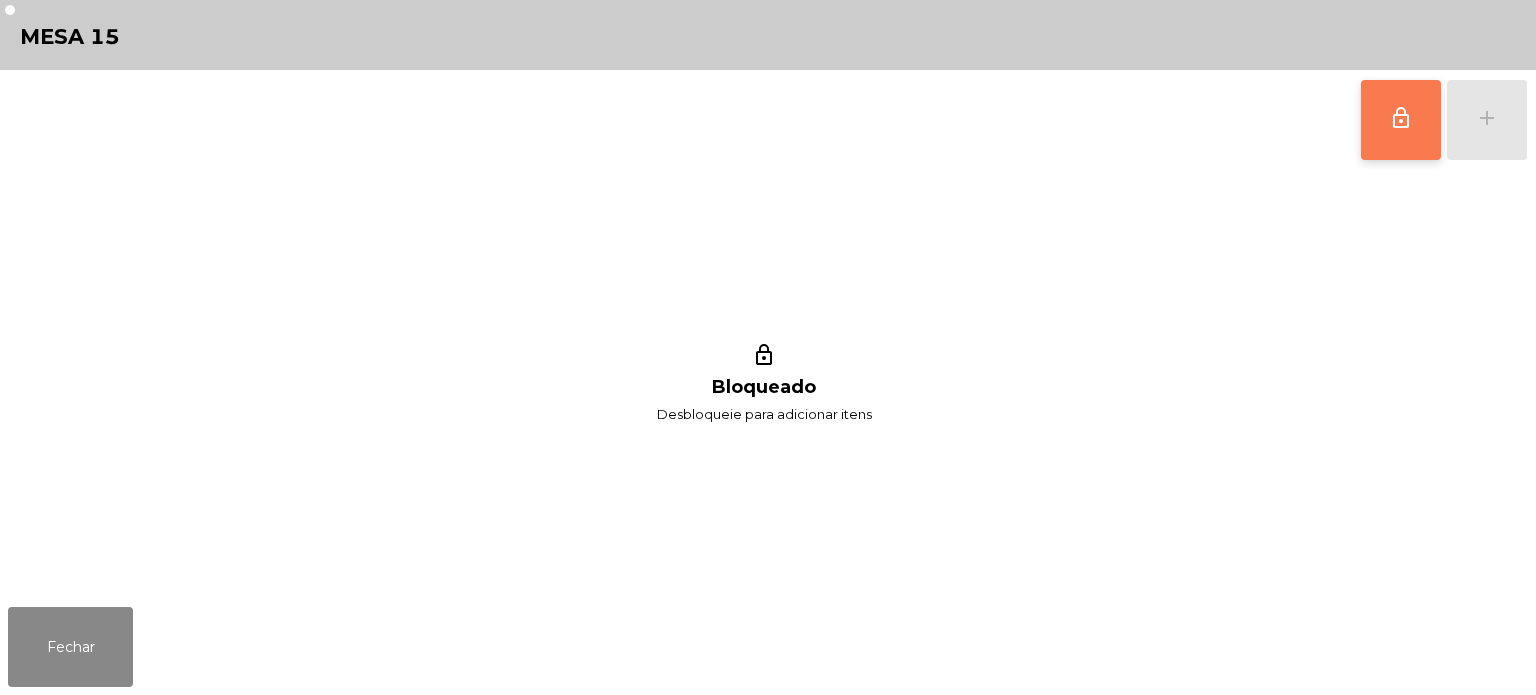 click on "lock_outline" 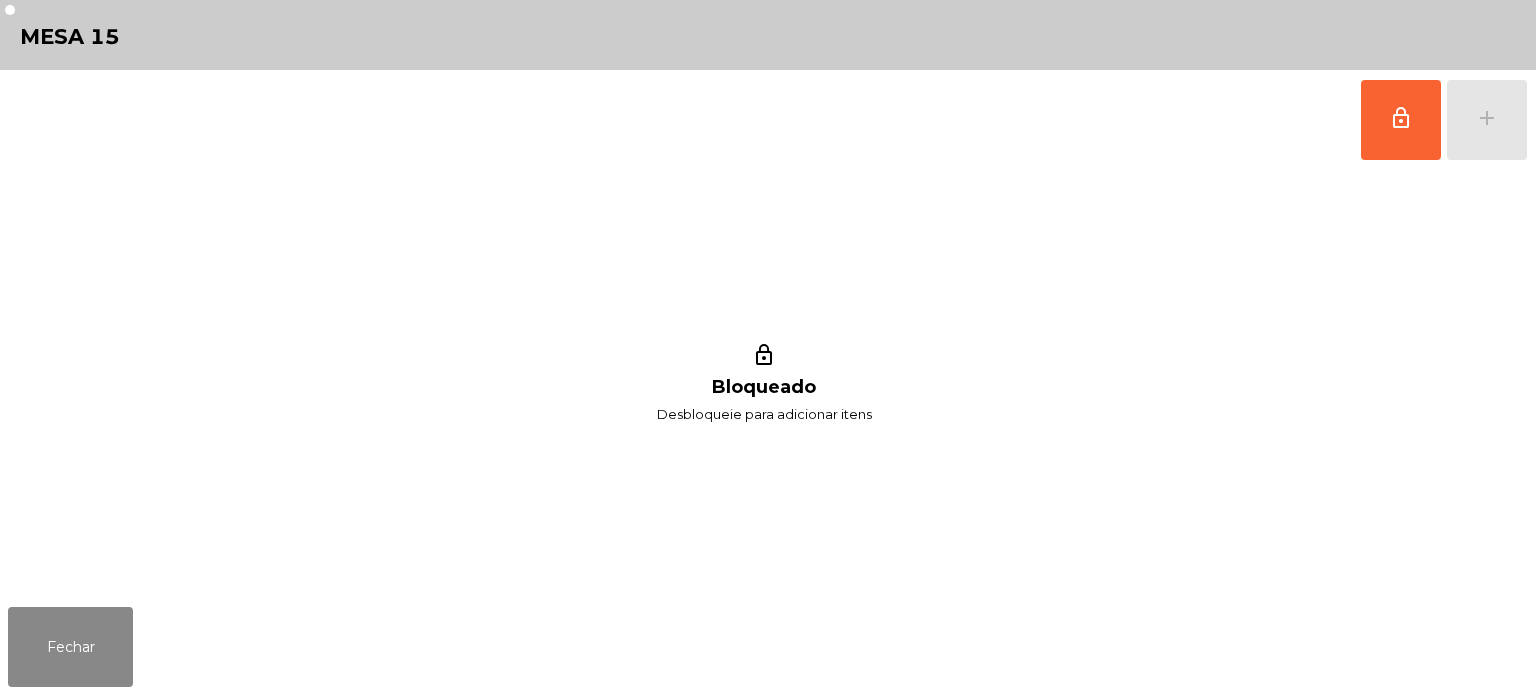 click on "lock_outline   add" 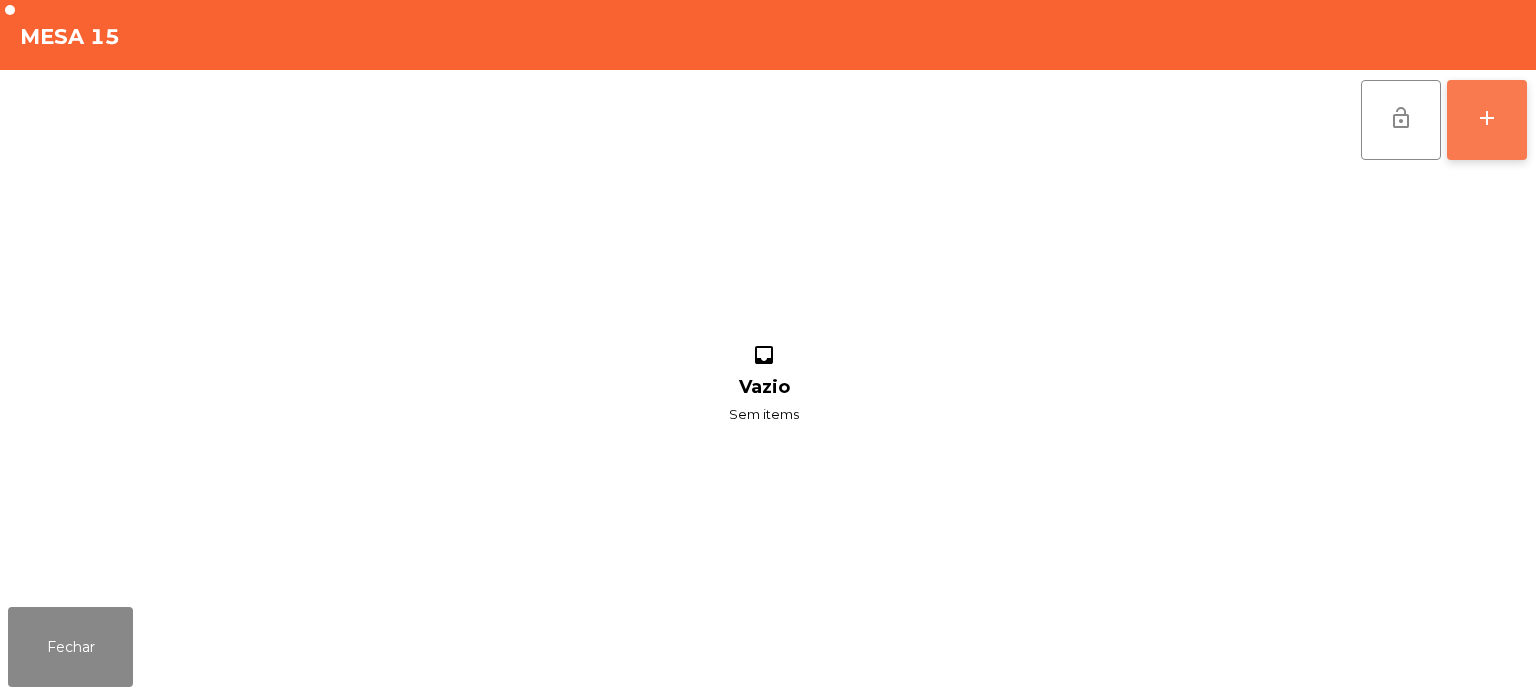 click on "add" 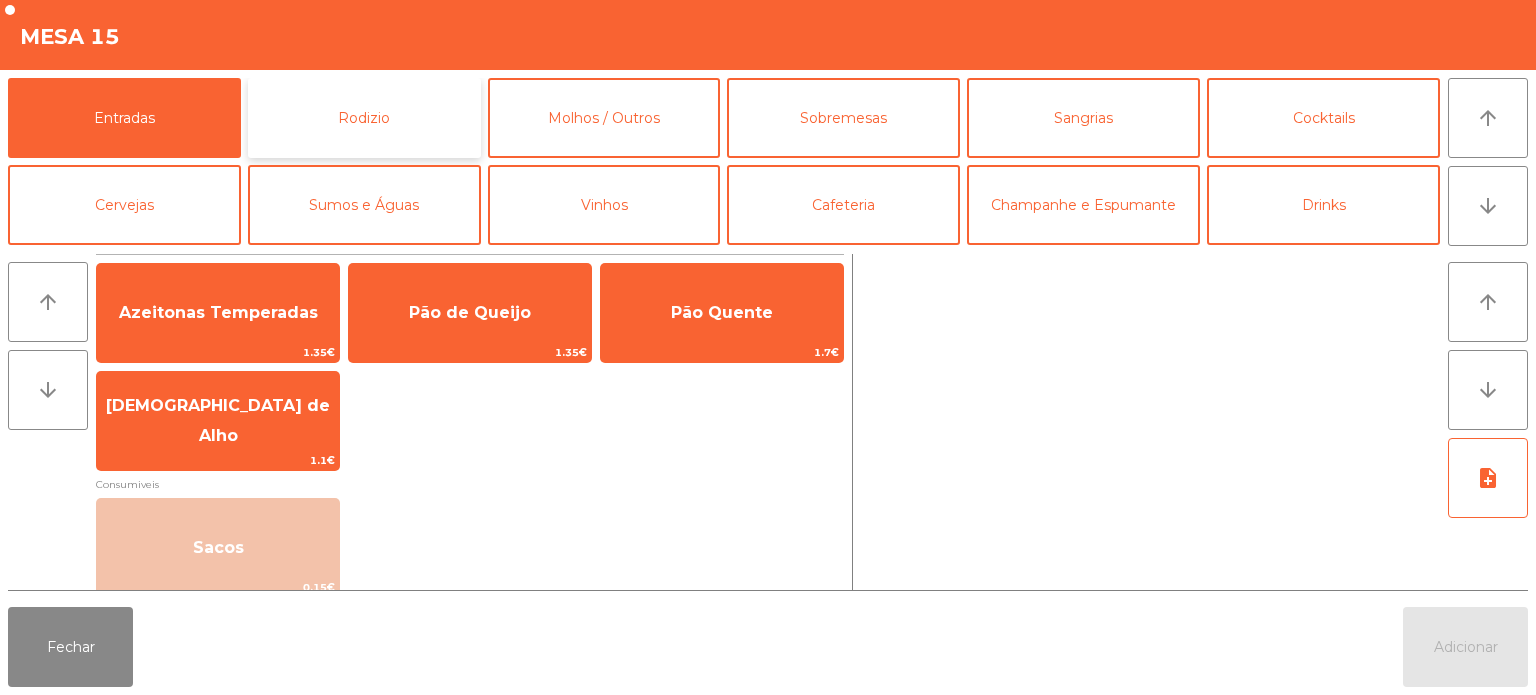 click on "Rodizio" 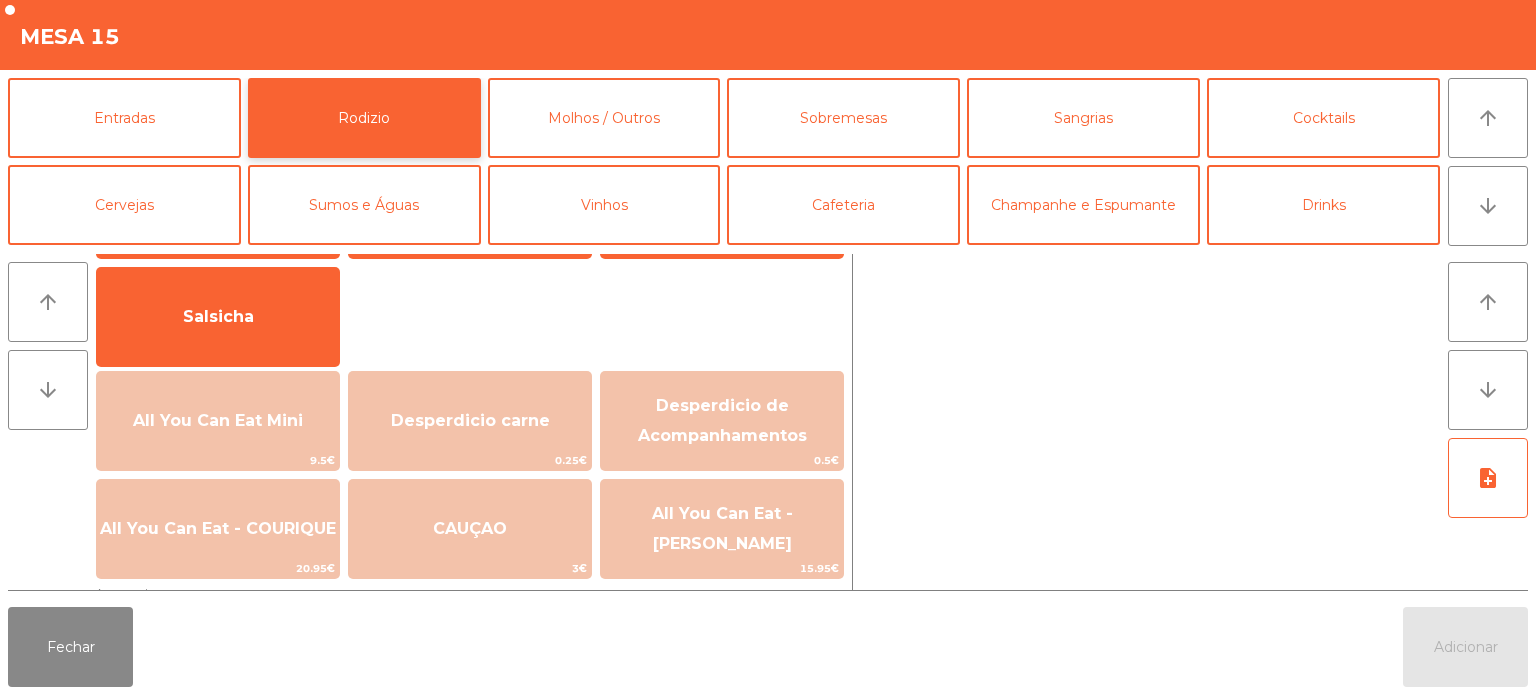 scroll, scrollTop: 167, scrollLeft: 0, axis: vertical 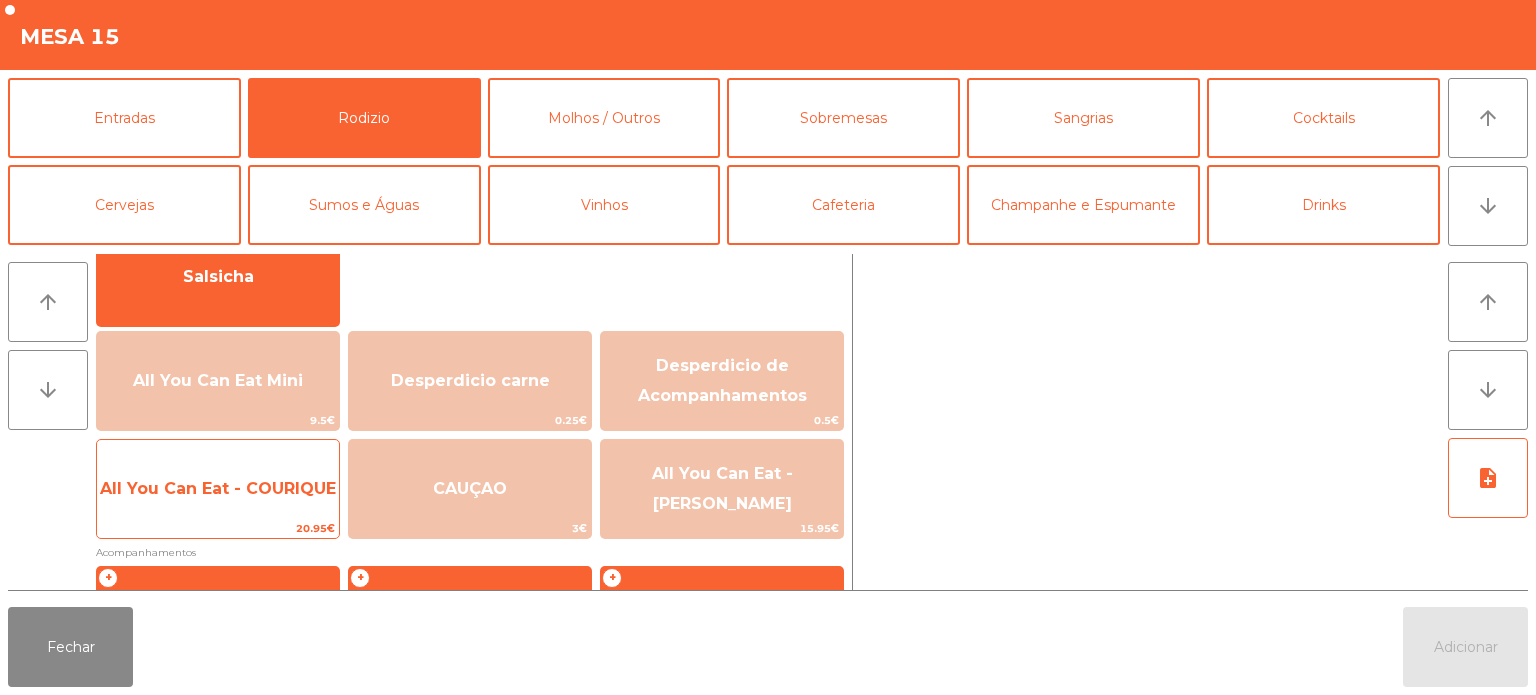 click on "All You Can Eat - COURIQUE   20.95€" 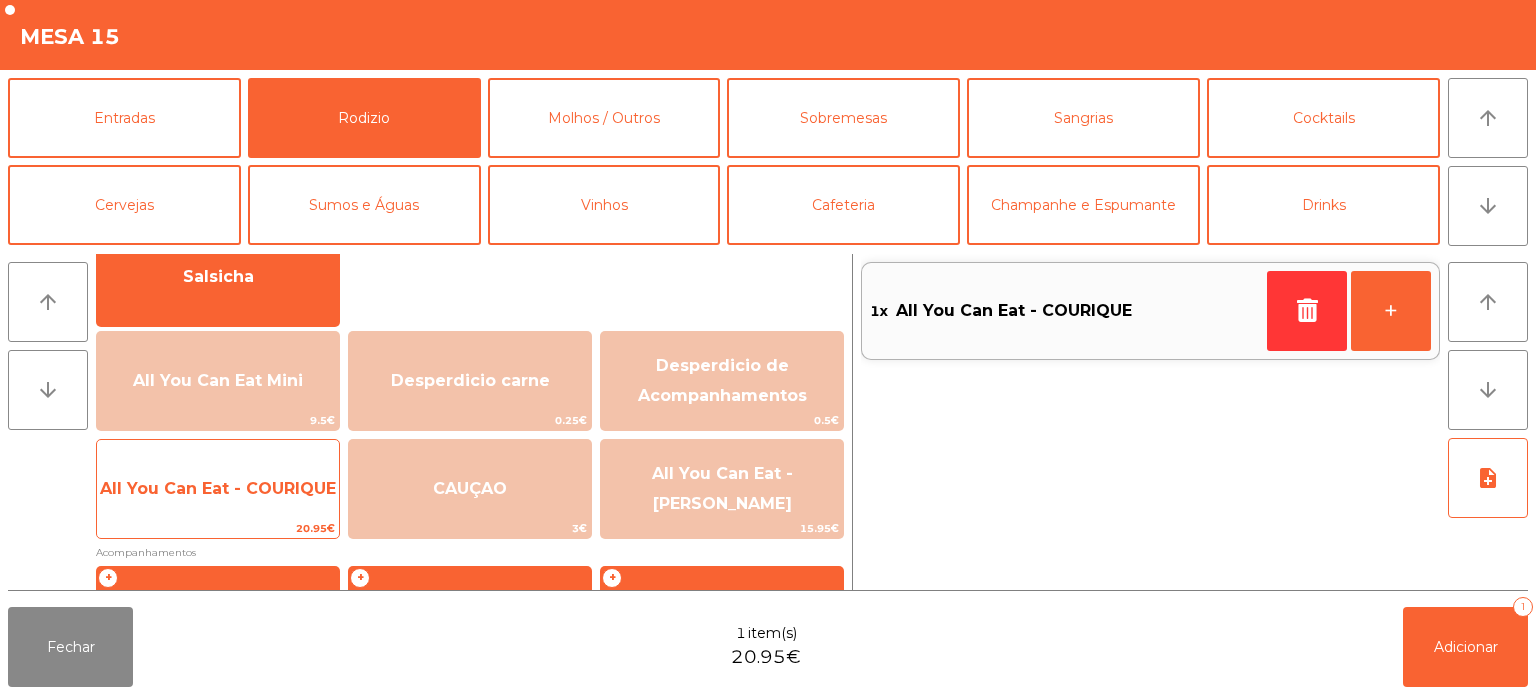 click on "All You Can Eat - COURIQUE   20.95€" 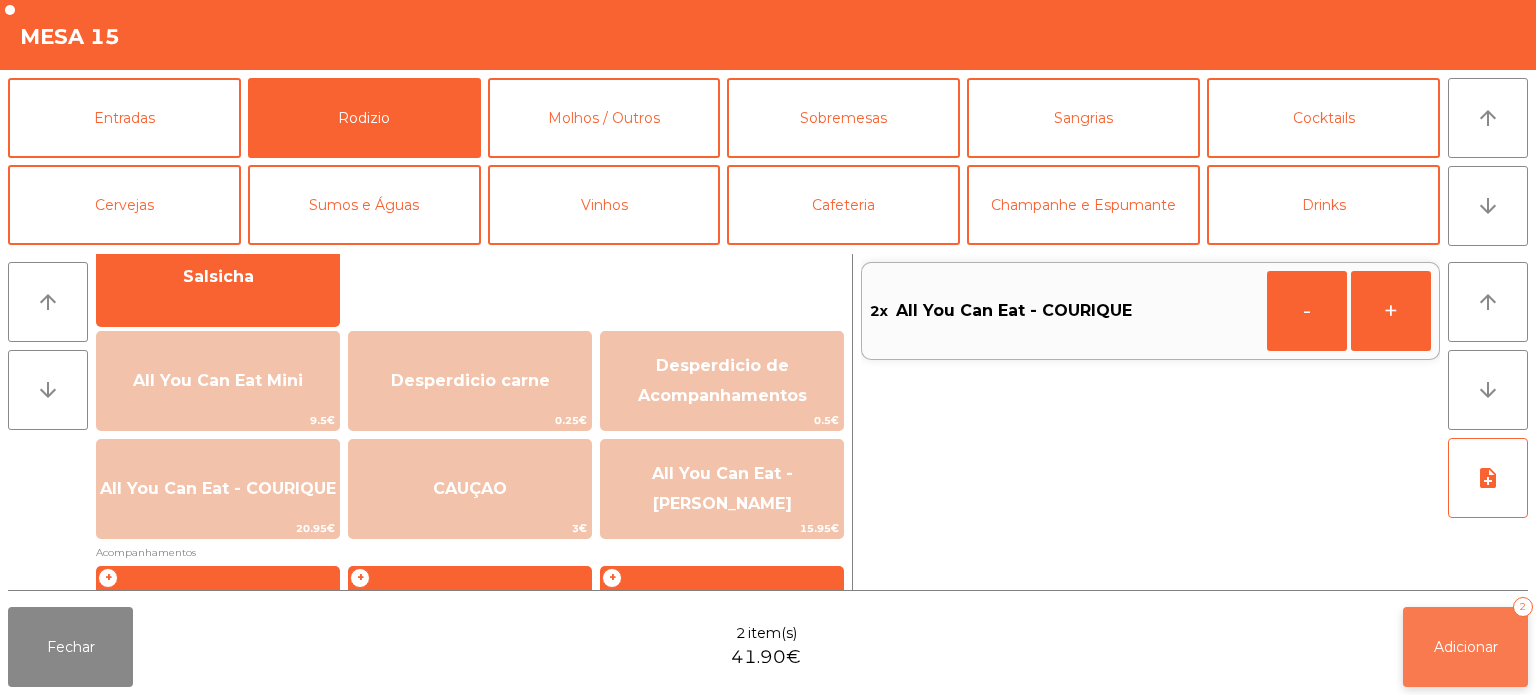 click on "Adicionar   2" 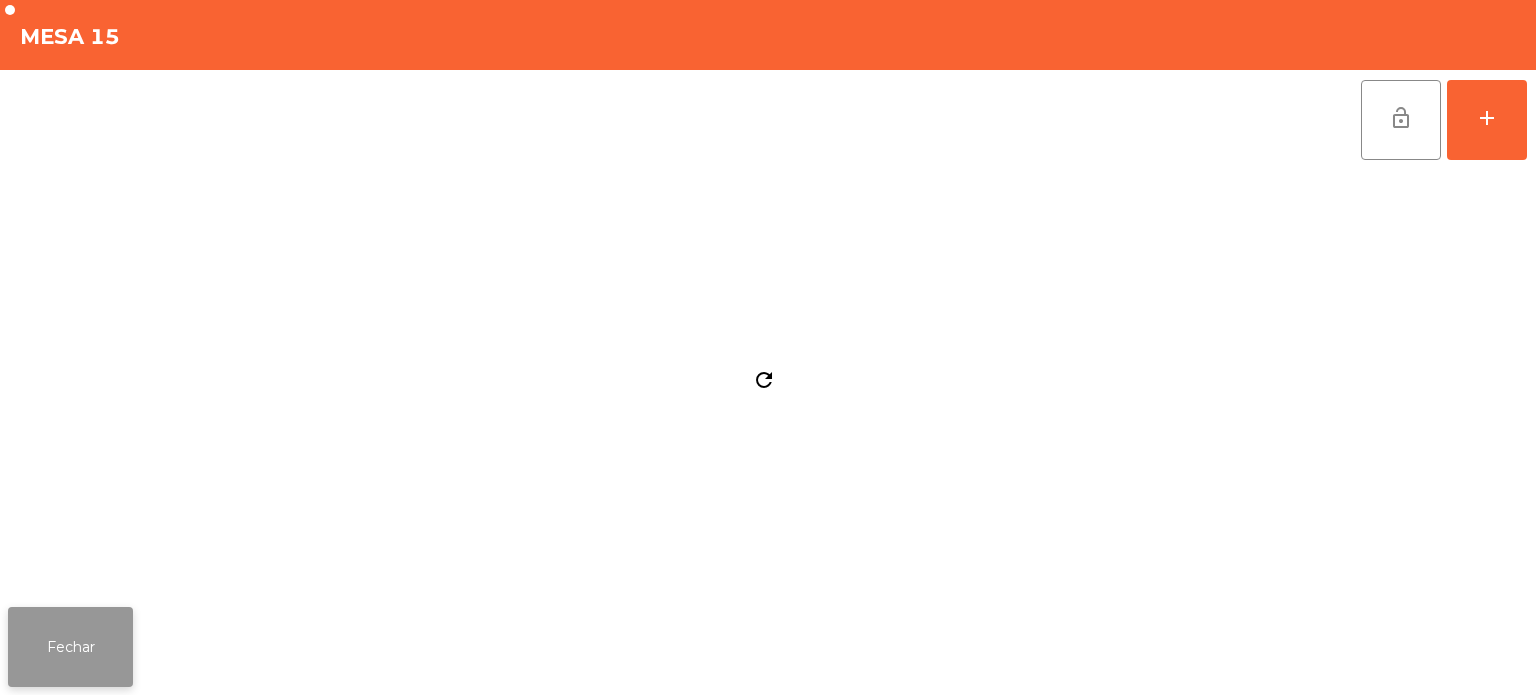 click on "Fechar" 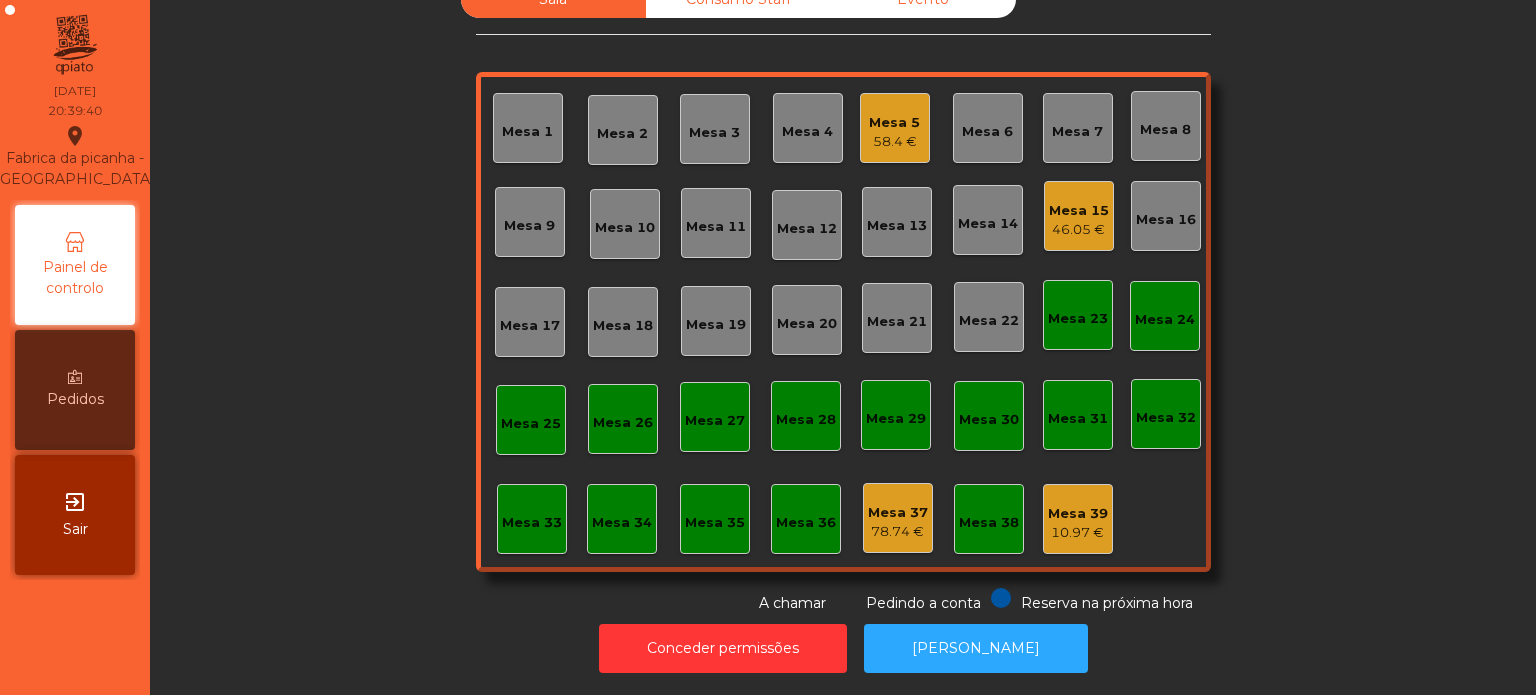 click on "Sala   Consumo Staff   Evento   Mesa 1   [GEOGRAPHIC_DATA] 3   Mesa 4   Mesa 5   58.4 €   [GEOGRAPHIC_DATA] 6   Mesa 7   Mesa 8   [GEOGRAPHIC_DATA] 10   [GEOGRAPHIC_DATA] 11   [GEOGRAPHIC_DATA] 13   Mesa 14   Mesa 15   46.05 €   [GEOGRAPHIC_DATA] 16   [GEOGRAPHIC_DATA] 17   [GEOGRAPHIC_DATA] 18   [GEOGRAPHIC_DATA] 19   [GEOGRAPHIC_DATA] 20   [GEOGRAPHIC_DATA] 22   [GEOGRAPHIC_DATA] 24   [GEOGRAPHIC_DATA] [GEOGRAPHIC_DATA] 27   [GEOGRAPHIC_DATA] 28   [GEOGRAPHIC_DATA] 30   [GEOGRAPHIC_DATA] 31   [GEOGRAPHIC_DATA] 33   [GEOGRAPHIC_DATA] 35   [GEOGRAPHIC_DATA] 37   78.74 €   [GEOGRAPHIC_DATA] 39   10.97 €  Reserva na próxima hora Pedindo a conta A chamar" 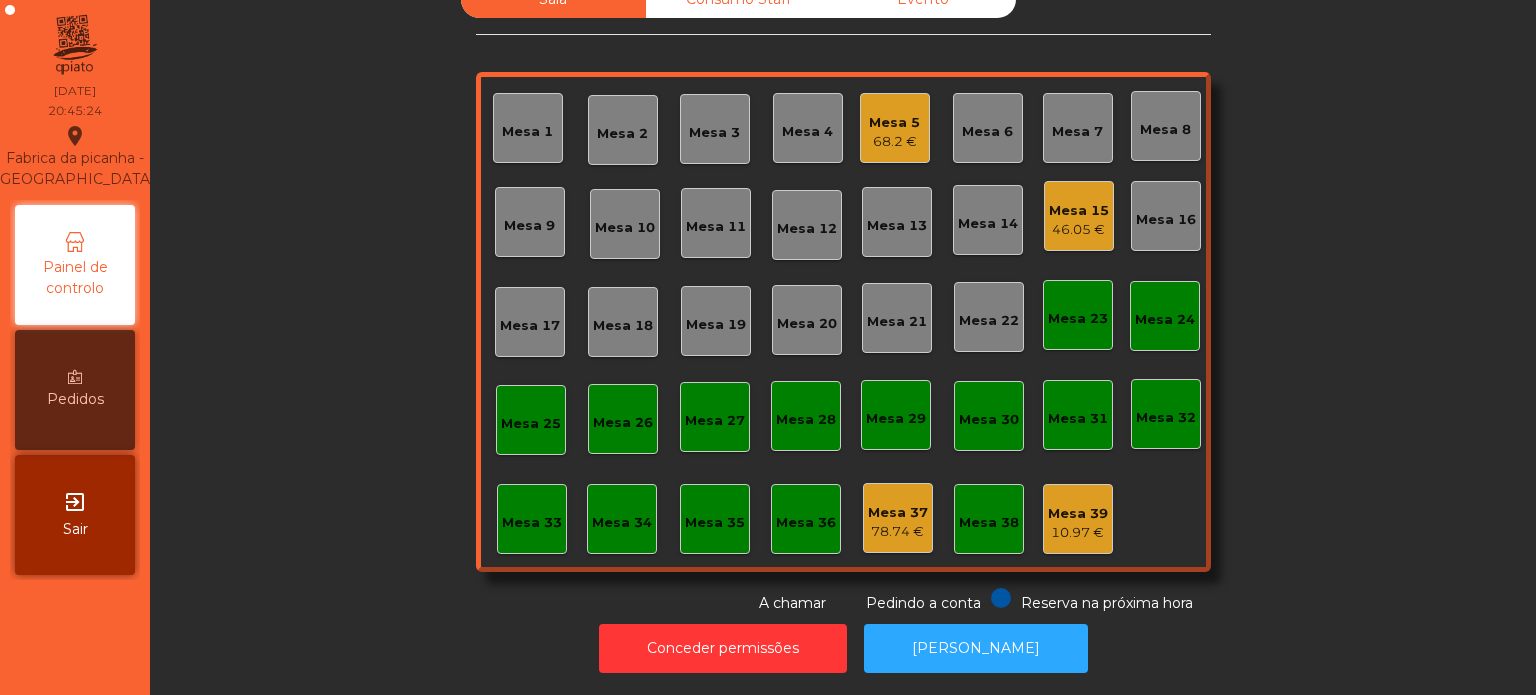 click on "Mesa 3" 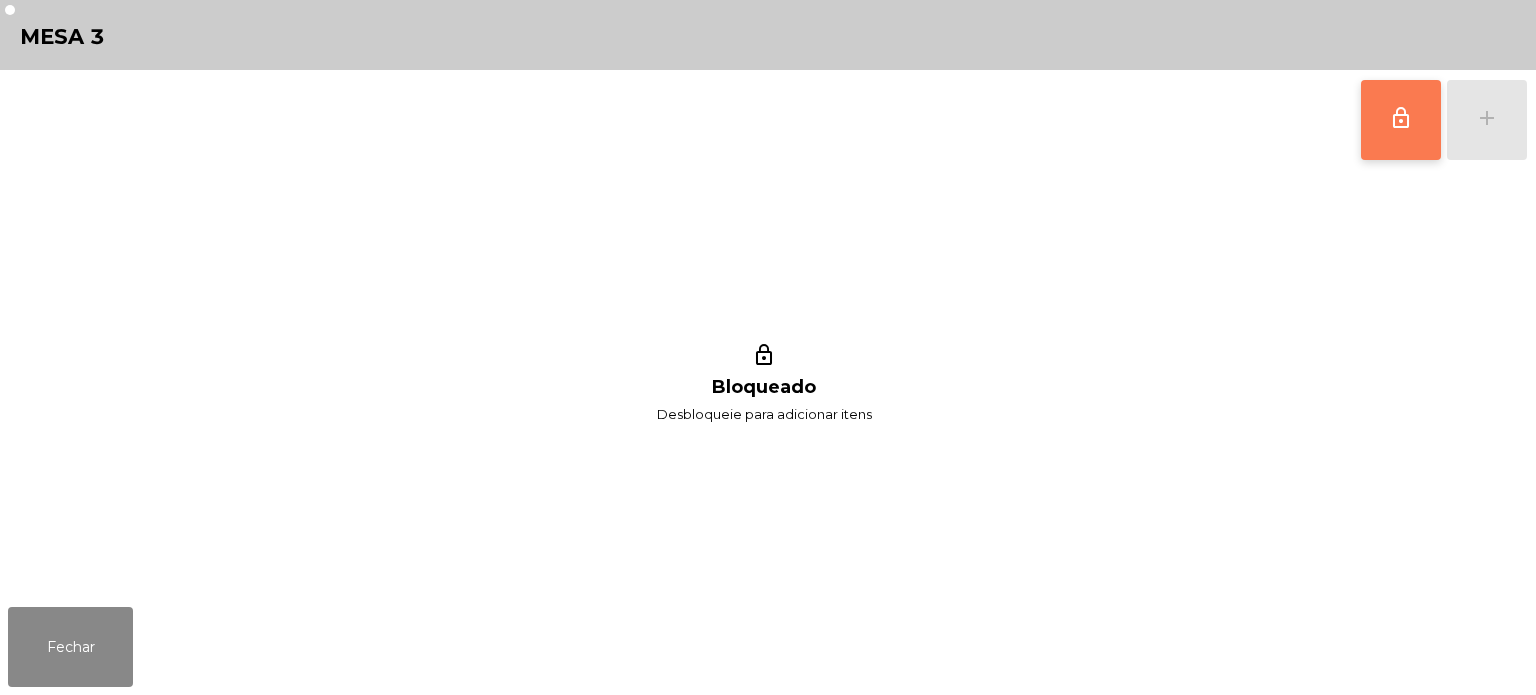 click on "lock_outline" 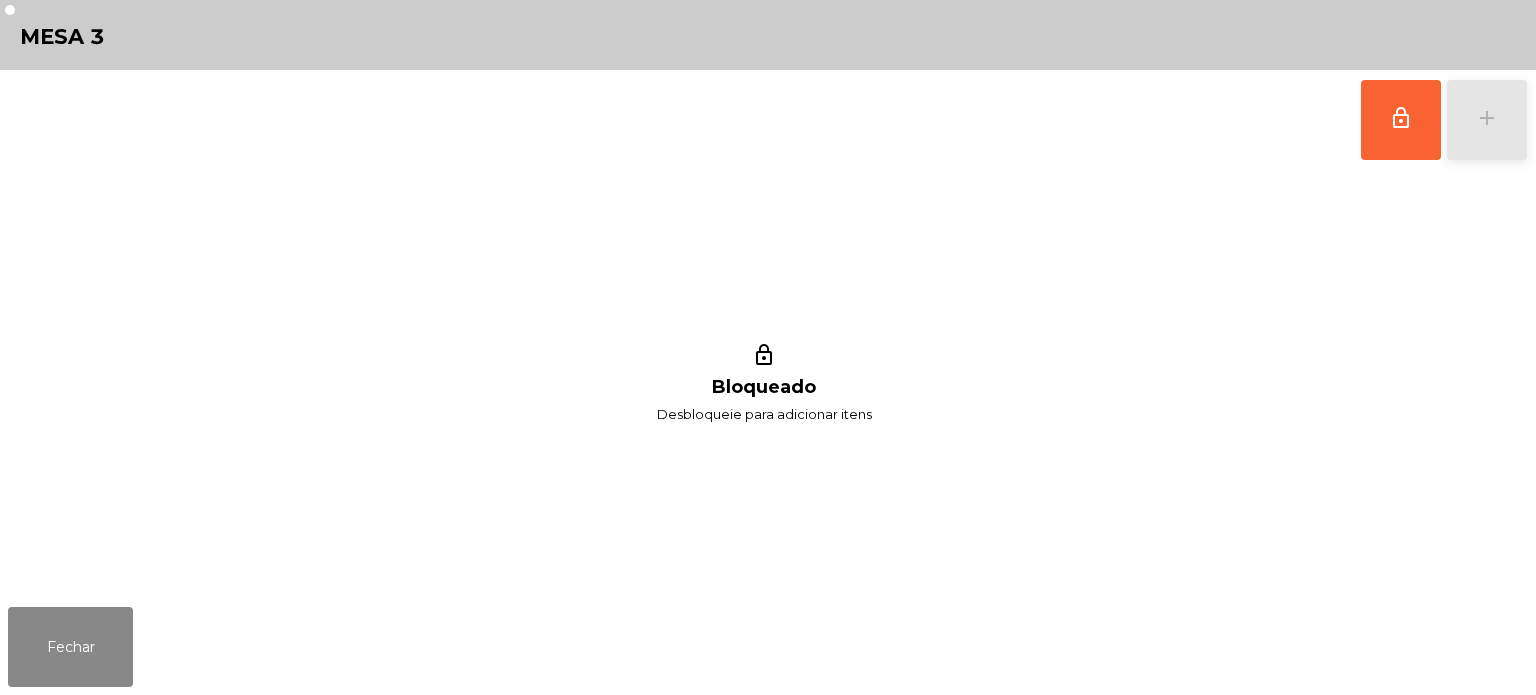 click on "add" 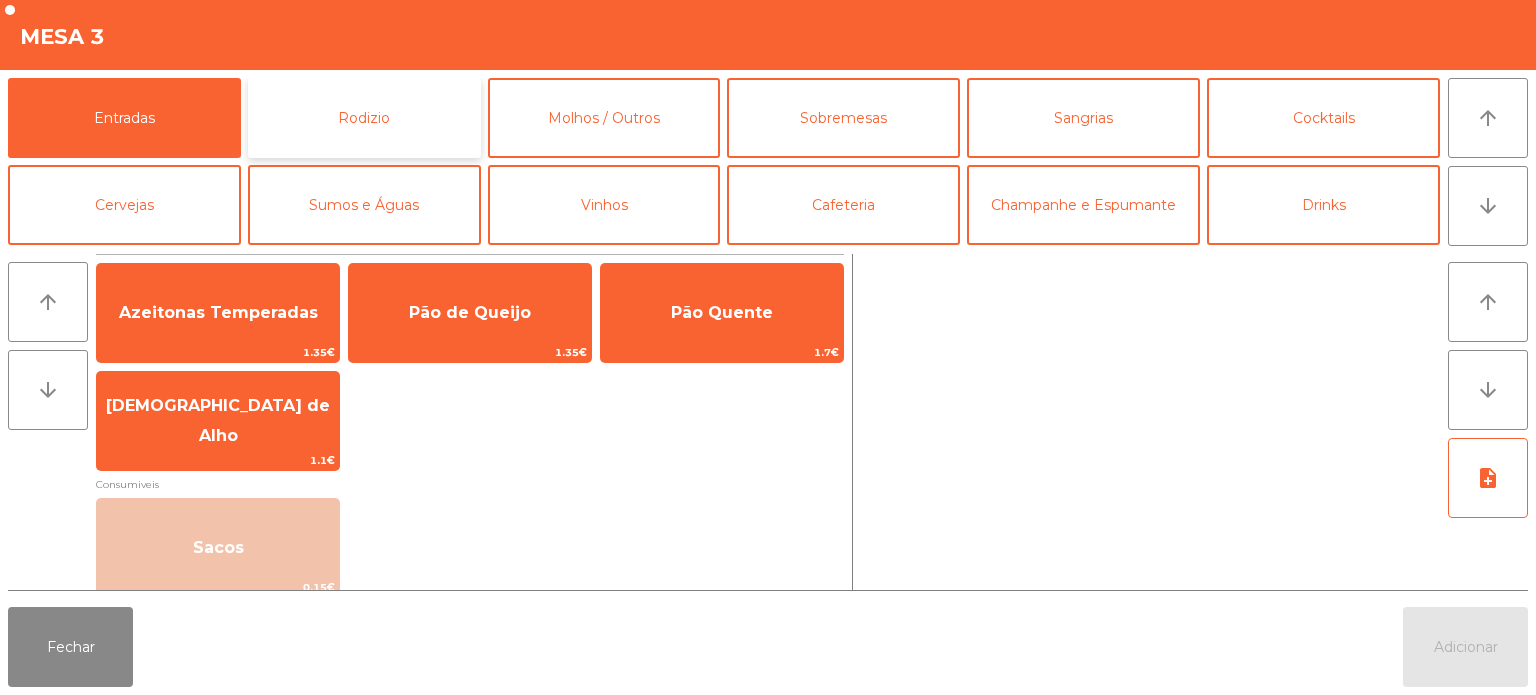 click on "Rodizio" 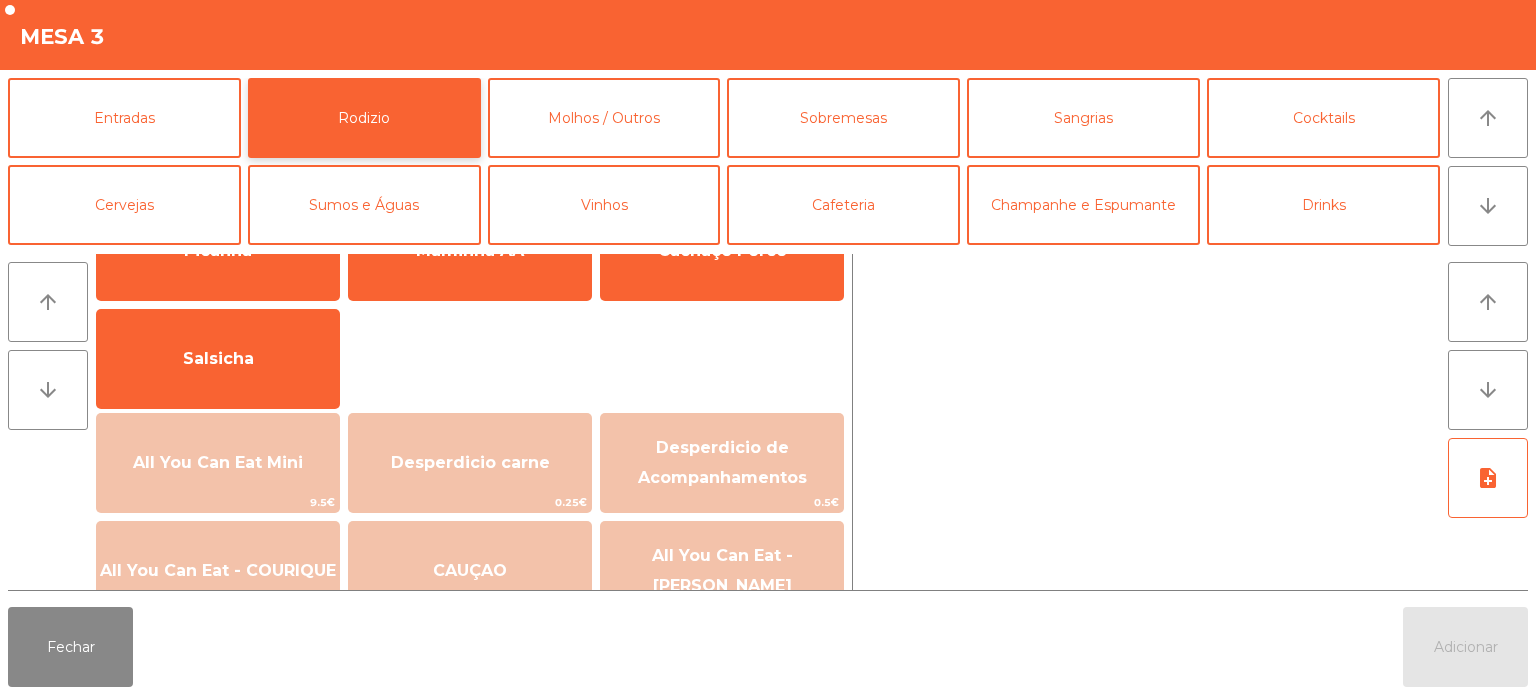 scroll, scrollTop: 105, scrollLeft: 0, axis: vertical 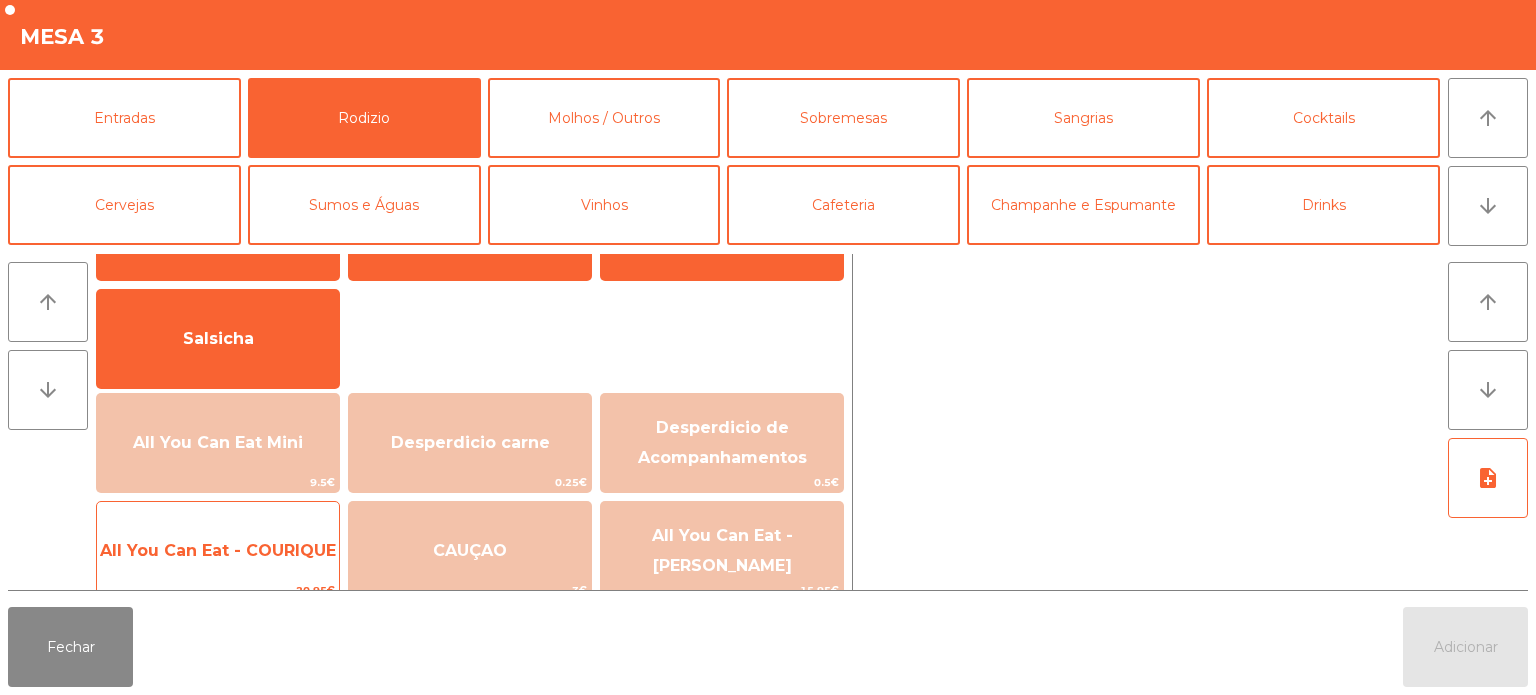 click on "All You Can Eat - COURIQUE" 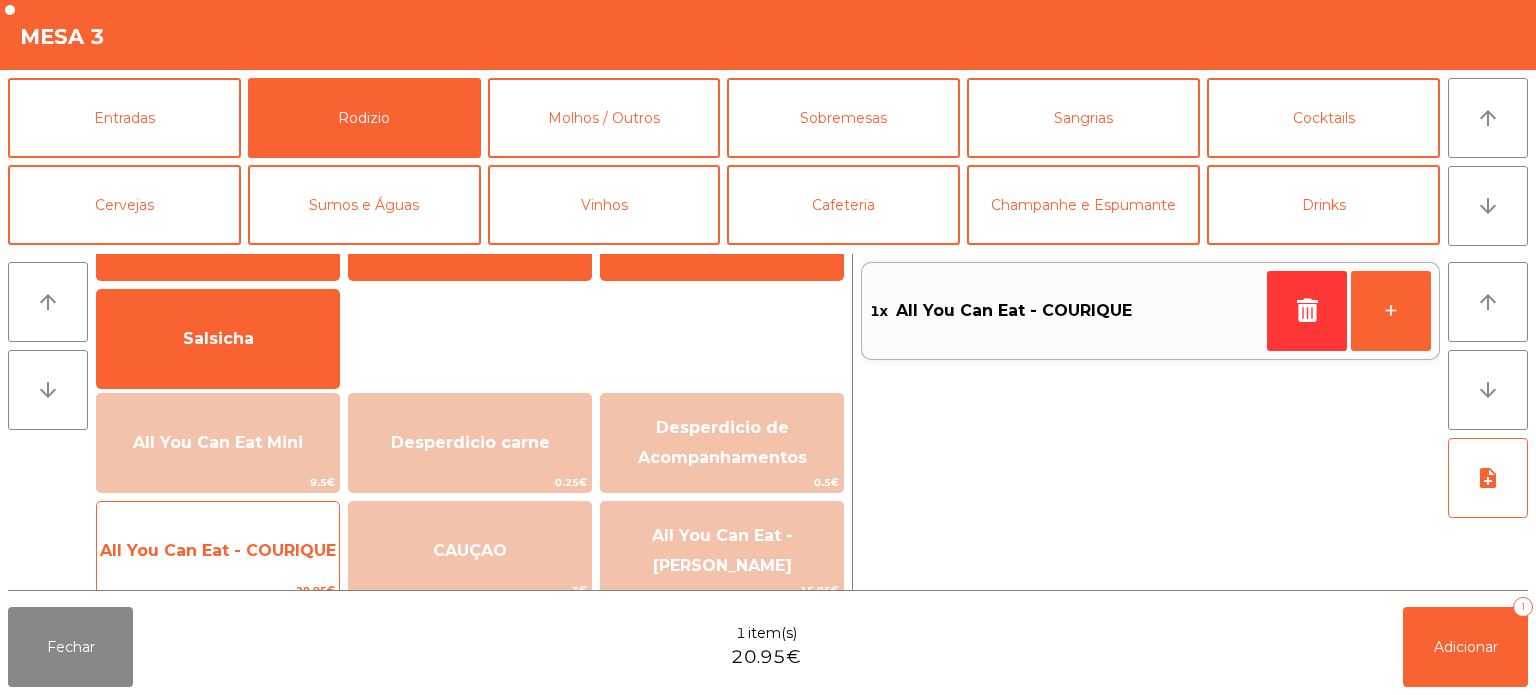 click on "All You Can Eat - COURIQUE" 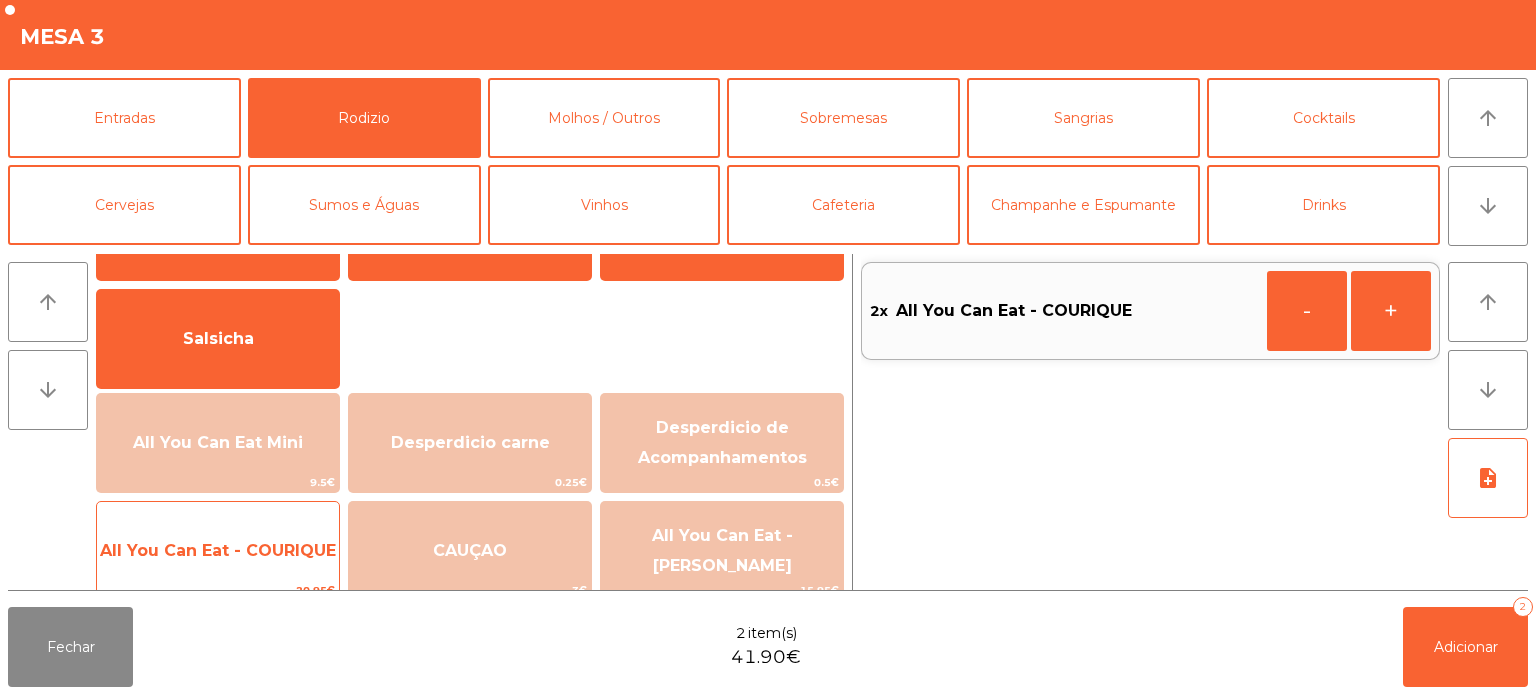 click on "All You Can Eat - COURIQUE" 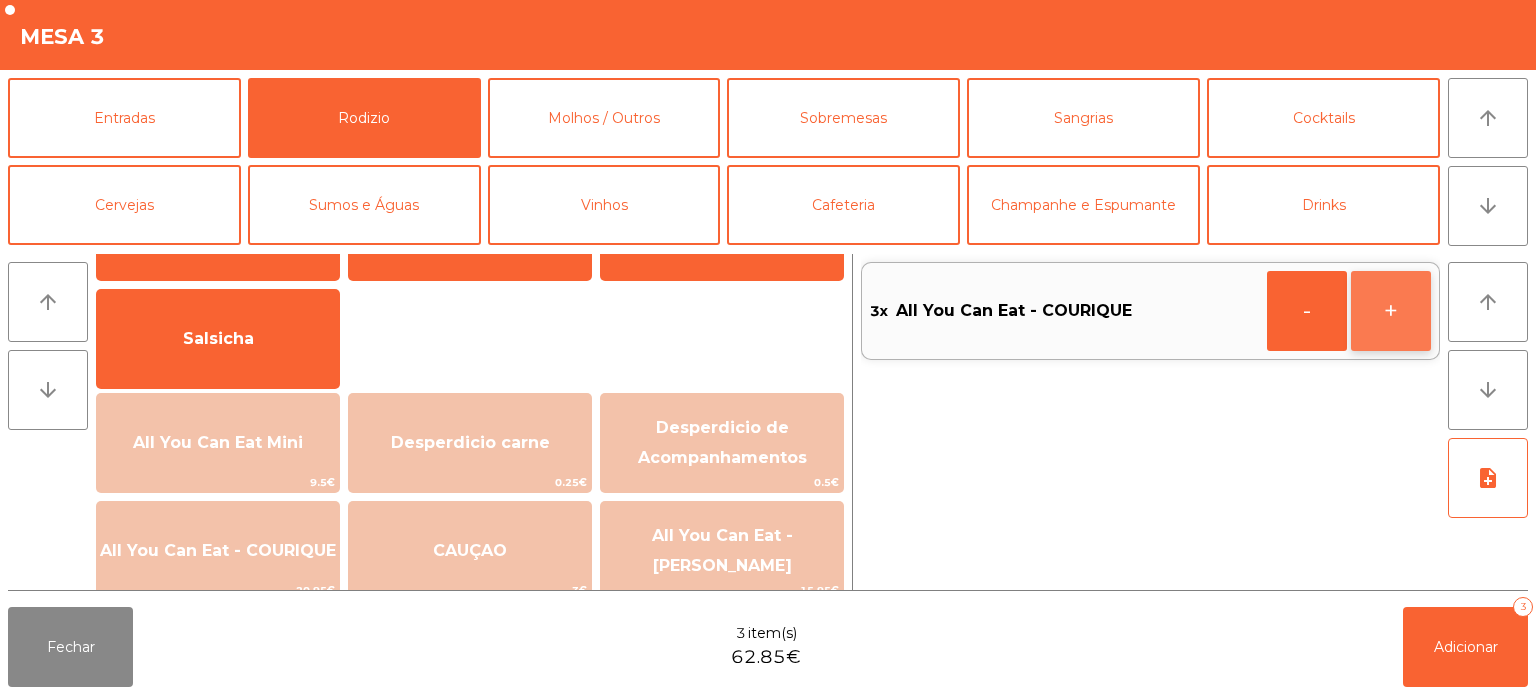 click on "+" 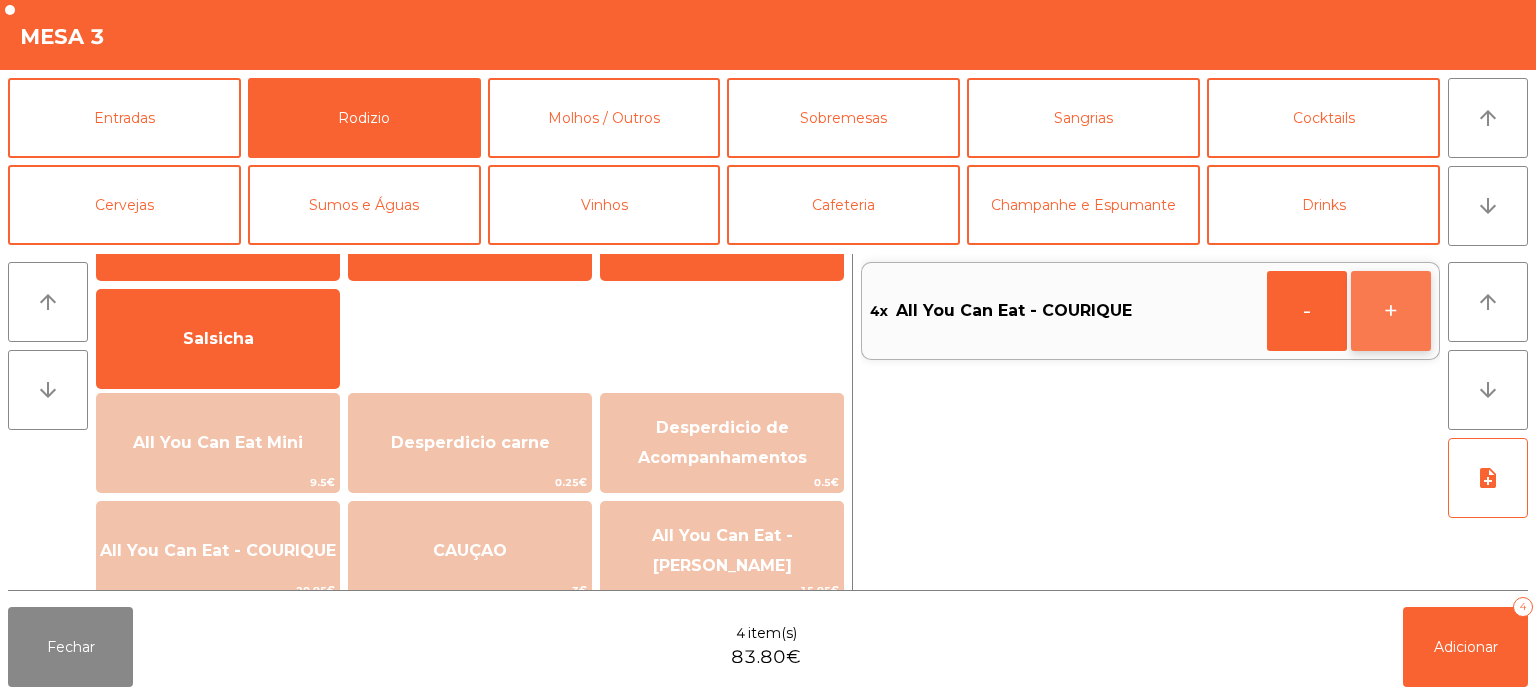 click on "+" 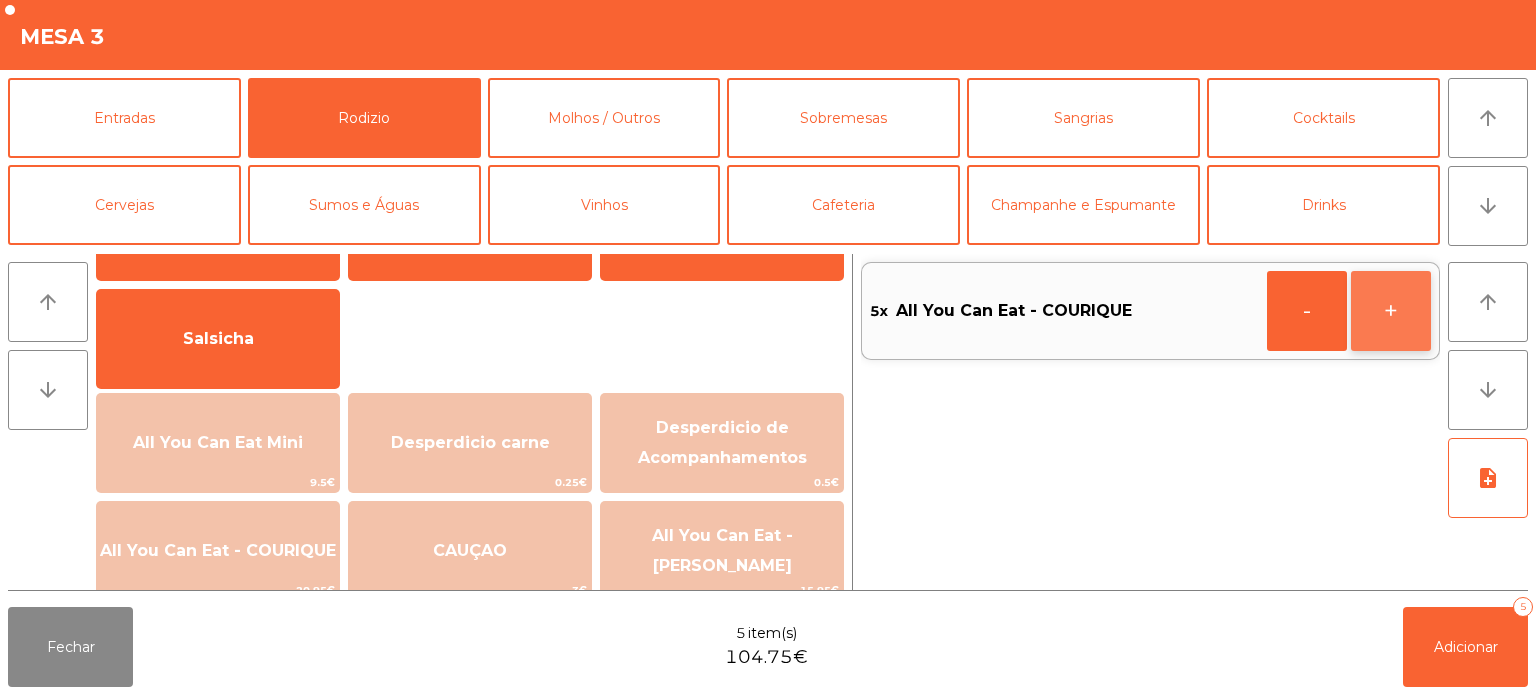click on "+" 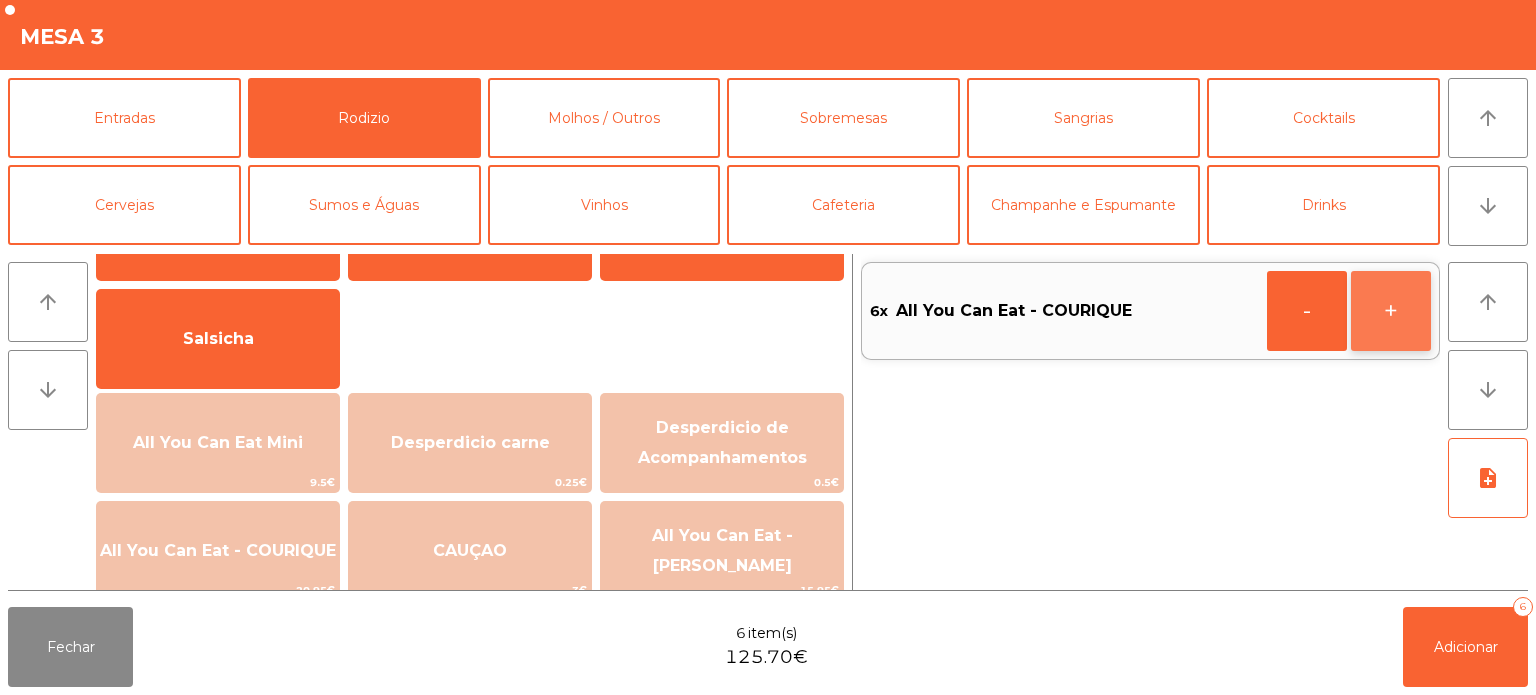 click on "+" 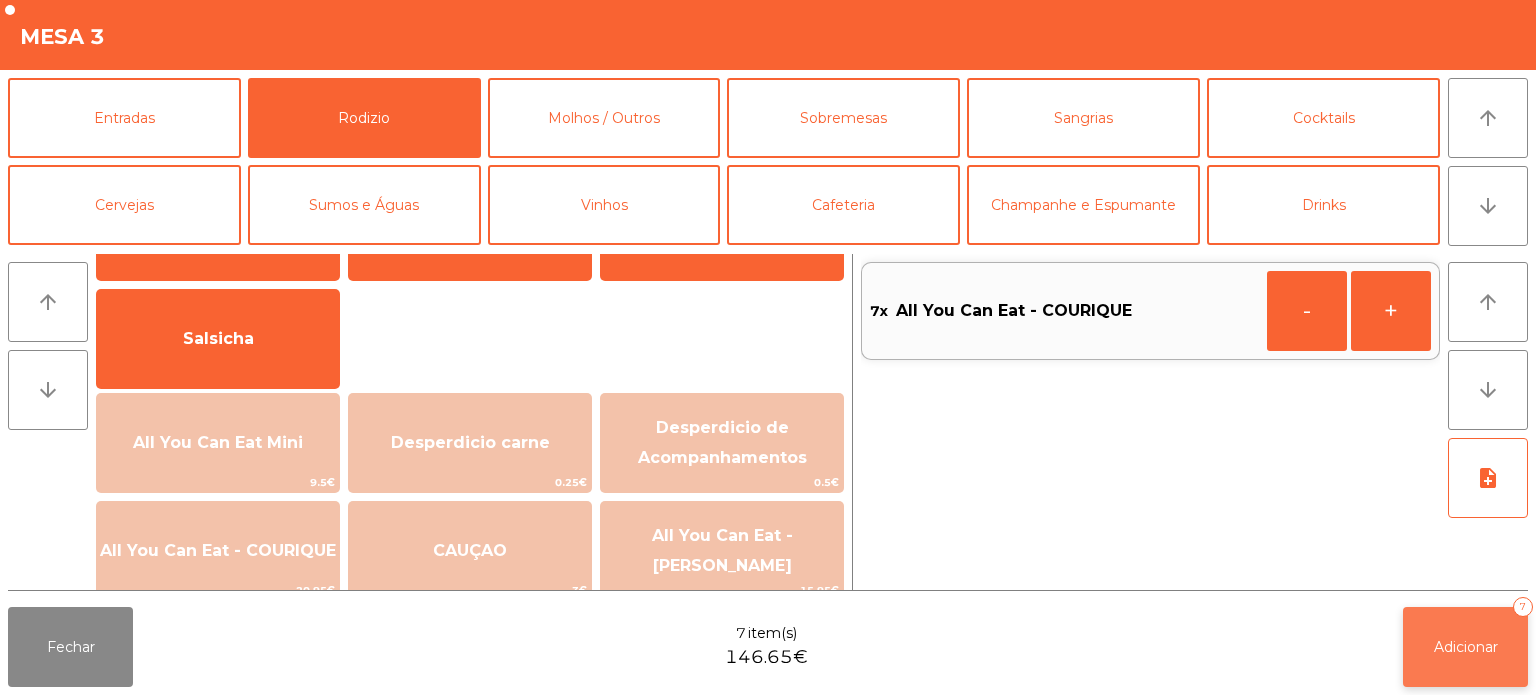 click on "Adicionar   7" 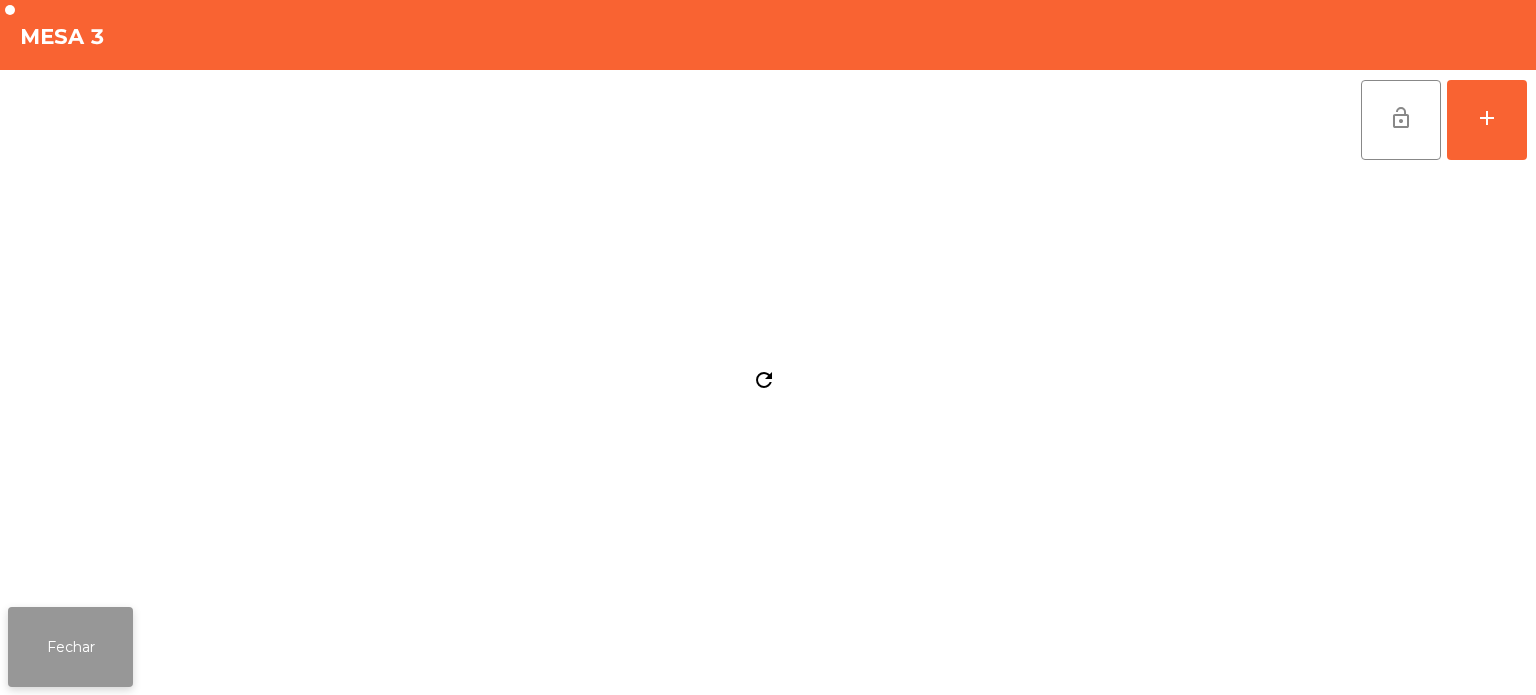 click on "Fechar" 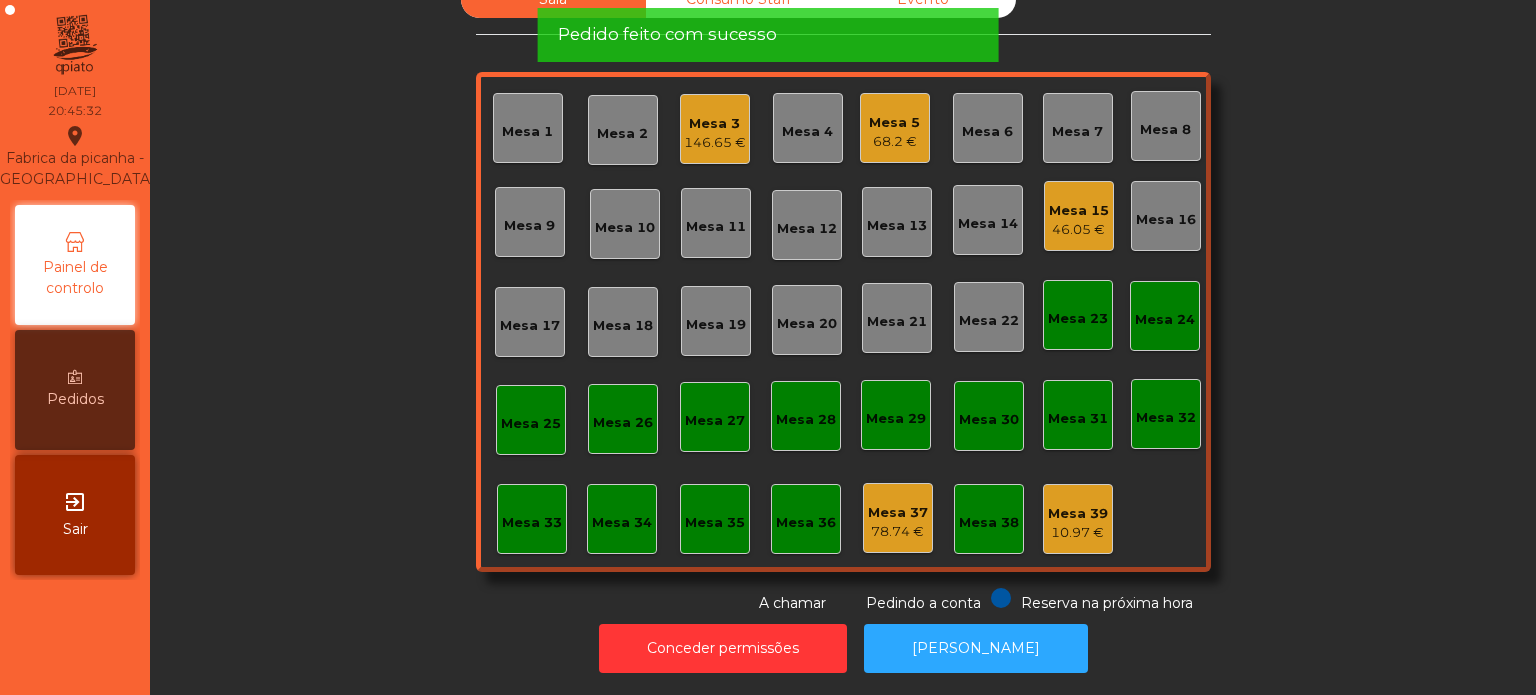 click on "Fabrica da picanha - [GEOGRAPHIC_DATA]  location_on  [DATE]   20:45:32   Painel de controlo   Pedidos  exit_to_app  Sair" 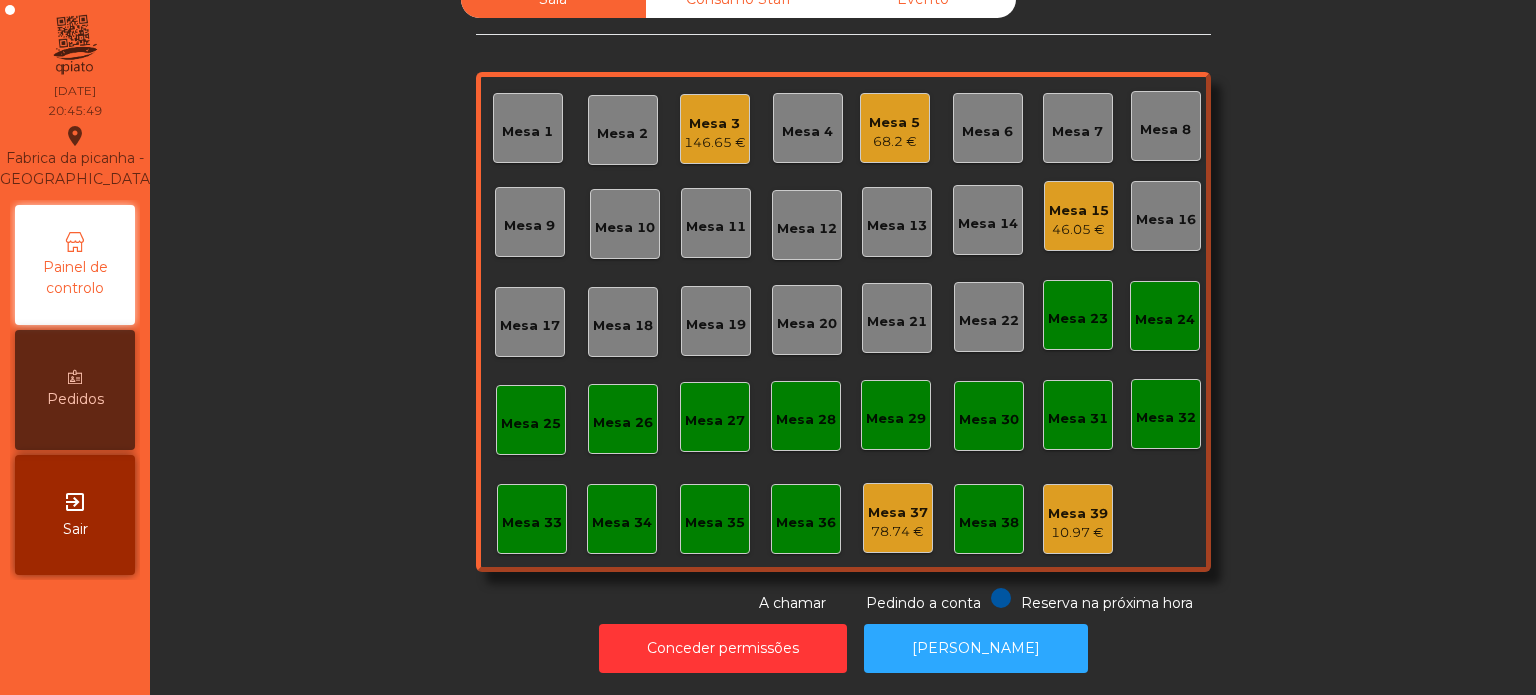 click on "Sala   Consumo Staff   Evento   [GEOGRAPHIC_DATA] 3   146.65 €   Mesa 4   Mesa 5   68.2 €   Mesa 6   [GEOGRAPHIC_DATA] 8   [GEOGRAPHIC_DATA] 10   Mesa 11   Mesa 12   [GEOGRAPHIC_DATA] 13   Mesa 14   [GEOGRAPHIC_DATA] 15   46.05 €   [GEOGRAPHIC_DATA] 16   [GEOGRAPHIC_DATA] 17   [GEOGRAPHIC_DATA] 18   [GEOGRAPHIC_DATA] 20   [GEOGRAPHIC_DATA] 22   [GEOGRAPHIC_DATA] 23   [GEOGRAPHIC_DATA] 24   [GEOGRAPHIC_DATA] 25   [GEOGRAPHIC_DATA] 27   [GEOGRAPHIC_DATA] 28   [GEOGRAPHIC_DATA] 29   [GEOGRAPHIC_DATA] 30   [GEOGRAPHIC_DATA] 32   [GEOGRAPHIC_DATA] 34   [GEOGRAPHIC_DATA] 35   [GEOGRAPHIC_DATA] 37   78.74 €   [GEOGRAPHIC_DATA] 39   10.97 €  Reserva na próxima hora Pedindo a conta A chamar" 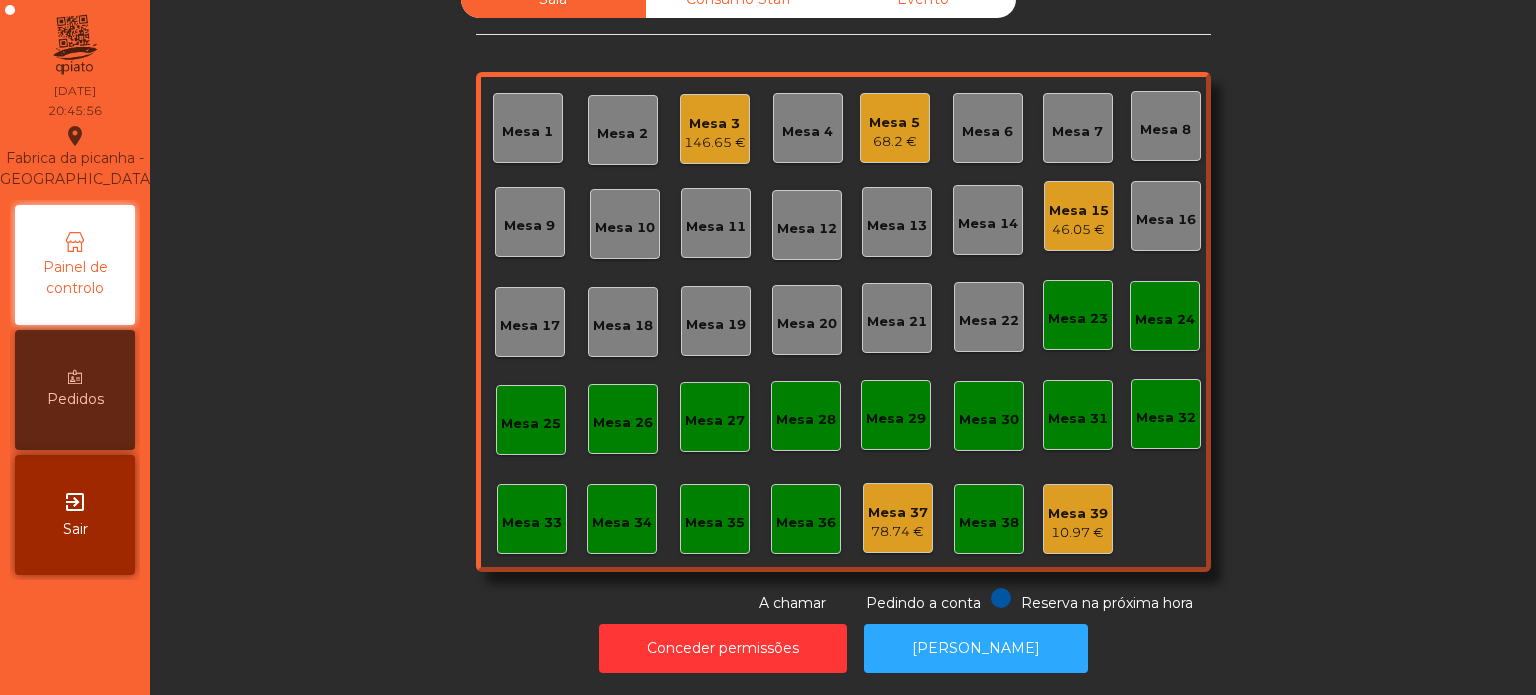 click on "Mesa 17" 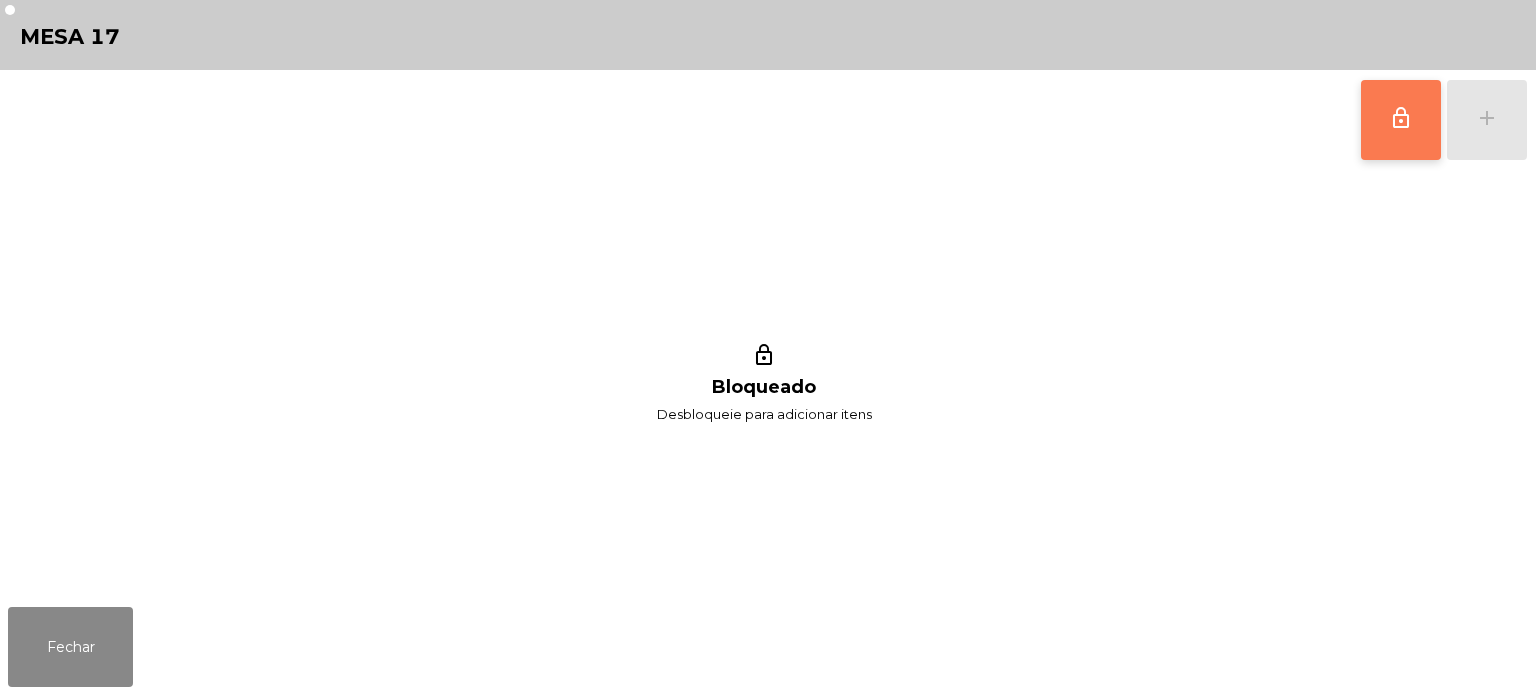 click on "lock_outline" 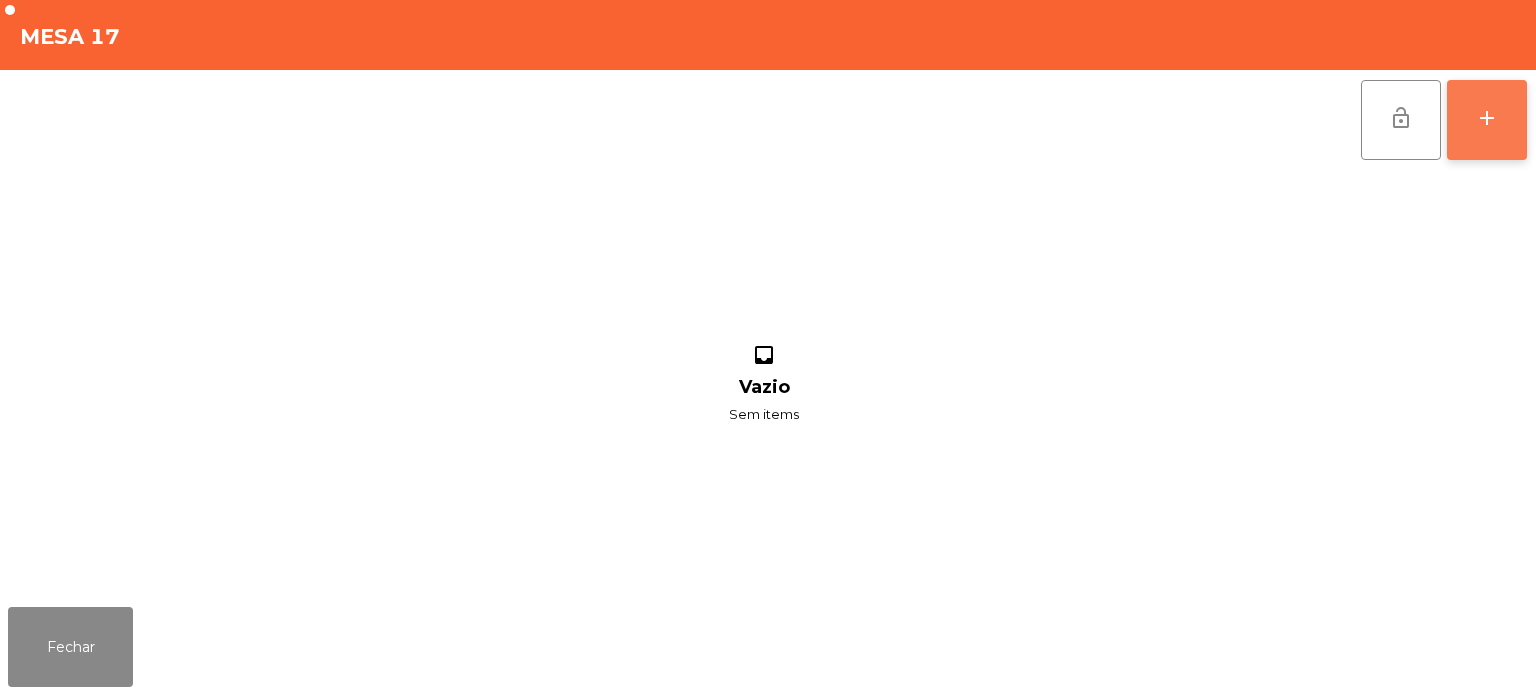 click on "add" 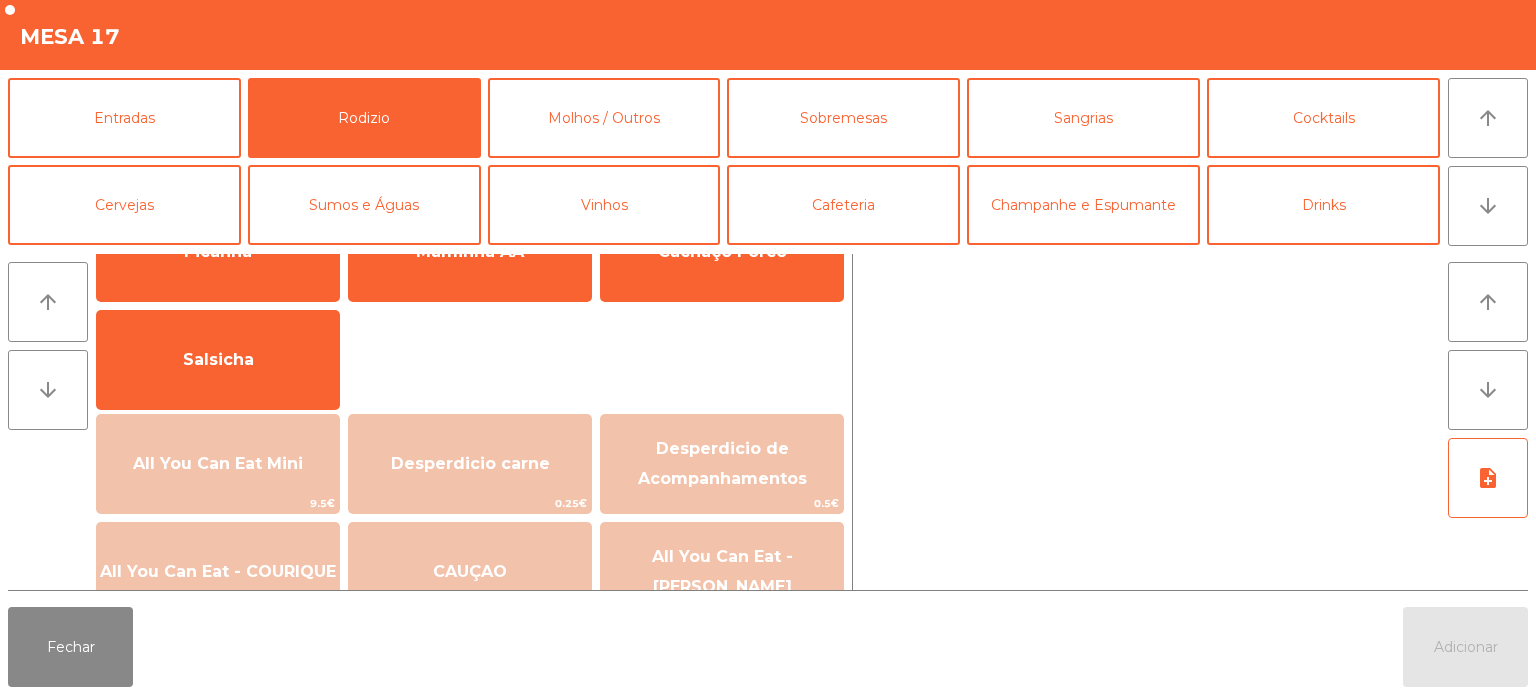 scroll, scrollTop: 87, scrollLeft: 0, axis: vertical 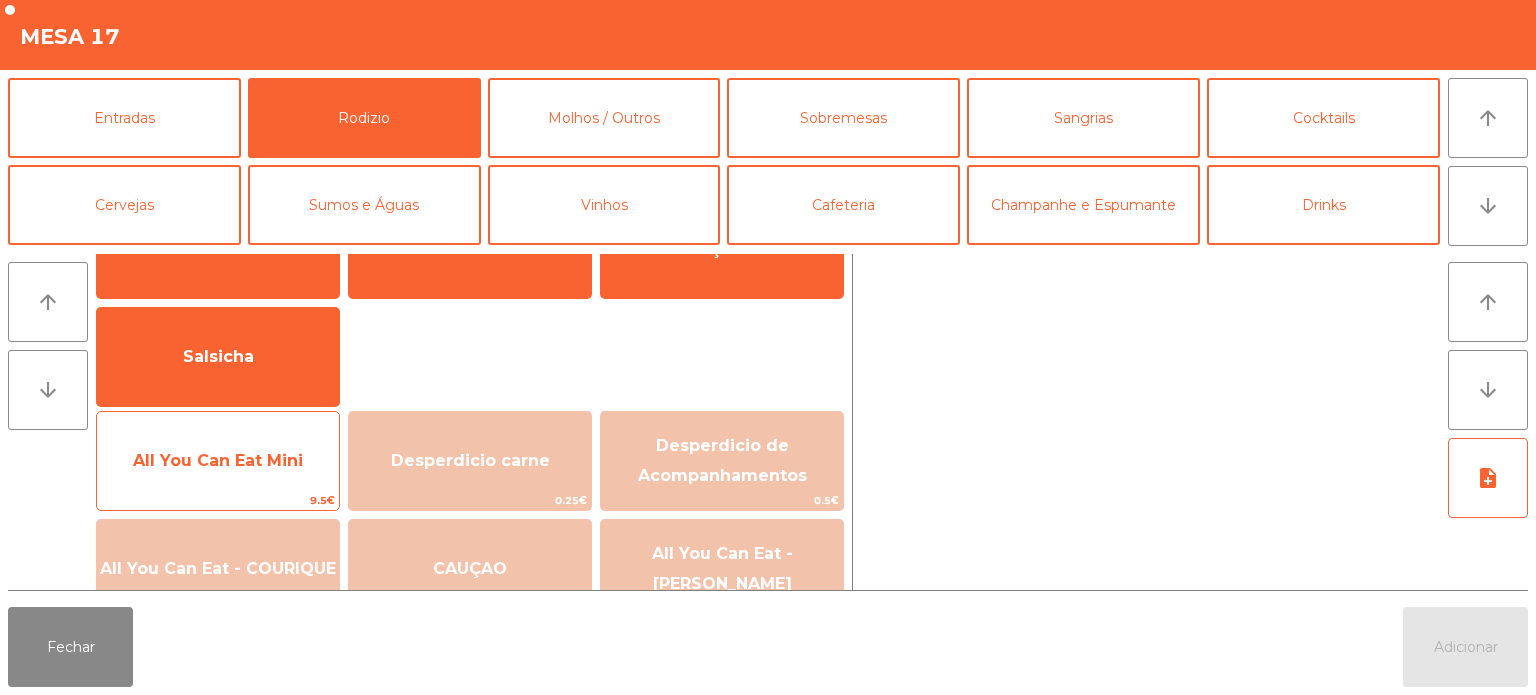 click on "9.5€" 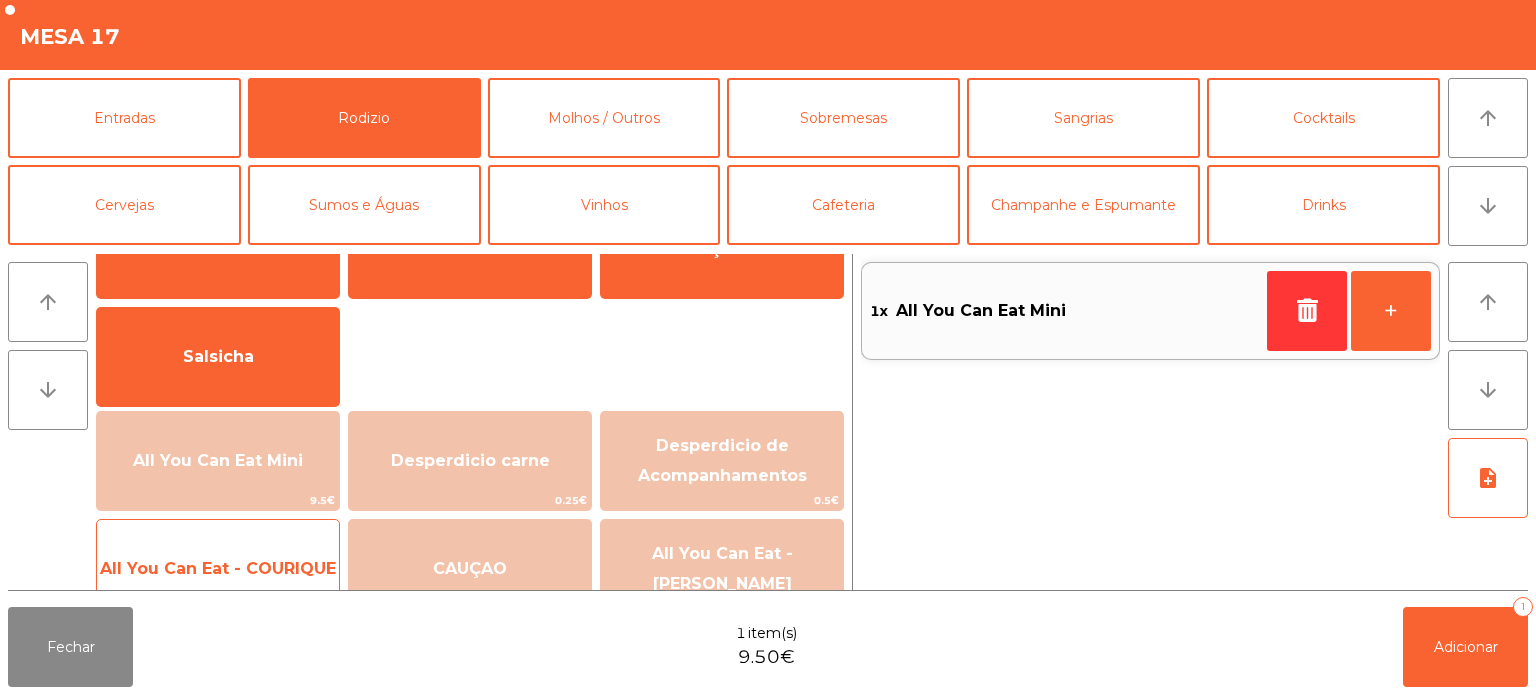 click on "All You Can Eat - COURIQUE   20.95€" 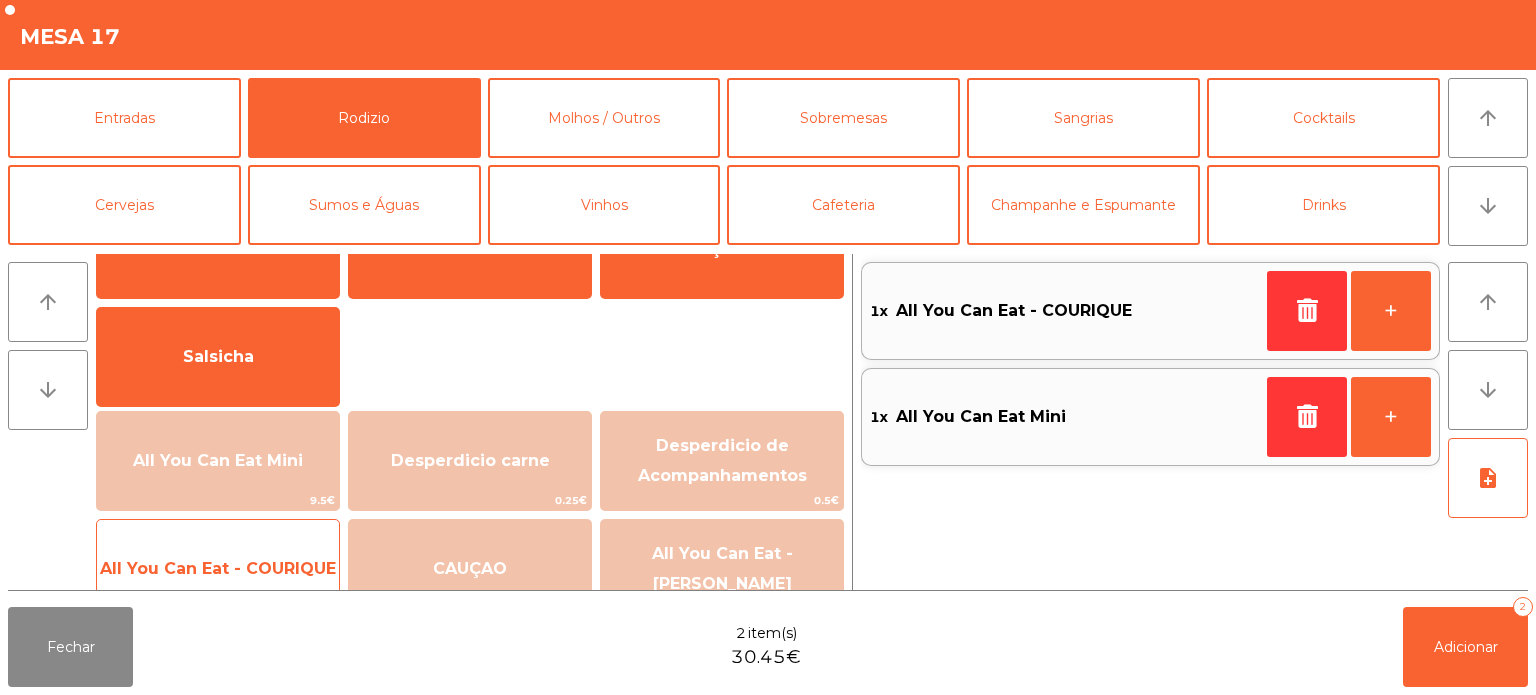 click on "All You Can Eat - COURIQUE   20.95€" 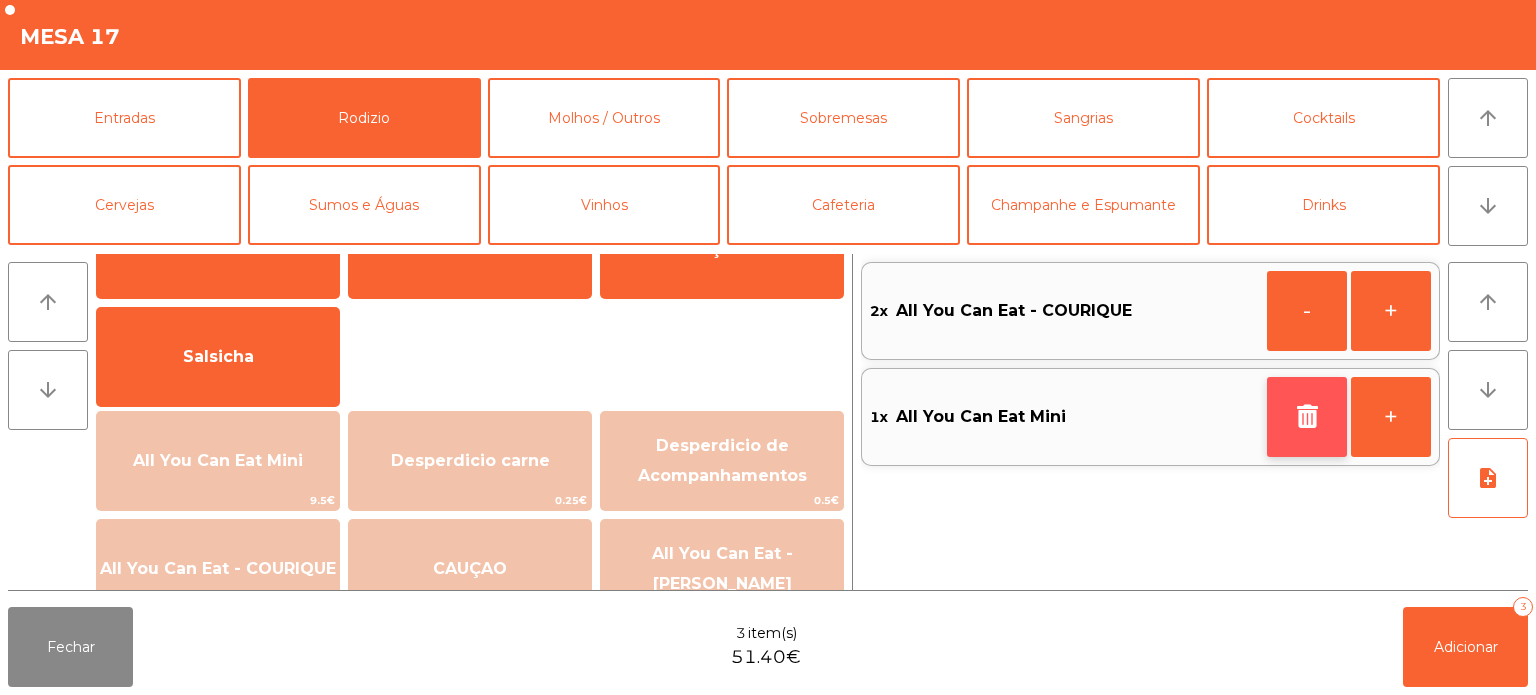 click 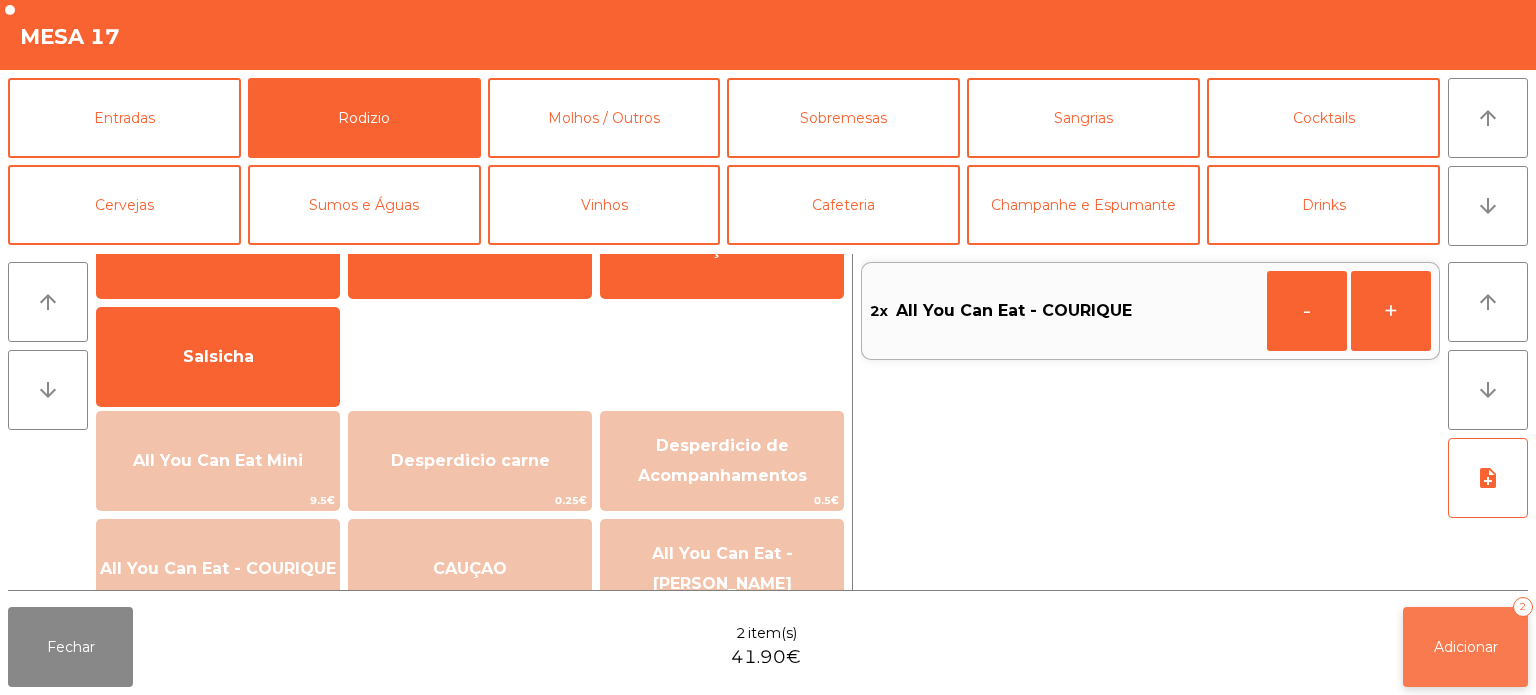 click on "Adicionar   2" 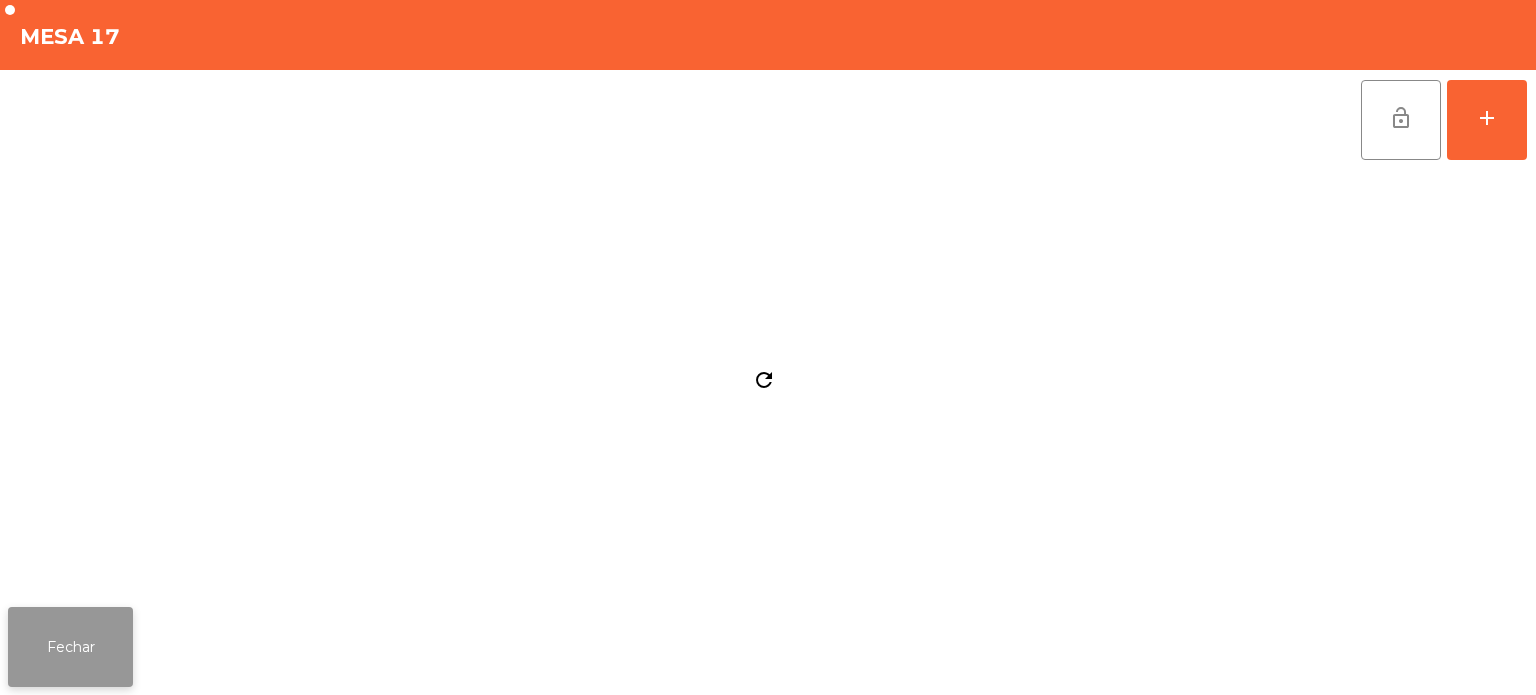 click on "Fechar" 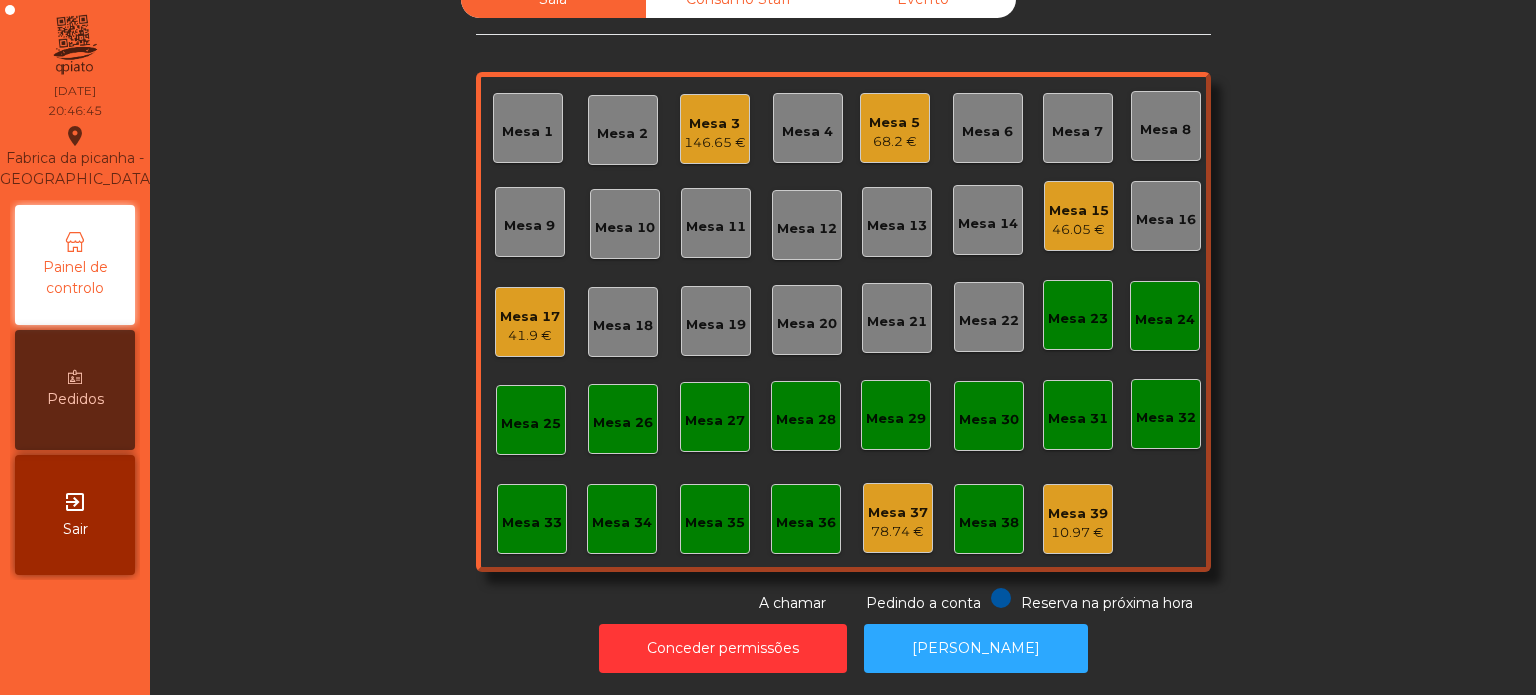 click on "Conceder permissões   Abrir [PERSON_NAME]" 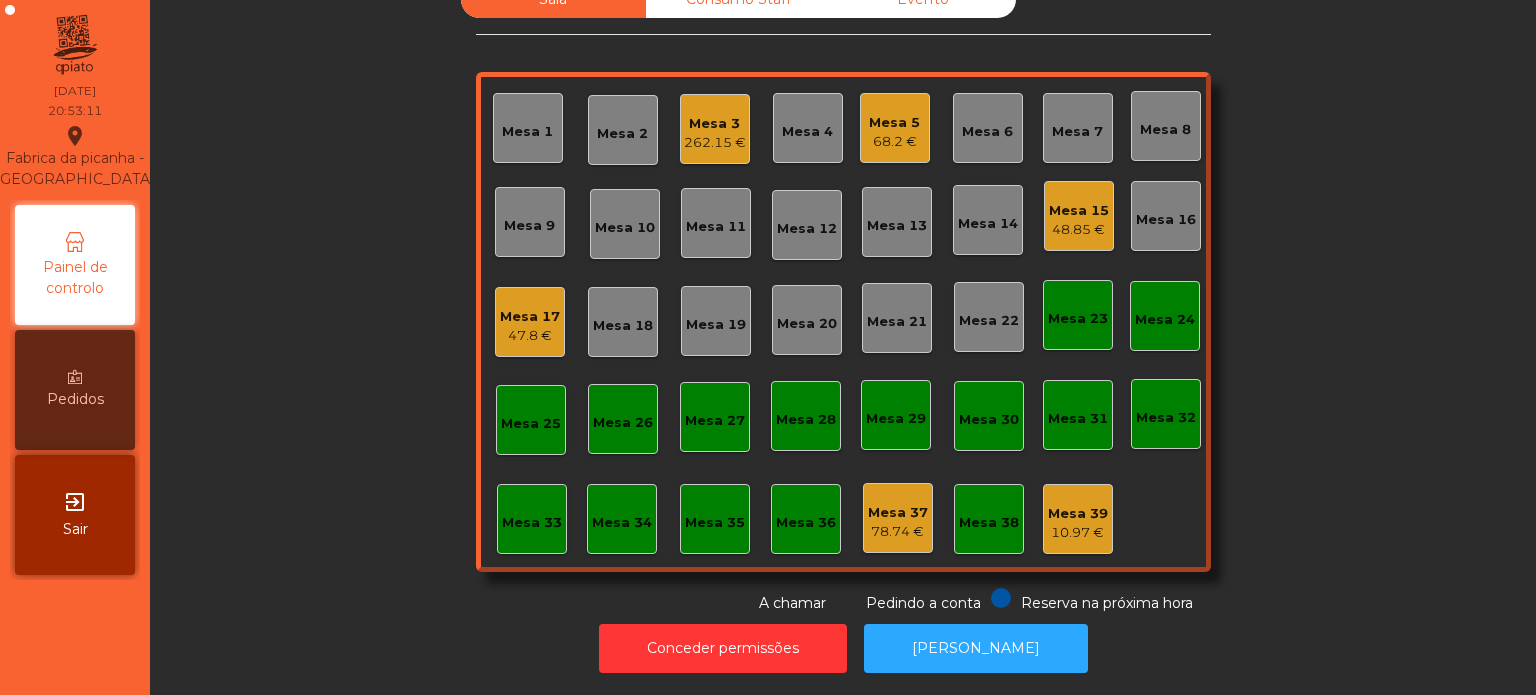 click on "262.15 €" 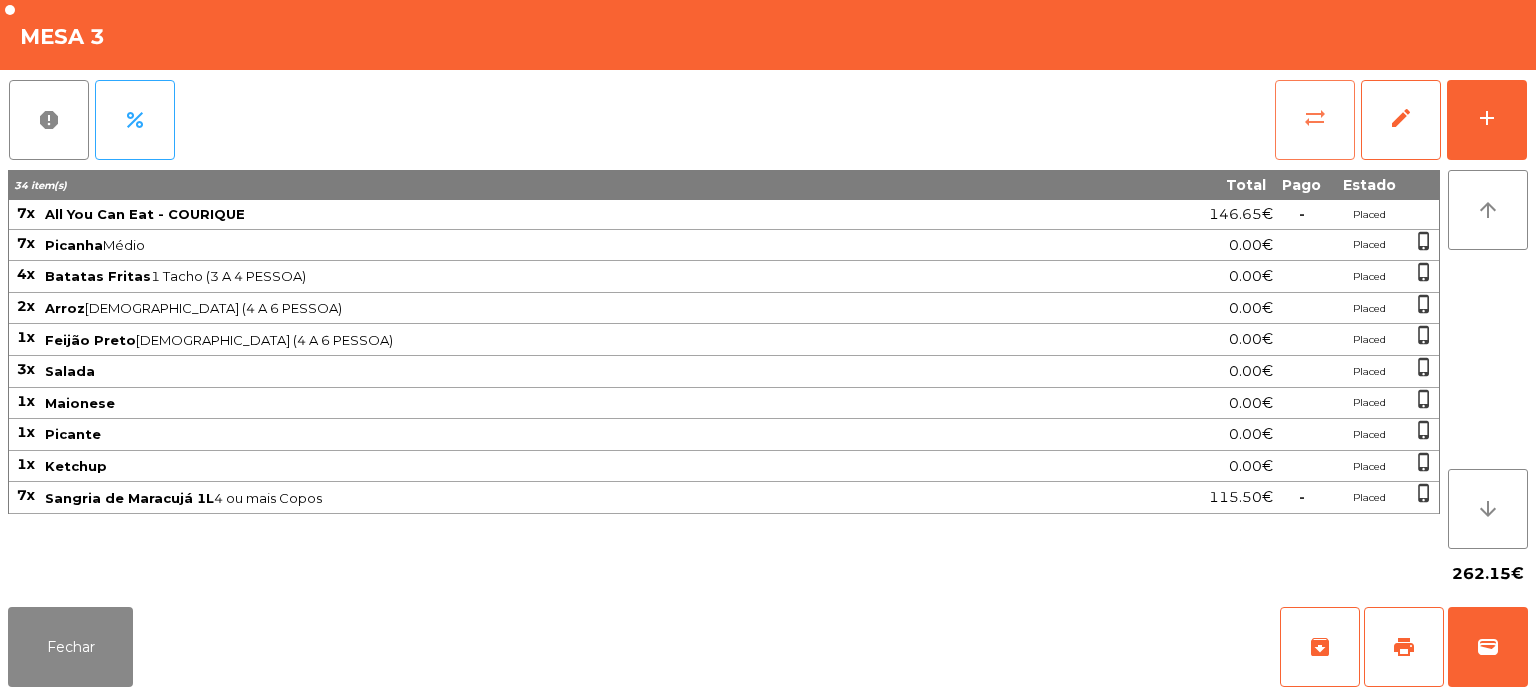 click on "sync_alt" 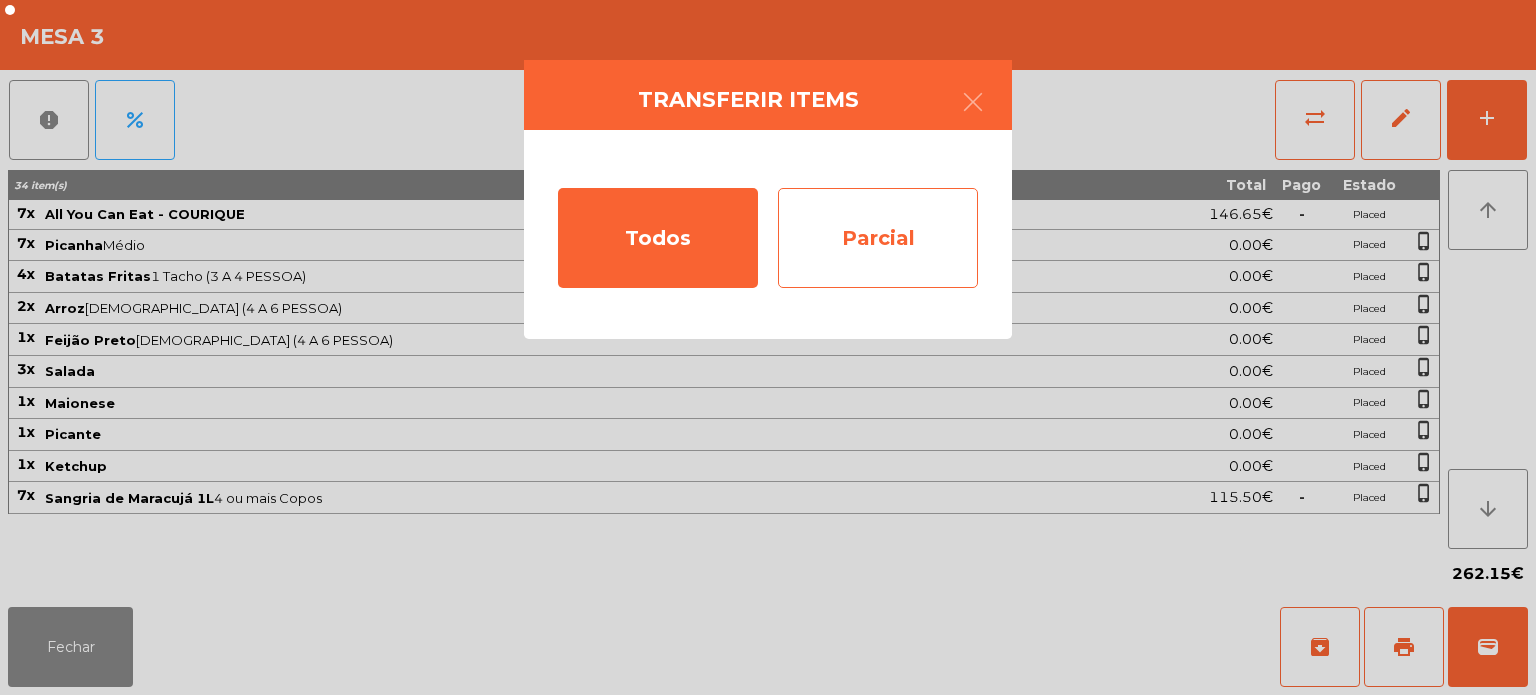 click on "Parcial" 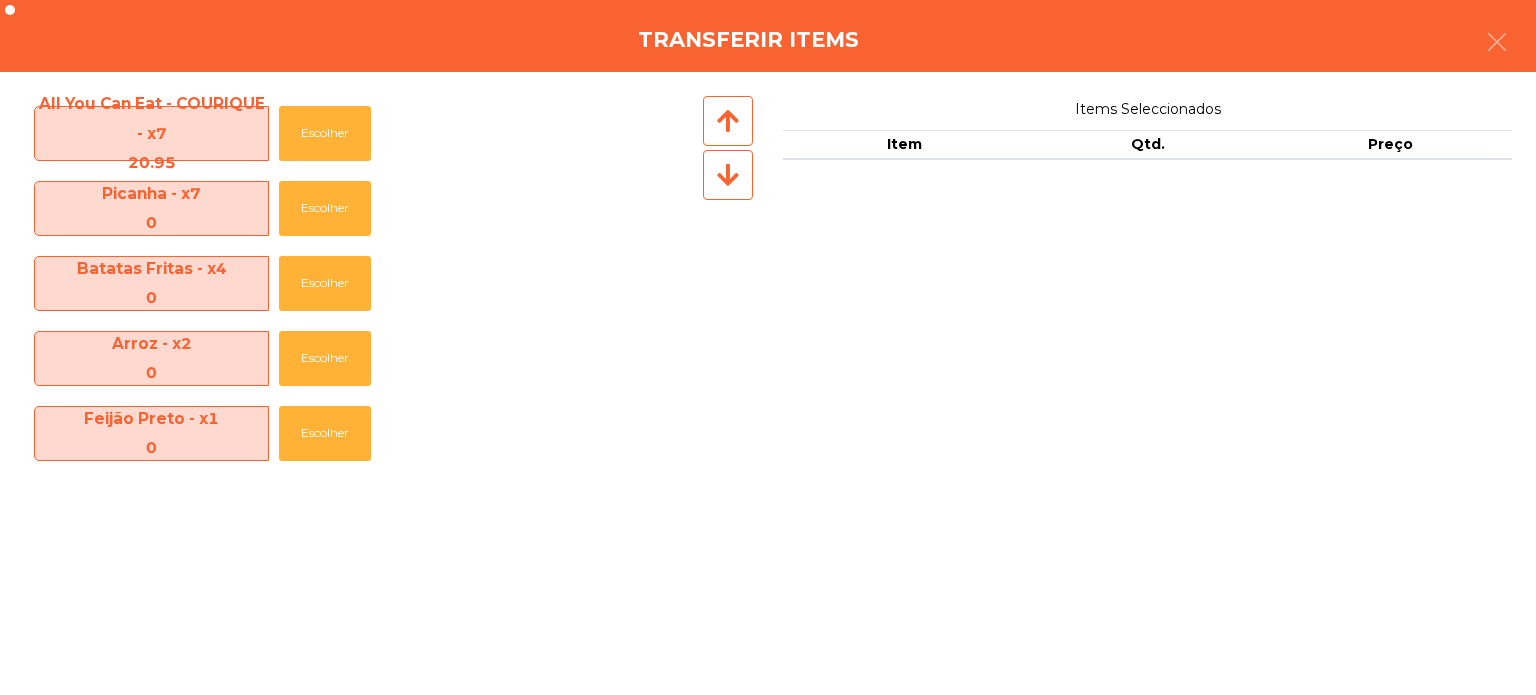scroll, scrollTop: 370, scrollLeft: 0, axis: vertical 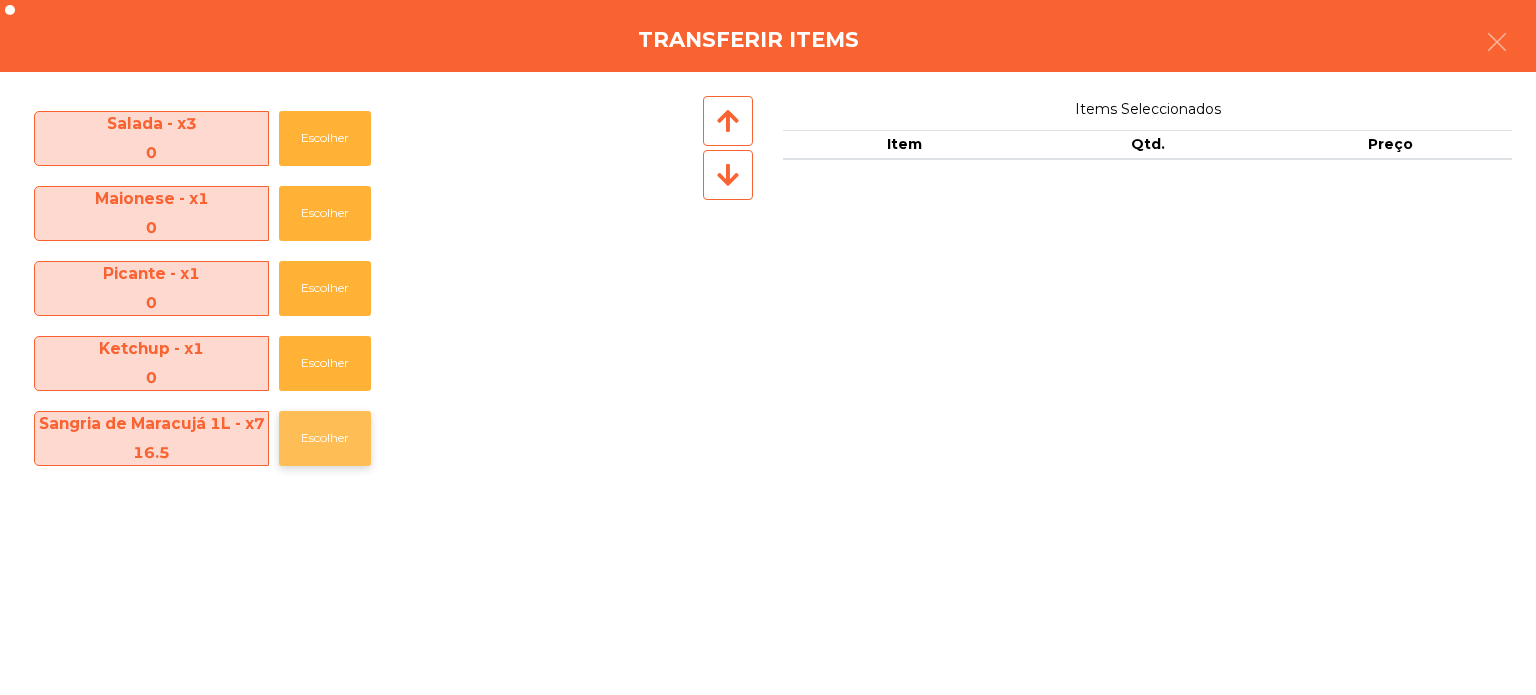 click on "Escolher" 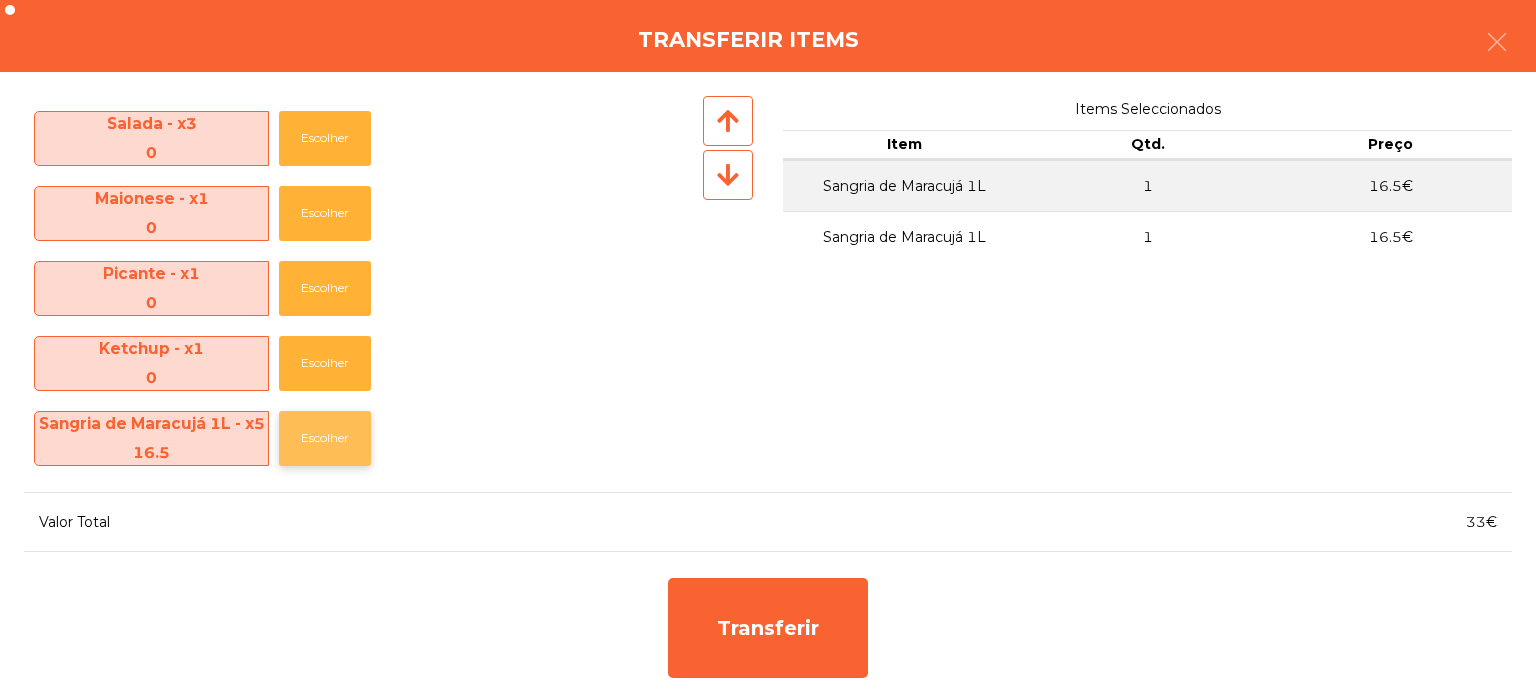 click on "Escolher" 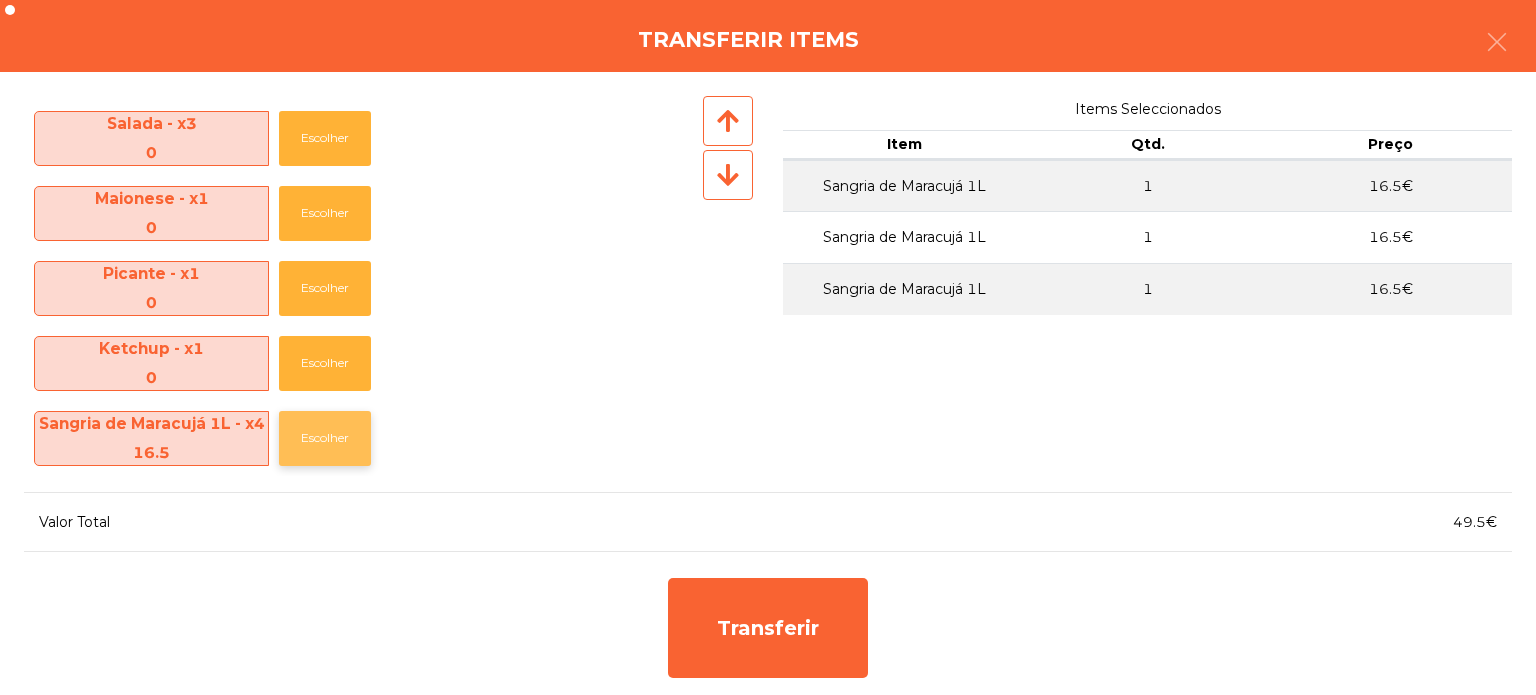click on "Escolher" 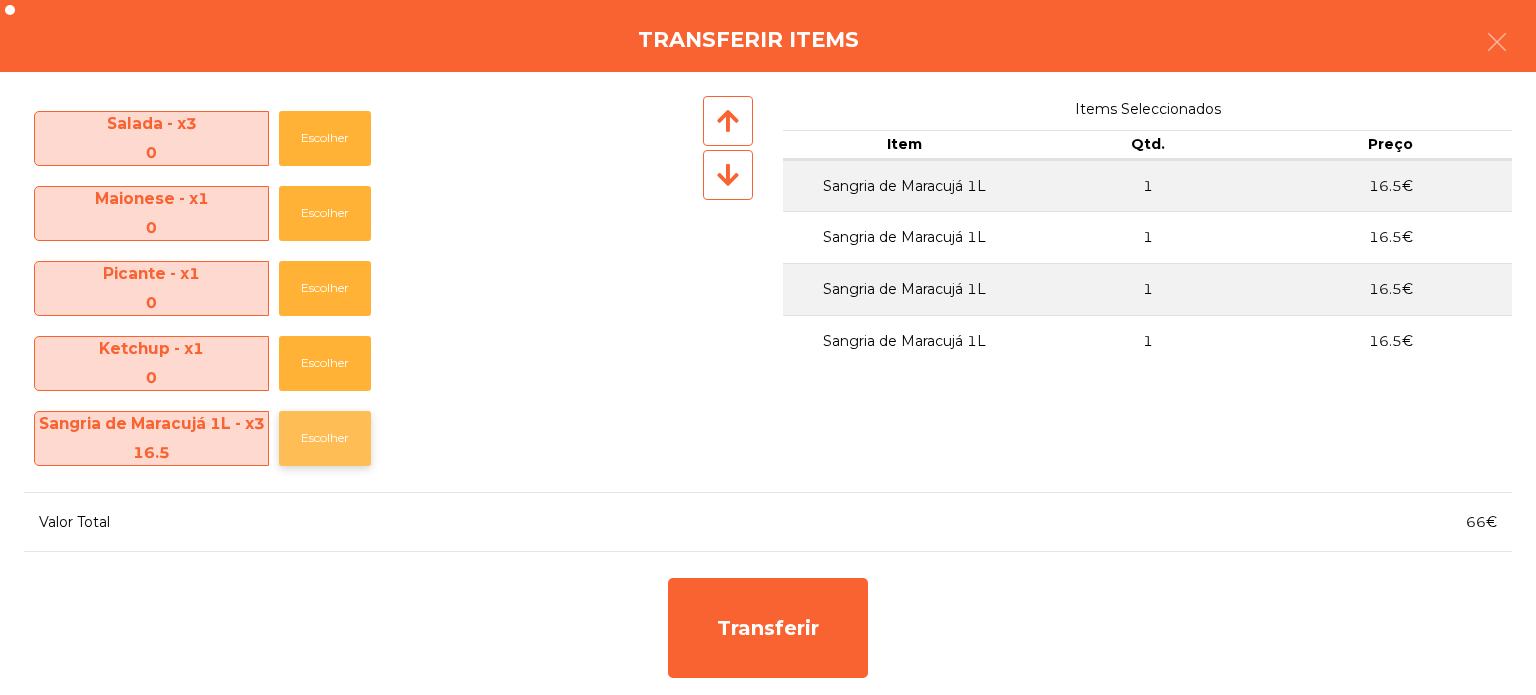 click on "Escolher" 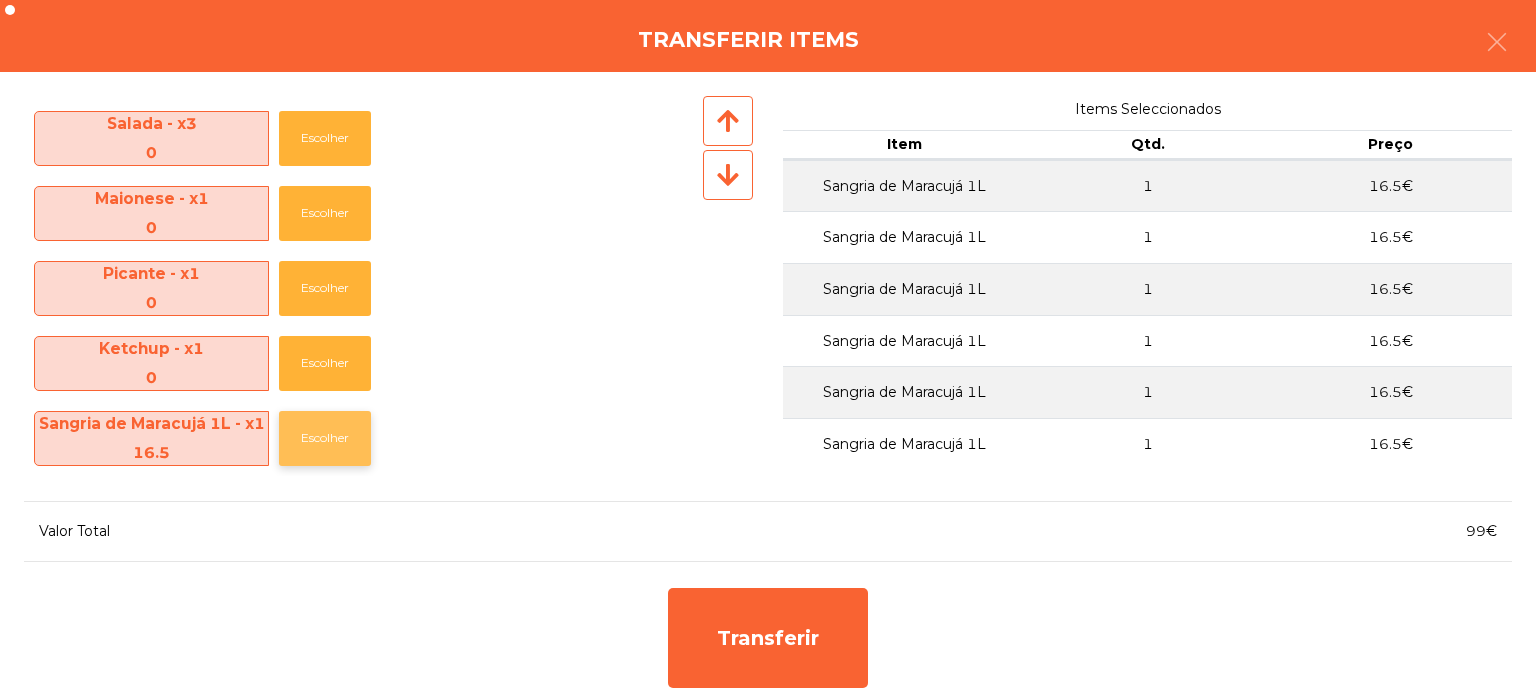 click on "Escolher" 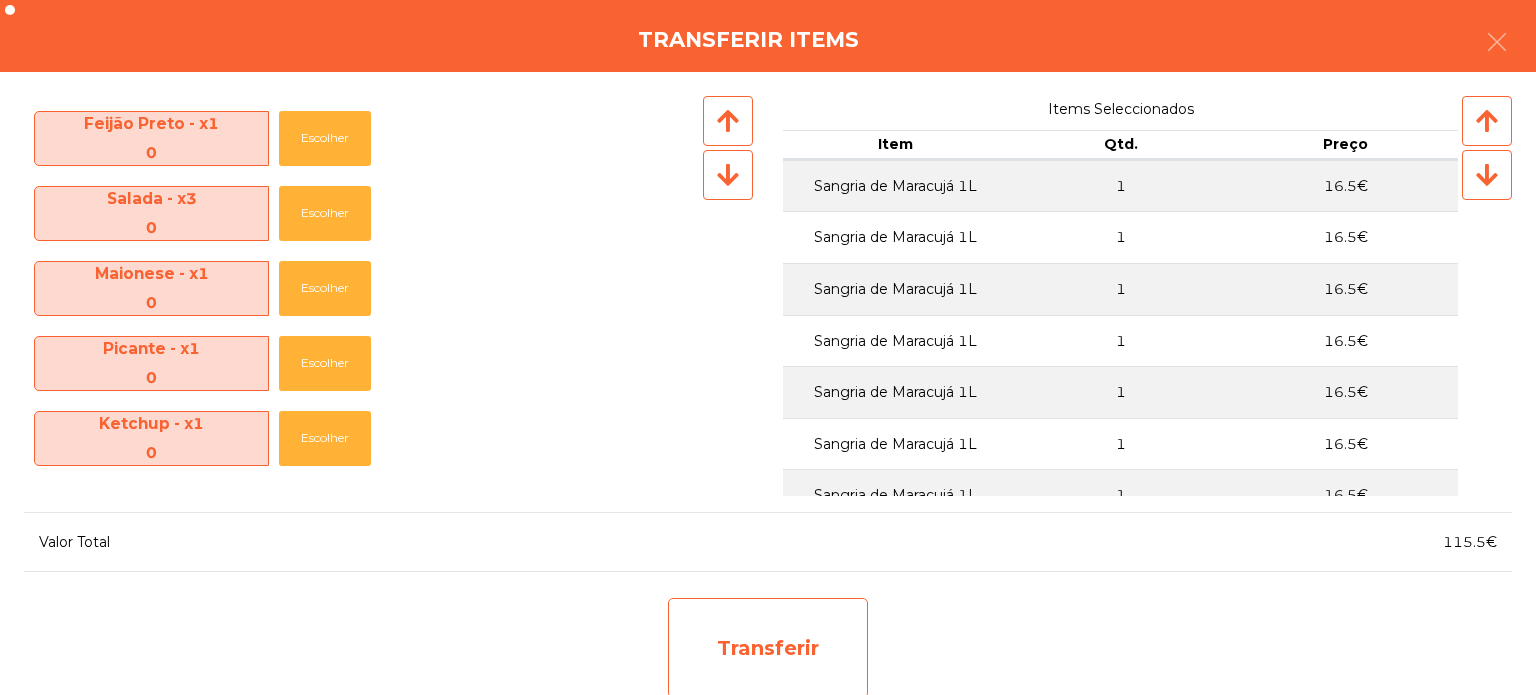 click on "Transferir" 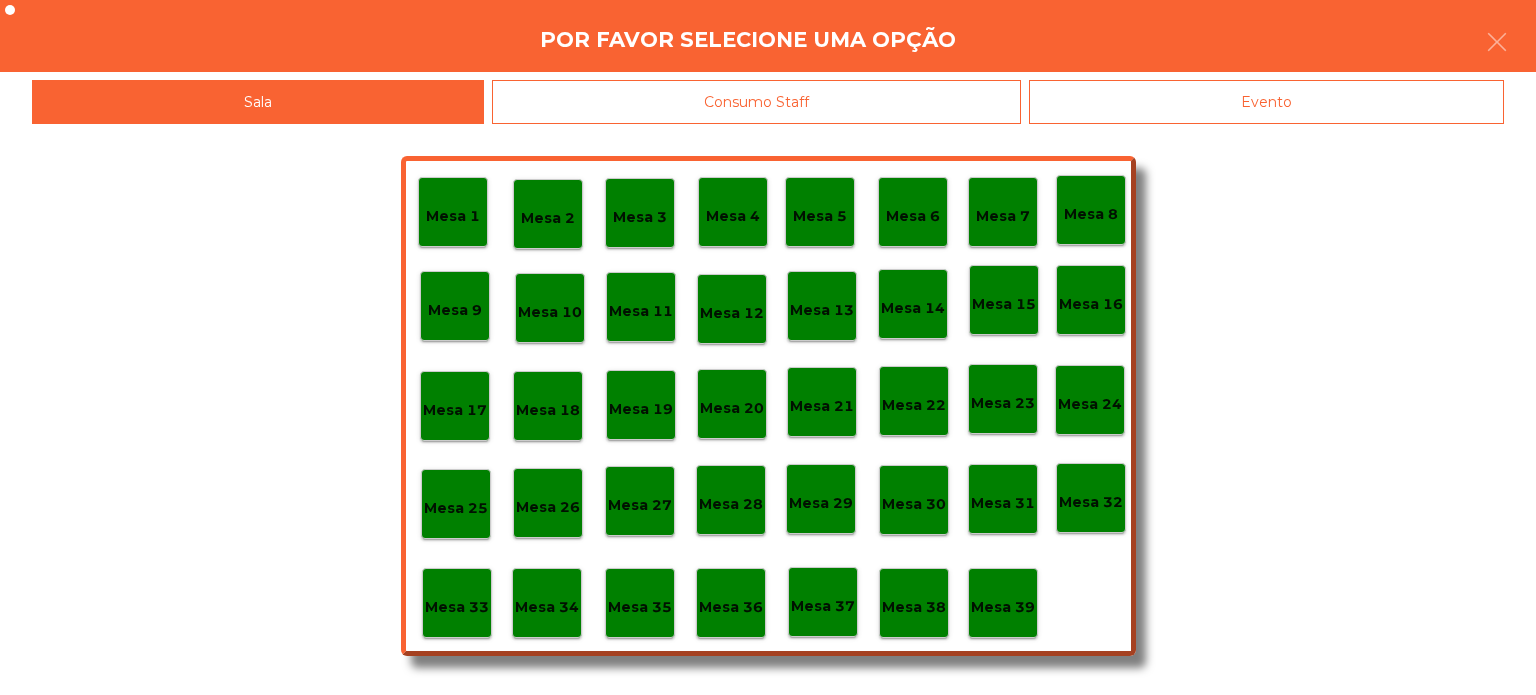 click on "Mesa 37" 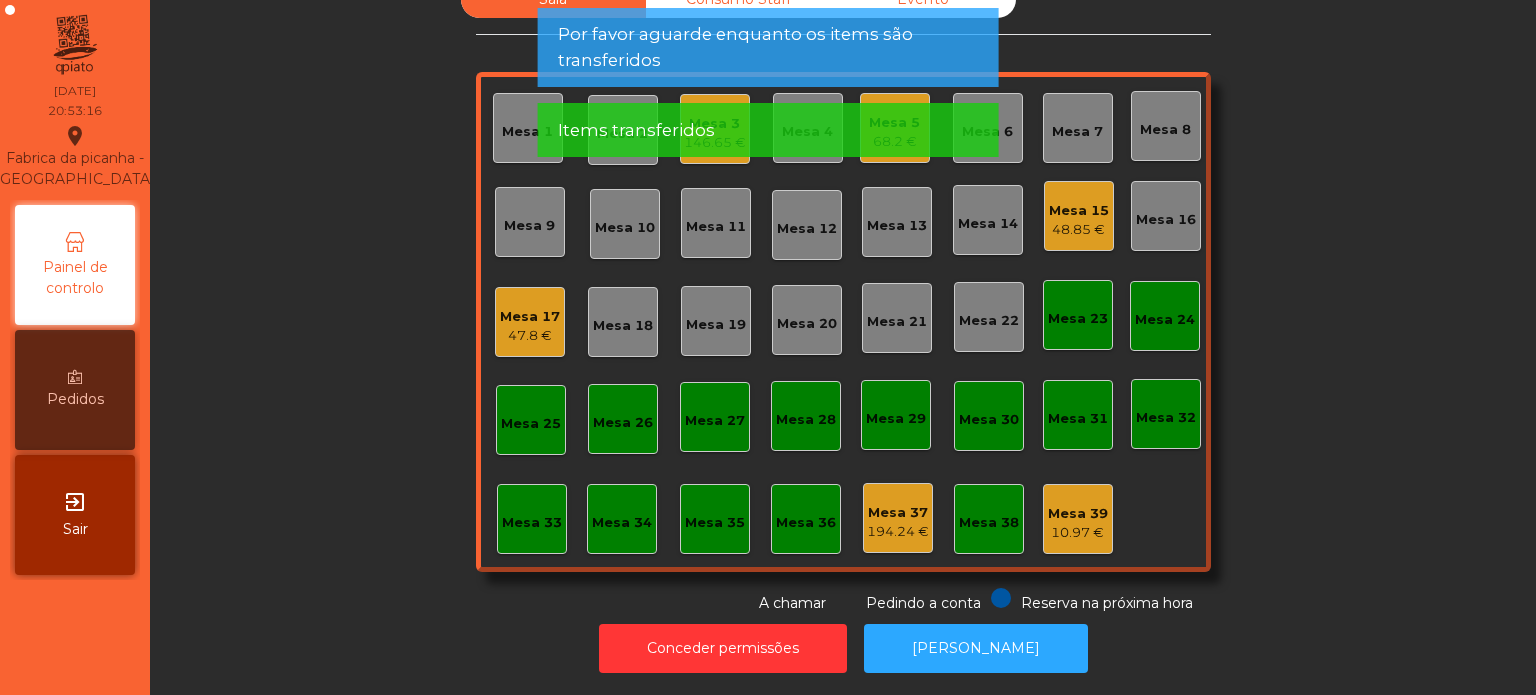 click on "Items transferidos" 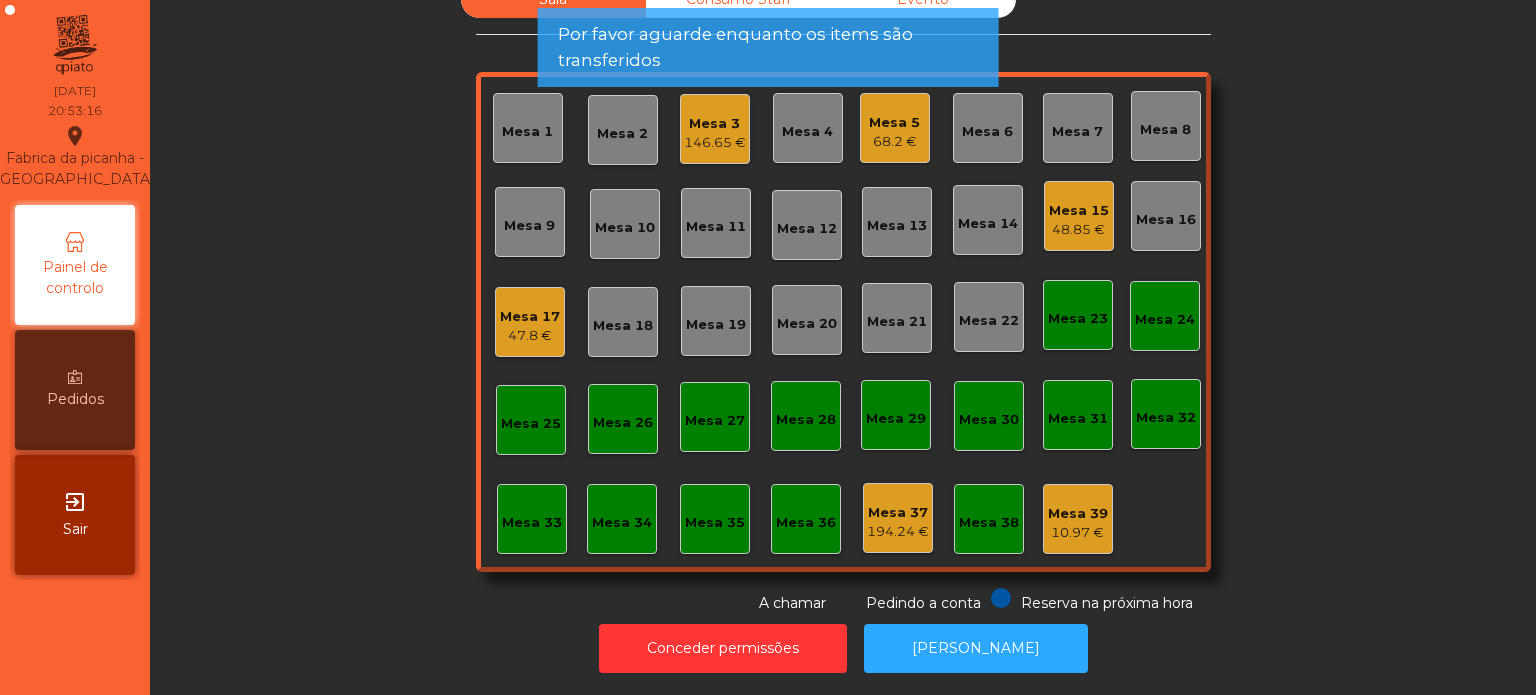 click on "Items transferidos" 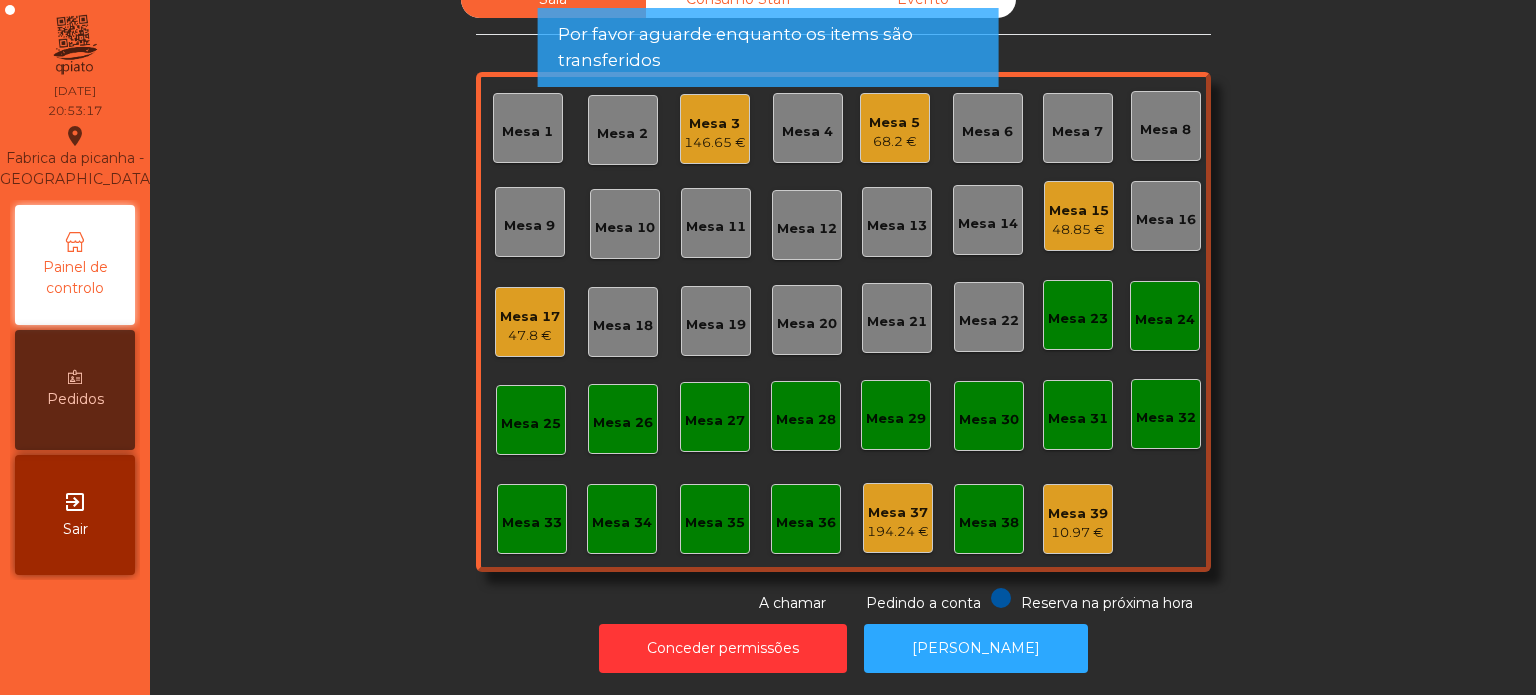 click on "Mesa 3   146.65 €" 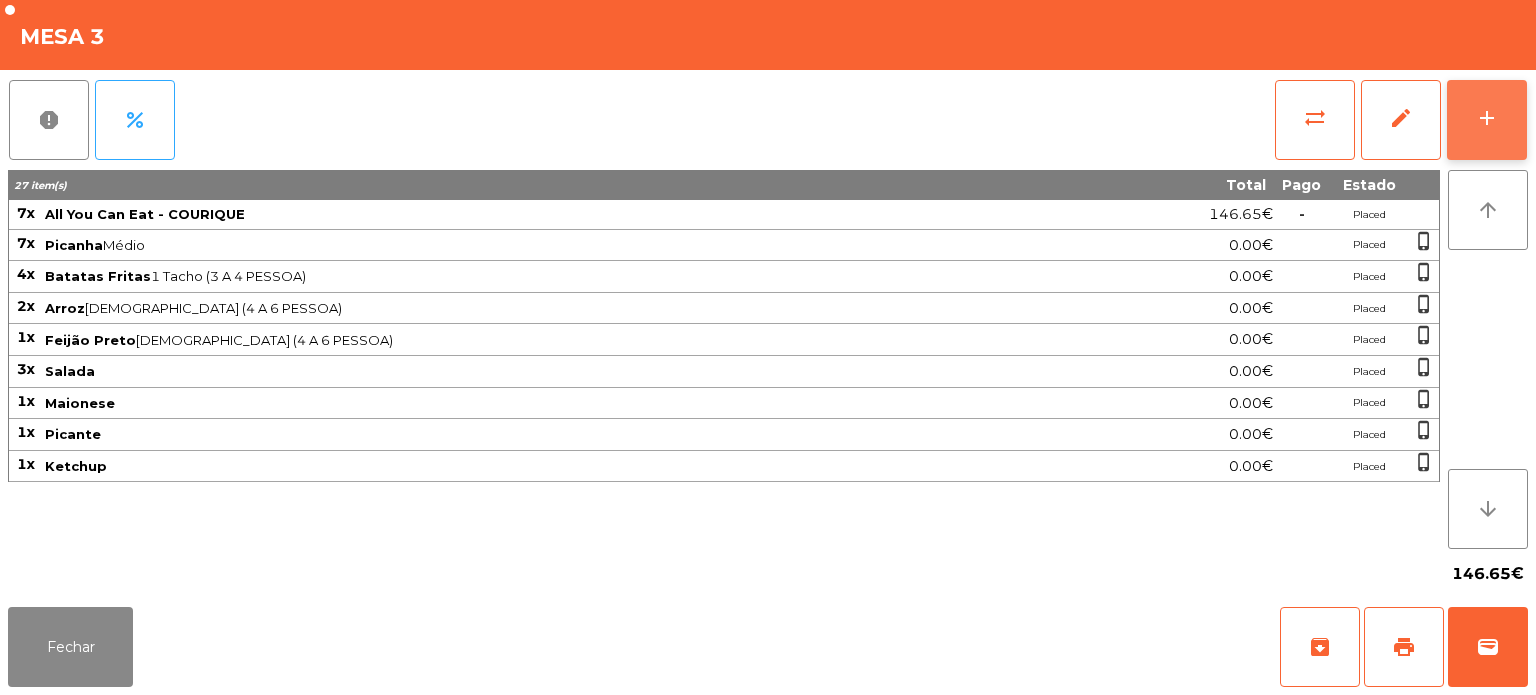 click on "add" 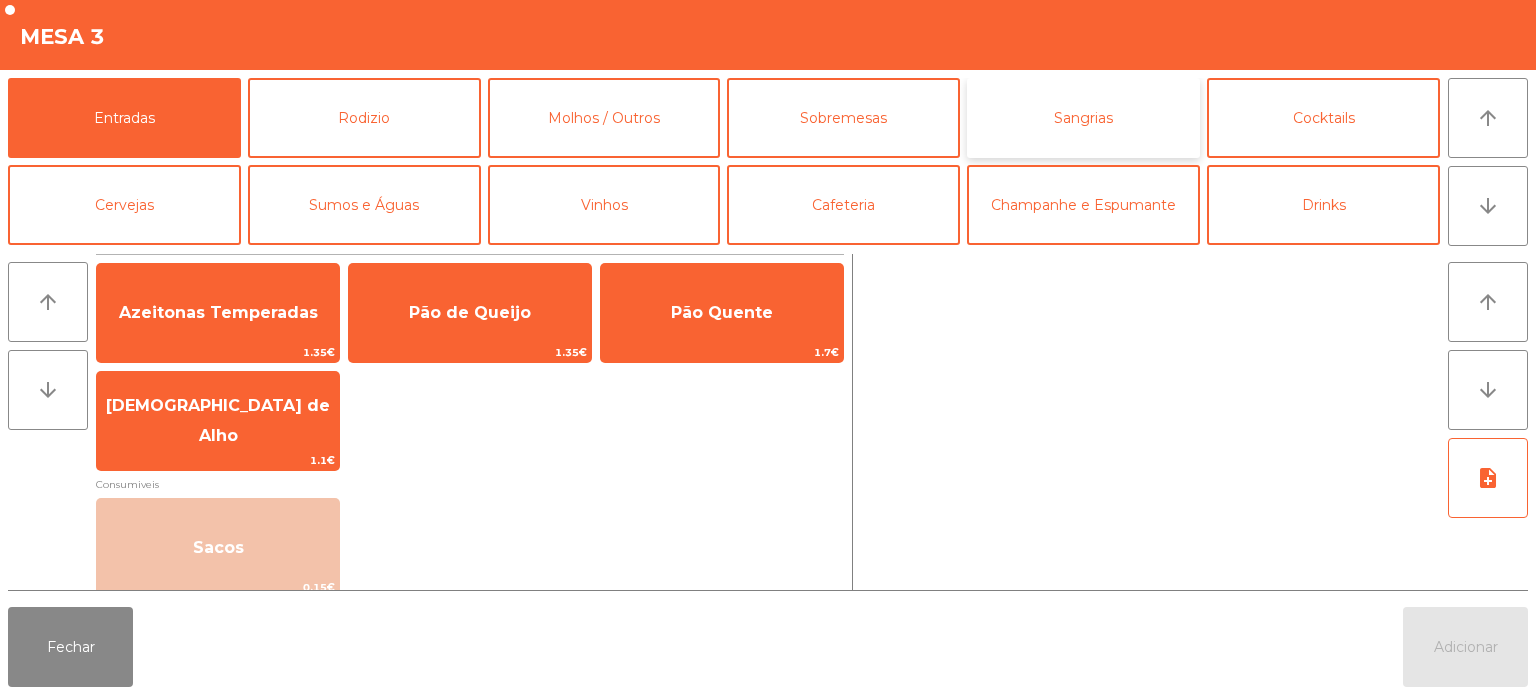 click on "Sangrias" 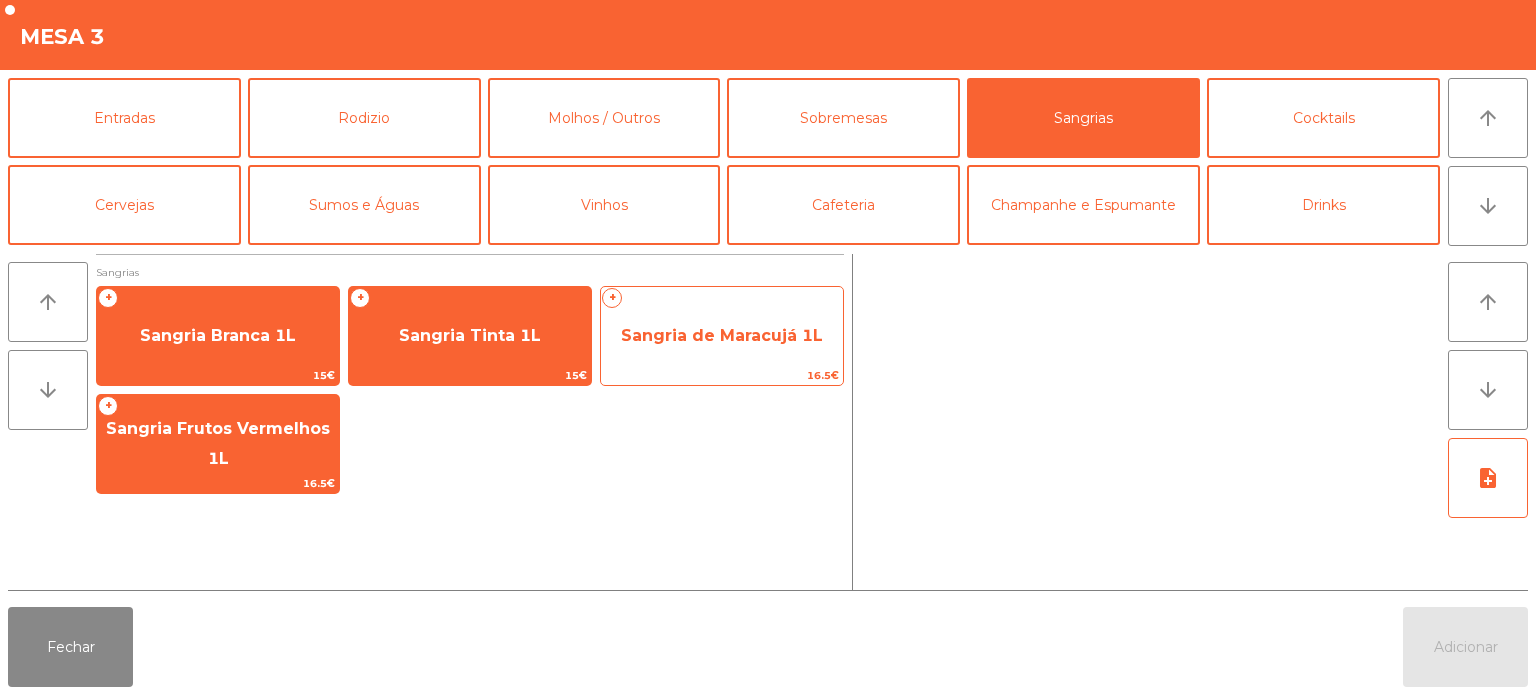 click on "Sangria de Maracujá 1L" 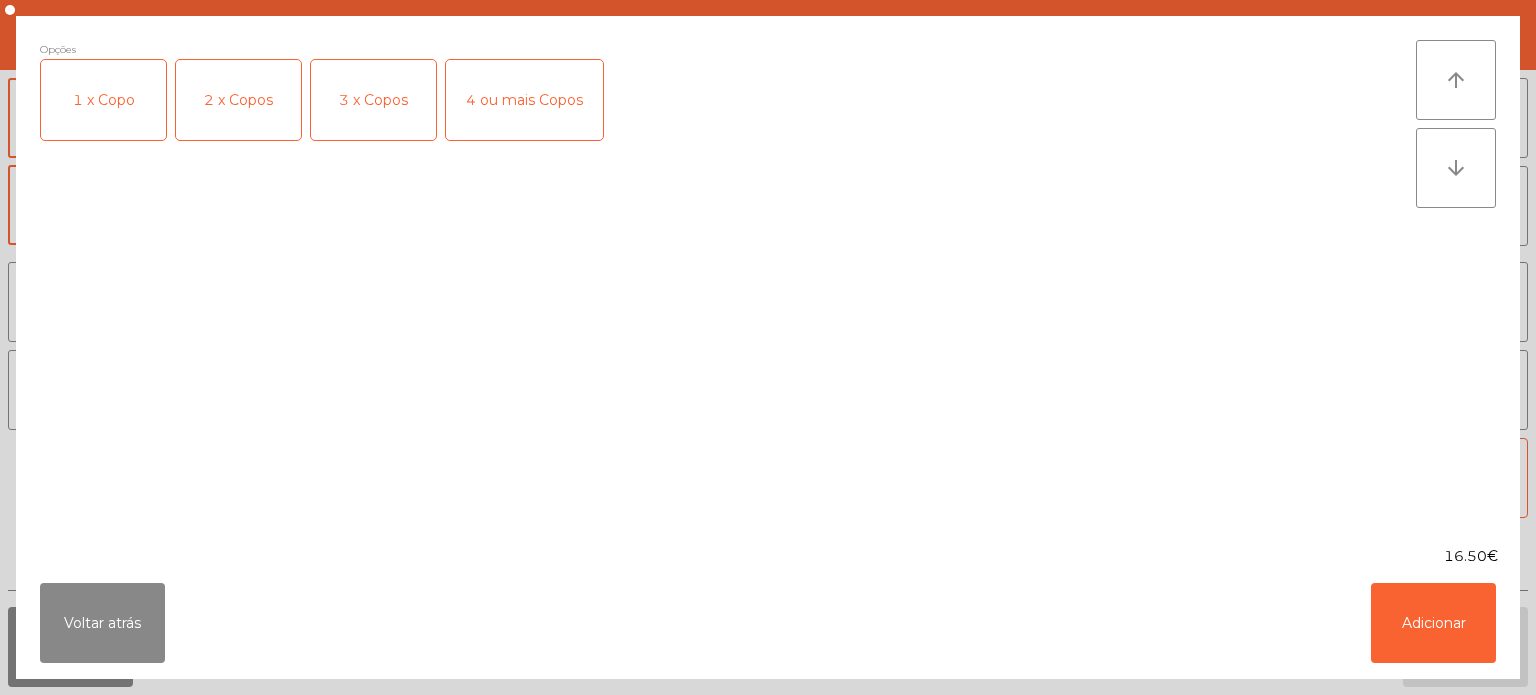 click on "Opções  1 x Copo   2 x Copos   3 x Copos   4 ou mais Copos" 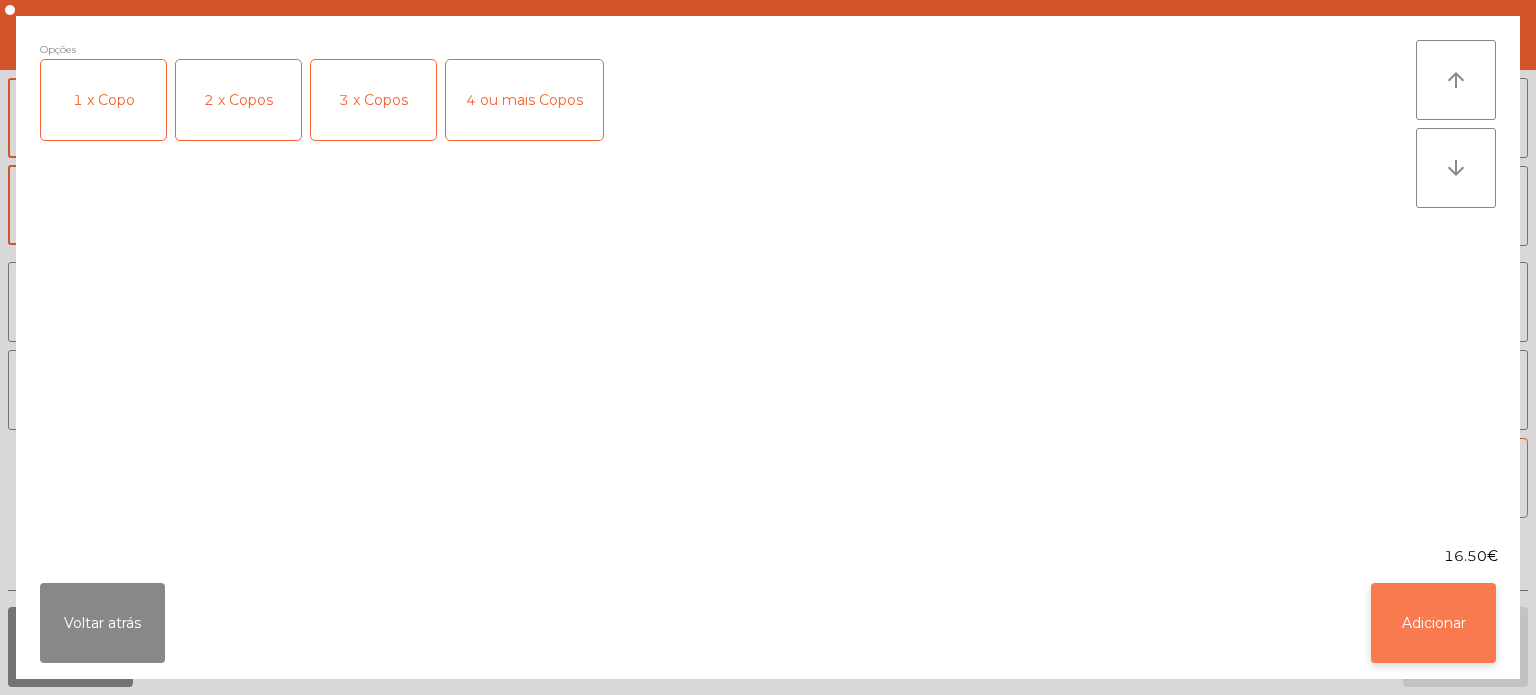 click on "Adicionar" 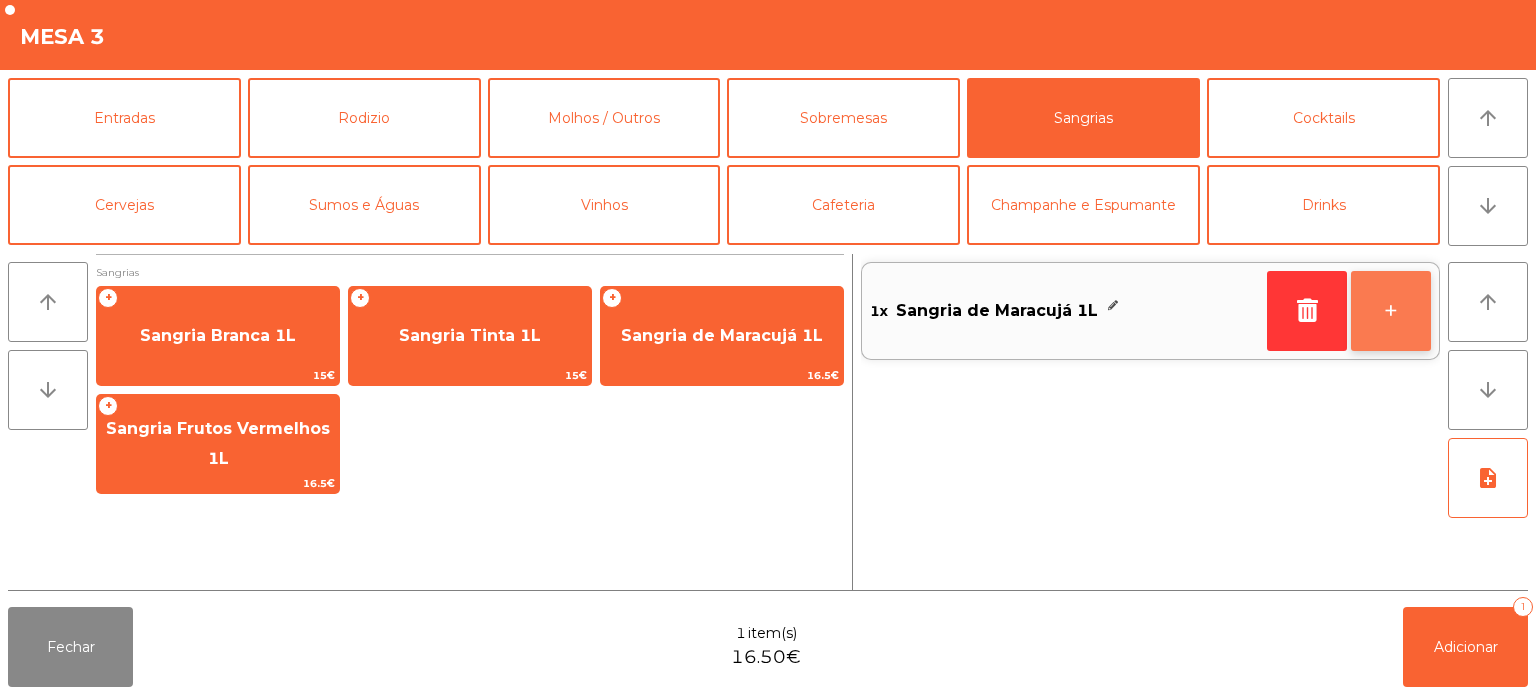 click on "+" 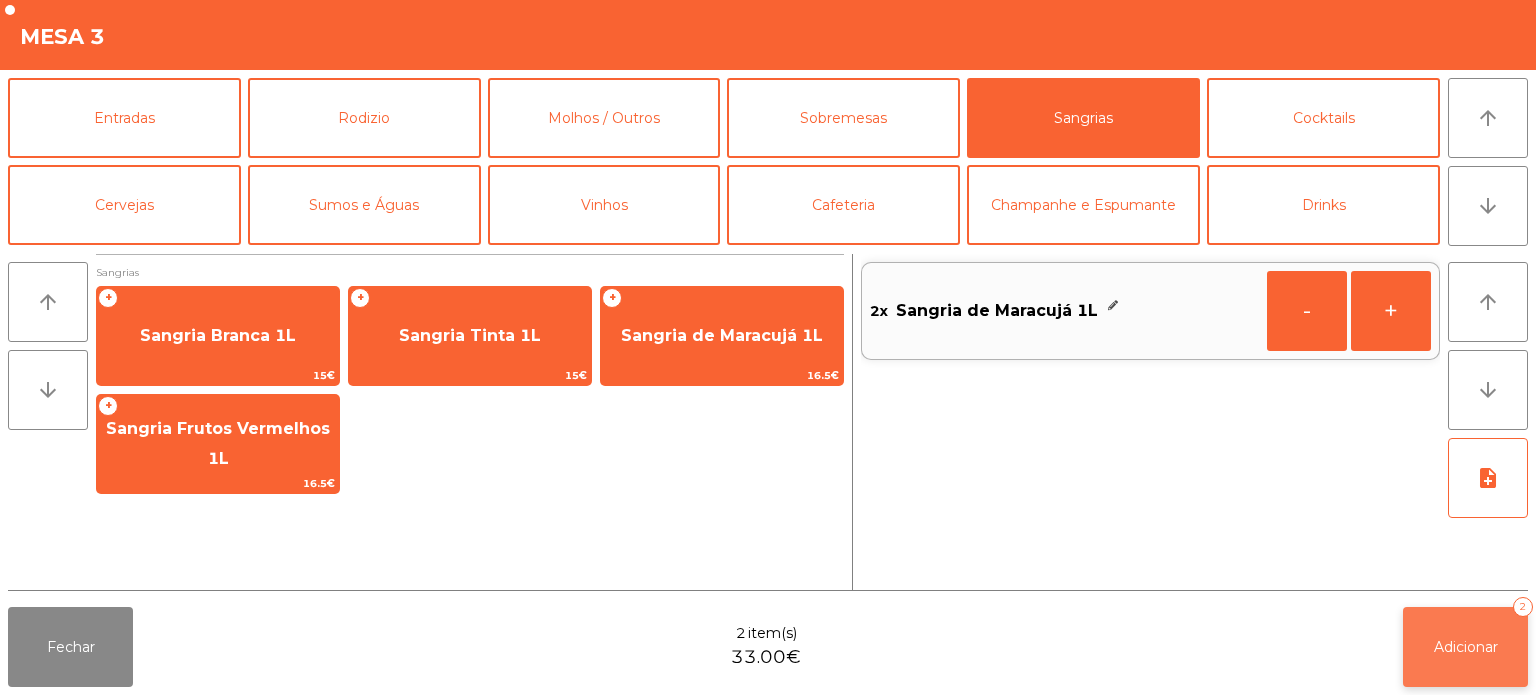click on "Adicionar   2" 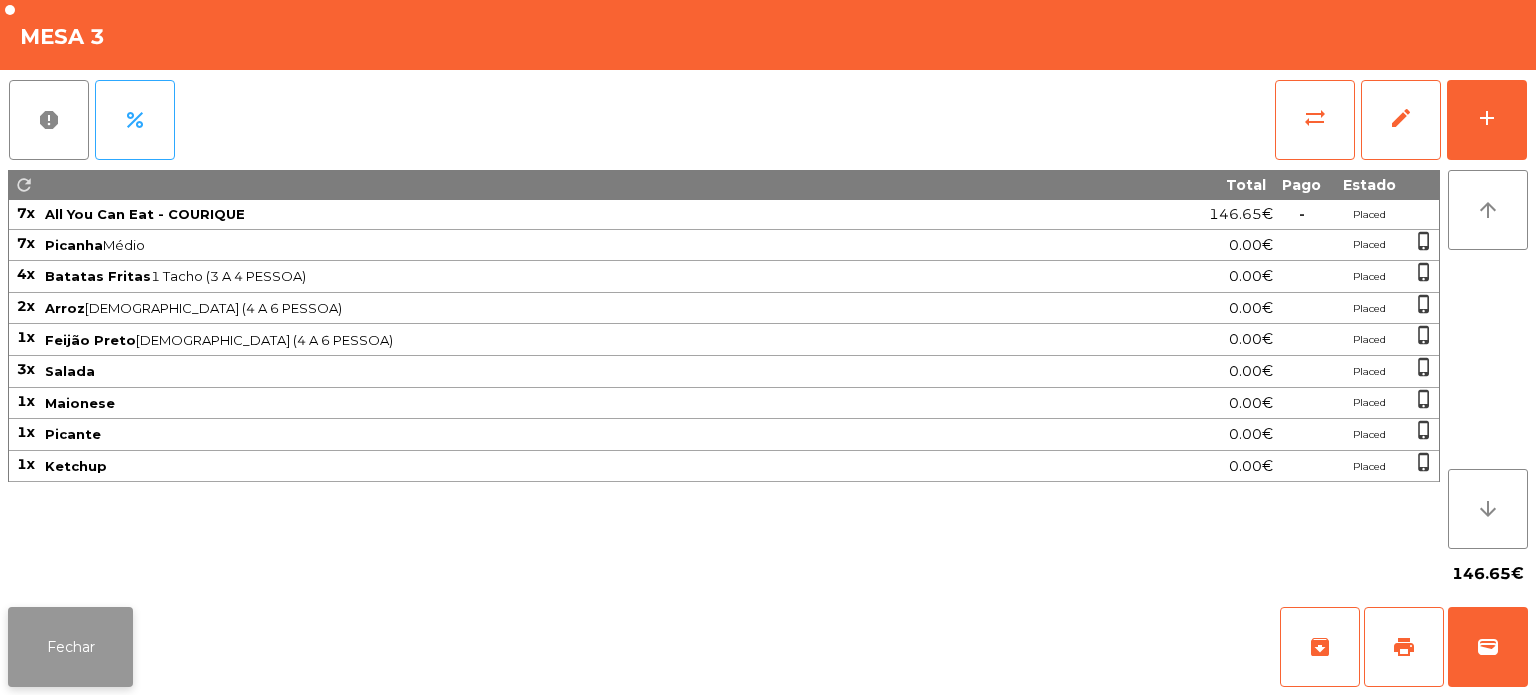 click on "Fechar" 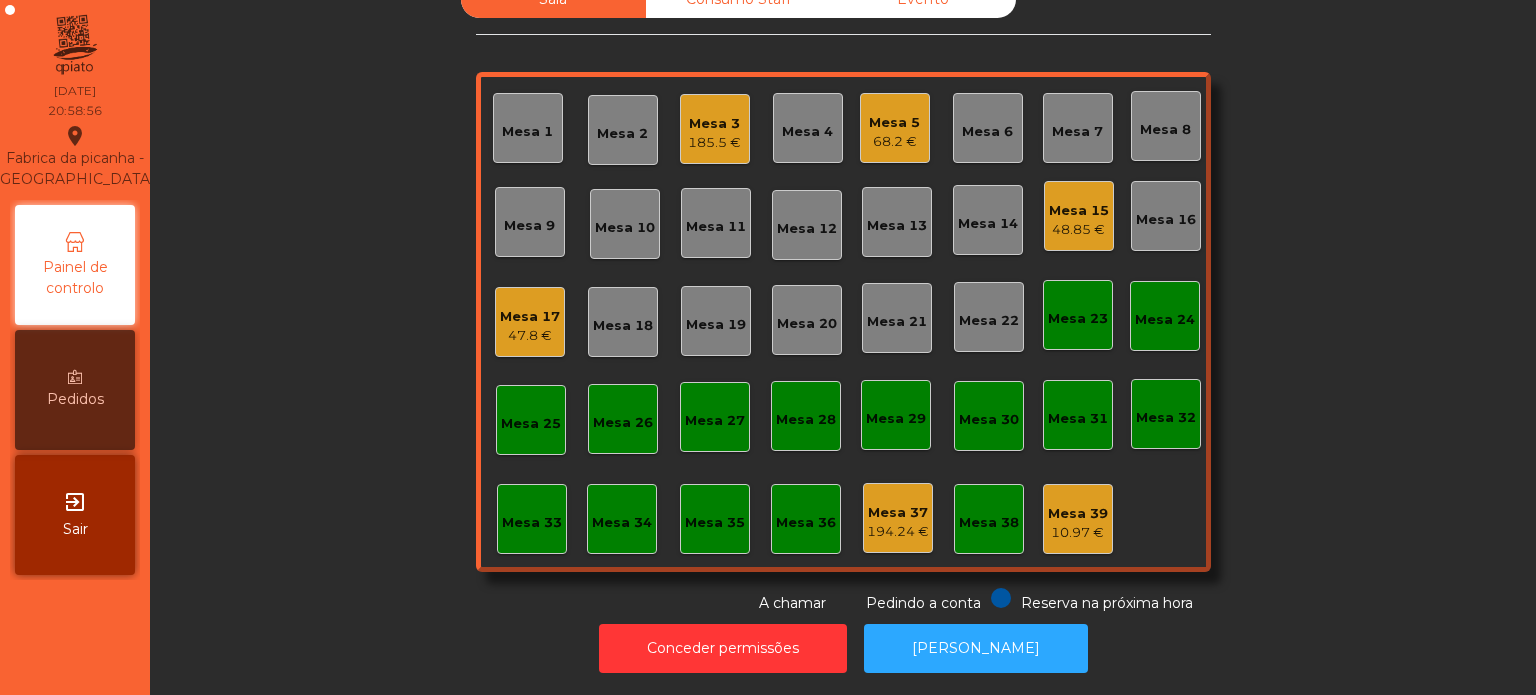 click on "185.5 €" 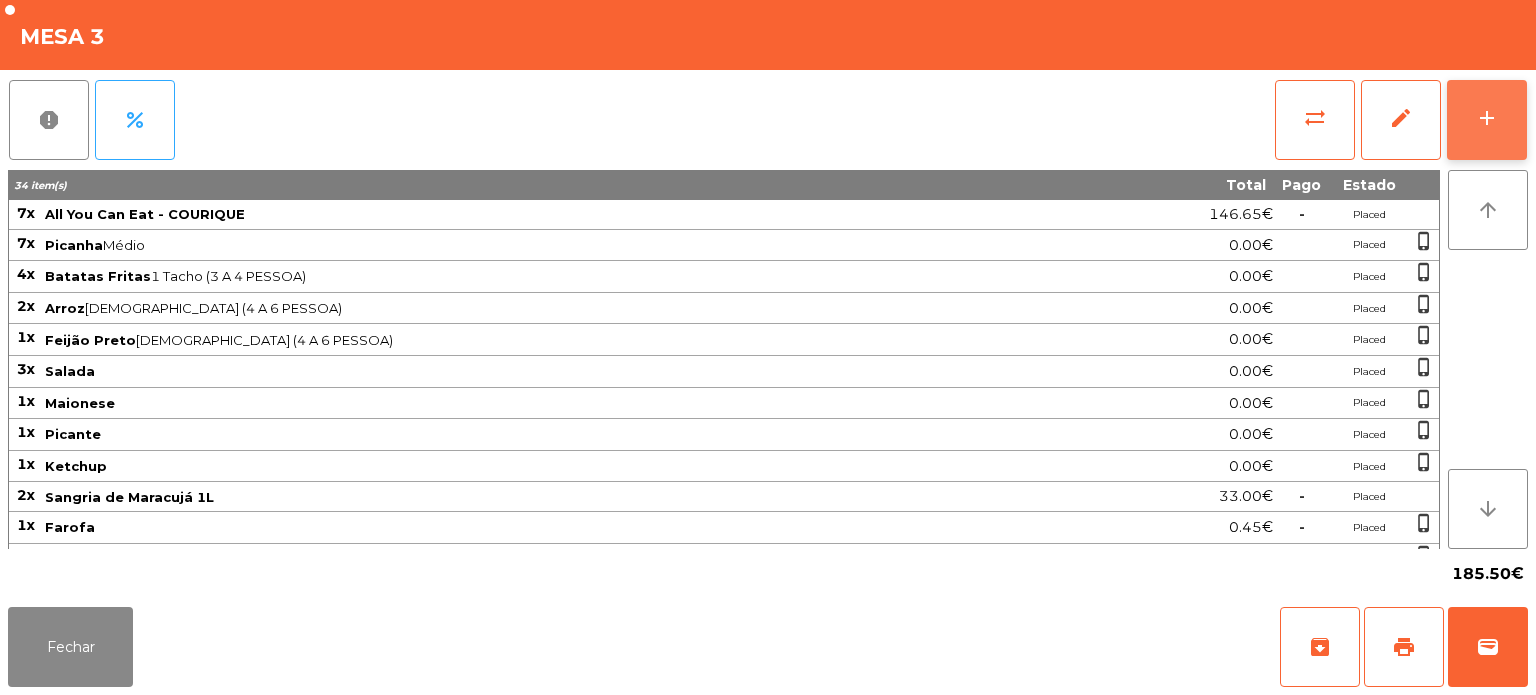 click on "add" 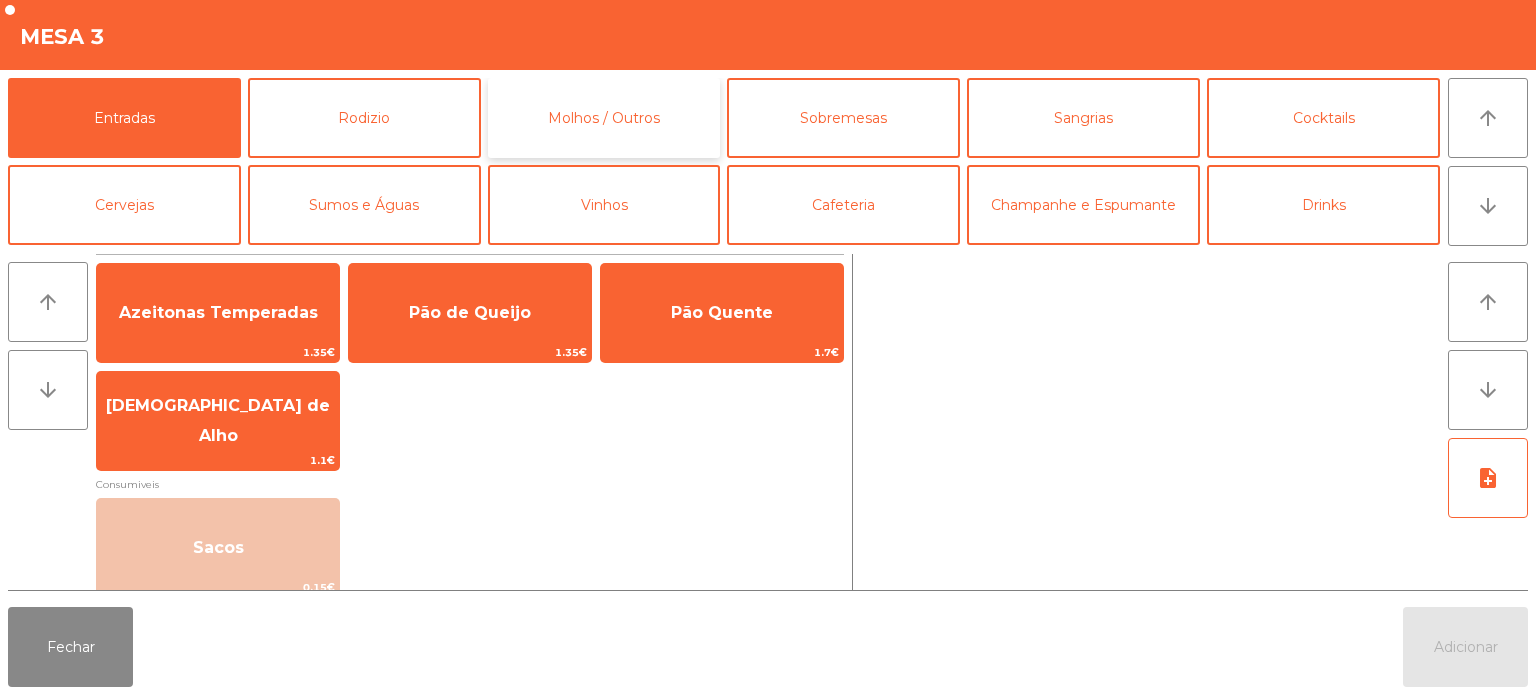 click on "Molhos / Outros" 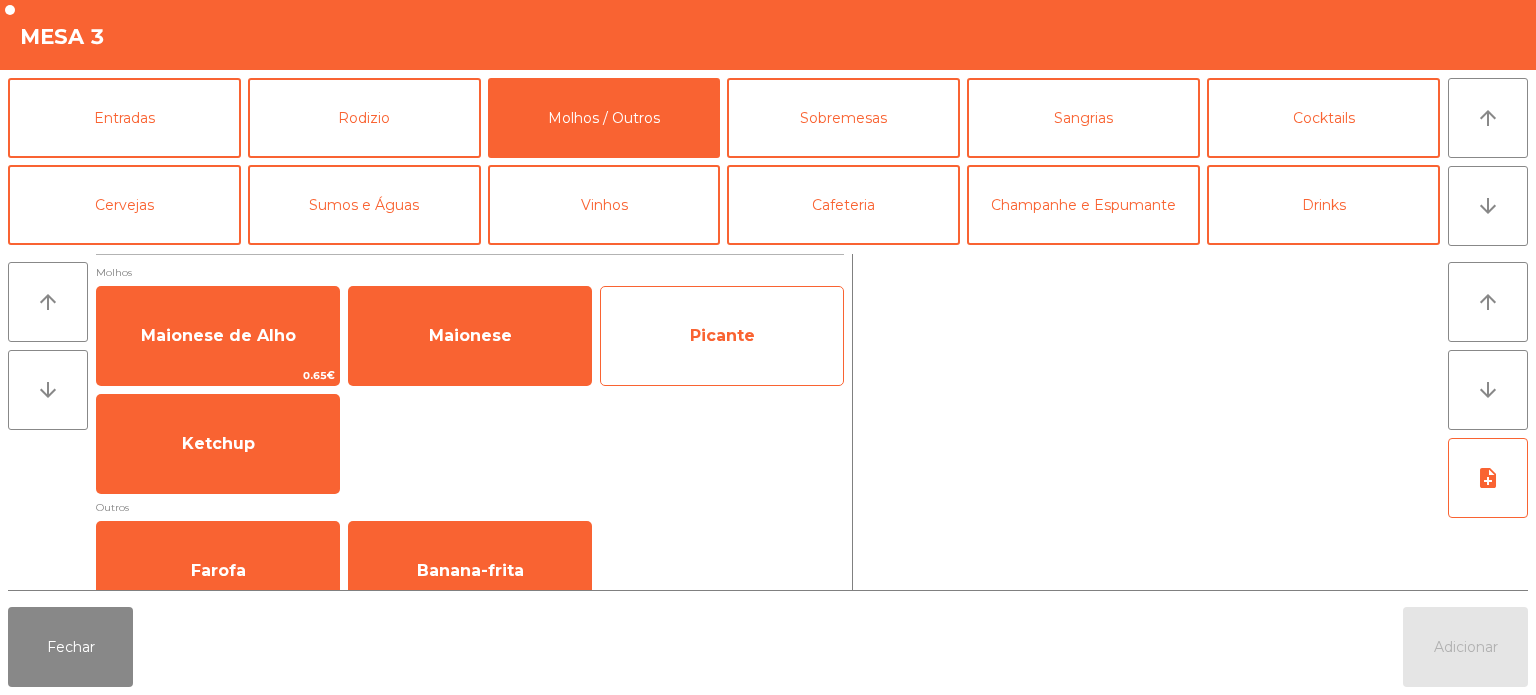 click on "Picante" 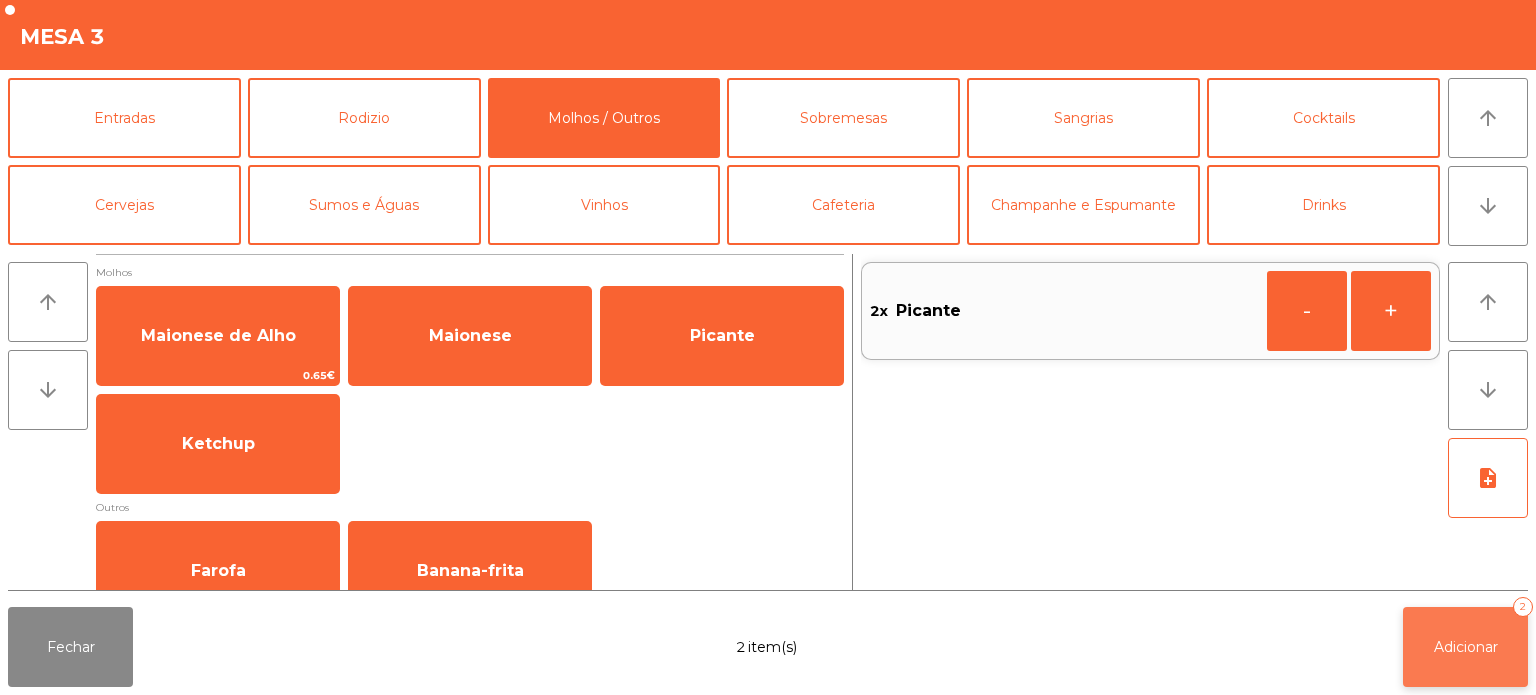click on "Adicionar   2" 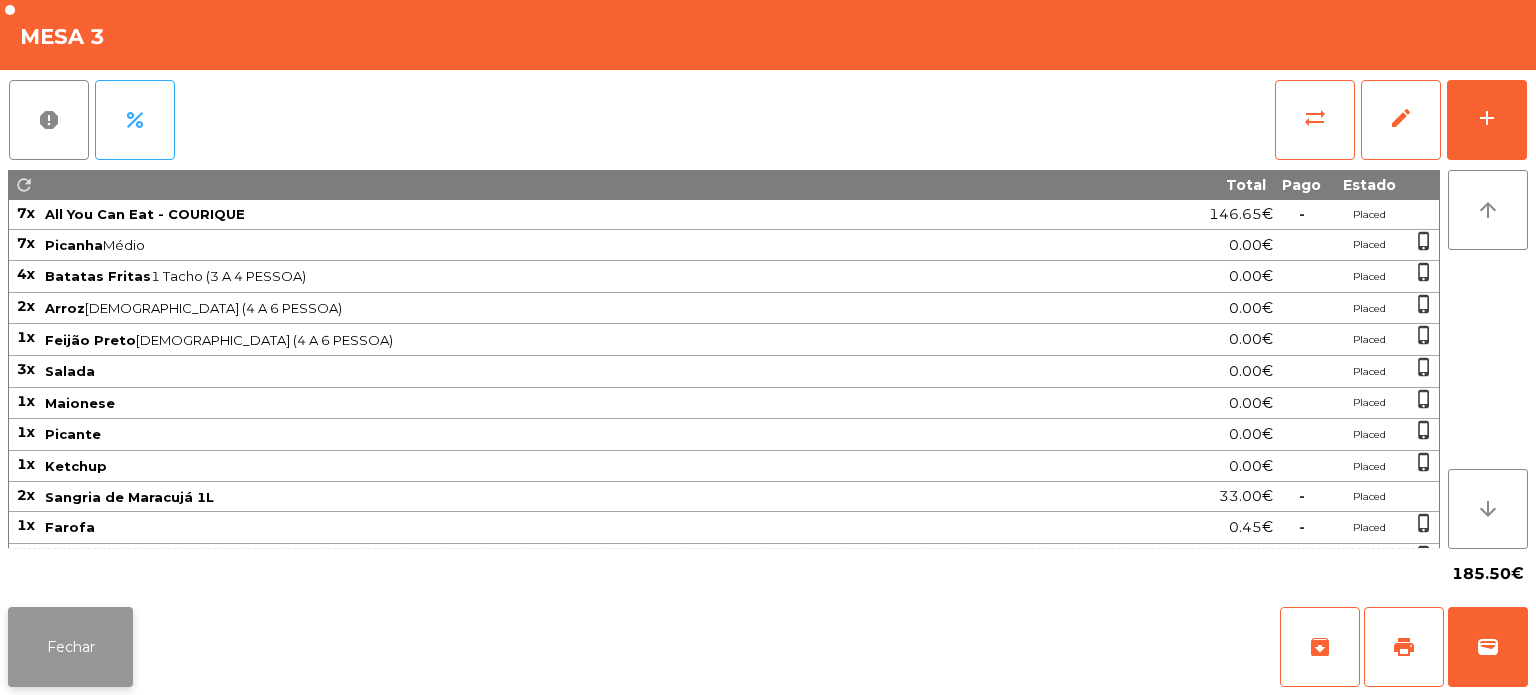 click on "Fechar" 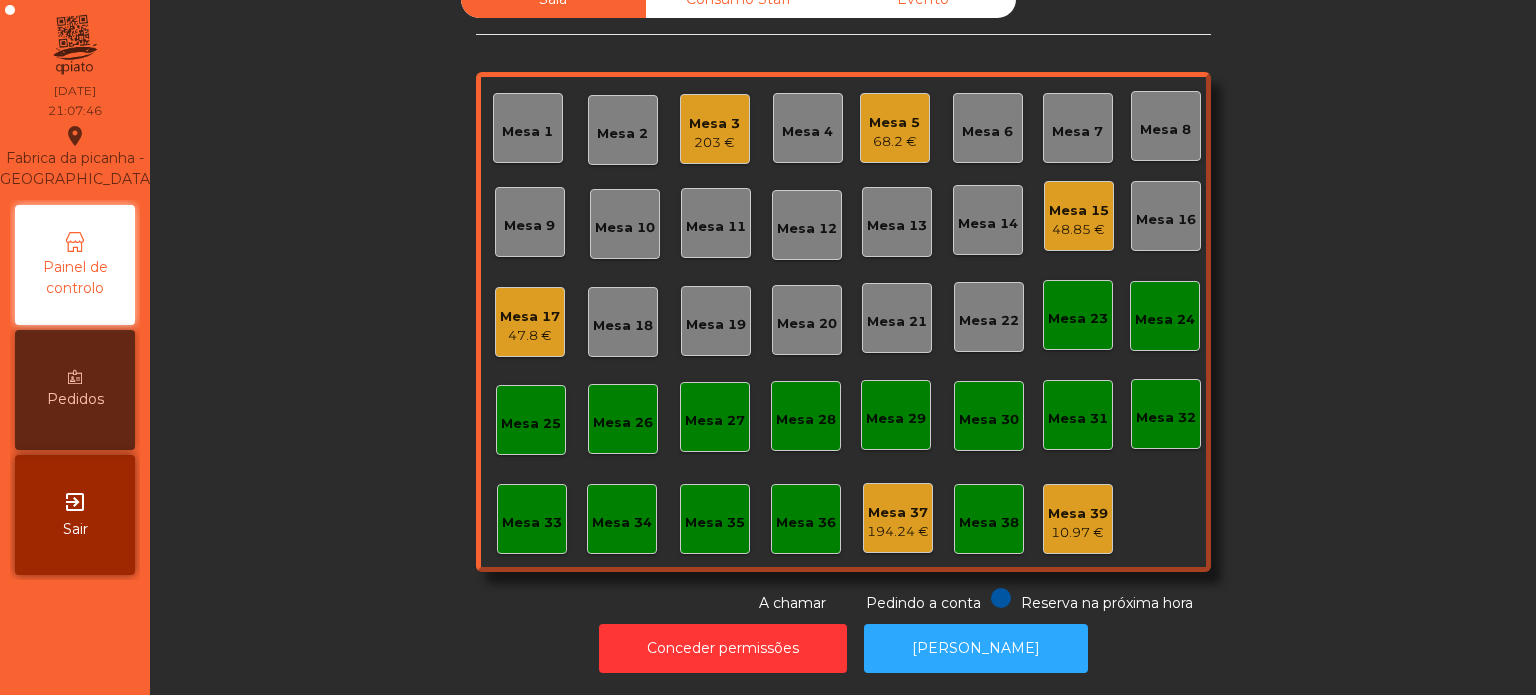 click on "Mesa 4" 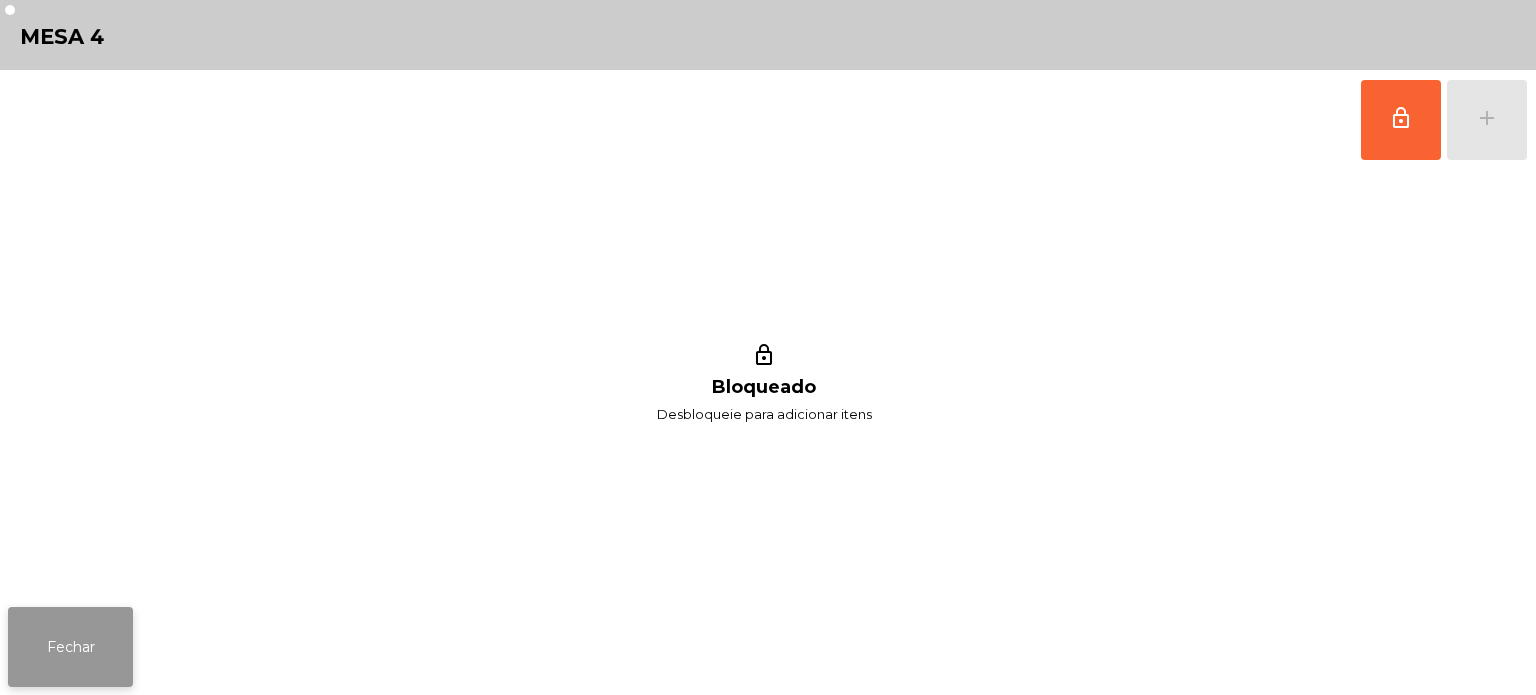 click on "Fechar" 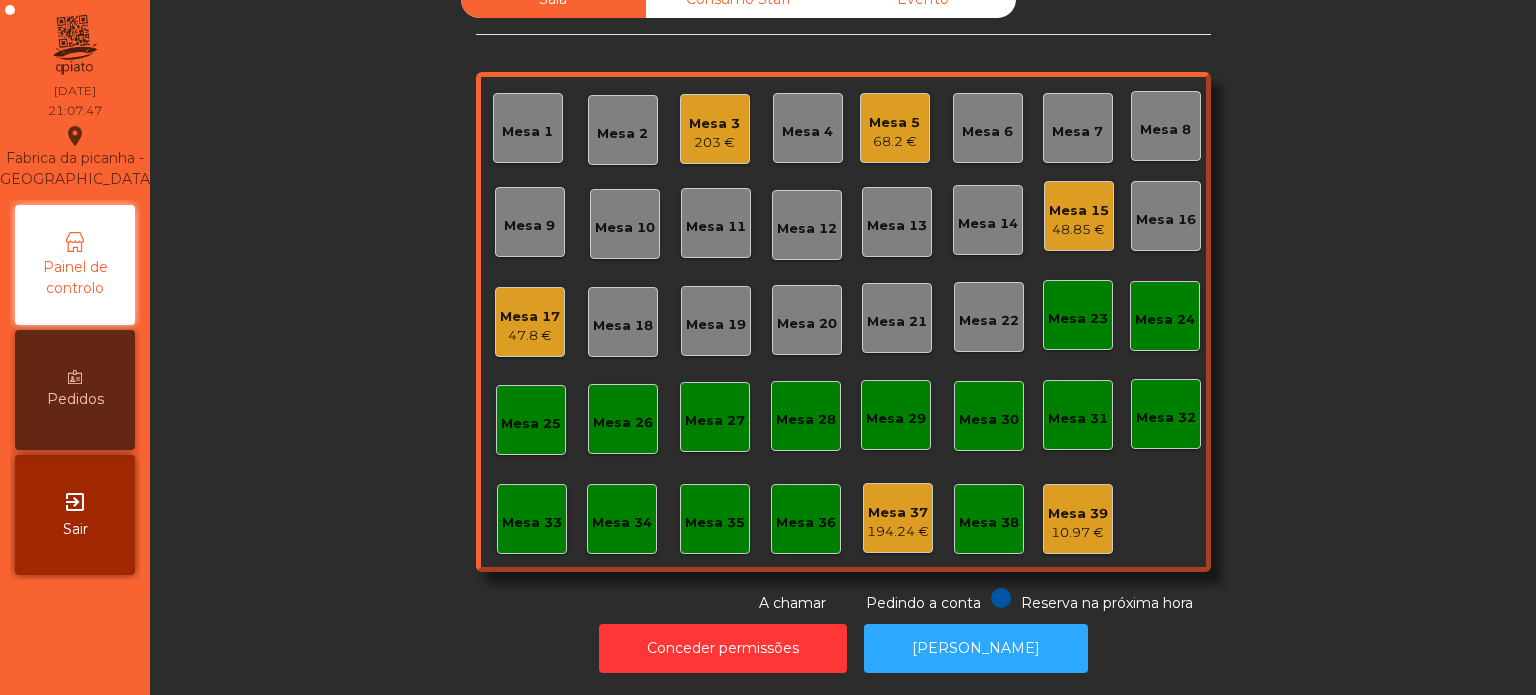 click on "68.2 €" 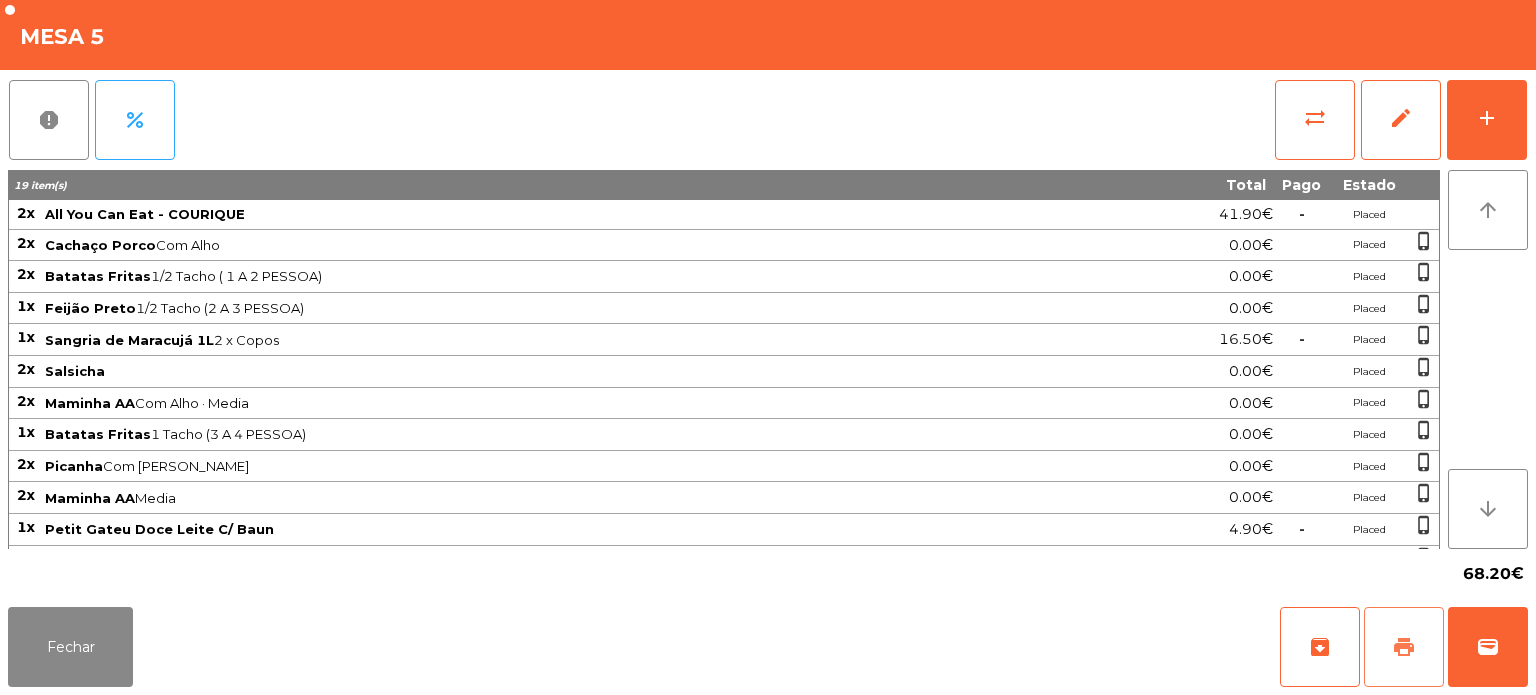 click on "print" 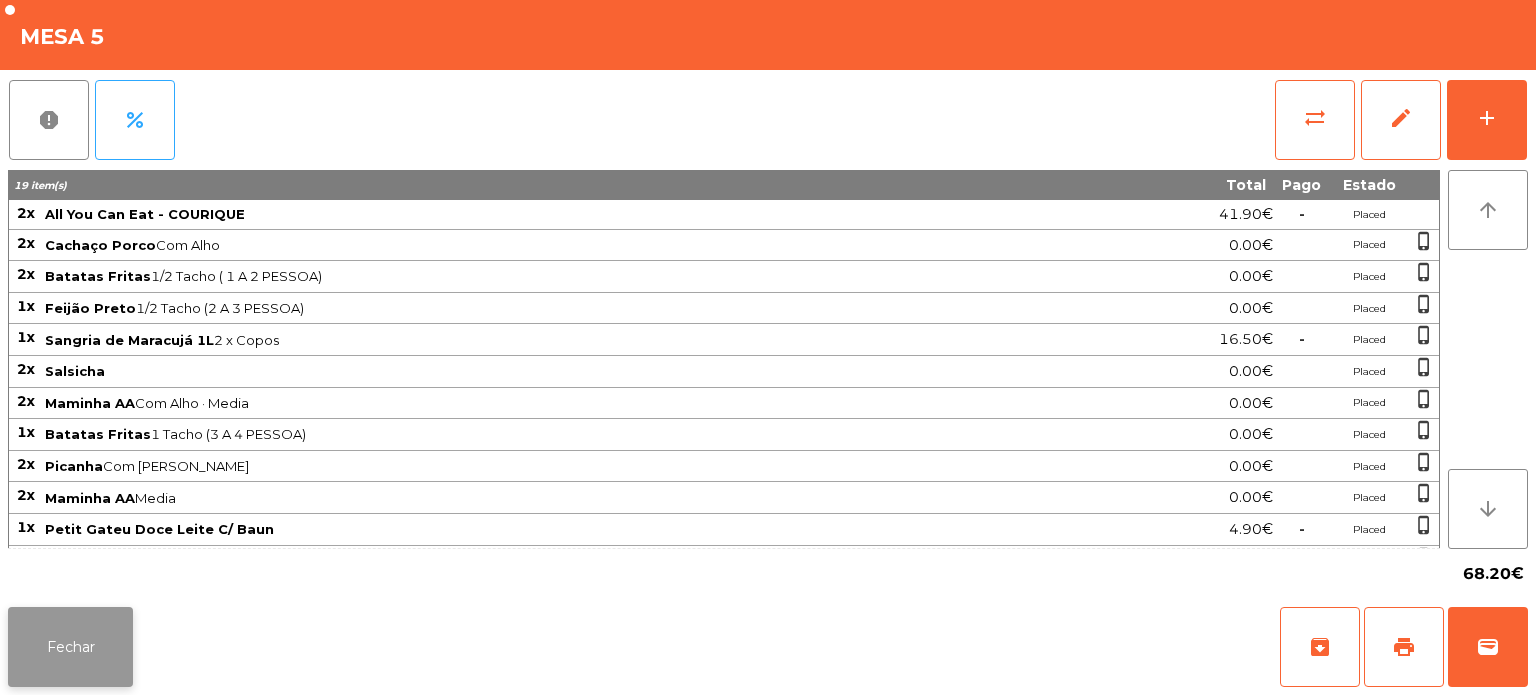 click on "Fechar" 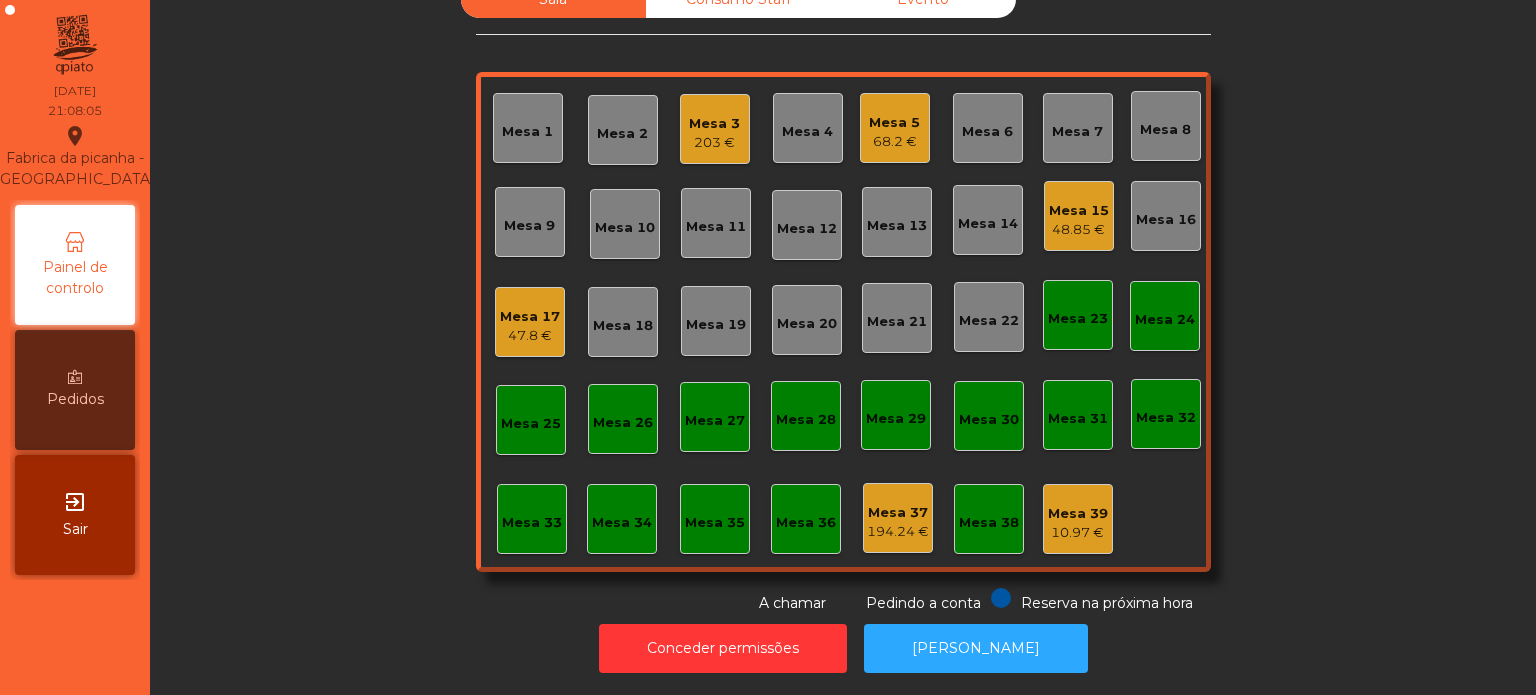 click on "Mesa 5   68.2 €" 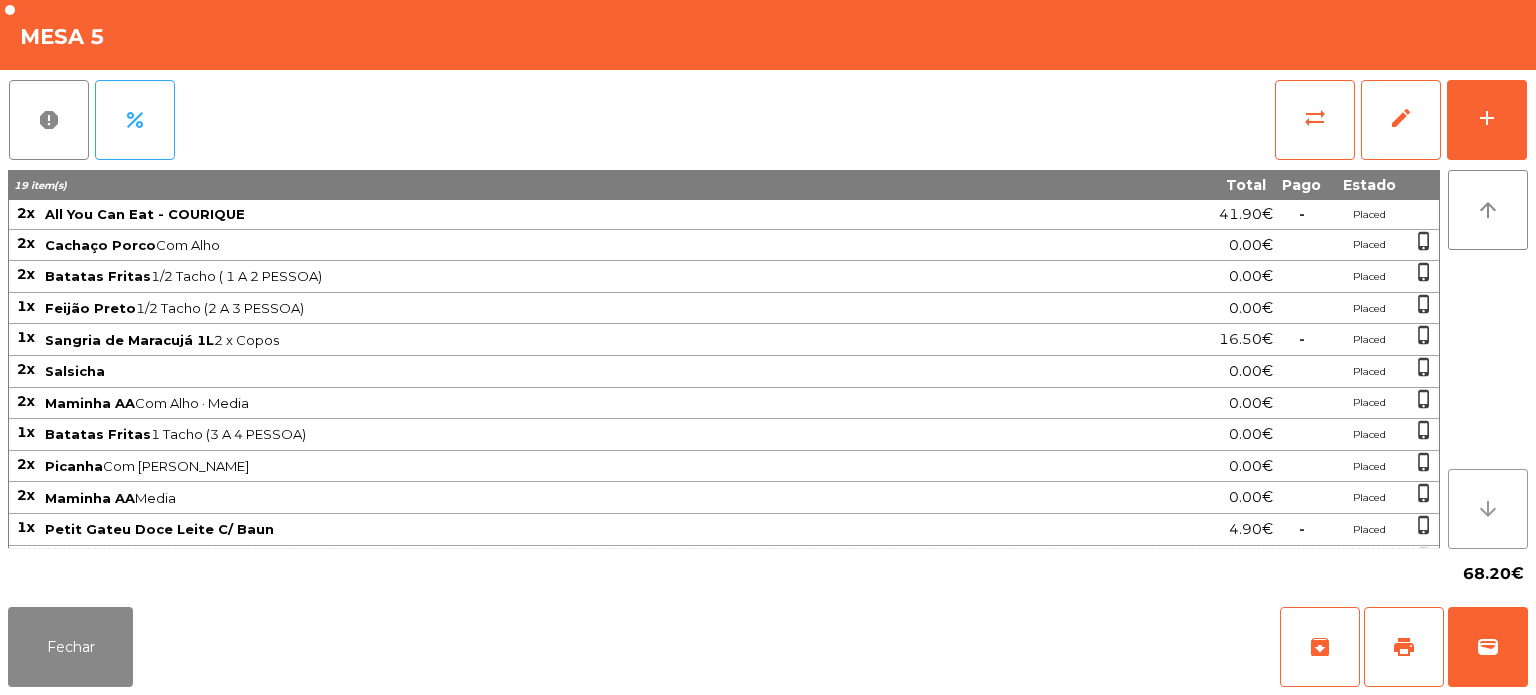 click on "arrow_downward" 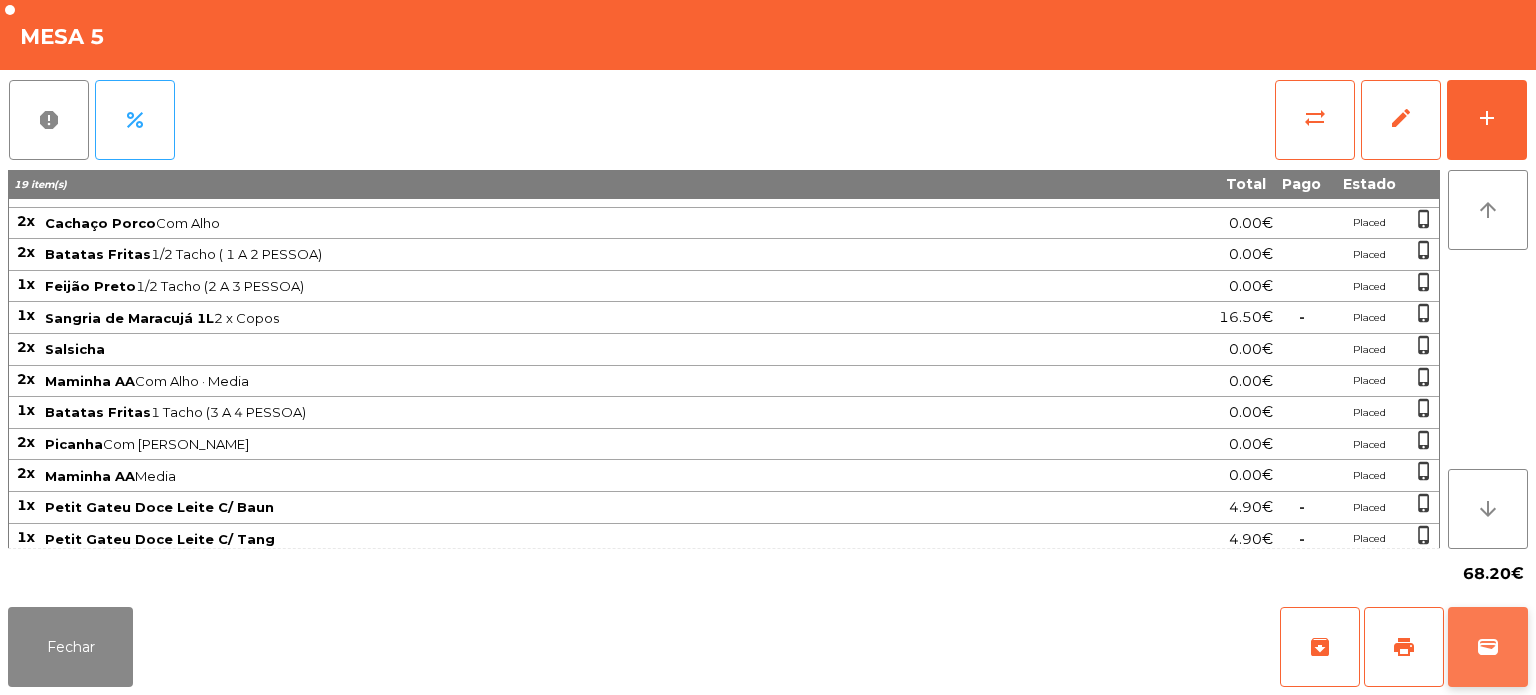 click on "wallet" 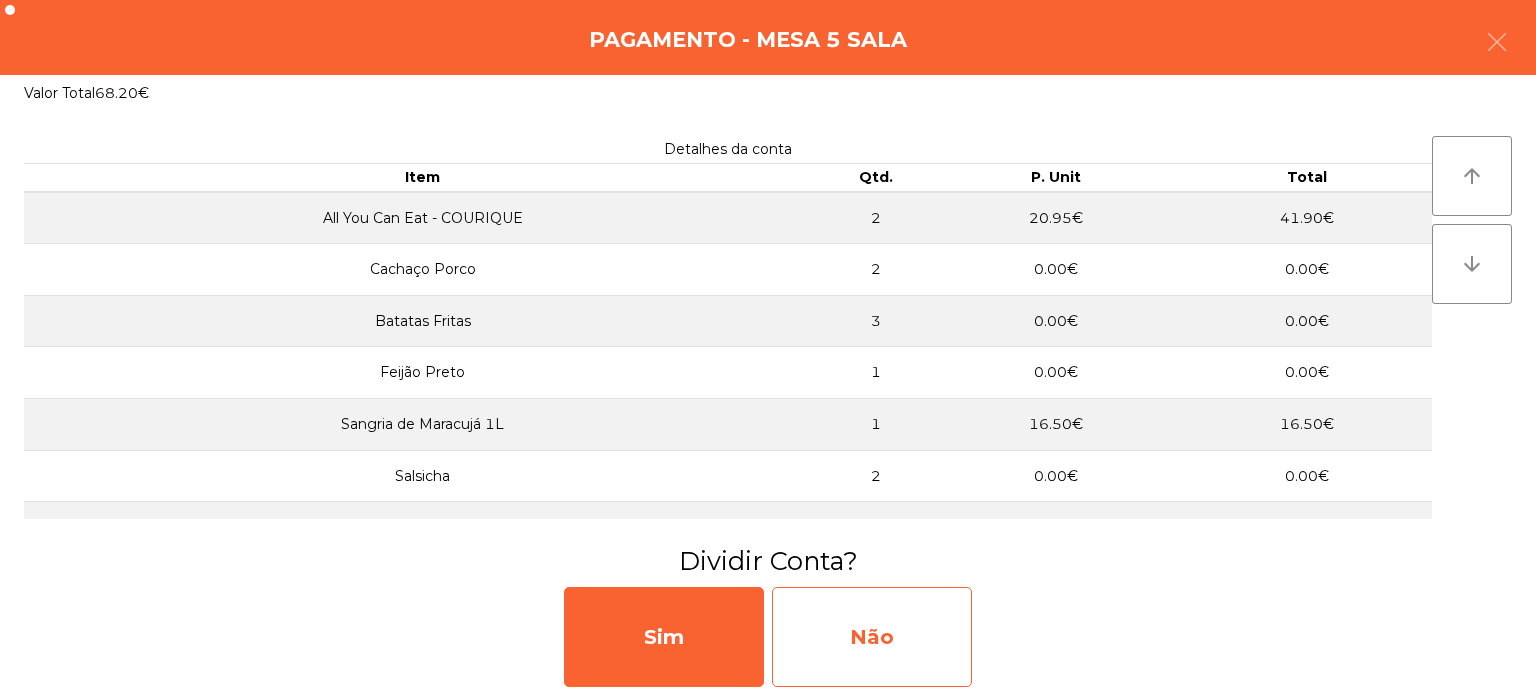 click on "Não" 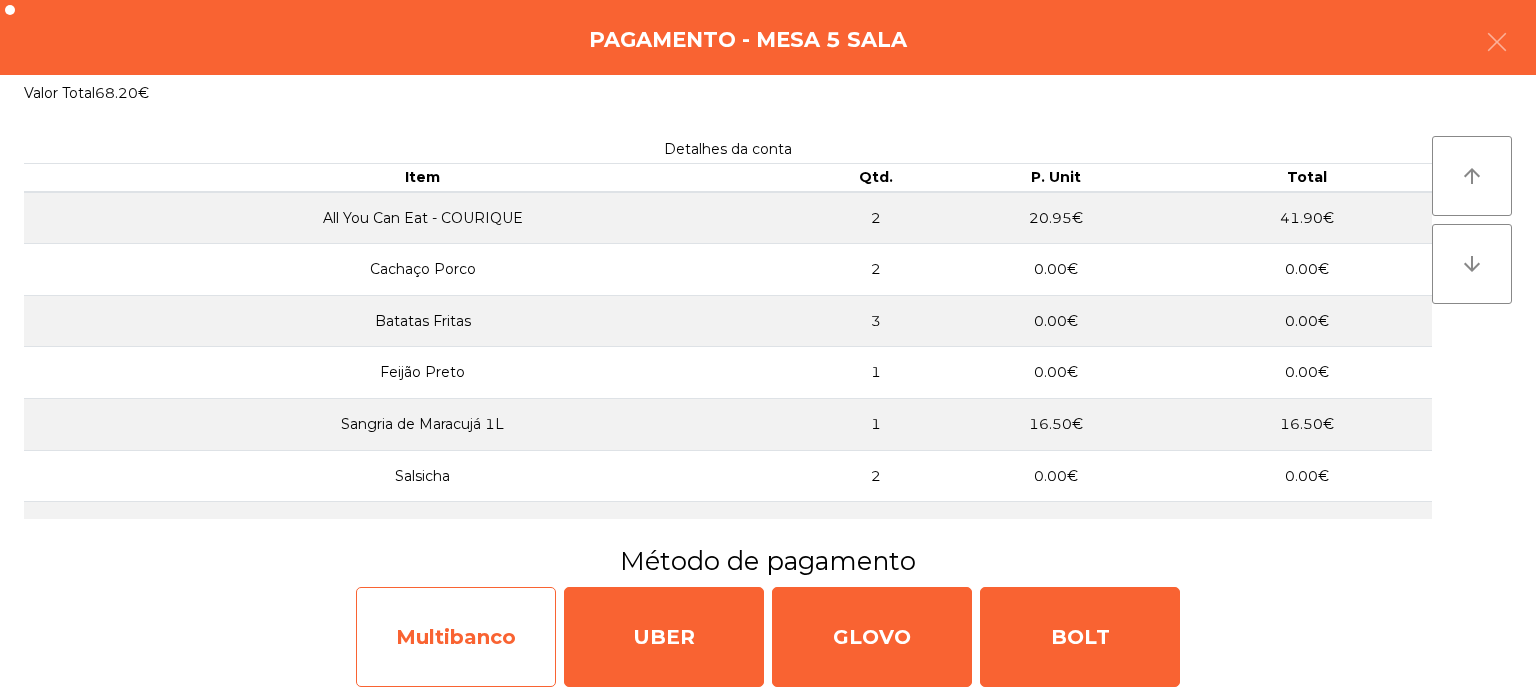 click on "Multibanco" 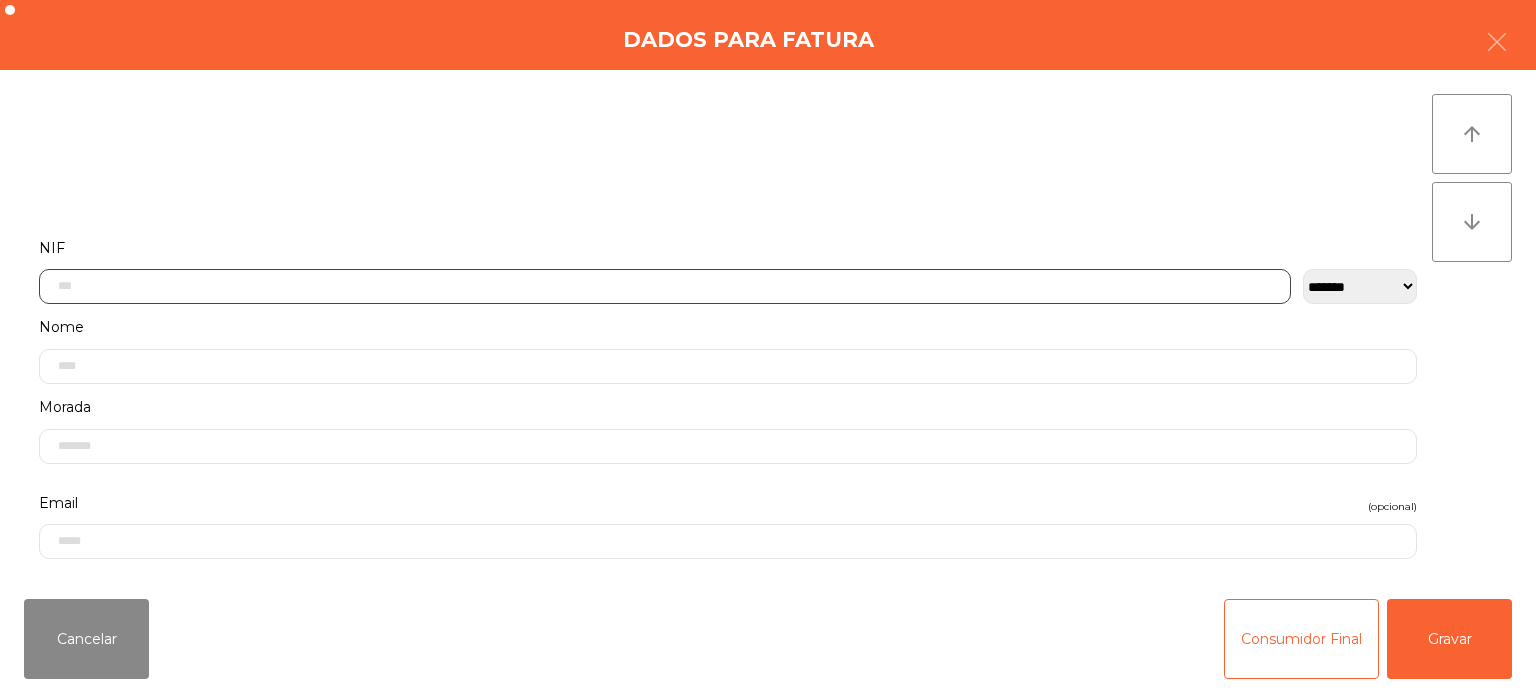click 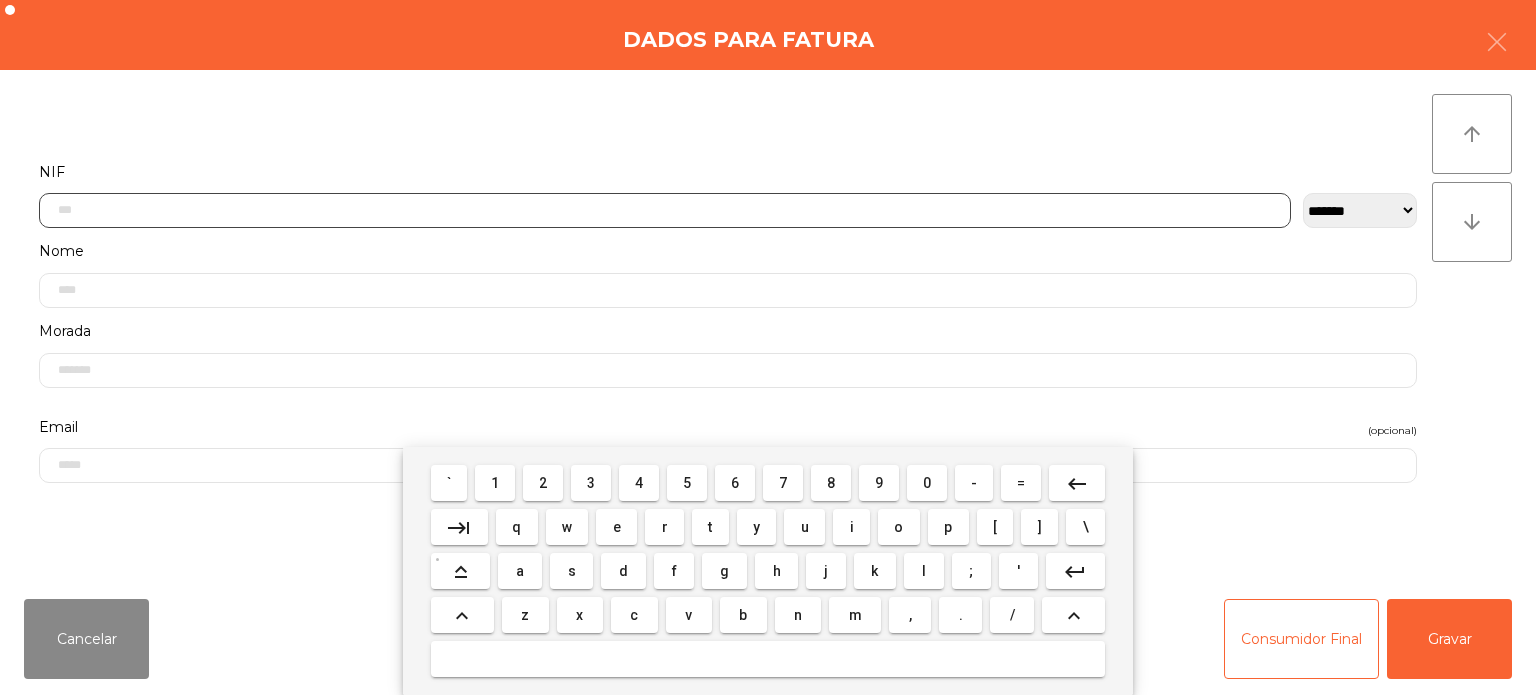 scroll, scrollTop: 139, scrollLeft: 0, axis: vertical 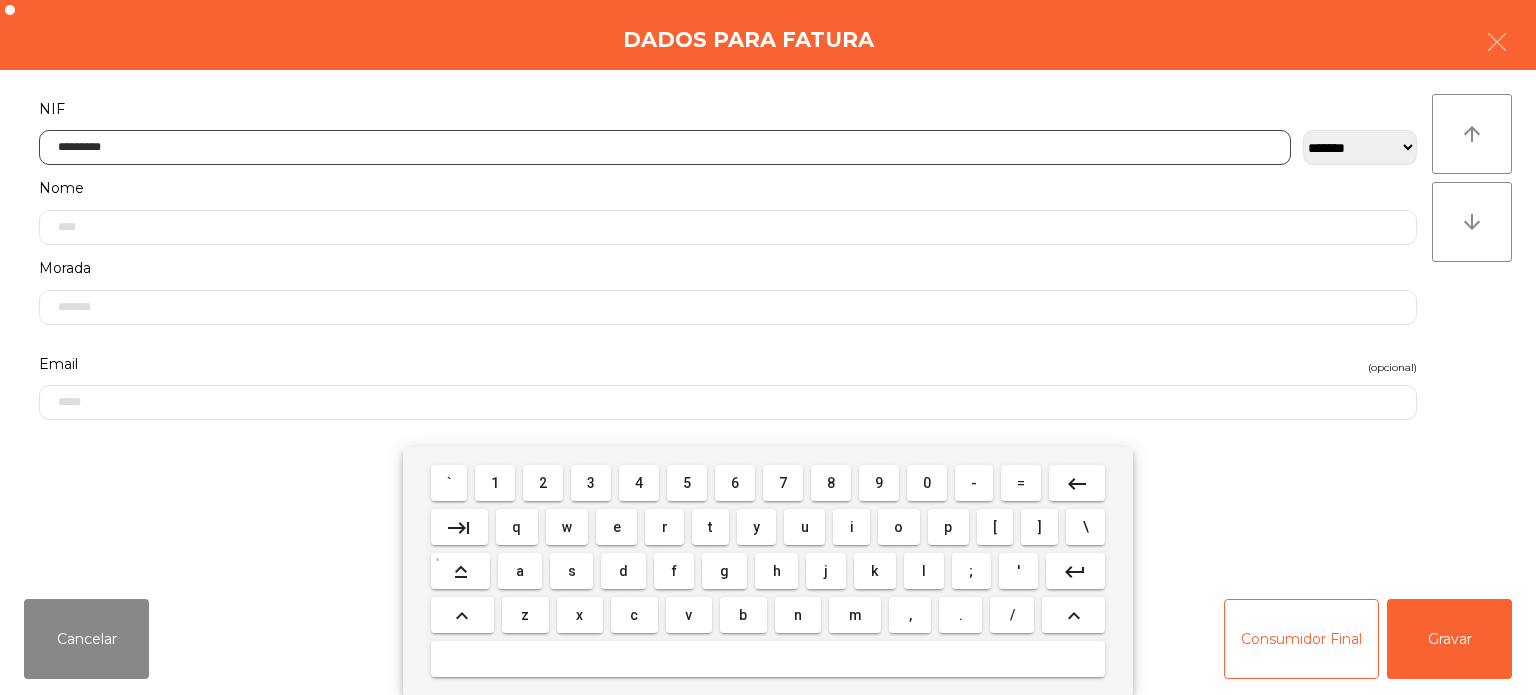 type on "*********" 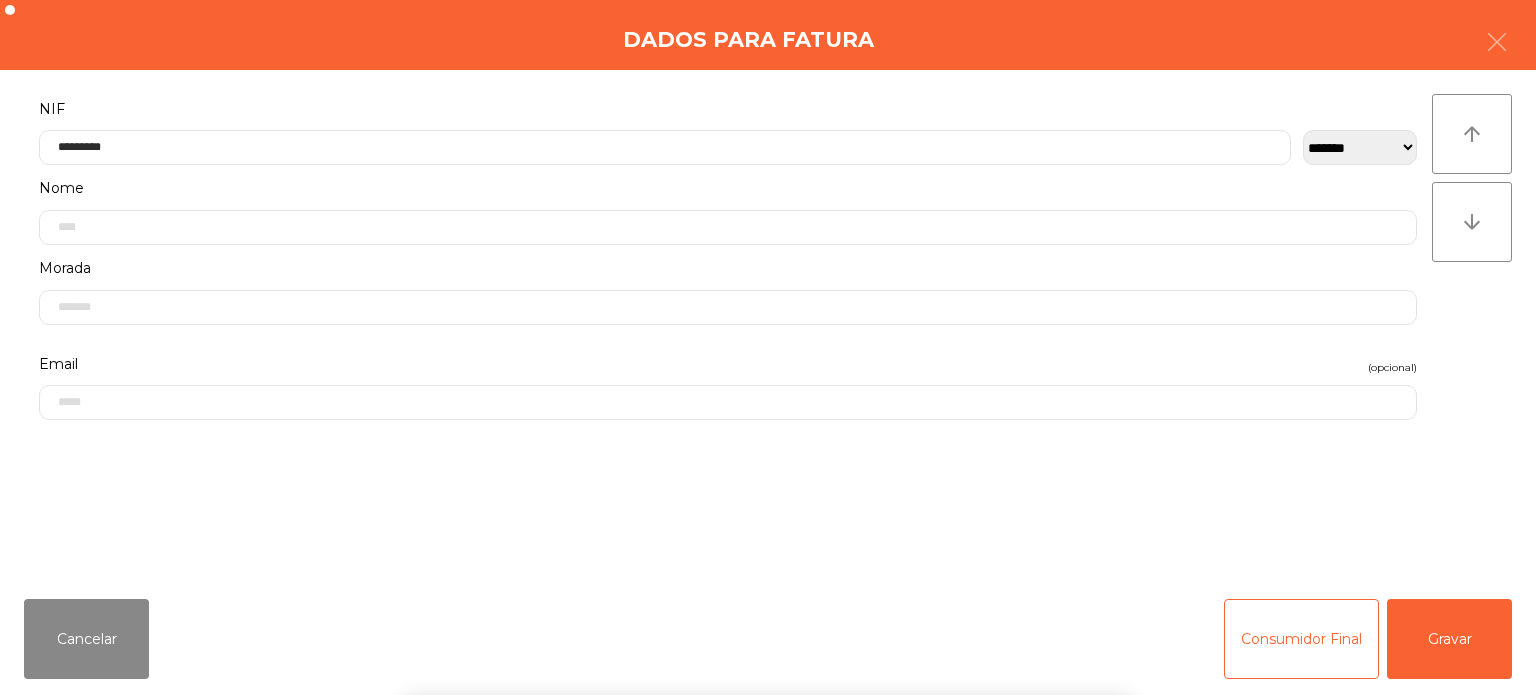 click on "**********" 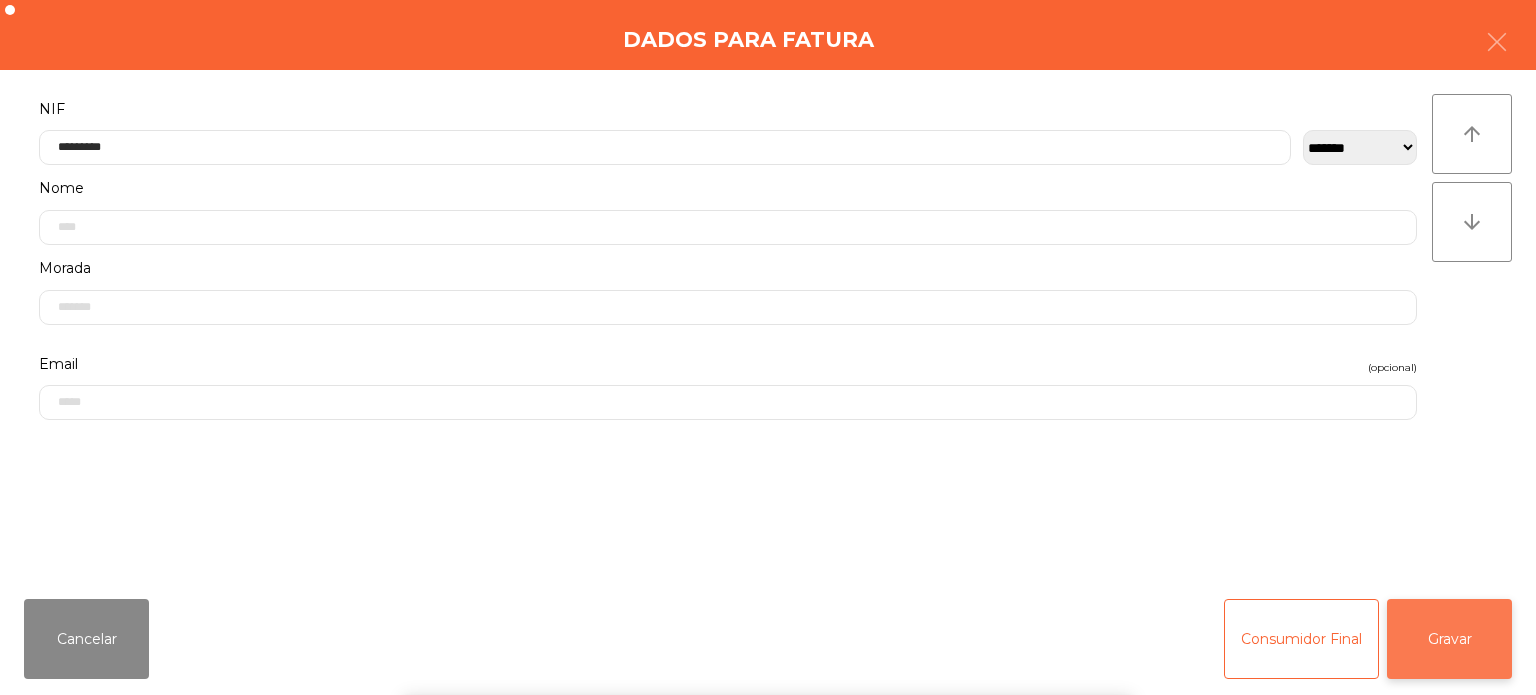 click on "Gravar" 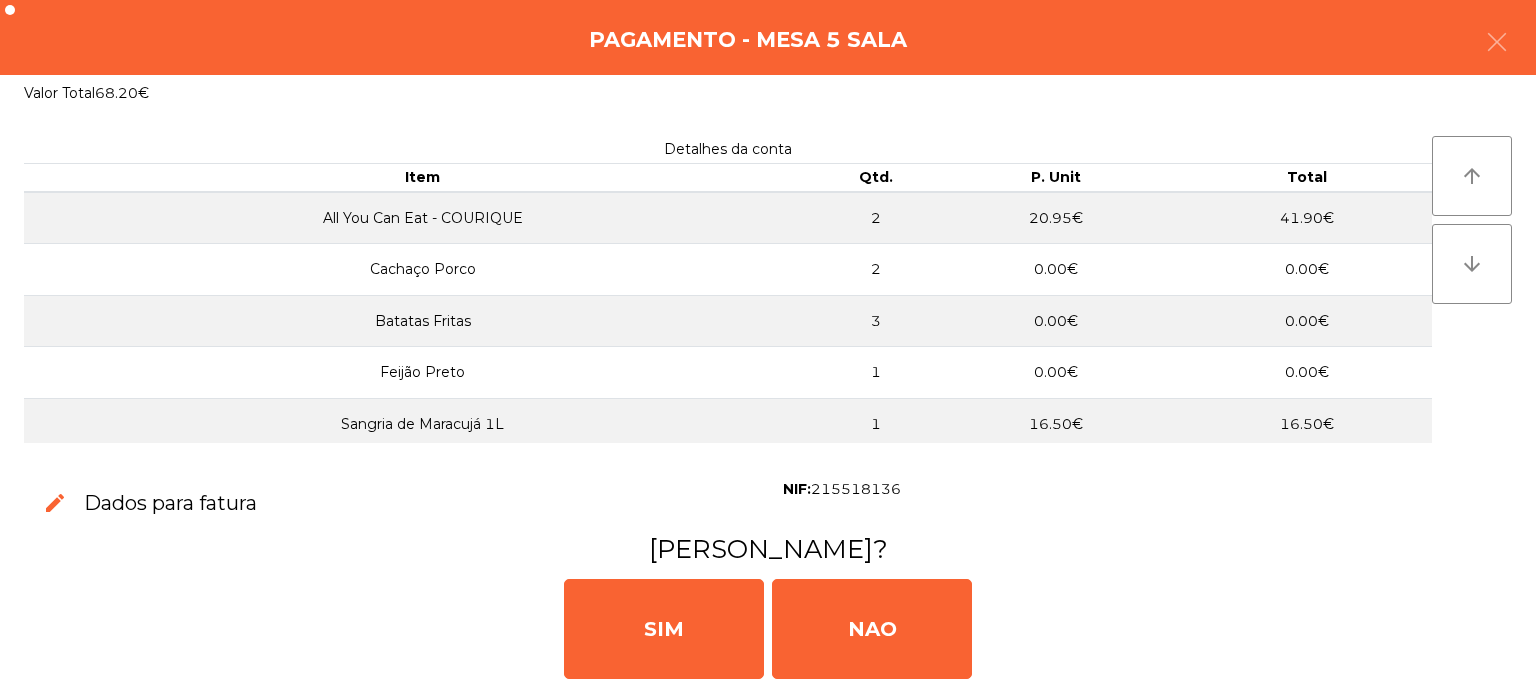 click on "[PERSON_NAME]" 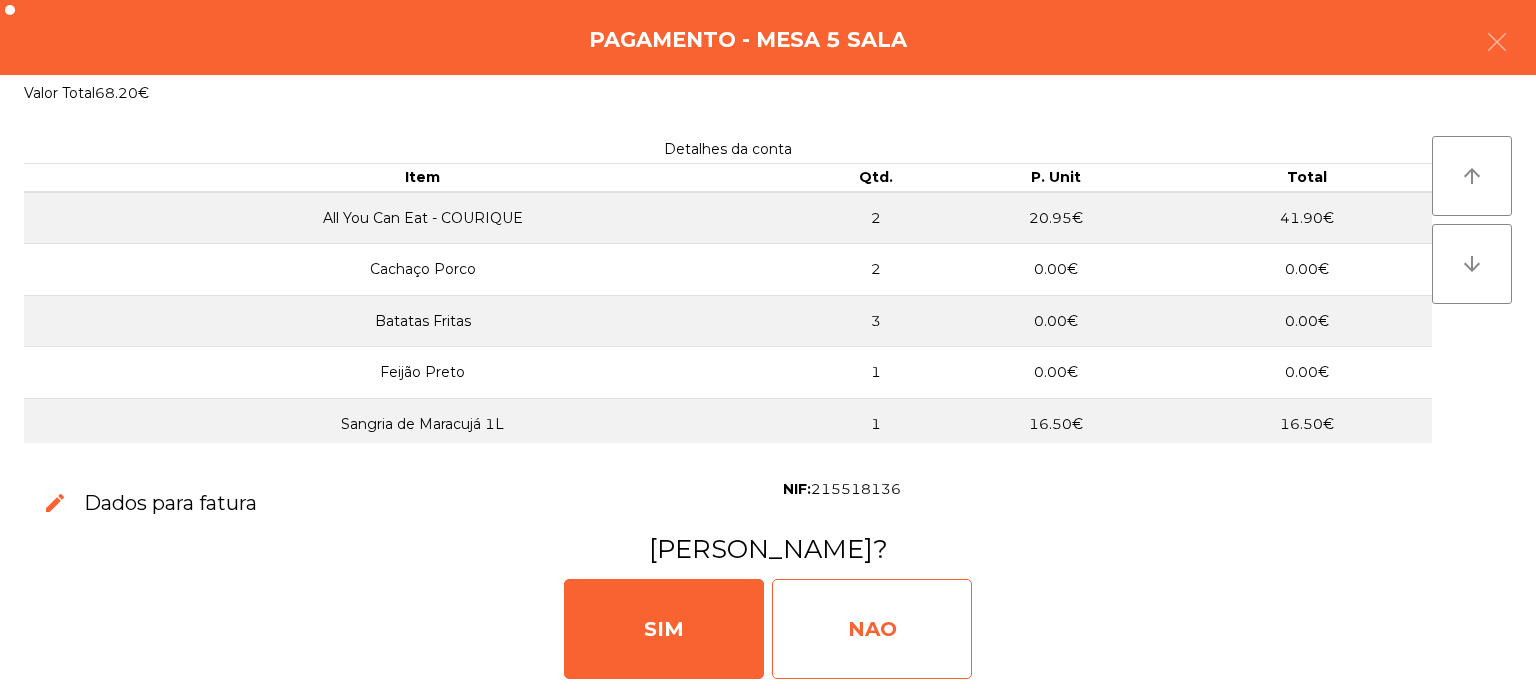 click on "NAO" 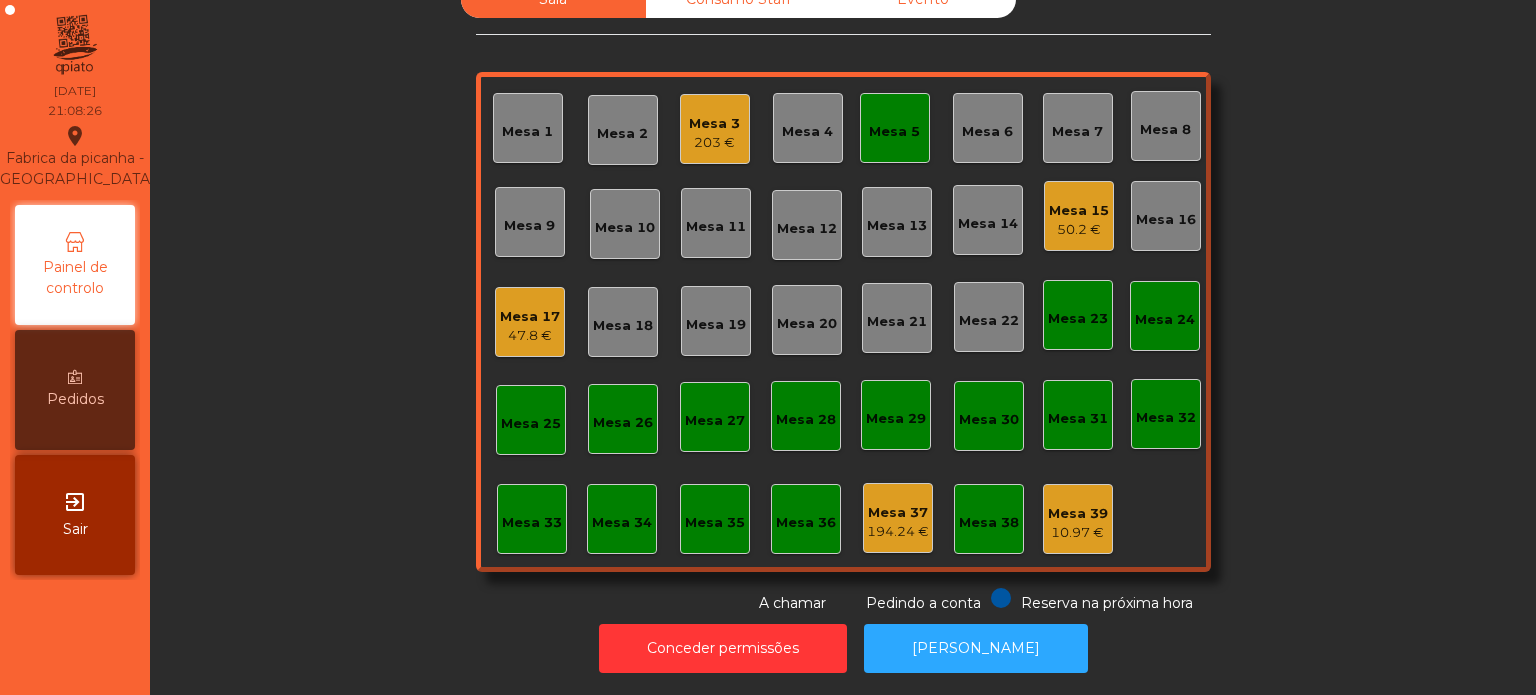 click on "Mesa 5" 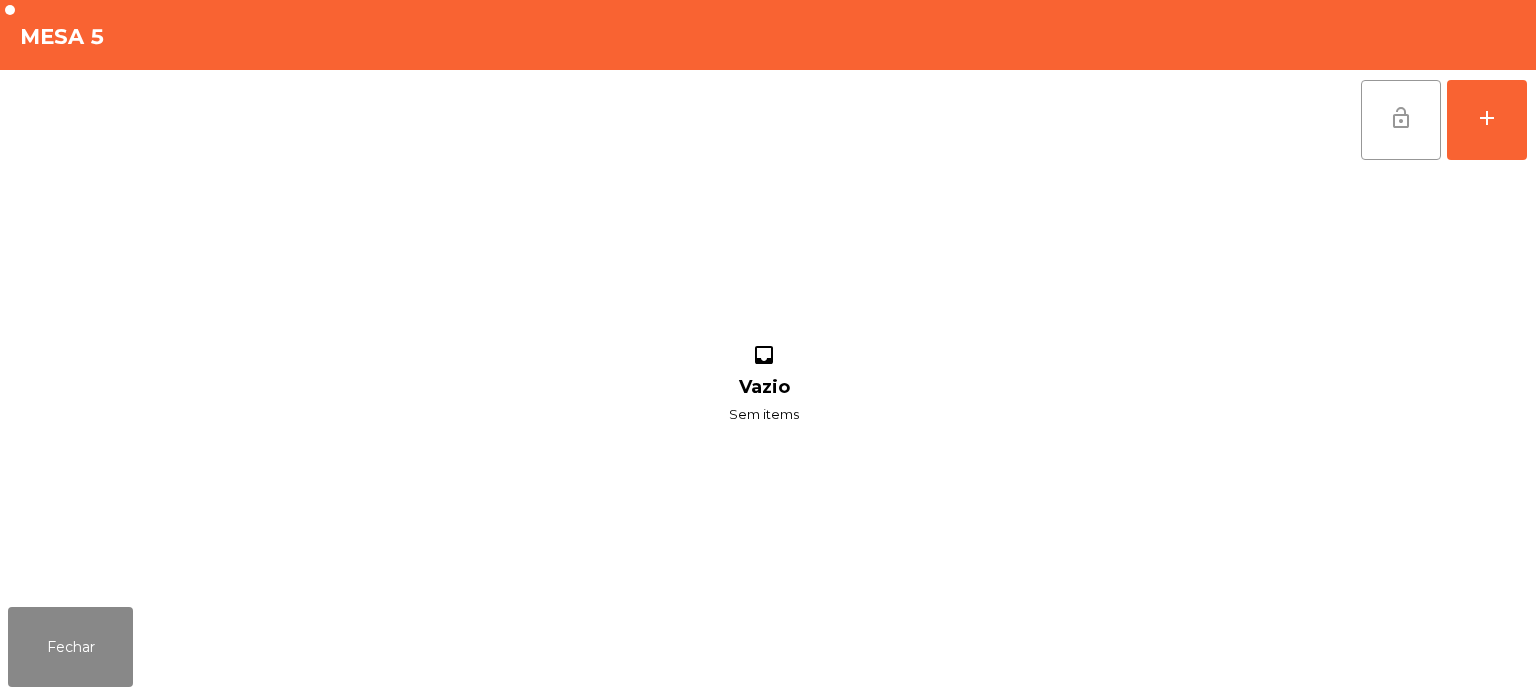 click on "lock_open" 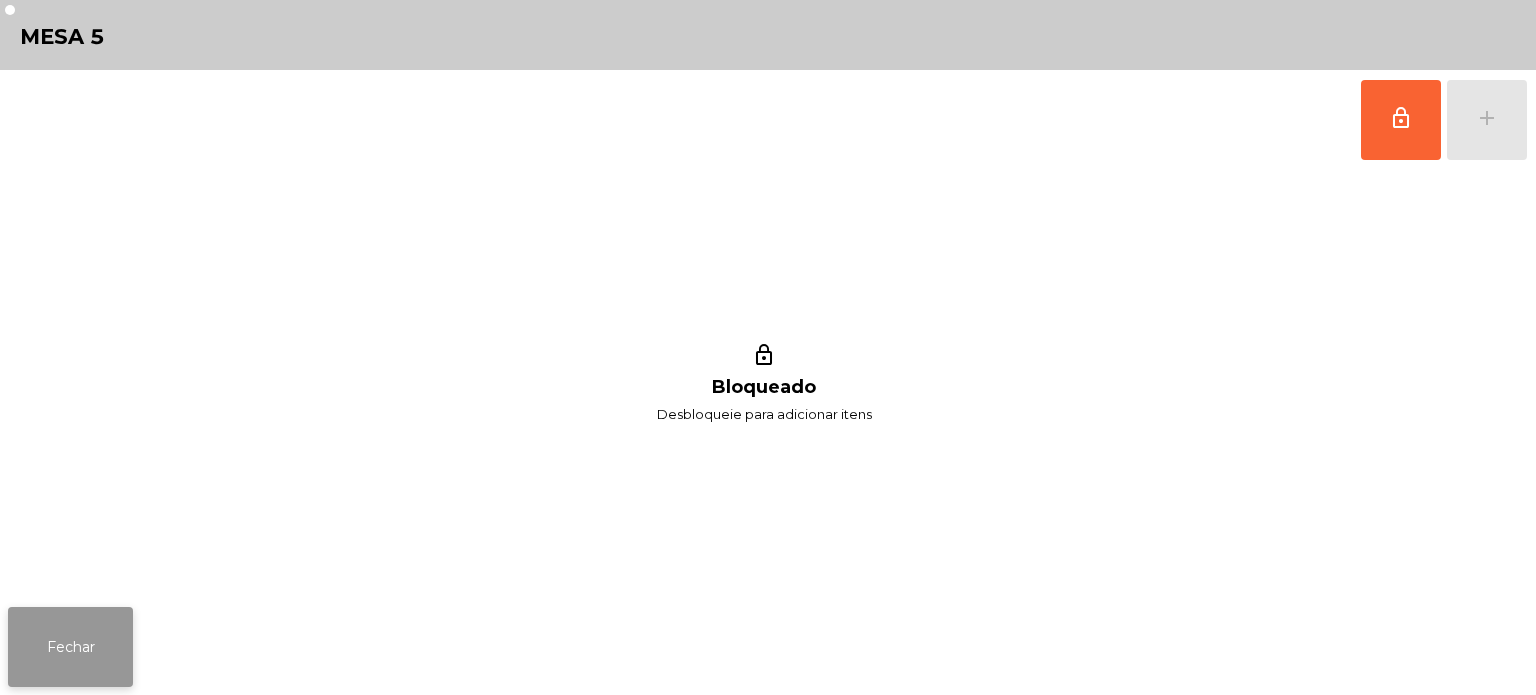 click on "Fechar" 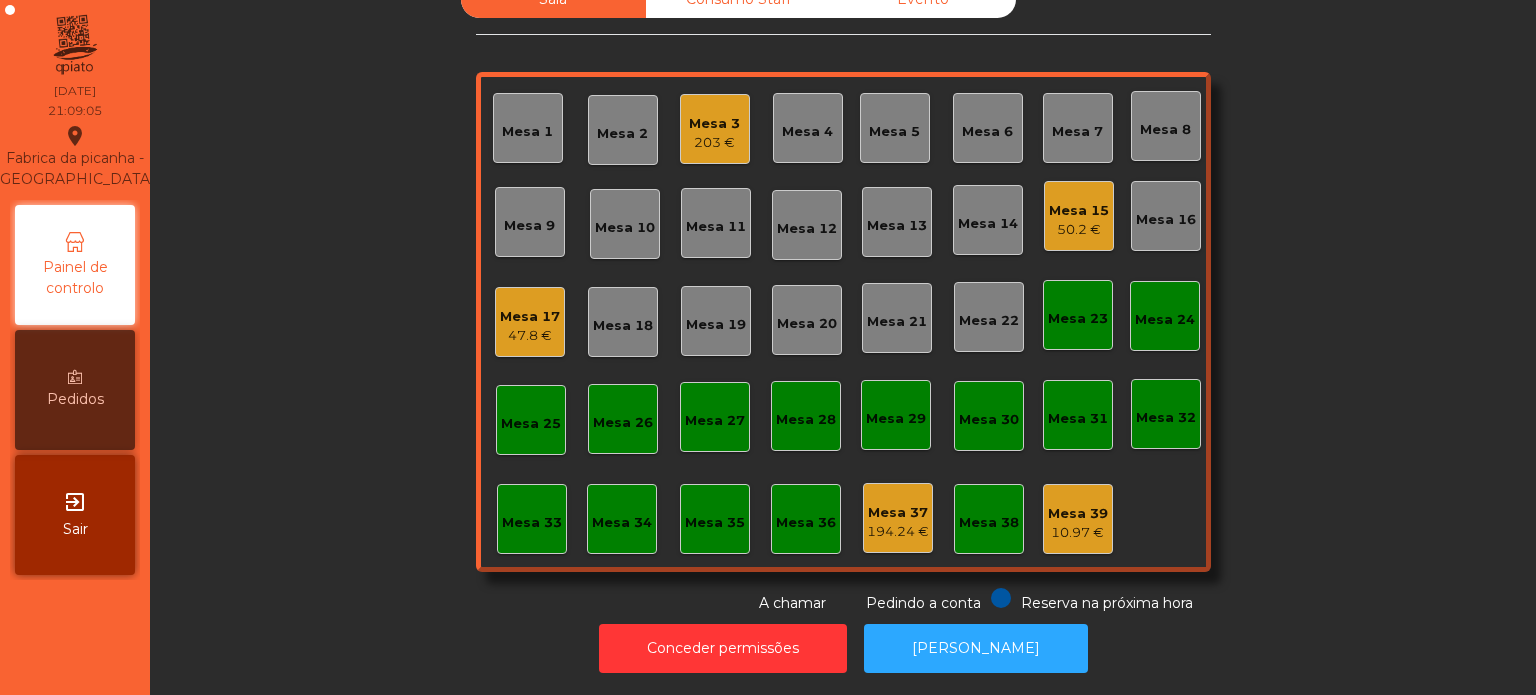 click on "203 €" 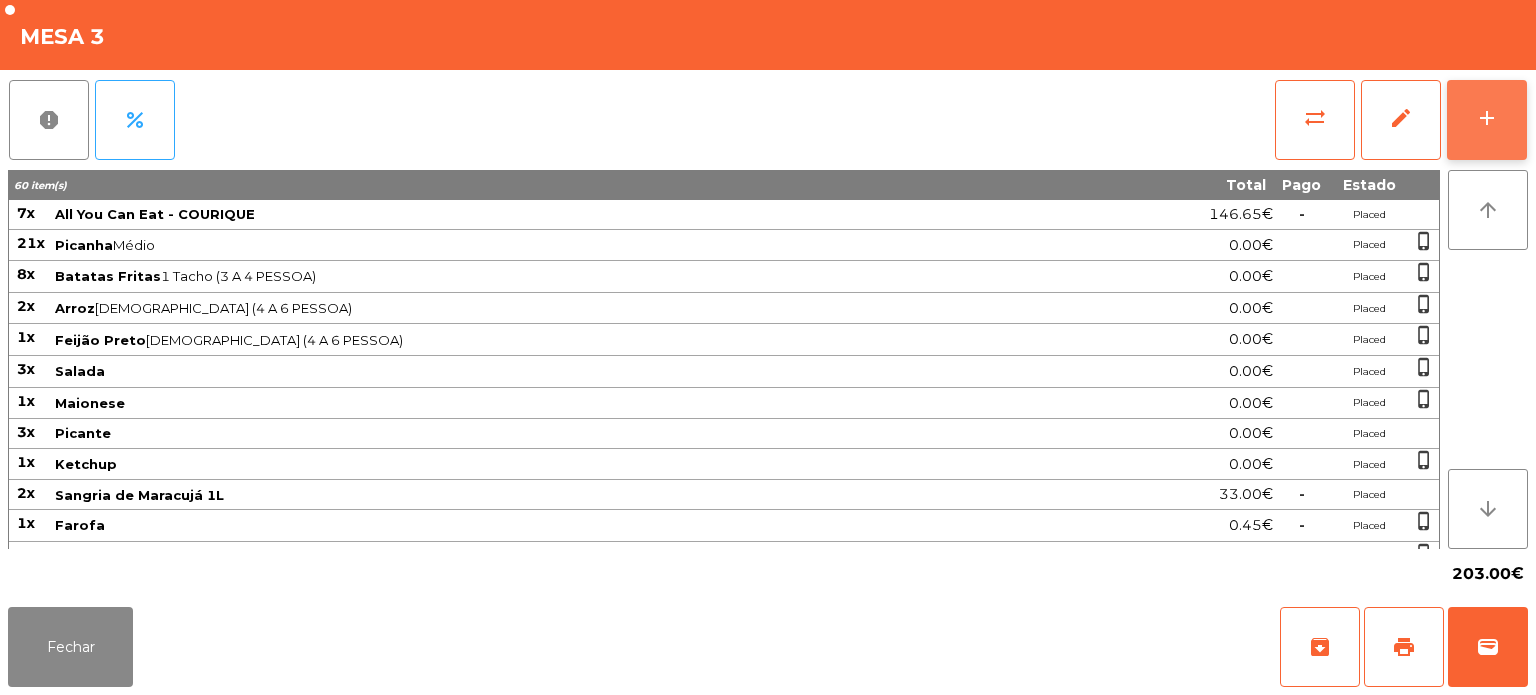 click on "add" 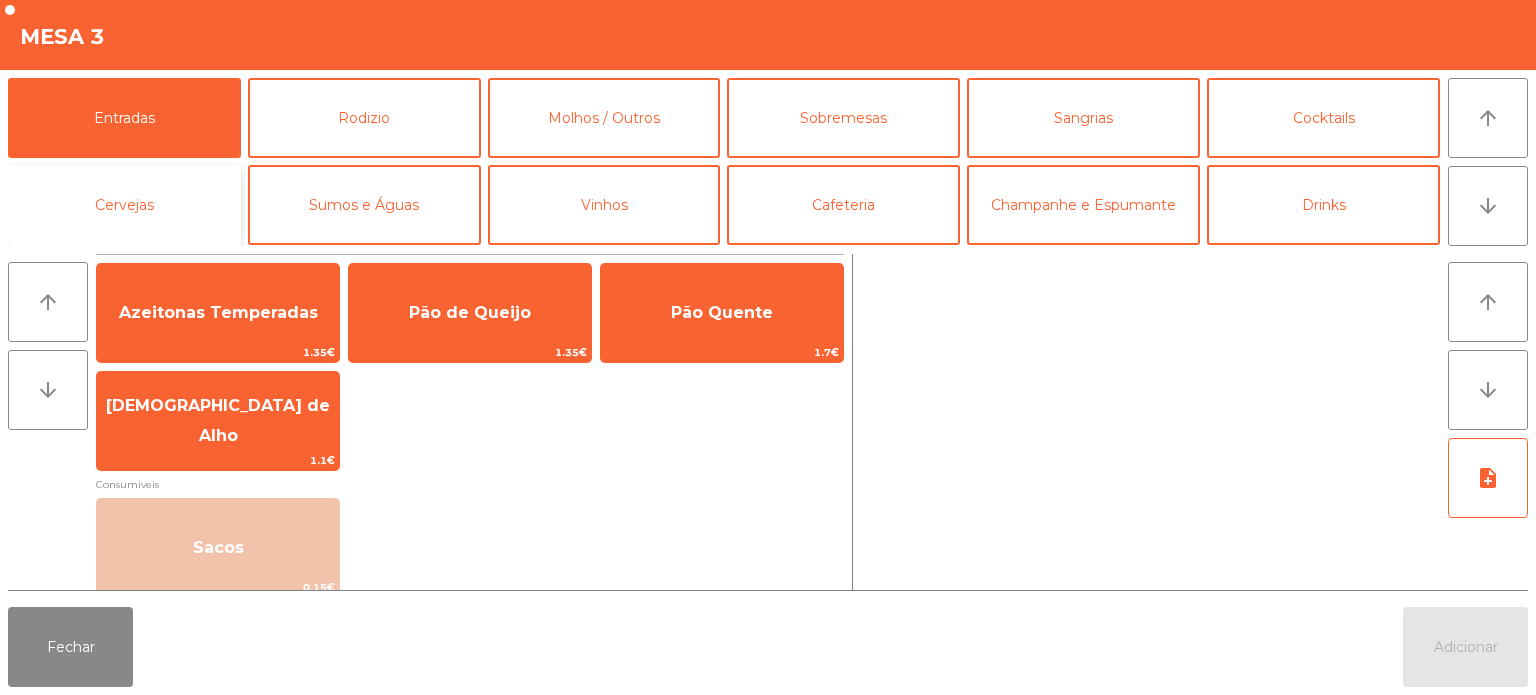 click on "Cervejas" 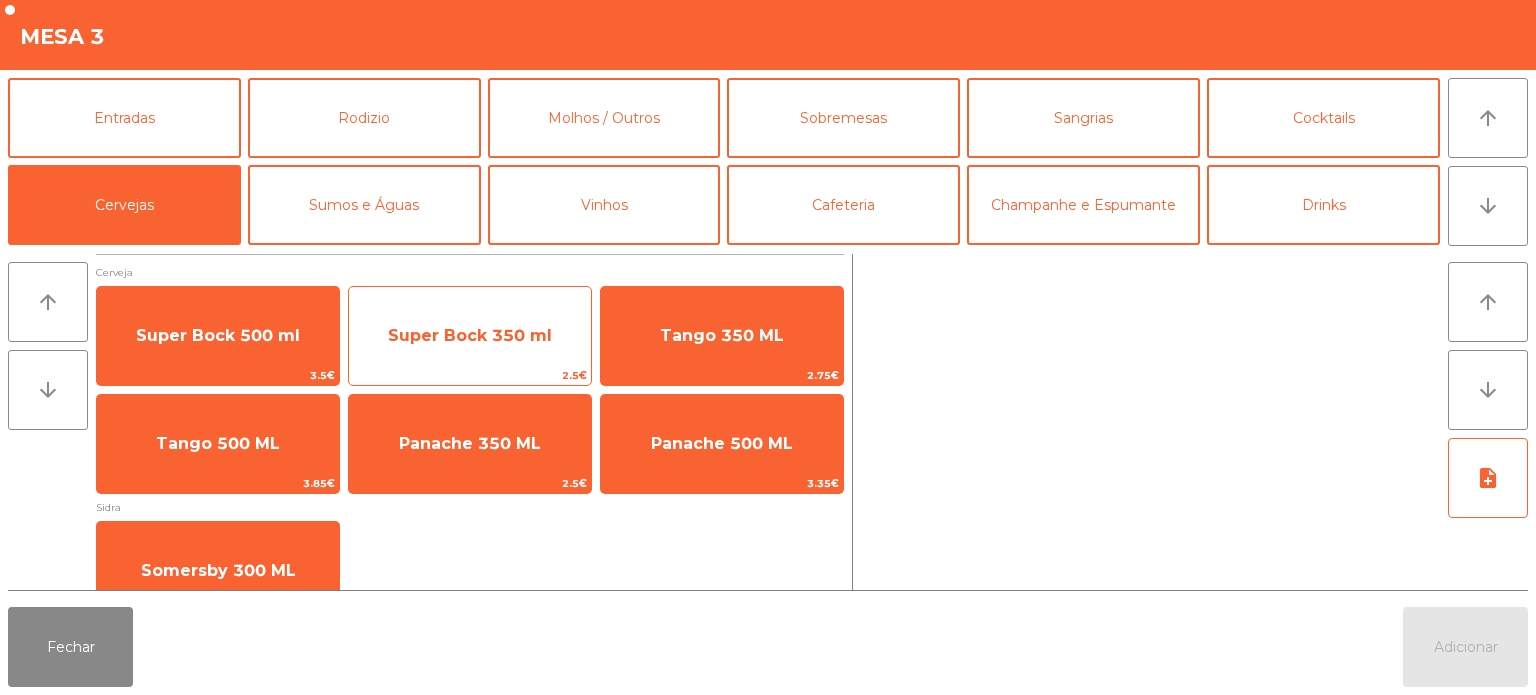 click on "Super Bock 350 ml" 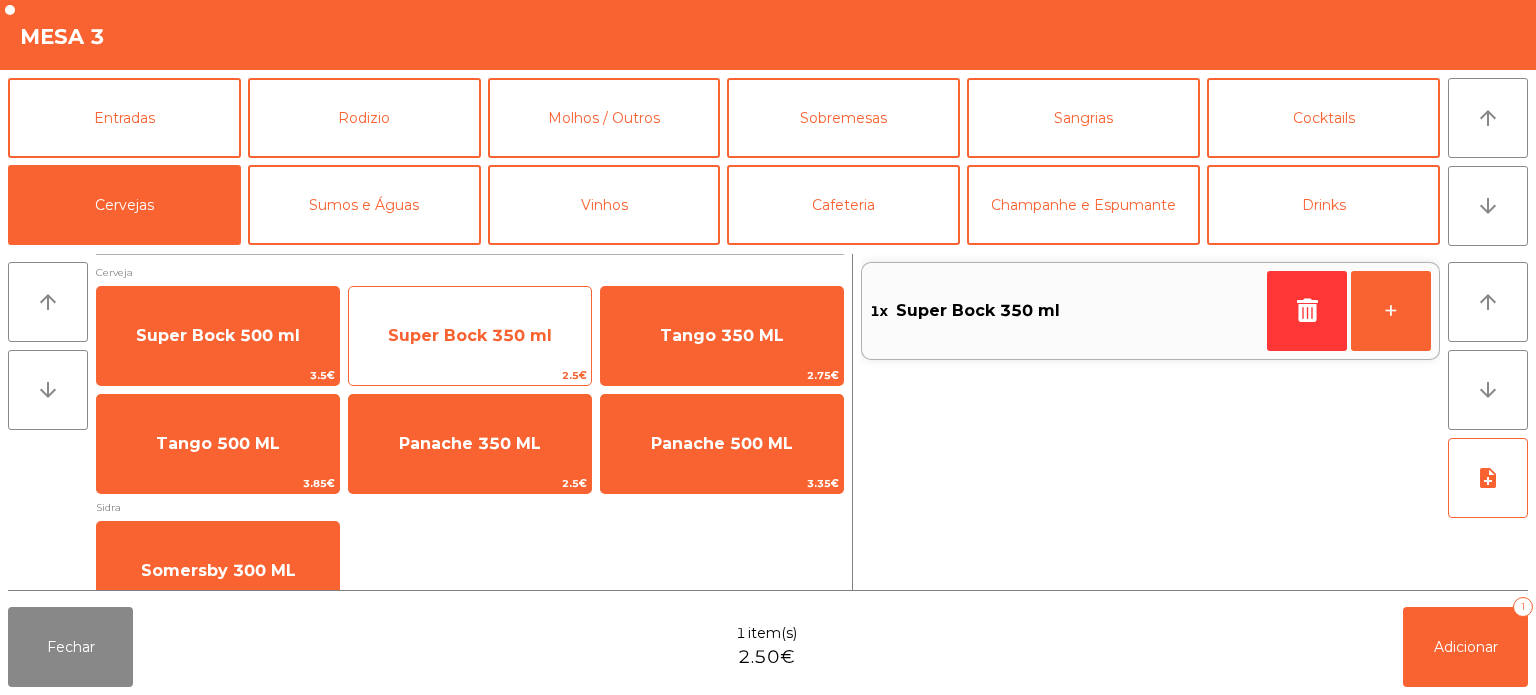 click on "Super Bock 350 ml" 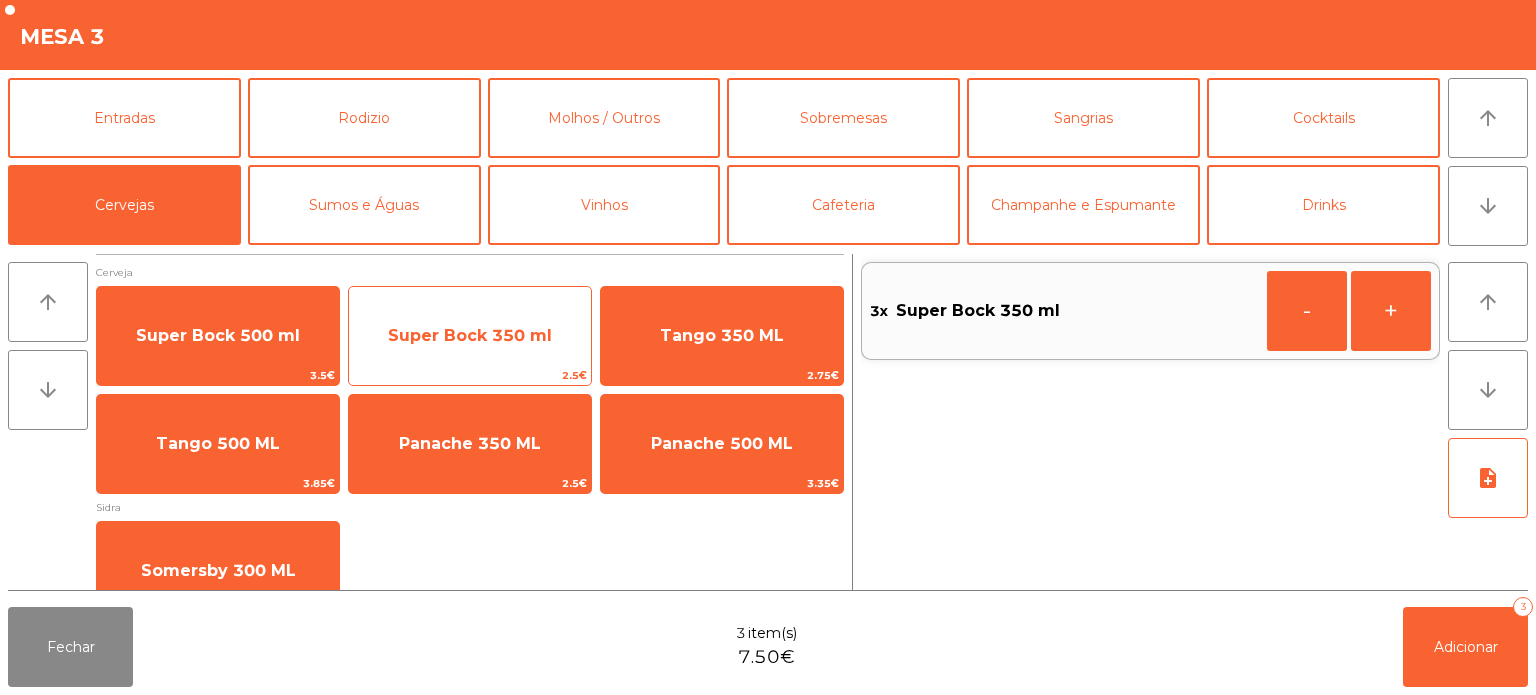 click on "Super Bock 350 ml" 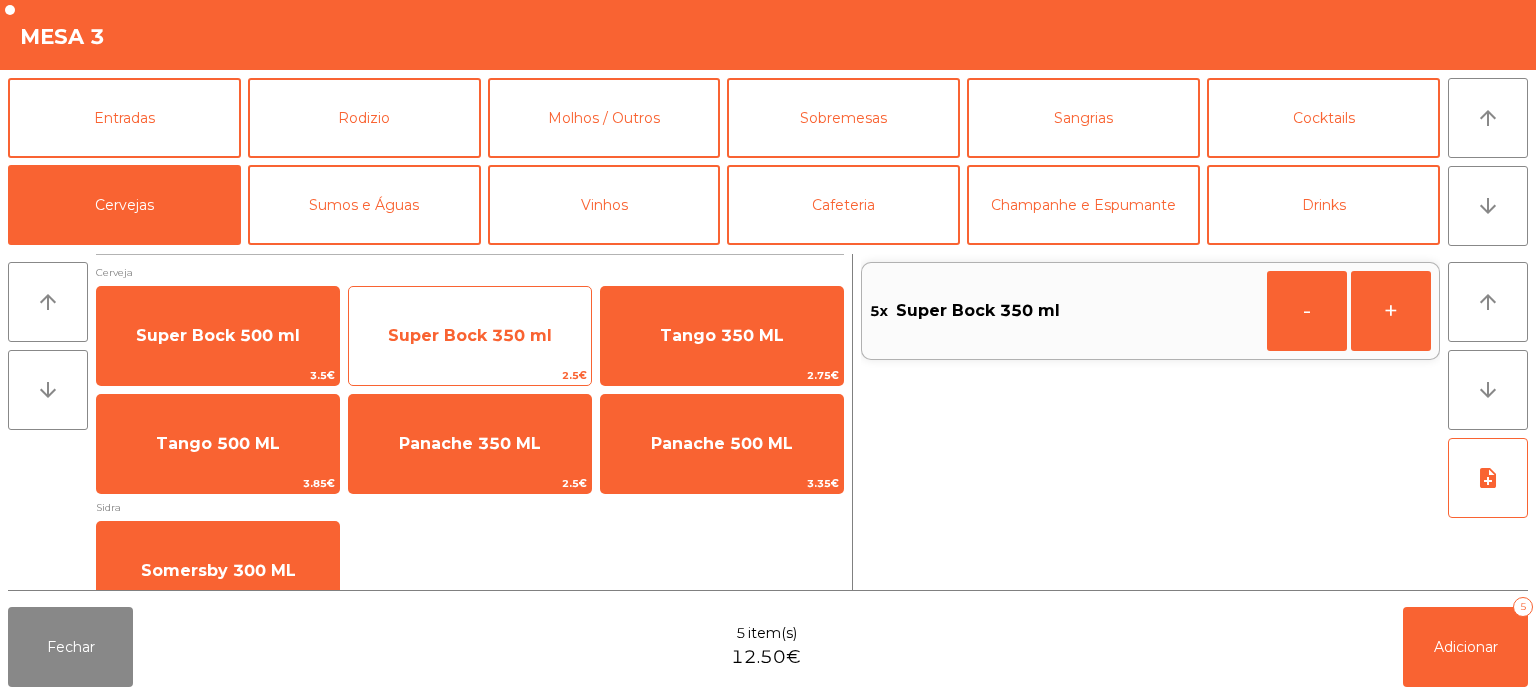 click on "Super Bock 350 ml" 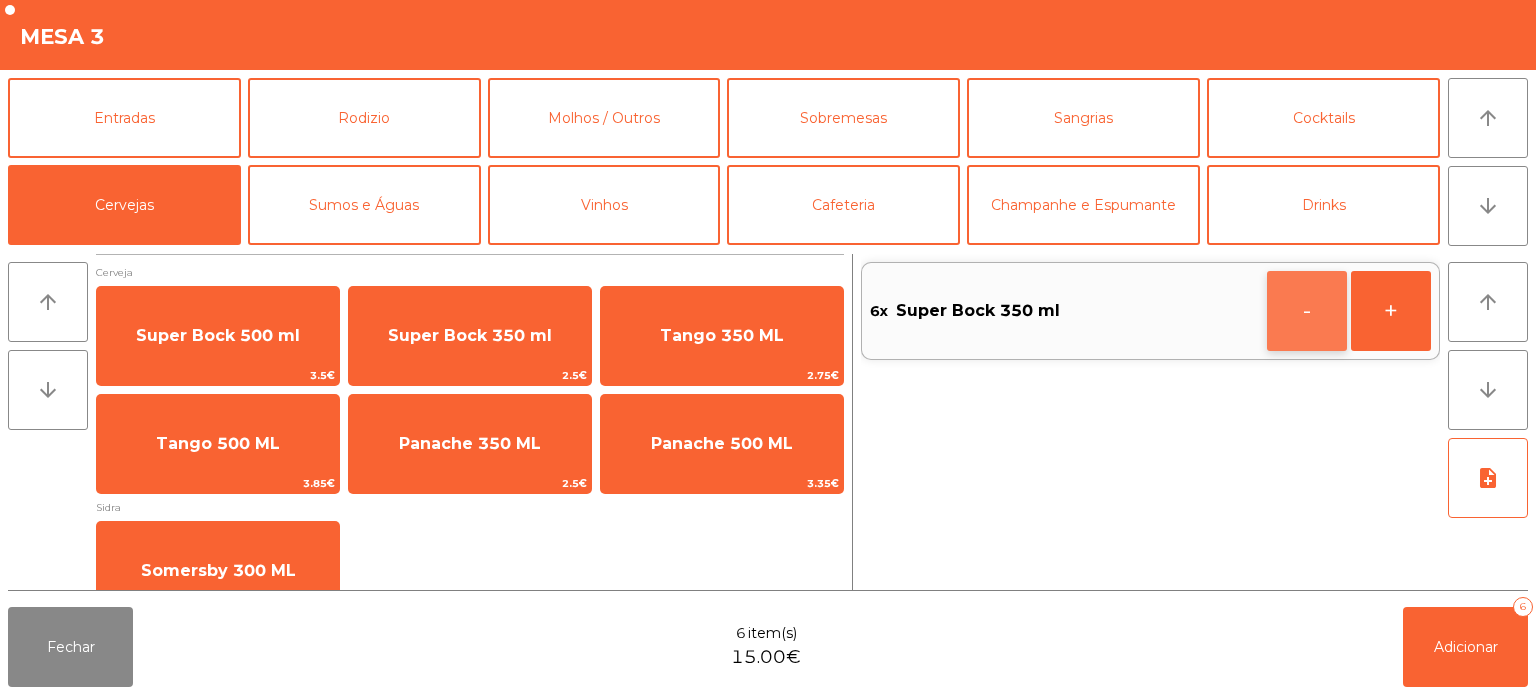 click on "-" 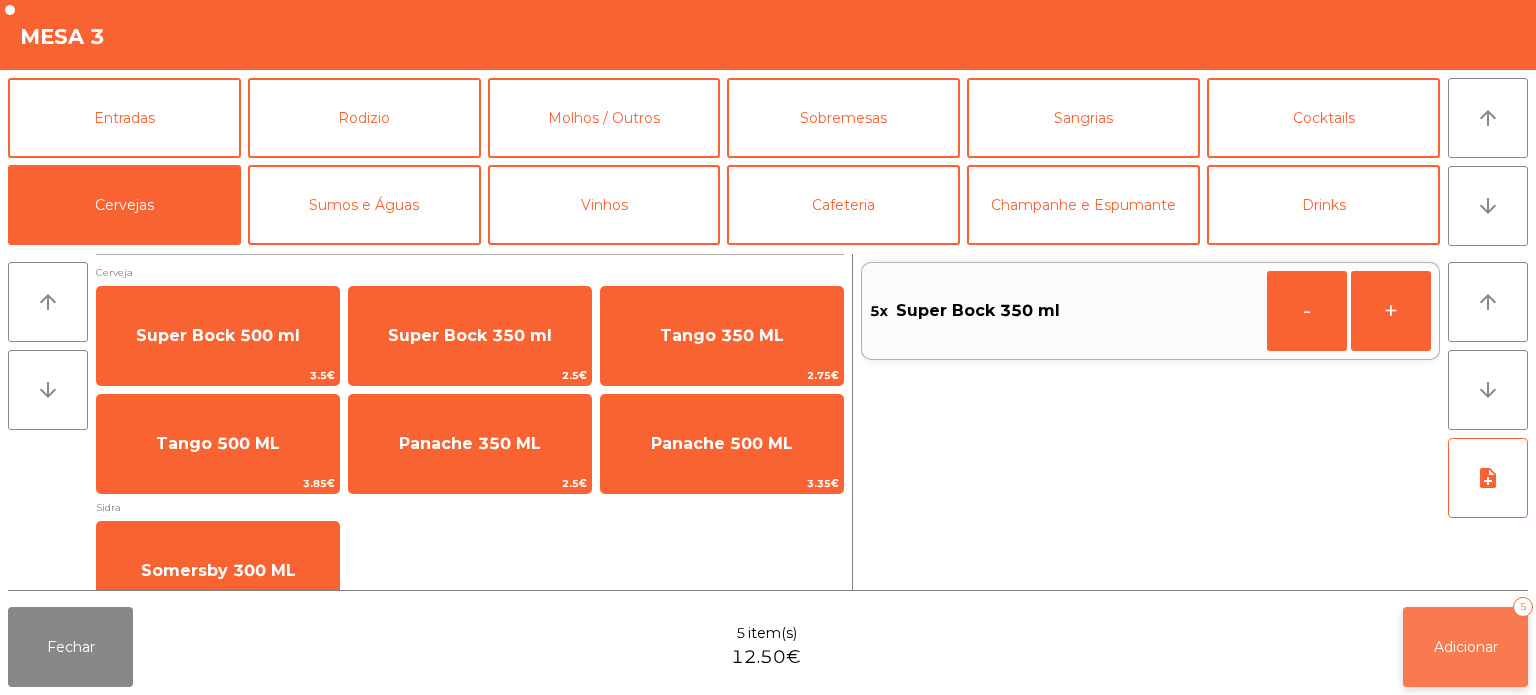 click on "Adicionar   5" 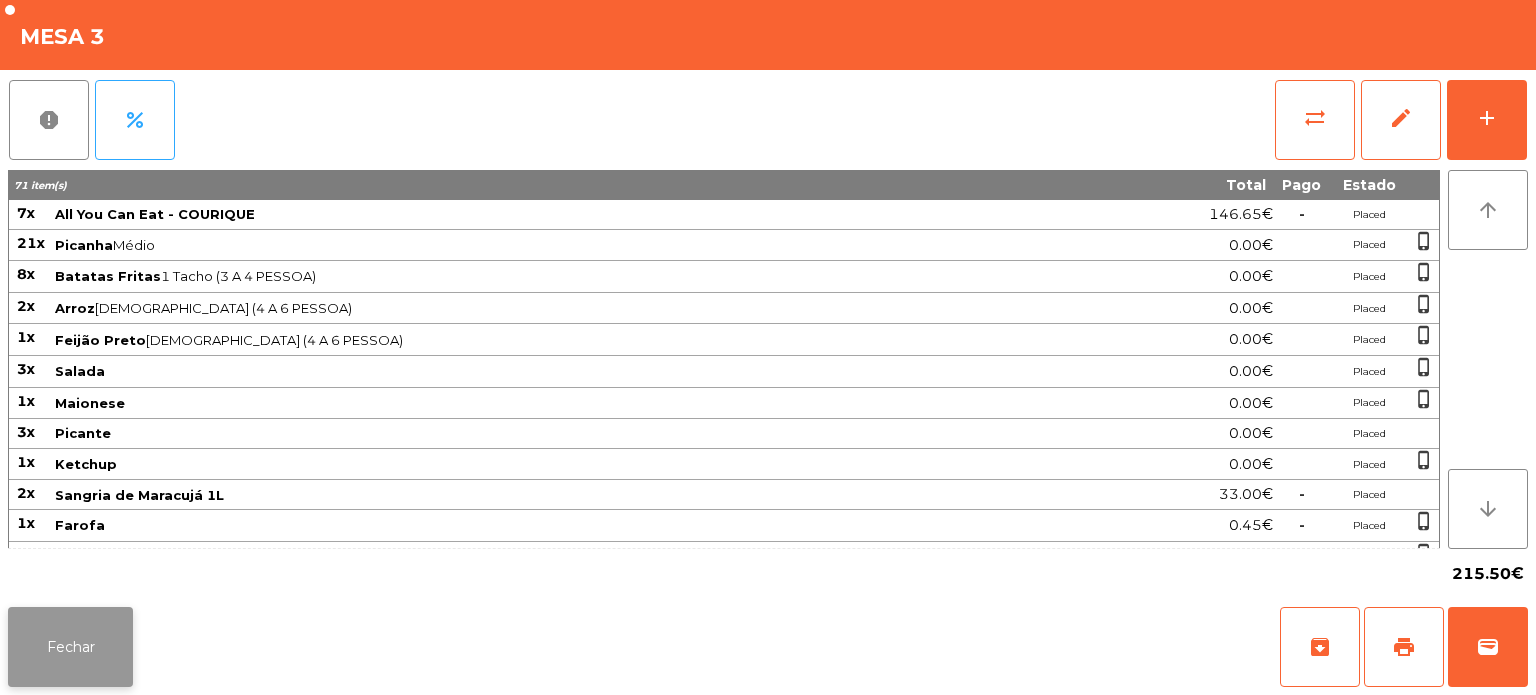 click on "Fechar" 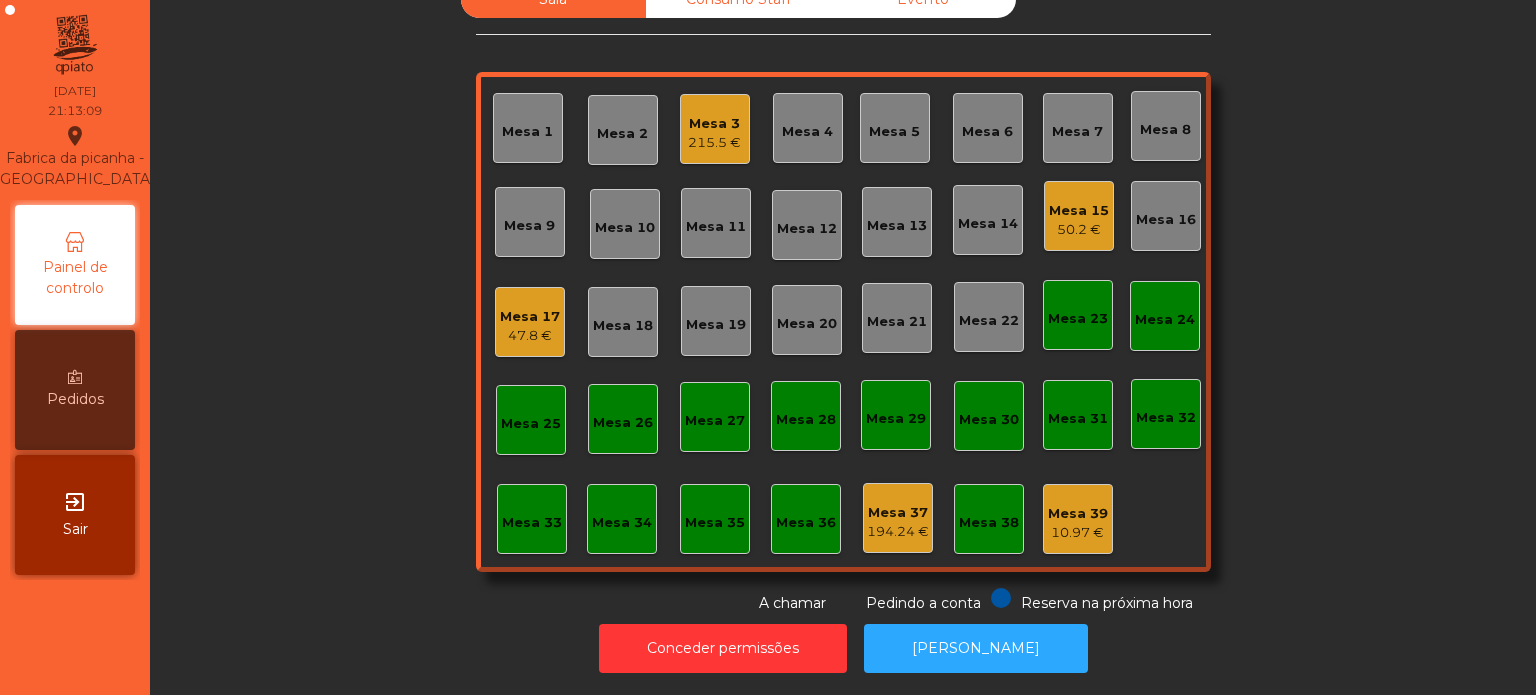 click on "Mesa 9" 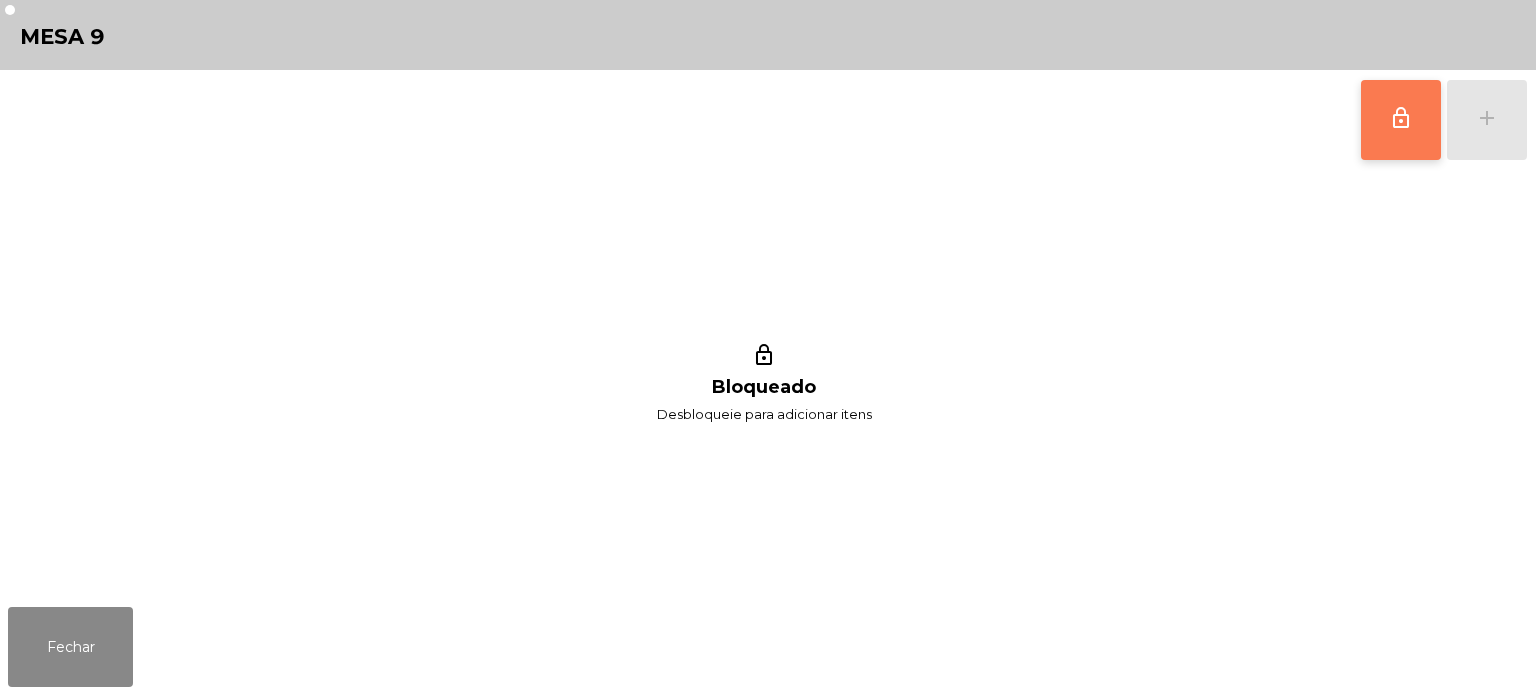 click on "lock_outline" 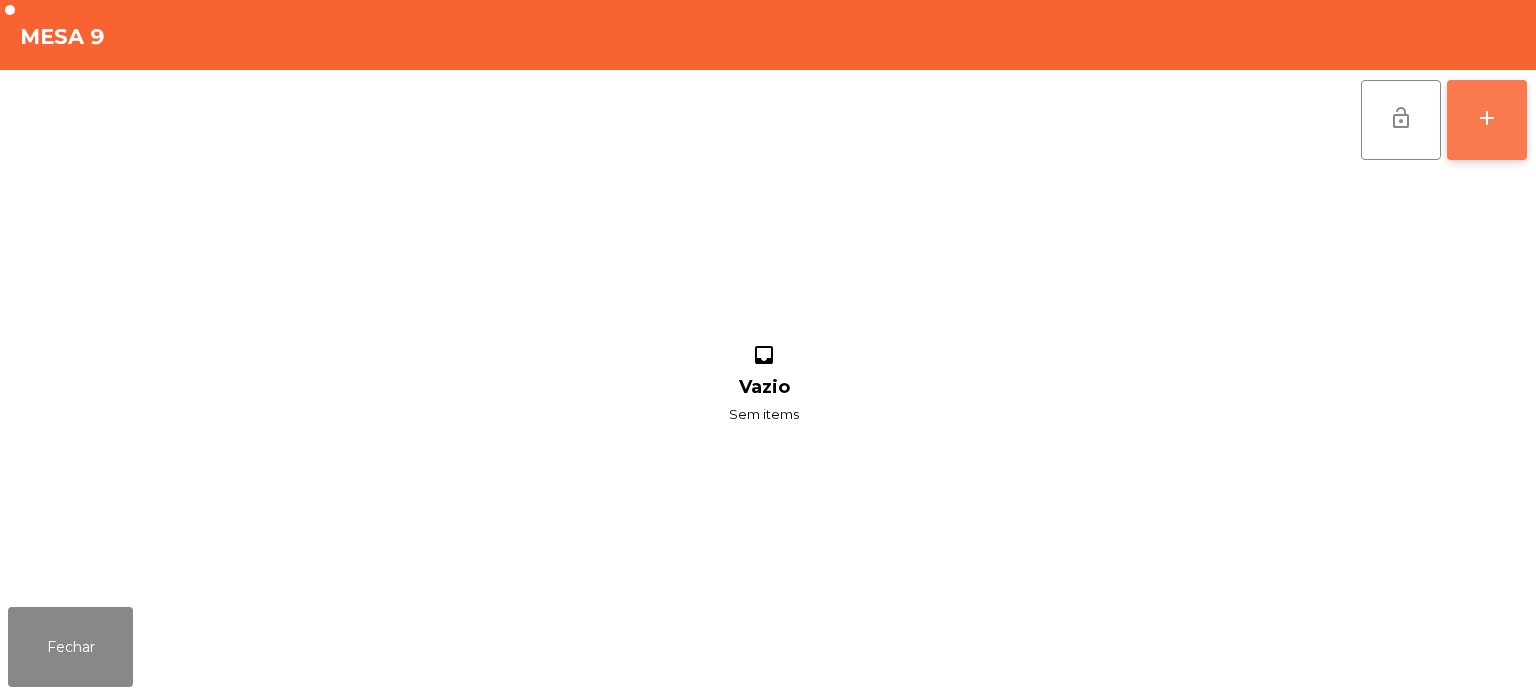 click on "add" 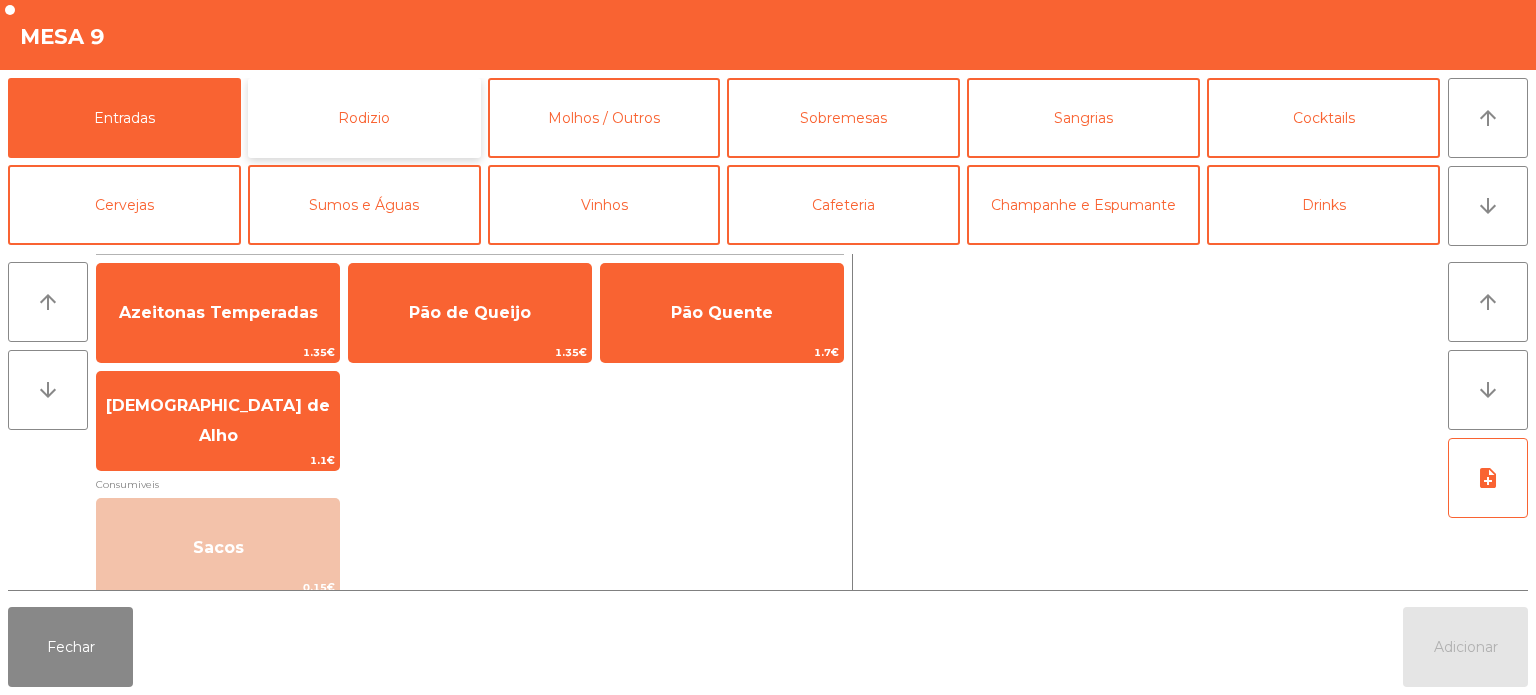 click on "Rodizio" 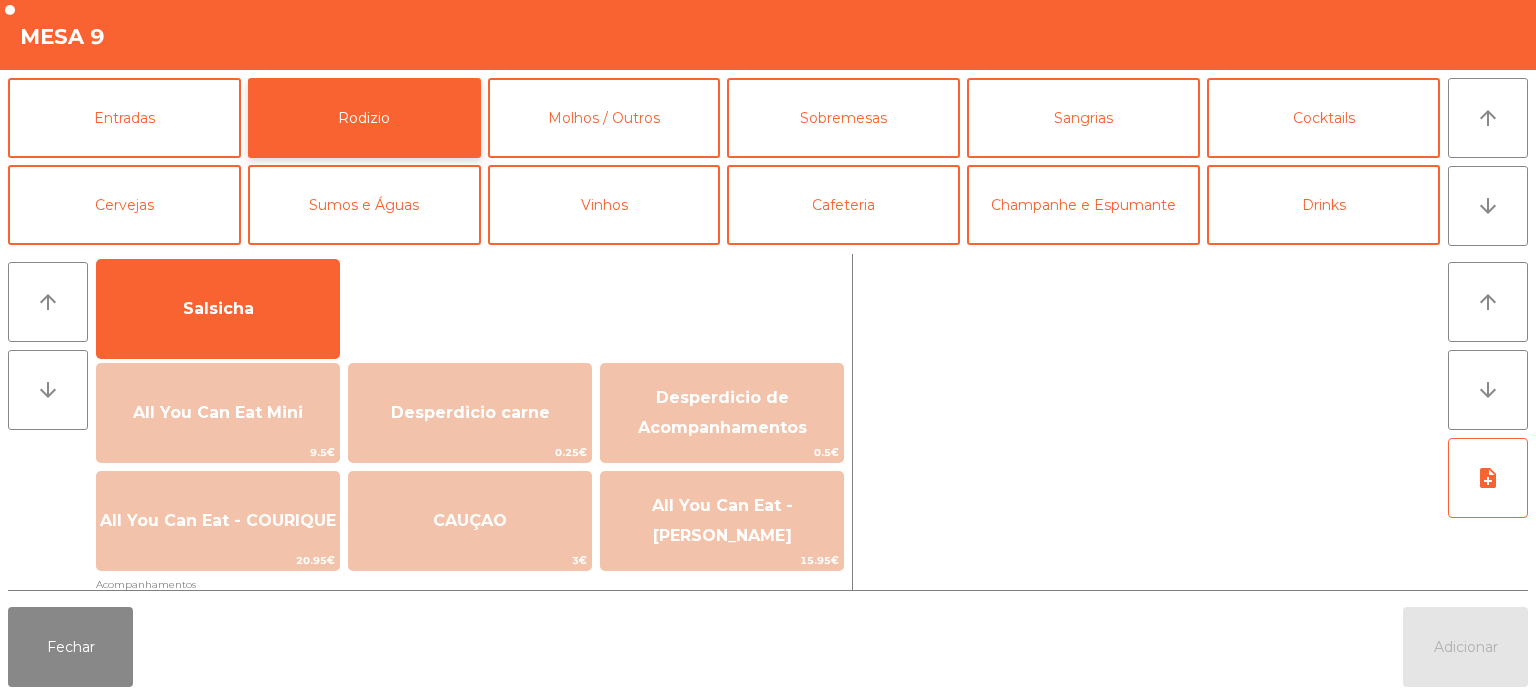 scroll, scrollTop: 154, scrollLeft: 0, axis: vertical 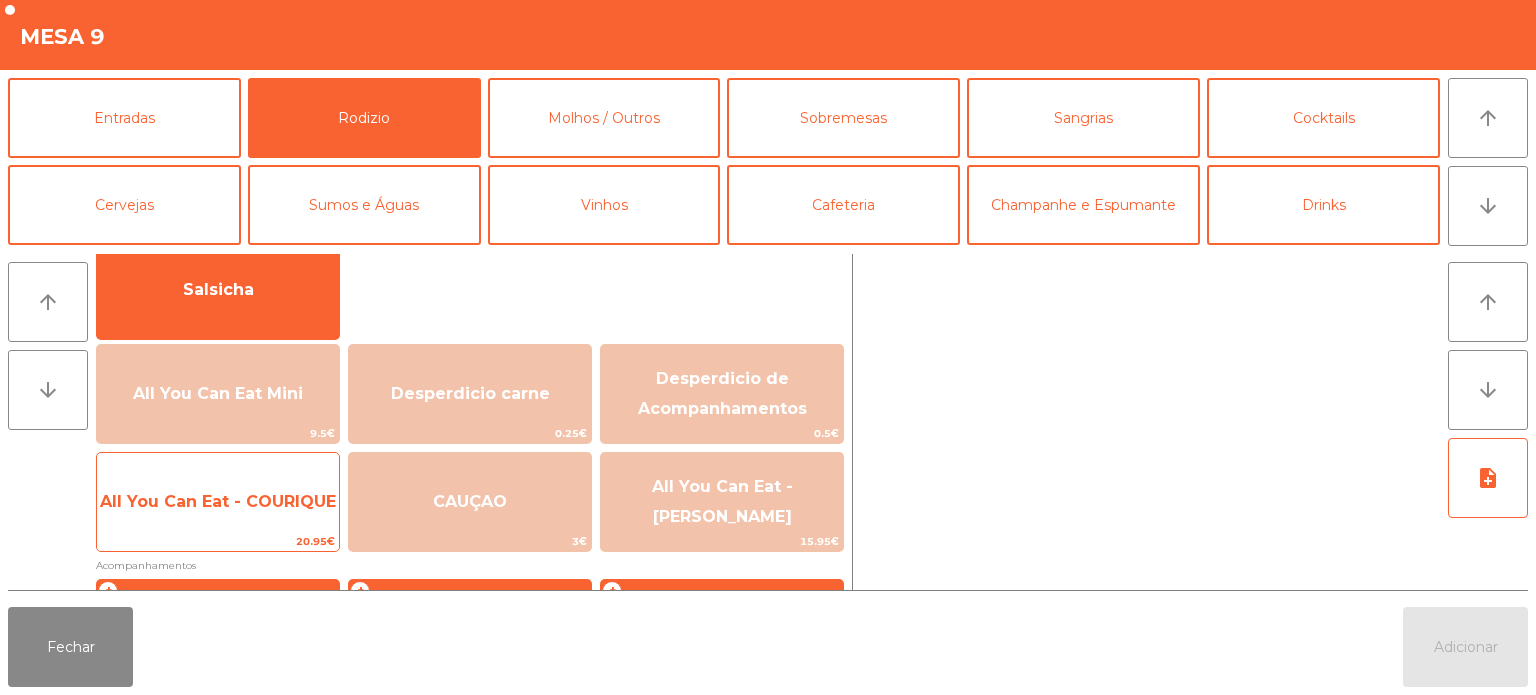 click on "All You Can Eat - COURIQUE" 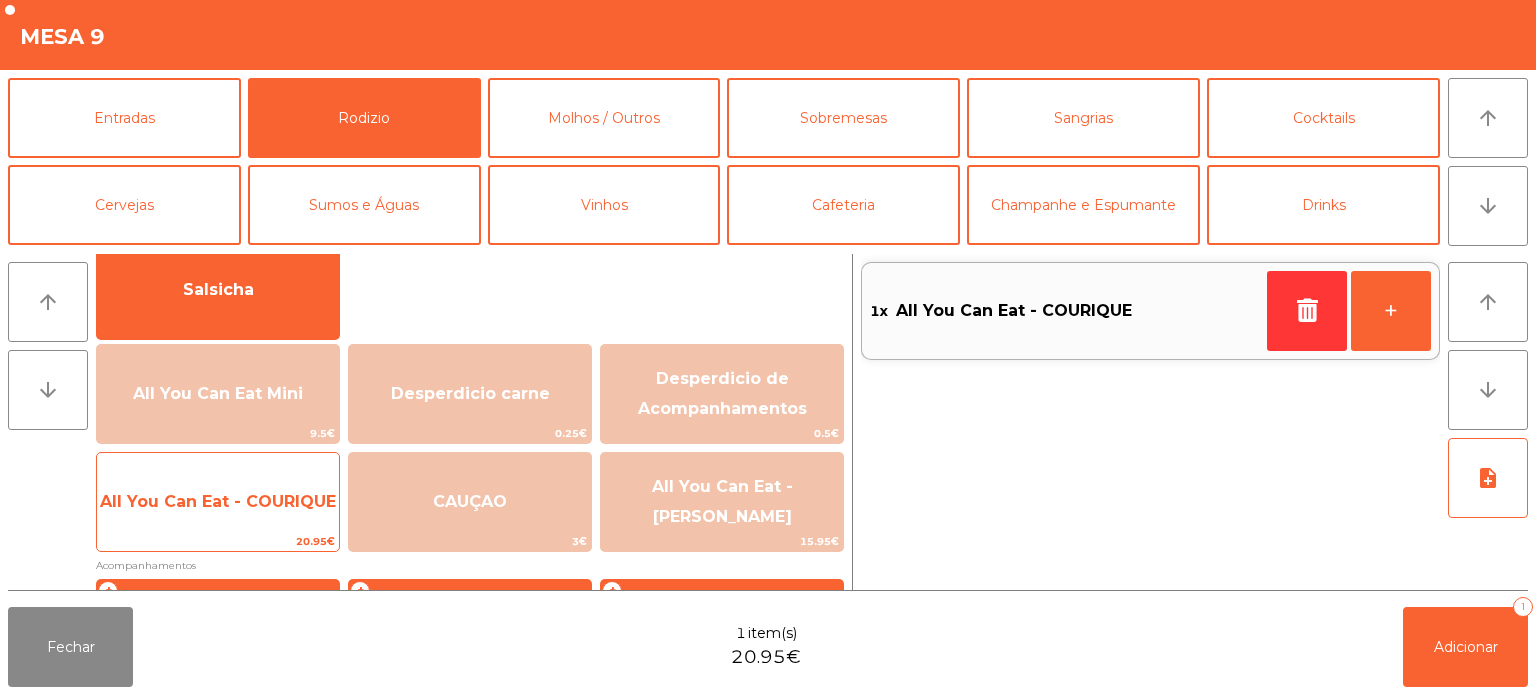 click on "20.95€" 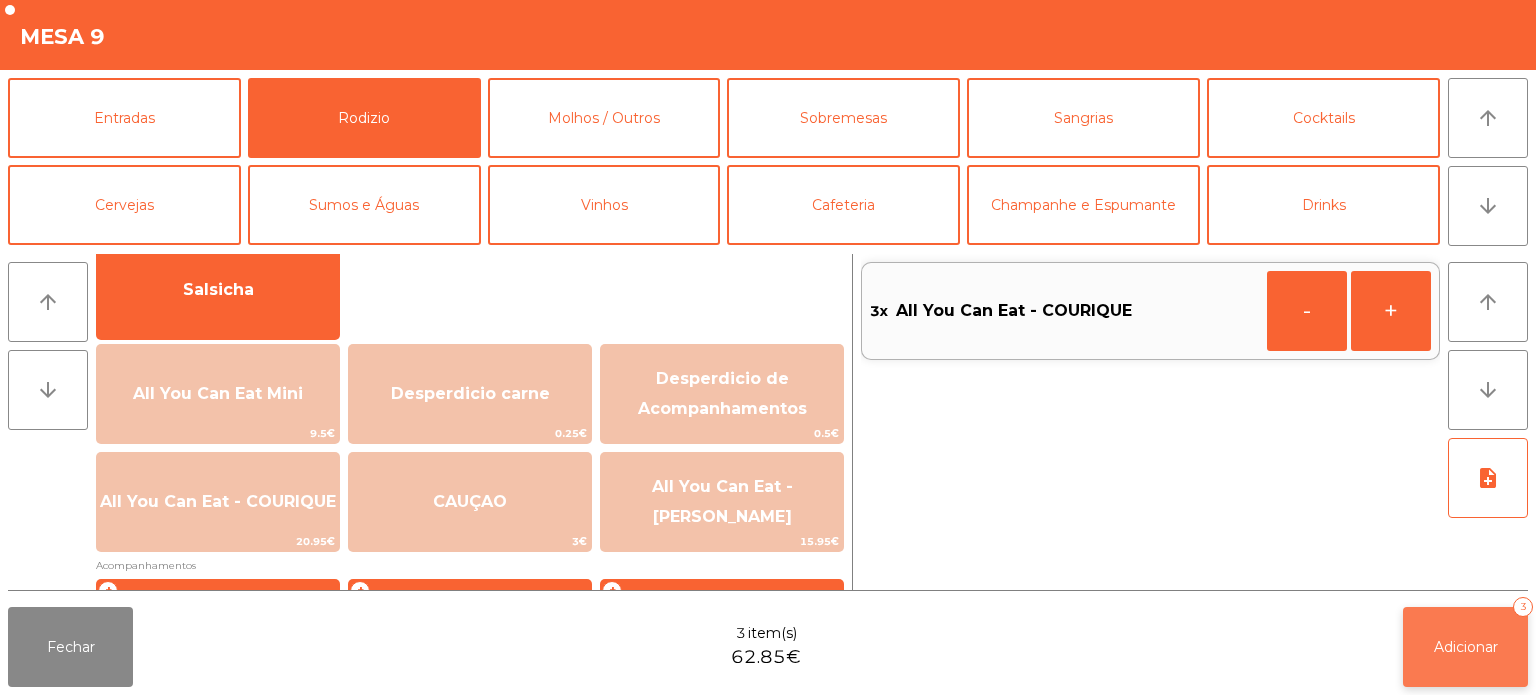 click on "Adicionar" 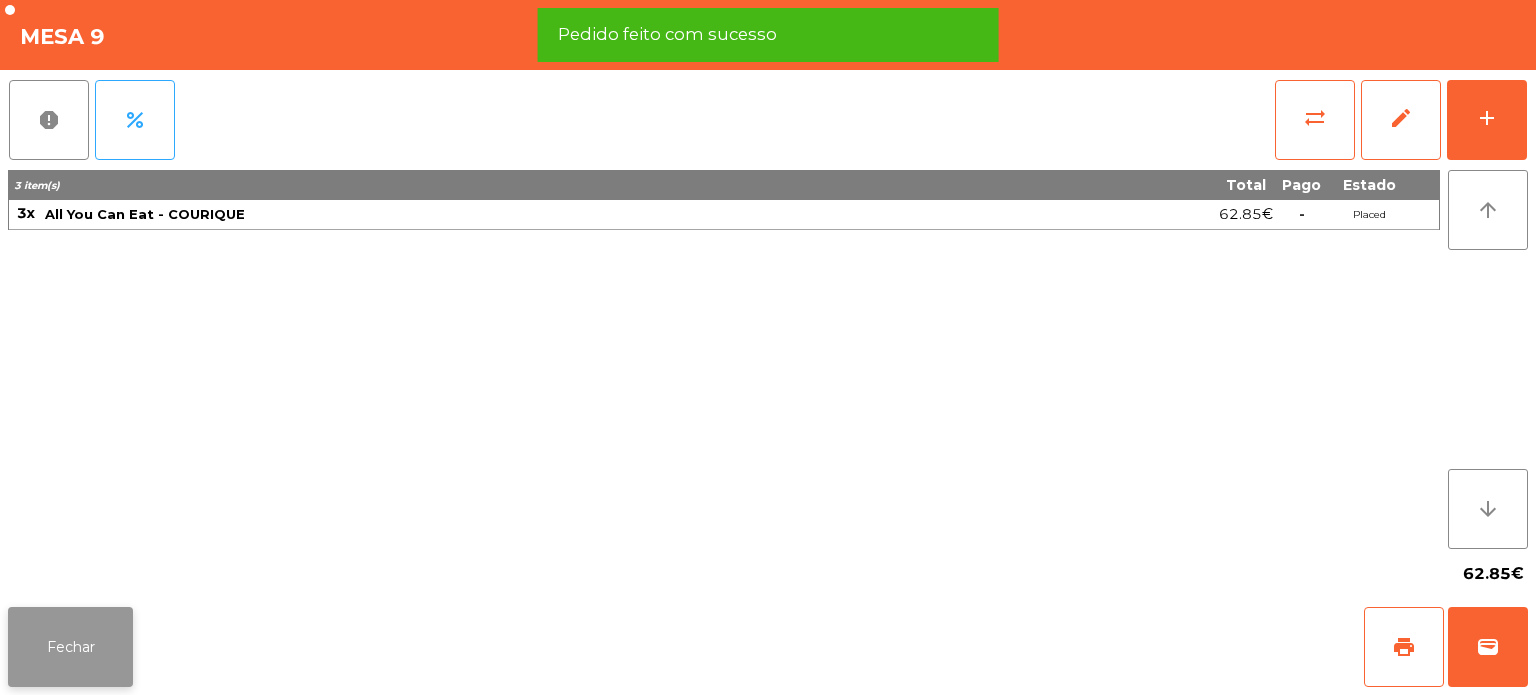 click on "Fechar" 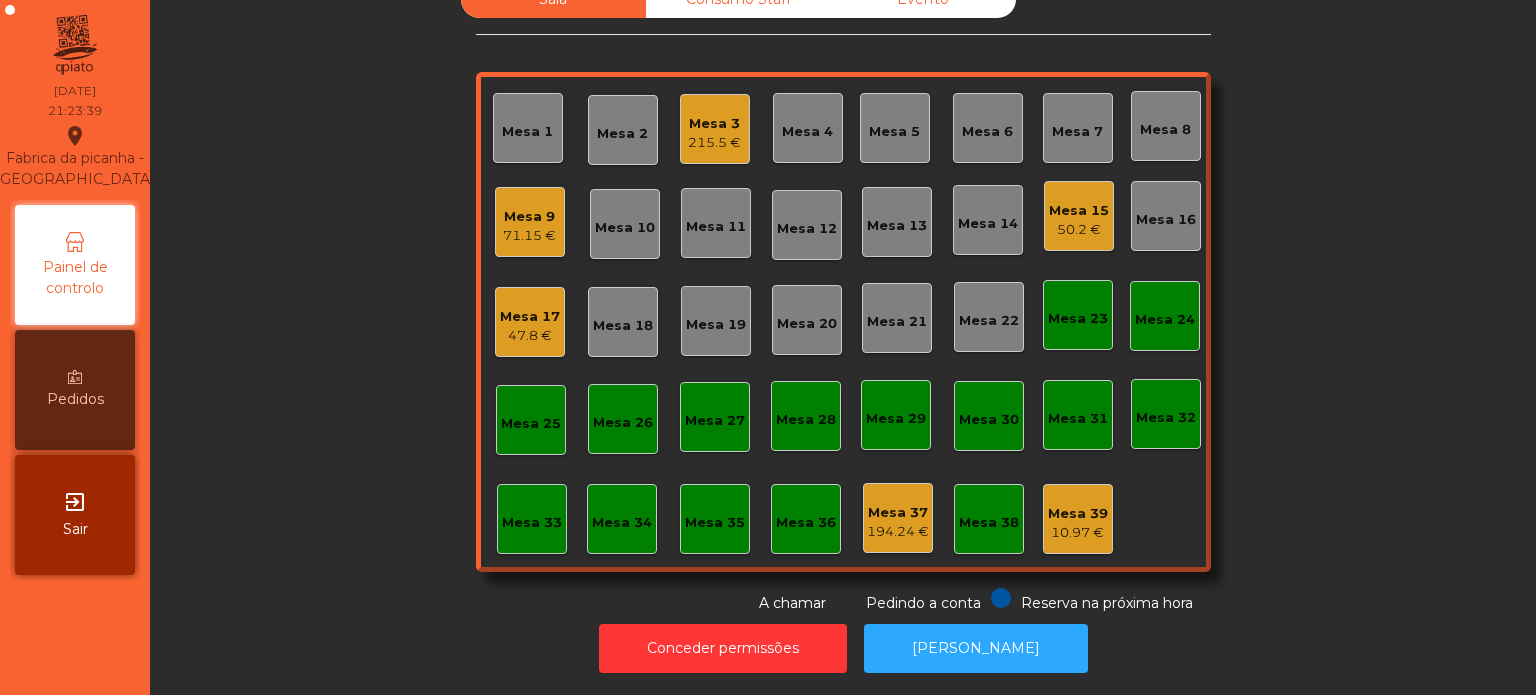 click on "Mesa 13" 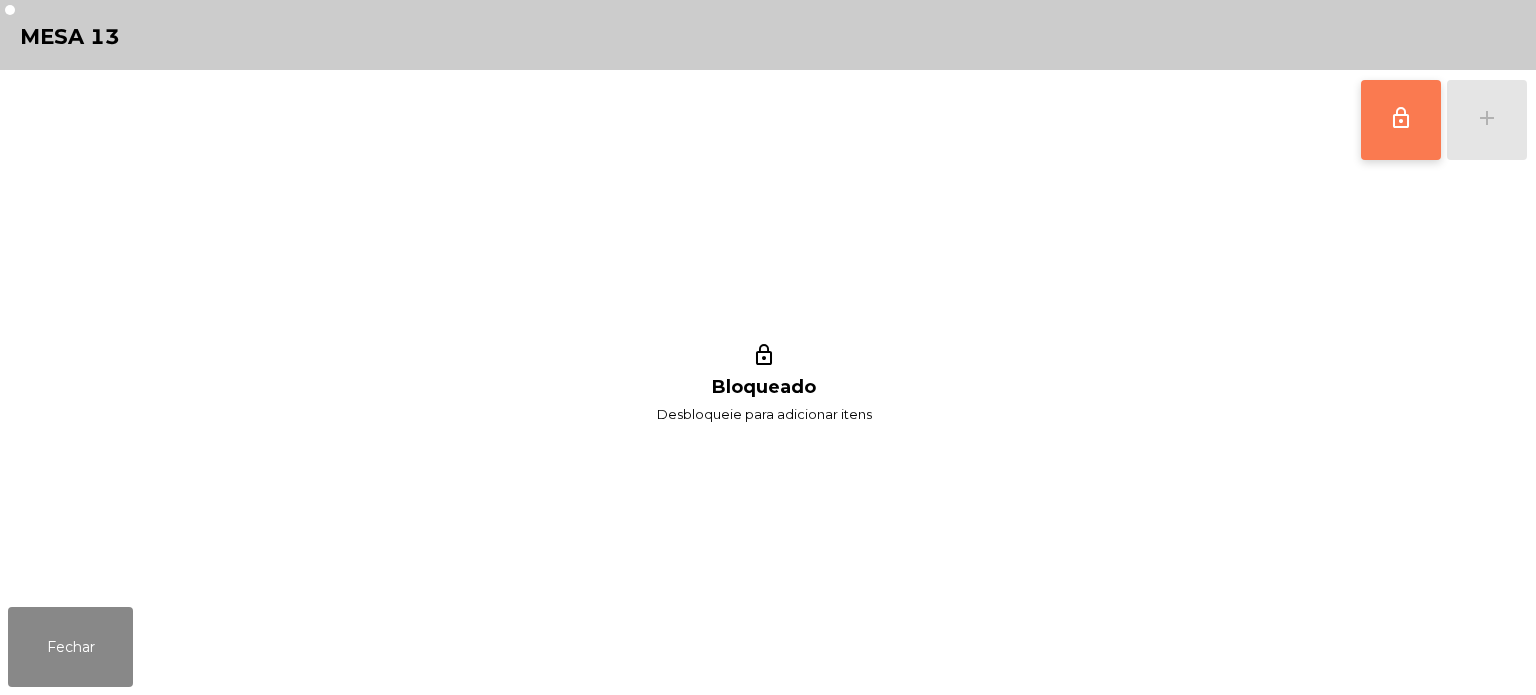 click on "lock_outline" 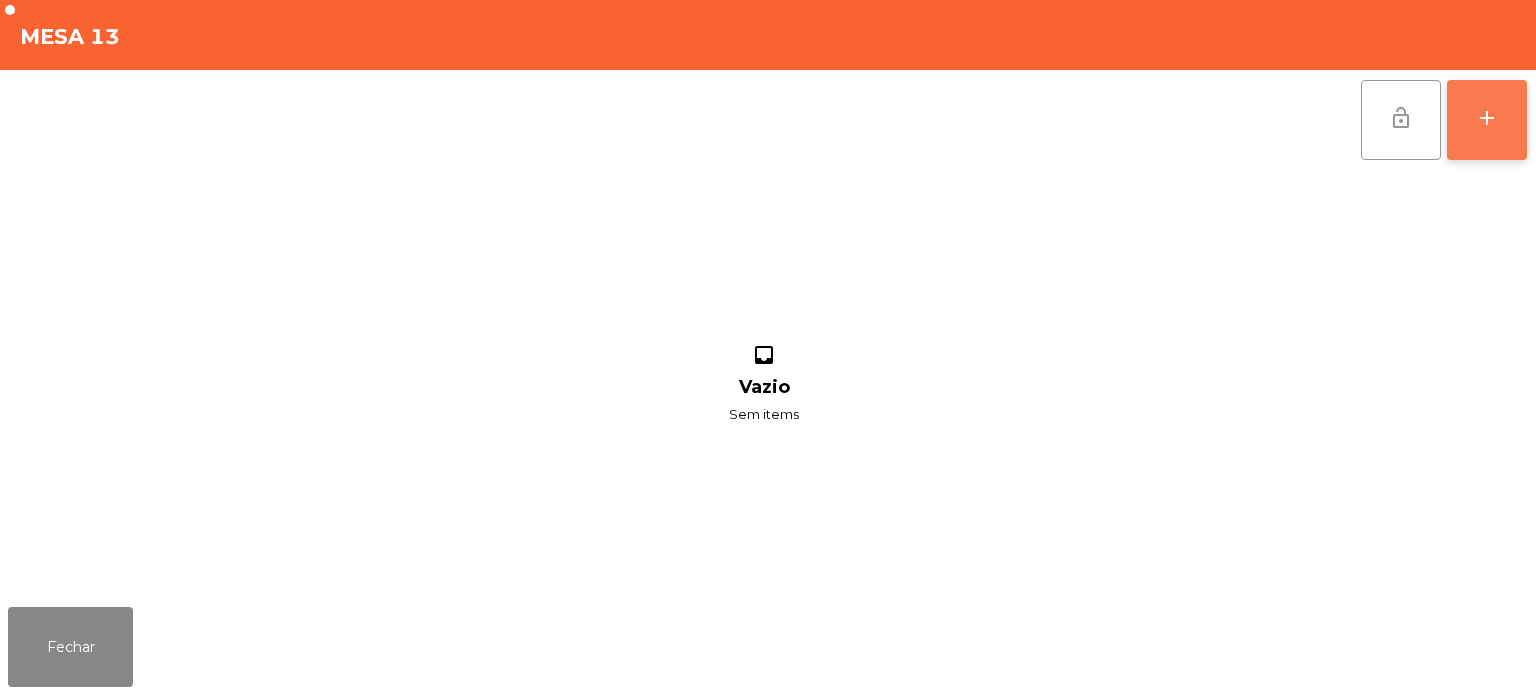 click on "add" 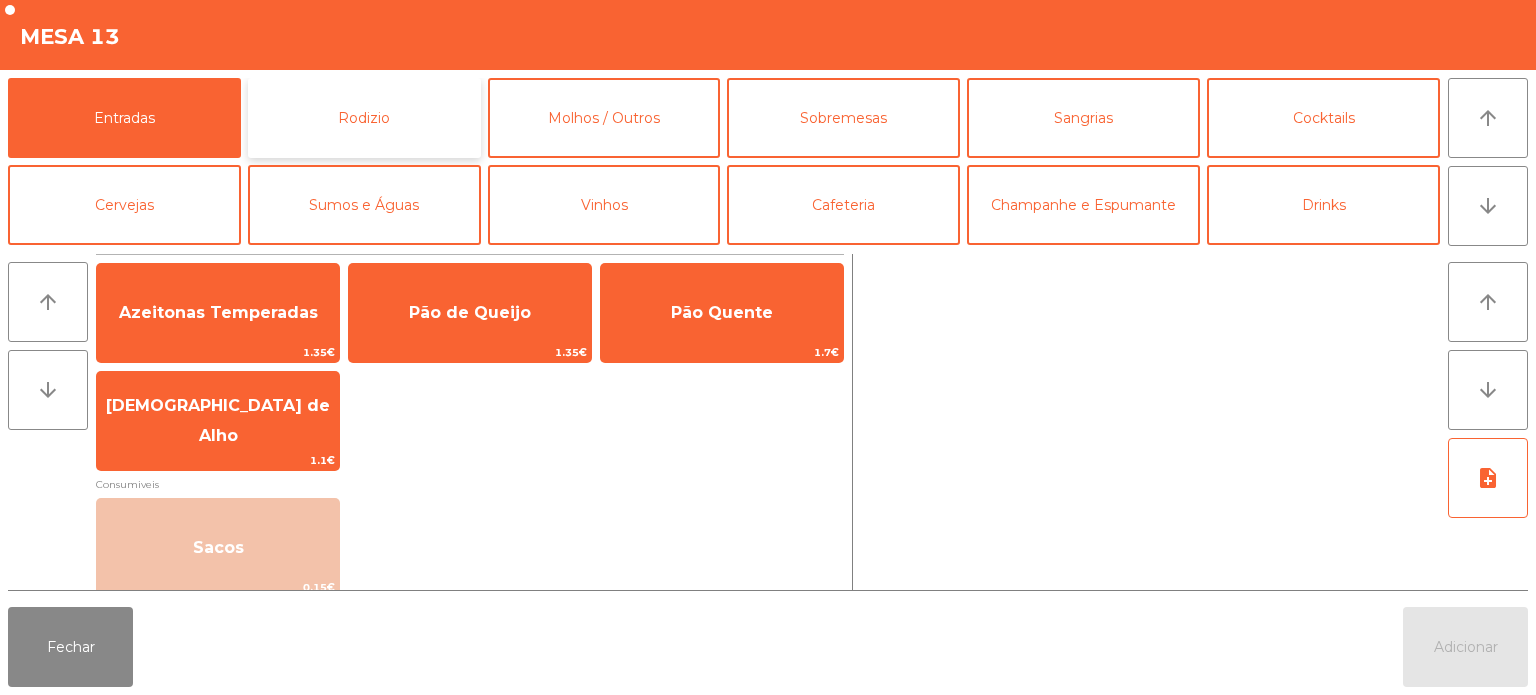 click on "Rodizio" 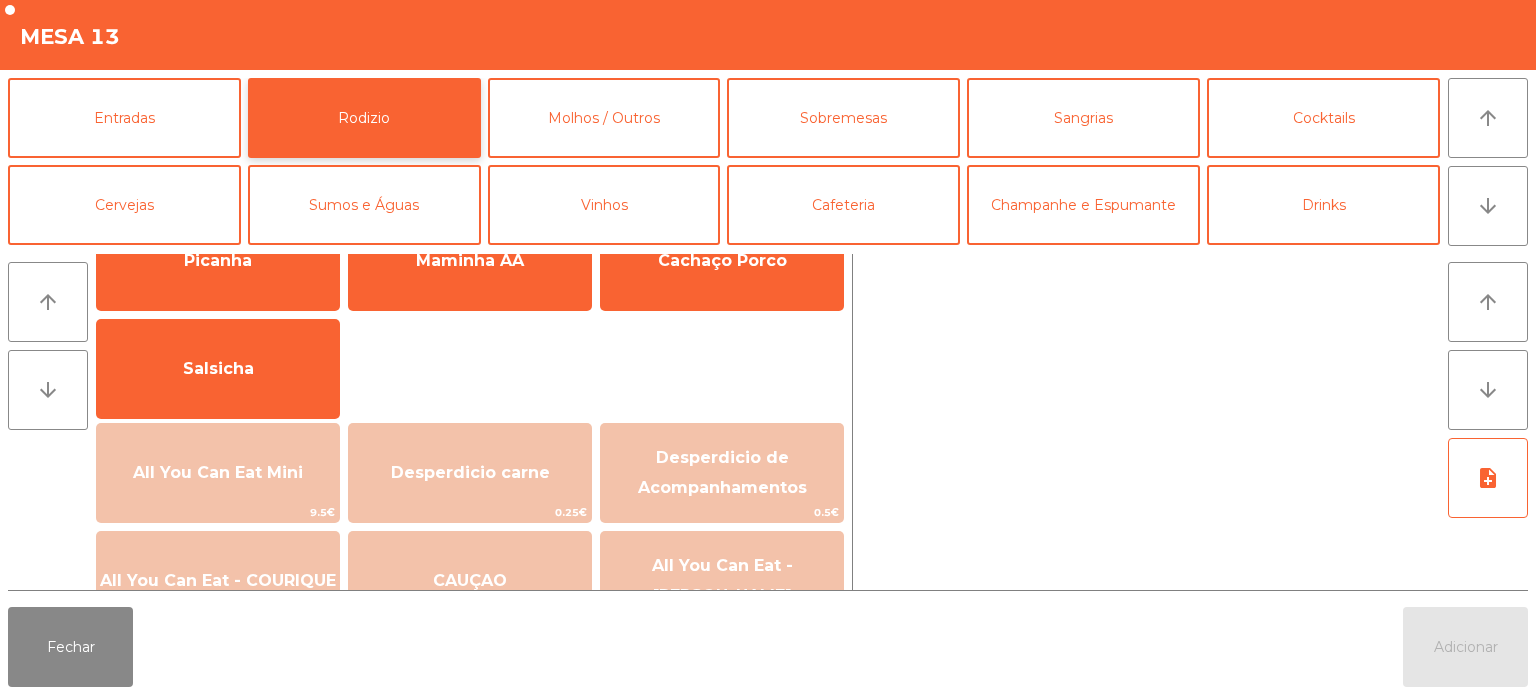 scroll, scrollTop: 82, scrollLeft: 0, axis: vertical 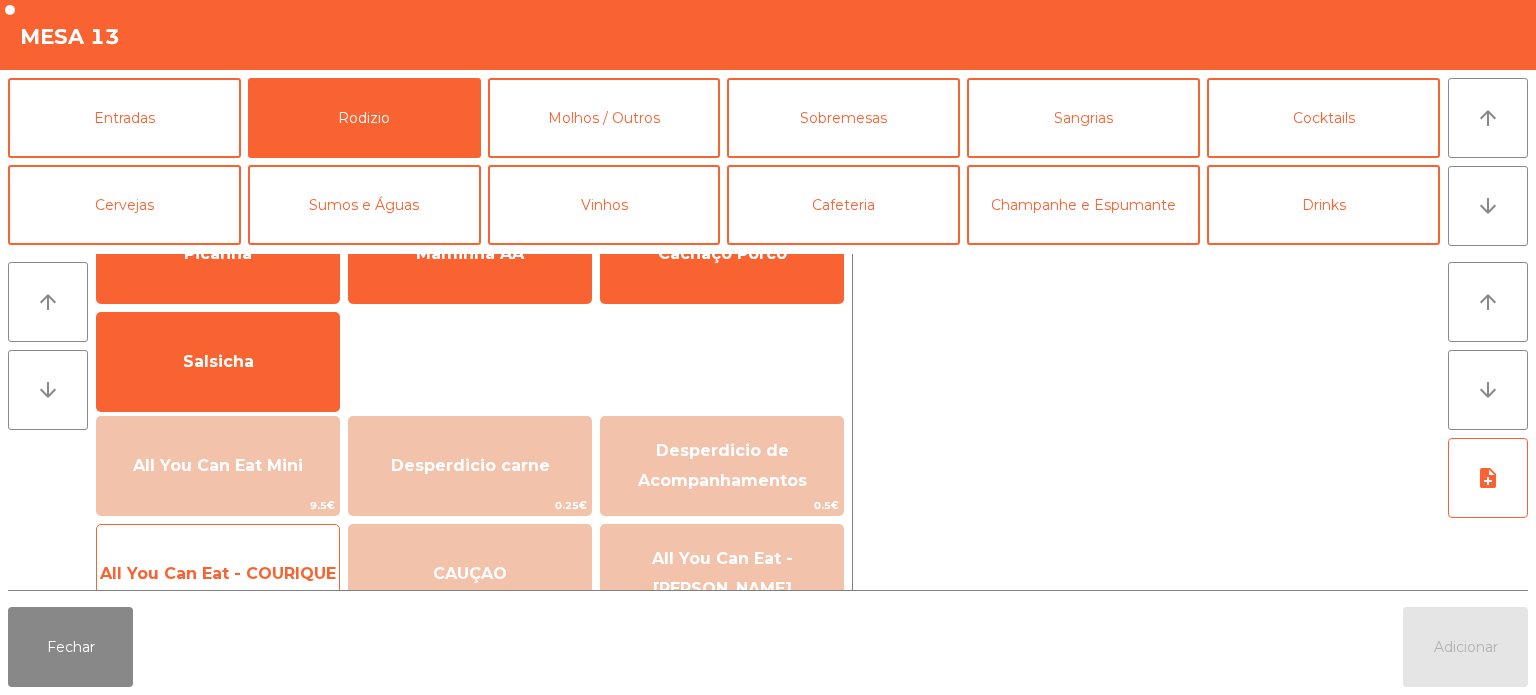 click on "All You Can Eat - COURIQUE   20.95€" 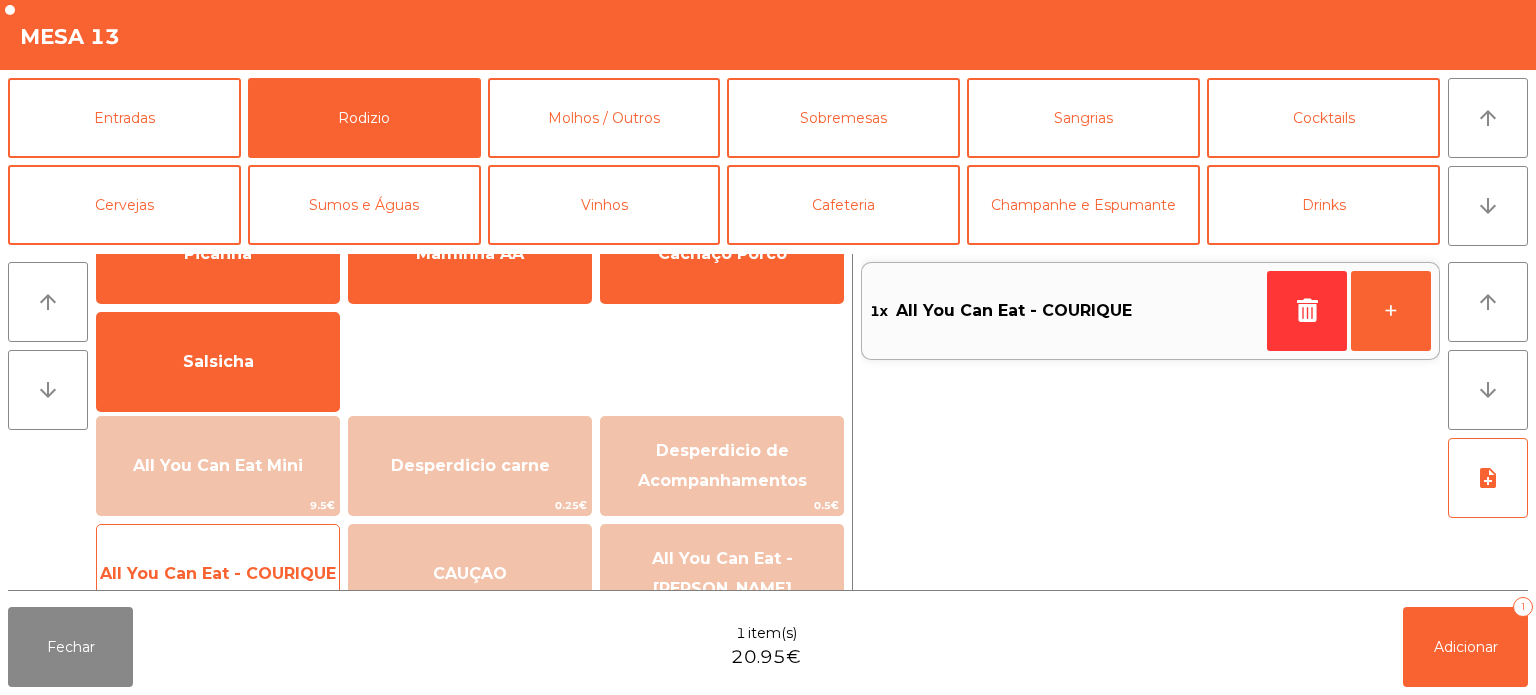click on "All You Can Eat - COURIQUE" 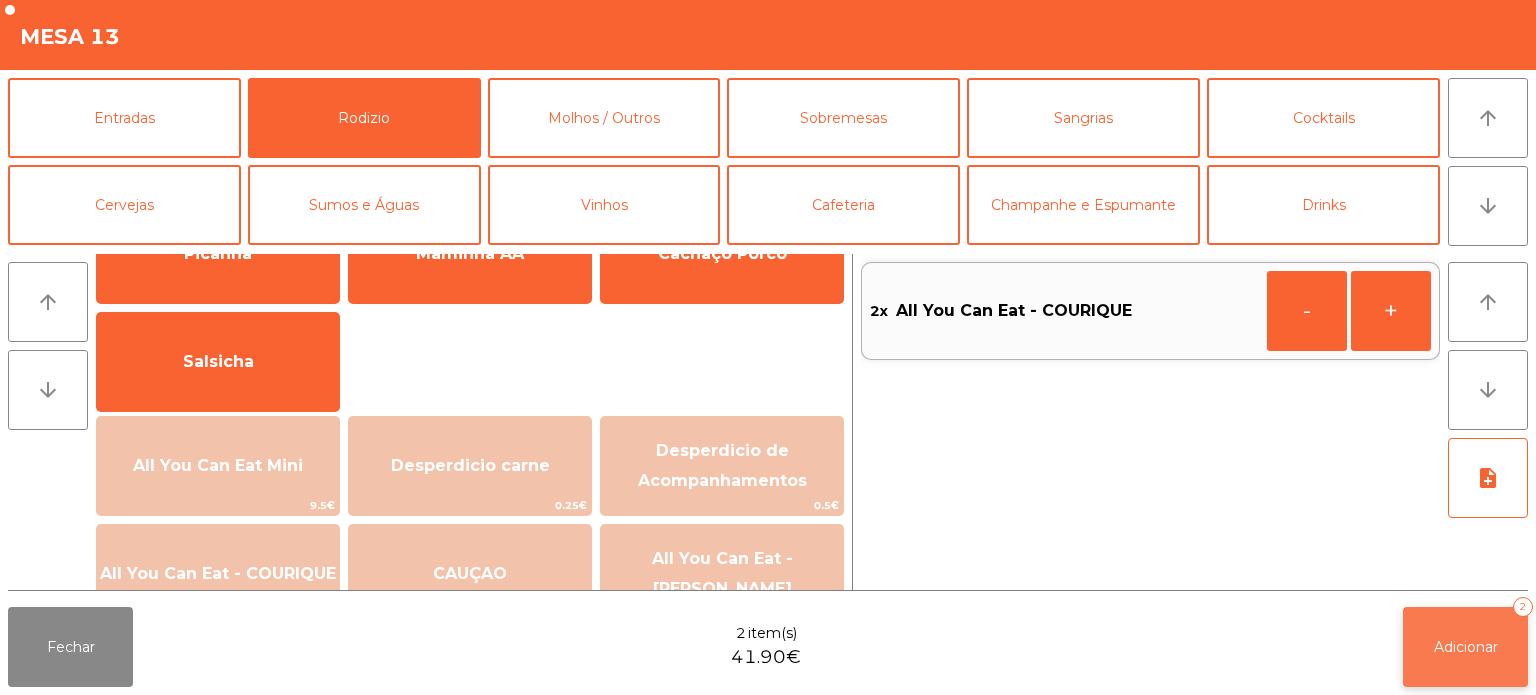 click on "Adicionar   2" 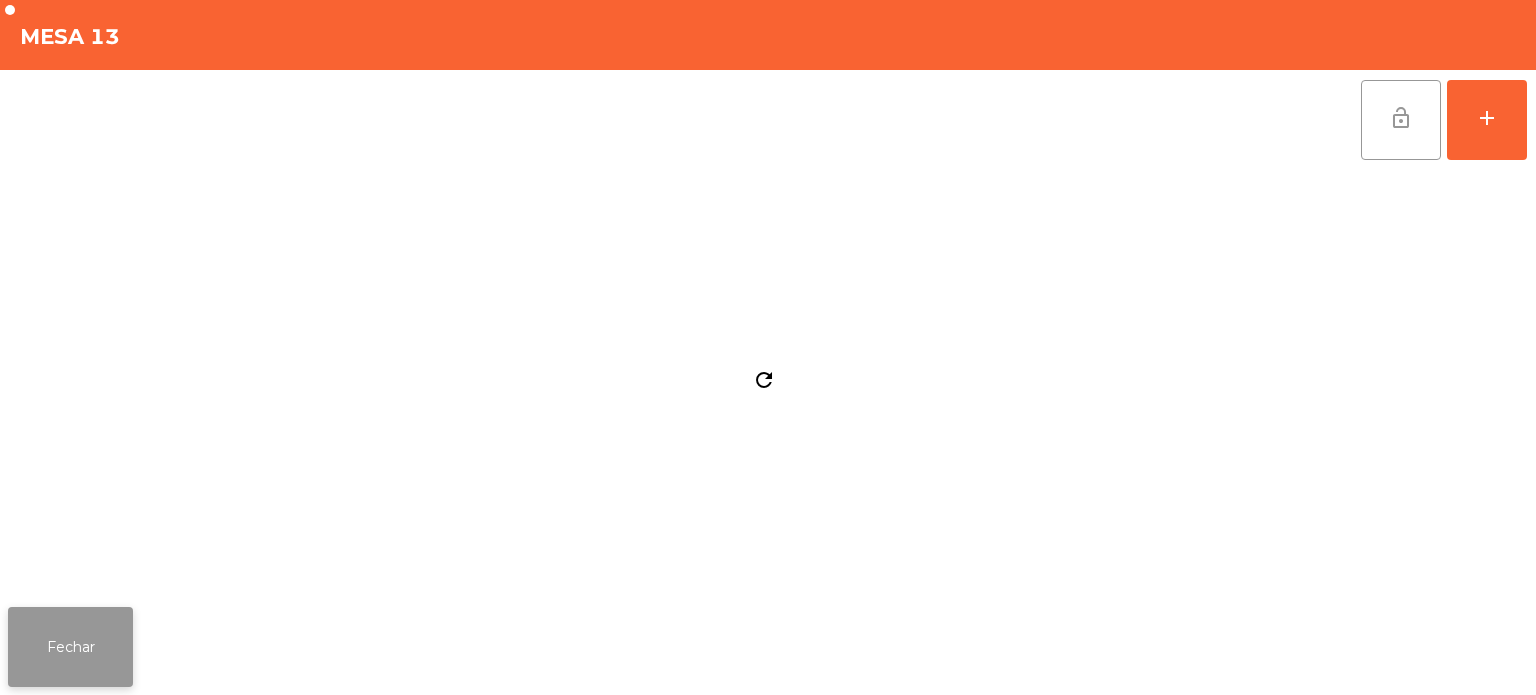 click on "Fechar" 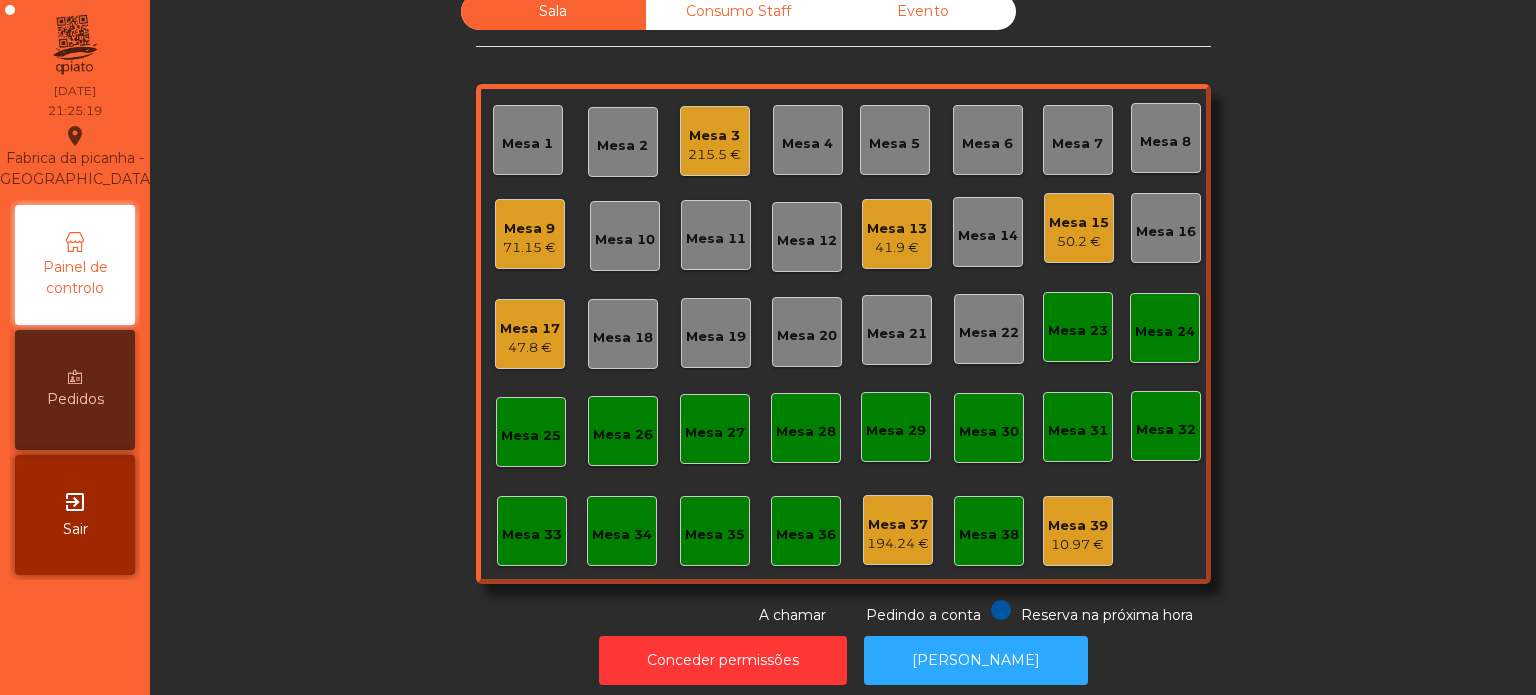 scroll, scrollTop: 0, scrollLeft: 0, axis: both 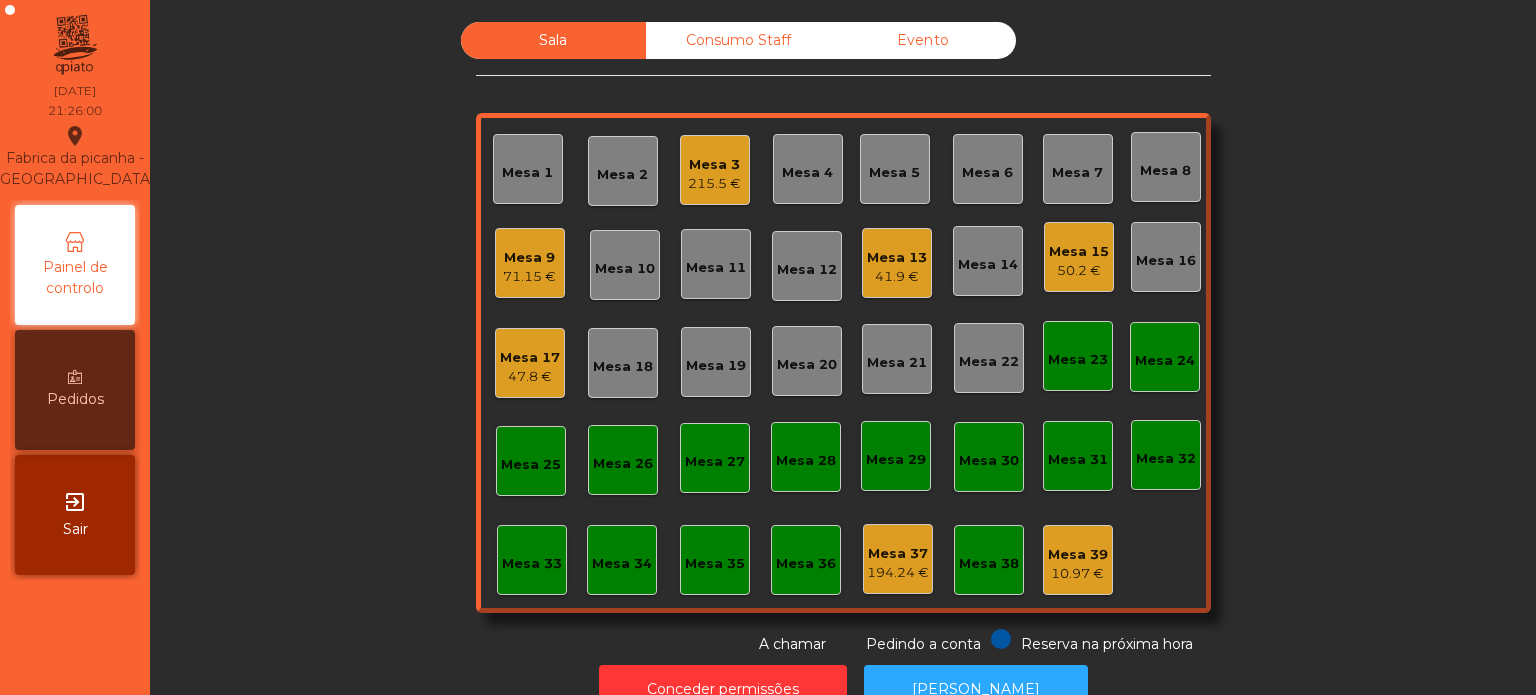 click on "Mesa 7" 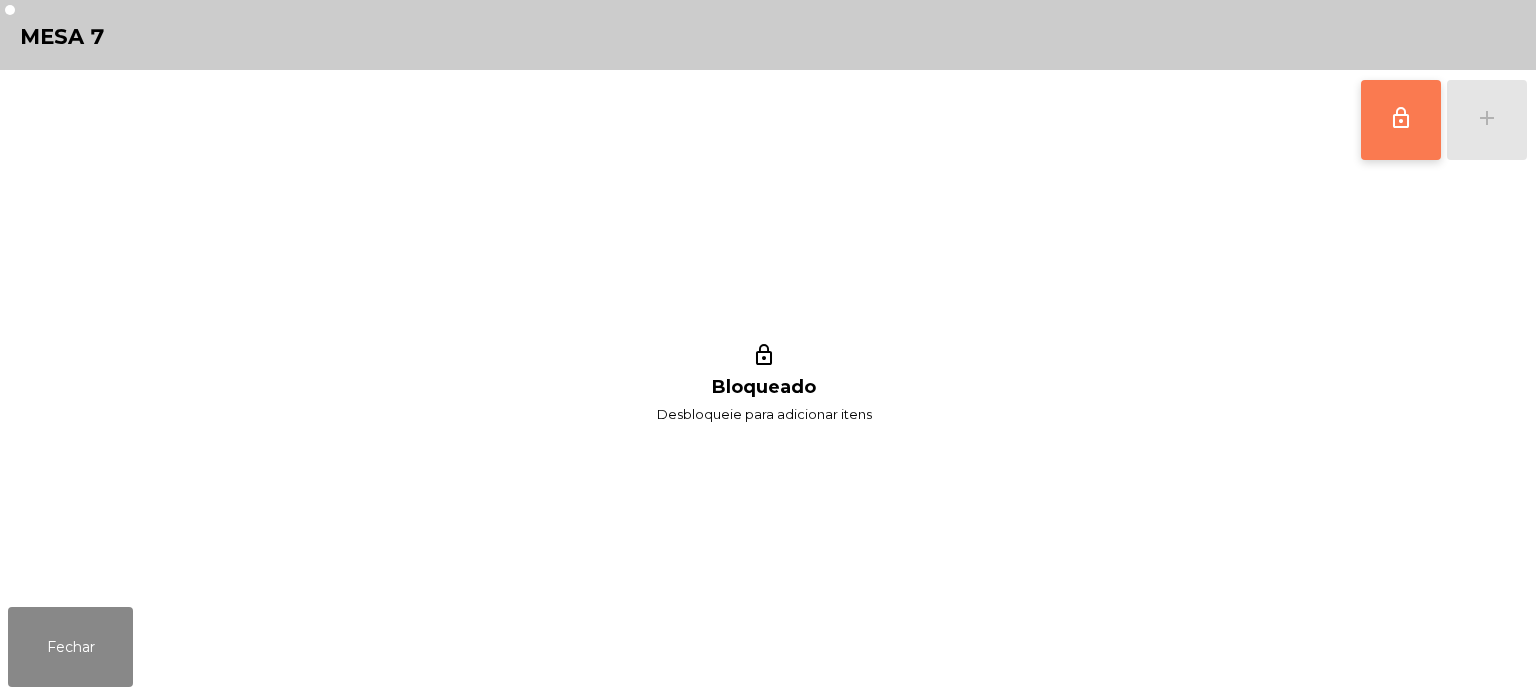 click on "lock_outline" 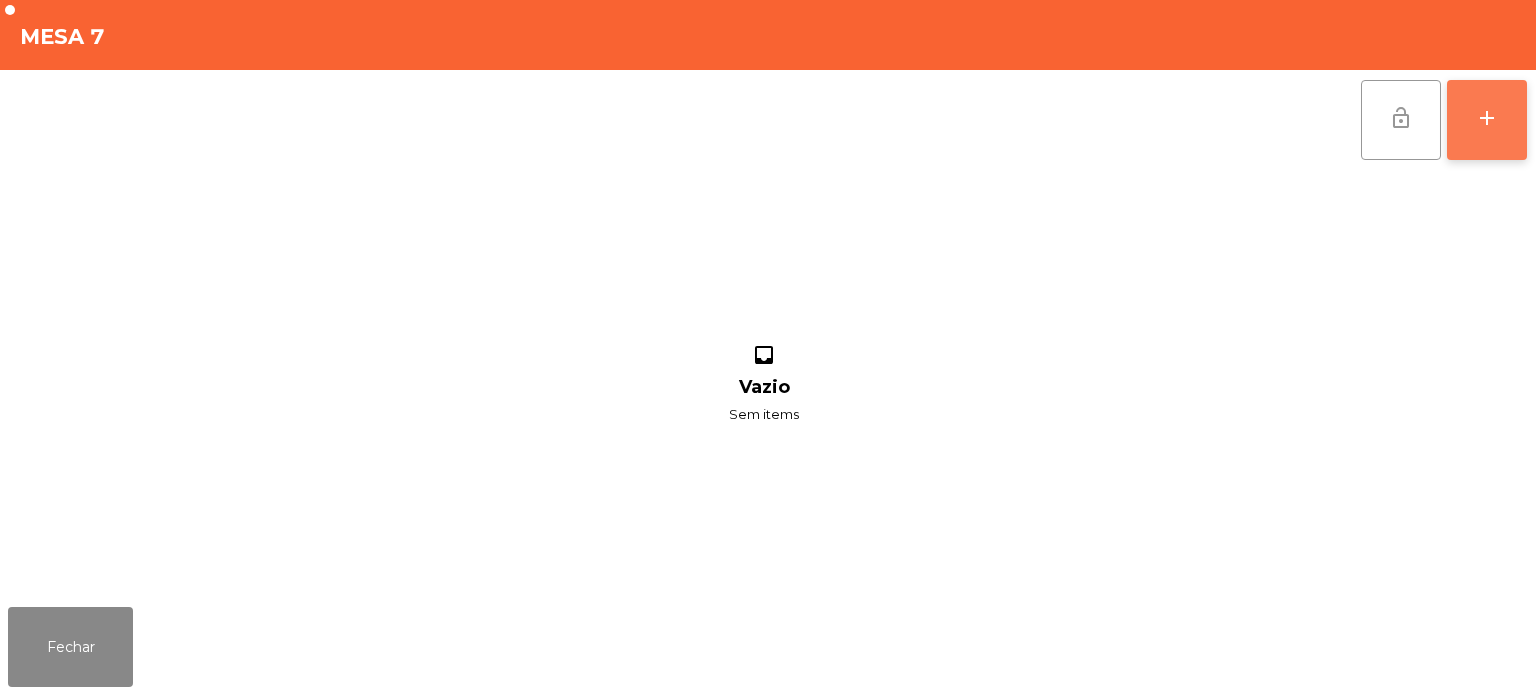click on "add" 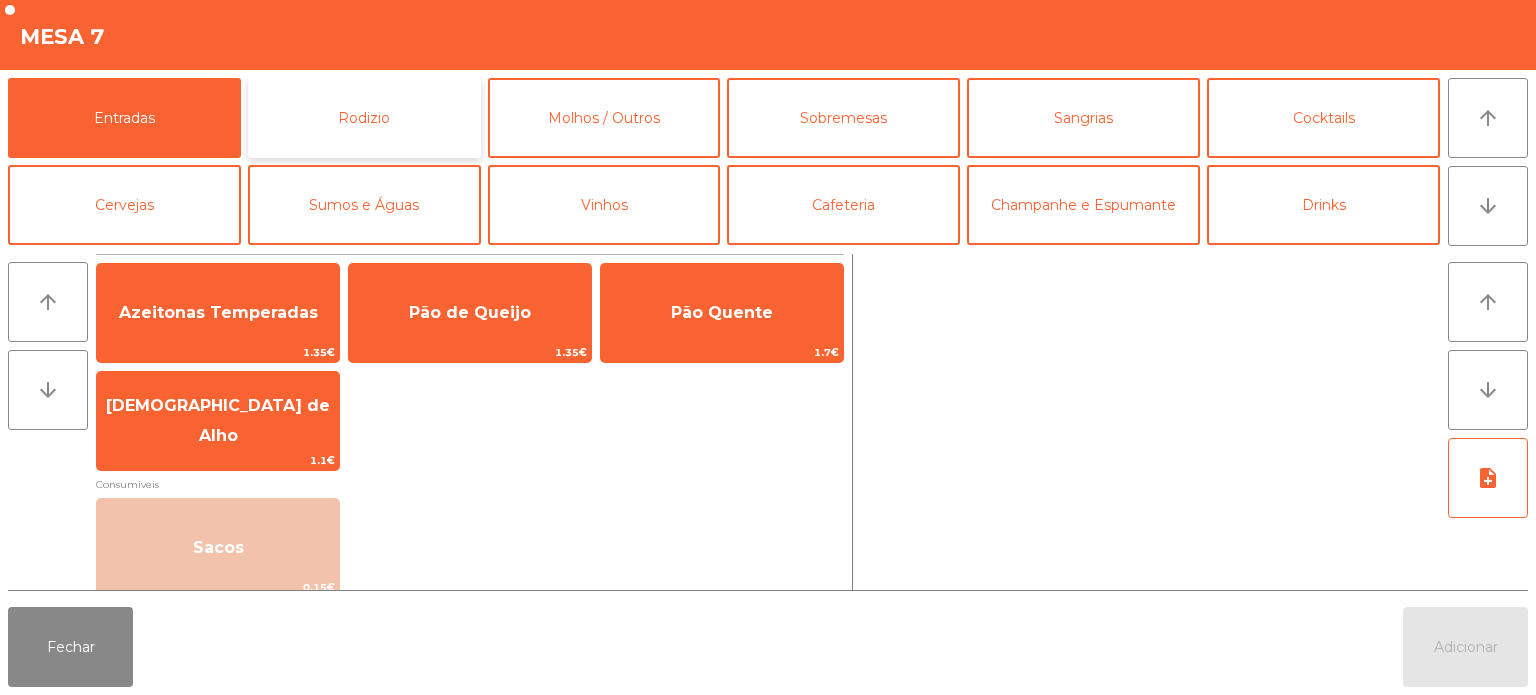 click on "Rodizio" 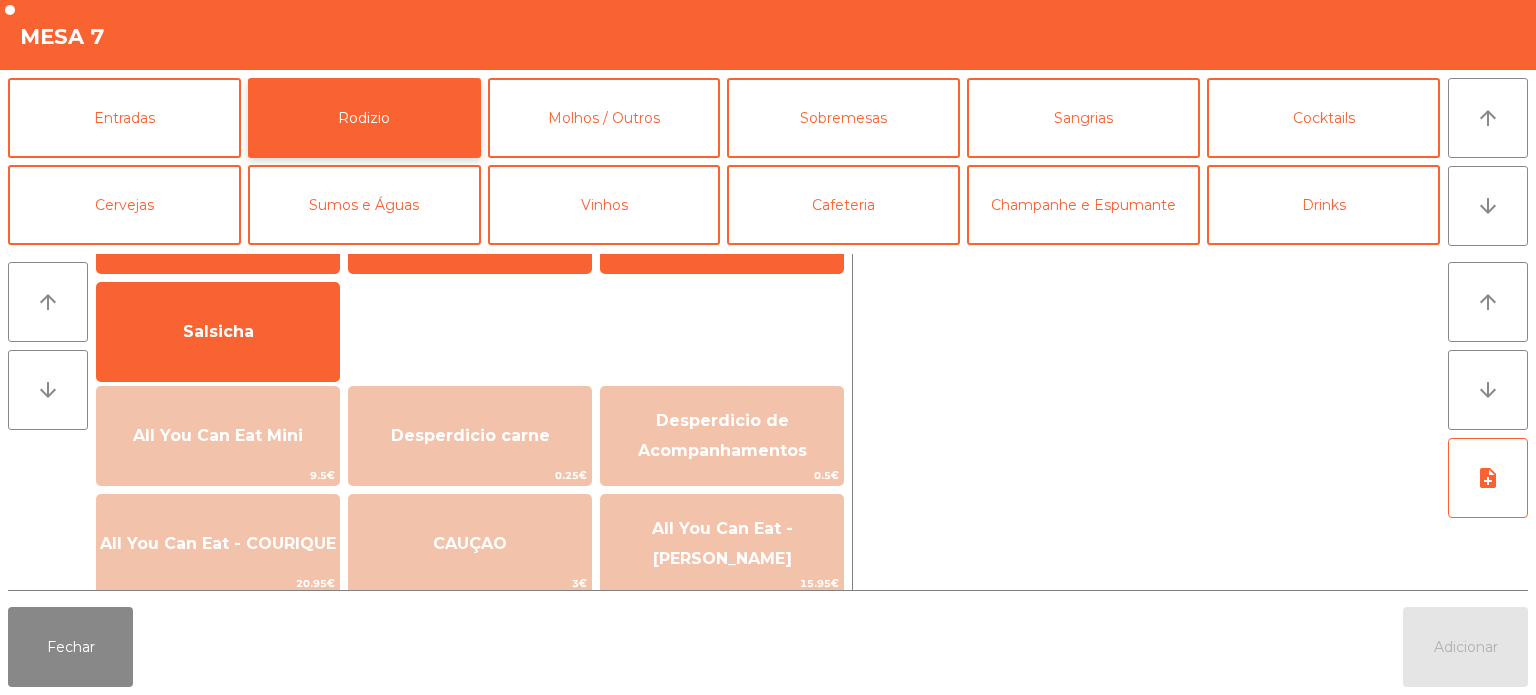 scroll, scrollTop: 112, scrollLeft: 0, axis: vertical 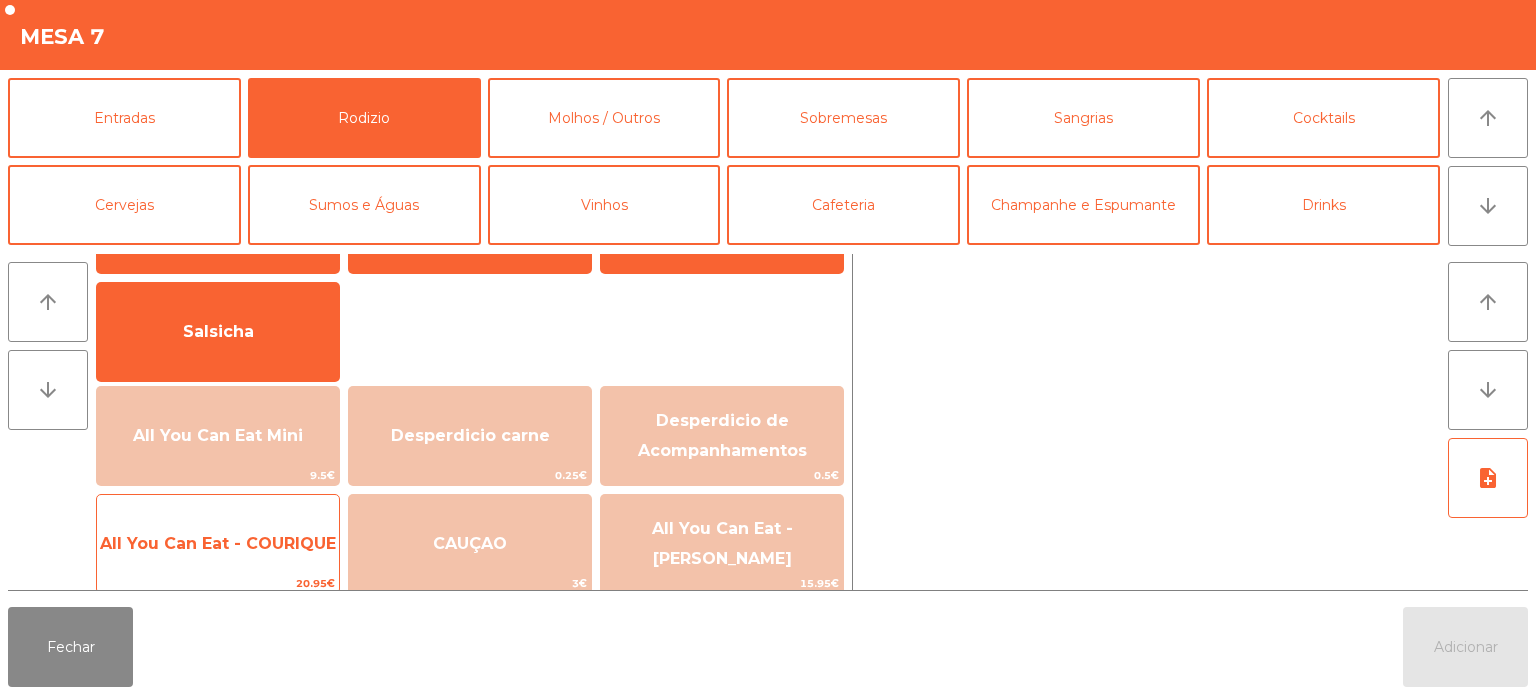 click on "All You Can Eat - COURIQUE" 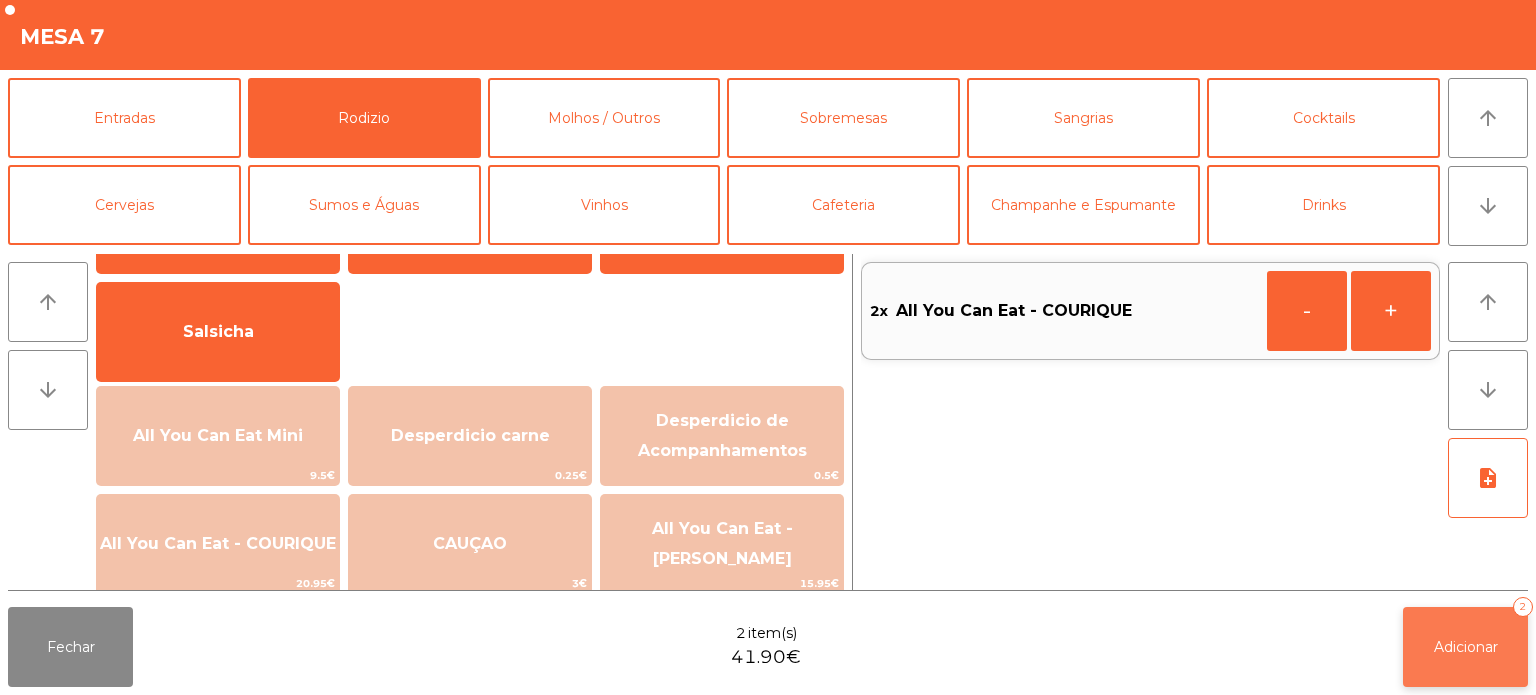 click on "Adicionar   2" 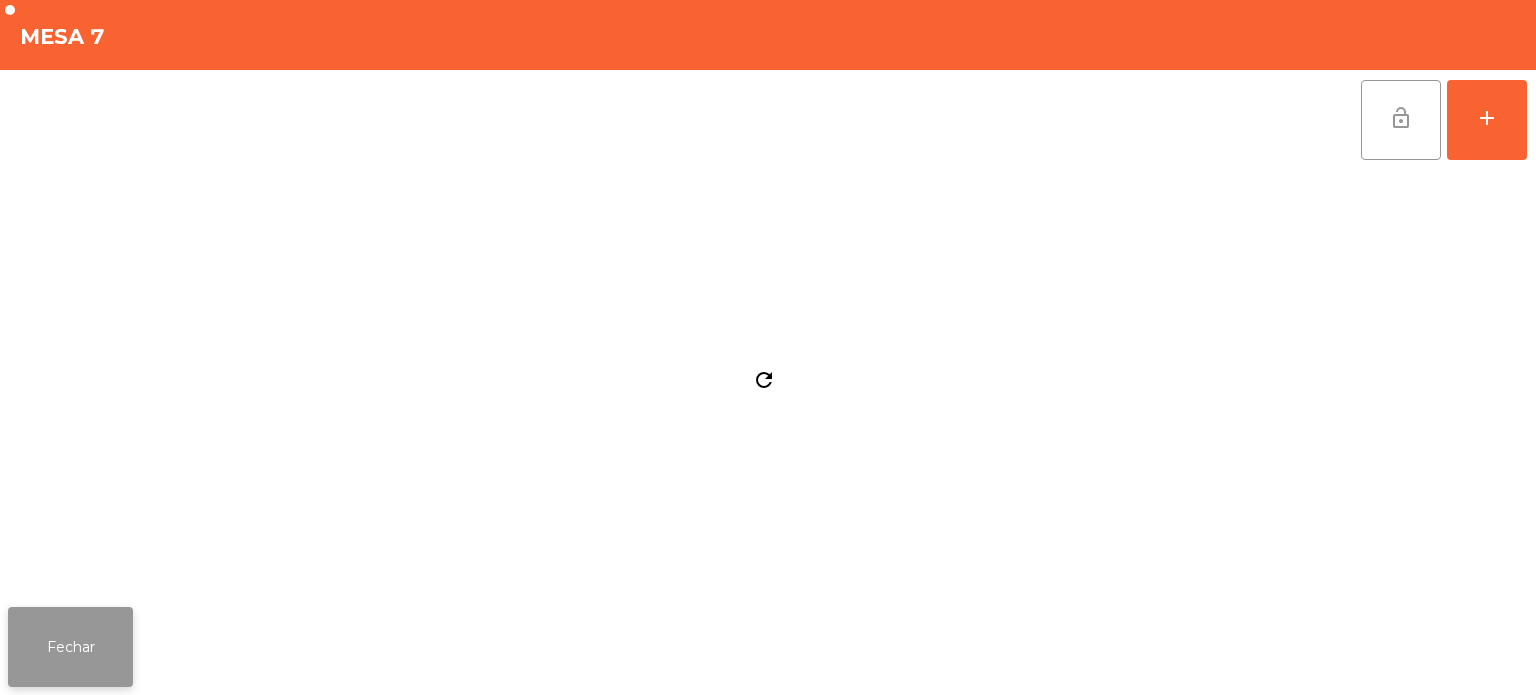 click on "Fechar" 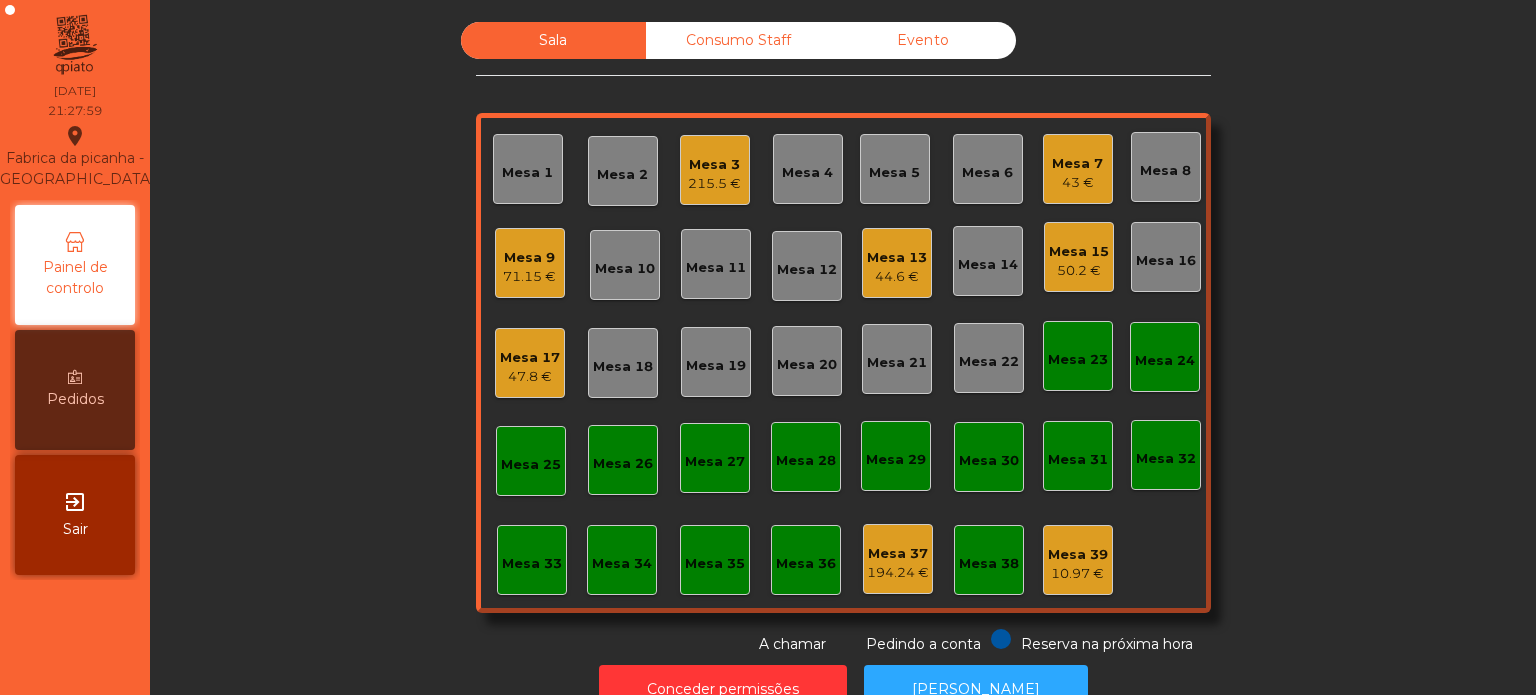 click on "Mesa 7" 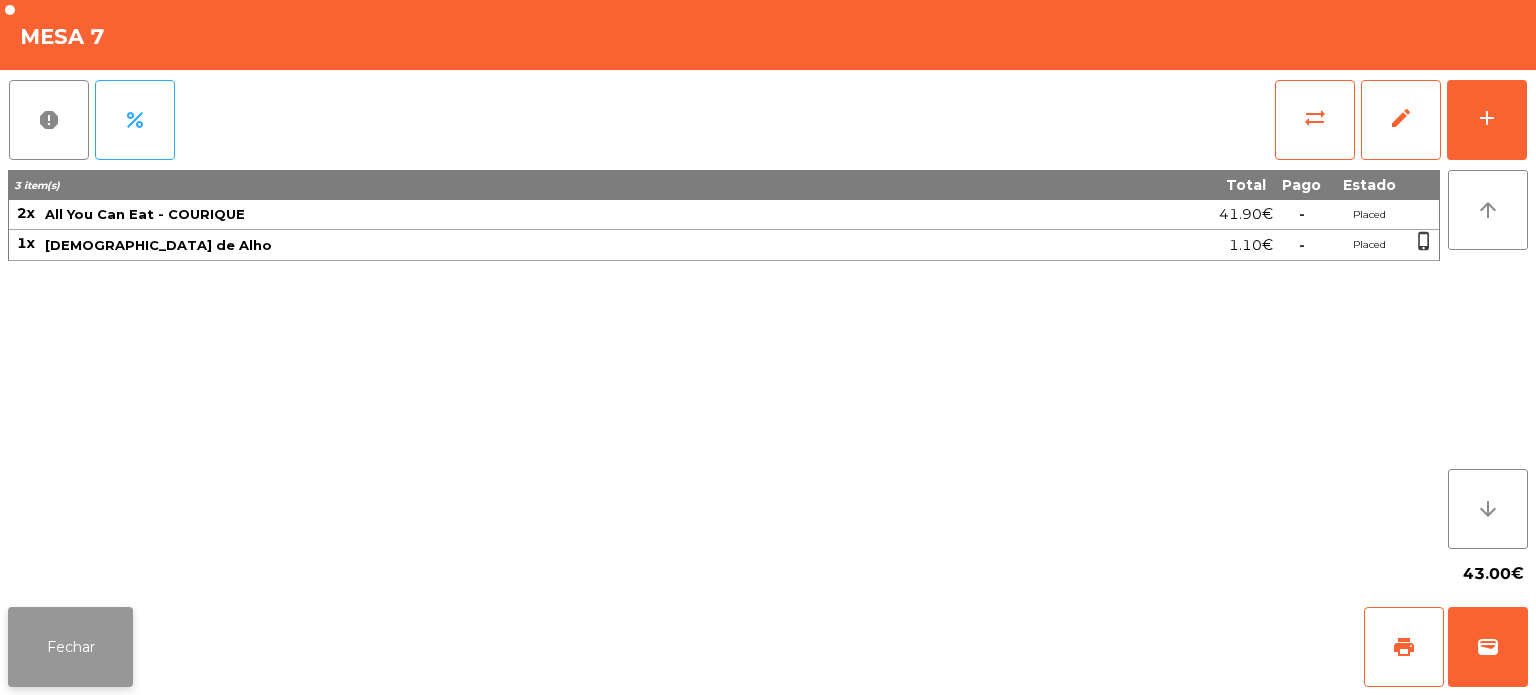 click on "Fechar" 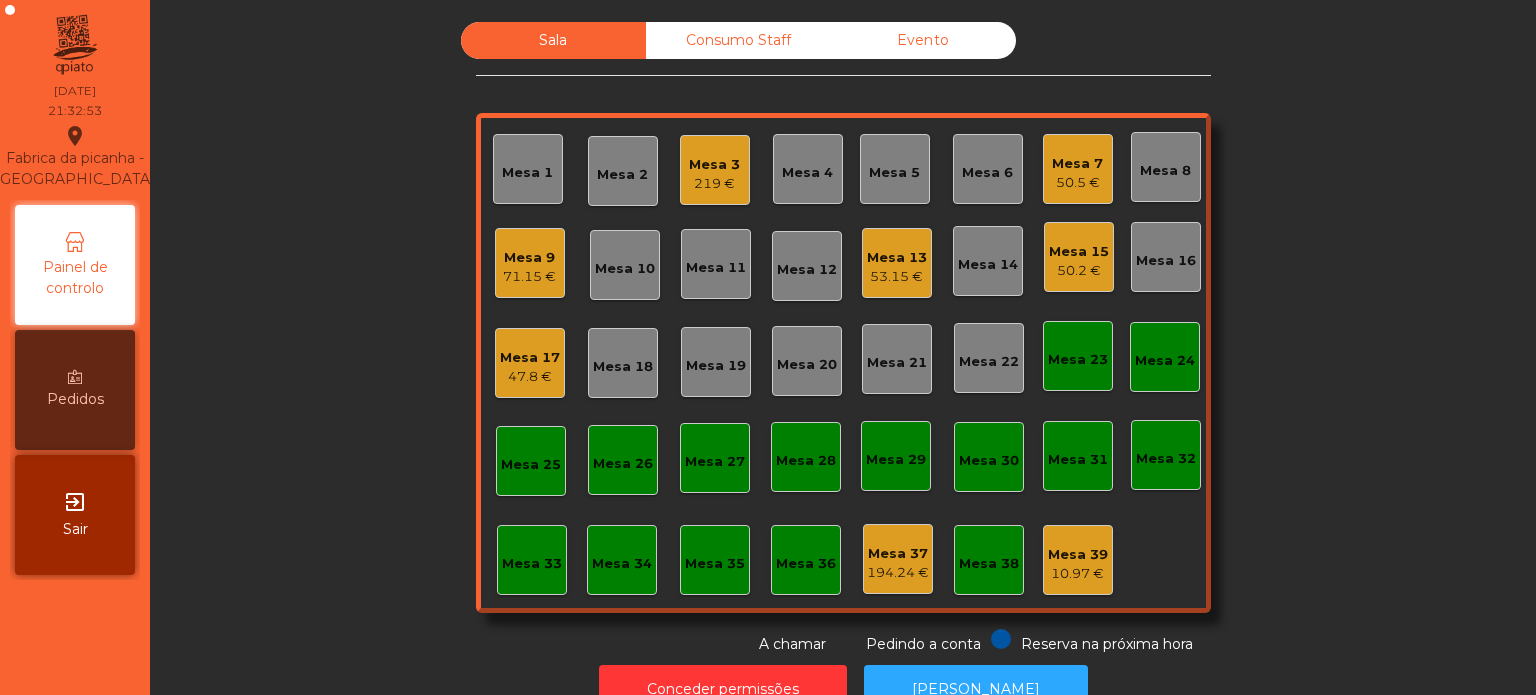 click on "Mesa 16" 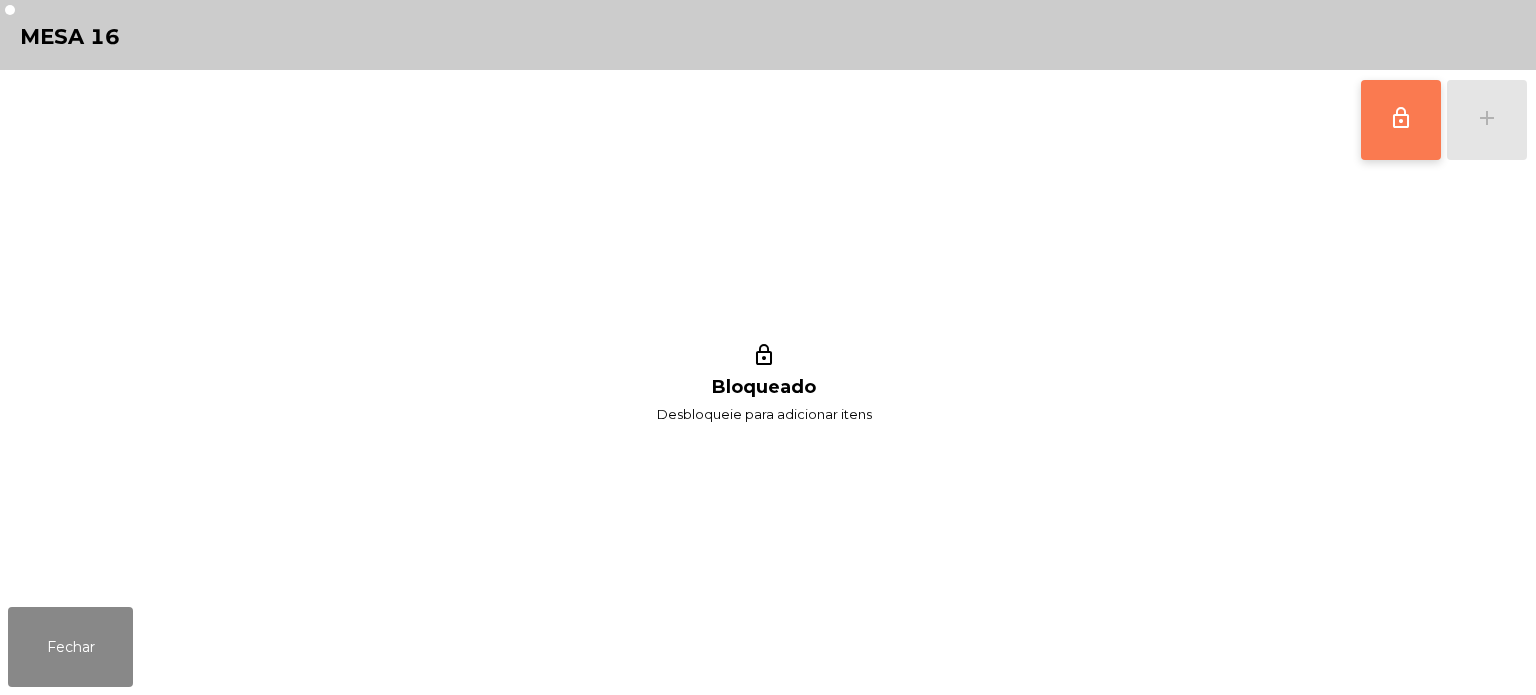 click on "lock_outline" 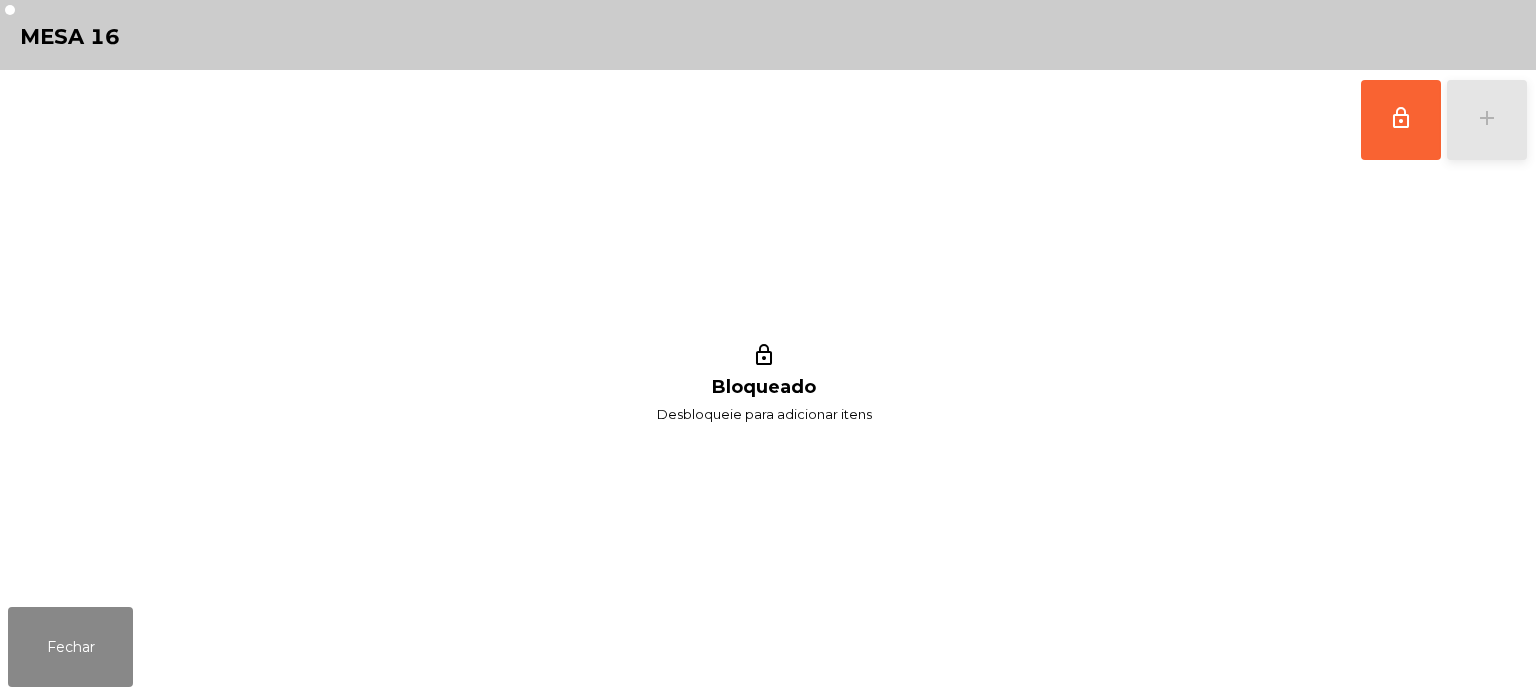 click on "add" 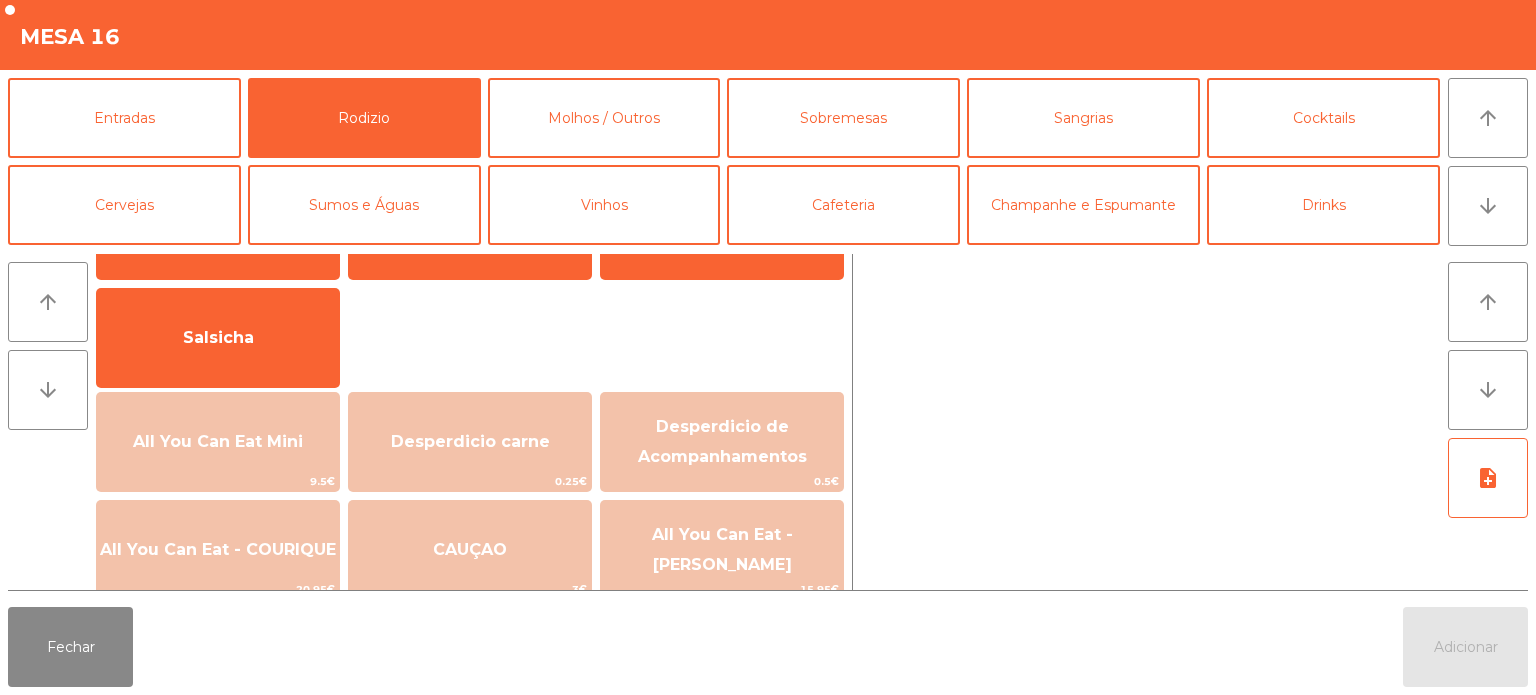 scroll, scrollTop: 132, scrollLeft: 0, axis: vertical 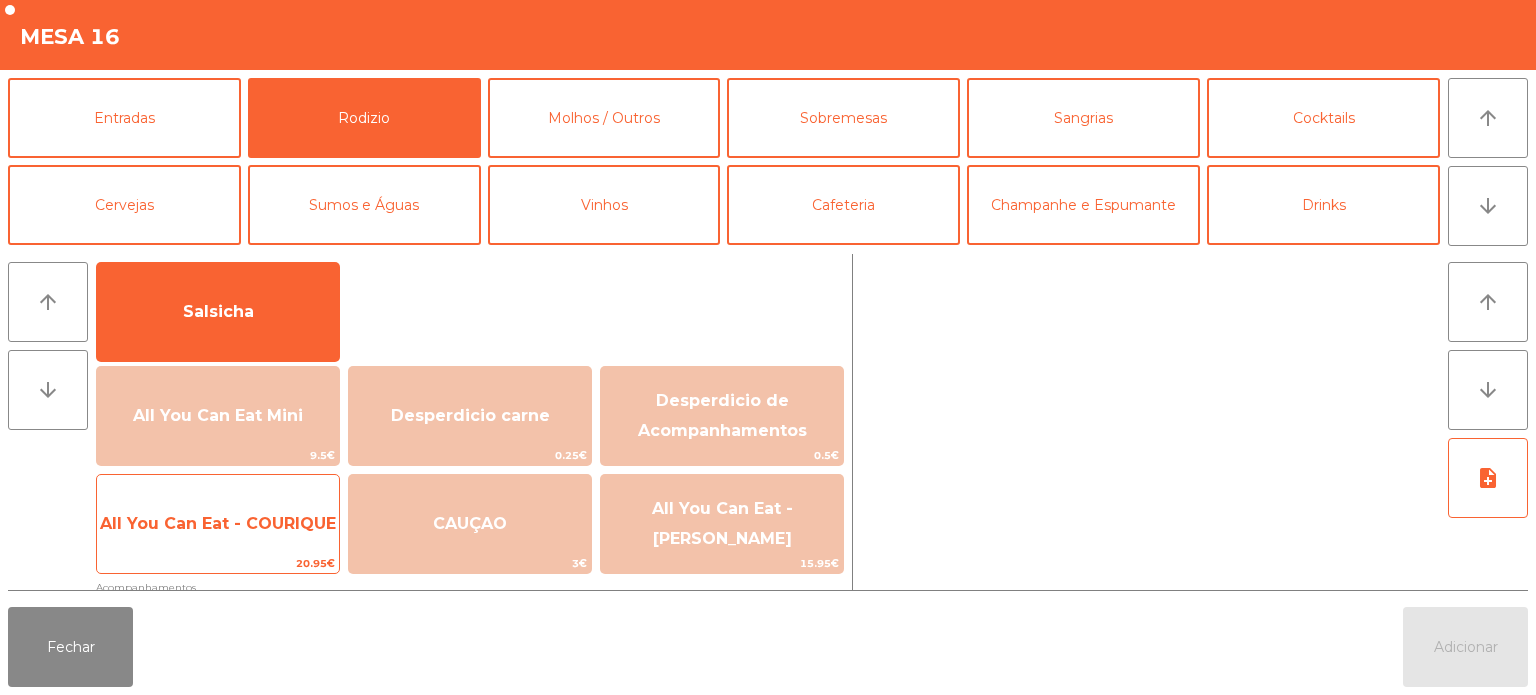 click on "All You Can Eat - COURIQUE" 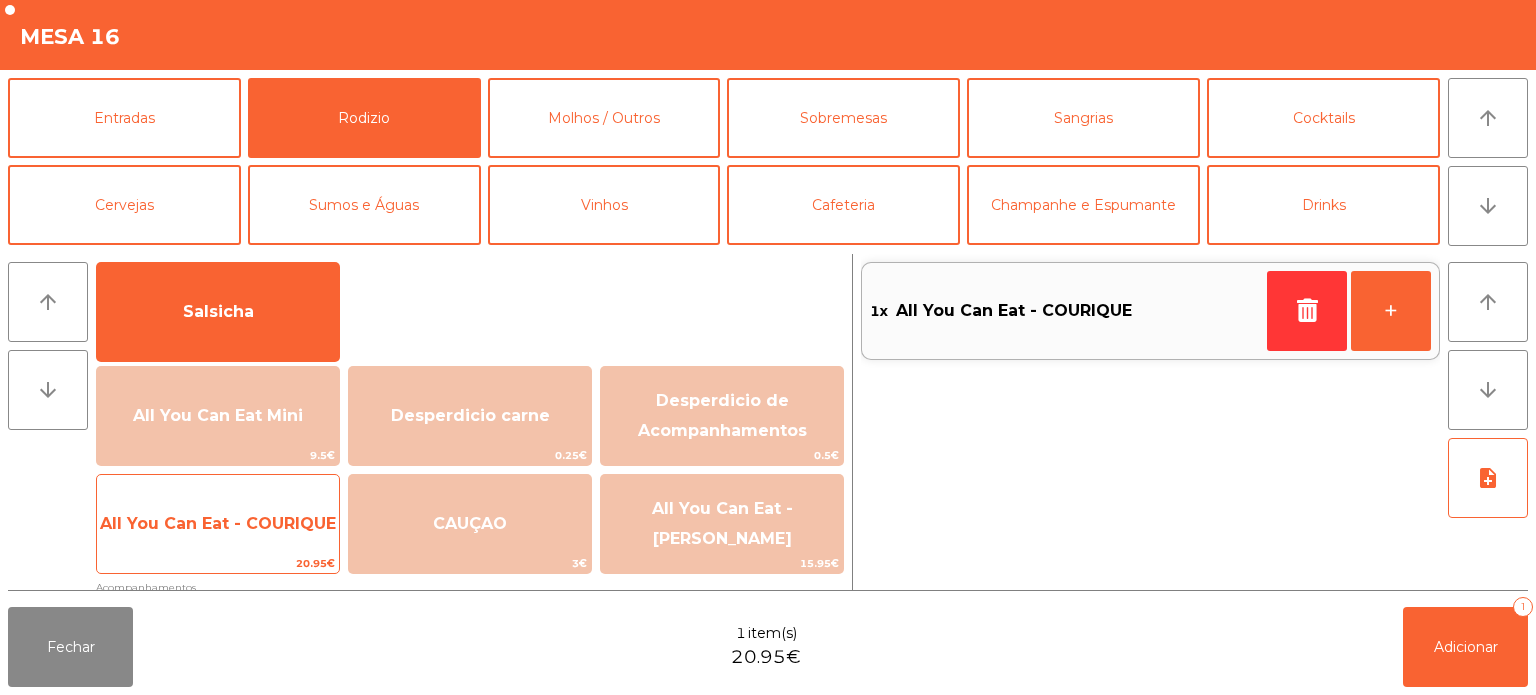 click on "All You Can Eat - COURIQUE" 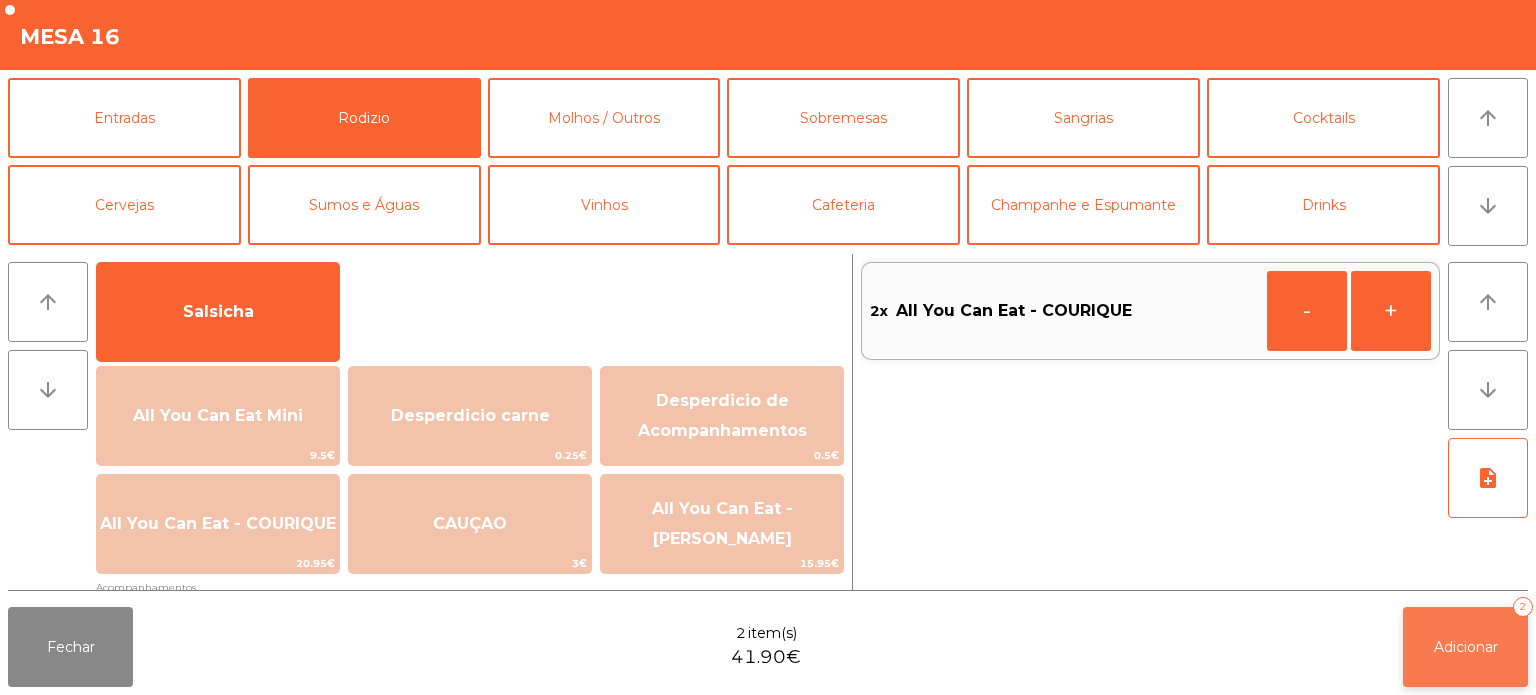 click on "Adicionar   2" 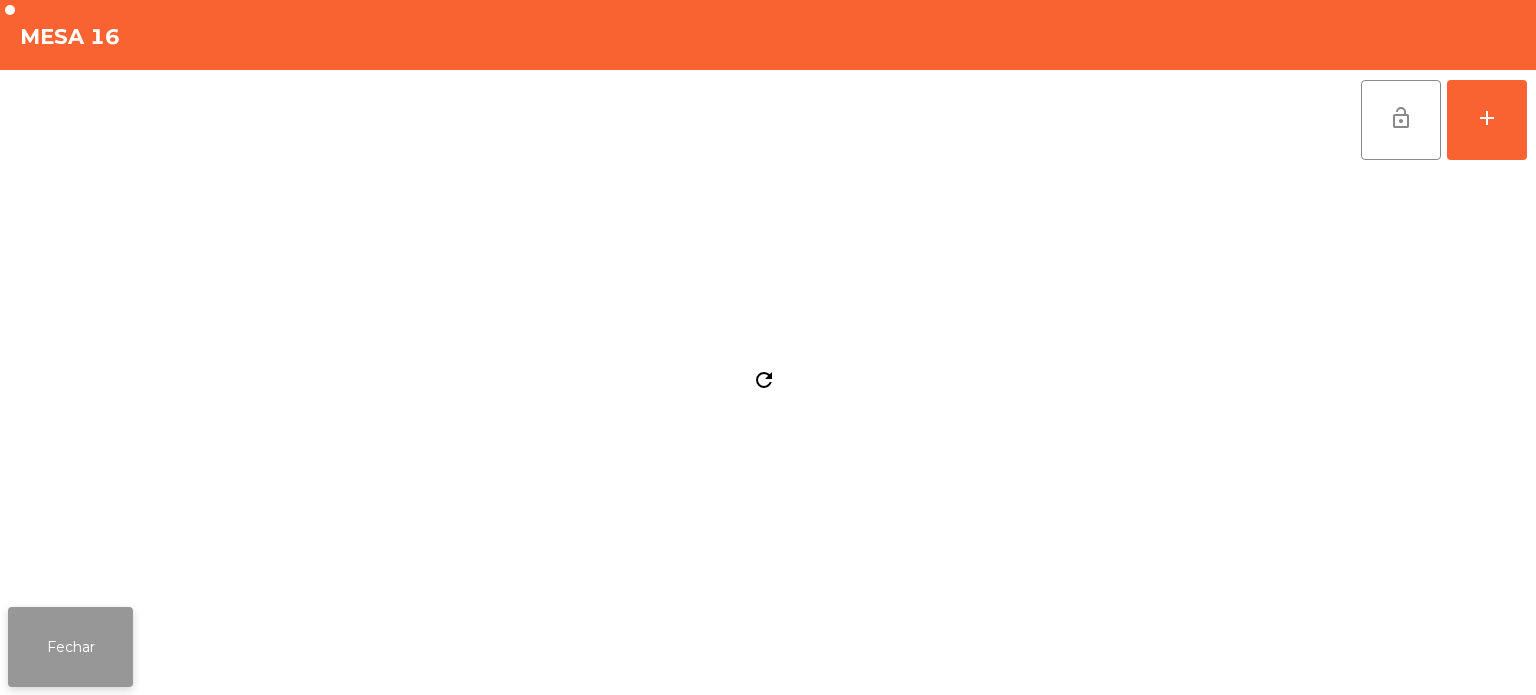 click on "Fechar" 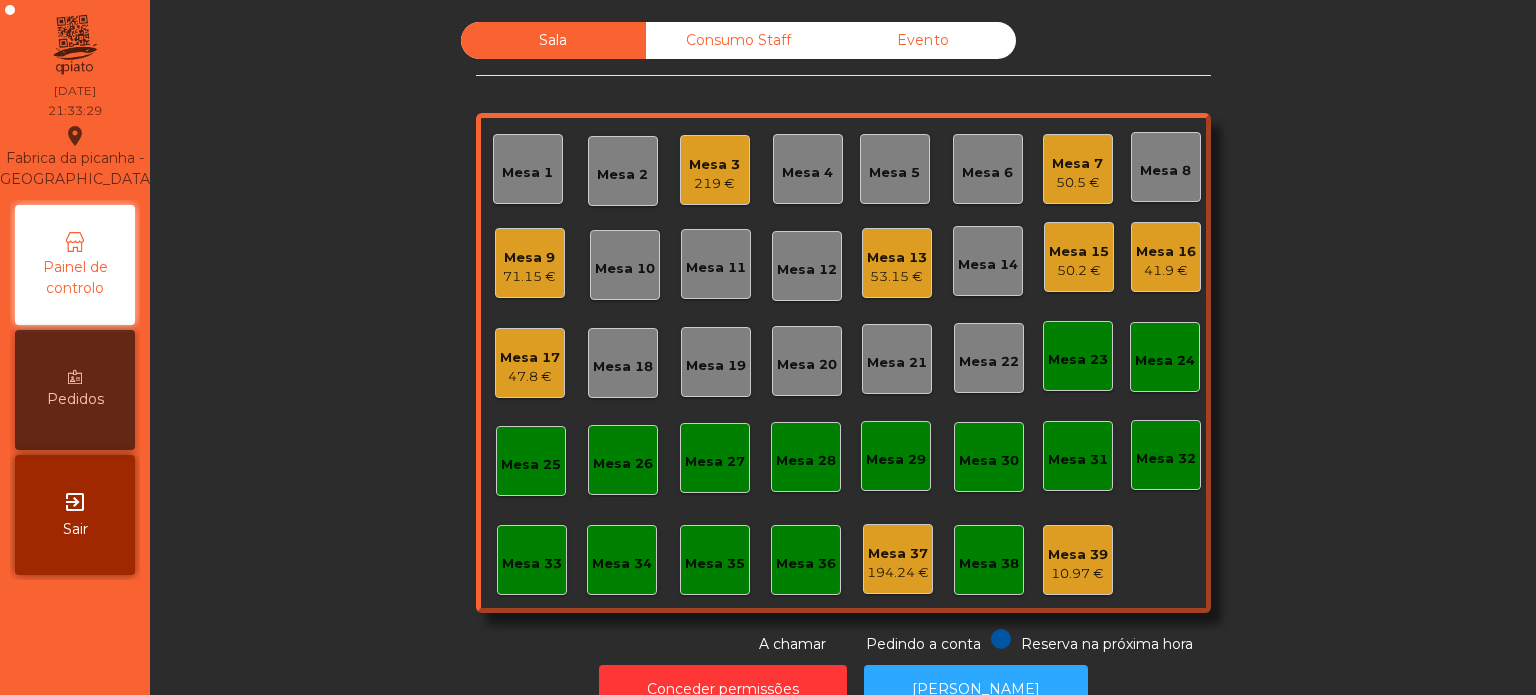 click on "Sala   Consumo Staff   Evento   Mesa 1   [GEOGRAPHIC_DATA] 3   219 €   [GEOGRAPHIC_DATA] 4   Mesa 5   Mesa 6   Mesa 7   50.5 €   Mesa 8   Mesa 9   71.15 €   Mesa 10   Mesa 11   Mesa 12   Mesa 13   53.15 €   Mesa 14   [GEOGRAPHIC_DATA] 15   50.2 €   Mesa 16   41.9 €   Mesa 17   47.8 €   [GEOGRAPHIC_DATA] 18   [GEOGRAPHIC_DATA] 19   [GEOGRAPHIC_DATA] 20   [GEOGRAPHIC_DATA] 21   [GEOGRAPHIC_DATA] 22   [GEOGRAPHIC_DATA] 23   [GEOGRAPHIC_DATA] 24   [GEOGRAPHIC_DATA] 25   [GEOGRAPHIC_DATA] 26   [GEOGRAPHIC_DATA] 27   [GEOGRAPHIC_DATA] 28   [GEOGRAPHIC_DATA] 29   [GEOGRAPHIC_DATA] 30   [GEOGRAPHIC_DATA] 31   [GEOGRAPHIC_DATA] 33   [GEOGRAPHIC_DATA] 34   [GEOGRAPHIC_DATA] 35   Mesa 36   Mesa 37   194.24 €   [GEOGRAPHIC_DATA] 38   Mesa 39   10.97 €  Reserva na próxima hora Pedindo a conta A chamar" 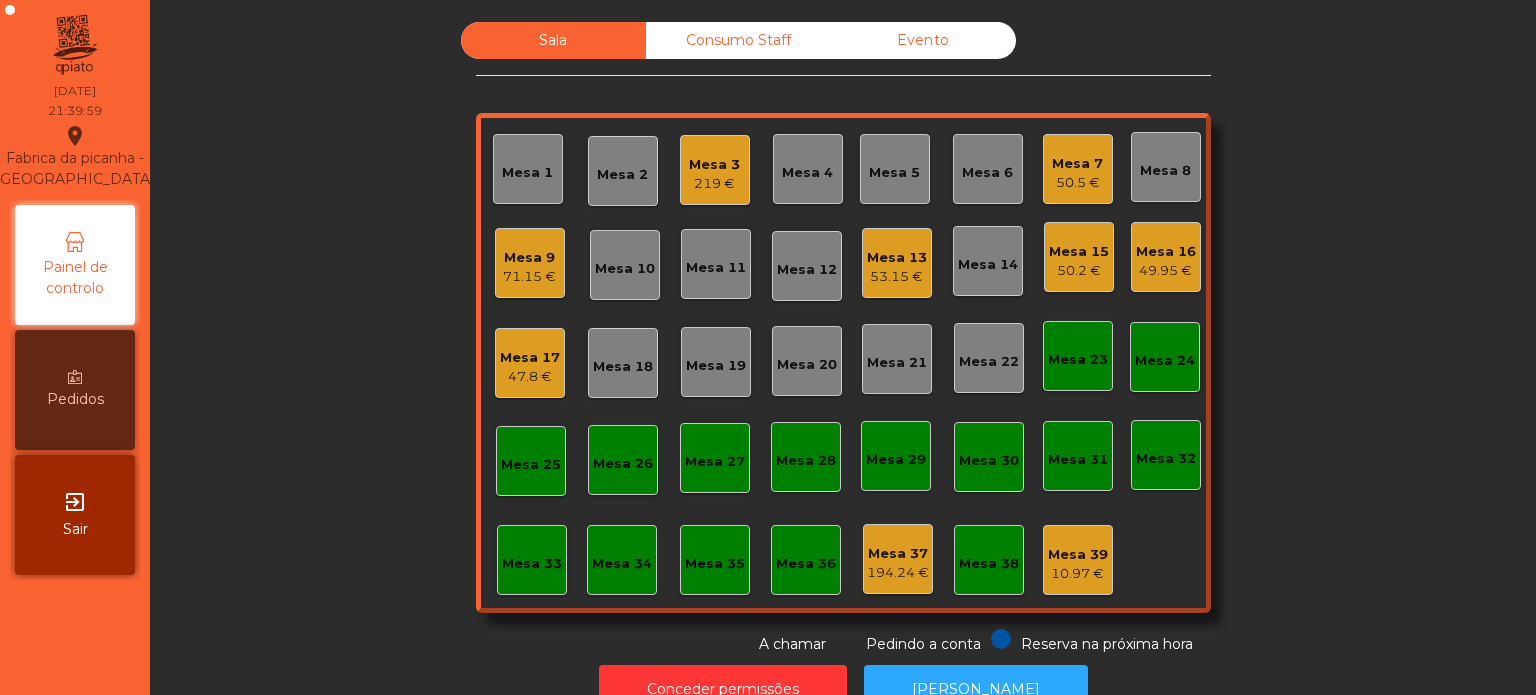 click on "Mesa 26" 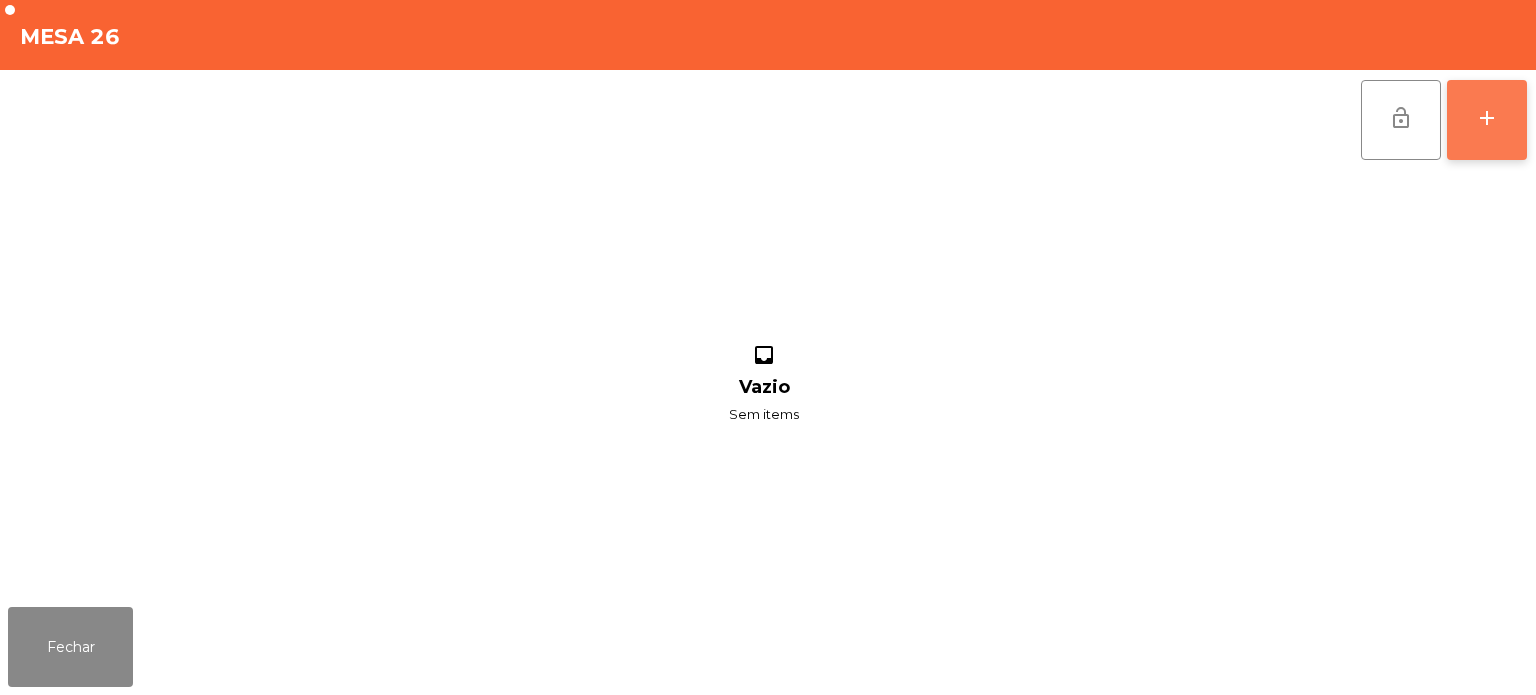 click on "add" 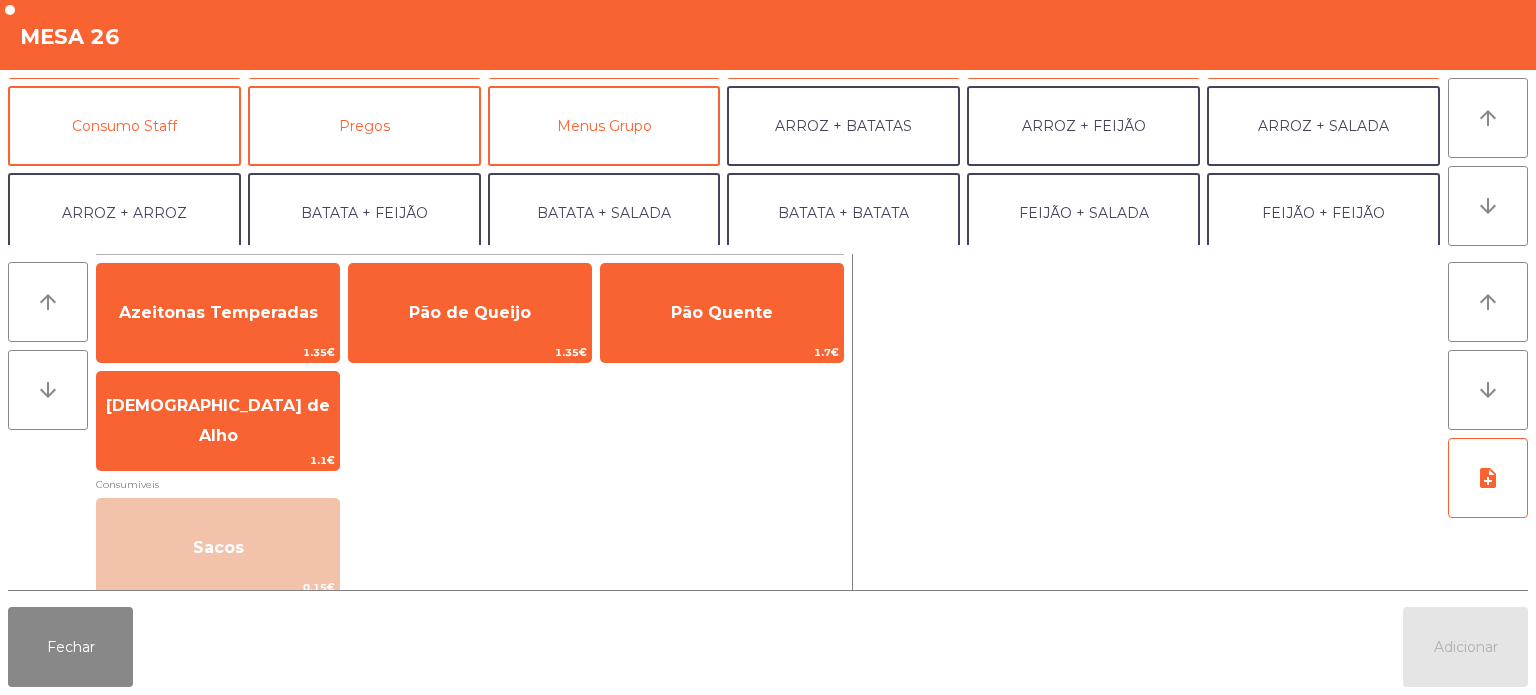 scroll, scrollTop: 260, scrollLeft: 0, axis: vertical 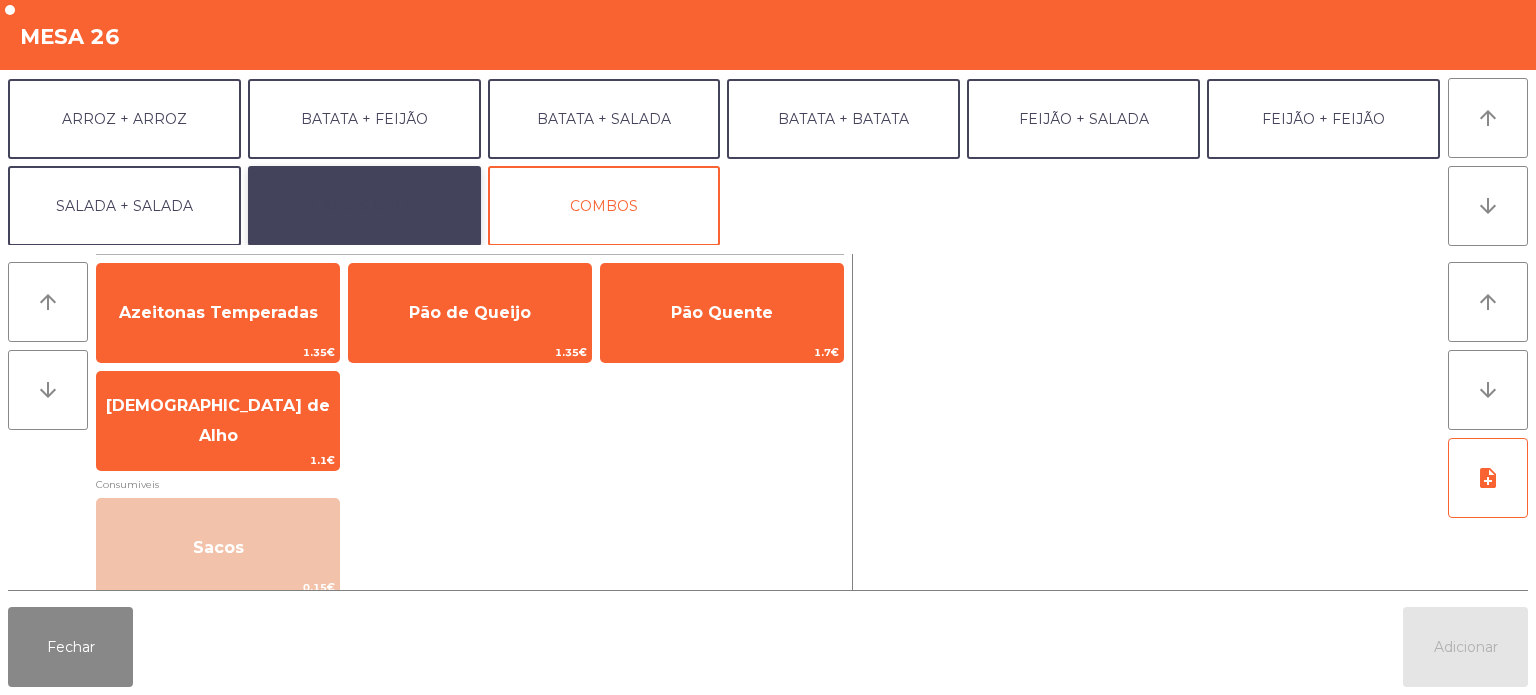 click on "EXTRAS UBER" 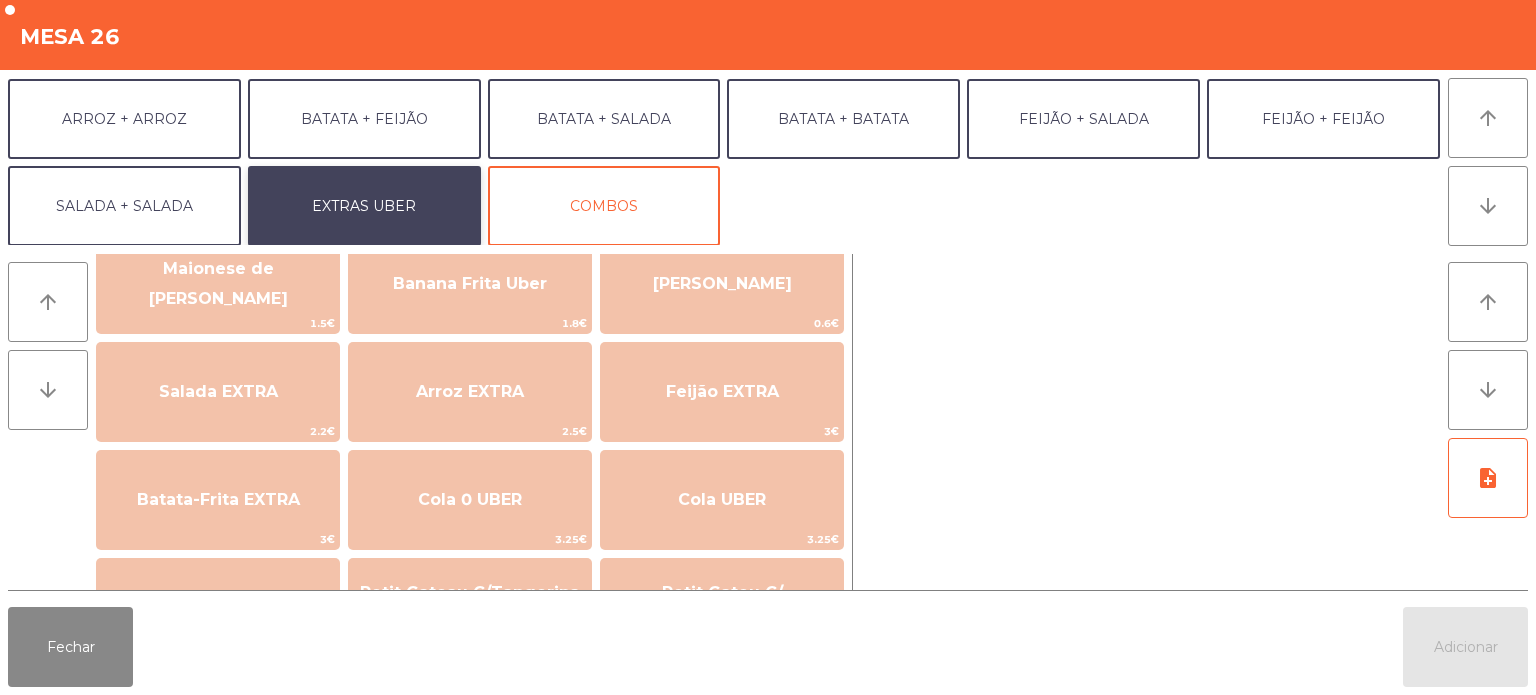 scroll, scrollTop: 224, scrollLeft: 0, axis: vertical 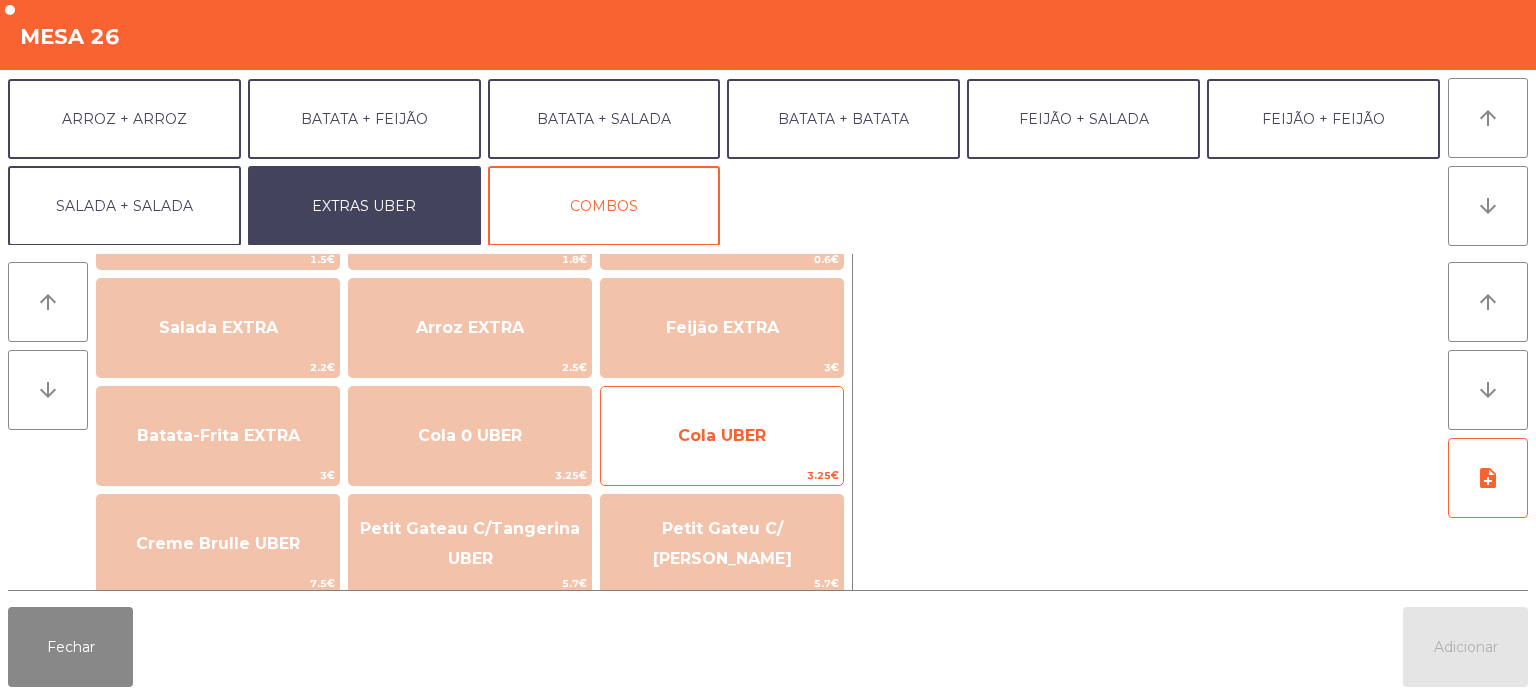 click on "Cola UBER" 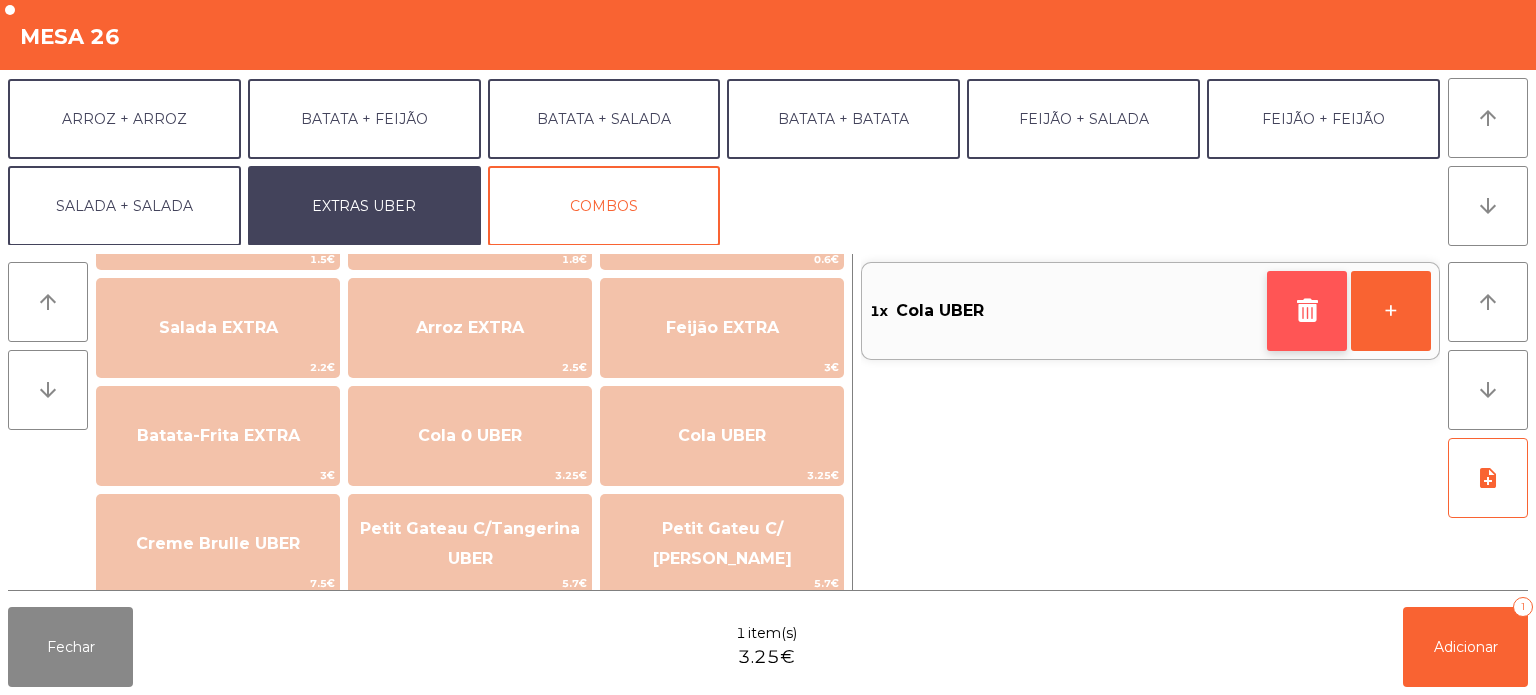 click 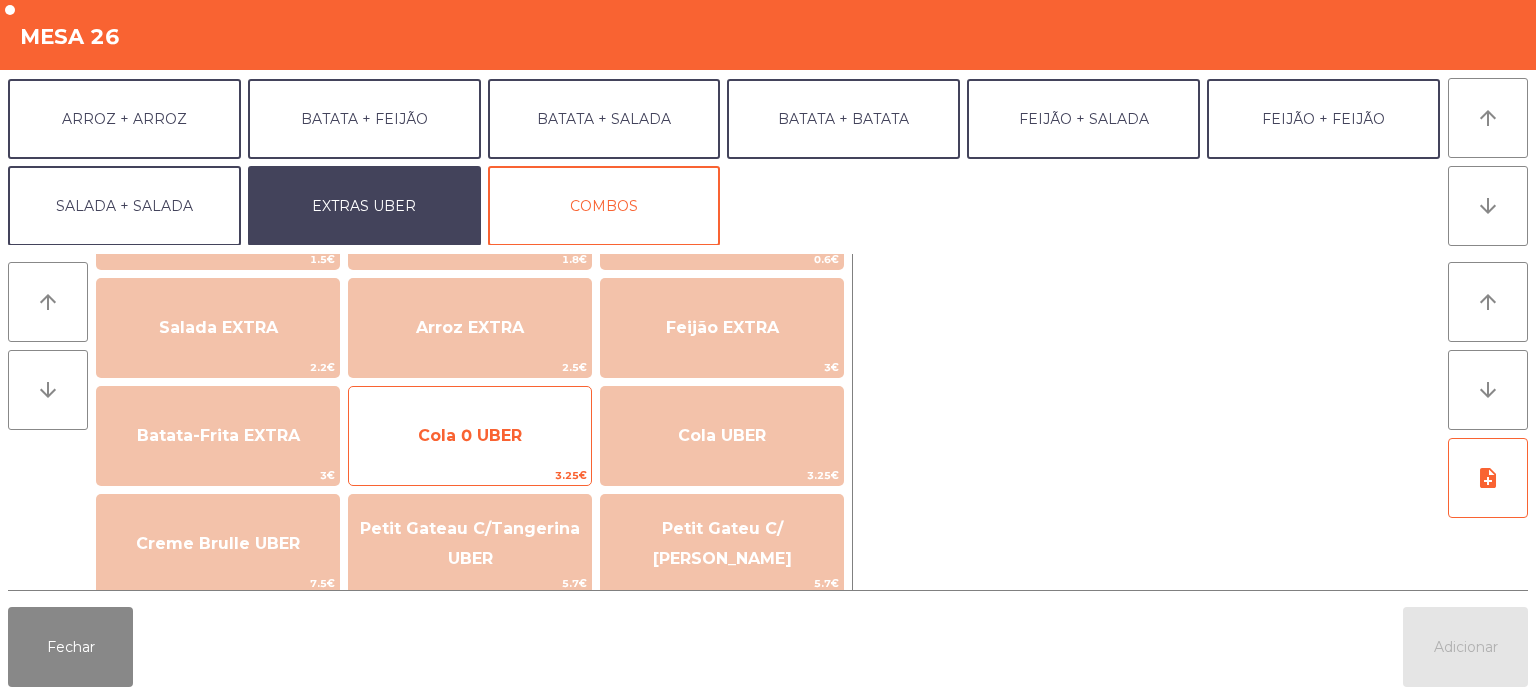 click on "Cola 0 UBER" 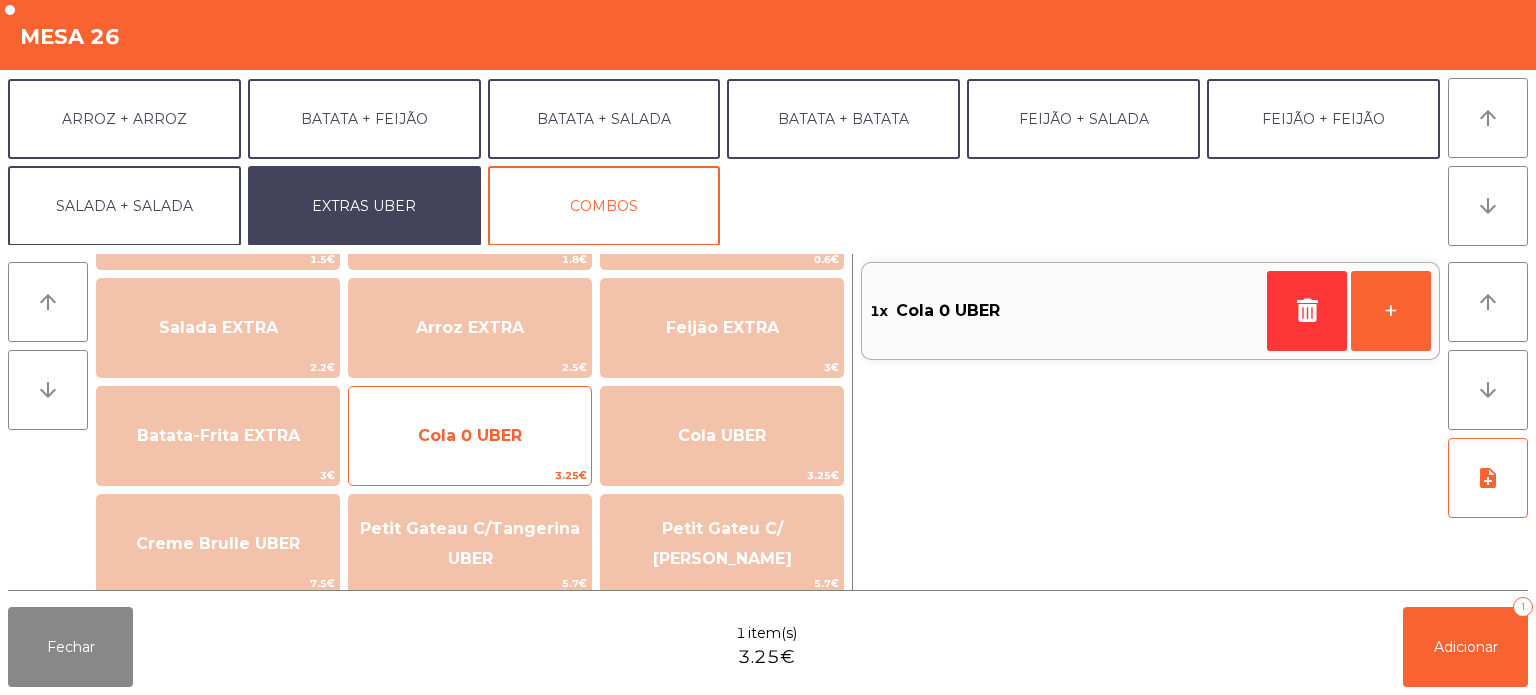 click on "Cola 0 UBER" 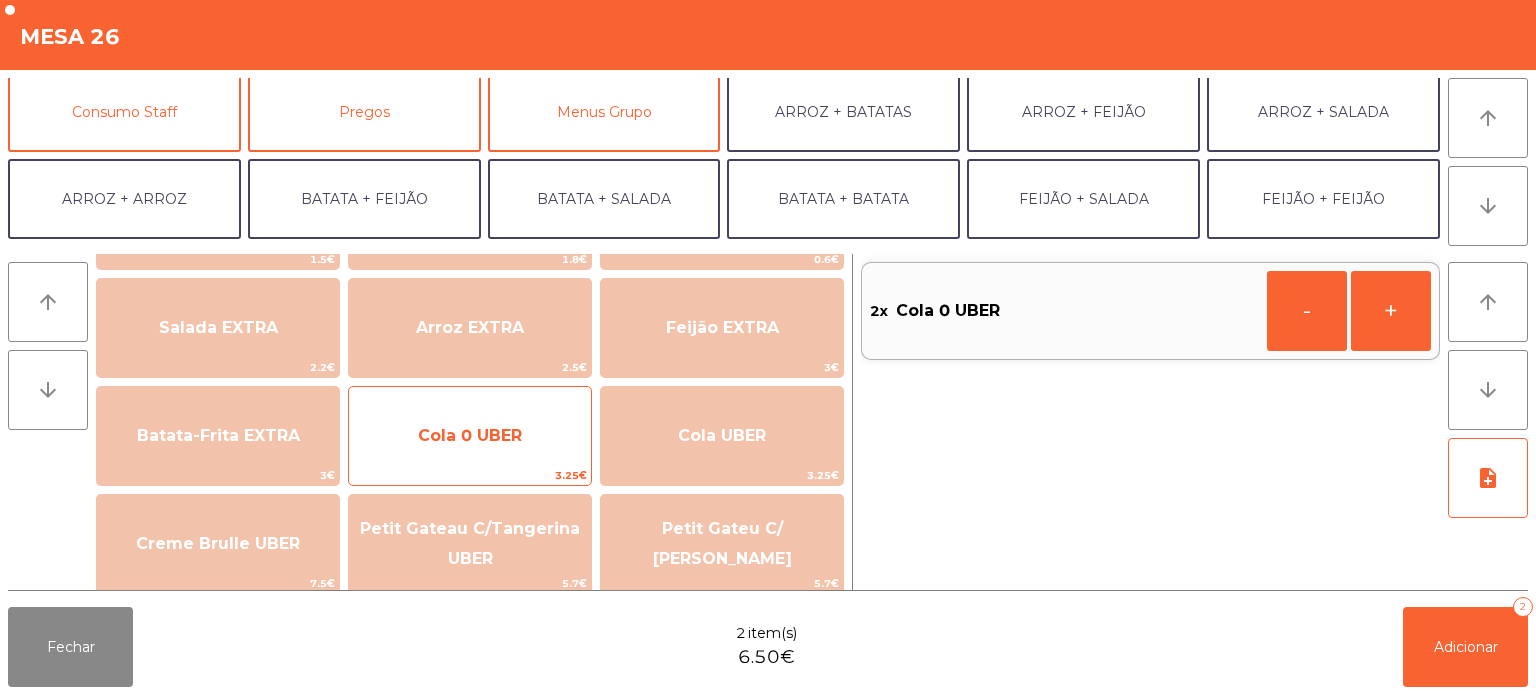scroll, scrollTop: 175, scrollLeft: 0, axis: vertical 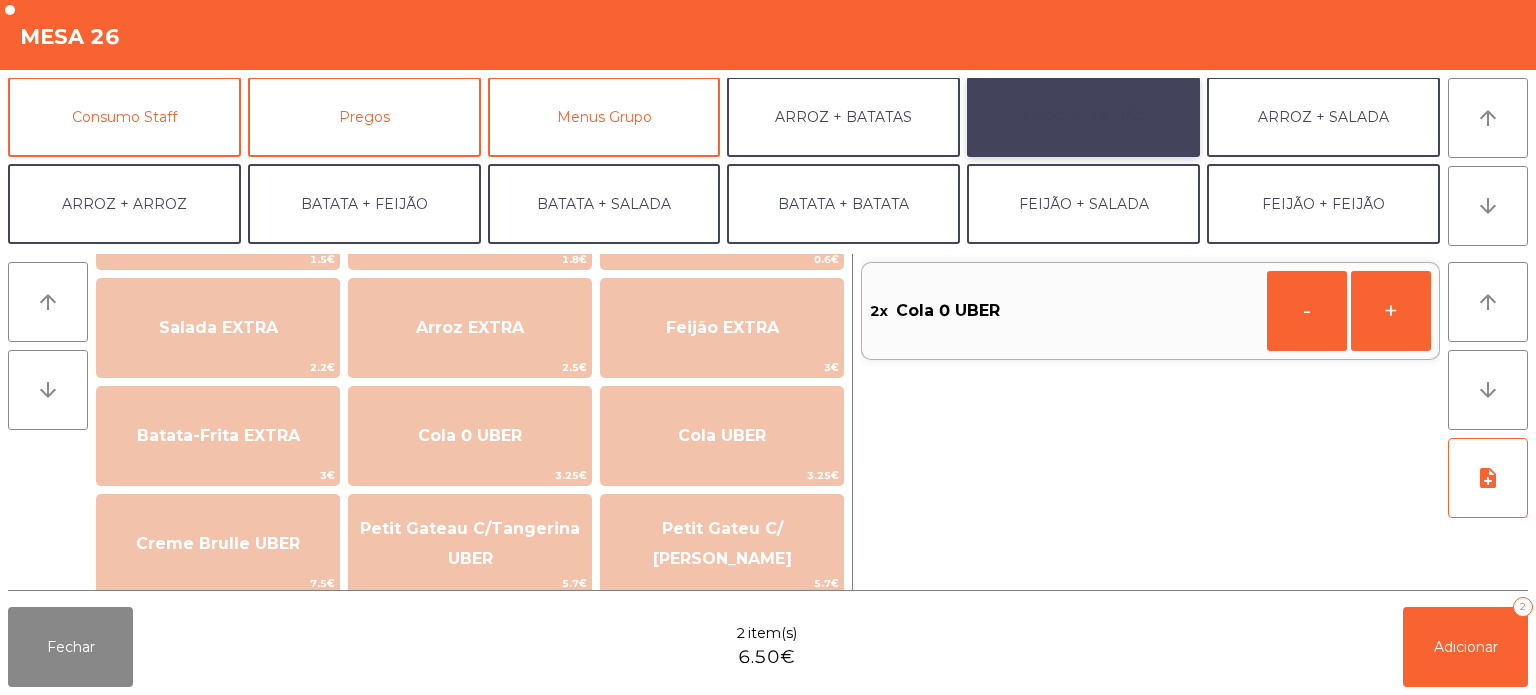 click on "ARROZ + FEIJÃO" 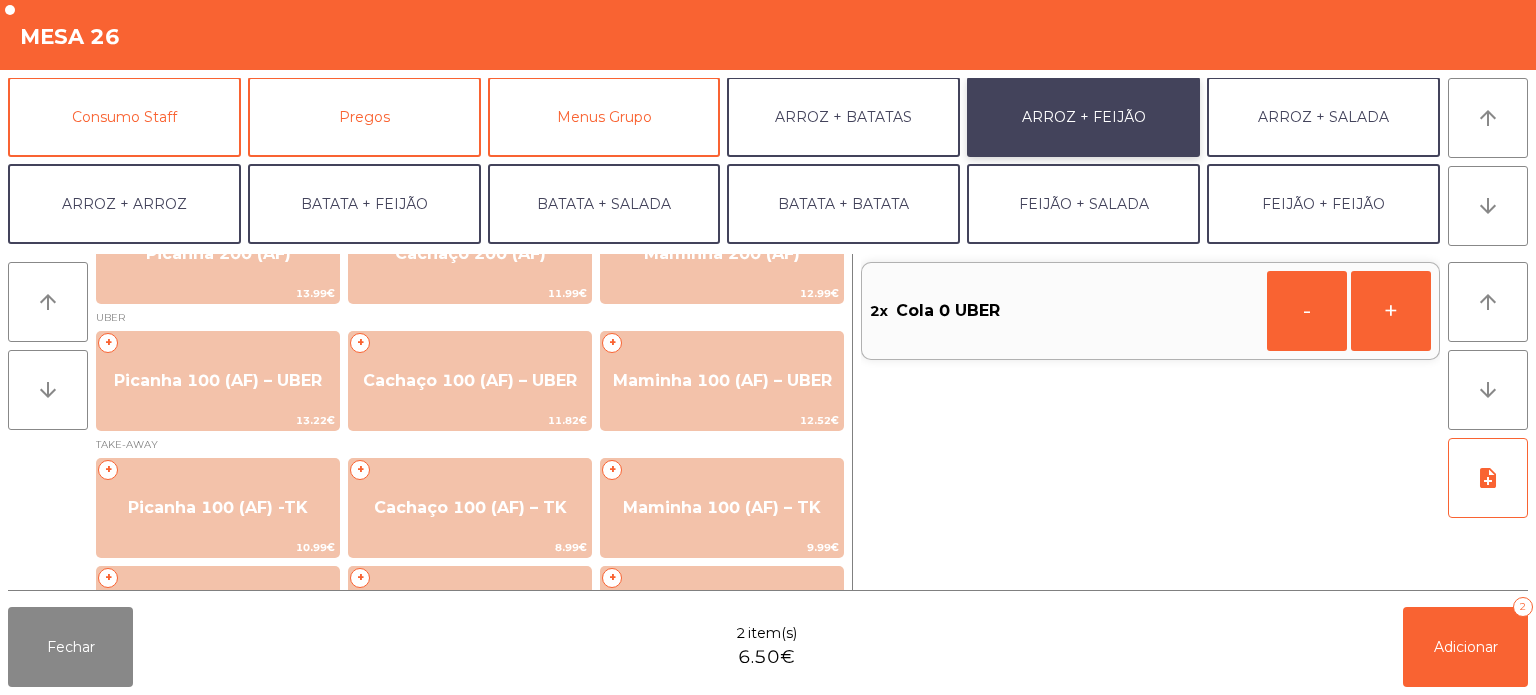 scroll, scrollTop: 136, scrollLeft: 0, axis: vertical 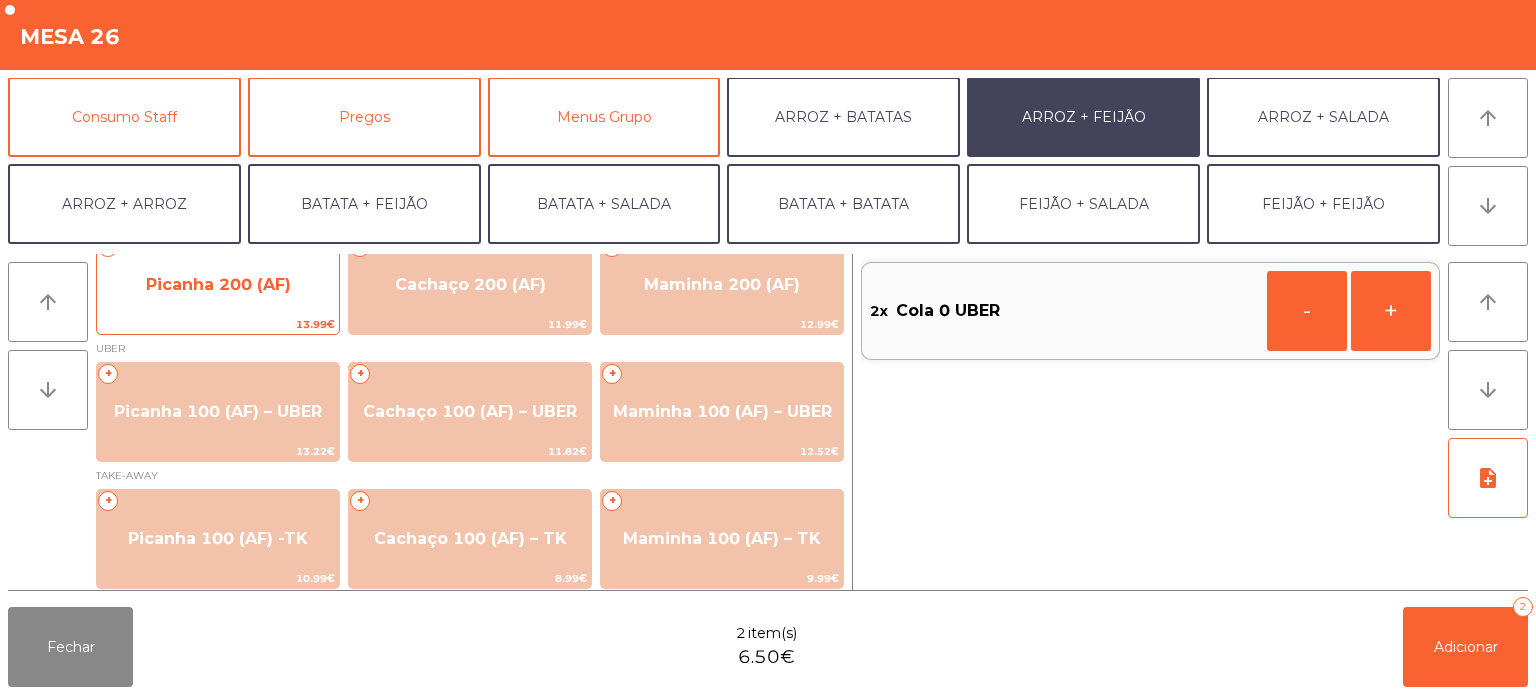 click on "Picanha 200 (AF)" 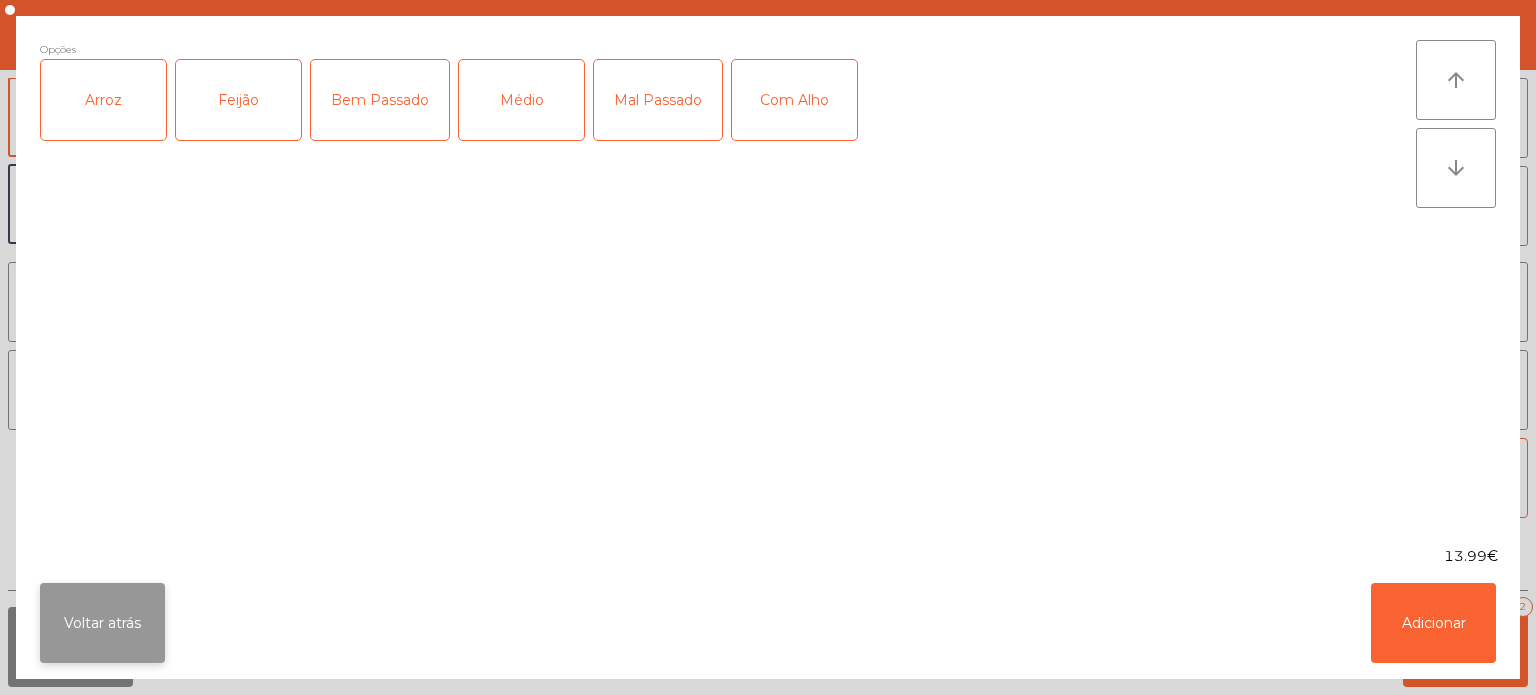 click on "Voltar atrás" 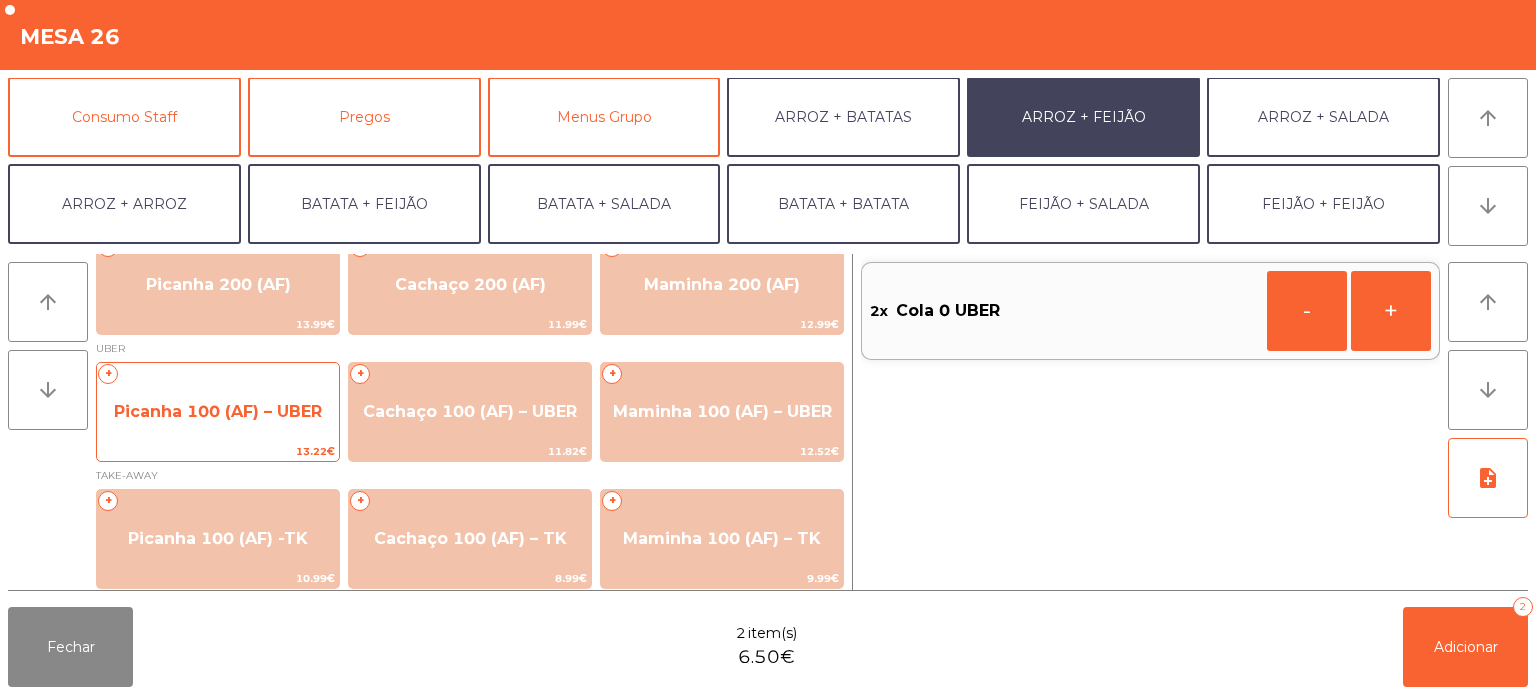 click on "Picanha 100 (AF) – UBER" 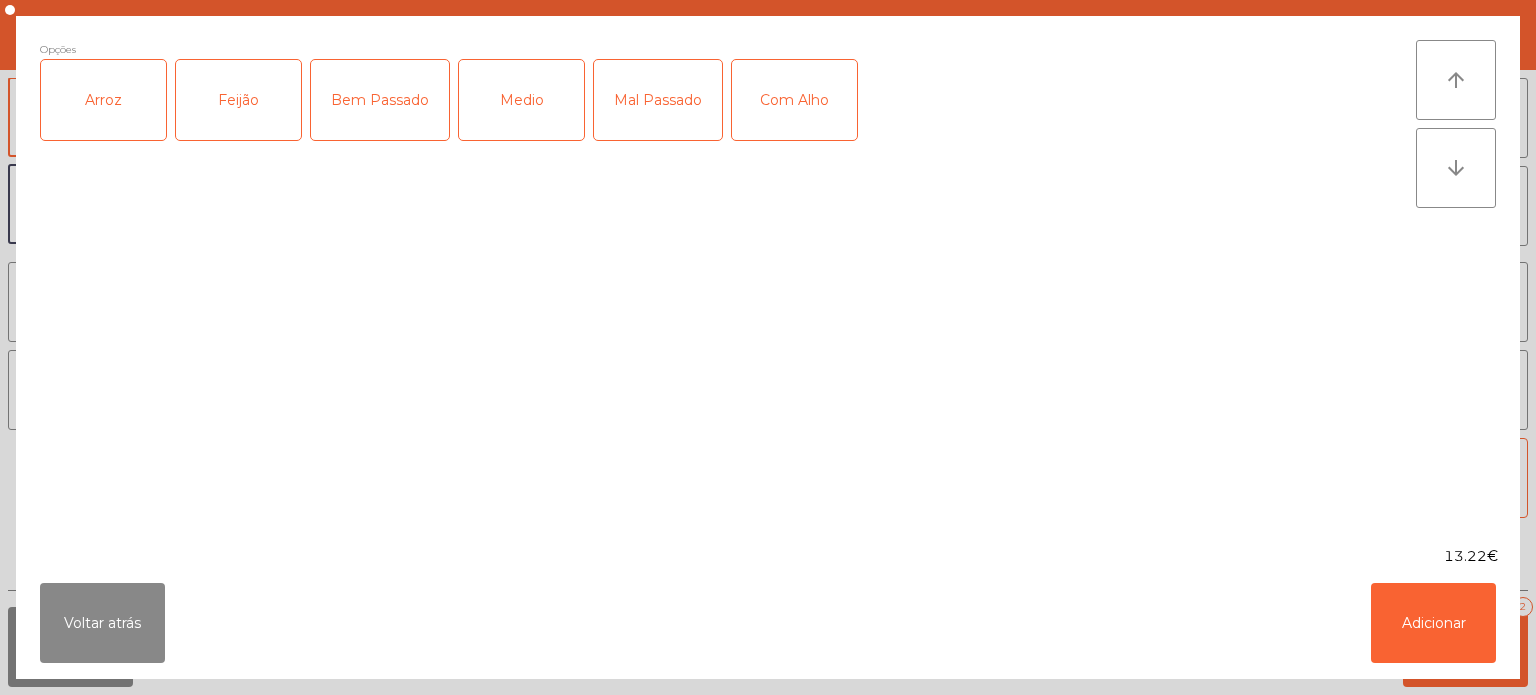 click on "Arroz" 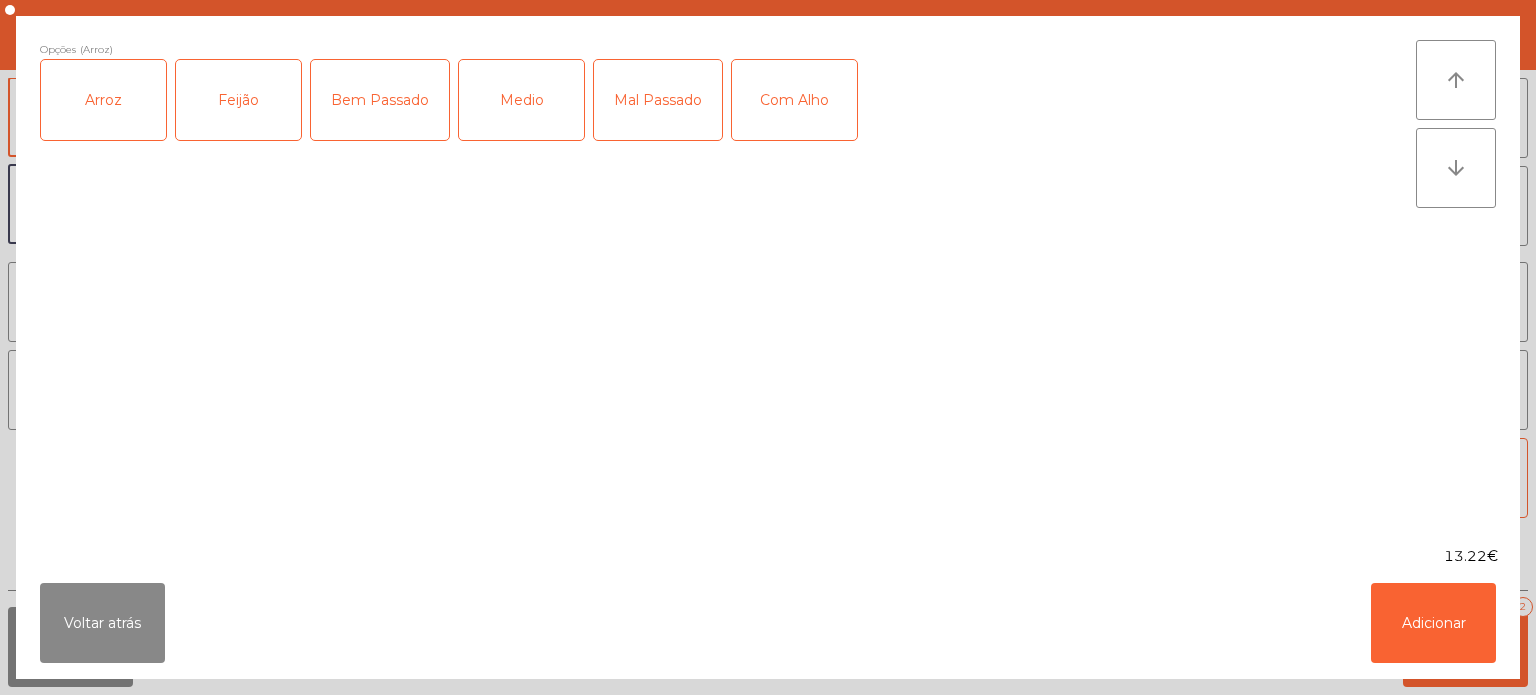 click on "Feijão" 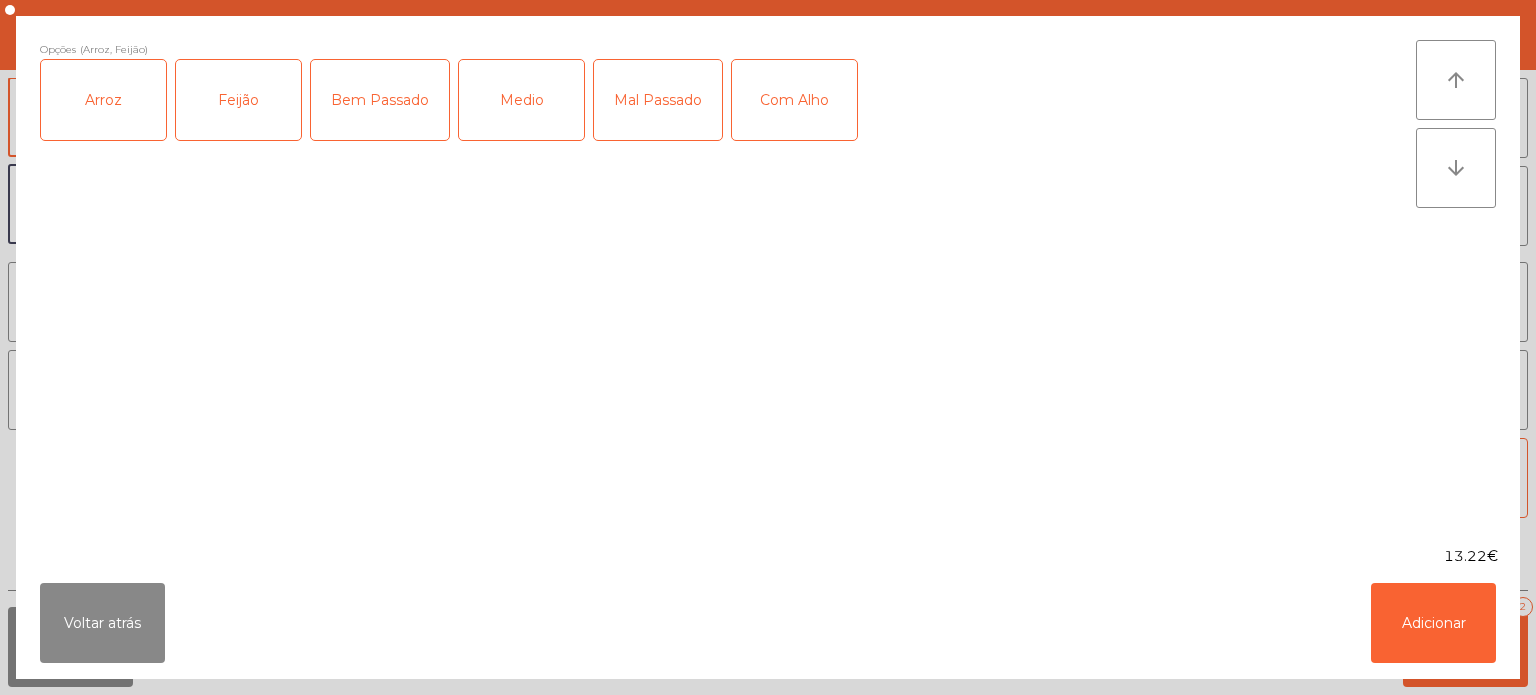 click on "Medio" 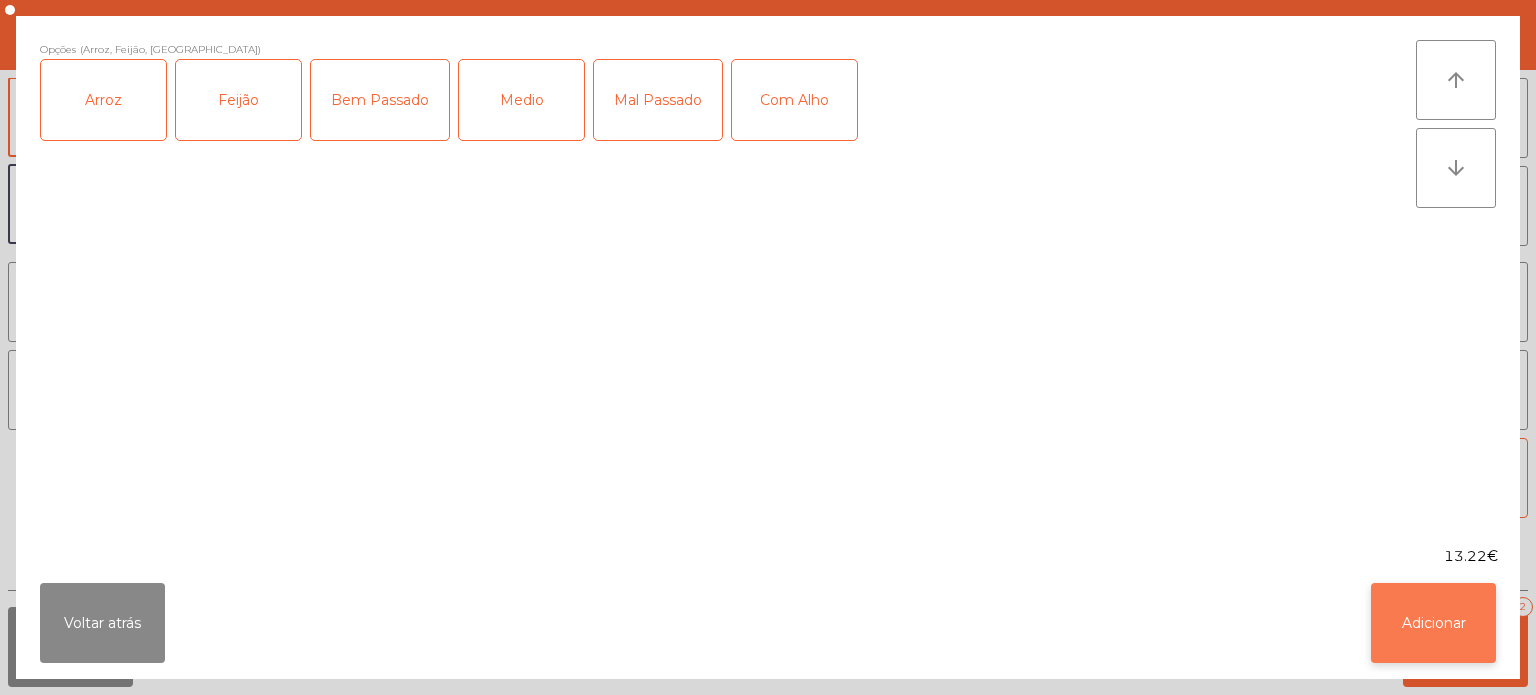 click on "Adicionar" 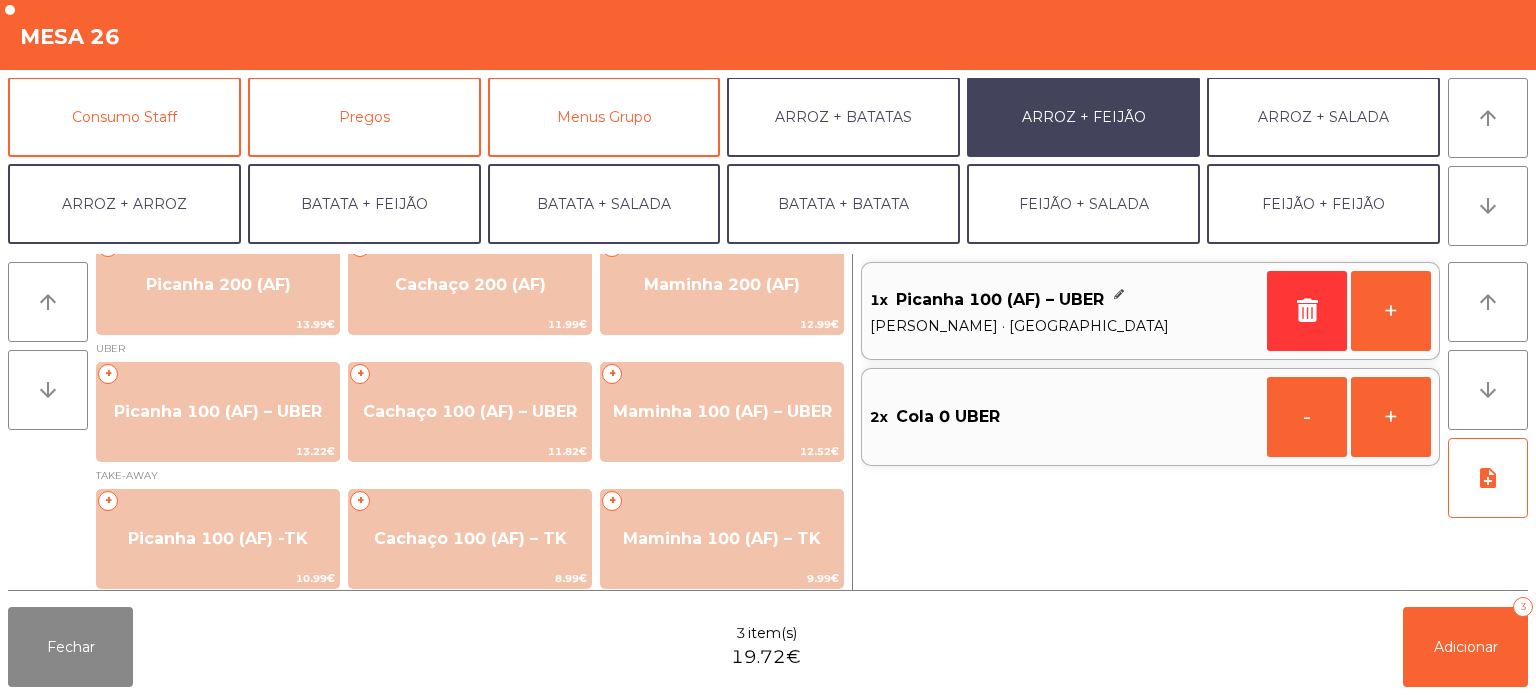 scroll, scrollTop: 260, scrollLeft: 0, axis: vertical 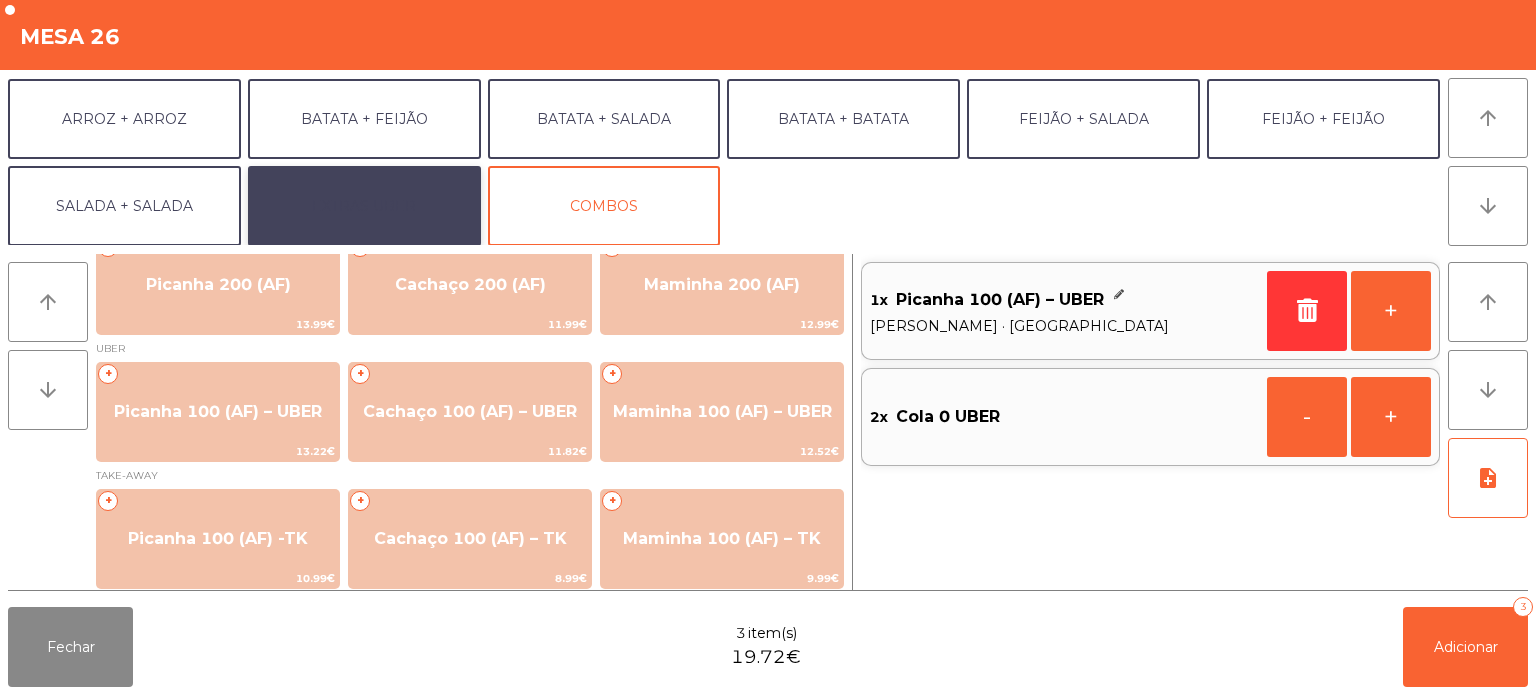 click on "EXTRAS UBER" 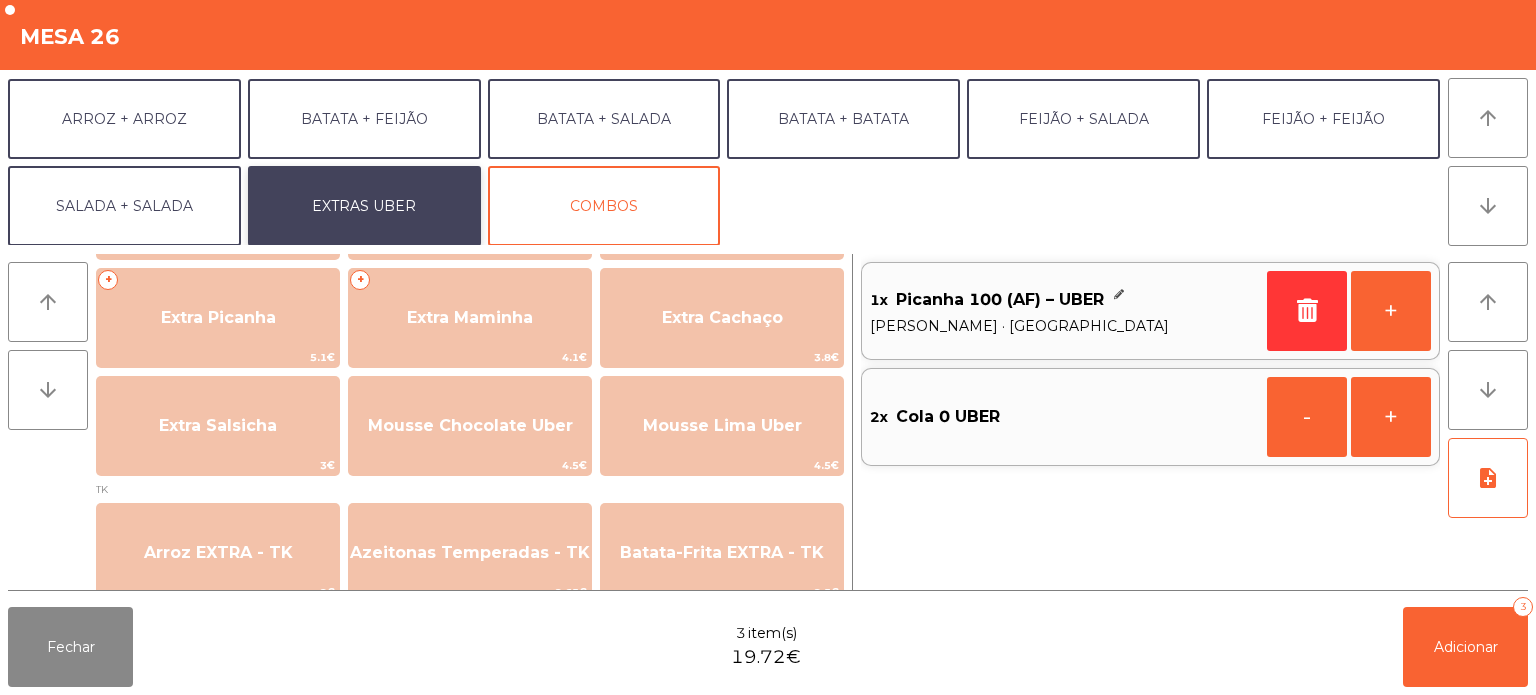 scroll, scrollTop: 548, scrollLeft: 0, axis: vertical 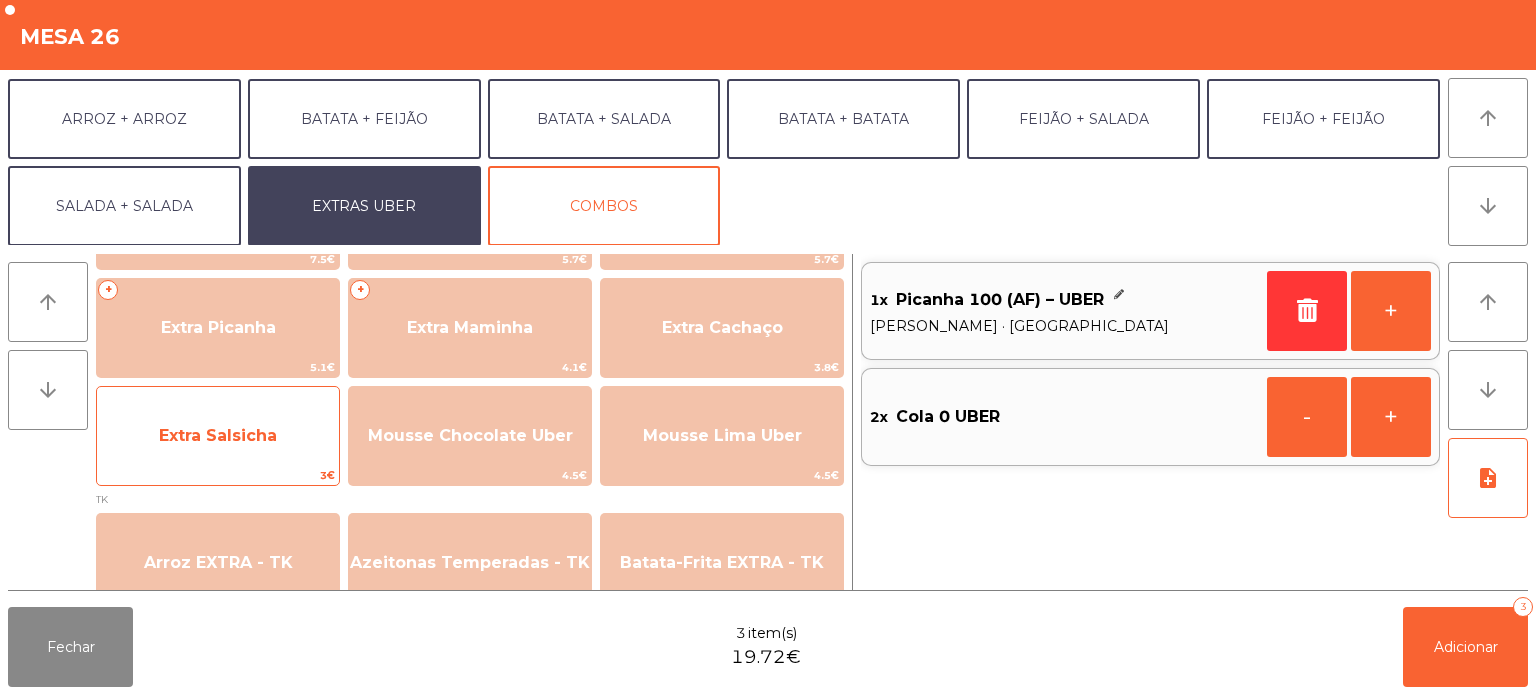 click on "Extra Salsicha" 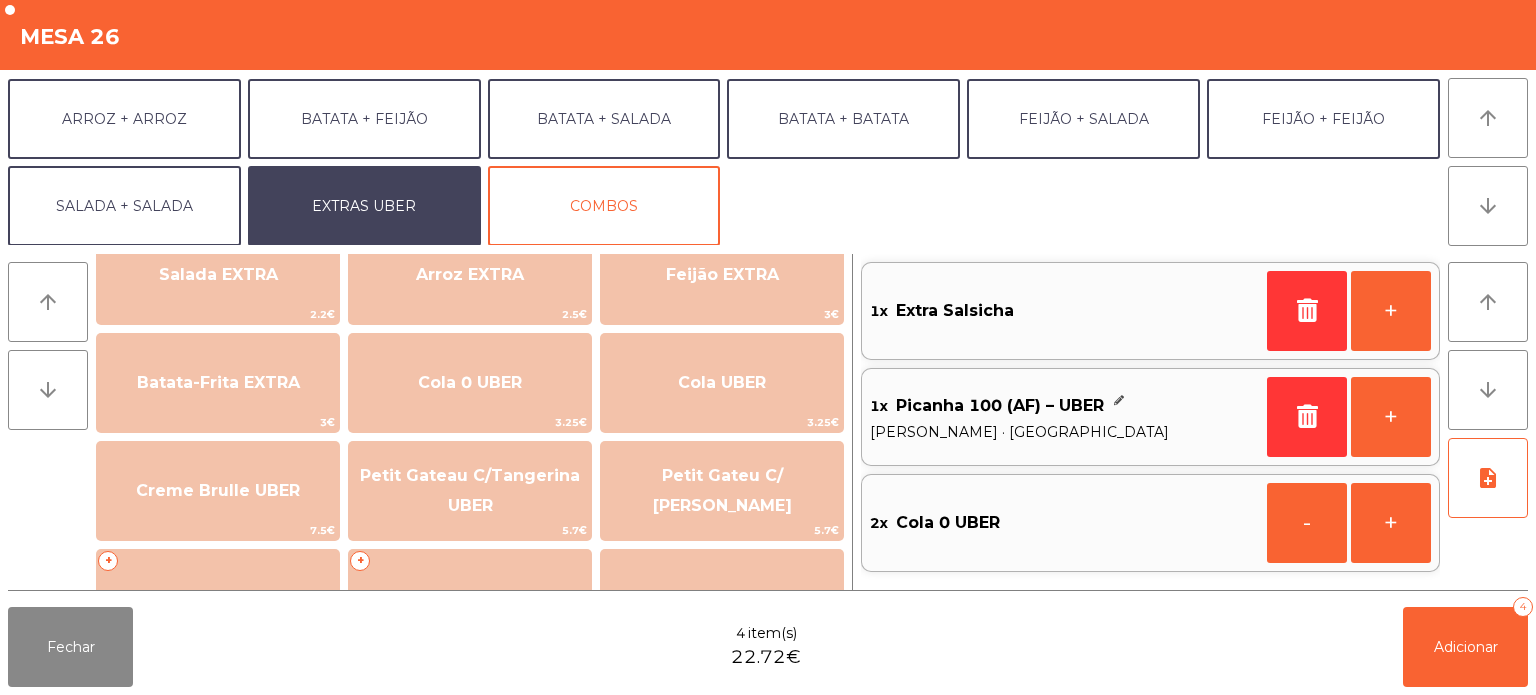 scroll, scrollTop: 280, scrollLeft: 0, axis: vertical 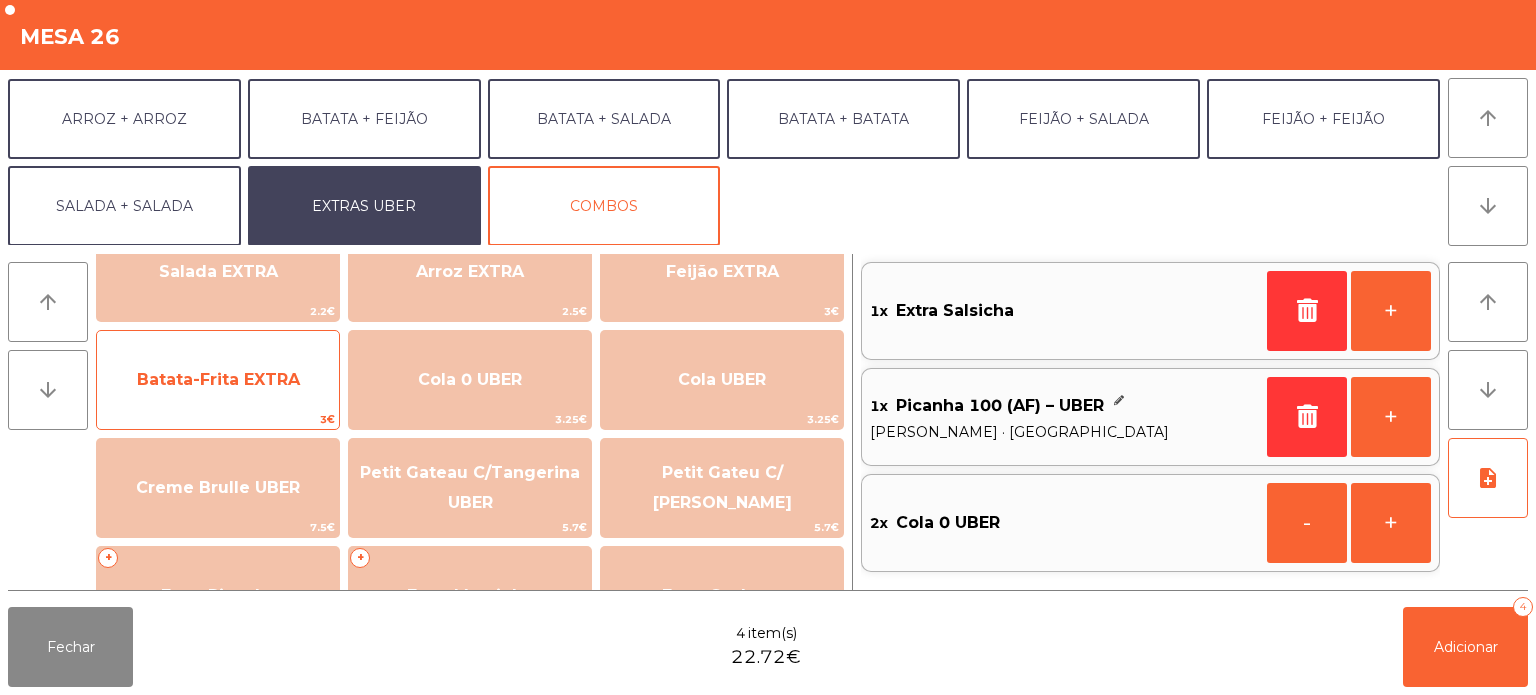 click on "Batata-Frita EXTRA" 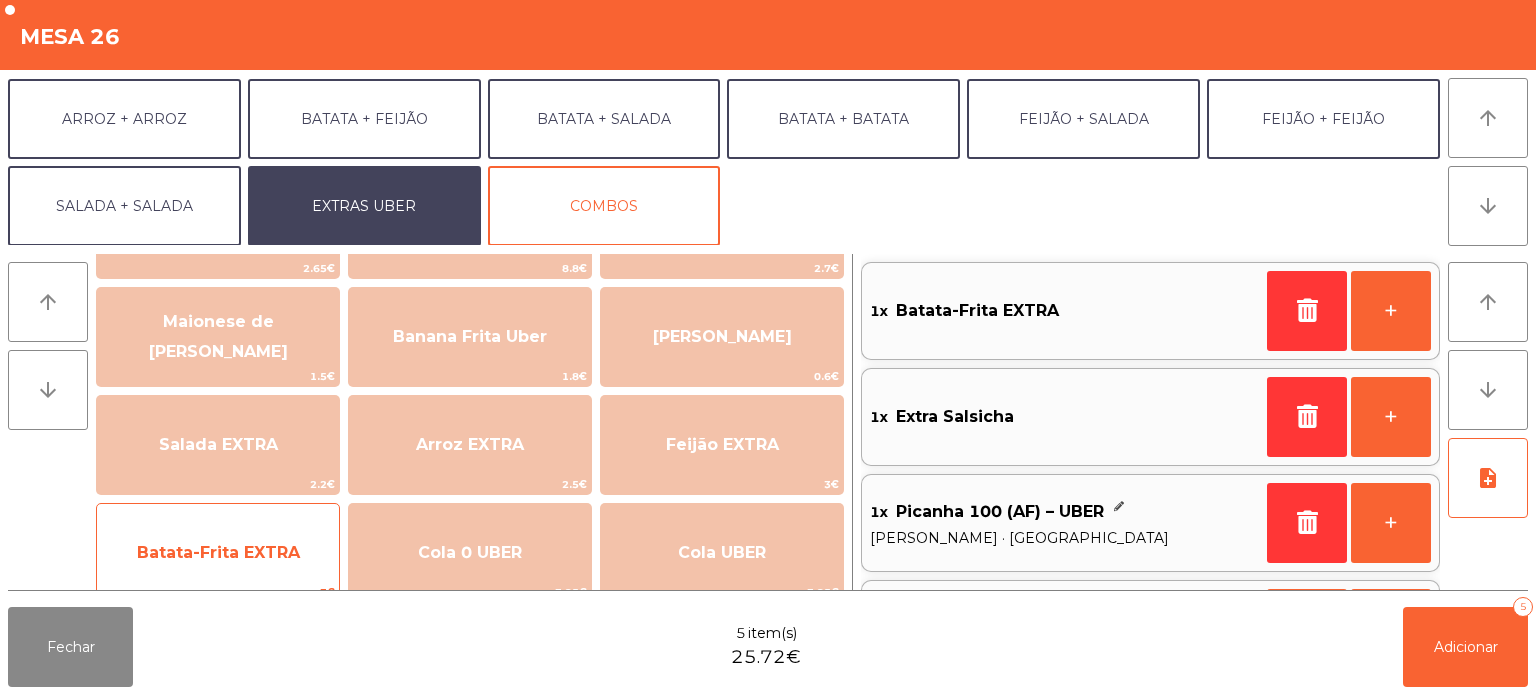 scroll, scrollTop: 106, scrollLeft: 0, axis: vertical 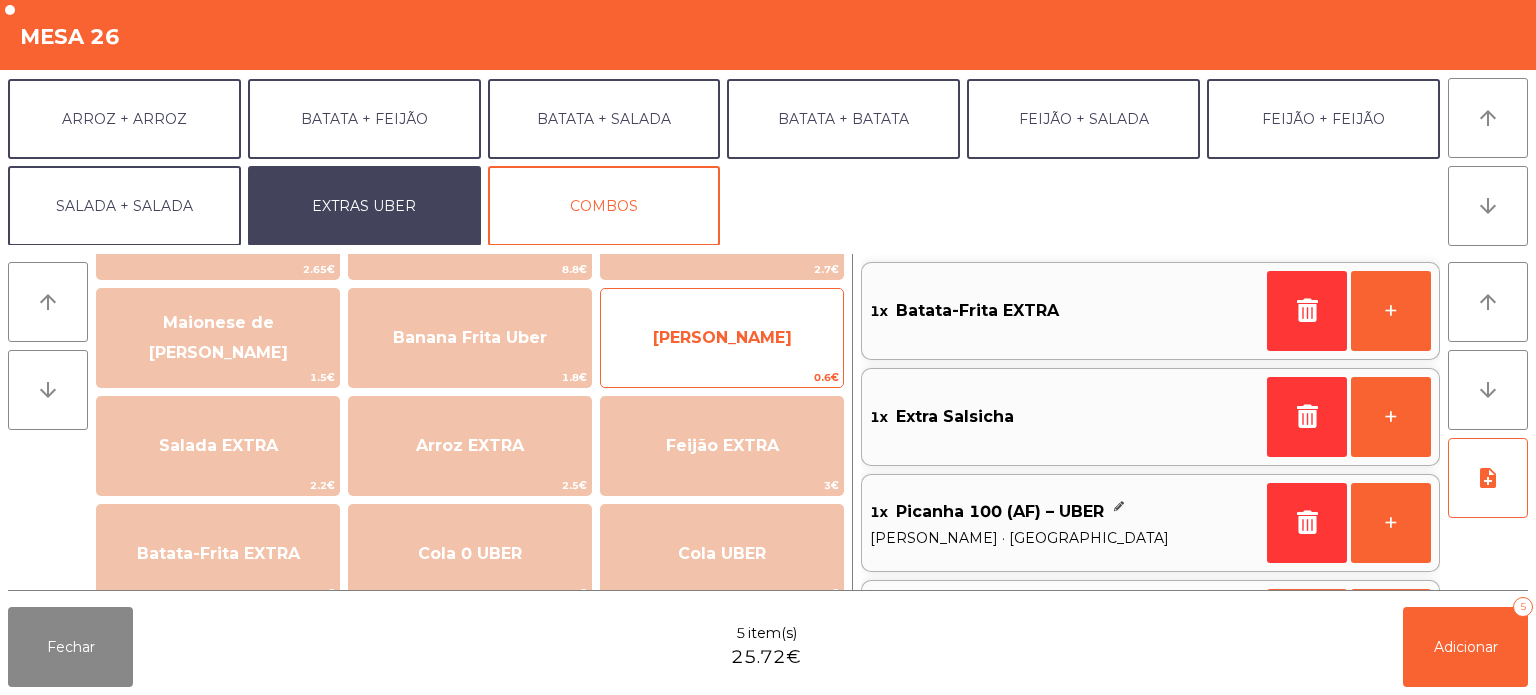 click on "[PERSON_NAME]" 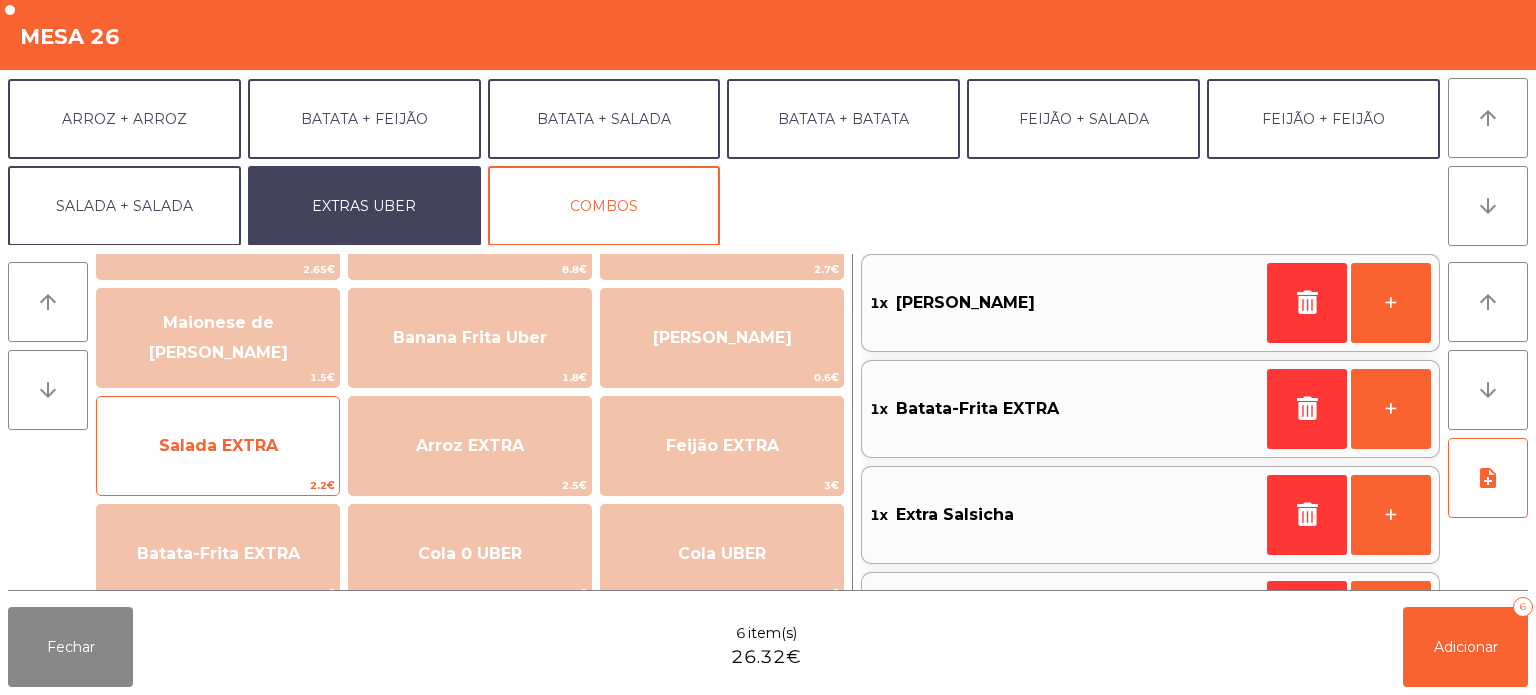 click on "Salada EXTRA" 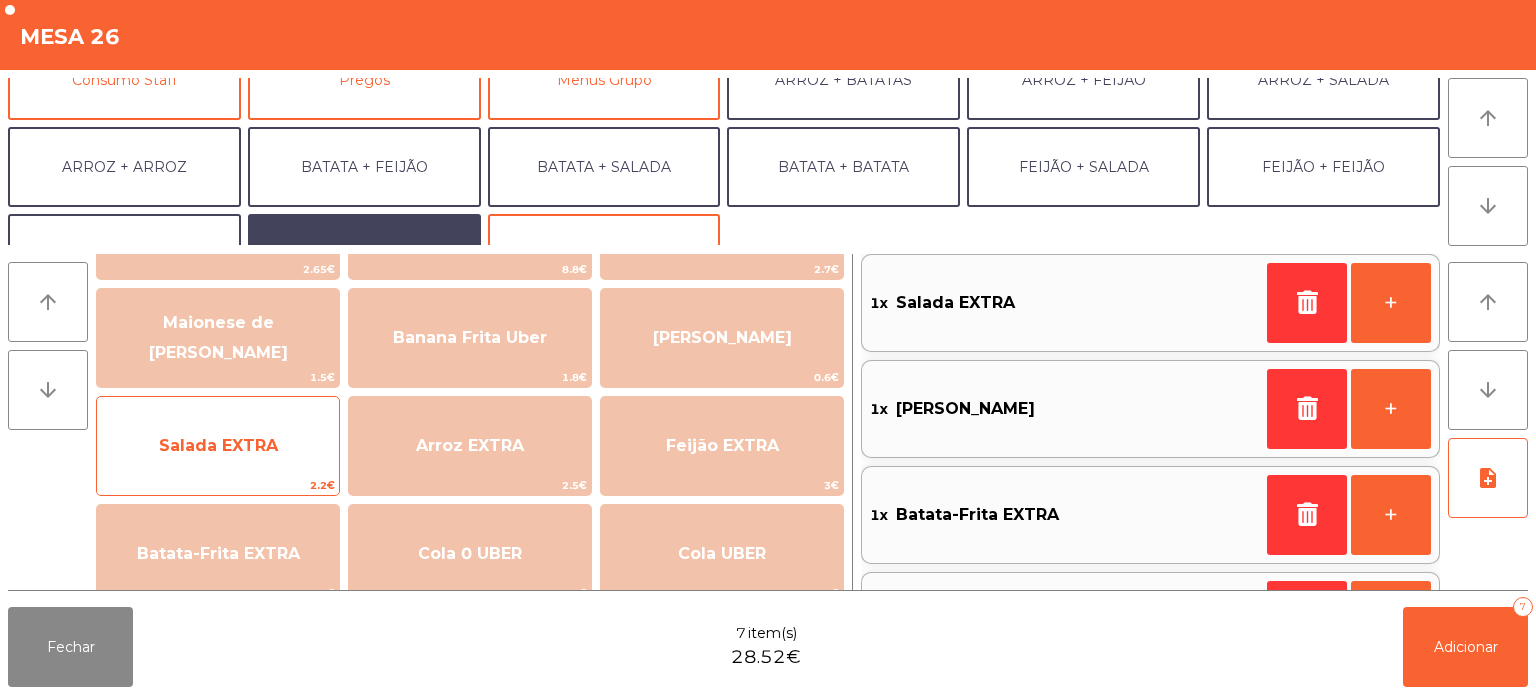 scroll, scrollTop: 175, scrollLeft: 0, axis: vertical 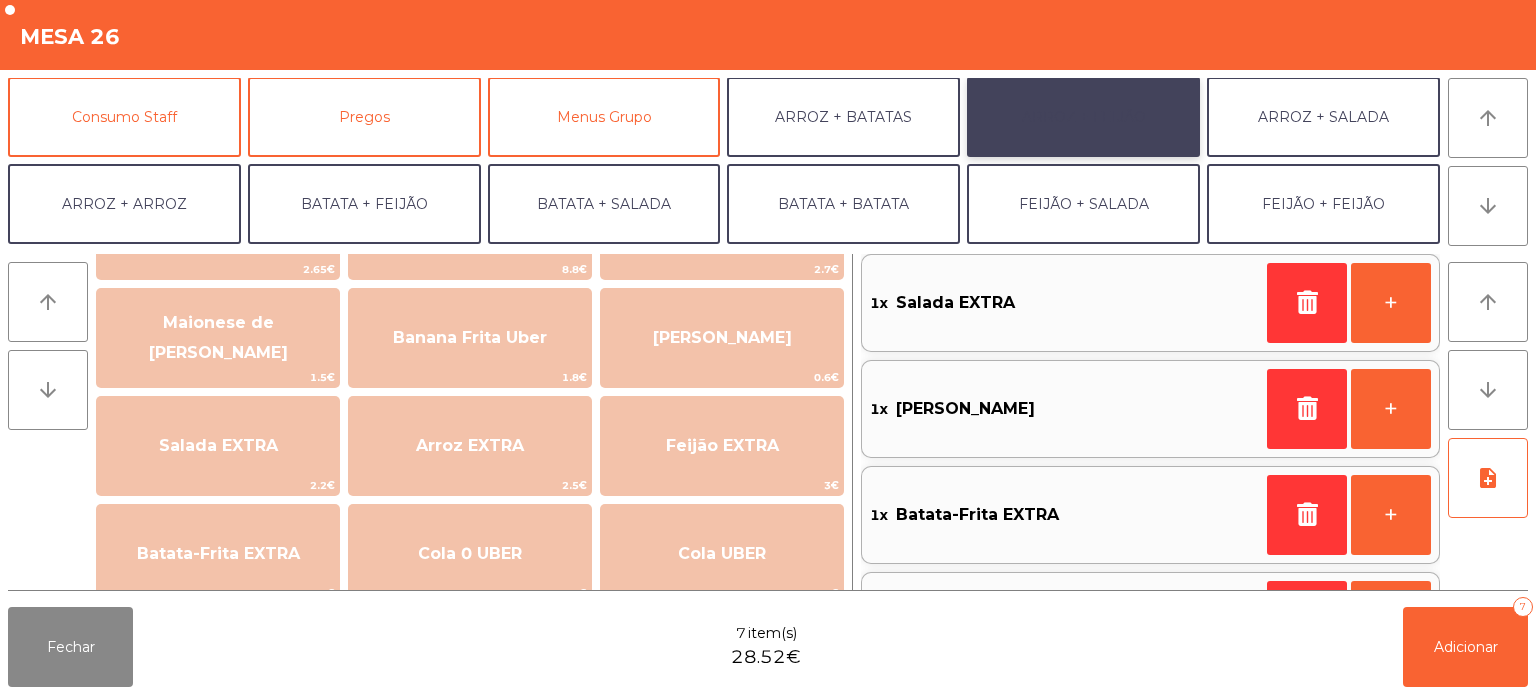 click on "ARROZ + FEIJÃO" 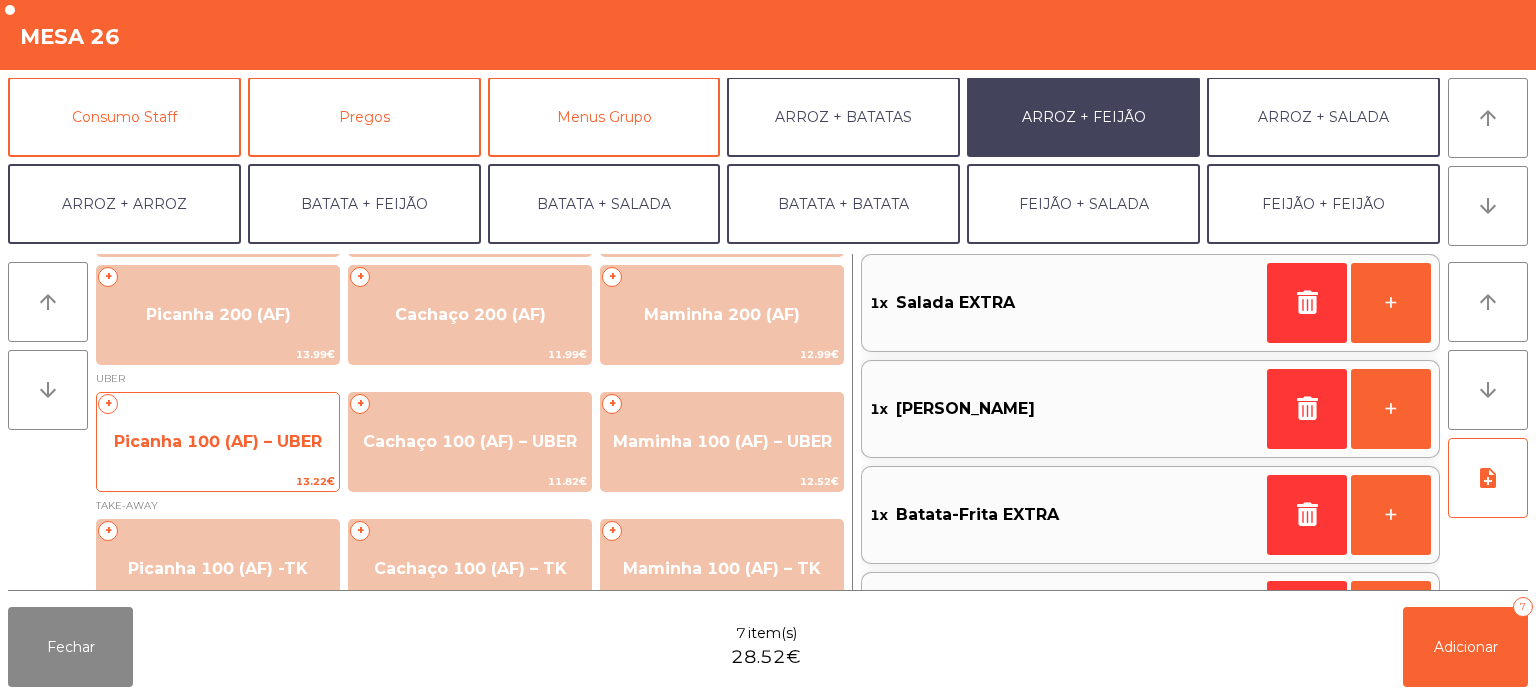 click on "Picanha 100 (AF) – UBER" 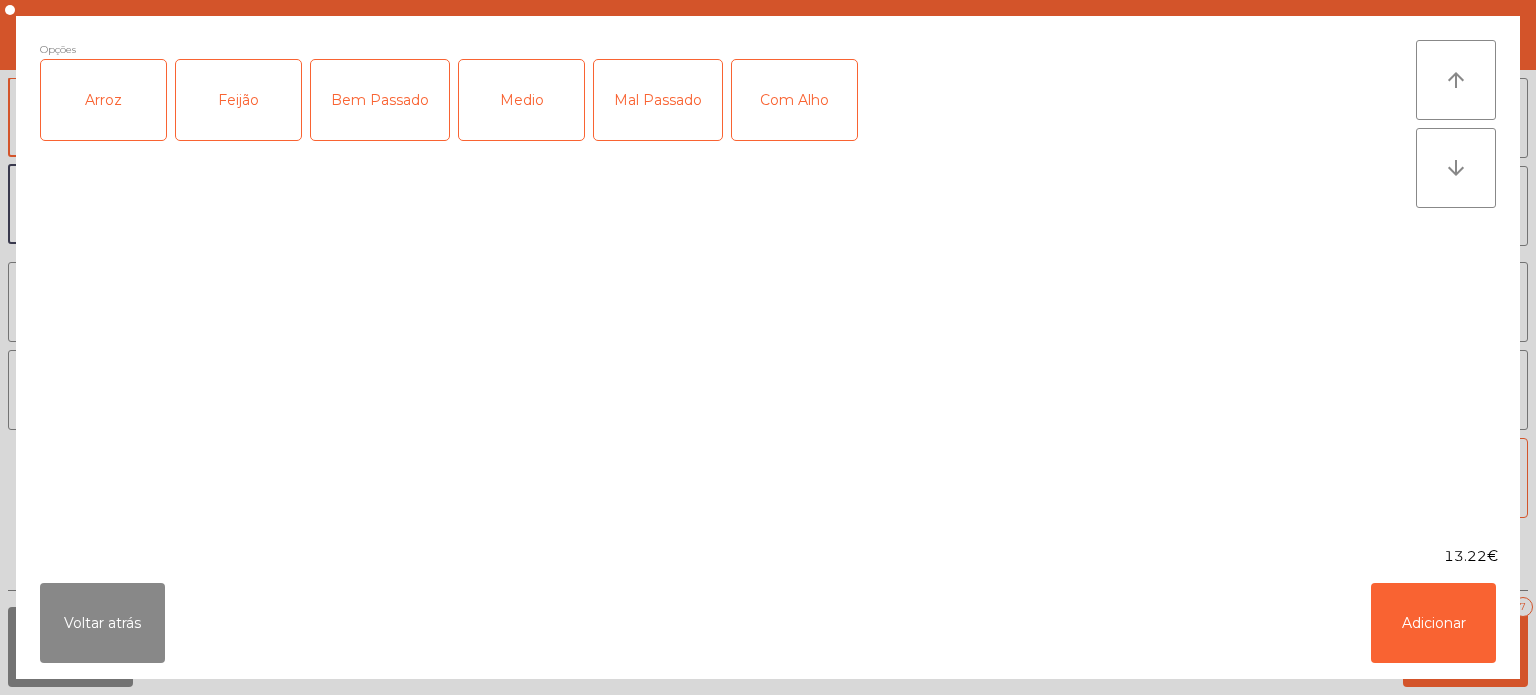 click on "Arroz" 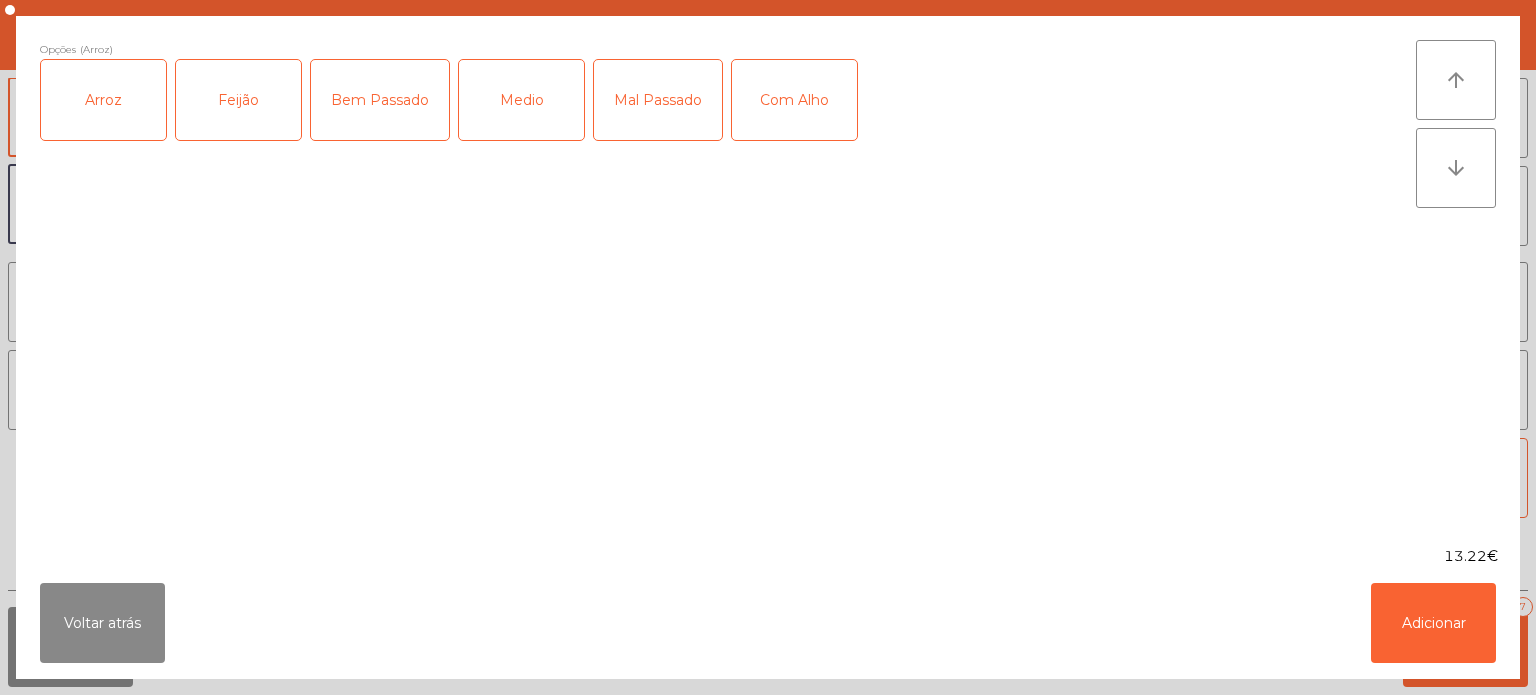 click on "Feijão" 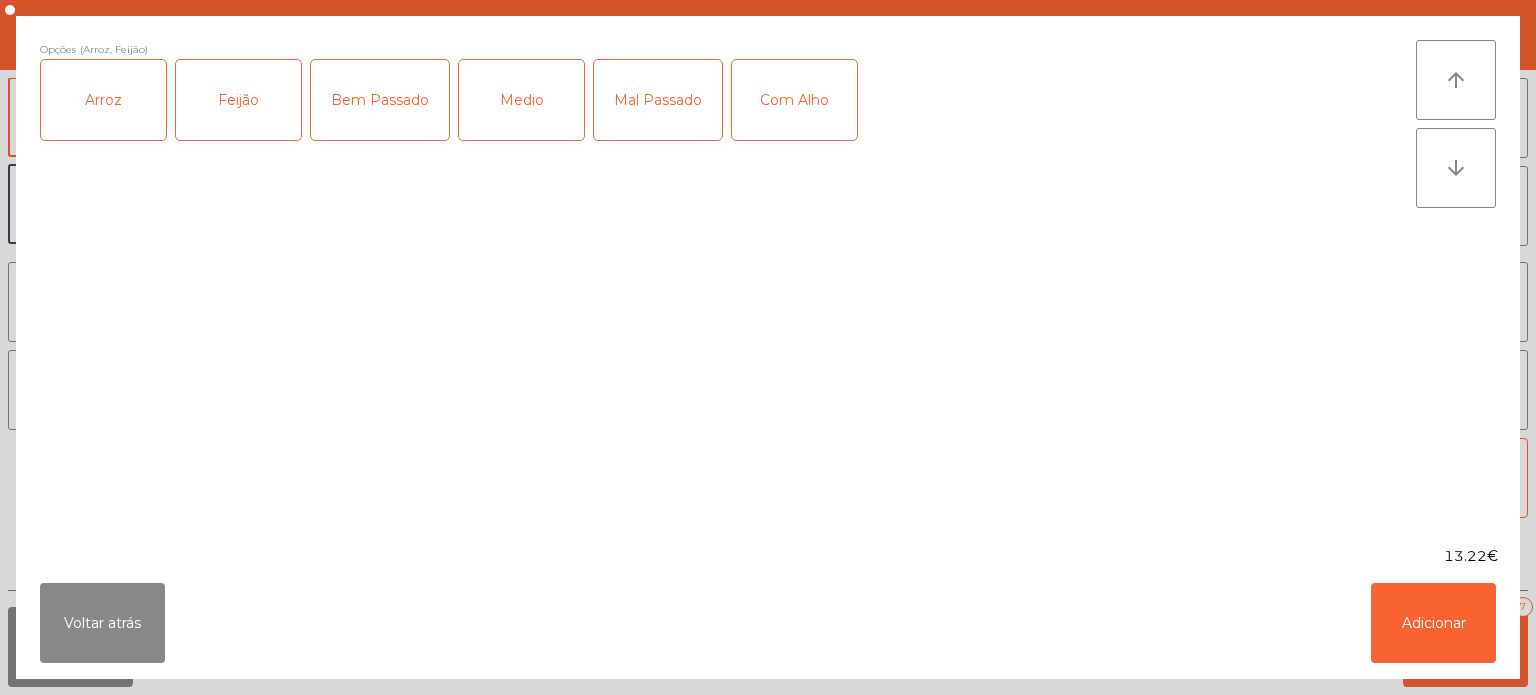 click on "Mal Passado" 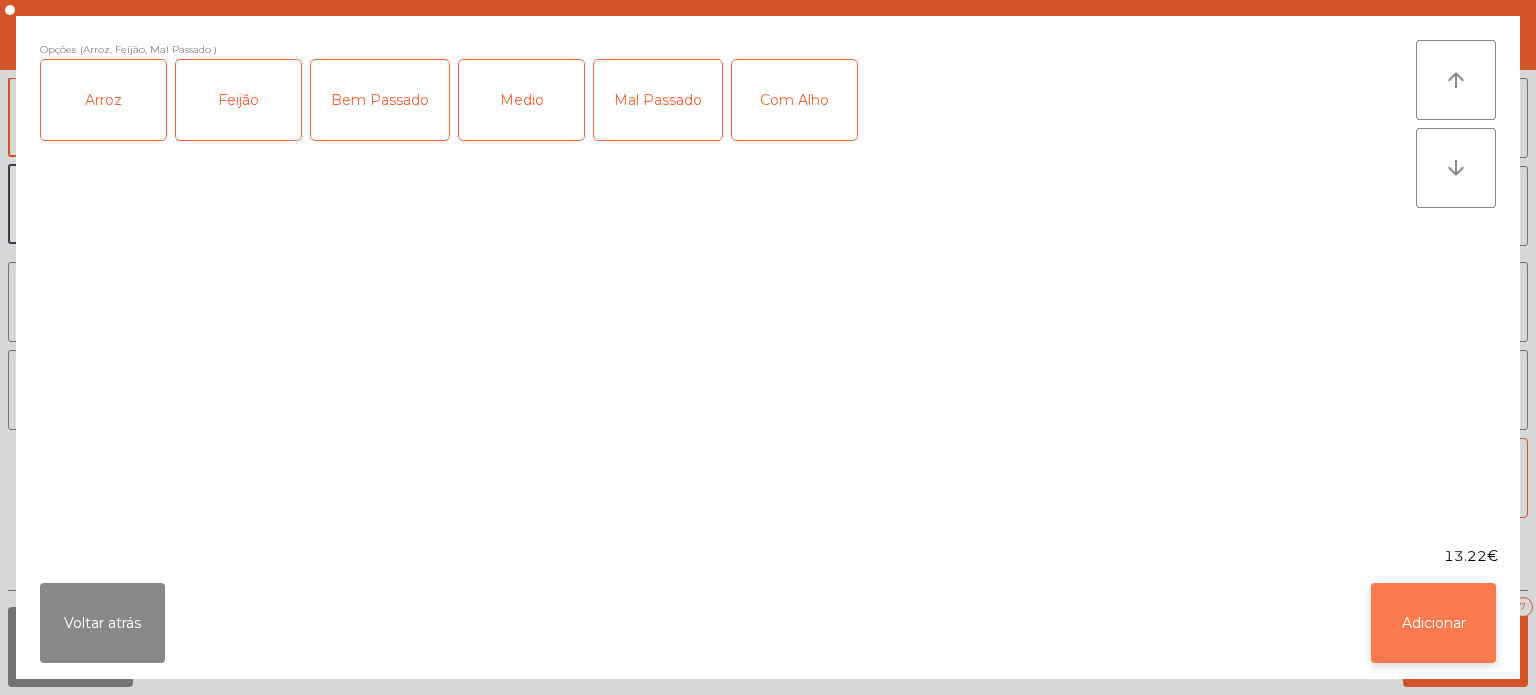 click on "Adicionar" 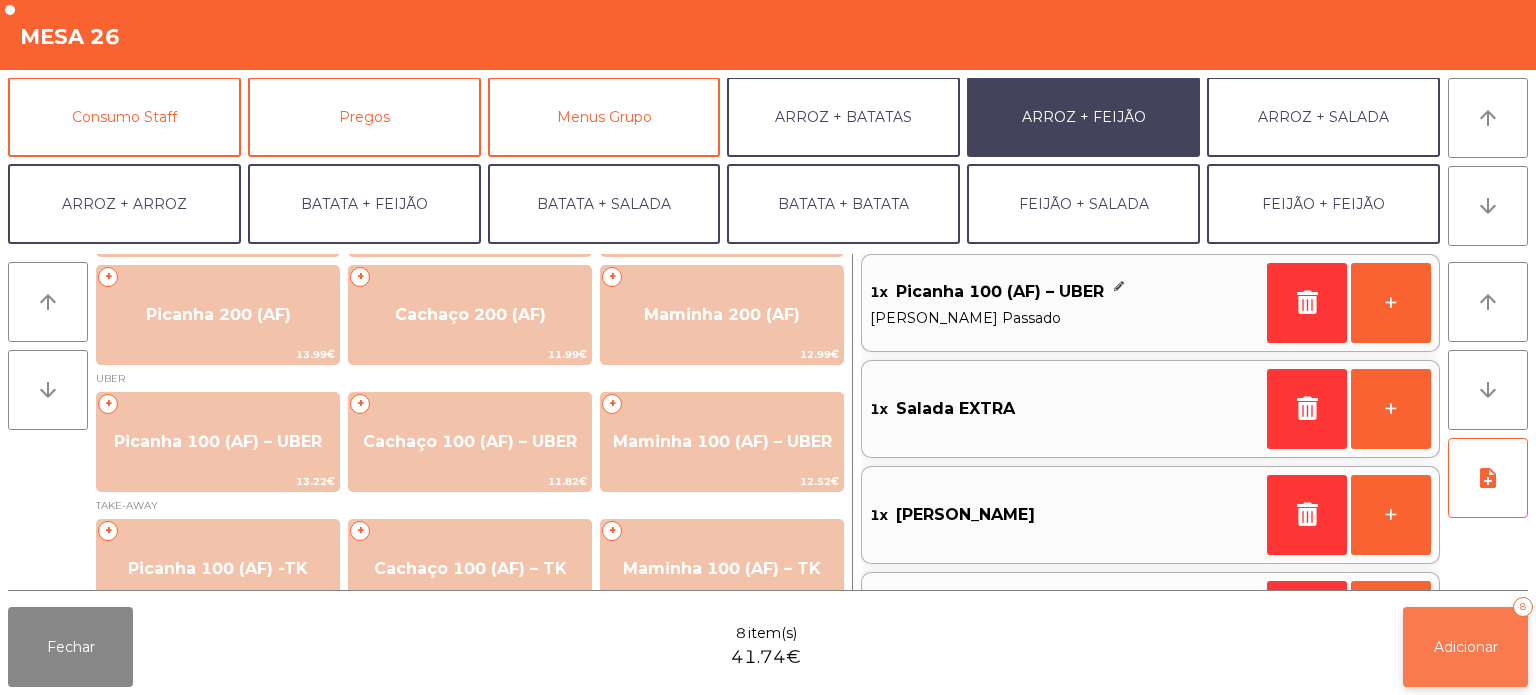 click on "Adicionar   8" 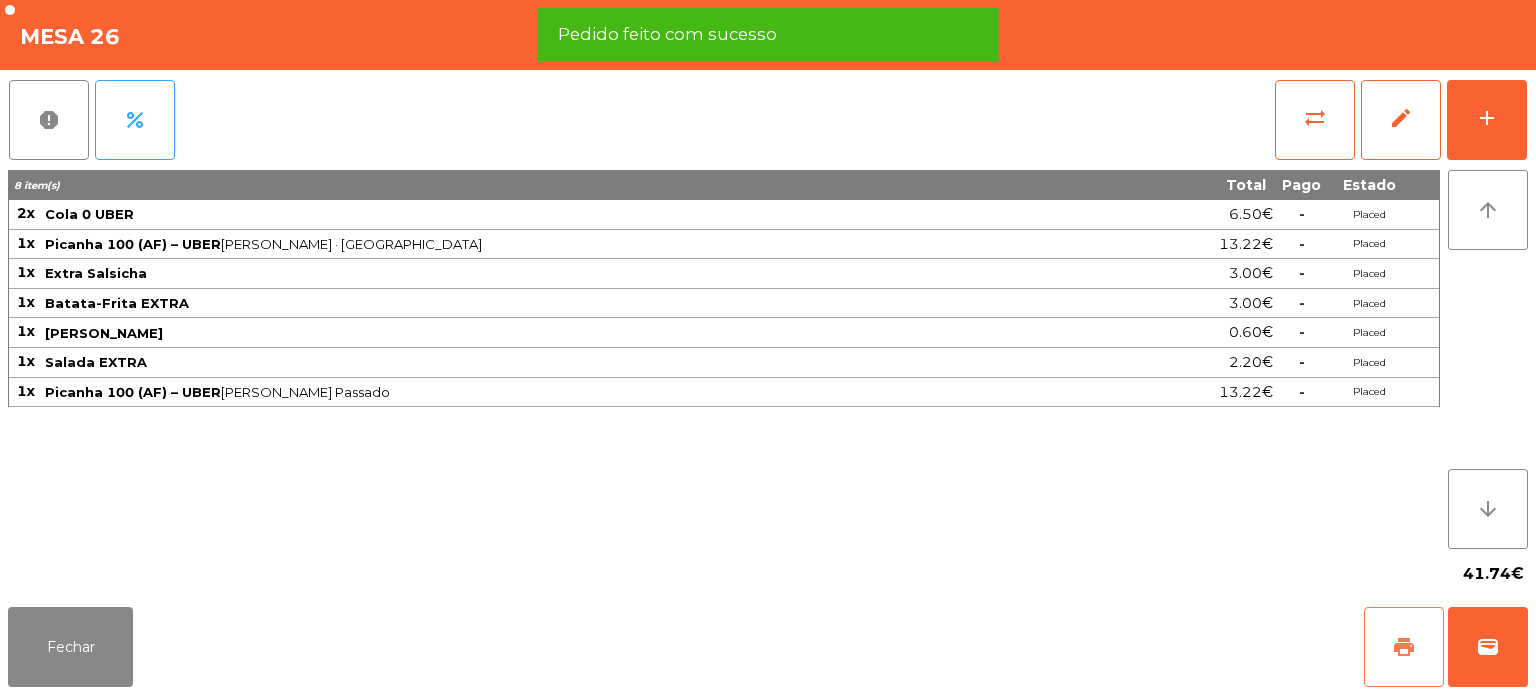 click on "print" 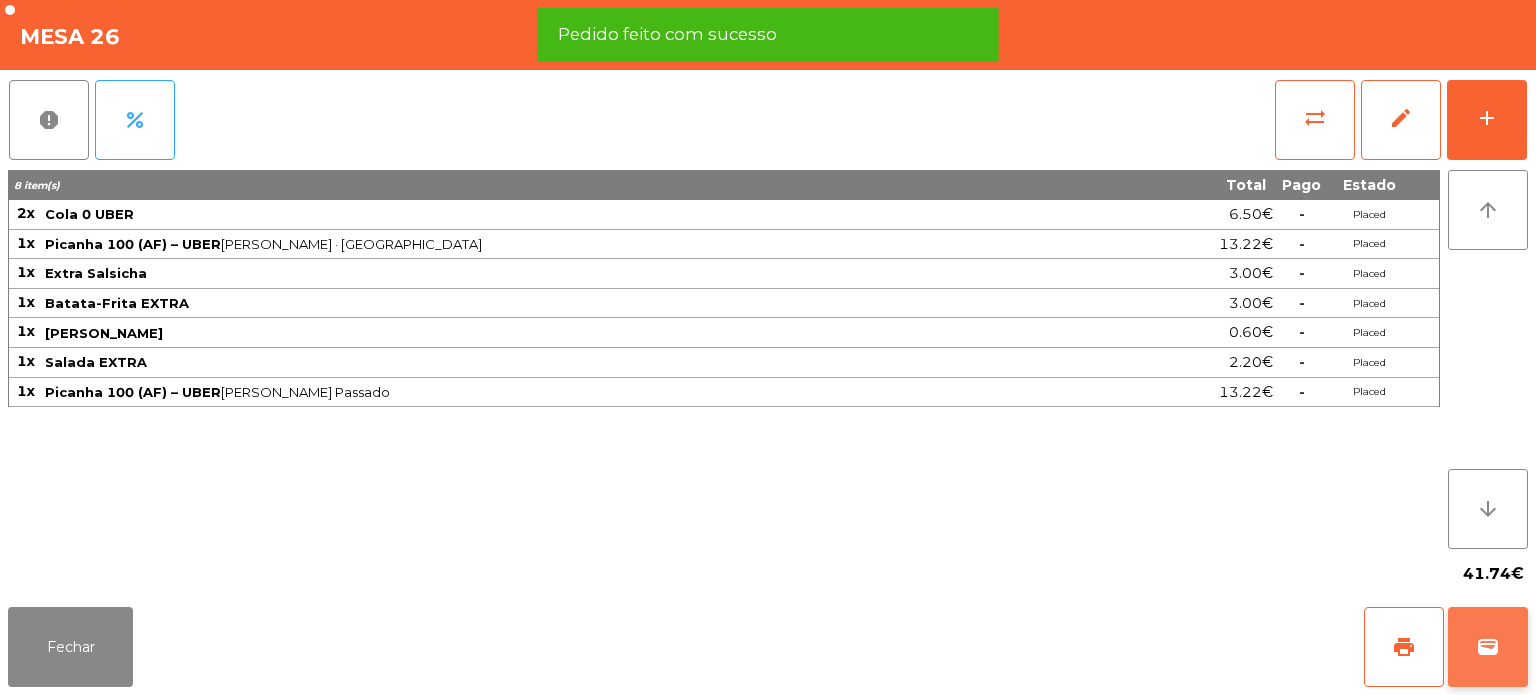 click on "wallet" 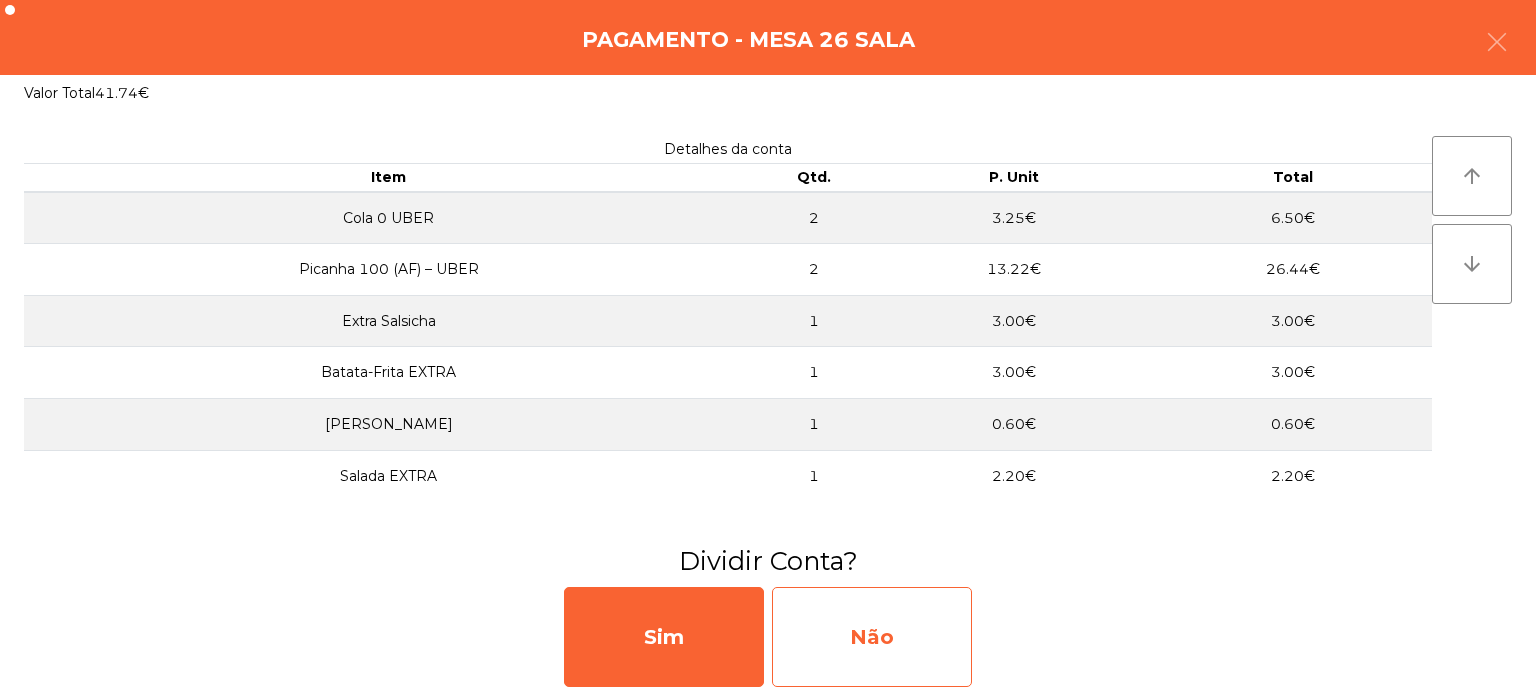click on "Não" 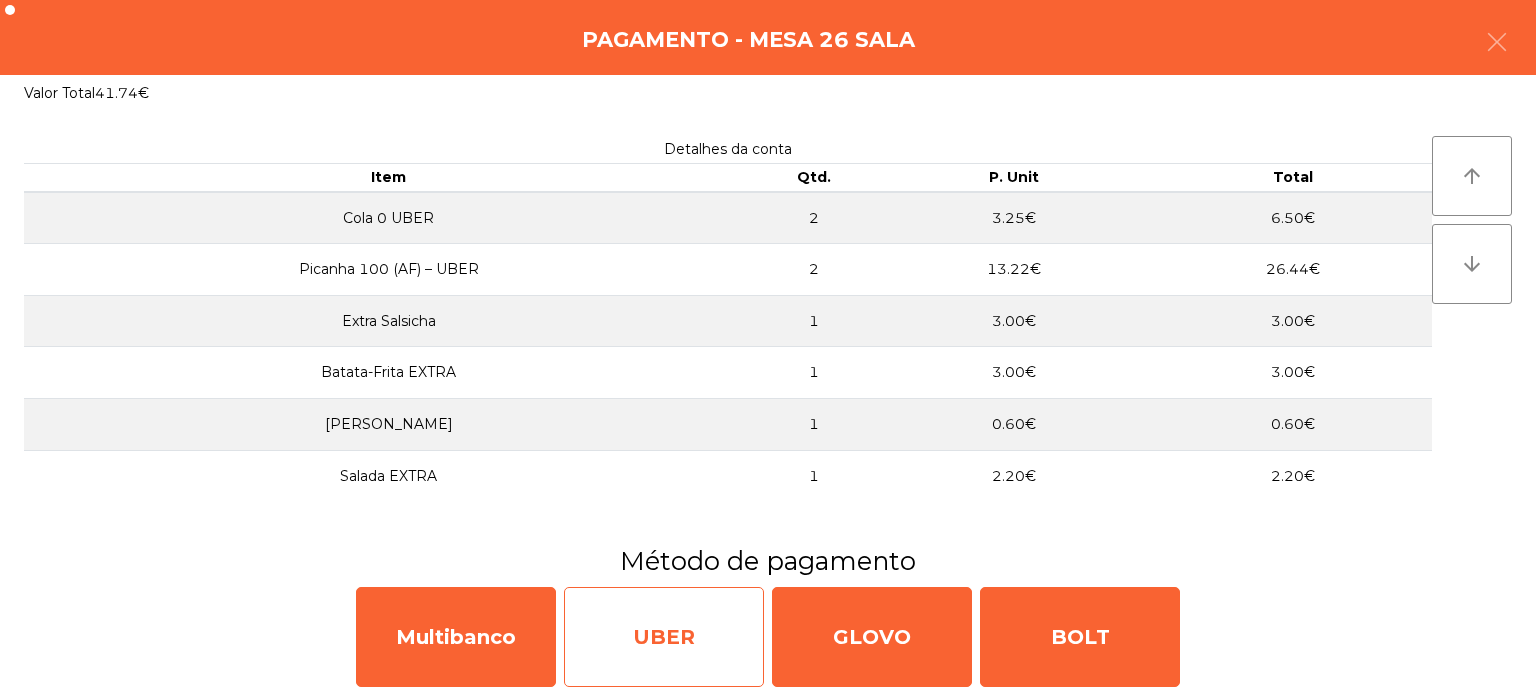 click on "UBER" 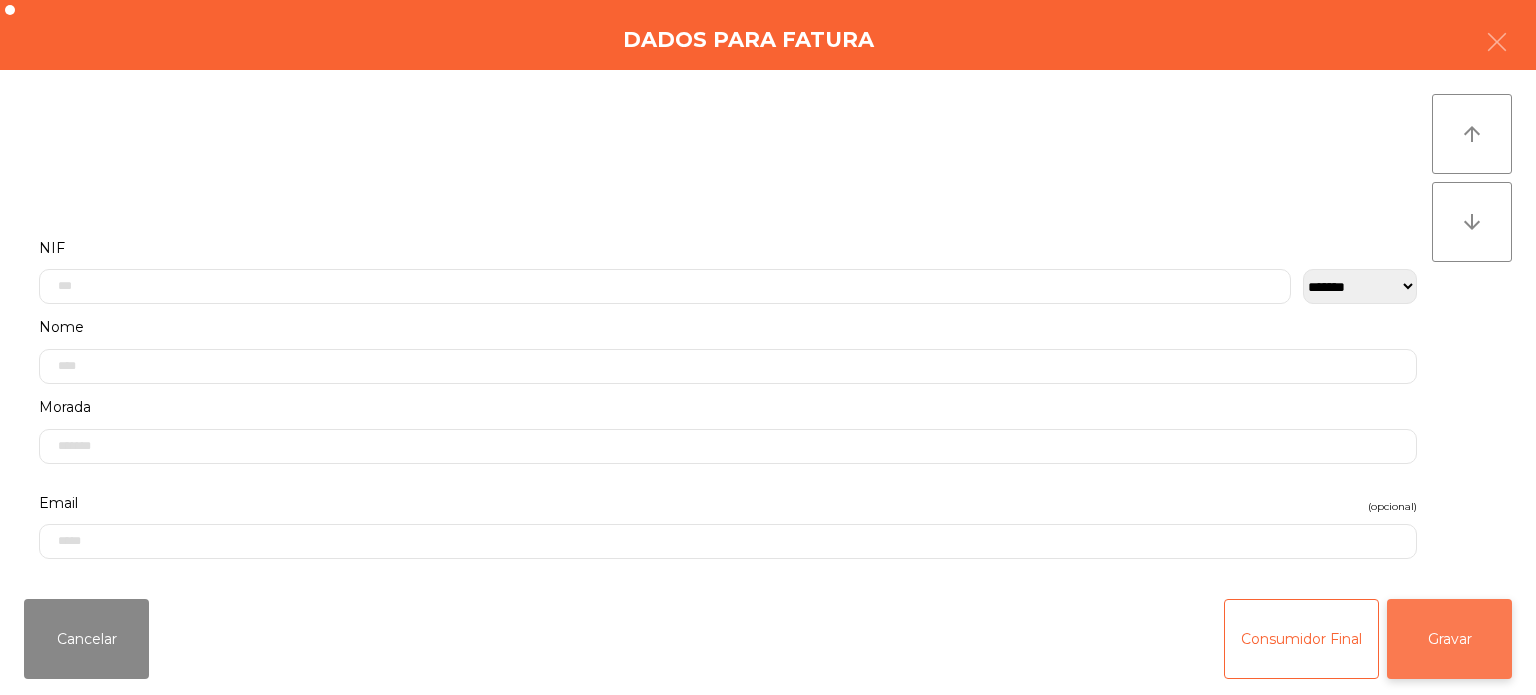 click on "Gravar" 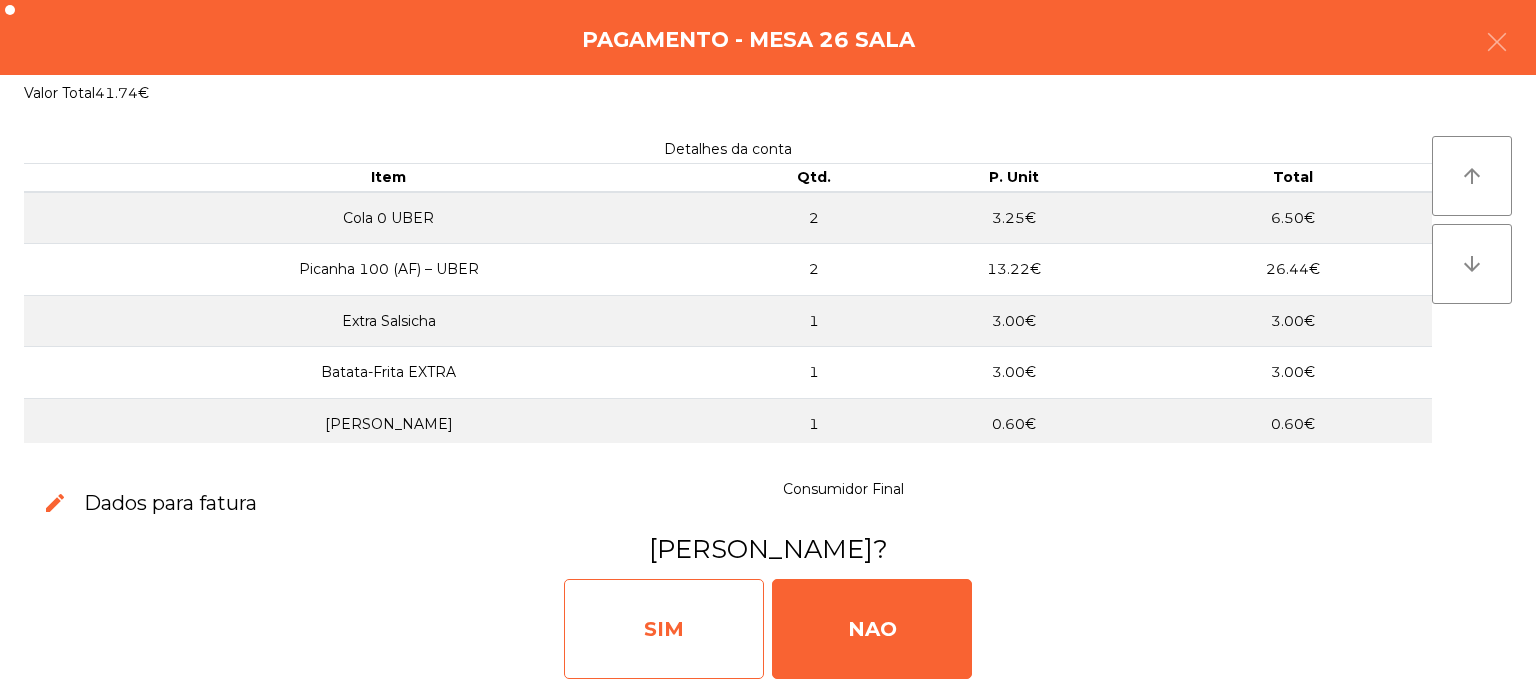 click on "SIM" 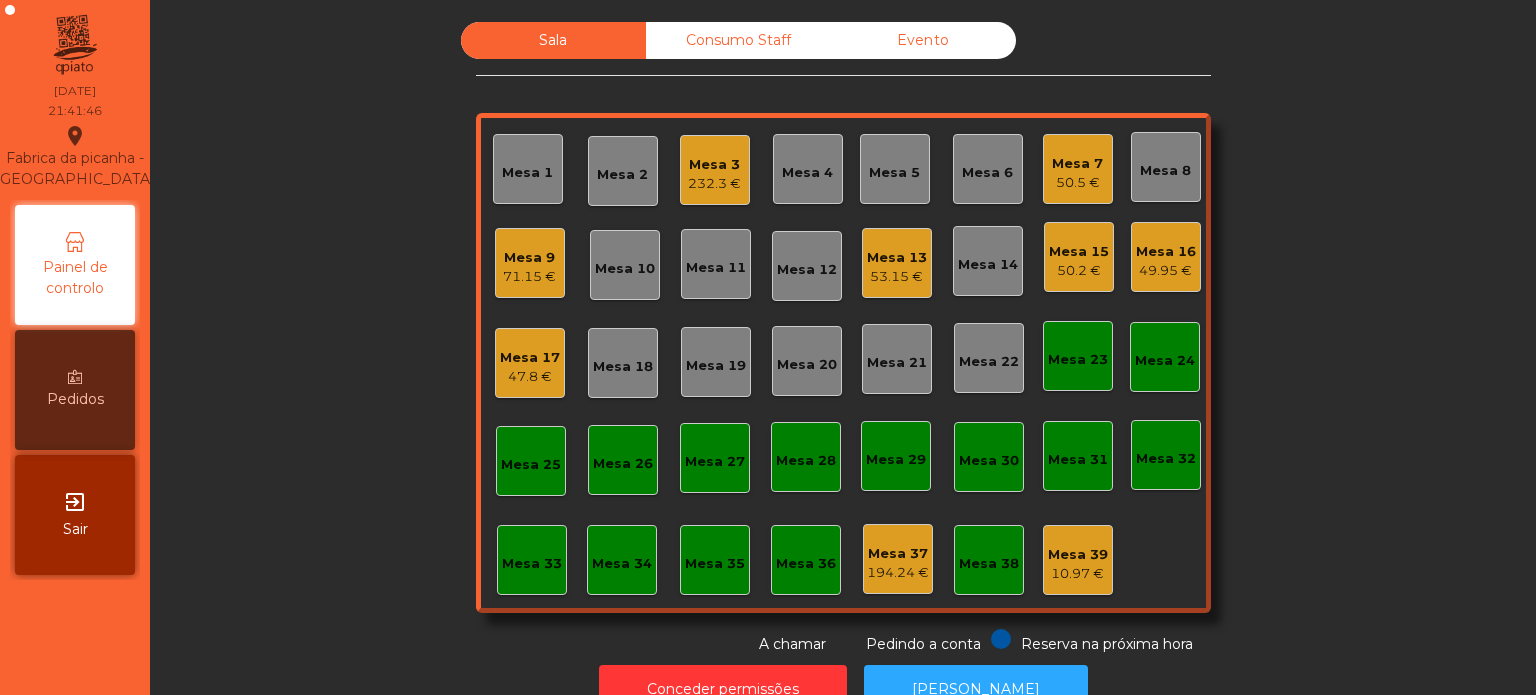 scroll, scrollTop: 55, scrollLeft: 0, axis: vertical 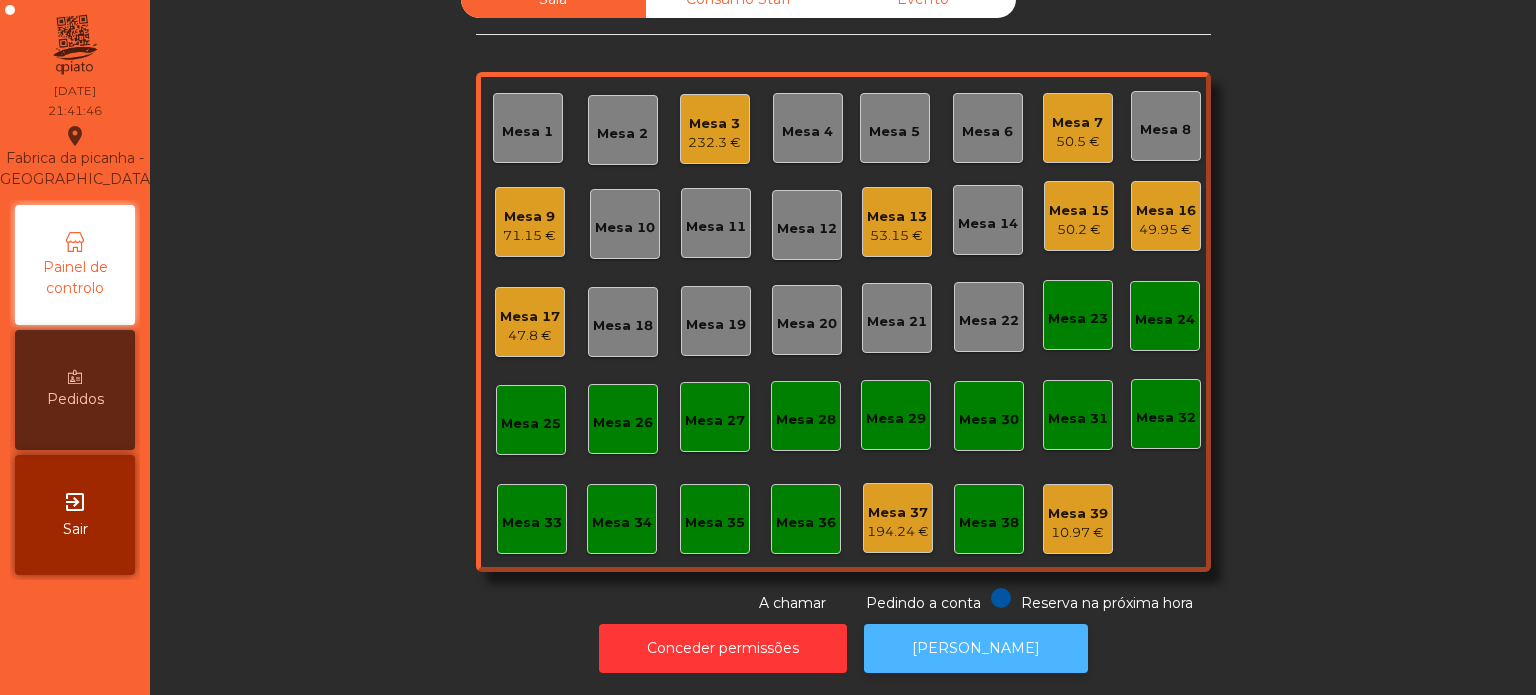 click on "[PERSON_NAME]" 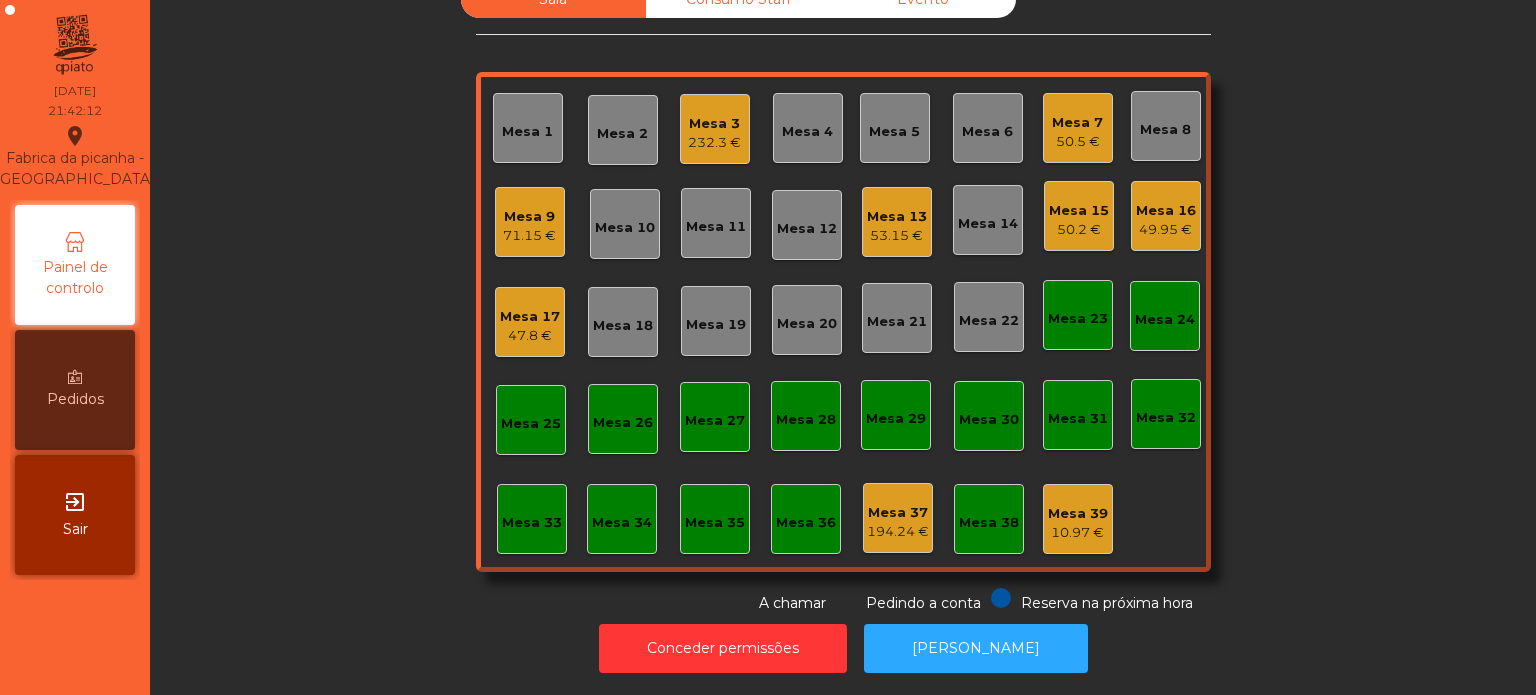 click on "Mesa 19" 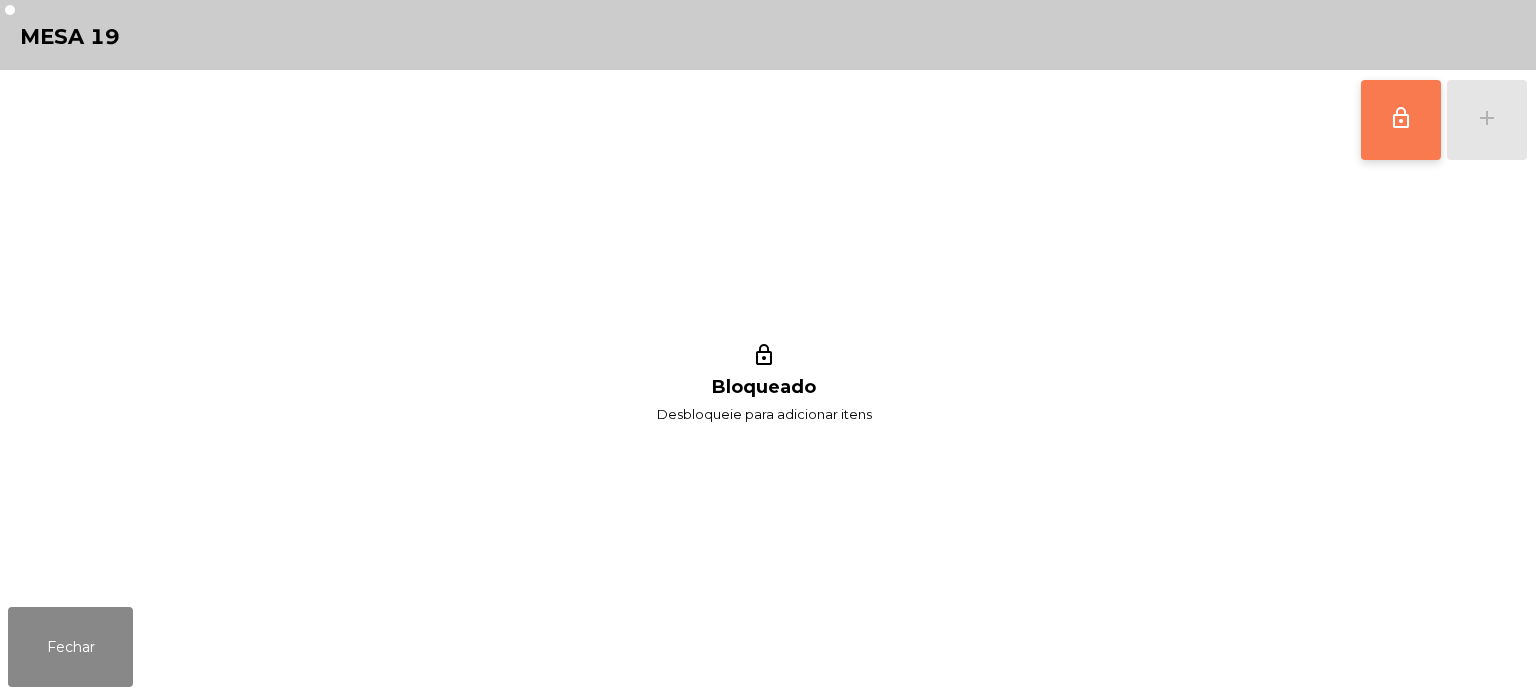 click on "lock_outline" 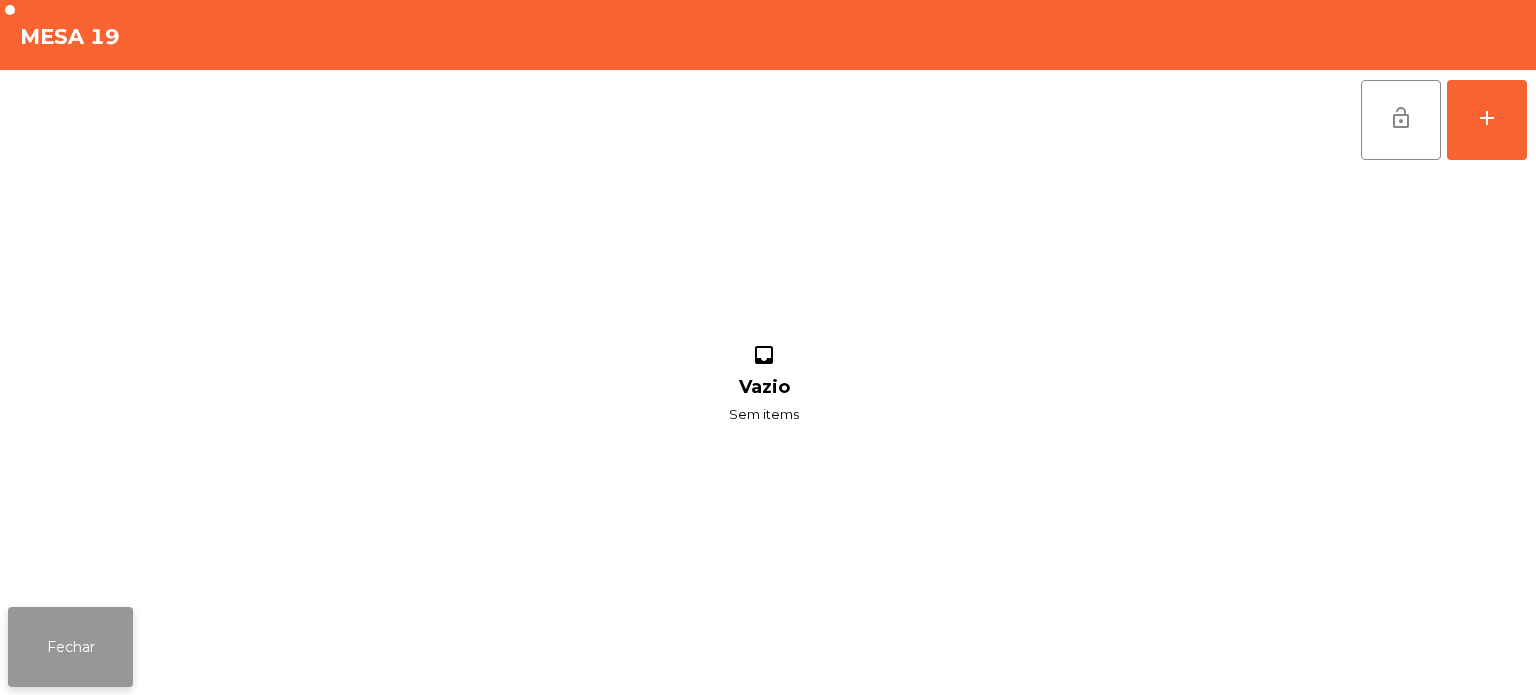 click on "Fechar" 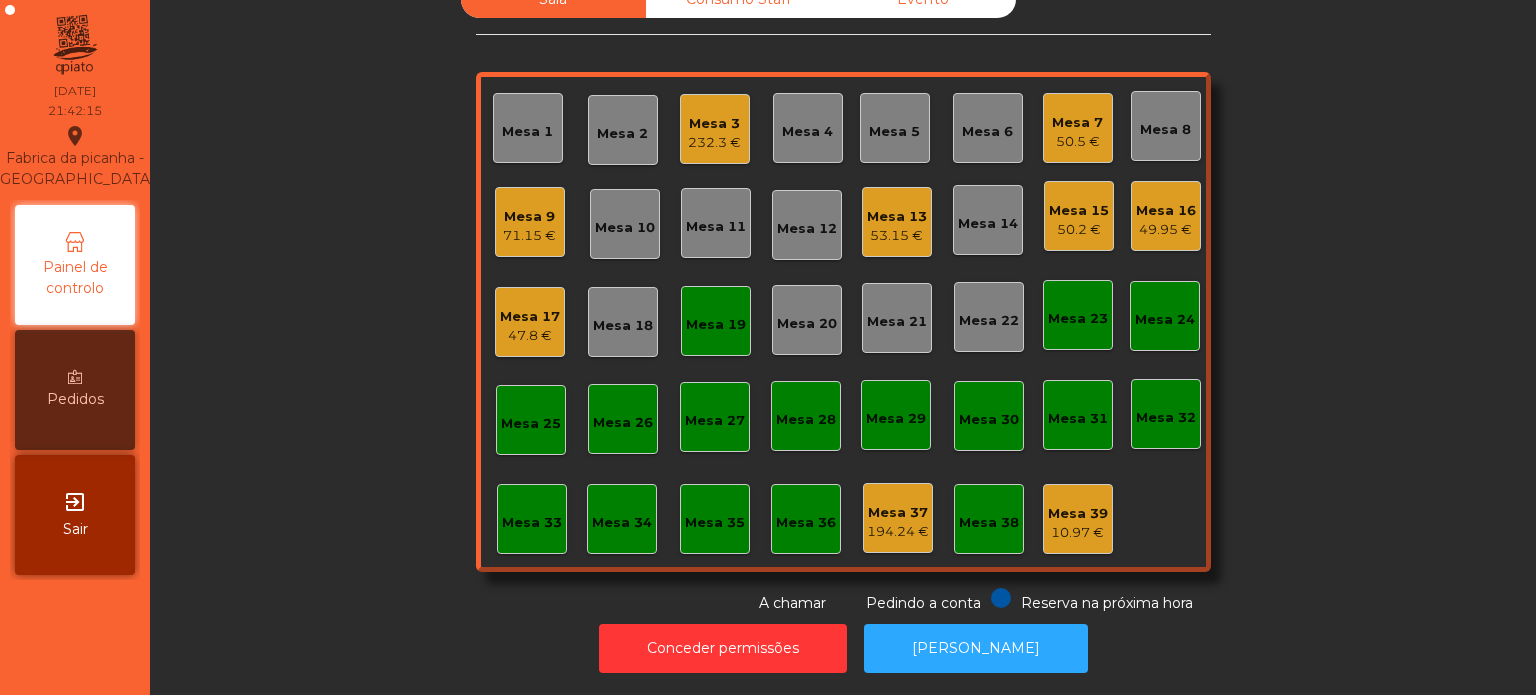 click on "Mesa 19" 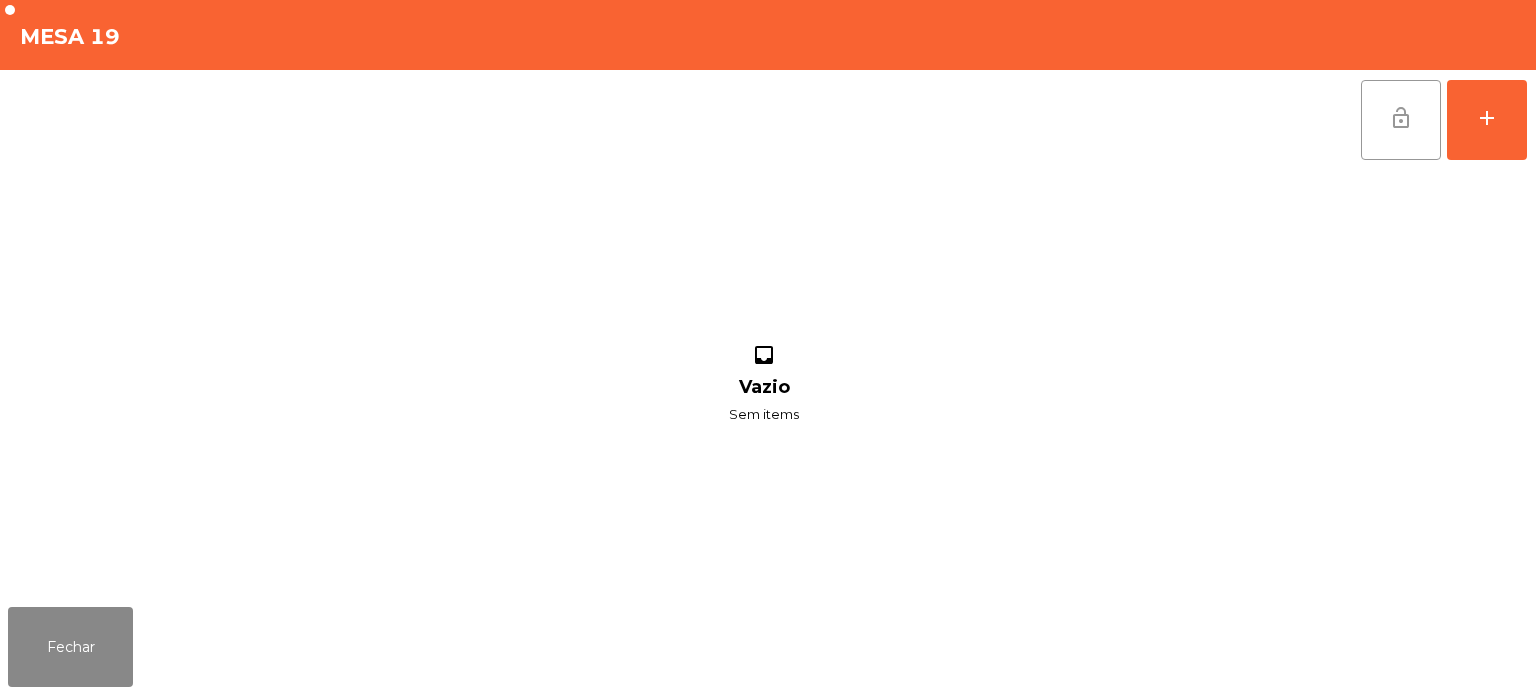 click on "lock_open" 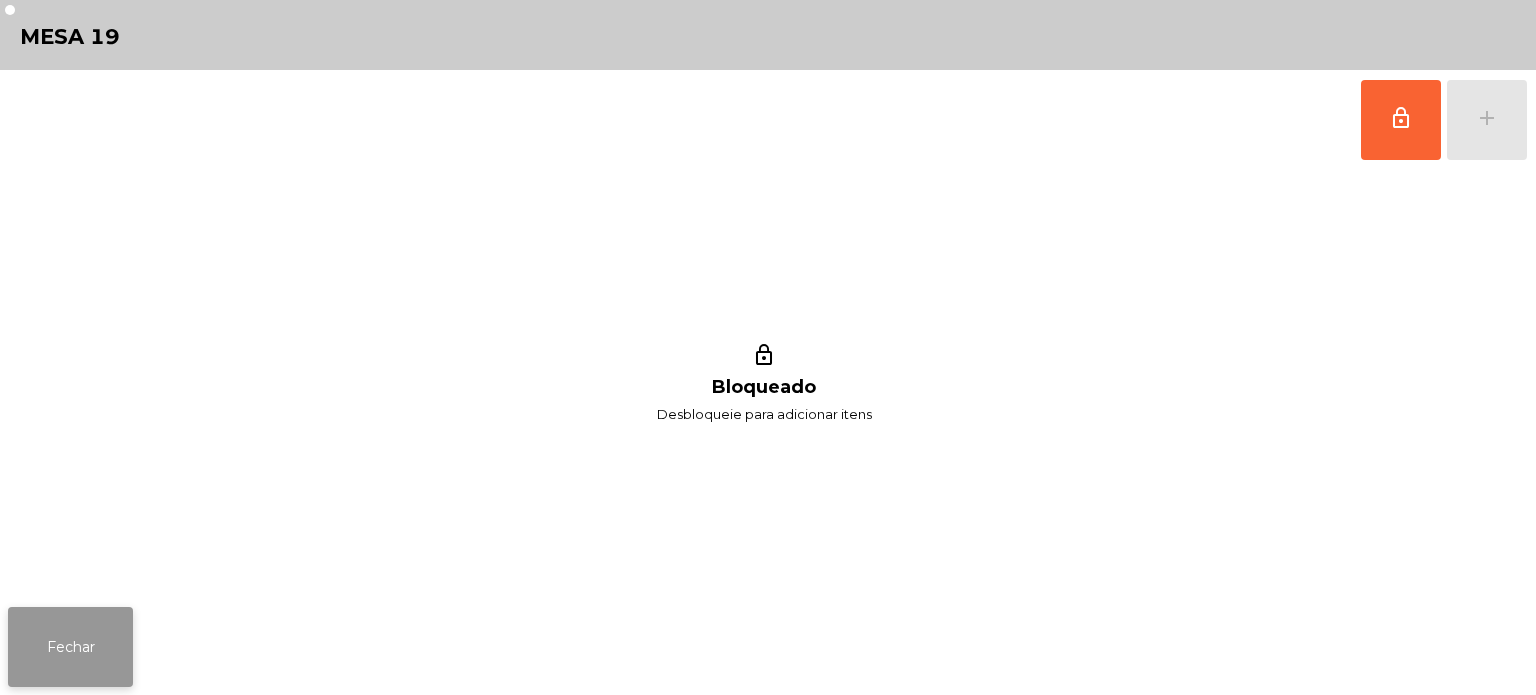 click on "Fechar" 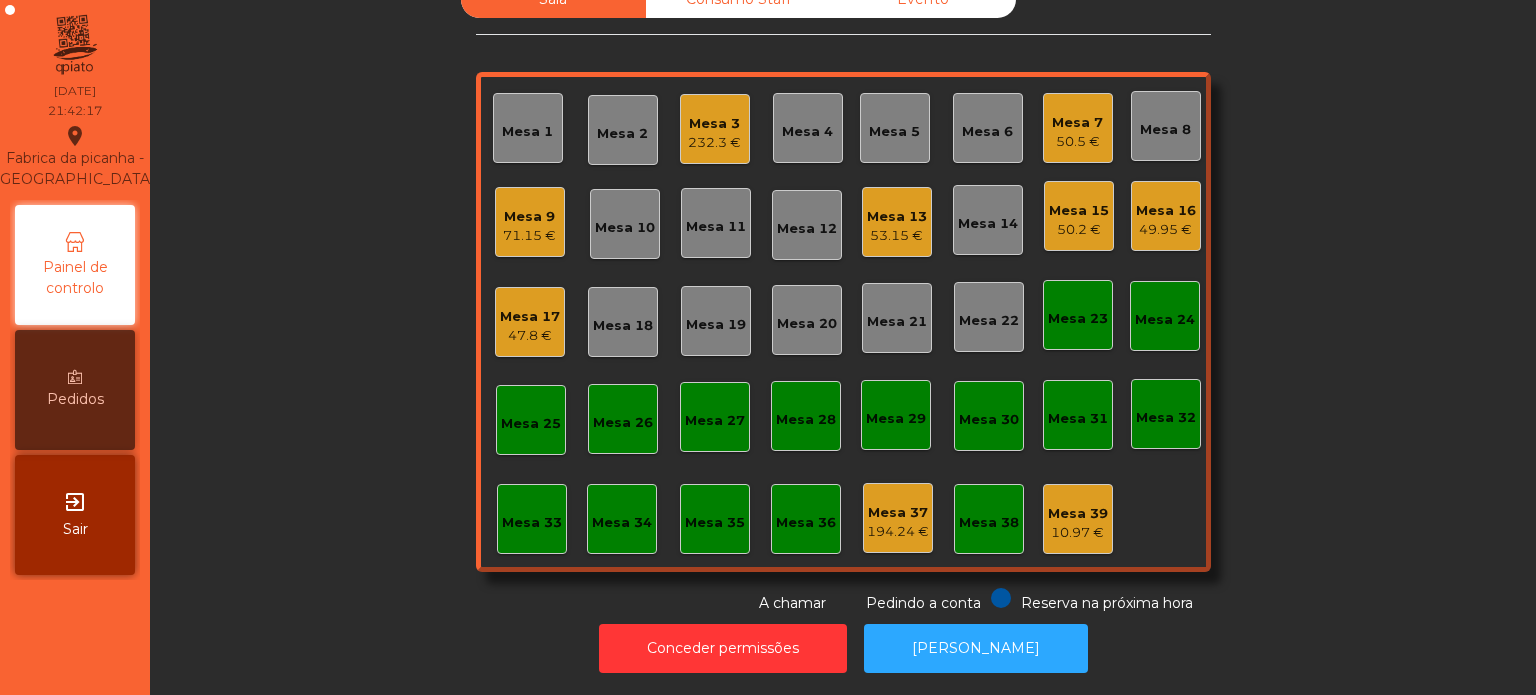 click on "Mesa 20" 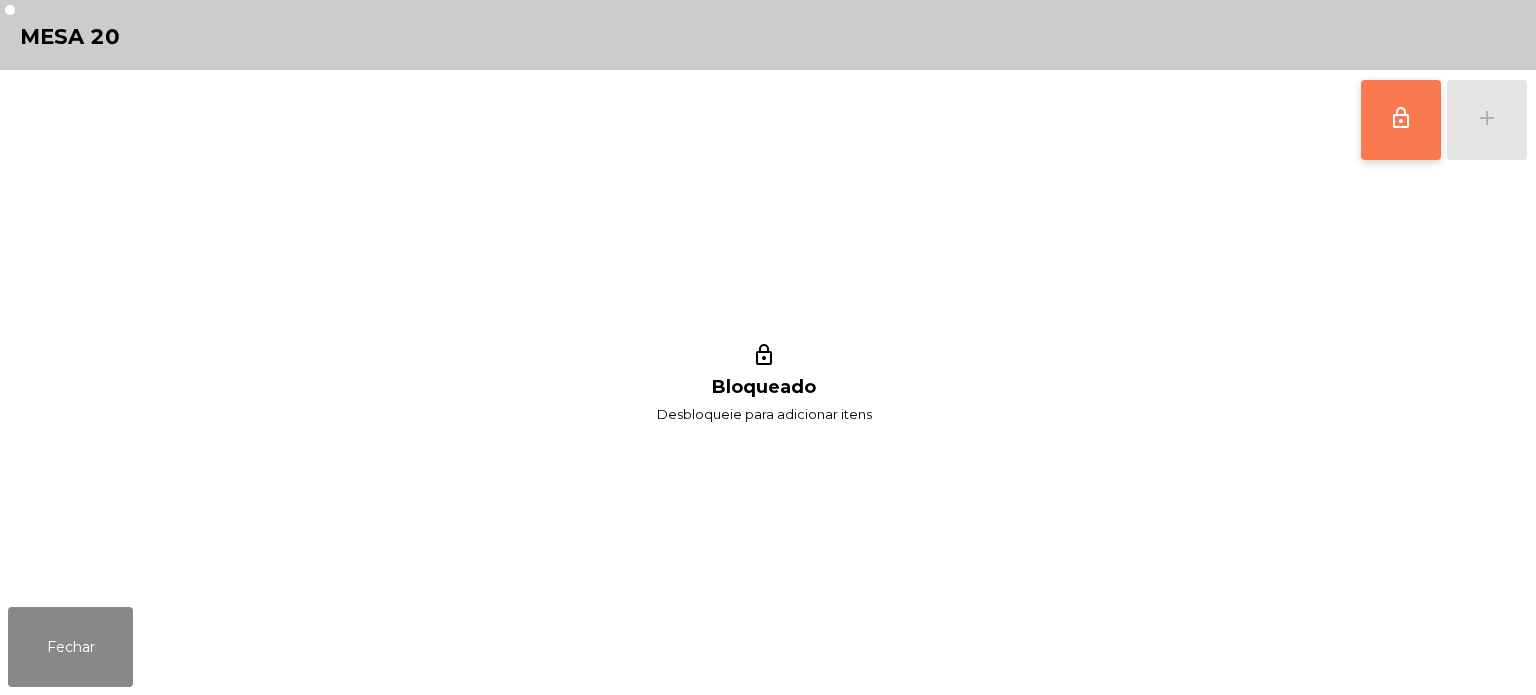 click on "lock_outline" 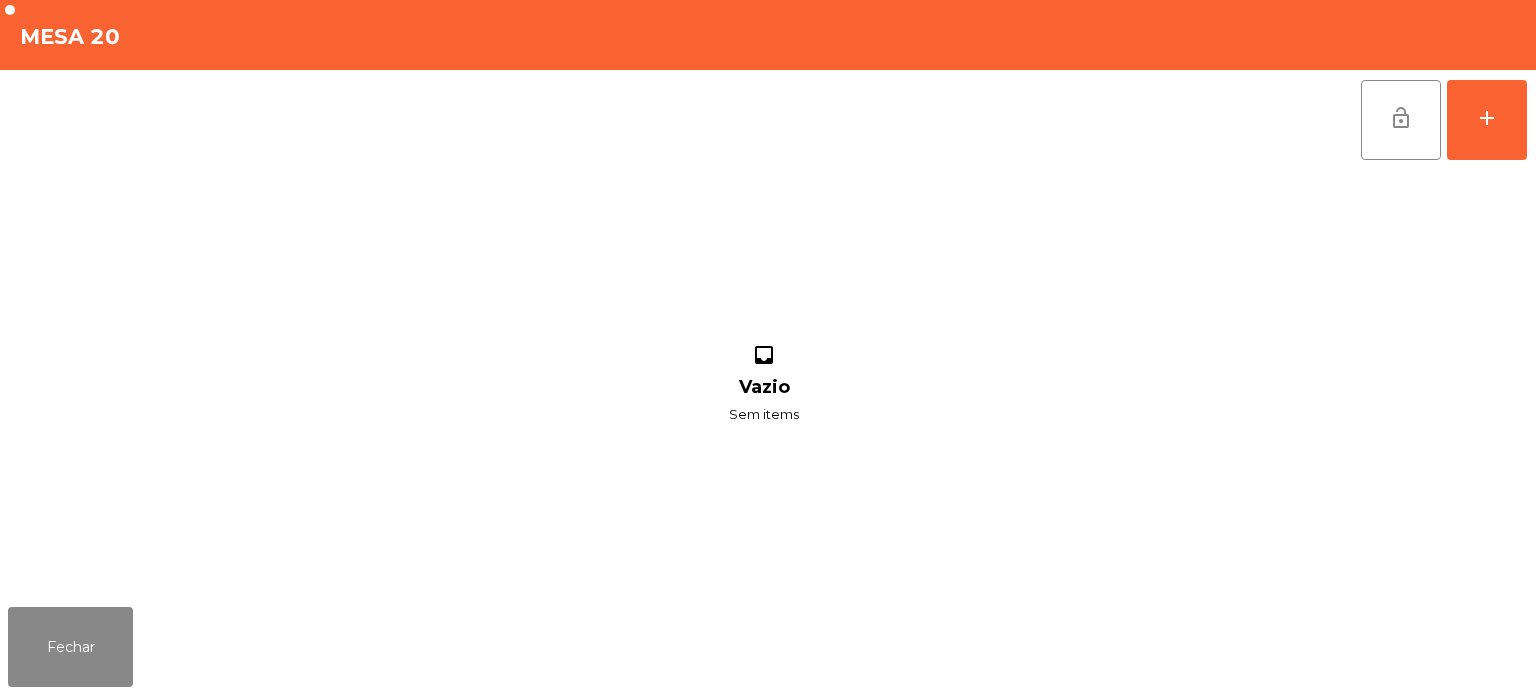 click on "lock_open   add" 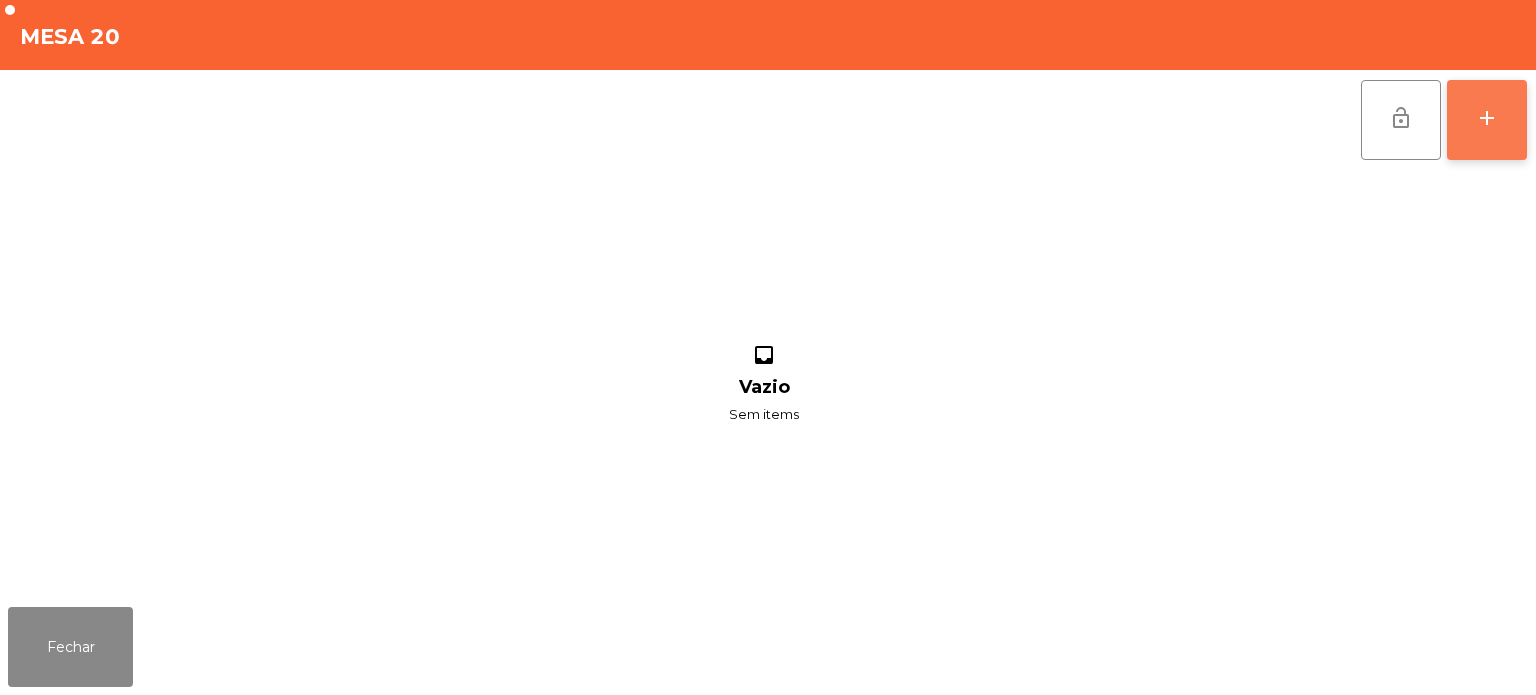 click on "add" 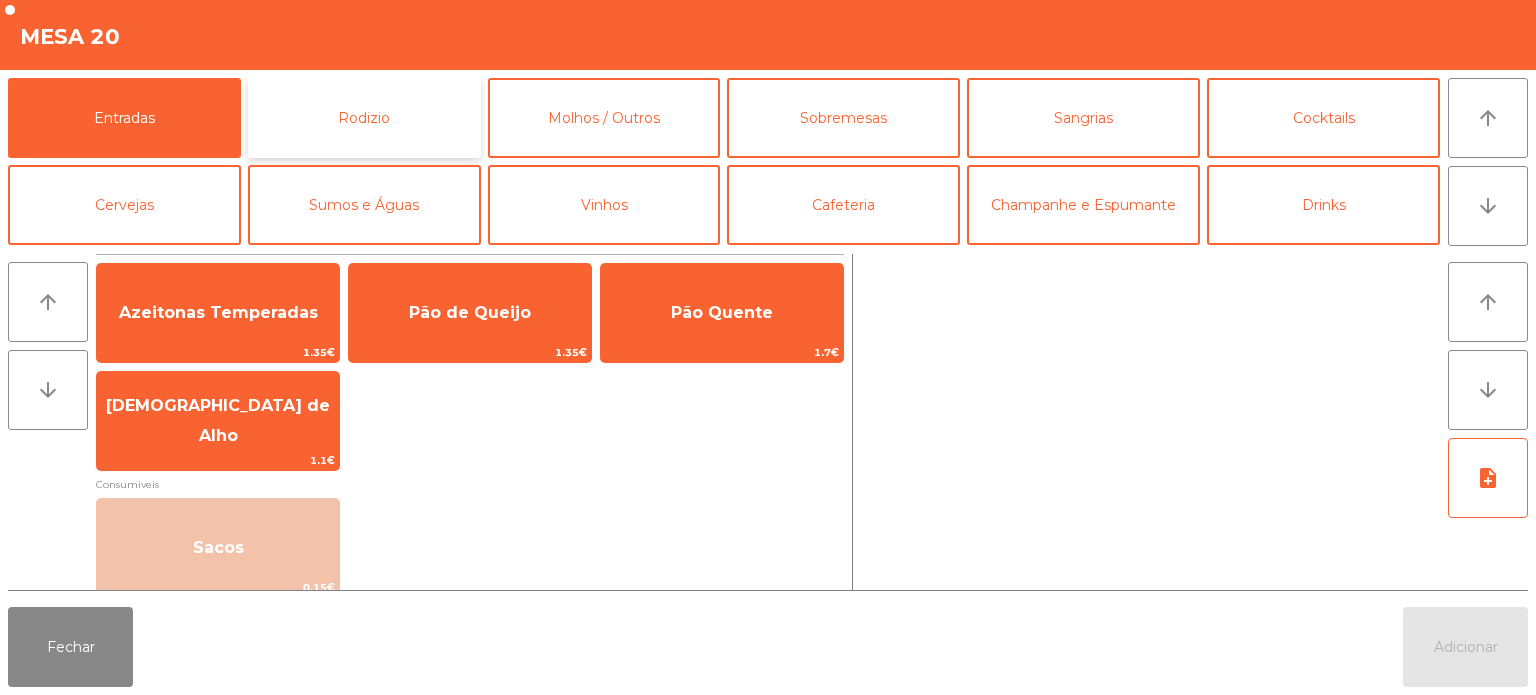 click on "Rodizio" 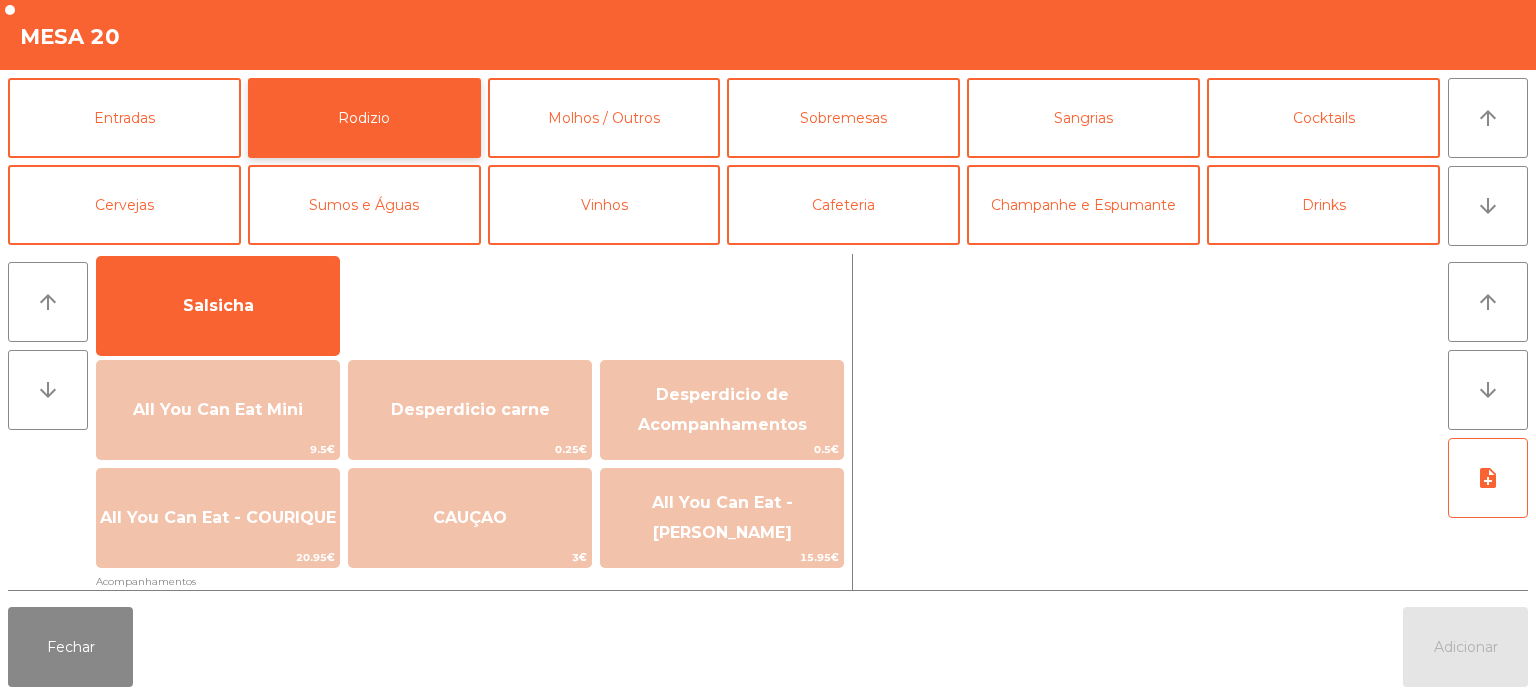 scroll, scrollTop: 148, scrollLeft: 0, axis: vertical 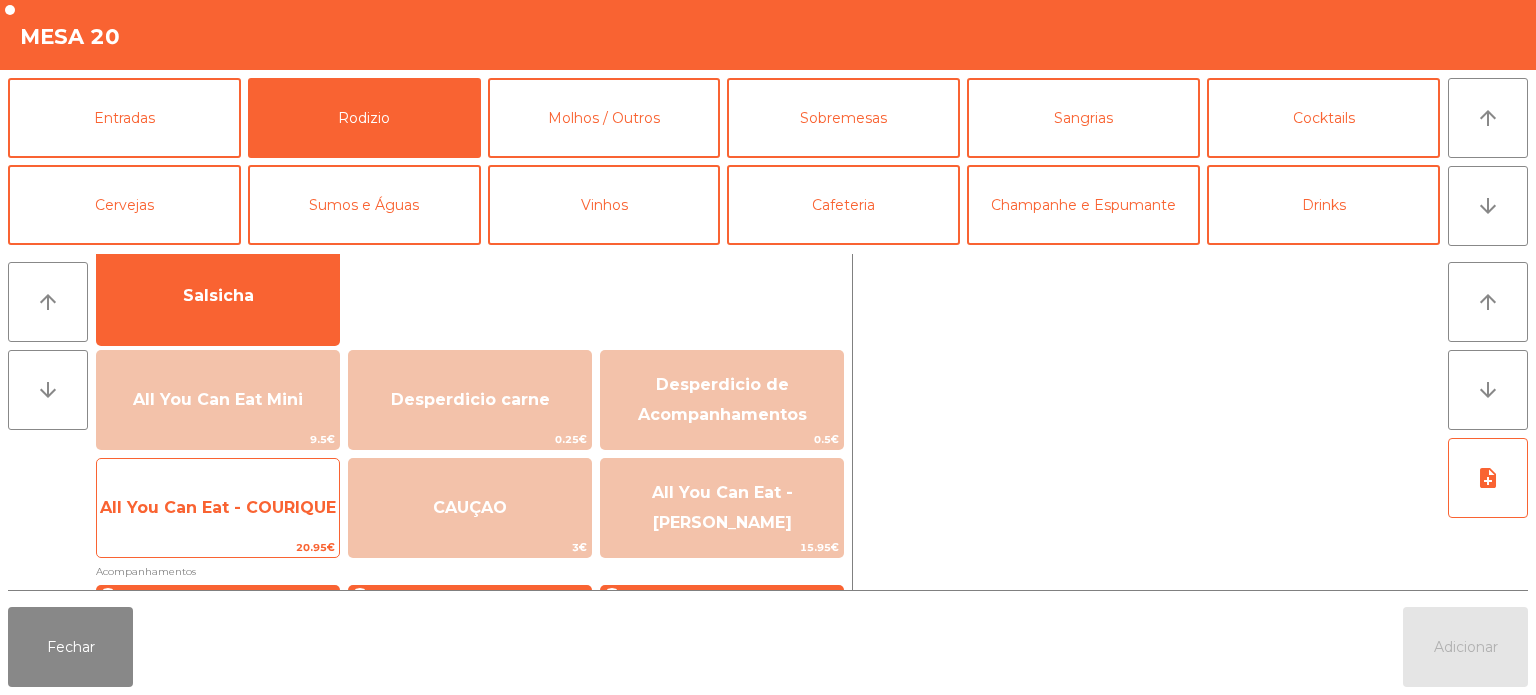 click on "20.95€" 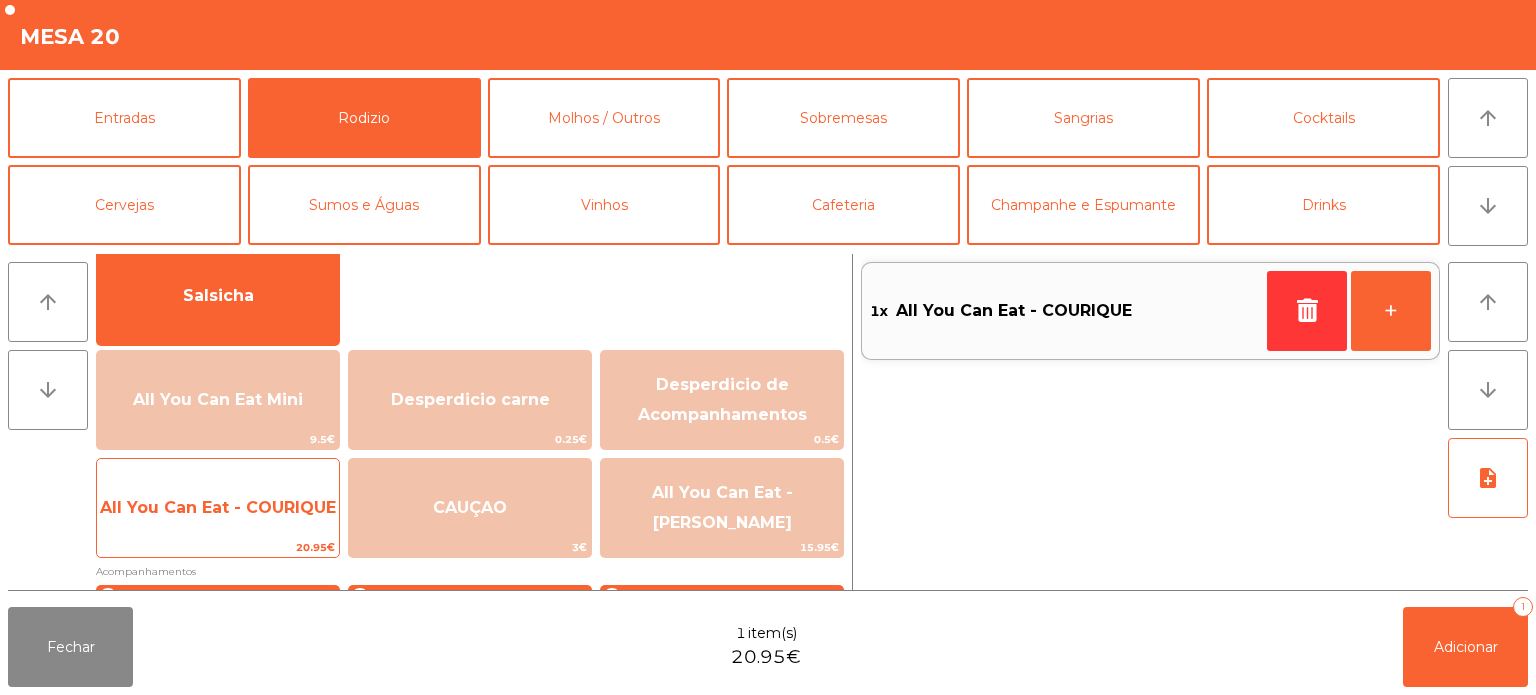 click on "All You Can Eat - COURIQUE" 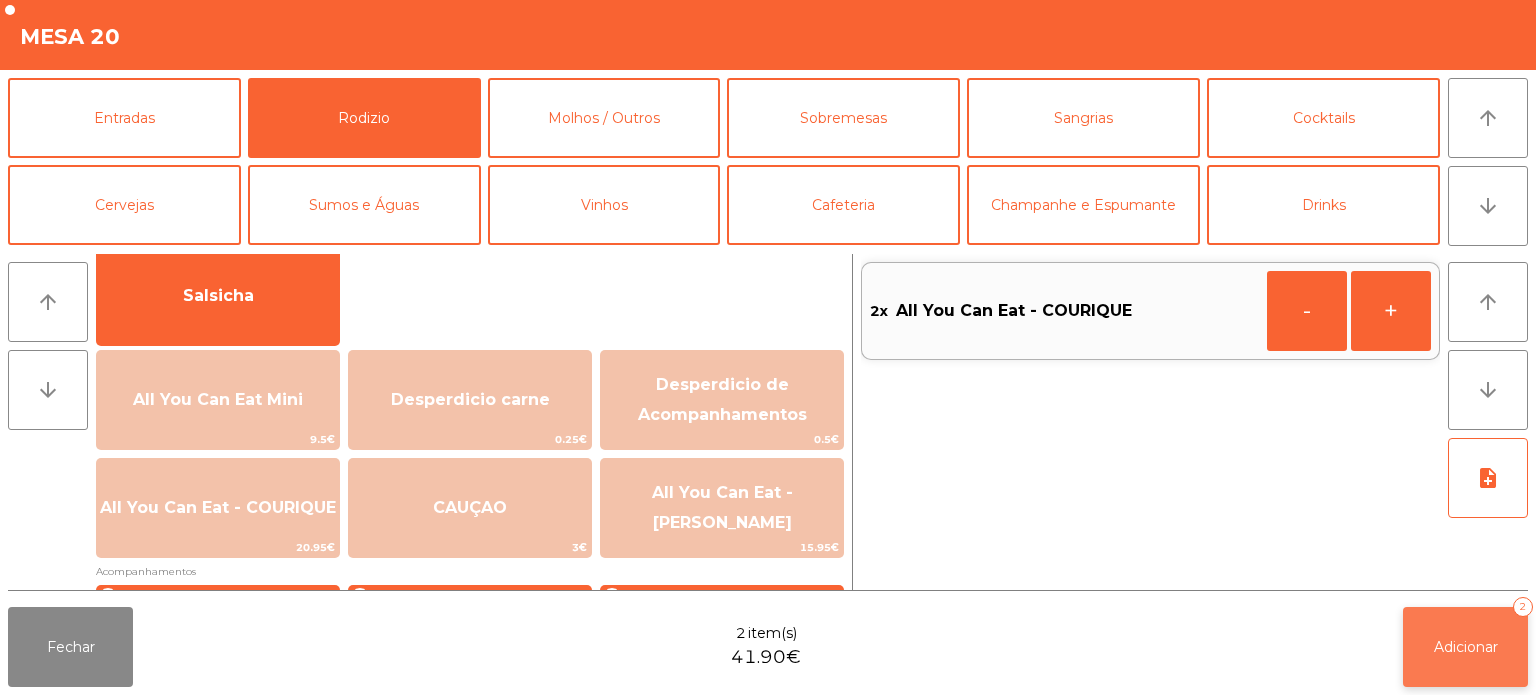 click on "Adicionar   2" 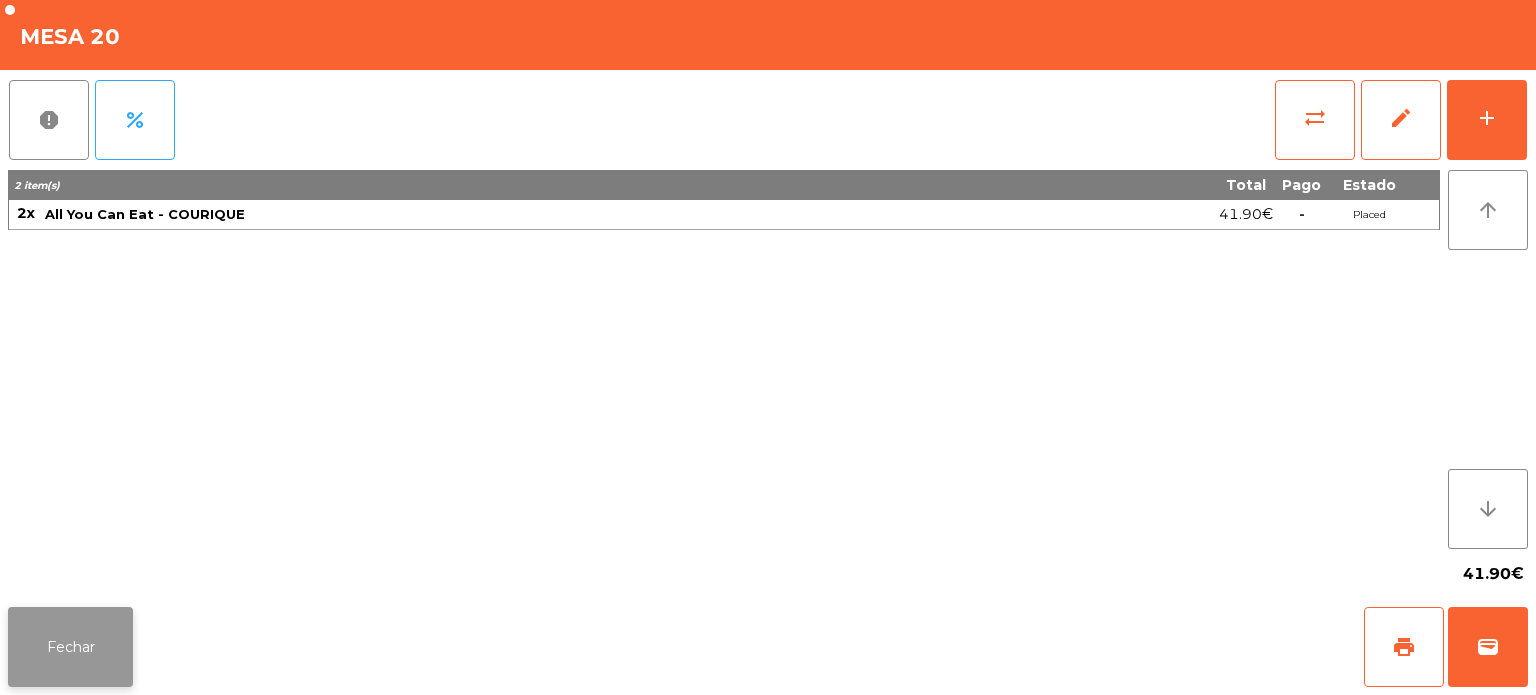 click on "Fechar" 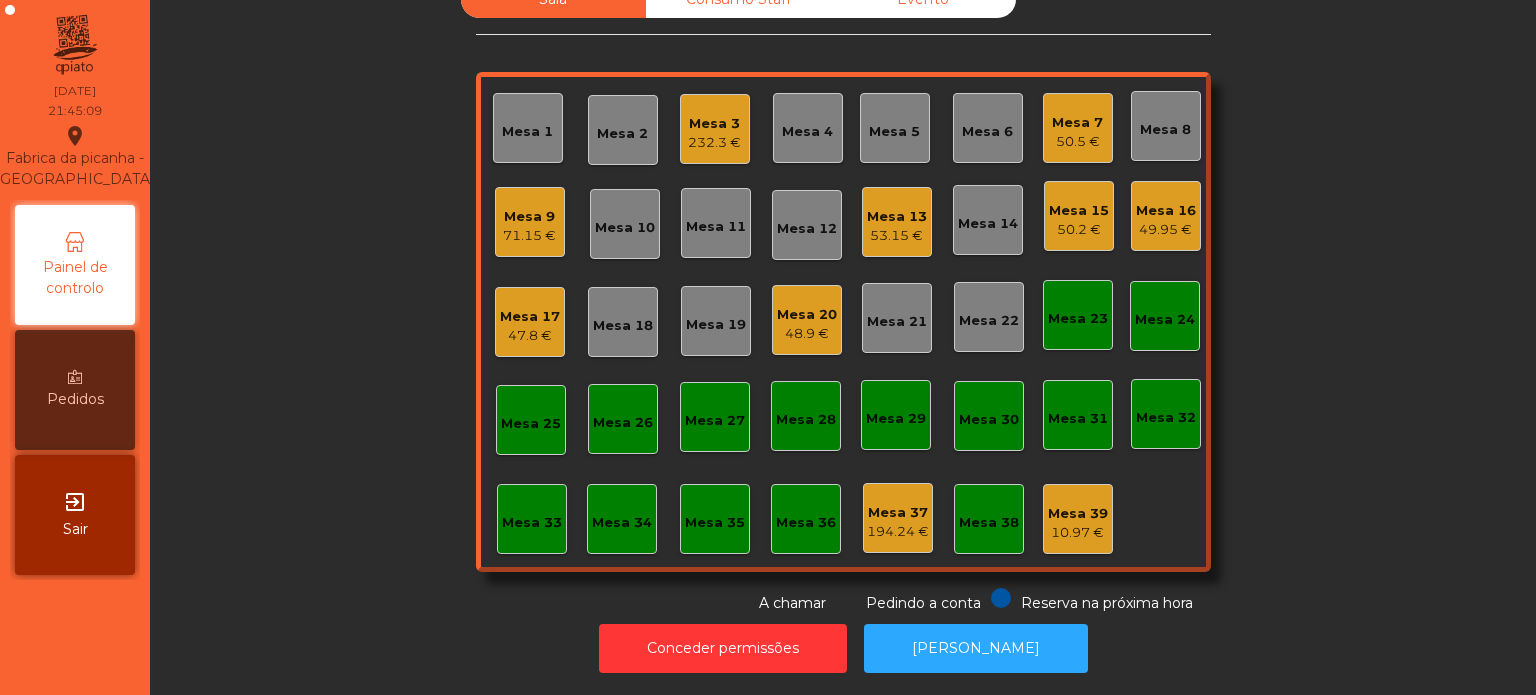 click on "Mesa 33" 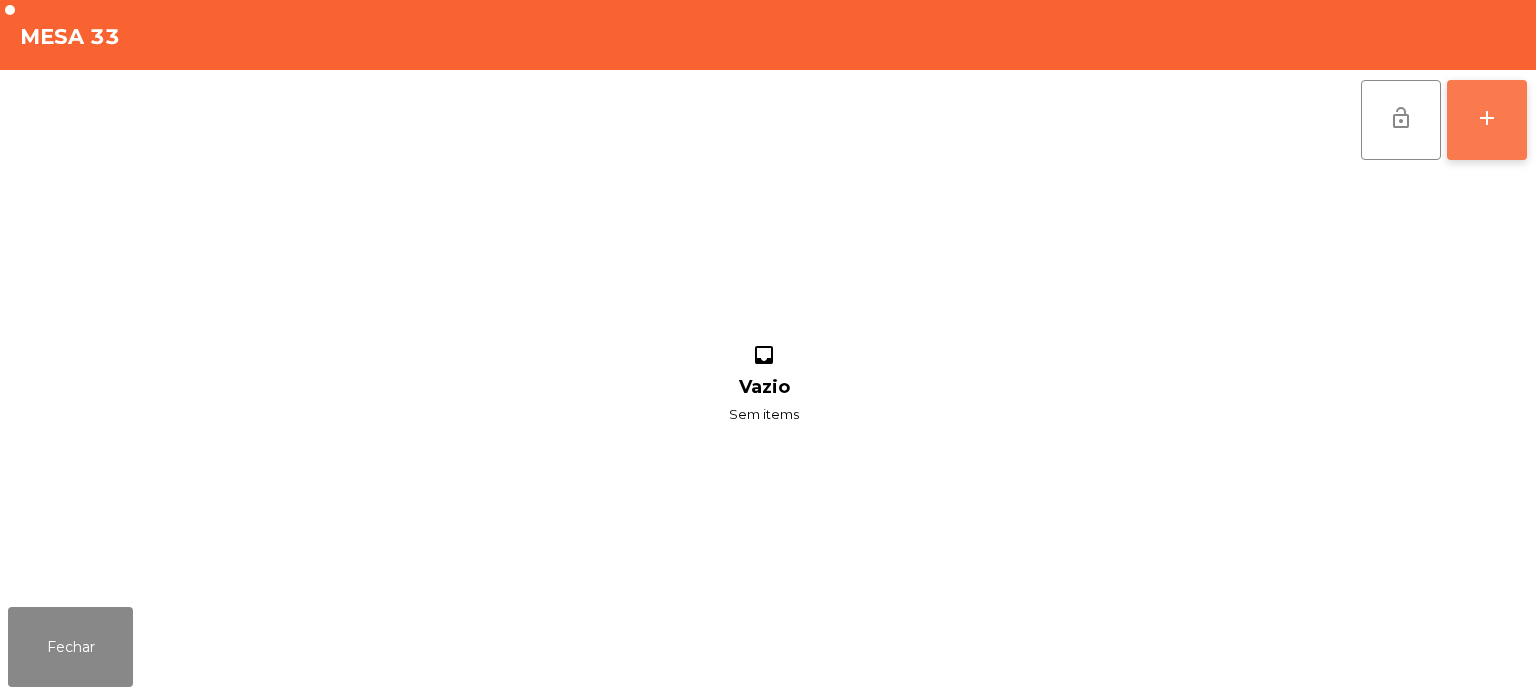 click on "add" 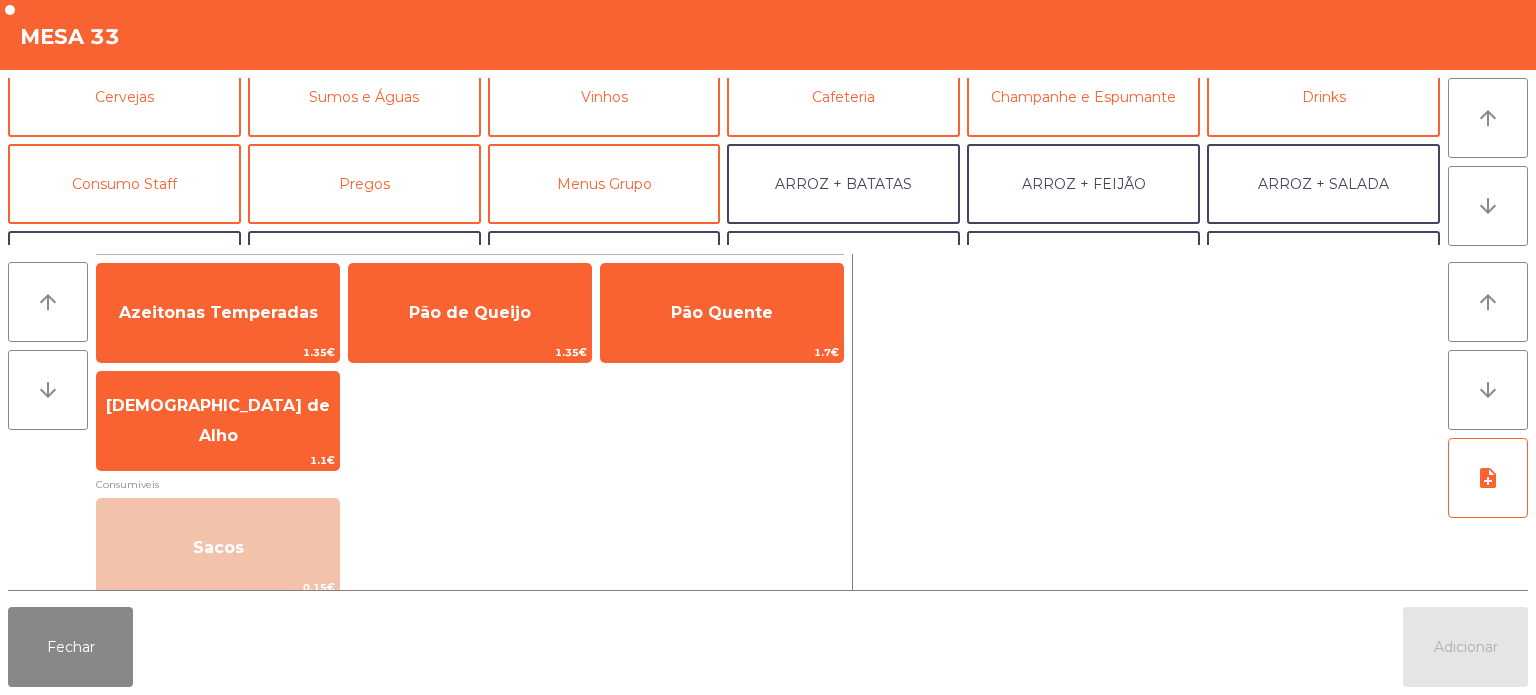 scroll, scrollTop: 108, scrollLeft: 0, axis: vertical 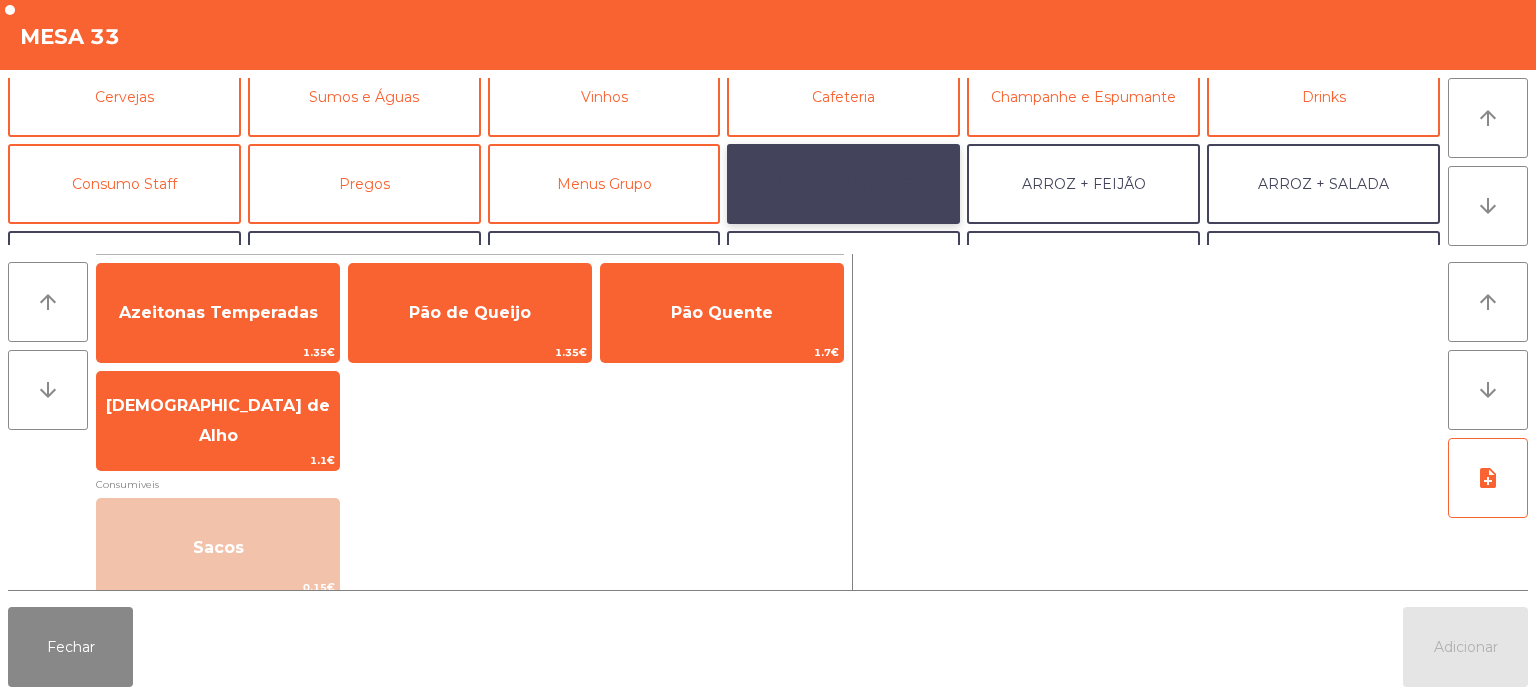 click on "ARROZ + BATATAS" 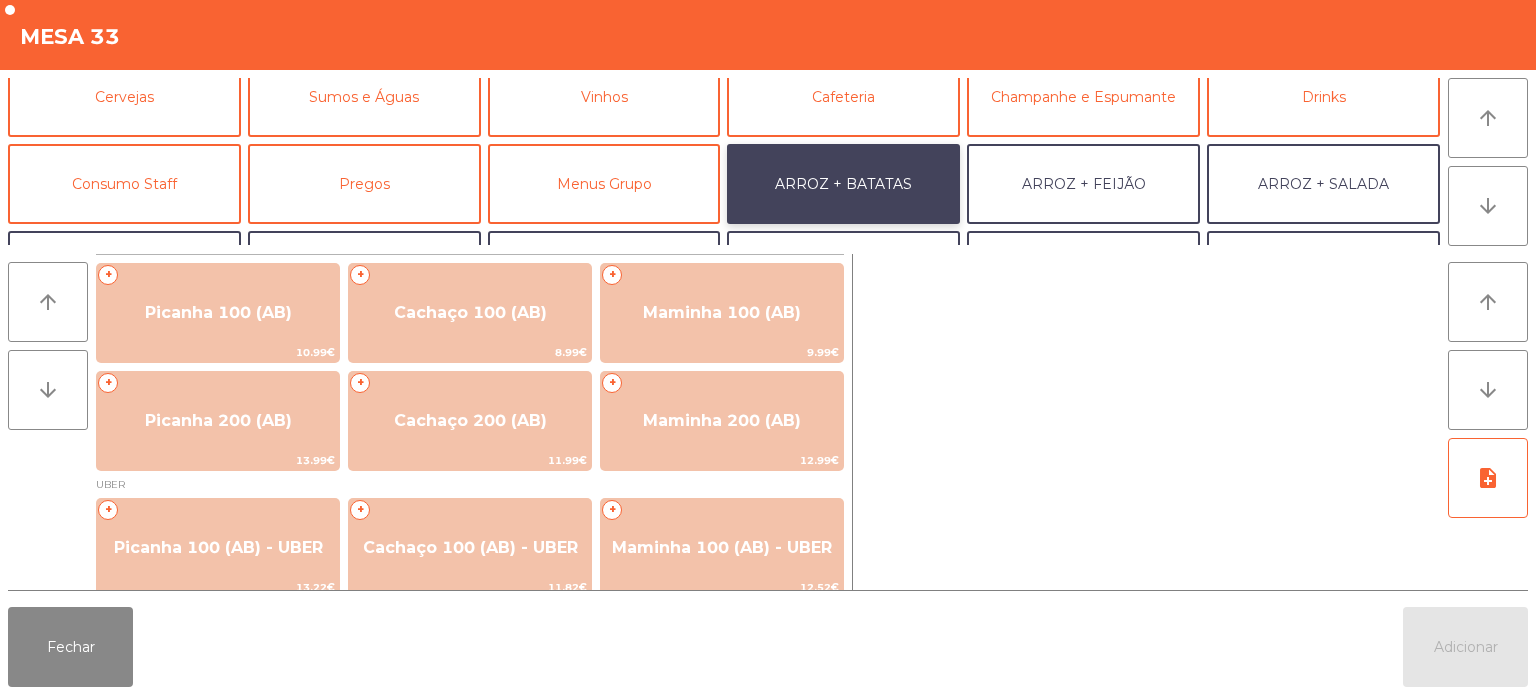 click on "ARROZ + BATATAS" 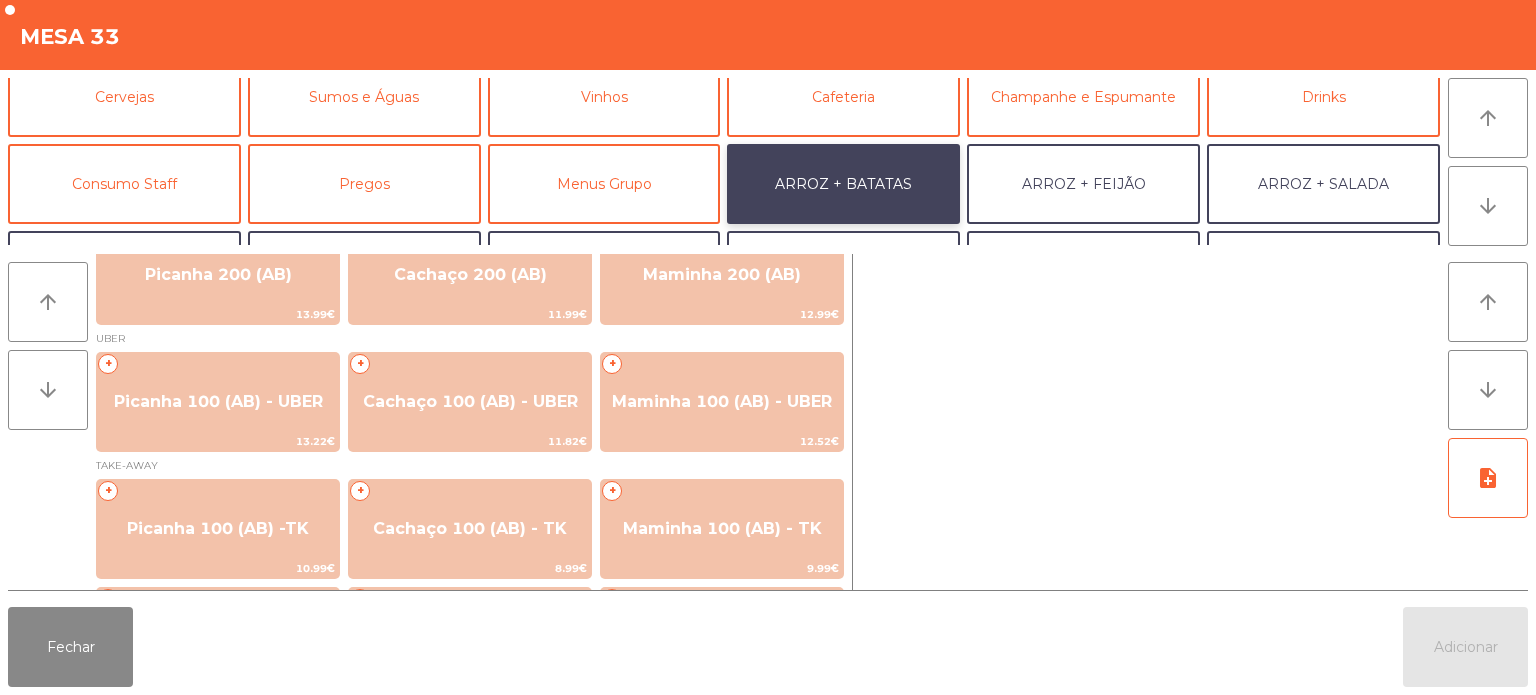 scroll, scrollTop: 155, scrollLeft: 0, axis: vertical 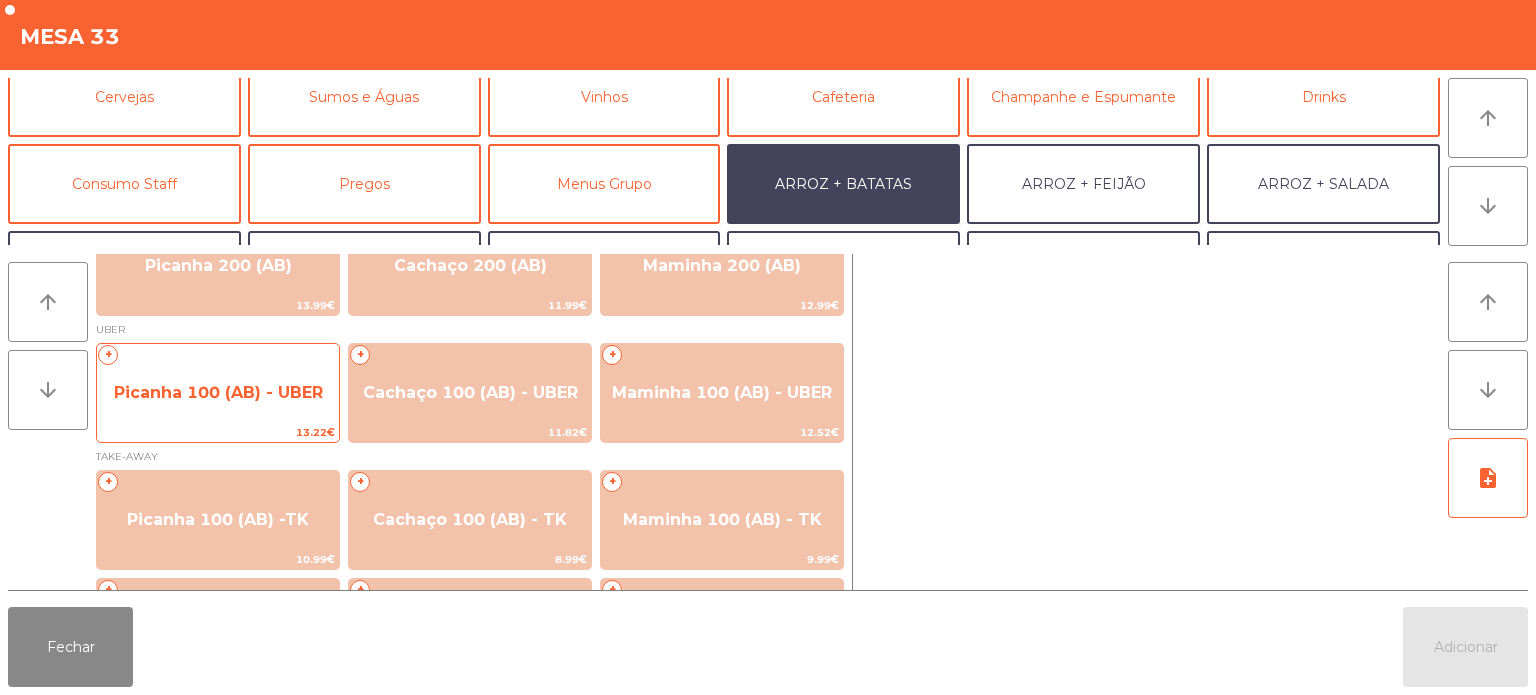 click on "Picanha 100 (AB) - UBER" 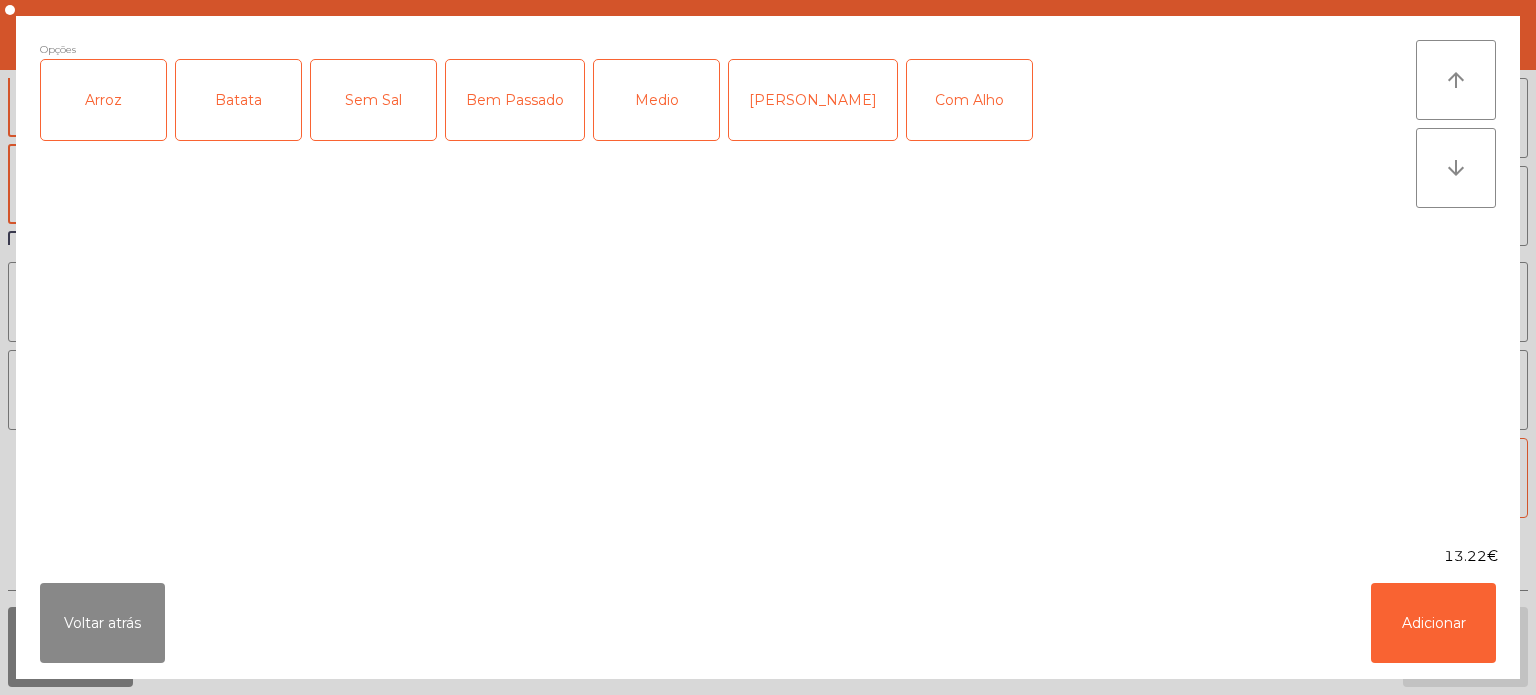 click on "Arroz" 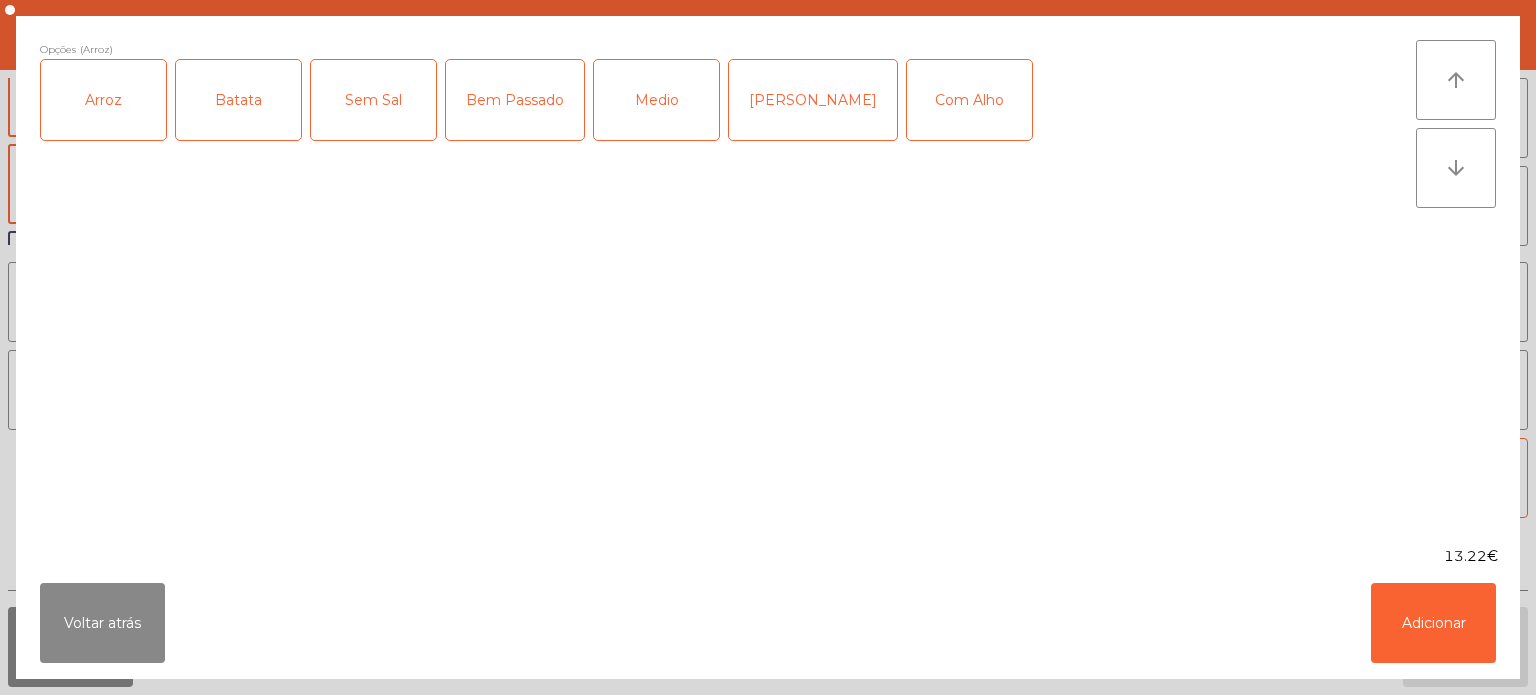 click on "Batata" 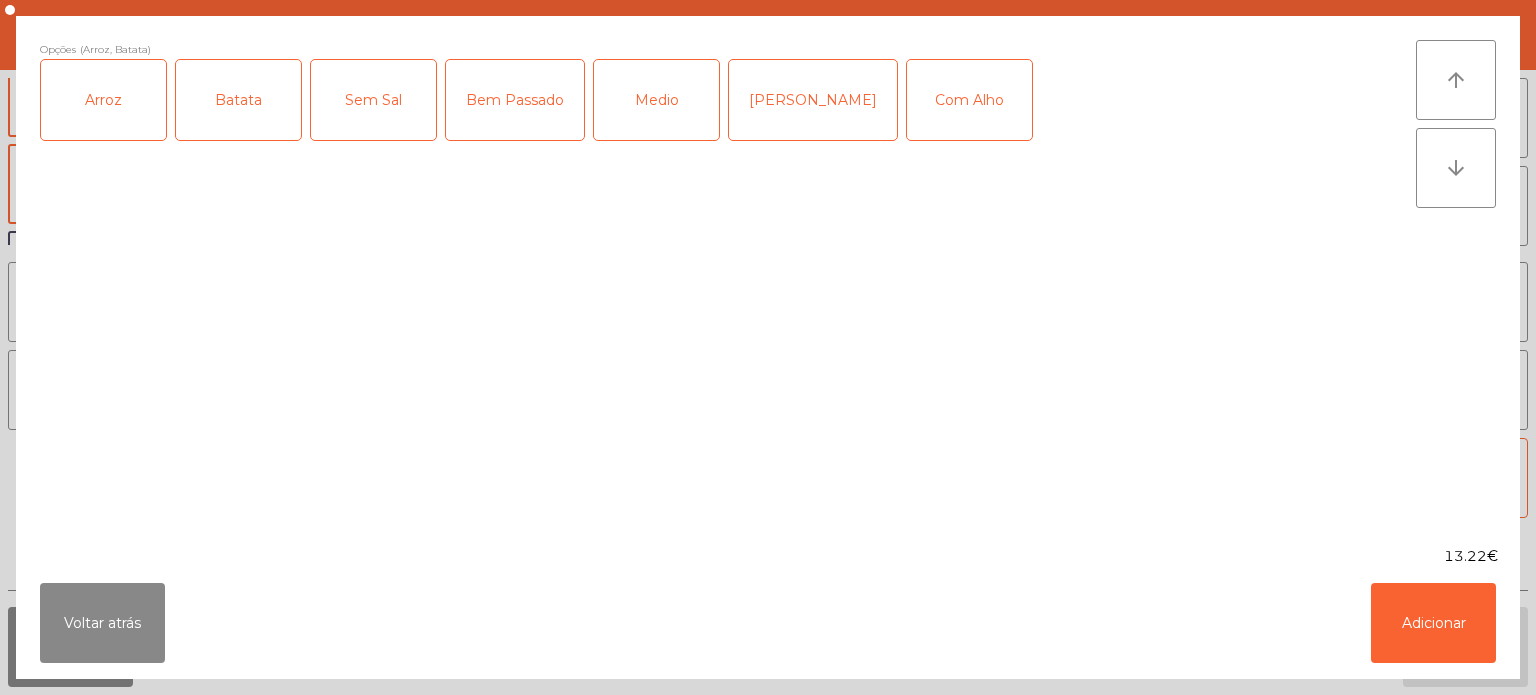 click on "Medio" 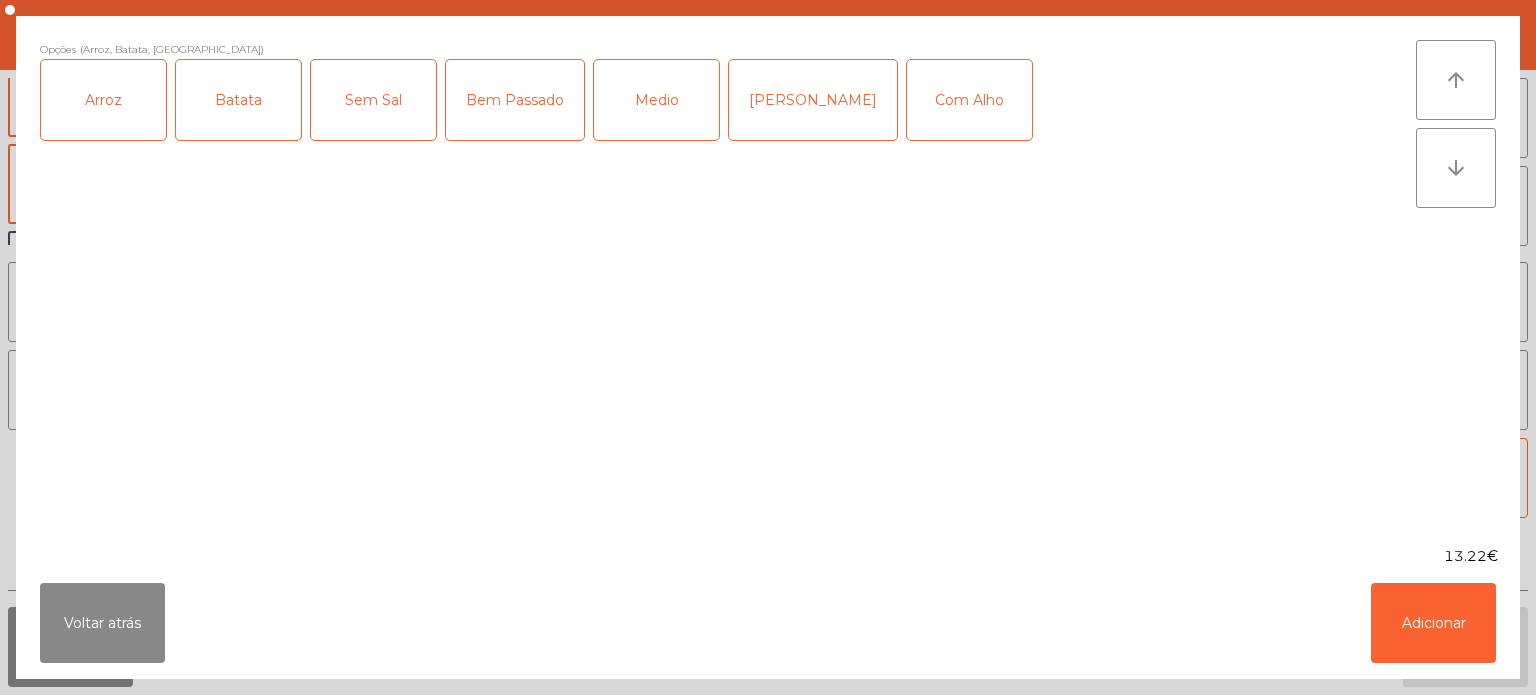 click on "Com Alho" 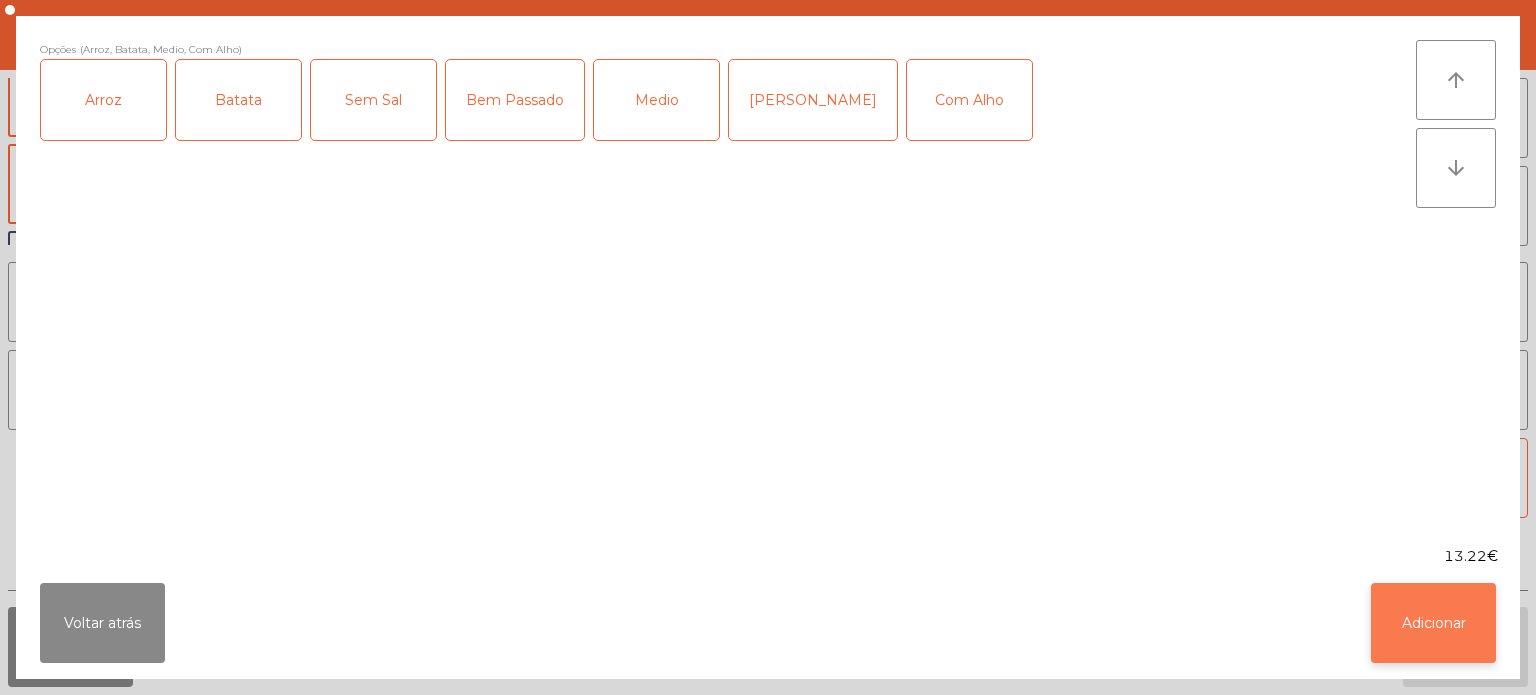 click on "Adicionar" 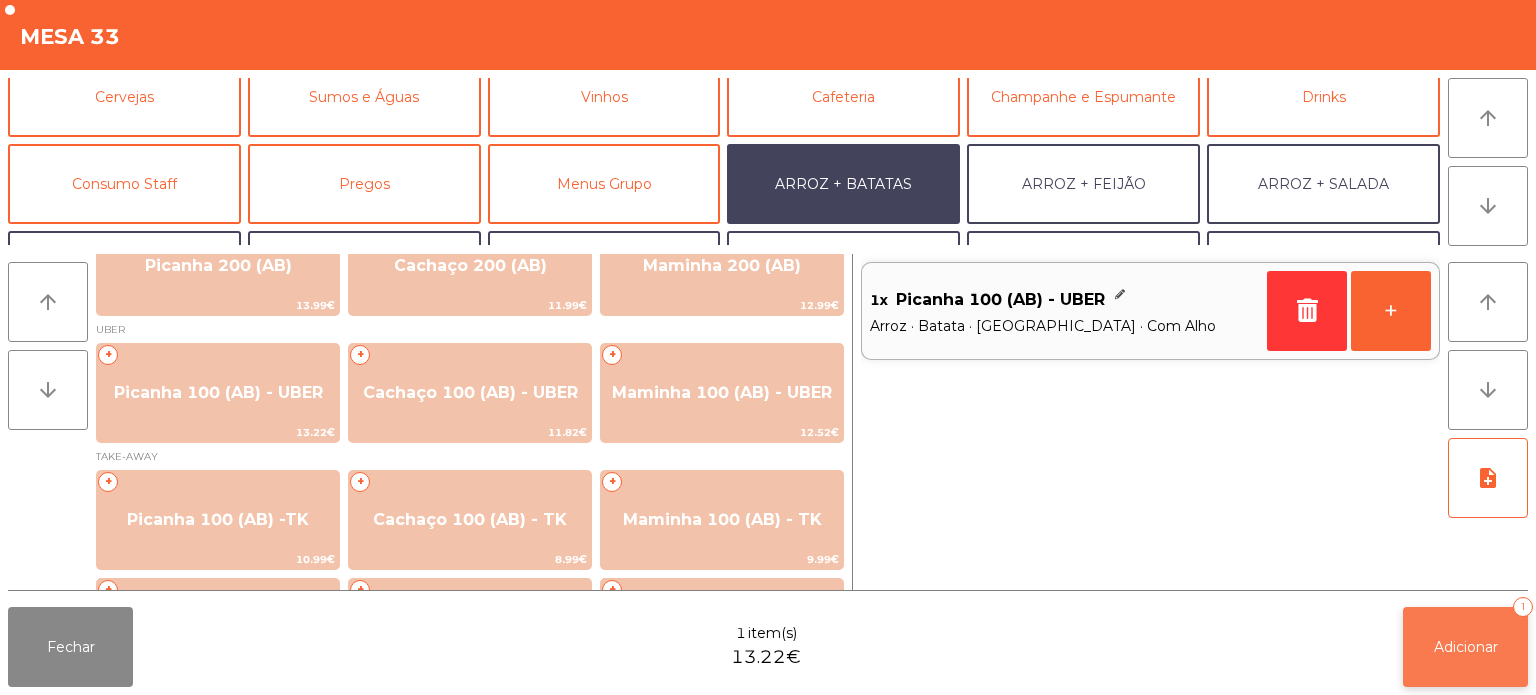 click on "Adicionar   1" 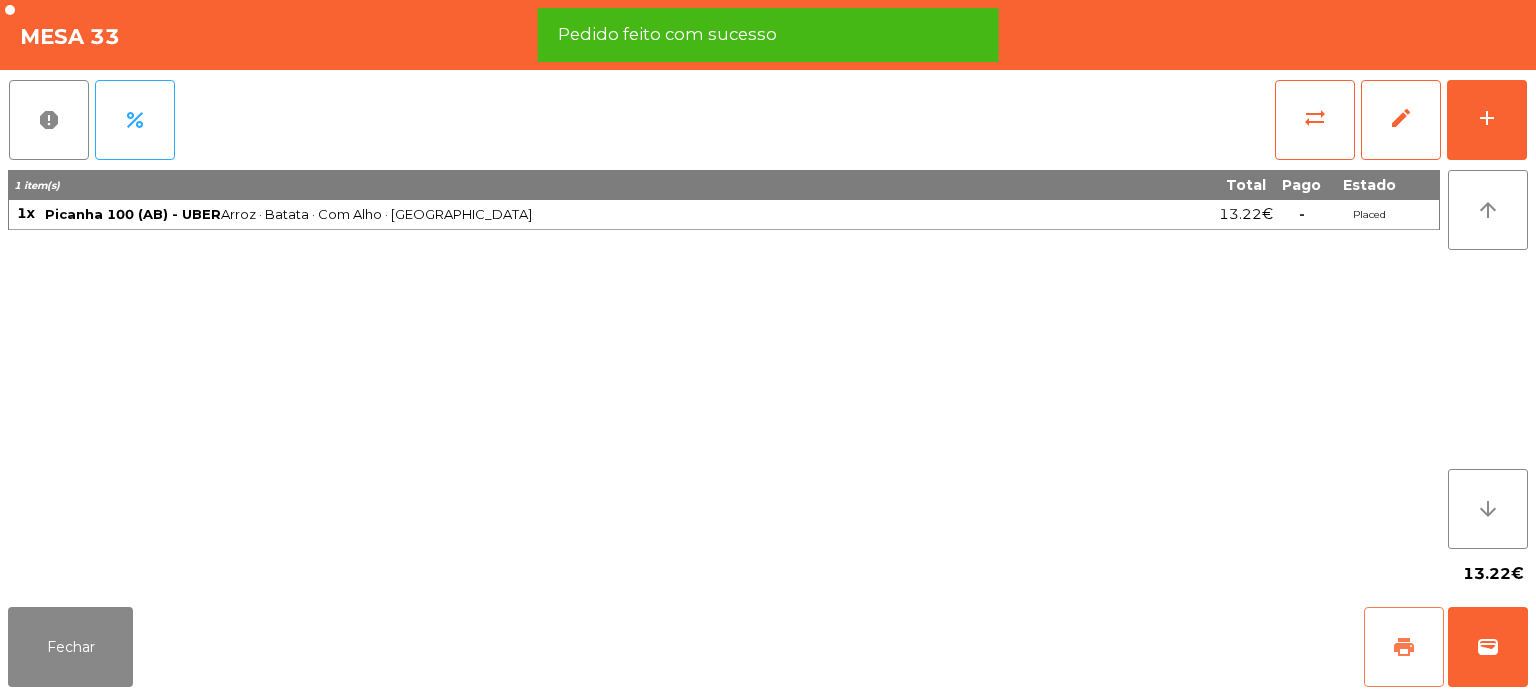 click on "print" 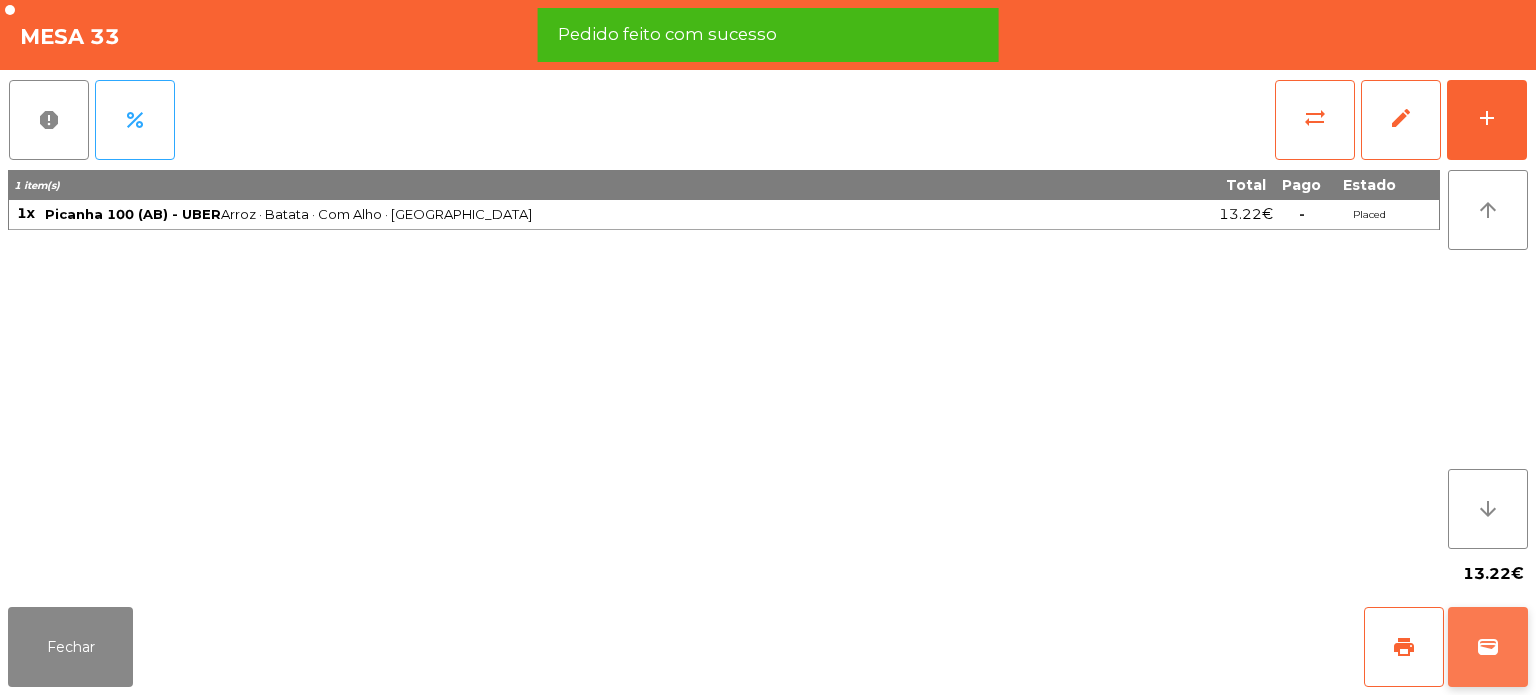 click on "wallet" 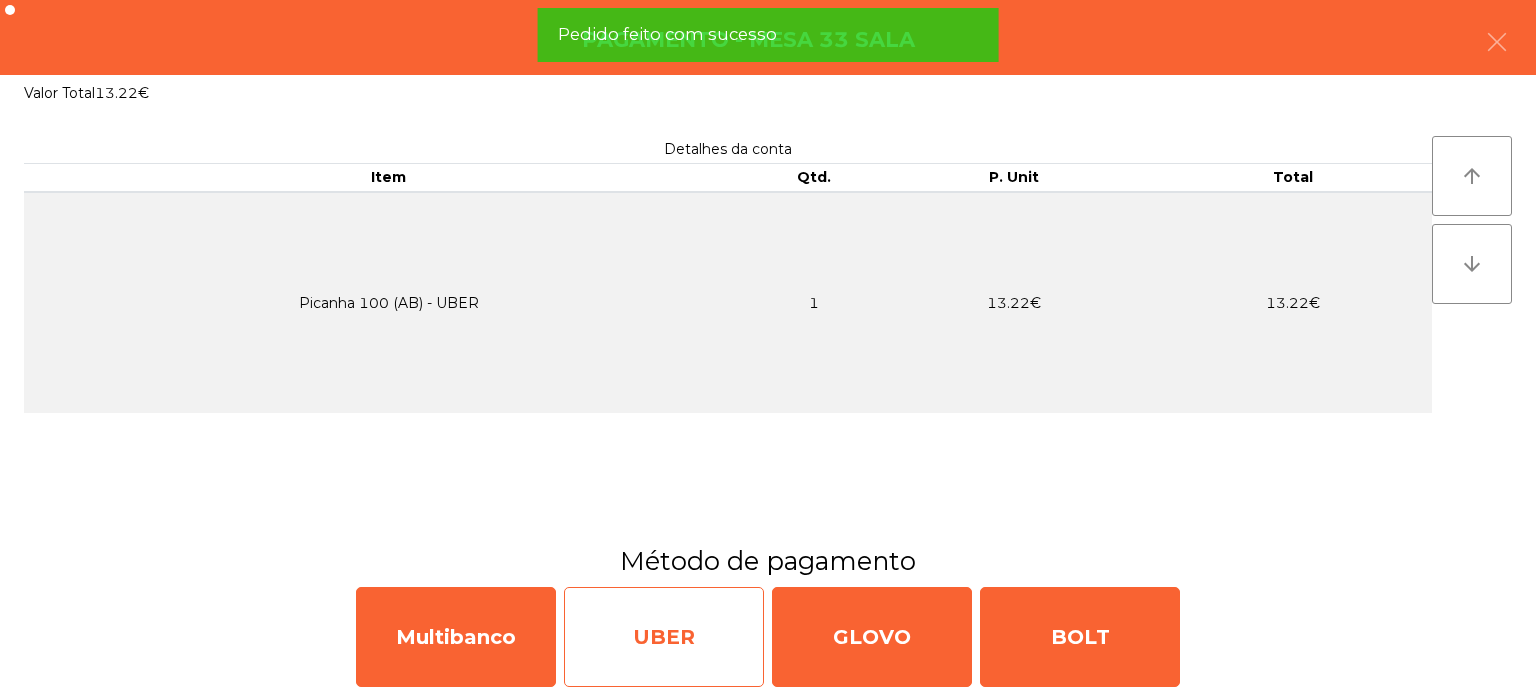 click on "UBER" 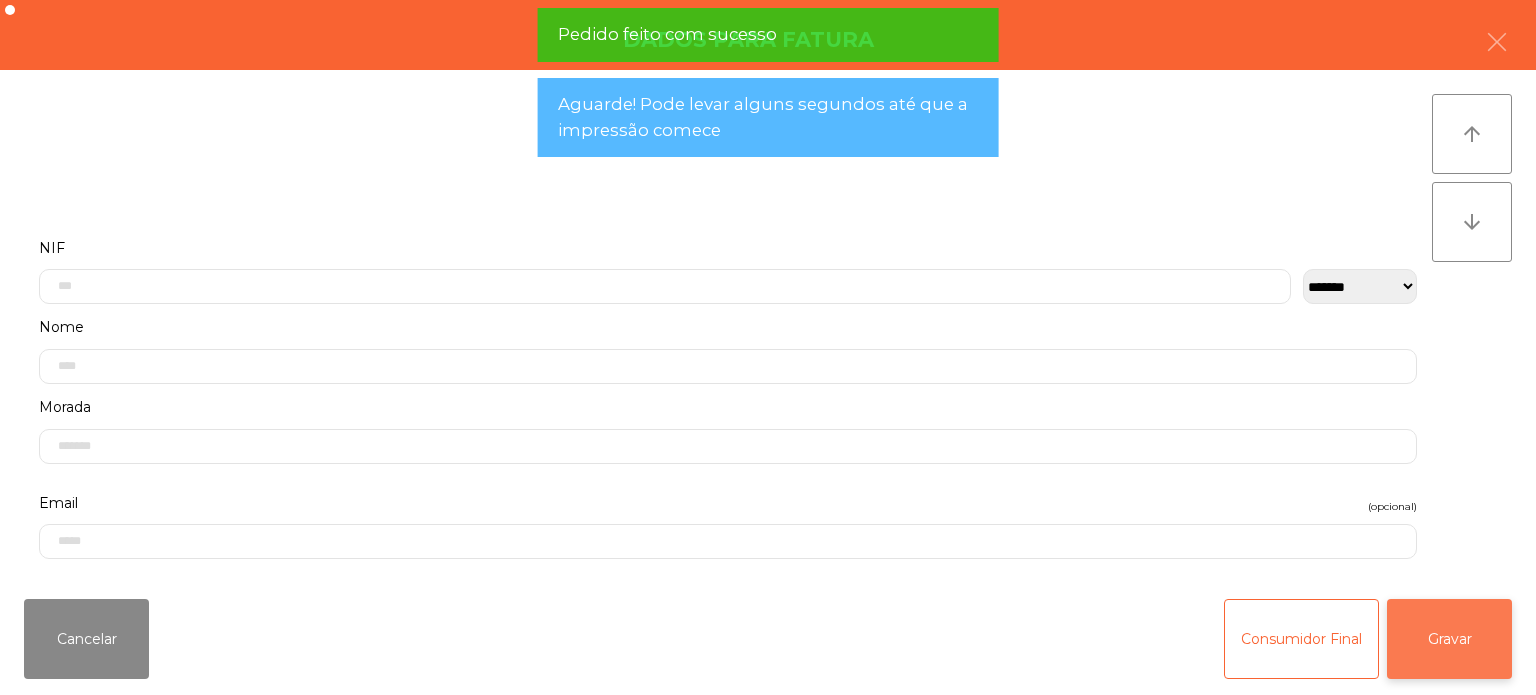 click on "Gravar" 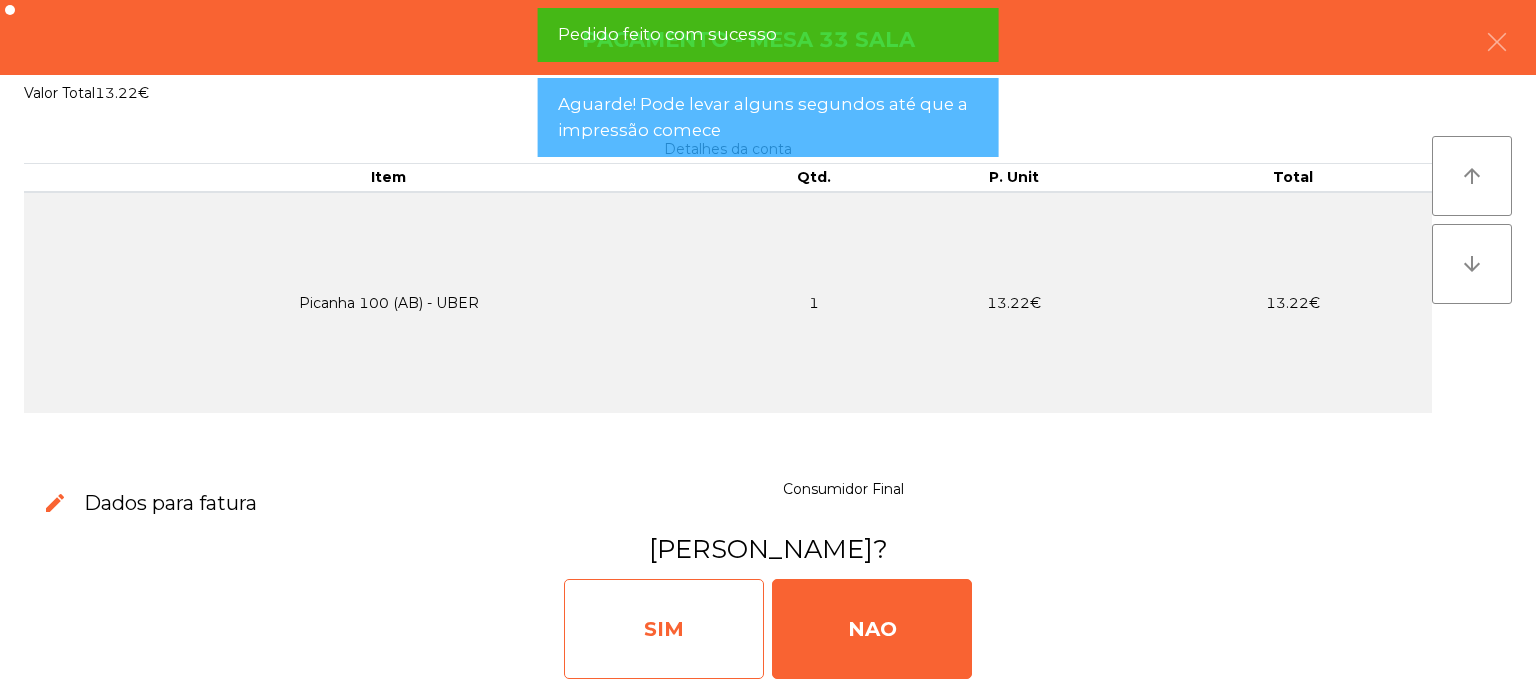 click on "SIM" 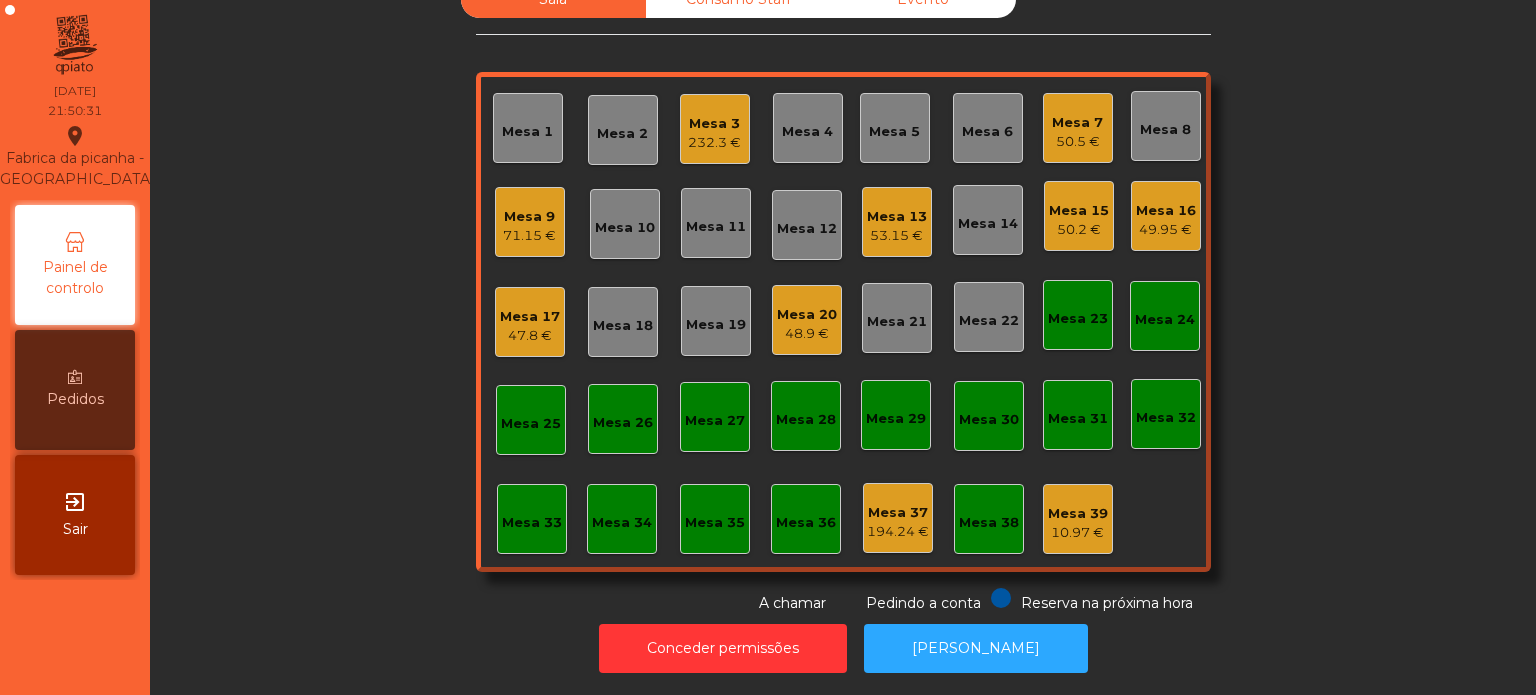 click on "48.9 €" 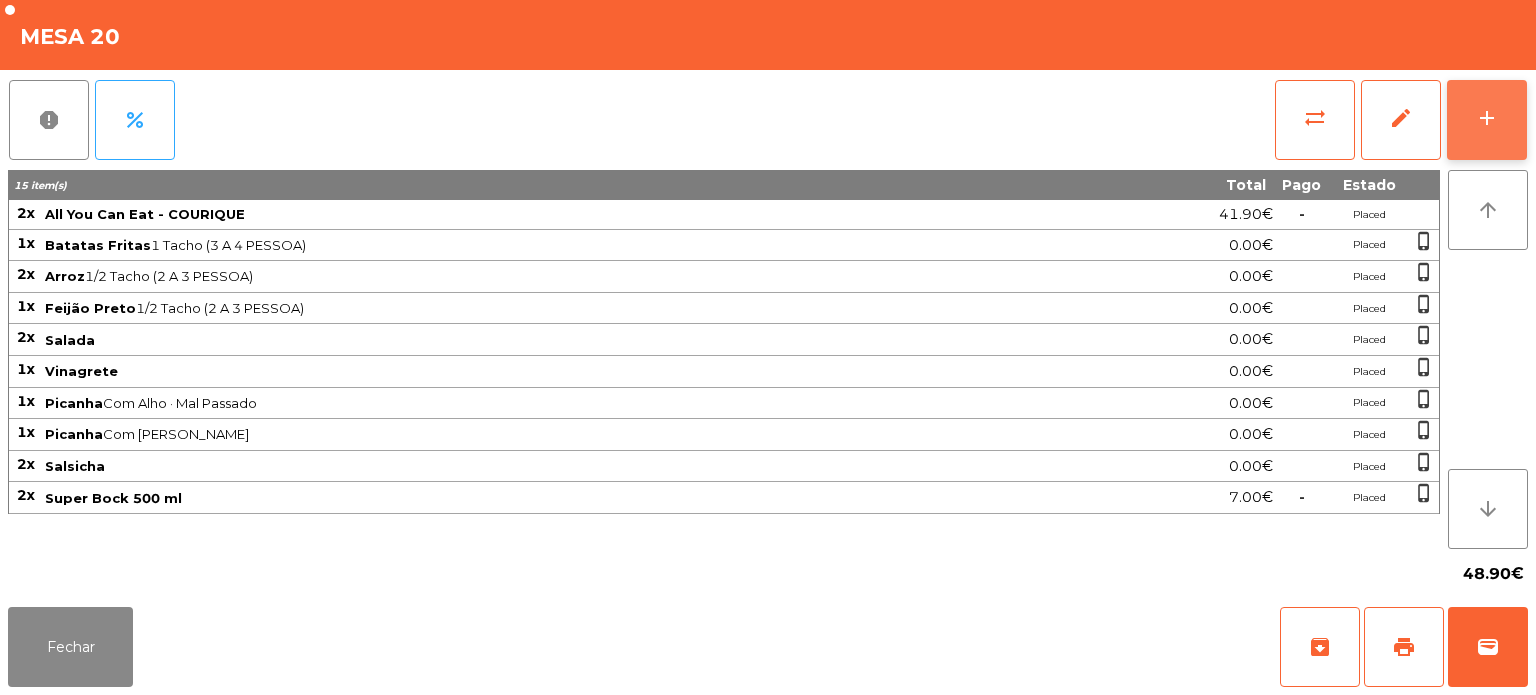 click on "add" 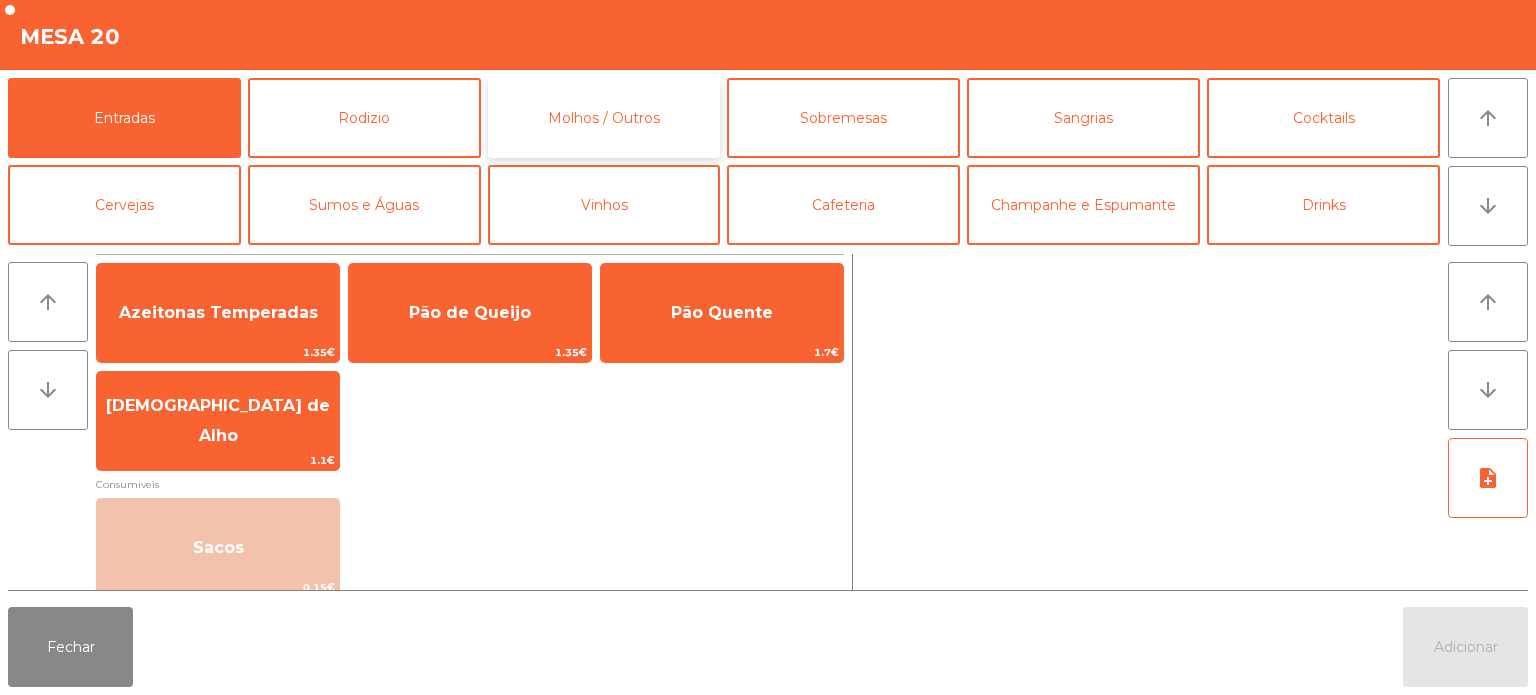 click on "Molhos / Outros" 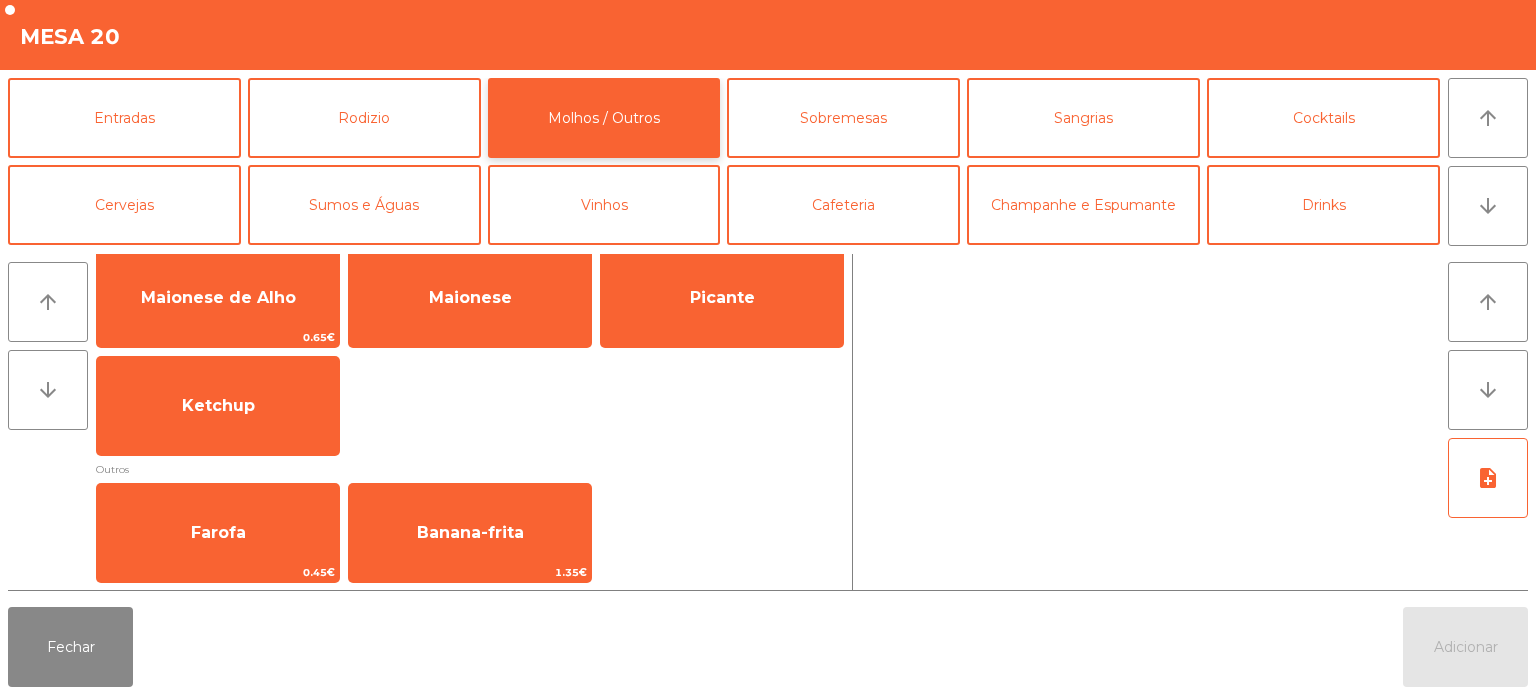 scroll, scrollTop: 0, scrollLeft: 0, axis: both 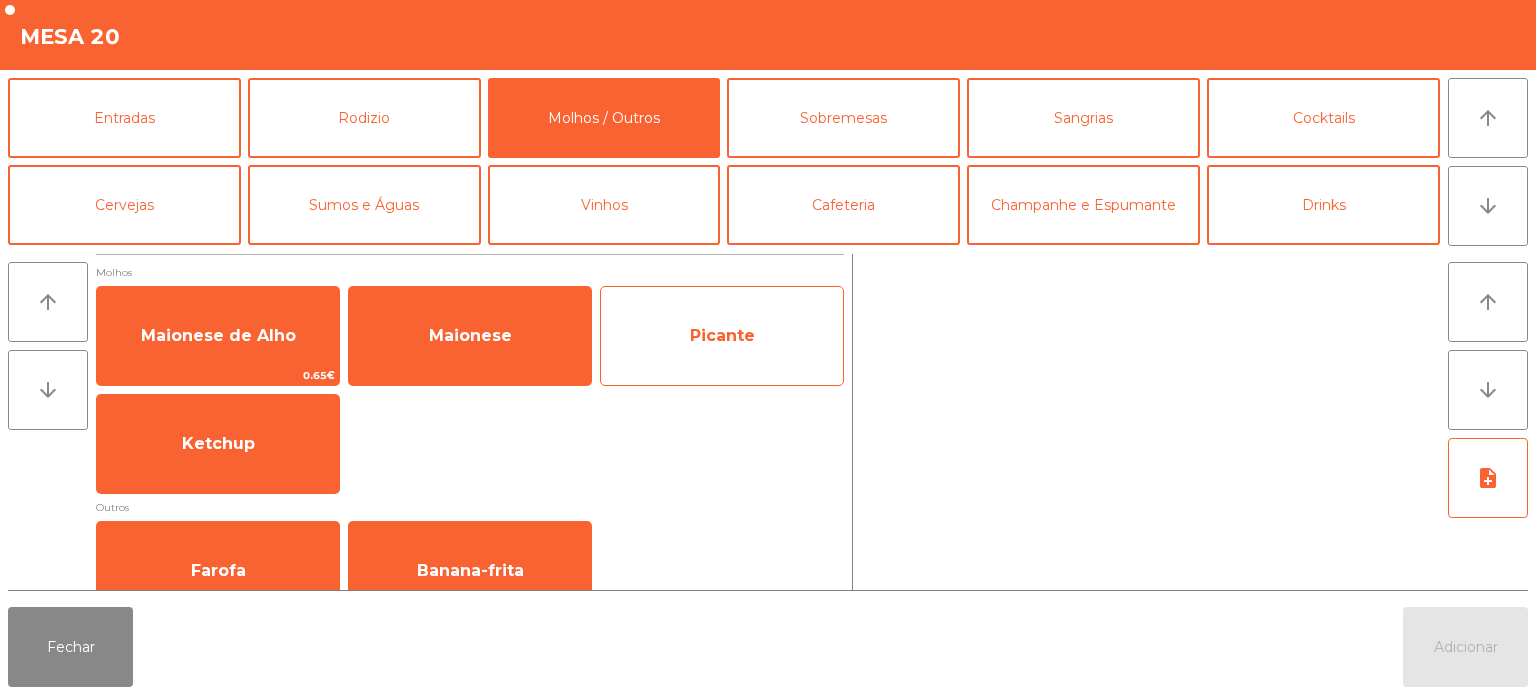 click on "Picante" 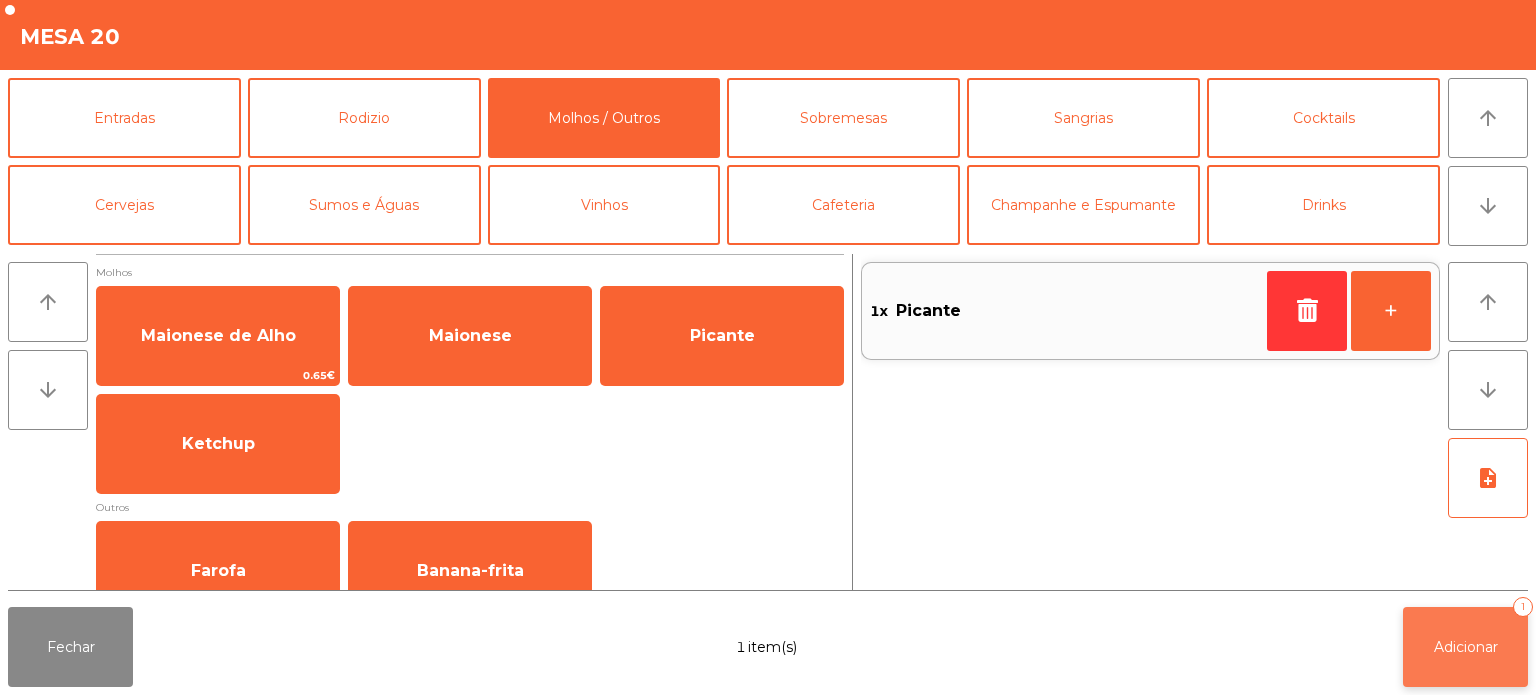 click on "Adicionar" 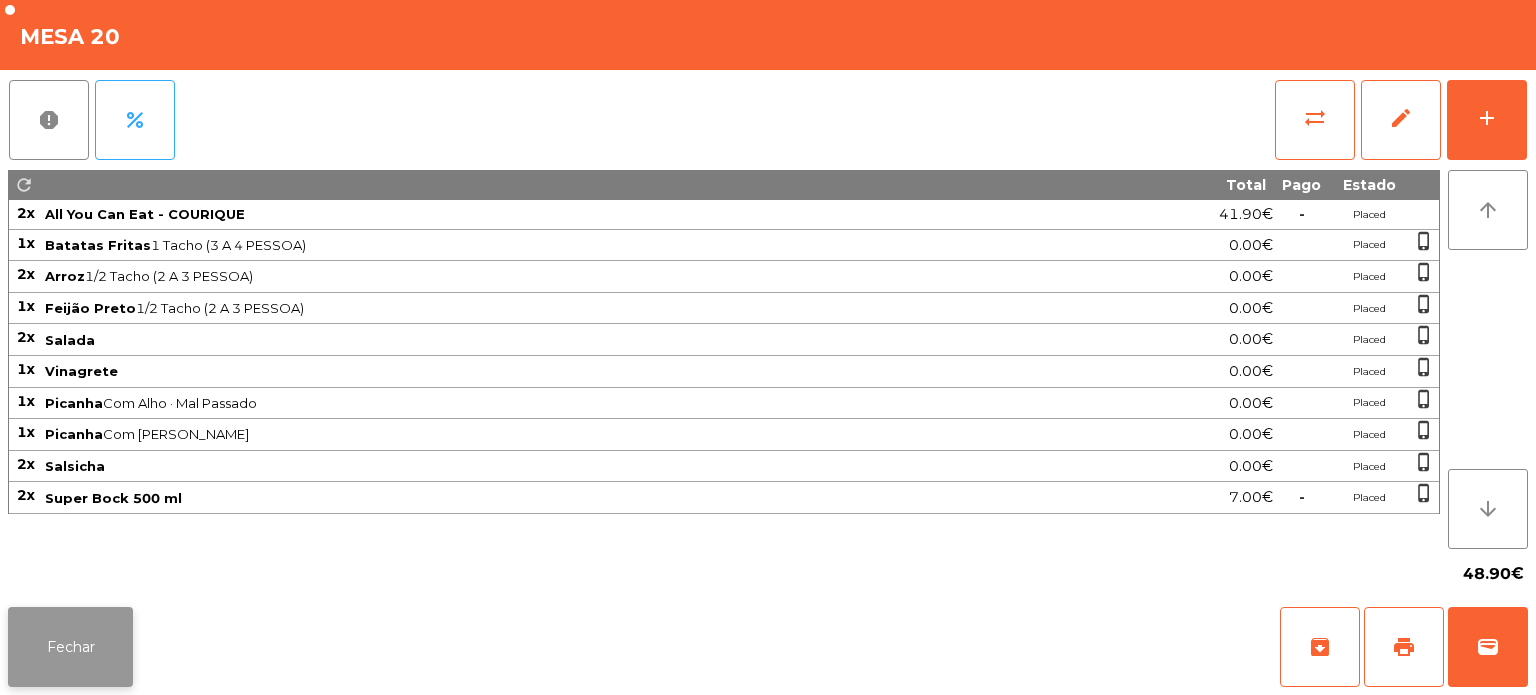 click on "Fechar" 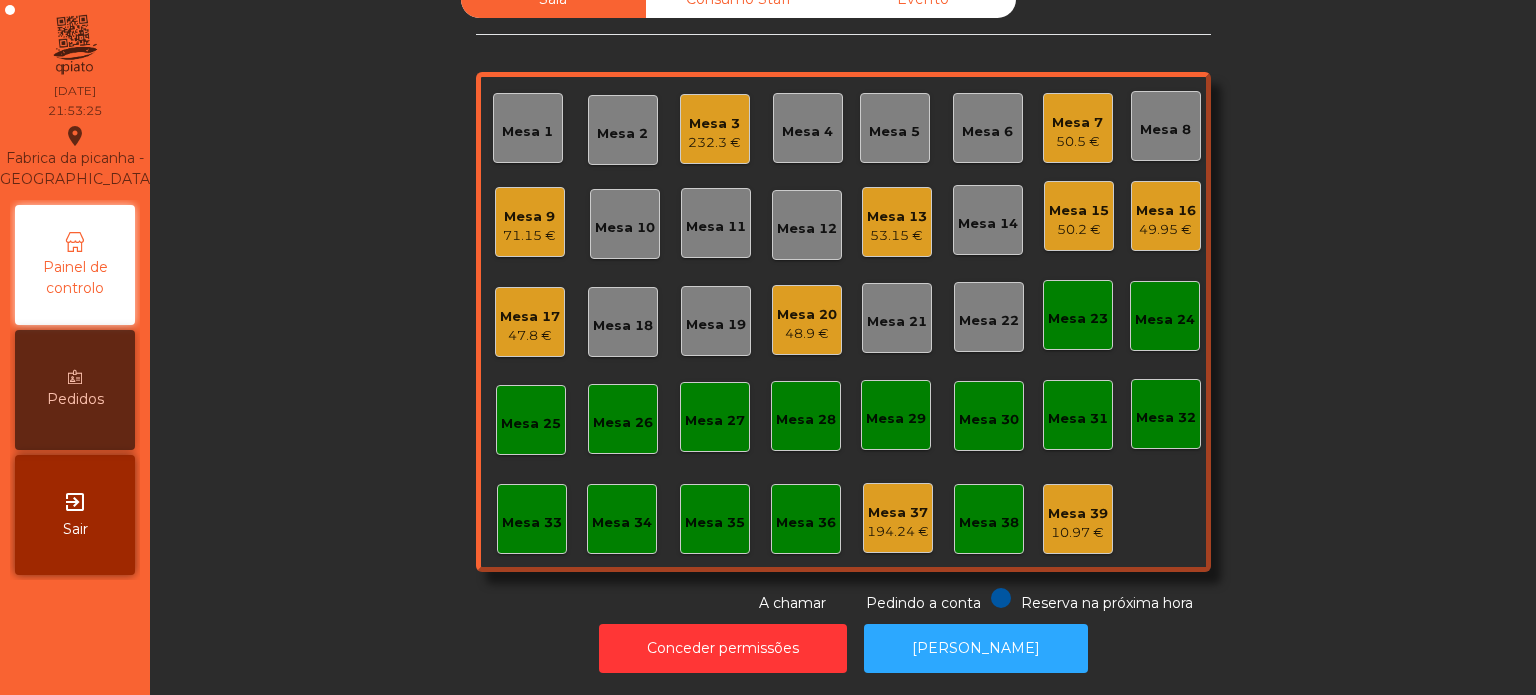 click on "Mesa 33" 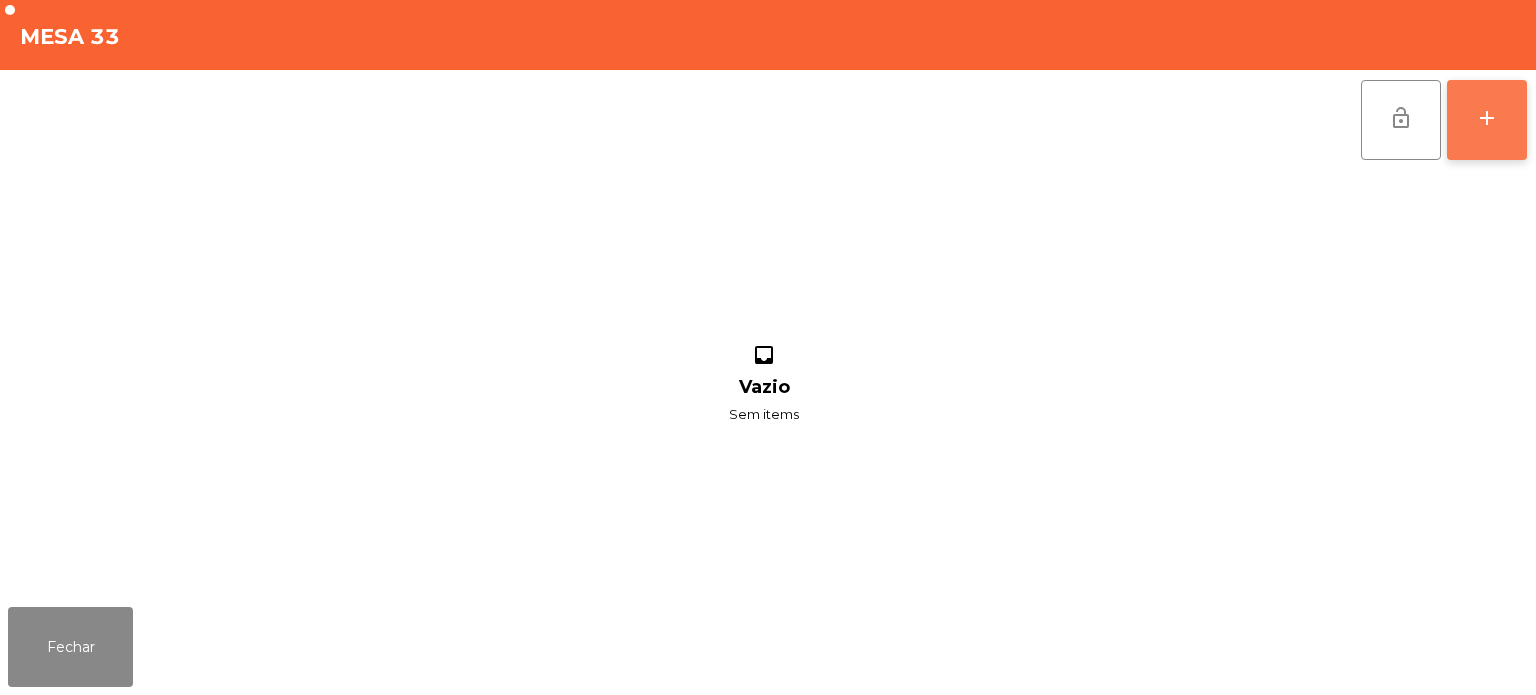 click on "add" 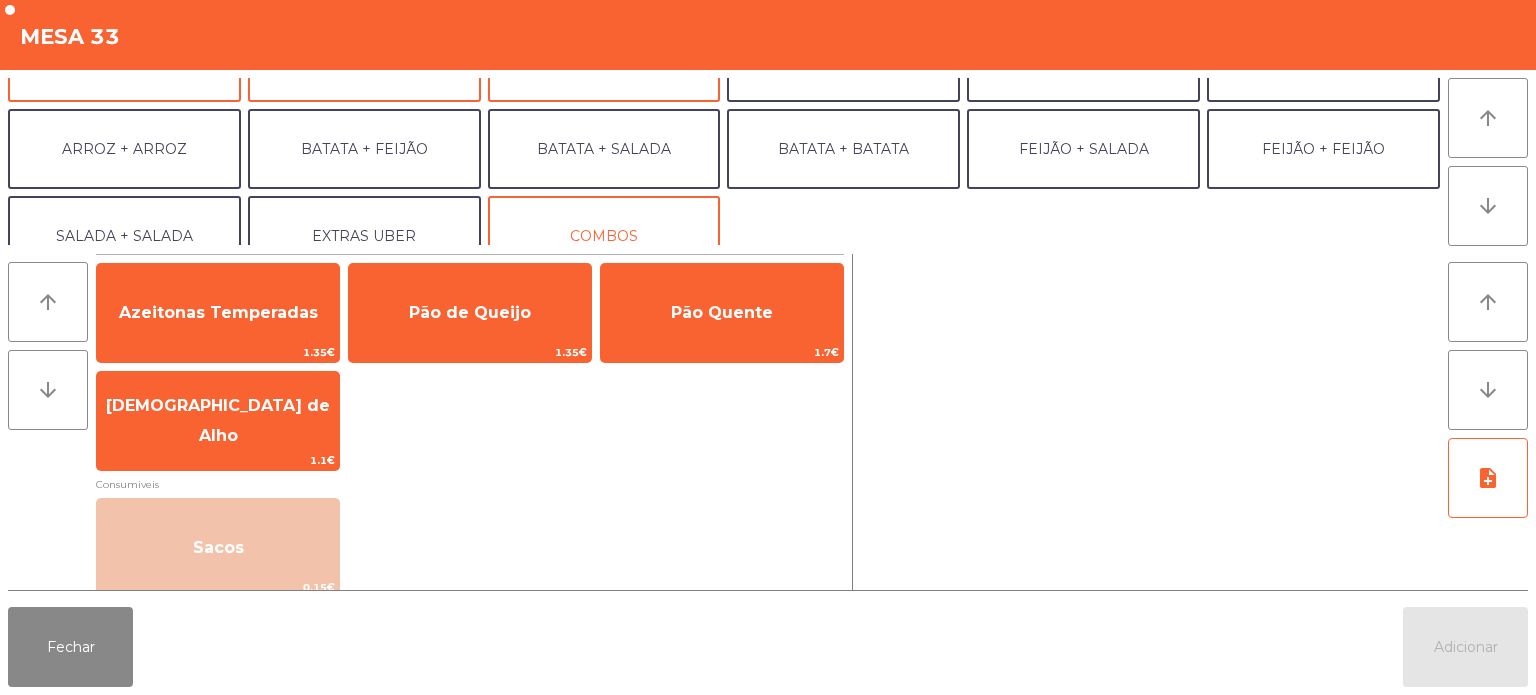 scroll, scrollTop: 242, scrollLeft: 0, axis: vertical 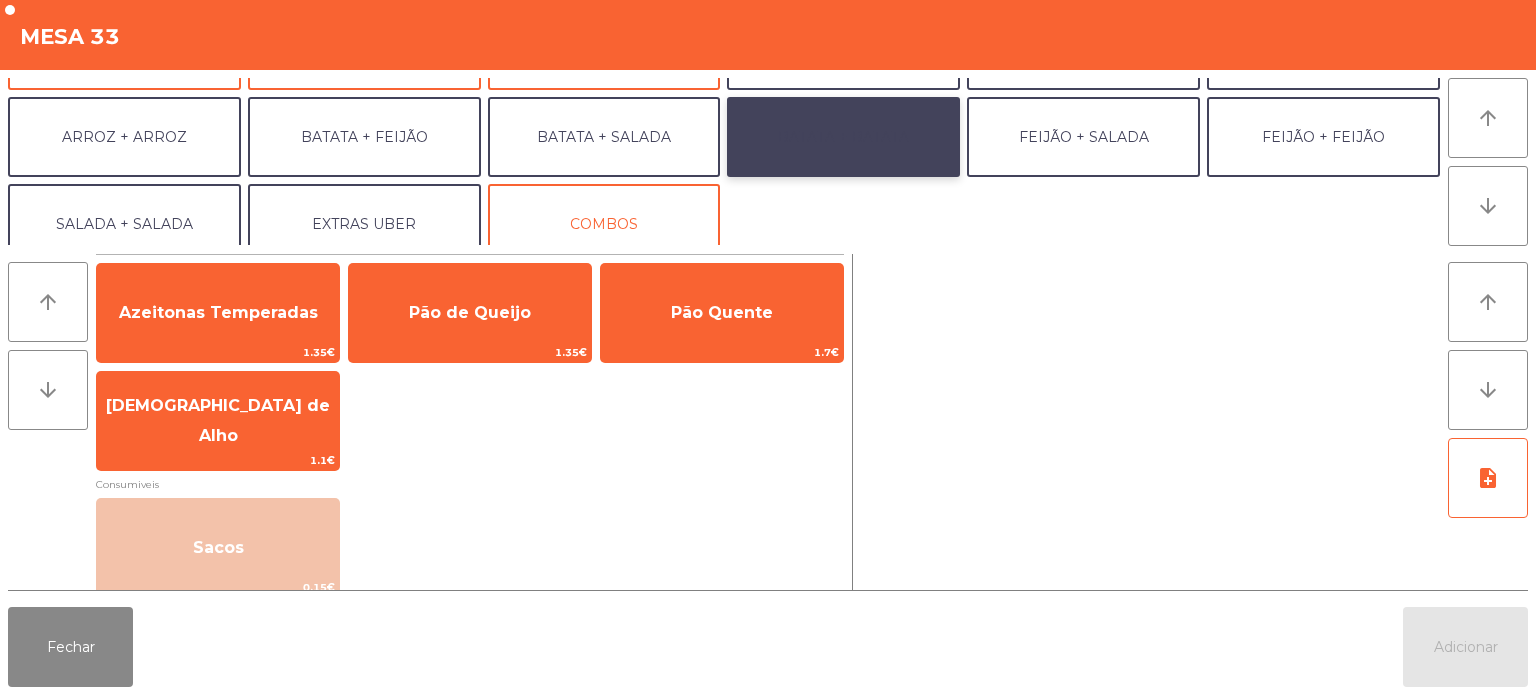 click on "BATATA + BATATA" 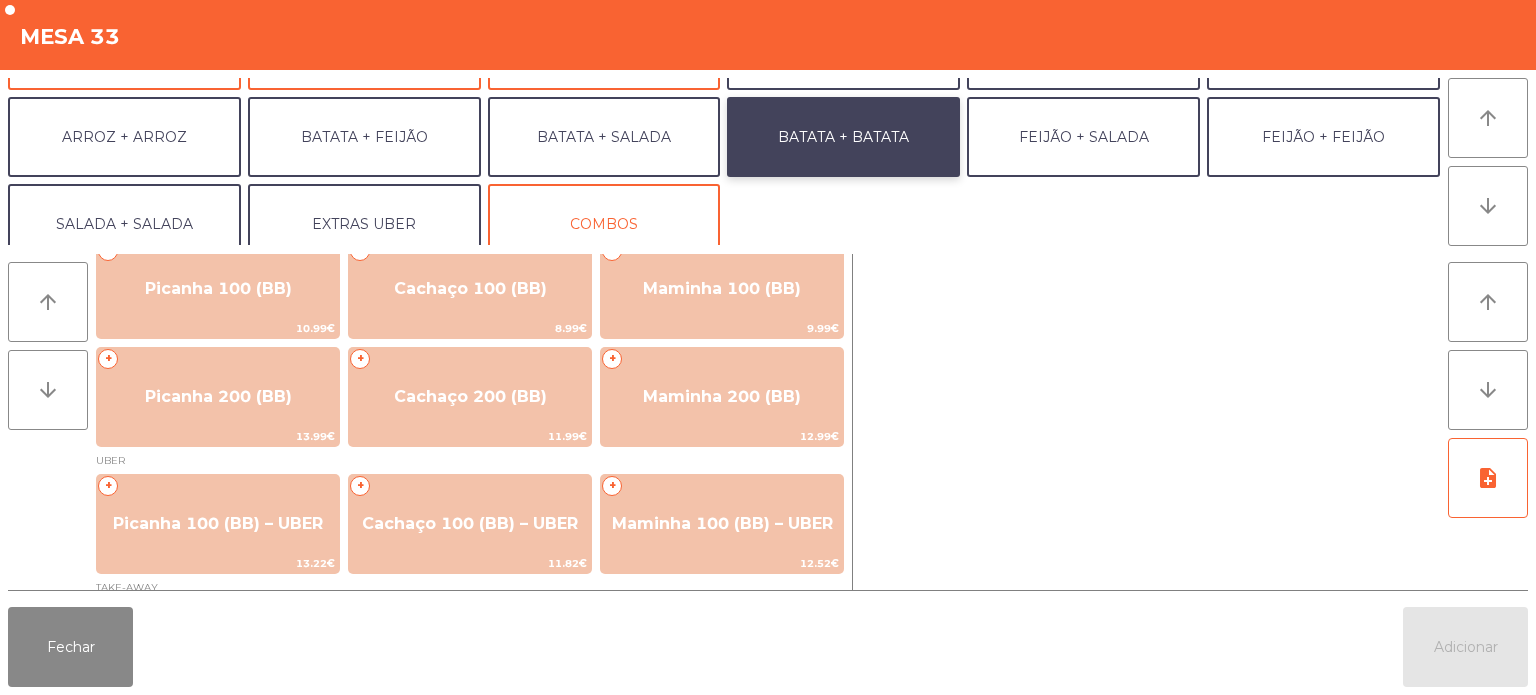 scroll, scrollTop: 33, scrollLeft: 0, axis: vertical 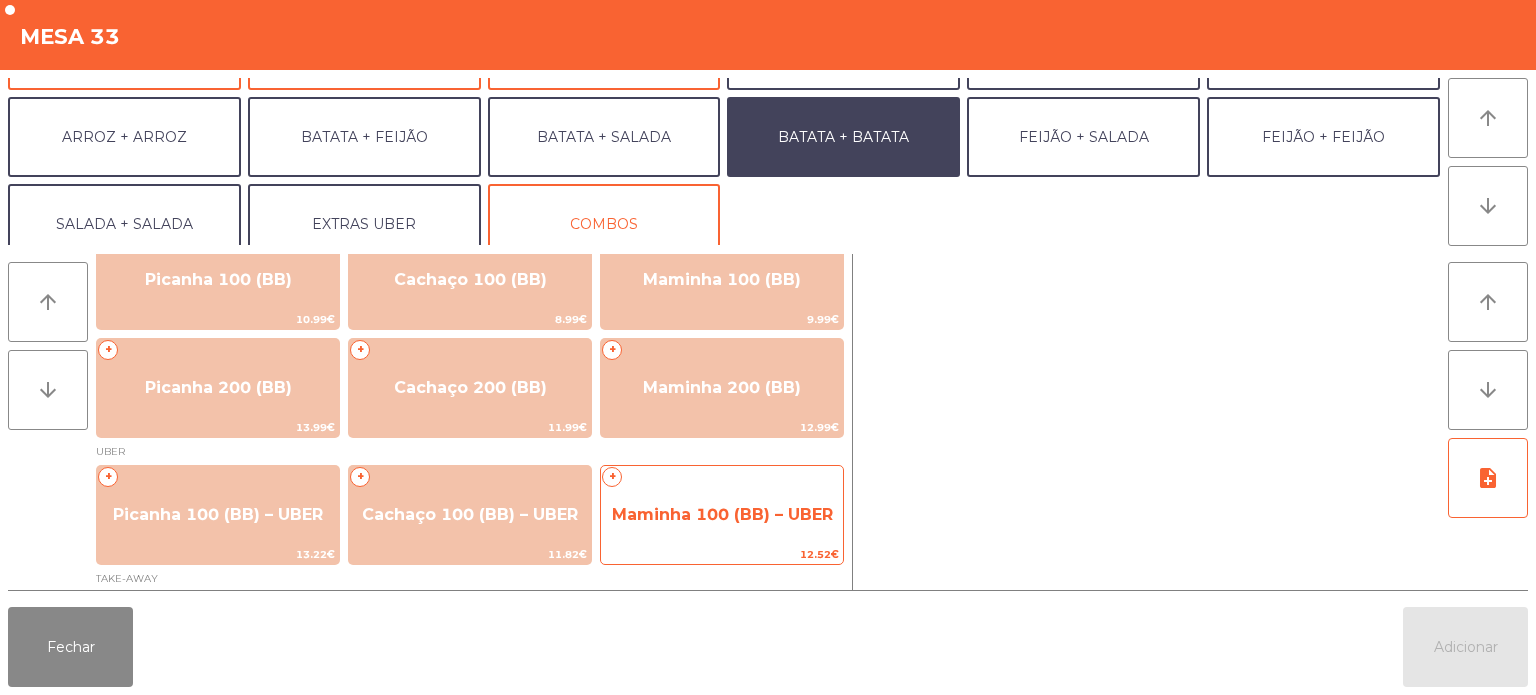 click on "Maminha 100 (BB) – UBER" 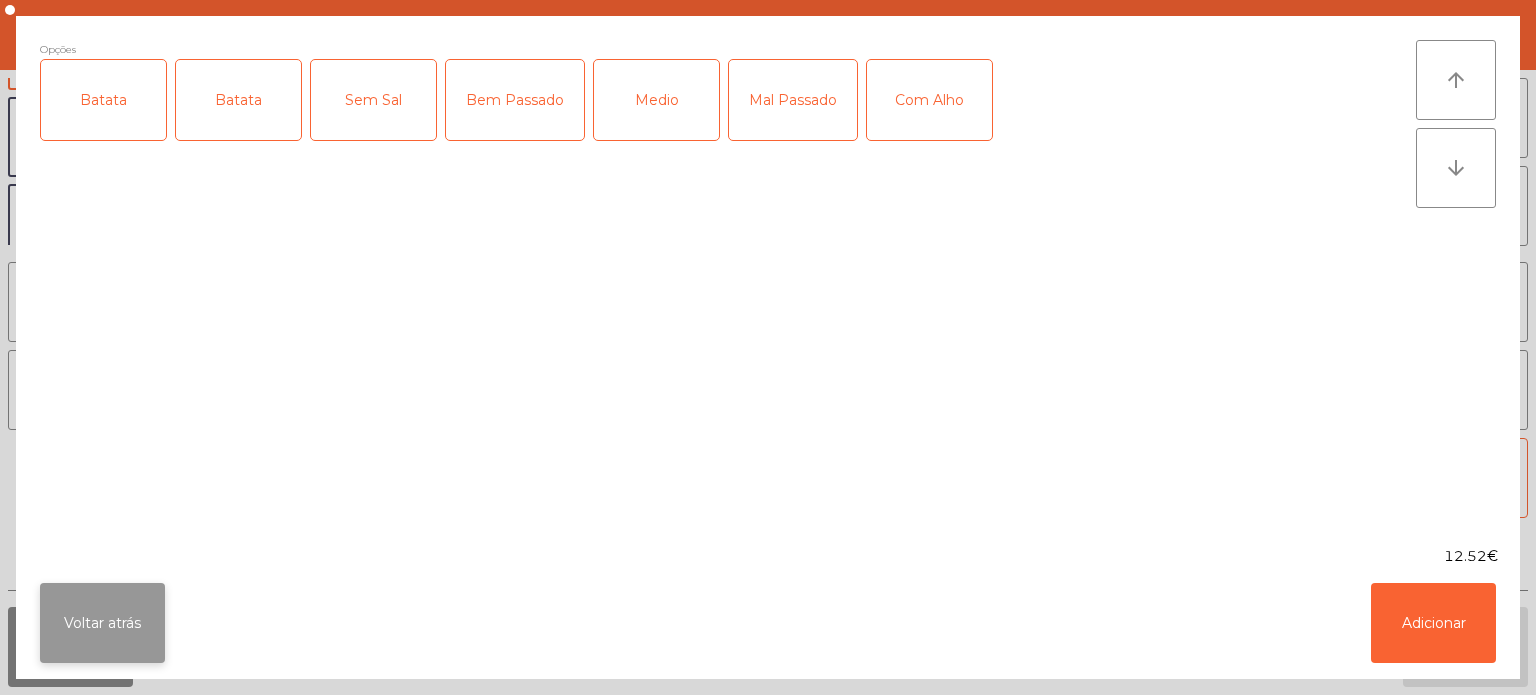 click on "Voltar atrás" 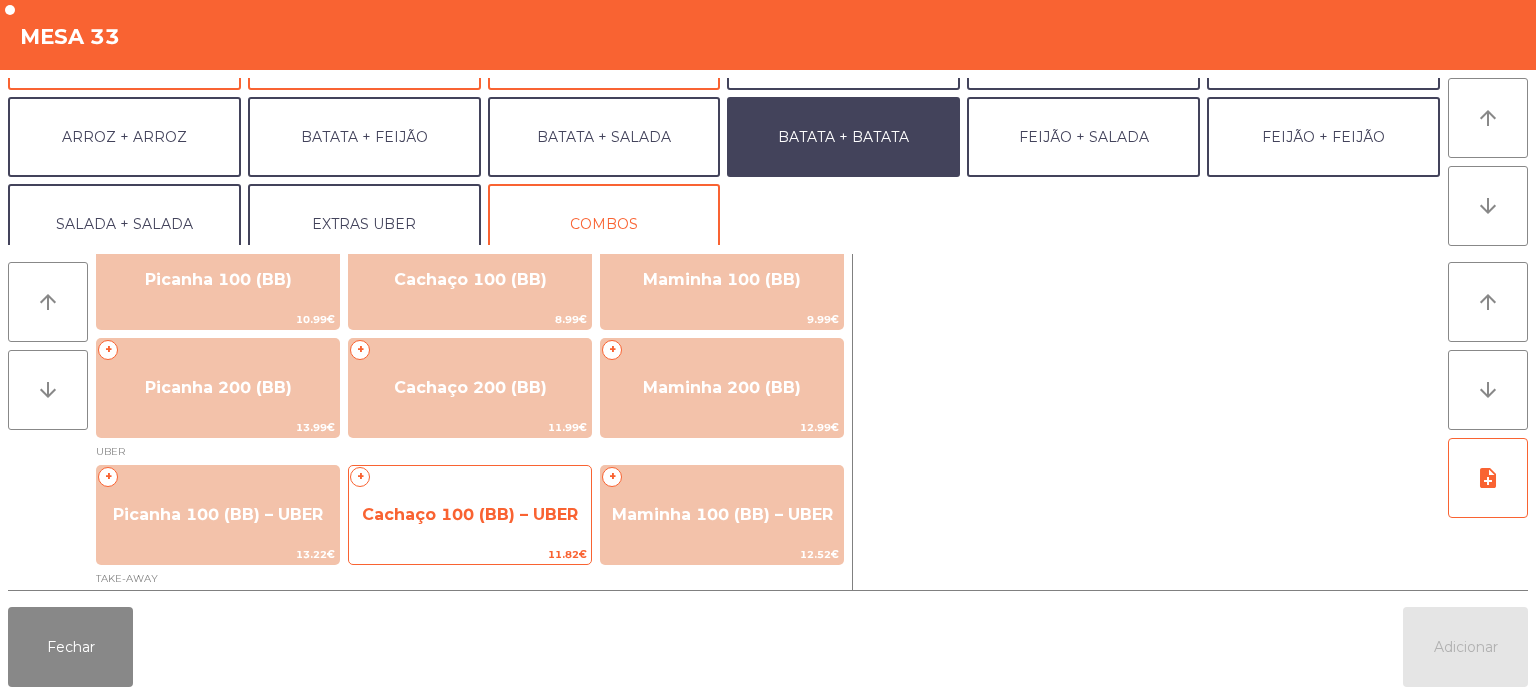 click on "Cachaço 100 (BB) – UBER" 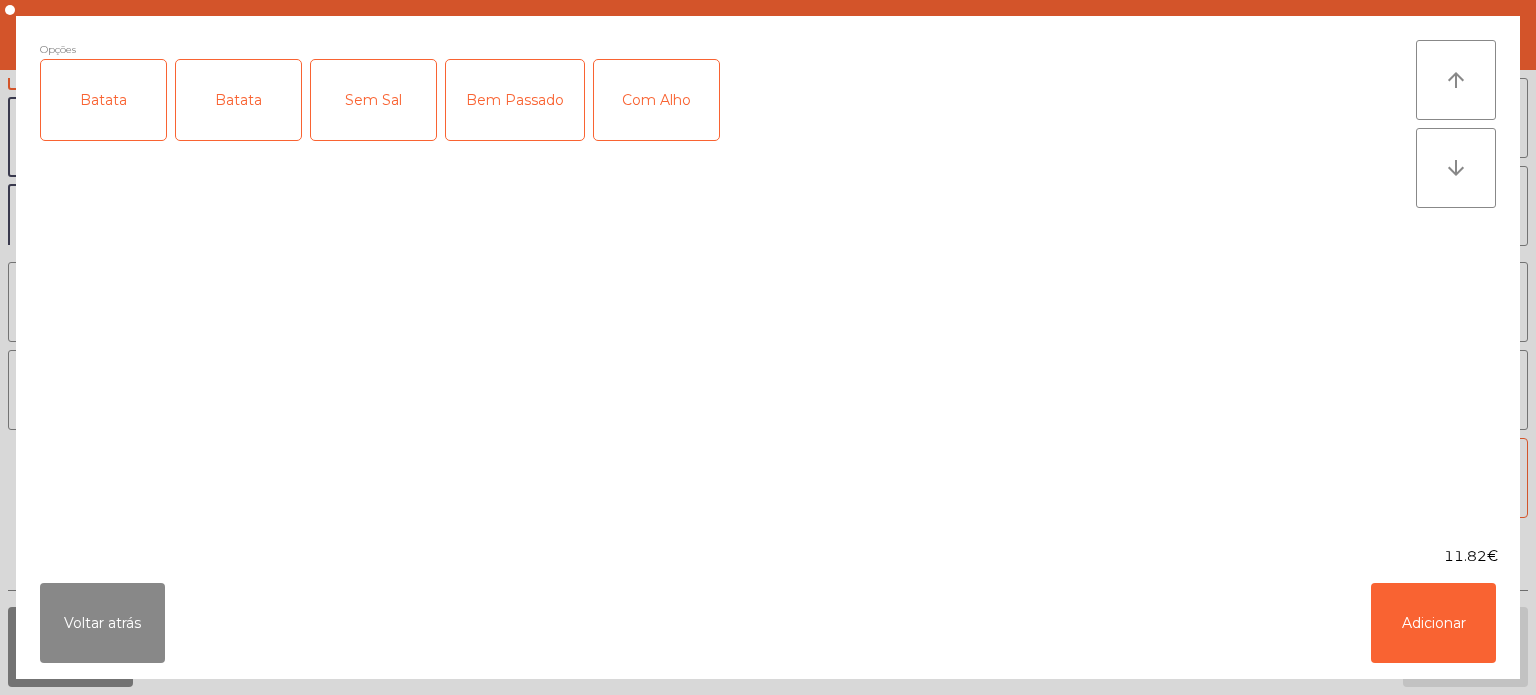 click on "Batata" 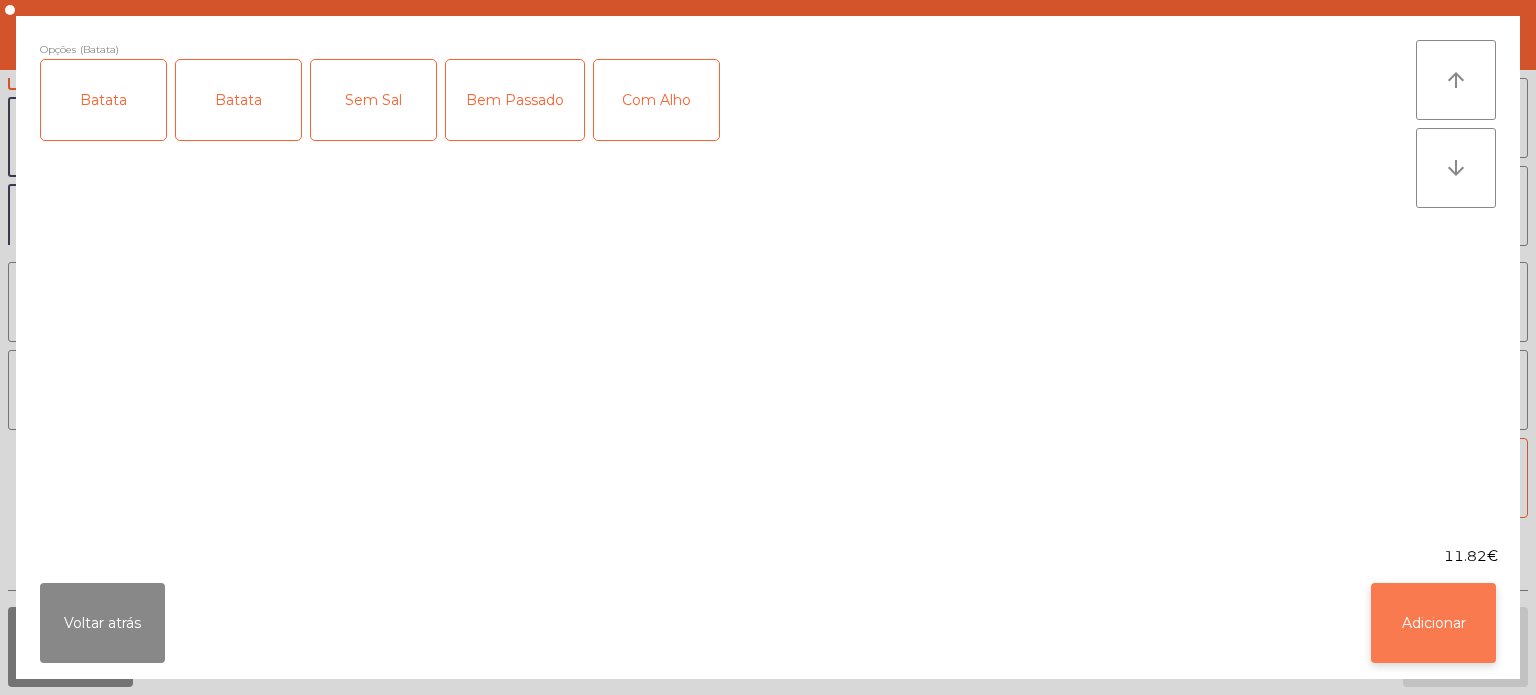 click on "Adicionar" 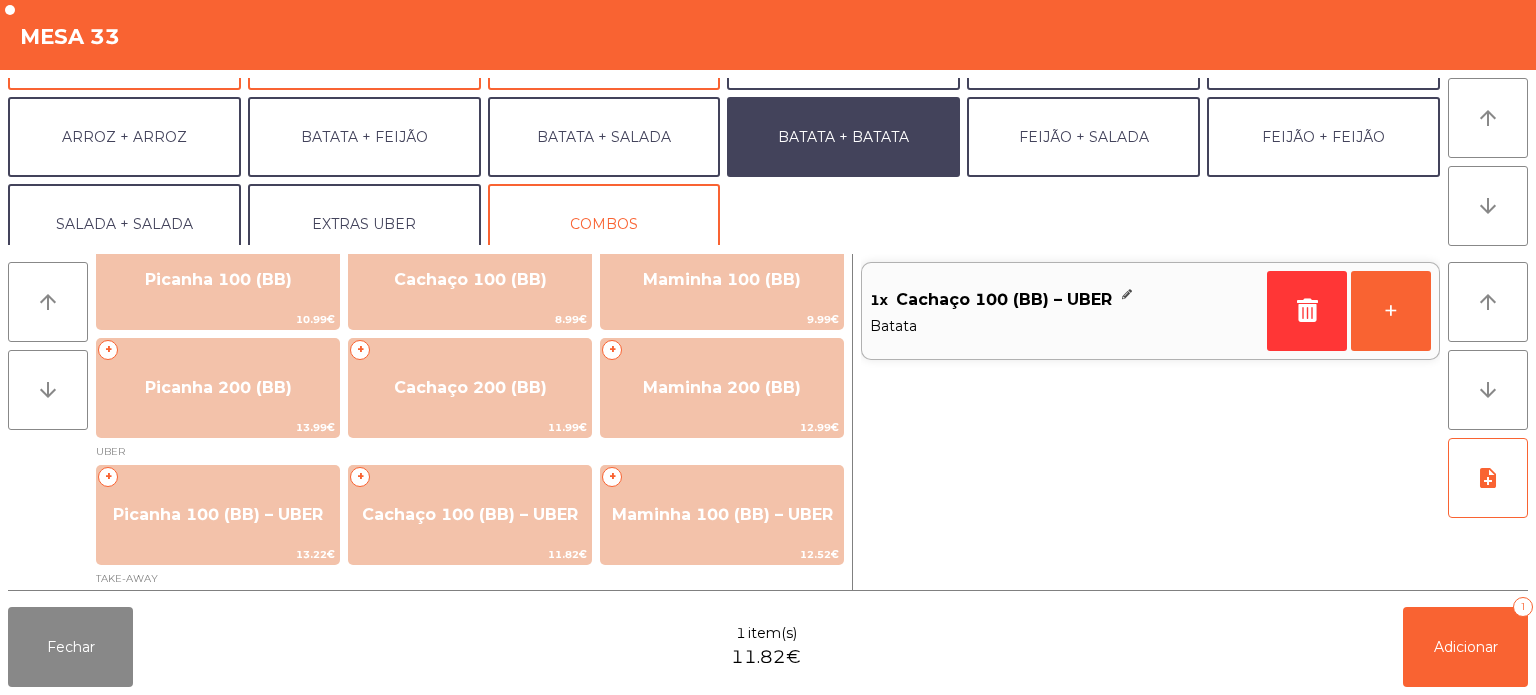 scroll, scrollTop: 260, scrollLeft: 0, axis: vertical 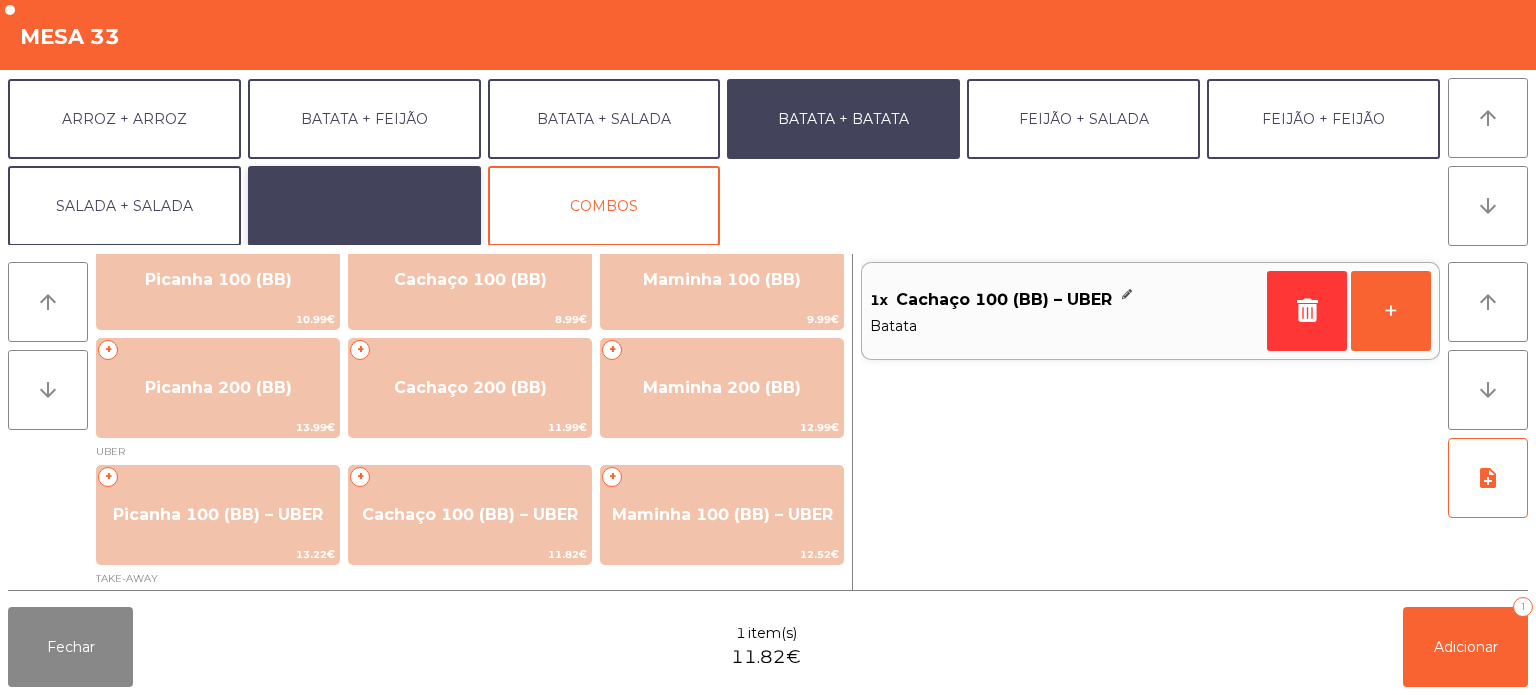 click on "EXTRAS UBER" 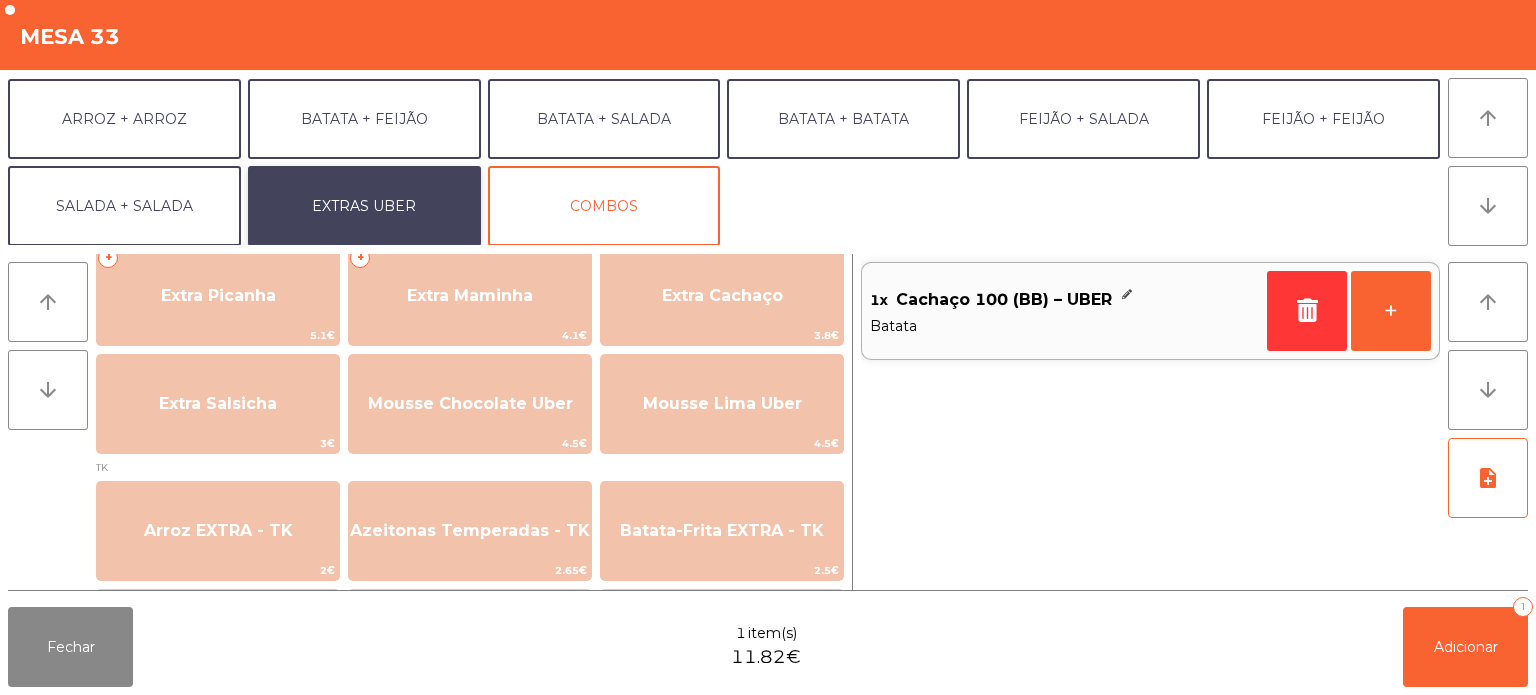 scroll, scrollTop: 578, scrollLeft: 0, axis: vertical 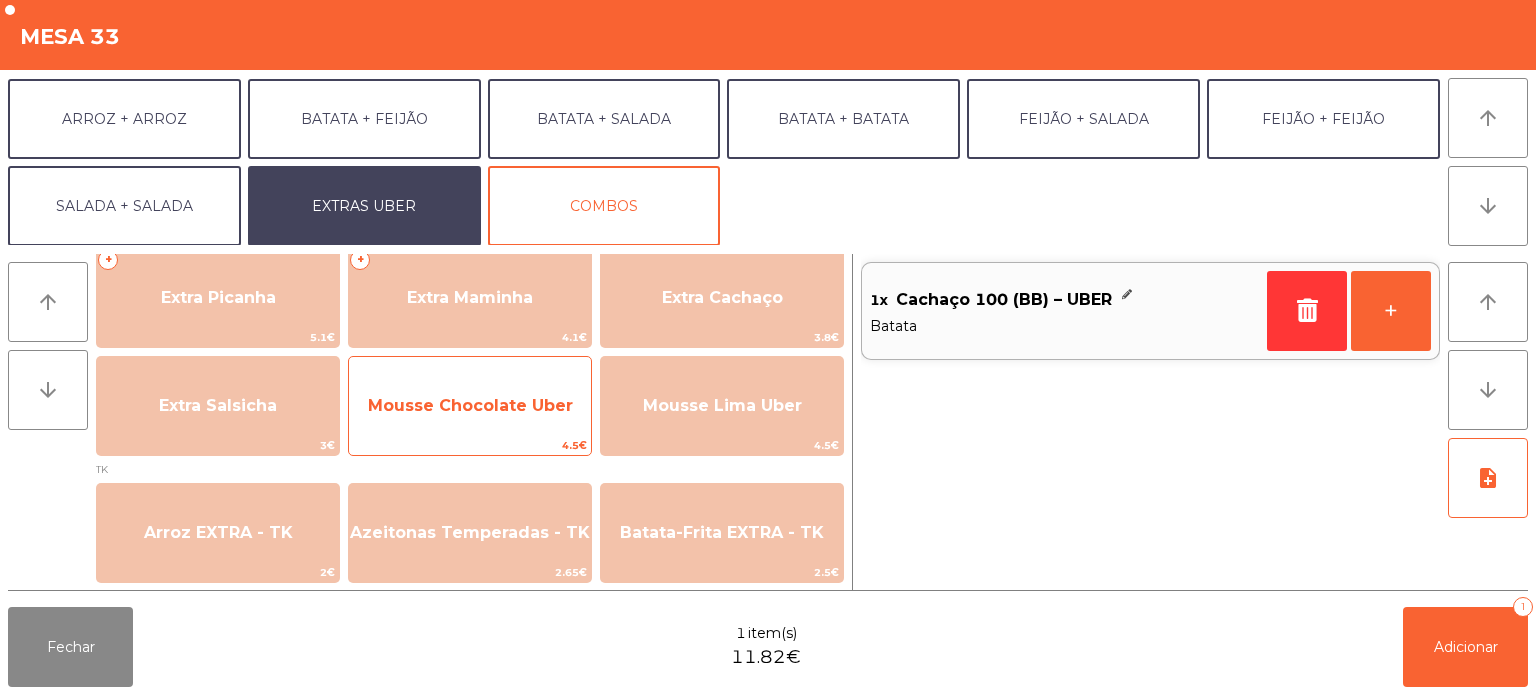 click on "4.5€" 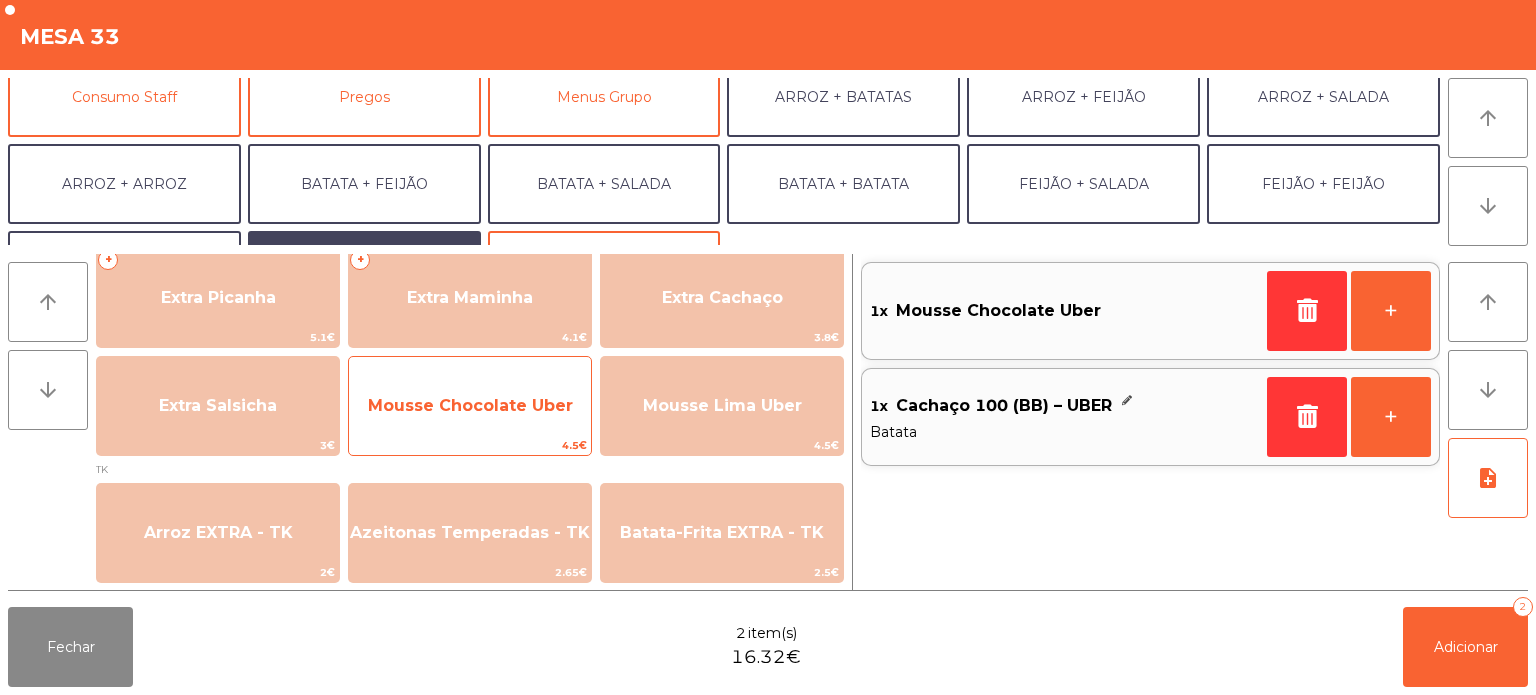 scroll, scrollTop: 194, scrollLeft: 0, axis: vertical 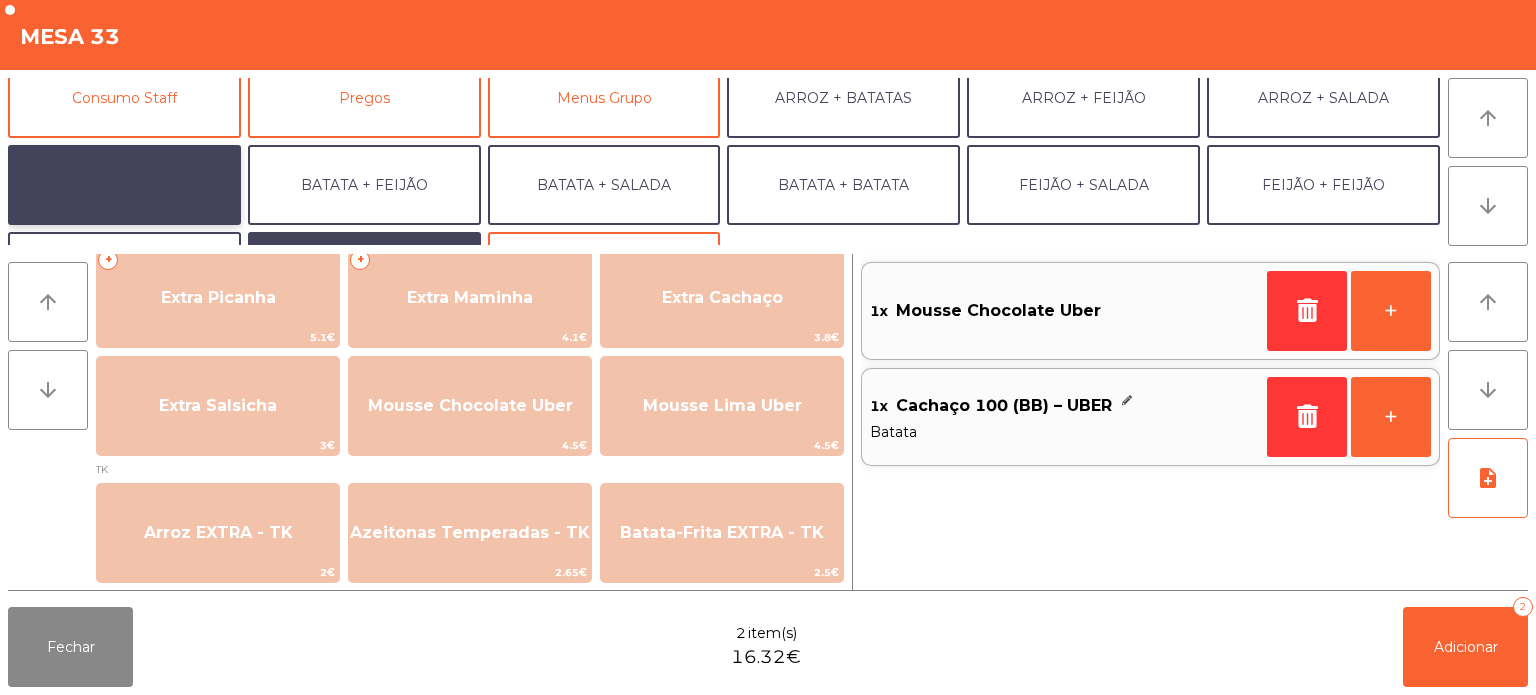 click on "ARROZ + ARROZ" 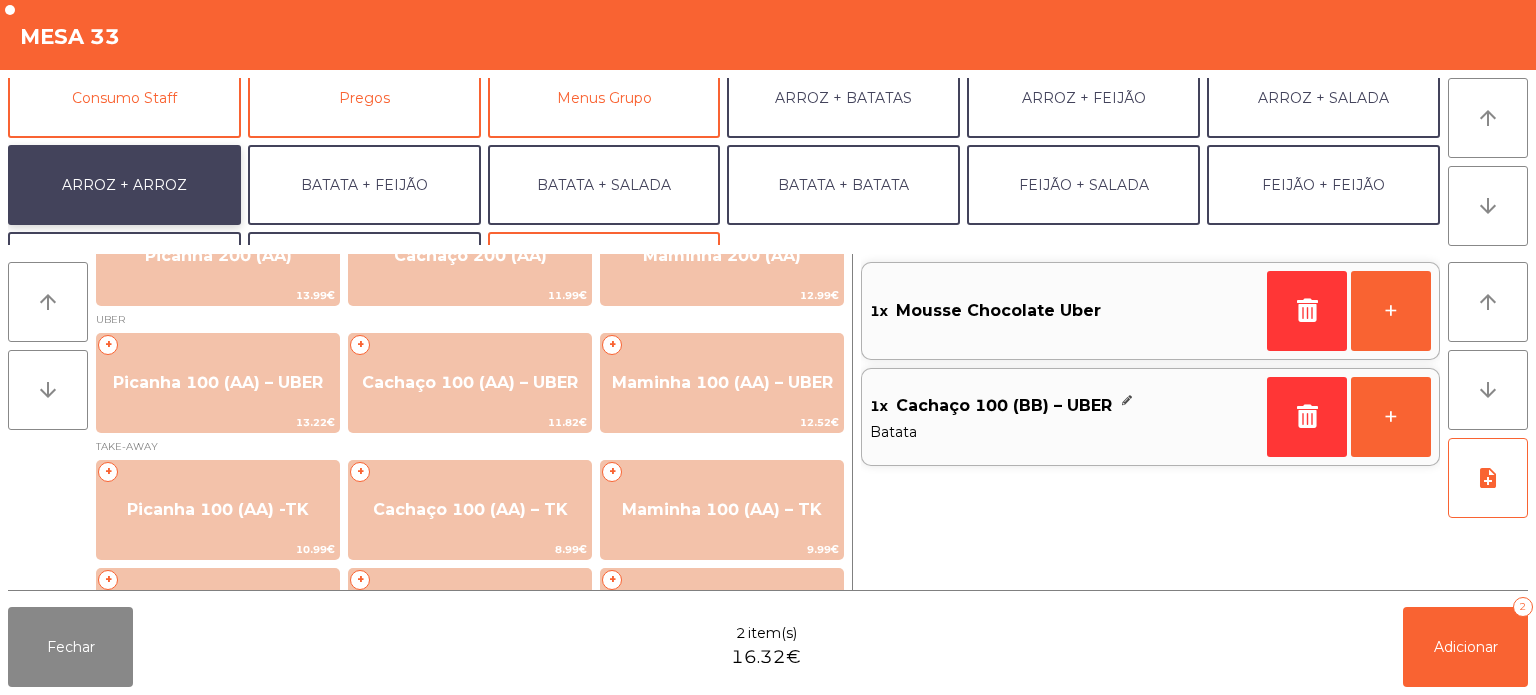 scroll, scrollTop: 168, scrollLeft: 0, axis: vertical 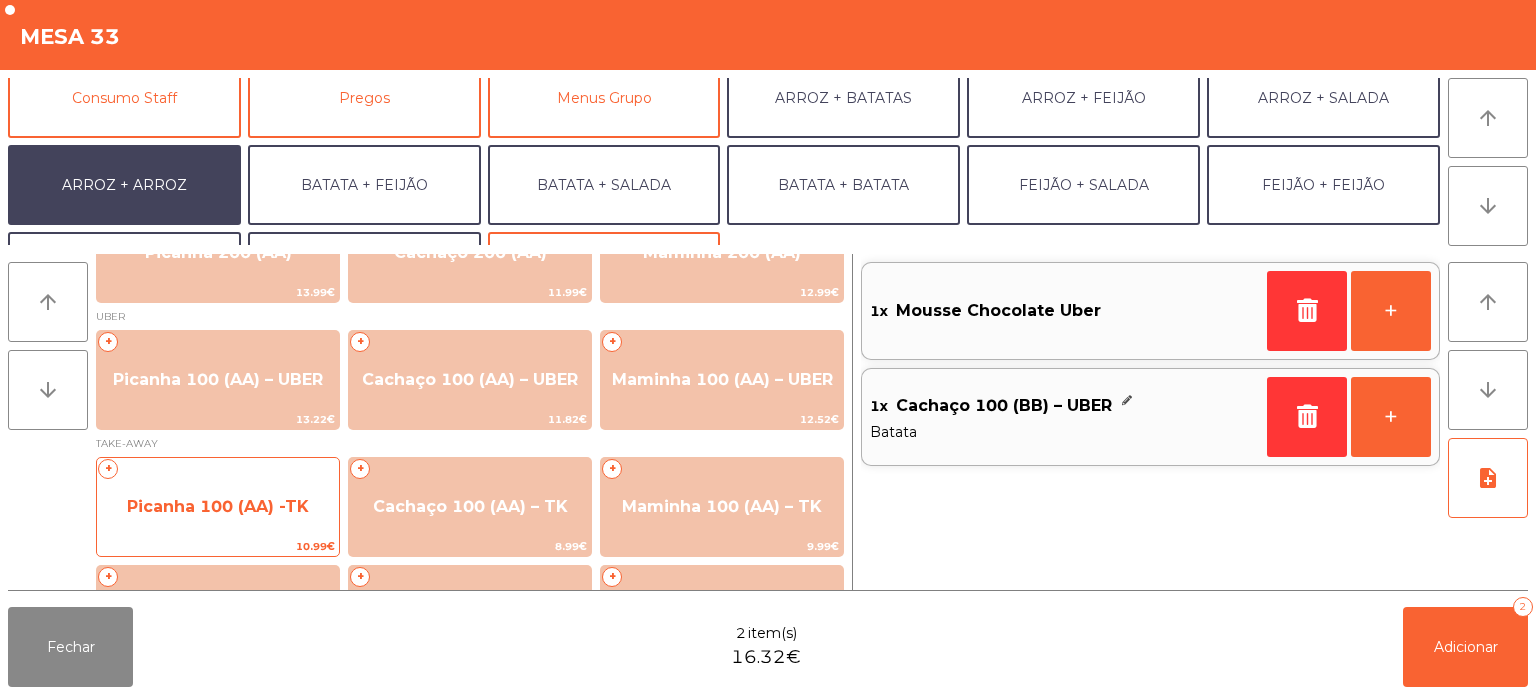 click on "+   Picanha 100 (AA) -TK   10.99€" 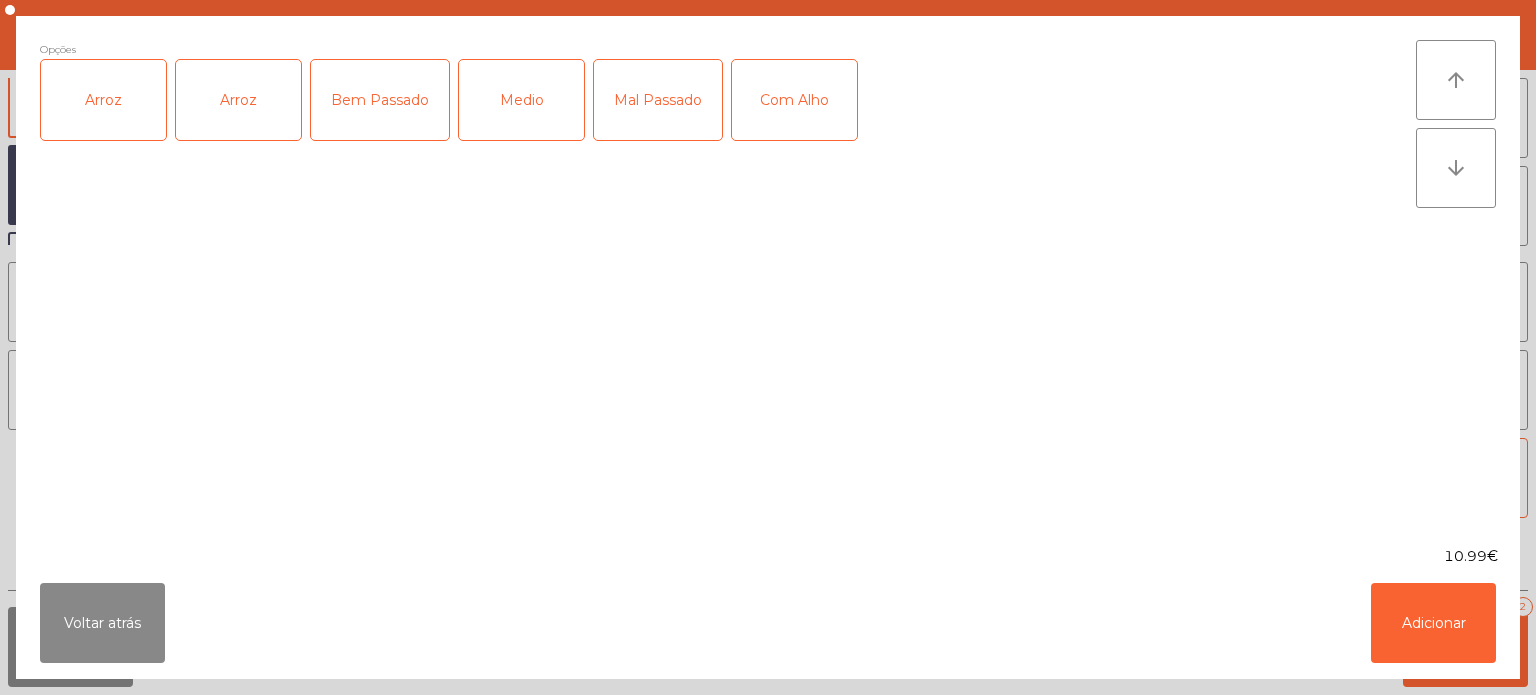 click on "Arroz" 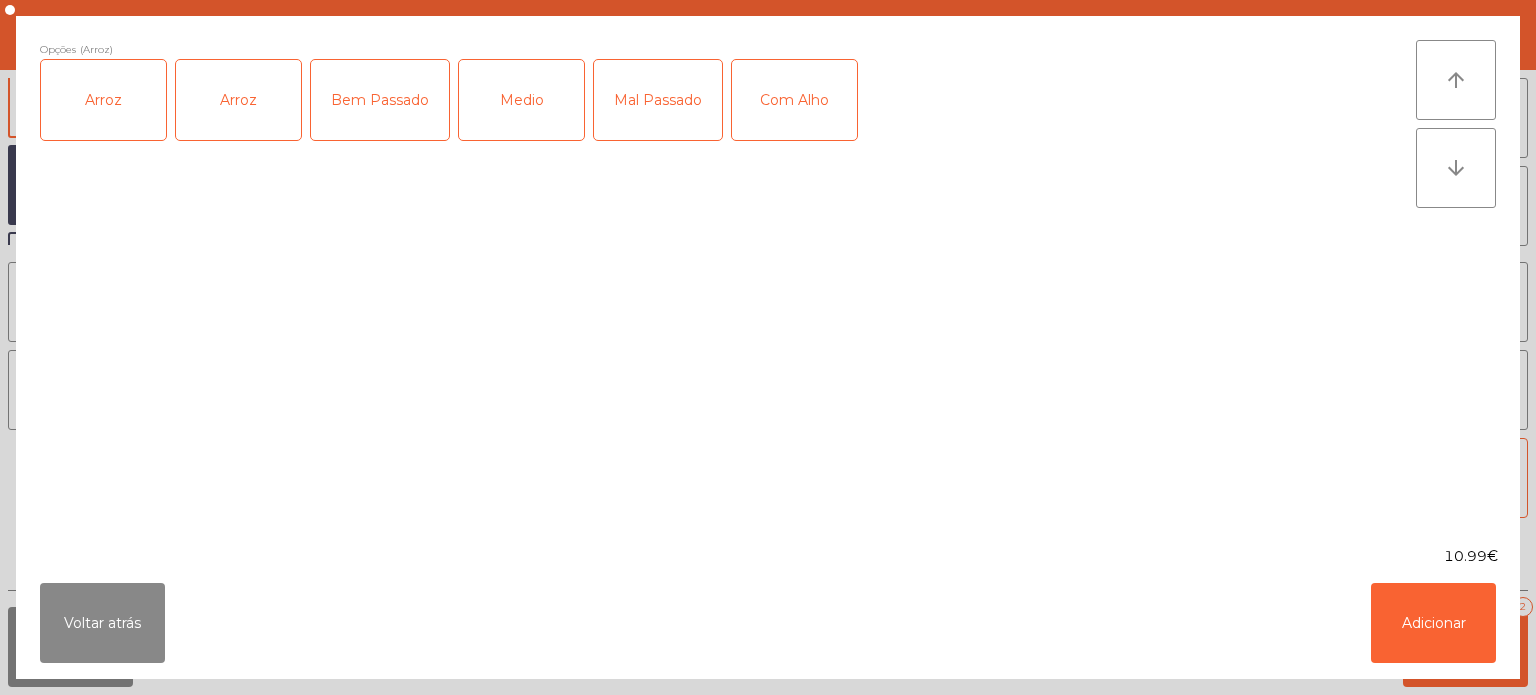 click on "Bem Passado" 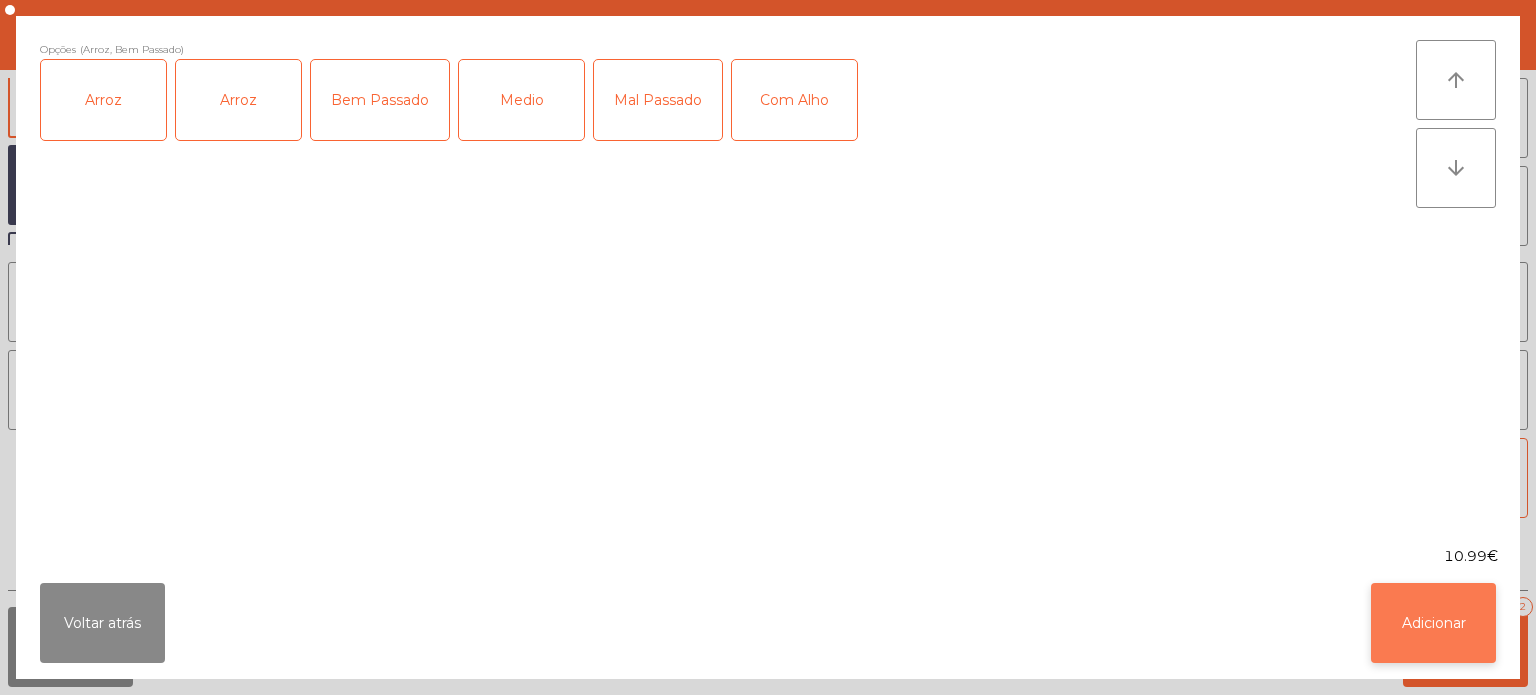 click on "Adicionar" 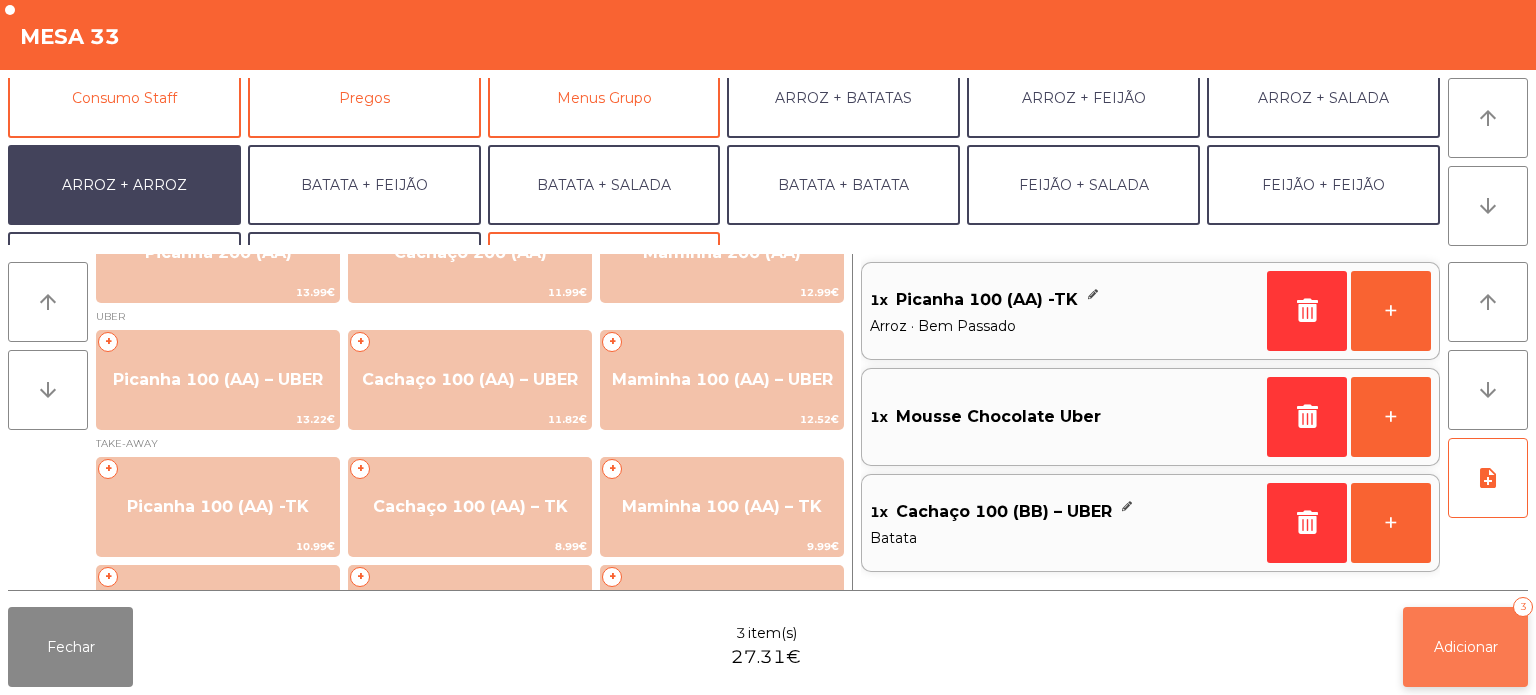 click on "Adicionar   3" 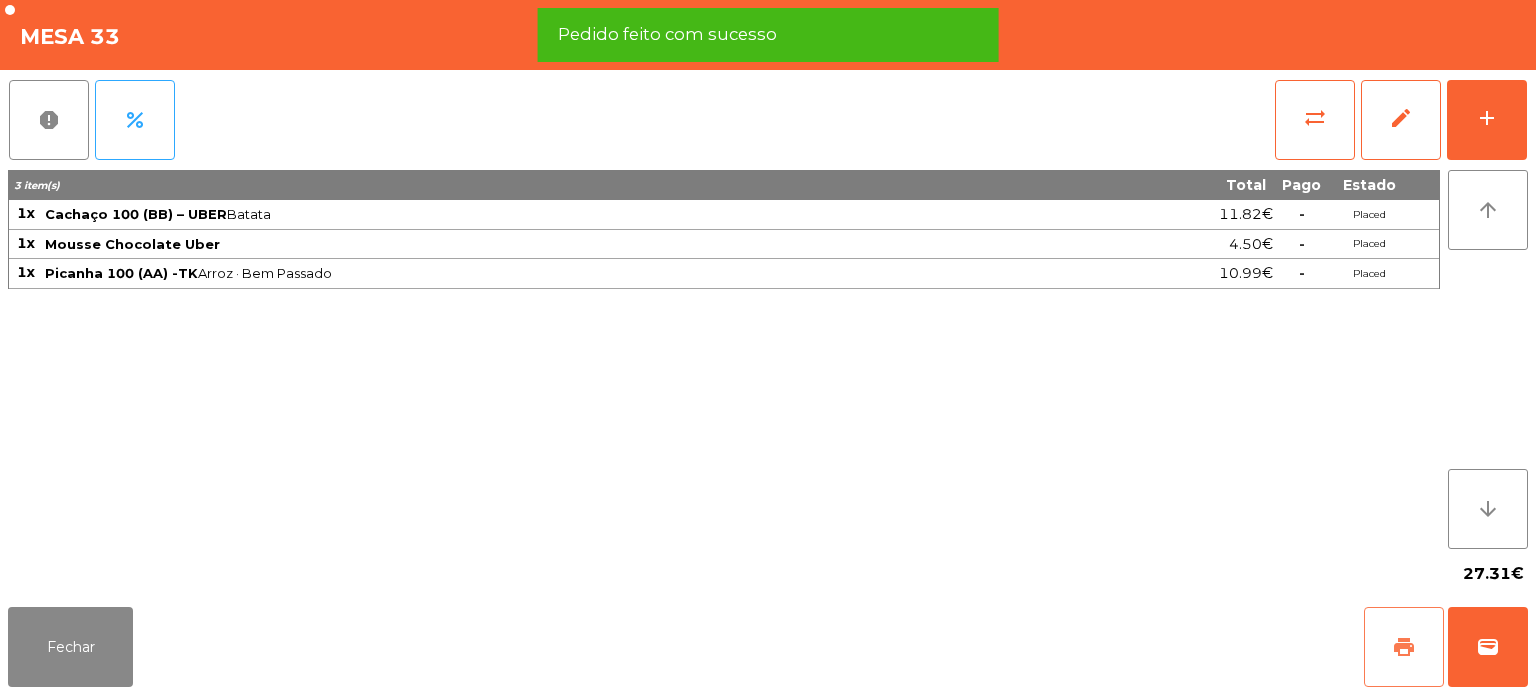 click on "print" 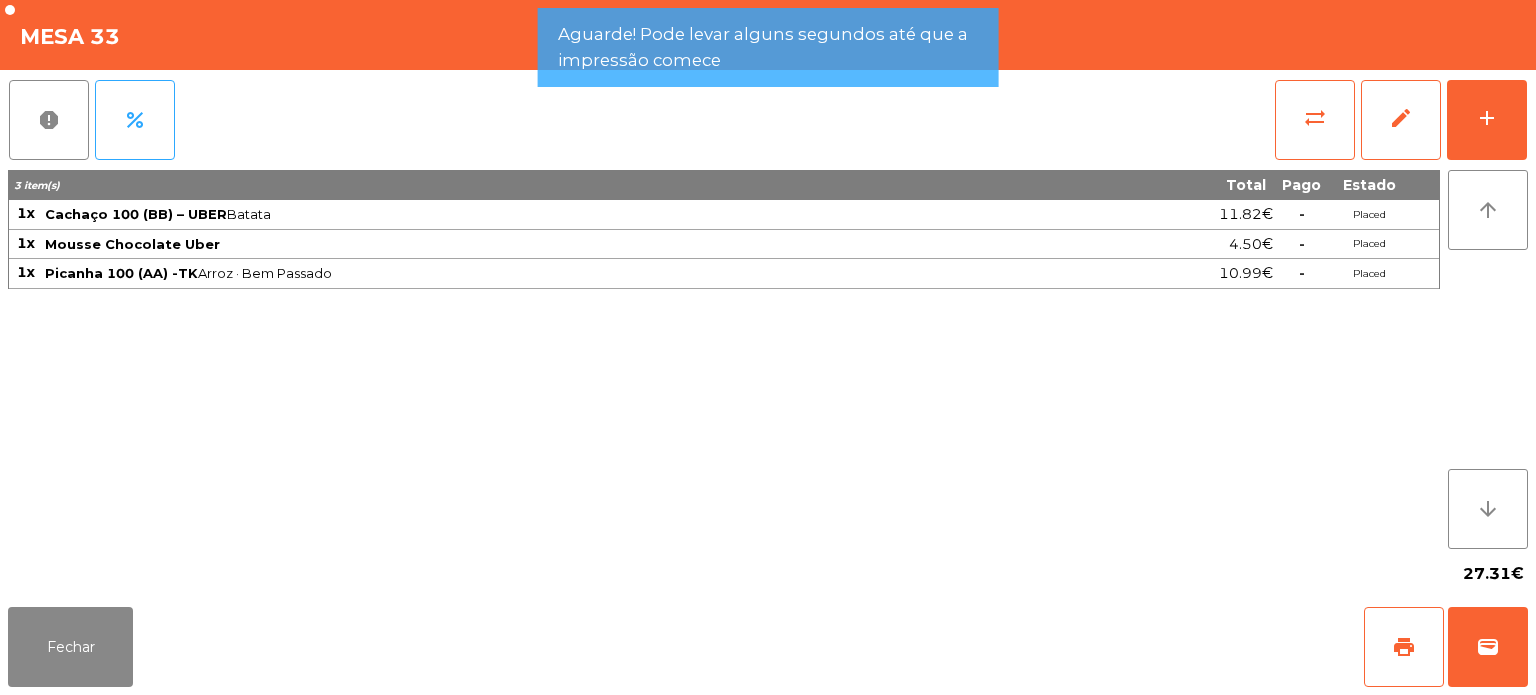 click on "report   percent   sync_alt   edit   add" 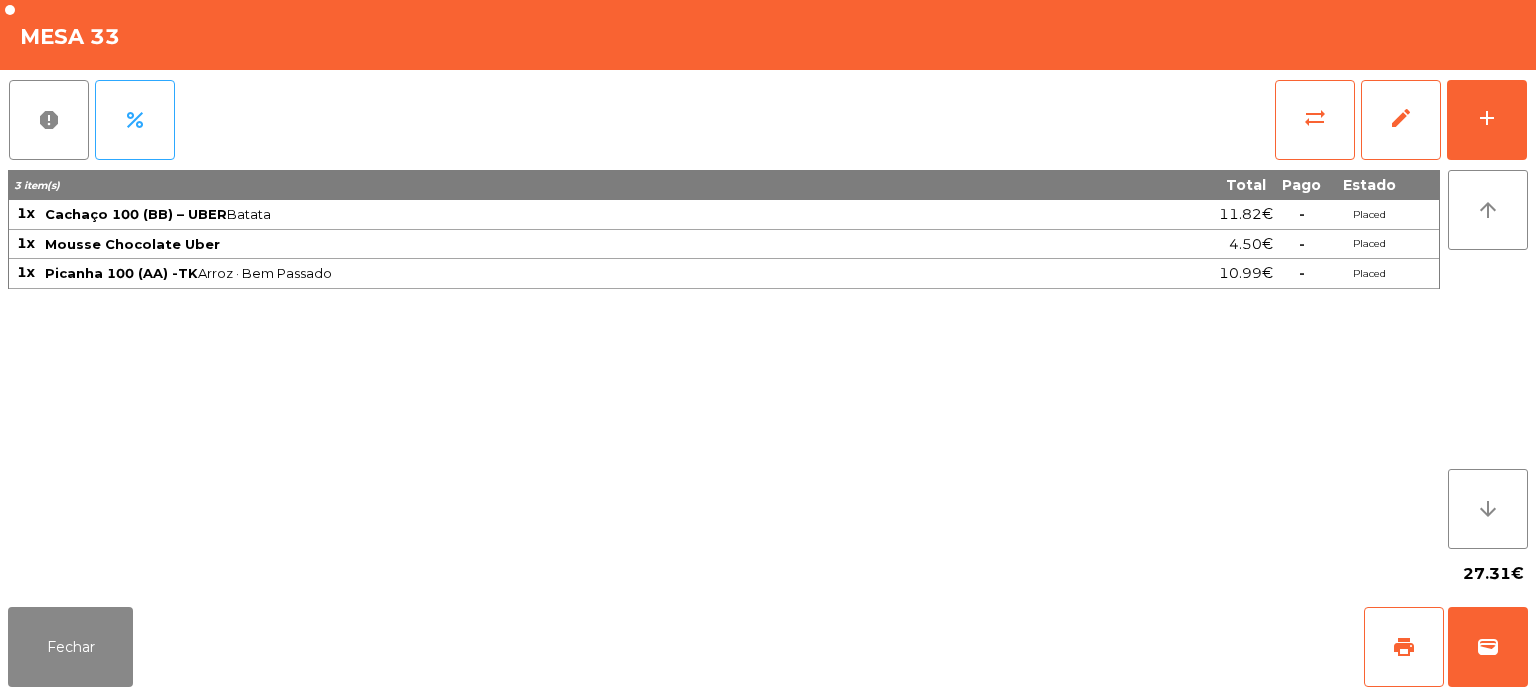 click on "Mousse Chocolate Uber" 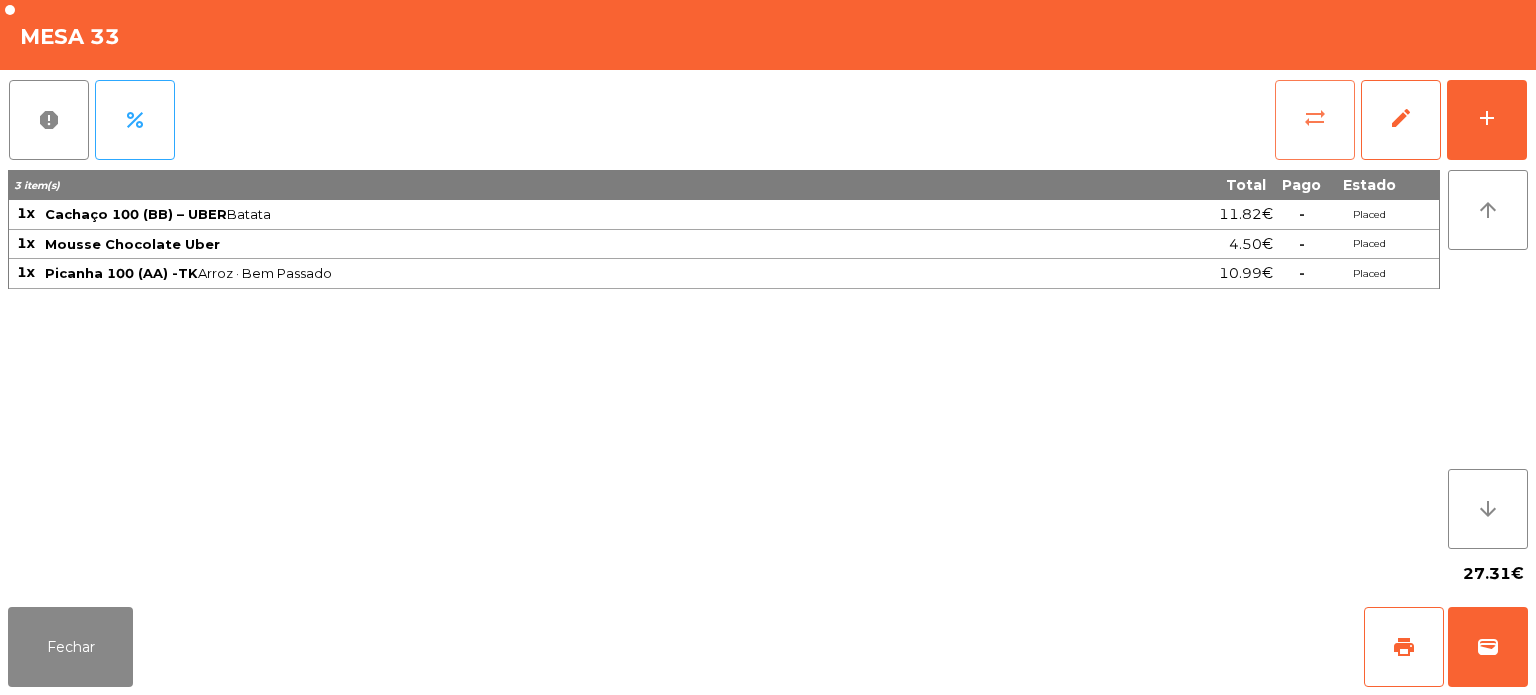 click on "sync_alt" 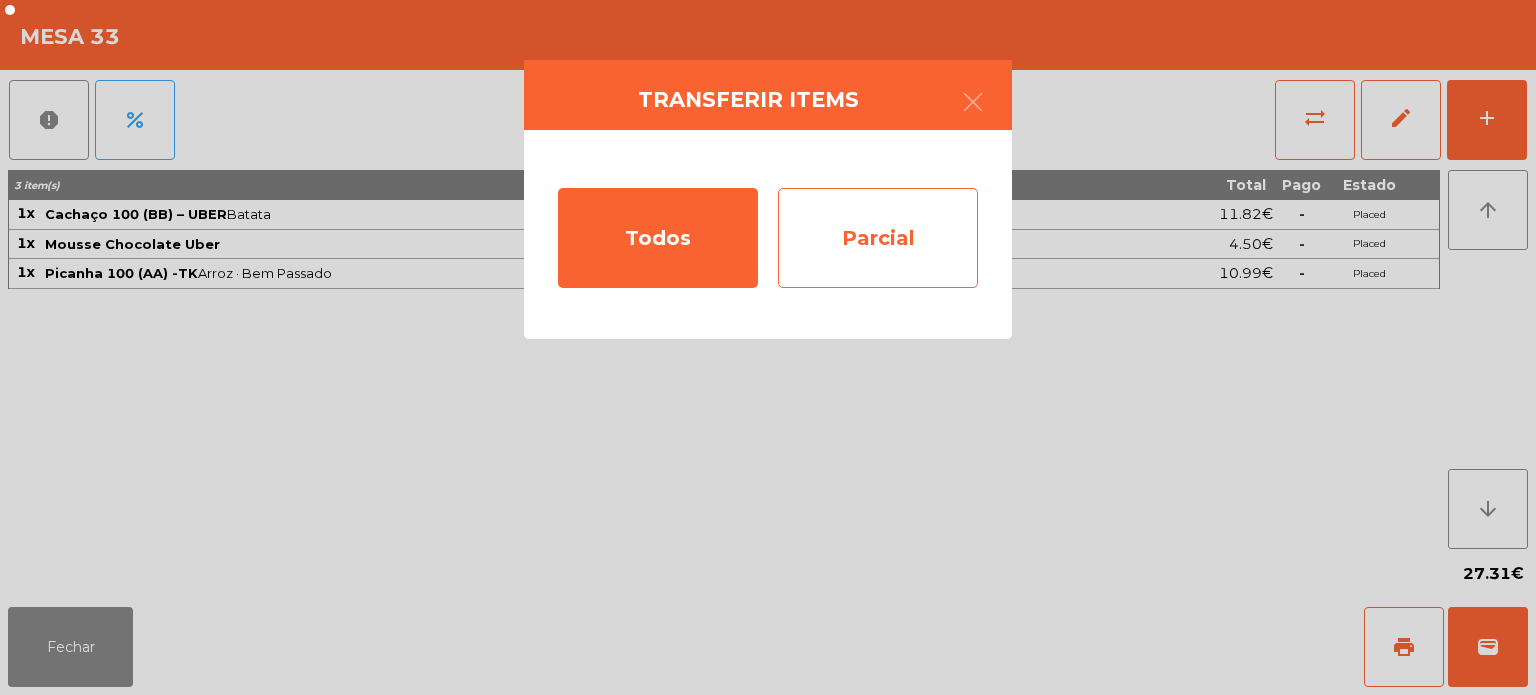 click on "Parcial" 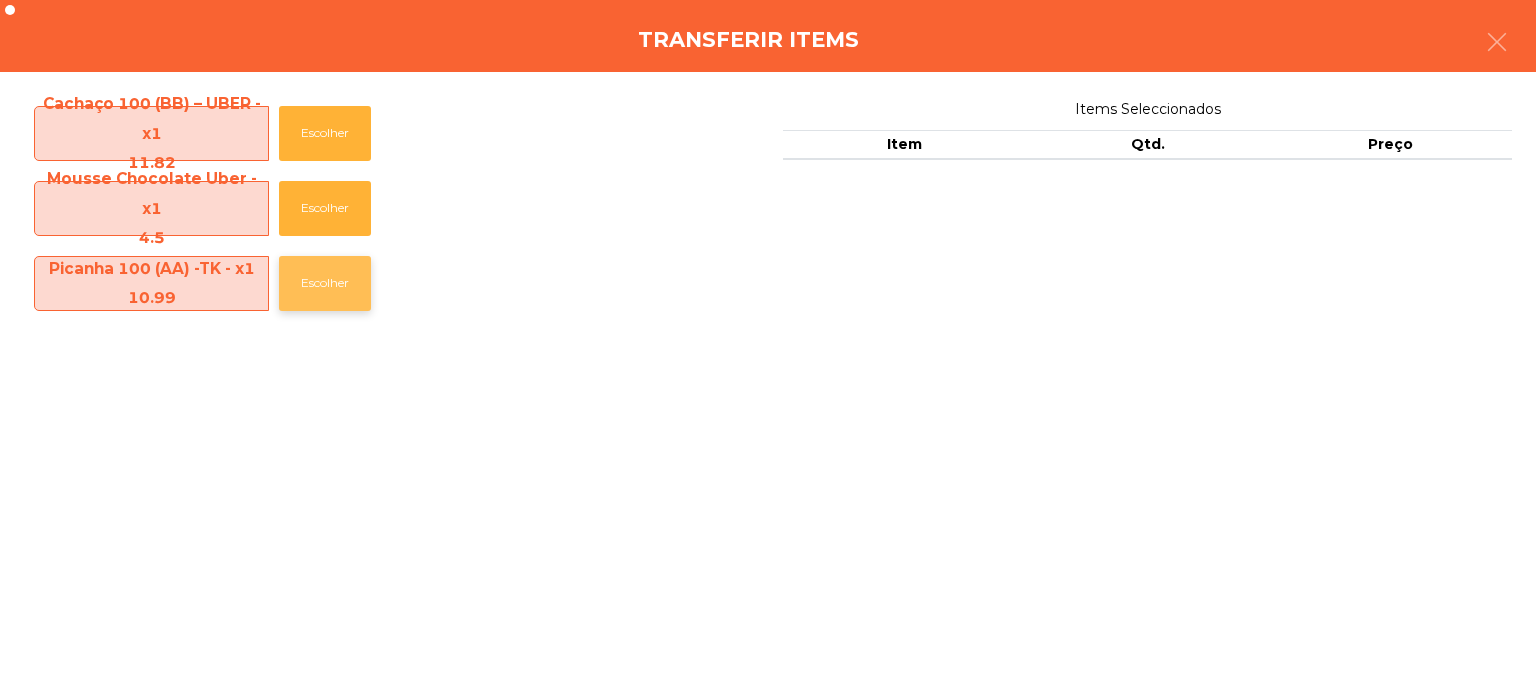 click on "Escolher" 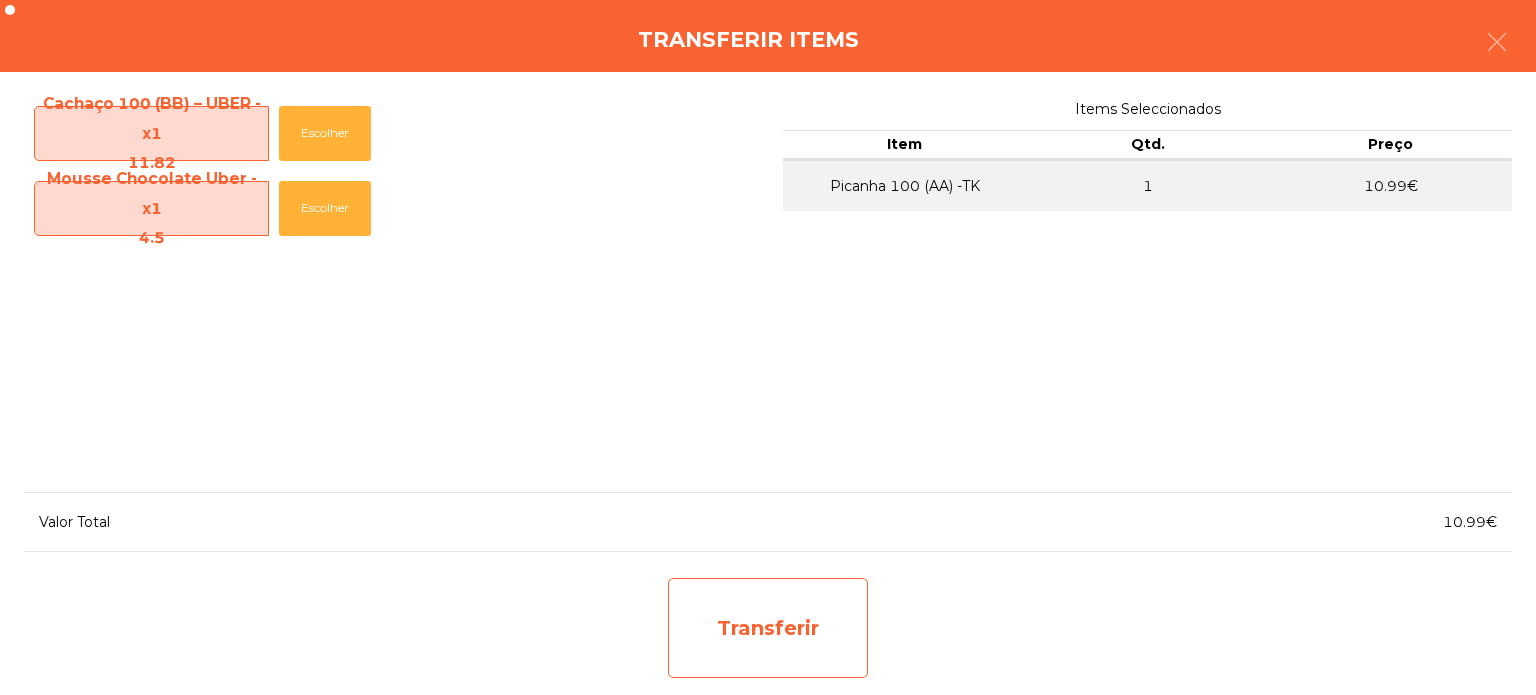 click on "Transferir" 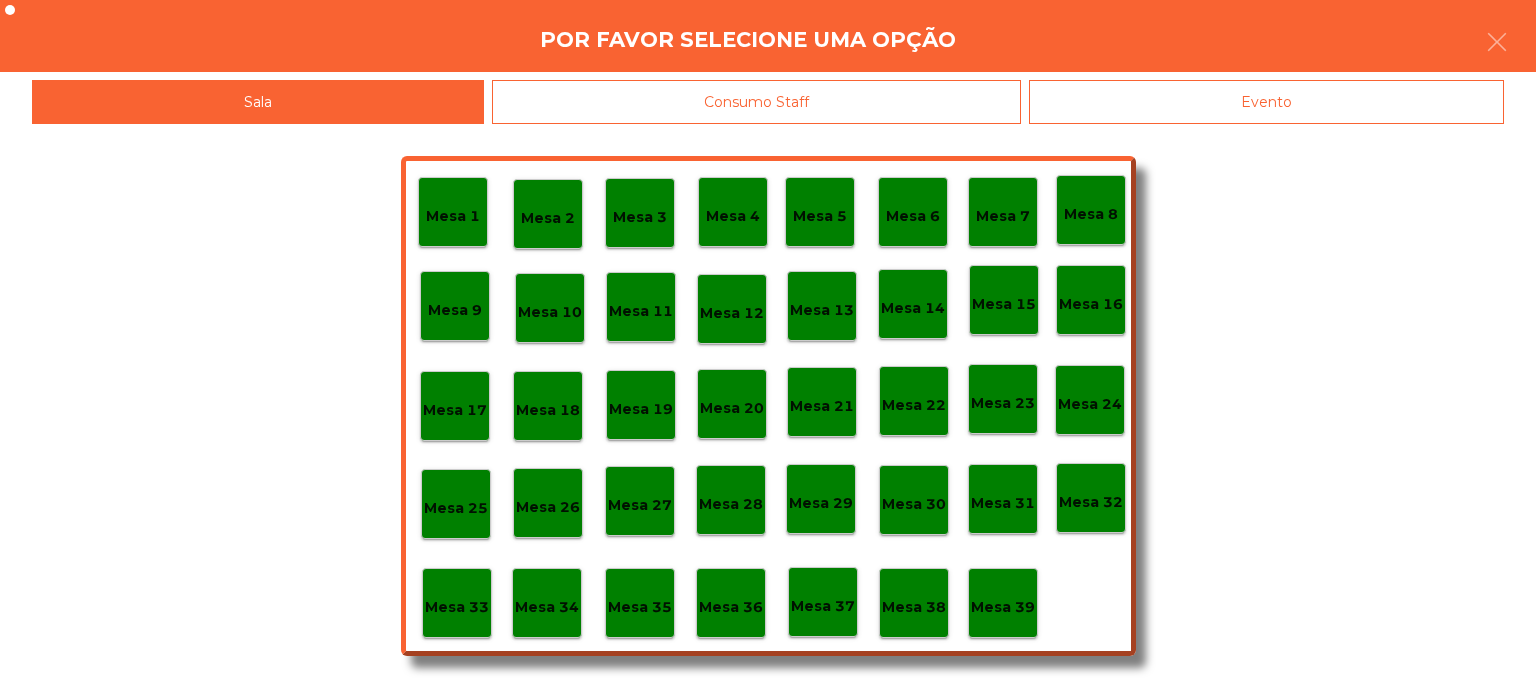 click on "Mesa 37" 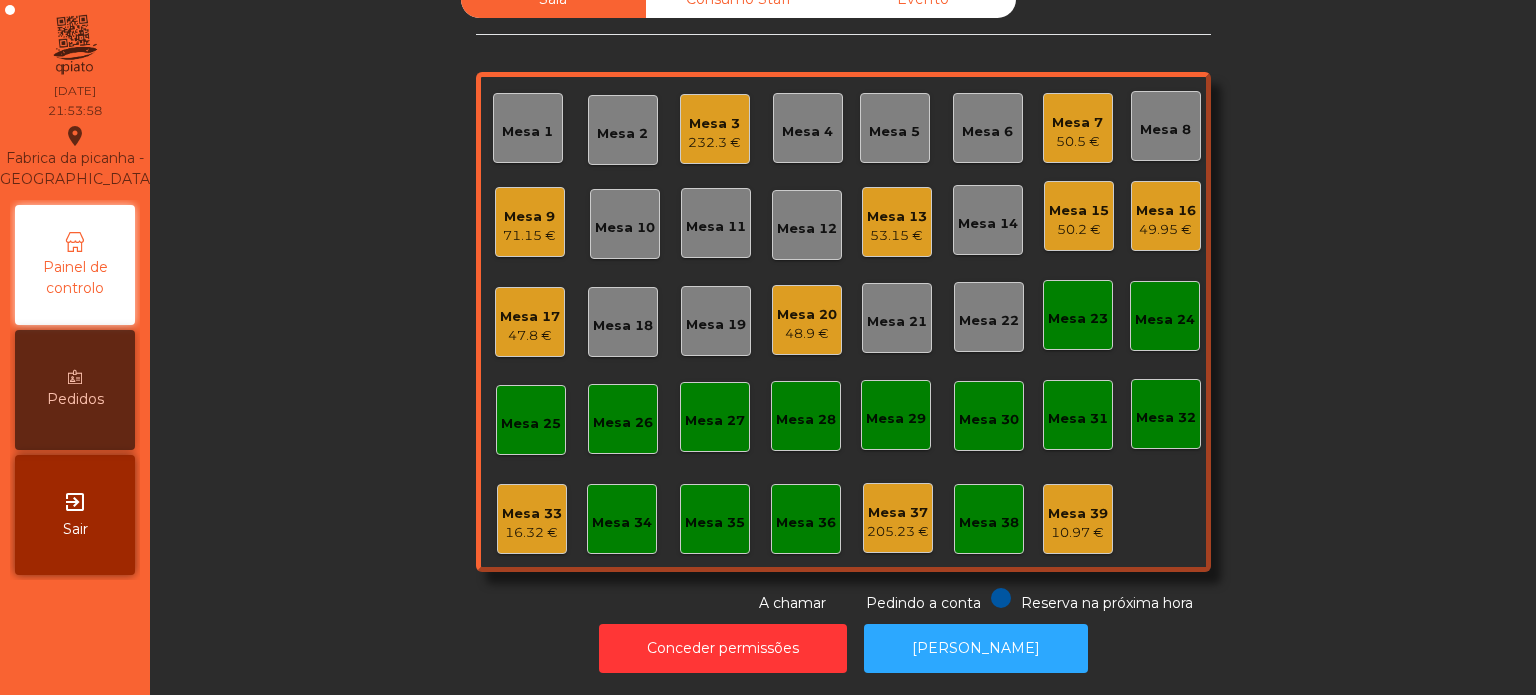 click on "Mesa 33" 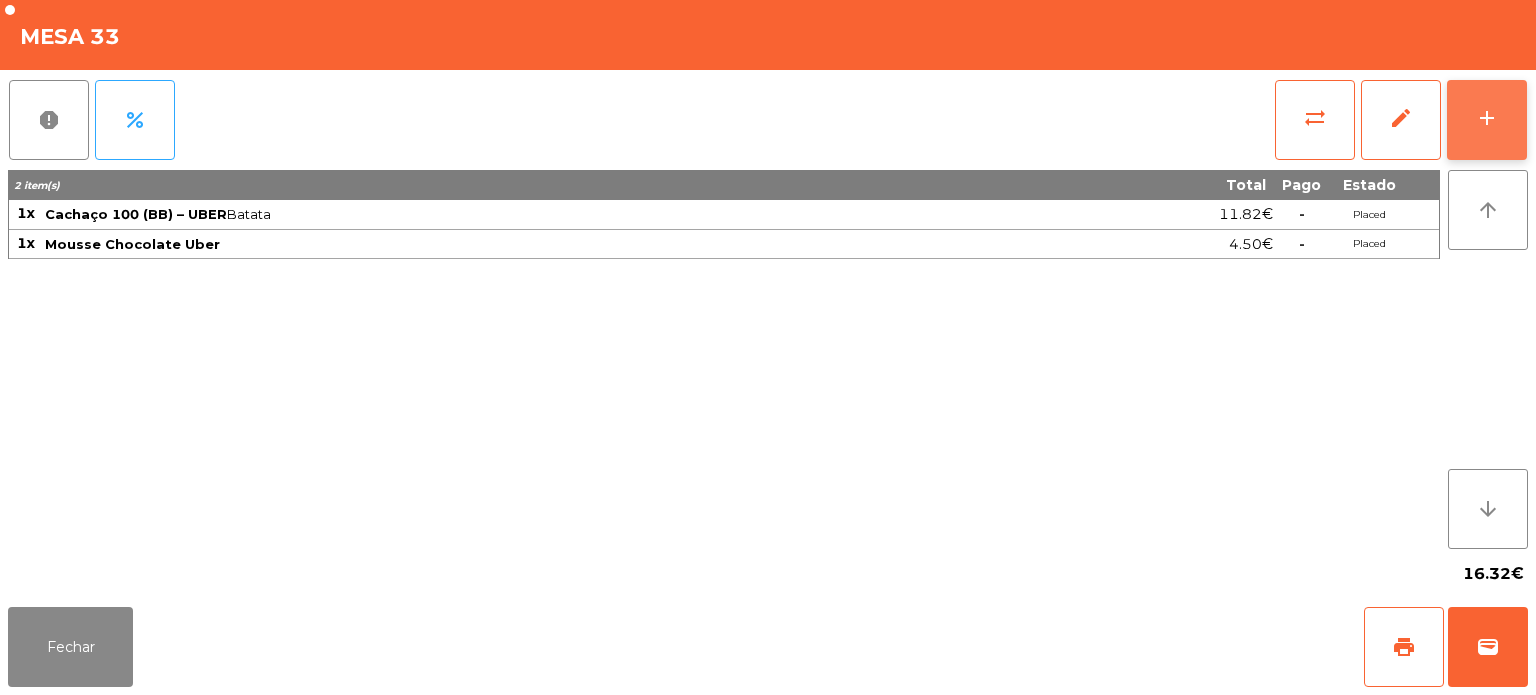 click on "add" 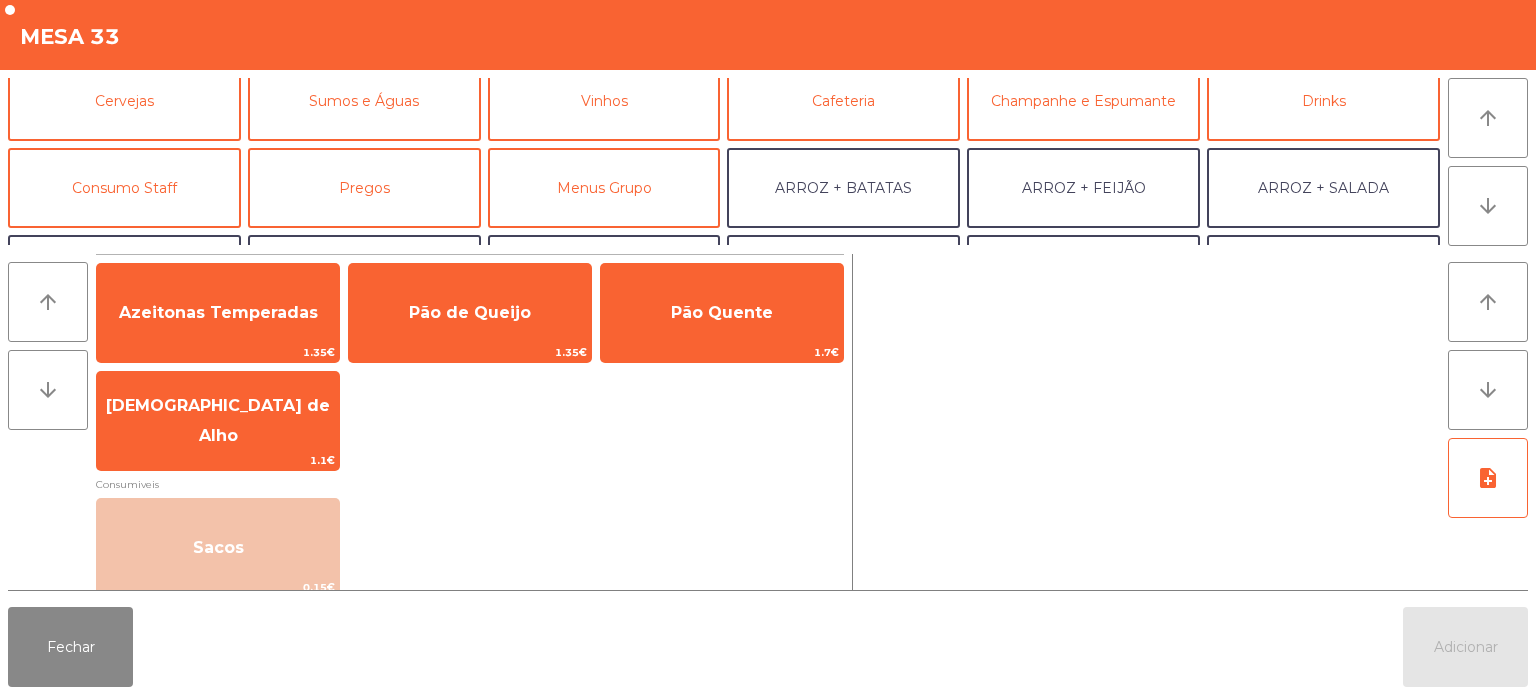 scroll, scrollTop: 148, scrollLeft: 0, axis: vertical 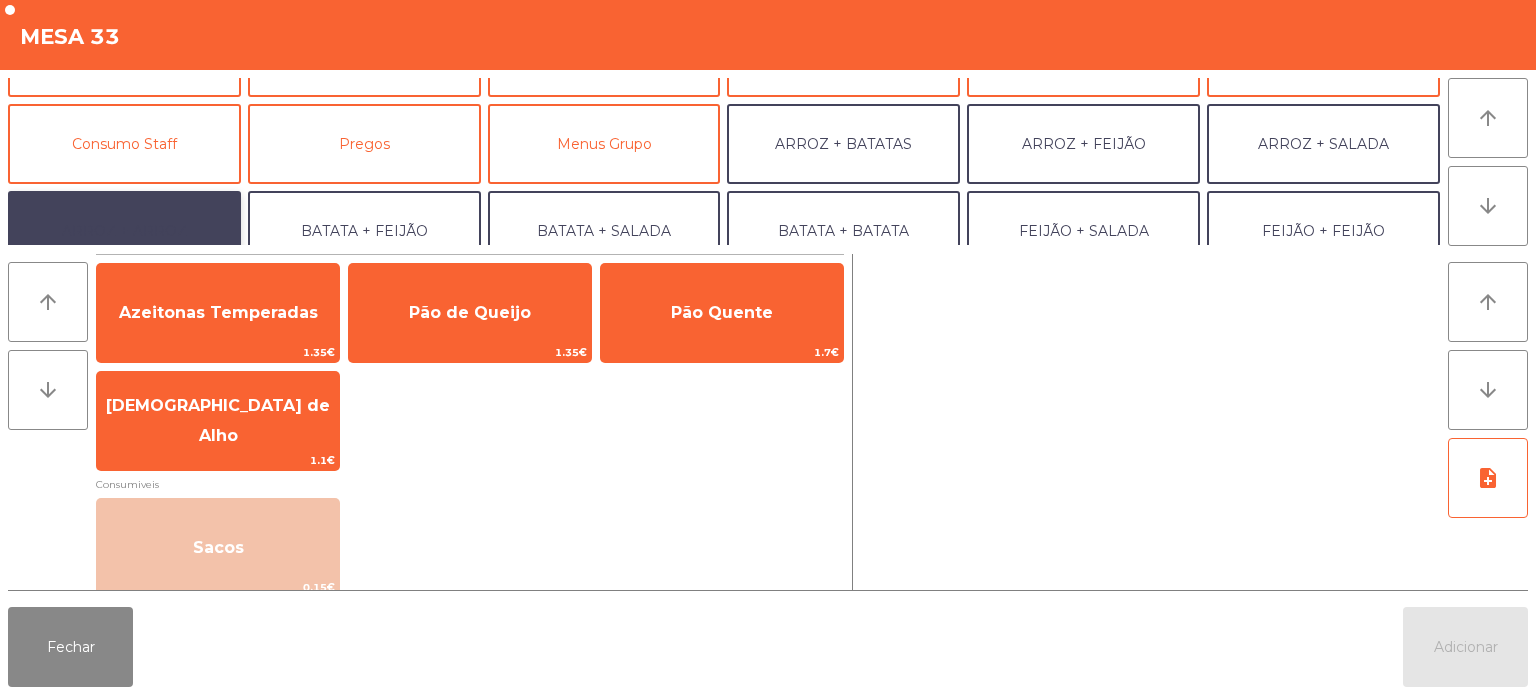 click on "ARROZ + ARROZ" 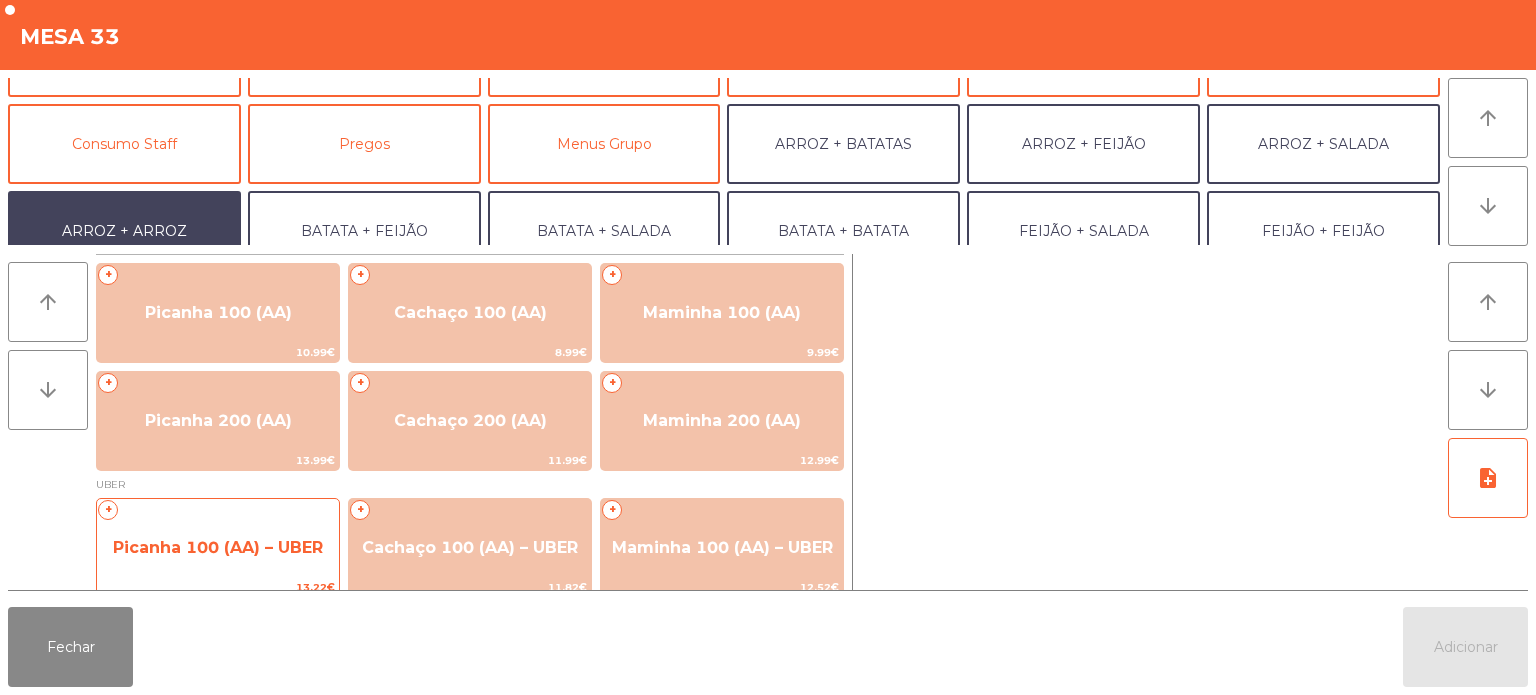 click on "+   Picanha 100 (AA) – UBER   13.22€" 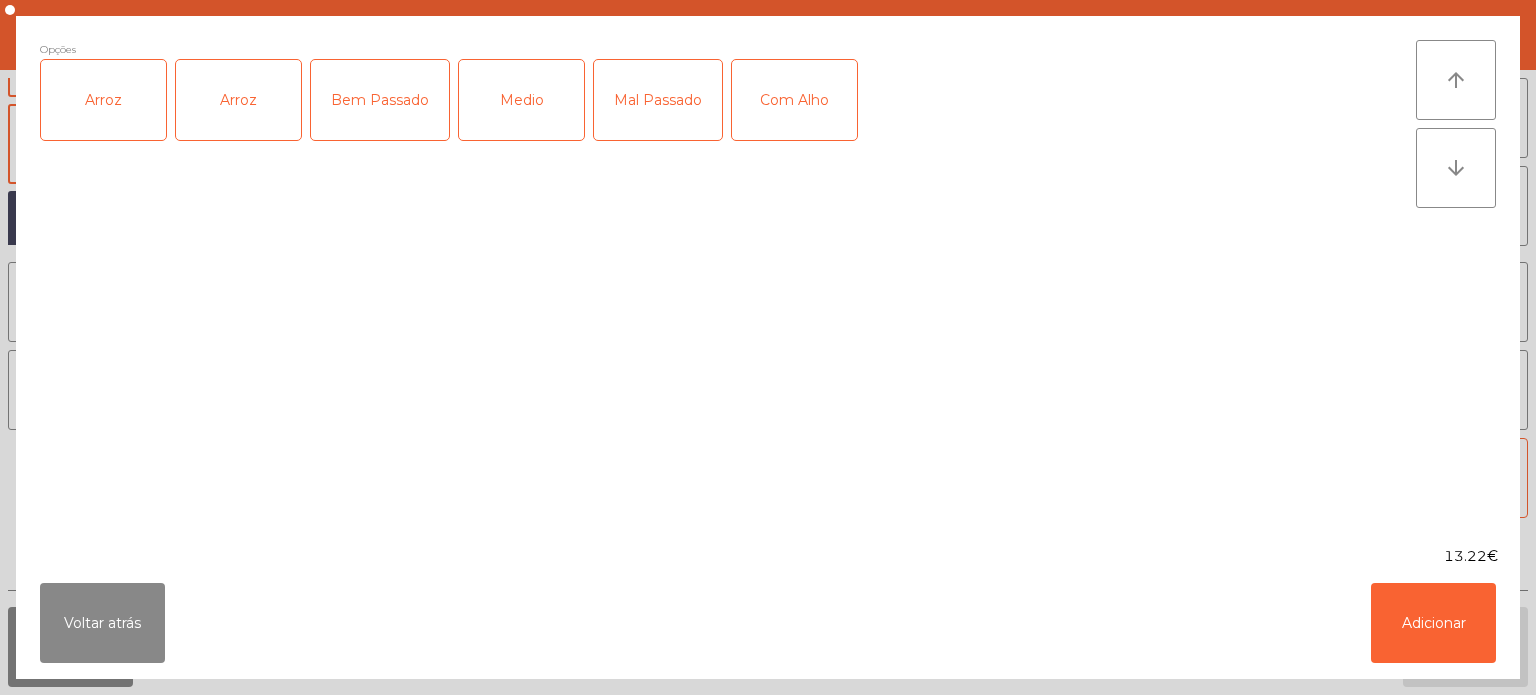click on "Arroz" 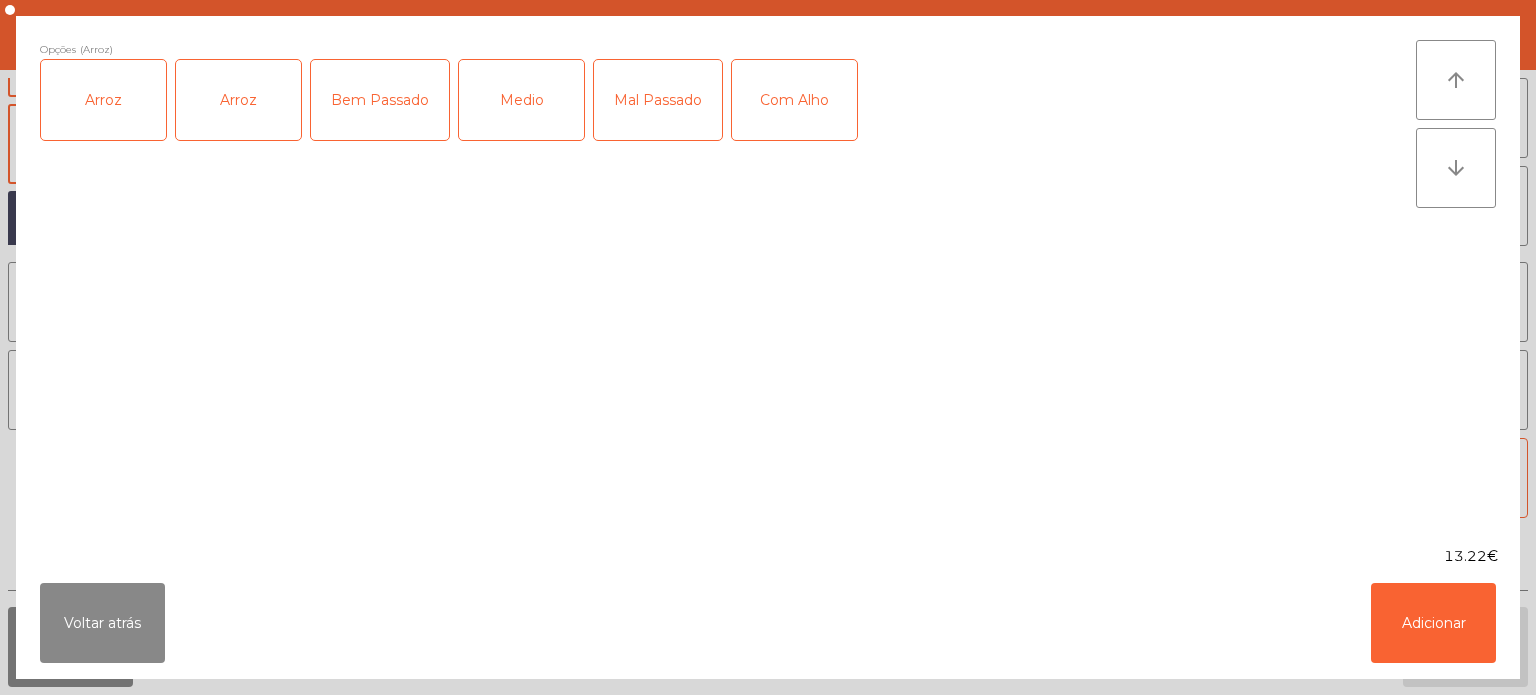 click on "Bem Passado" 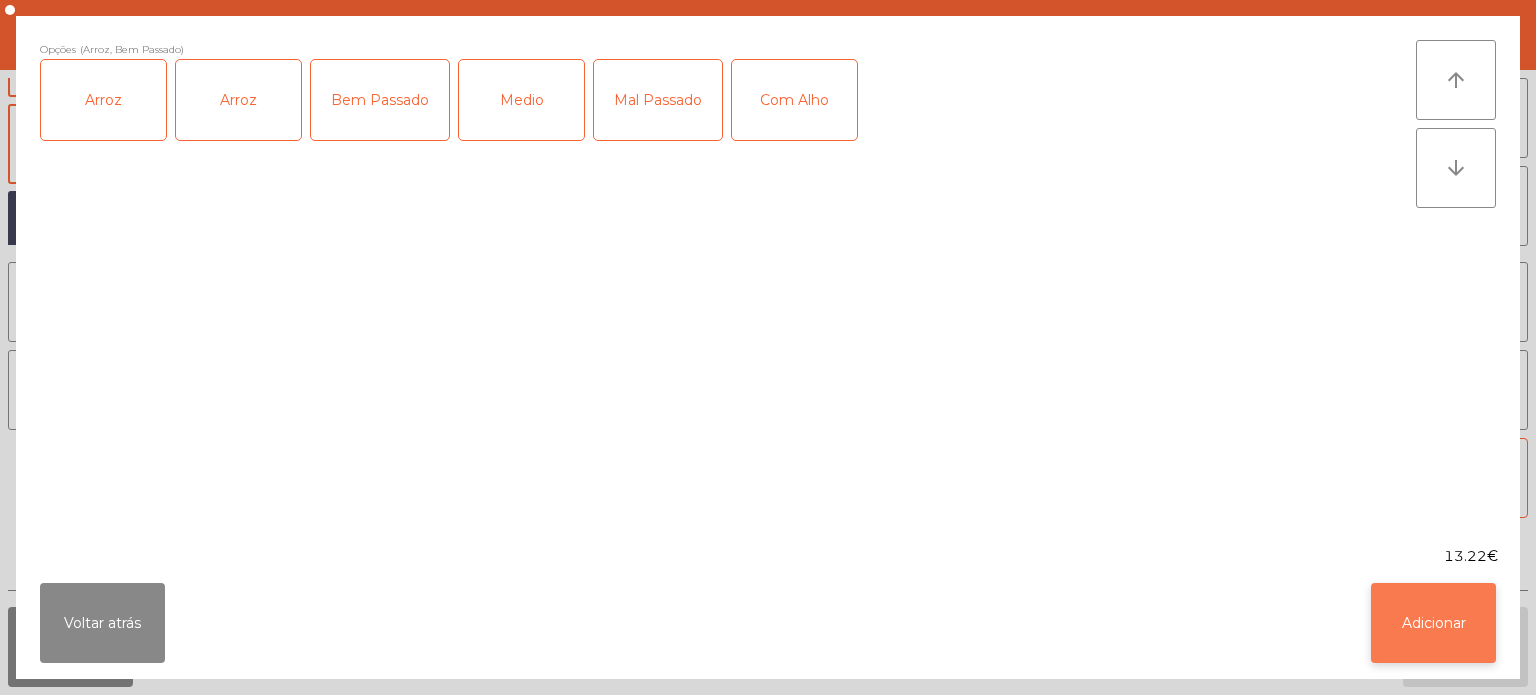 click on "Adicionar" 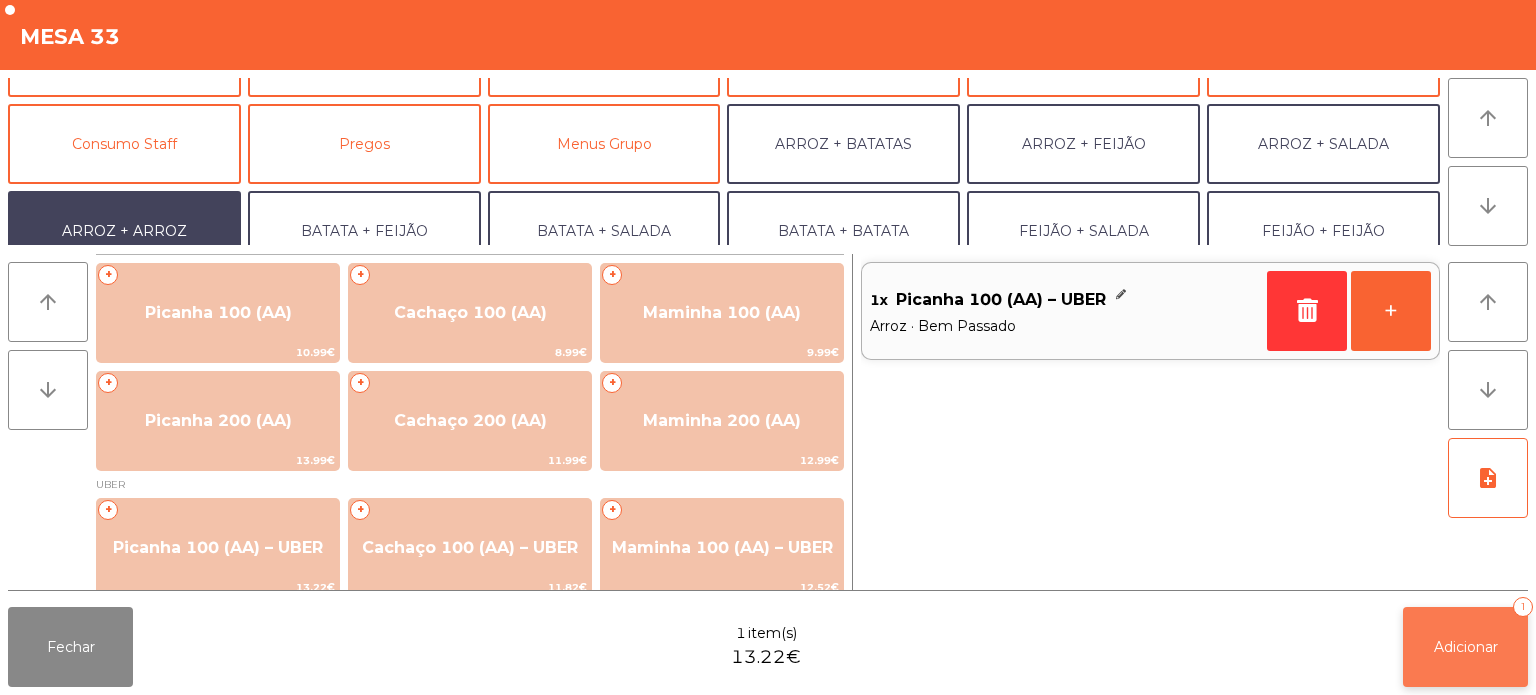 click on "Adicionar   1" 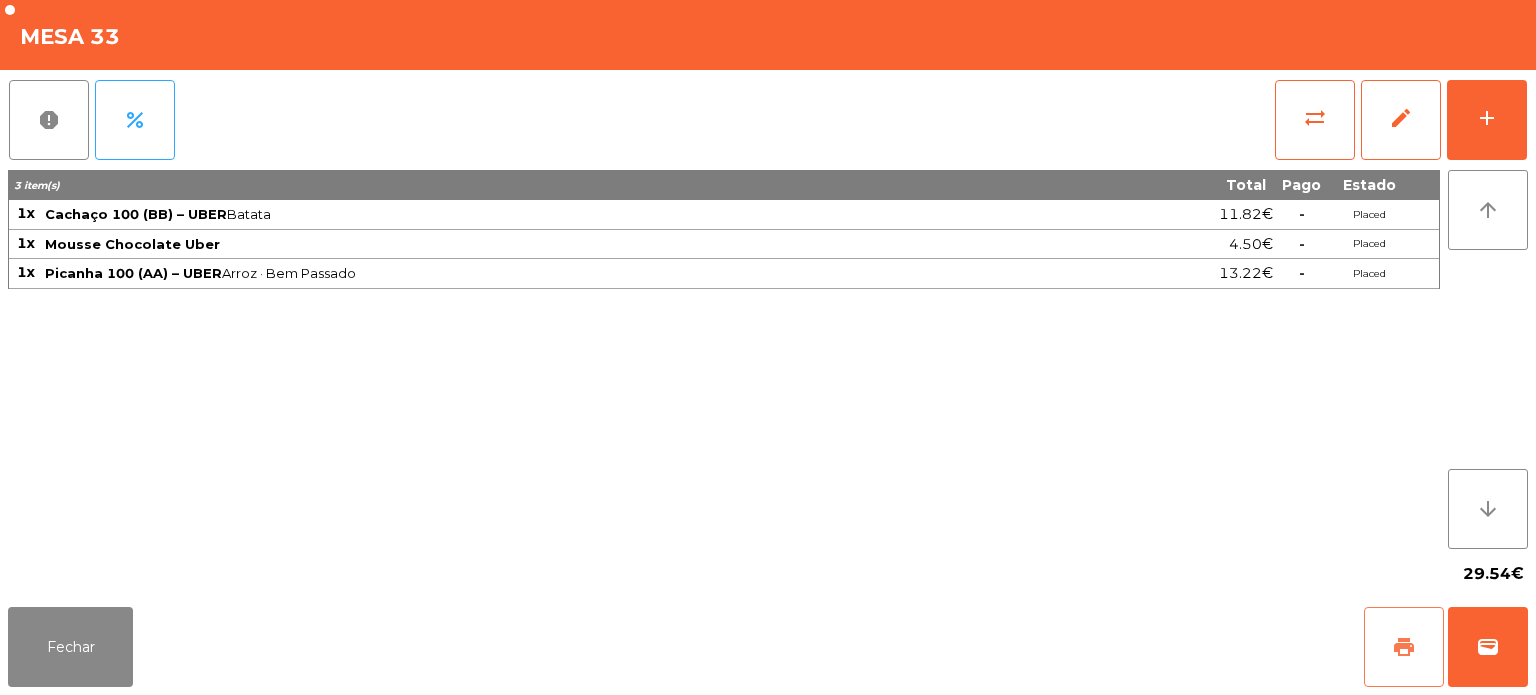 click on "print" 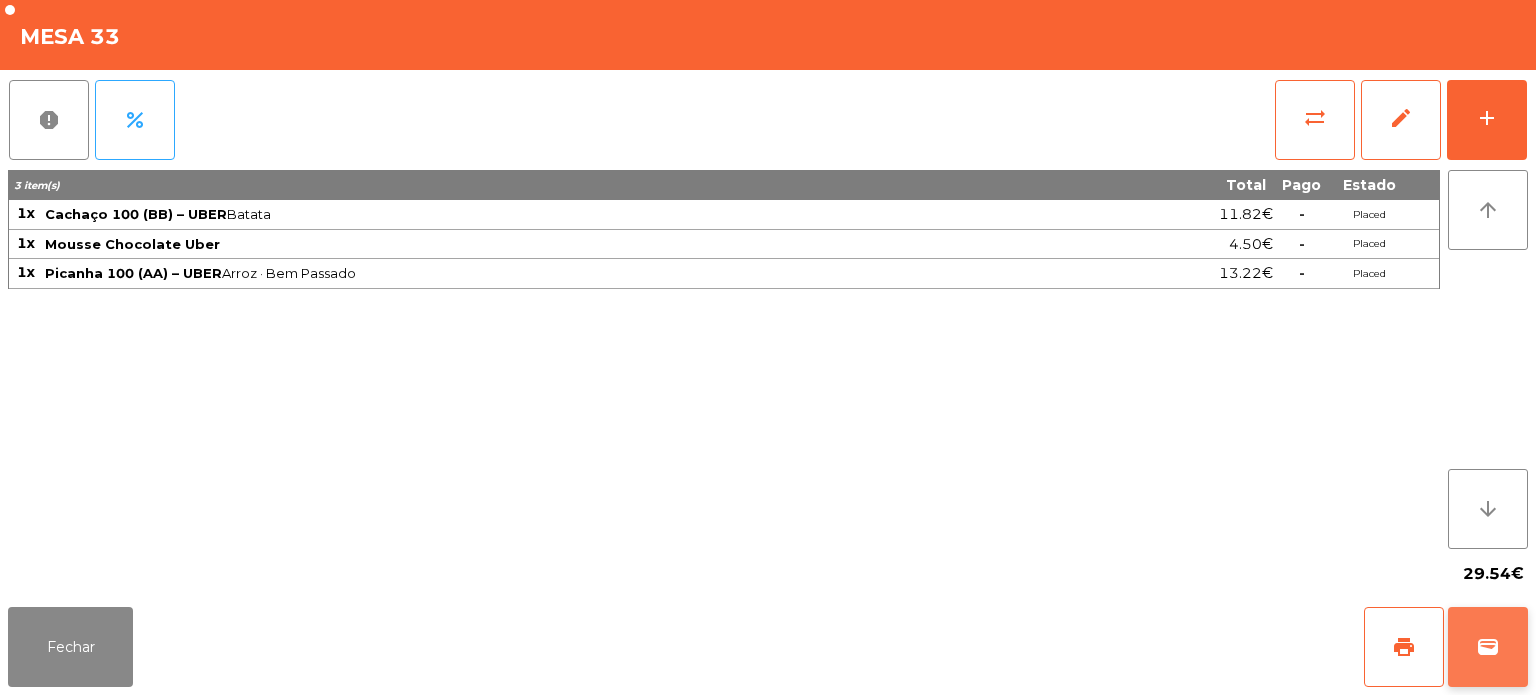 click on "wallet" 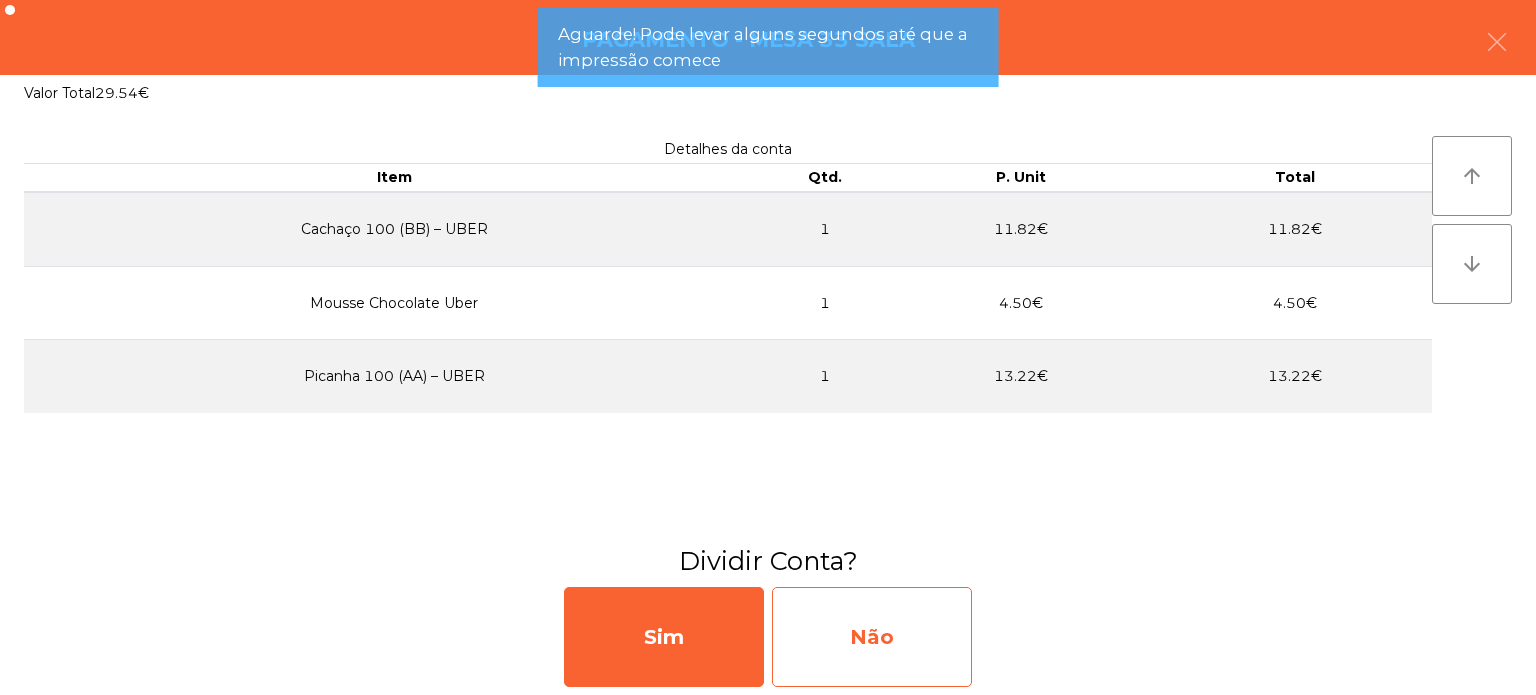 click on "Não" 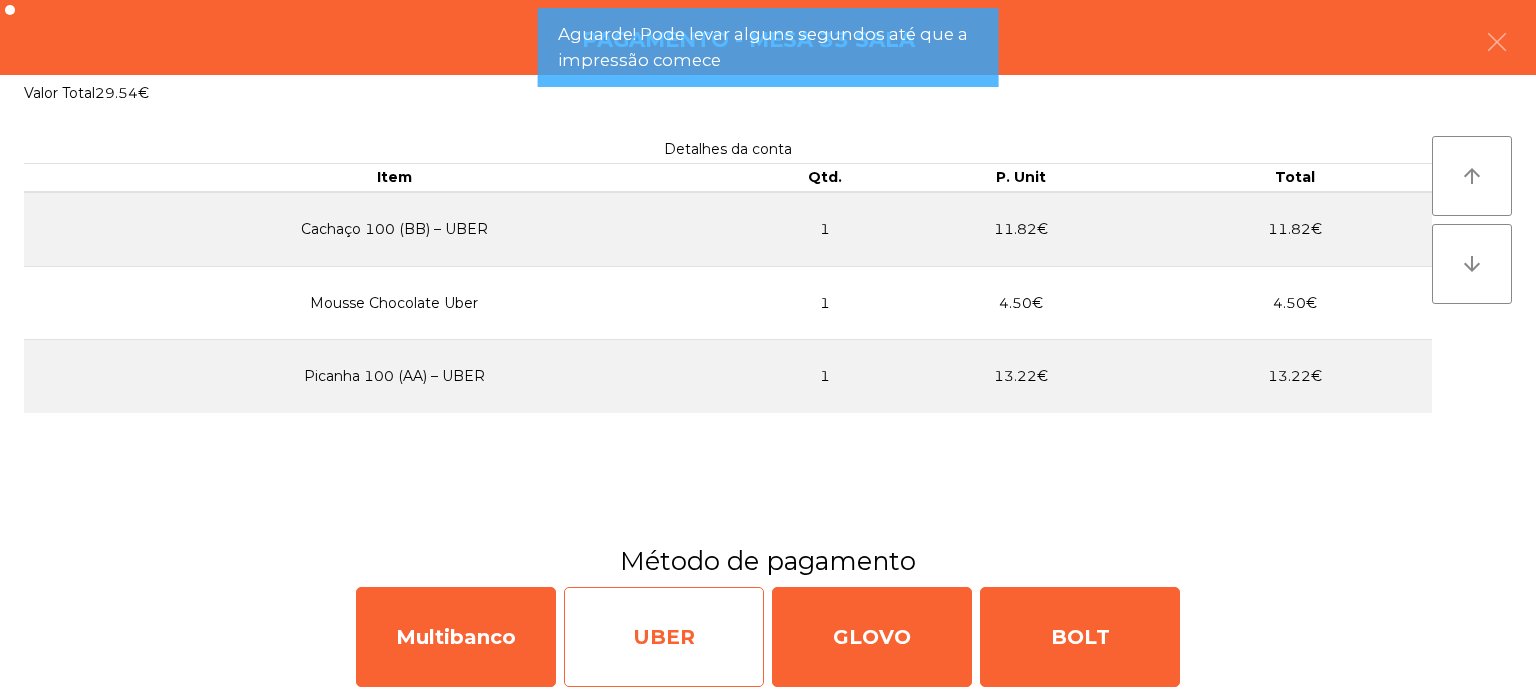 click on "UBER" 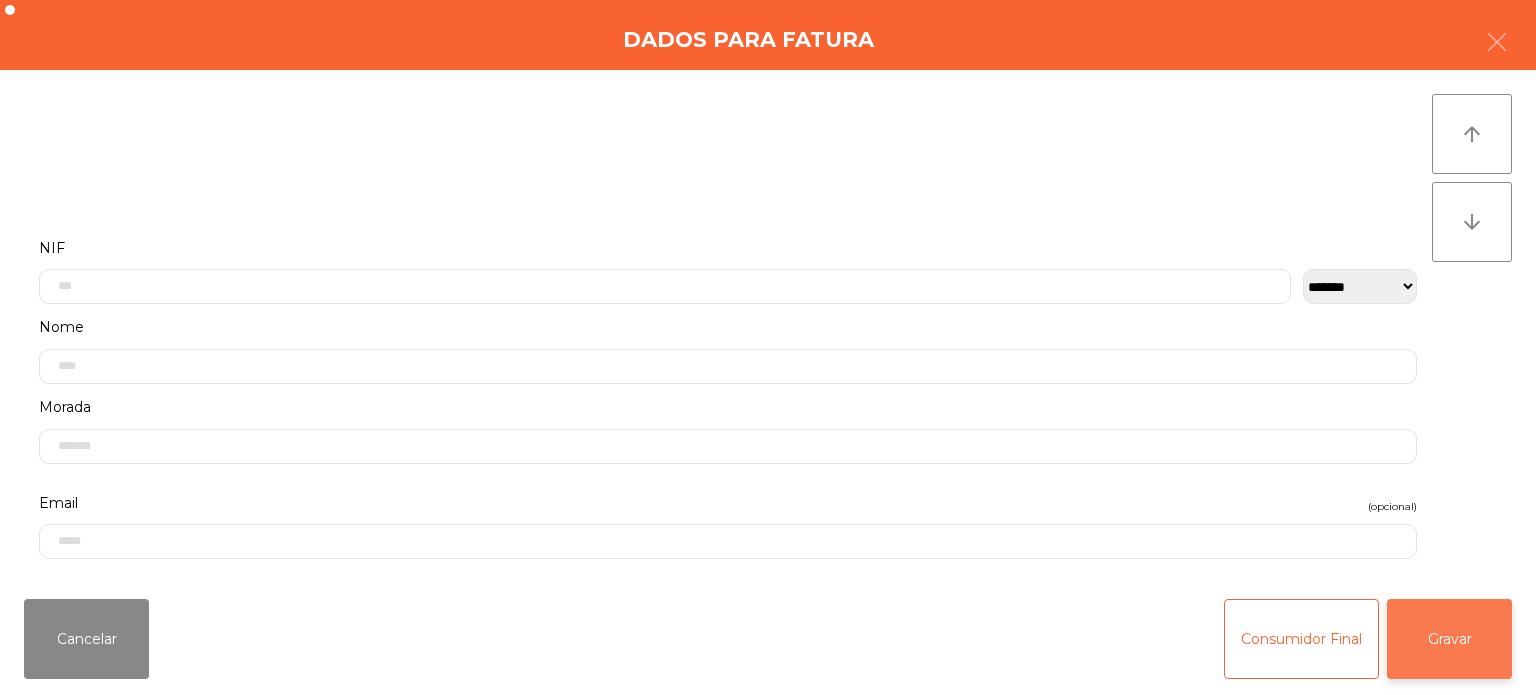 click on "Gravar" 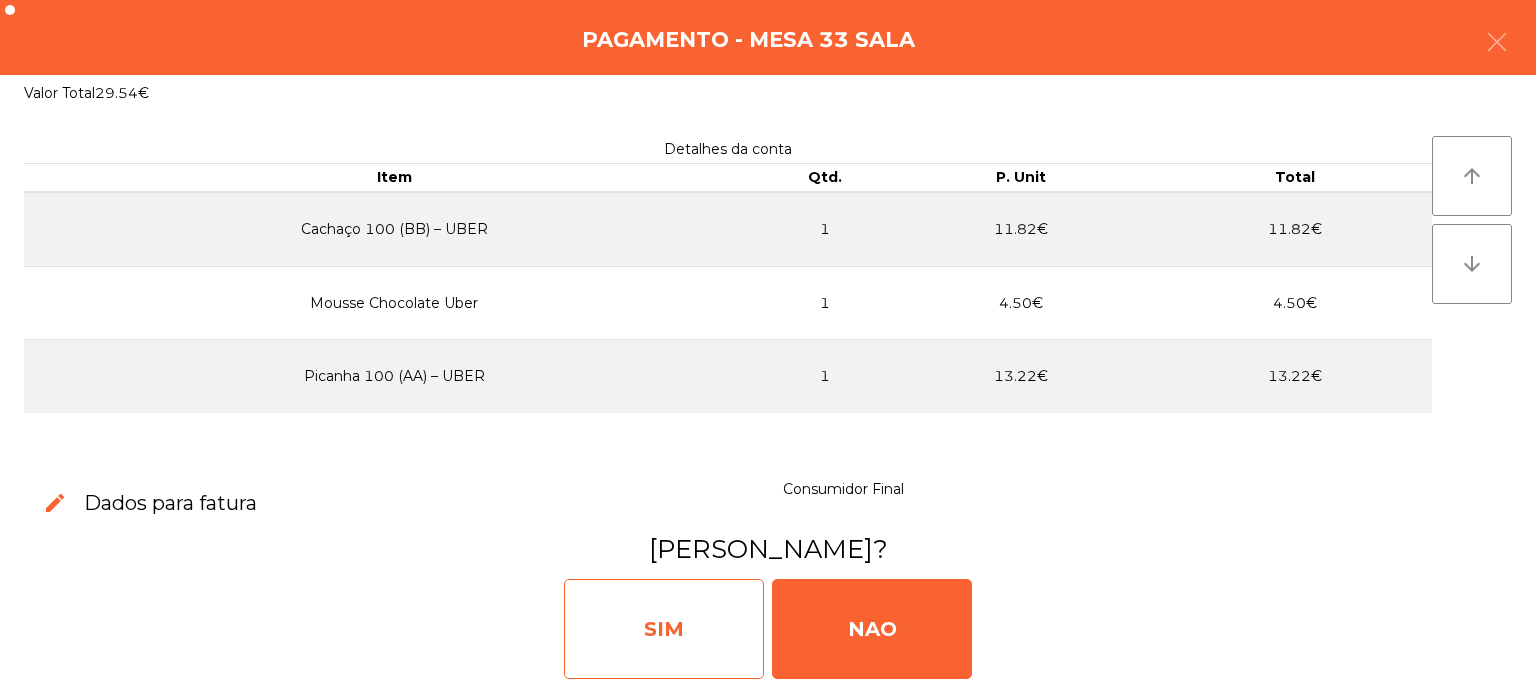 click on "SIM" 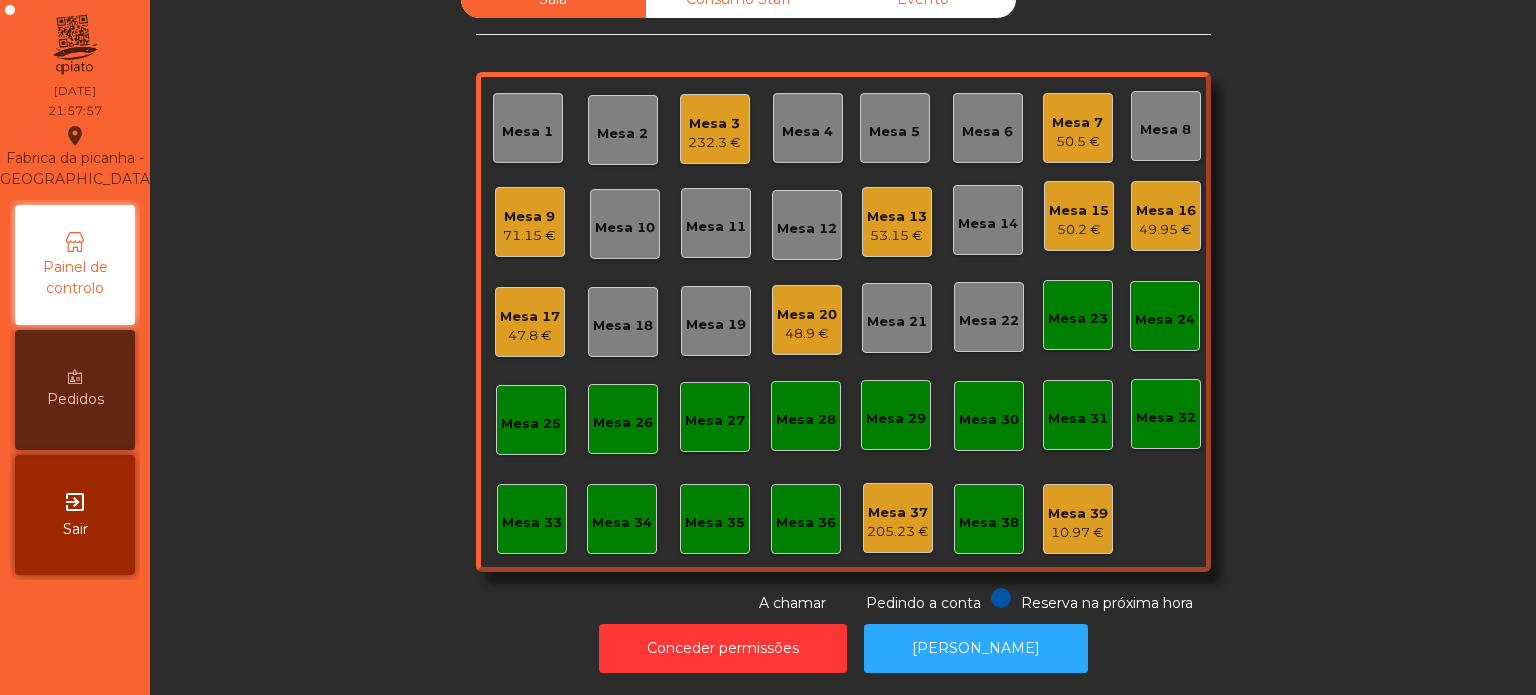 click on "Mesa 17" 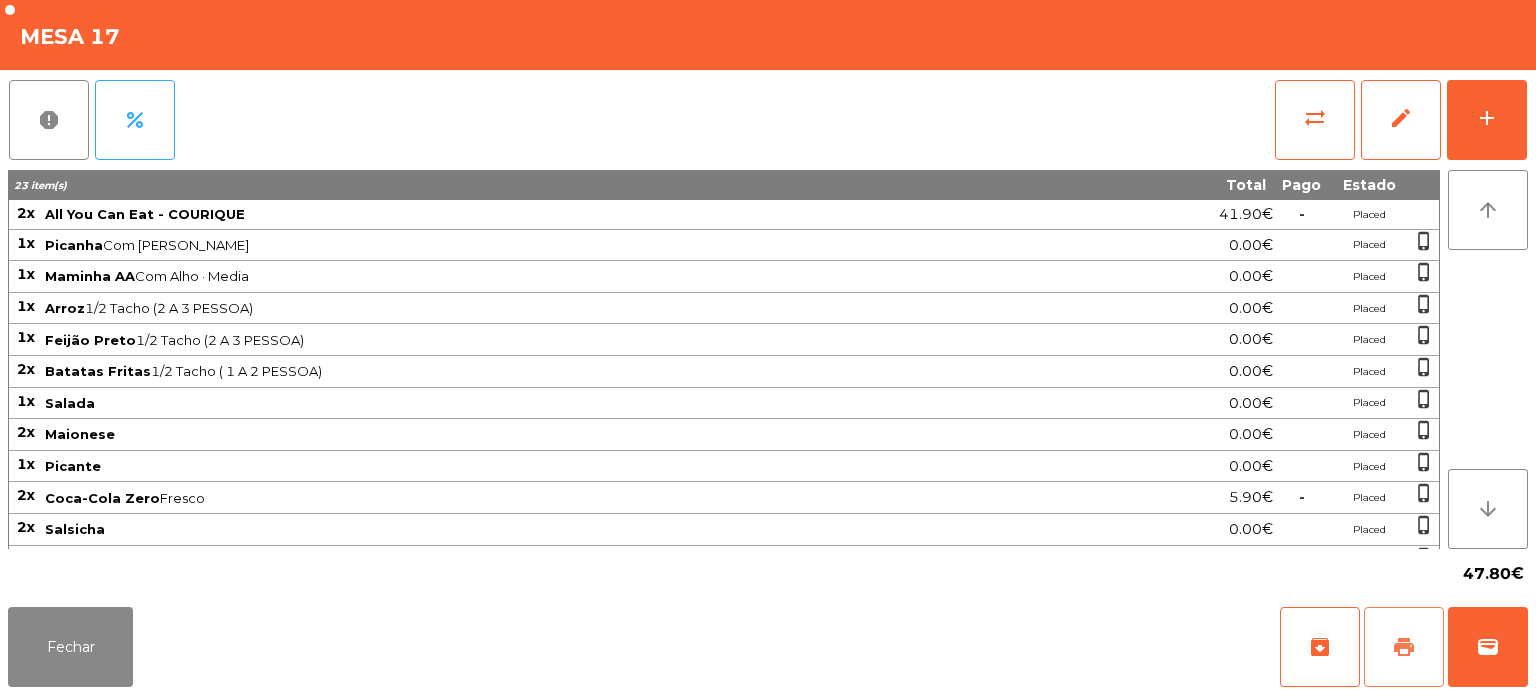 click on "print" 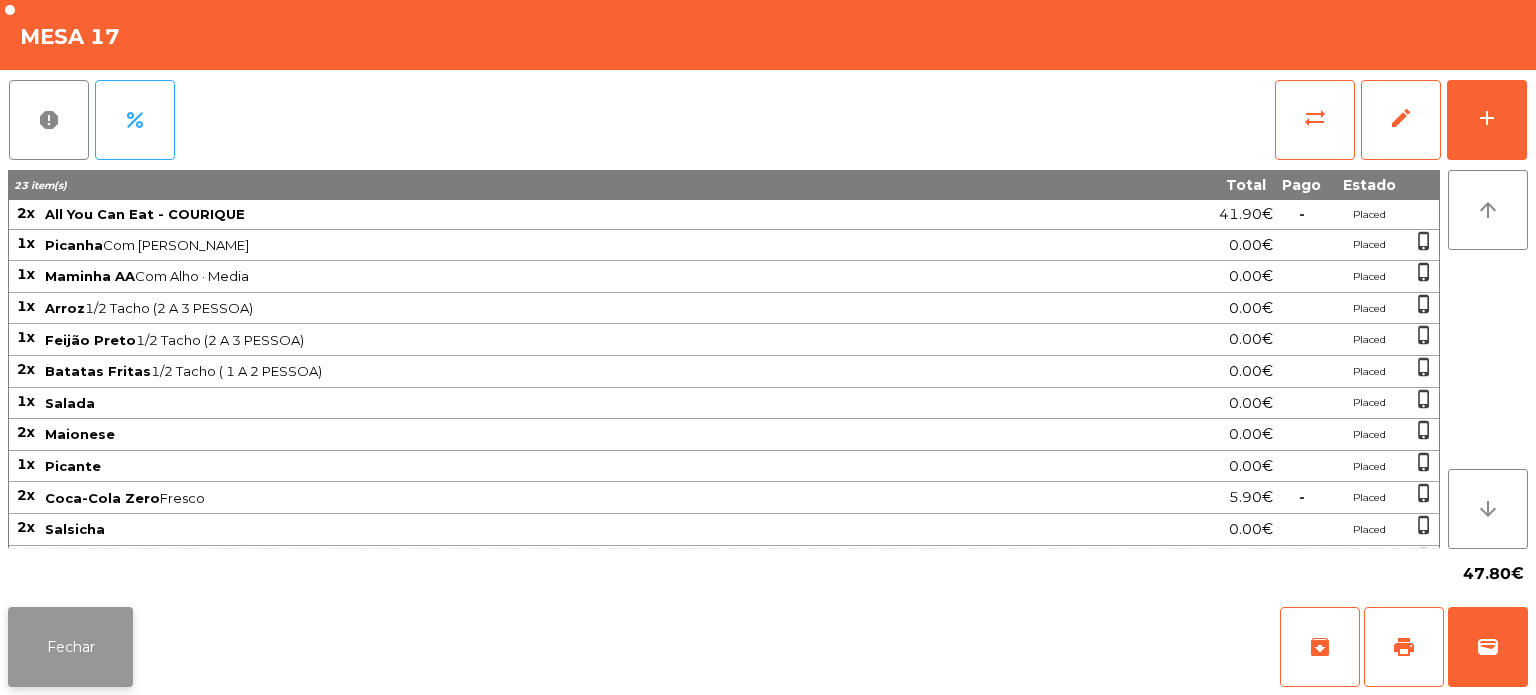 click on "Fechar" 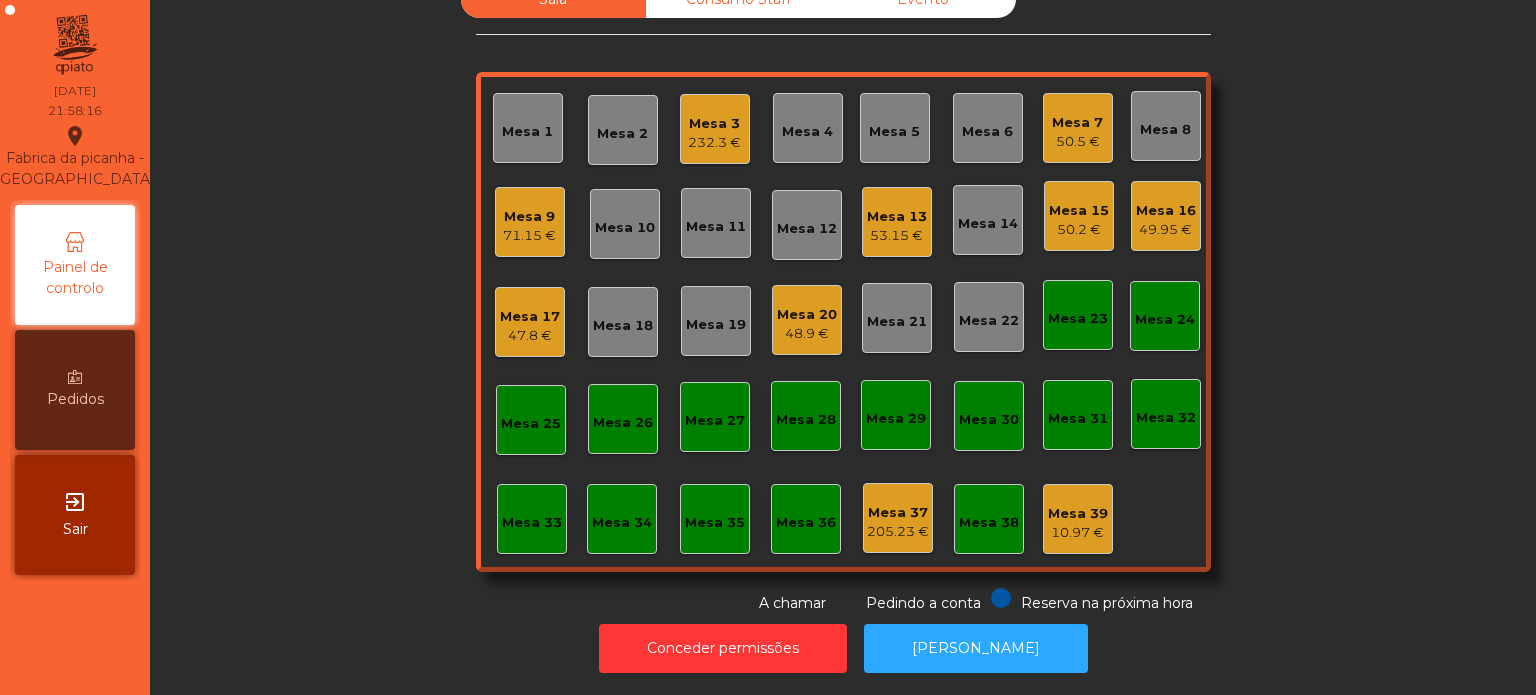 click on "Mesa 17" 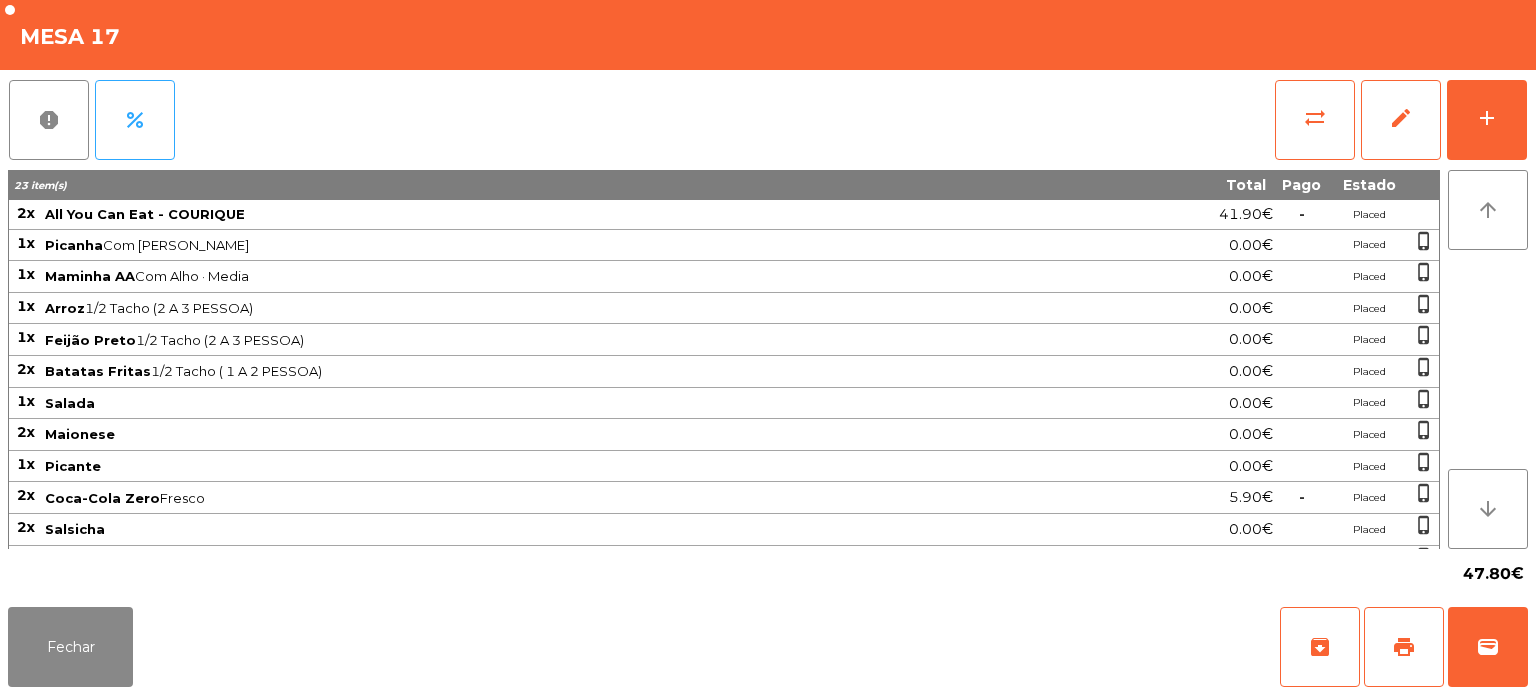 click on "Fechar   archive   print   wallet" 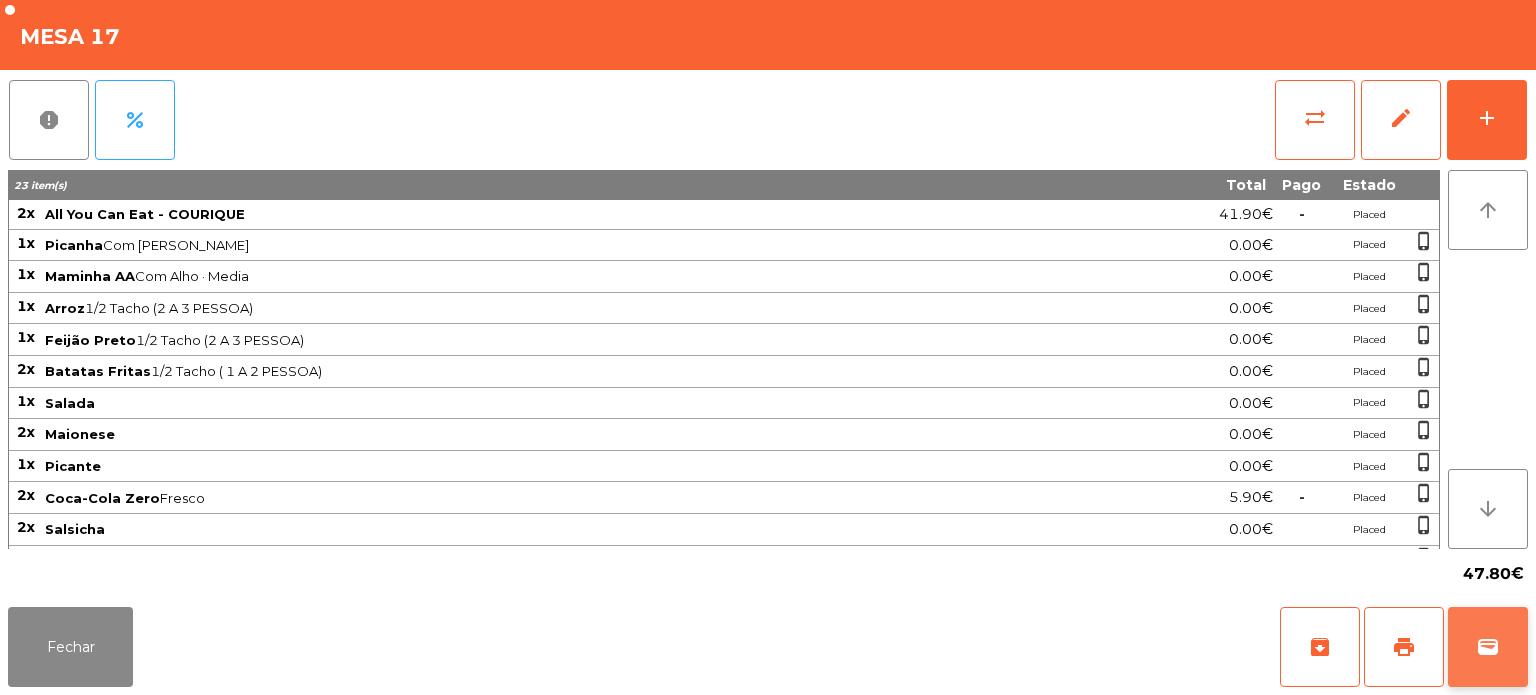 click on "wallet" 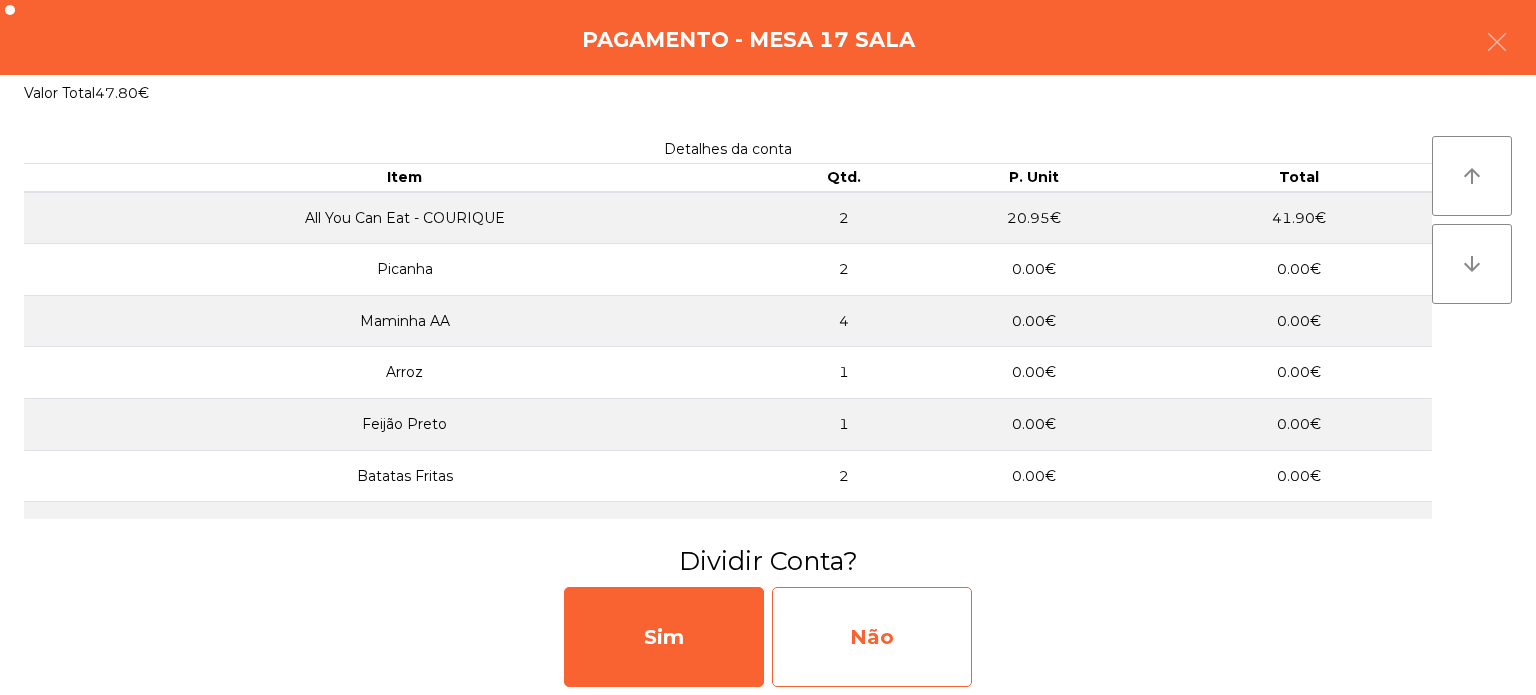 click on "Não" 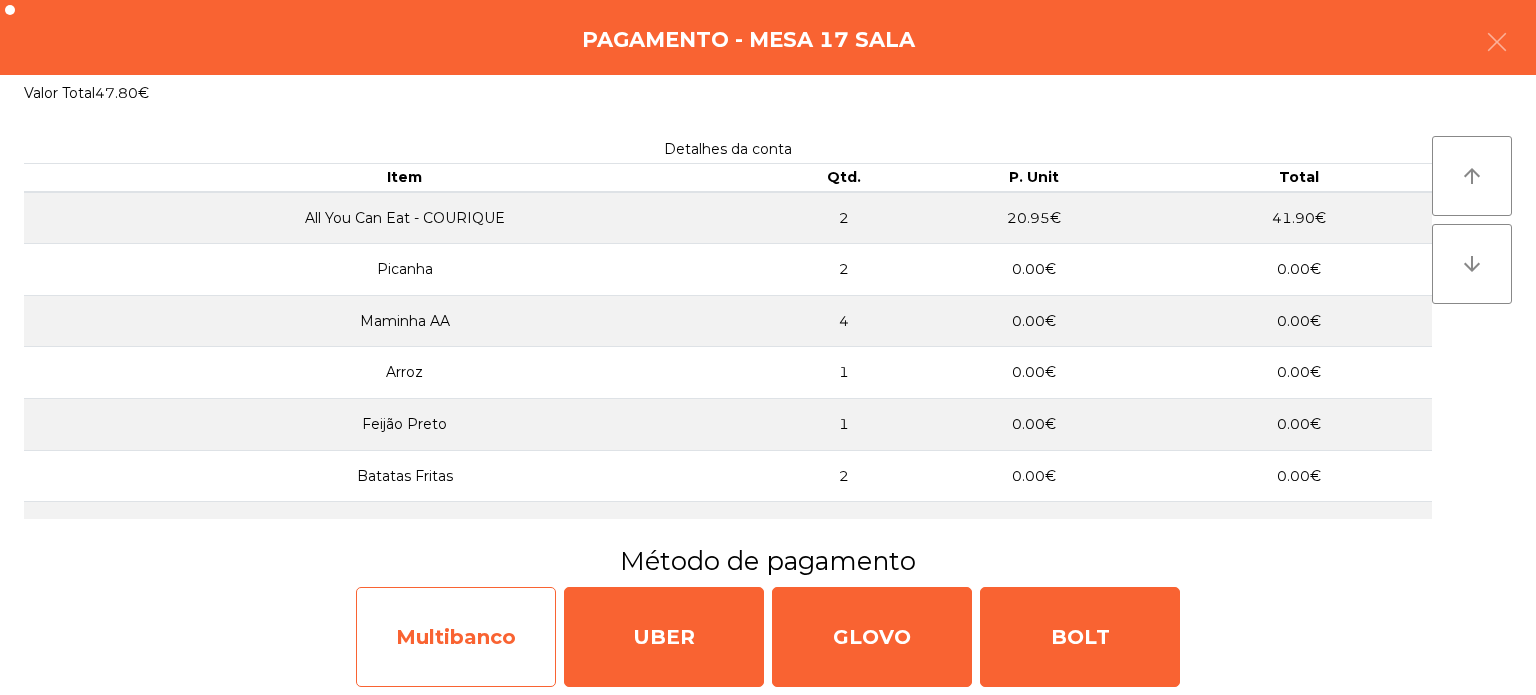 click on "Multibanco" 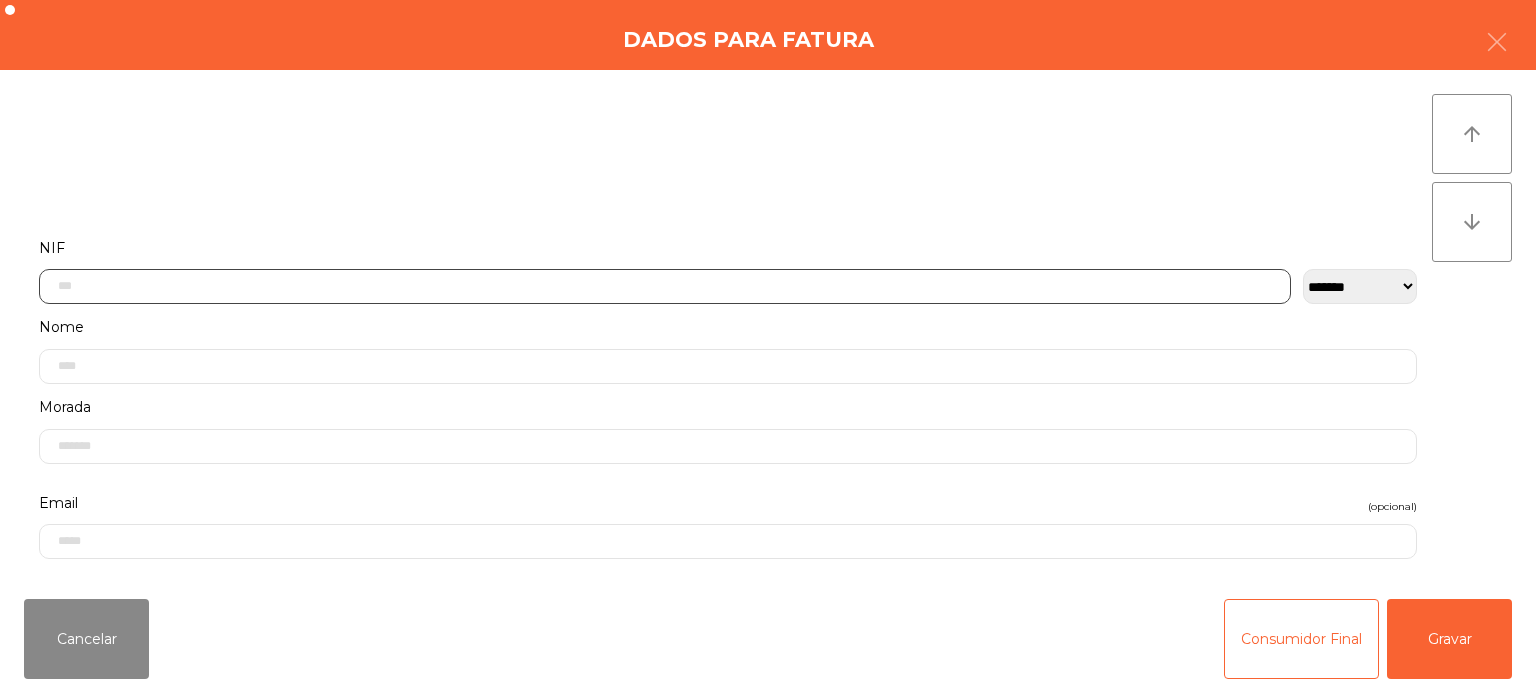 click 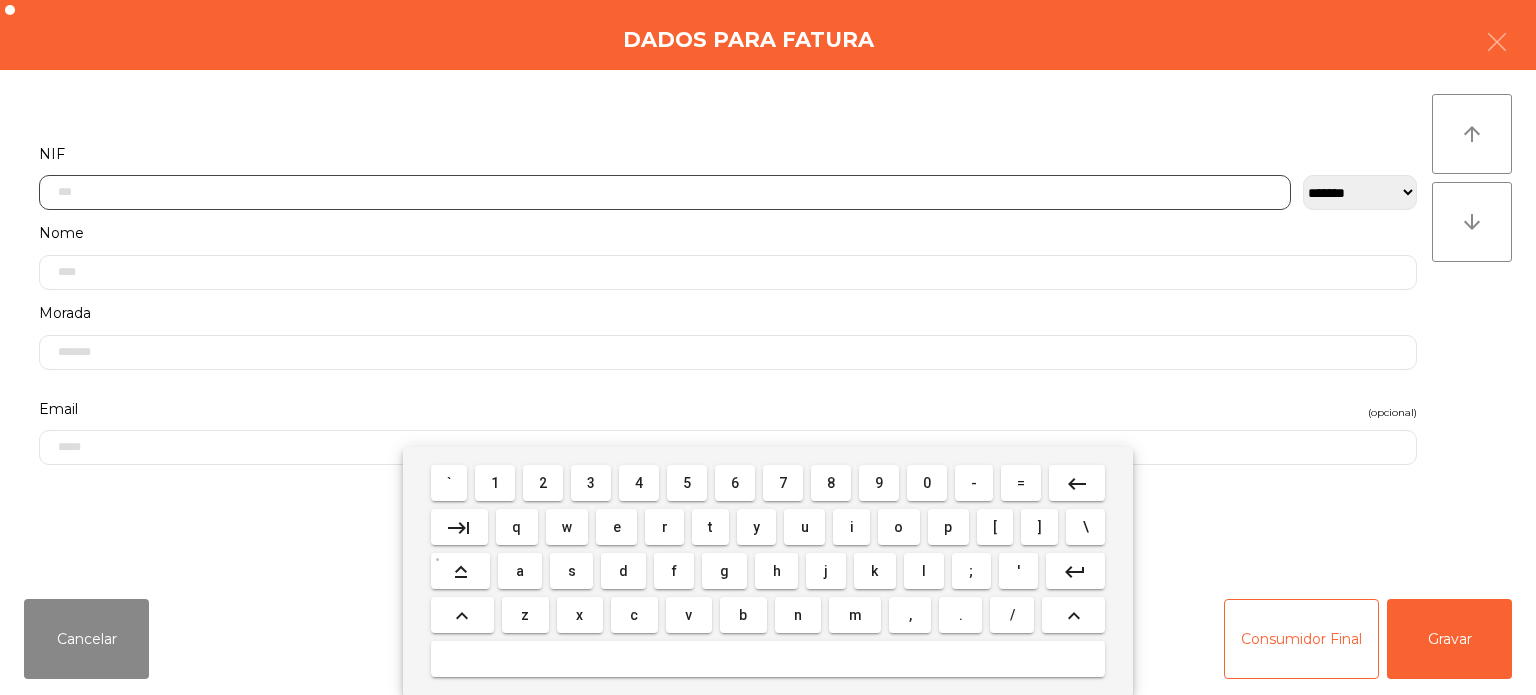 scroll, scrollTop: 139, scrollLeft: 0, axis: vertical 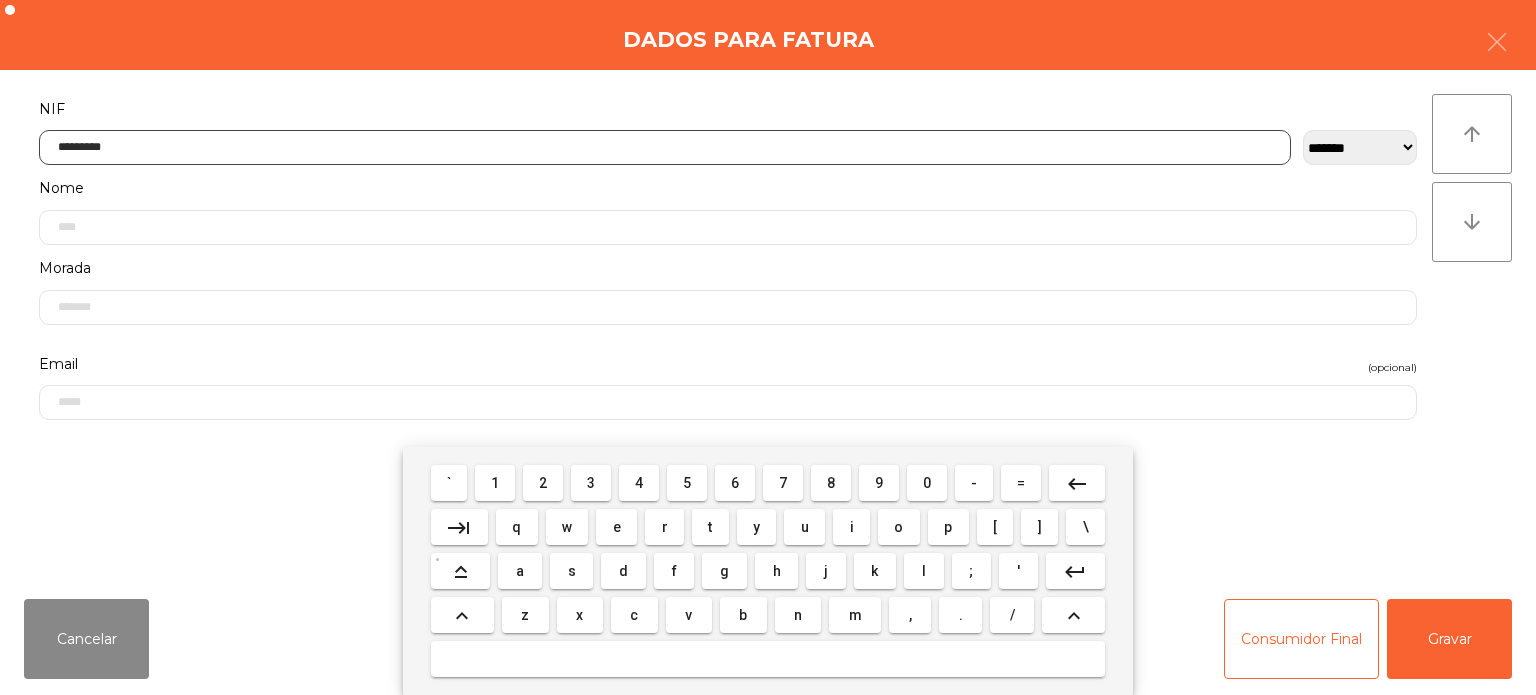 type on "*********" 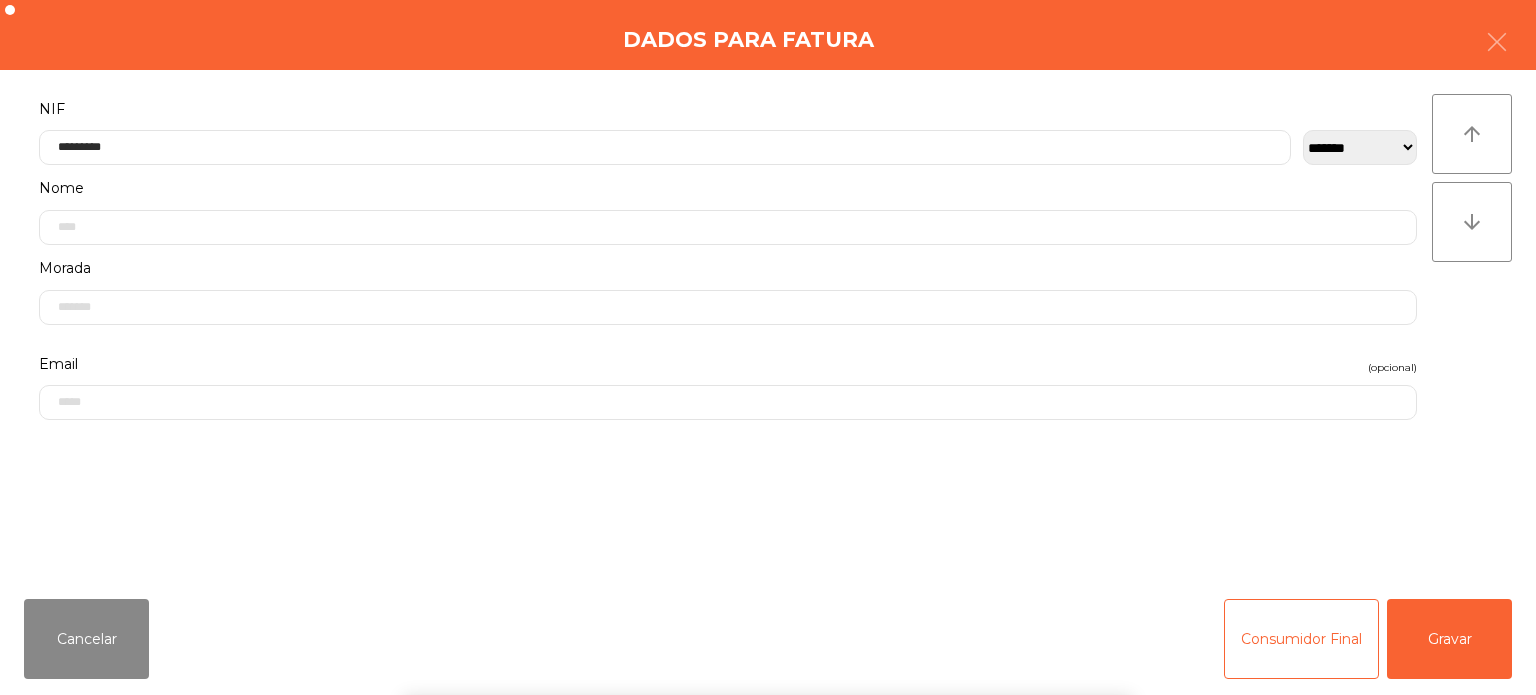 click on "arrow_upward arrow_downward" 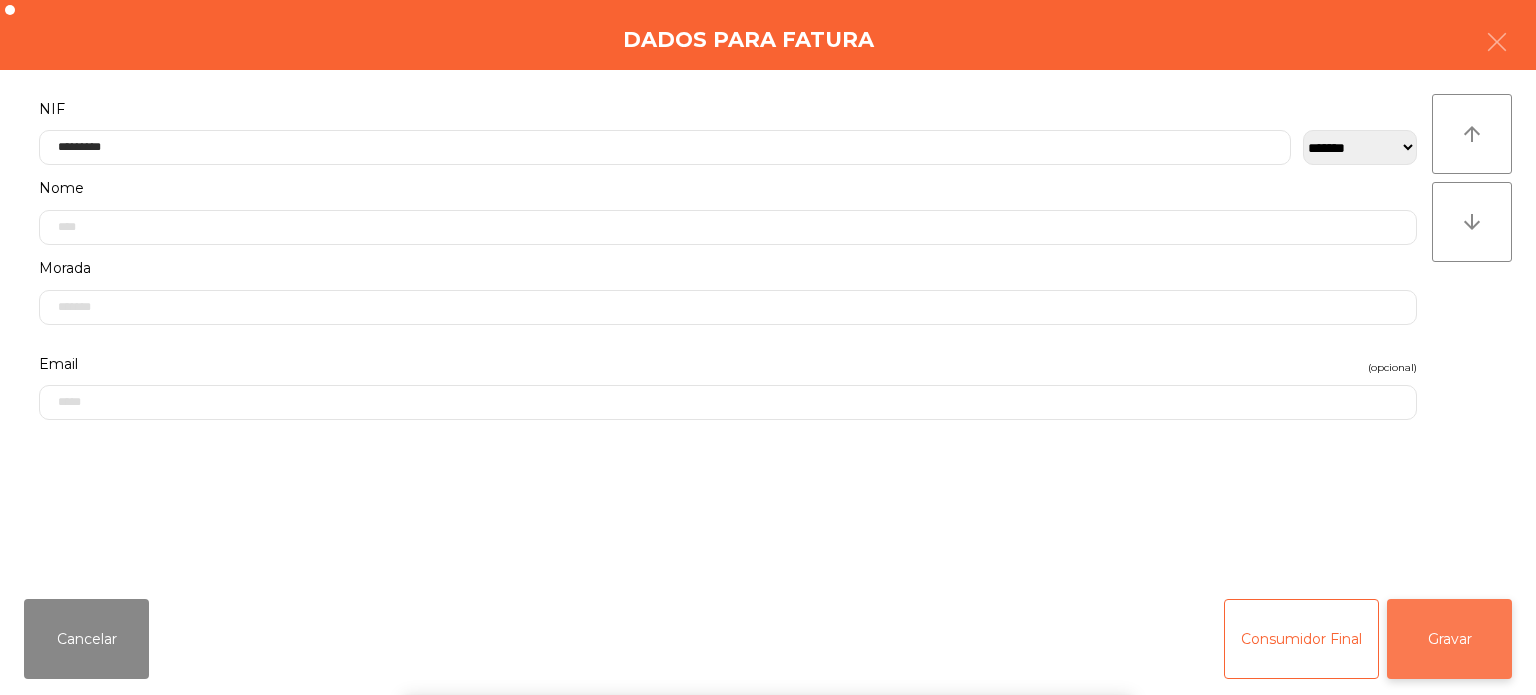 click on "Gravar" 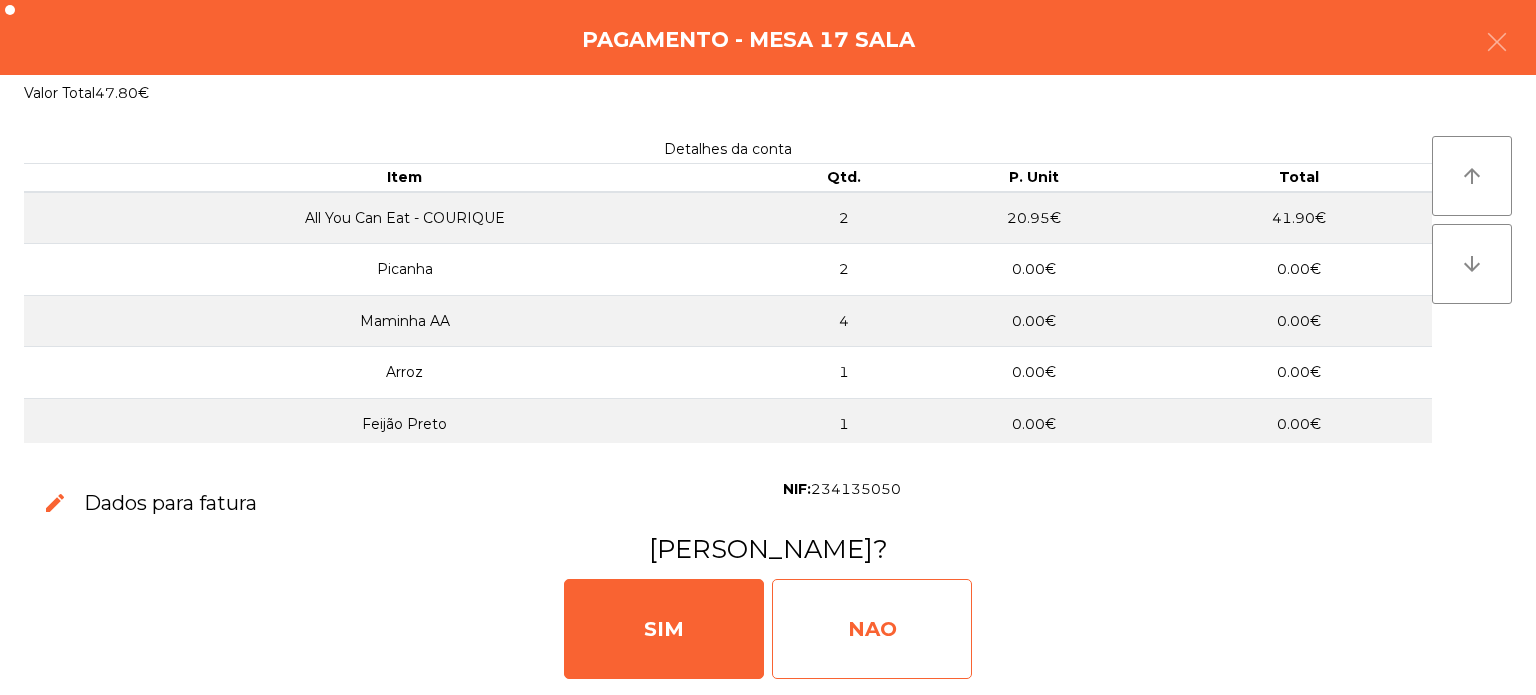 click on "NAO" 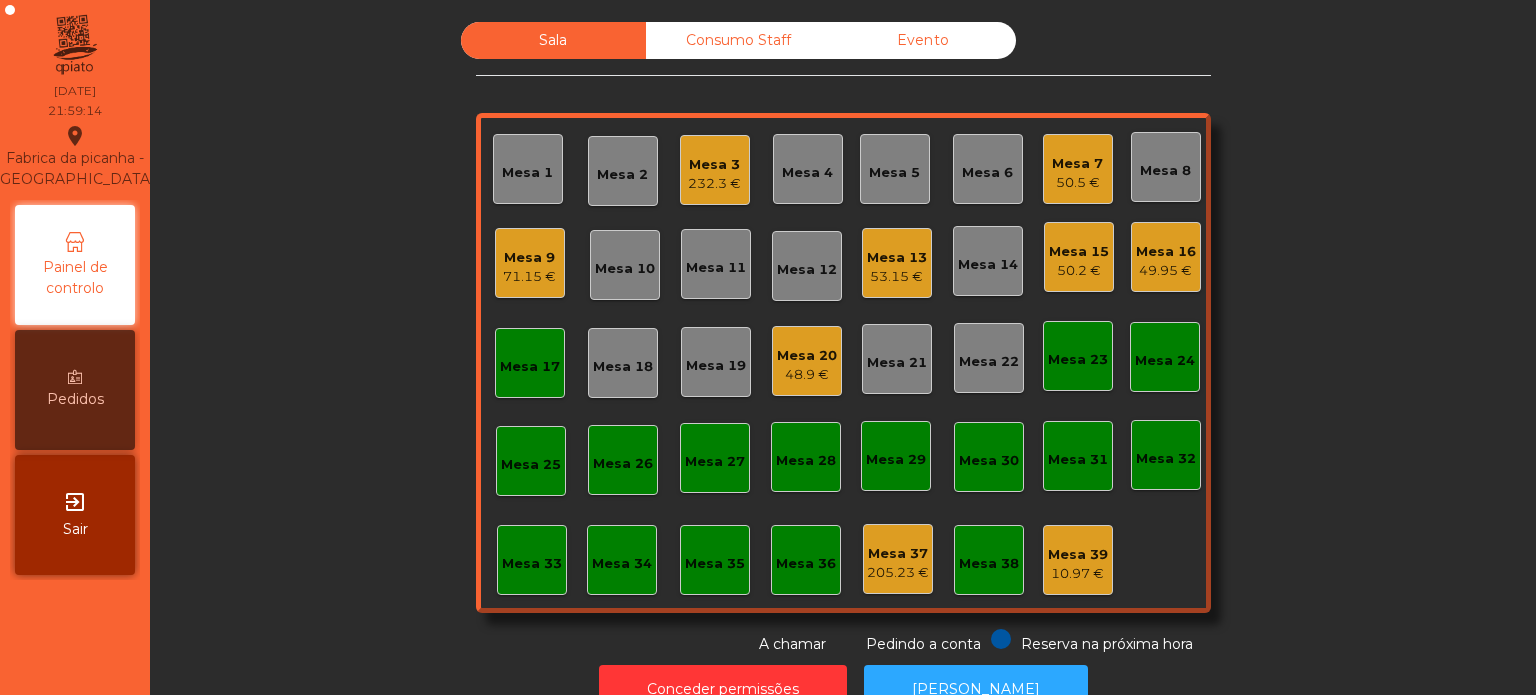 scroll, scrollTop: 0, scrollLeft: 0, axis: both 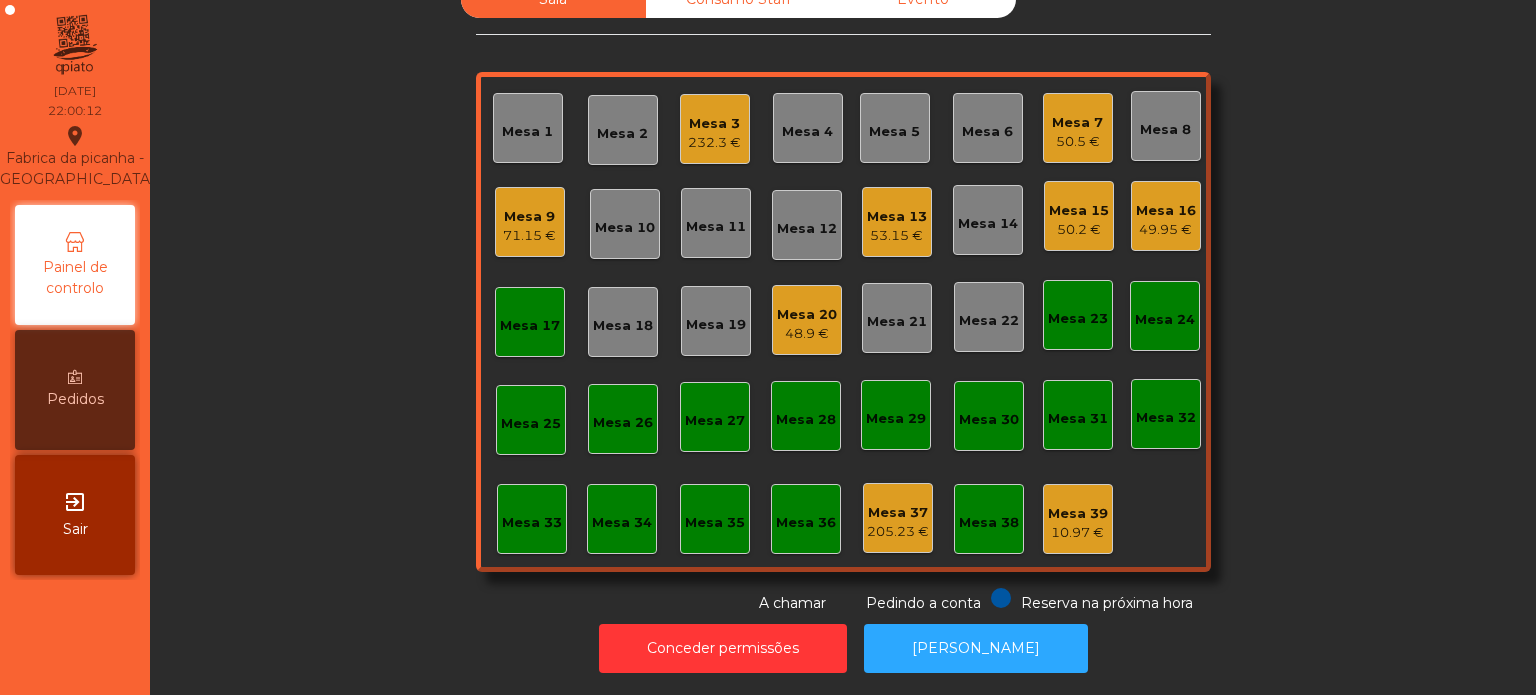 click on "48.9 €" 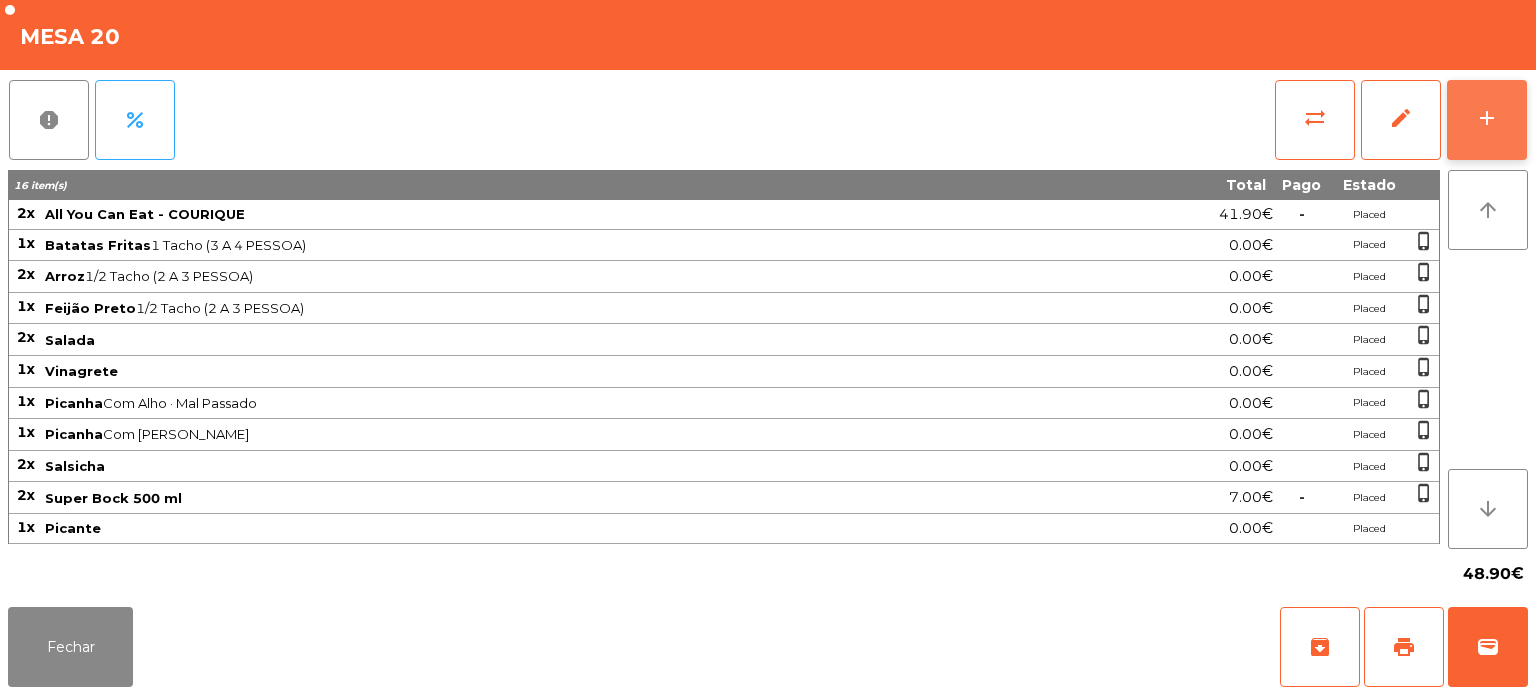 click on "add" 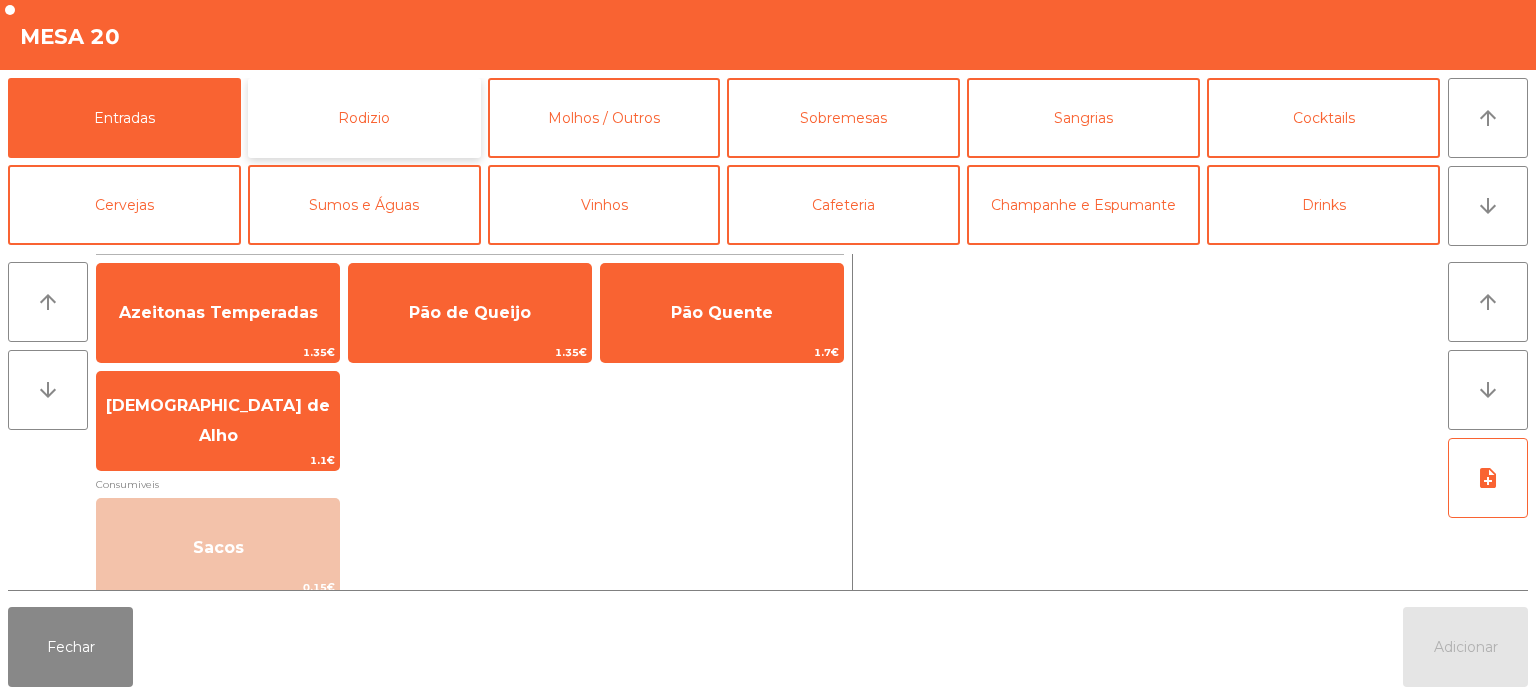 click on "Rodizio" 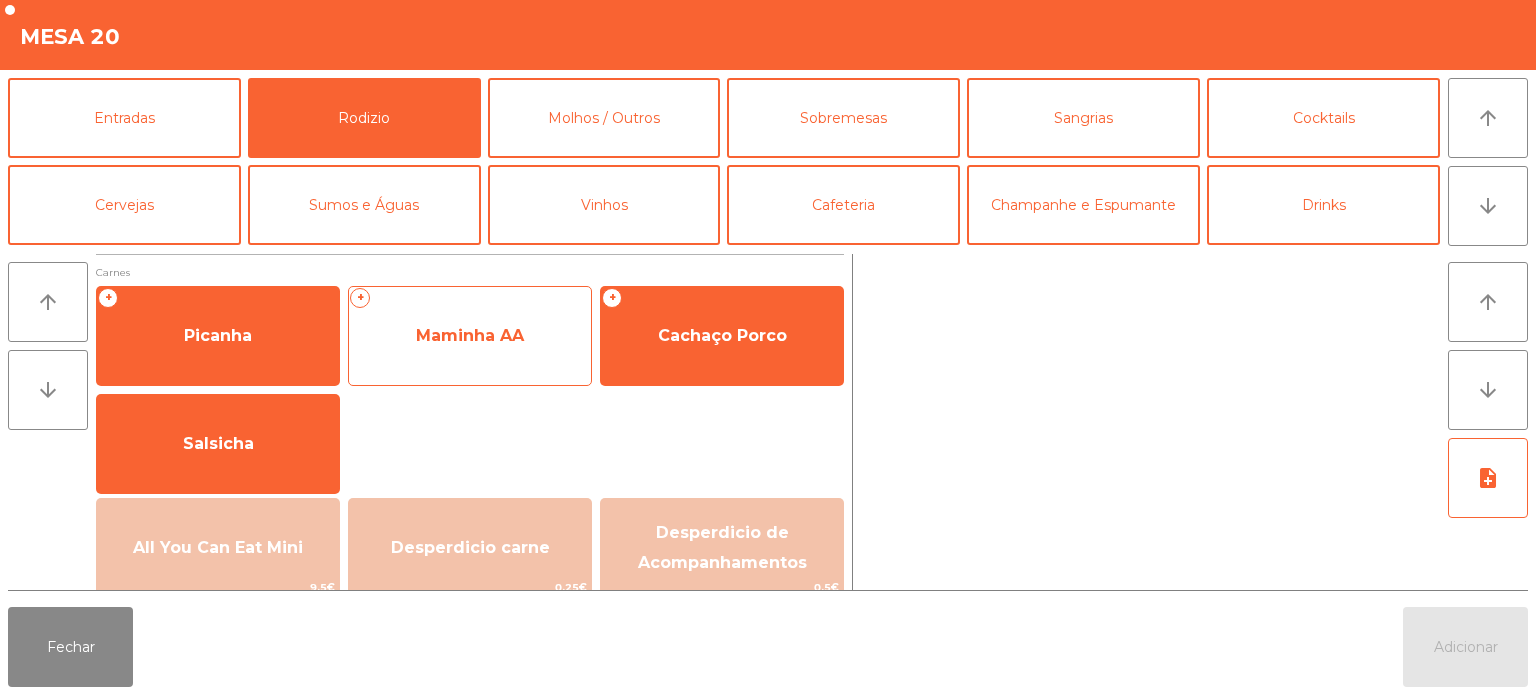 click on "Maminha AA" 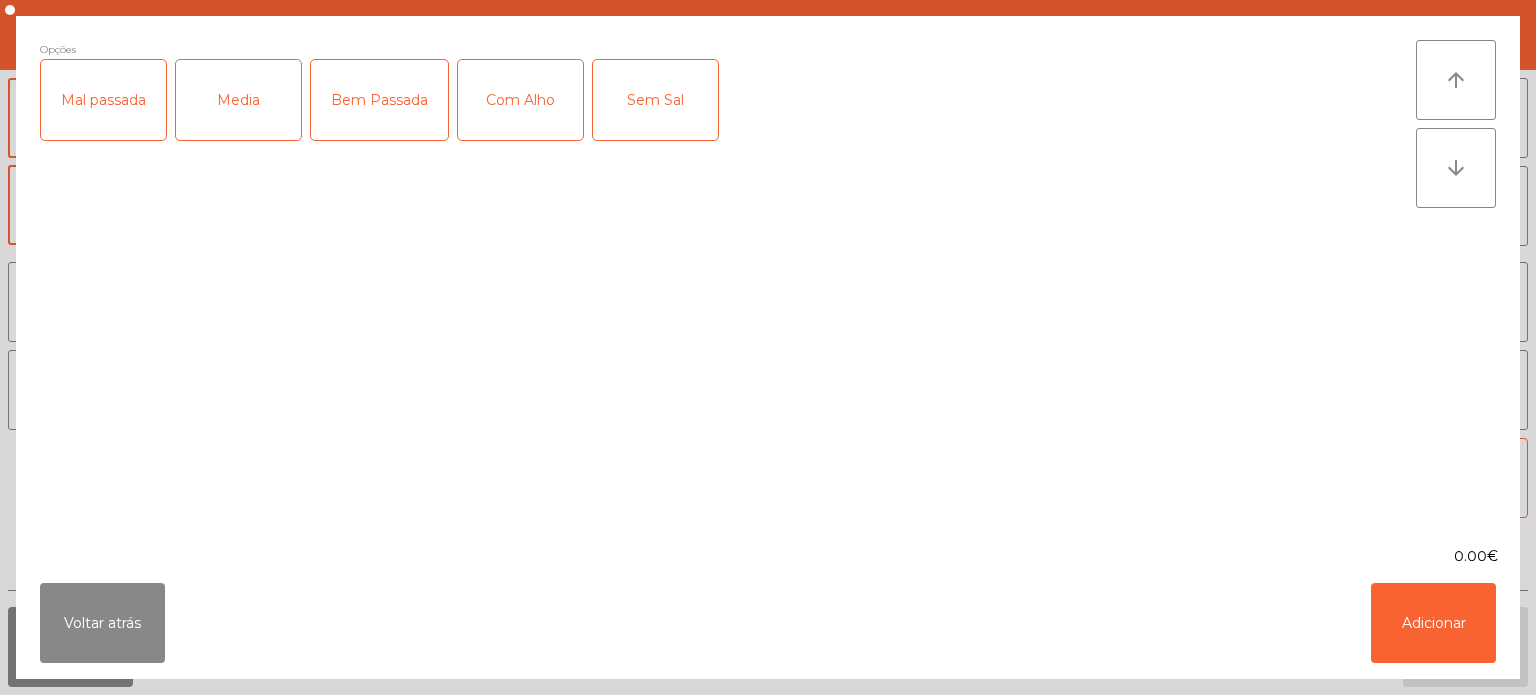 click on "Media" 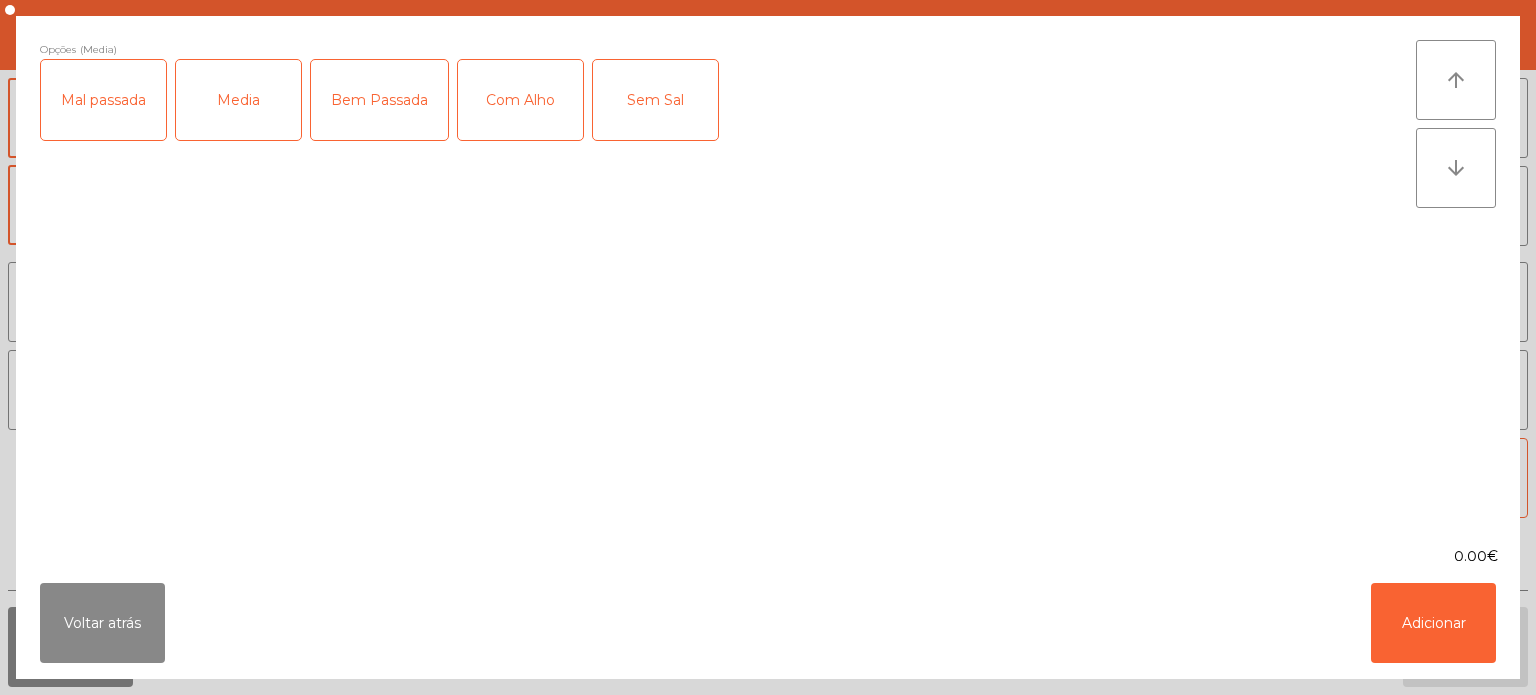 click on "Com Alho" 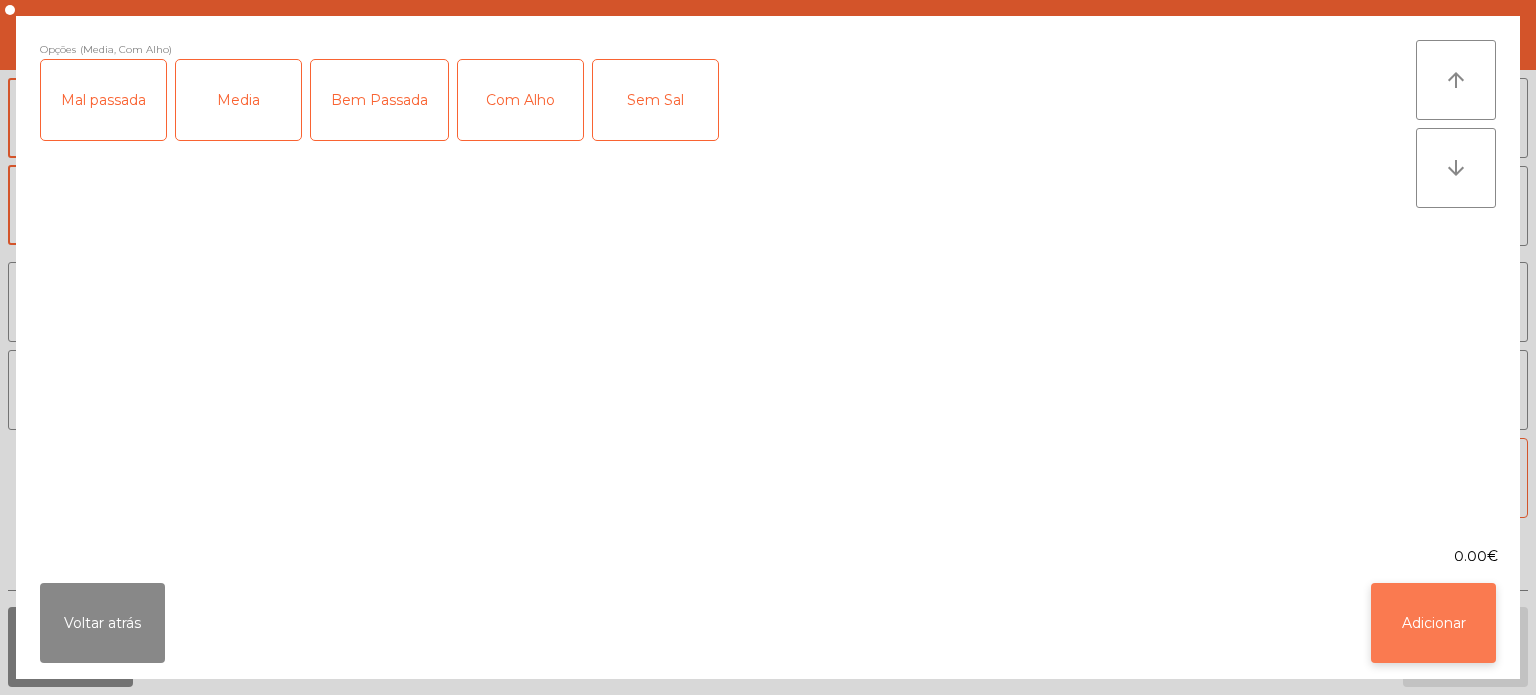 click on "Adicionar" 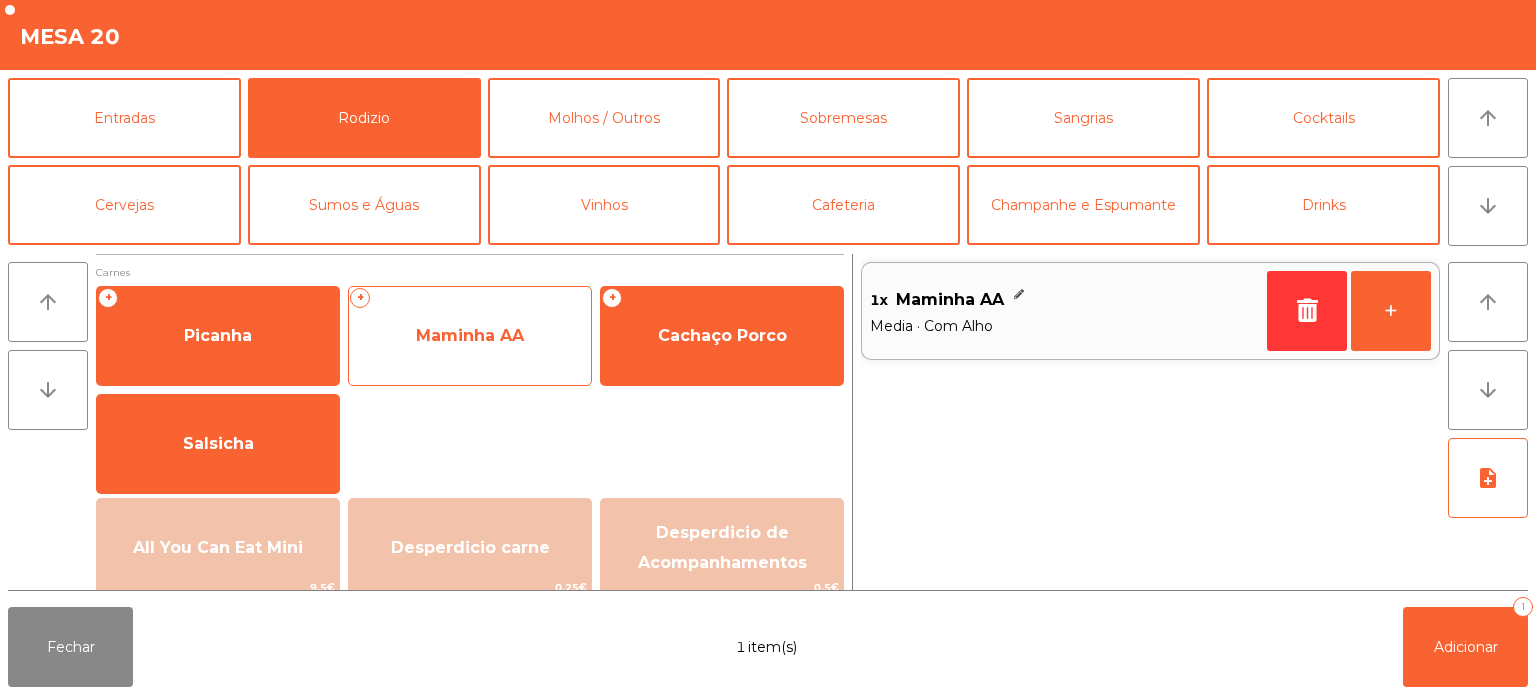 click on "Maminha AA" 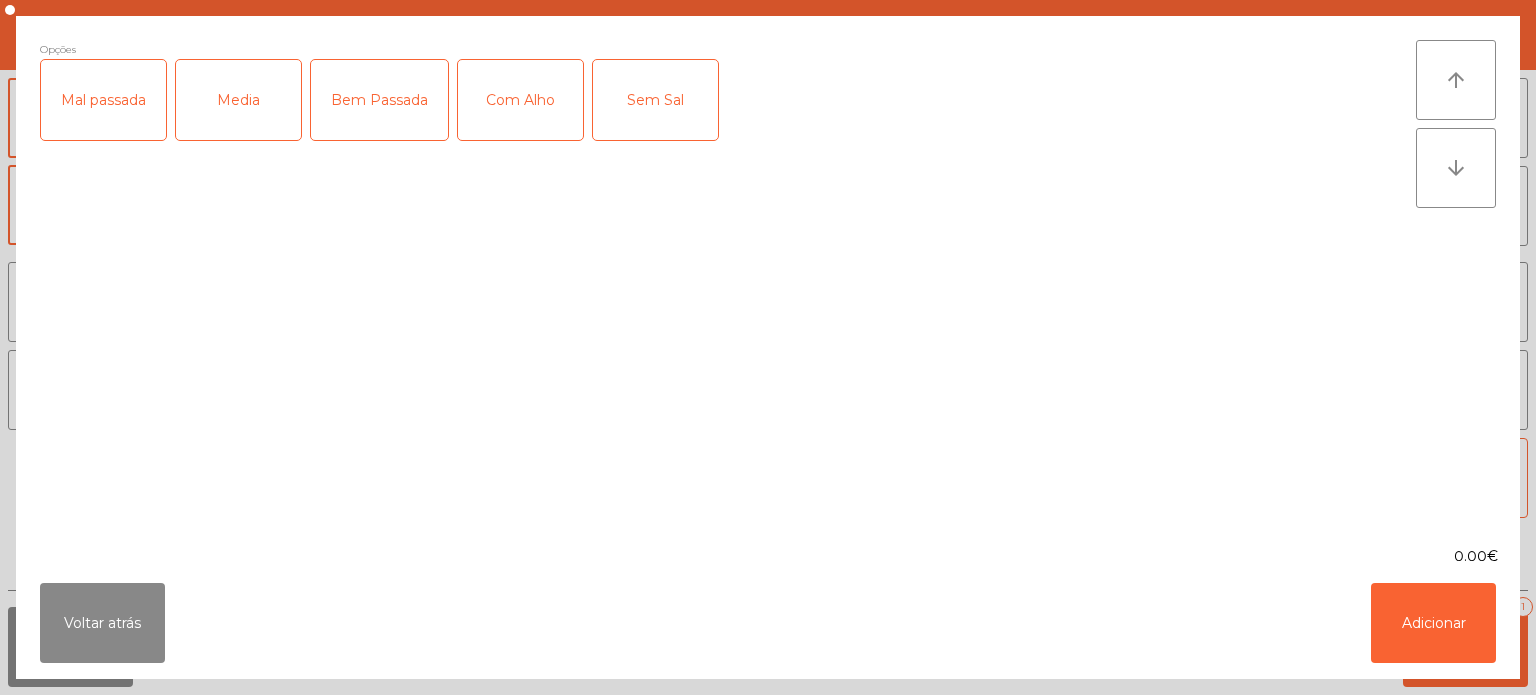 click on "Mal passada" 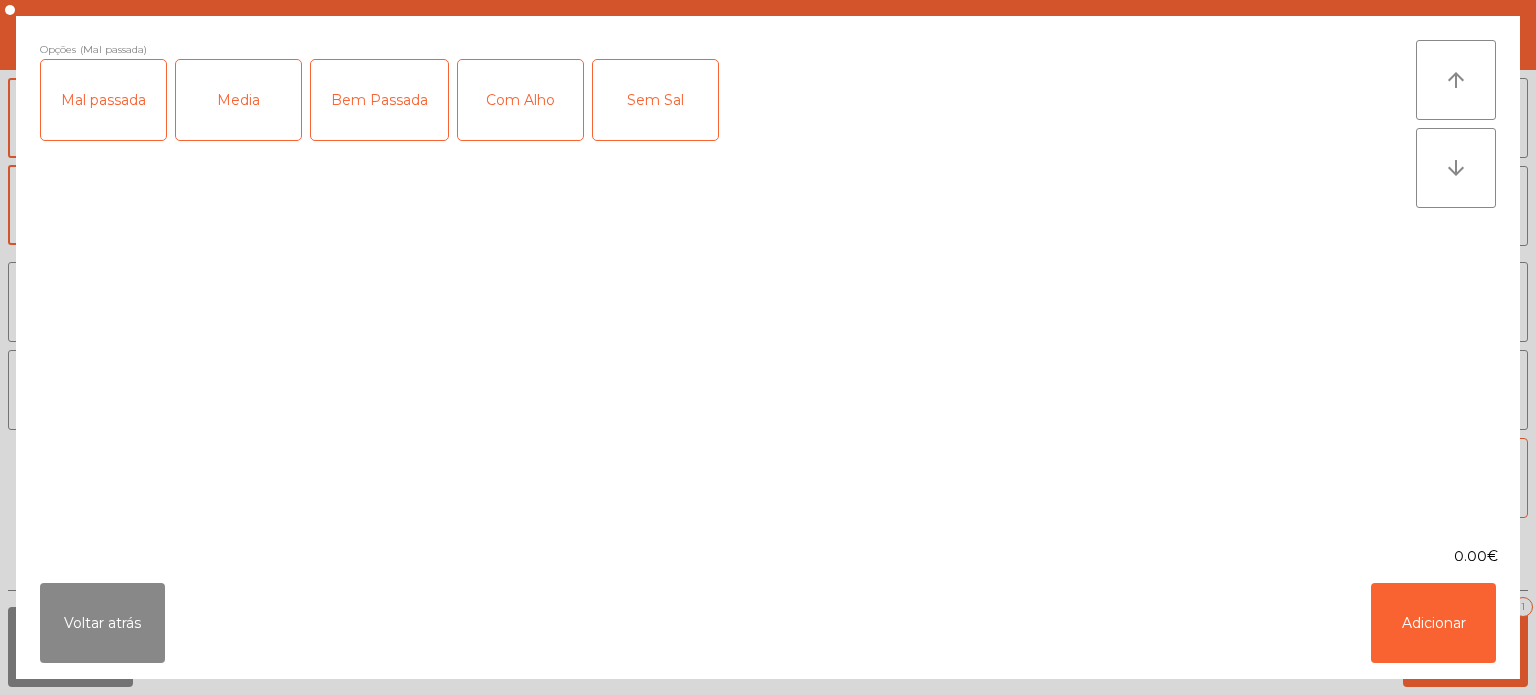 click on "Com Alho" 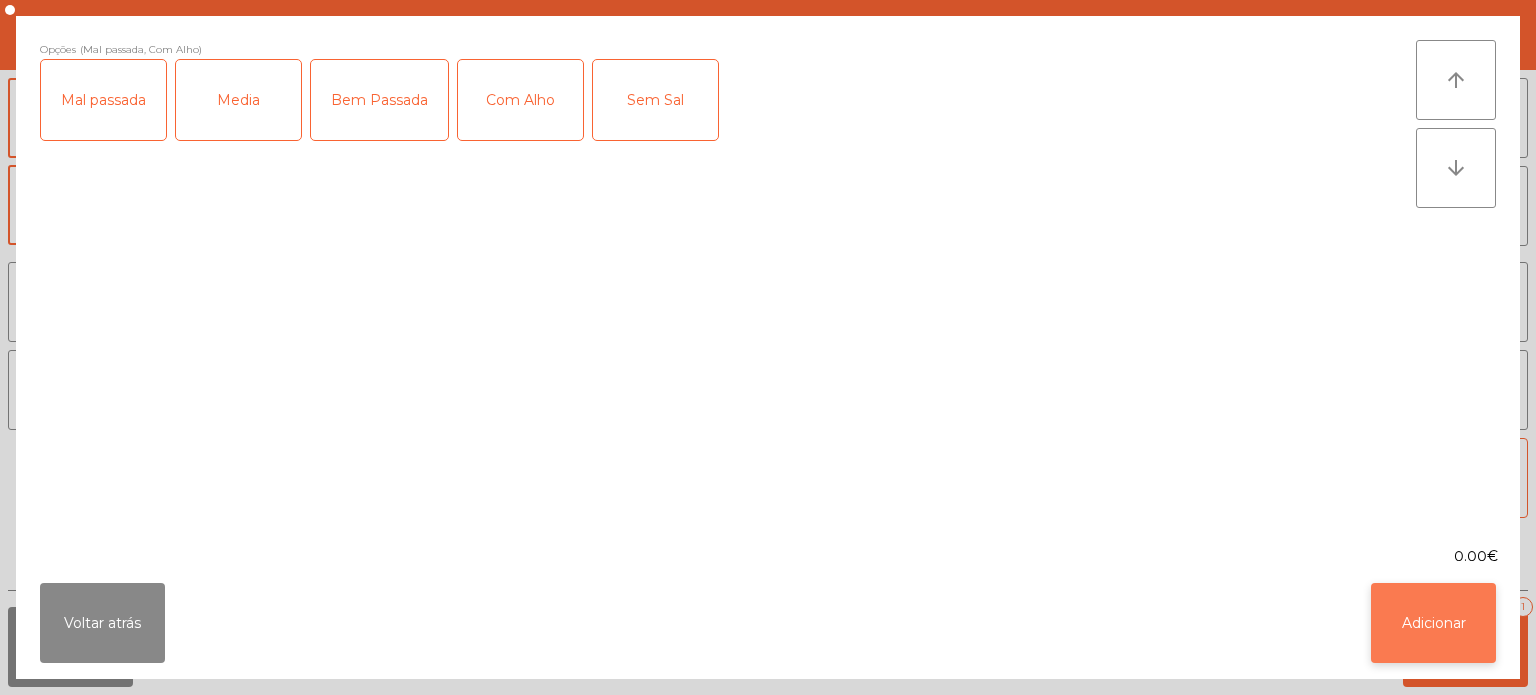 click on "Adicionar" 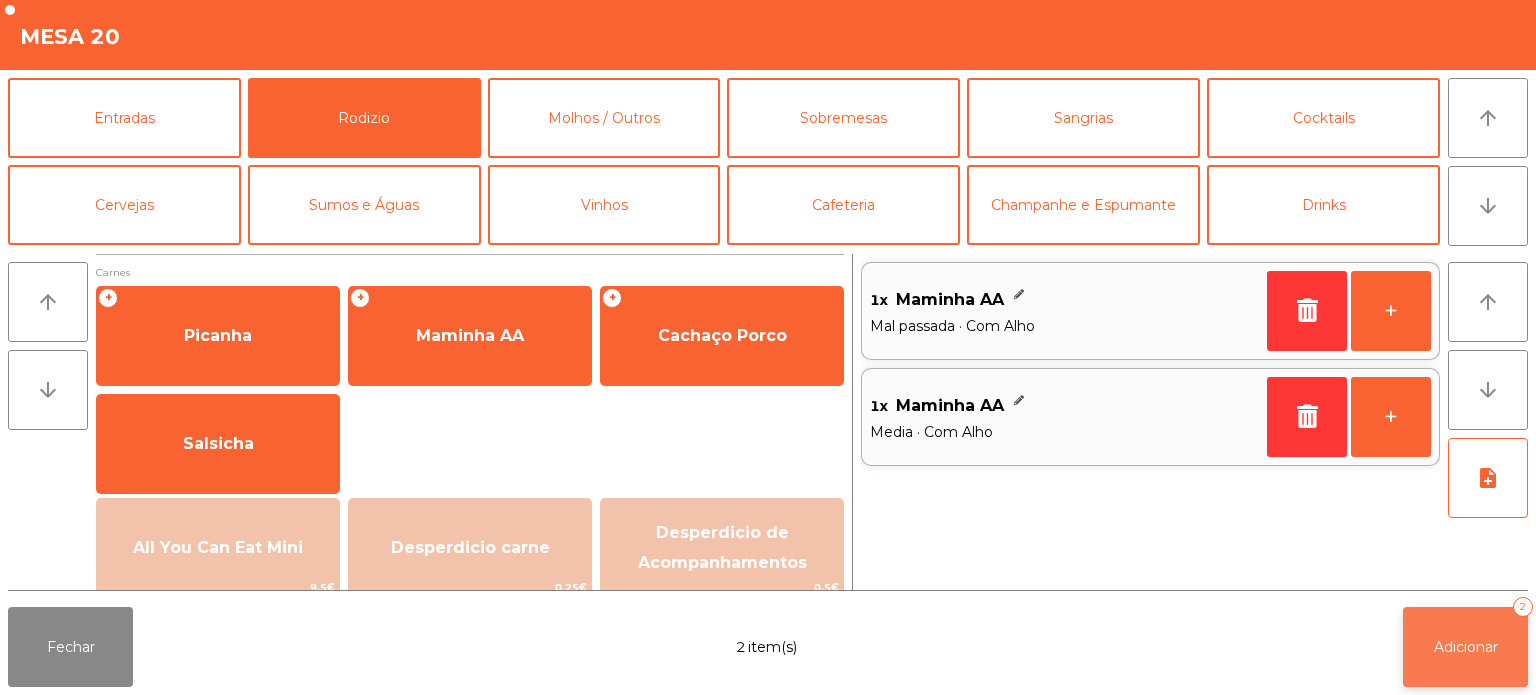 click on "Adicionar" 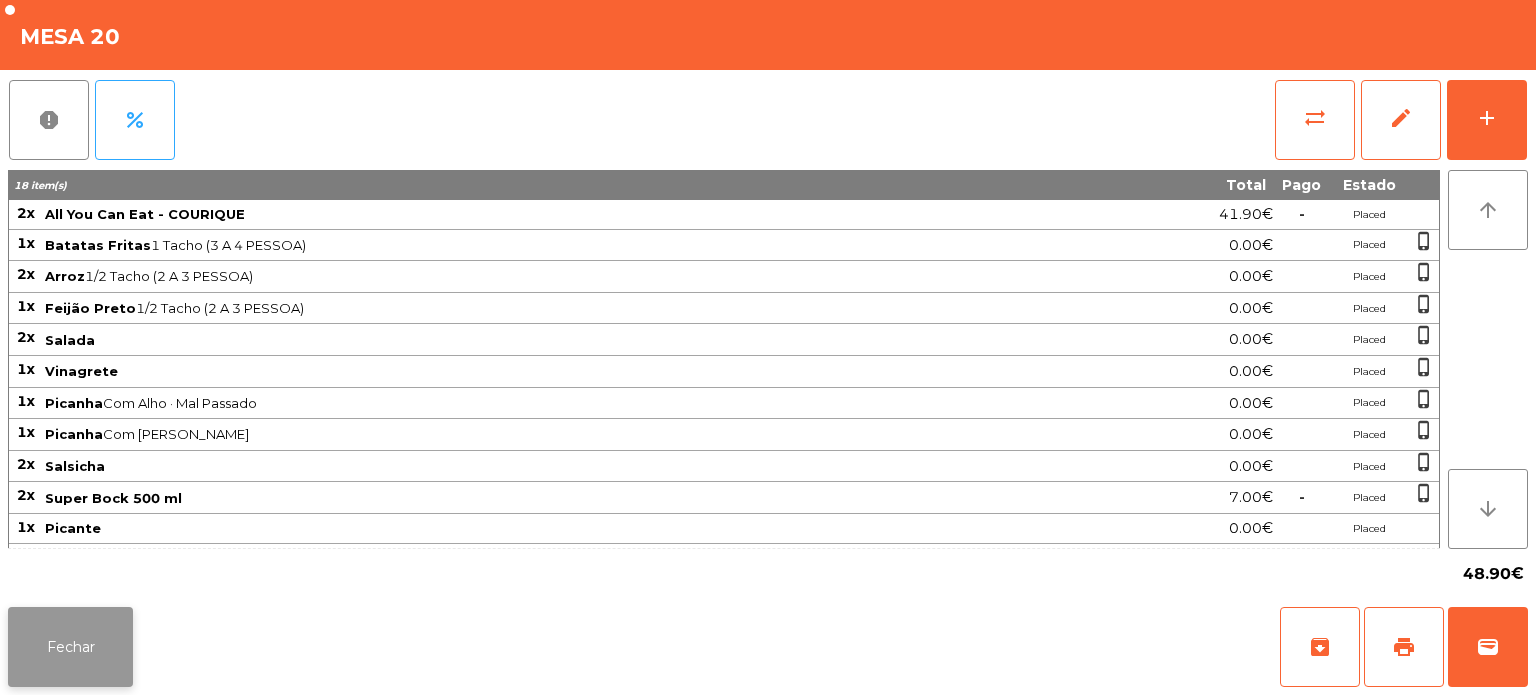 click on "Fechar" 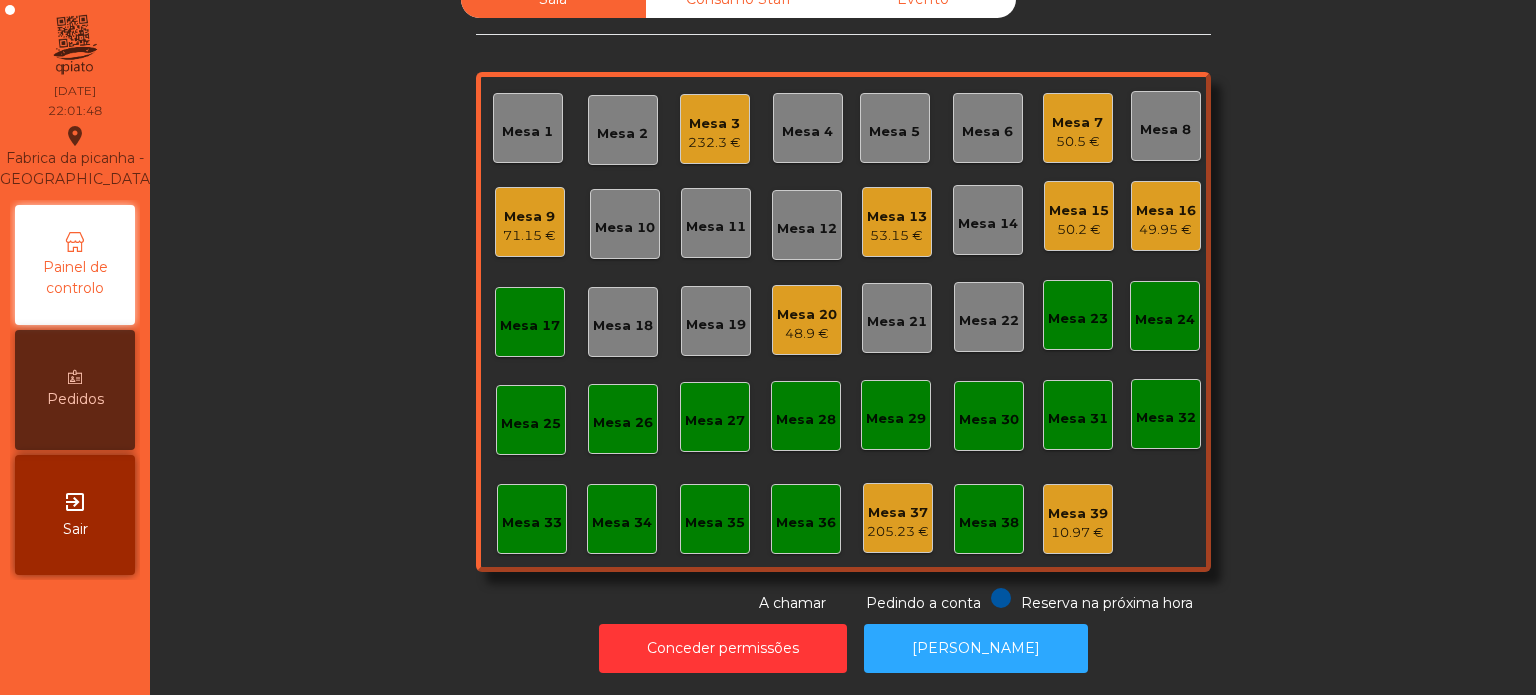 click on "Mesa 17" 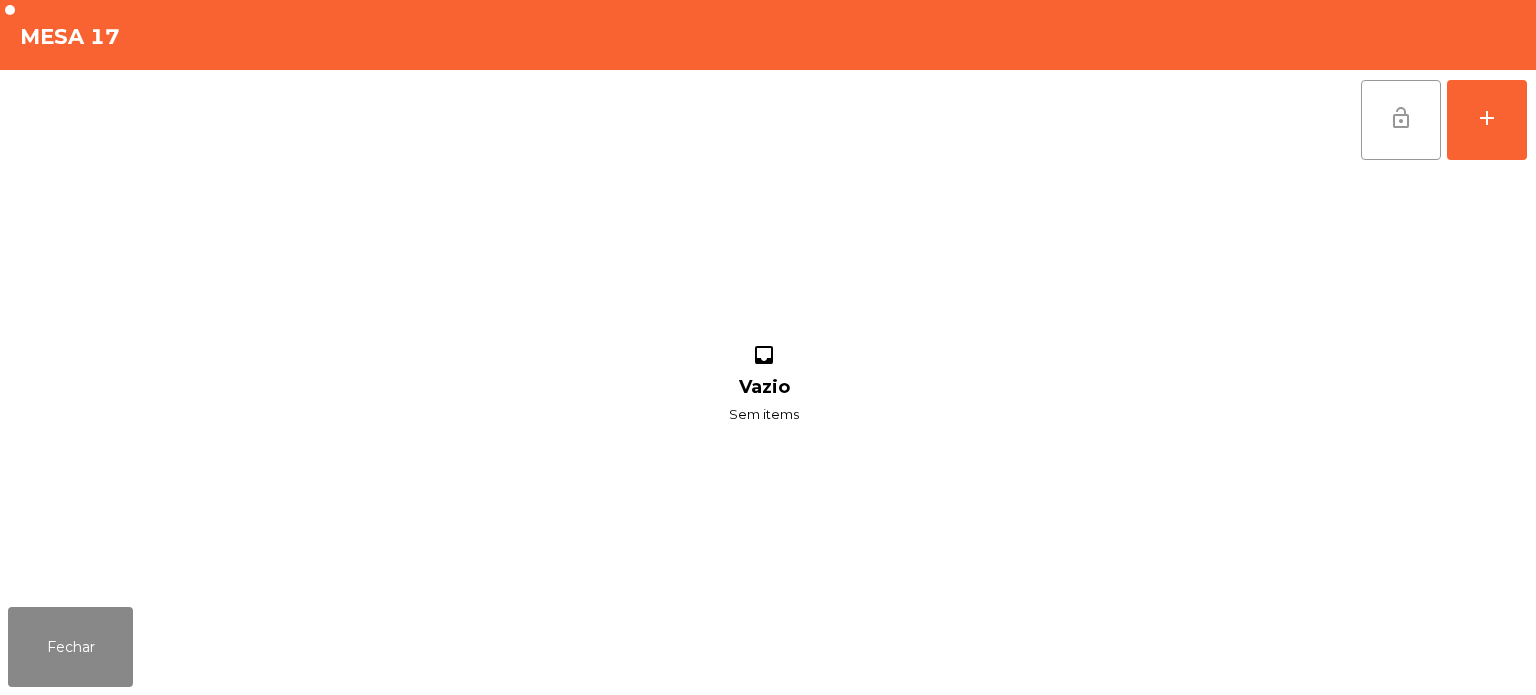 click on "lock_open" 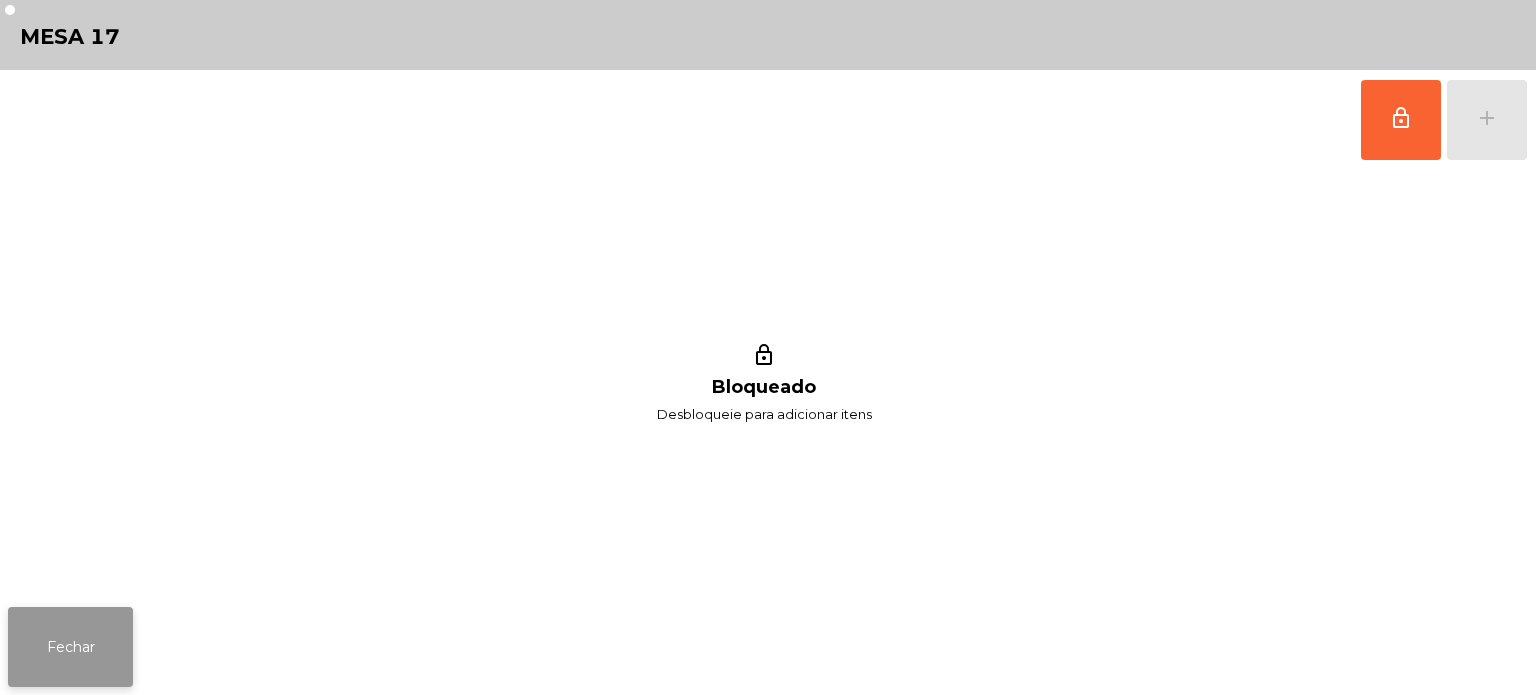 click on "Fechar" 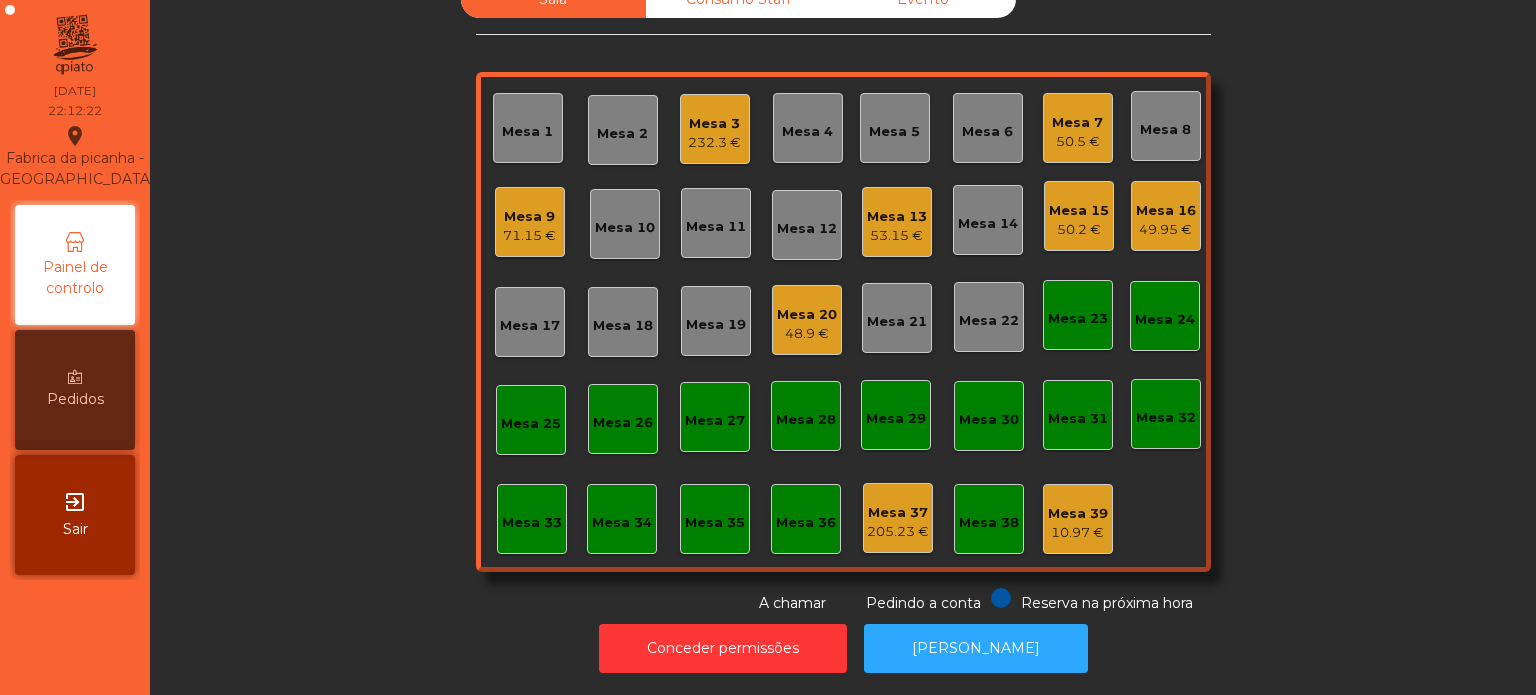 click on "50.2 €" 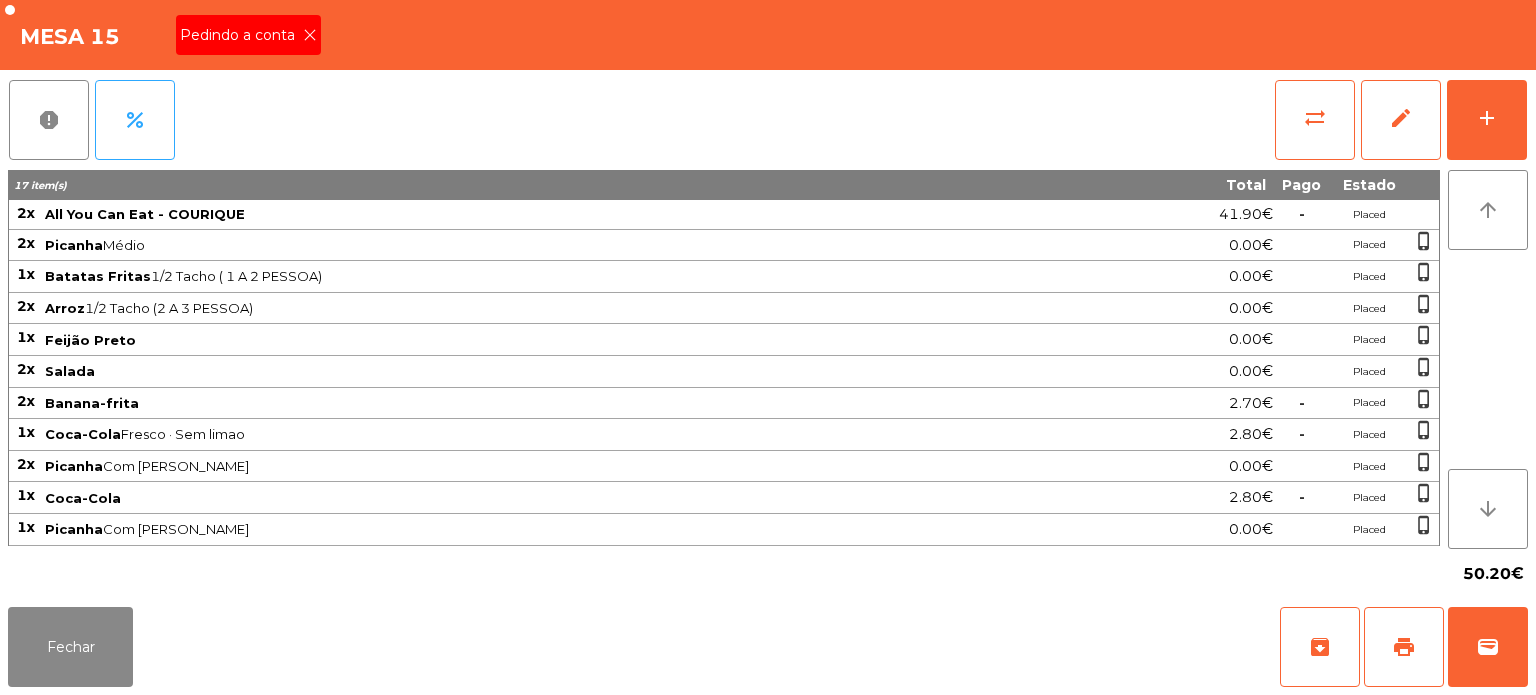 click on "Pedindo a conta" 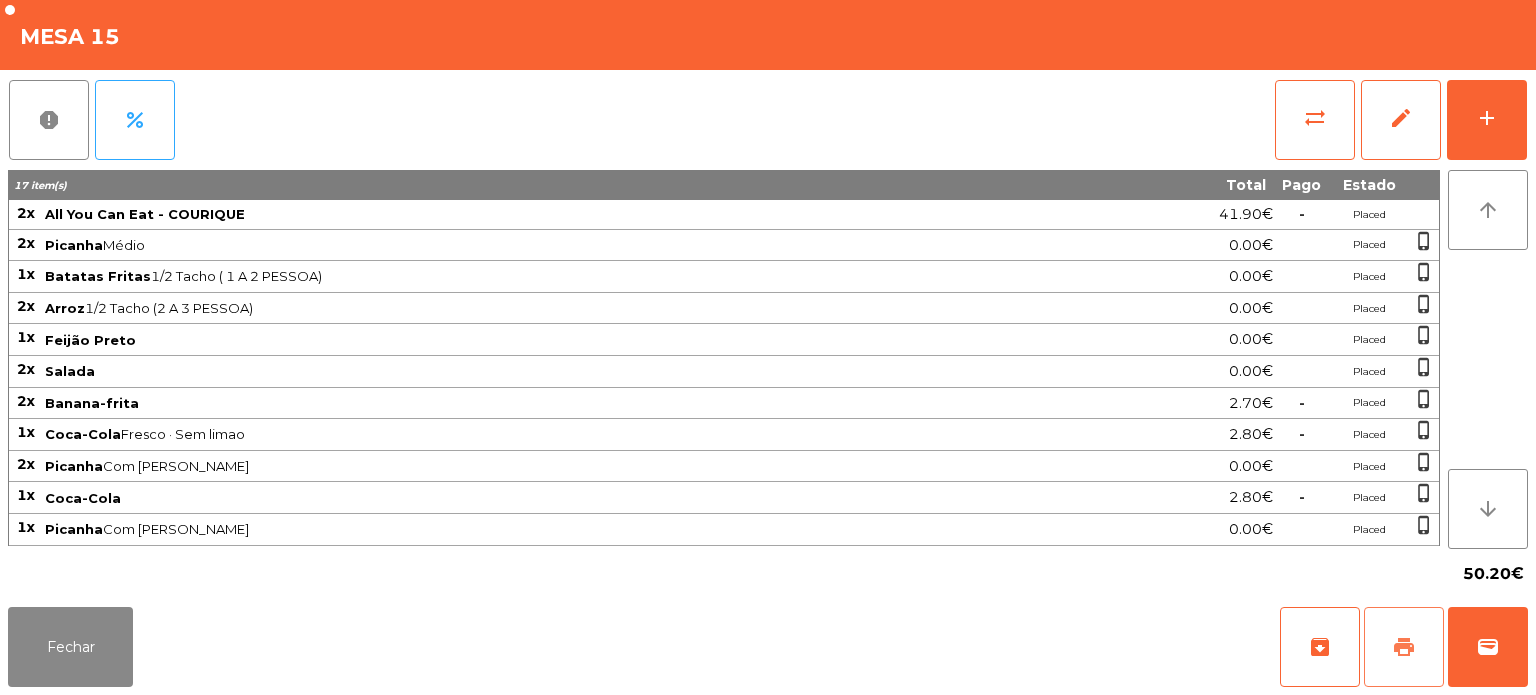 click on "print" 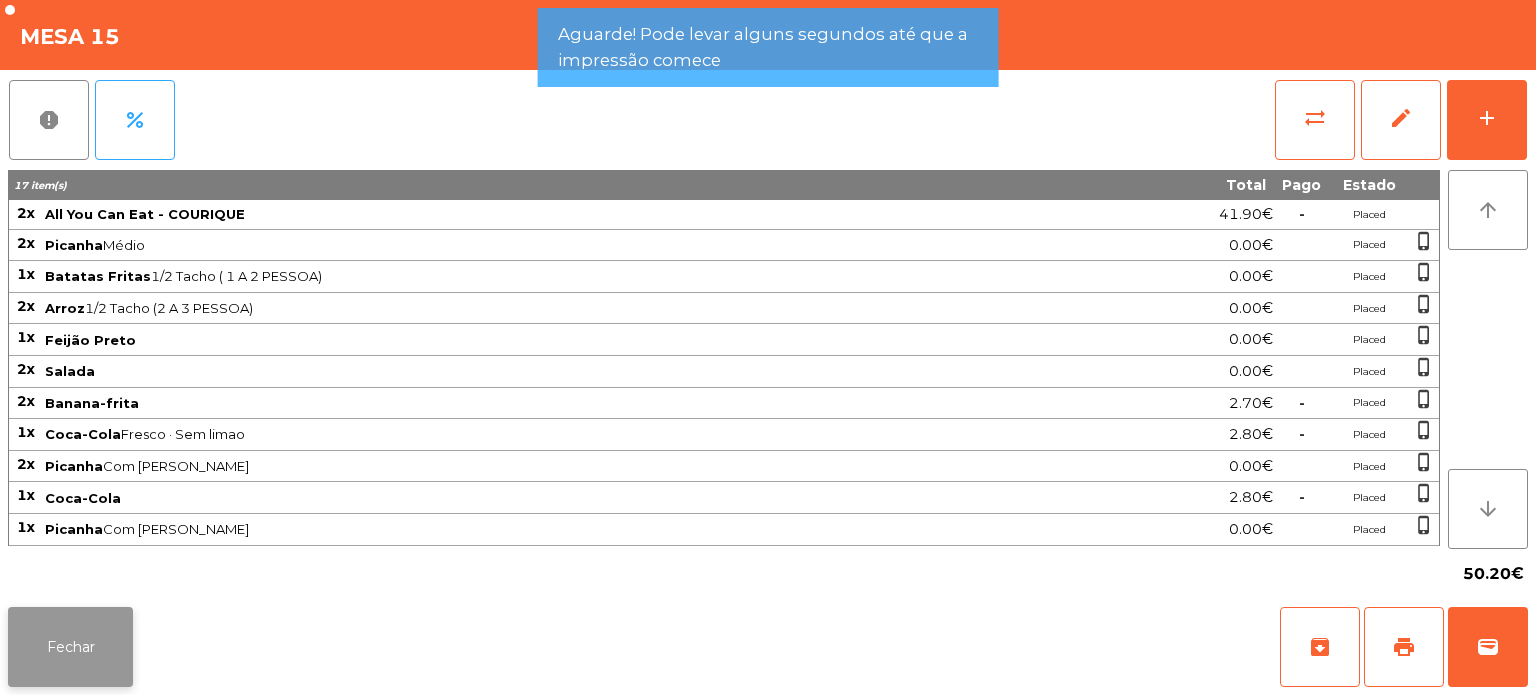 click on "Fechar" 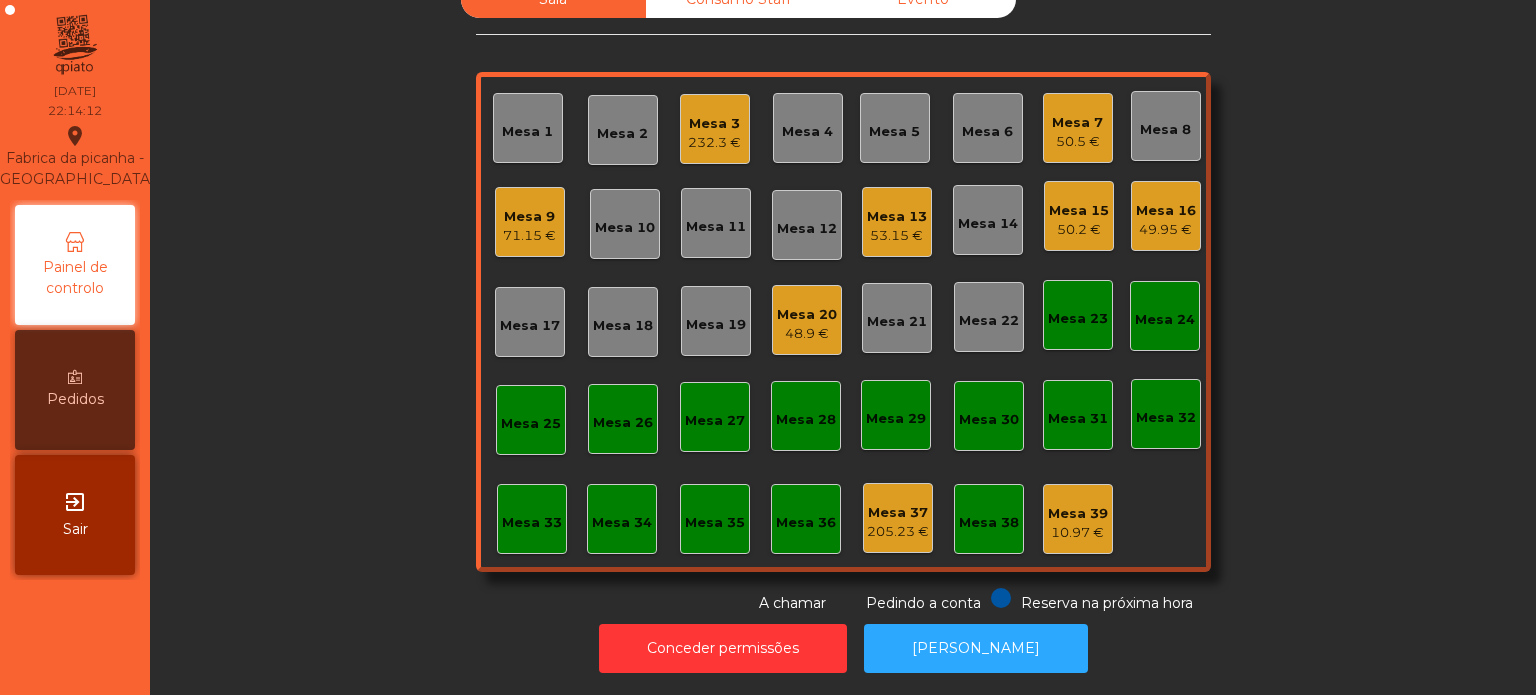 click on "Mesa 15   50.2 €" 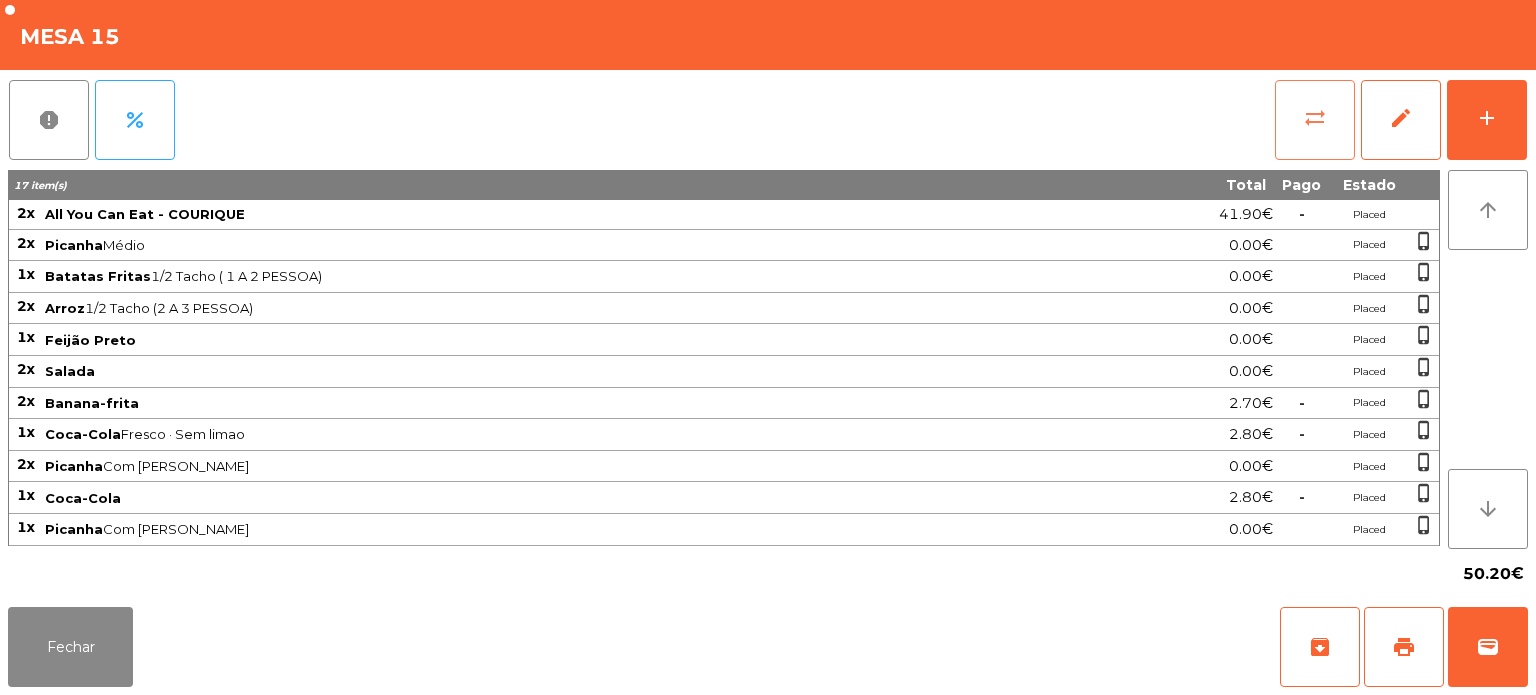 click on "sync_alt" 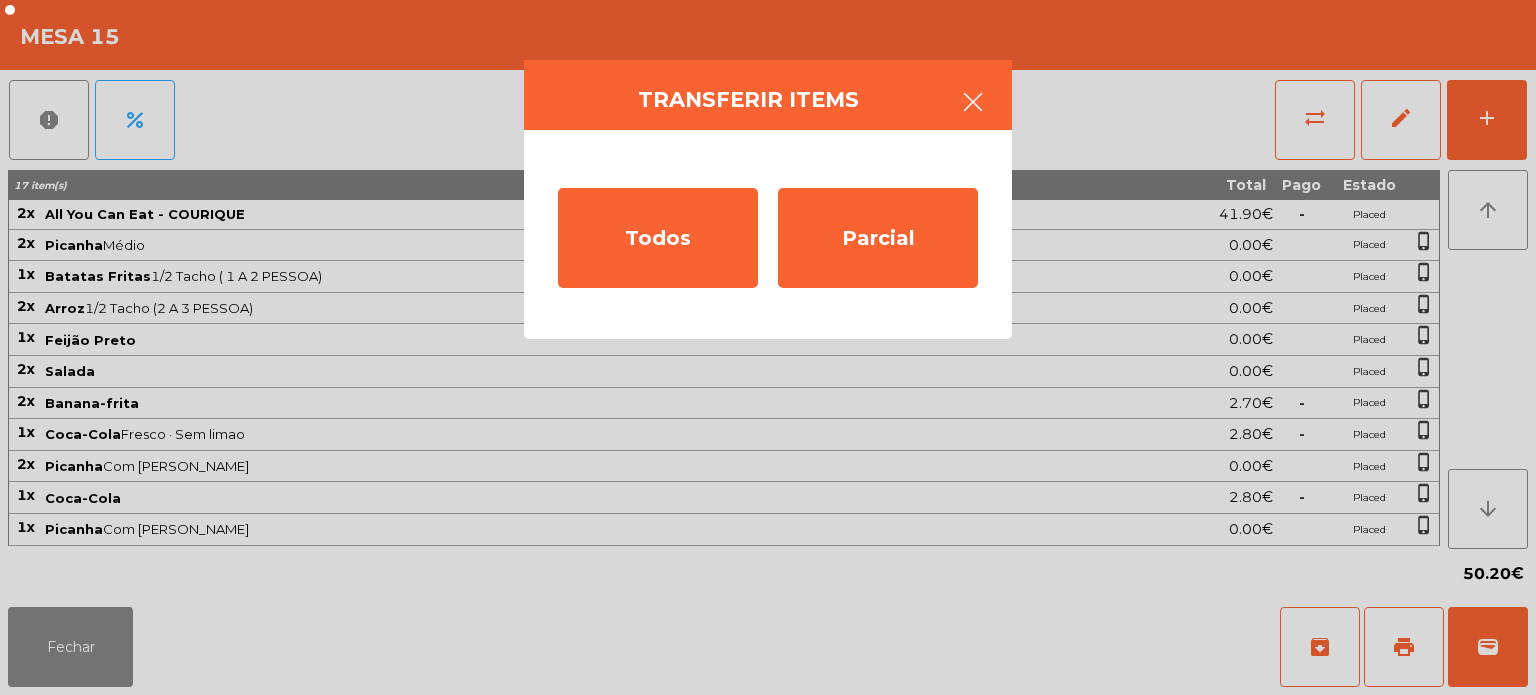 click 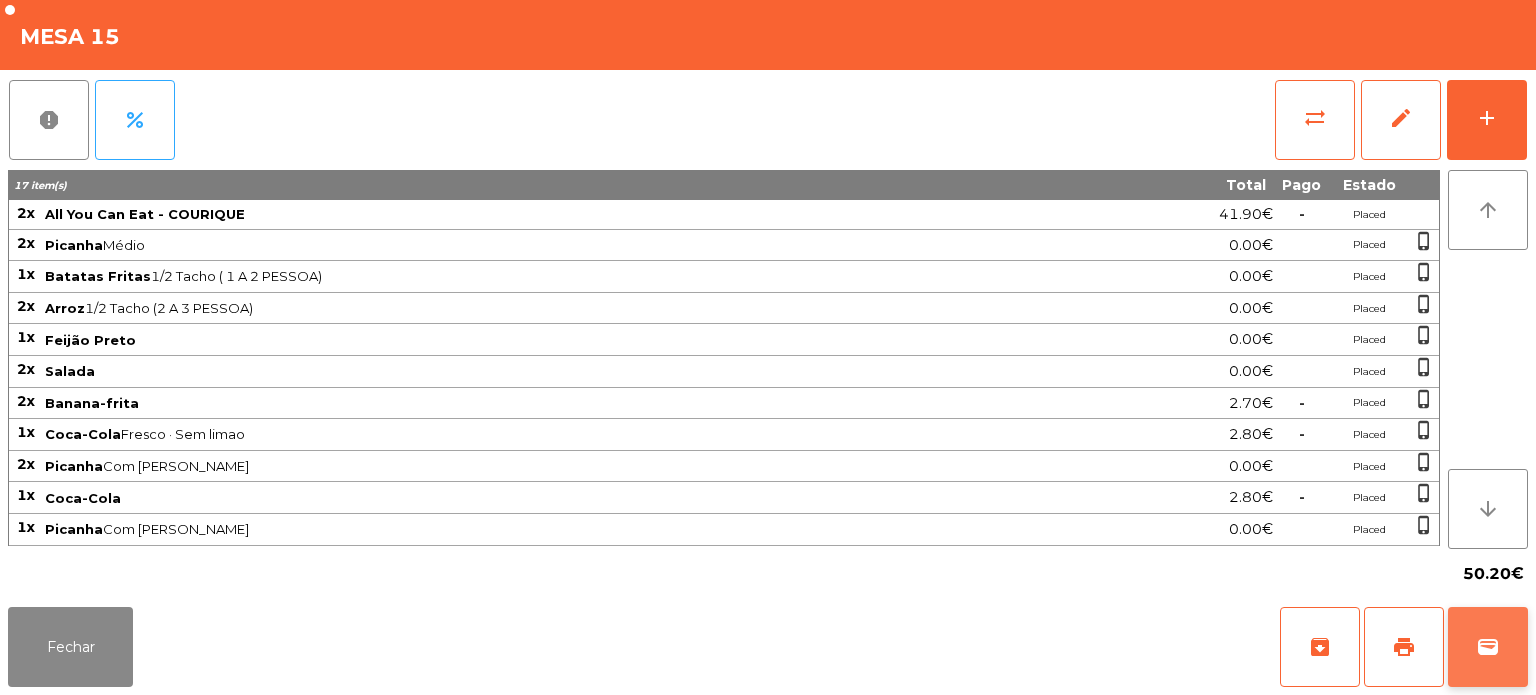 click on "wallet" 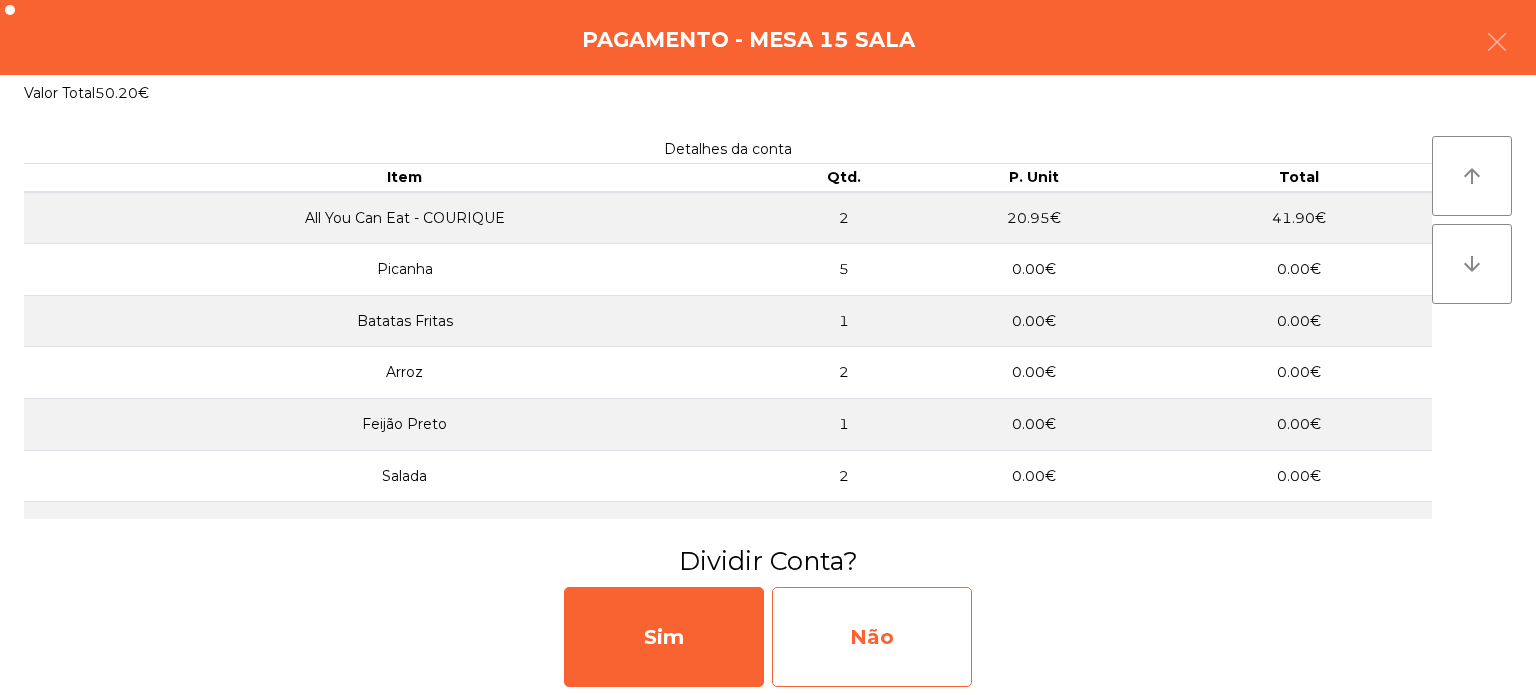 click on "Não" 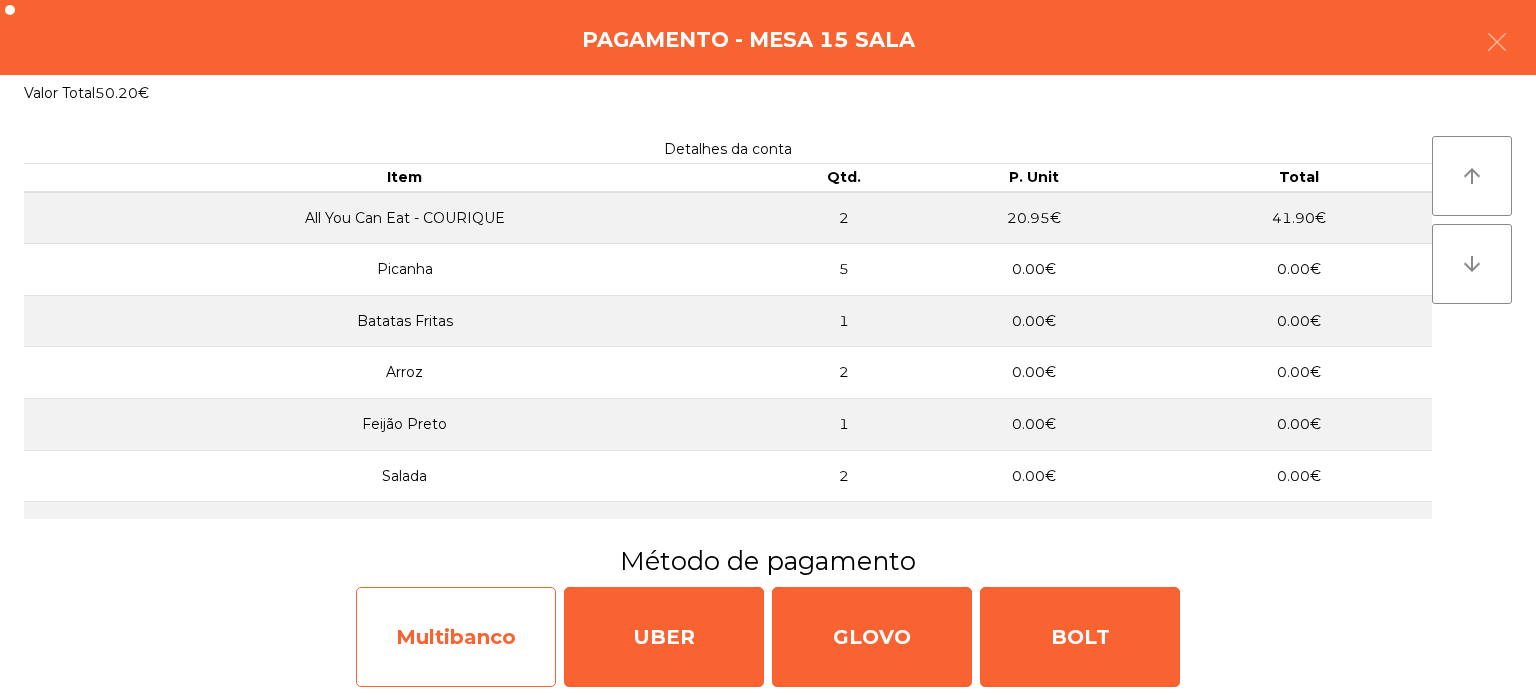 click on "Multibanco" 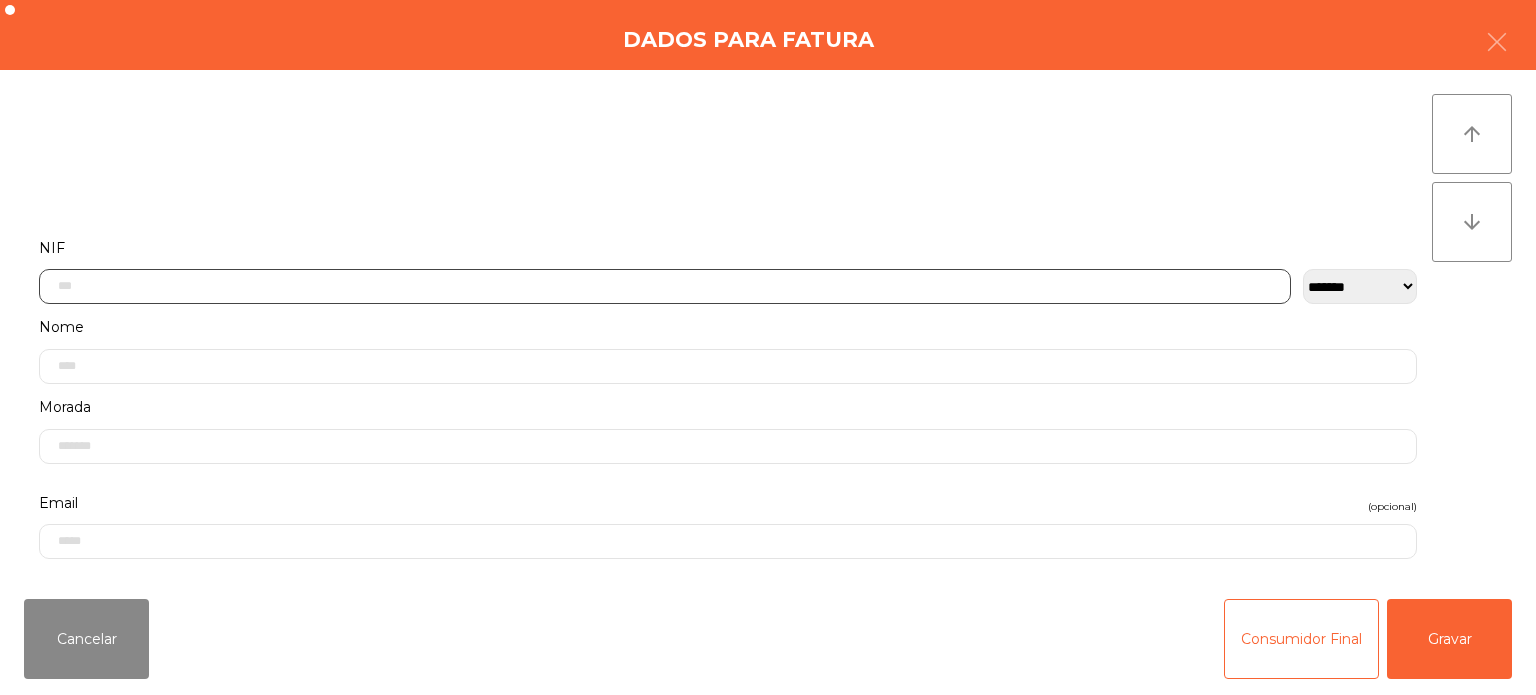 click 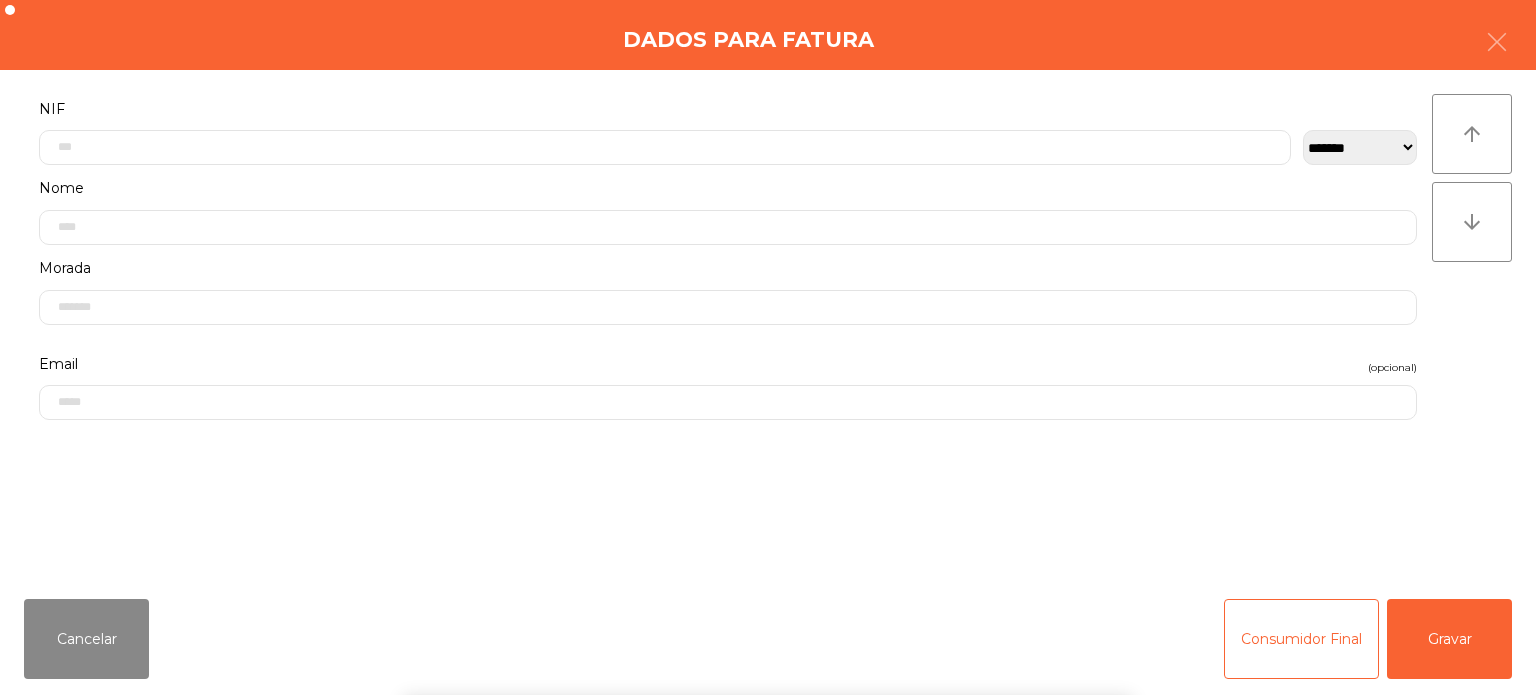 click on "Morada" 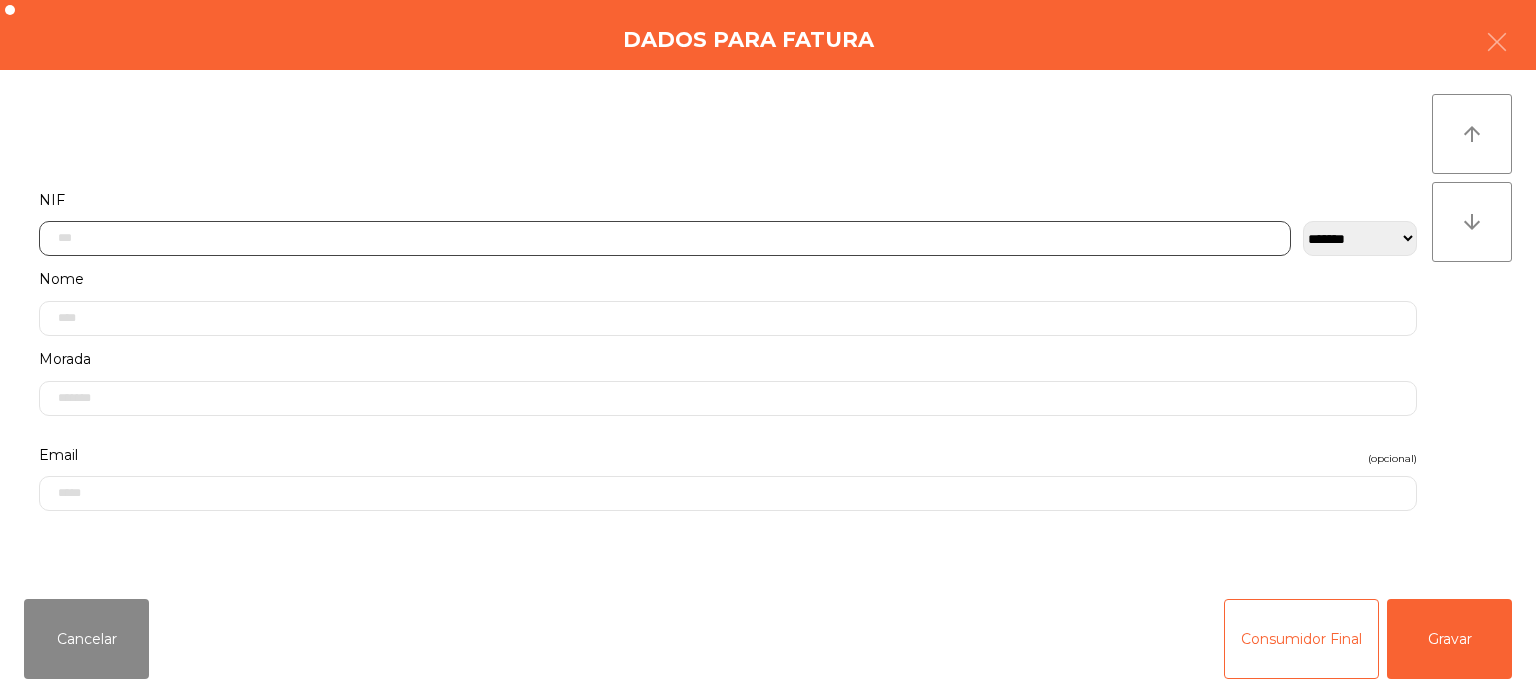 click 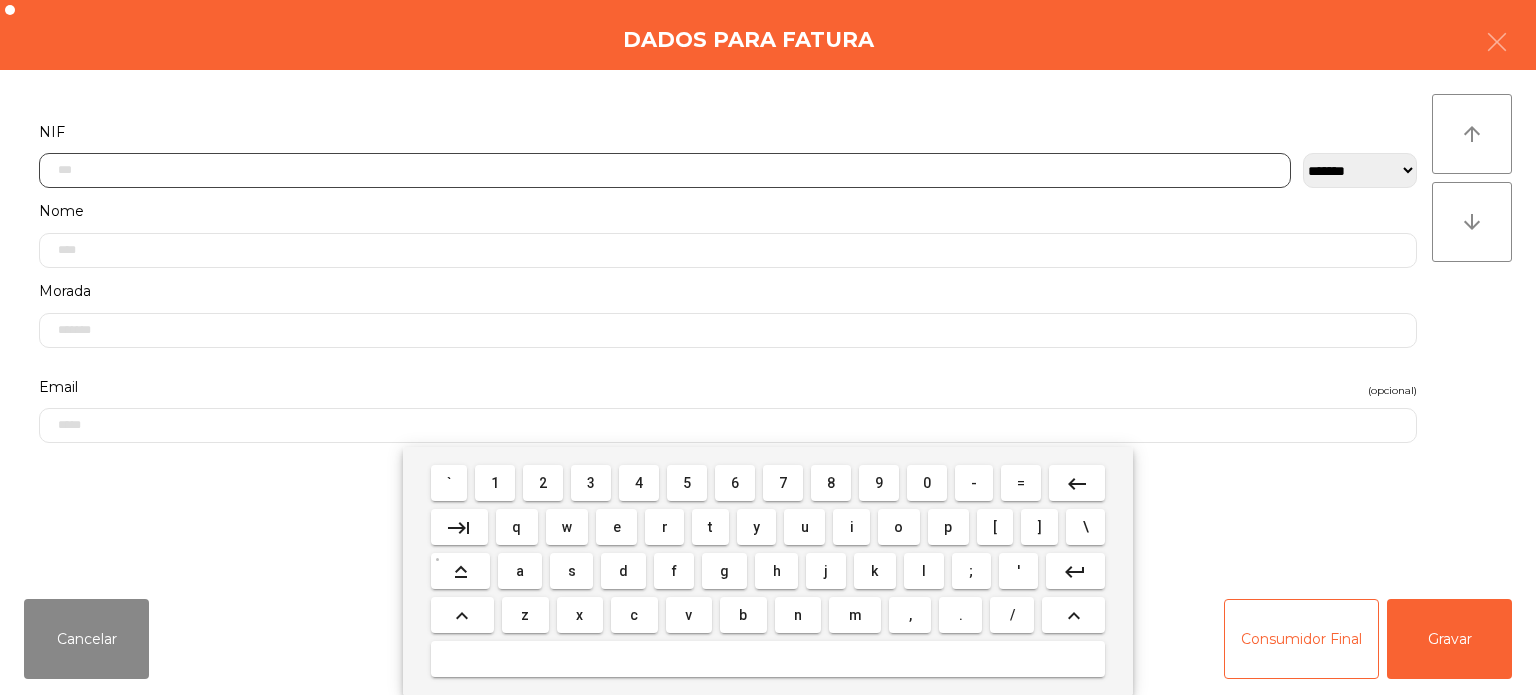 scroll, scrollTop: 139, scrollLeft: 0, axis: vertical 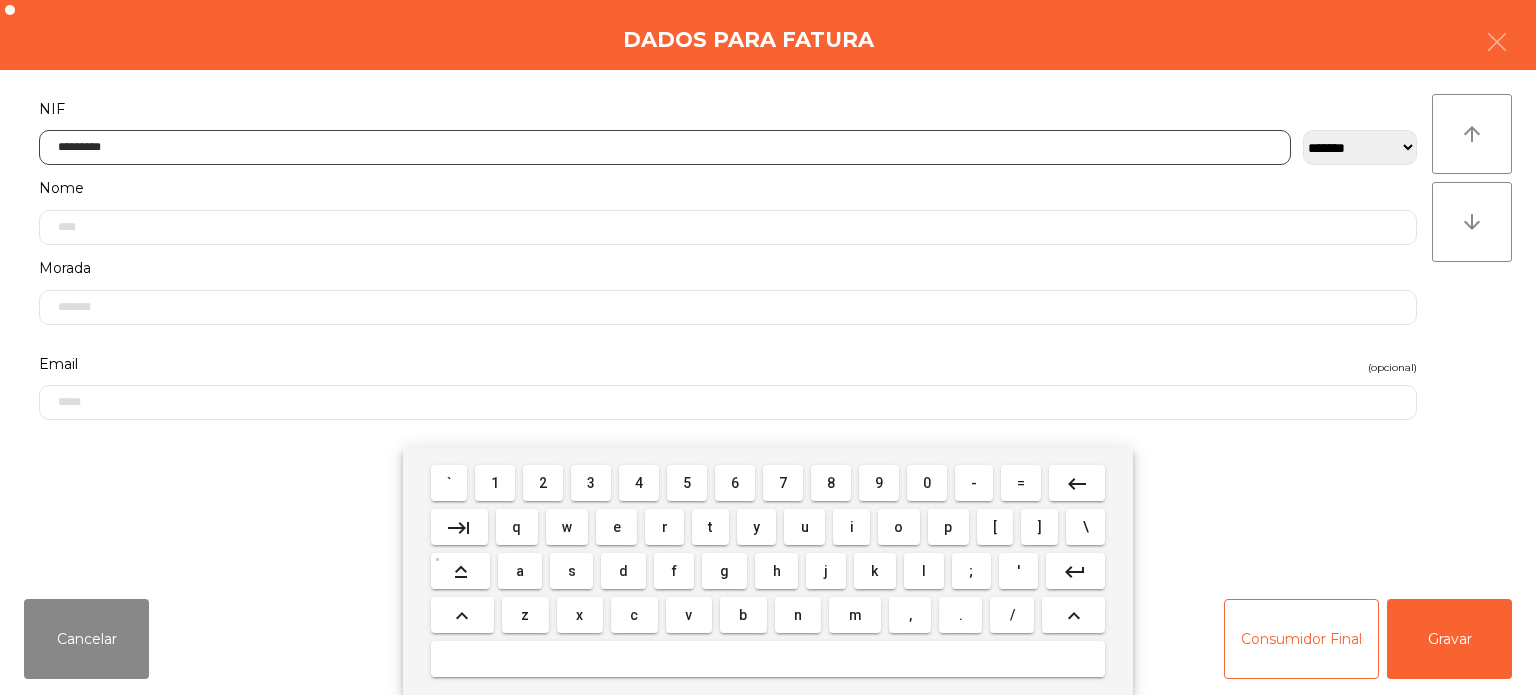 type on "*********" 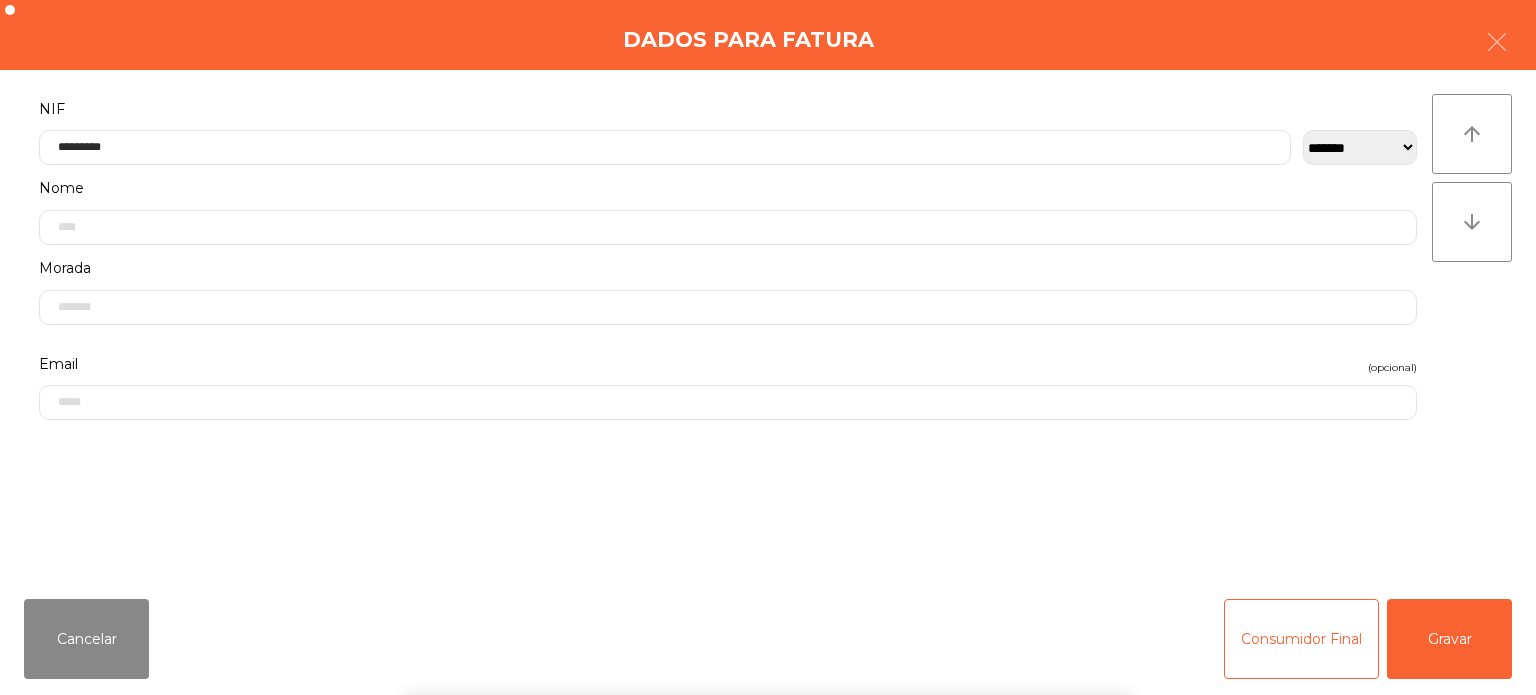 click on "` 1 2 3 4 5 6 7 8 9 0 - = keyboard_backspace keyboard_tab q w e r t y u i o p [ ] \ keyboard_capslock a s d f g h j k l ; ' keyboard_return keyboard_arrow_up z x c v b n m , . / keyboard_arrow_up" at bounding box center (768, 571) 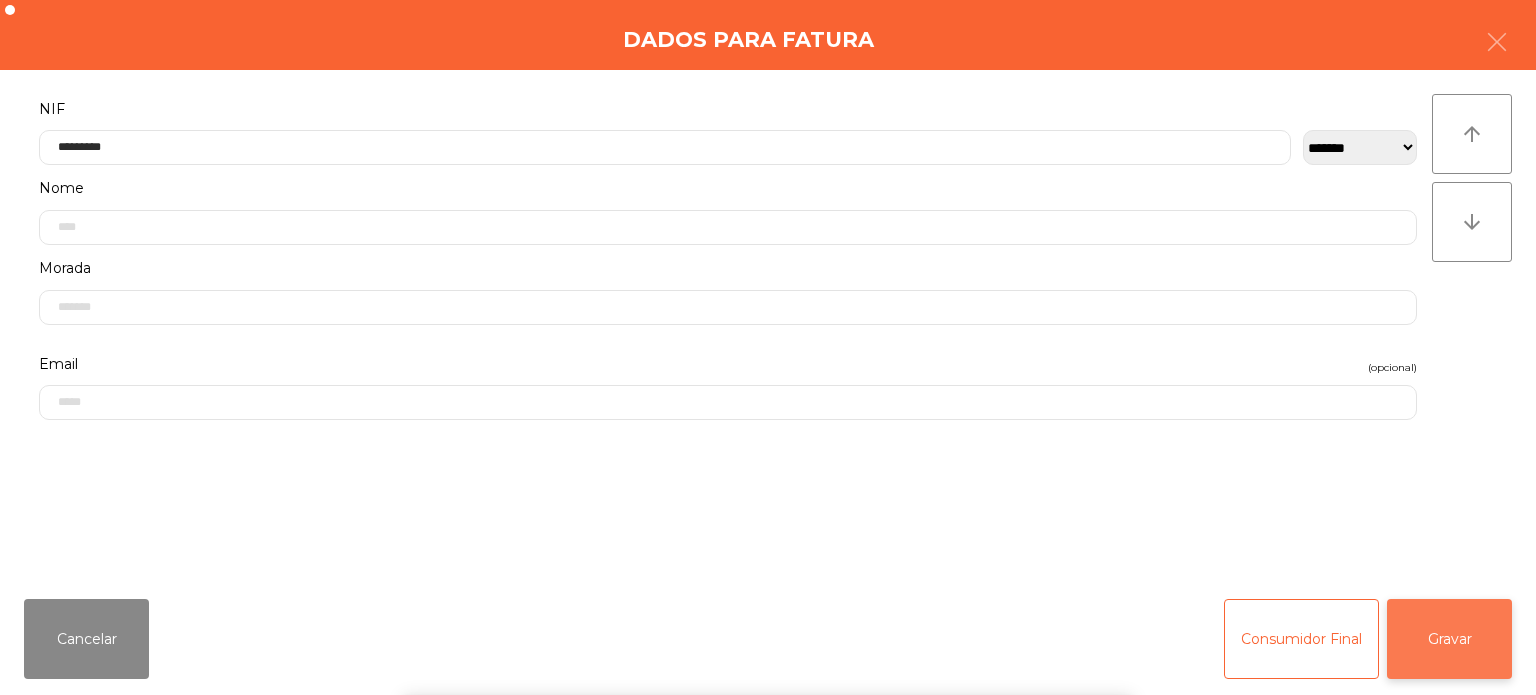 click on "Gravar" 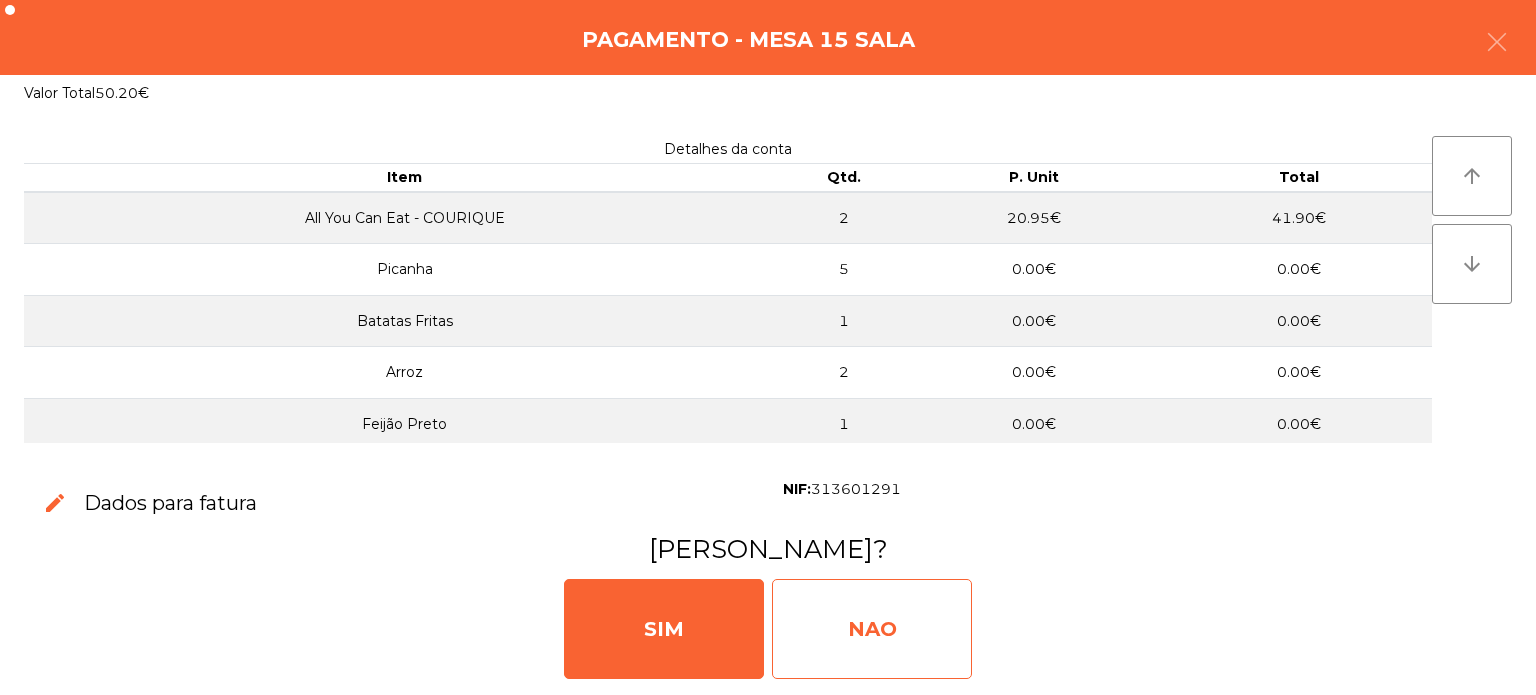 click on "NAO" 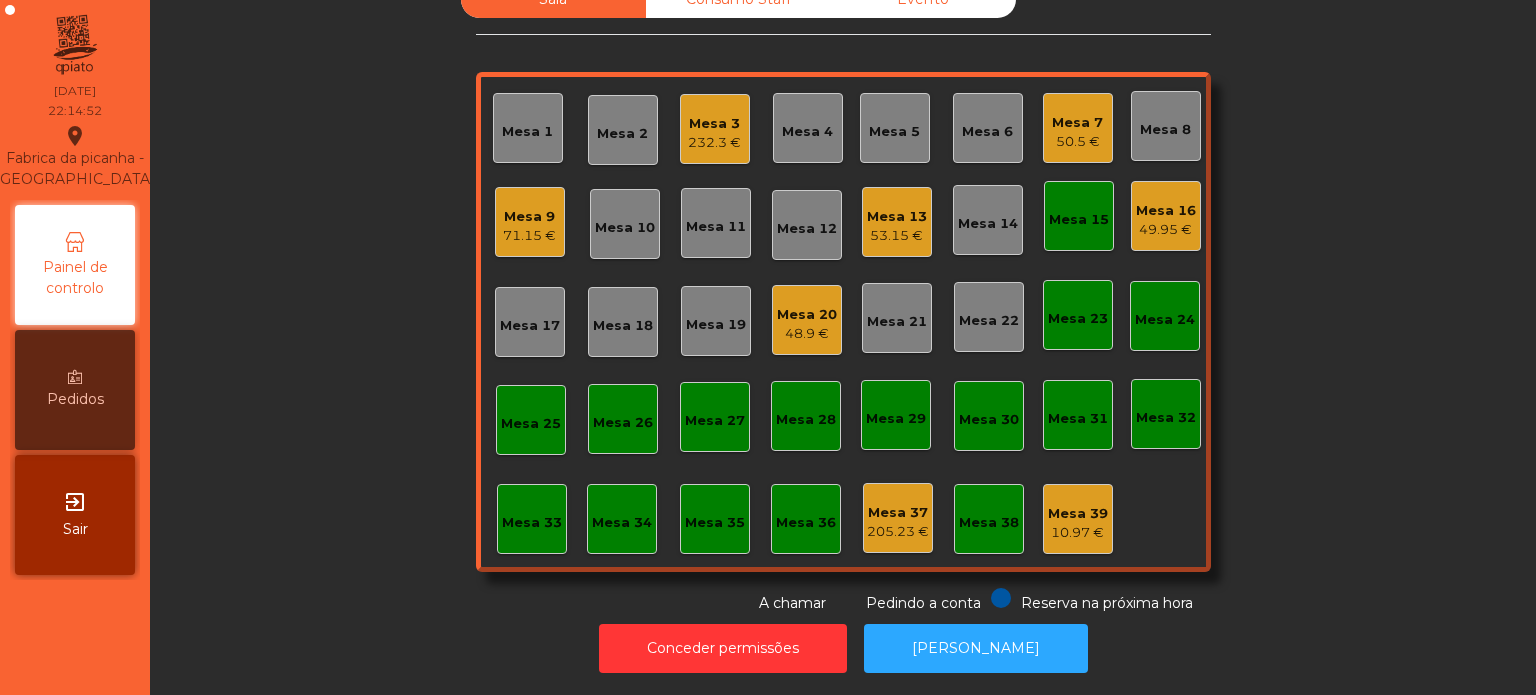 click on "Mesa 15" 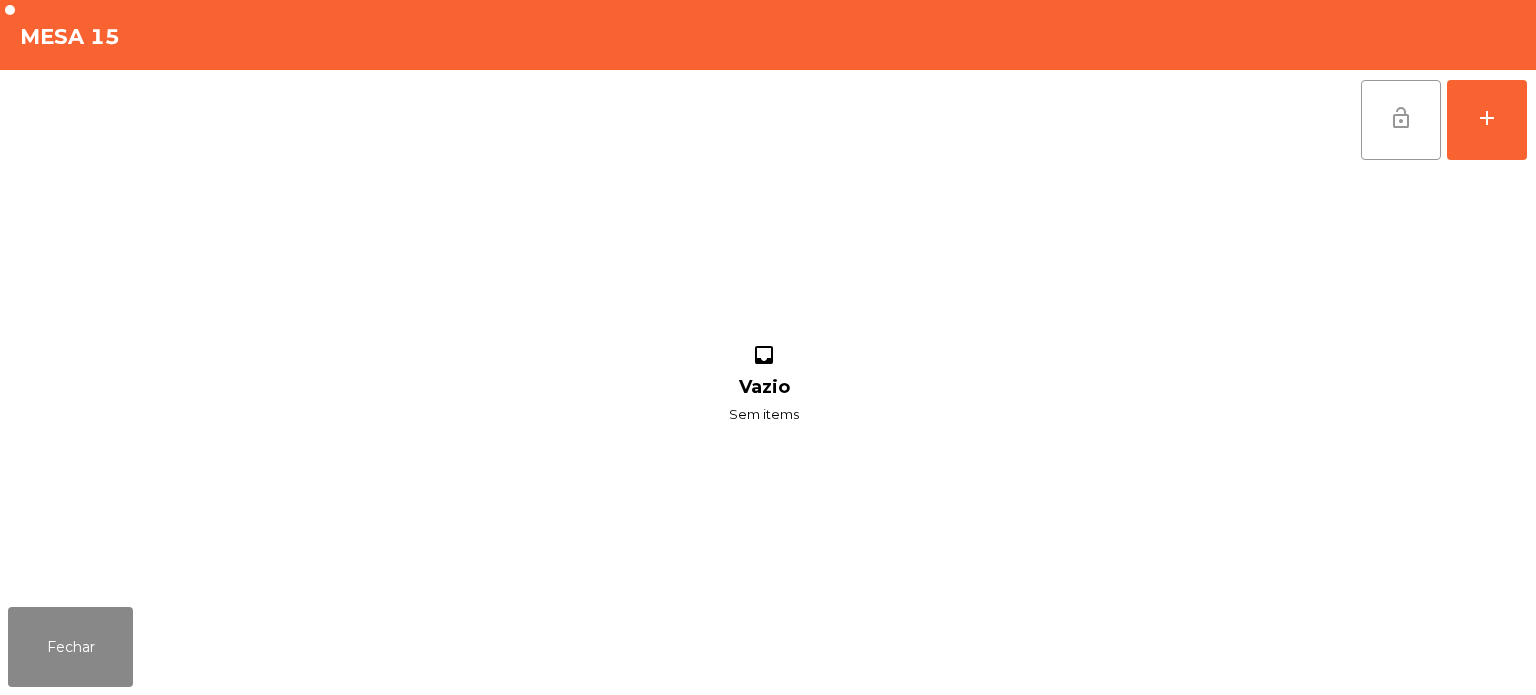 click on "lock_open" 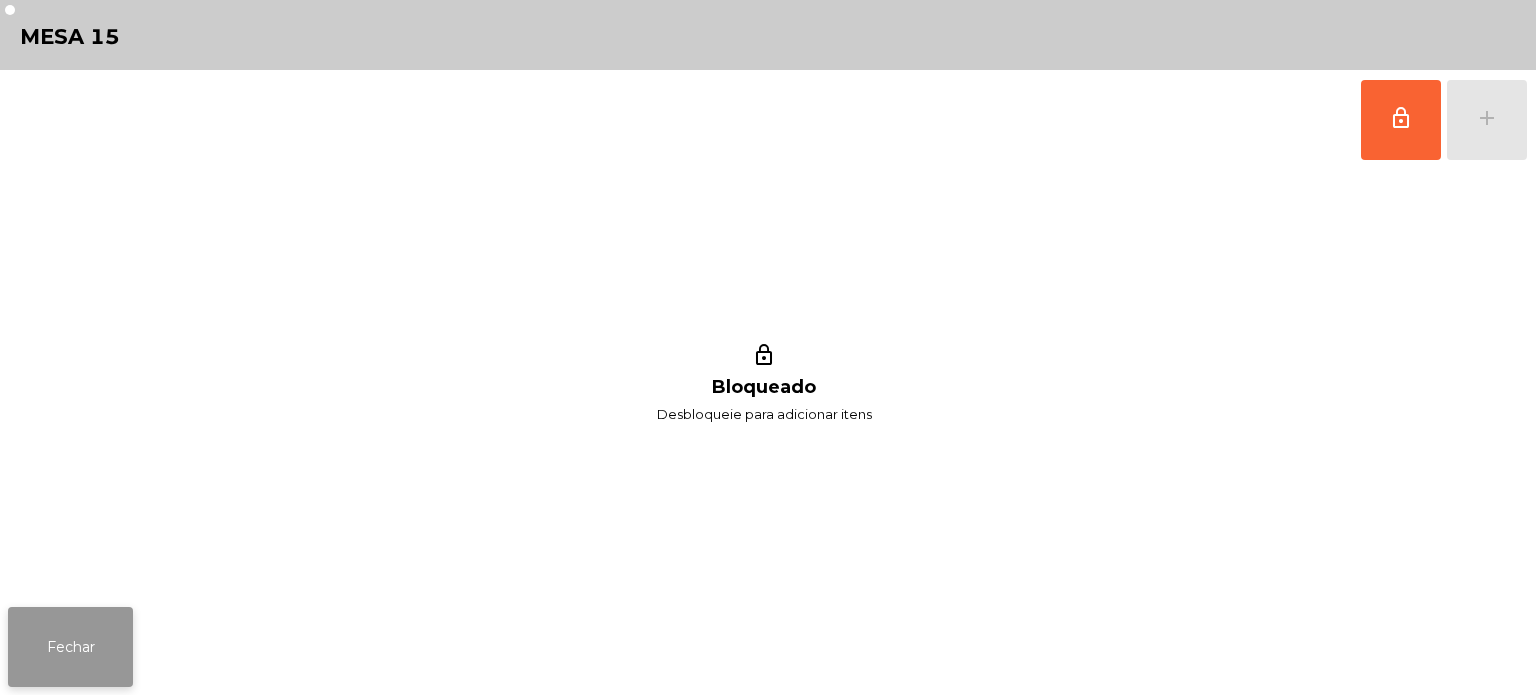 click on "Fechar" 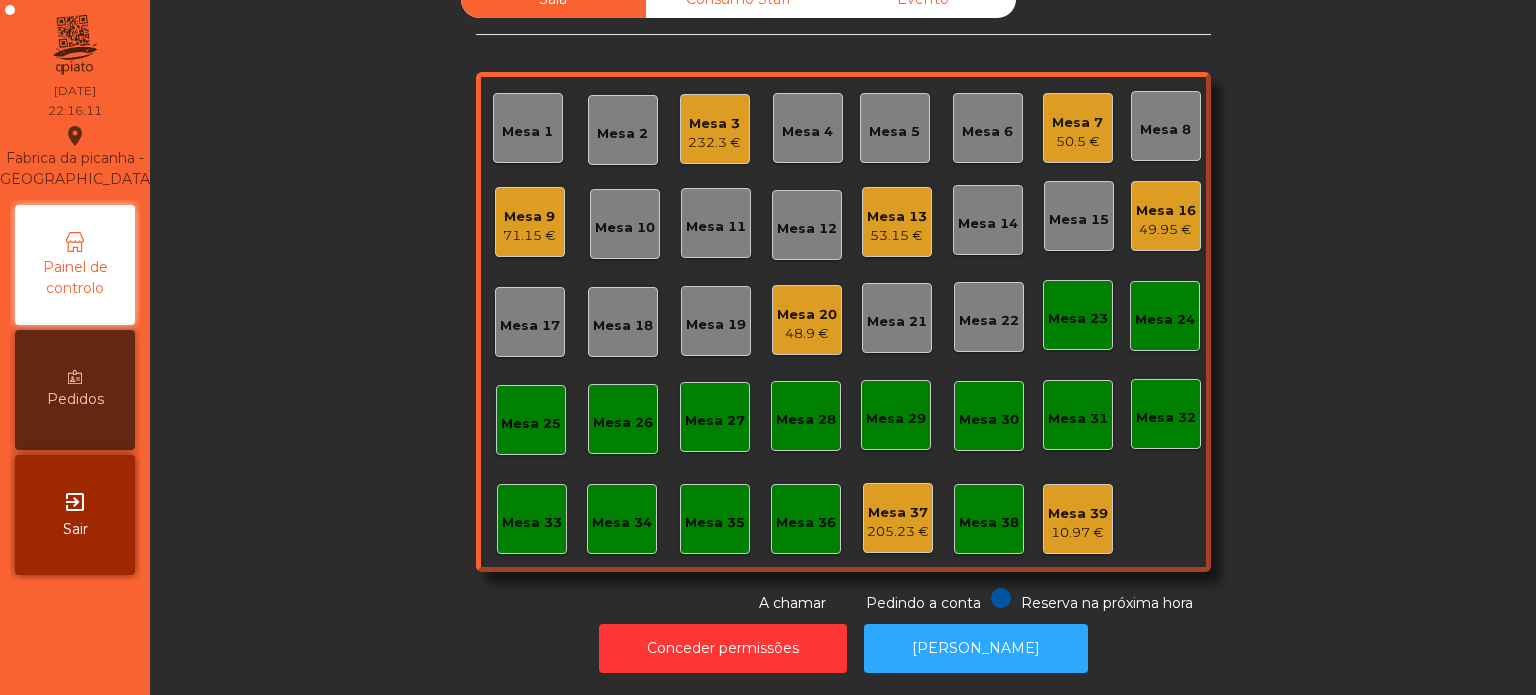 click on "Mesa 20" 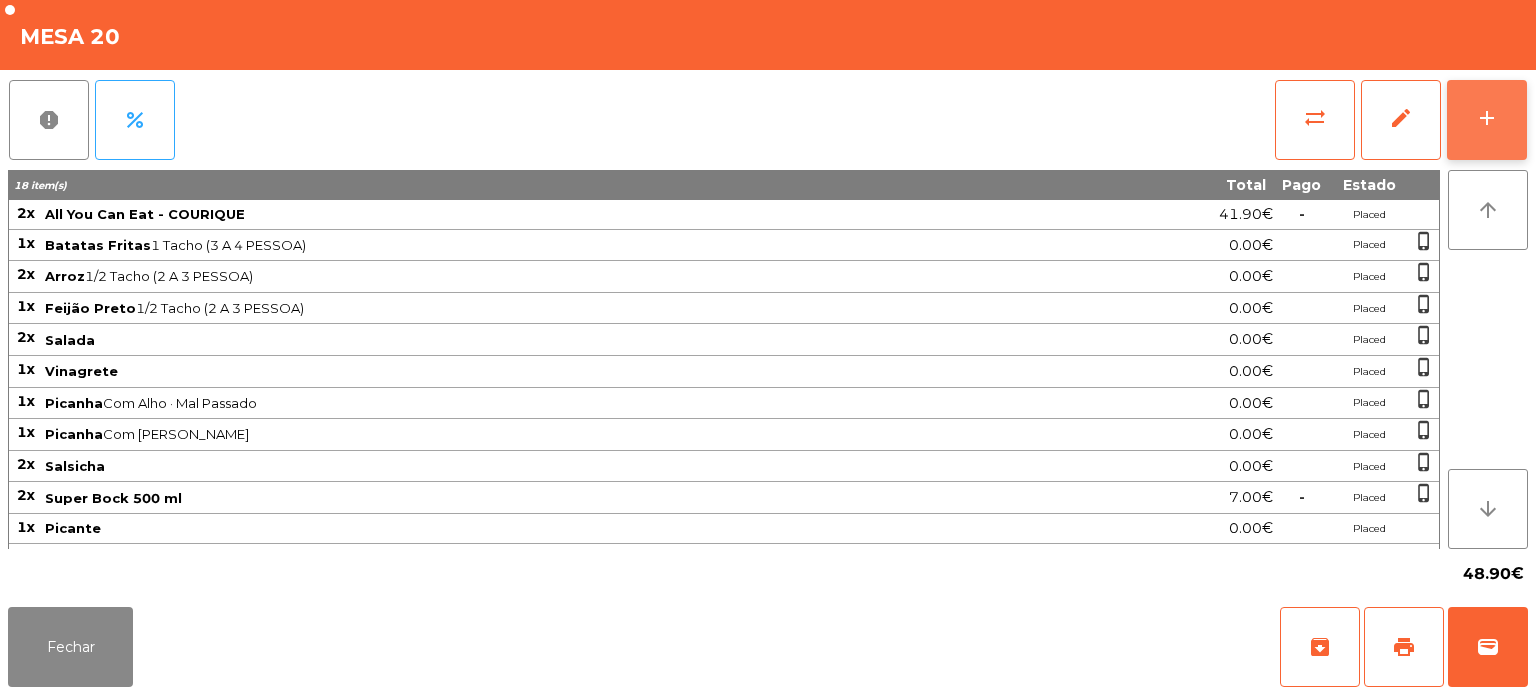 click on "add" 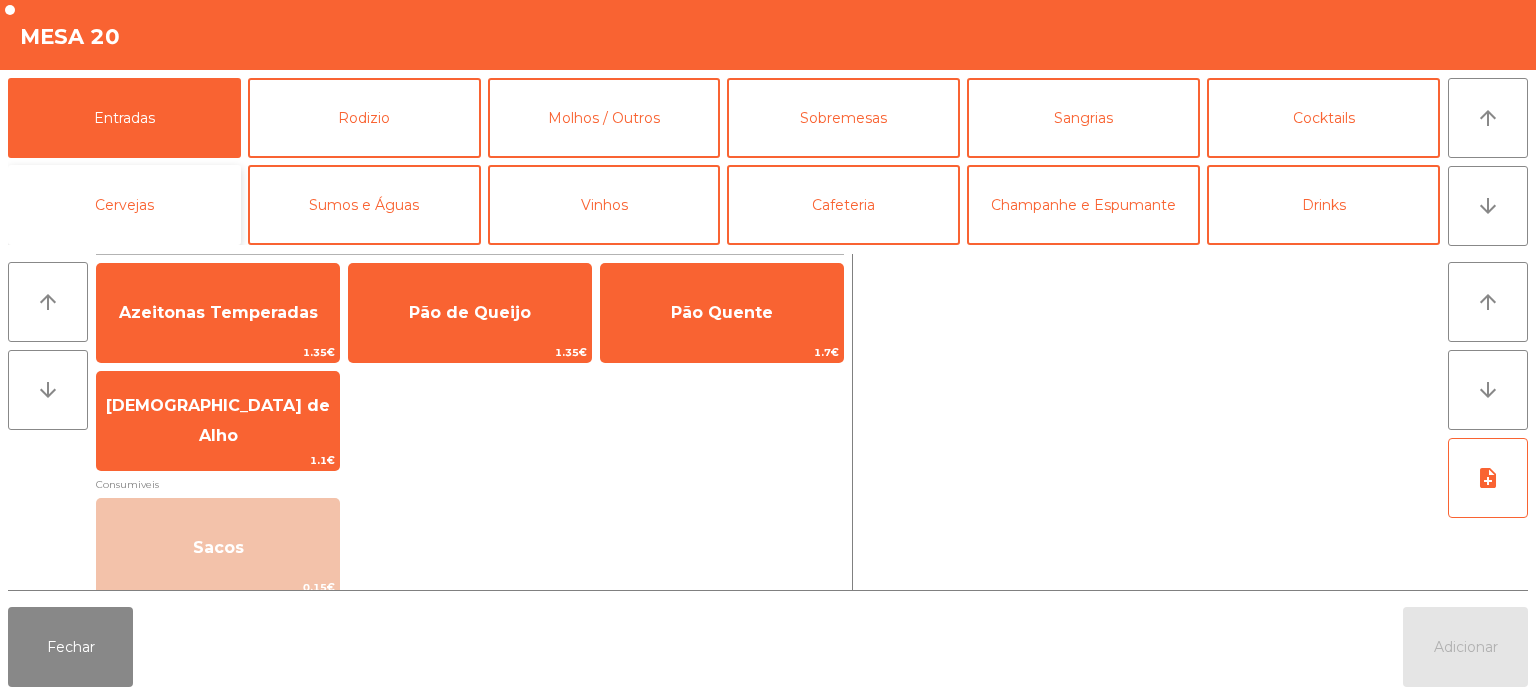 click on "Cervejas" 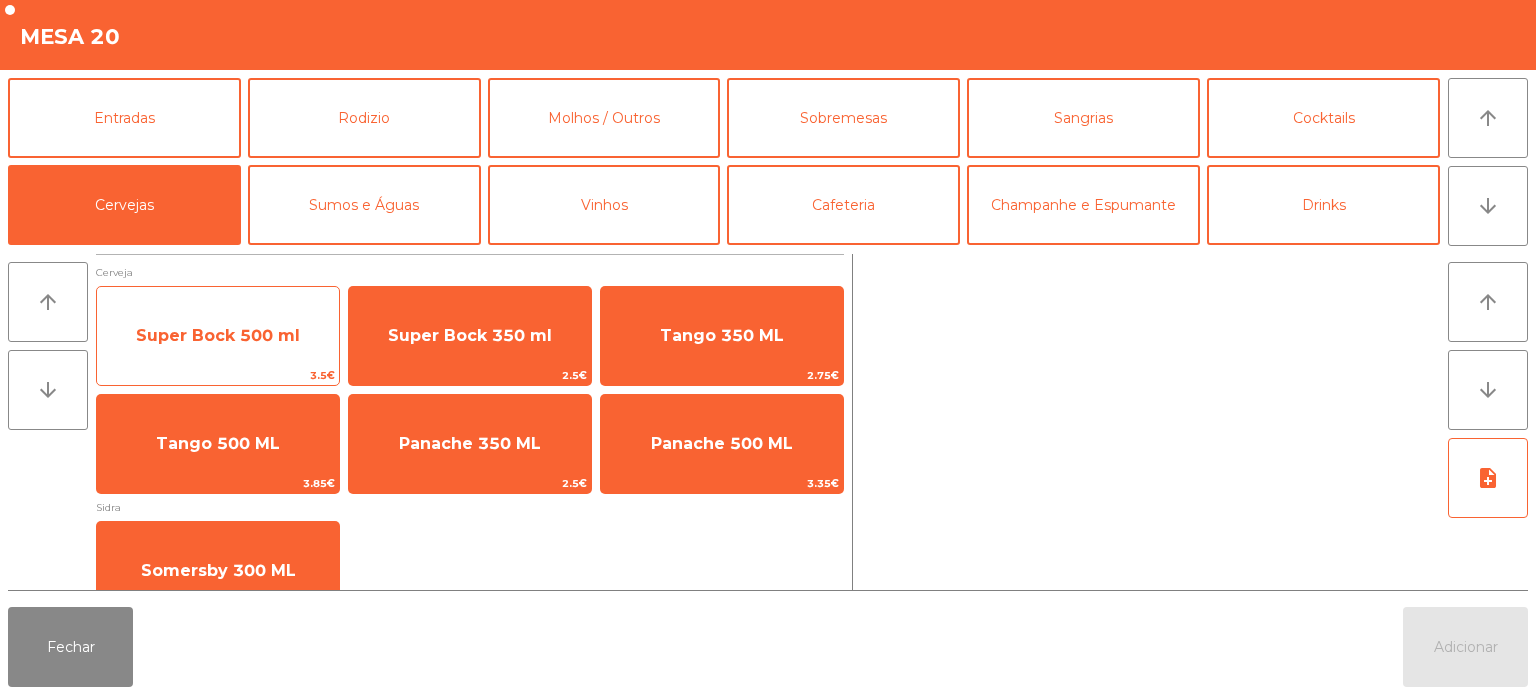 click on "Super Bock 500 ml" 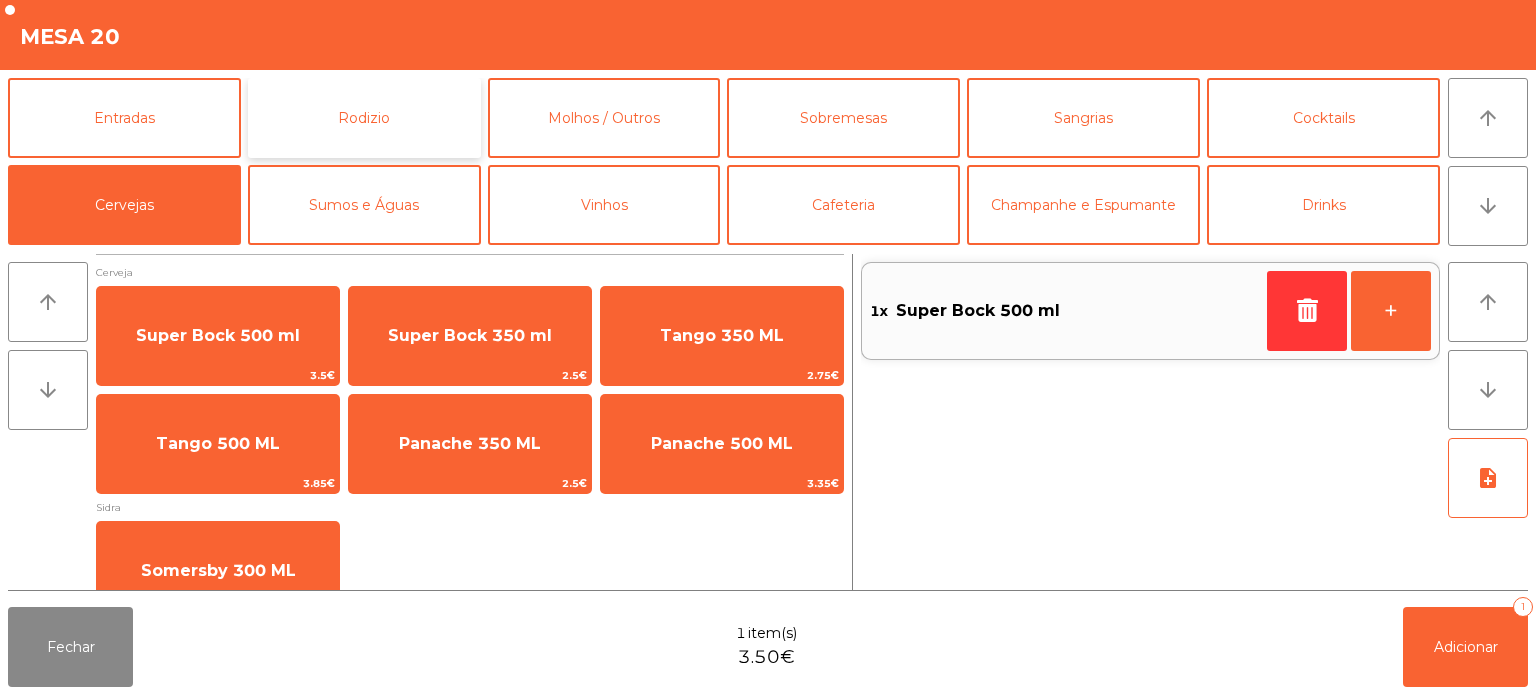 click on "Rodizio" 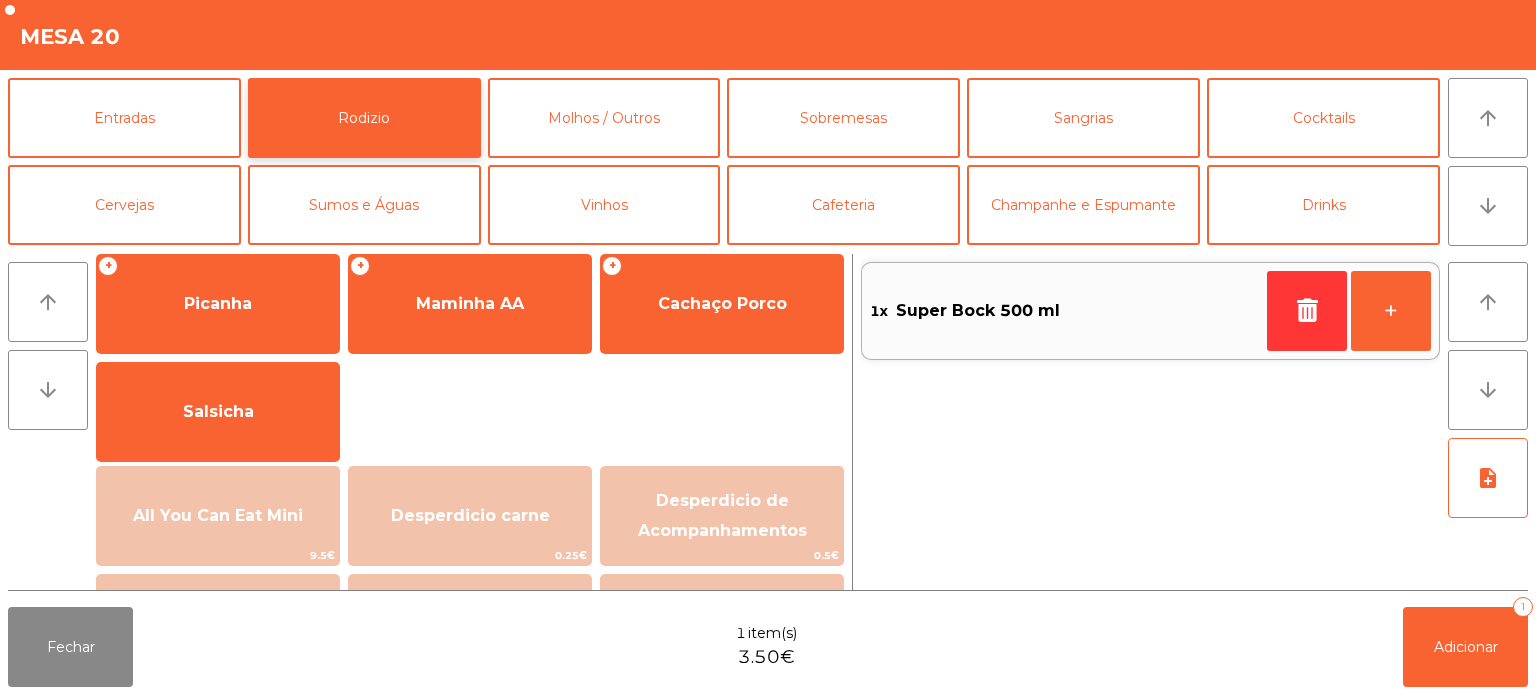 scroll, scrollTop: 0, scrollLeft: 0, axis: both 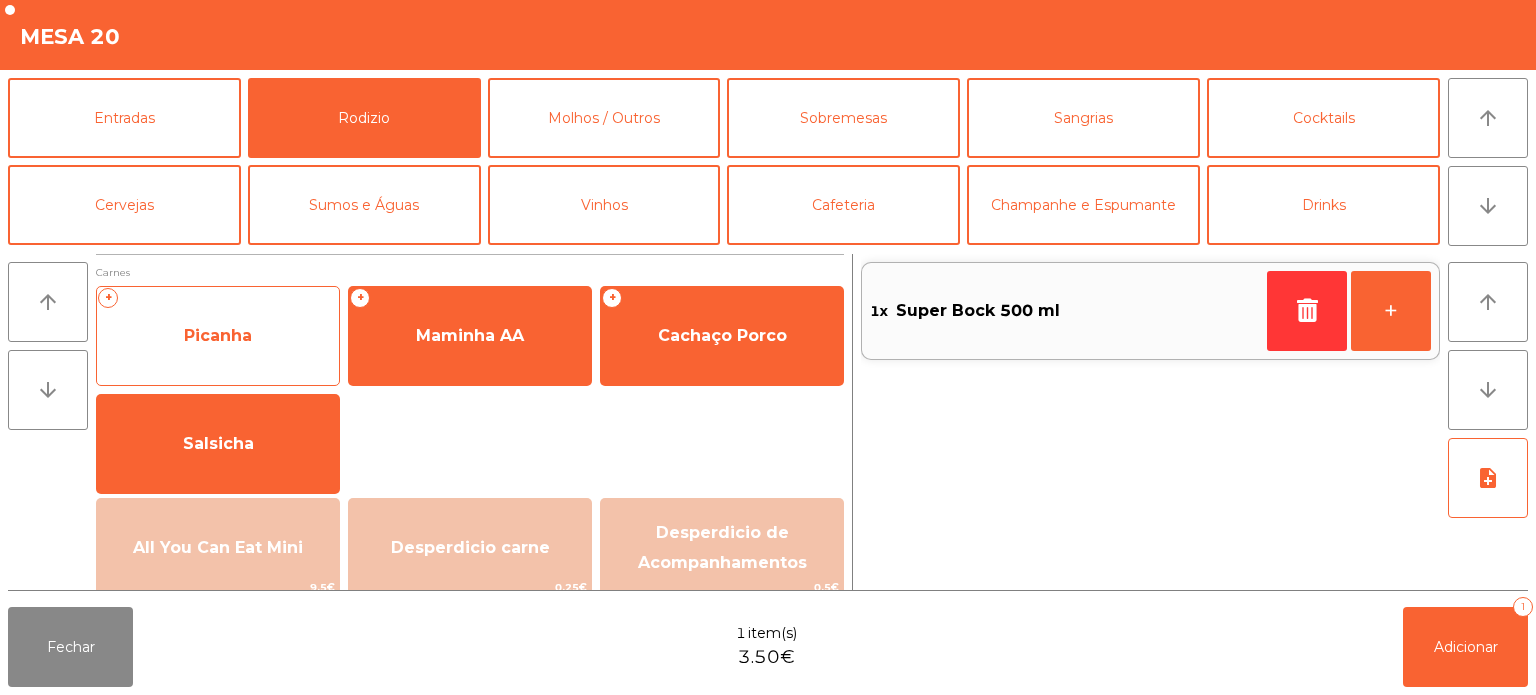 click on "Picanha" 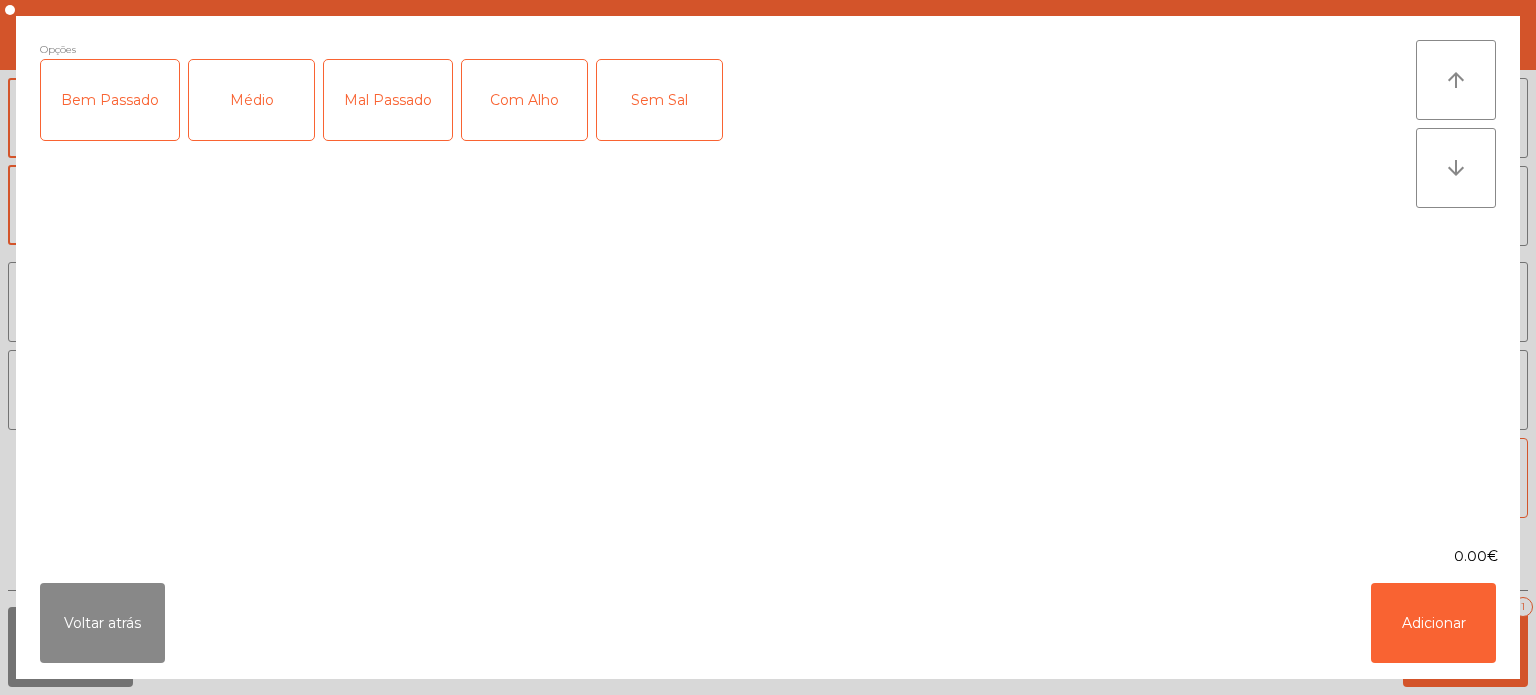 click on "Médio" 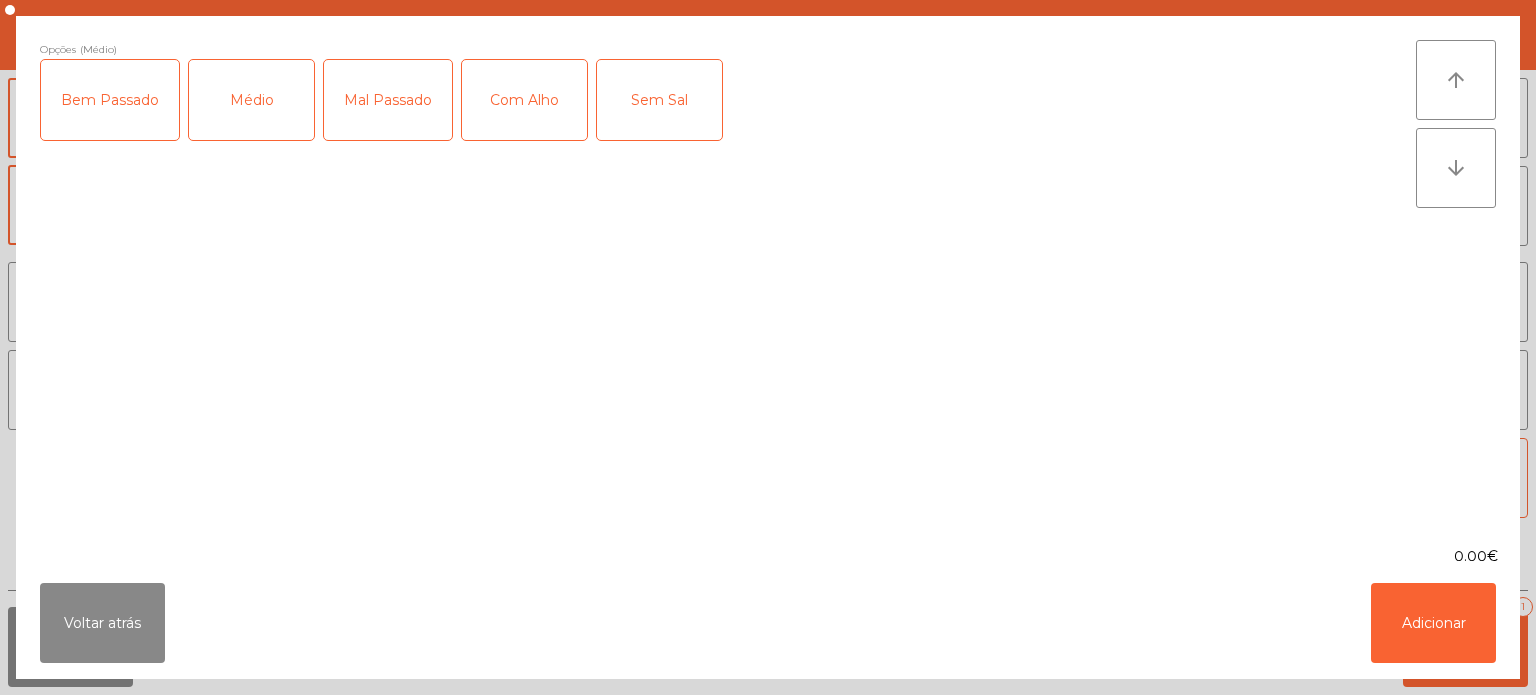 click on "Com Alho" 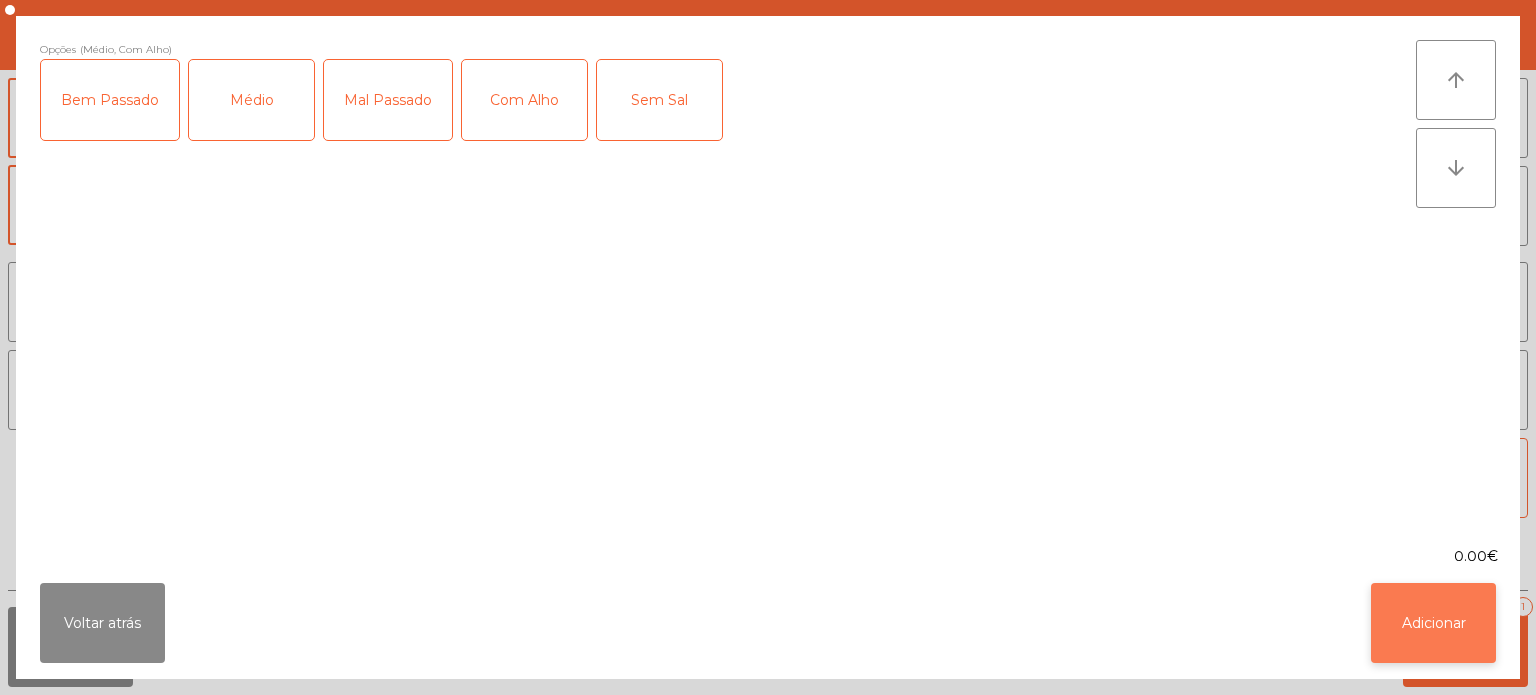 click on "Adicionar" 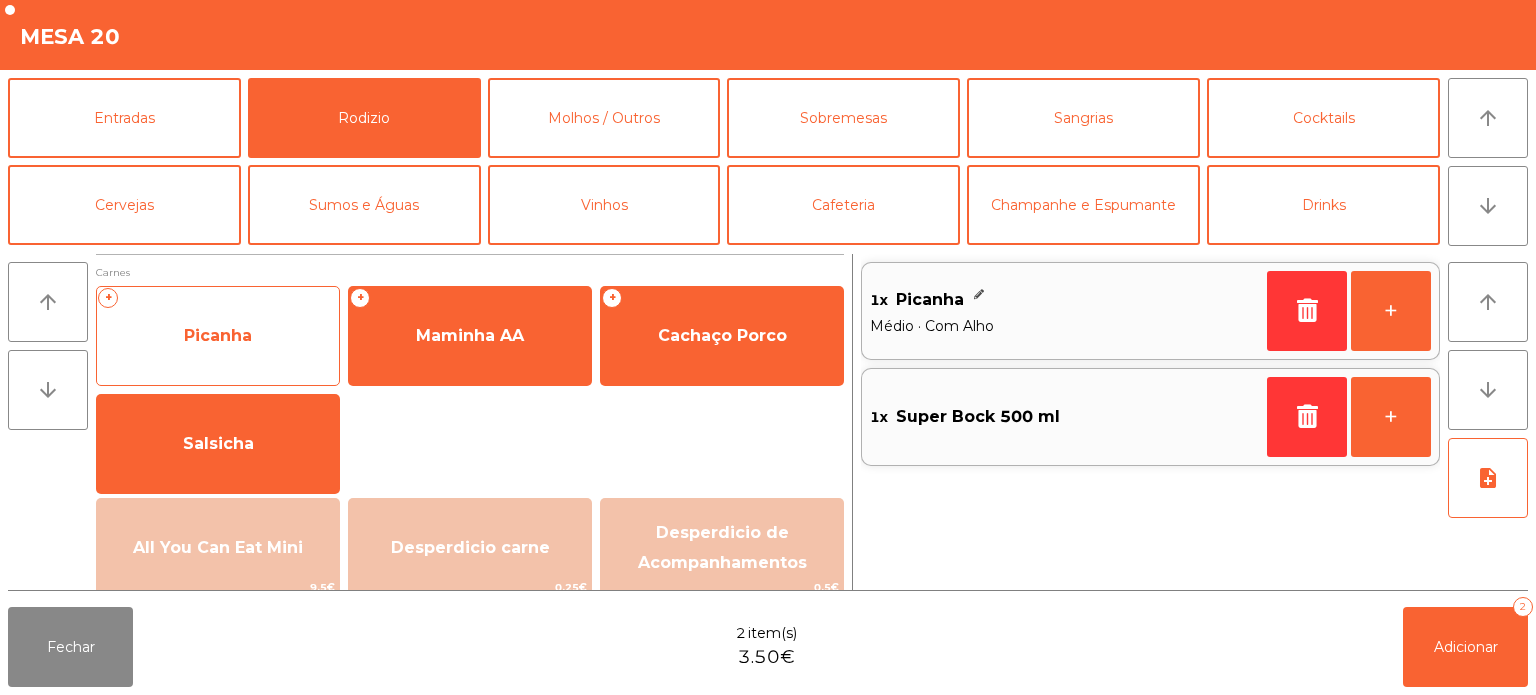 click on "Picanha" 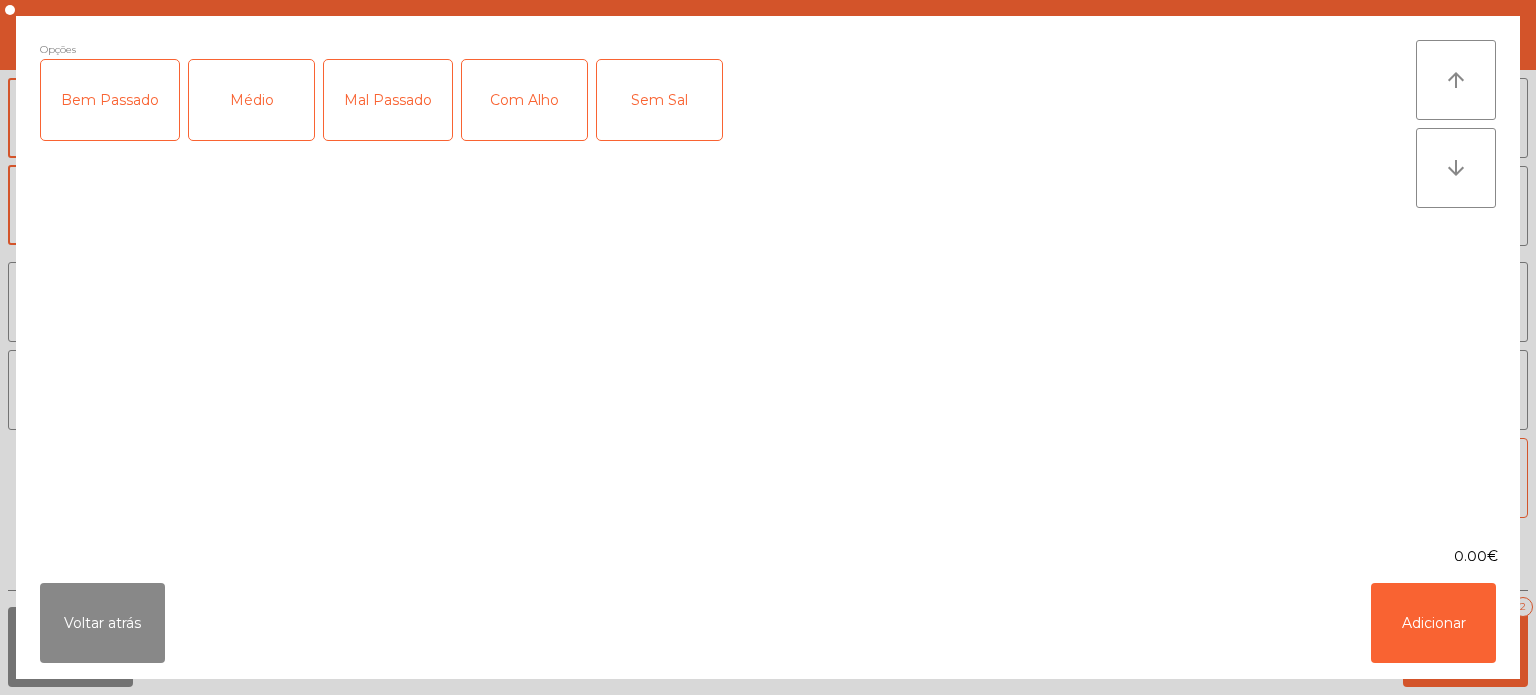 click on "Mal Passado" 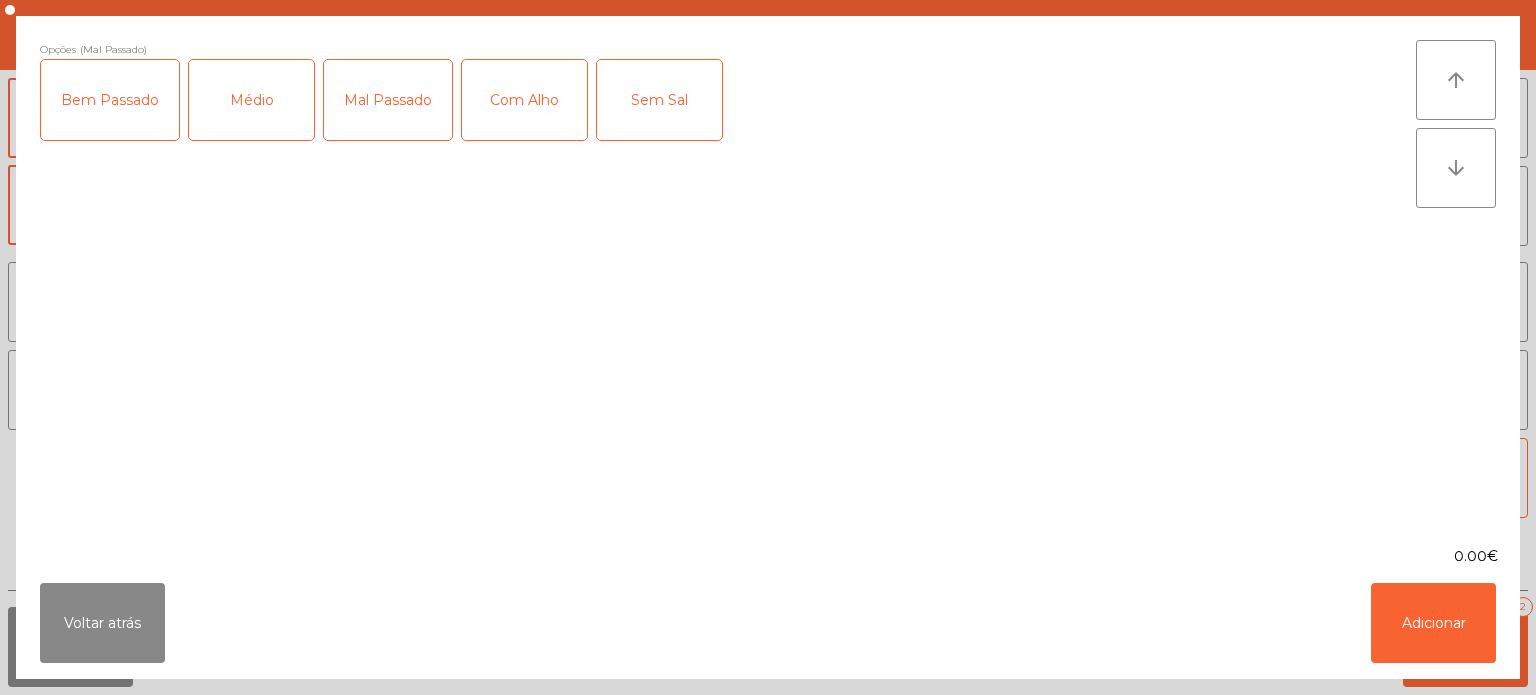 click on "Com Alho" 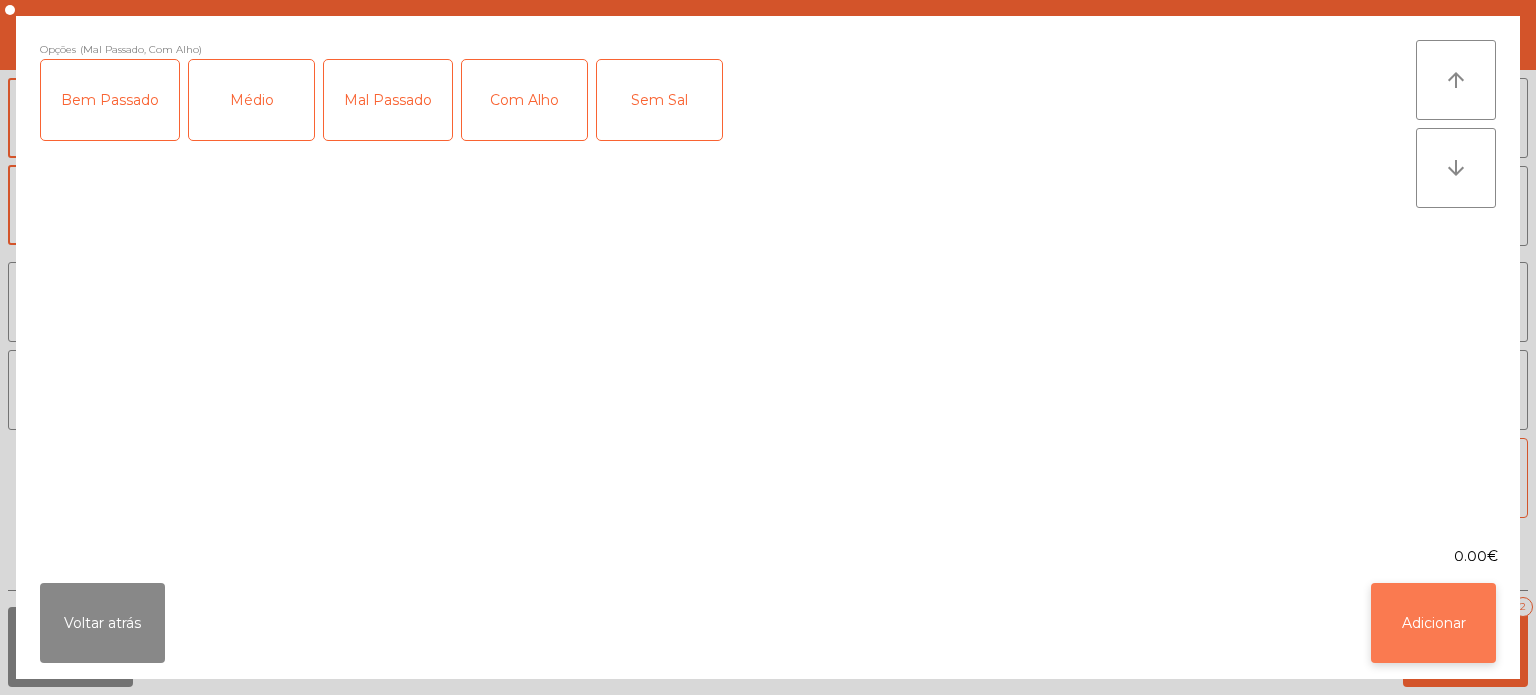 click on "Adicionar" 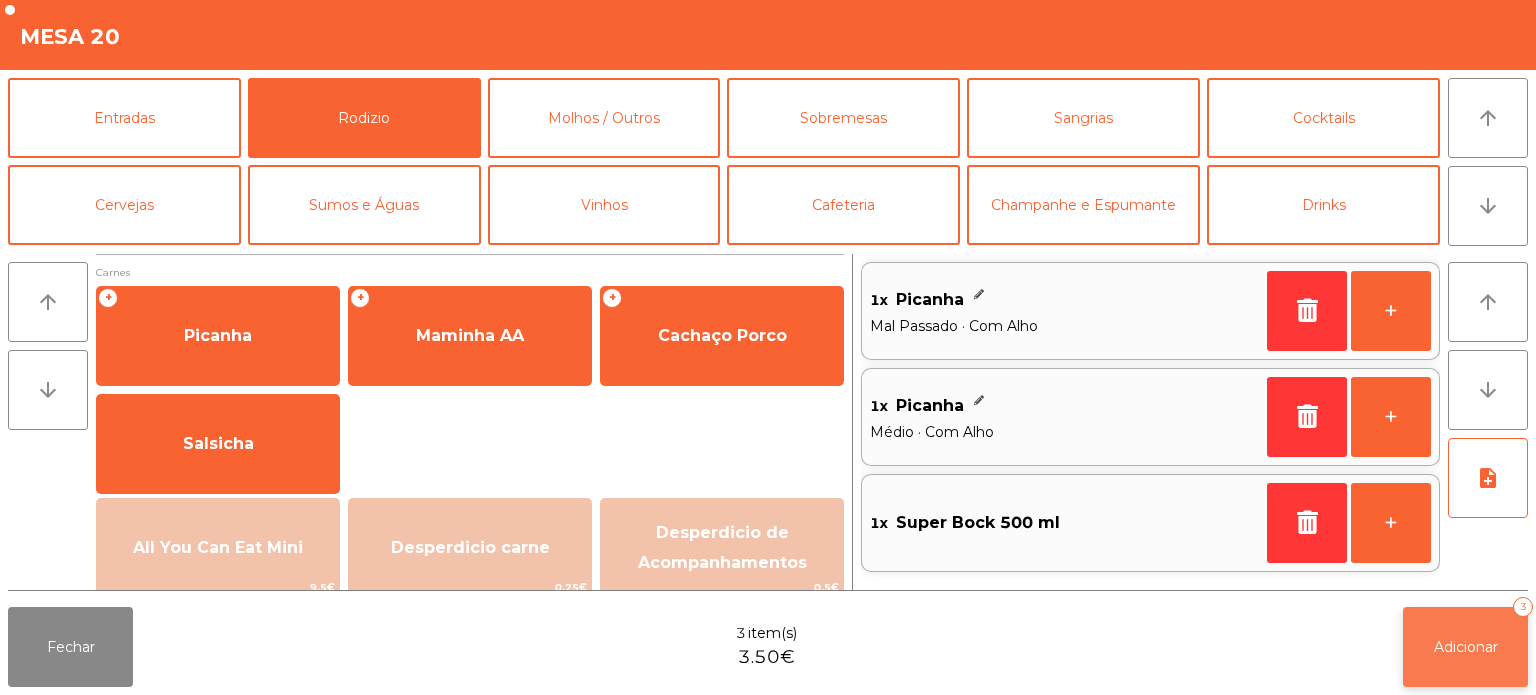 click on "Adicionar   3" 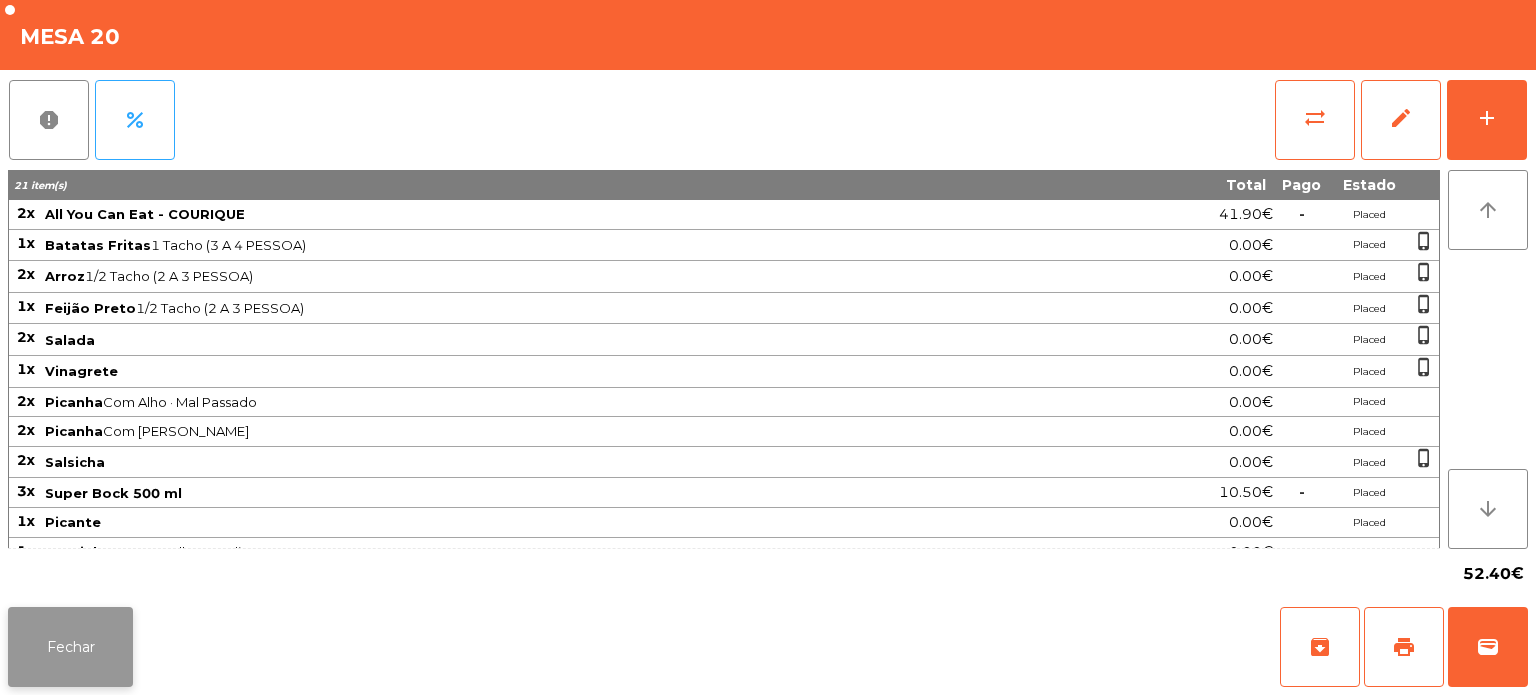 click on "Fechar" 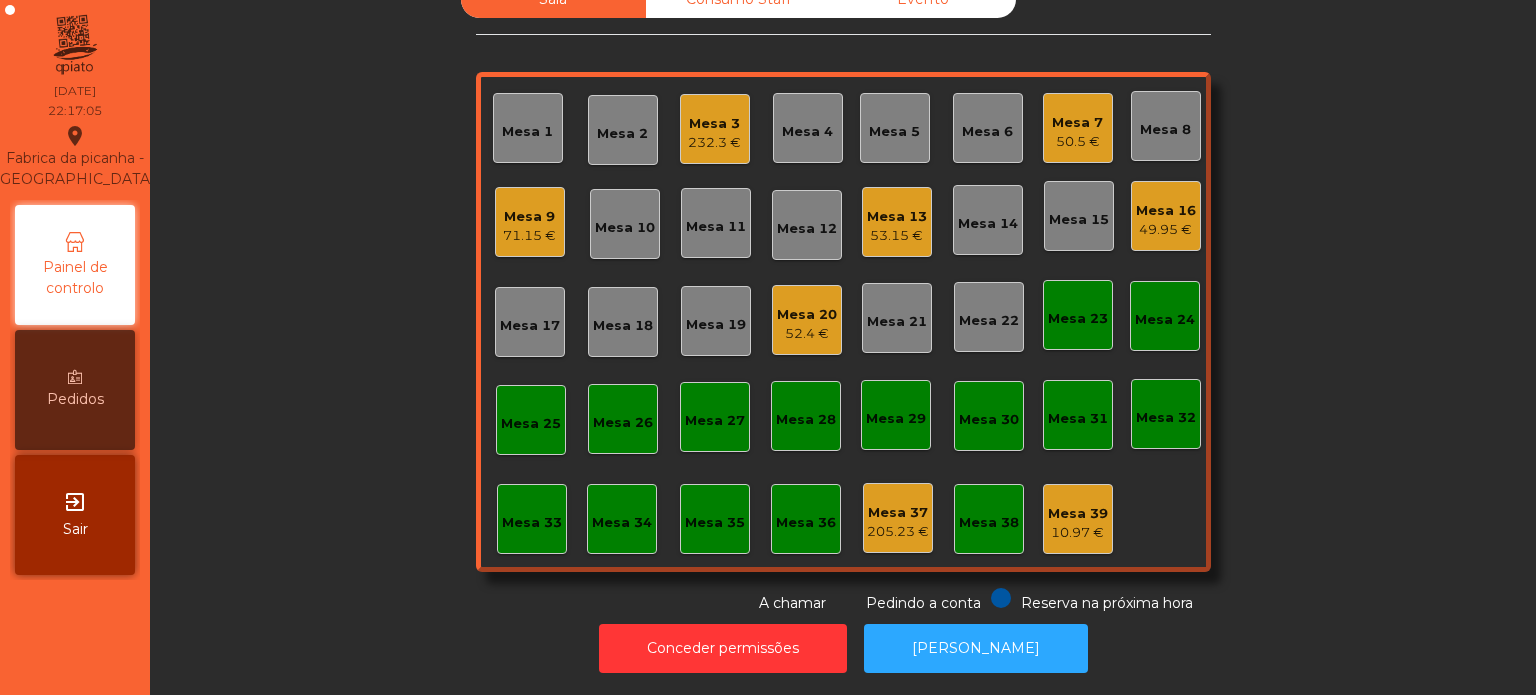 click on "71.15 €" 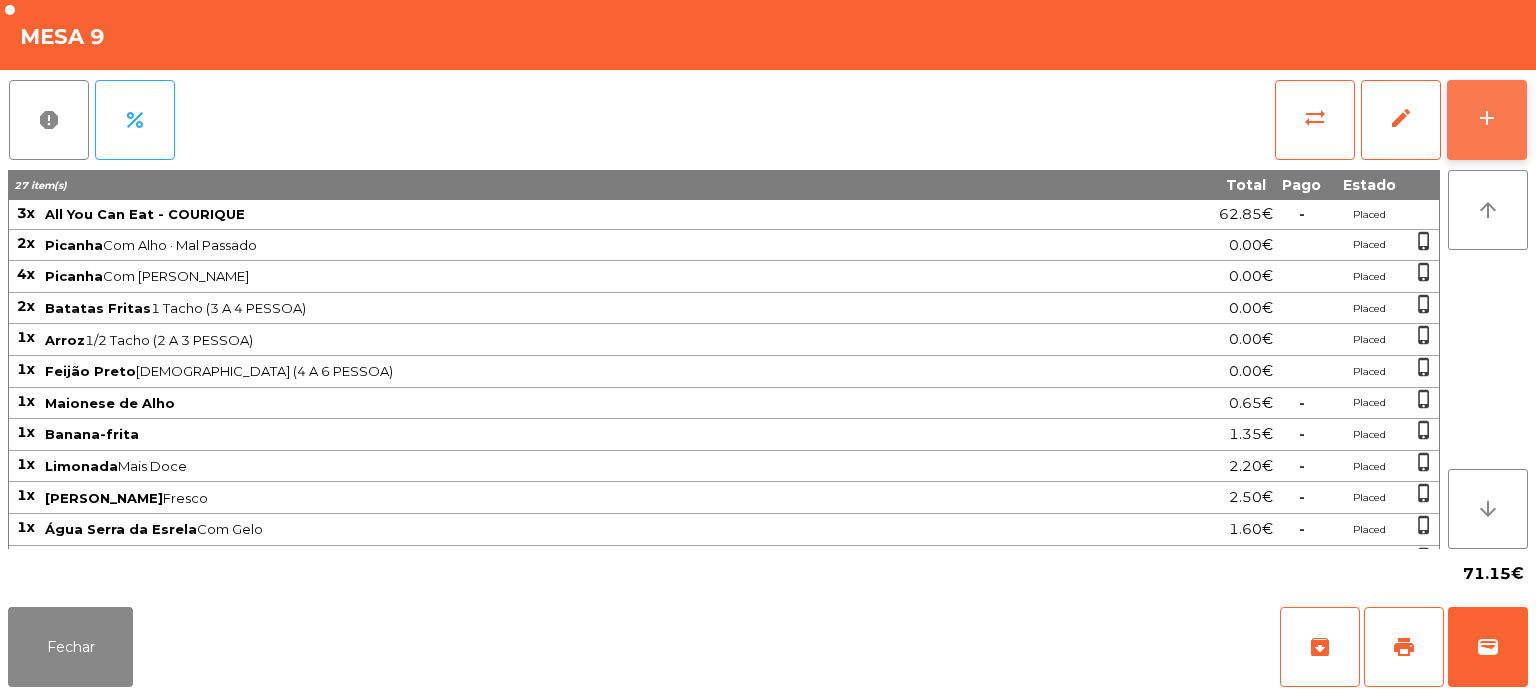 click on "add" 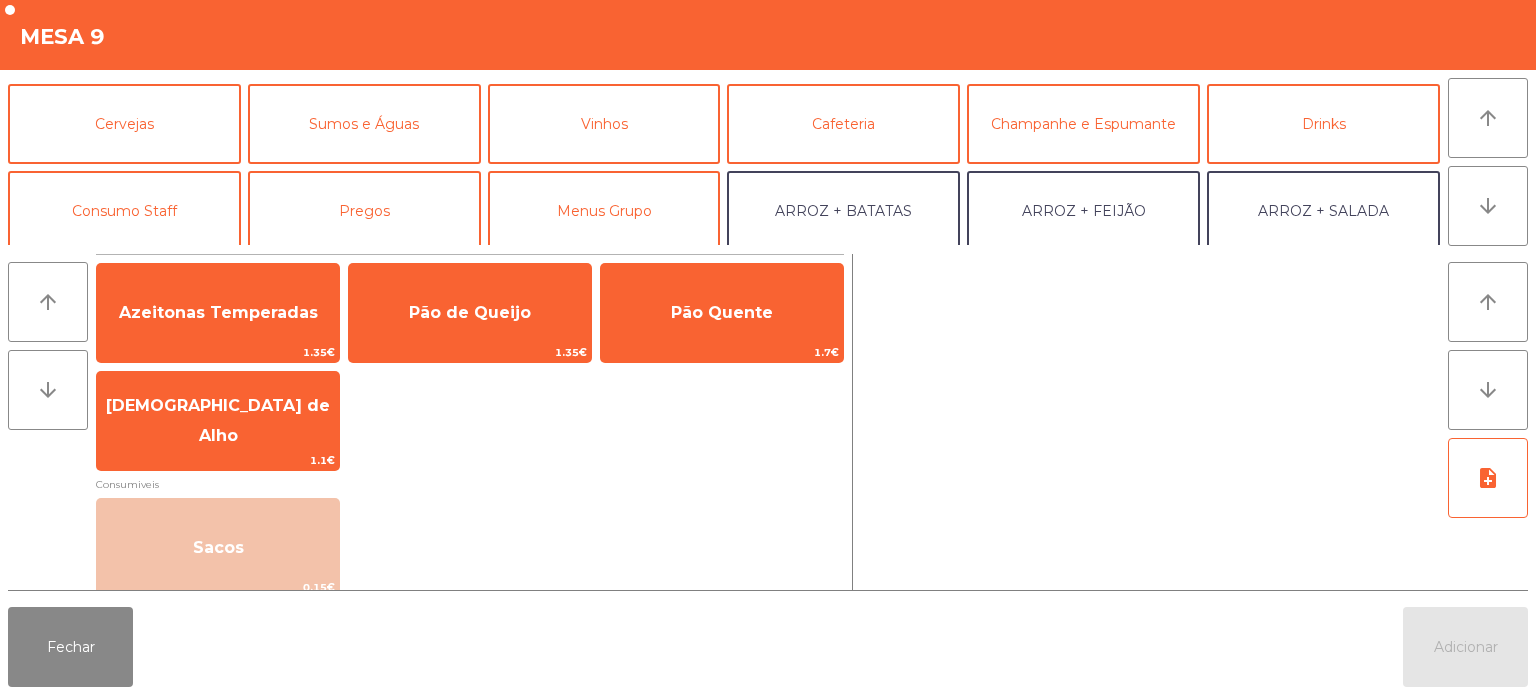 scroll, scrollTop: 76, scrollLeft: 0, axis: vertical 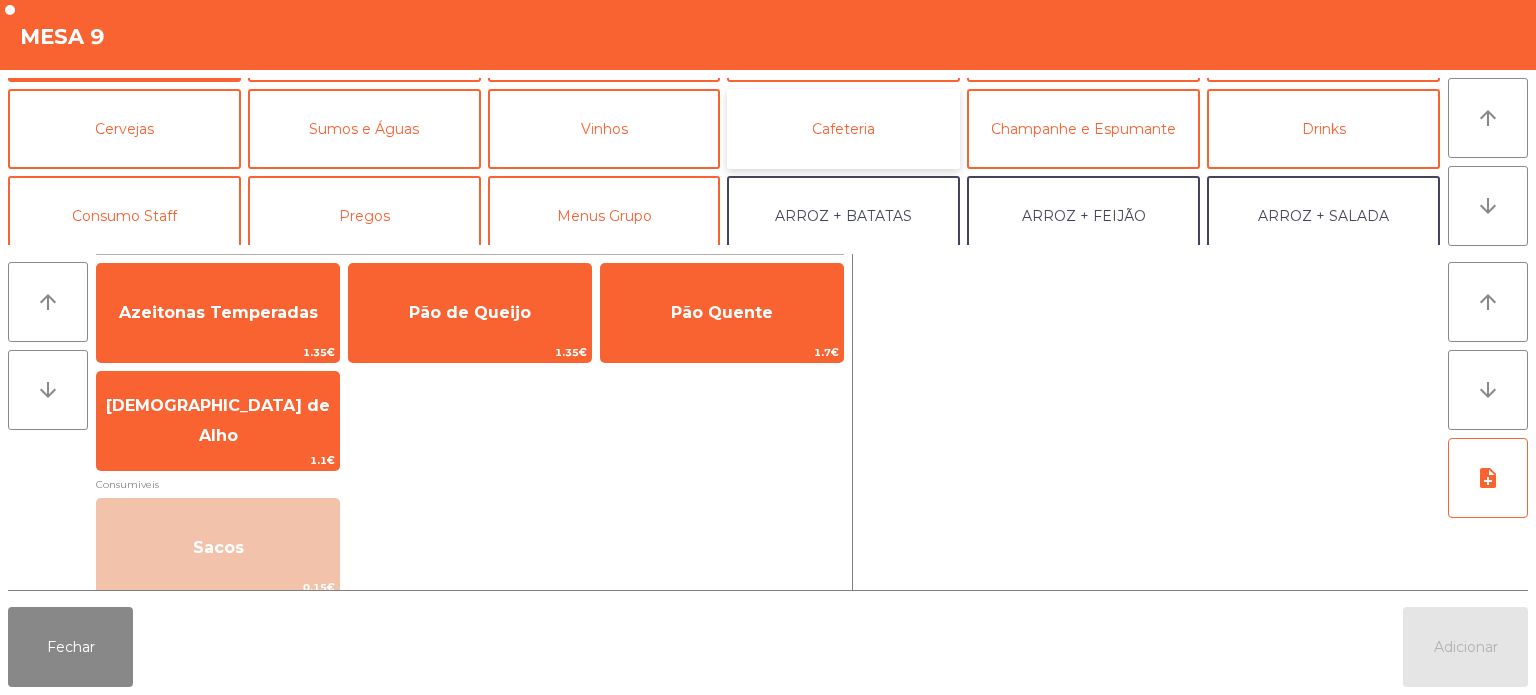 click on "Cafeteria" 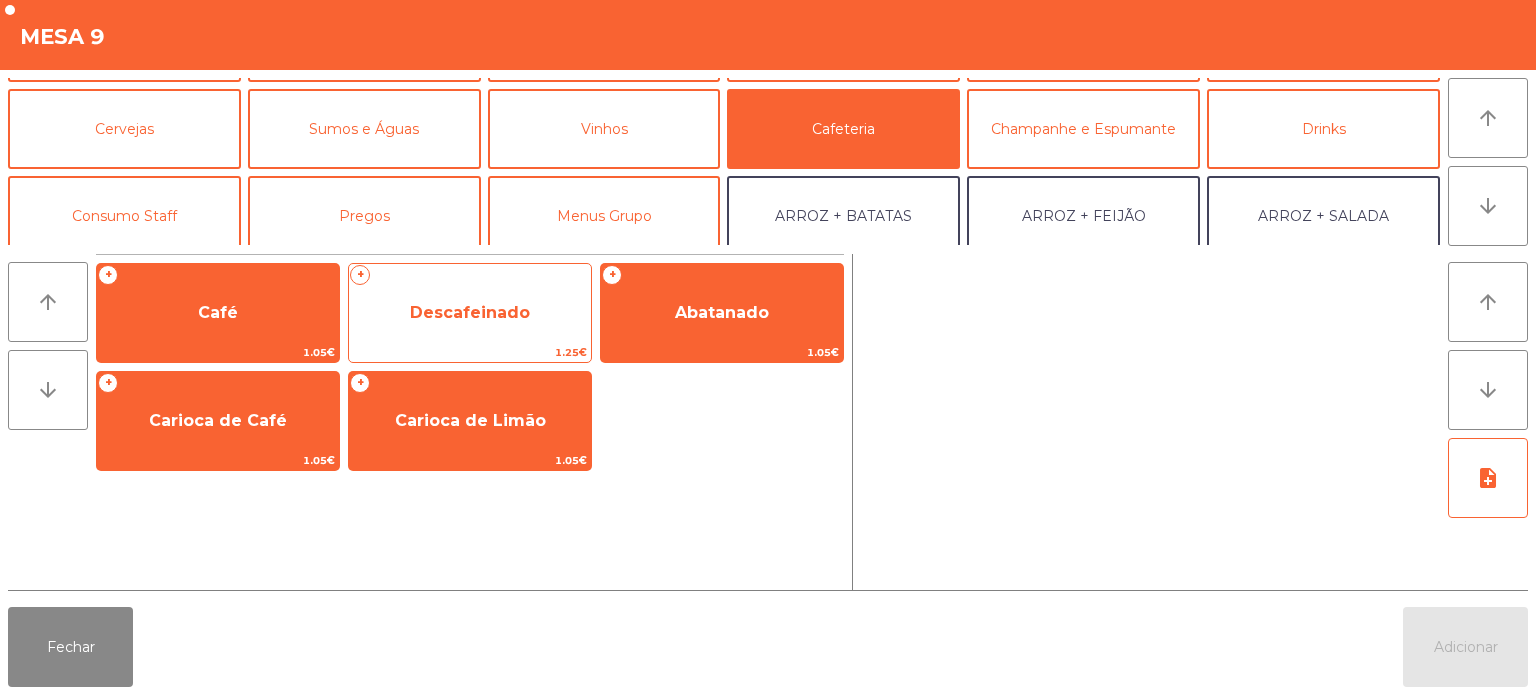 click on "Descafeinado" 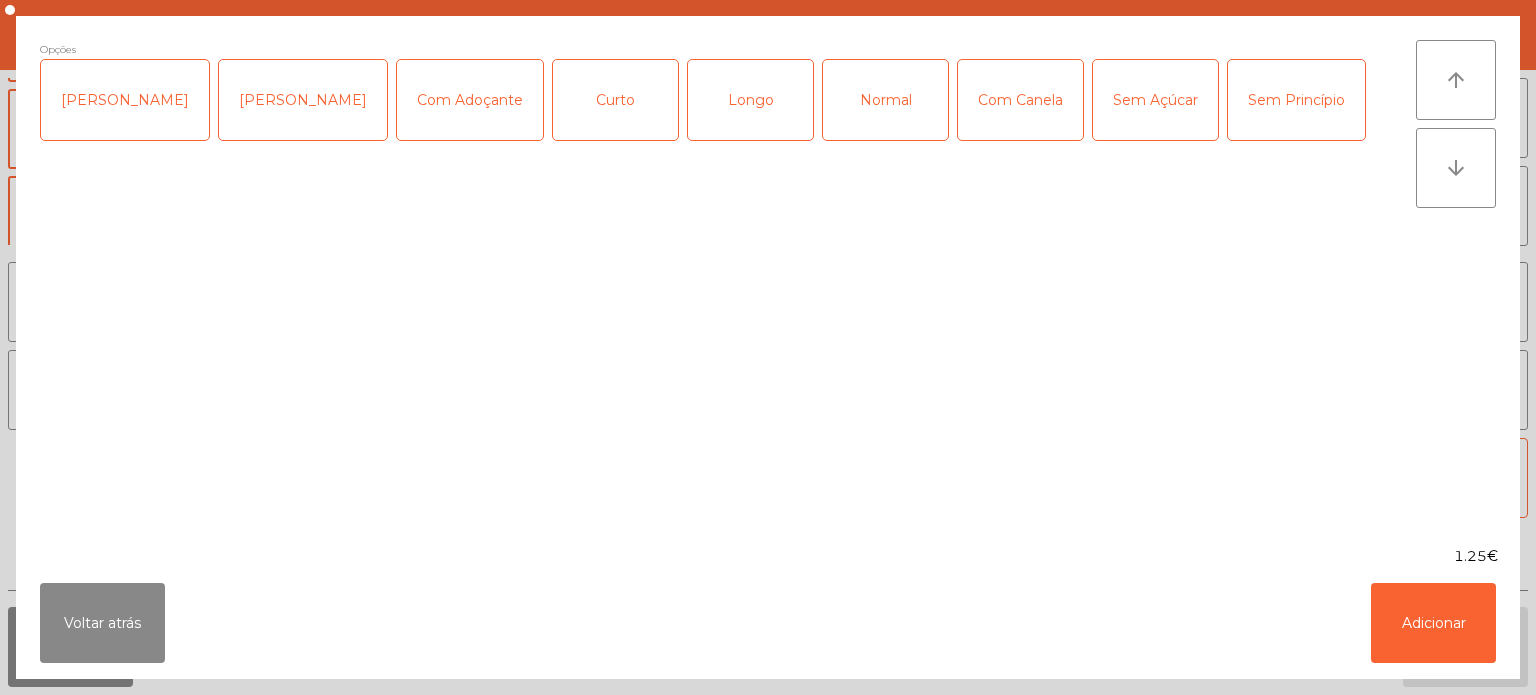 click on "Longo" 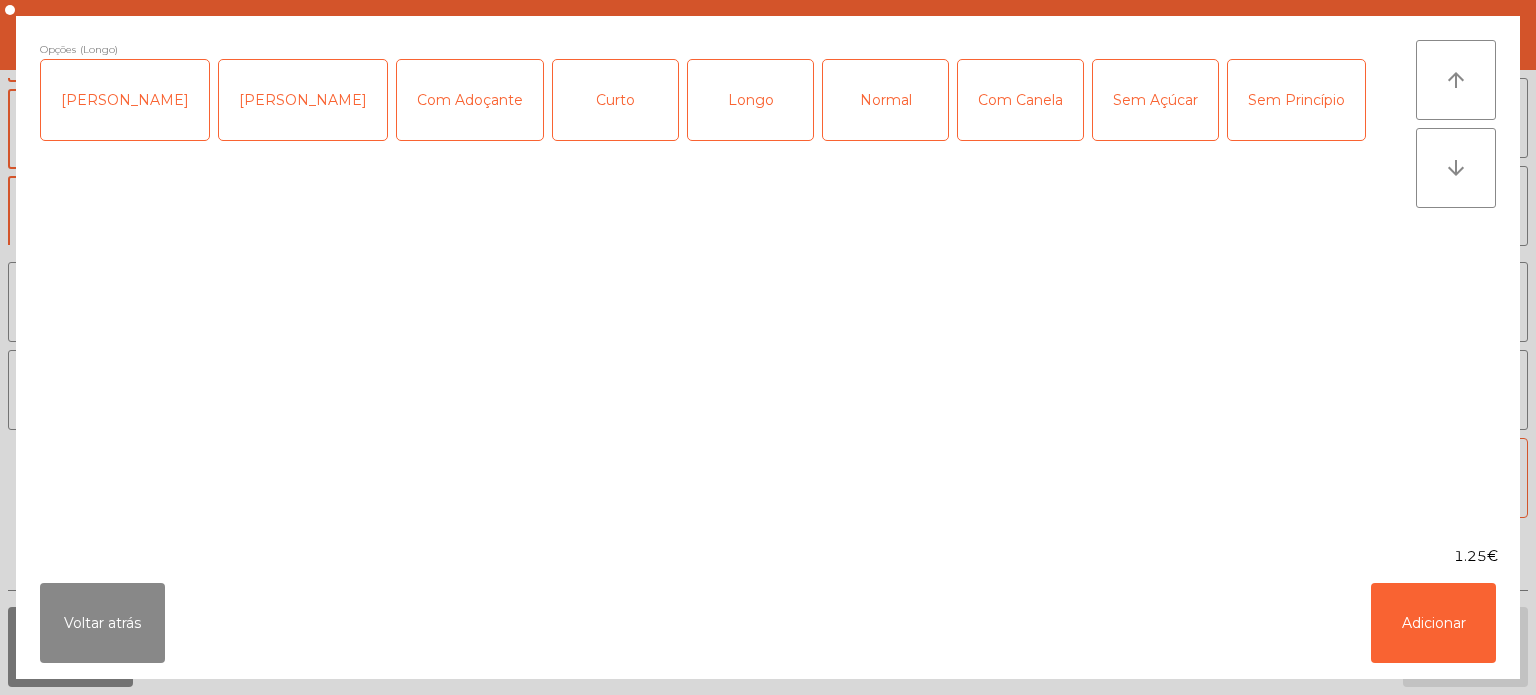 click on "Normal" 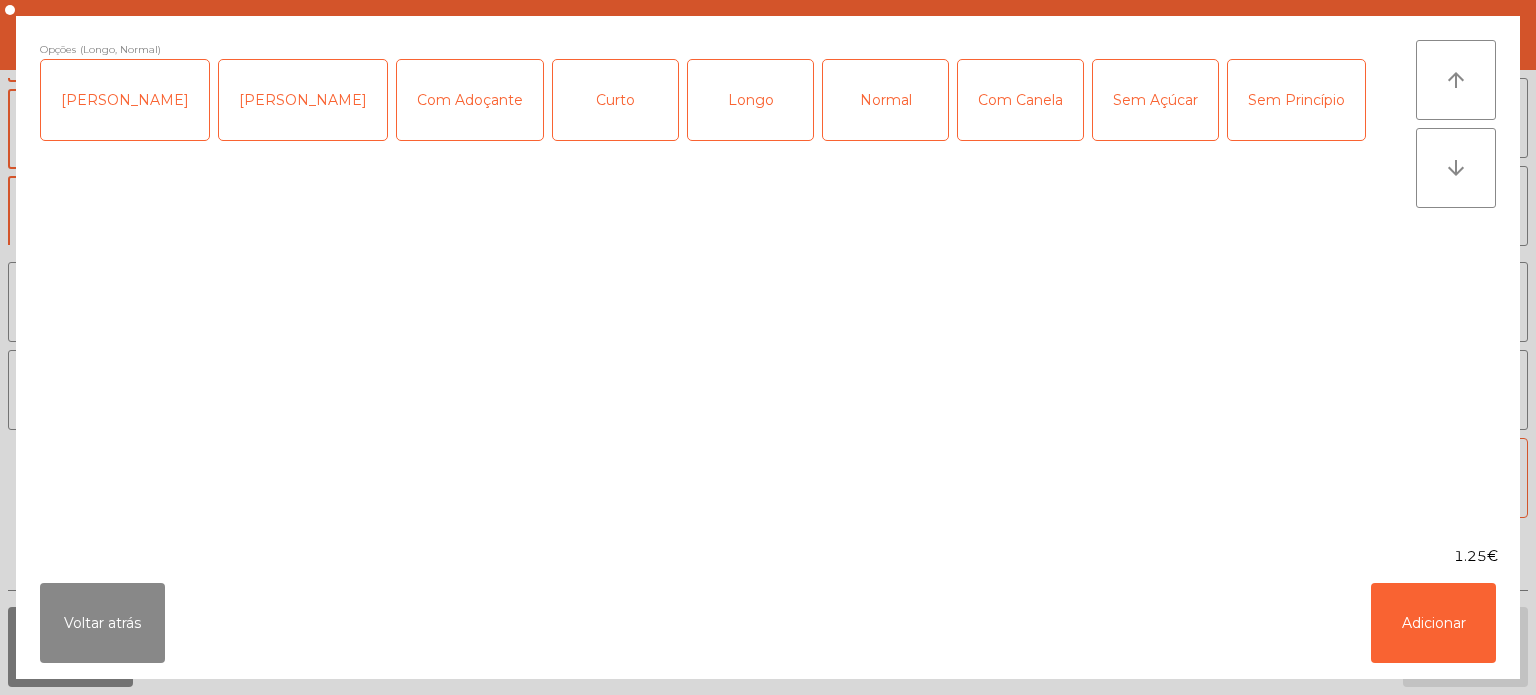click on "Longo" 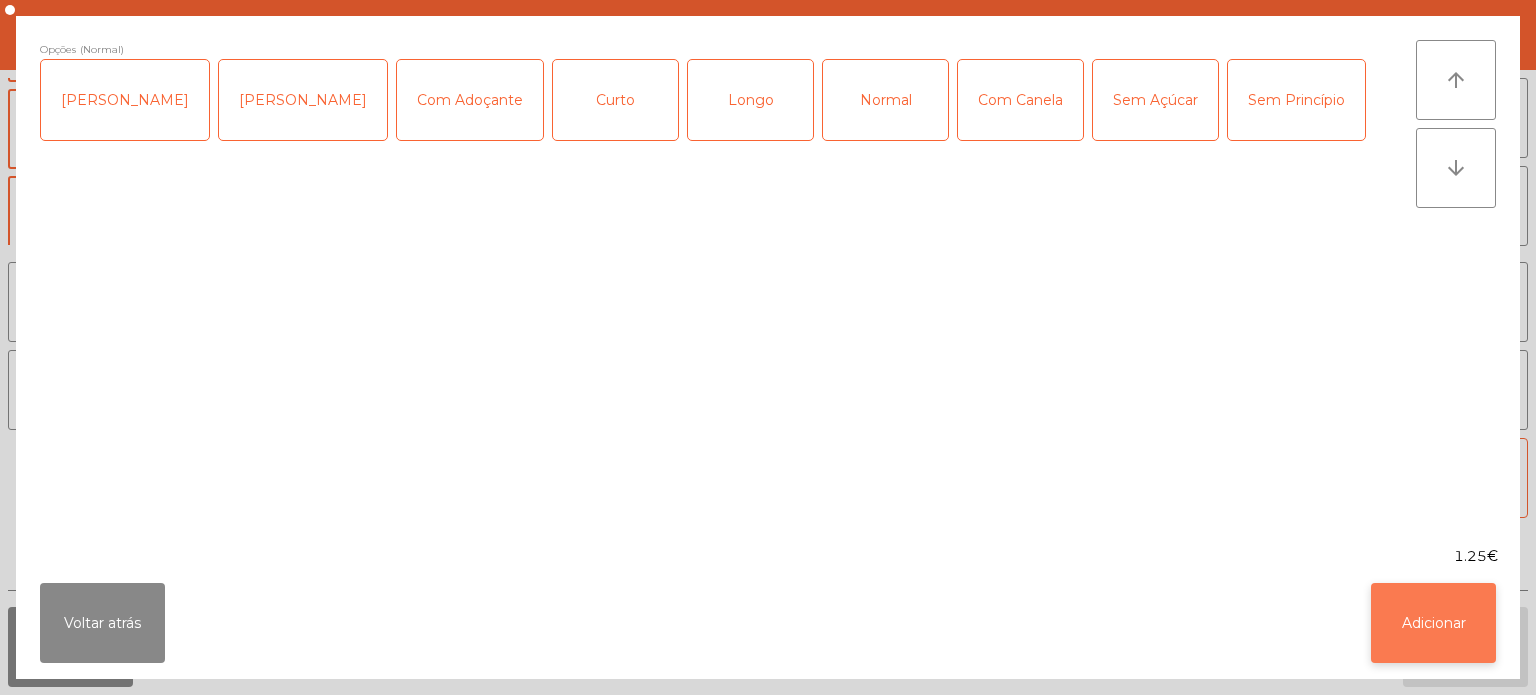 click on "Adicionar" 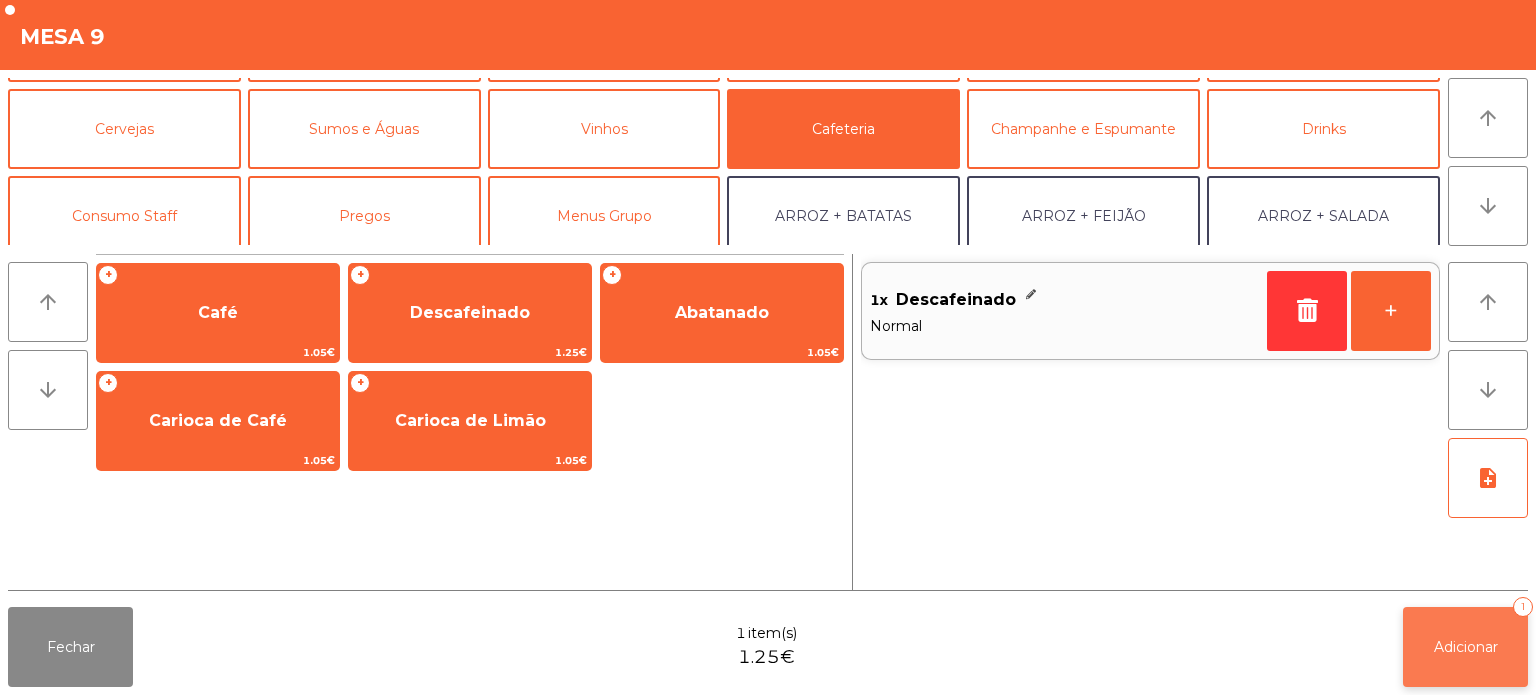 click on "Adicionar   1" 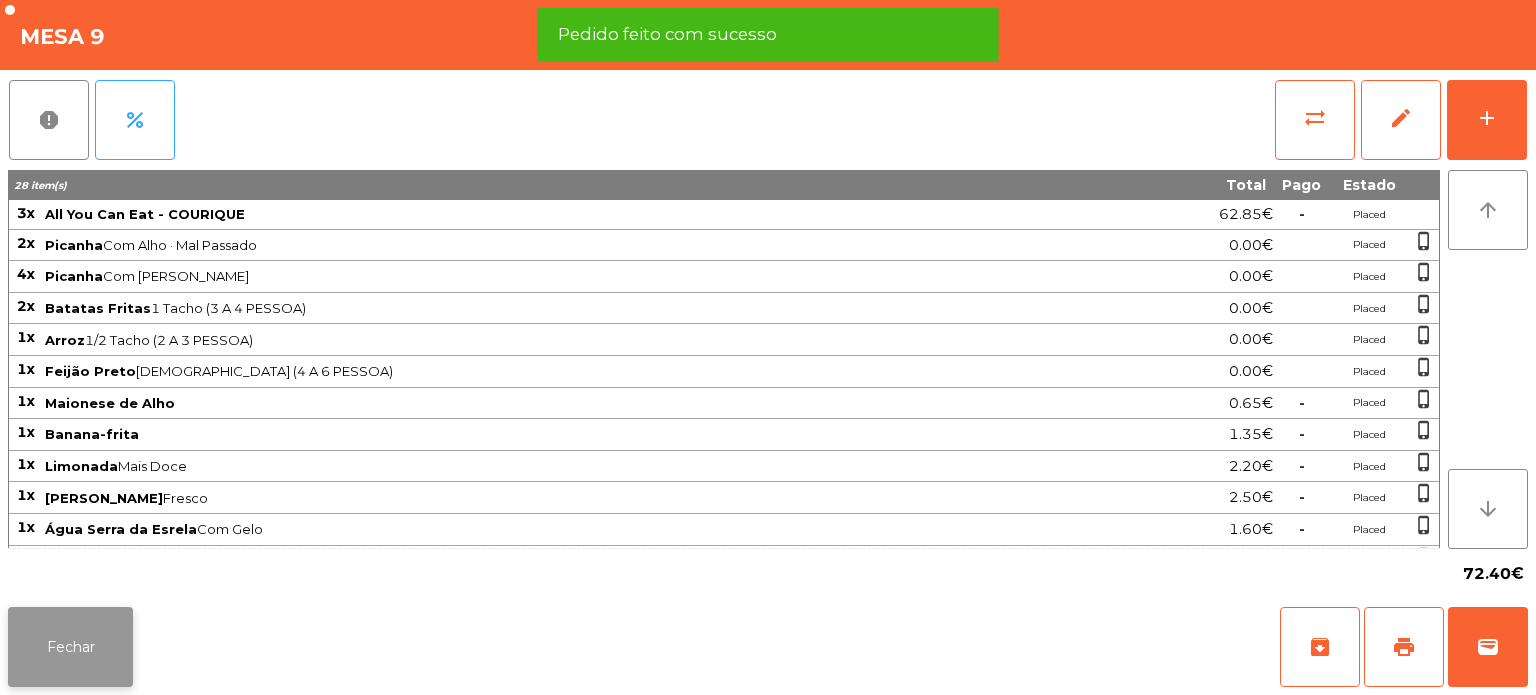 click on "Fechar" 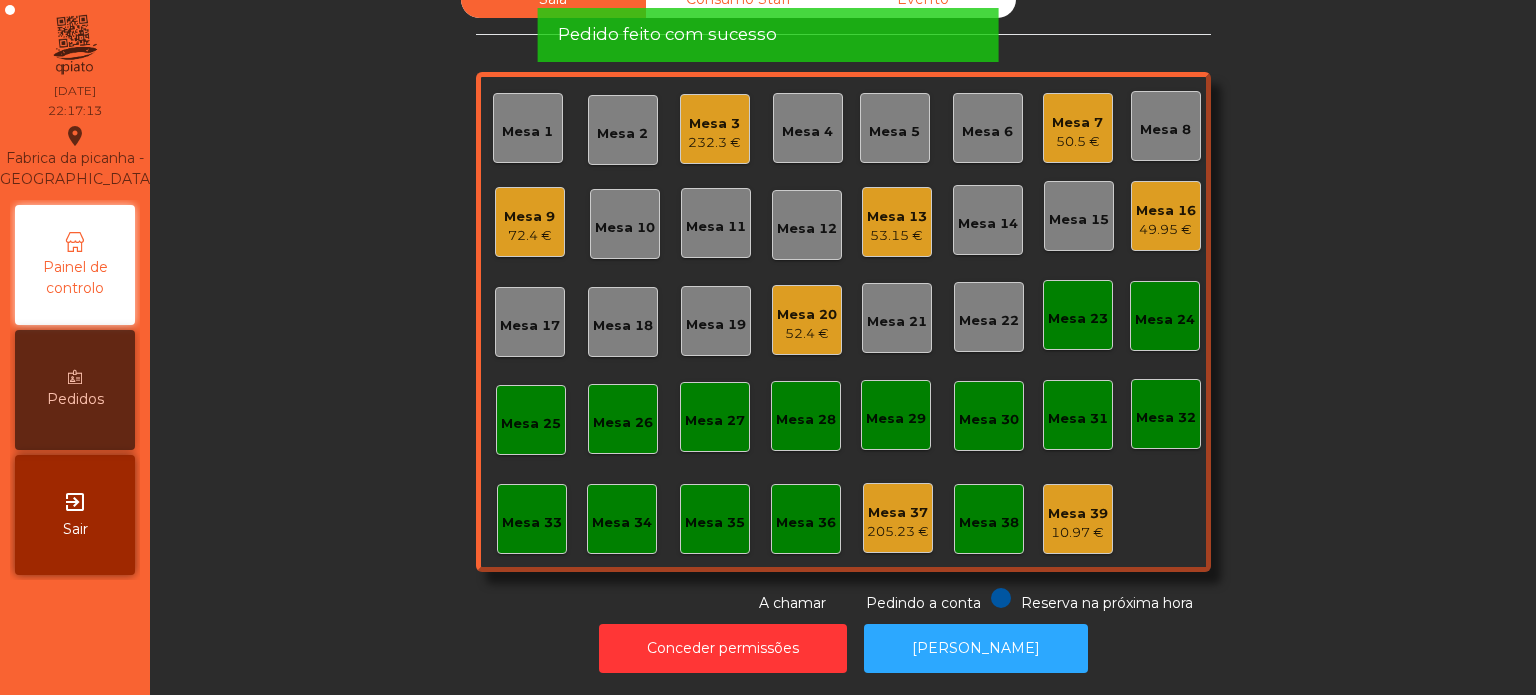 click on "Mesa 9" 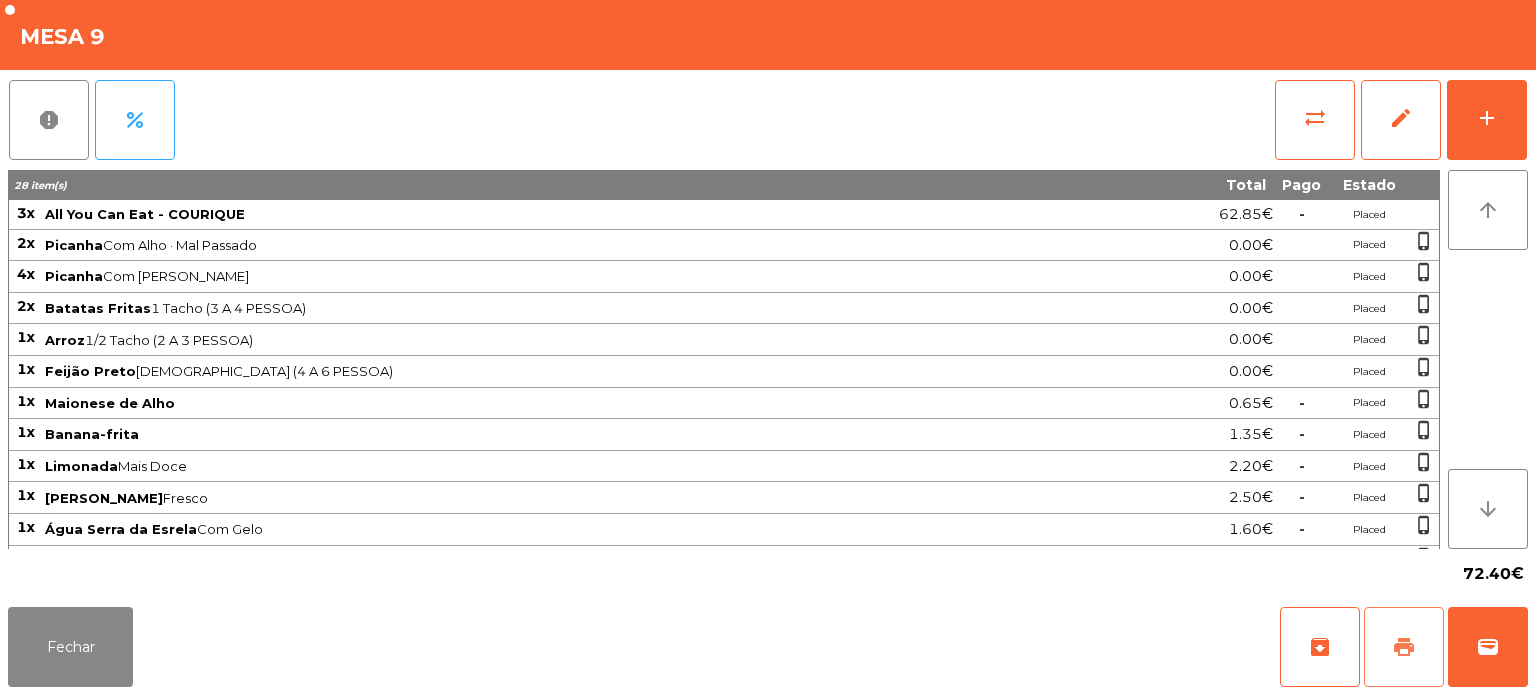 click on "print" 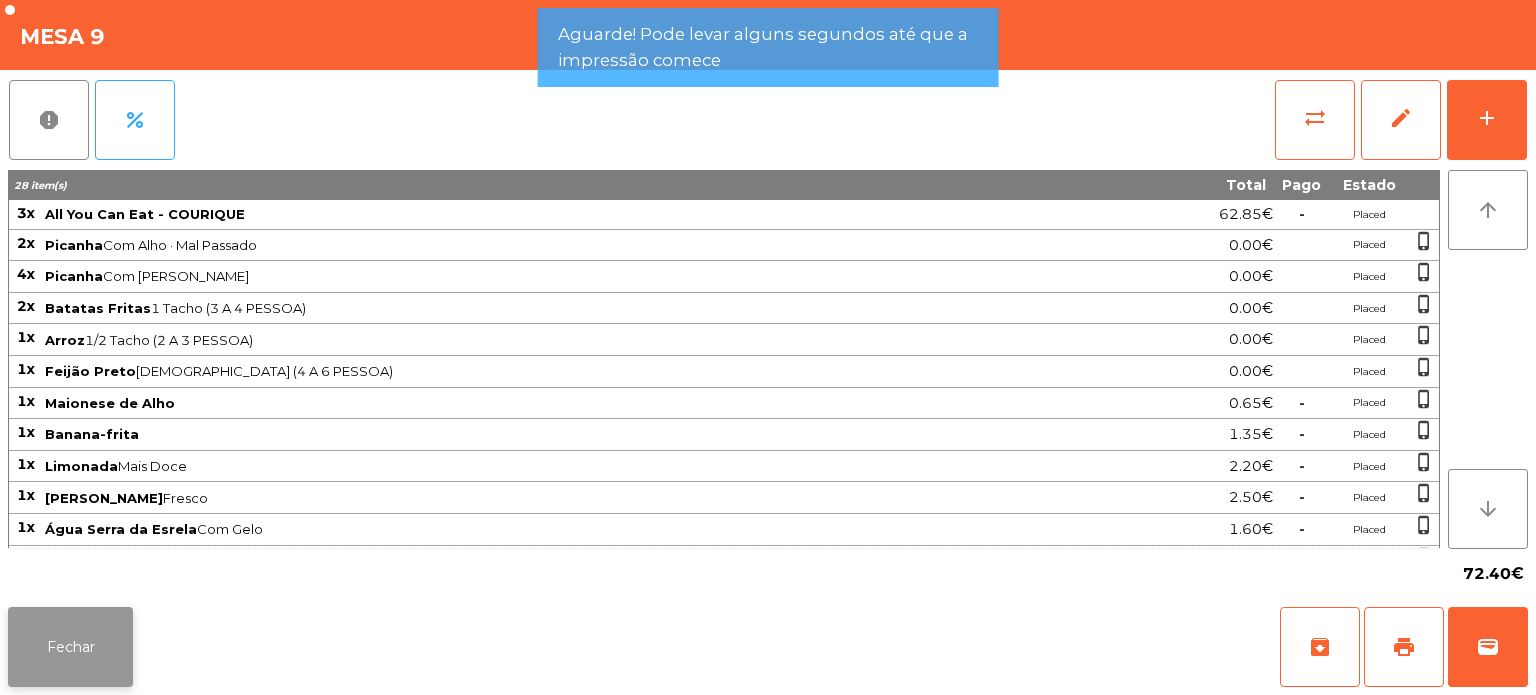 click on "Fechar" 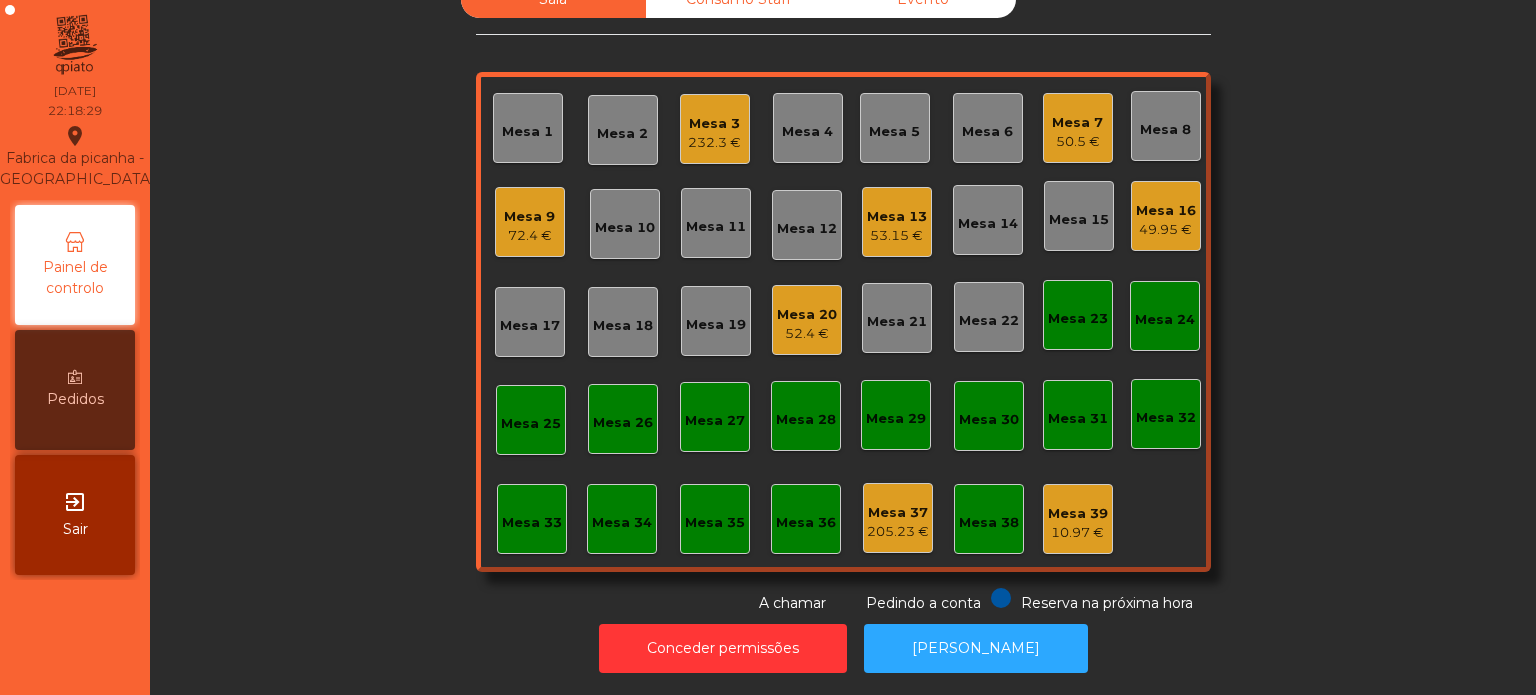 click on "Mesa 20   52.4 €" 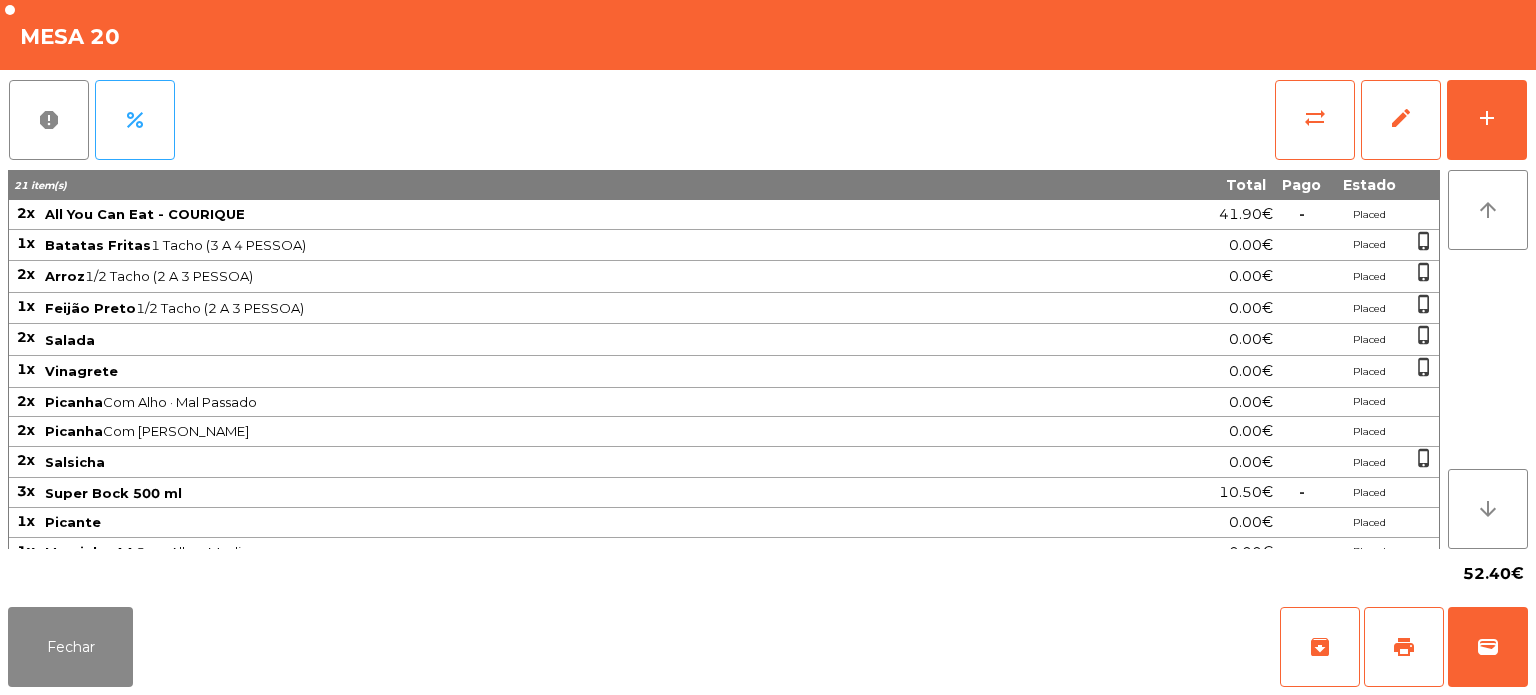 click on "report   percent   sync_alt   edit   add  21 item(s) Total Pago Estado 2x All You Can Eat - COURIQUE 41.90€  -  Placed 1x Batatas Fritas  1 Tacho (3 A 4 PESSOA)  0.00€ Placed  phone_iphone  2x Arroz  1/2 Tacho (2 A 3 PESSOA)  0.00€ Placed  phone_iphone  1x Feijão Preto  1/2 Tacho (2 A 3 PESSOA)  0.00€ Placed  phone_iphone  2x Salada 0.00€ Placed  phone_iphone  1x Vinagrete 0.00€ Placed  phone_iphone  2x Picanha  Com Alho · Mal Passado  0.00€ Placed 2x Picanha  Com Alho · Médio  0.00€ Placed 2x Salsicha 0.00€ Placed  phone_iphone  3x Super Bock 500 ml 10.50€  -  Placed 1x Picante 0.00€ Placed 1x Maminha AA  Com Alho · Media  0.00€ Placed 1x Maminha AA  Com Alho · Mal passada  0.00€ Placed arrow_upward arrow_downward  52.40€" 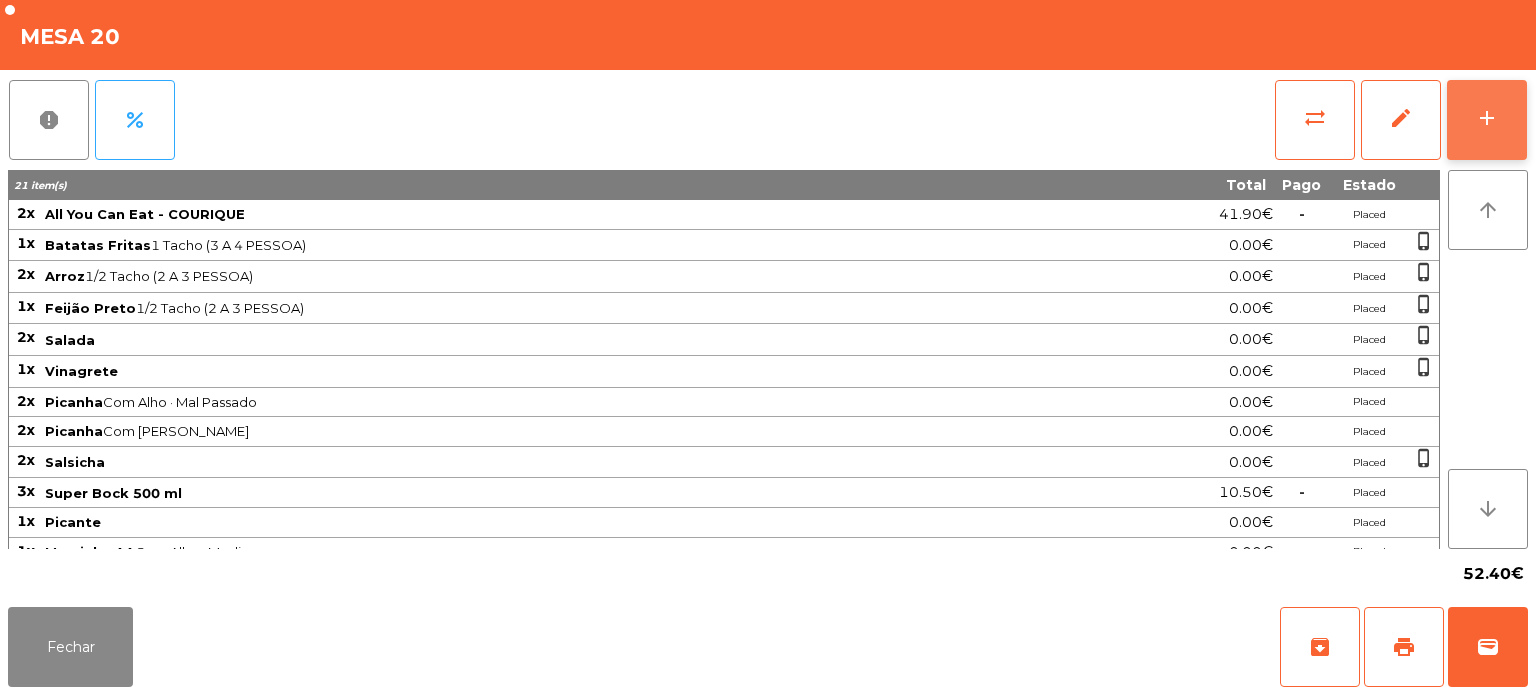 click on "add" 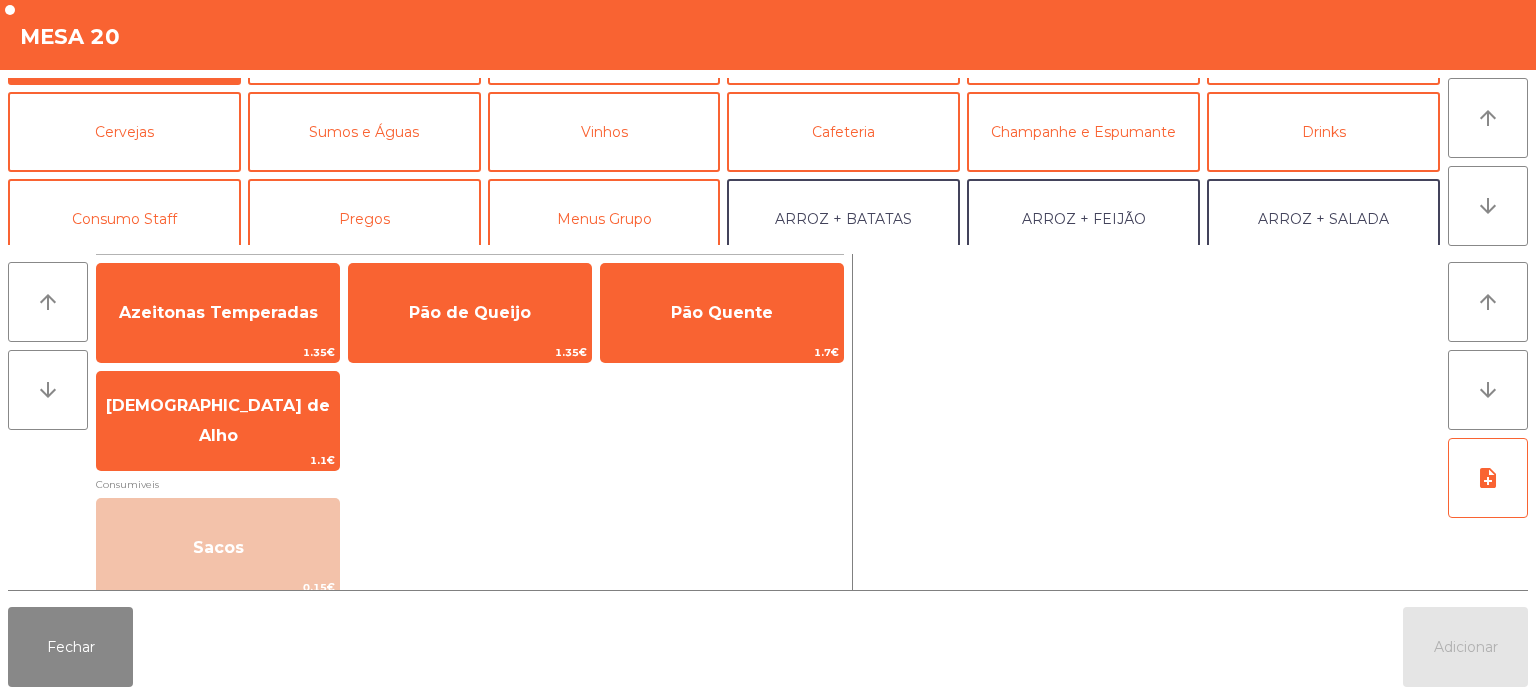 scroll, scrollTop: 72, scrollLeft: 0, axis: vertical 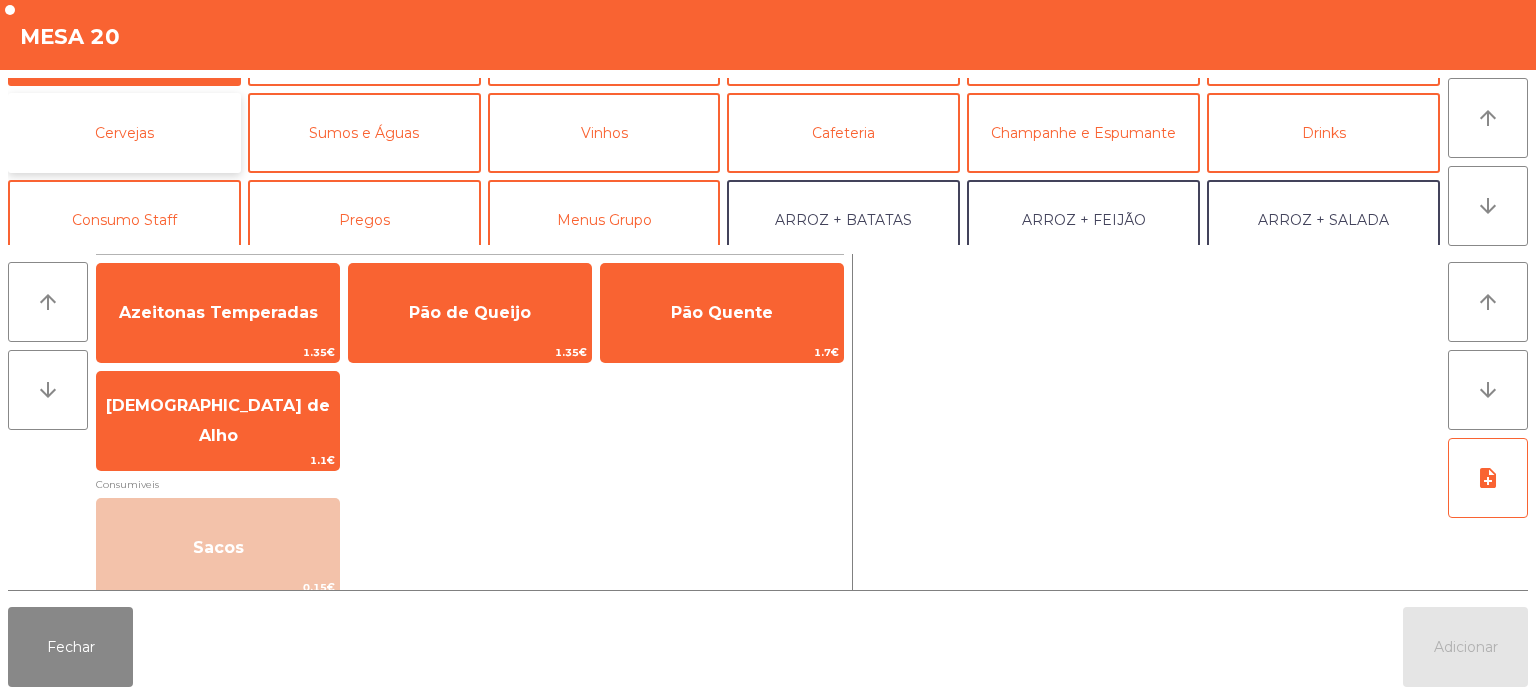 click on "Cervejas" 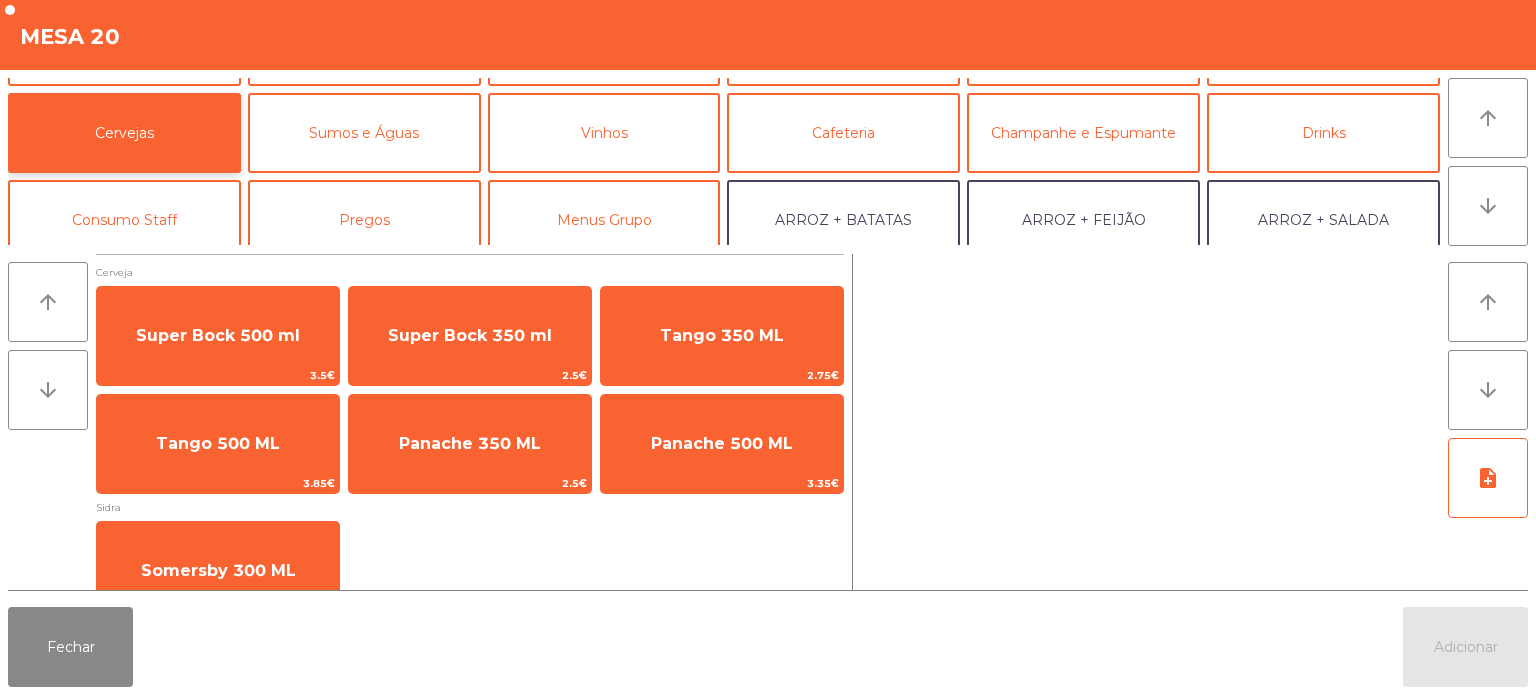 scroll, scrollTop: 38, scrollLeft: 0, axis: vertical 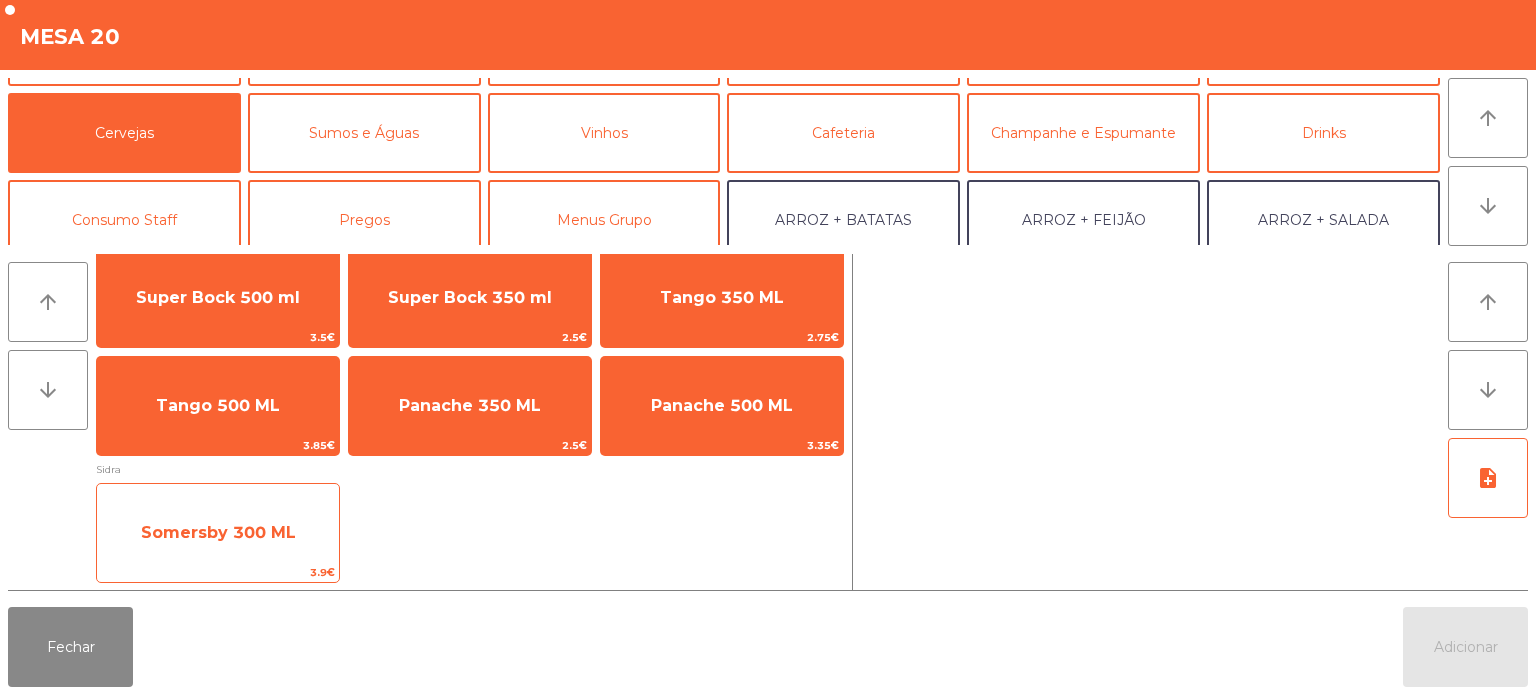 click on "Somersby 300 ML" 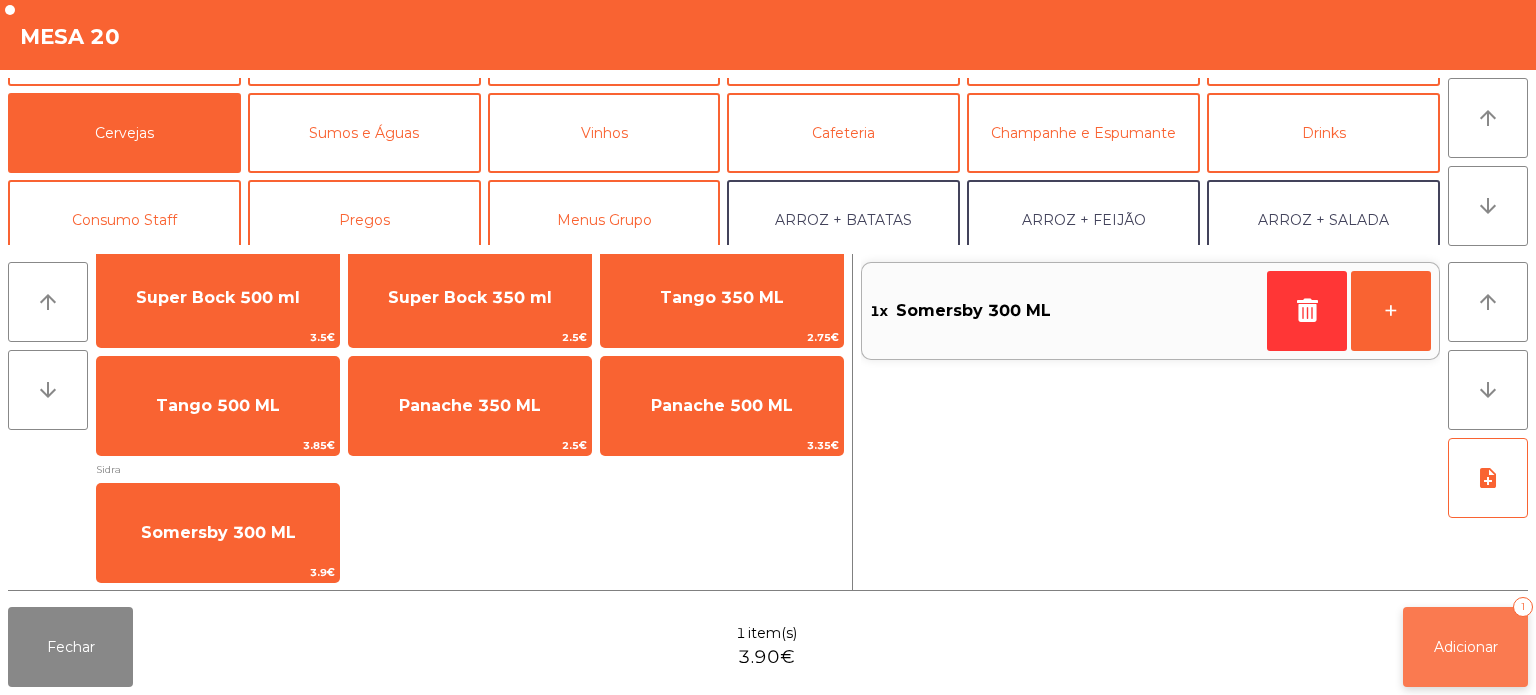 click on "Adicionar" 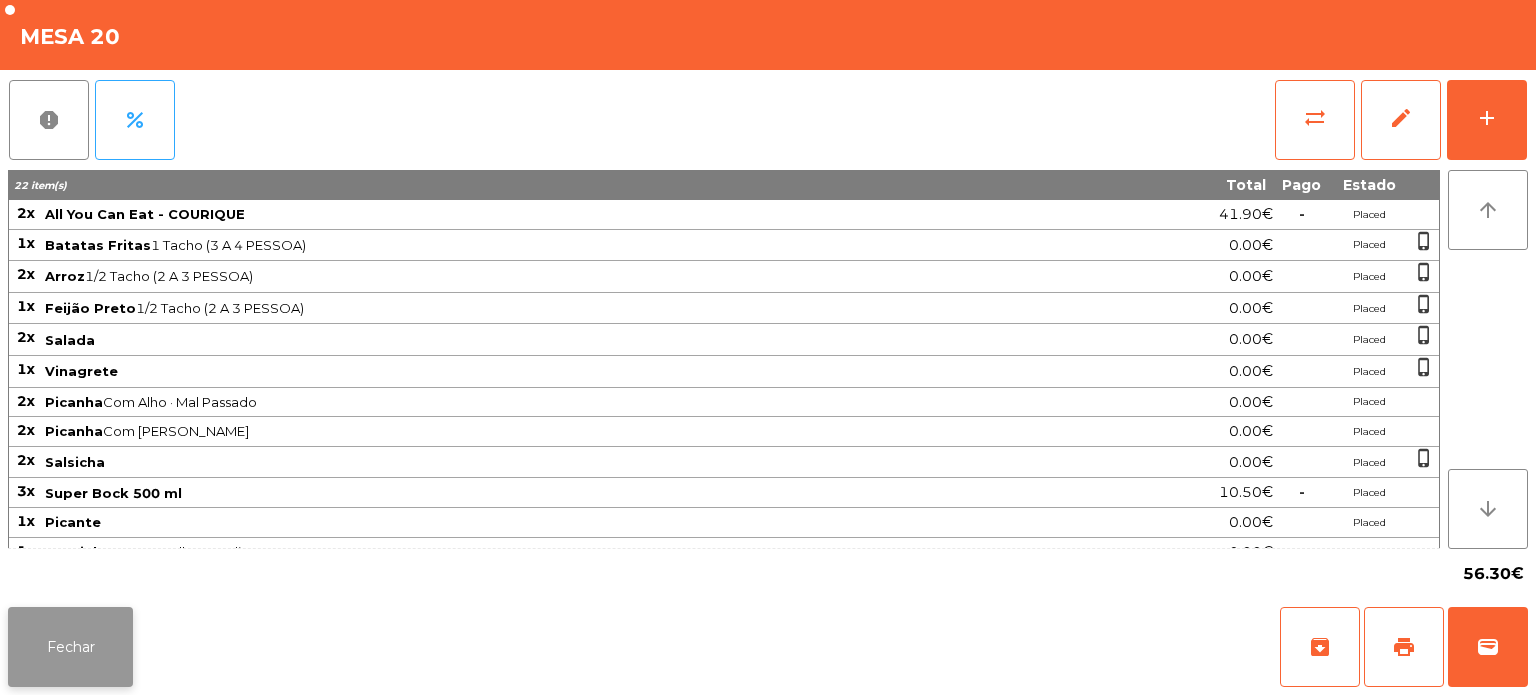 click on "Fechar" 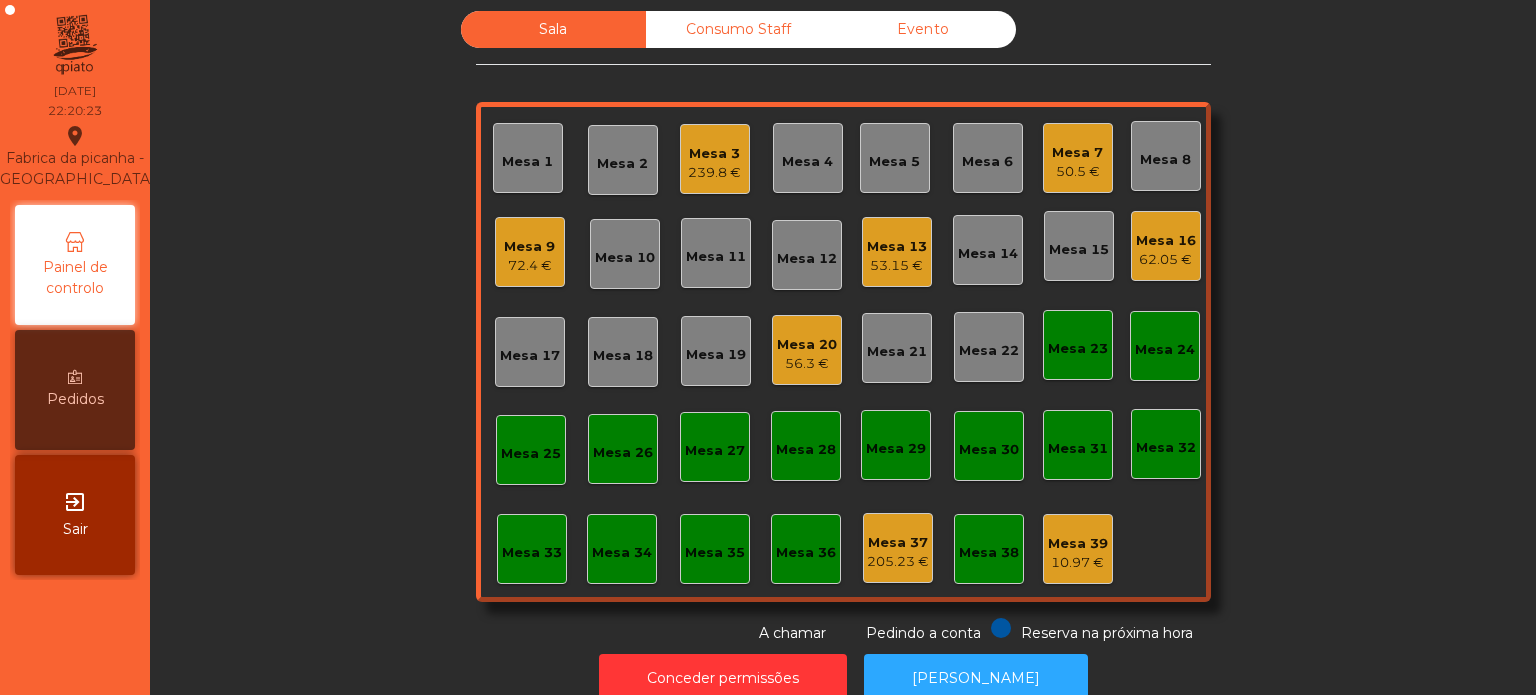 scroll, scrollTop: 0, scrollLeft: 0, axis: both 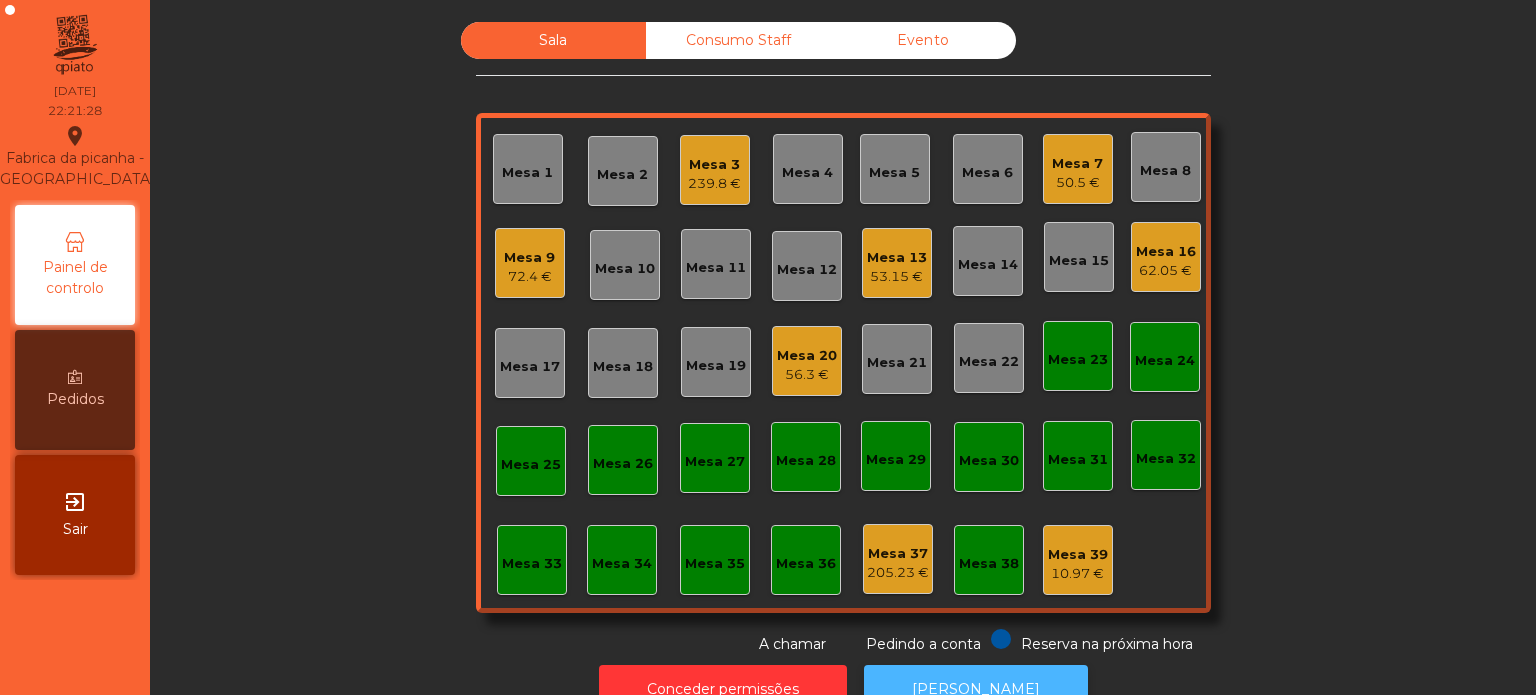 click on "[PERSON_NAME]" 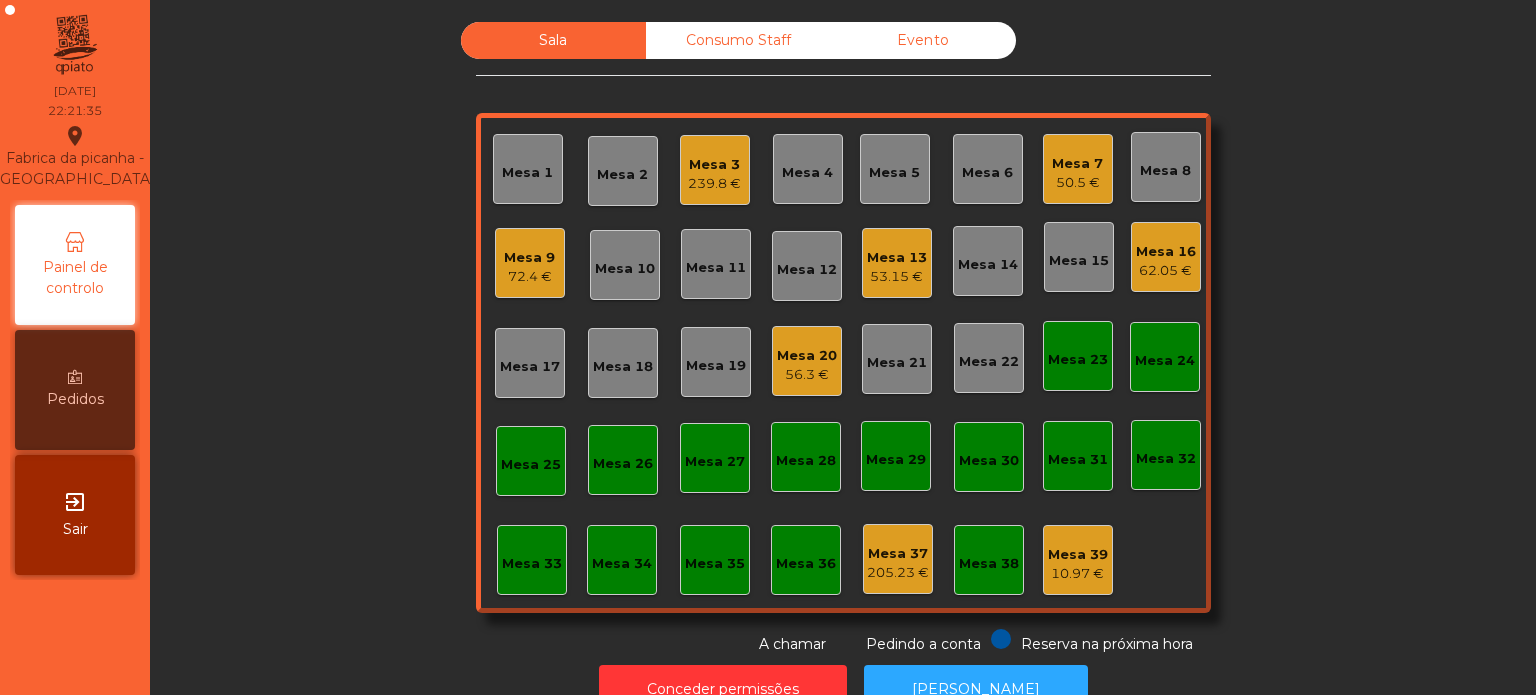 click on "Mesa 9   72.4 €" 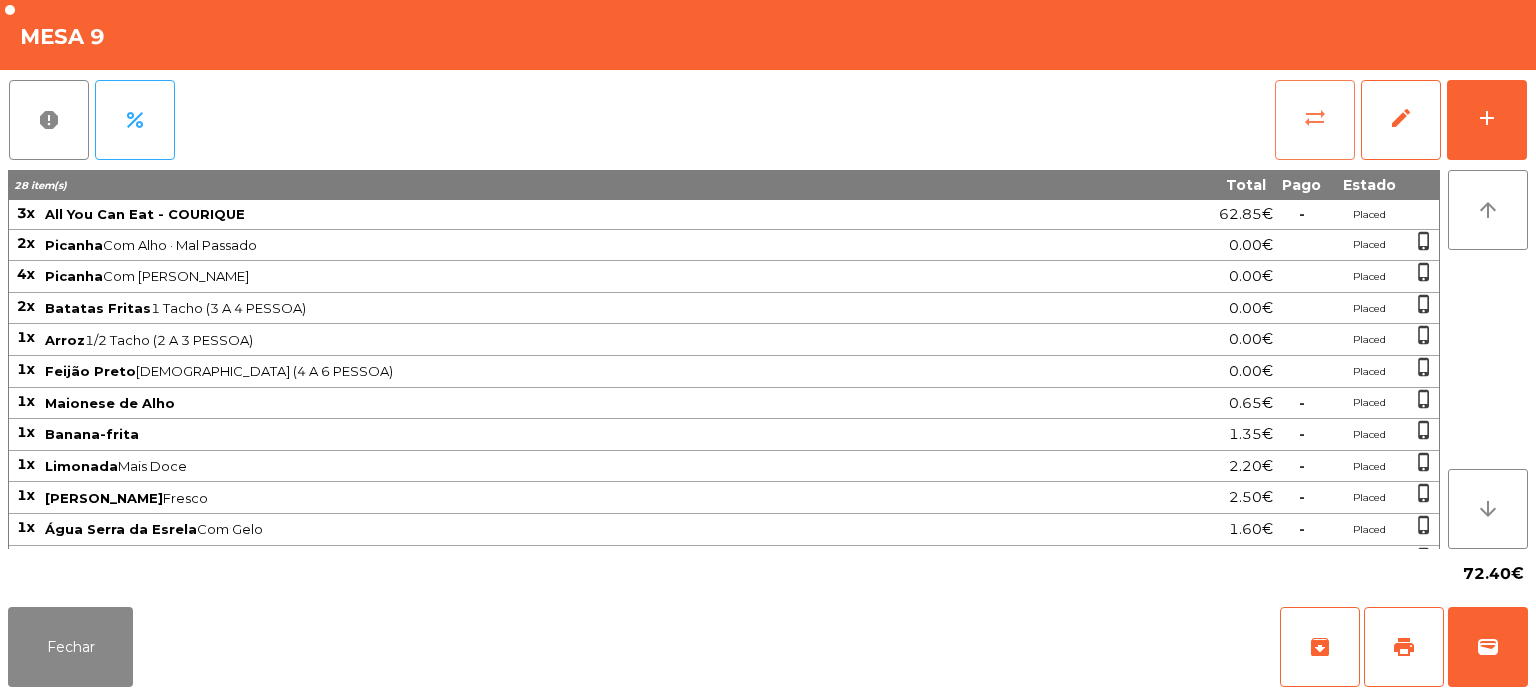 click on "sync_alt" 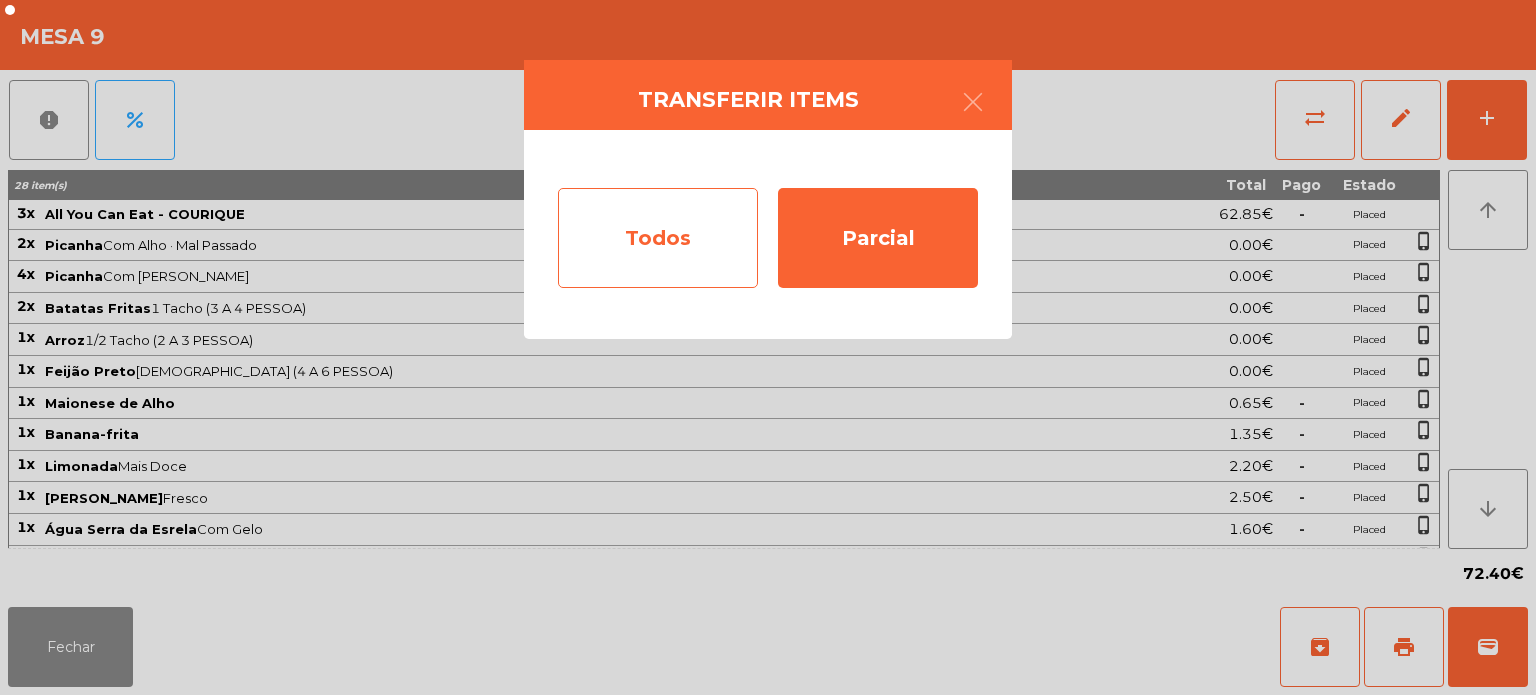 click on "Todos" 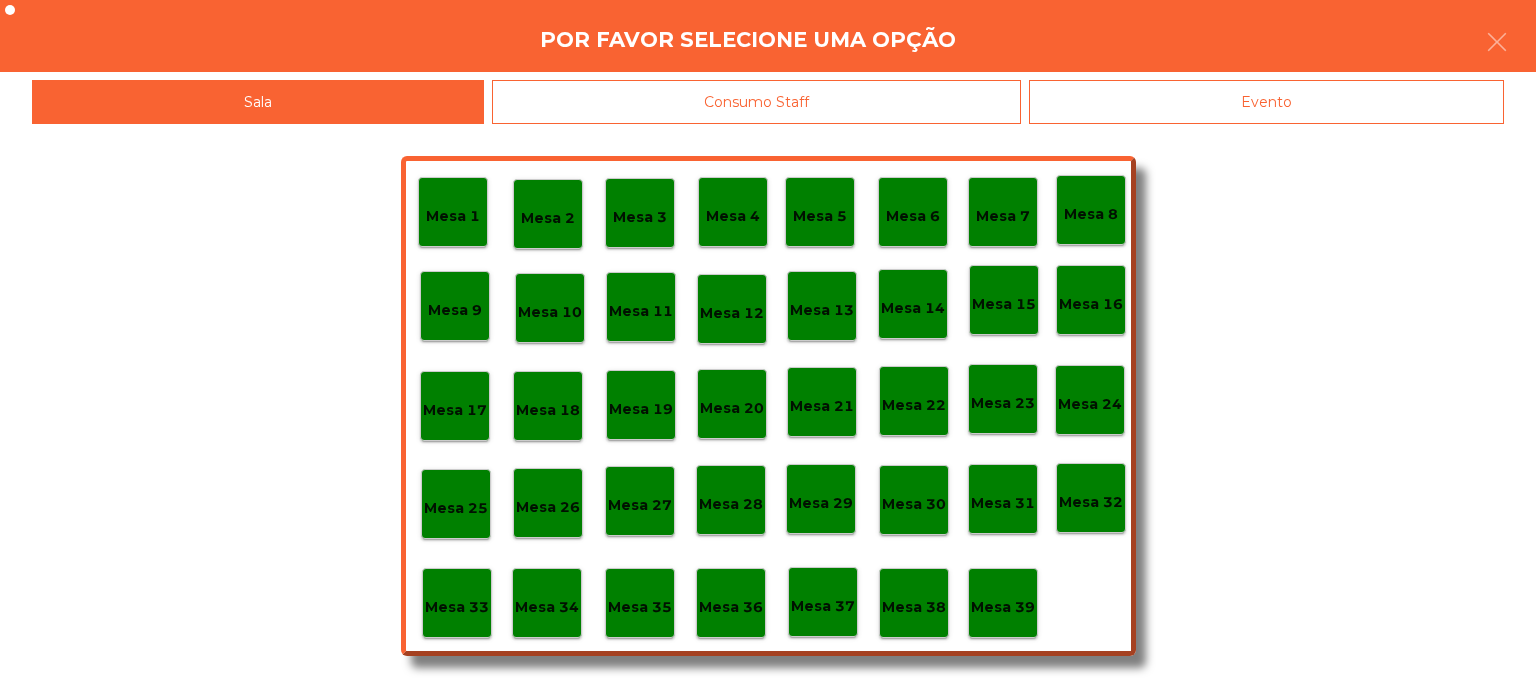 click on "Evento" 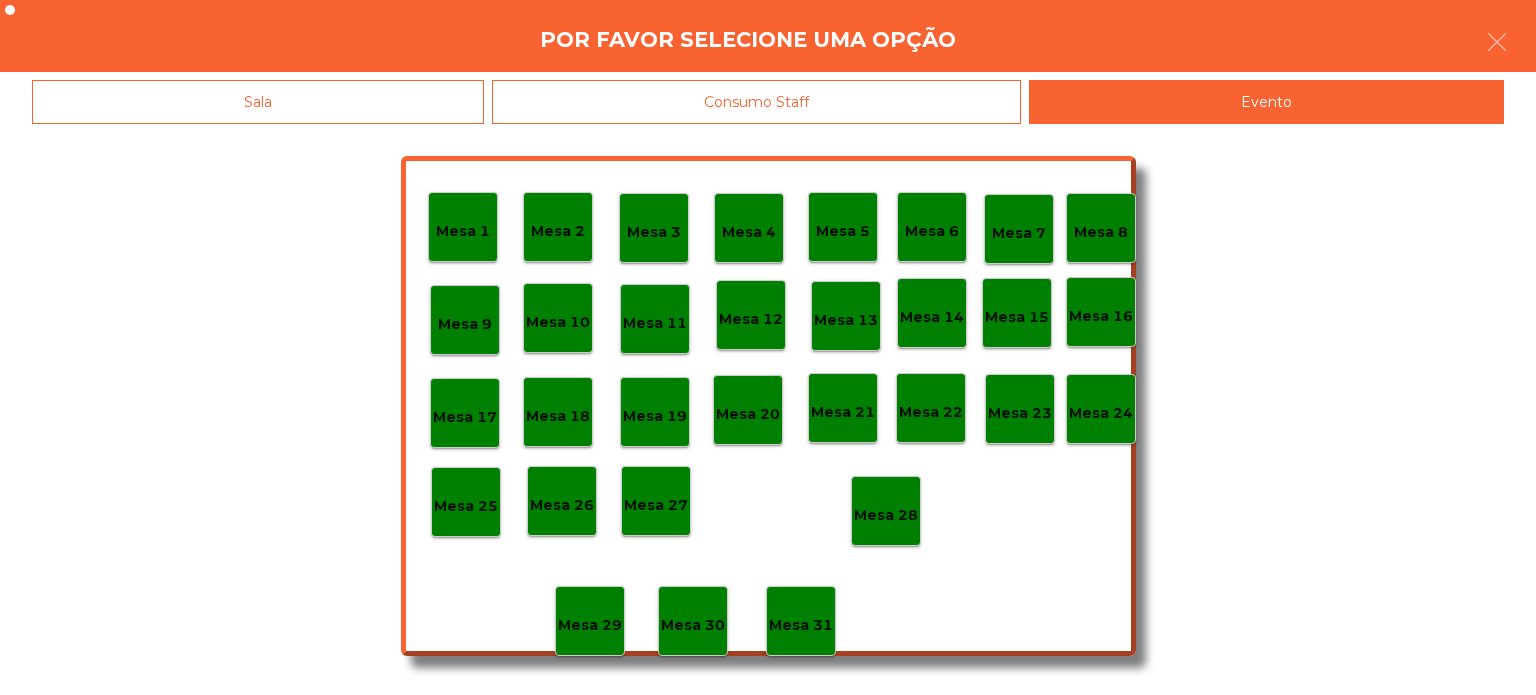 click on "Mesa 28" 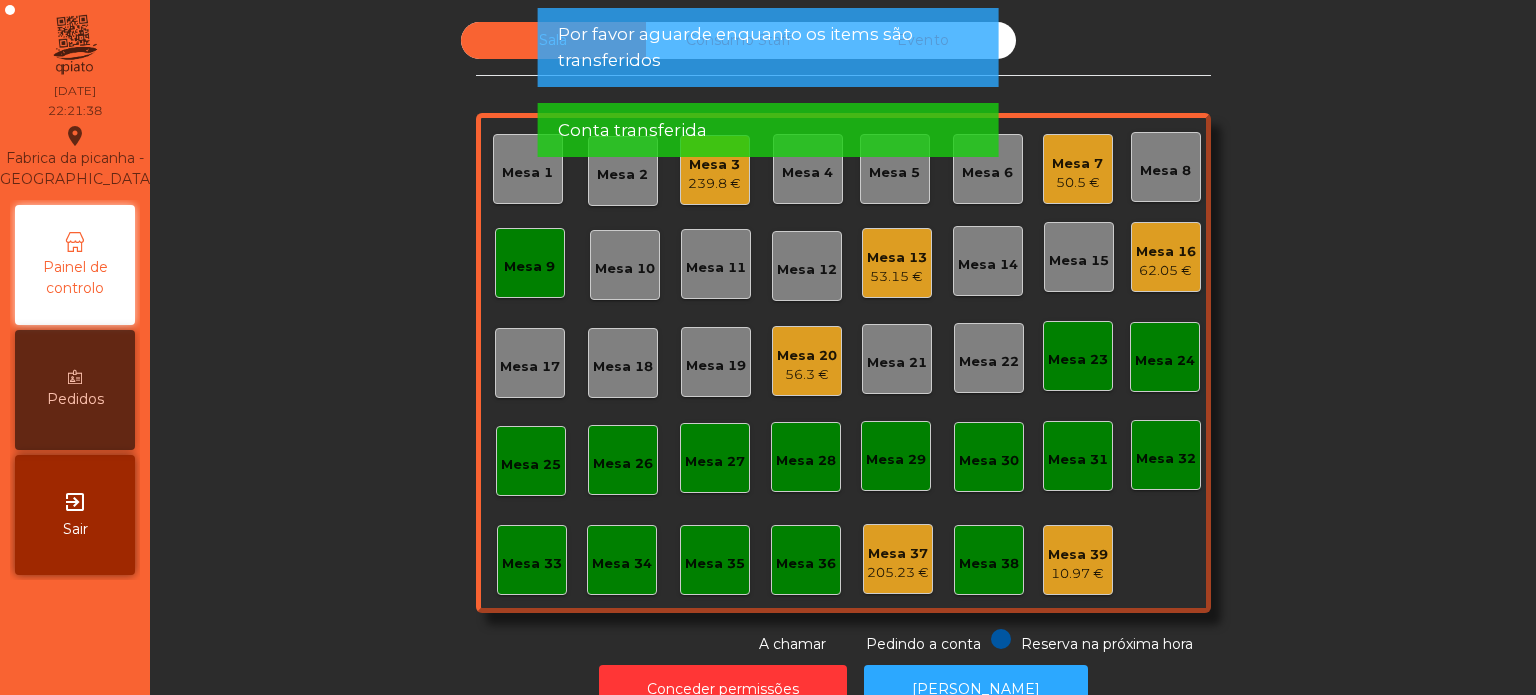 click on "Mesa 9" 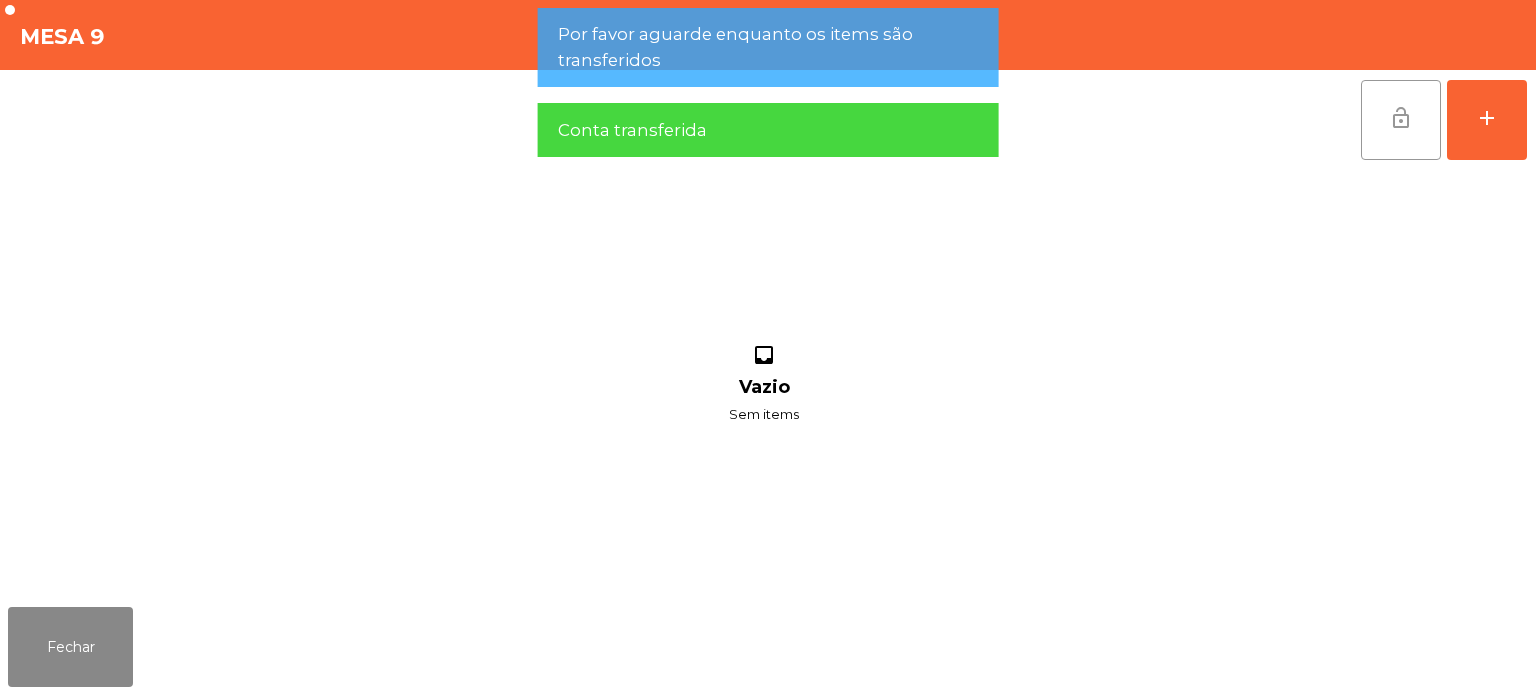 click on "lock_open" 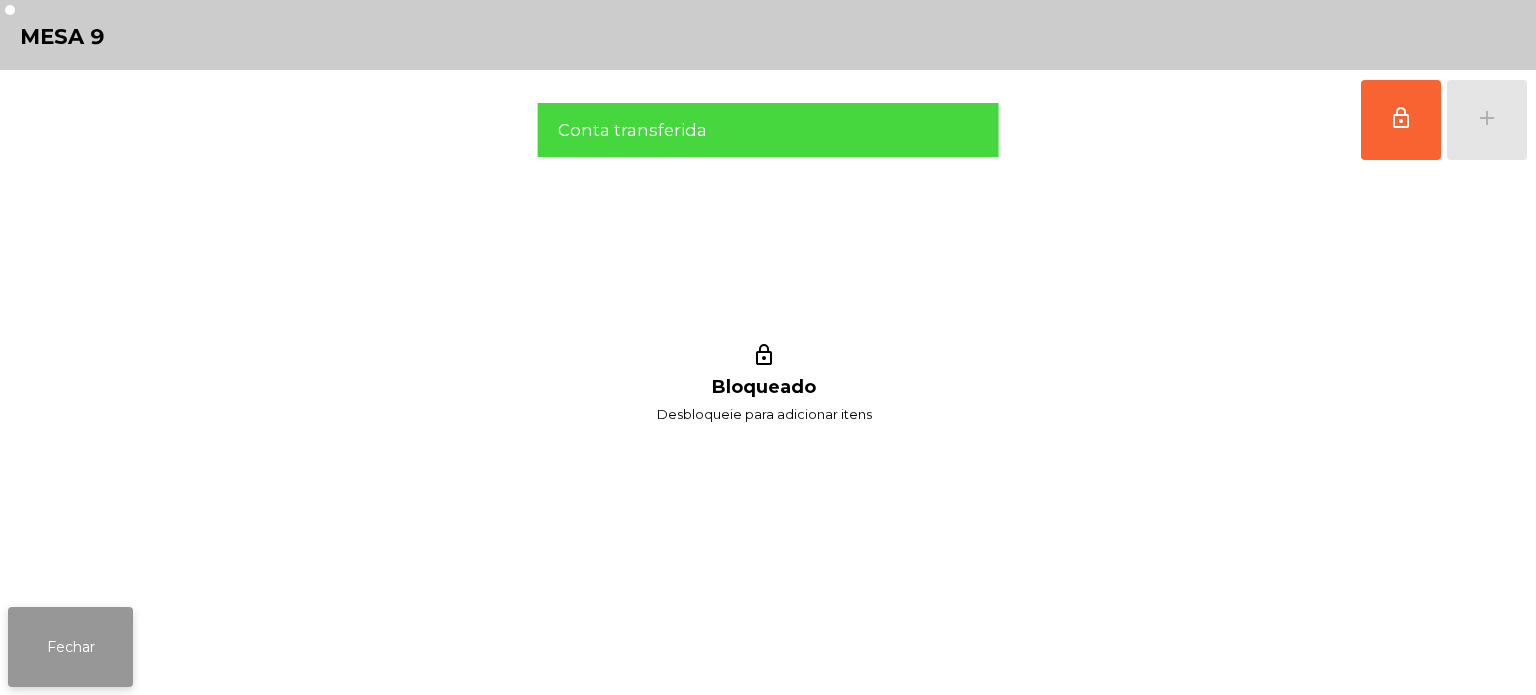 click on "Fechar" 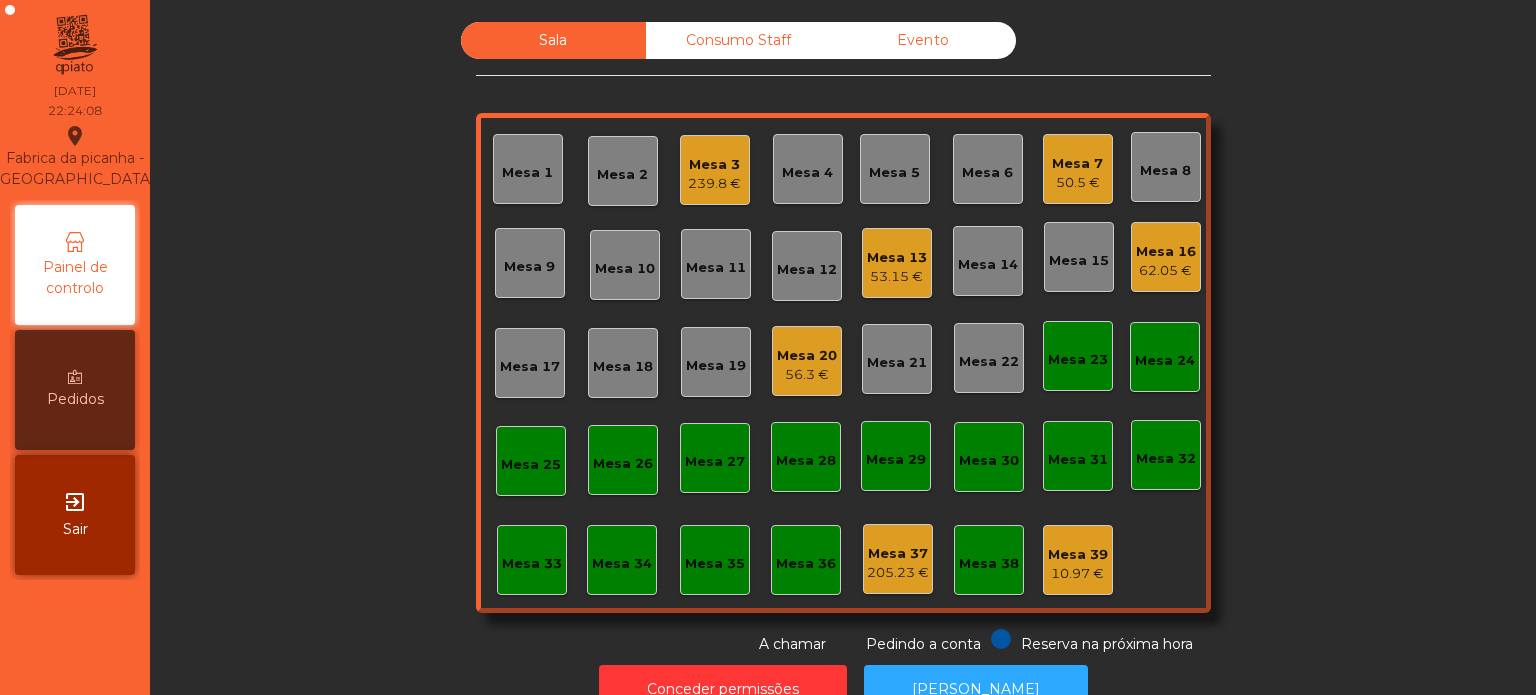 click on "Mesa 3   239.8 €" 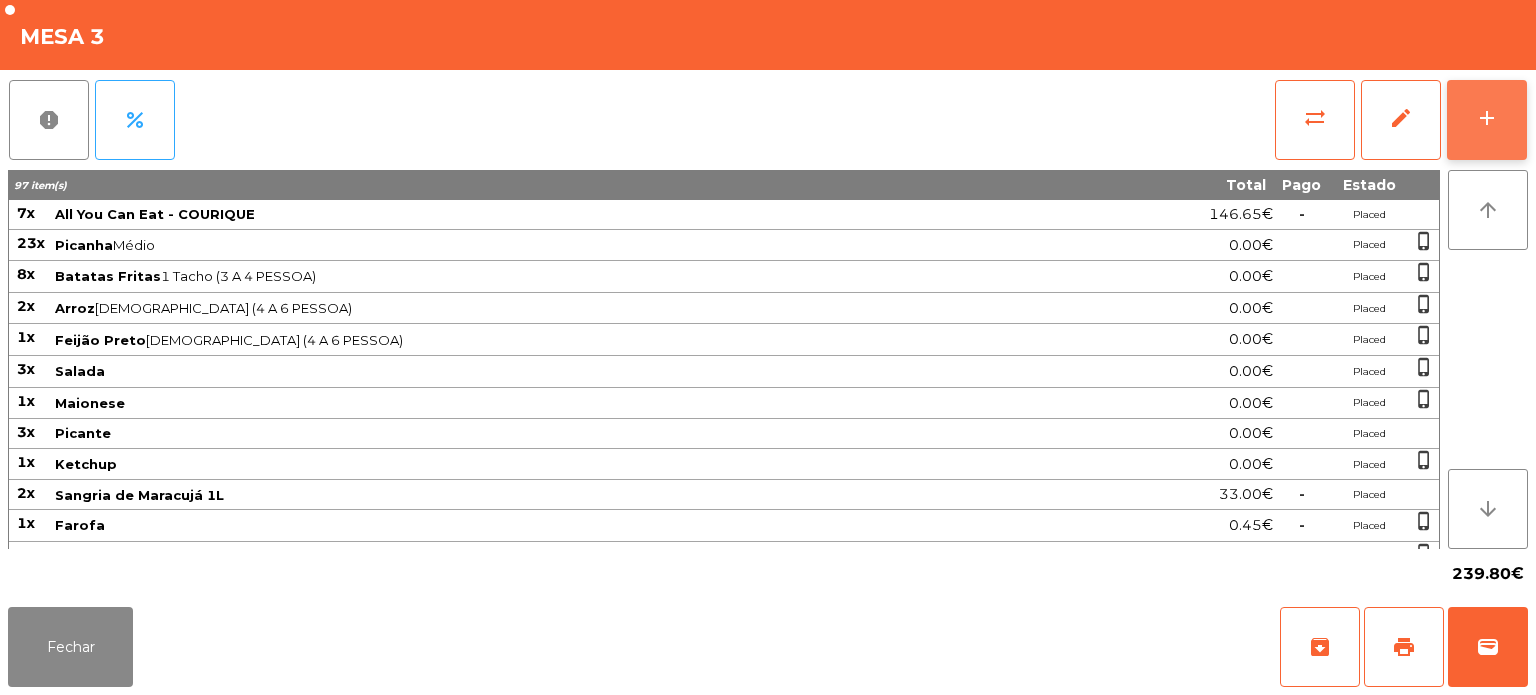 click on "add" 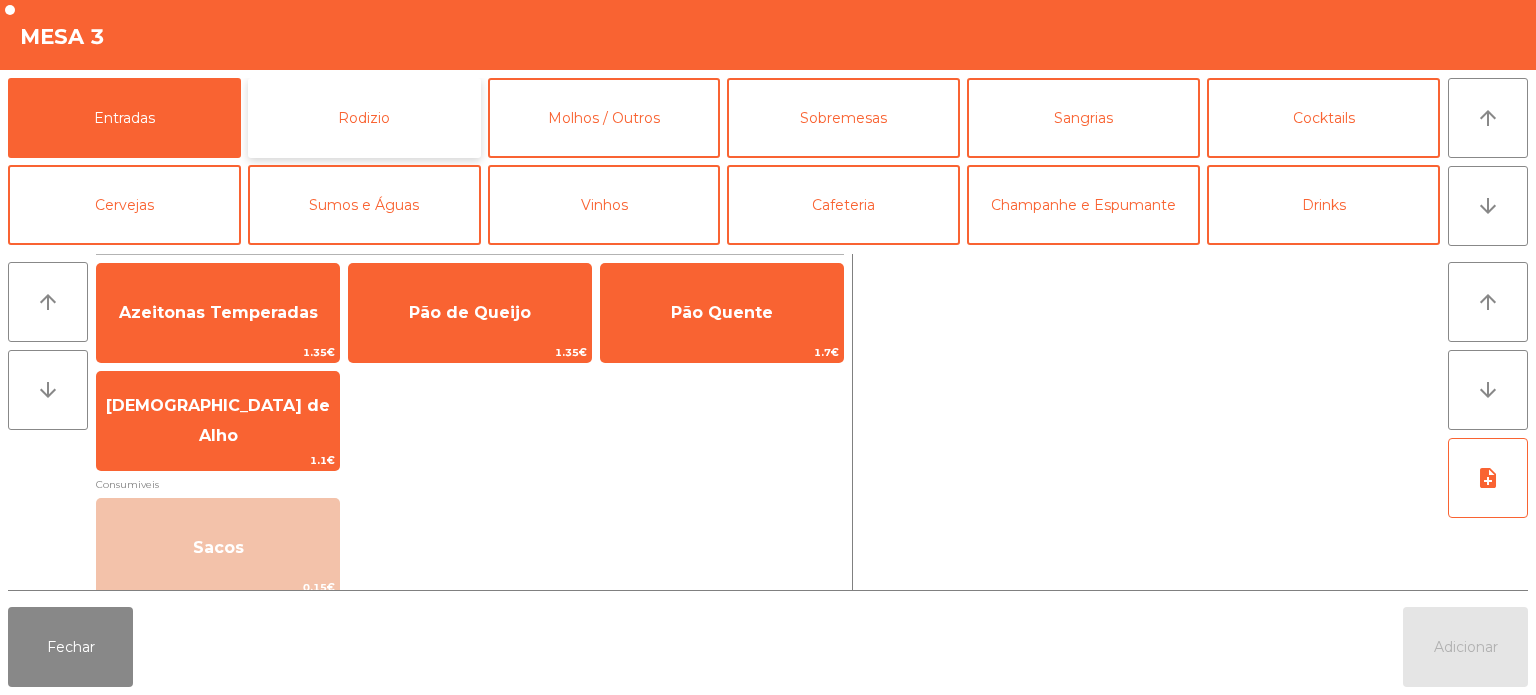 click on "Rodizio" 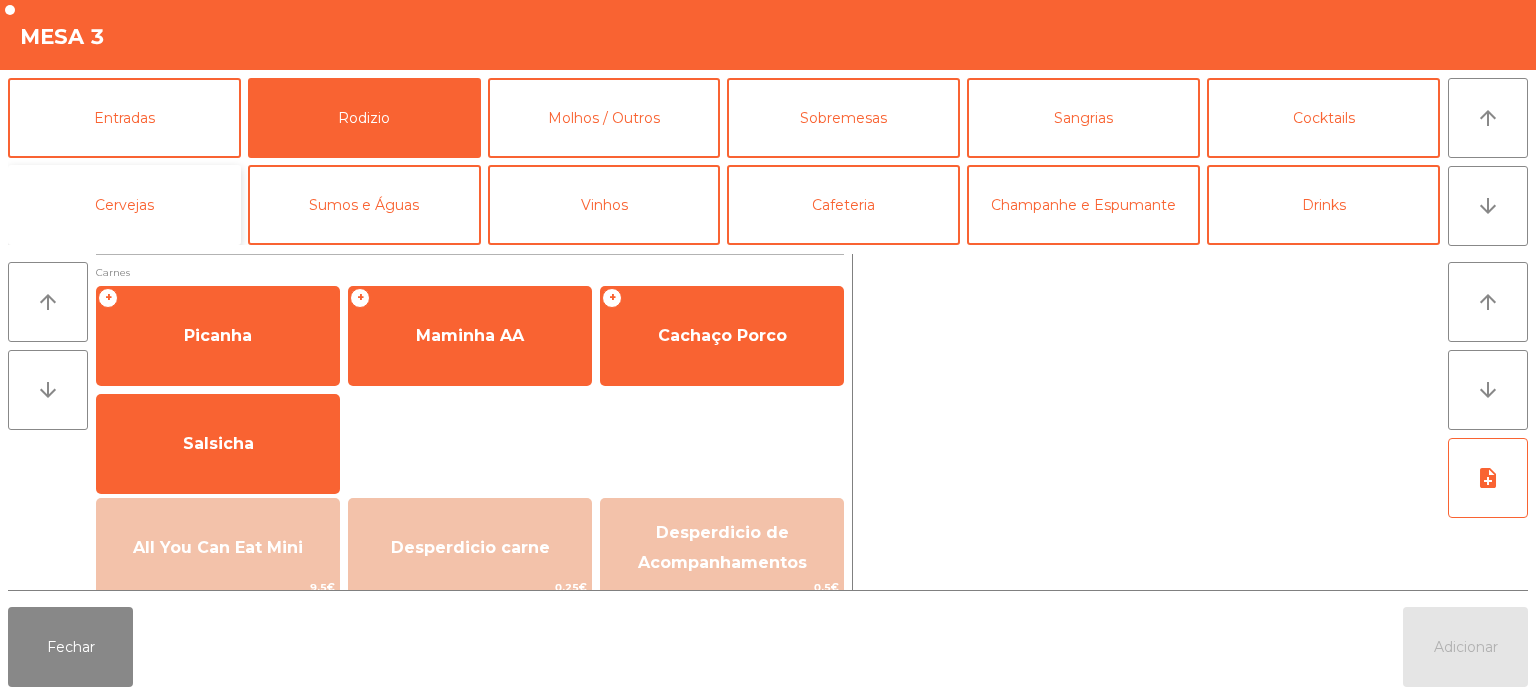 click on "Cervejas" 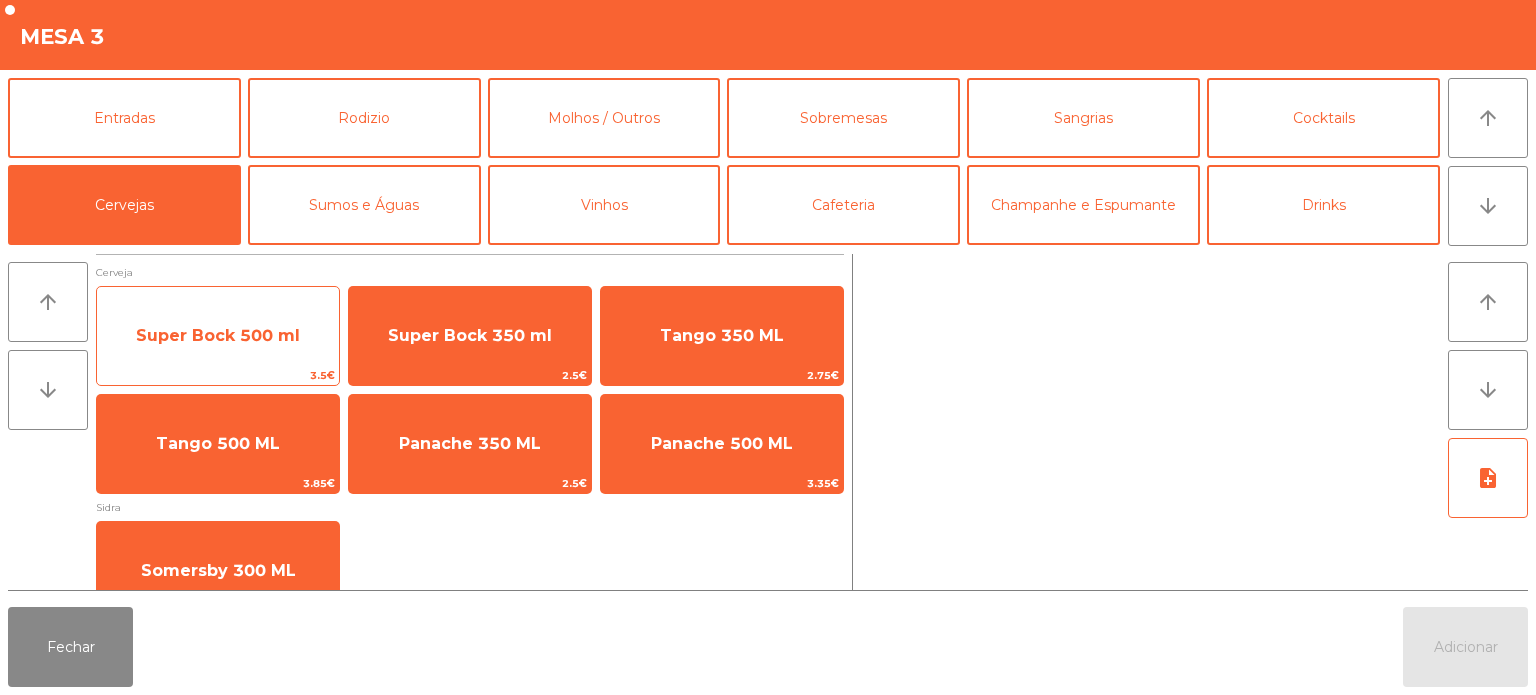 click on "Super Bock 500 ml" 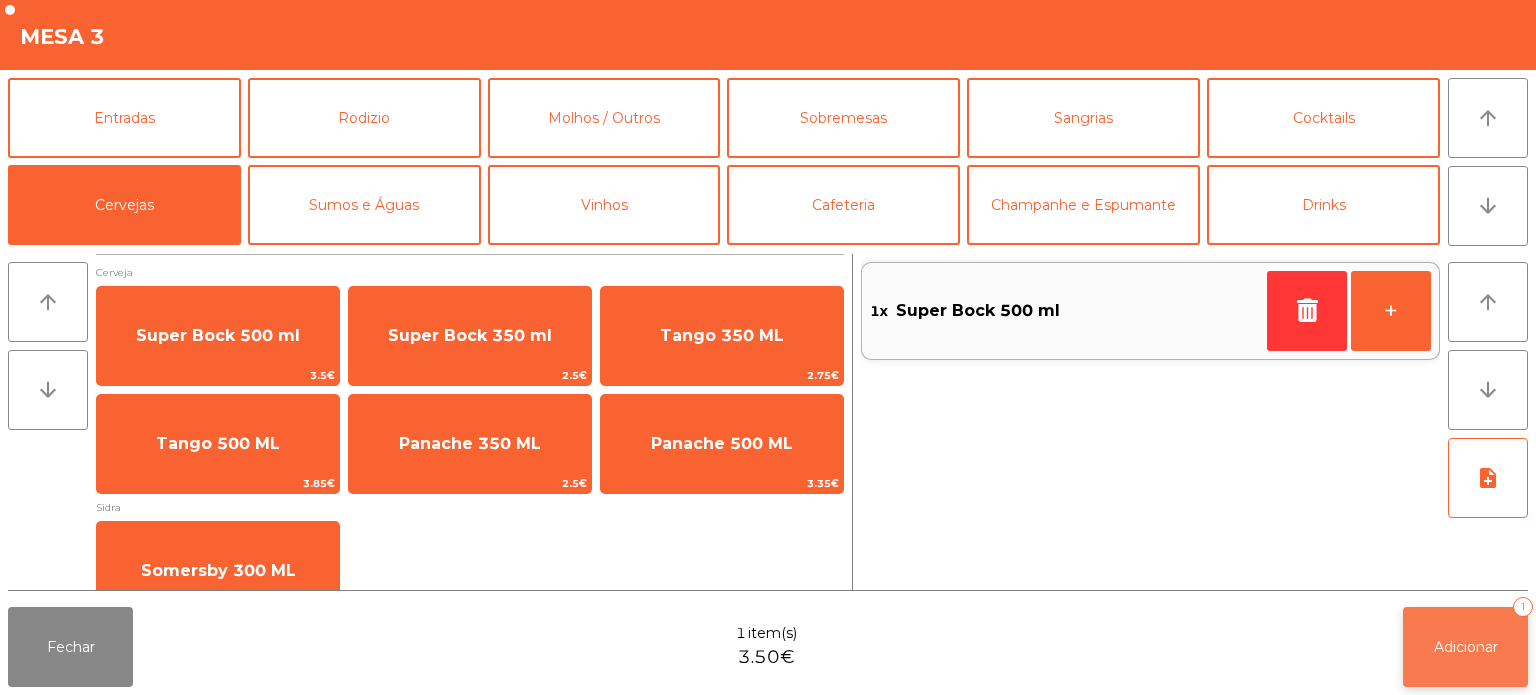 click on "Adicionar" 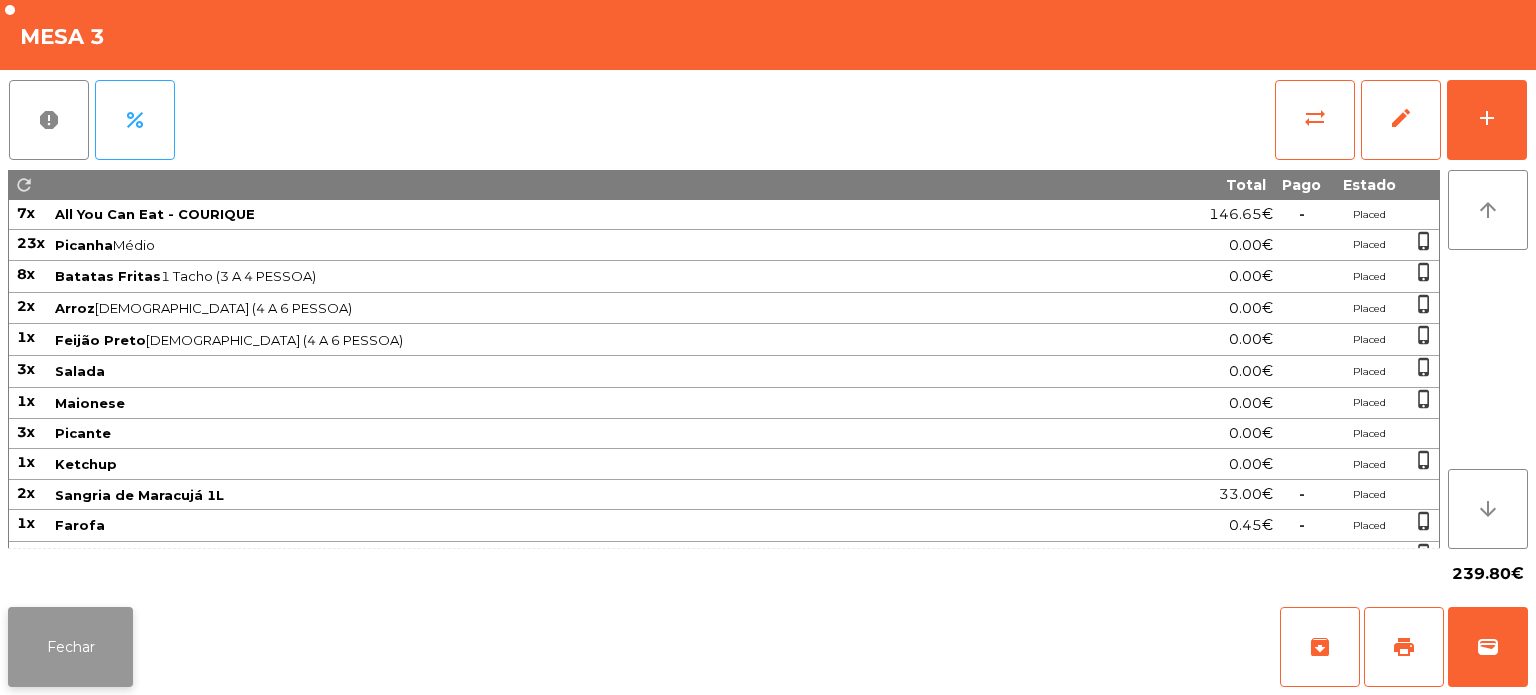 click on "Fechar" 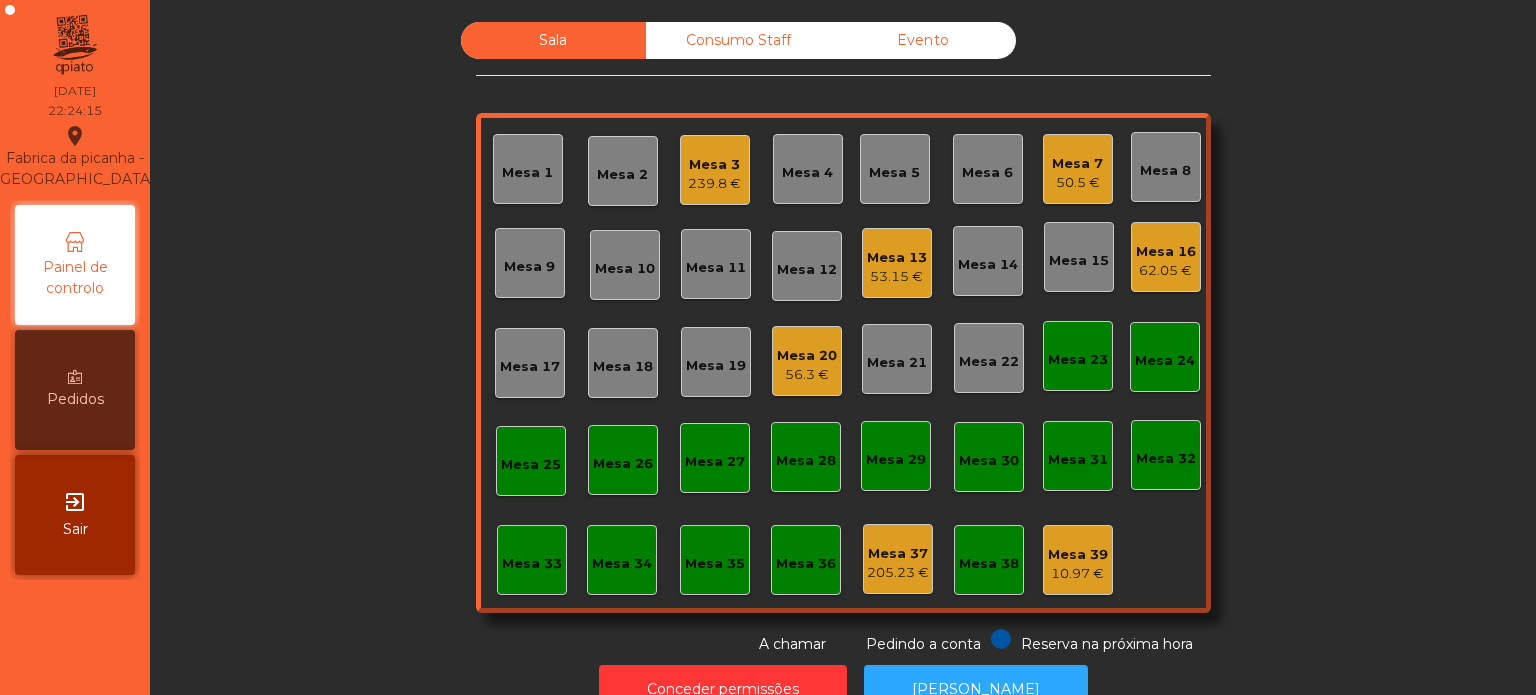 click on "56.3 €" 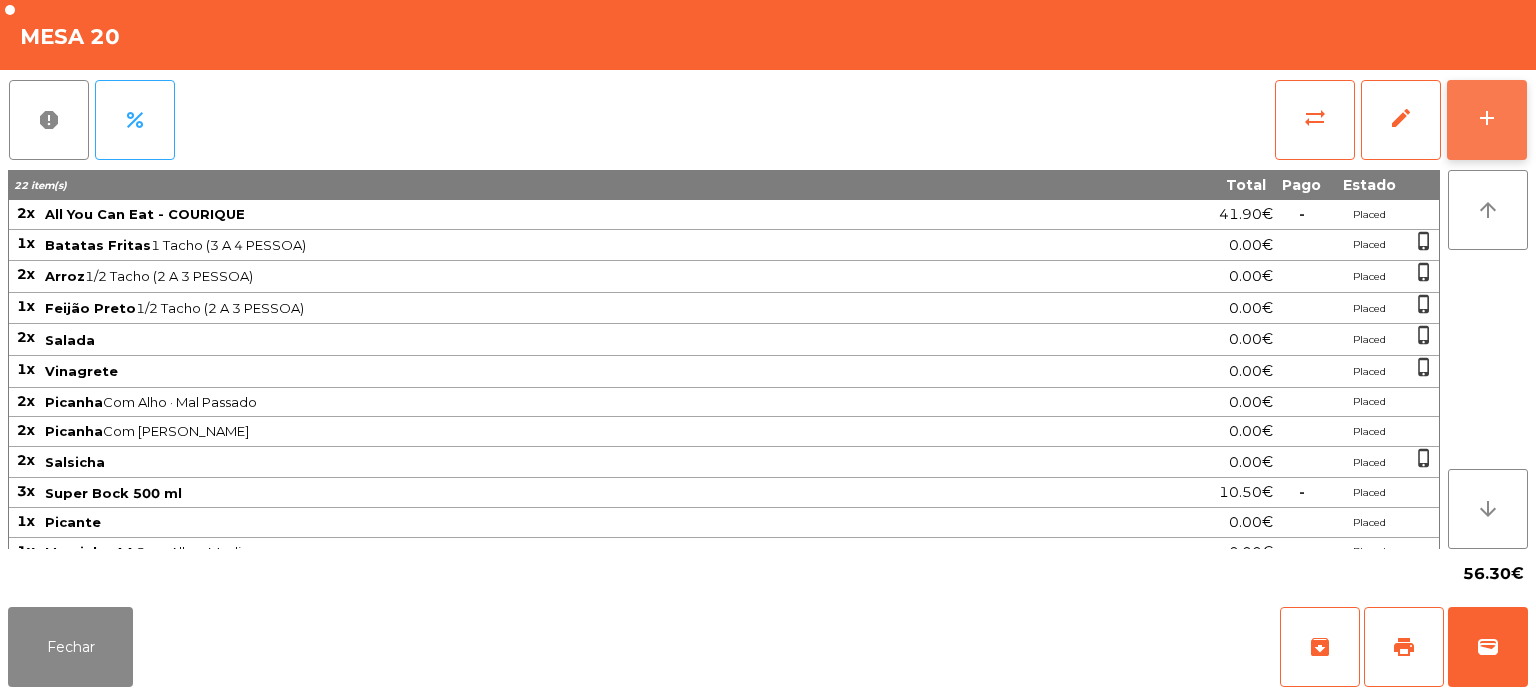 click on "add" 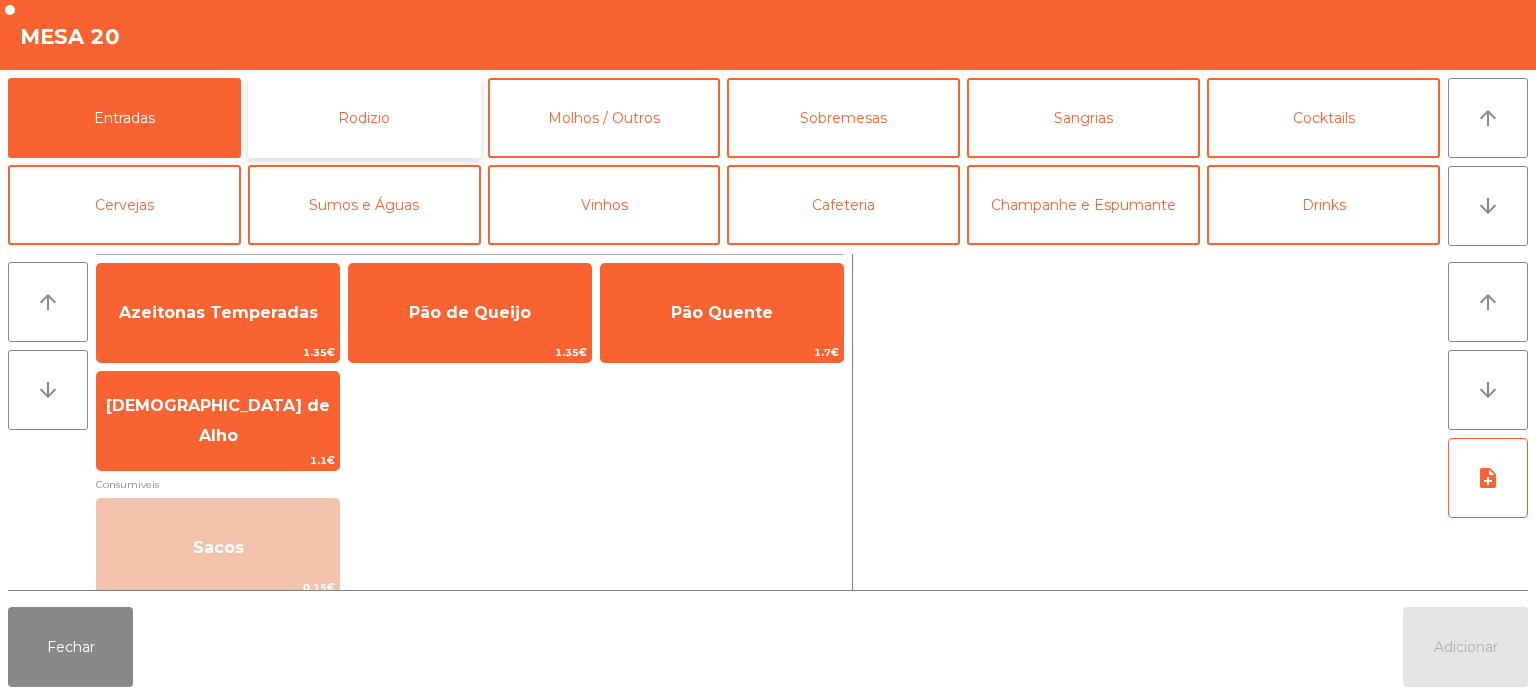 click on "Rodizio" 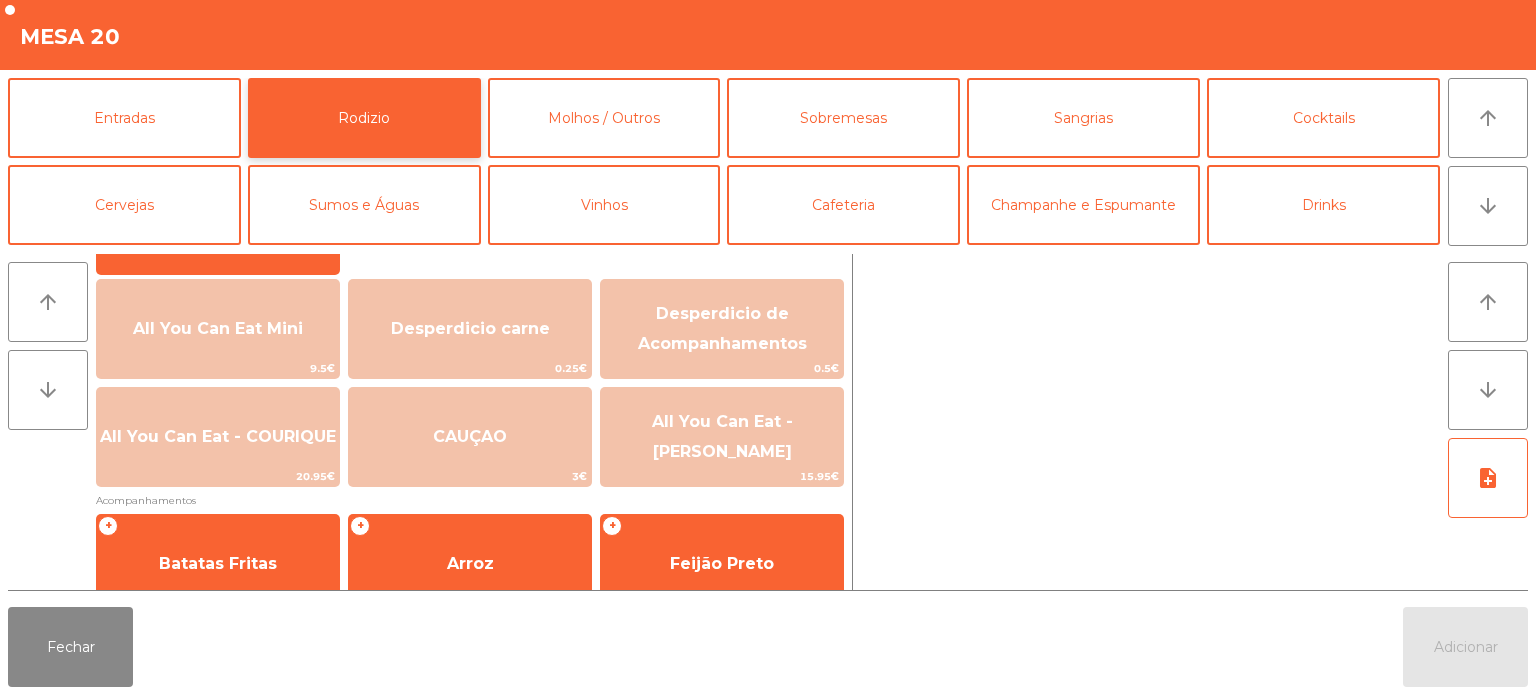 scroll, scrollTop: 285, scrollLeft: 0, axis: vertical 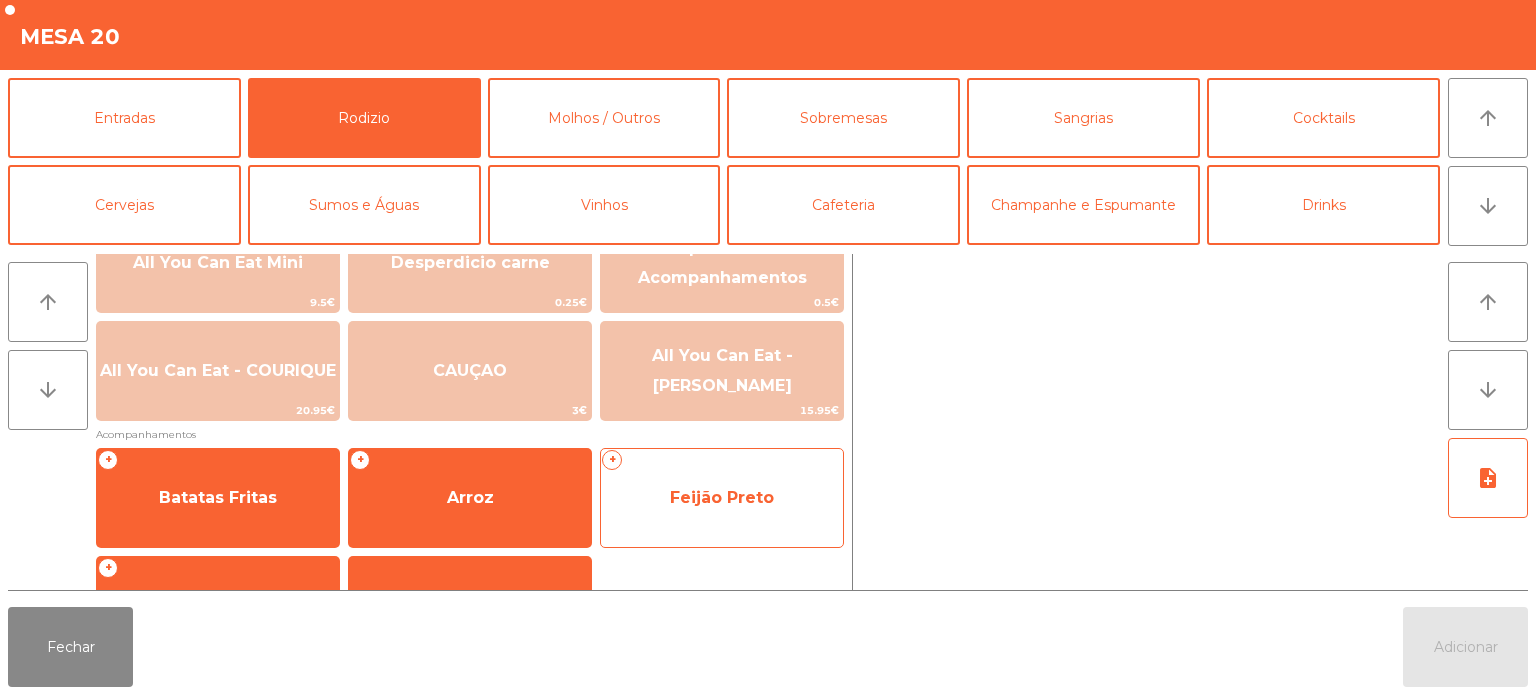 click on "+   Feijão Preto" 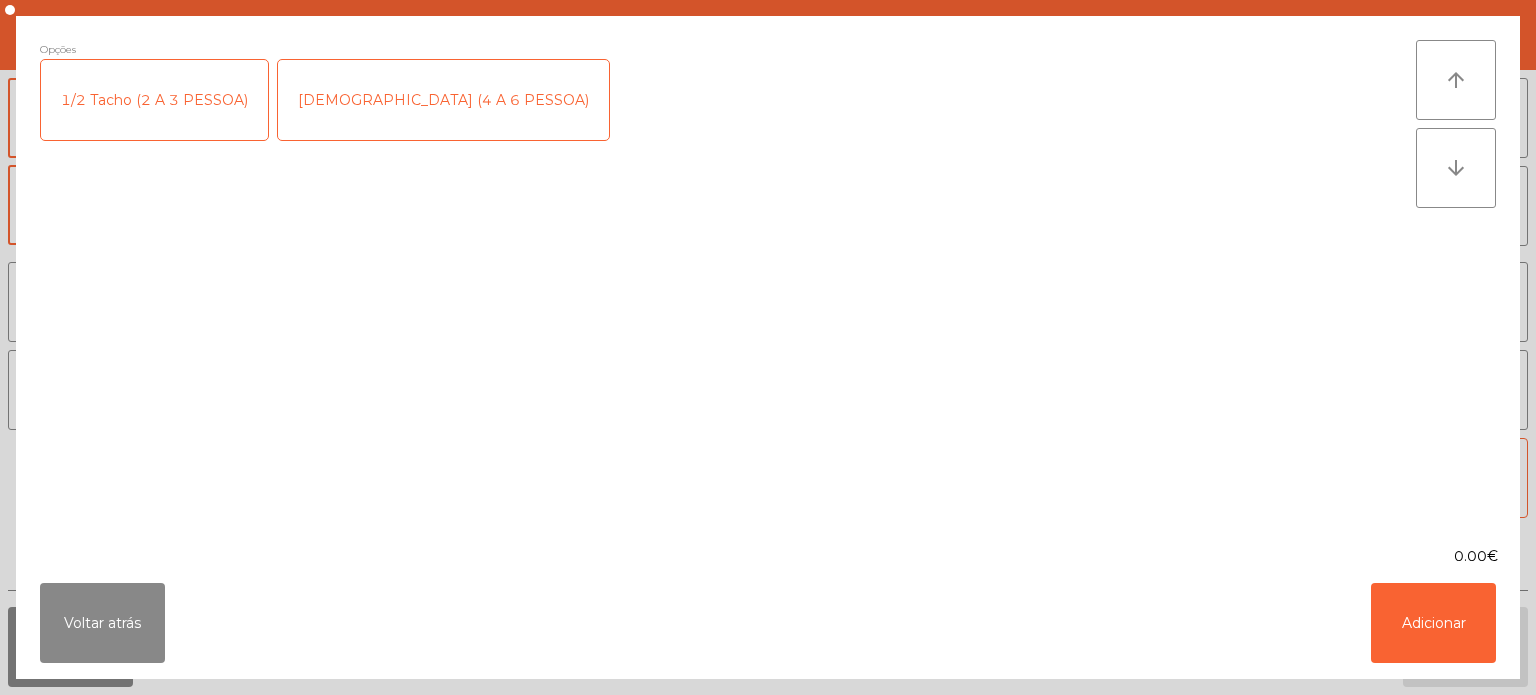 click on "1/2 Tacho (2 A 3 PESSOA)" 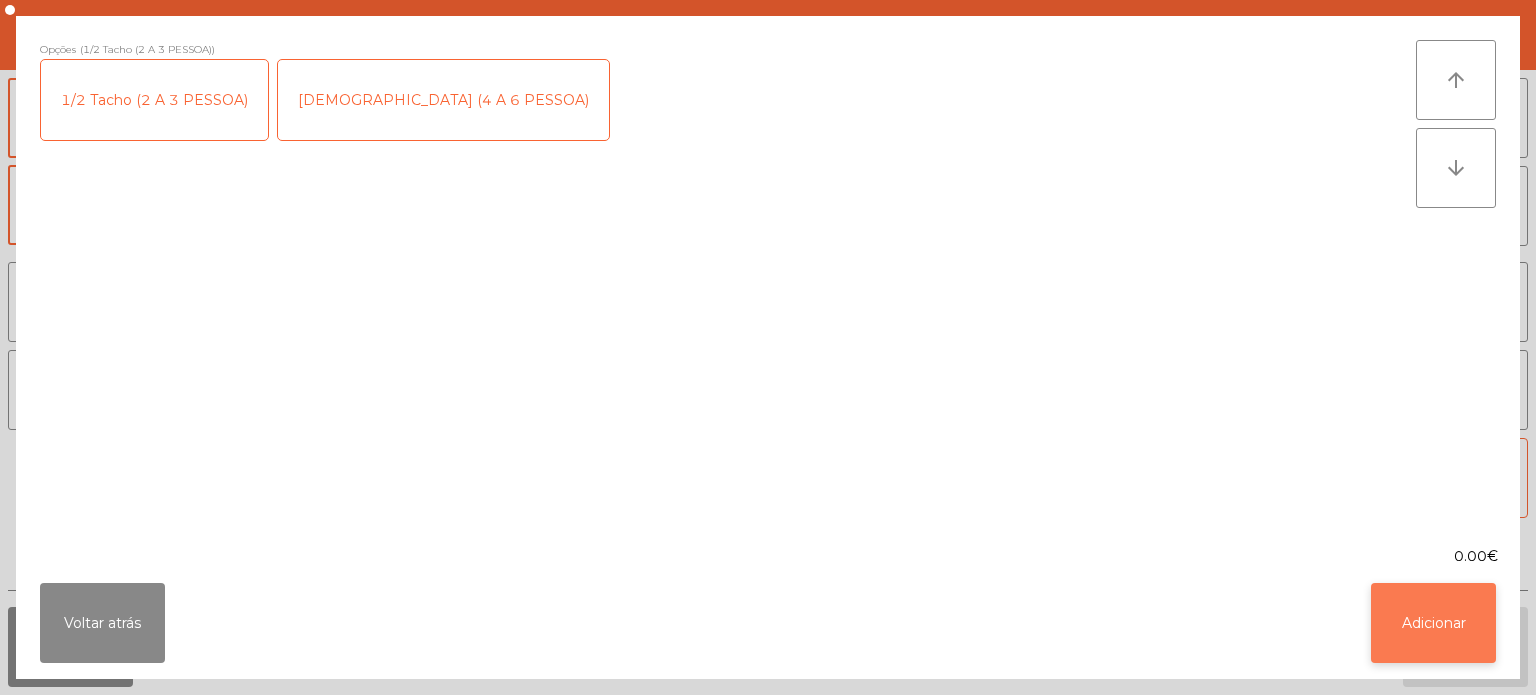 click on "Adicionar" 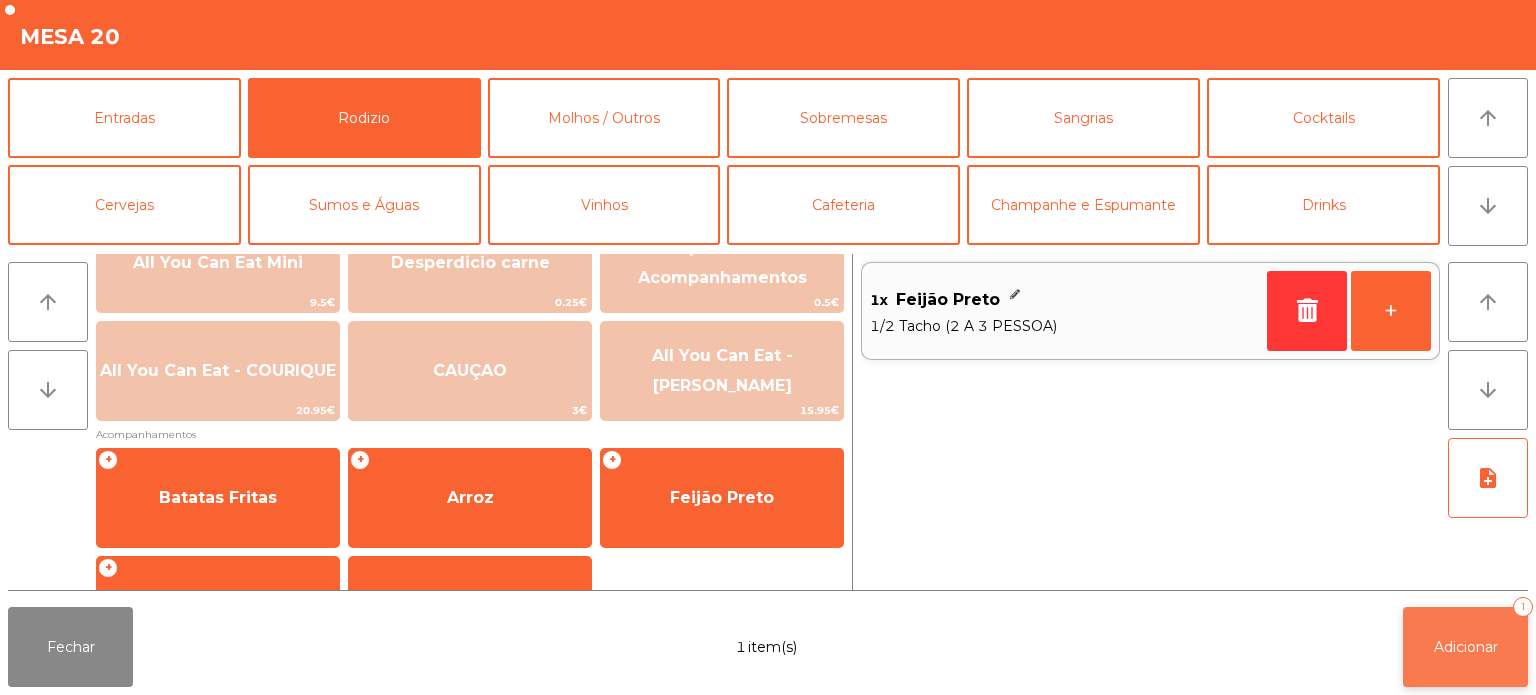 click on "Adicionar" 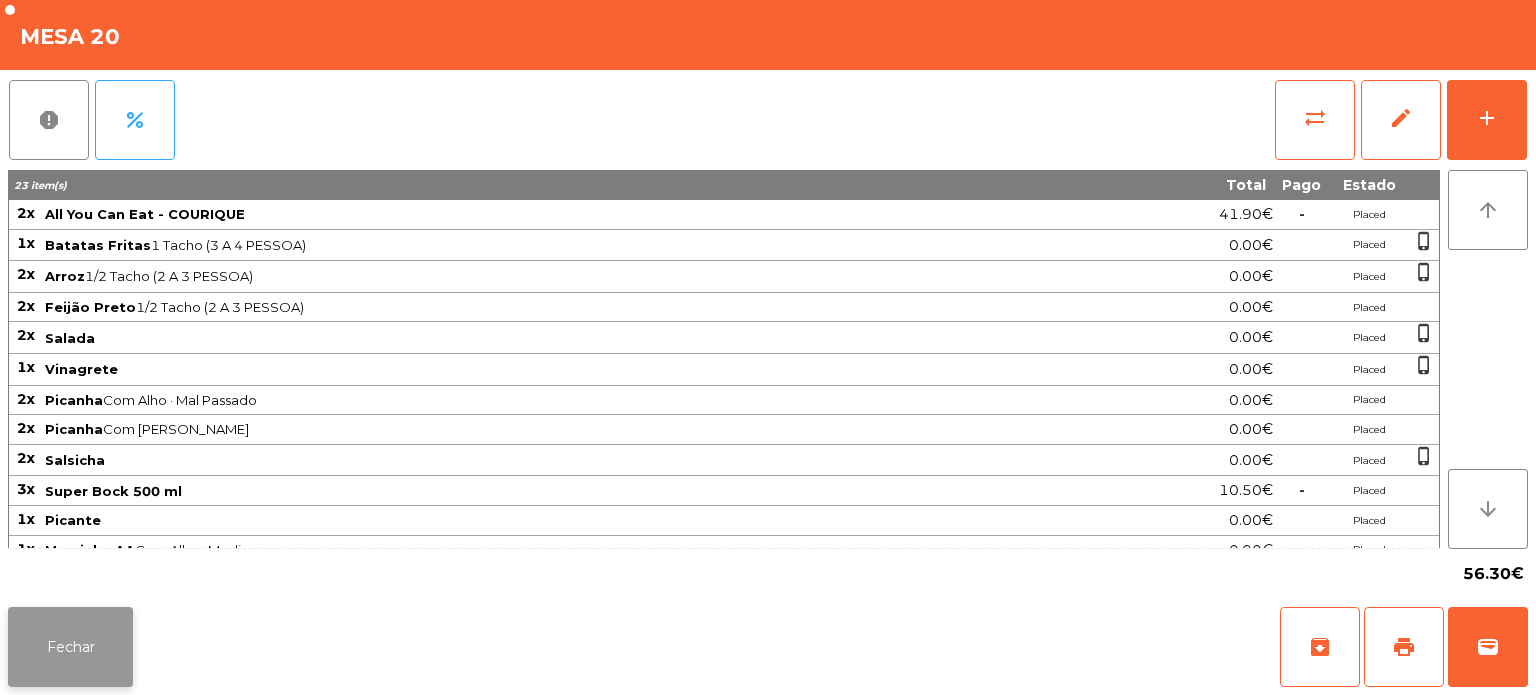 click on "Fechar" 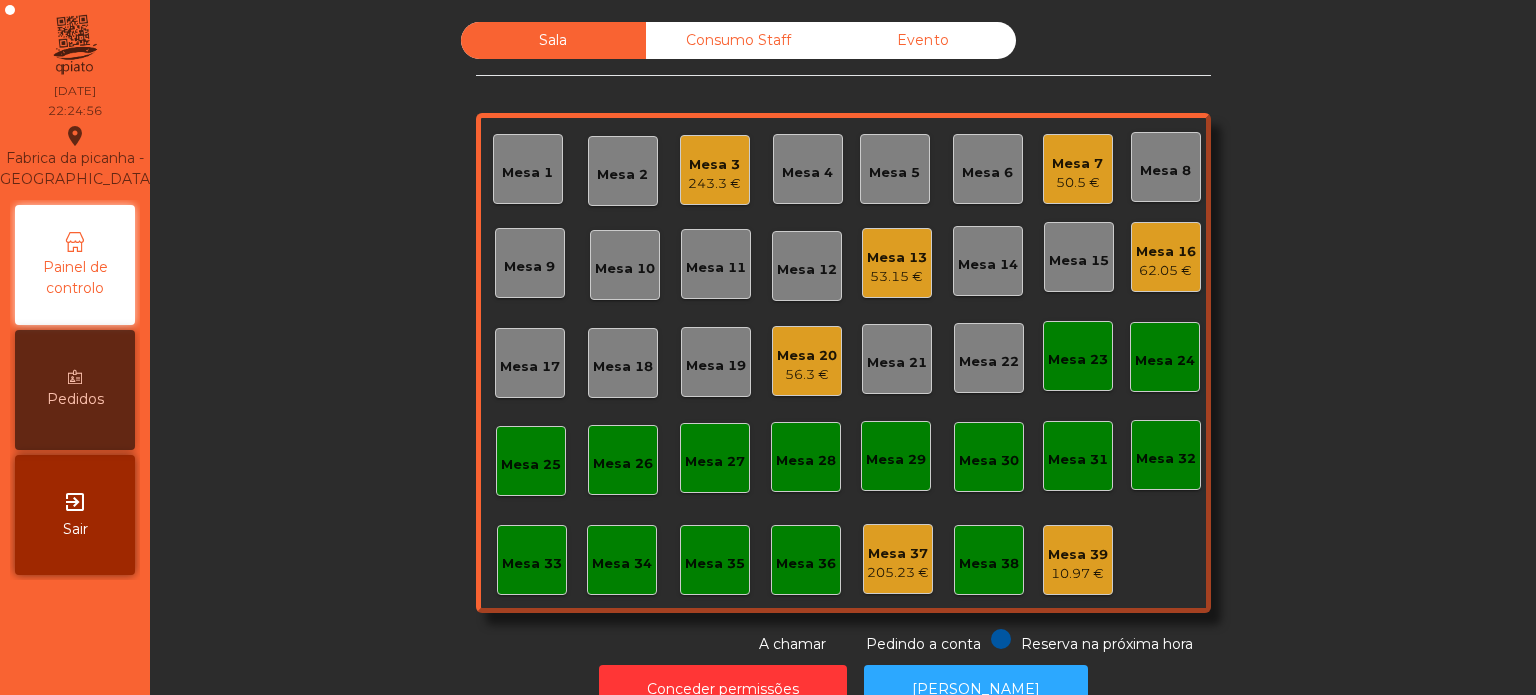click on "243.3 €" 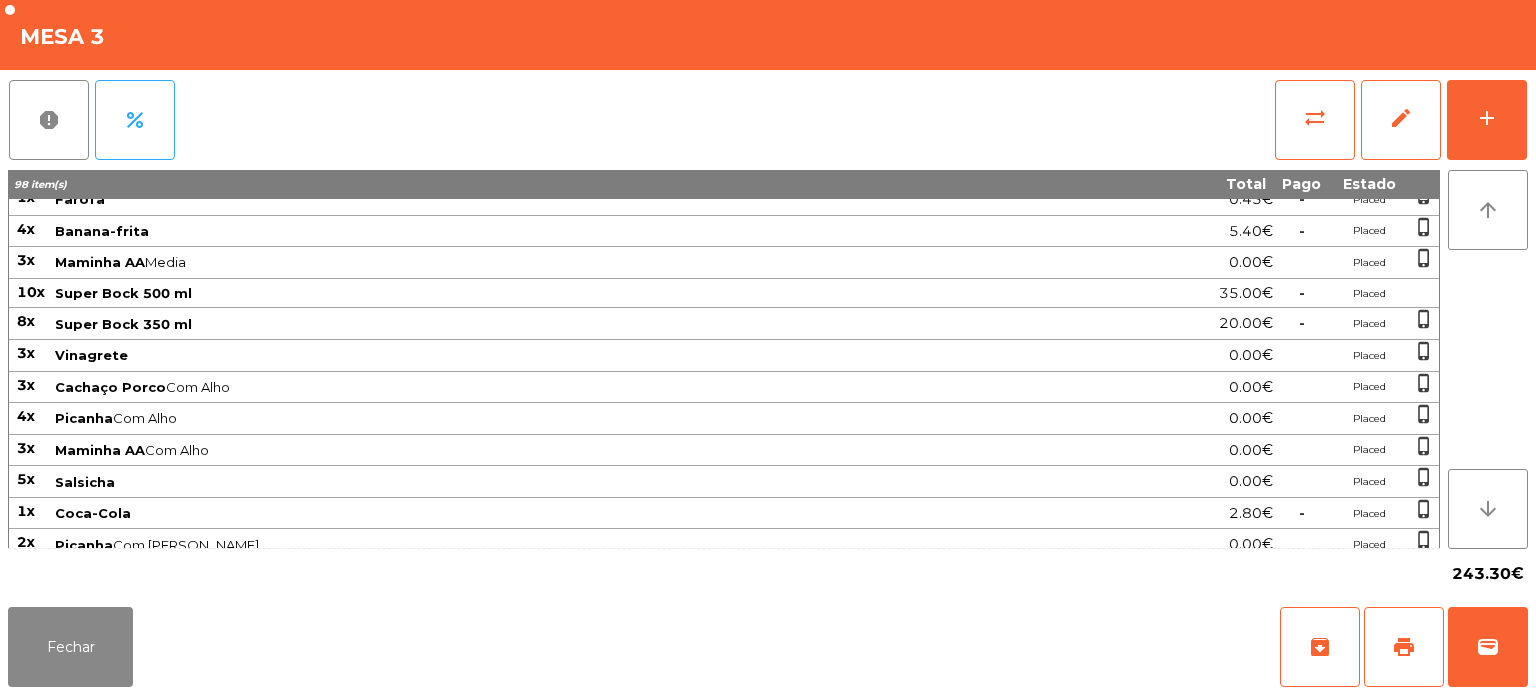 scroll, scrollTop: 327, scrollLeft: 0, axis: vertical 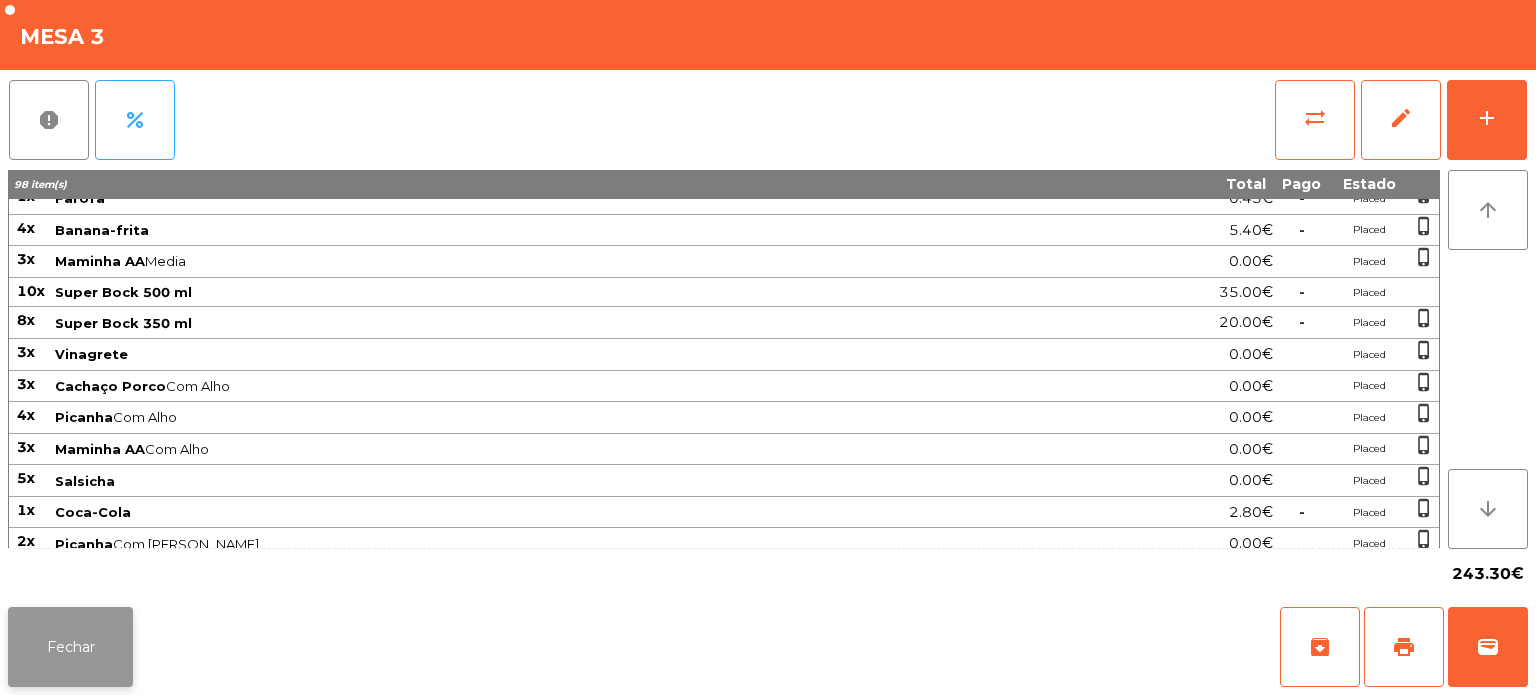 click on "Fechar" 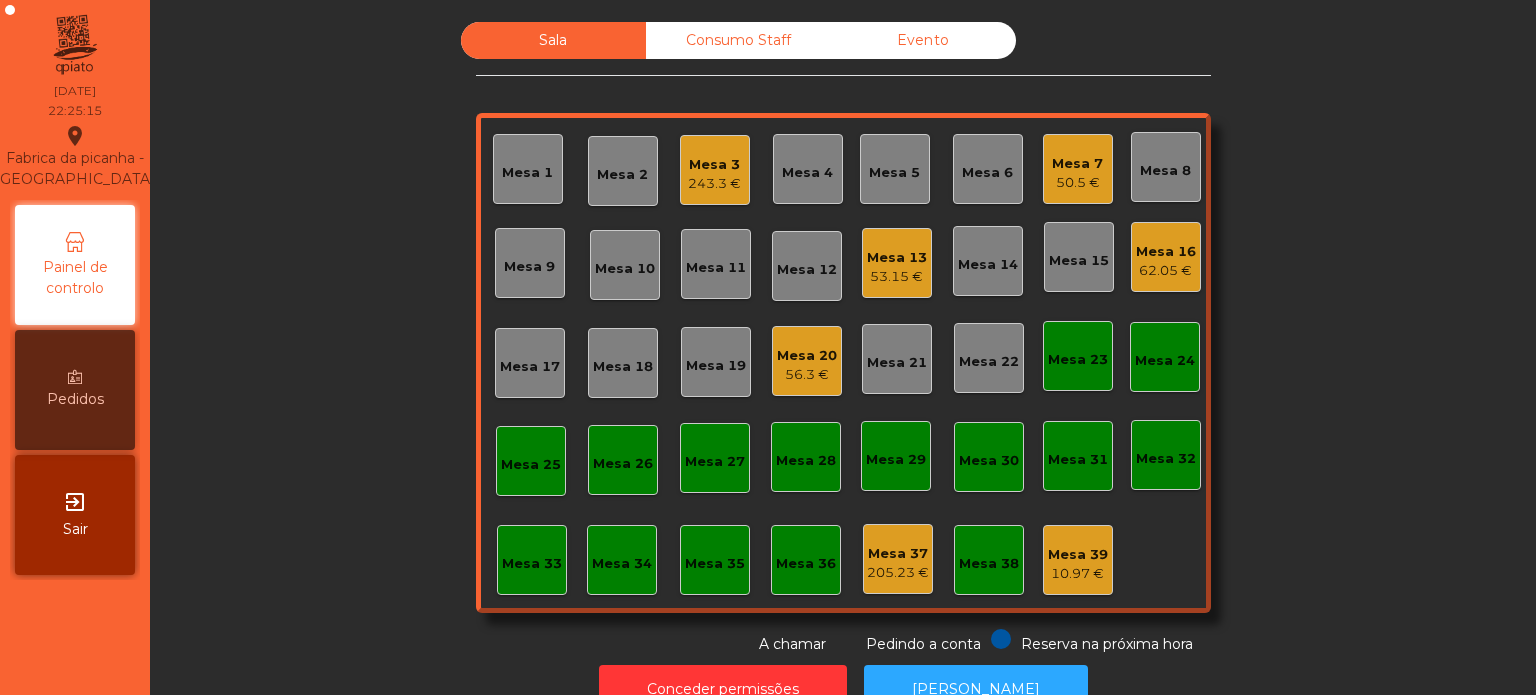 click on "Mesa 7" 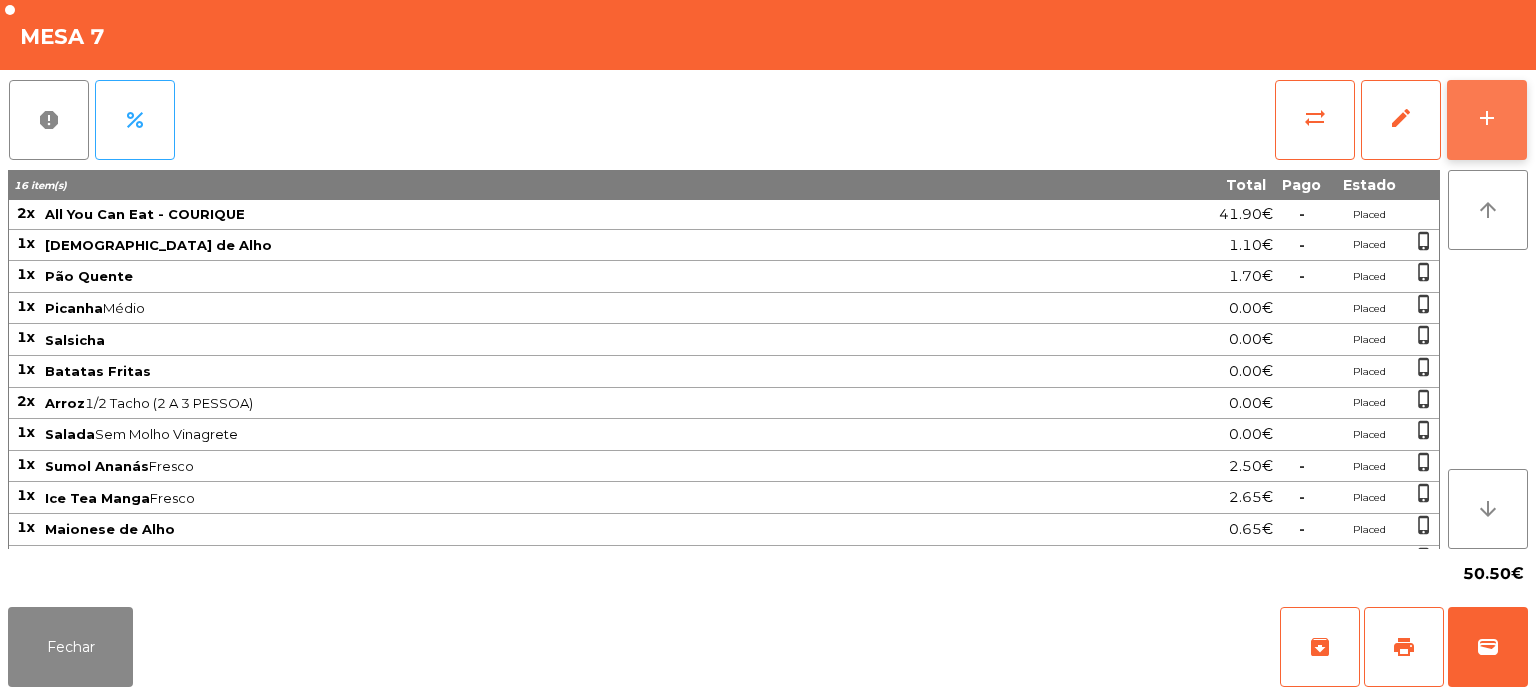 click on "add" 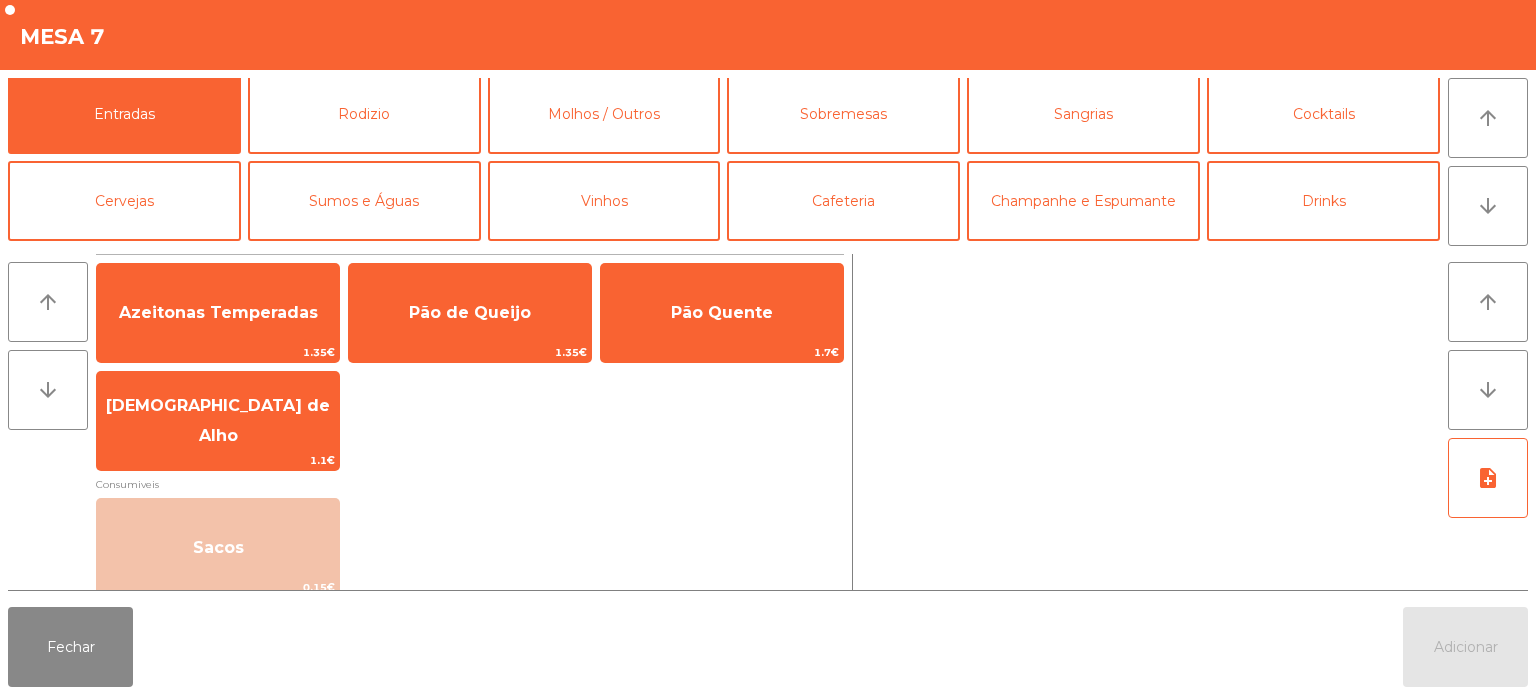 scroll, scrollTop: 0, scrollLeft: 0, axis: both 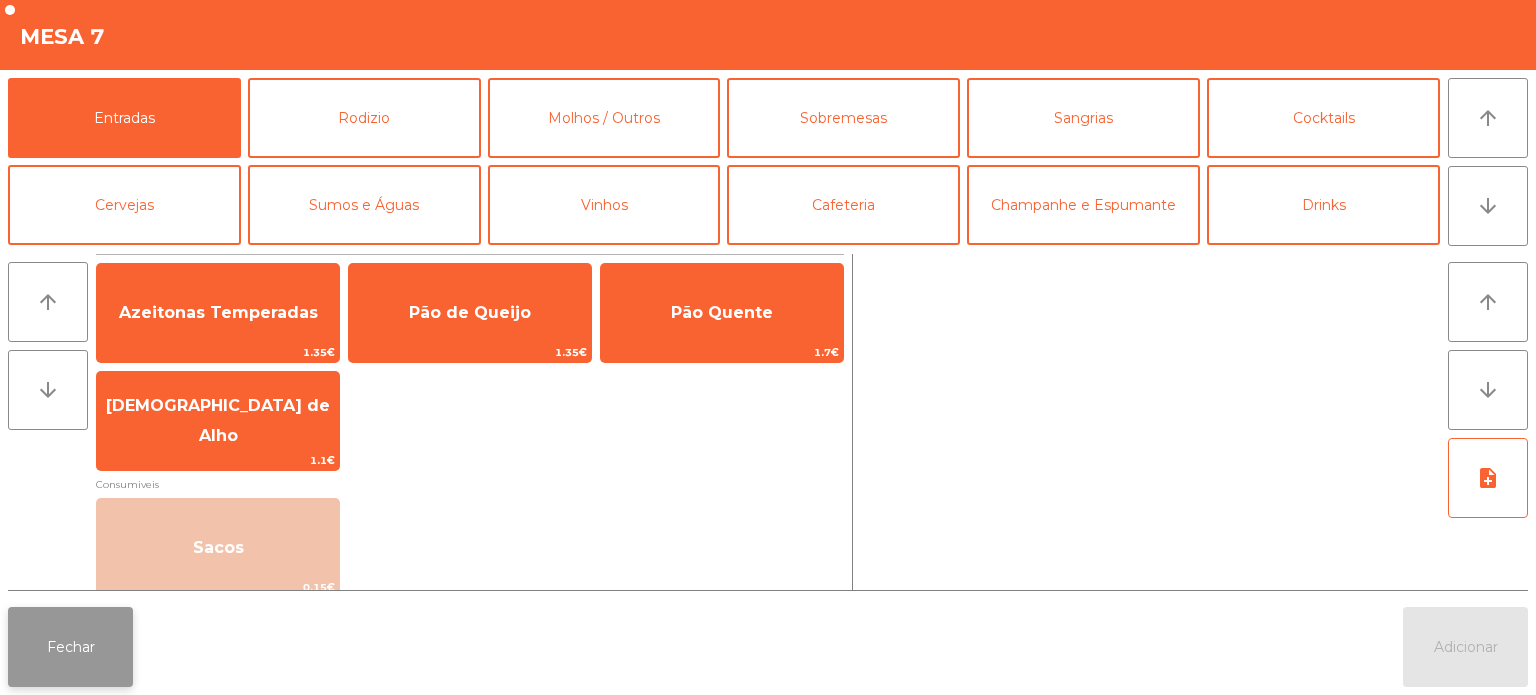 click on "Fechar" 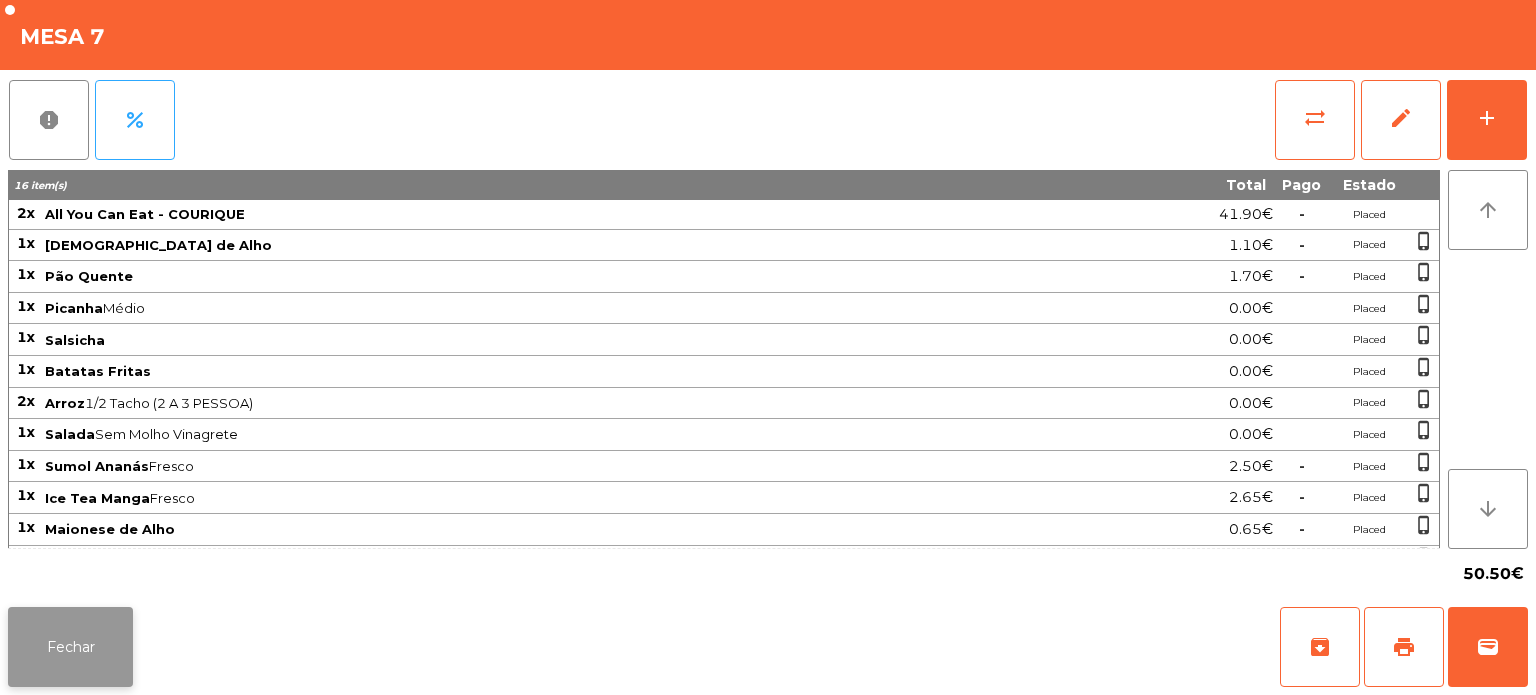 click on "Fechar" 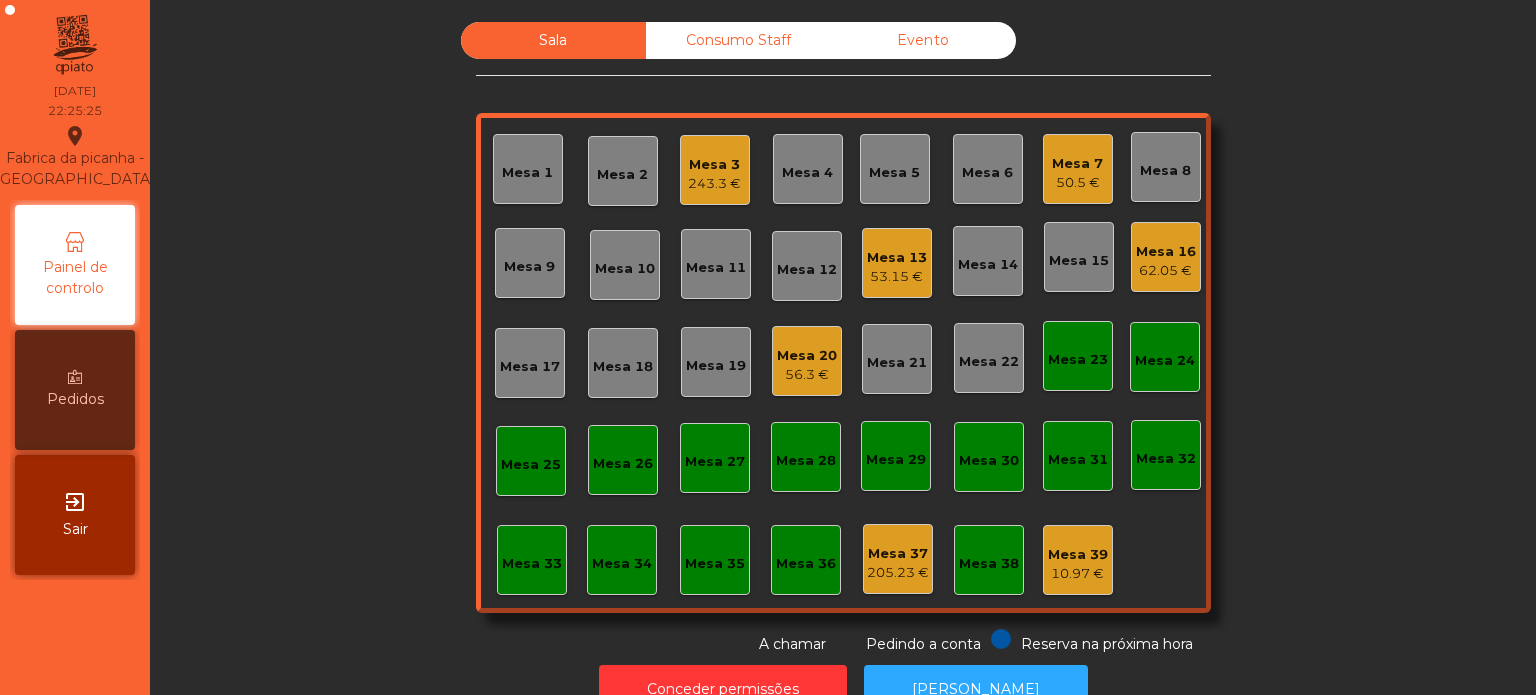 click on "243.3 €" 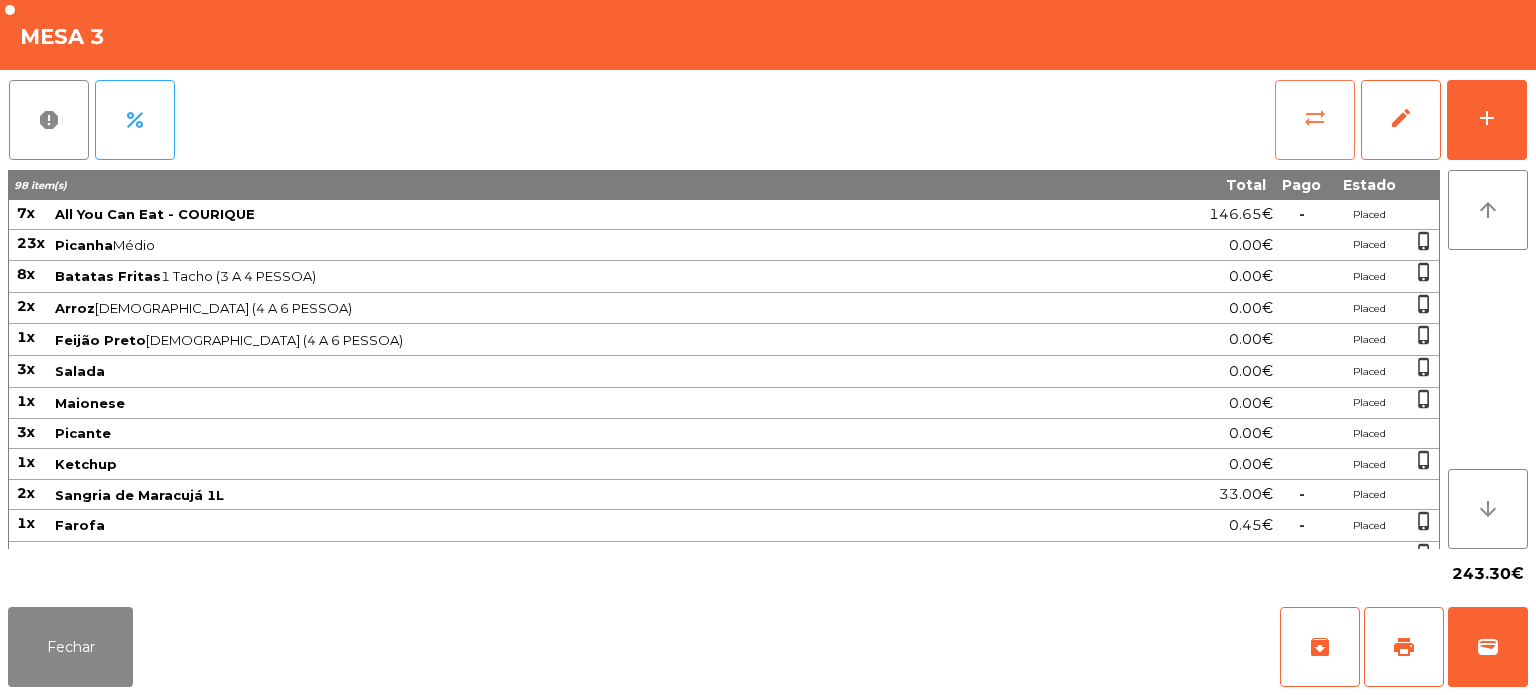 click on "sync_alt" 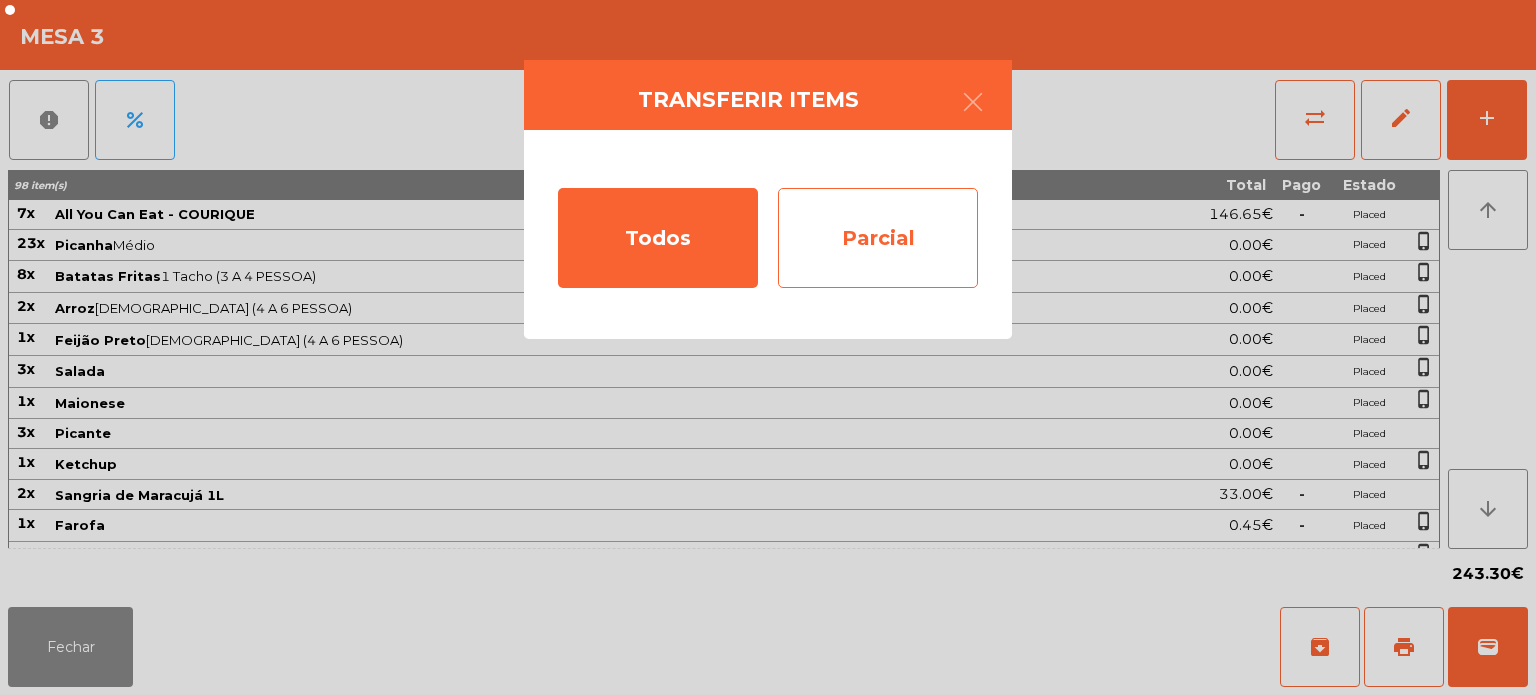 click on "Parcial" 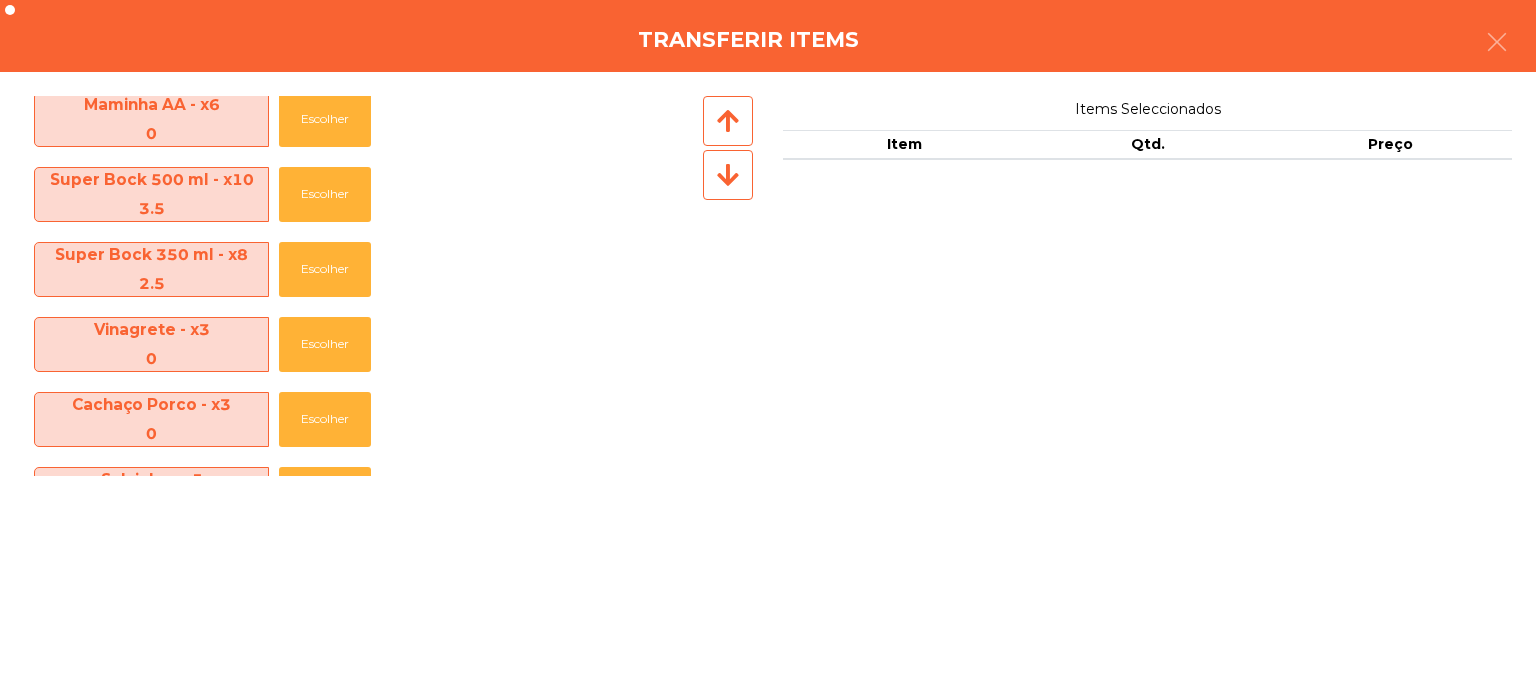 scroll, scrollTop: 906, scrollLeft: 0, axis: vertical 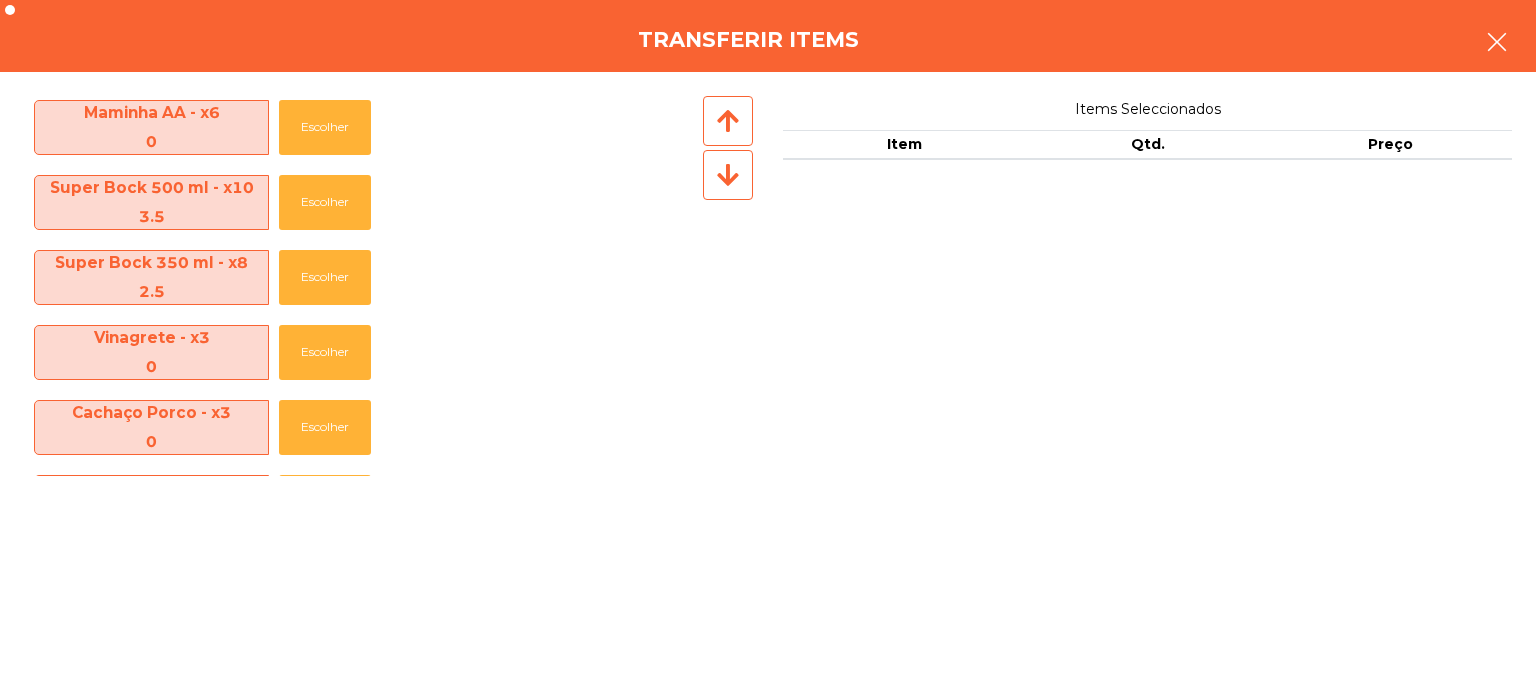 click 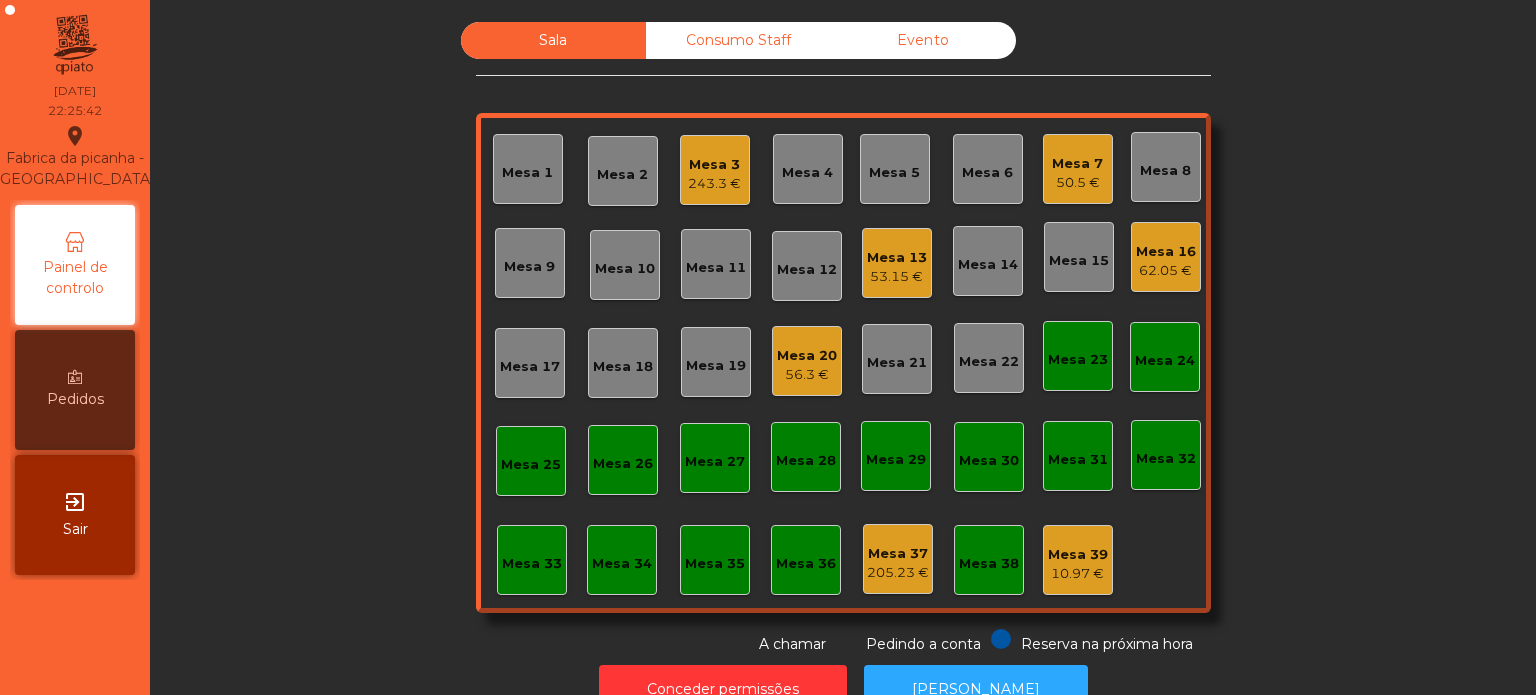 click on "50.5 €" 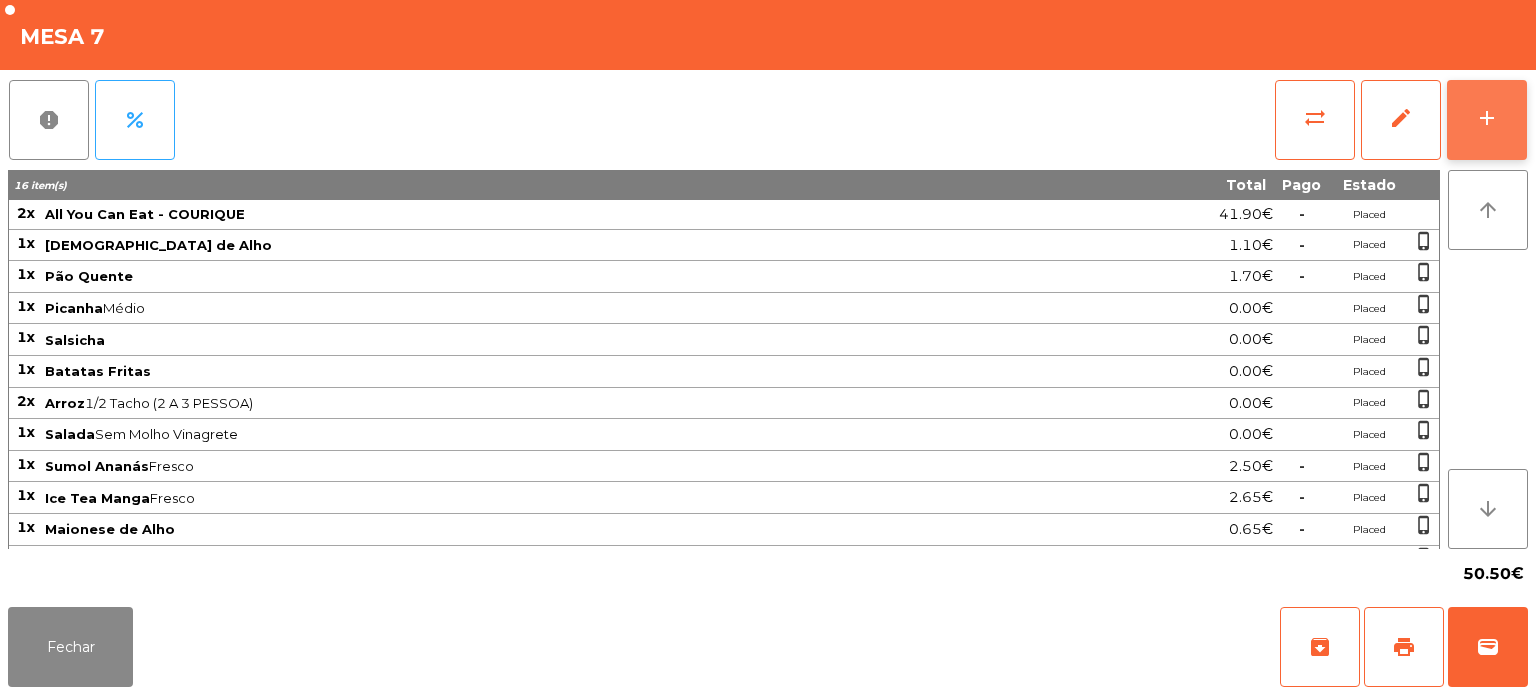 click on "add" 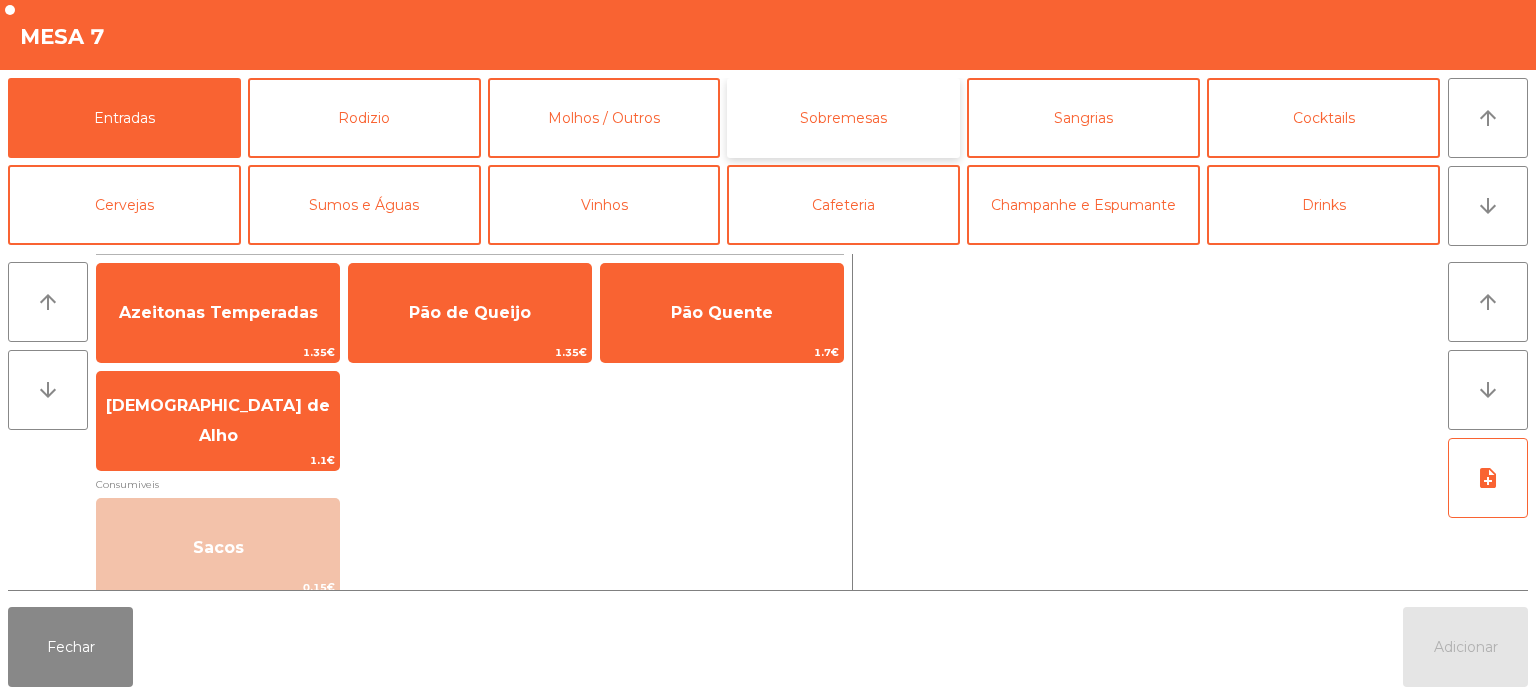 click on "Sobremesas" 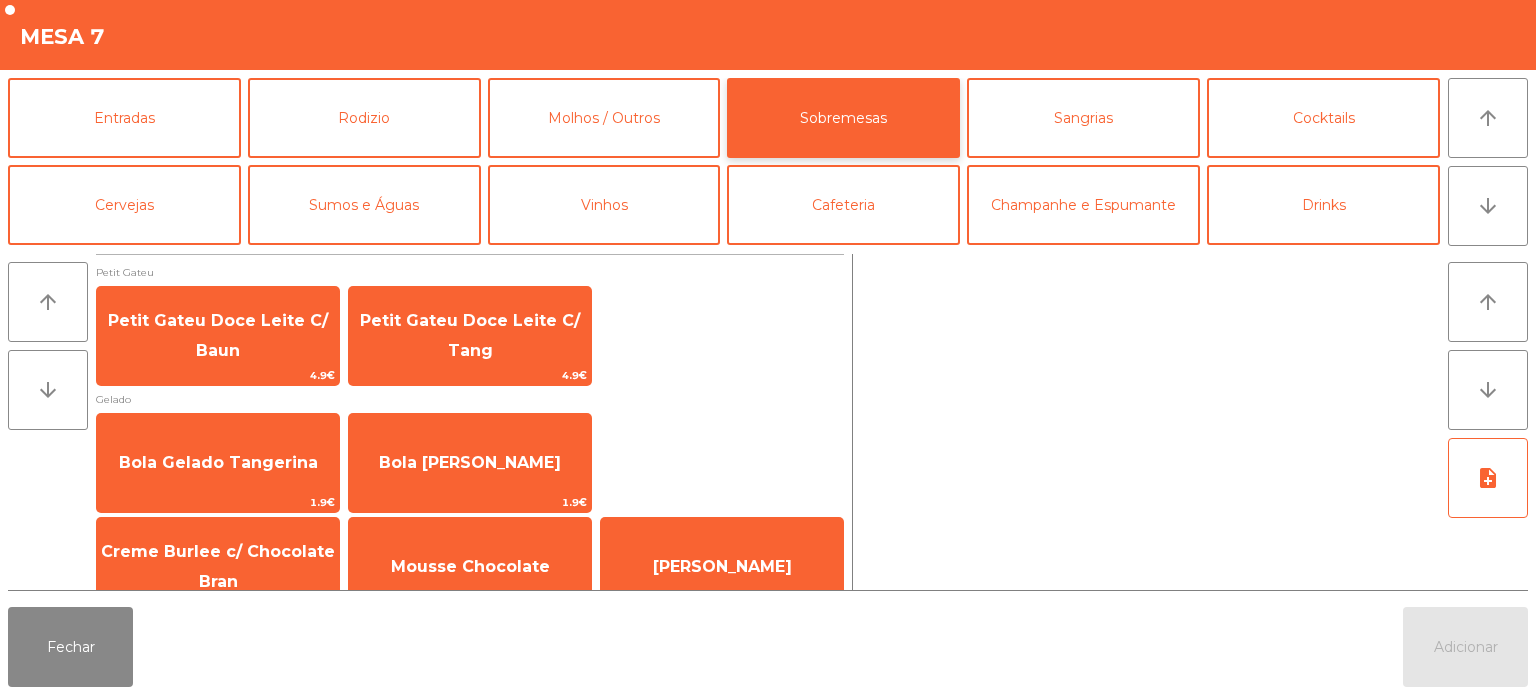 scroll, scrollTop: 34, scrollLeft: 0, axis: vertical 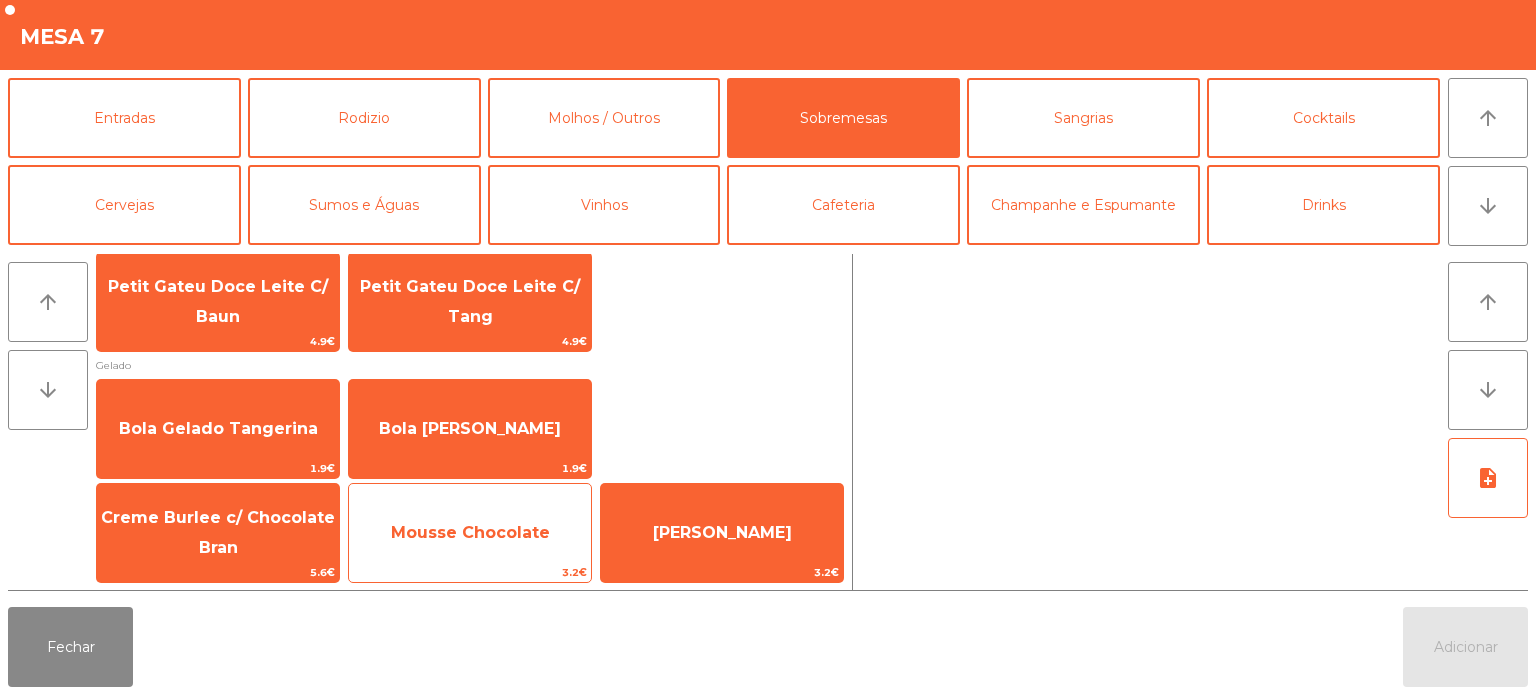 click on "Mousse Chocolate" 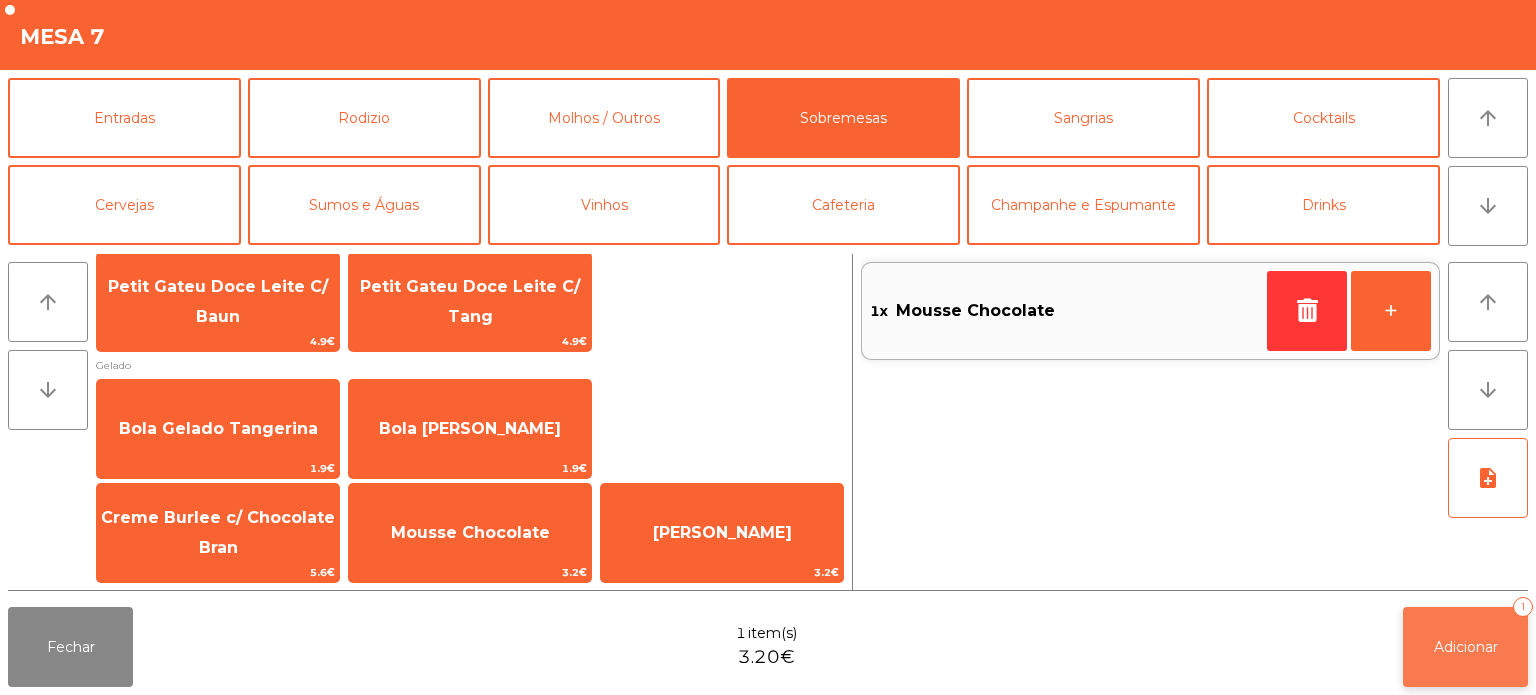 click on "Adicionar   1" 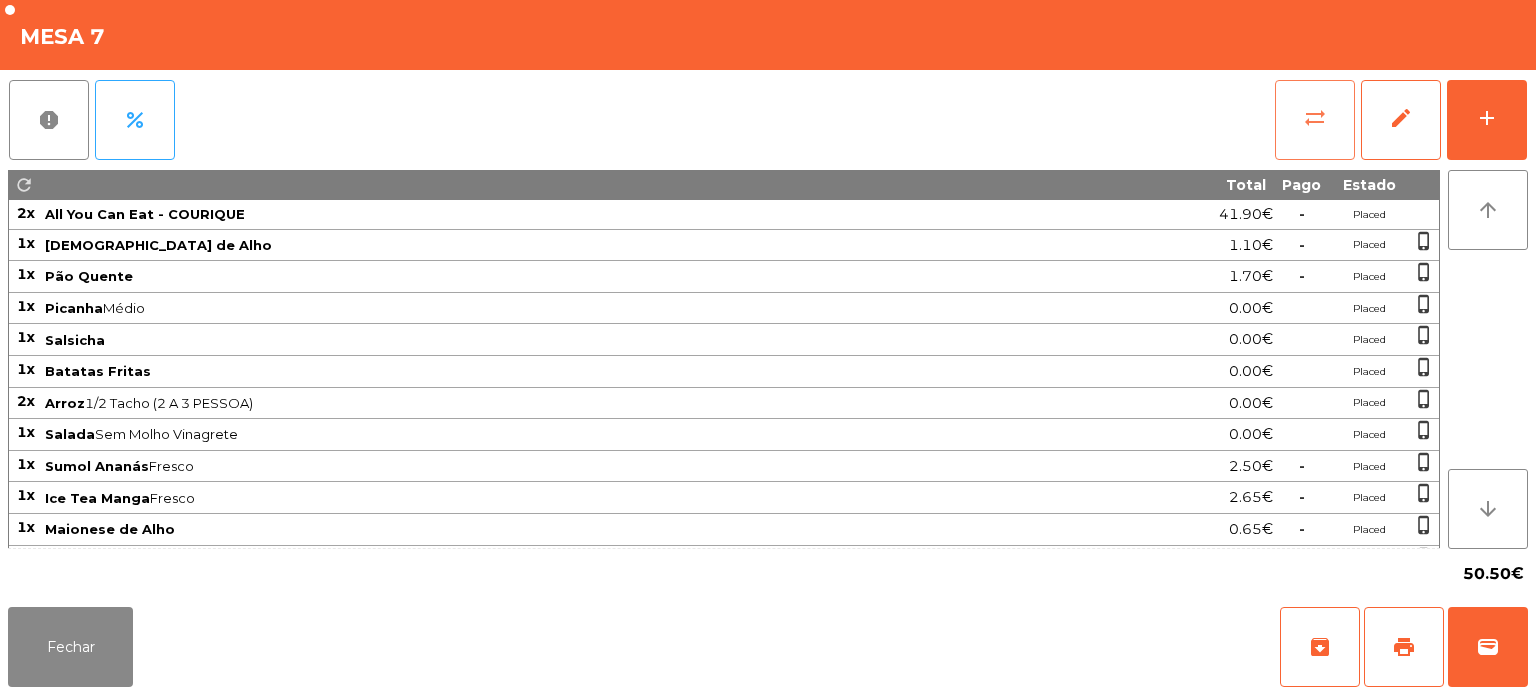 click on "sync_alt" 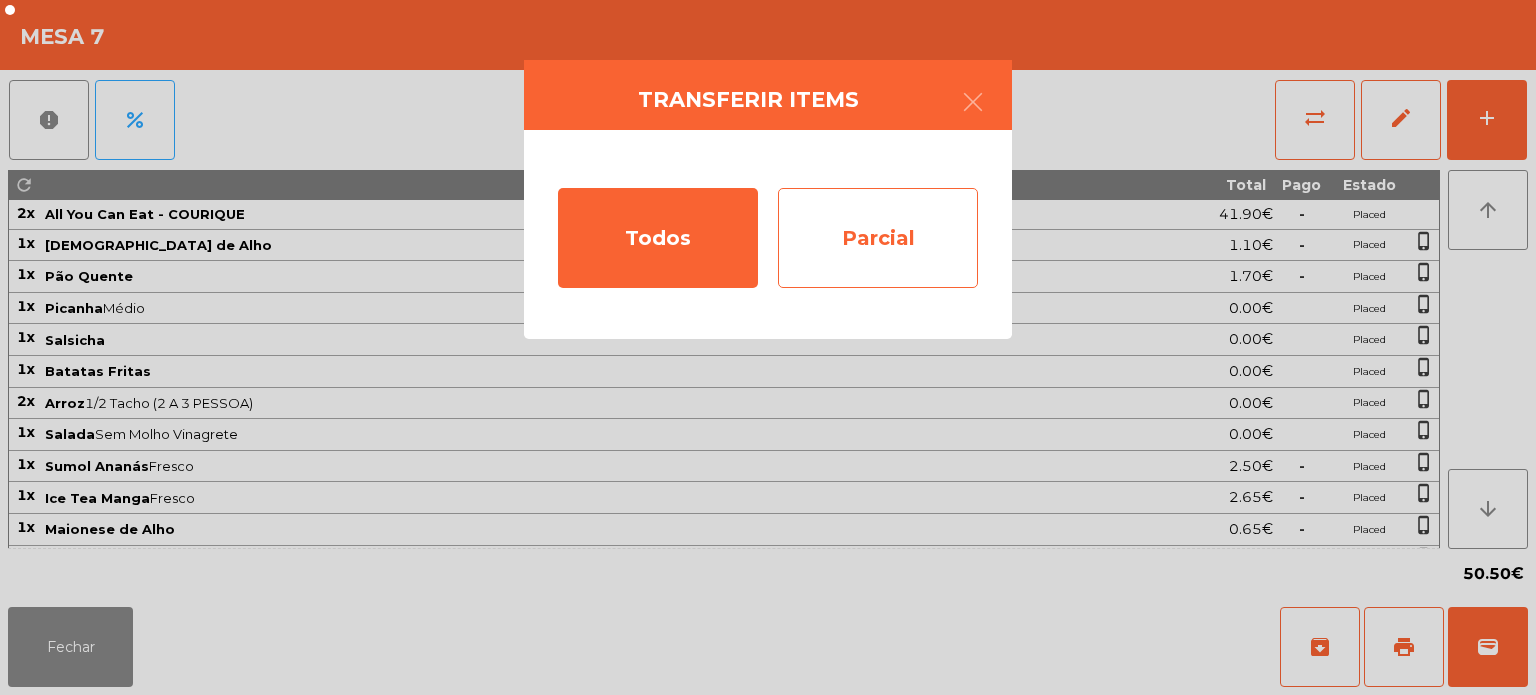 click on "Parcial" 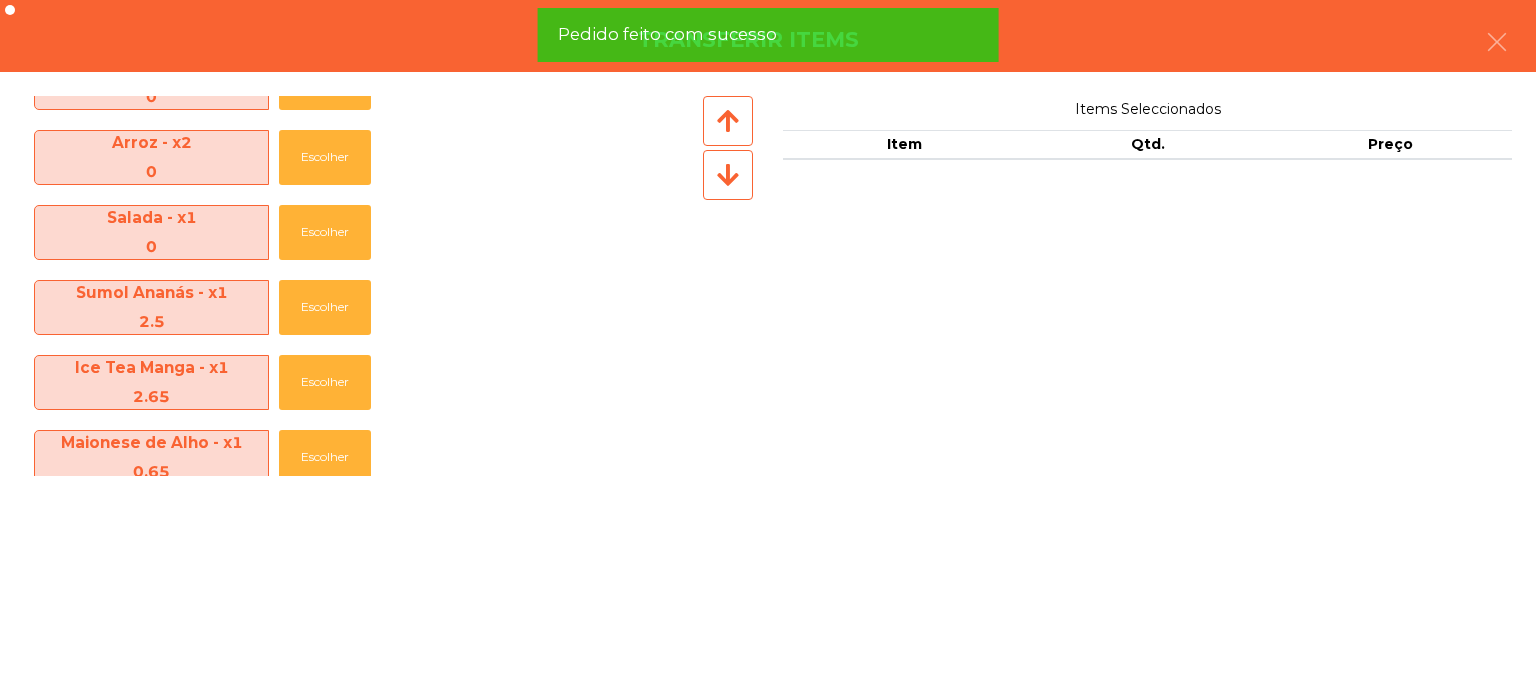 scroll, scrollTop: 423, scrollLeft: 0, axis: vertical 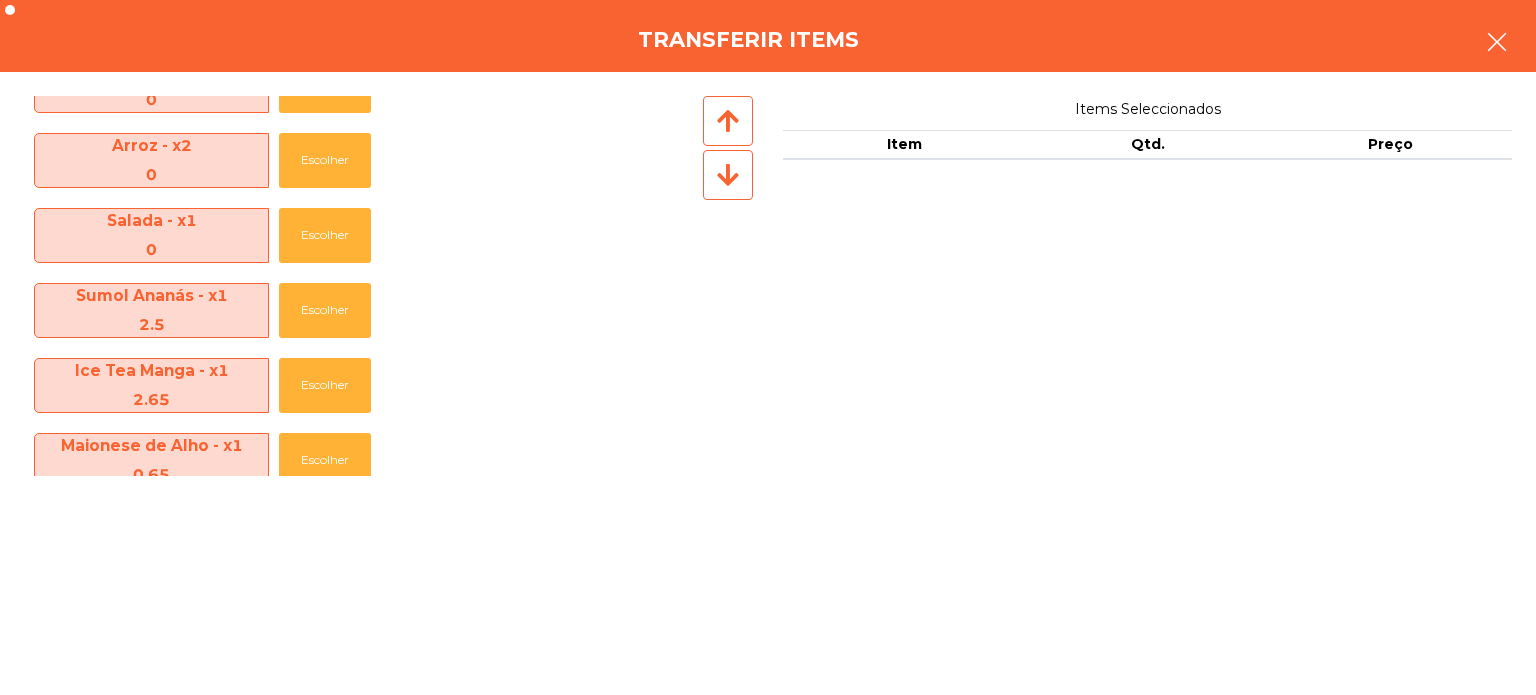 click 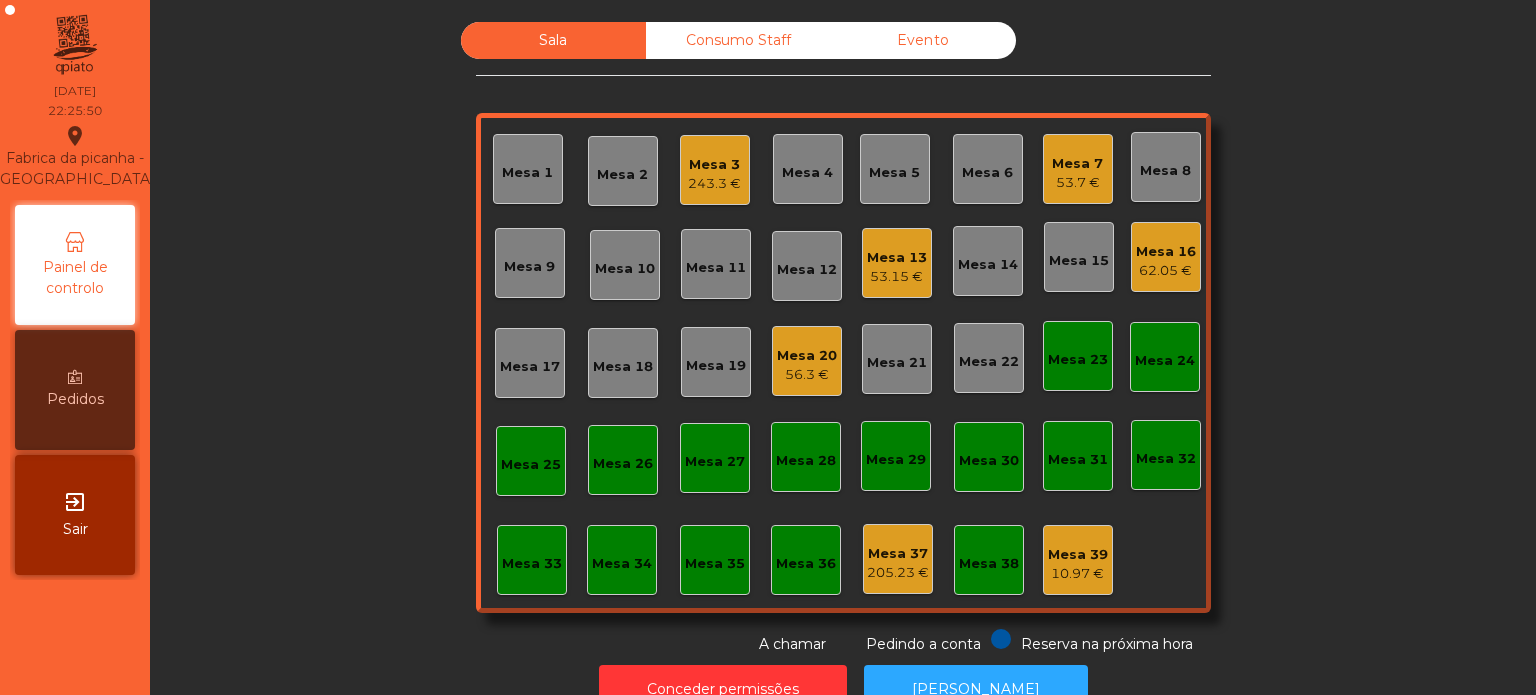 click on "Mesa 7" 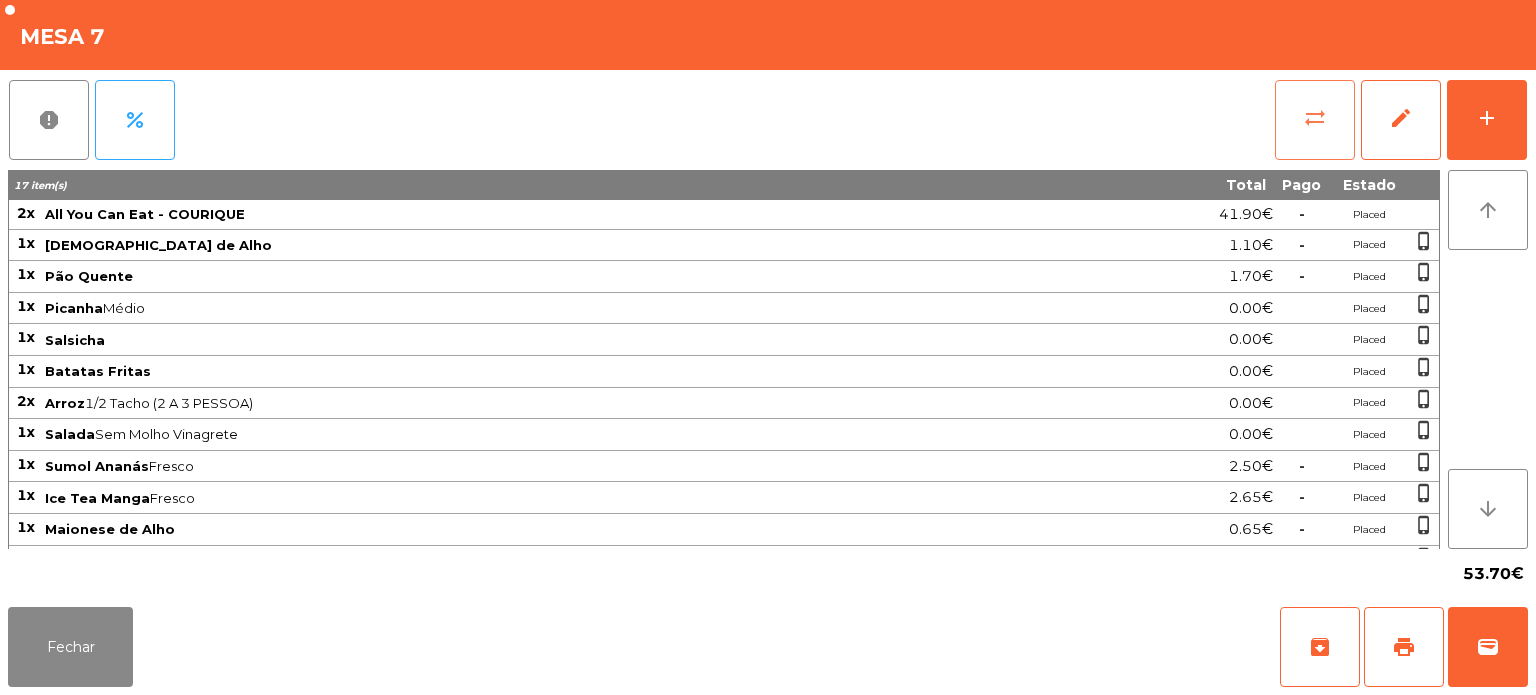click on "sync_alt" 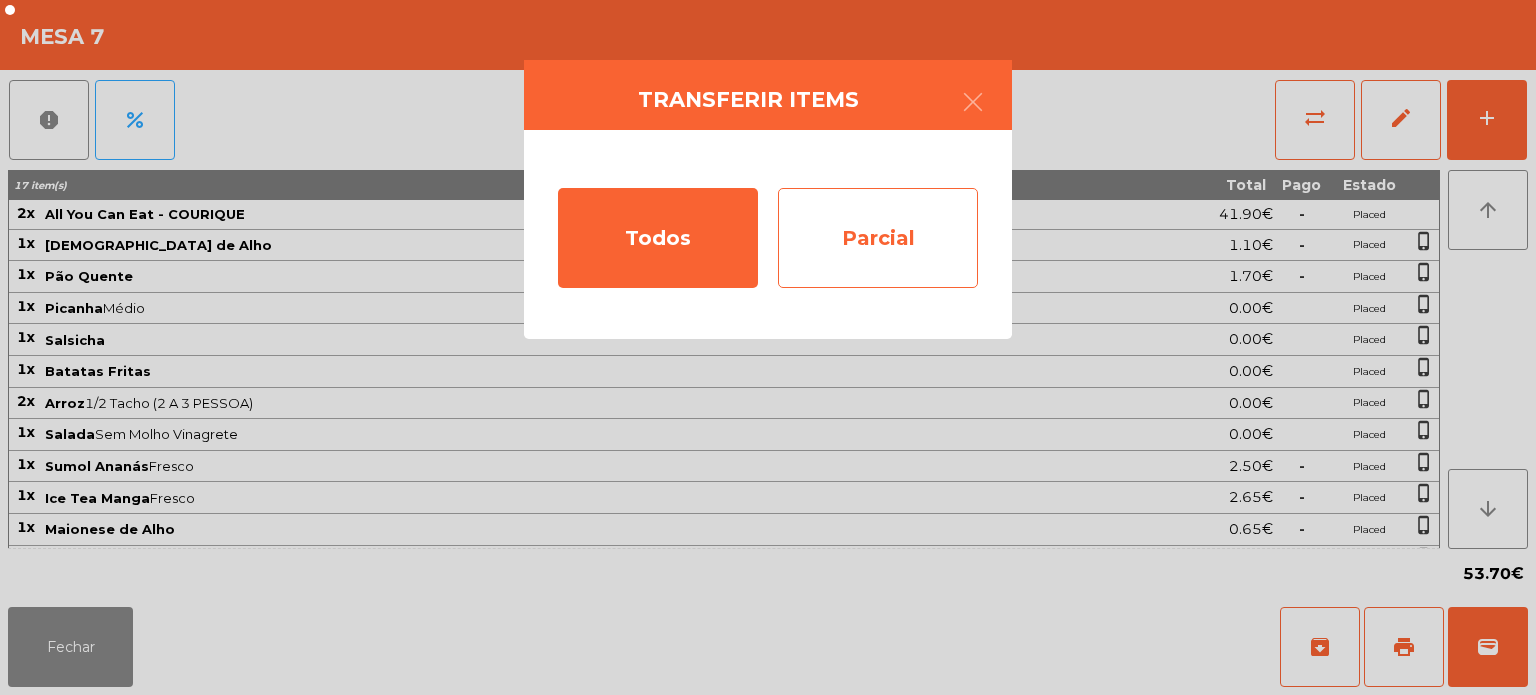 click on "Parcial" 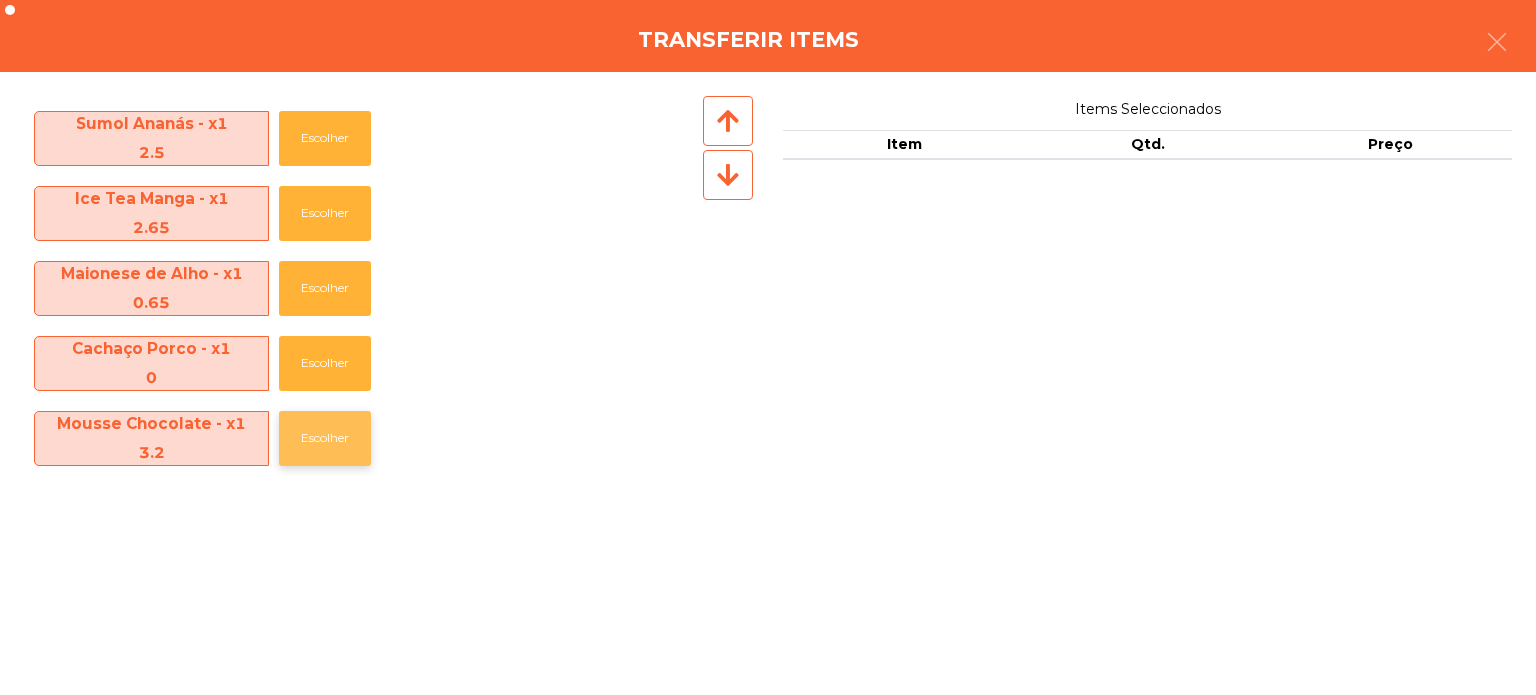 click on "Escolher" 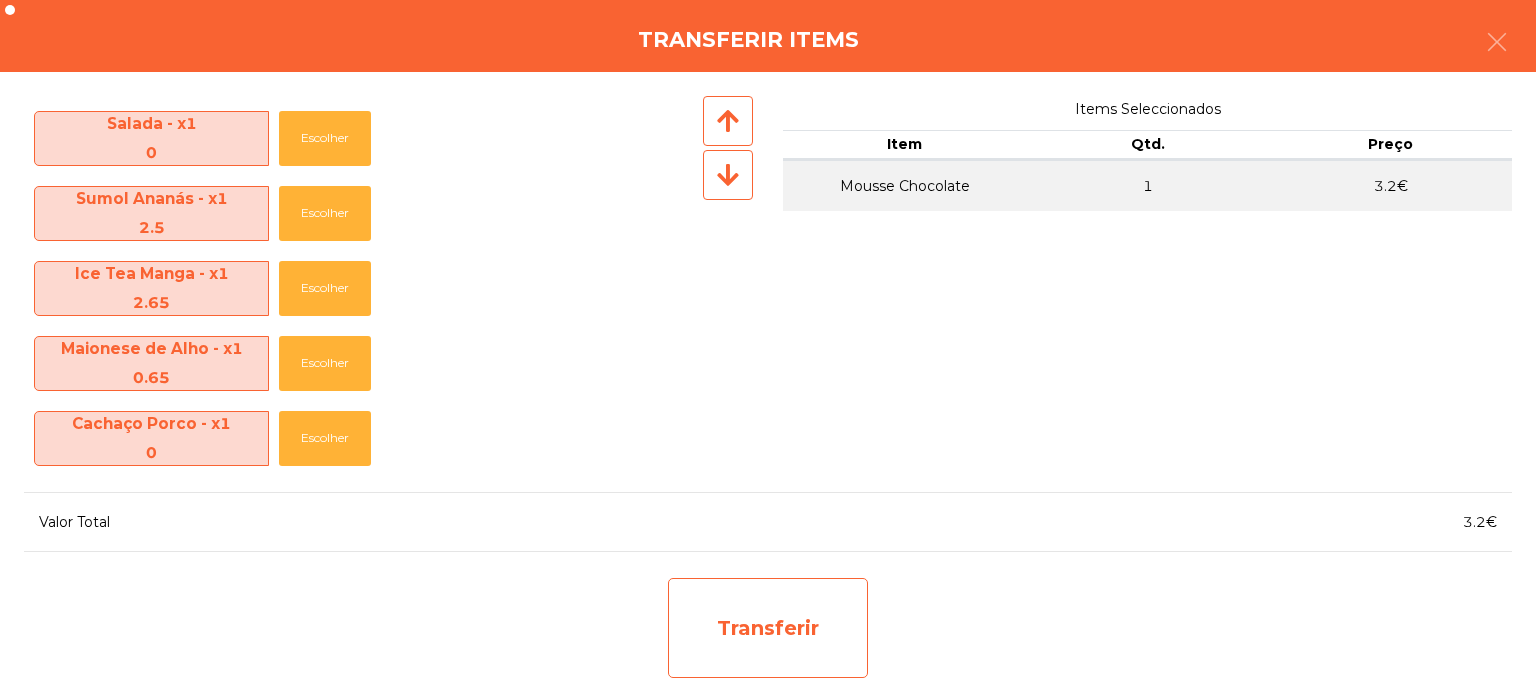 click on "Transferir" 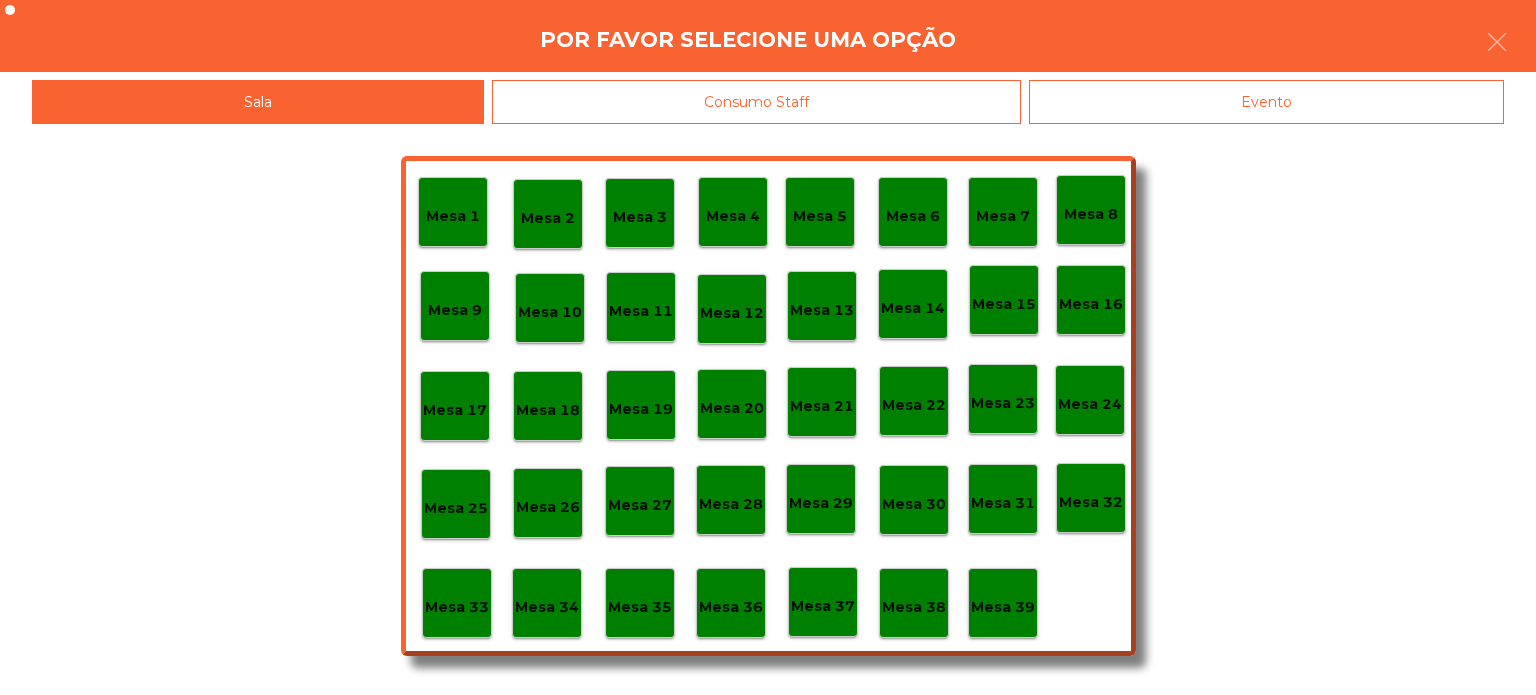 click on "Mesa 39" 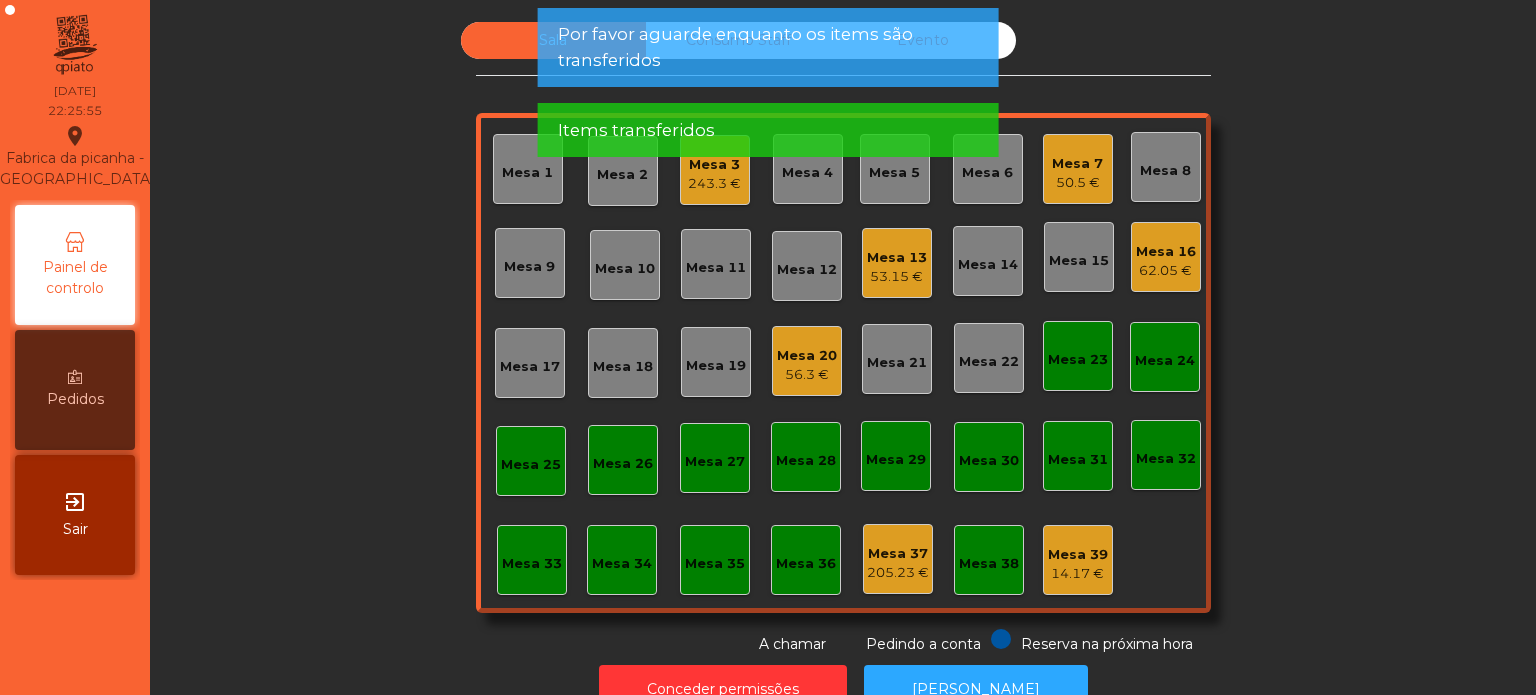 click on "Por favor aguarde enquanto os items são transferidos" 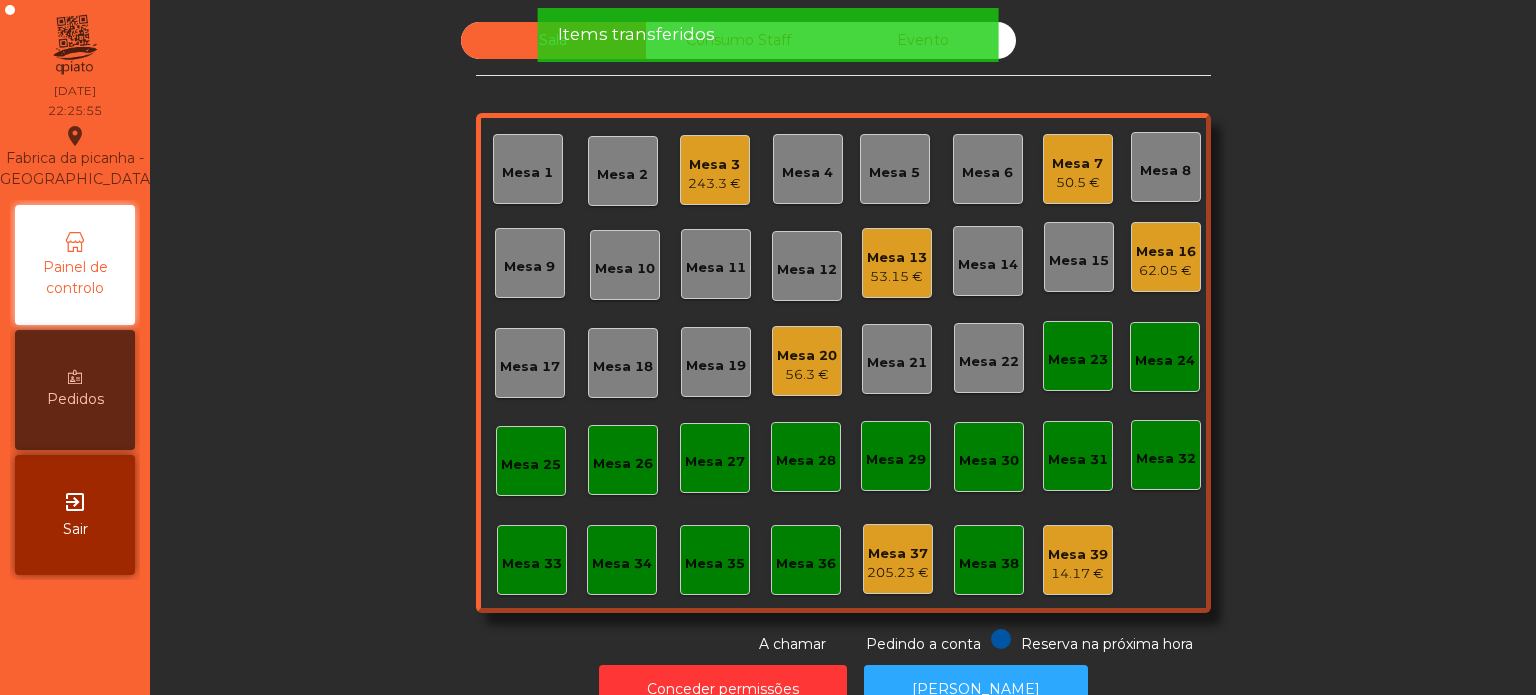 click on "Items transferidos" 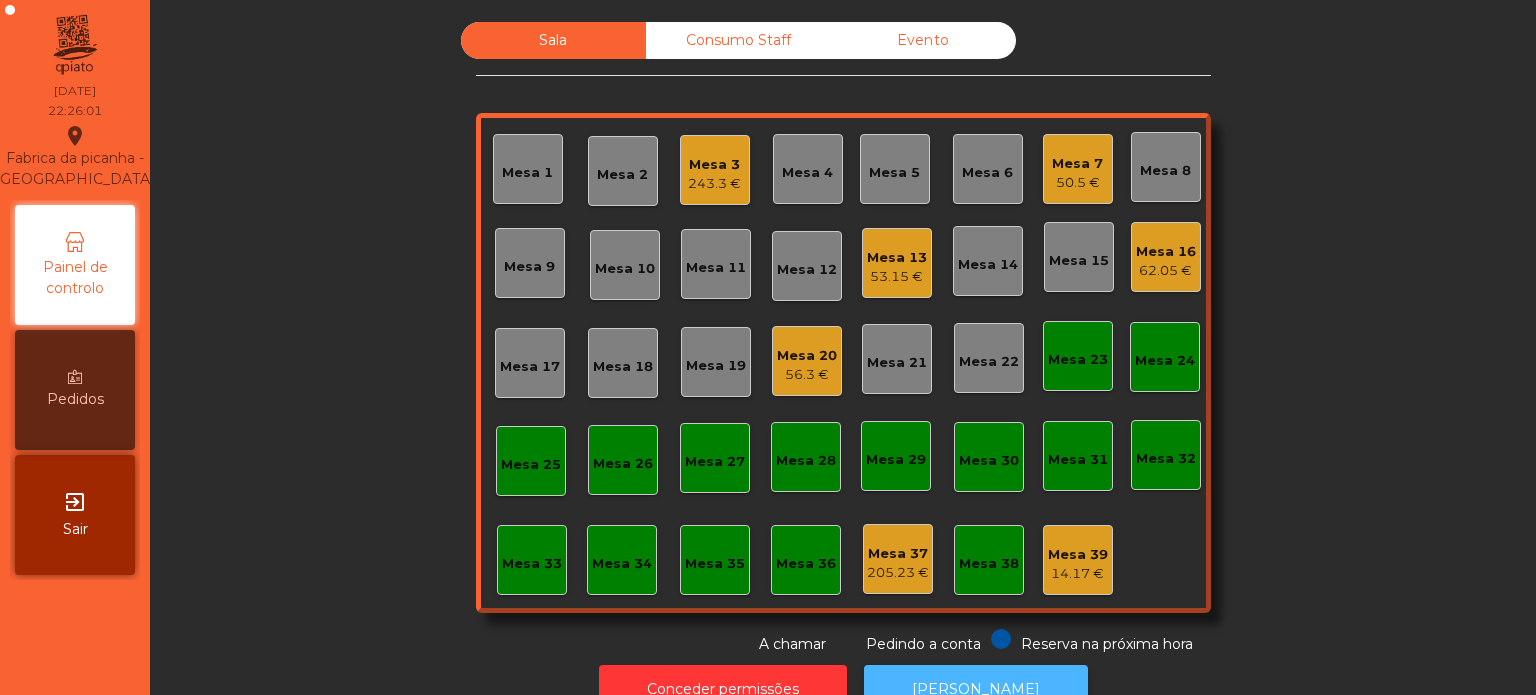 click on "[PERSON_NAME]" 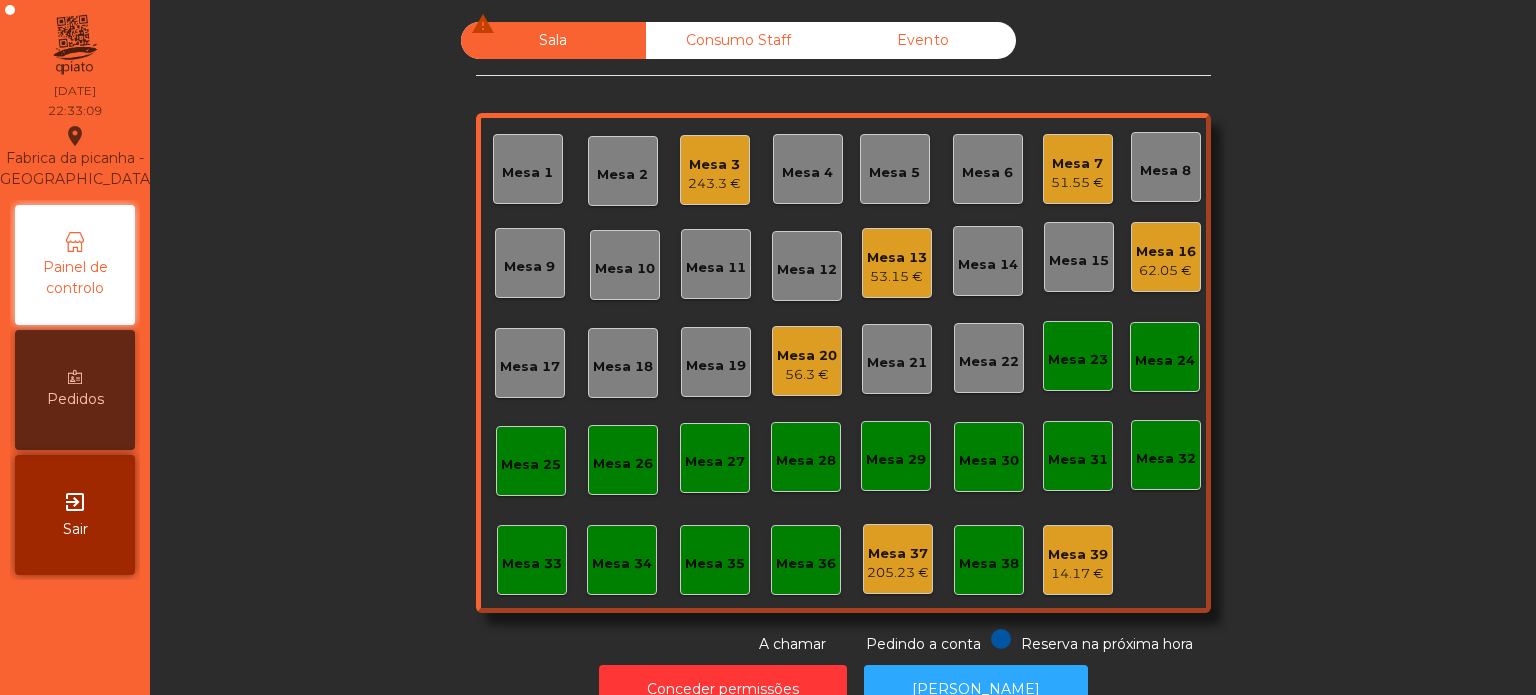 click on "Mesa 7   51.55 €" 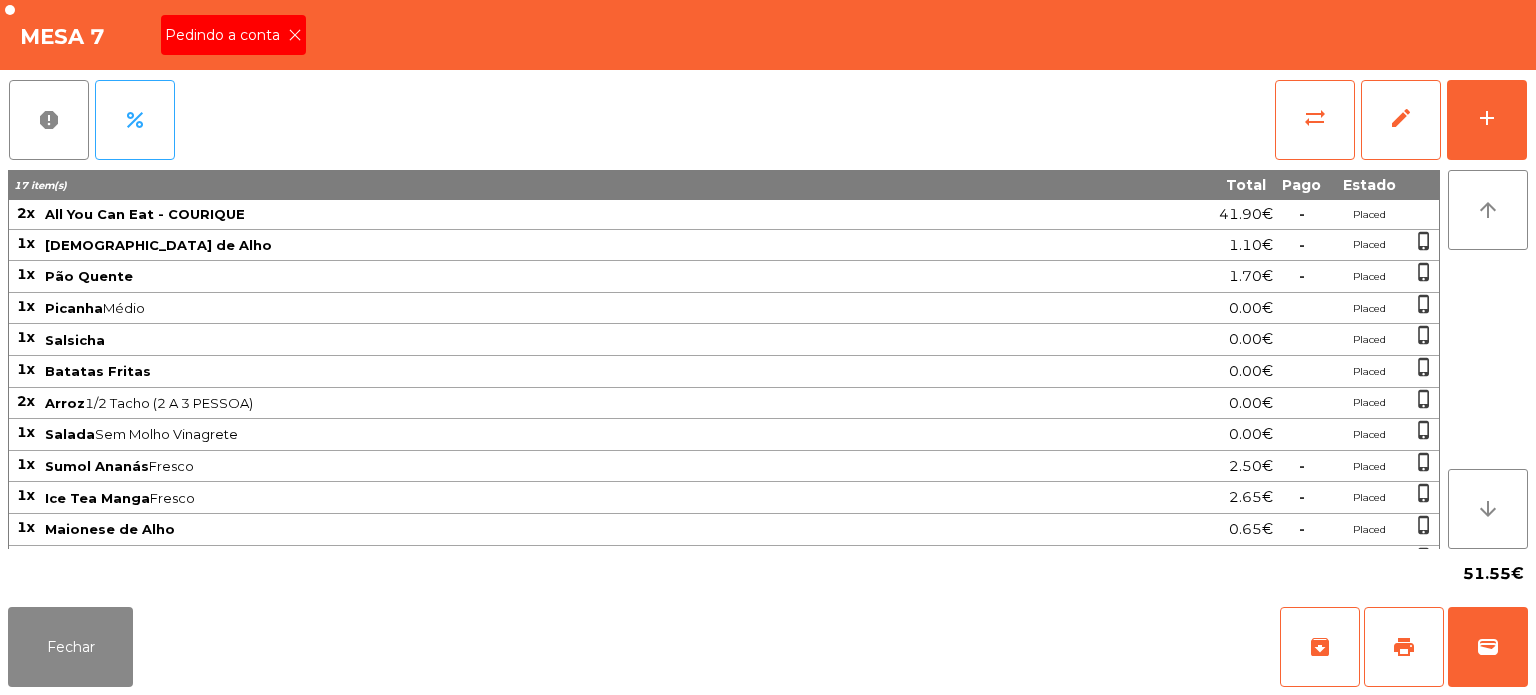 click on "Pedindo a conta" 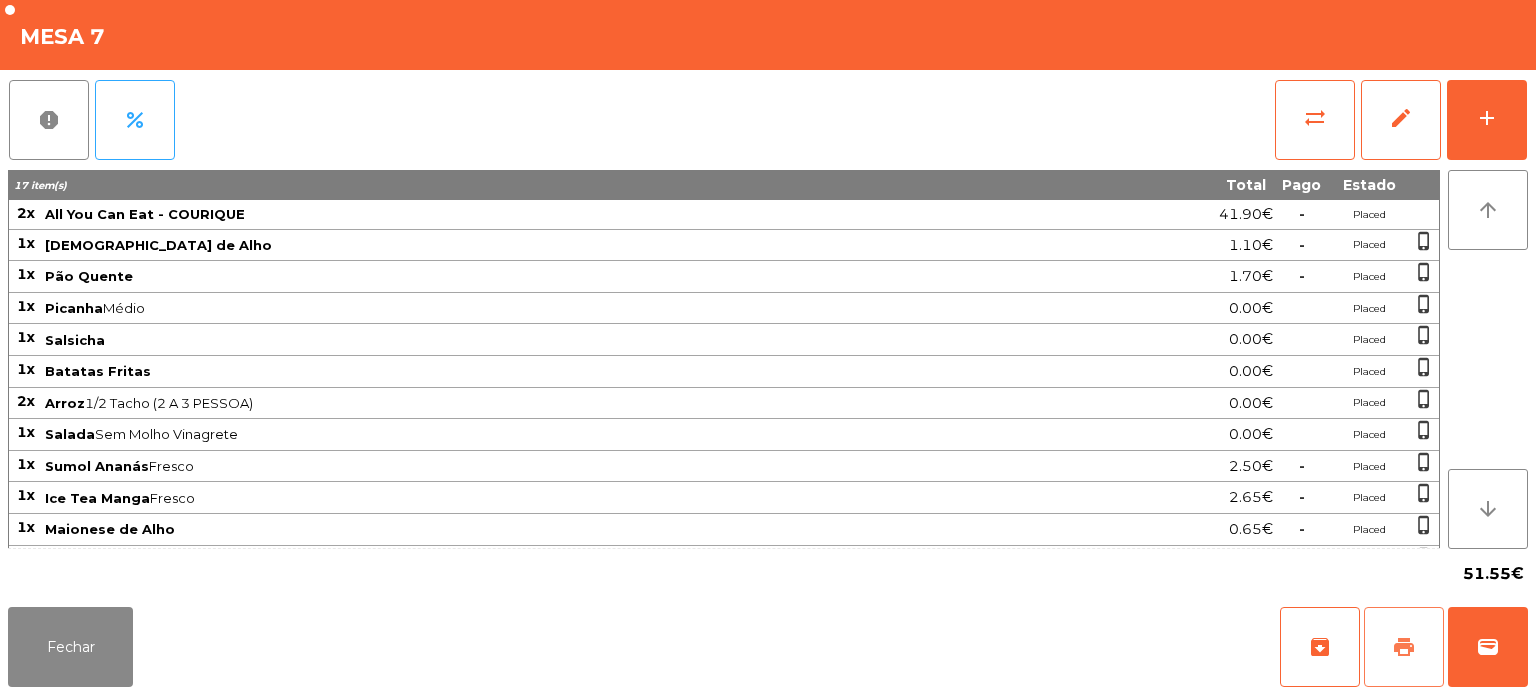 click on "print" 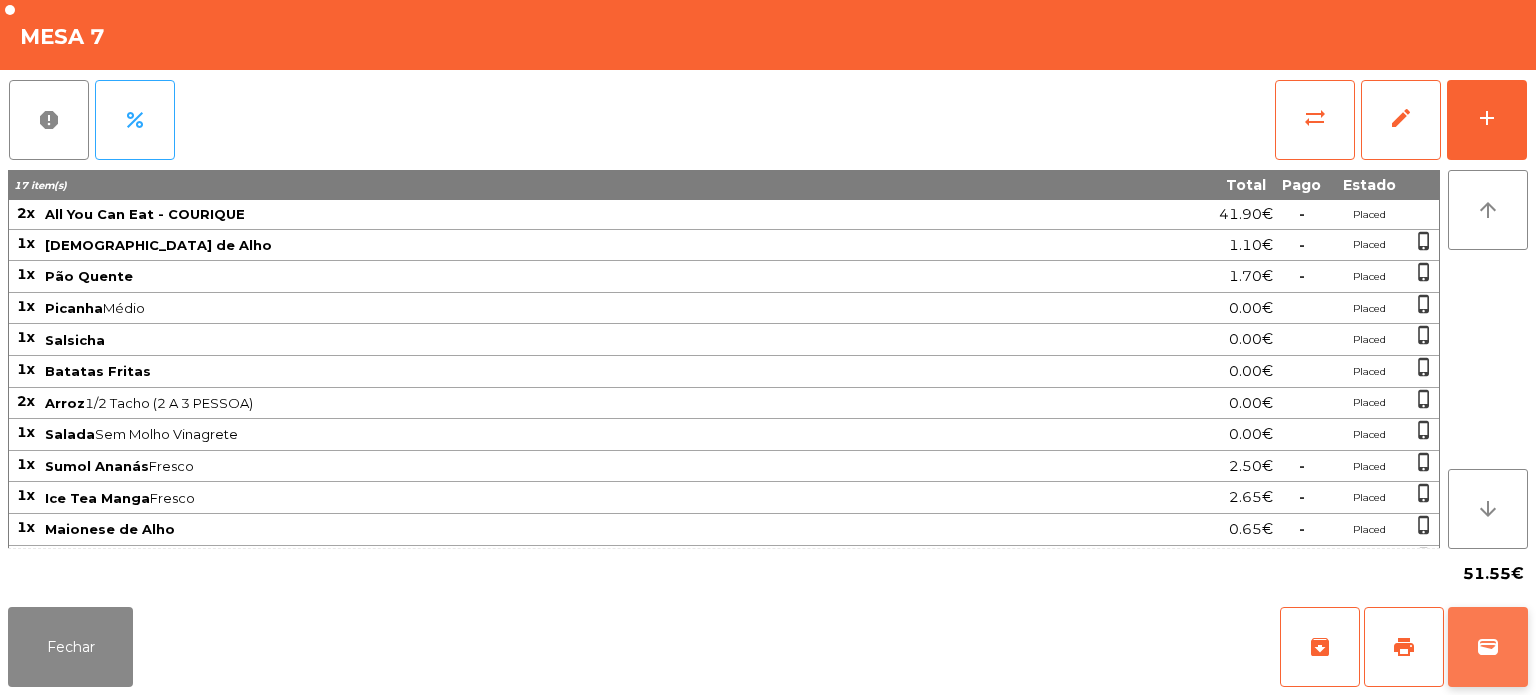 click on "wallet" 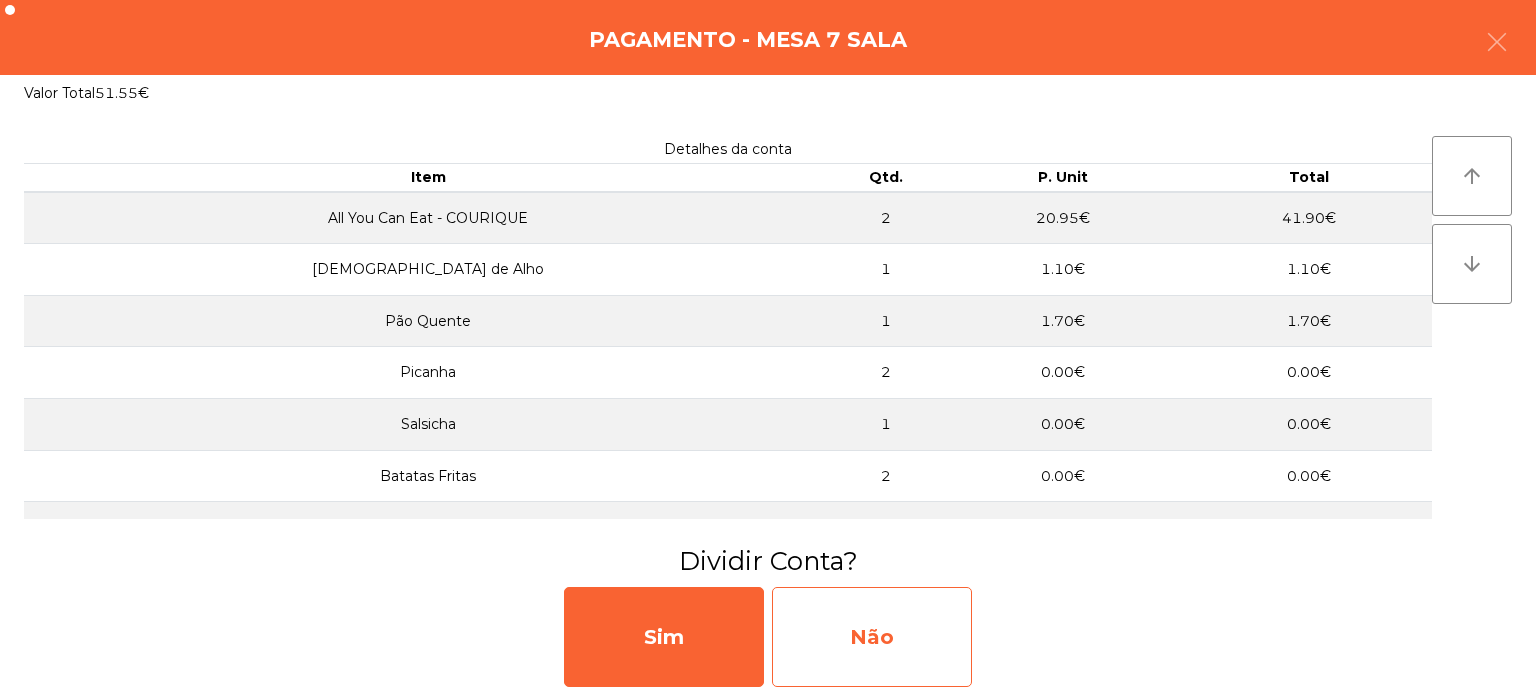 click on "Não" 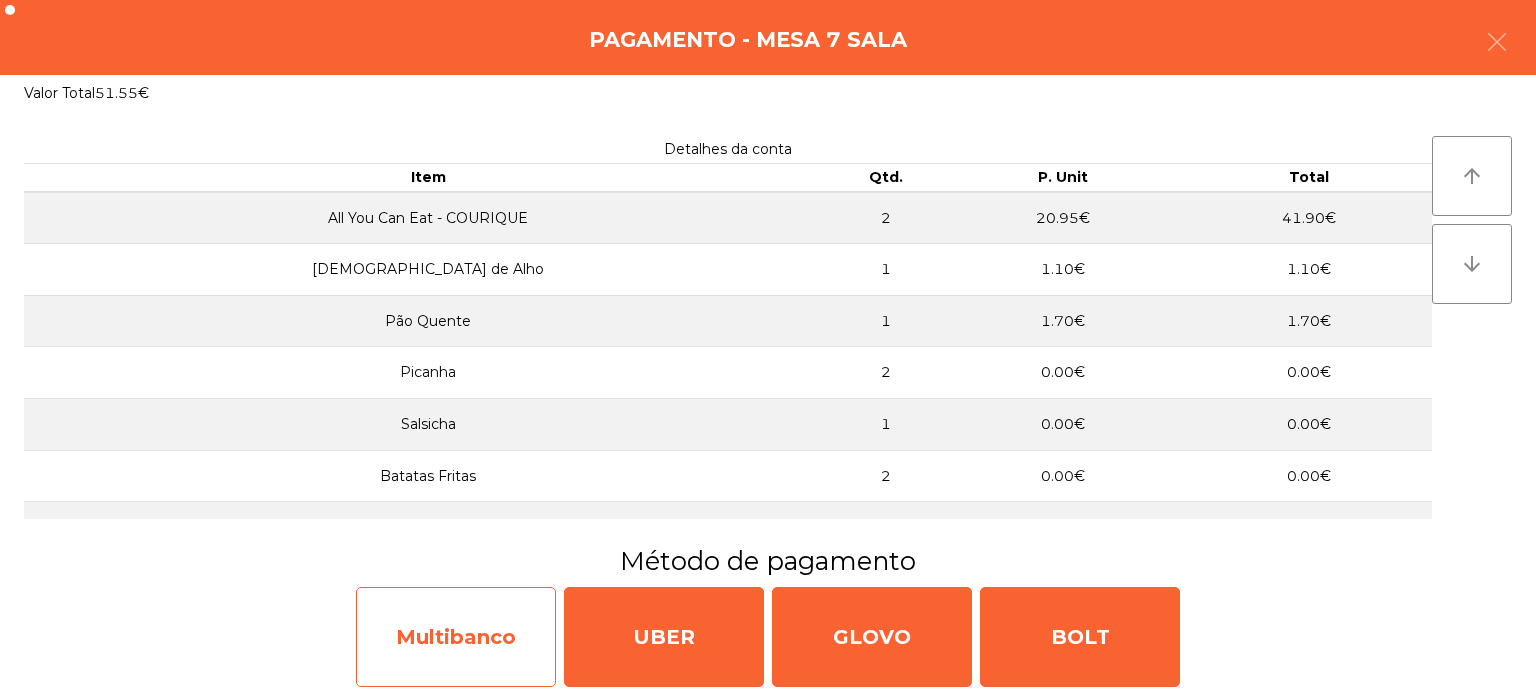 click on "Multibanco" 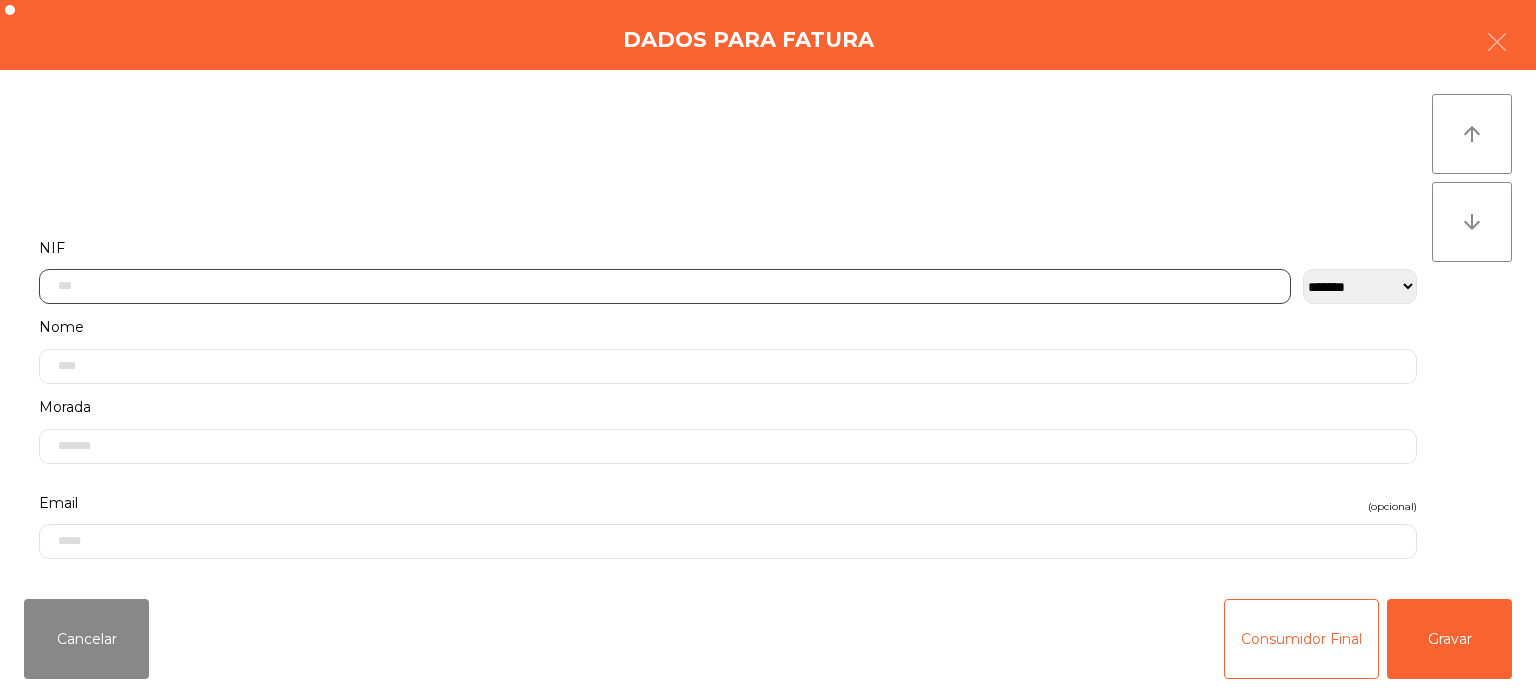 click 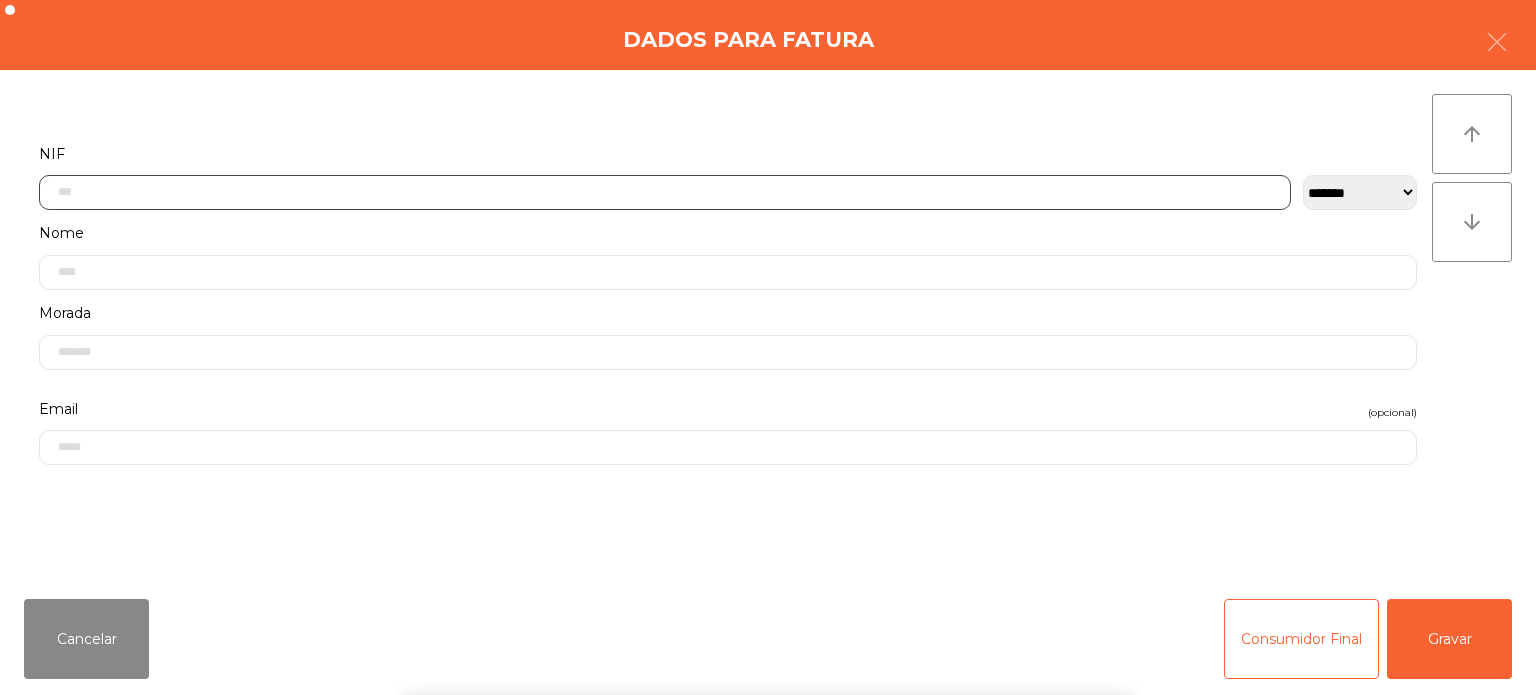 scroll, scrollTop: 139, scrollLeft: 0, axis: vertical 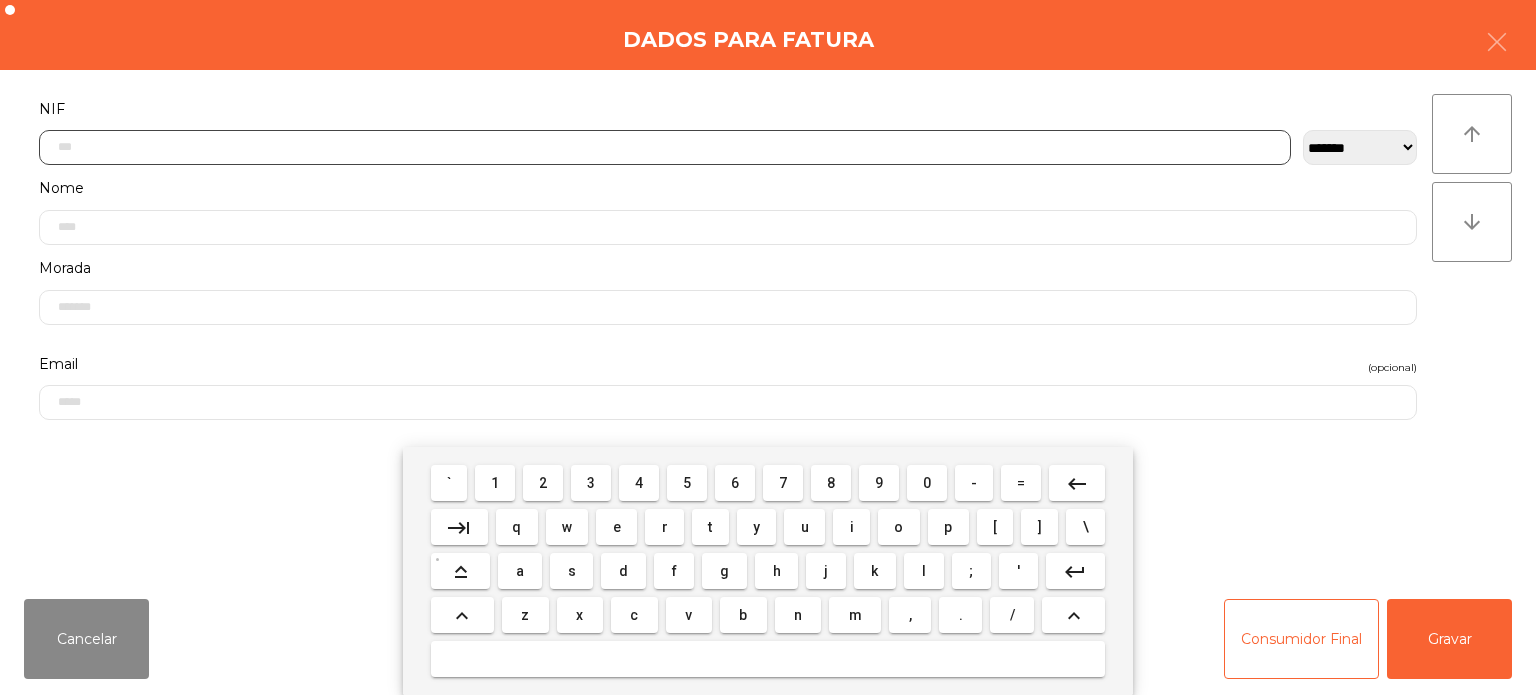click on "2" at bounding box center (543, 483) 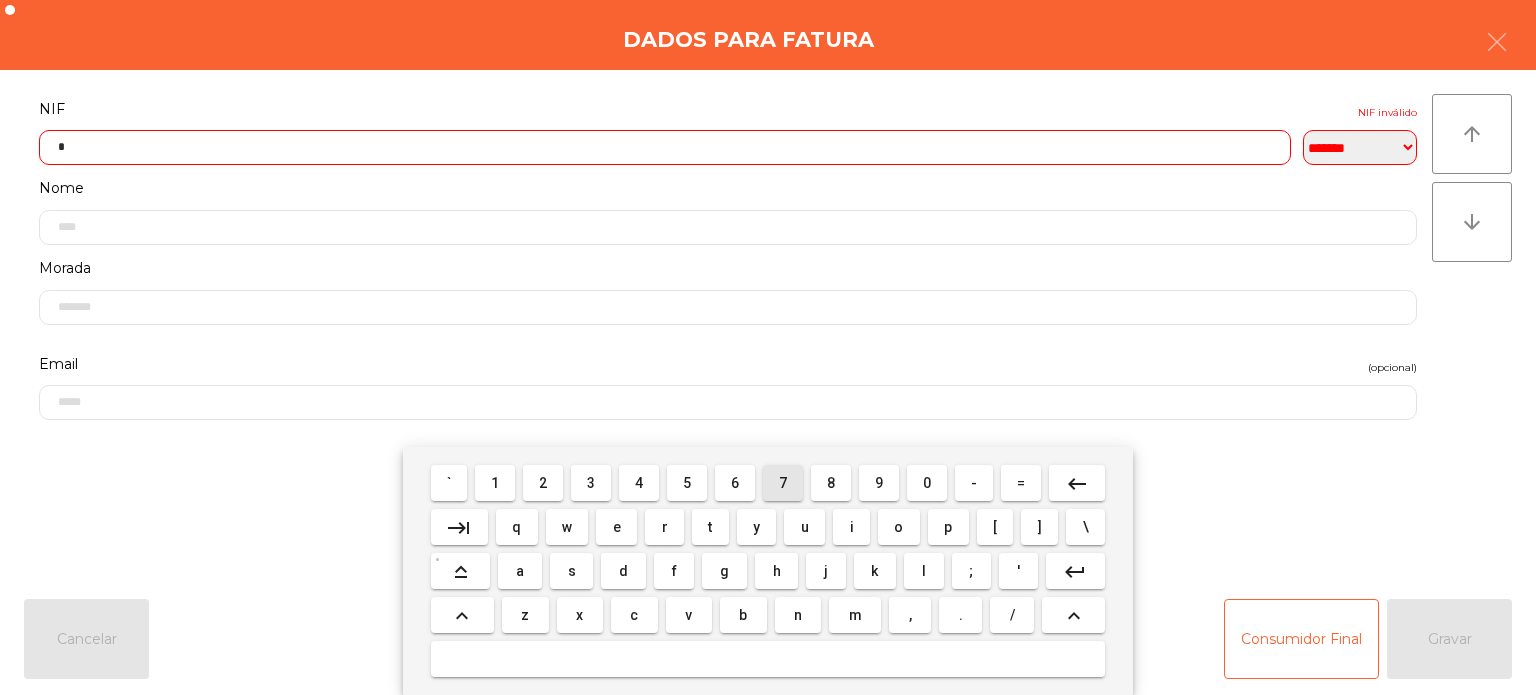 click on "7" at bounding box center (783, 483) 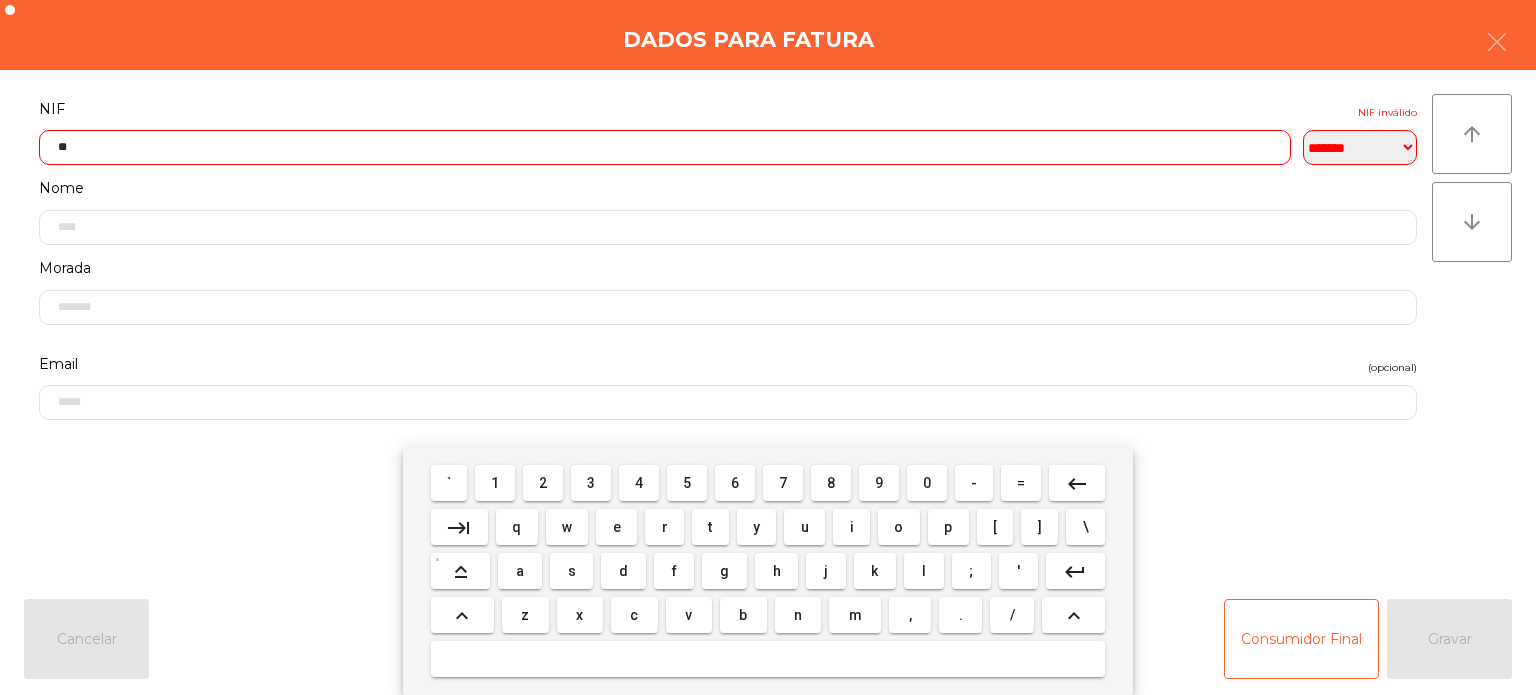 click on "2" at bounding box center [543, 483] 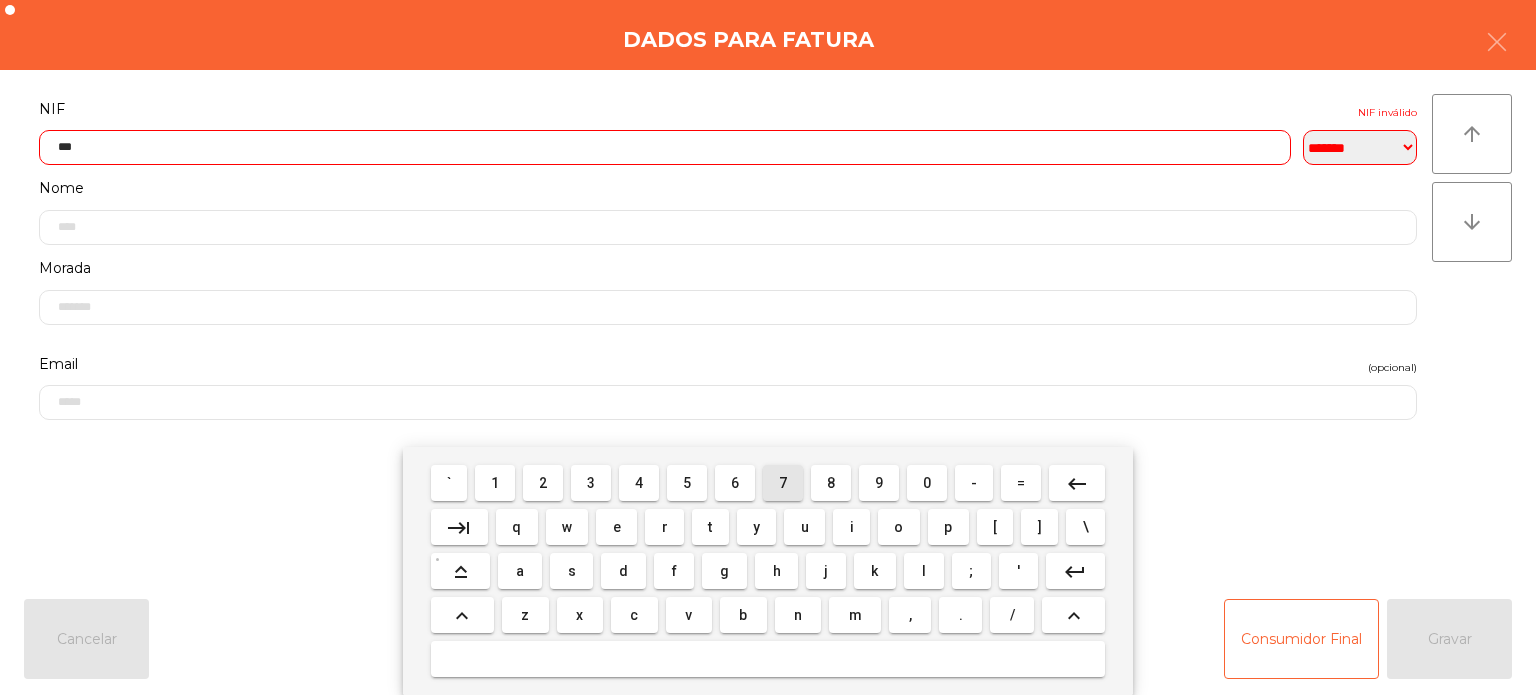 click on "7" at bounding box center [783, 483] 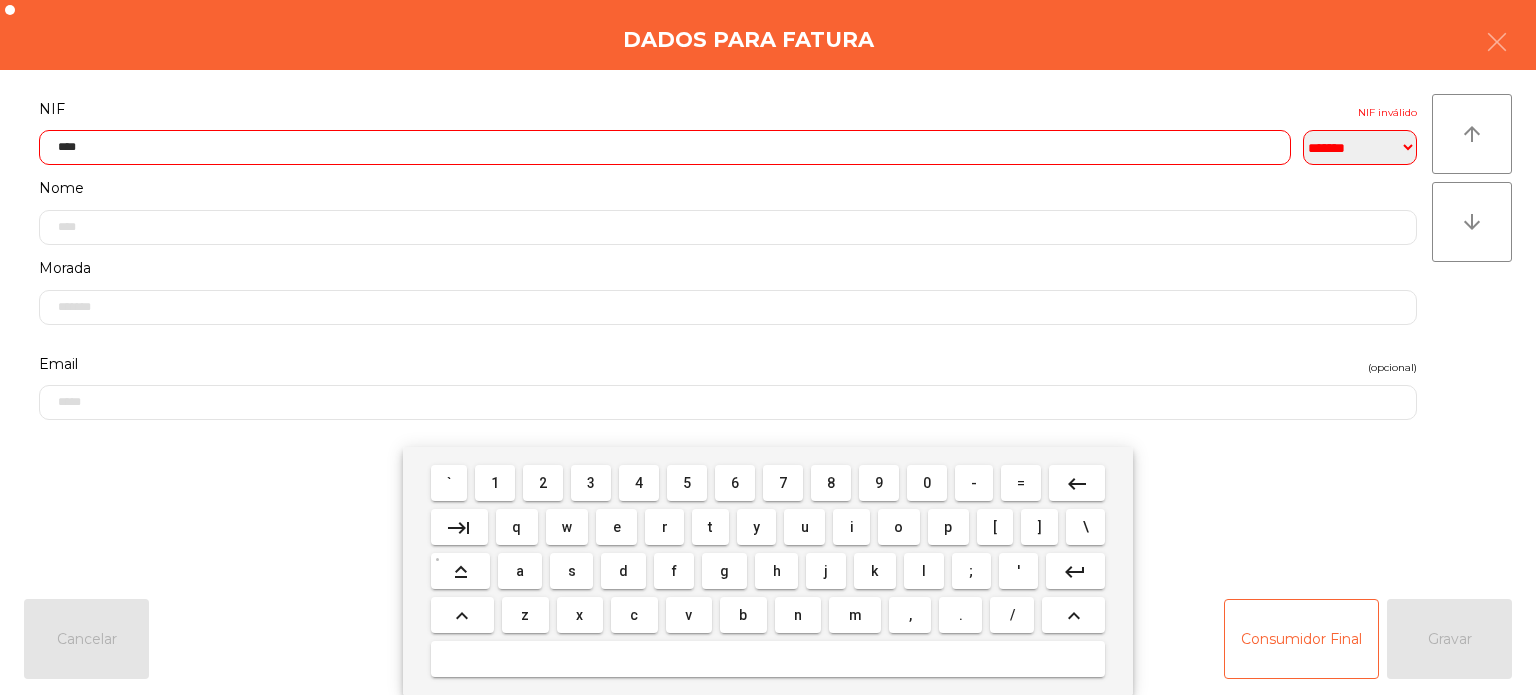 click on "0" at bounding box center (927, 483) 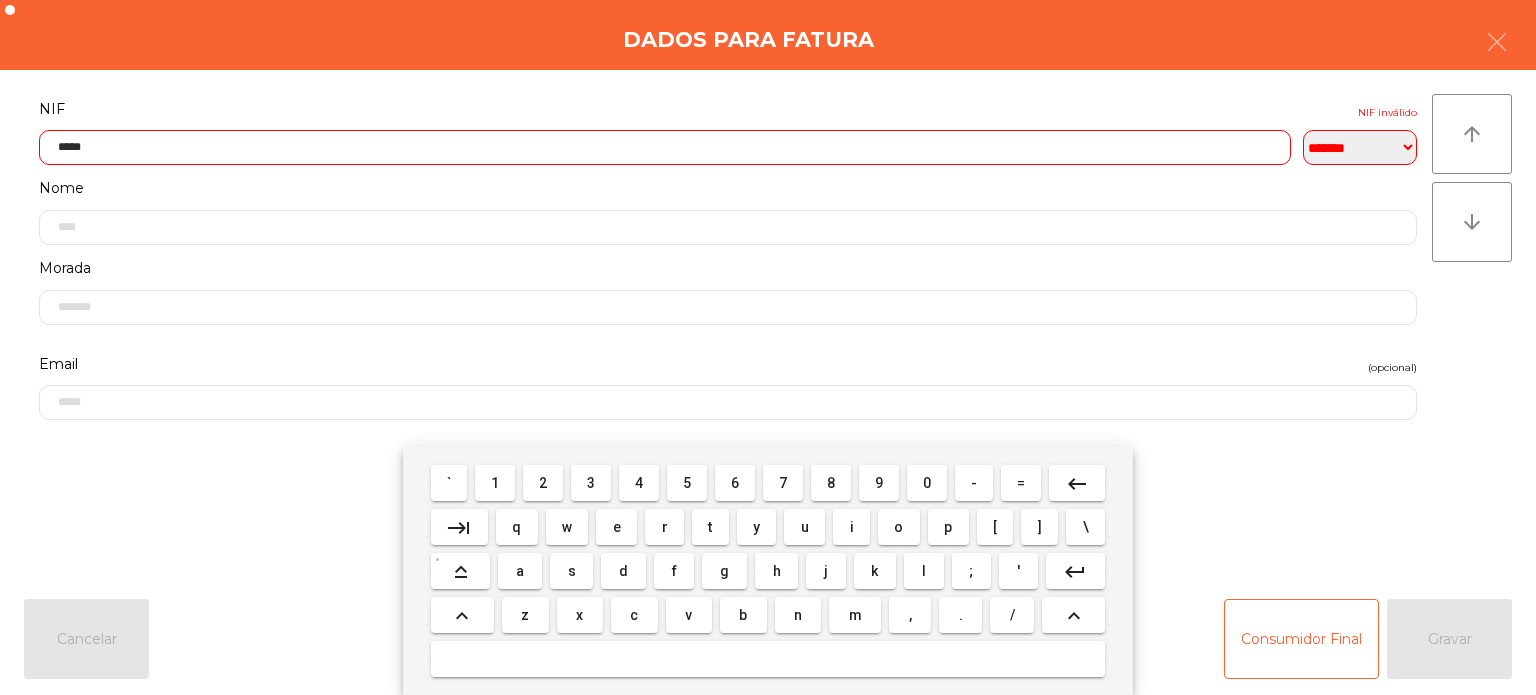 click on "1" at bounding box center (495, 483) 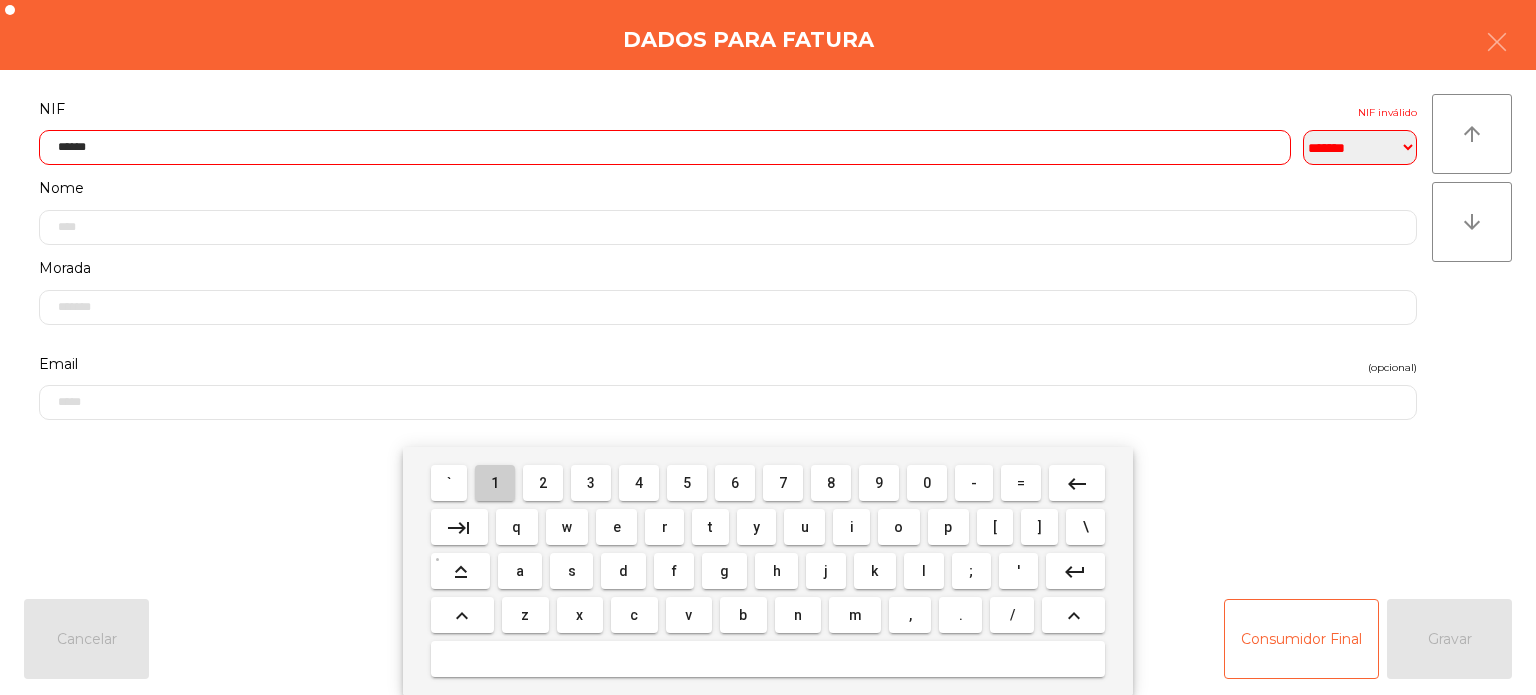 click on "1" at bounding box center [495, 483] 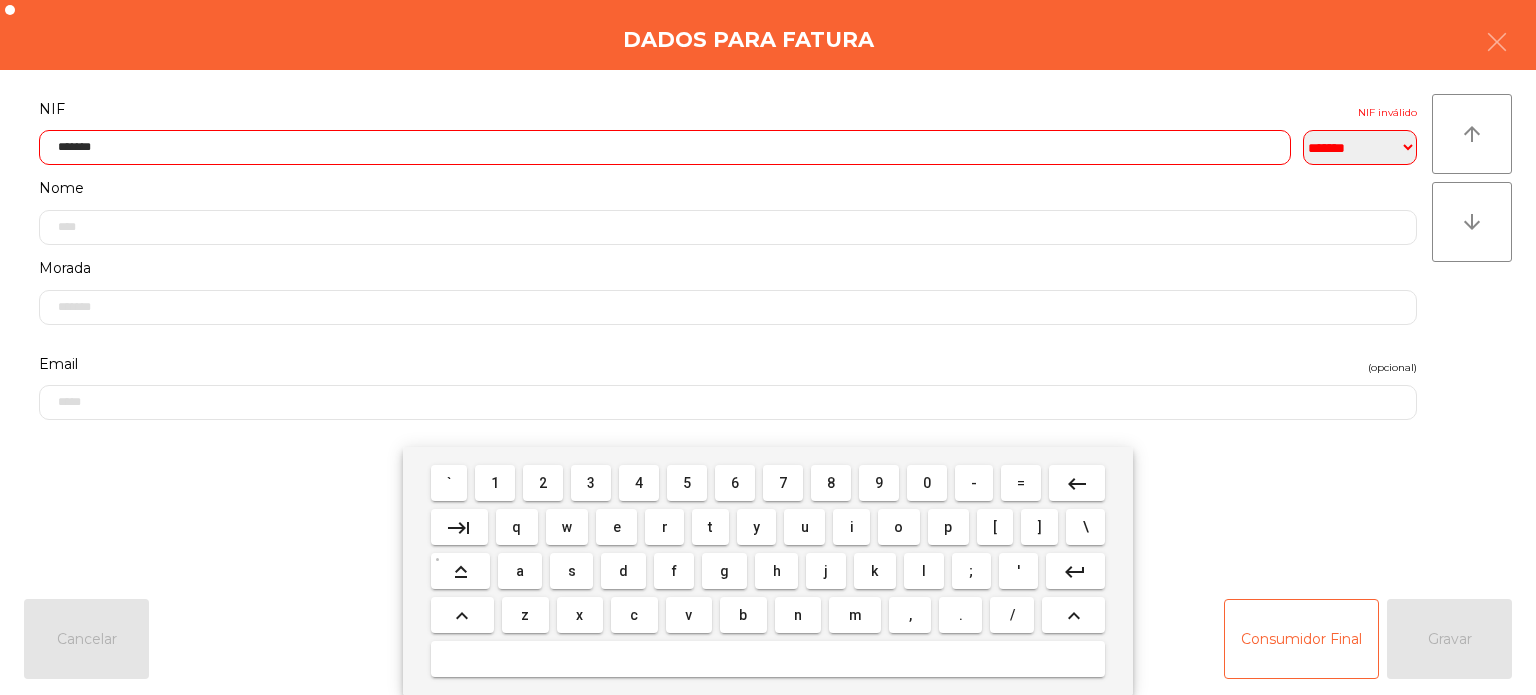 click on "3" at bounding box center [591, 483] 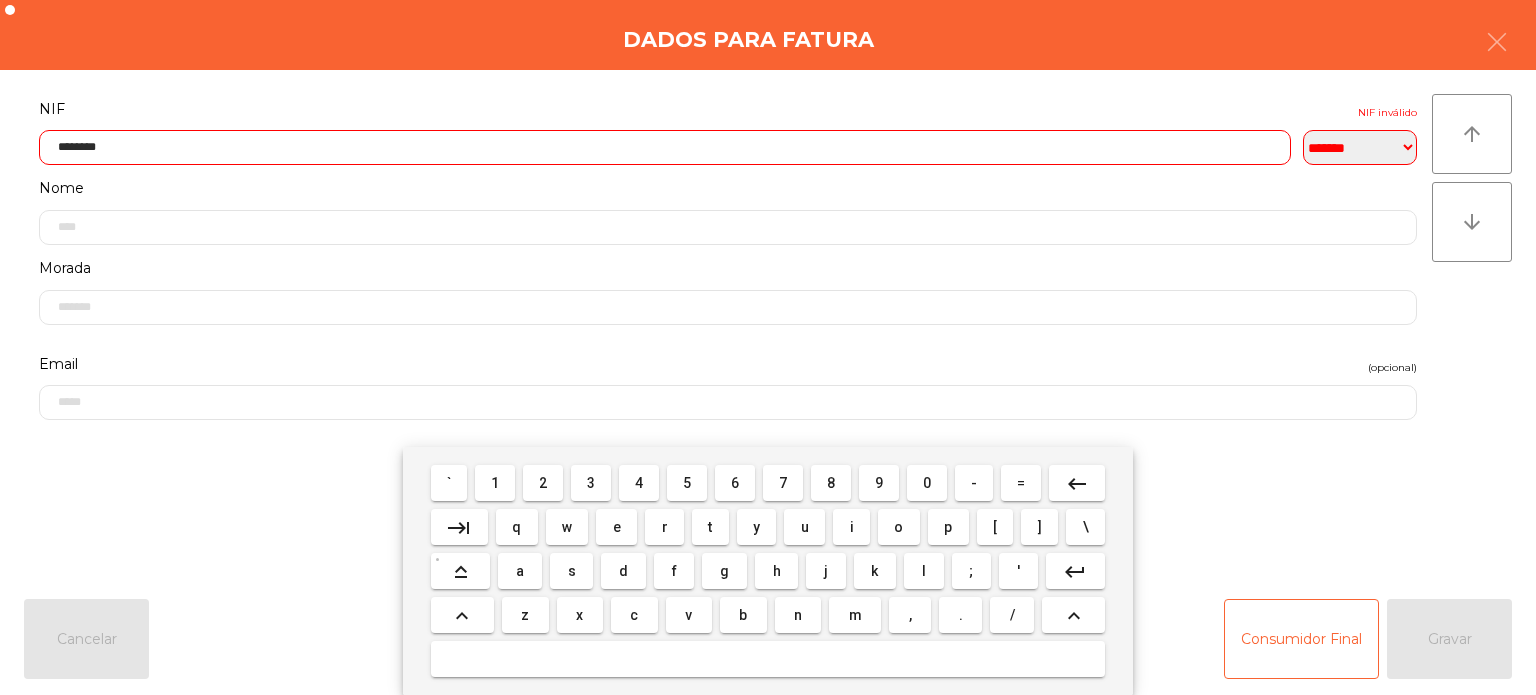 click on "0" at bounding box center [927, 483] 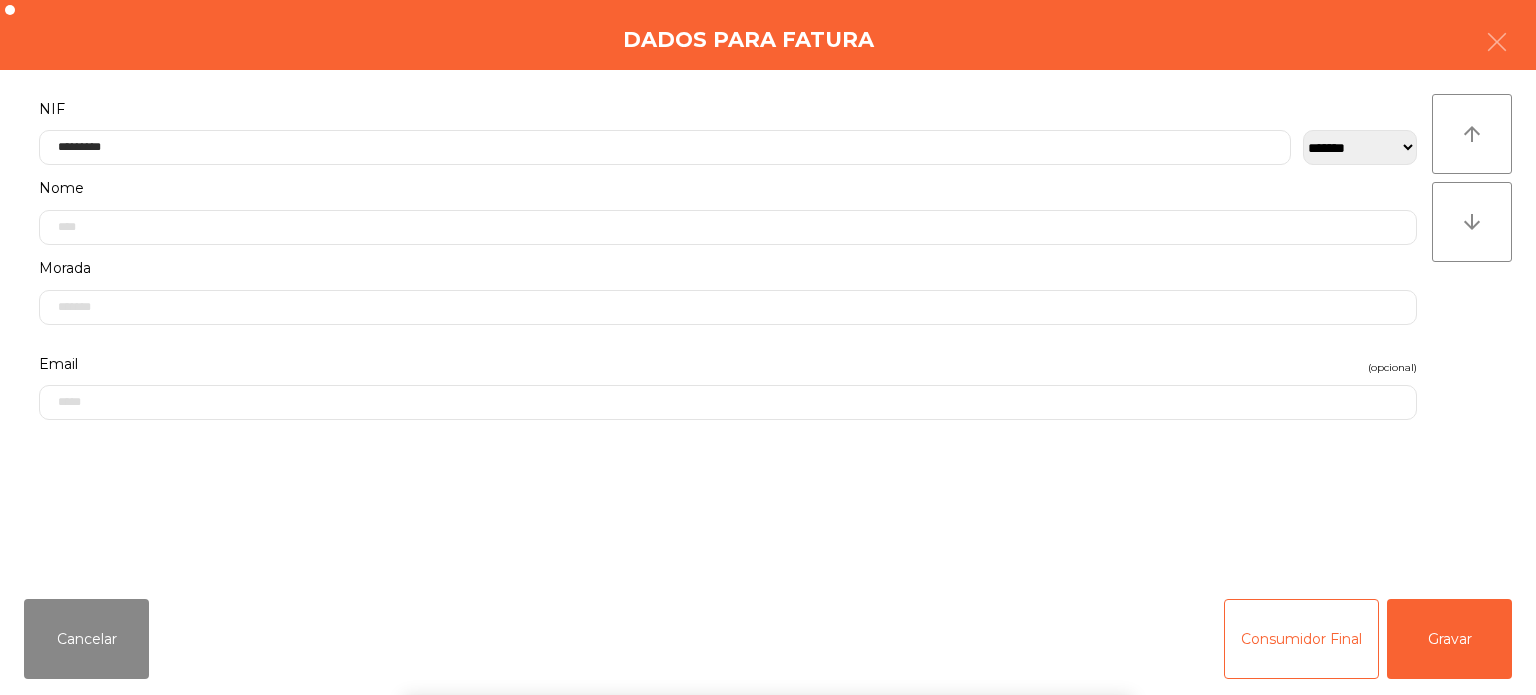 click on "**********" 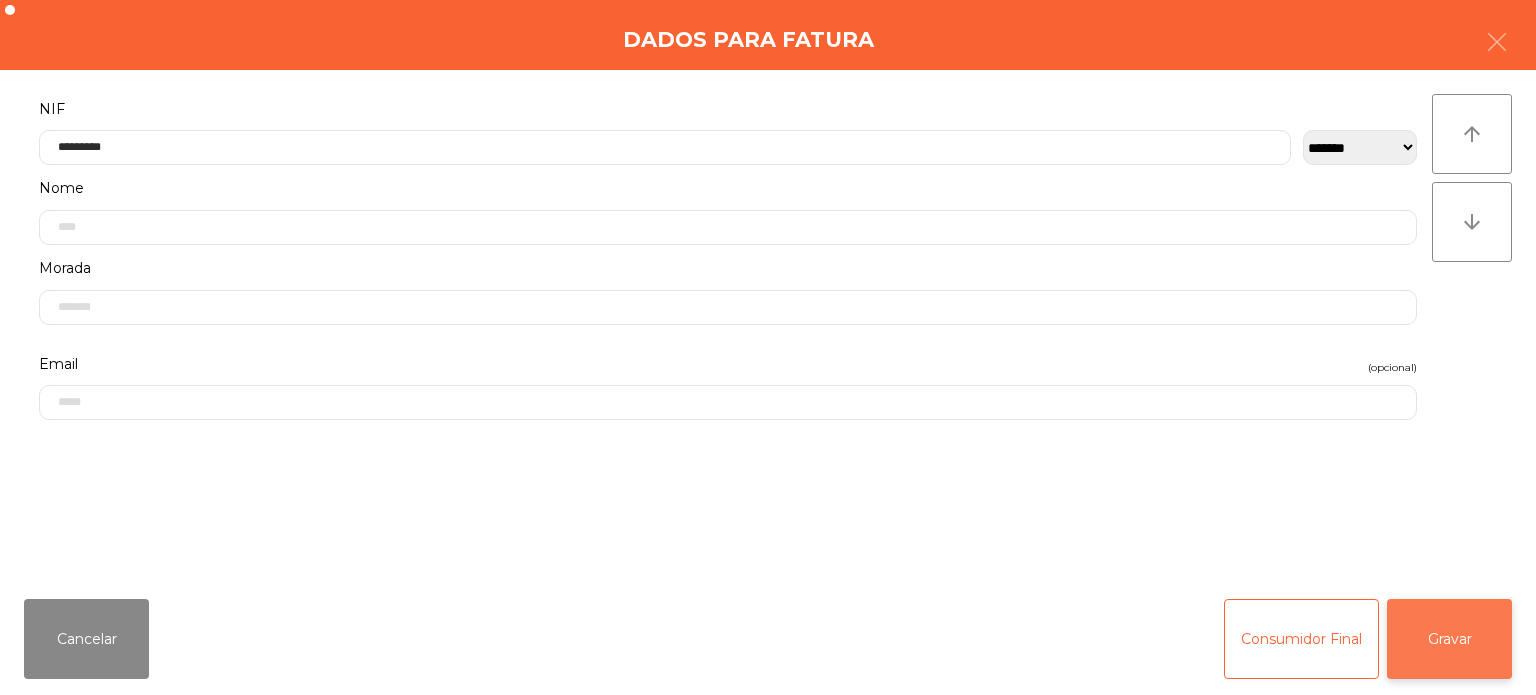 click on "Gravar" 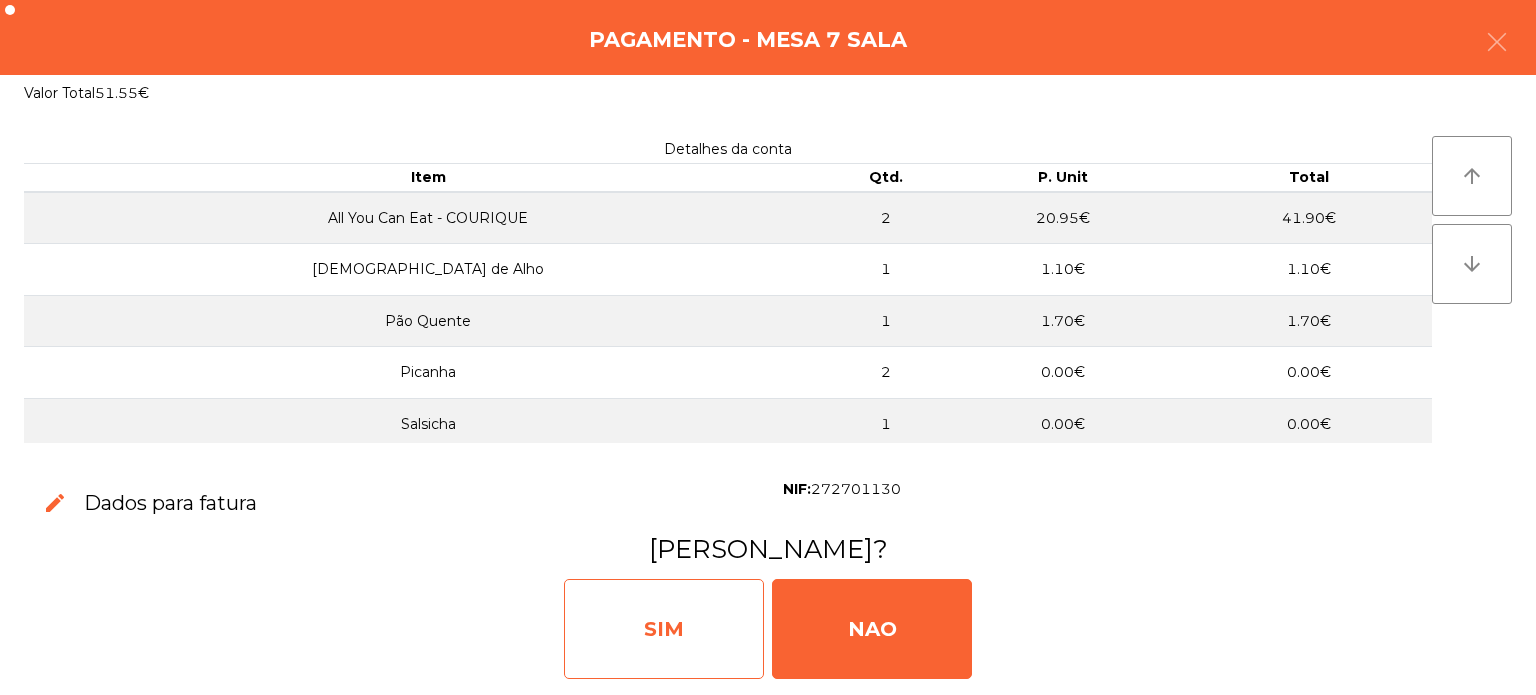 click on "SIM" 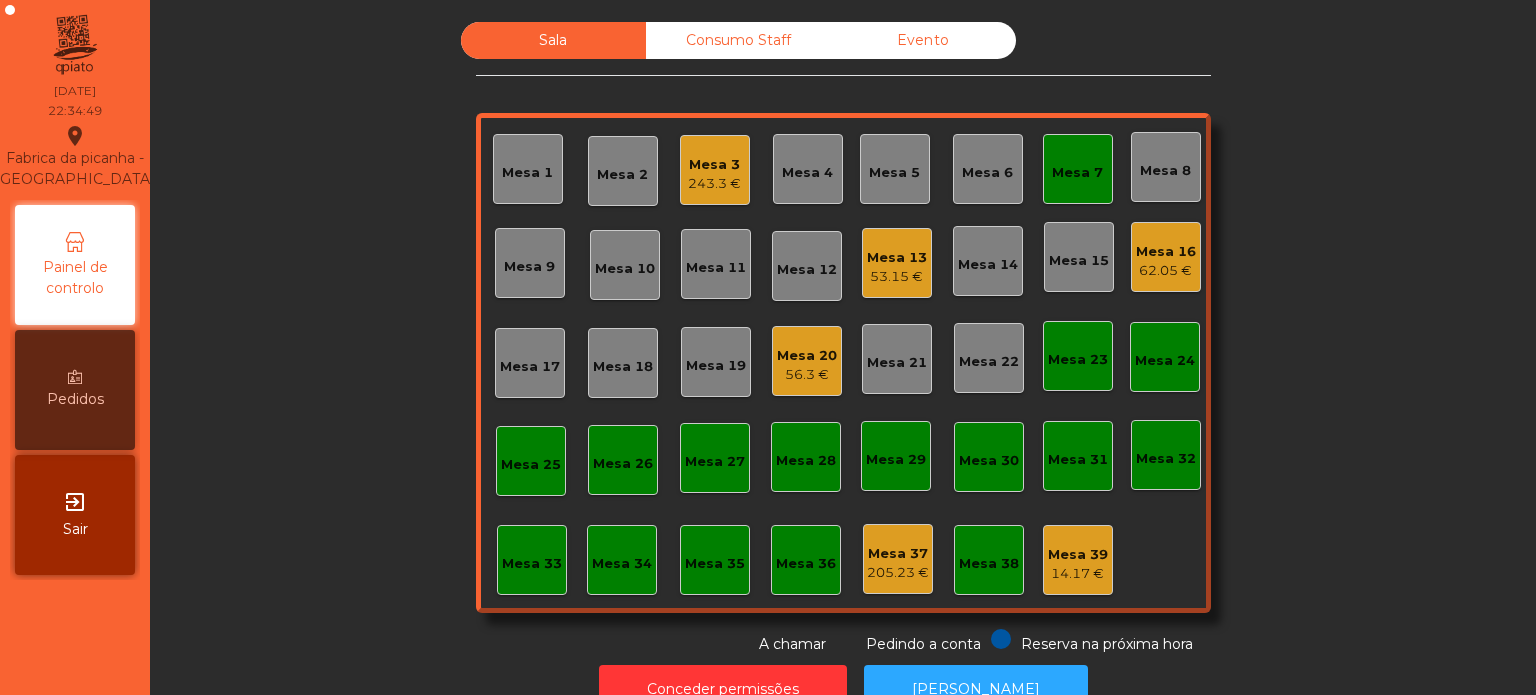 click on "Mesa 7" 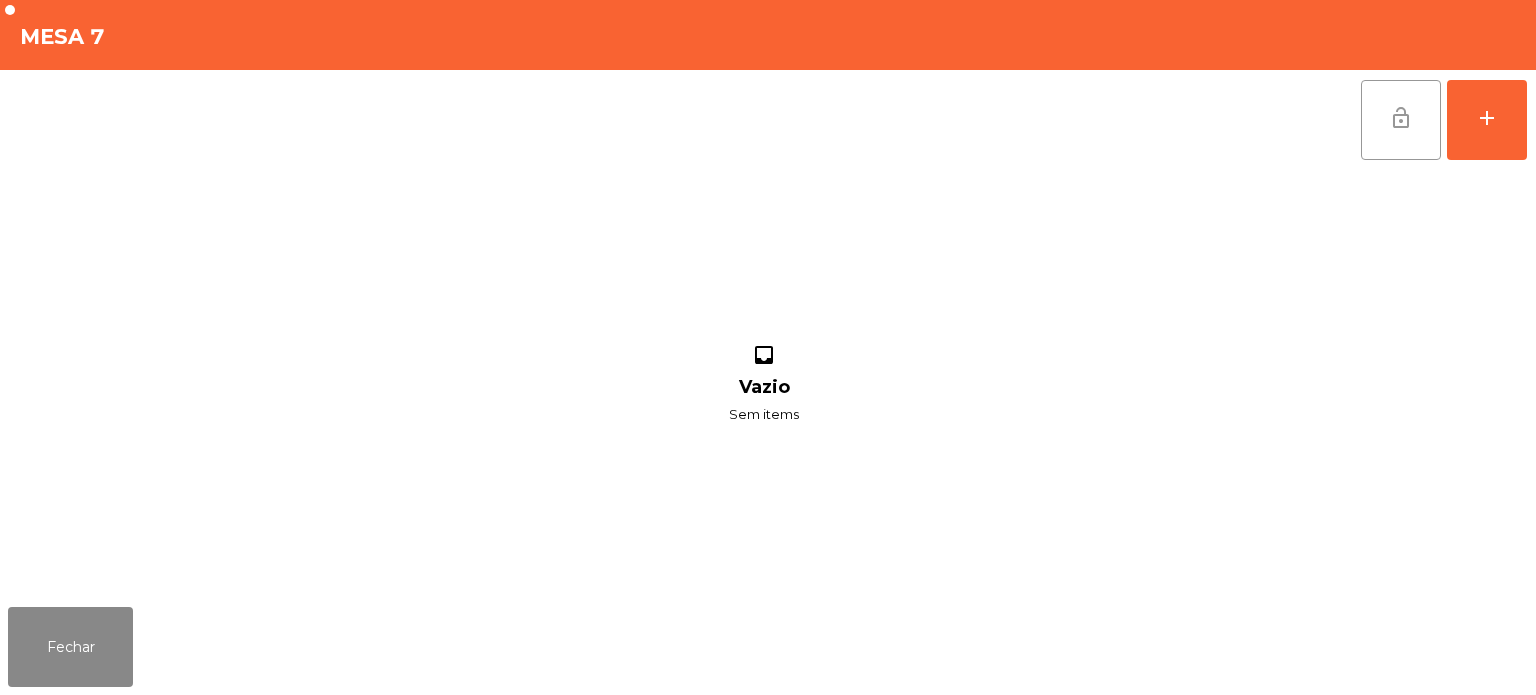 click on "lock_open" 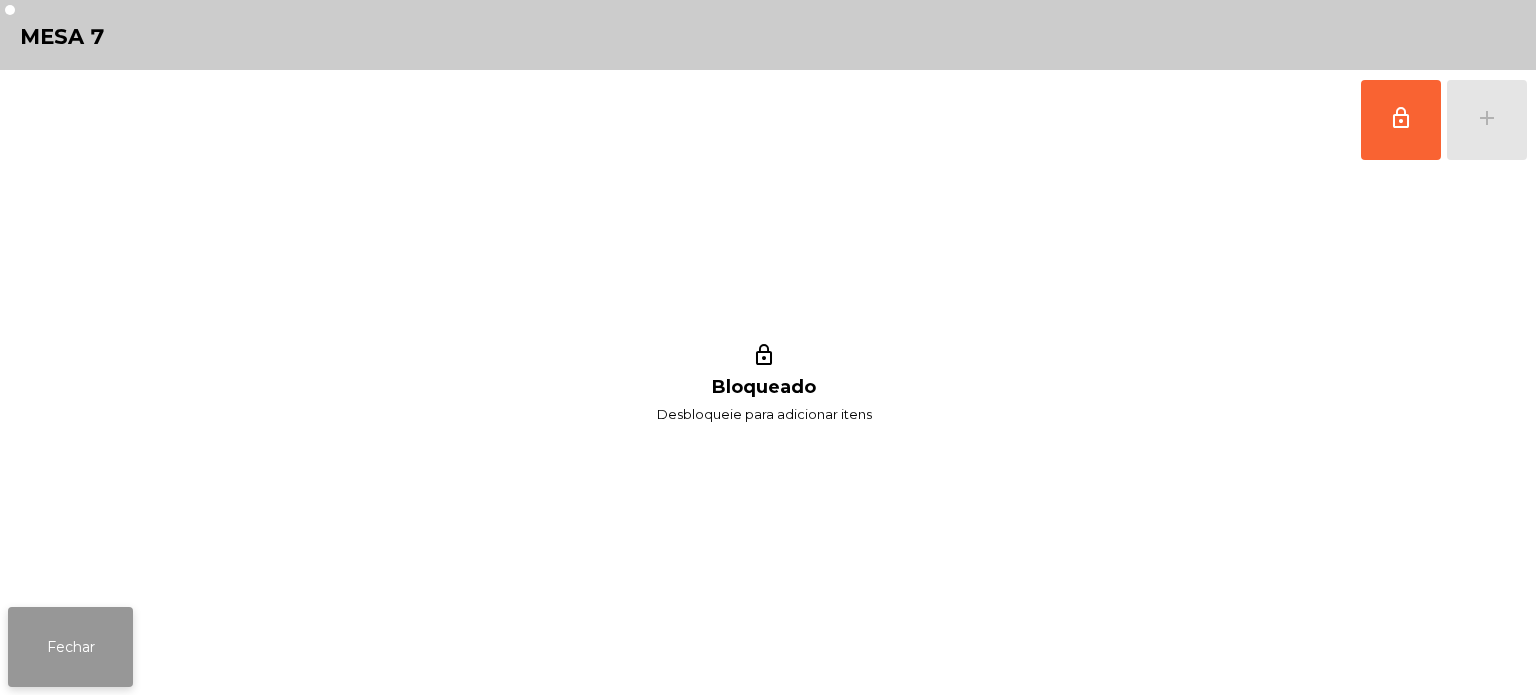 click on "Fechar" 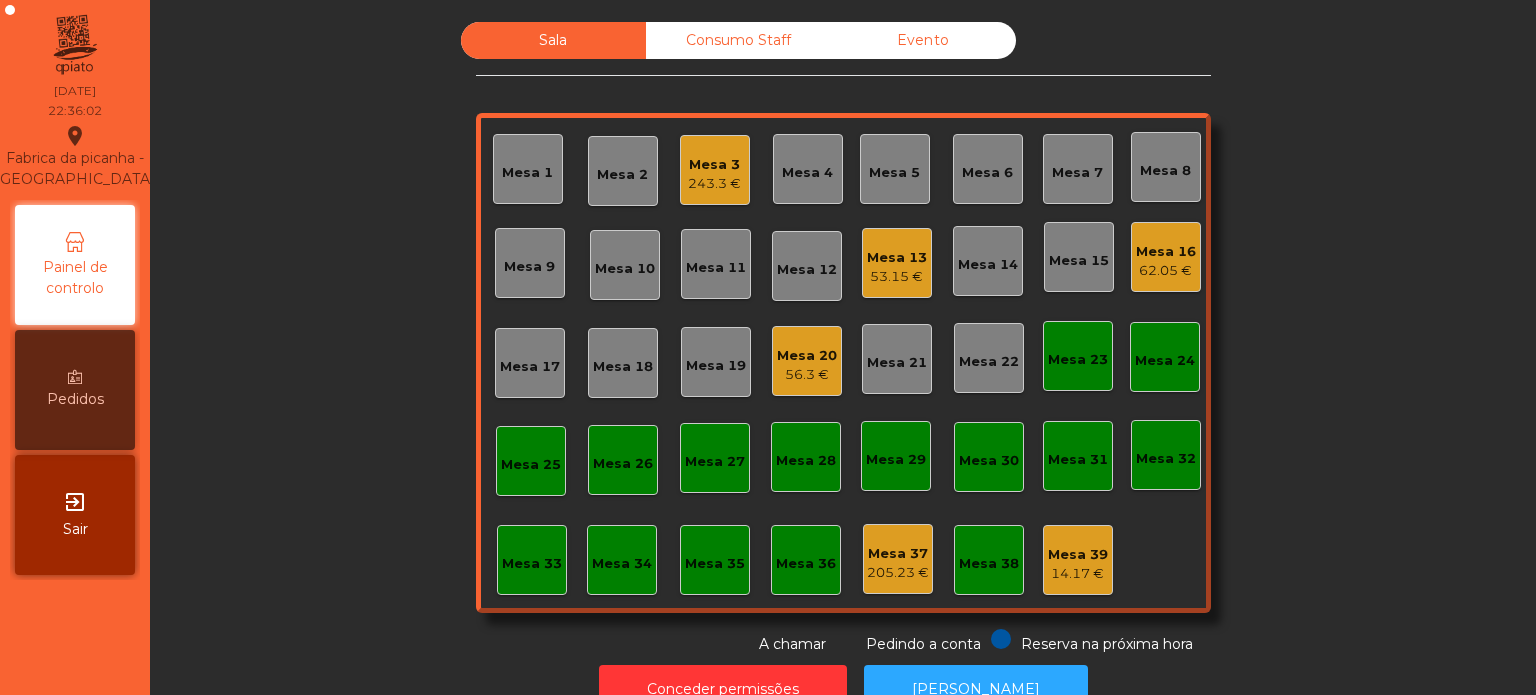 click on "Mesa 14" 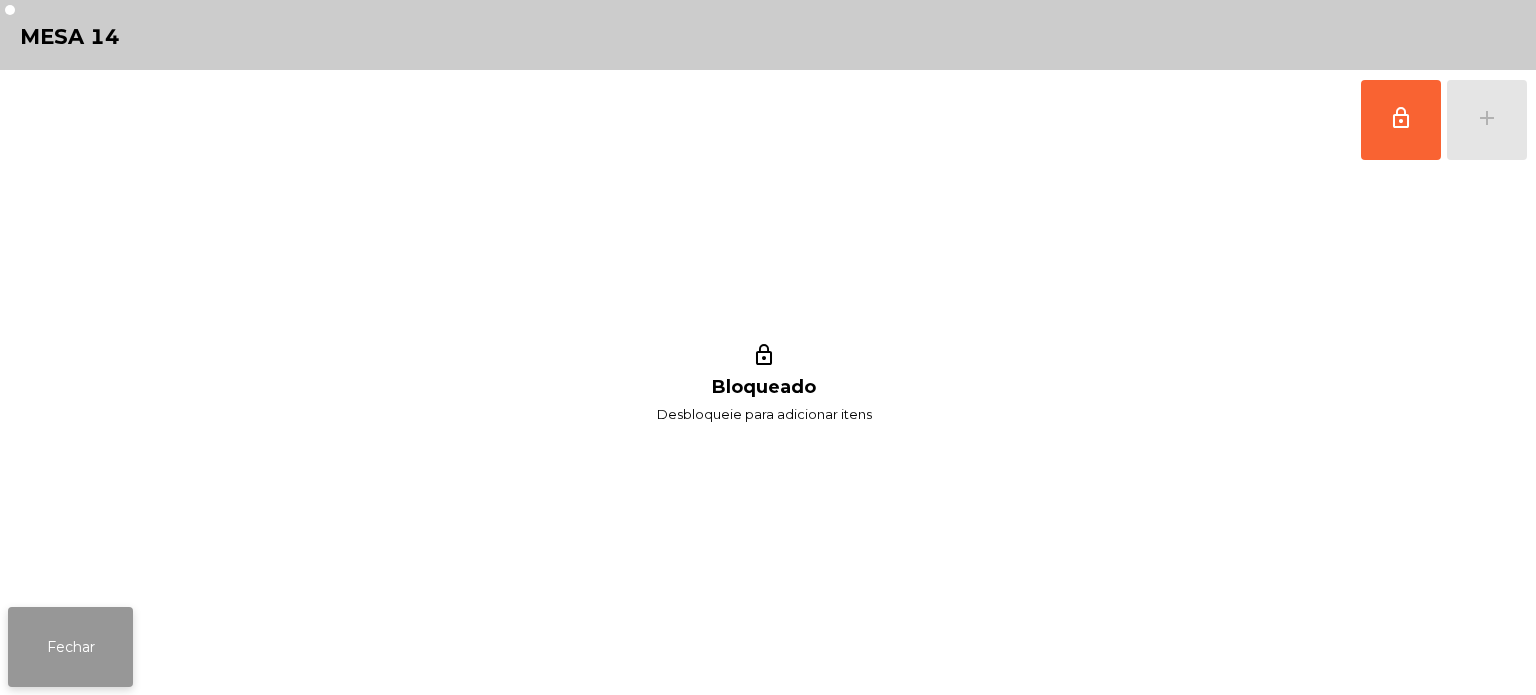 click on "Fechar" 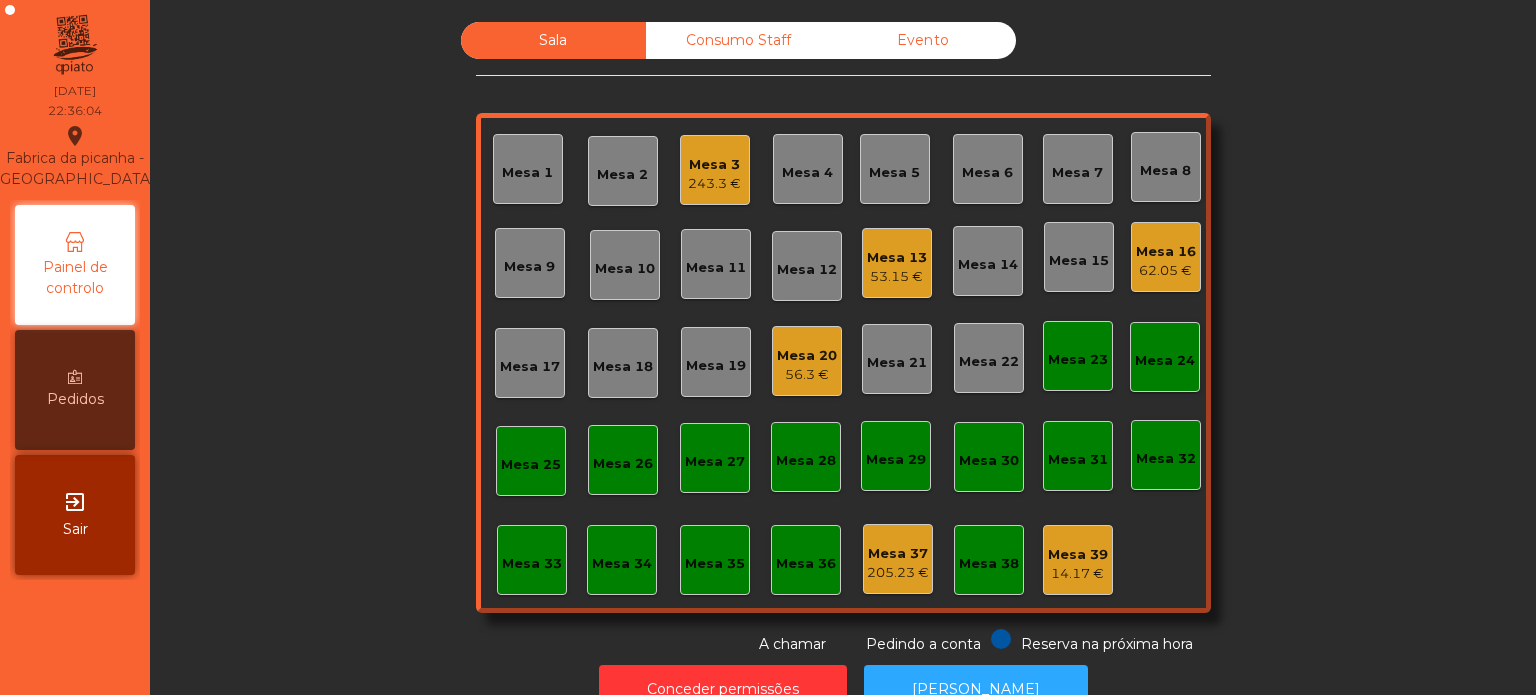click on "Mesa 13" 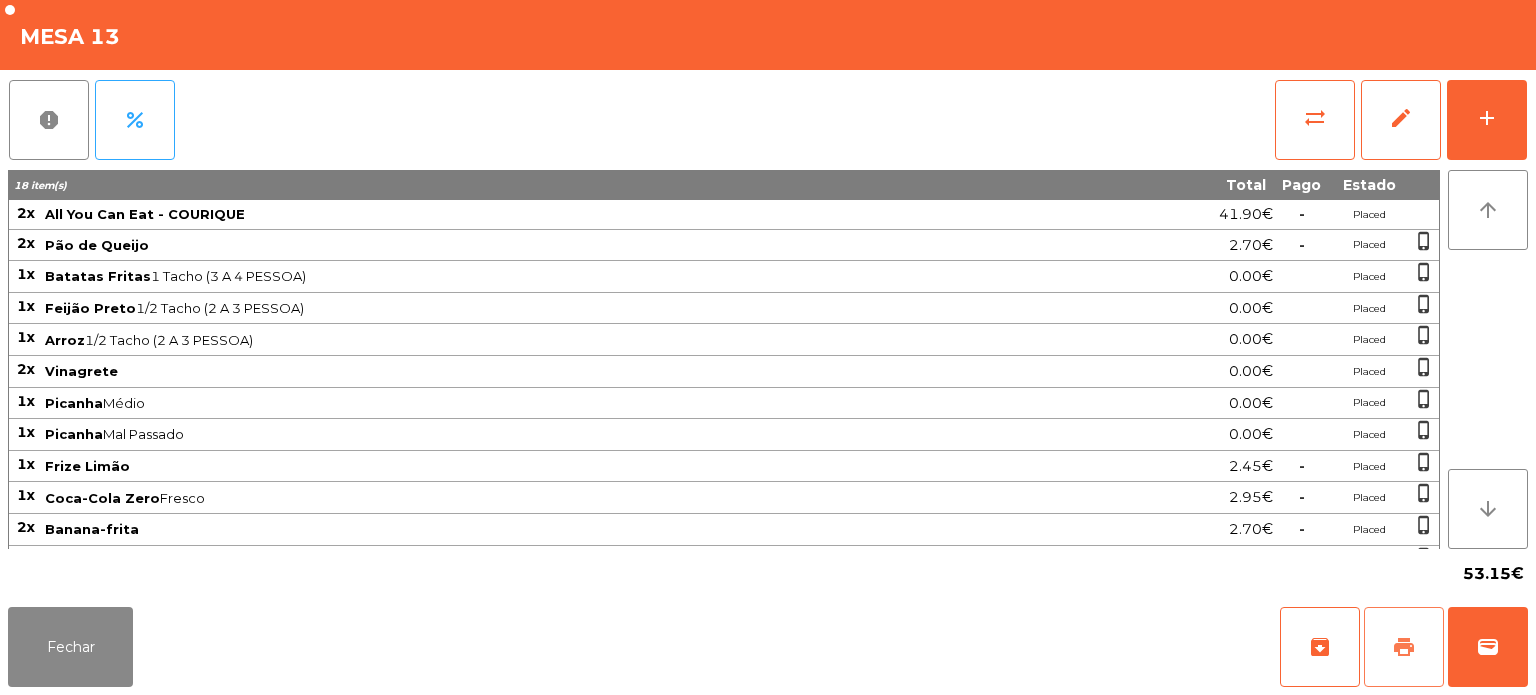 click on "print" 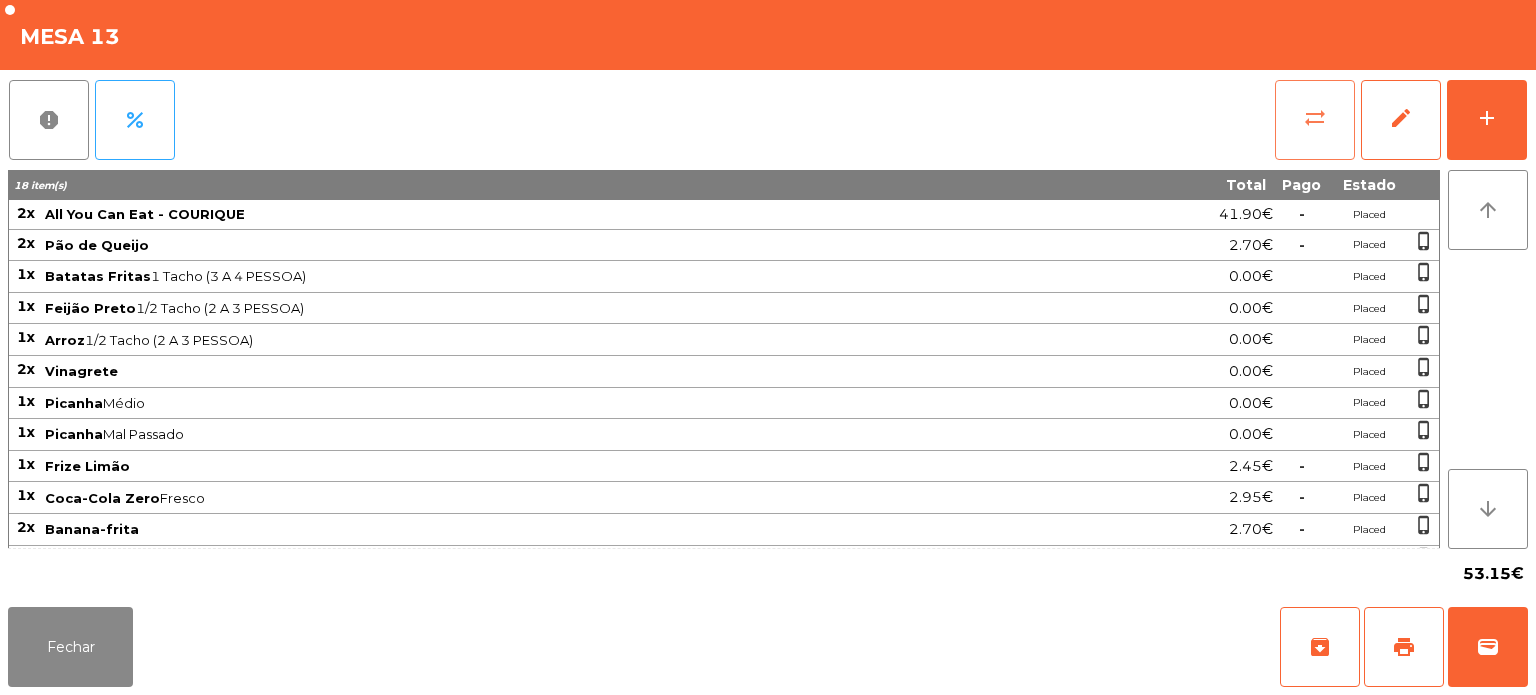 click on "sync_alt" 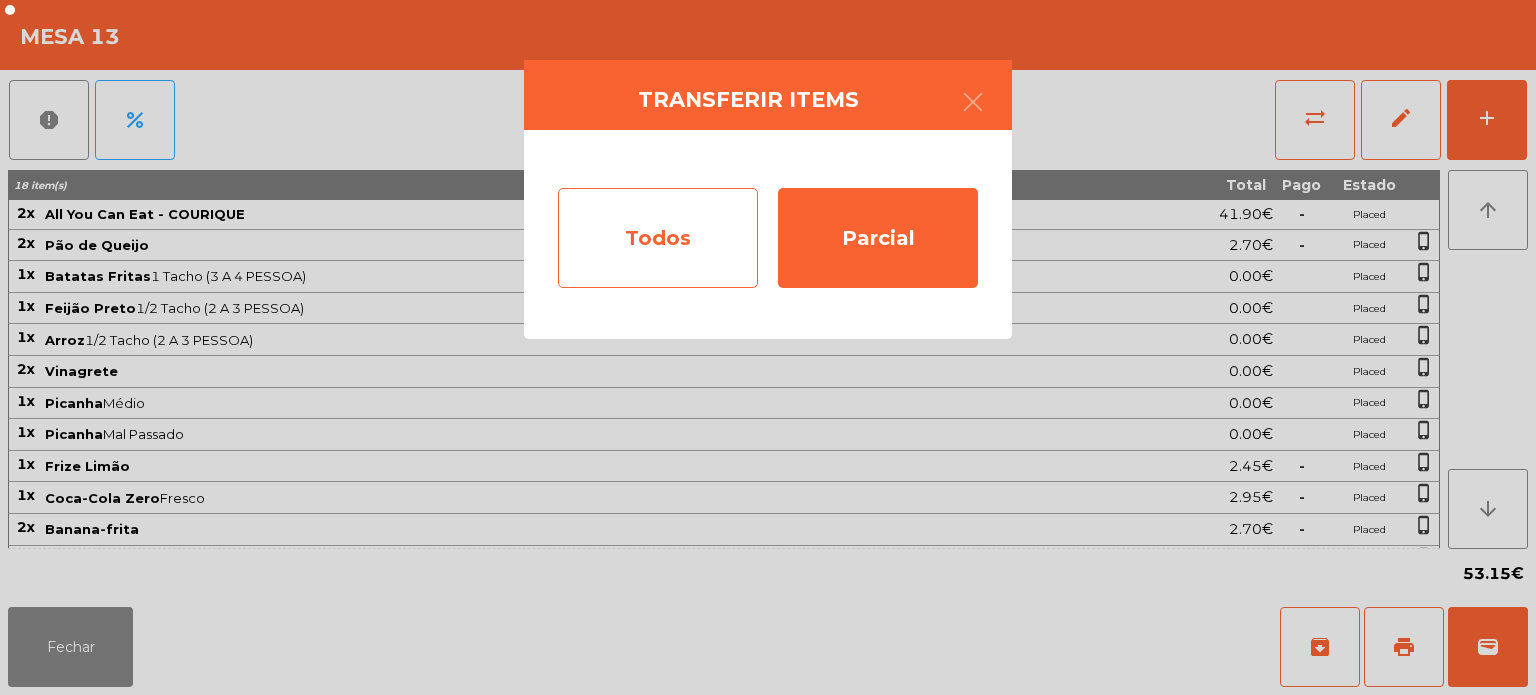 click on "Todos" 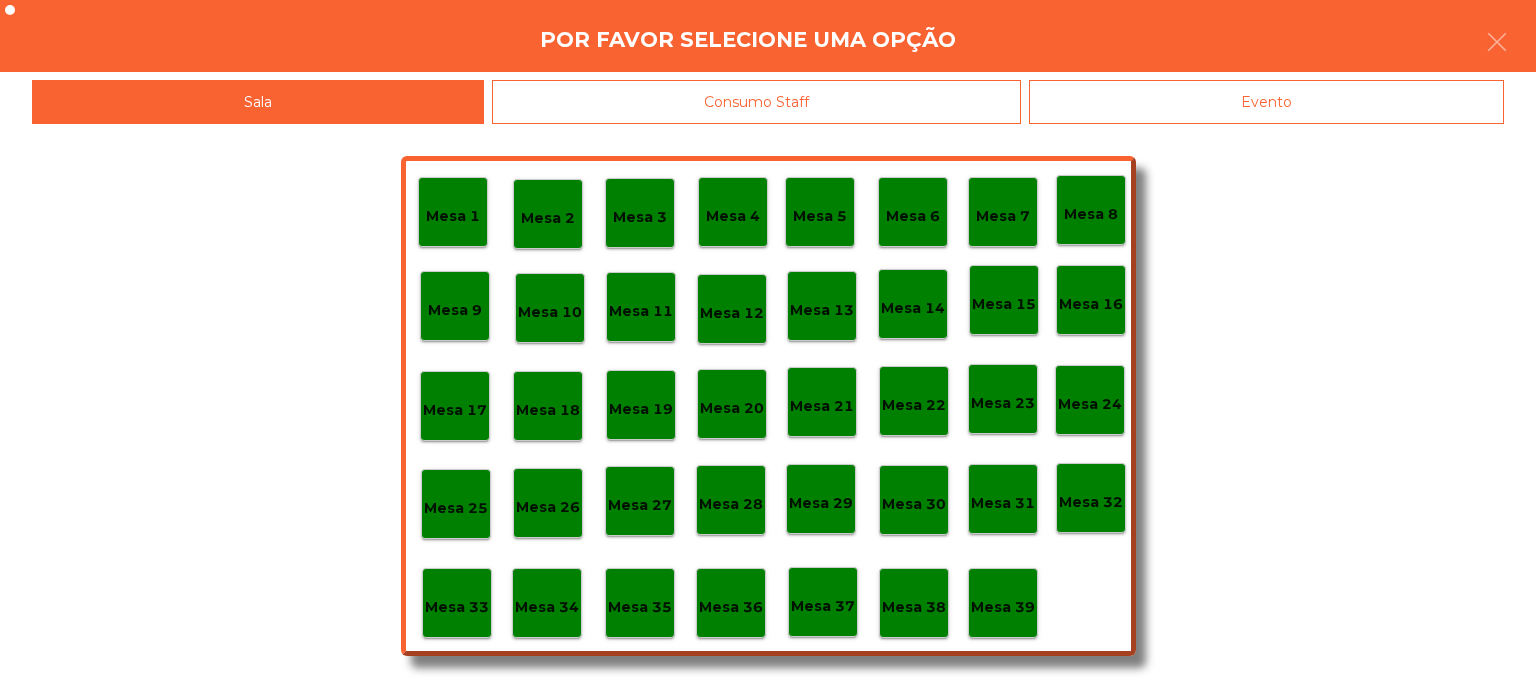 click on "Evento" 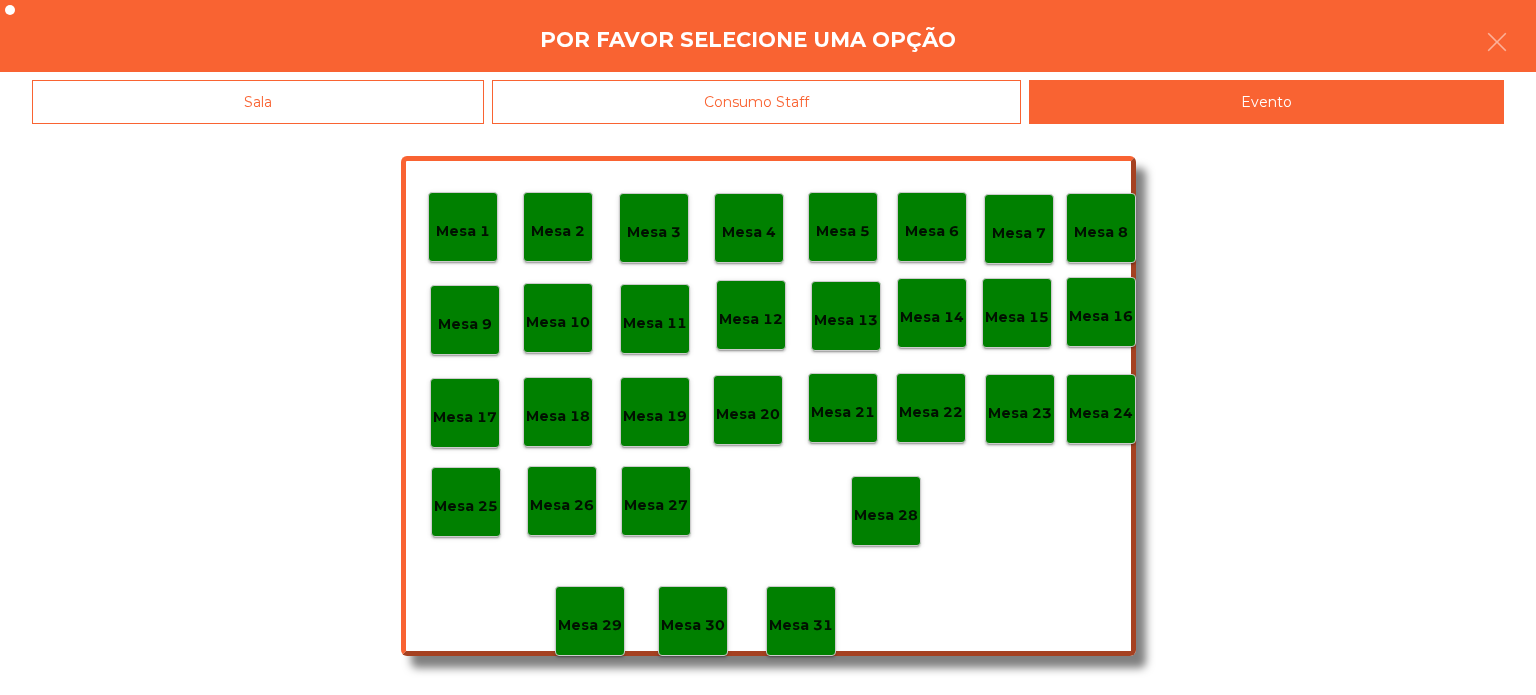 click on "Mesa 28" 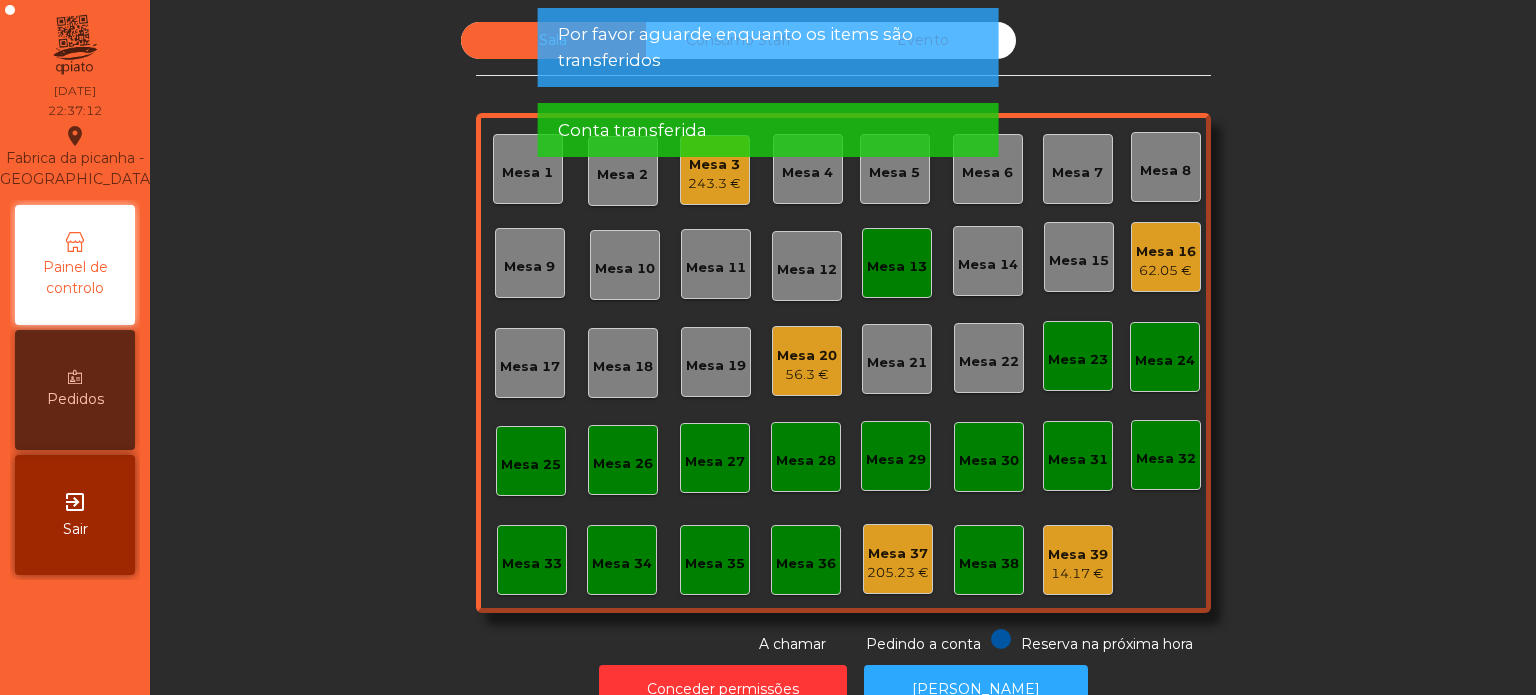 click on "Mesa 13" 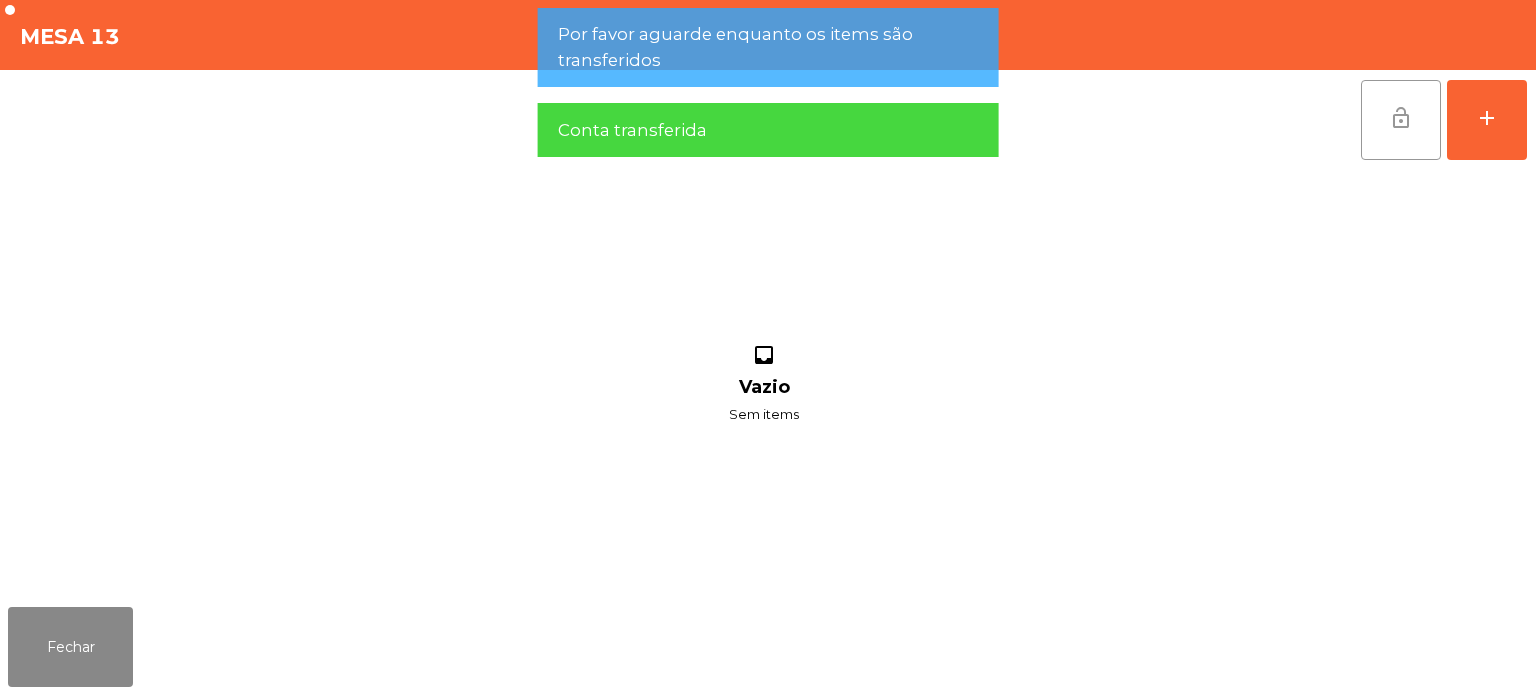 click on "lock_open" 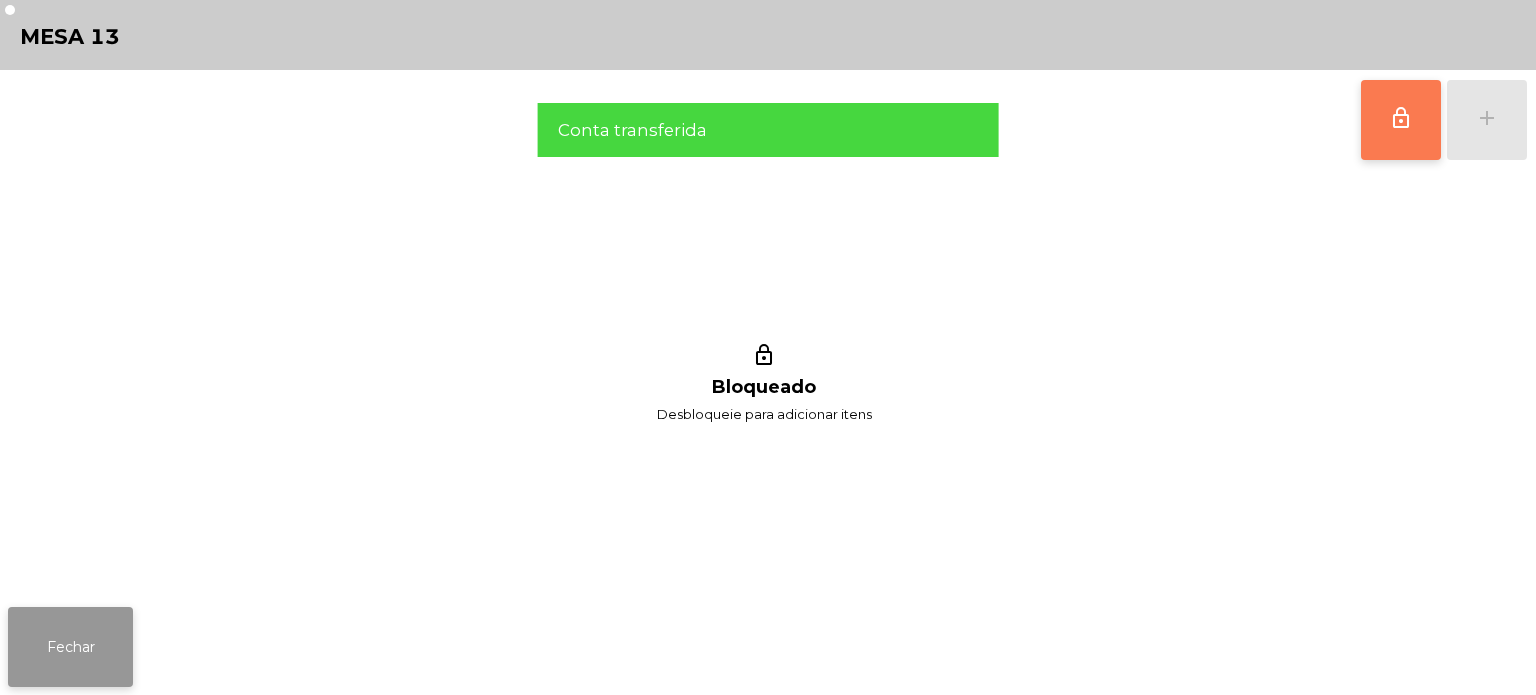 click on "Fechar" 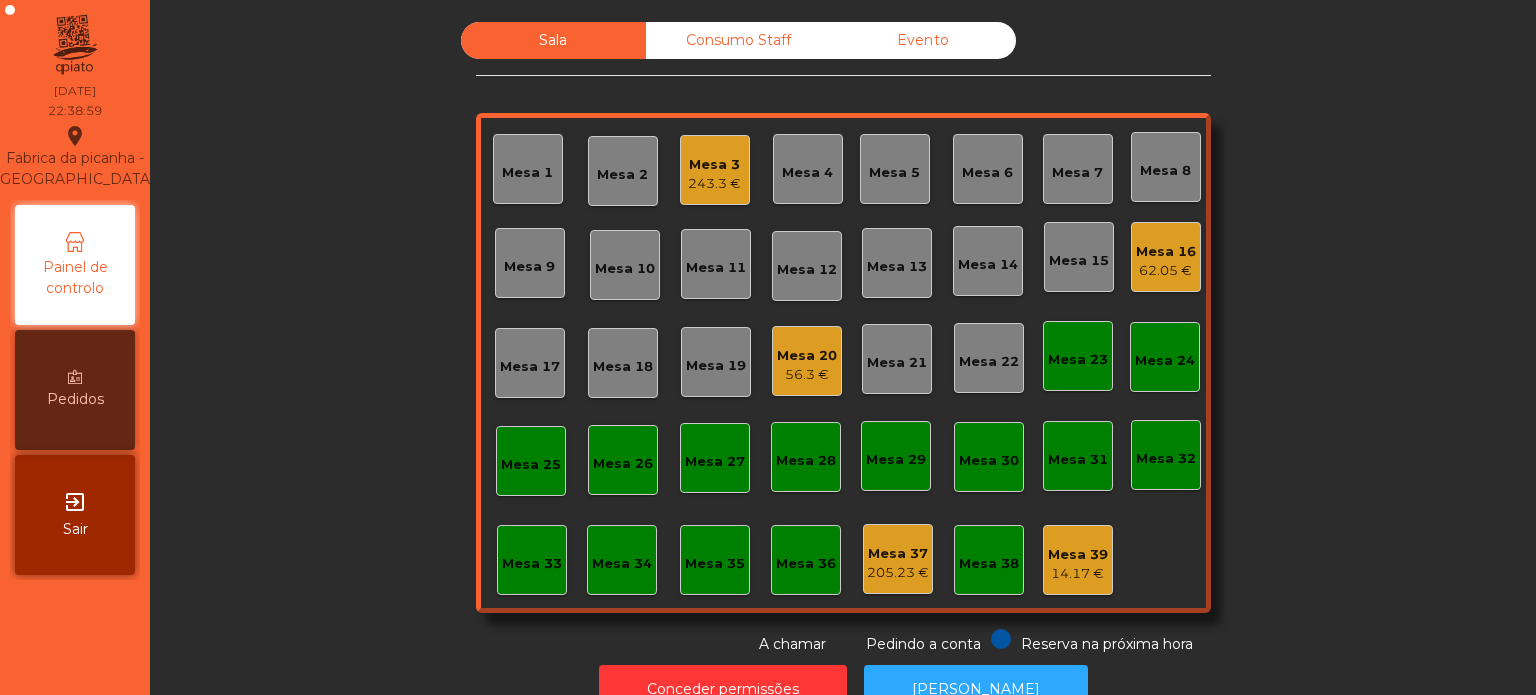 click on "Mesa 20   56.3 €" 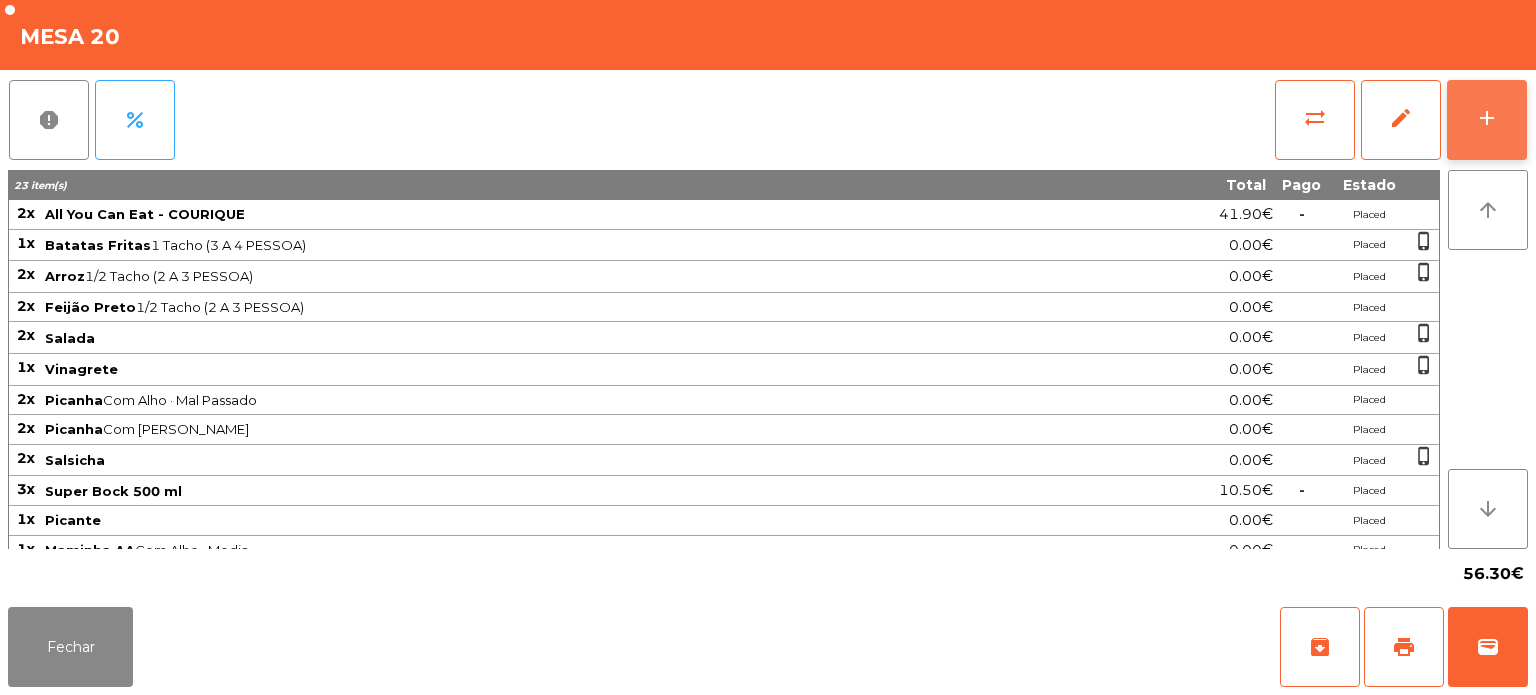 click on "add" 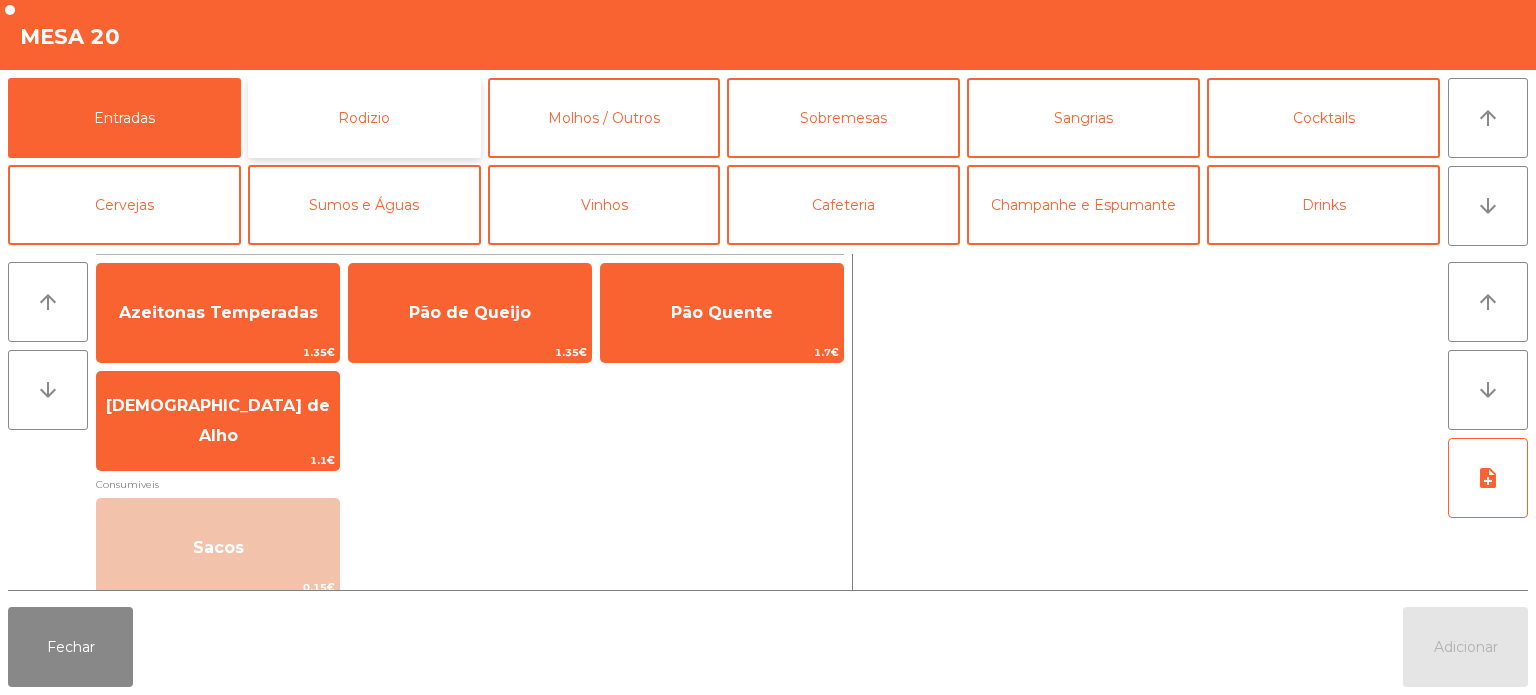 click on "Rodizio" 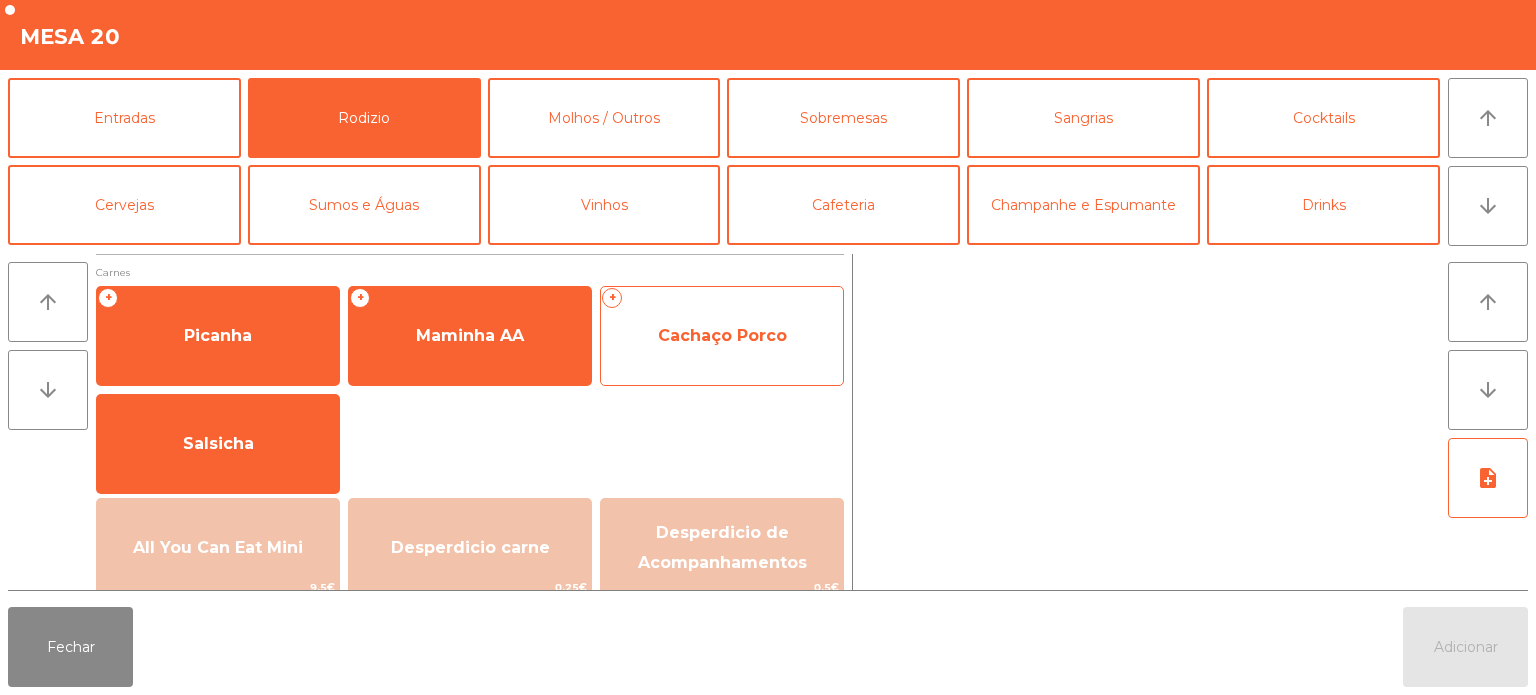 click on "Cachaço Porco" 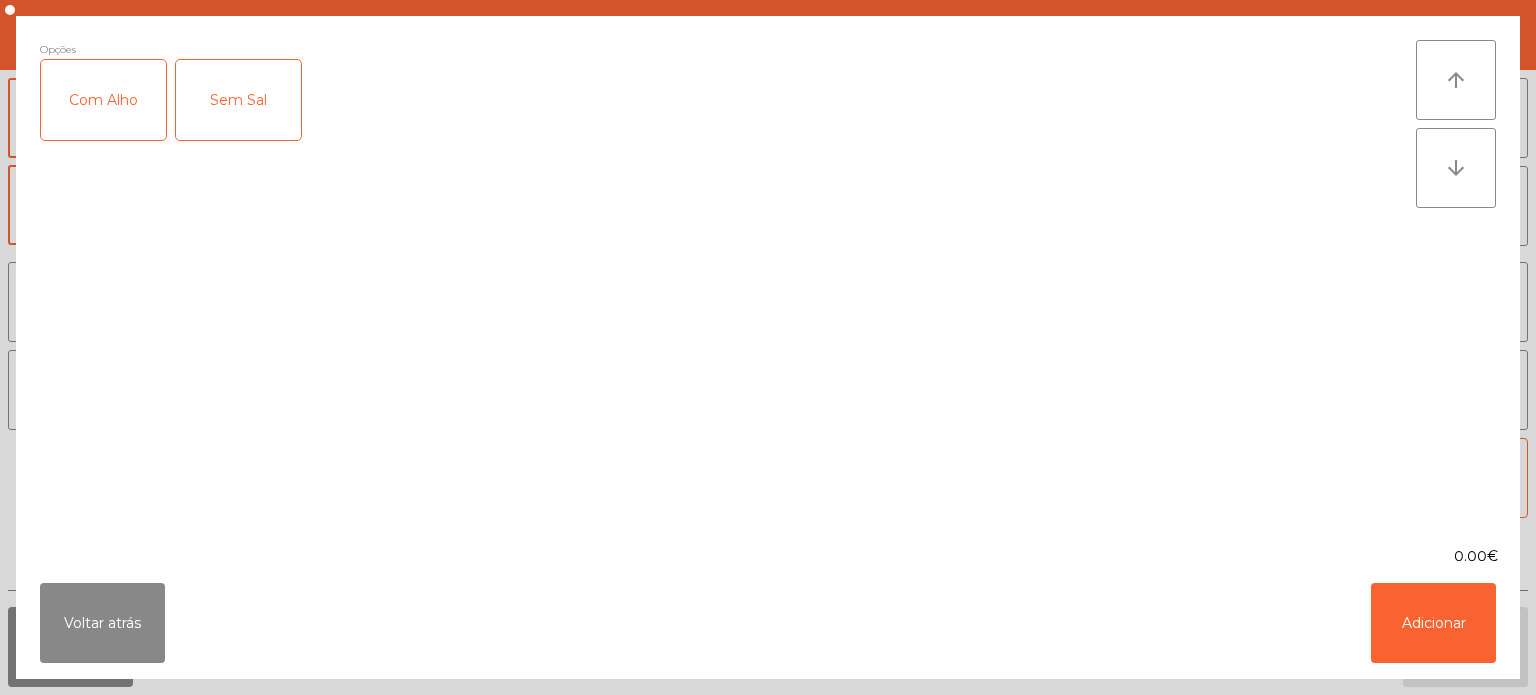 click on "Com Alho" 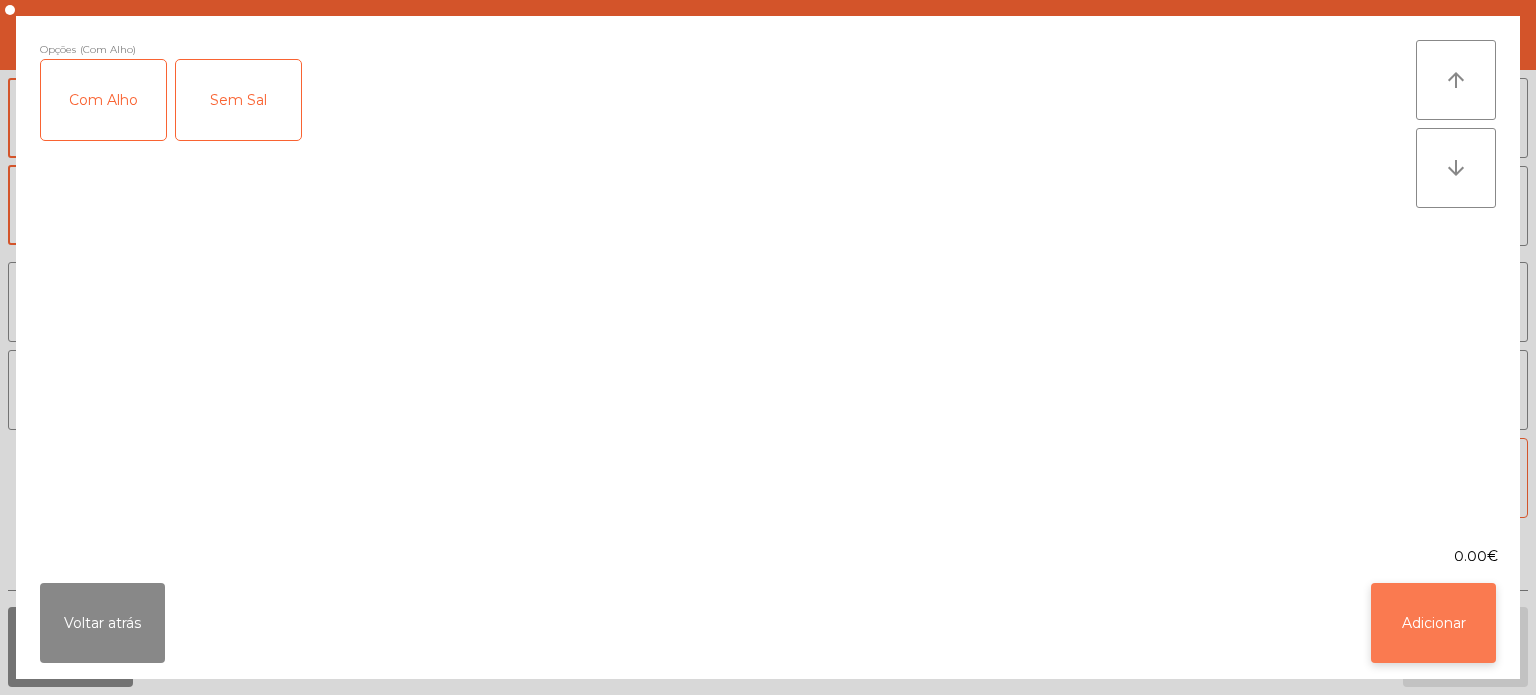 click on "Adicionar" 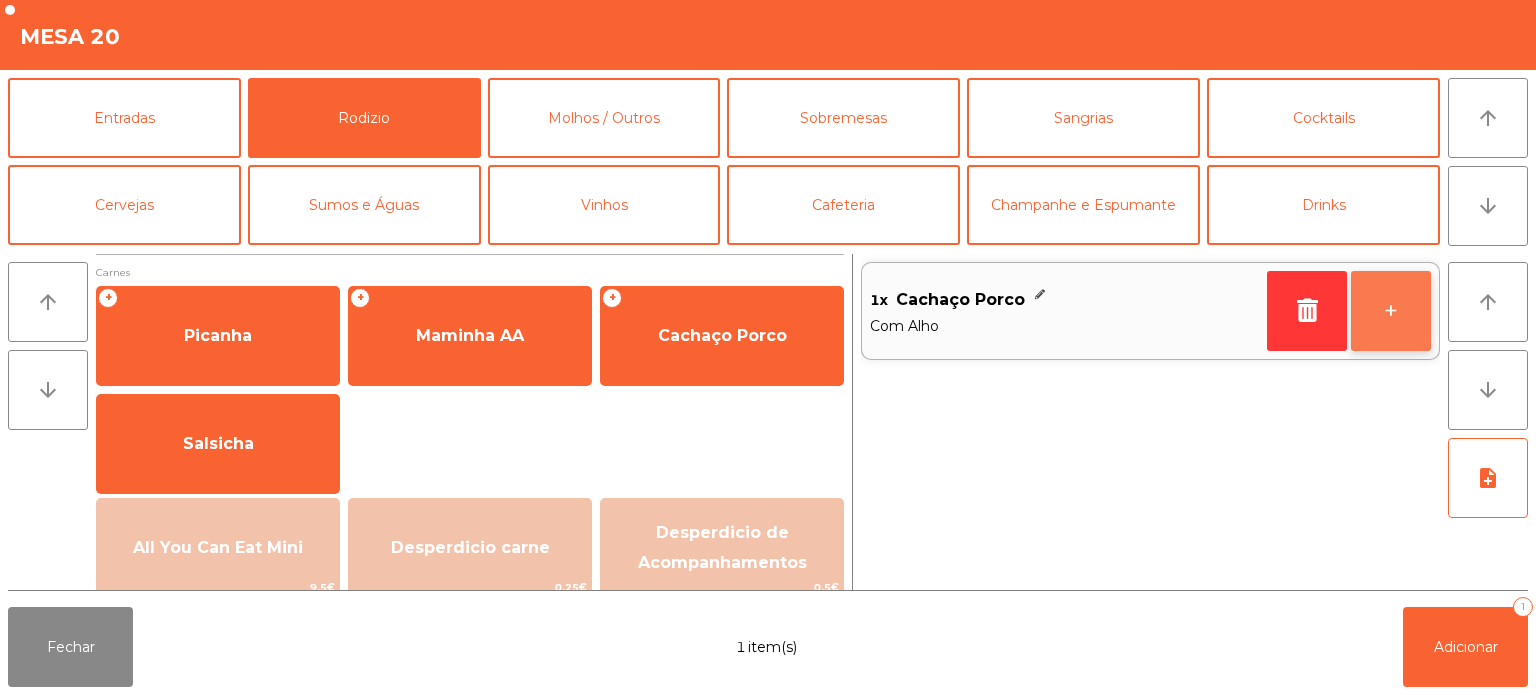 click on "+" 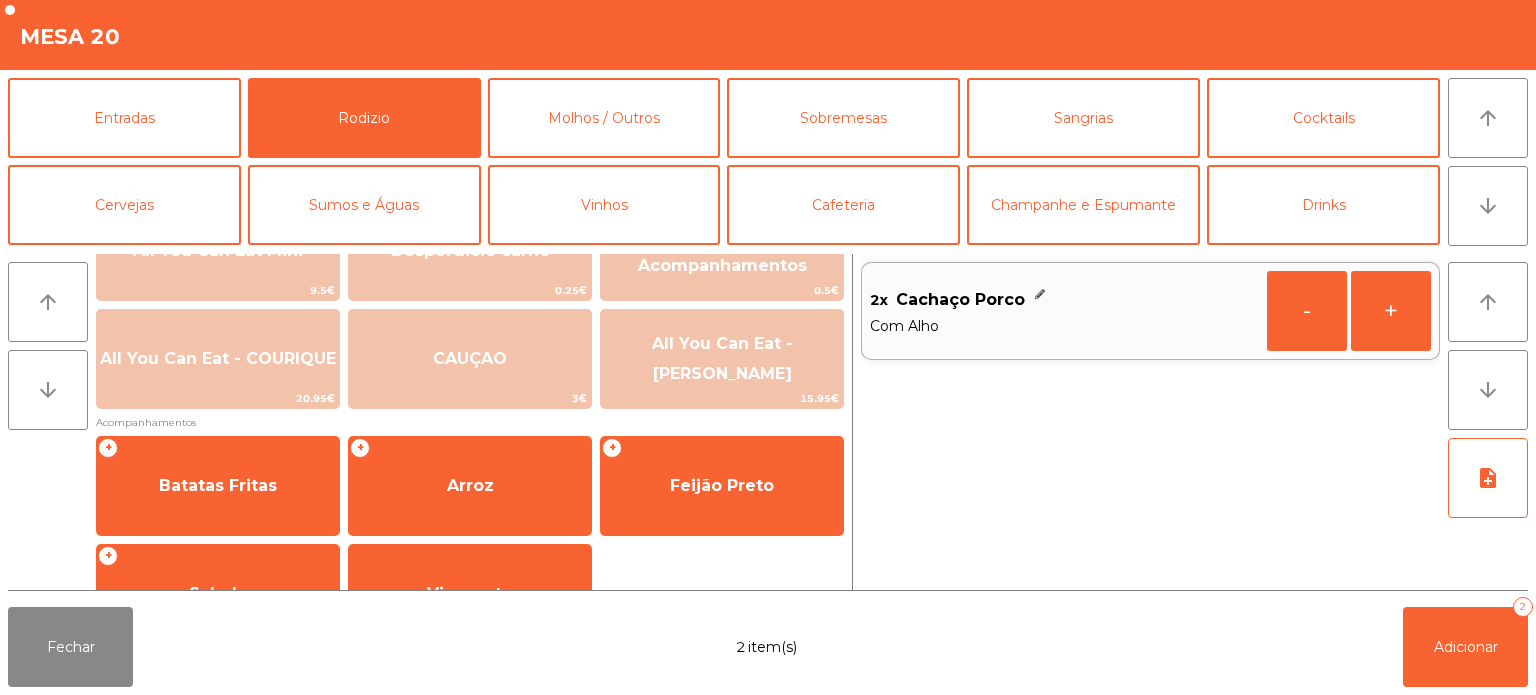 scroll, scrollTop: 358, scrollLeft: 0, axis: vertical 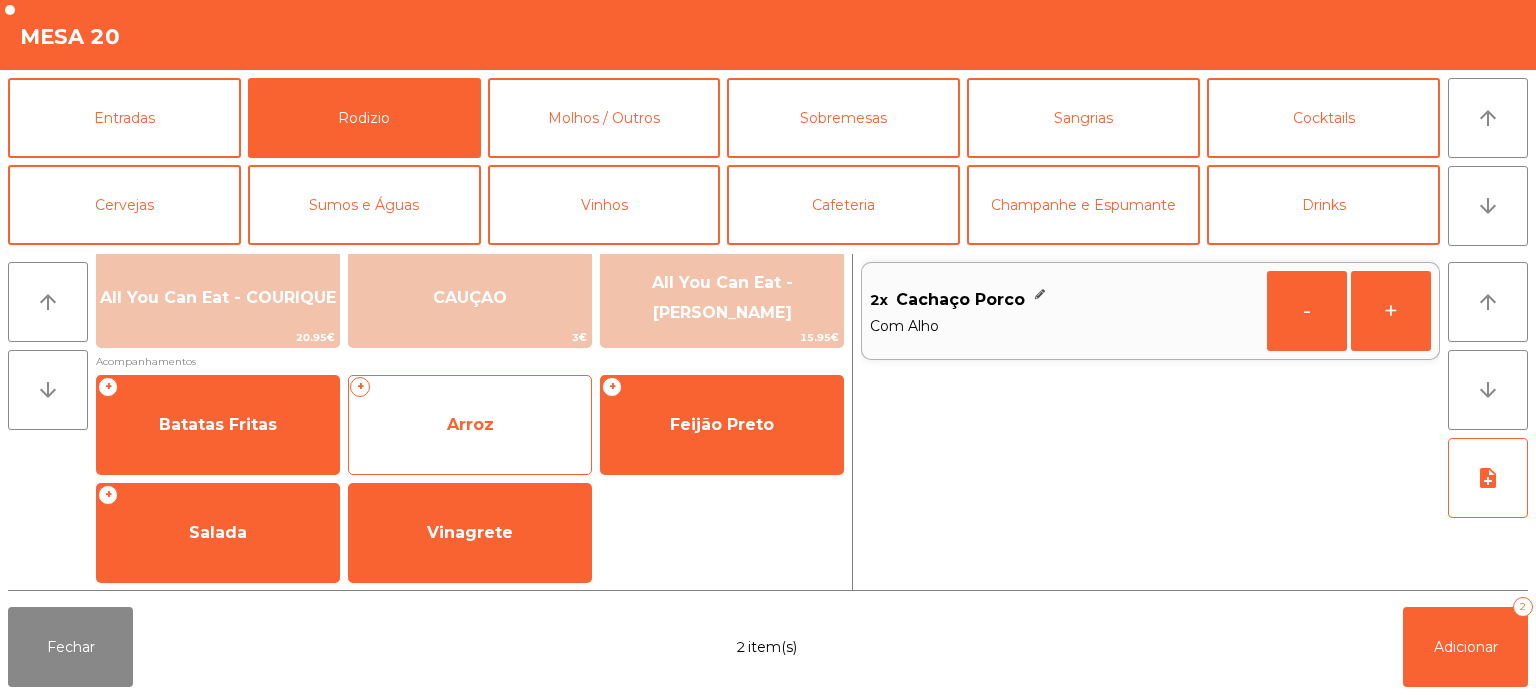 click on "Arroz" 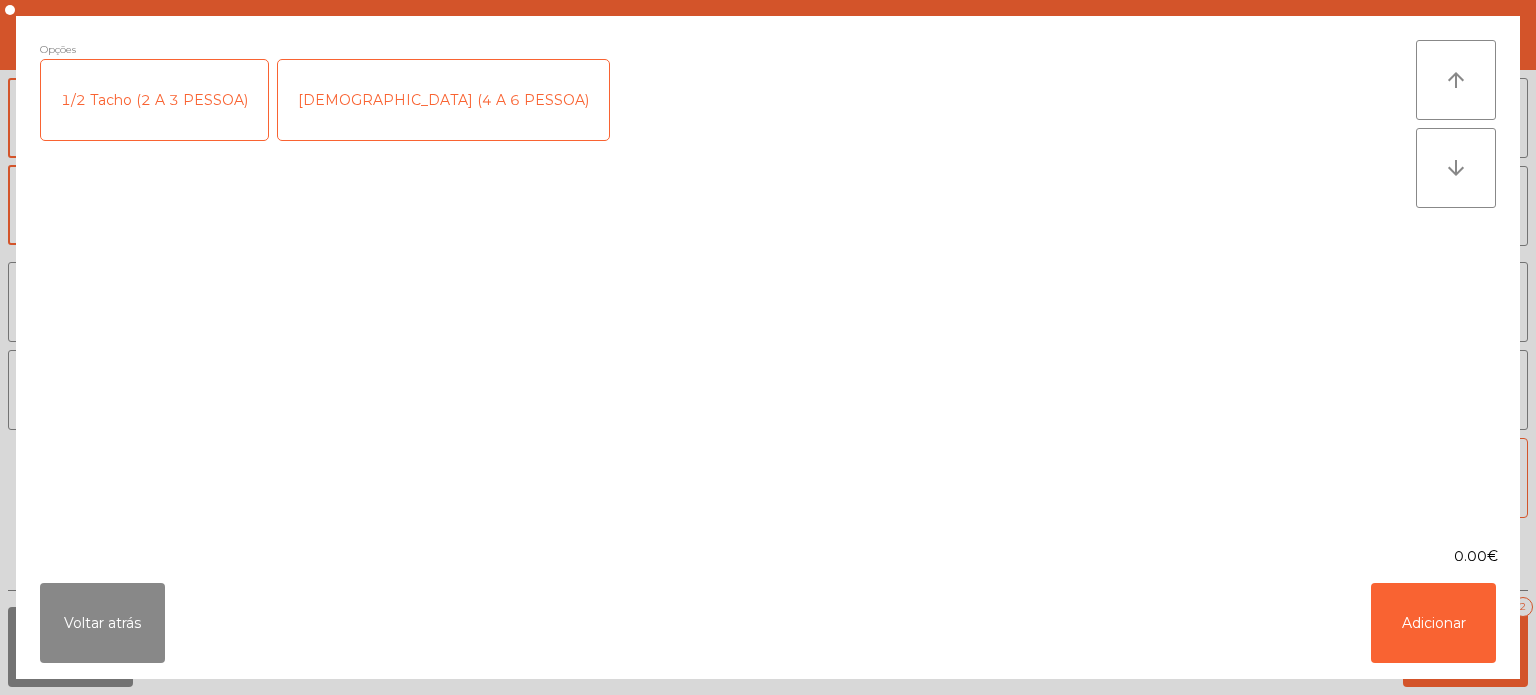 click on "1/2 Tacho (2 A 3 PESSOA)" 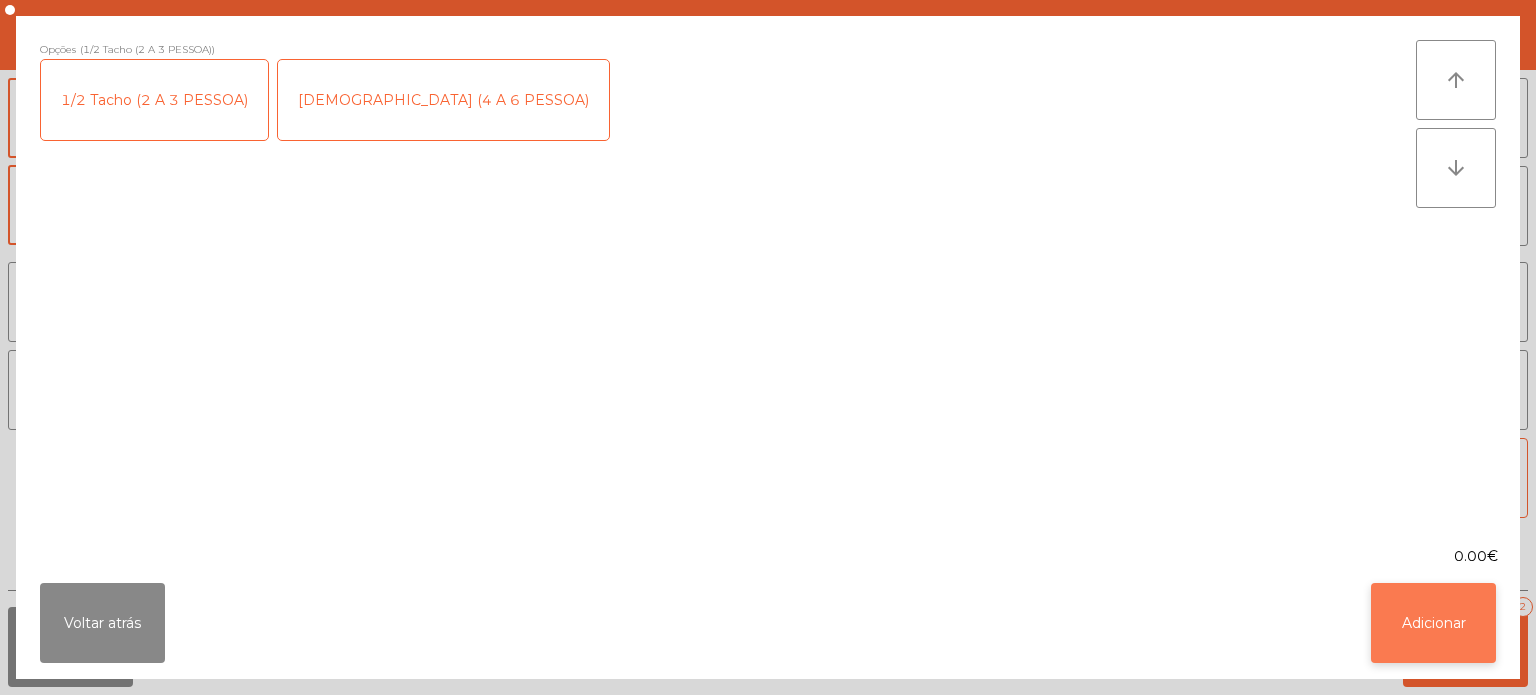 click on "Adicionar" 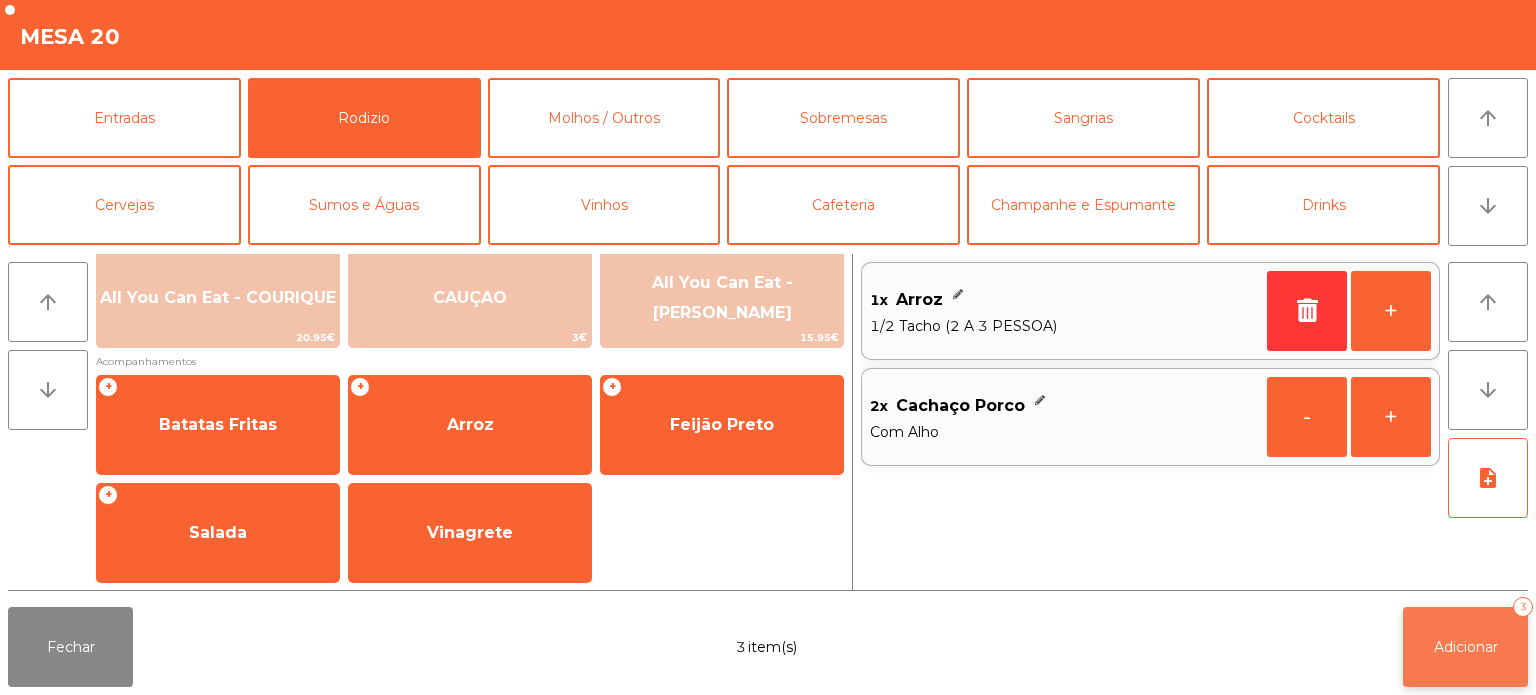 click on "Adicionar   3" 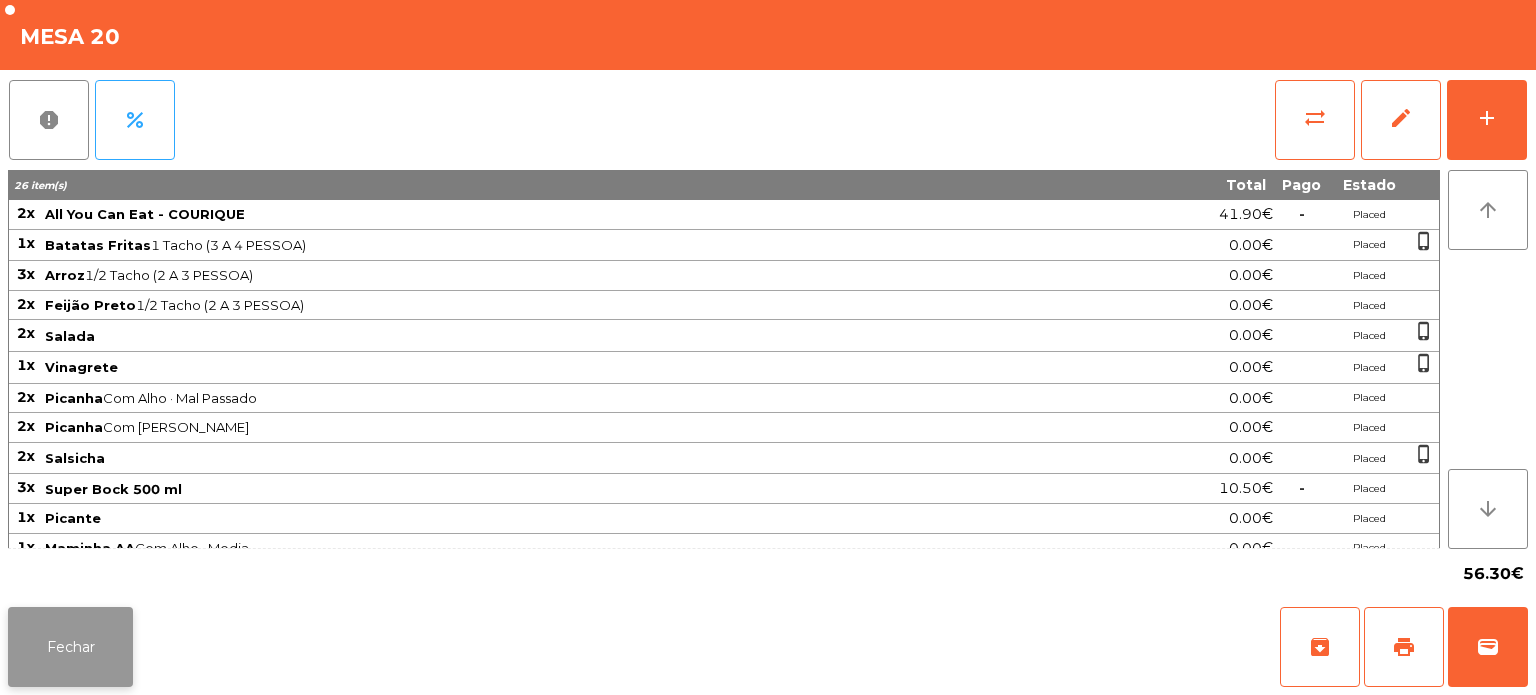 click on "Fechar" 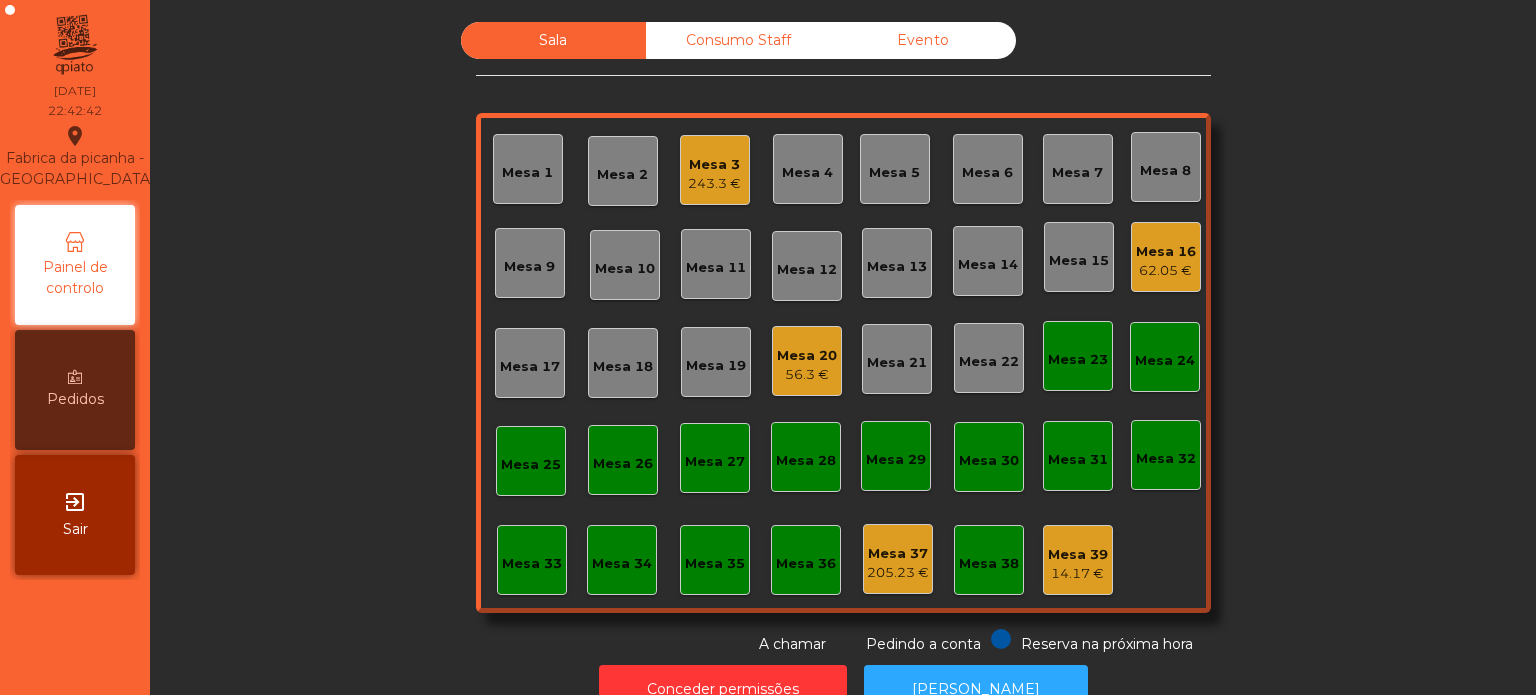 click on "Mesa 6" 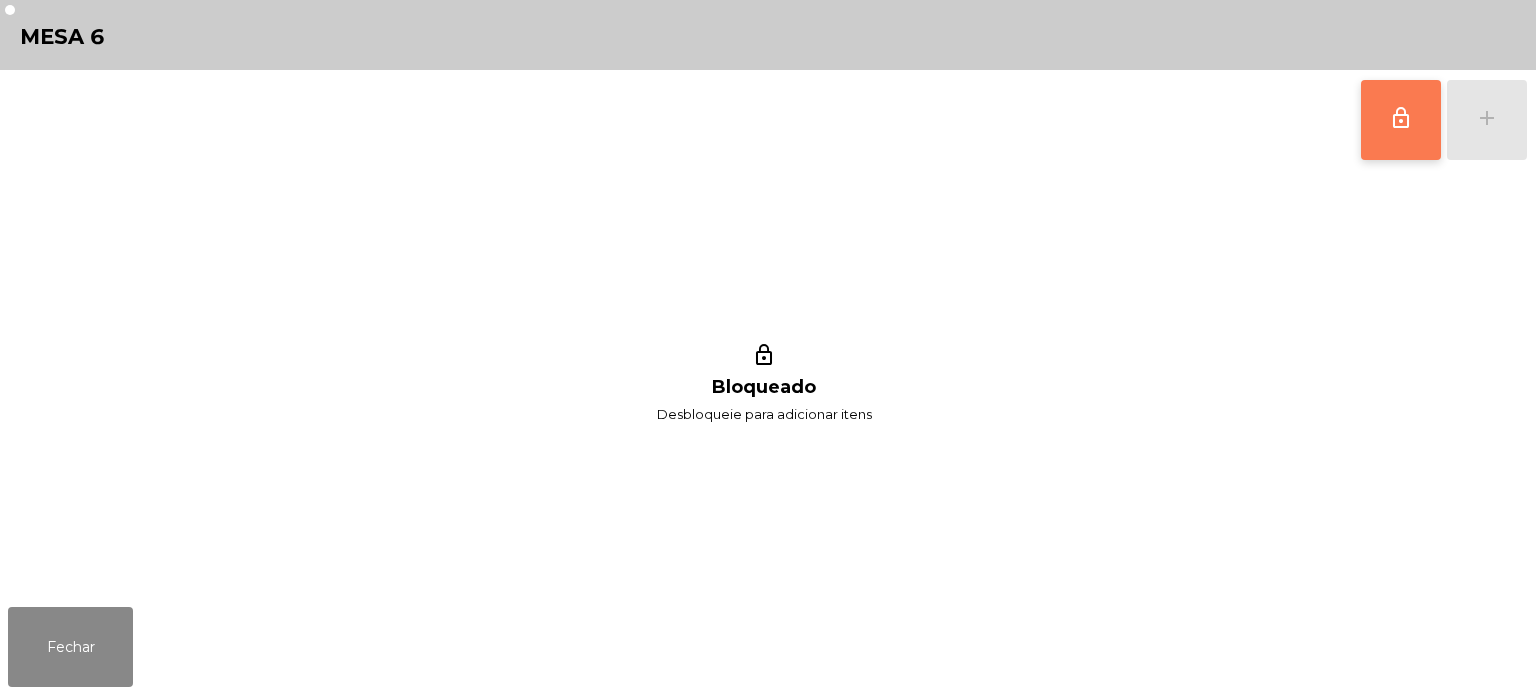 click on "lock_outline" 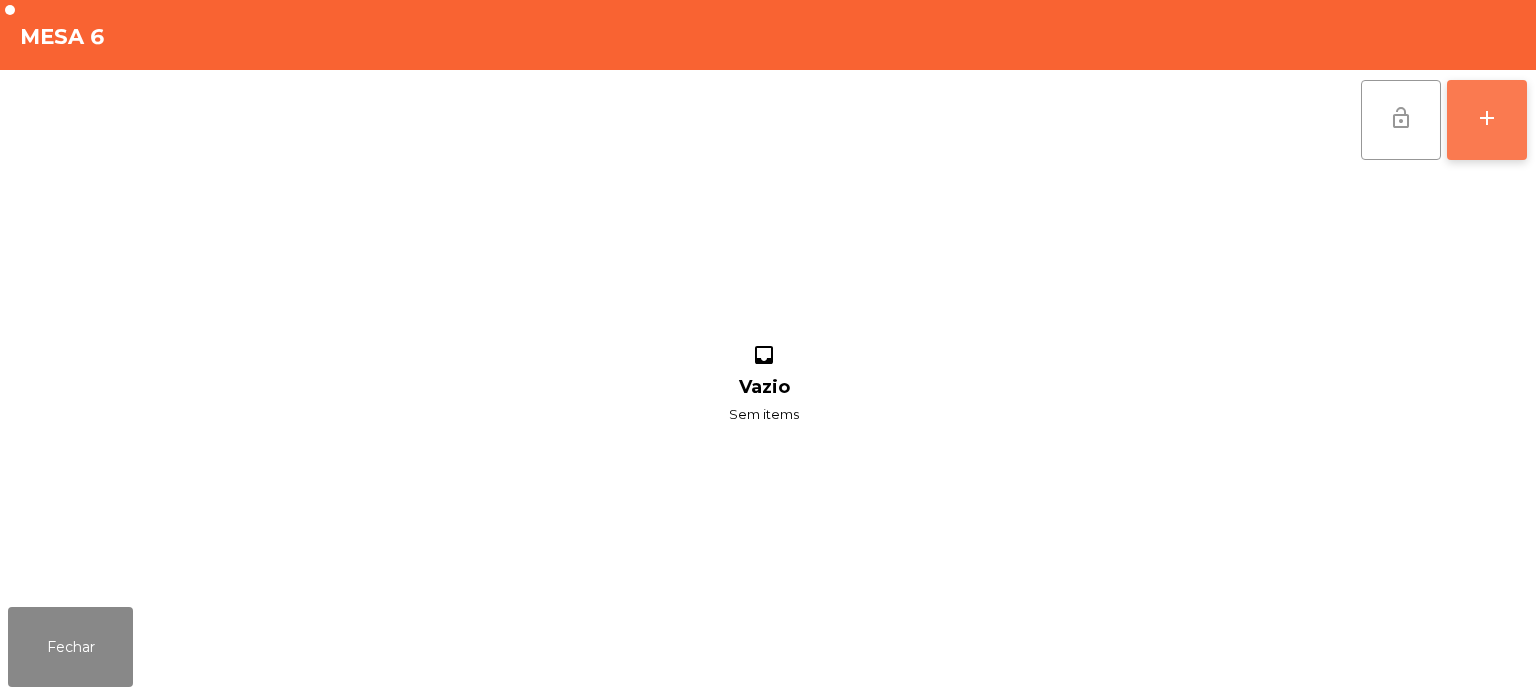 click on "add" 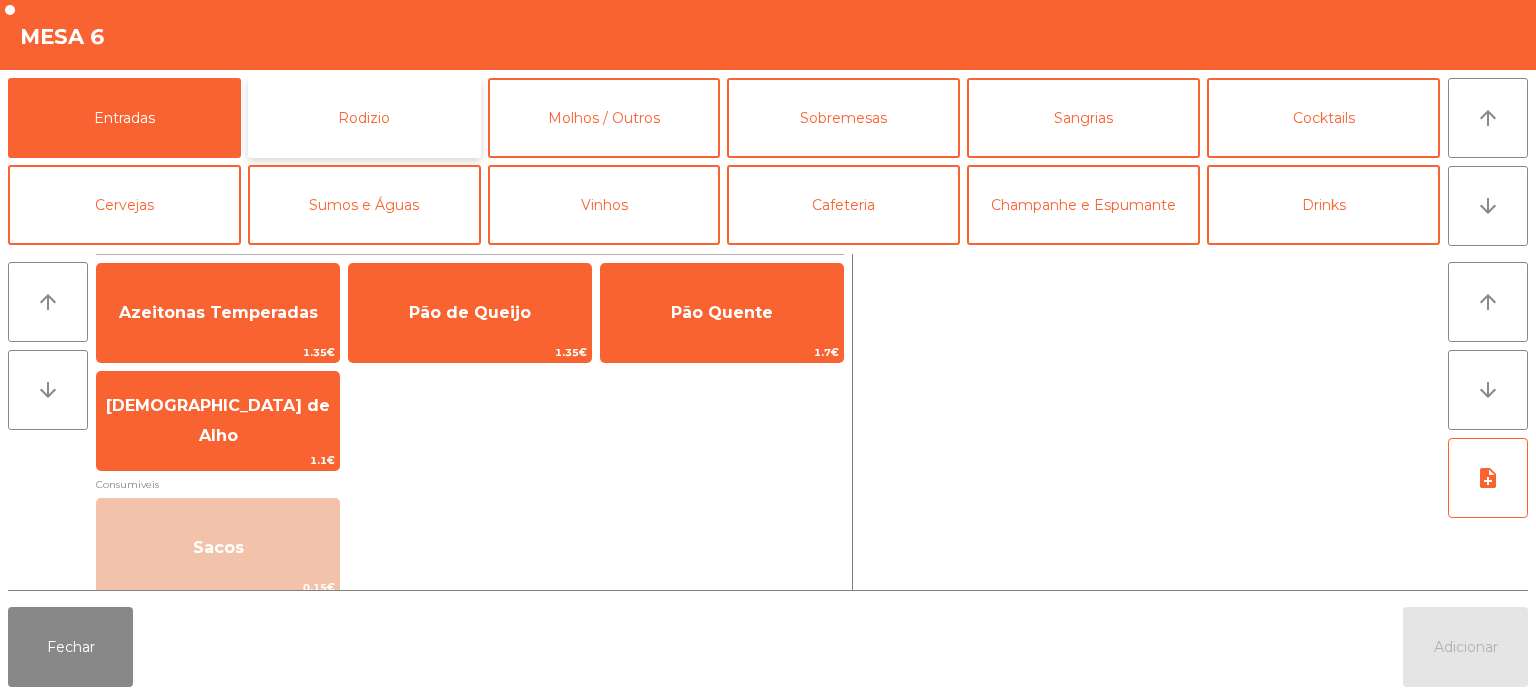 click on "Rodizio" 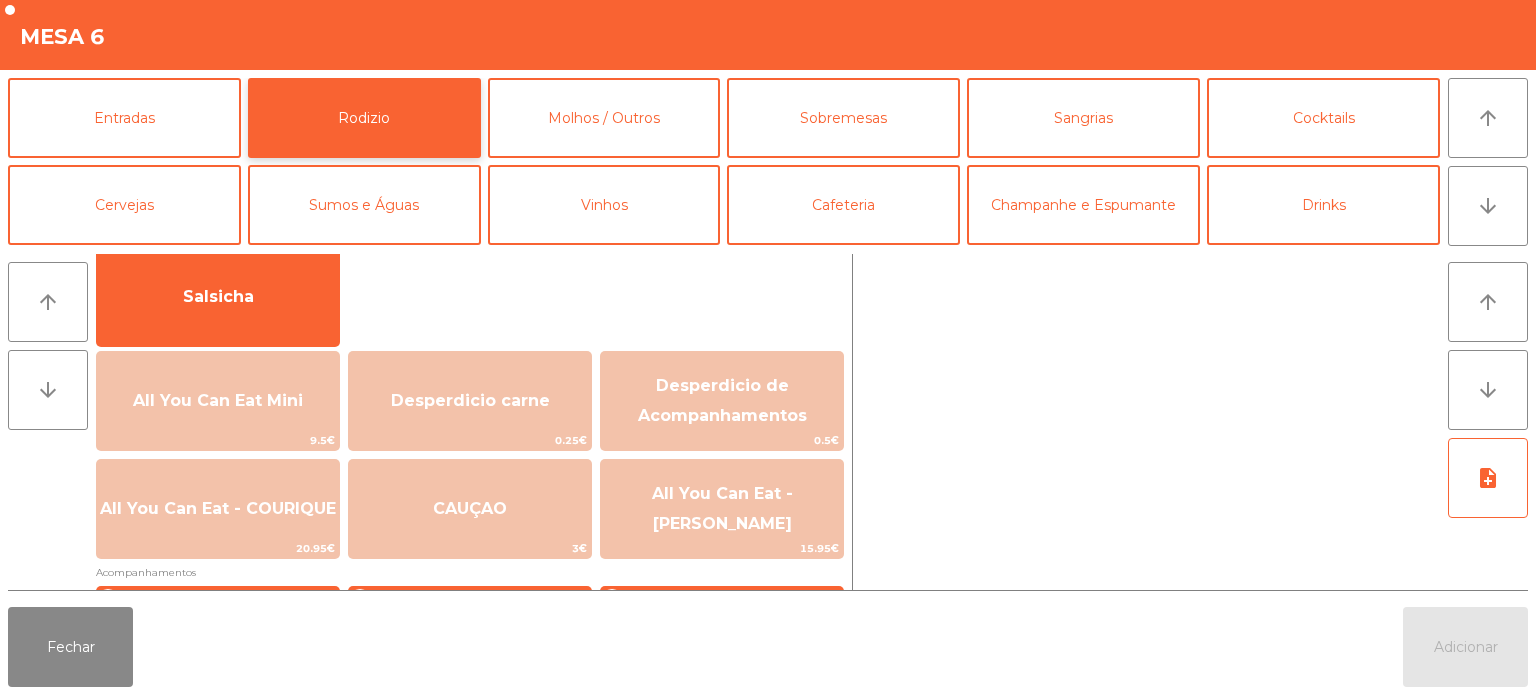 scroll, scrollTop: 180, scrollLeft: 0, axis: vertical 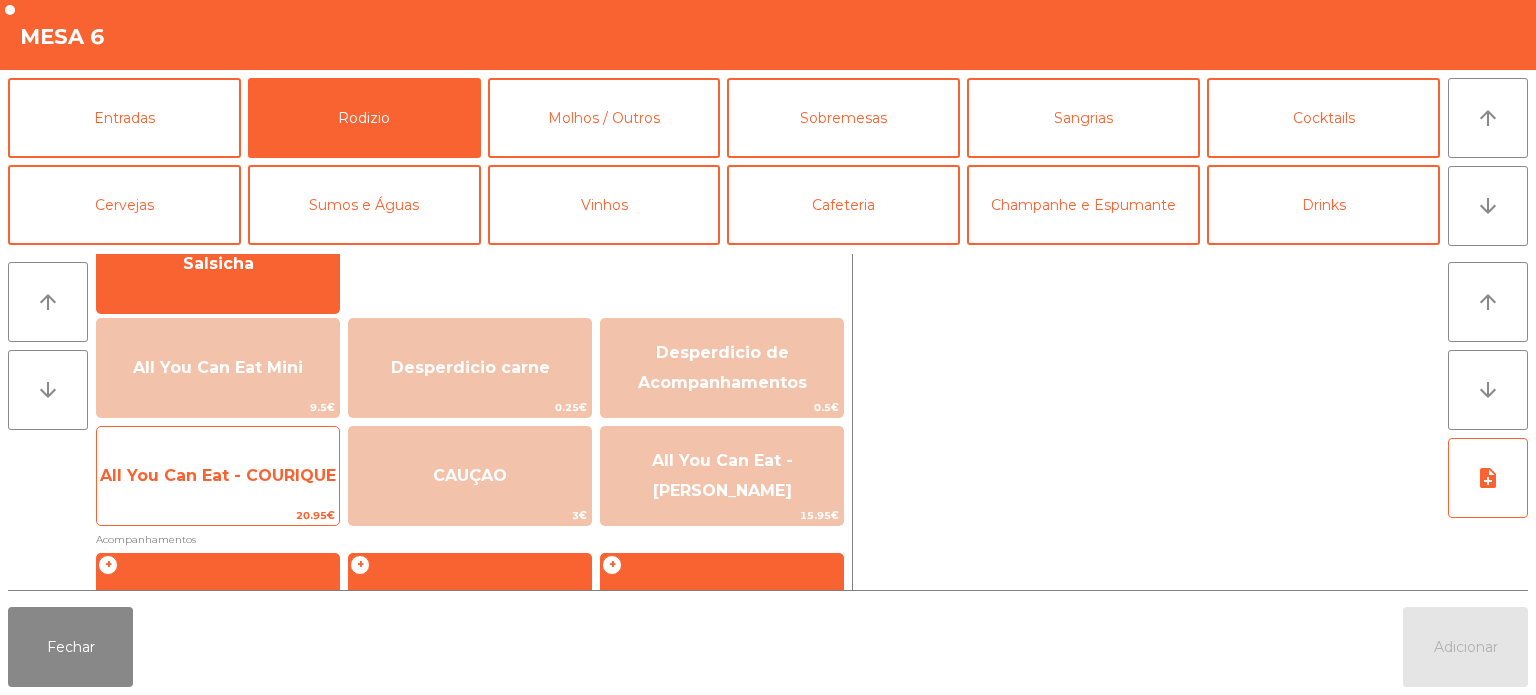 click on "All You Can Eat - COURIQUE" 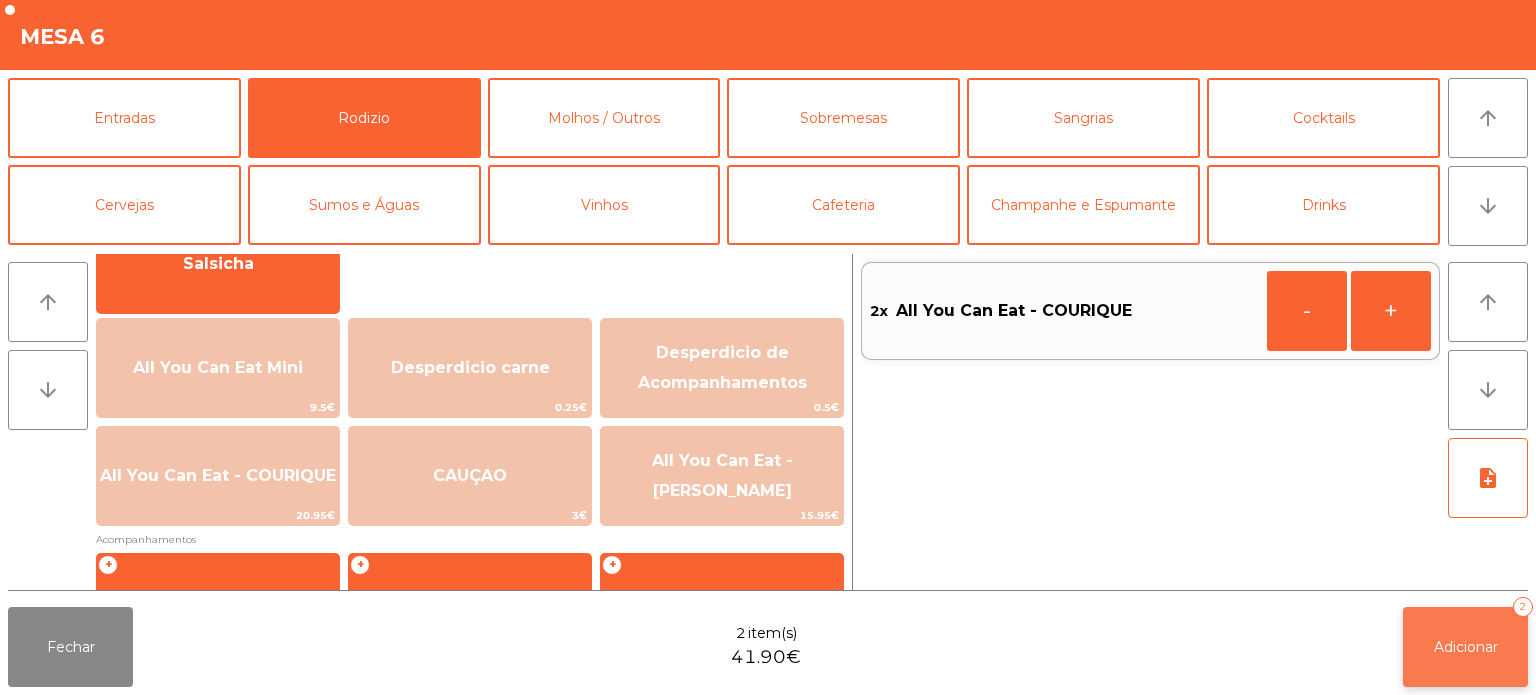 click on "Adicionar" 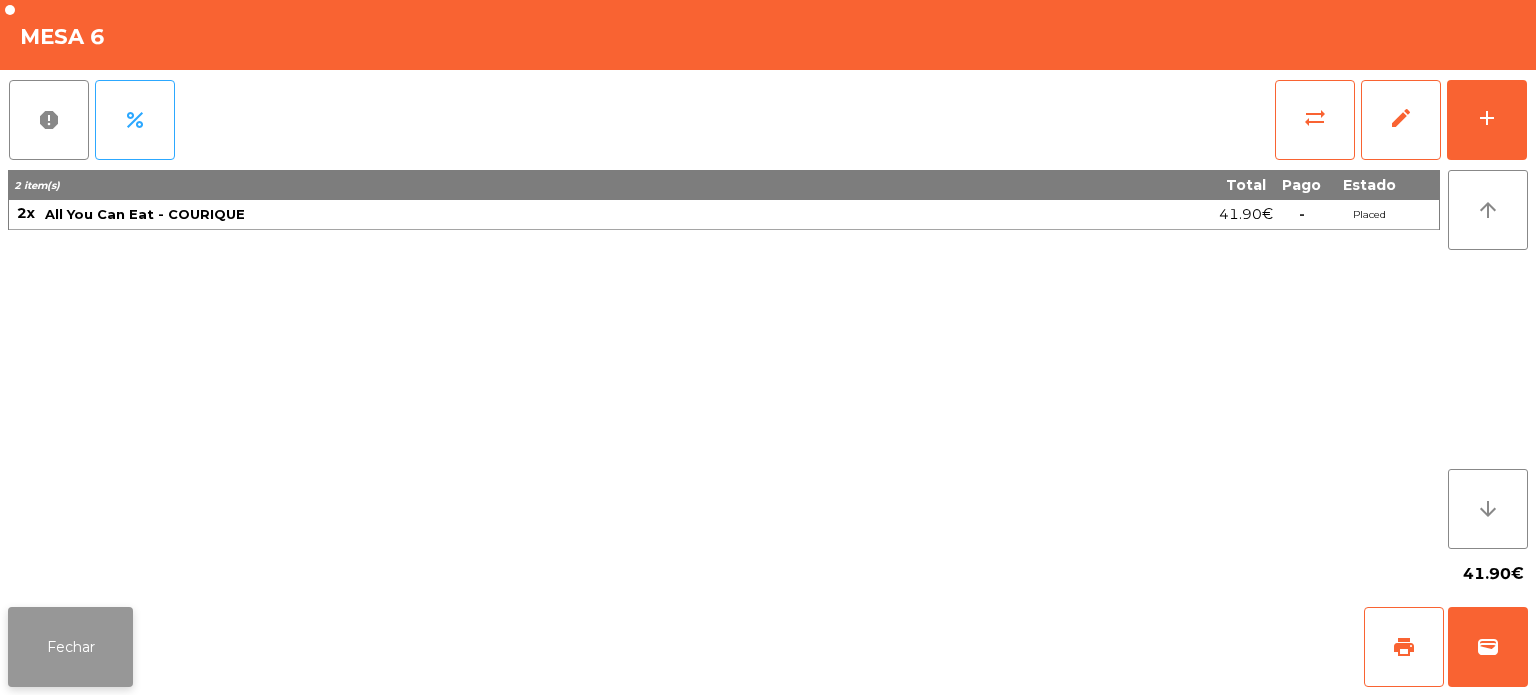click on "Fechar" 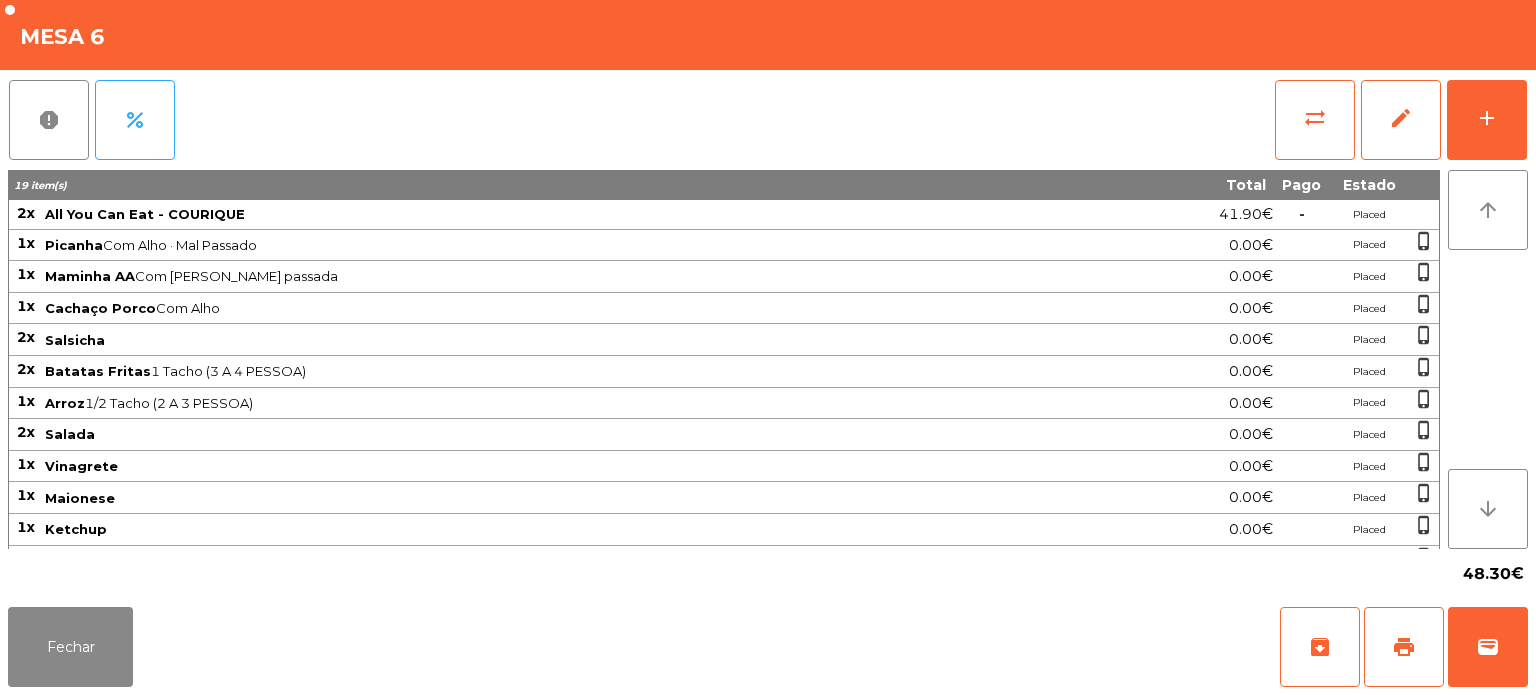 scroll, scrollTop: 83, scrollLeft: 0, axis: vertical 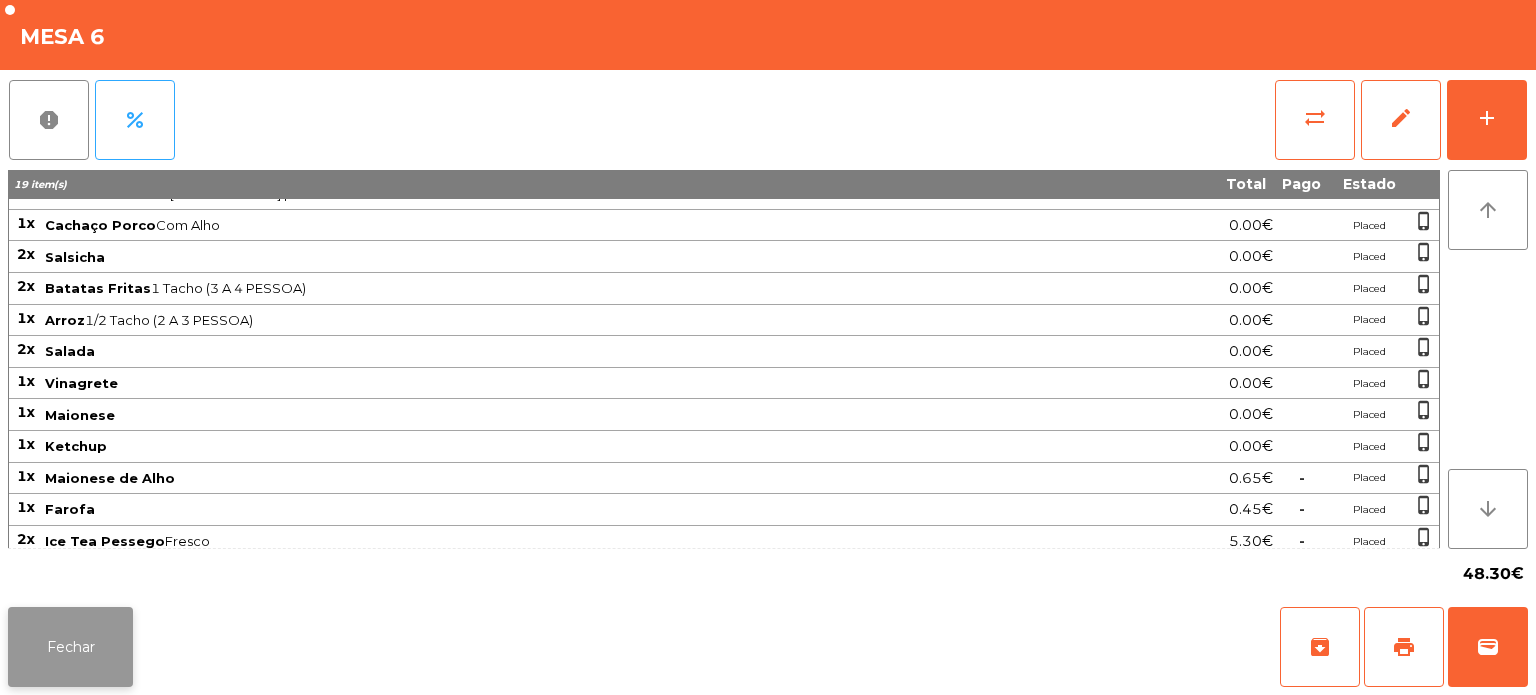 click on "Fechar" 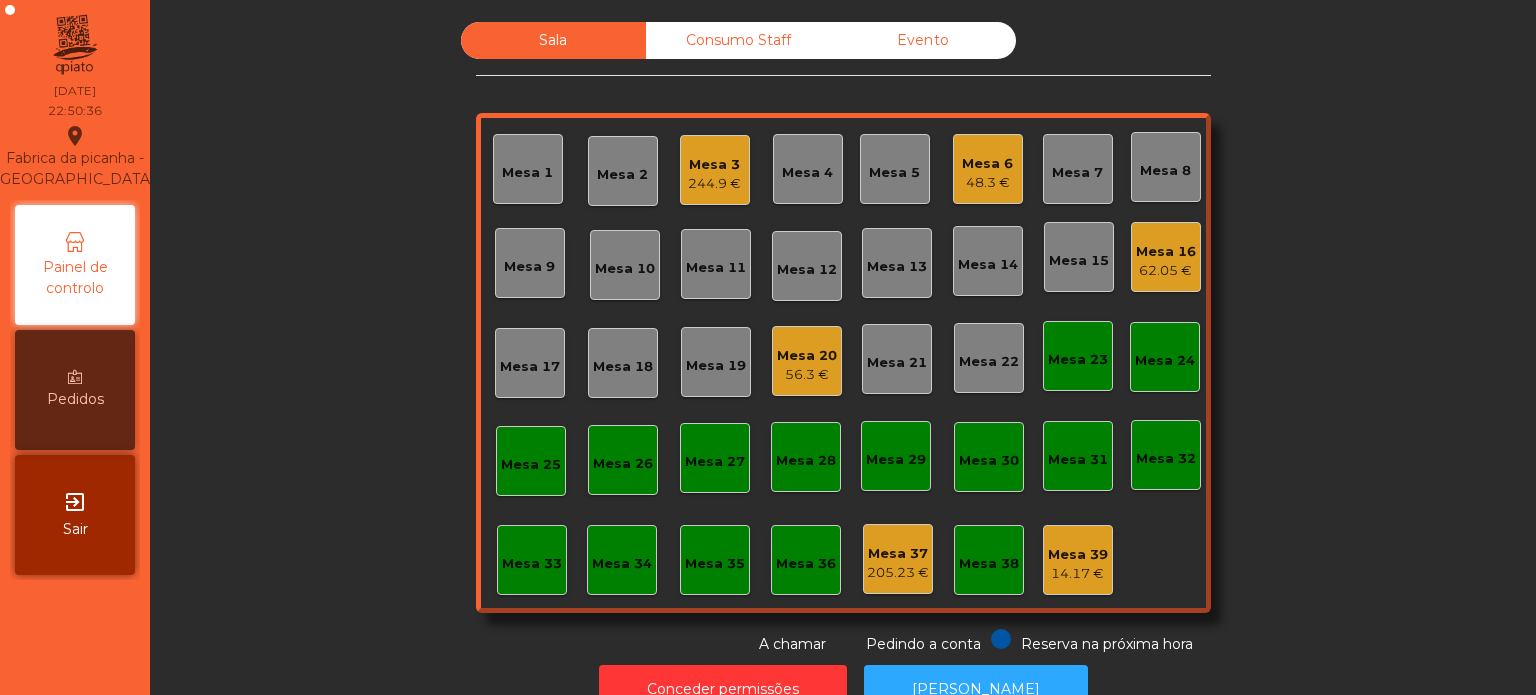 click on "Mesa 20" 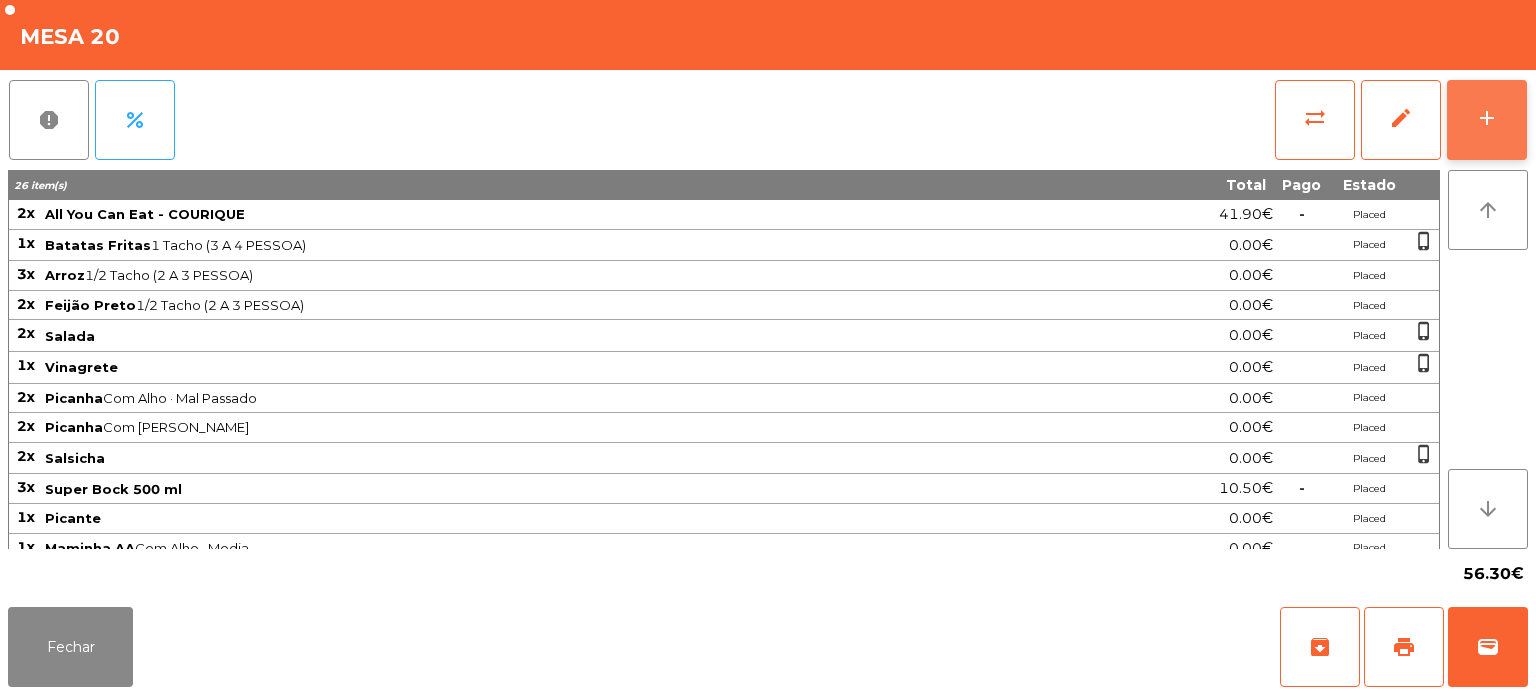 click on "add" 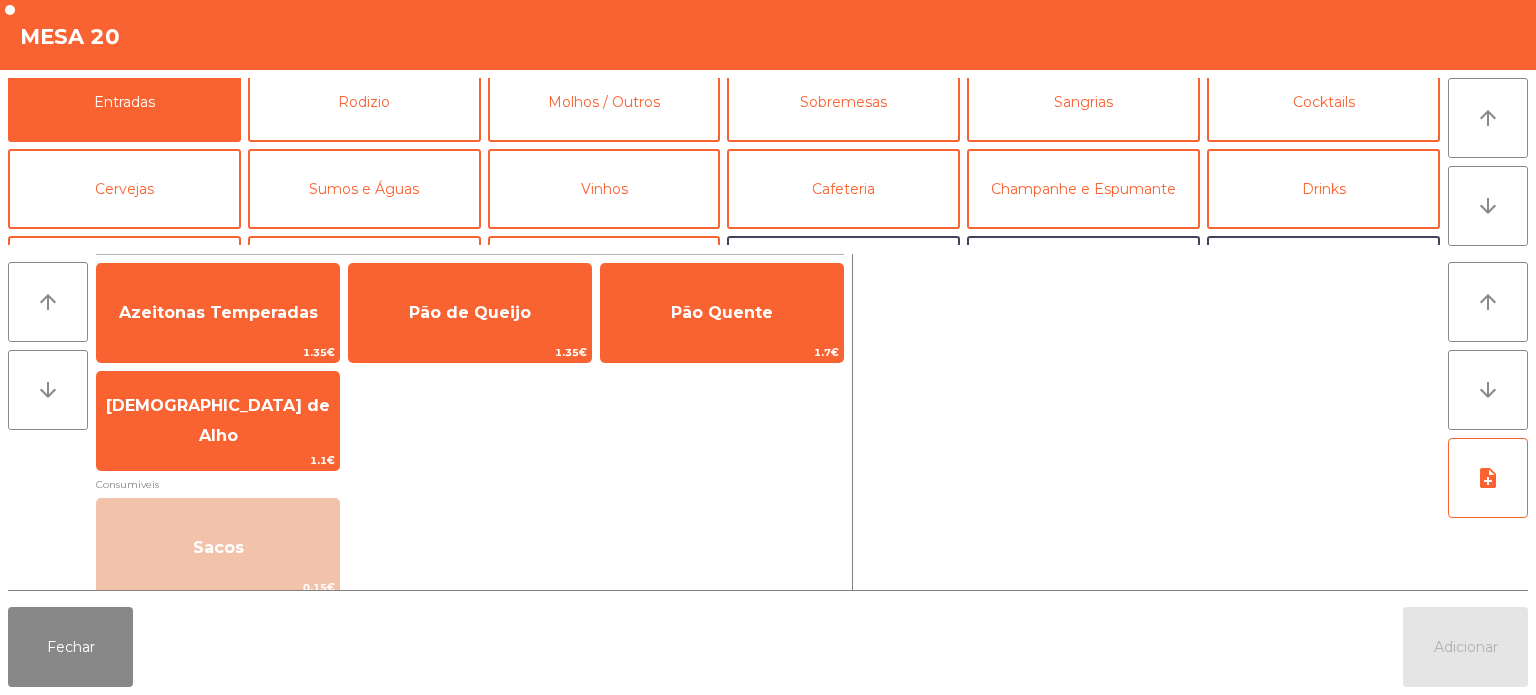scroll, scrollTop: 0, scrollLeft: 0, axis: both 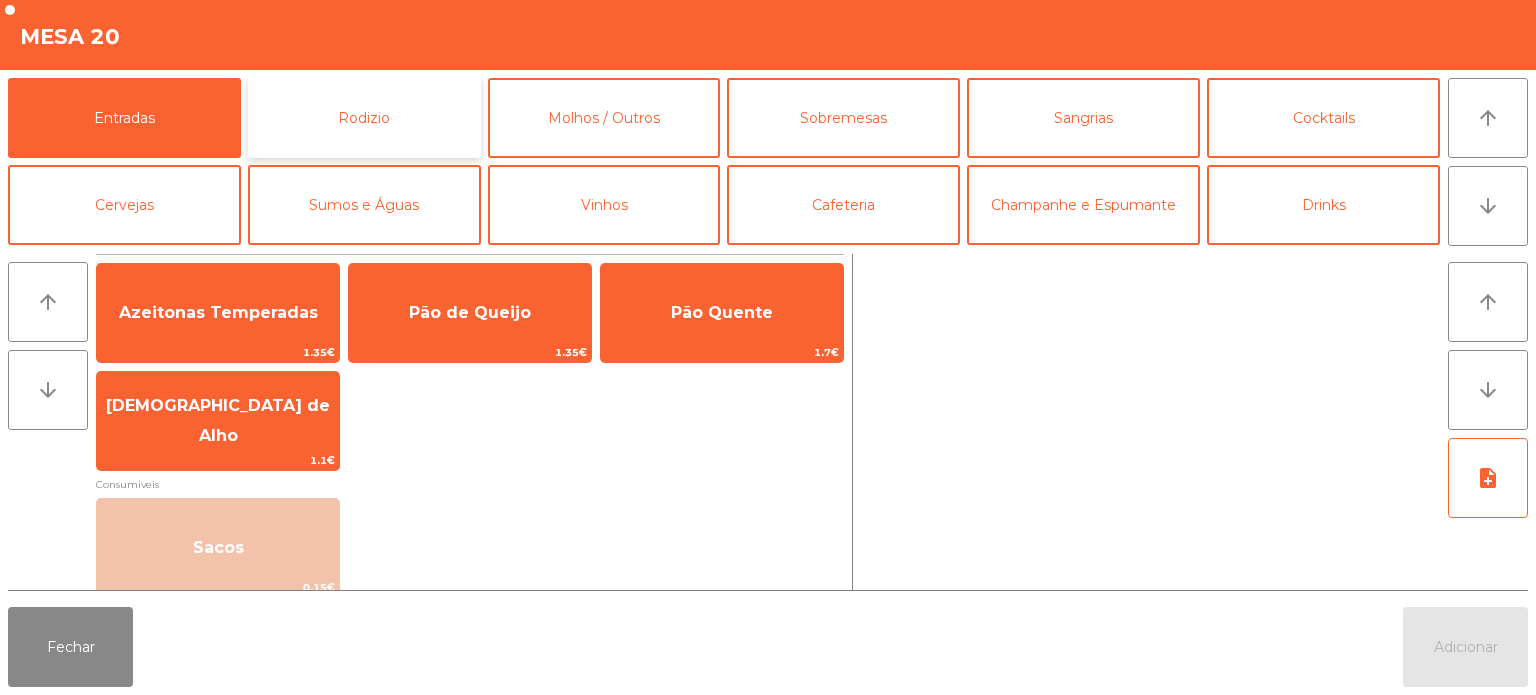 click on "Rodizio" 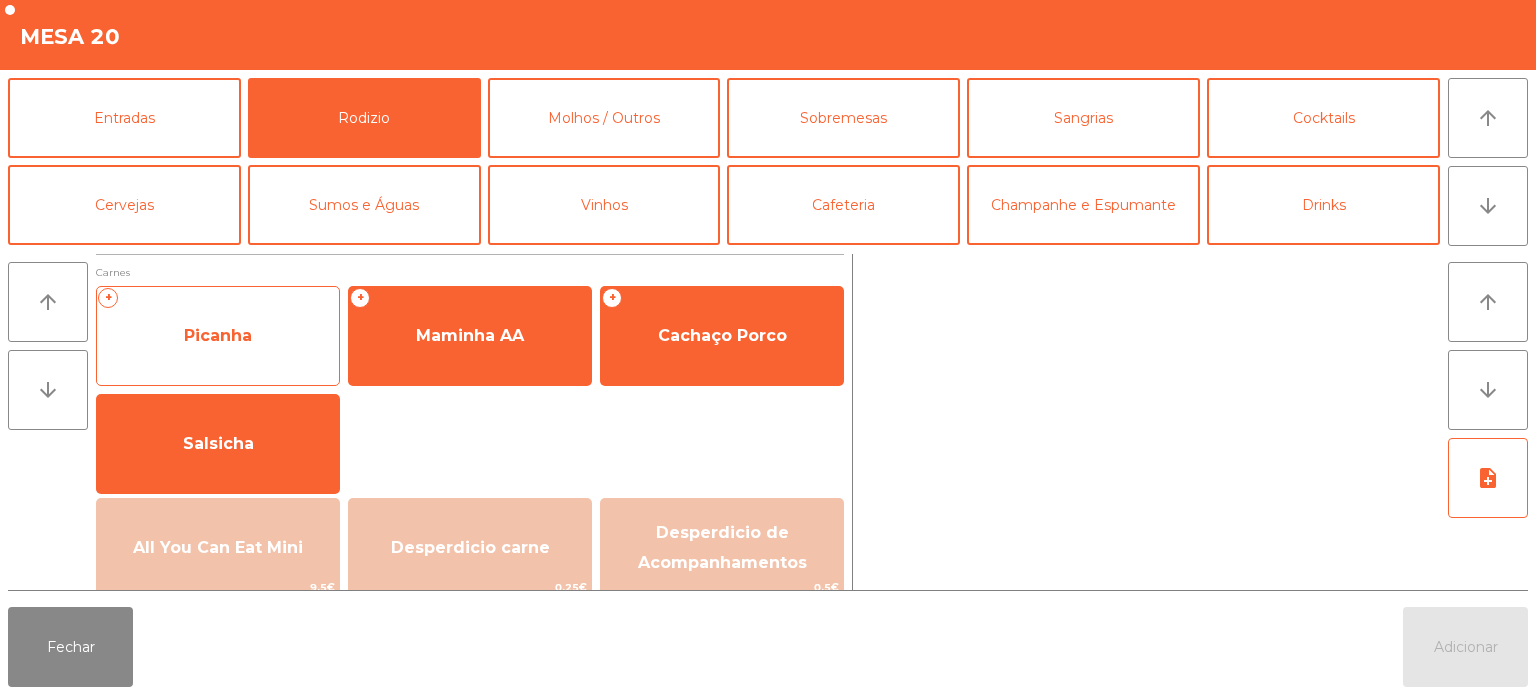 click on "Picanha" 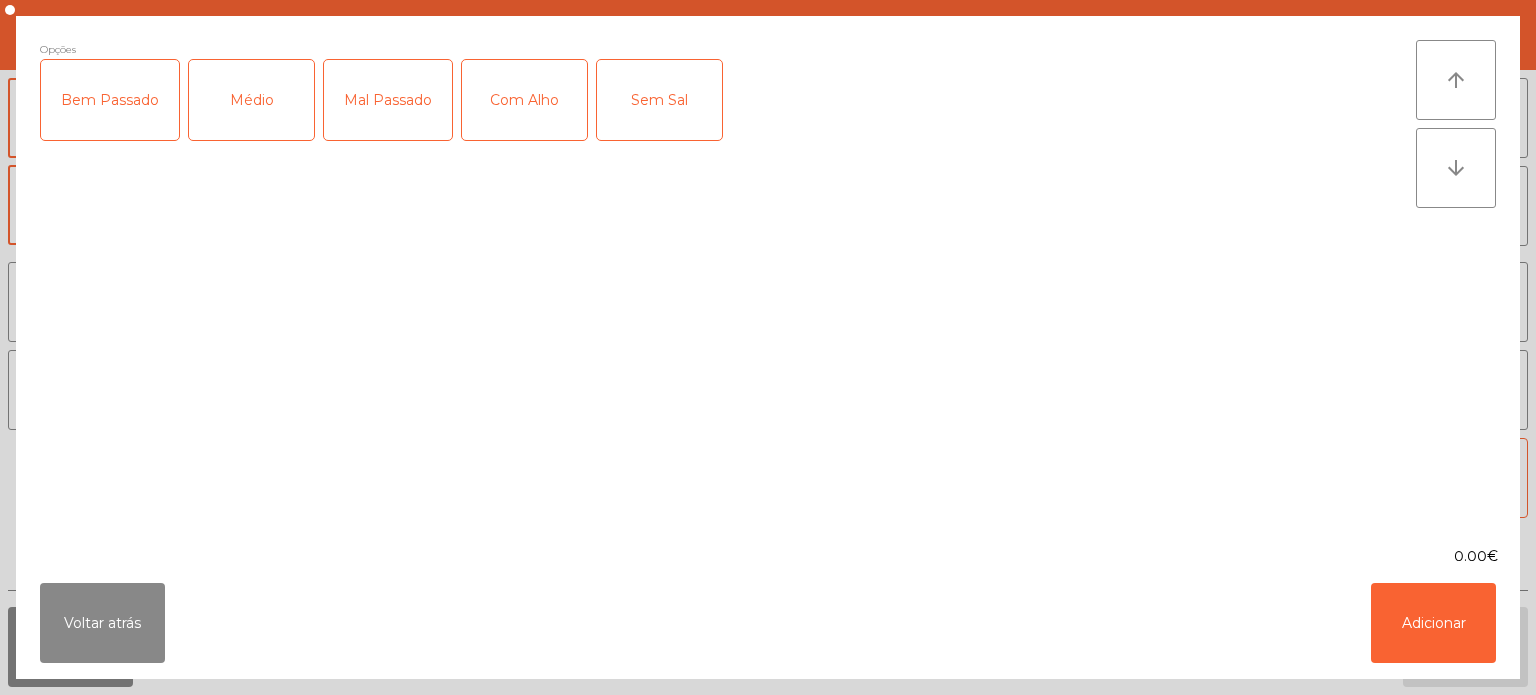 click on "Médio" 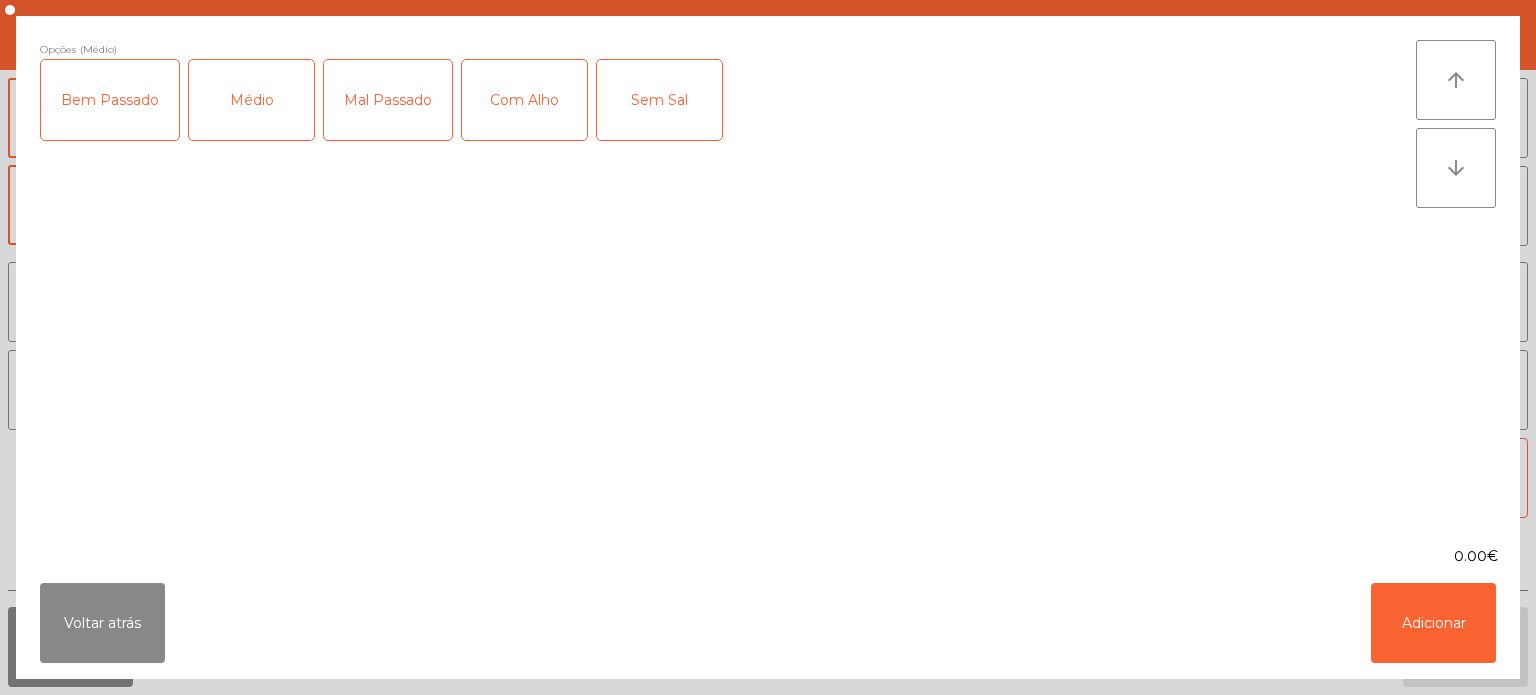 click on "Com Alho" 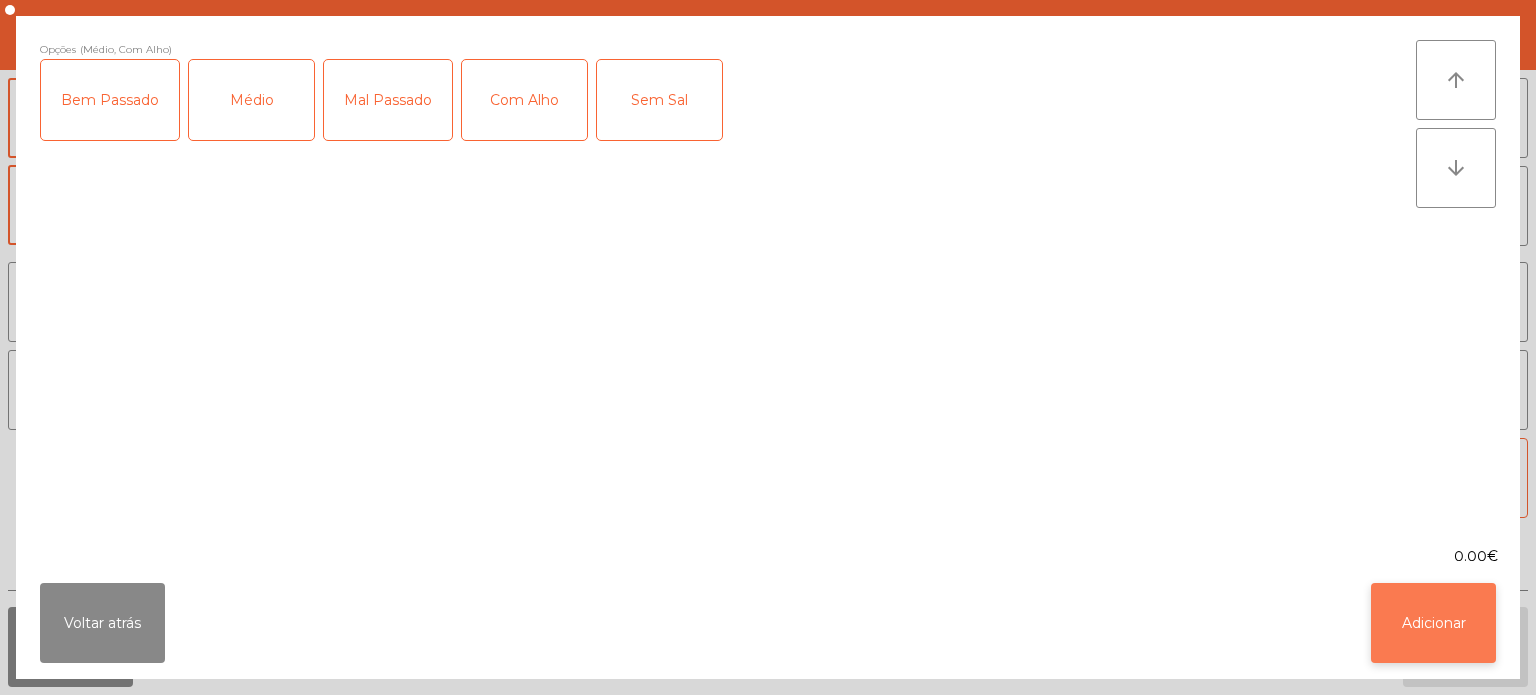 click on "Adicionar" 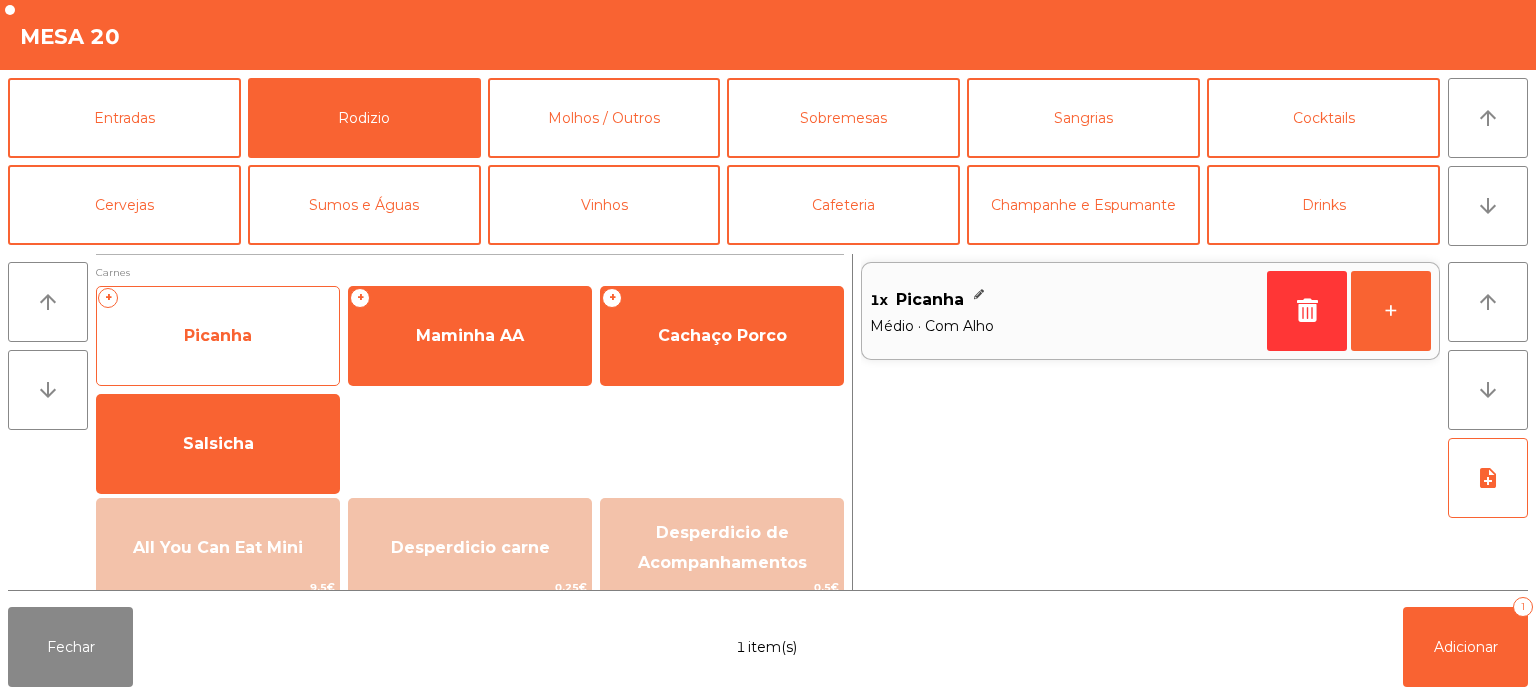 click on "Picanha" 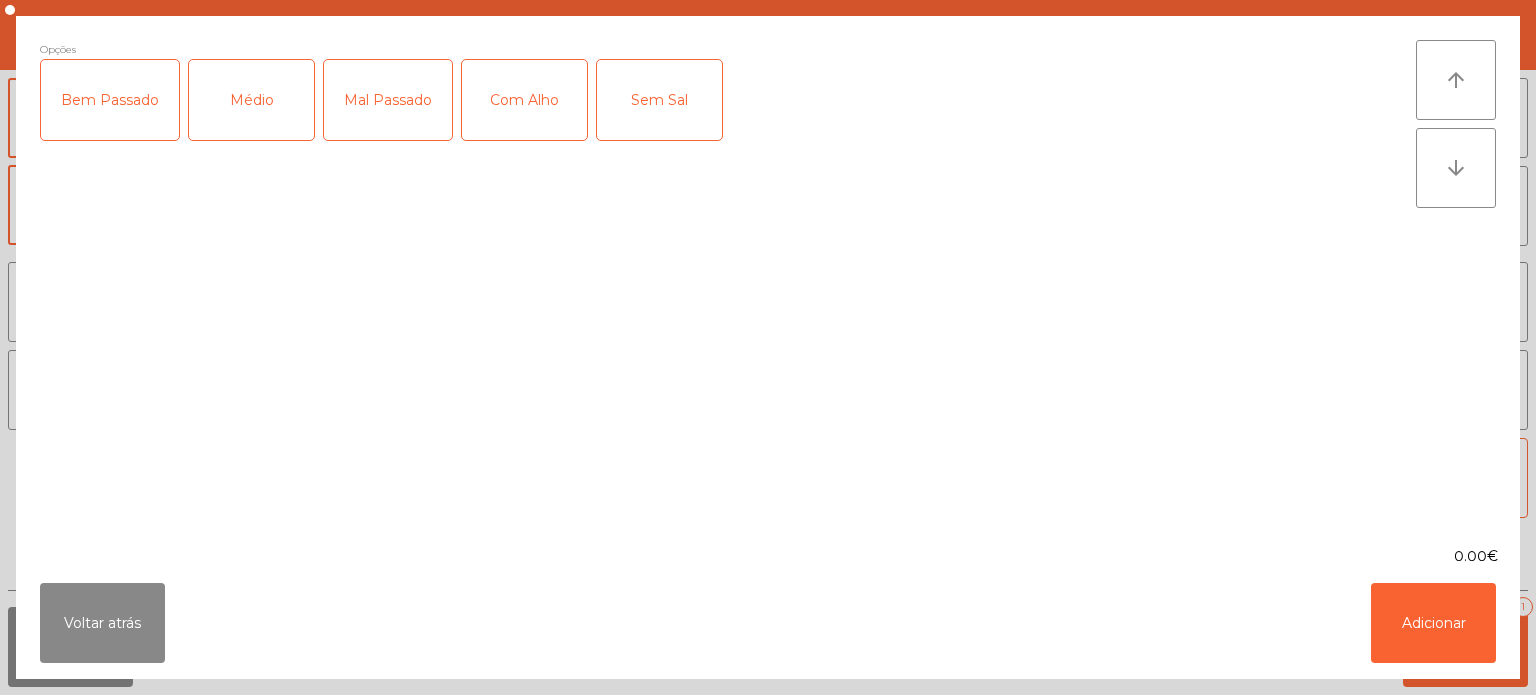 click on "Mal Passado" 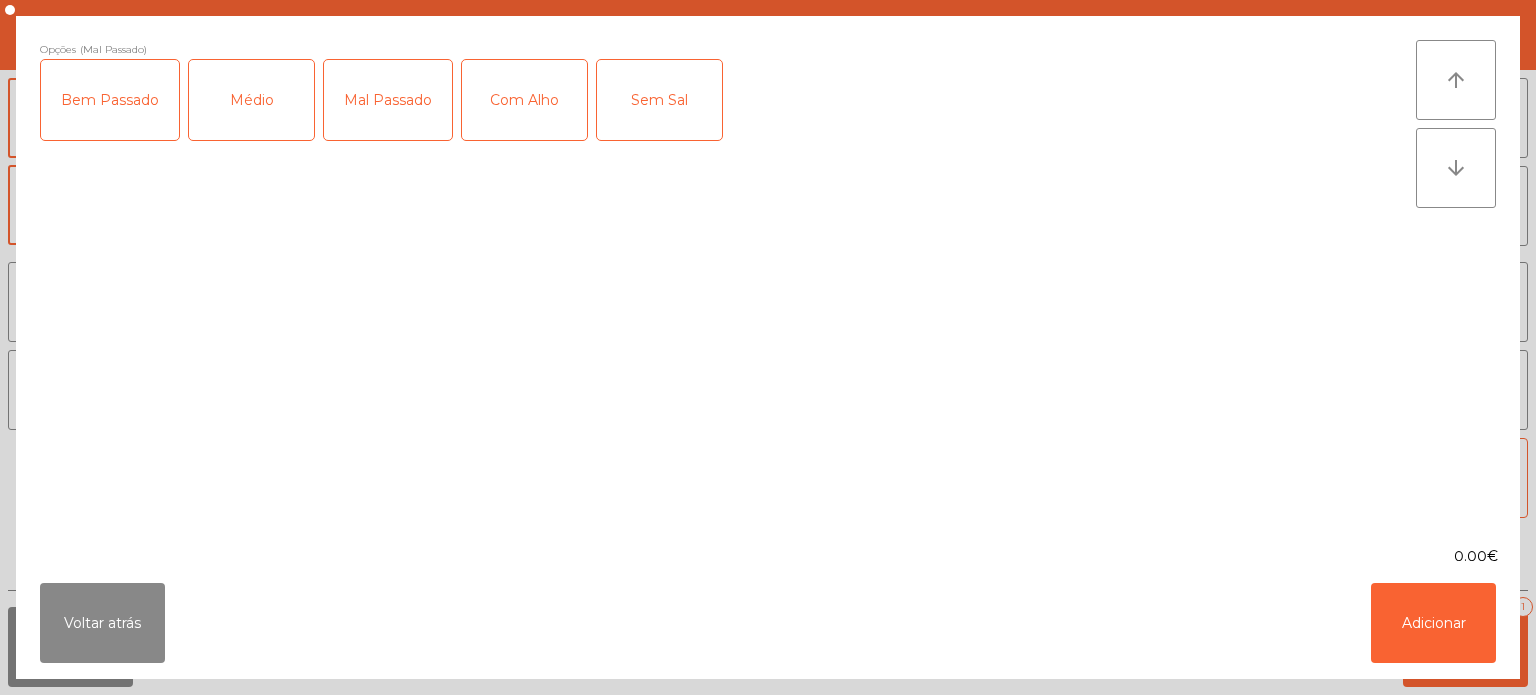 click on "Com Alho" 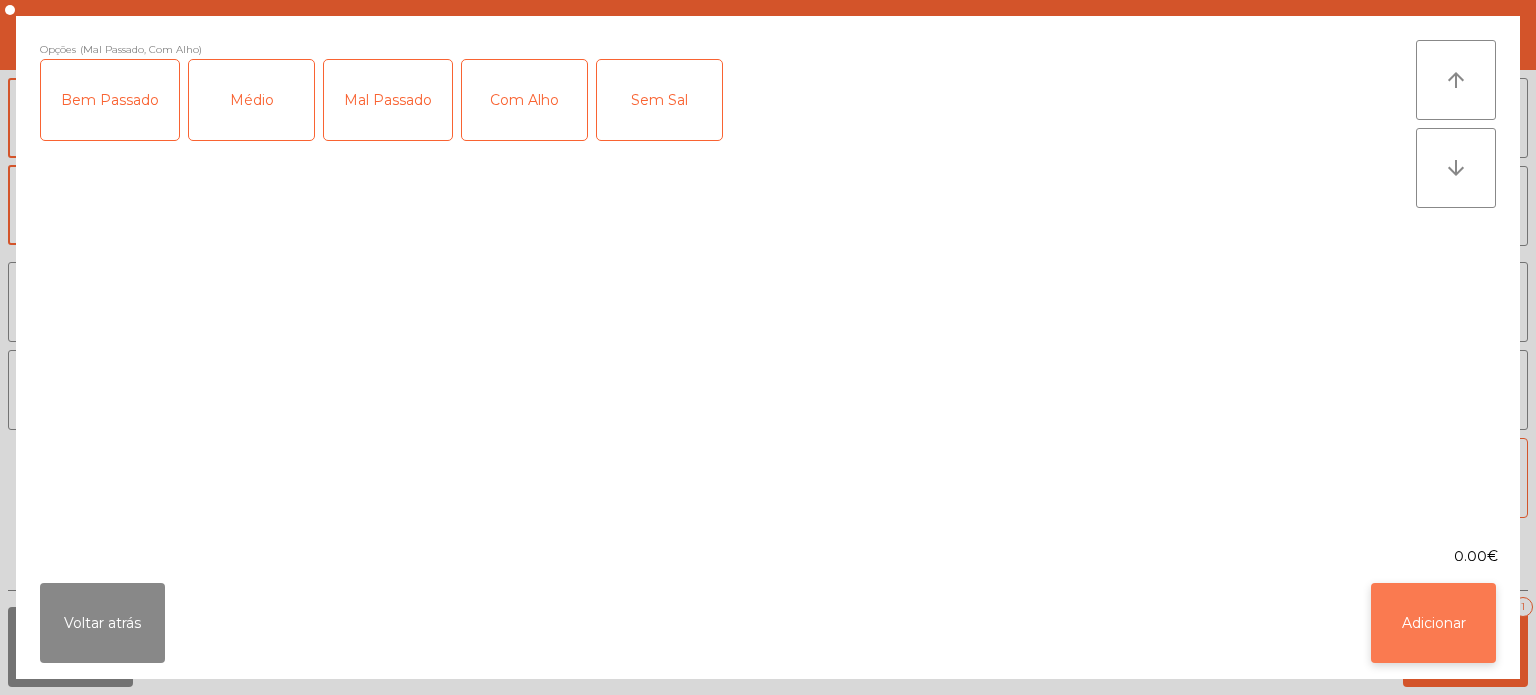 click on "Adicionar" 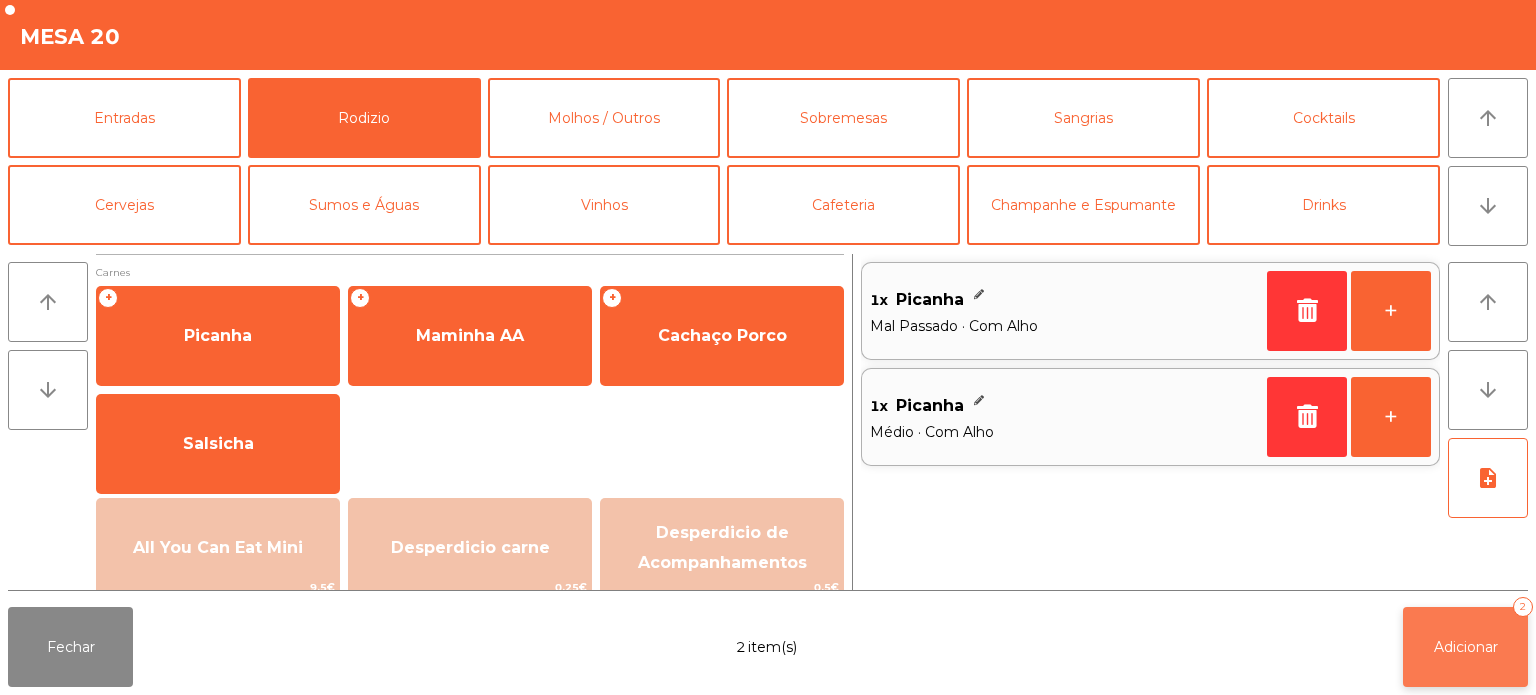 click on "Adicionar   2" 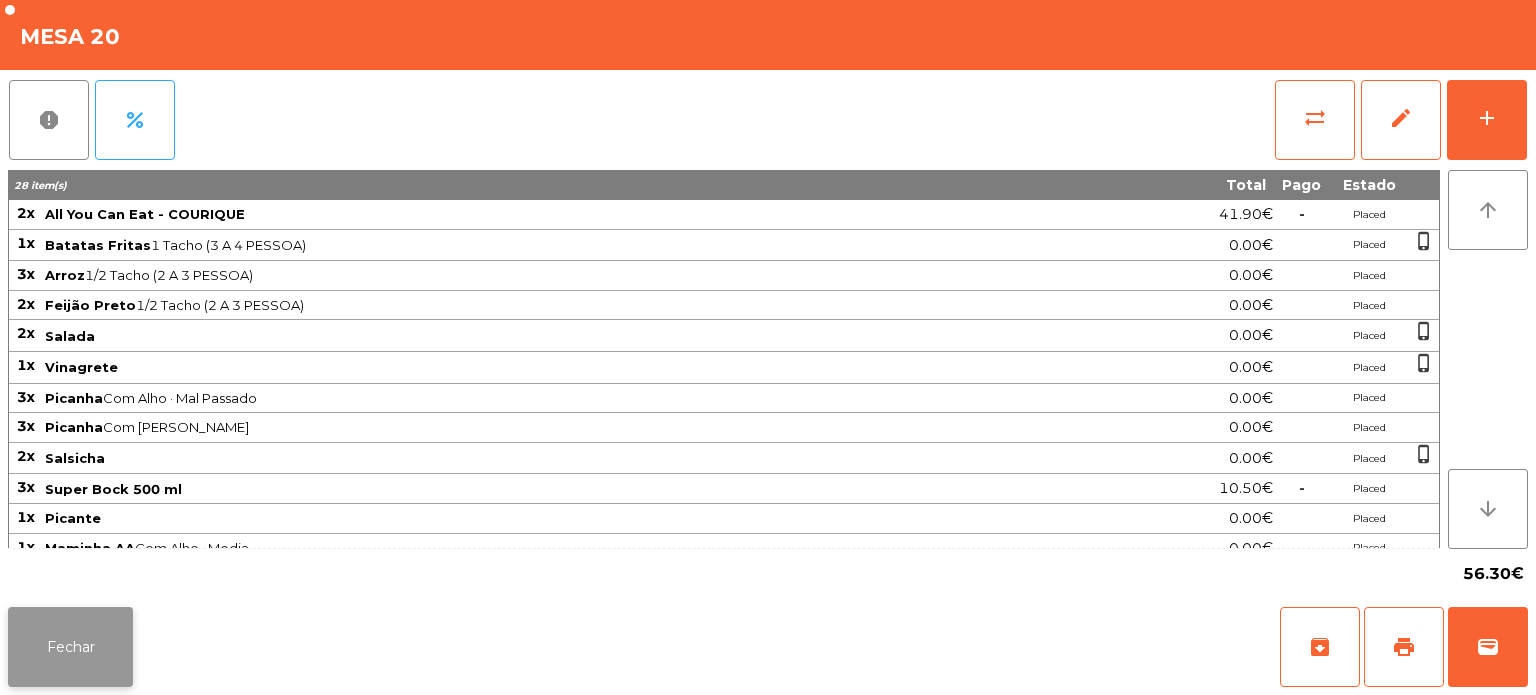 click on "Fechar" 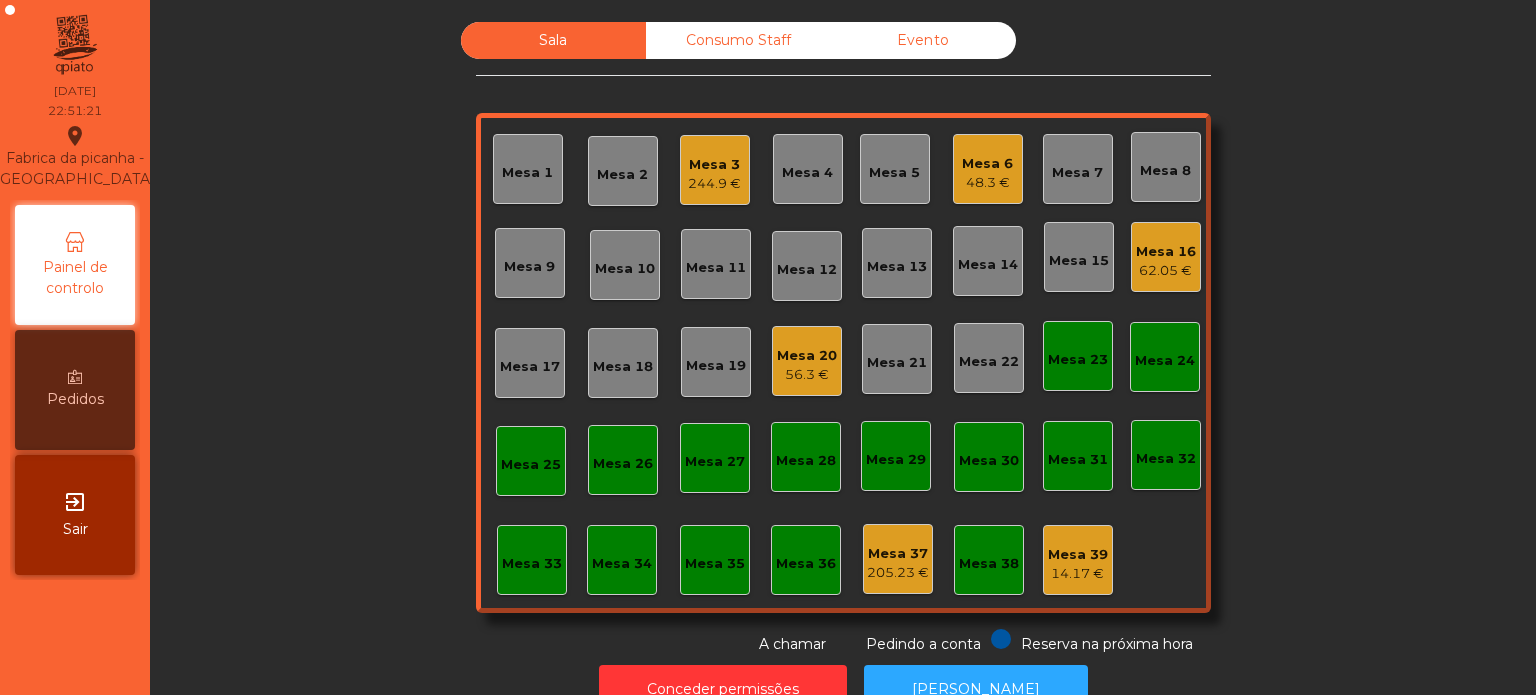 click on "Mesa 14" 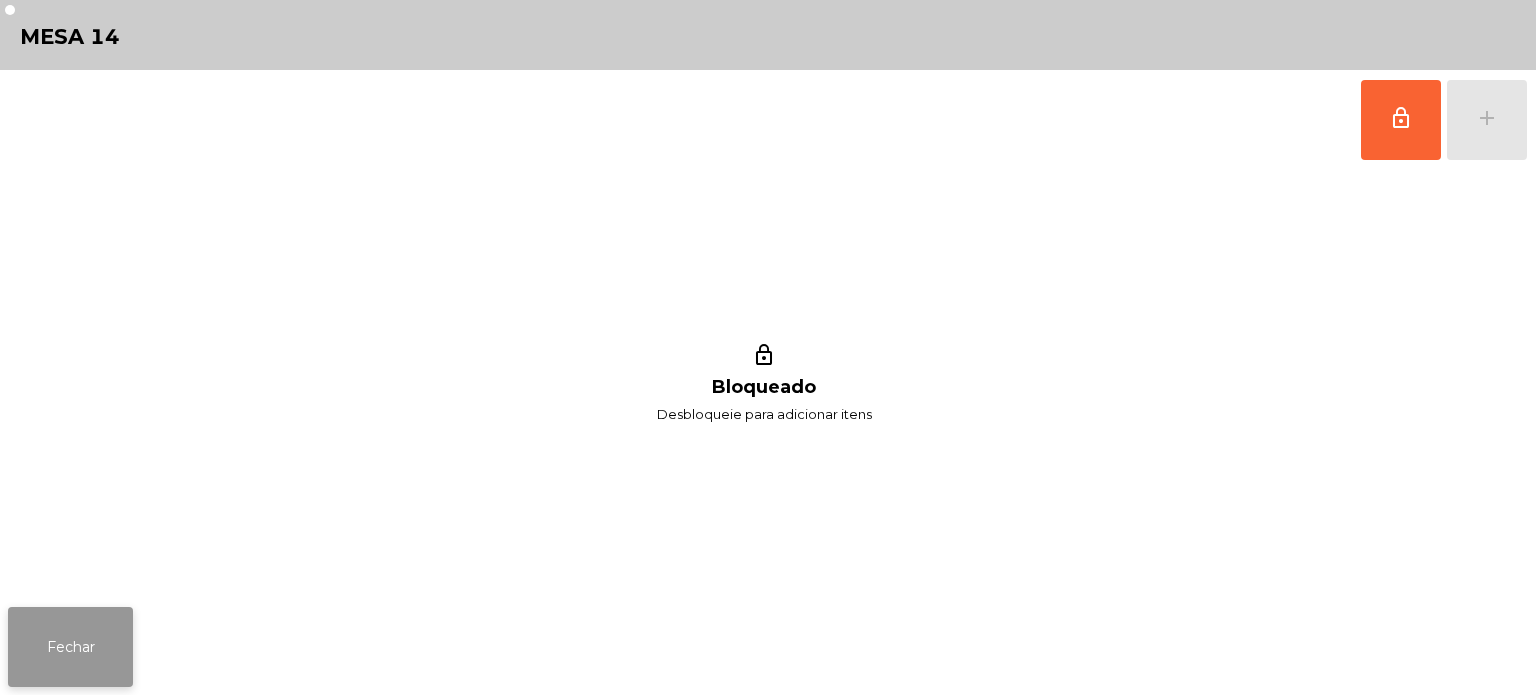 click on "Fechar" 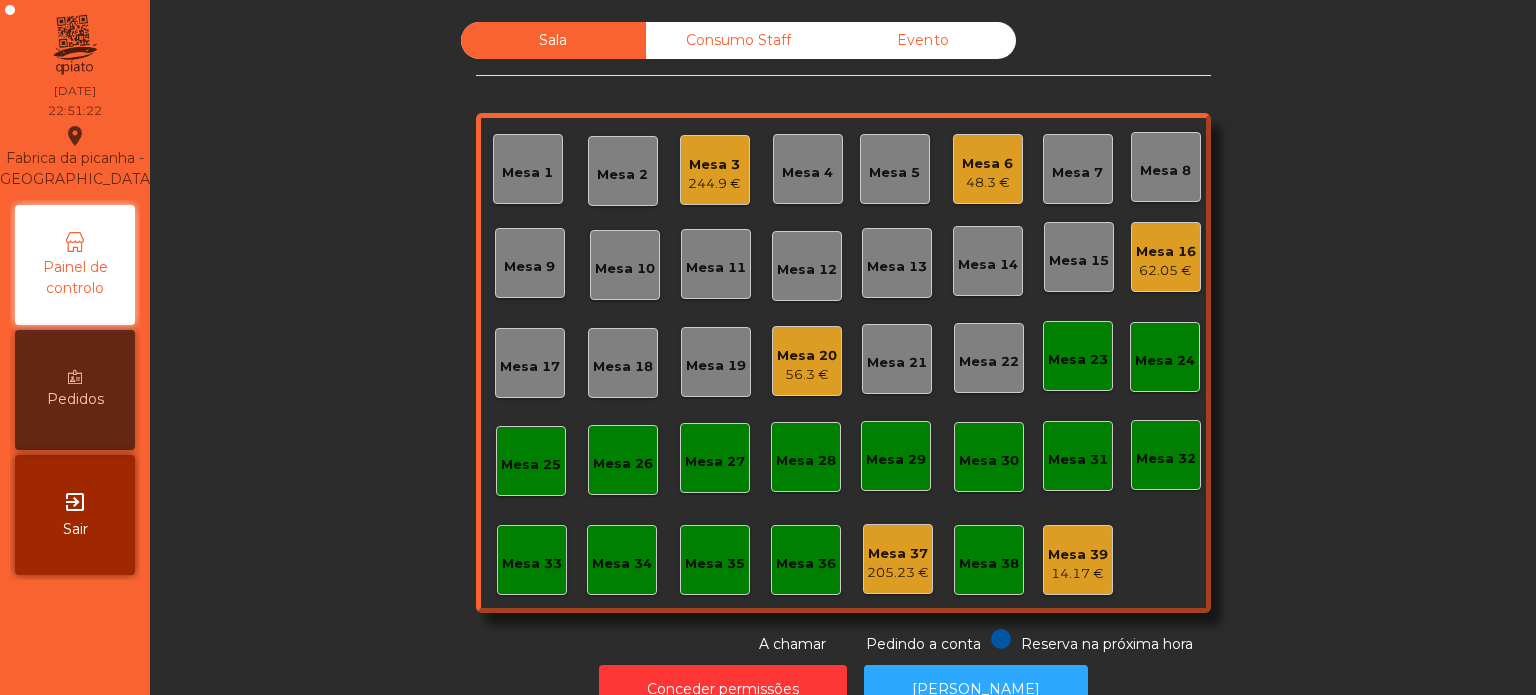 click on "Mesa 6" 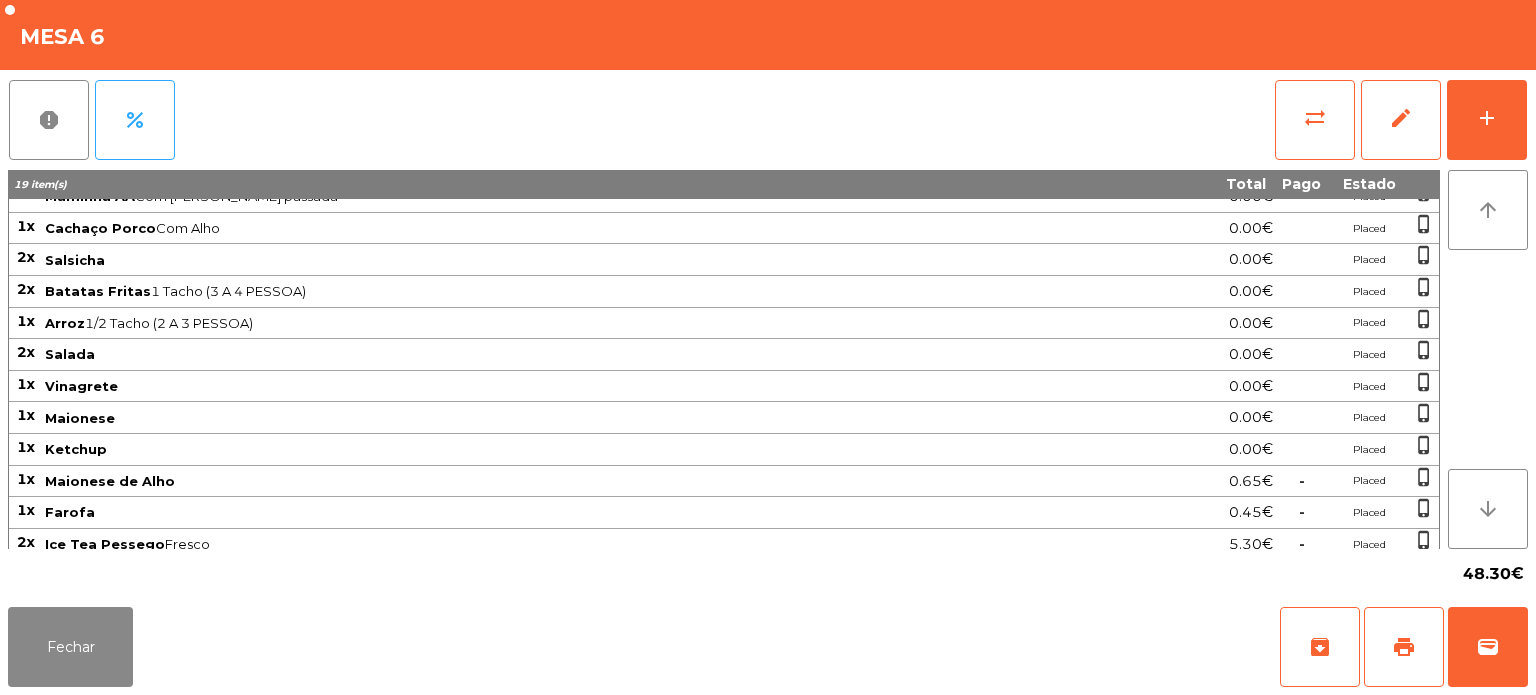 scroll, scrollTop: 83, scrollLeft: 0, axis: vertical 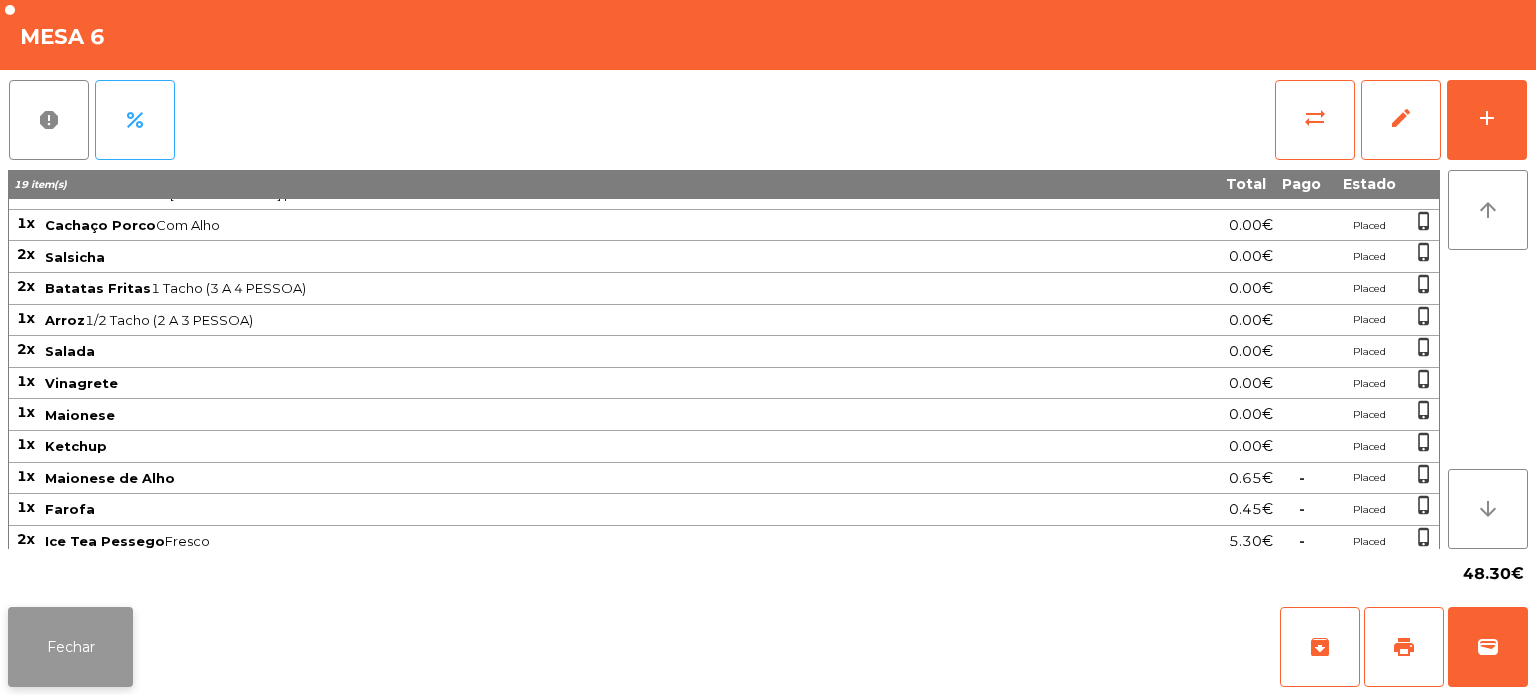 click on "Fechar" 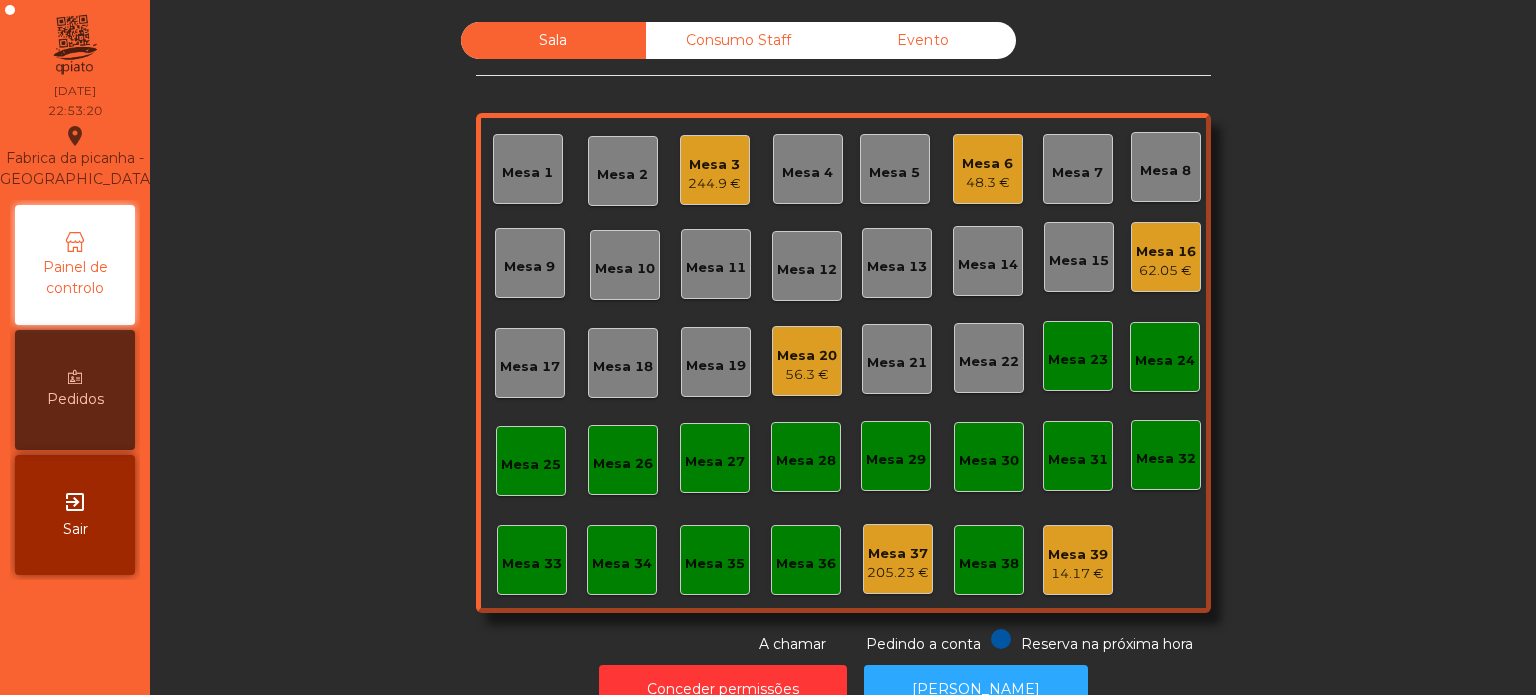 click on "62.05 €" 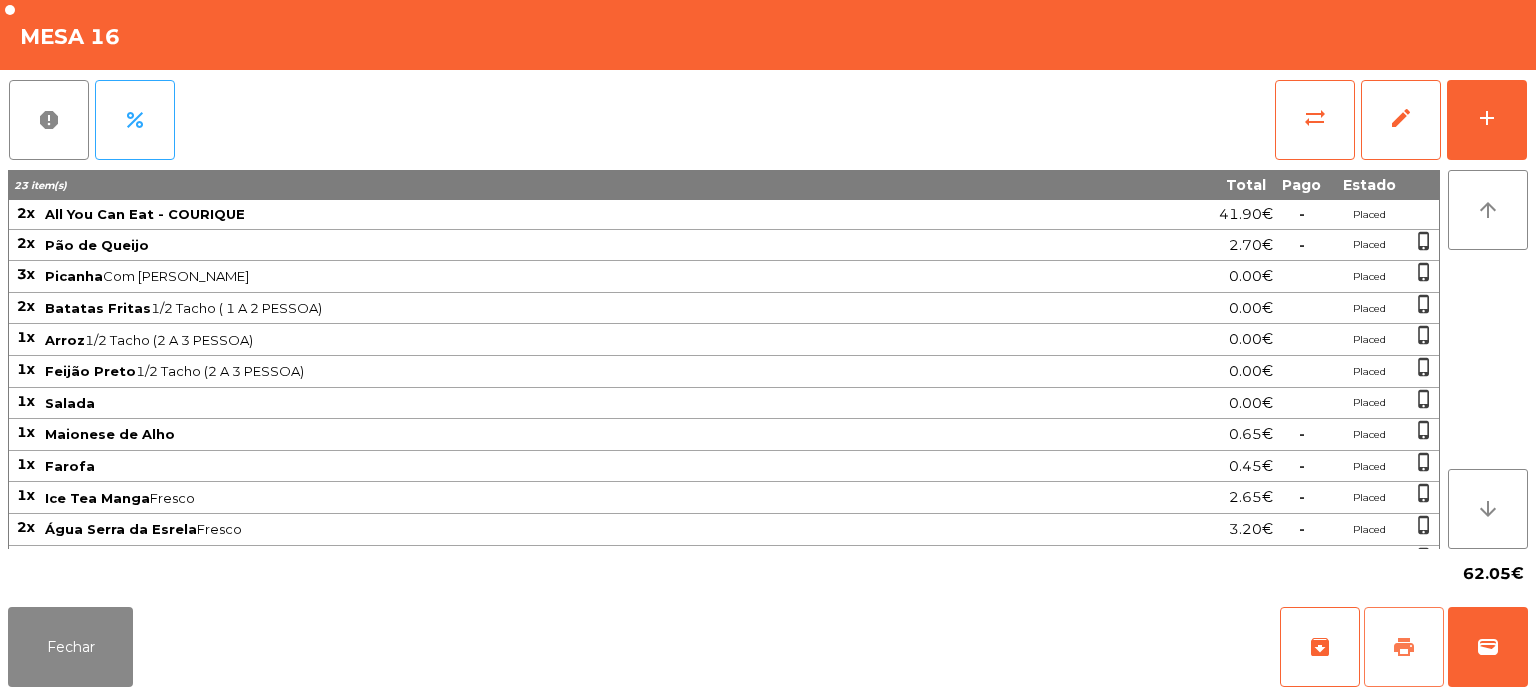 click on "print" 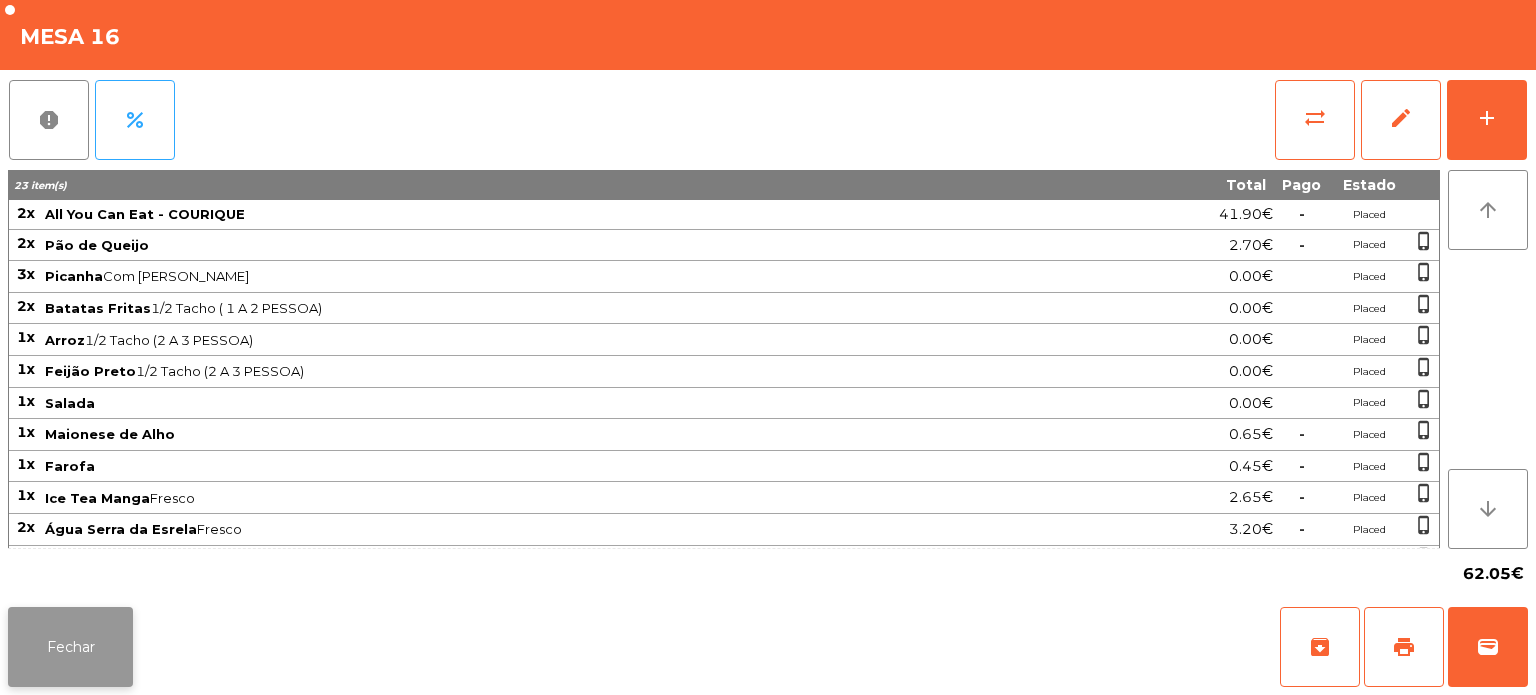 click on "Fechar" 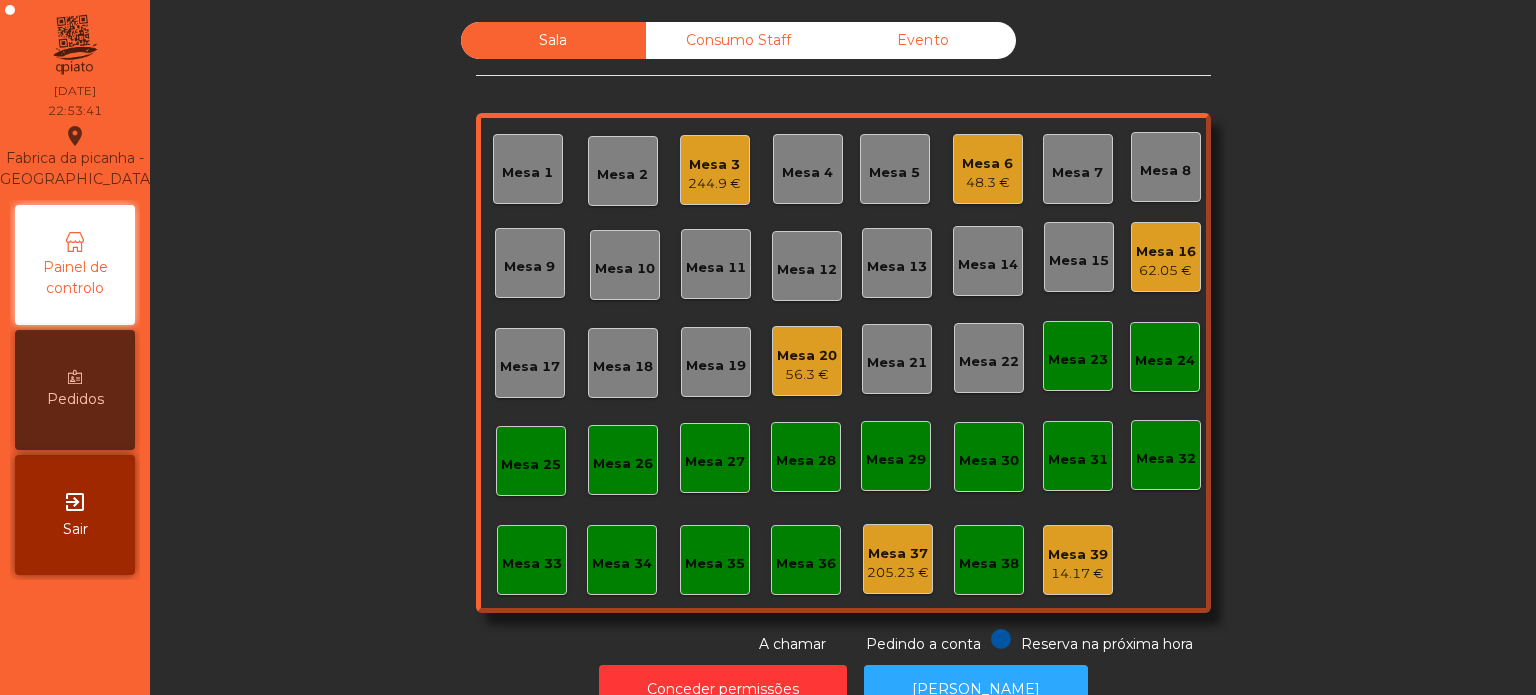 click on "Mesa 18" 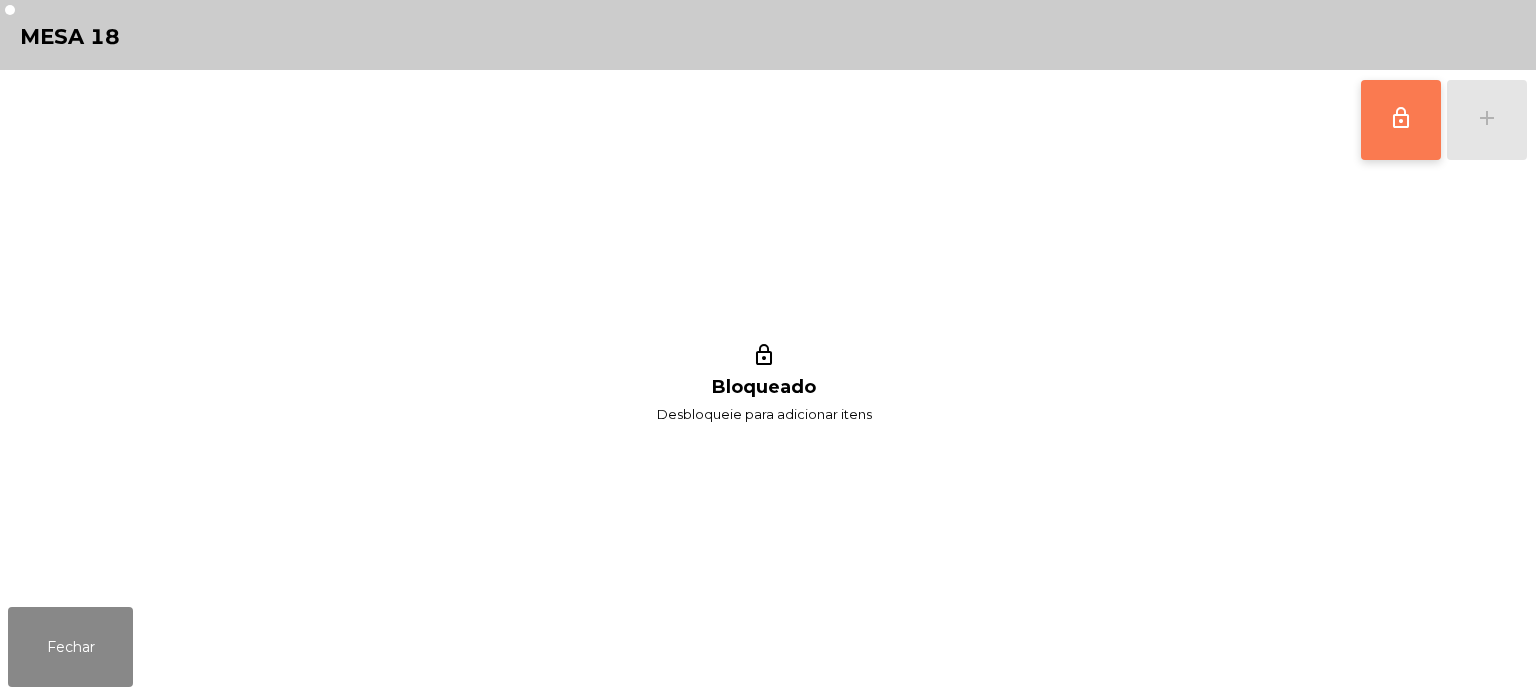 click on "lock_outline" 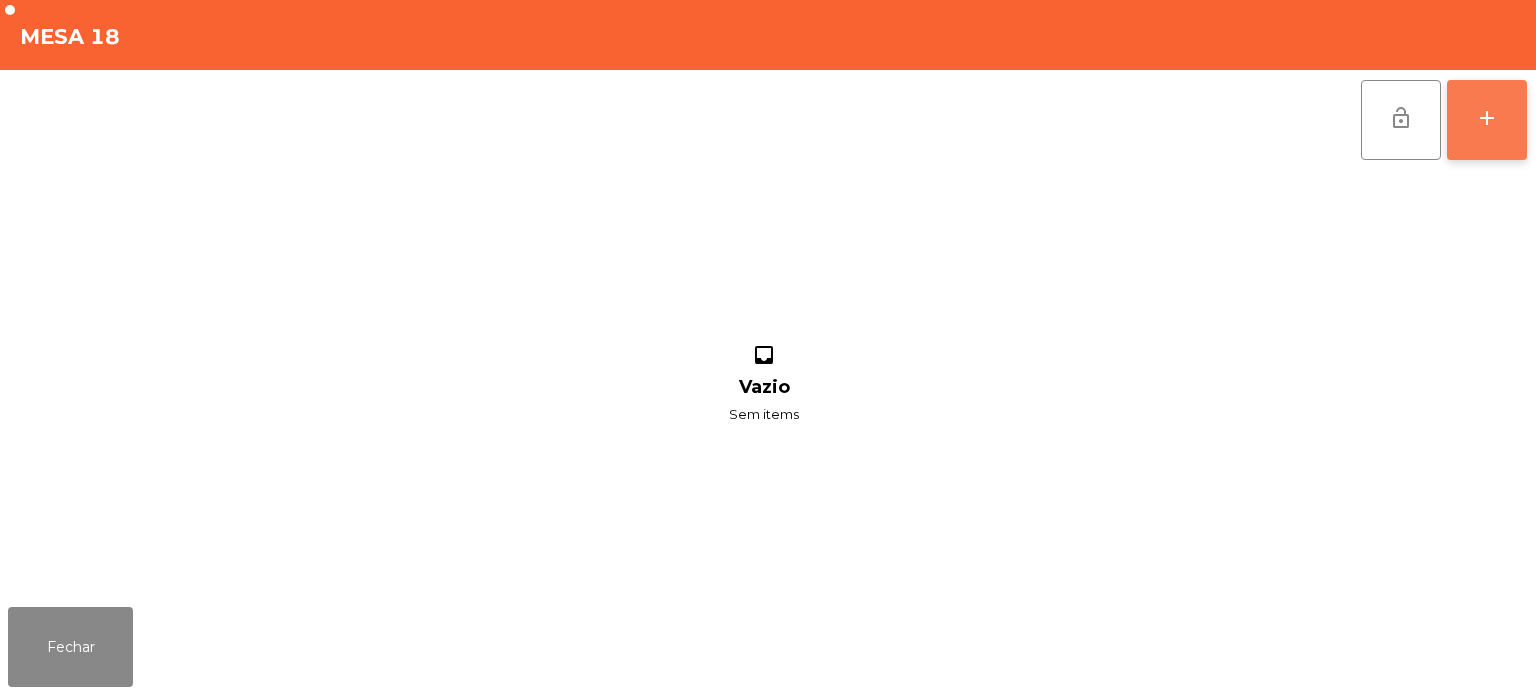 click on "add" 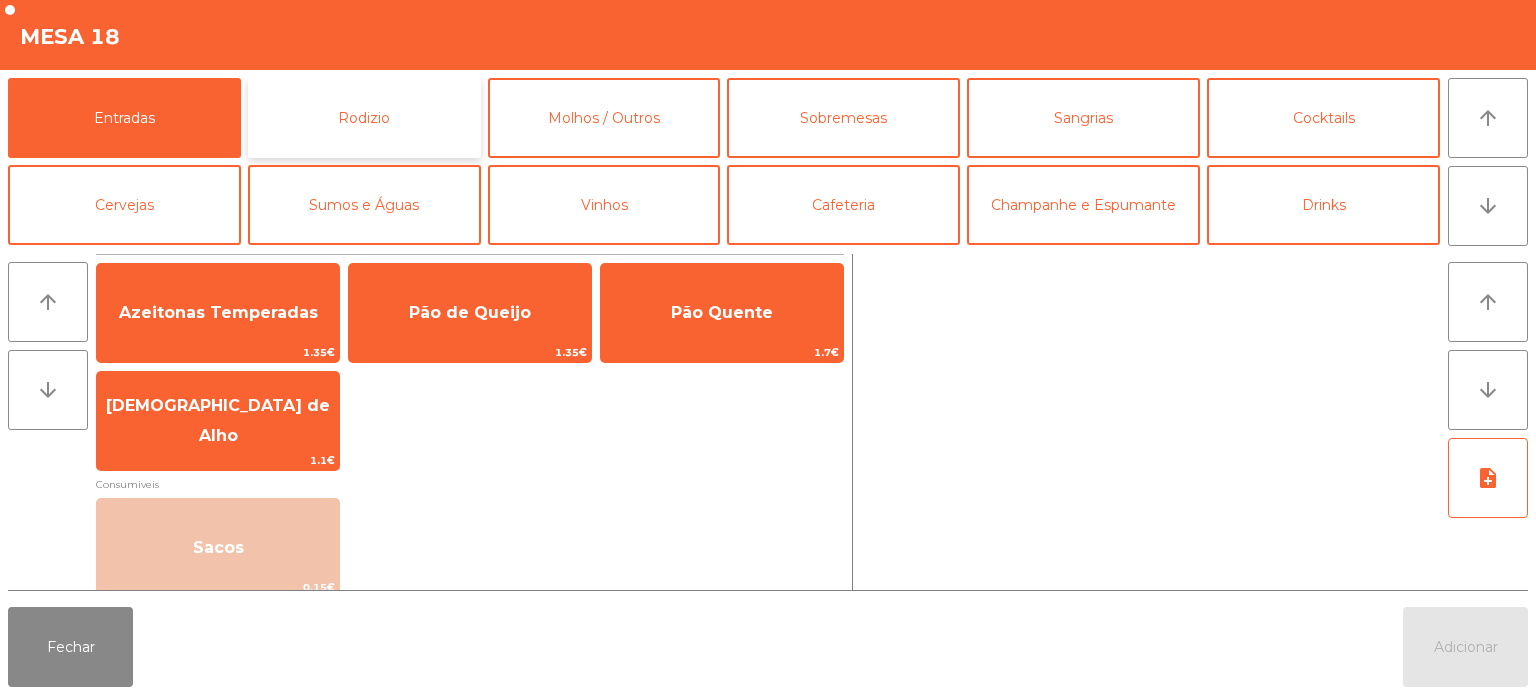 click on "Rodizio" 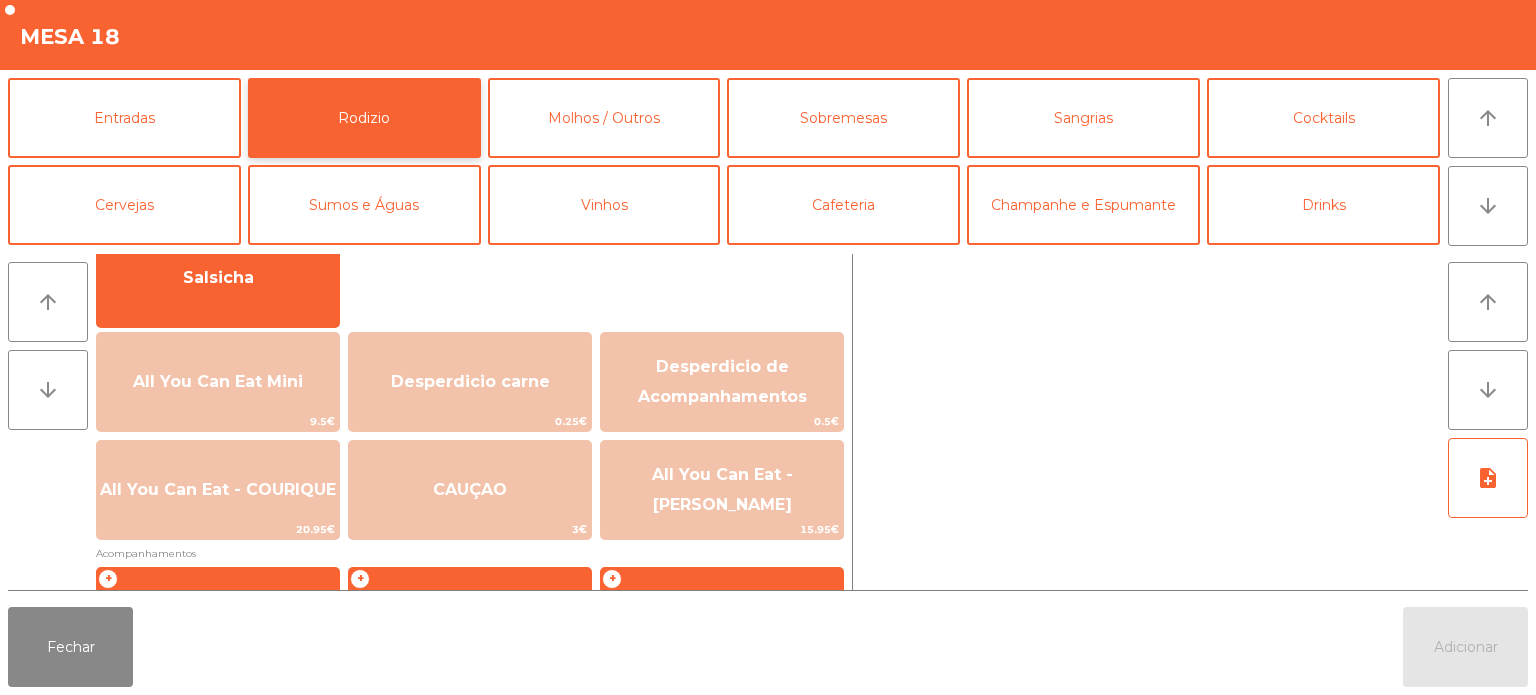 scroll, scrollTop: 175, scrollLeft: 0, axis: vertical 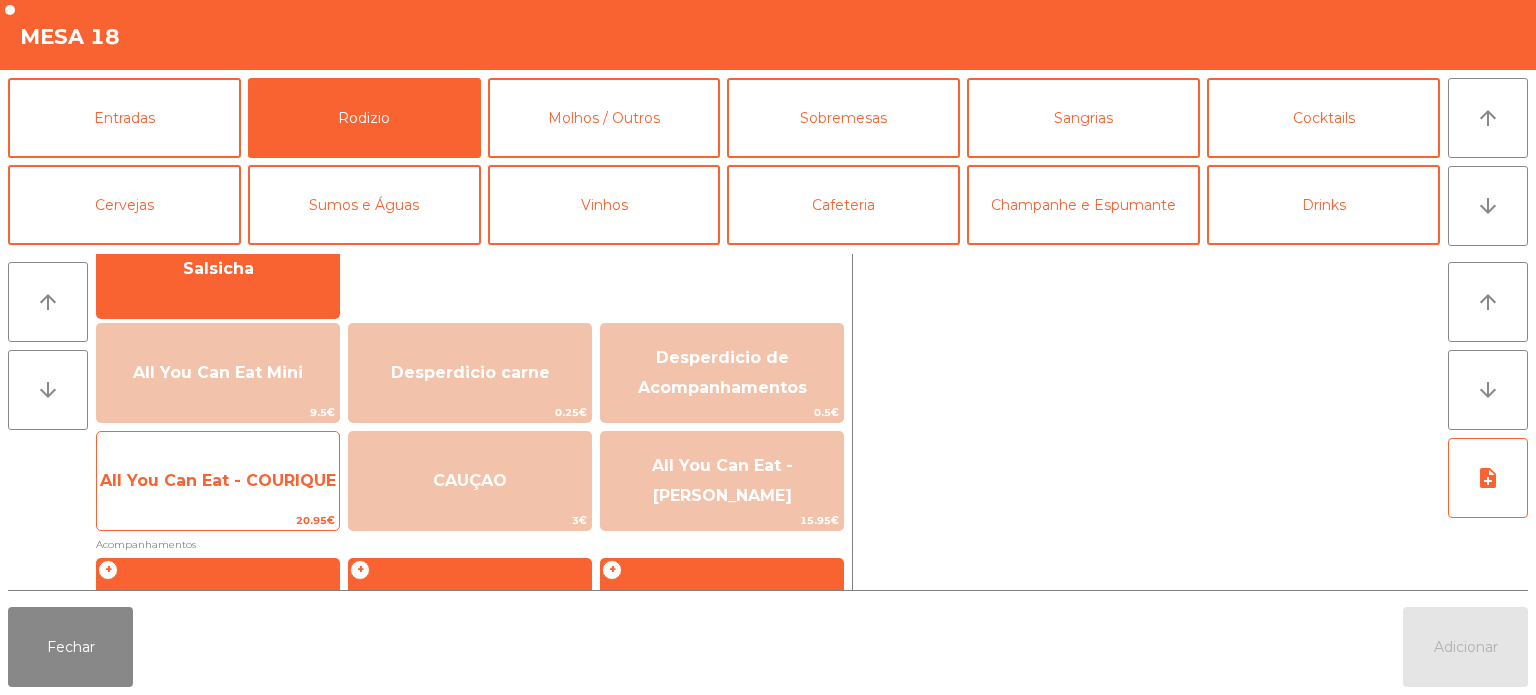 click on "All You Can Eat - COURIQUE" 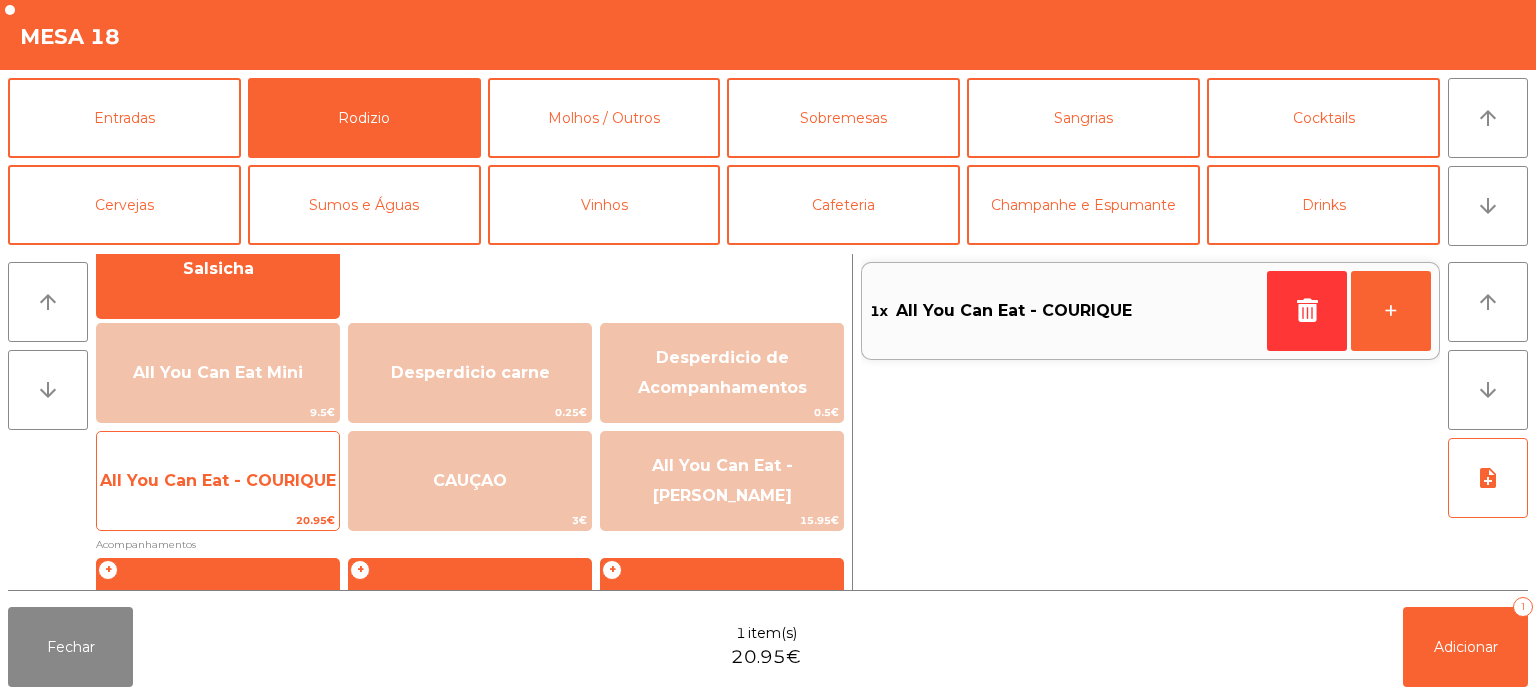 click on "All You Can Eat - COURIQUE" 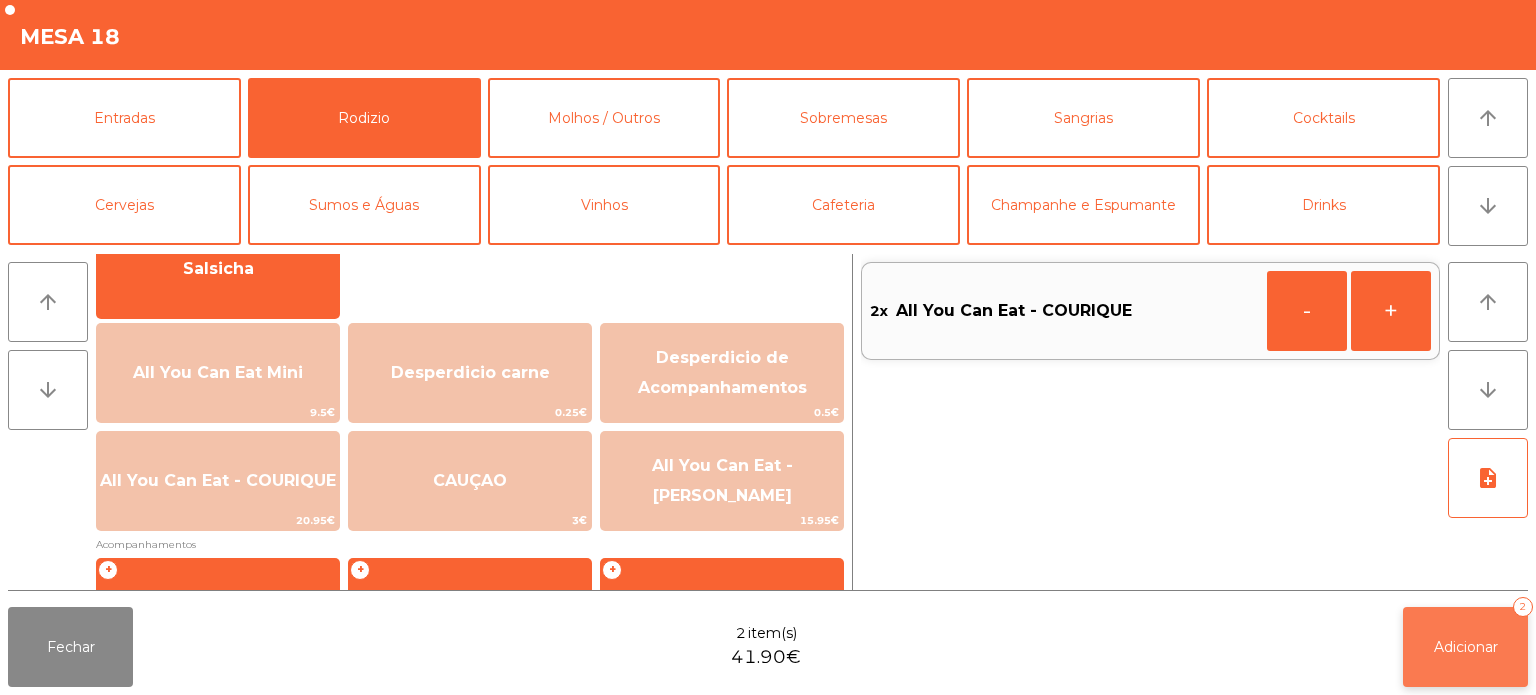 click on "Adicionar   2" 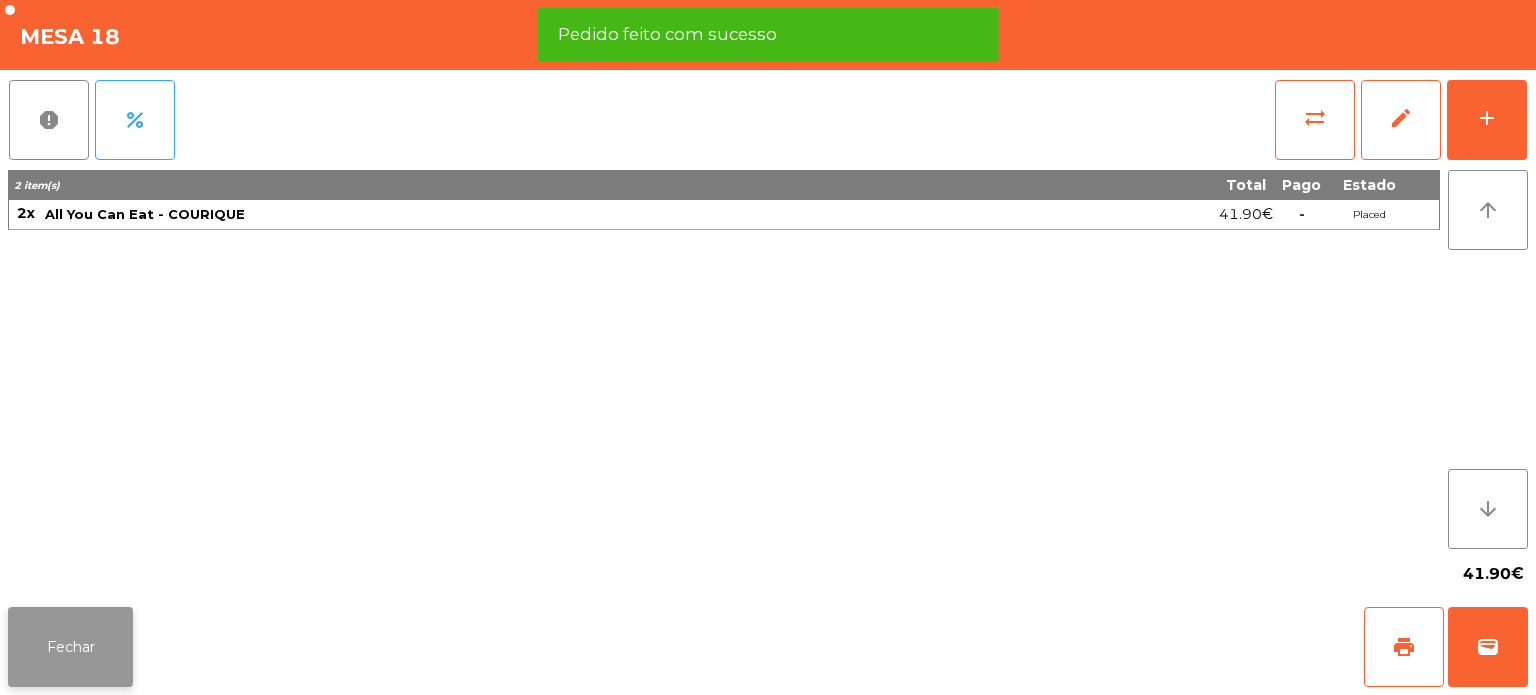 click on "Fechar" 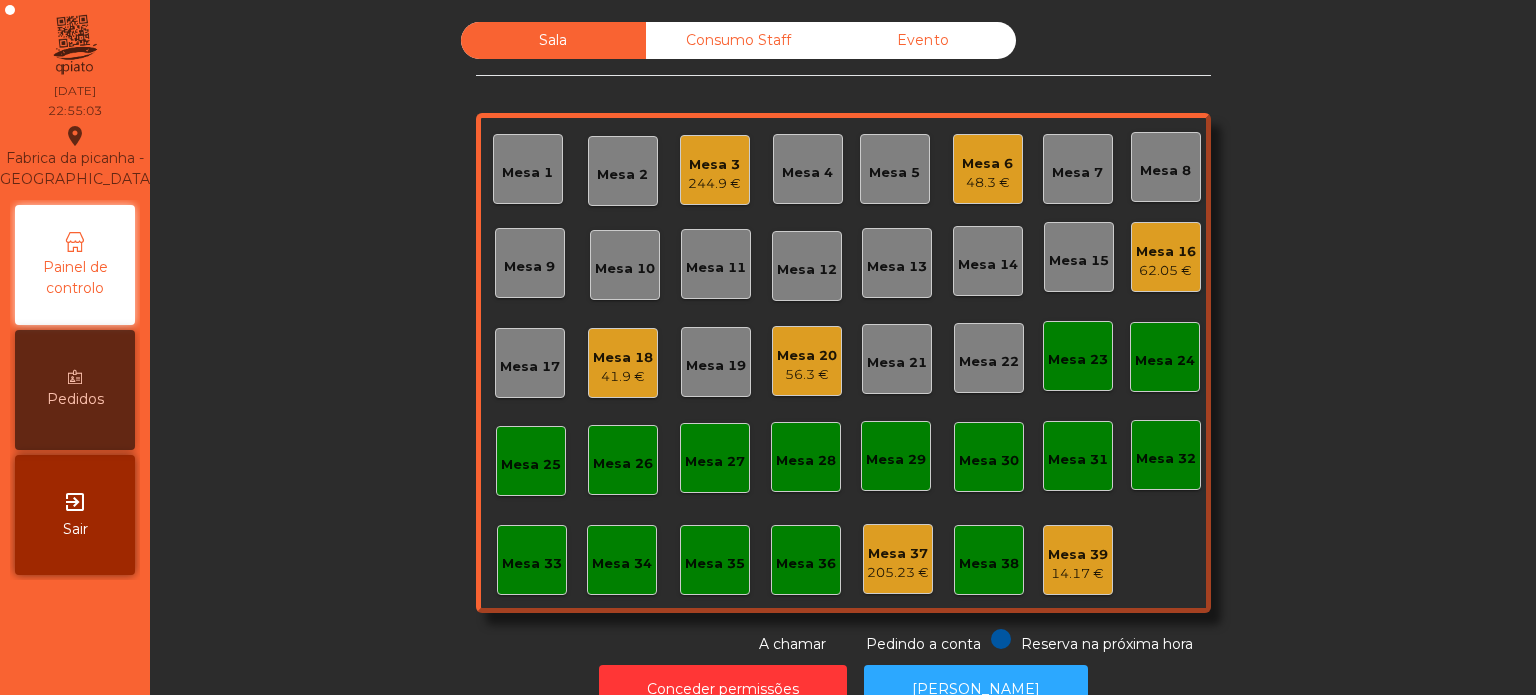 click on "62.05 €" 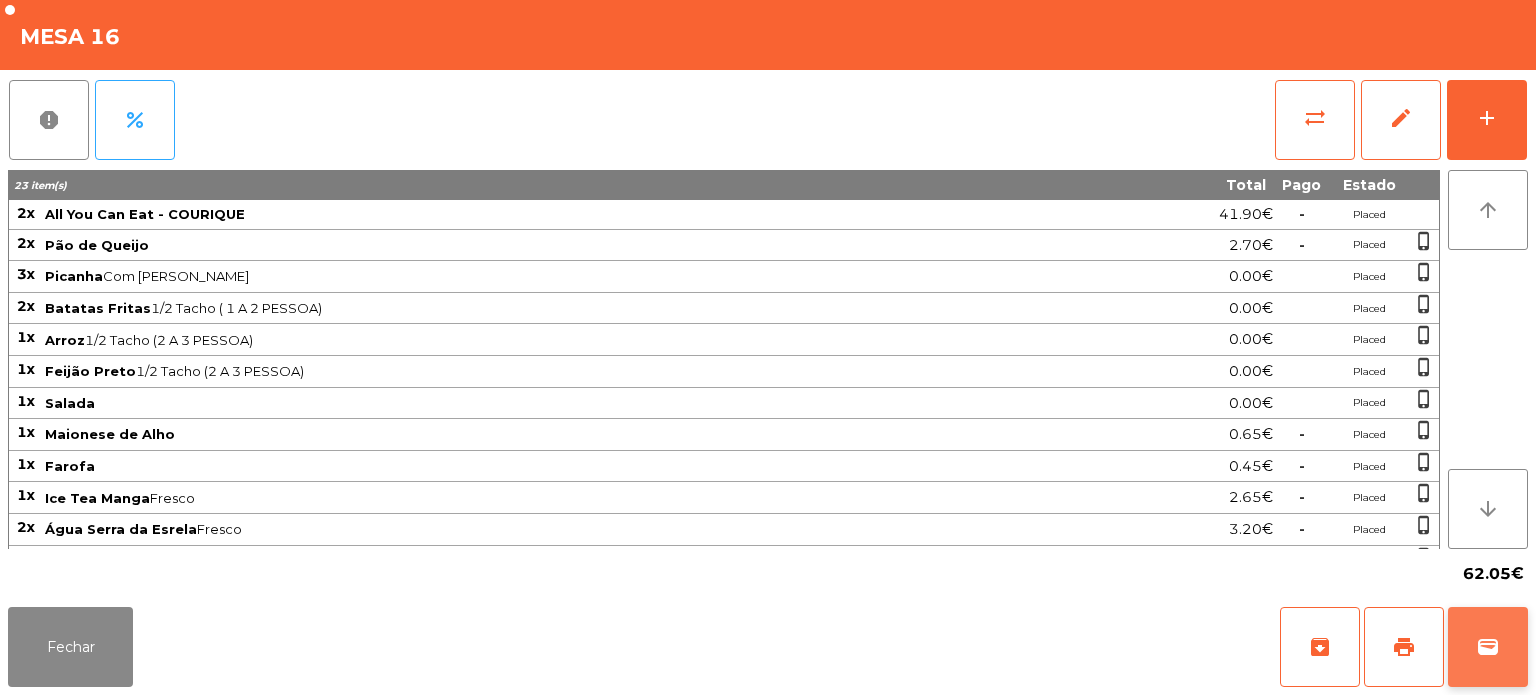 click on "wallet" 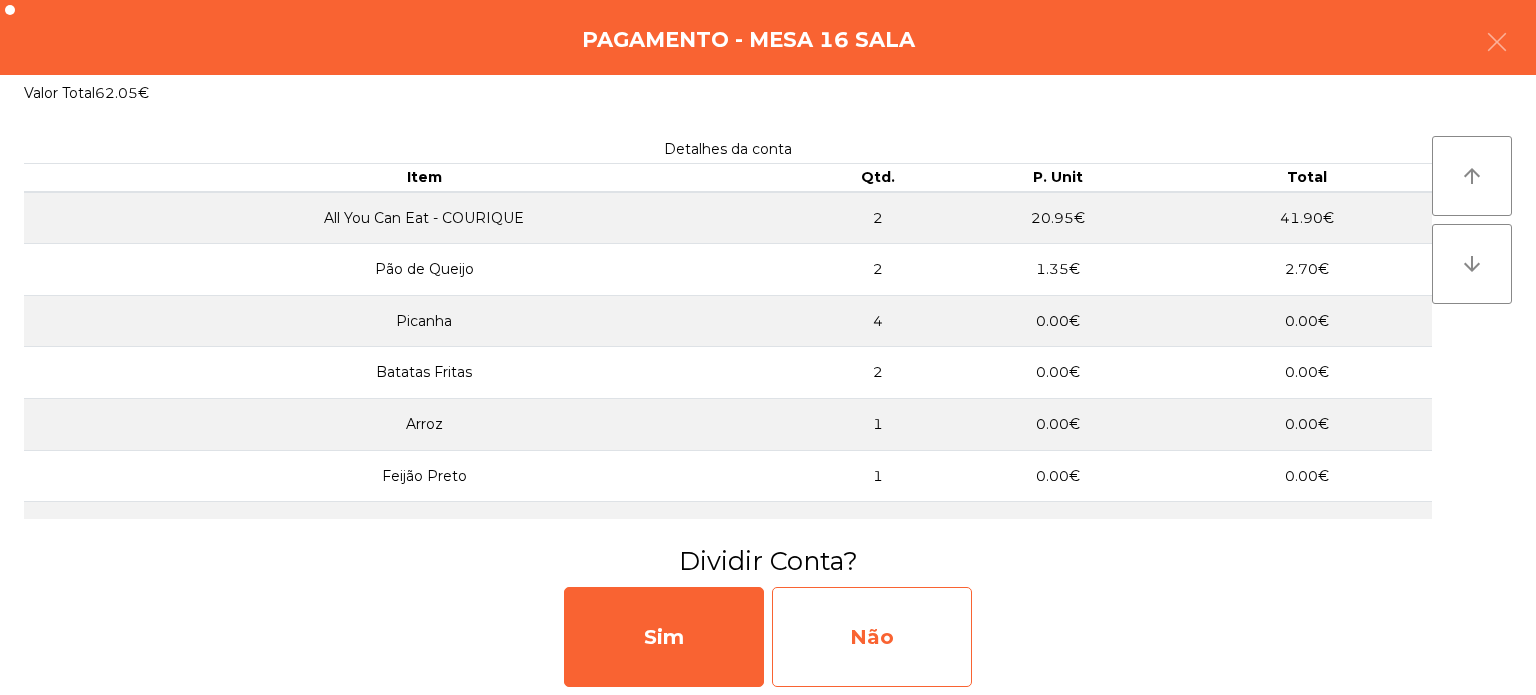 click on "Não" 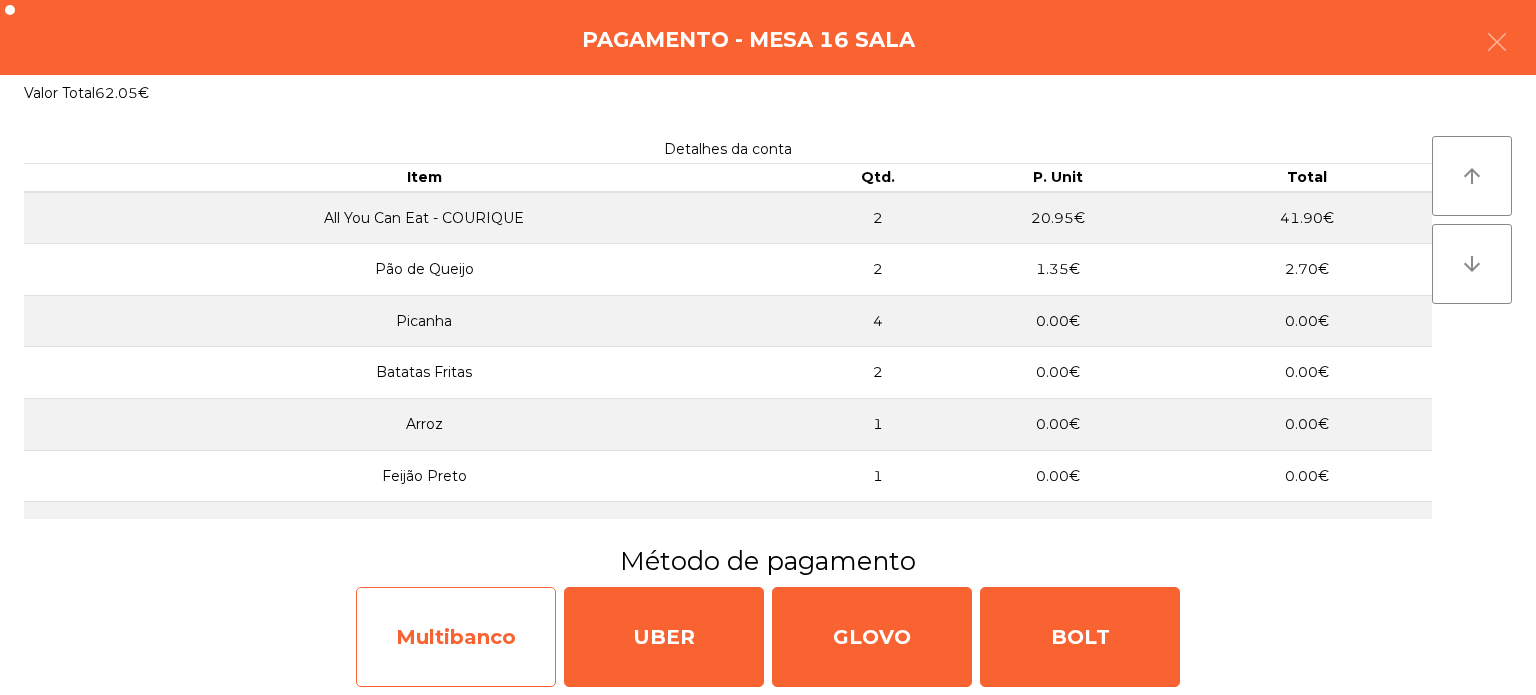 click on "Multibanco" 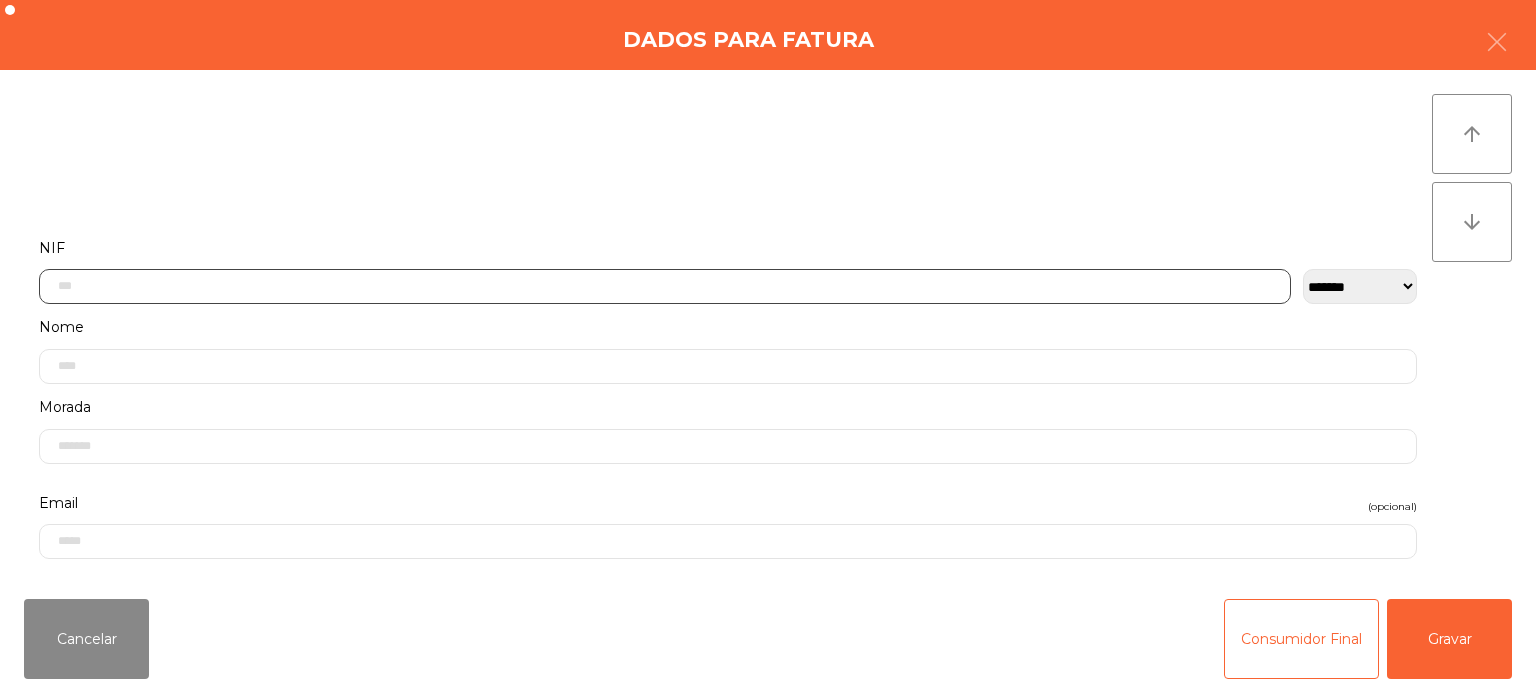 click 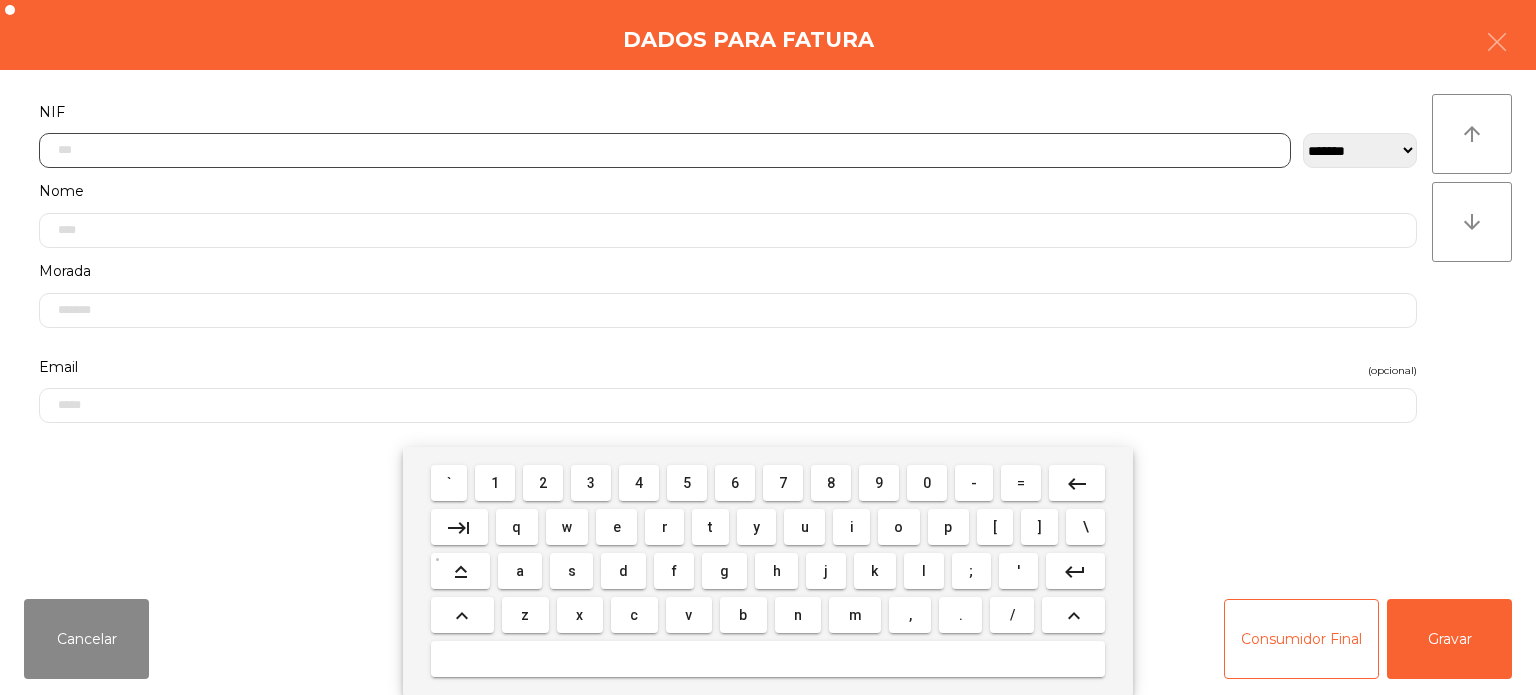 scroll, scrollTop: 139, scrollLeft: 0, axis: vertical 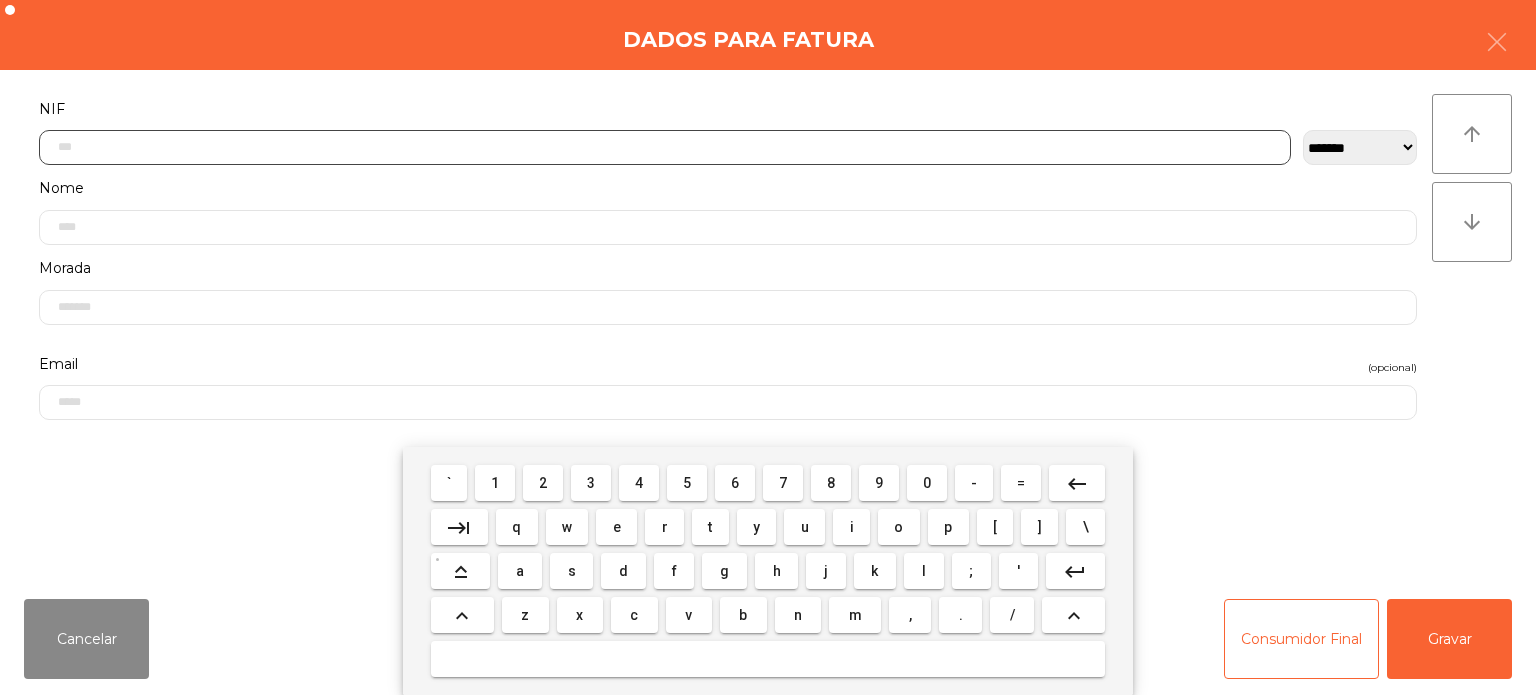click on "` 1 2 3 4 5 6 7 8 9 0 - = keyboard_backspace keyboard_tab q w e r t y u i o p [ ] \ keyboard_capslock a s d f g h j k l ; ' keyboard_return keyboard_arrow_up z x c v b n m , . / keyboard_arrow_up" at bounding box center [768, 571] 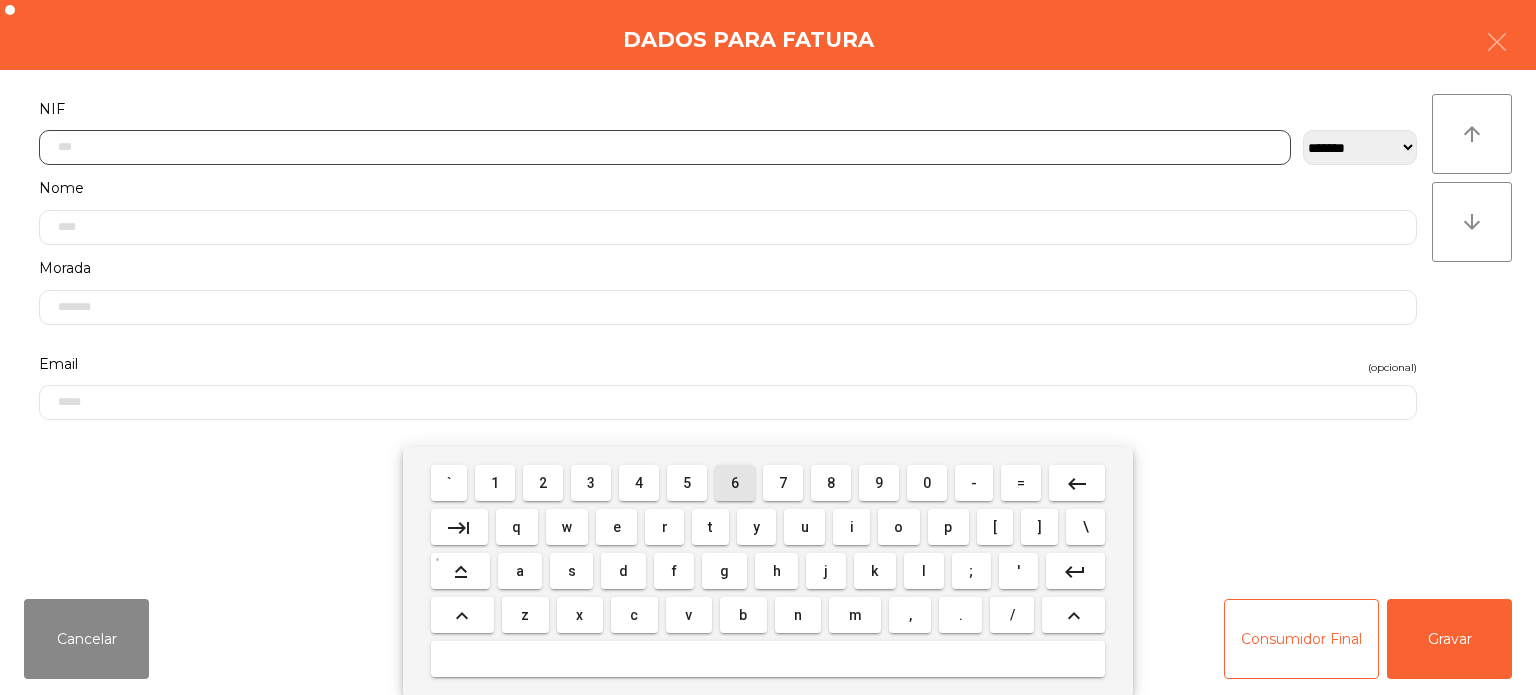 click on "6" at bounding box center [735, 483] 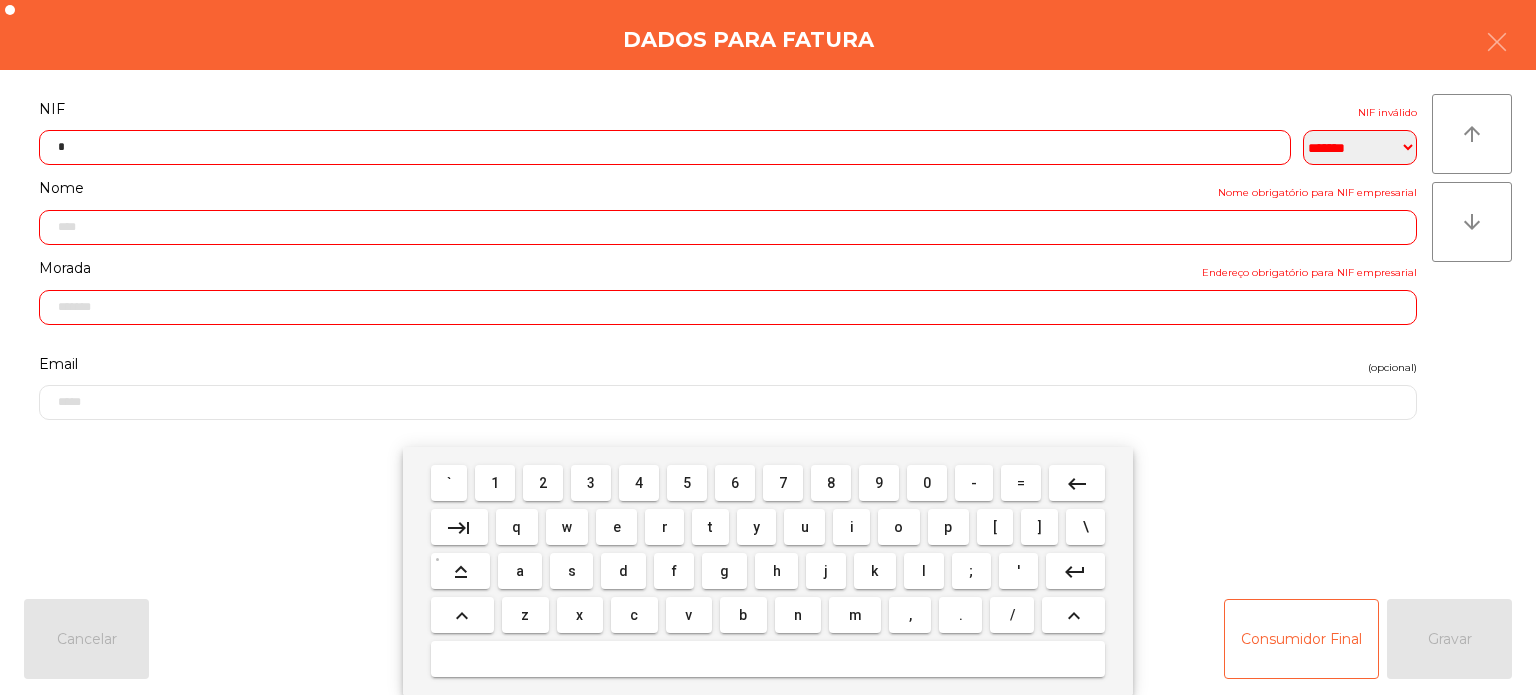click on "keyboard_backspace" at bounding box center [1077, 483] 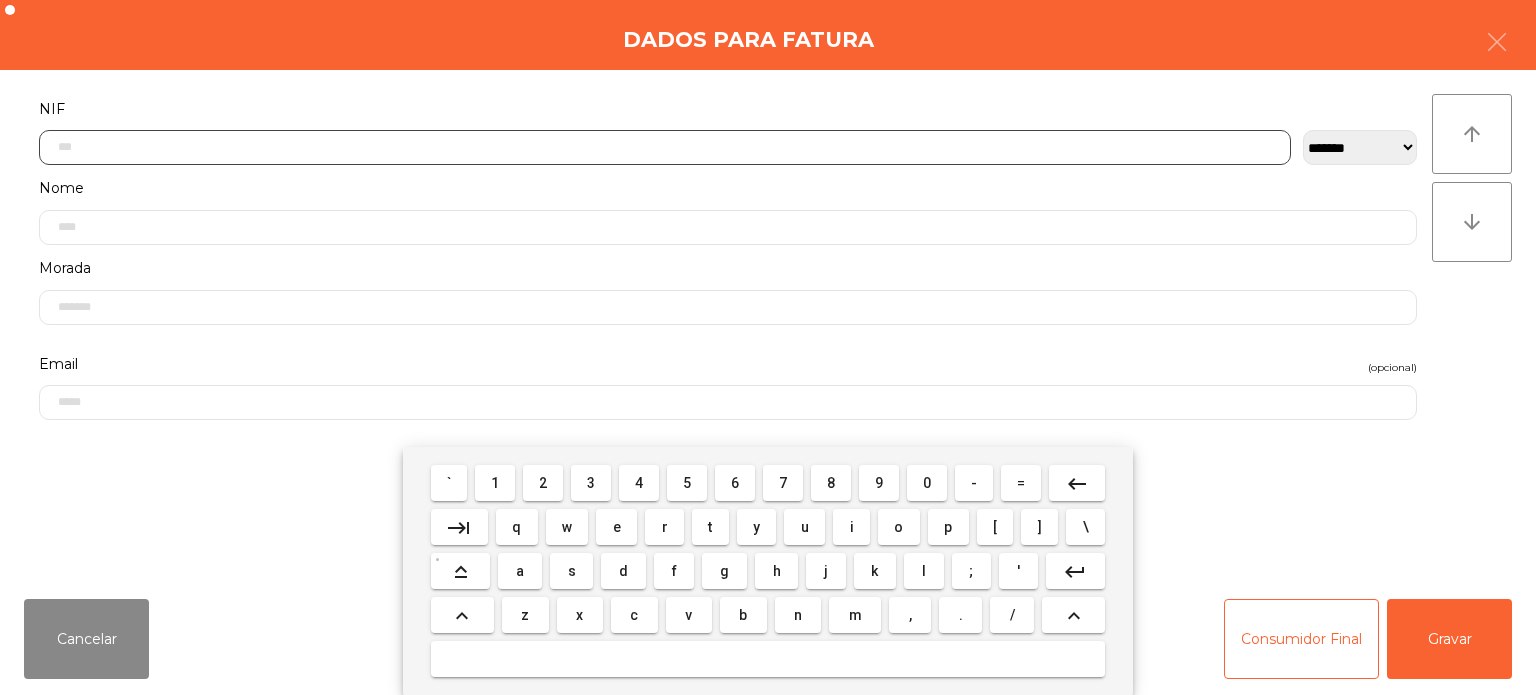 click on "2" at bounding box center (543, 483) 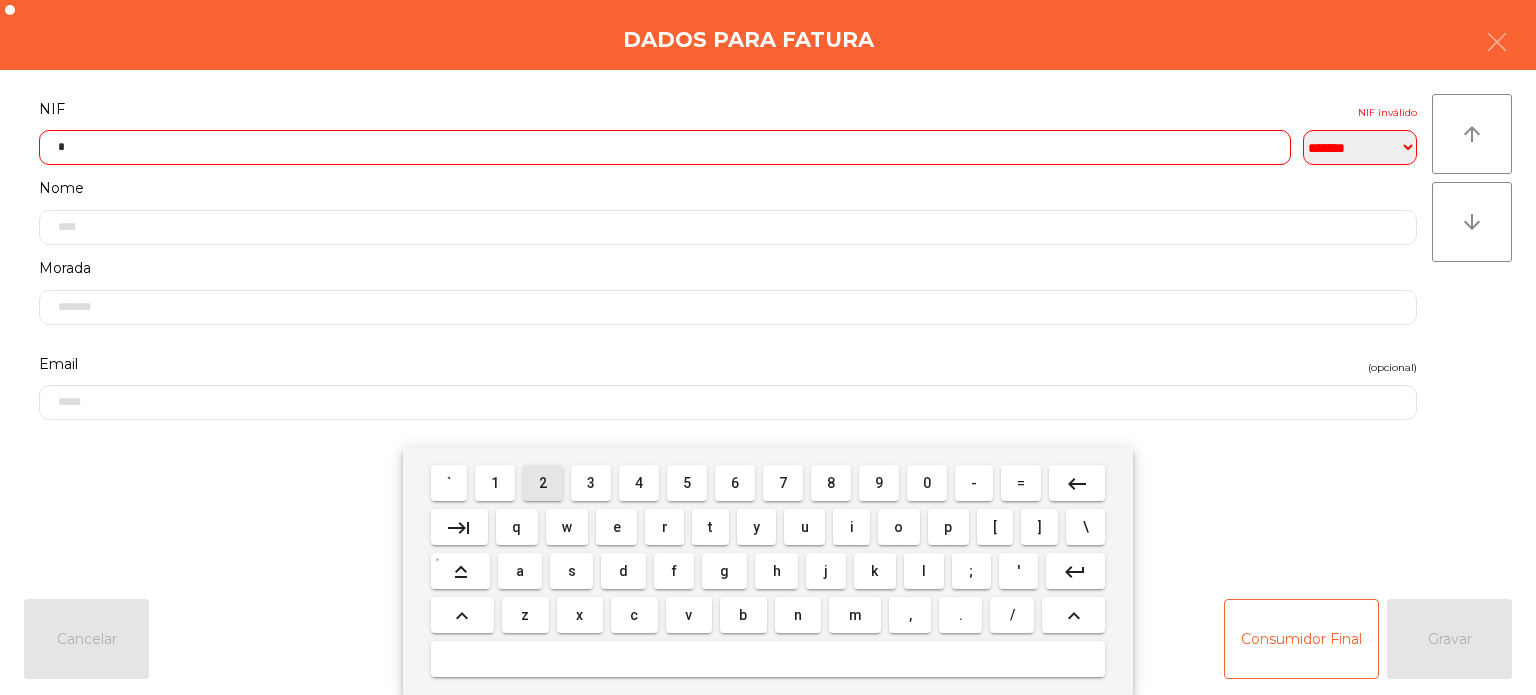 click on "7" at bounding box center (783, 483) 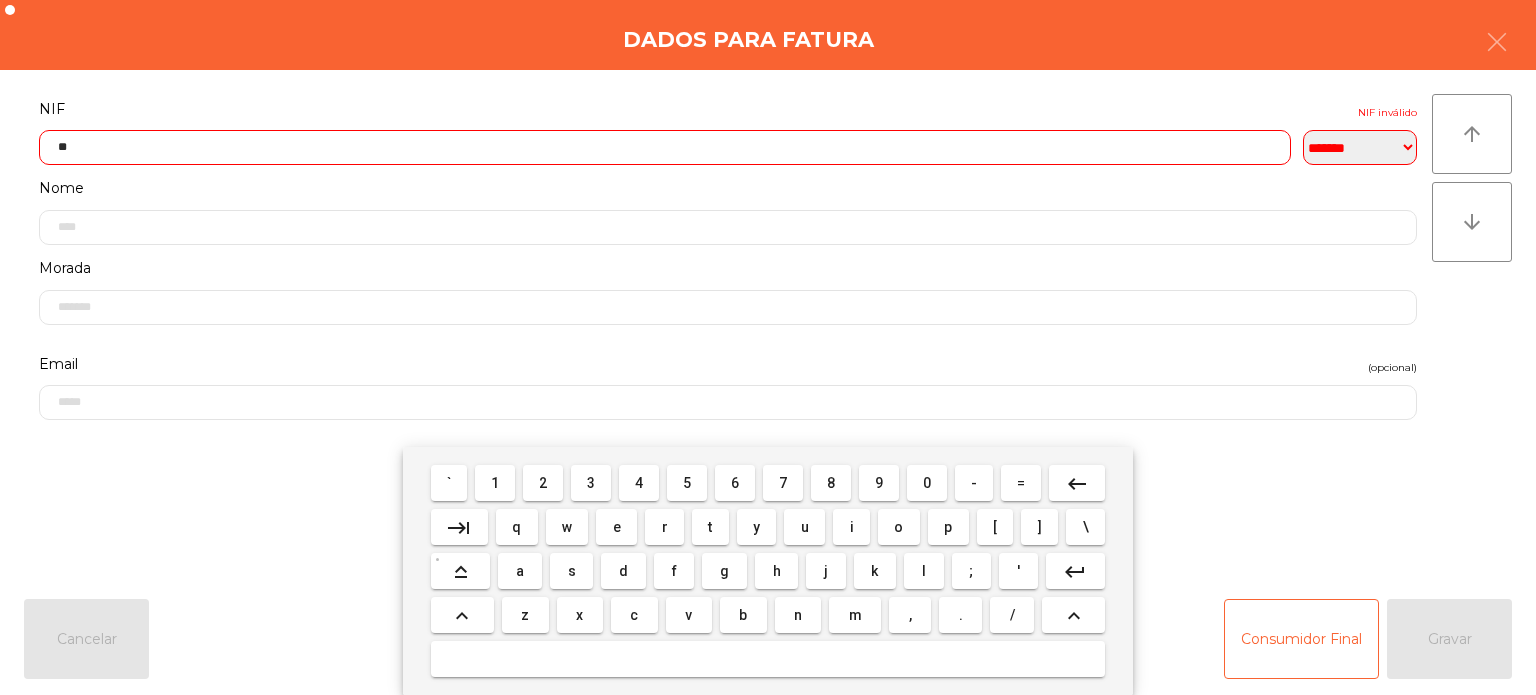 click on "5" at bounding box center [687, 483] 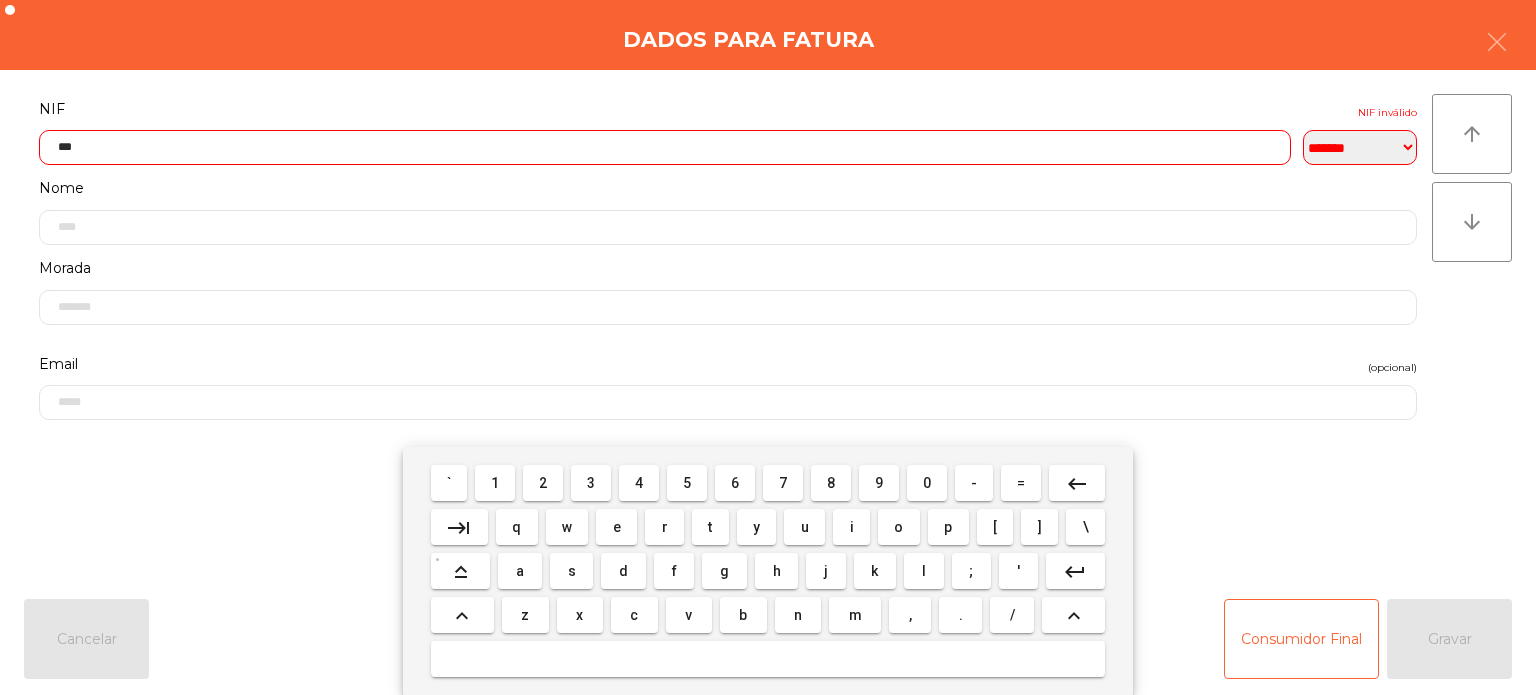 click on "keyboard_backspace" at bounding box center (1077, 484) 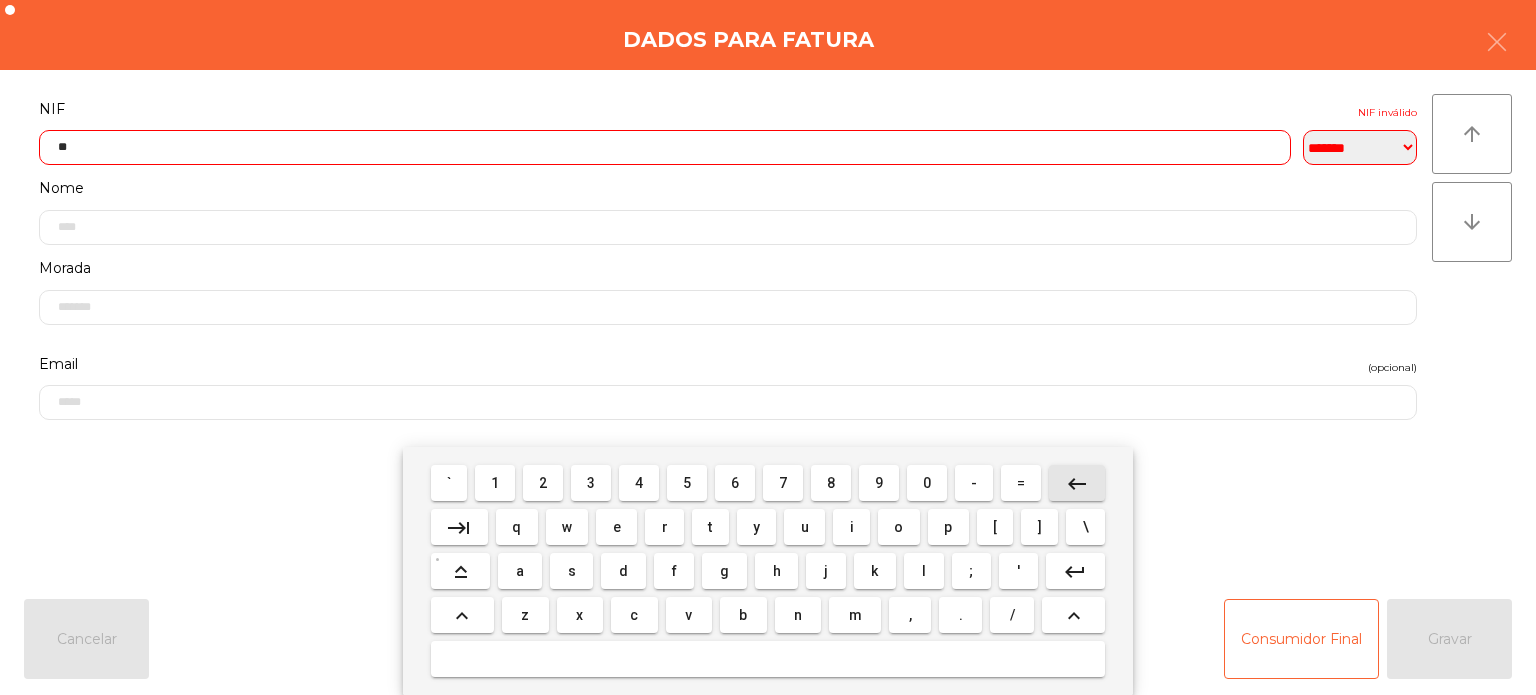 click on "keyboard_backspace" at bounding box center [1077, 484] 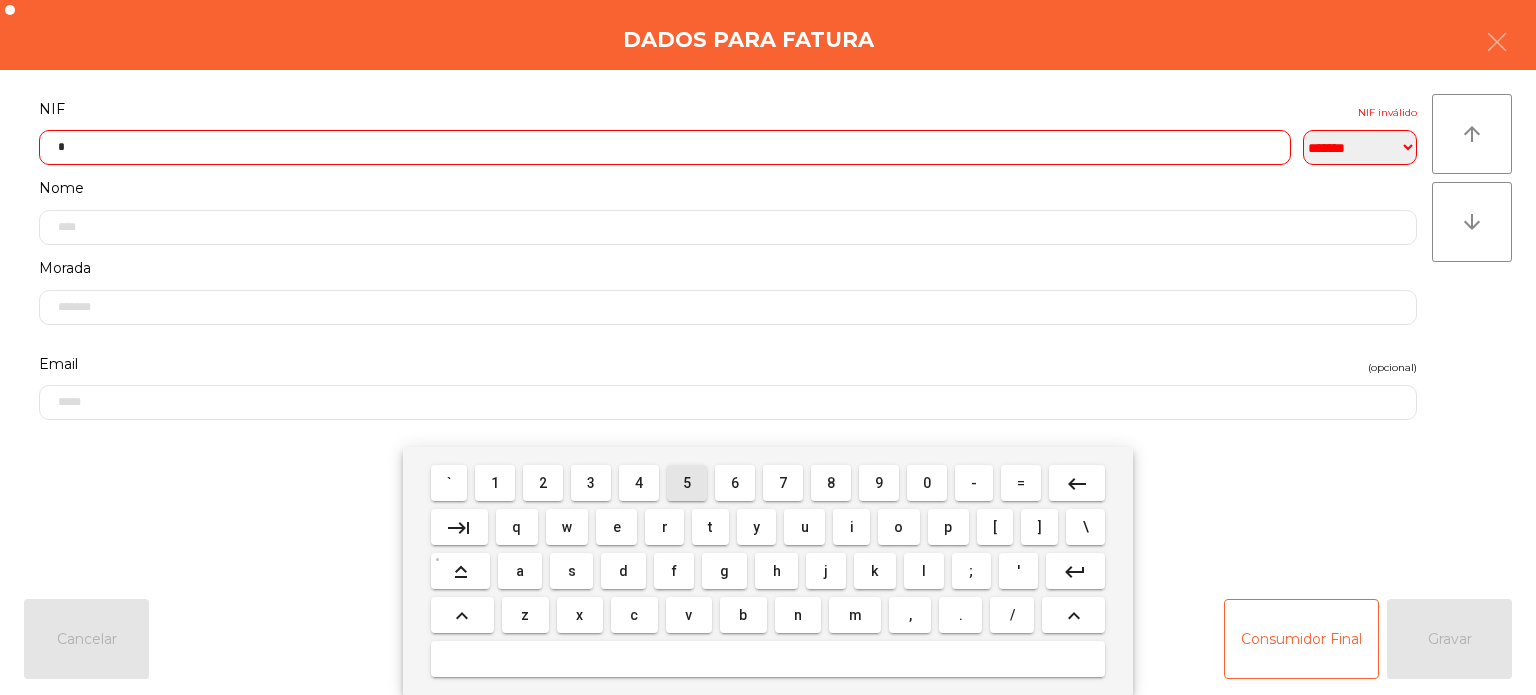 click on "5" at bounding box center (687, 483) 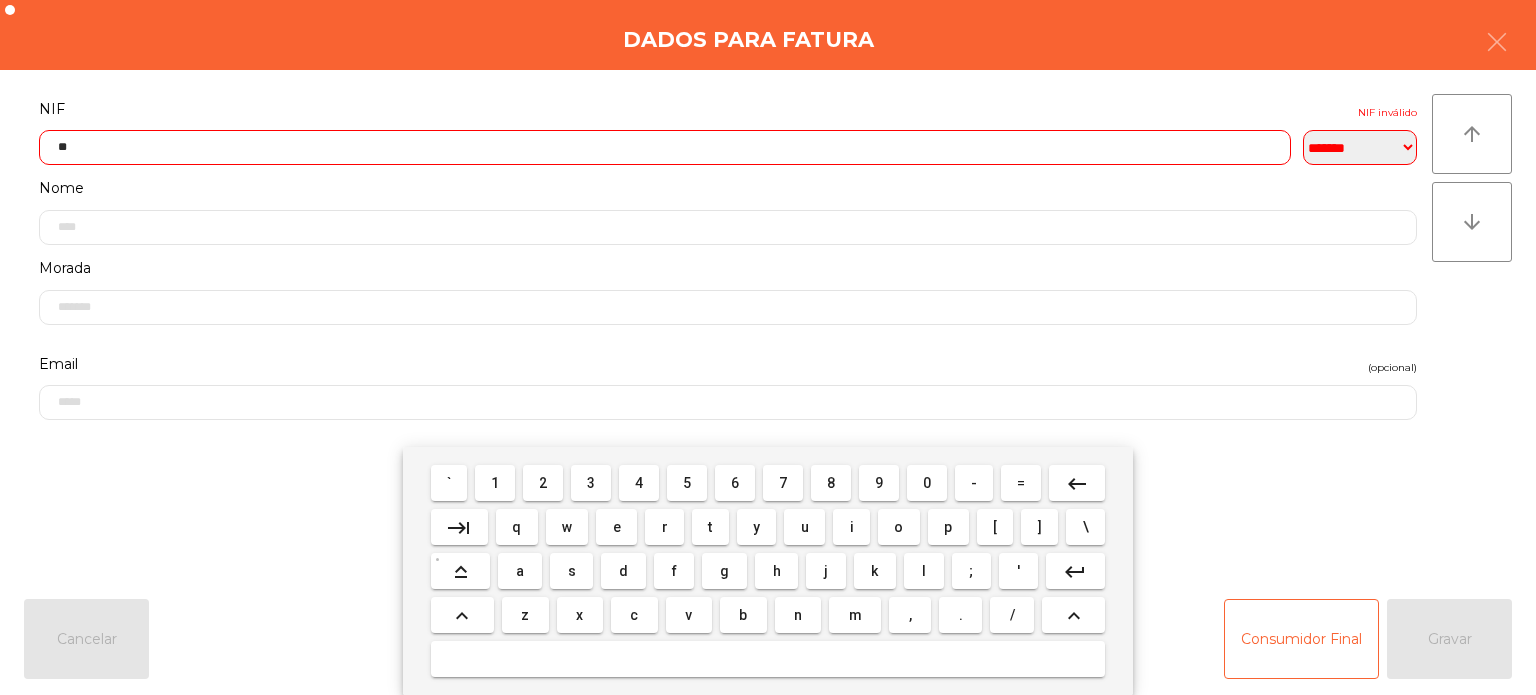 click on "keyboard_backspace" at bounding box center [1077, 483] 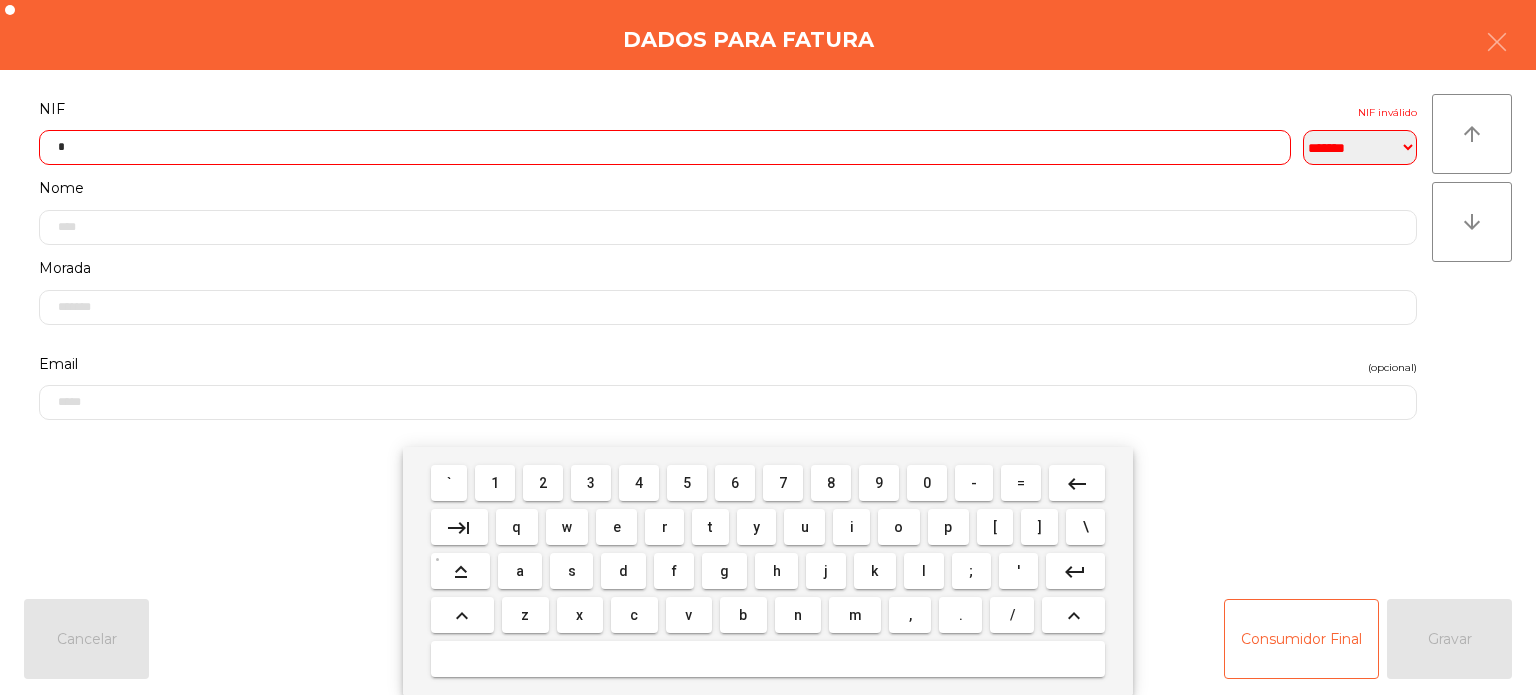 click on "6" at bounding box center [735, 483] 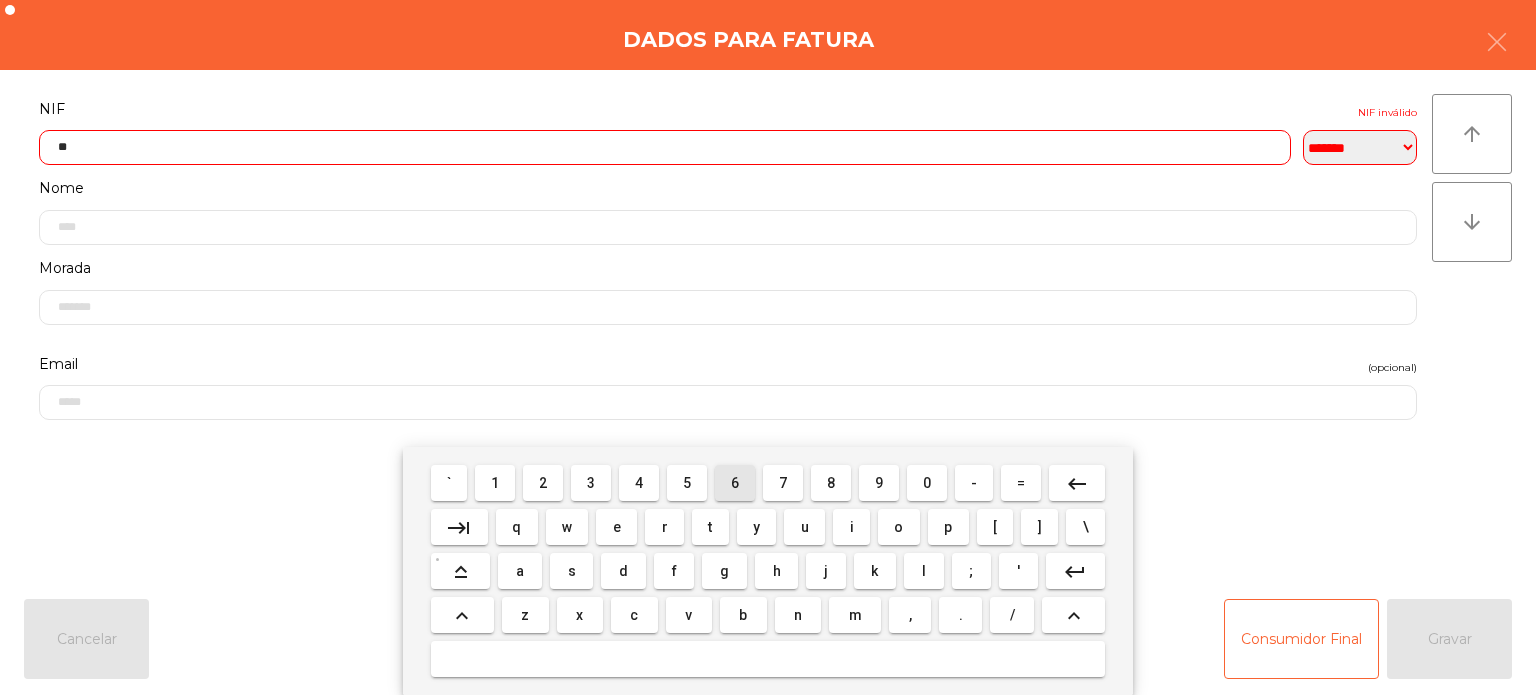 click on "5" at bounding box center (687, 483) 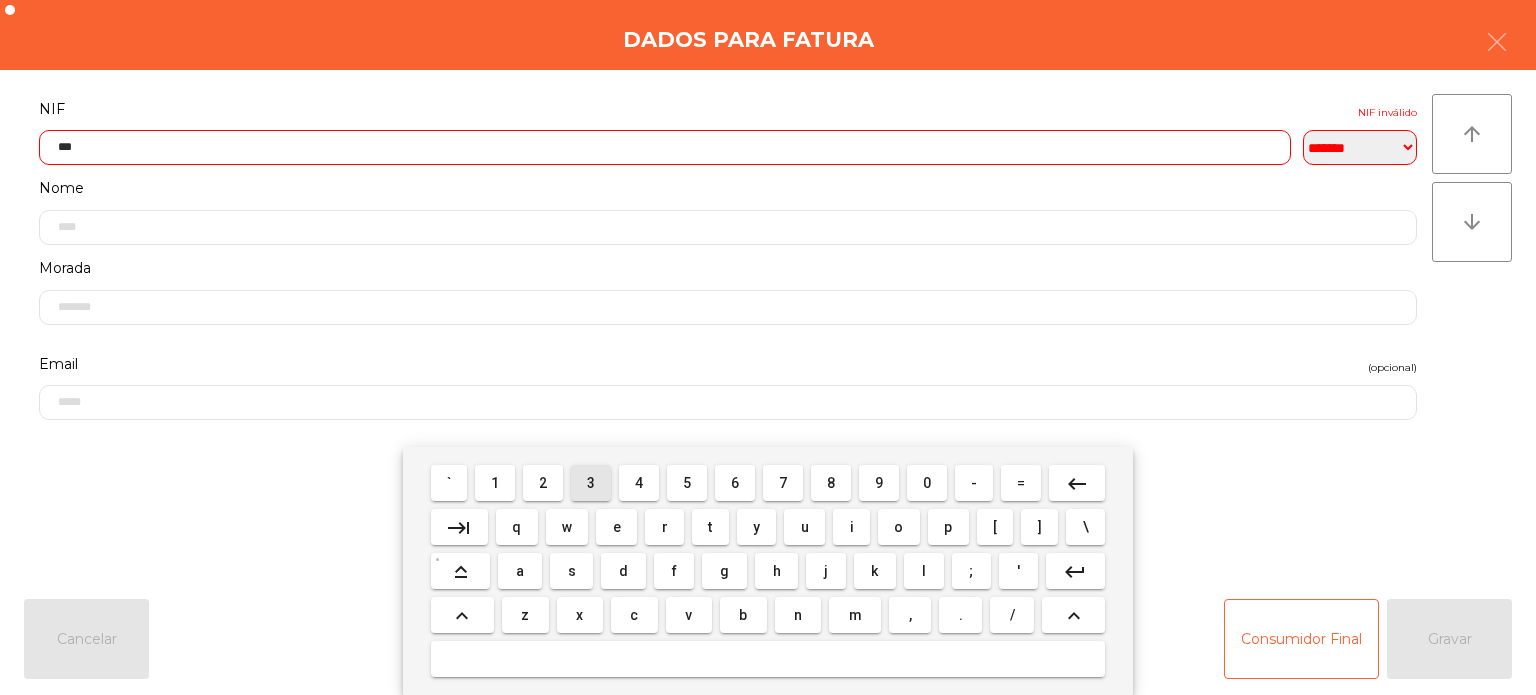 click on "3" at bounding box center [591, 483] 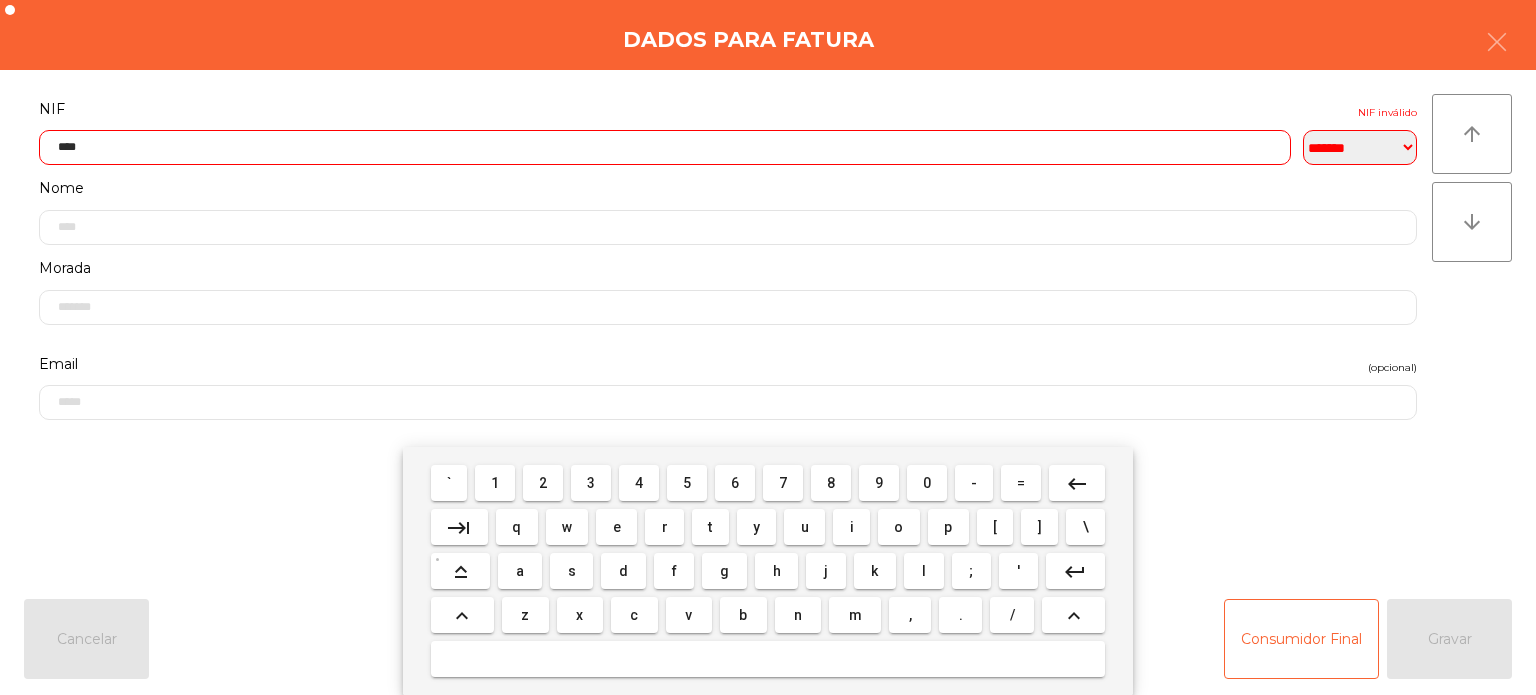 click on "8" at bounding box center (831, 483) 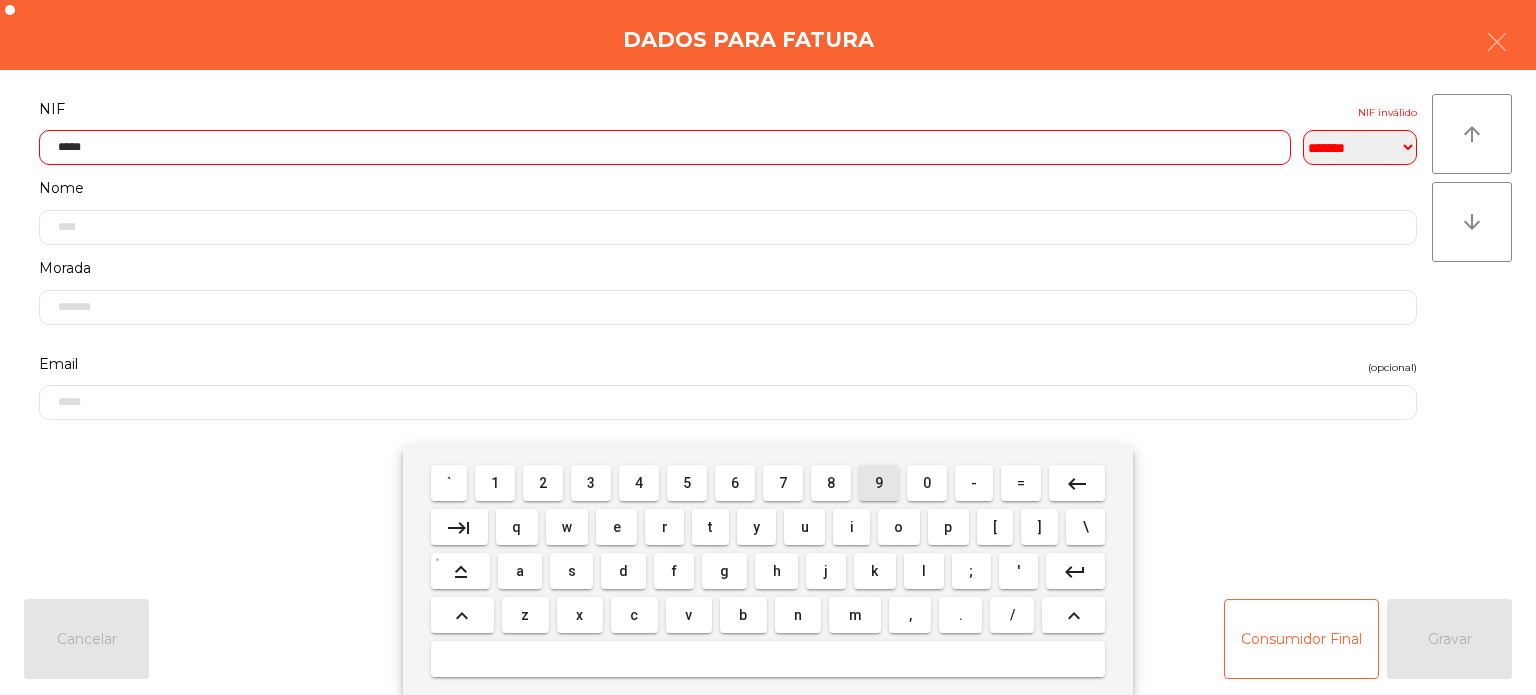 click on "9" at bounding box center [879, 483] 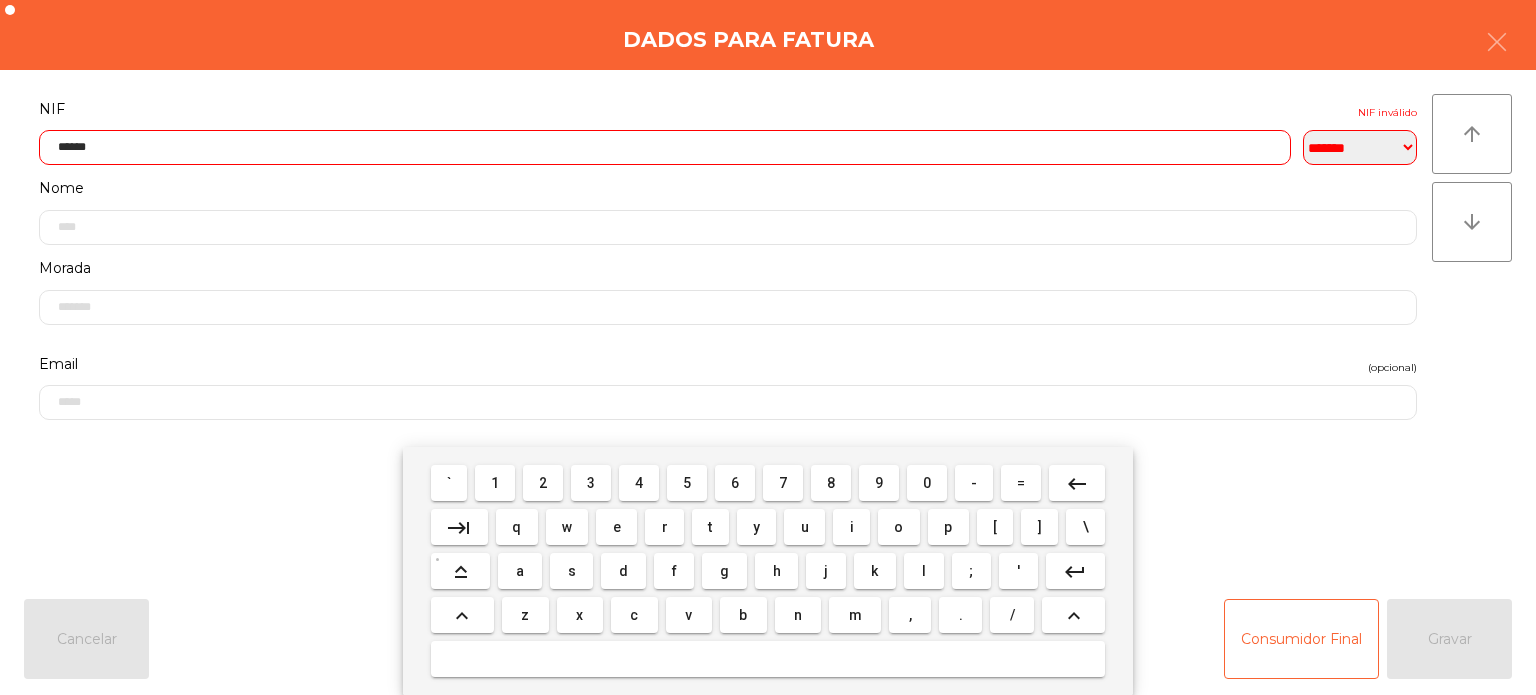 click on "7" at bounding box center (783, 483) 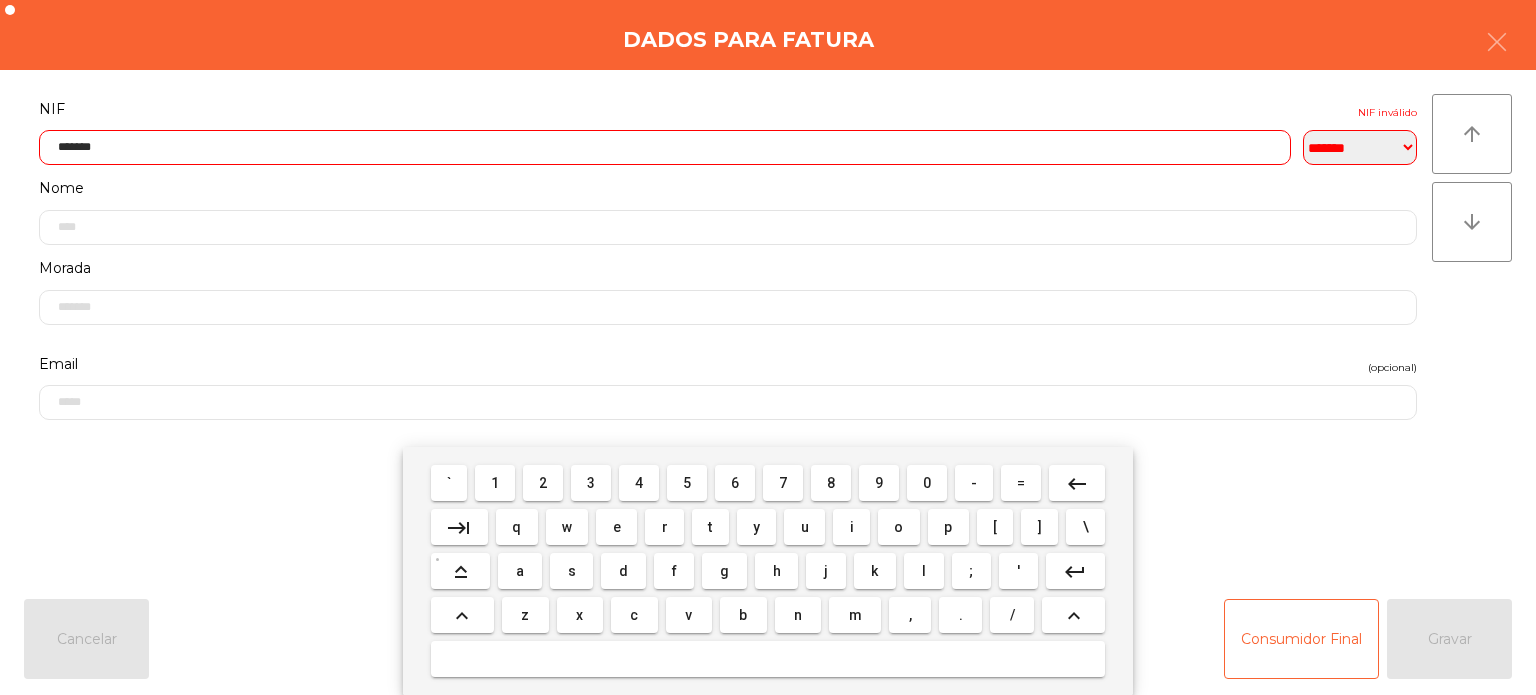 click on "2" at bounding box center [543, 483] 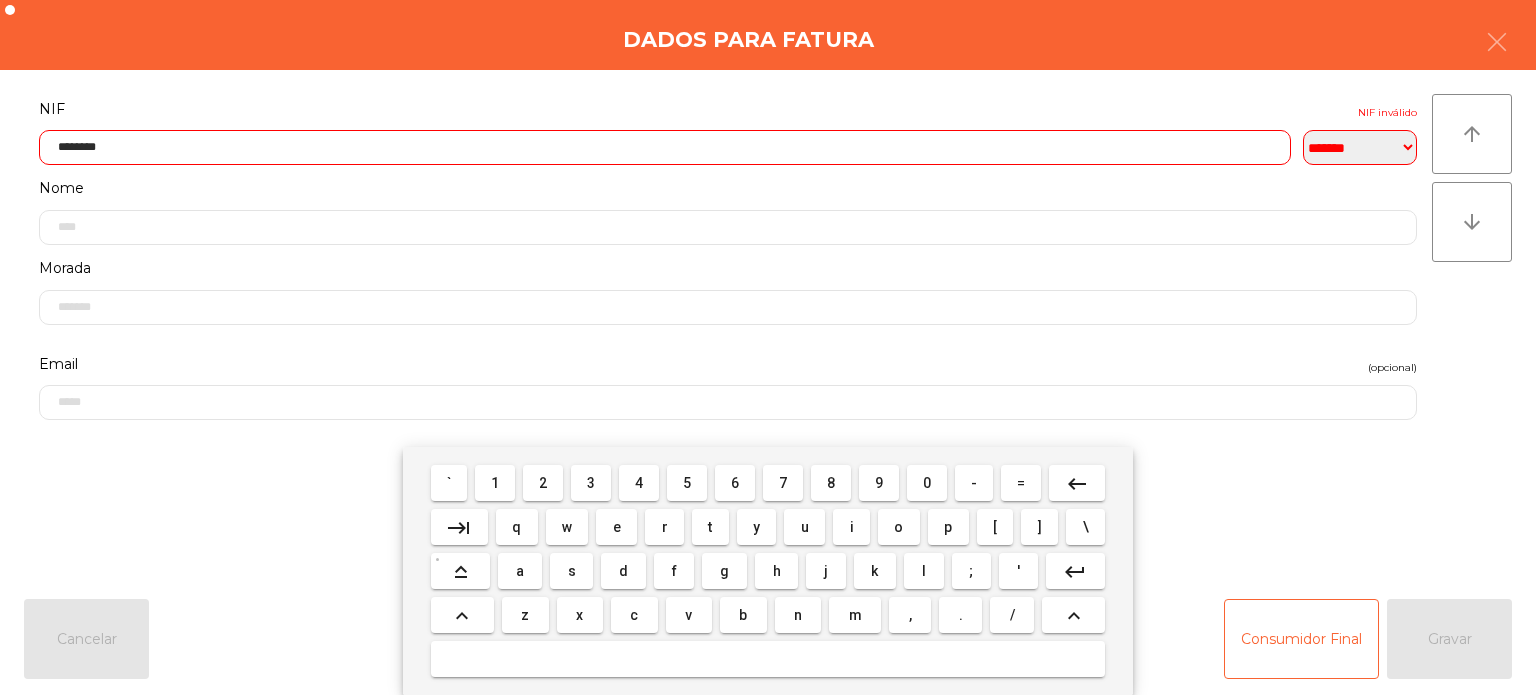 click on "0" at bounding box center (927, 483) 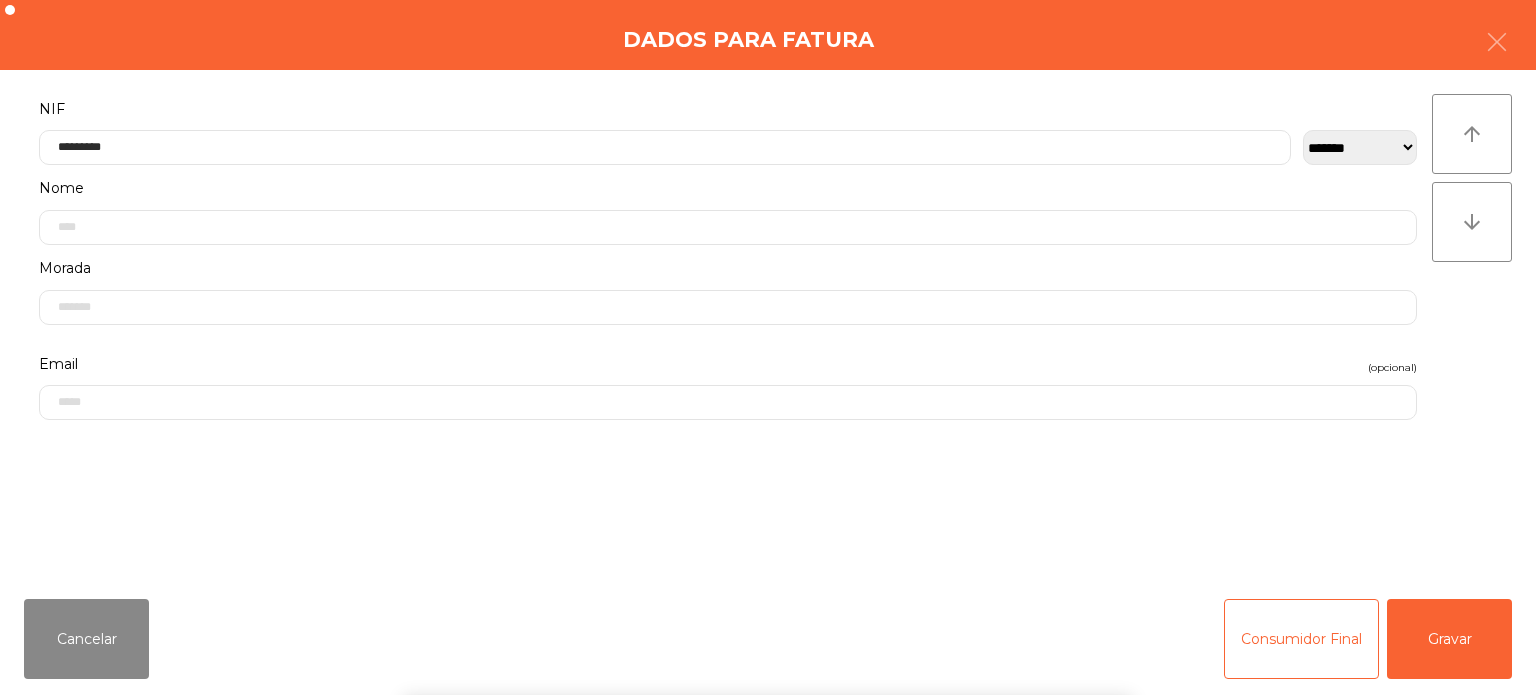click on "Dados para Fatura" 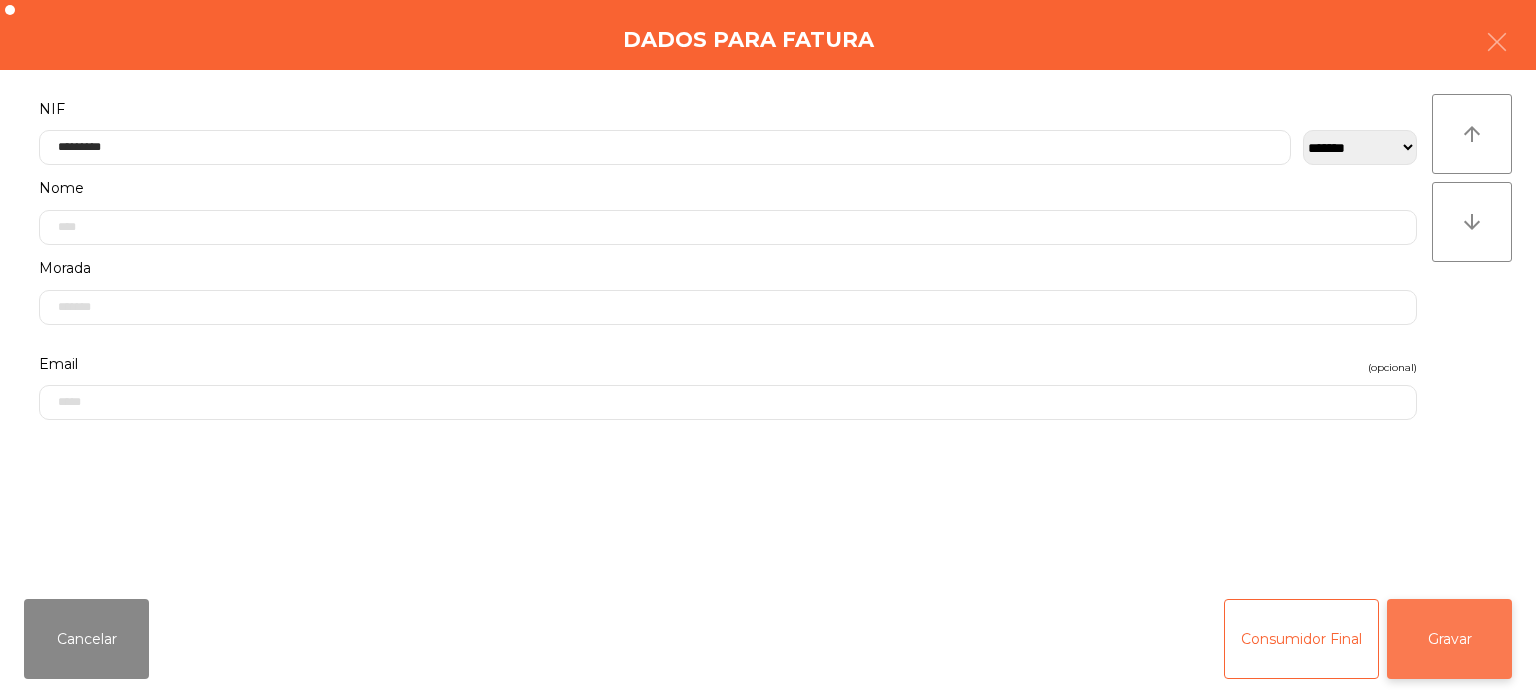 click on "Gravar" 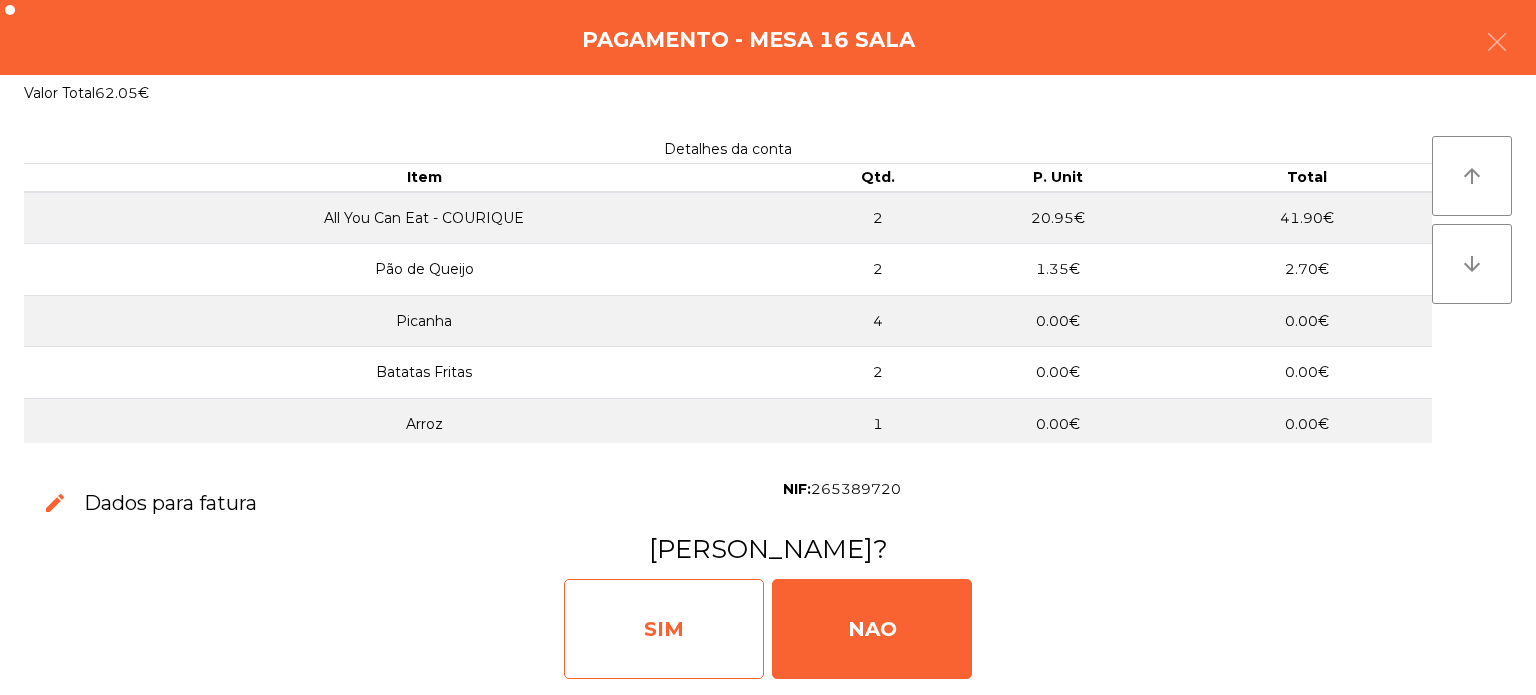 click on "SIM" 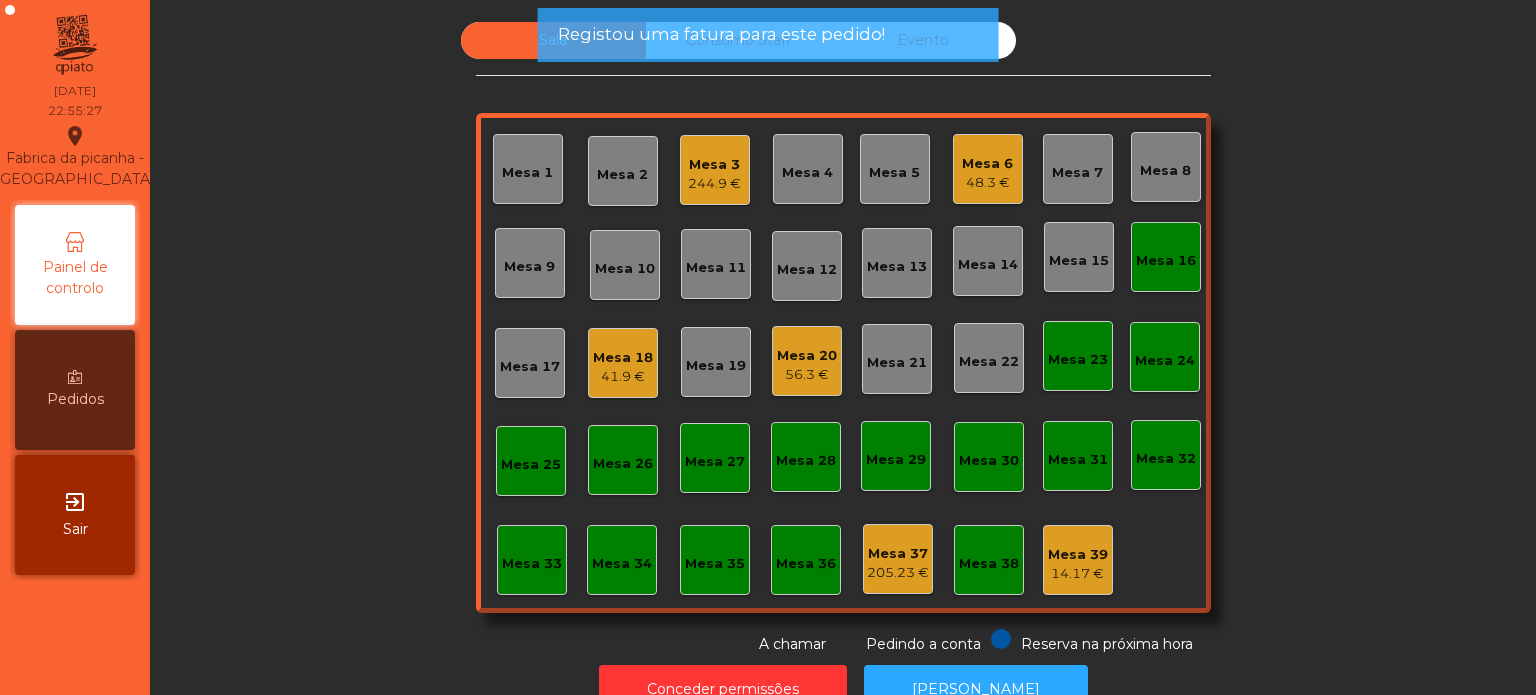 click on "Mesa 16" 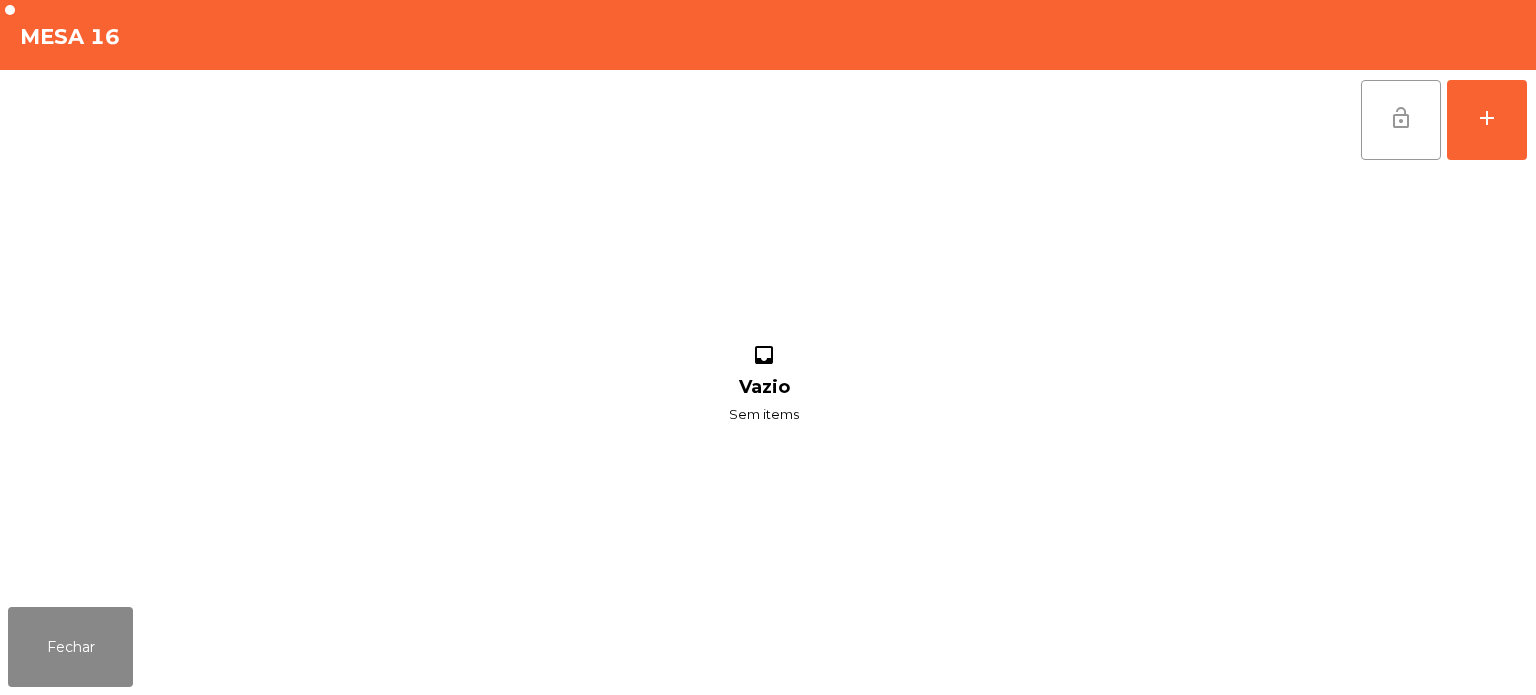 click on "lock_open" 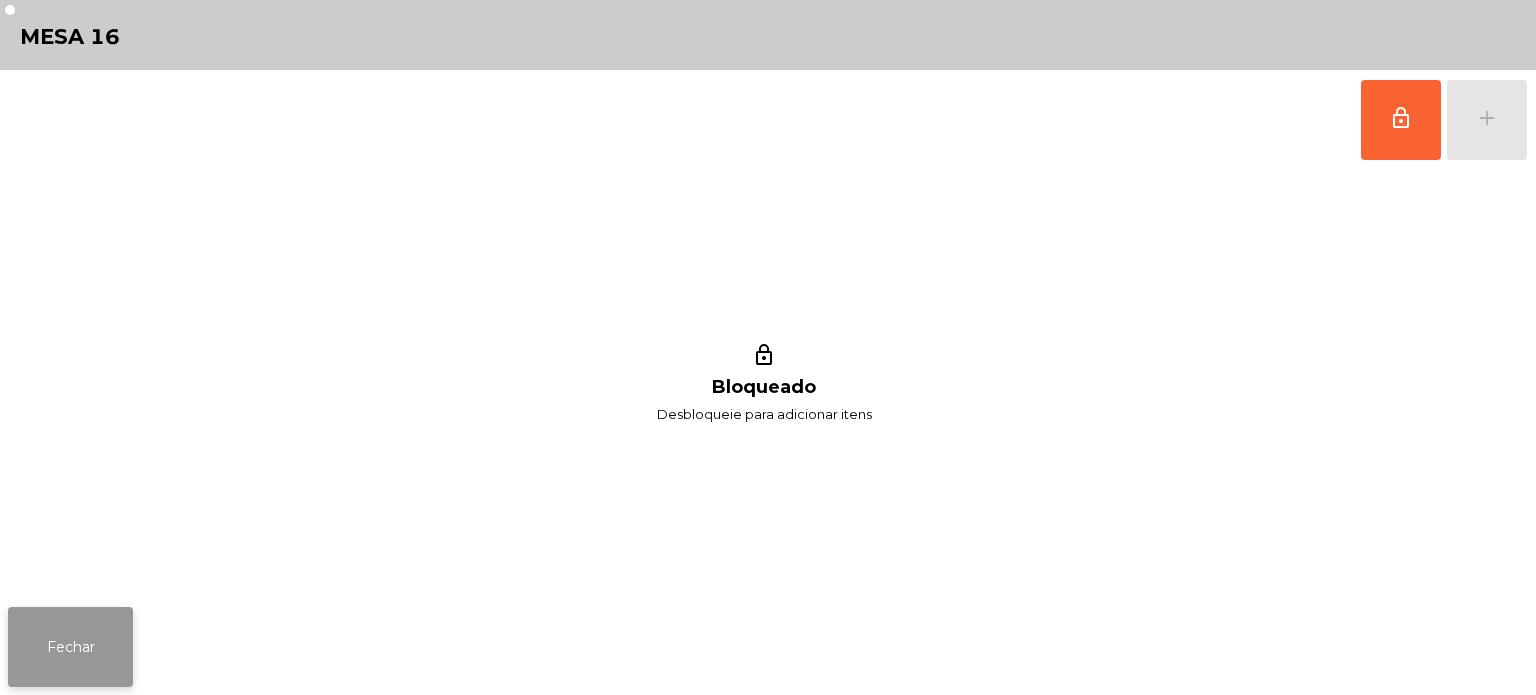 click on "Fechar" 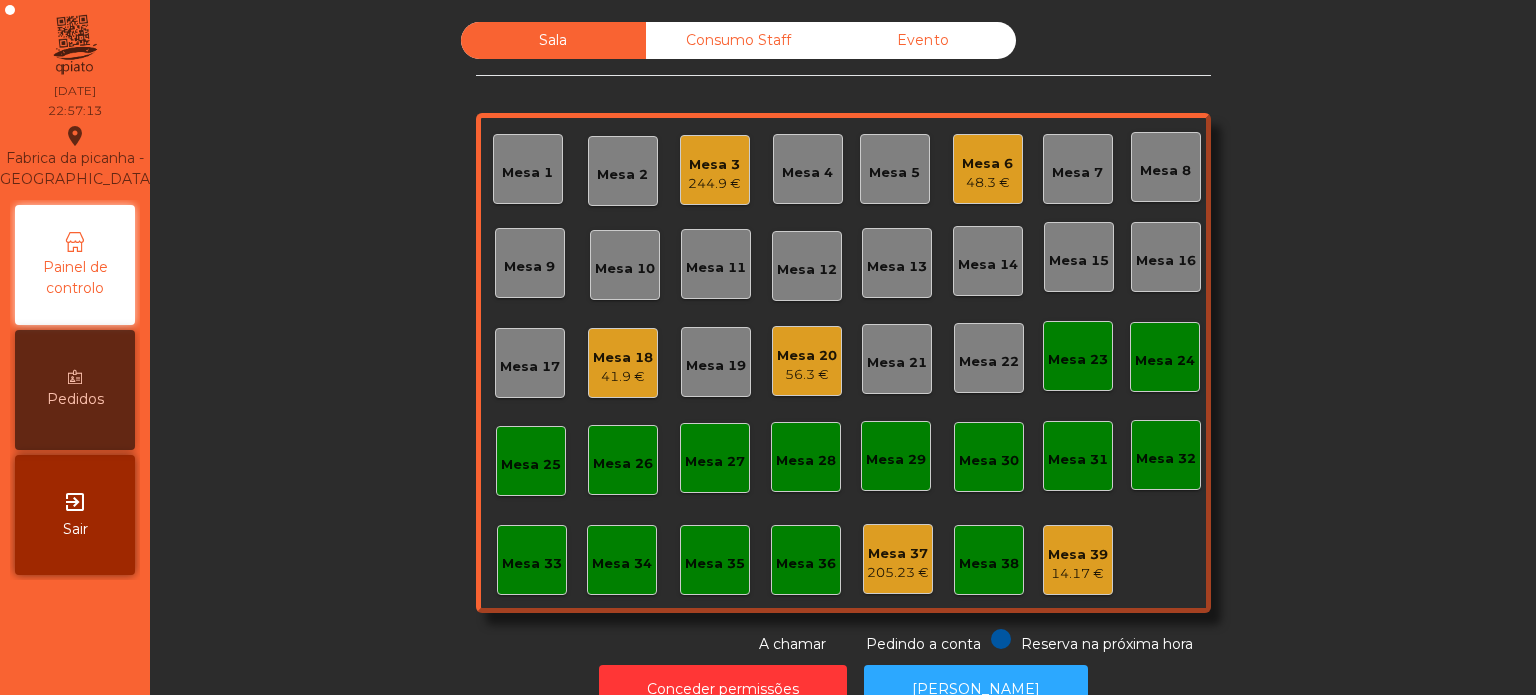 click on "Mesa 20" 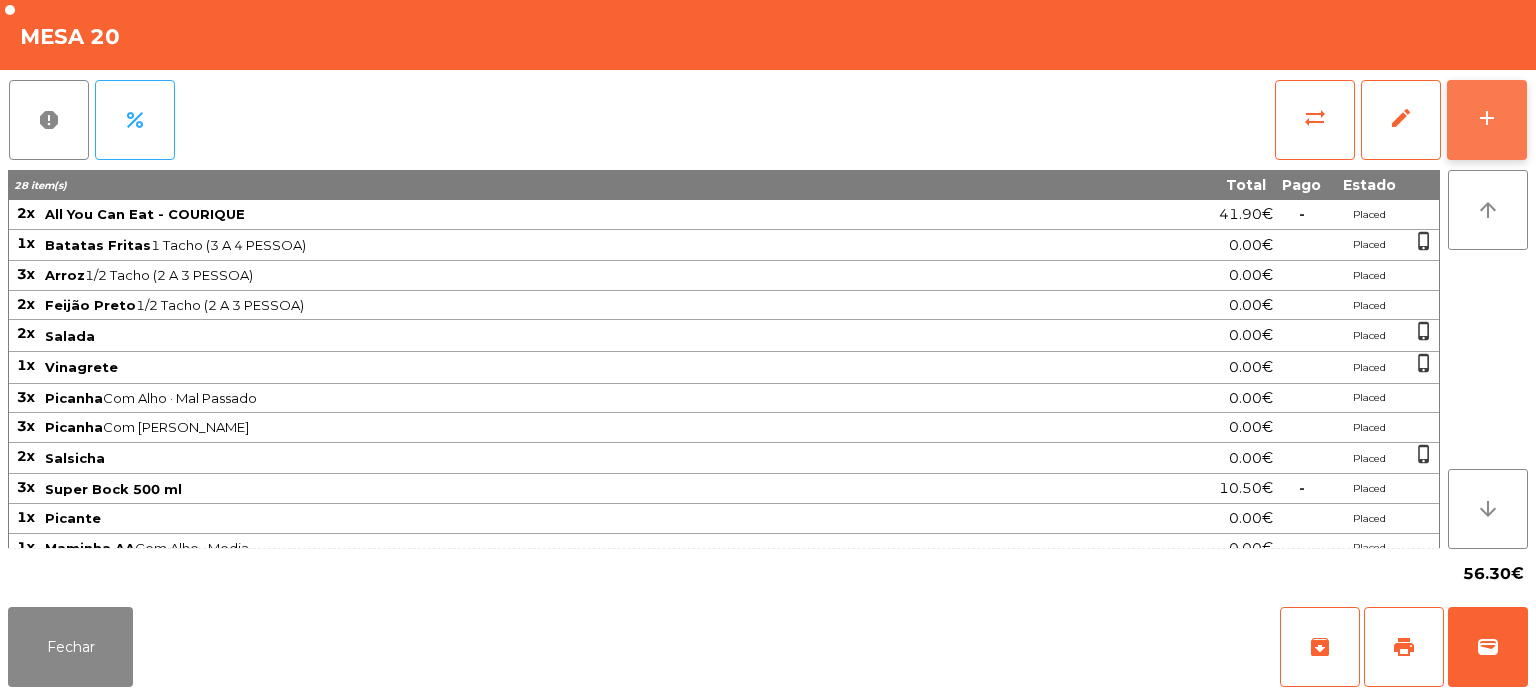 click on "add" 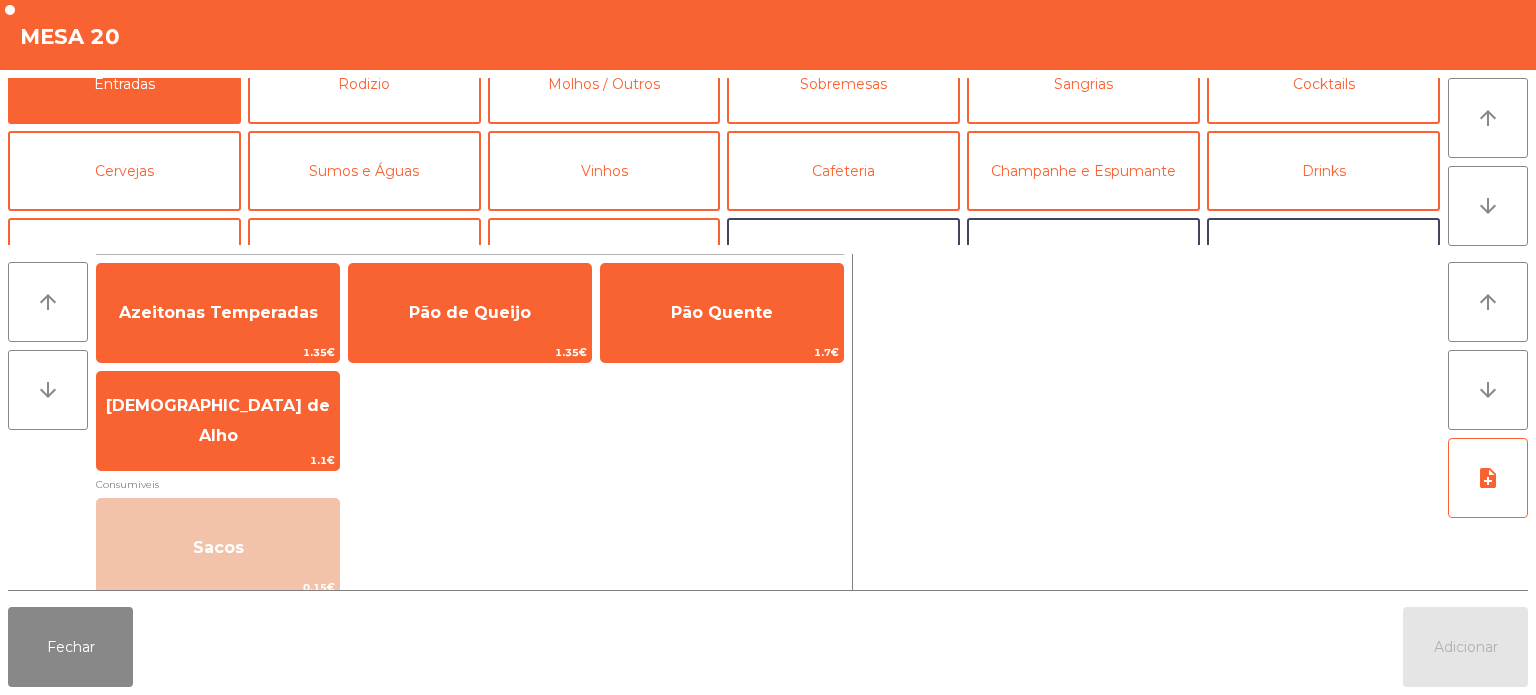 scroll, scrollTop: 39, scrollLeft: 0, axis: vertical 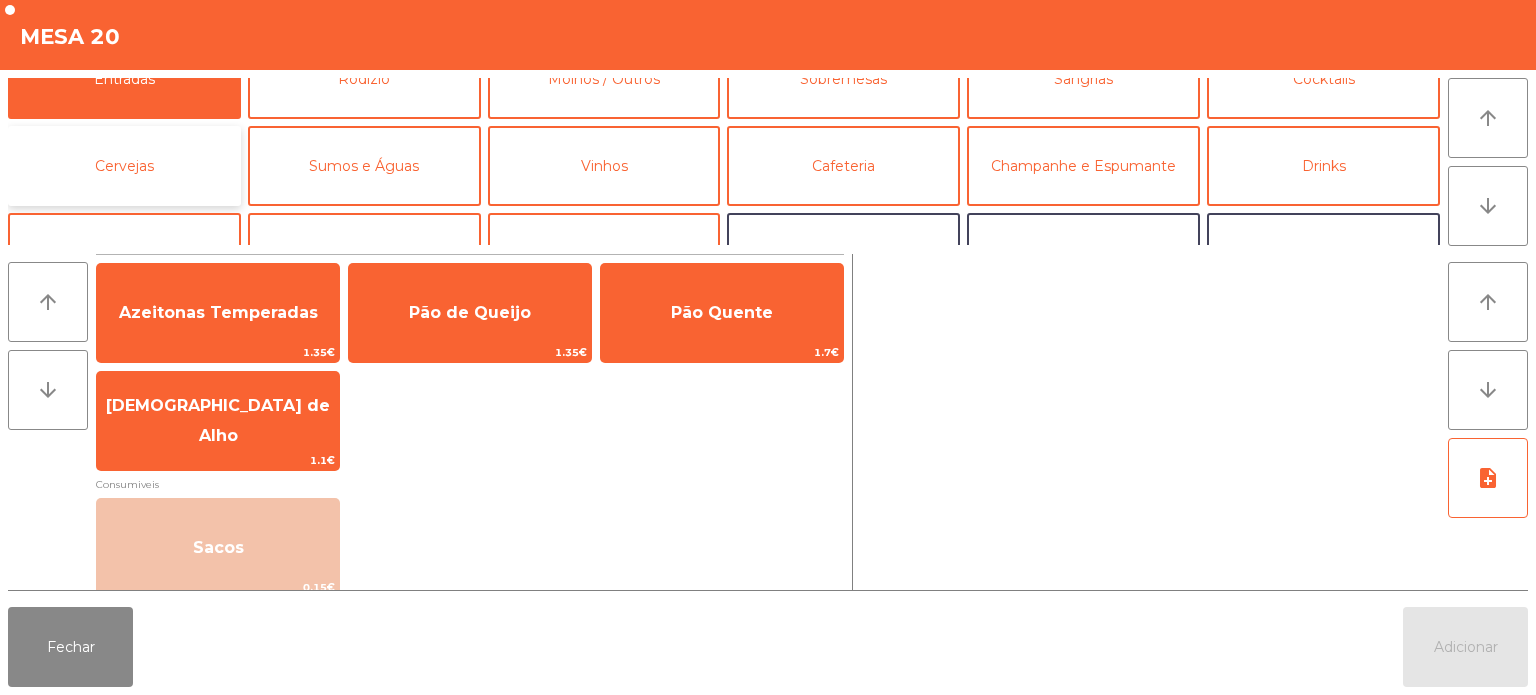 click on "Cervejas" 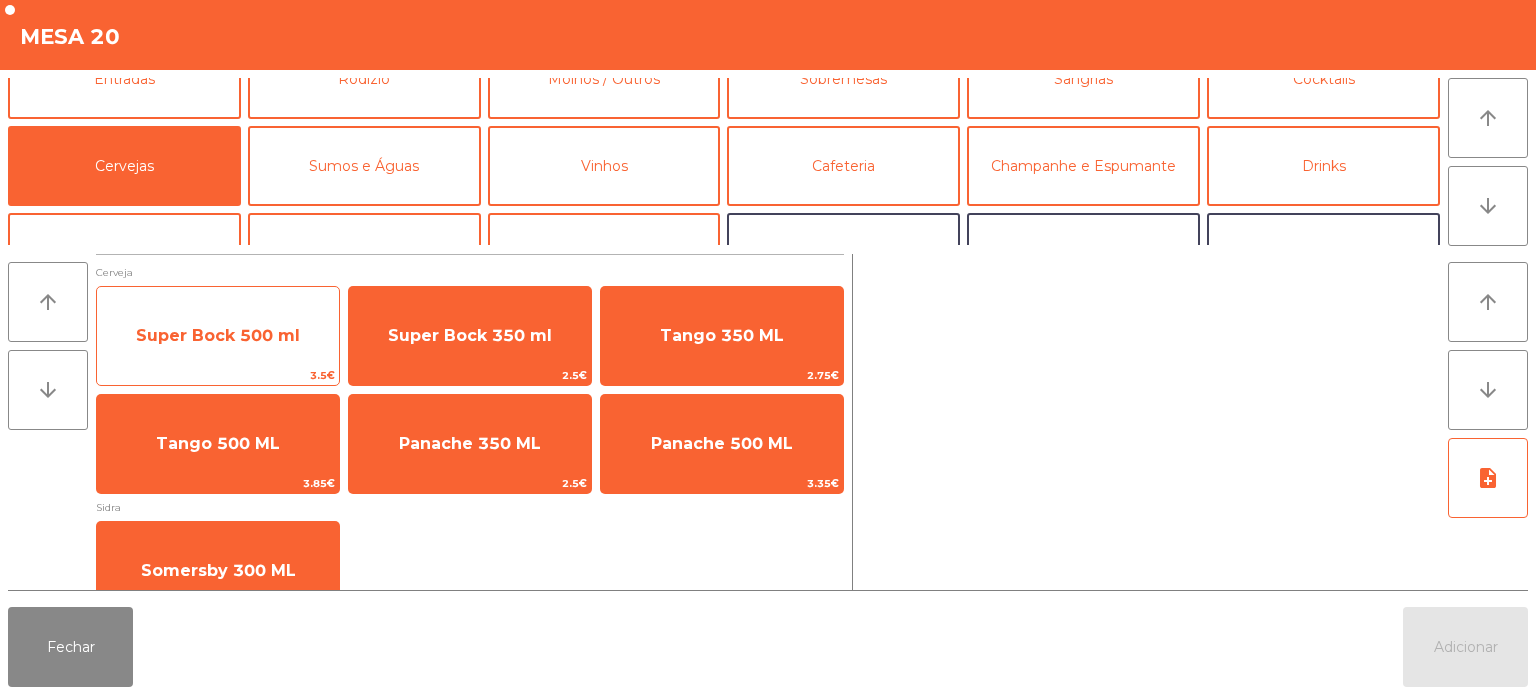 click on "Super Bock 500 ml" 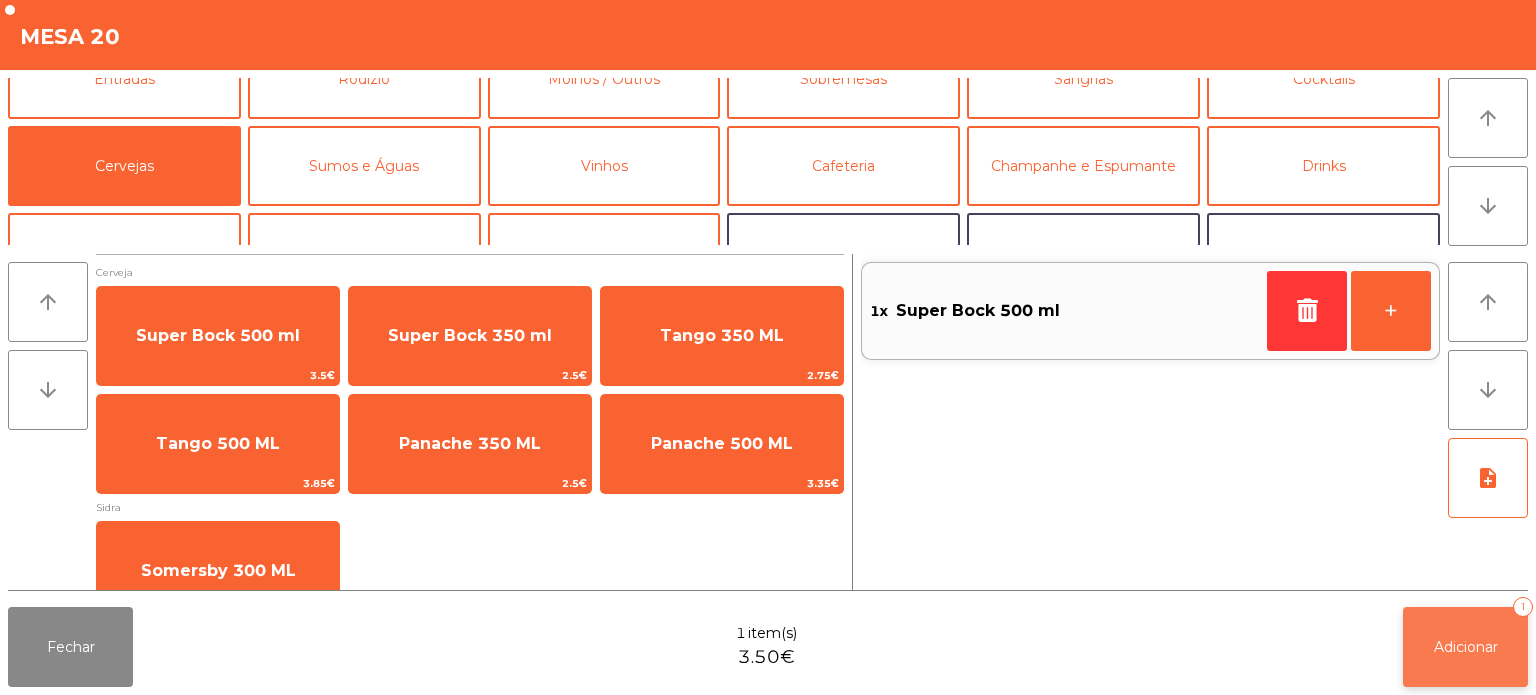 click on "Adicionar   1" 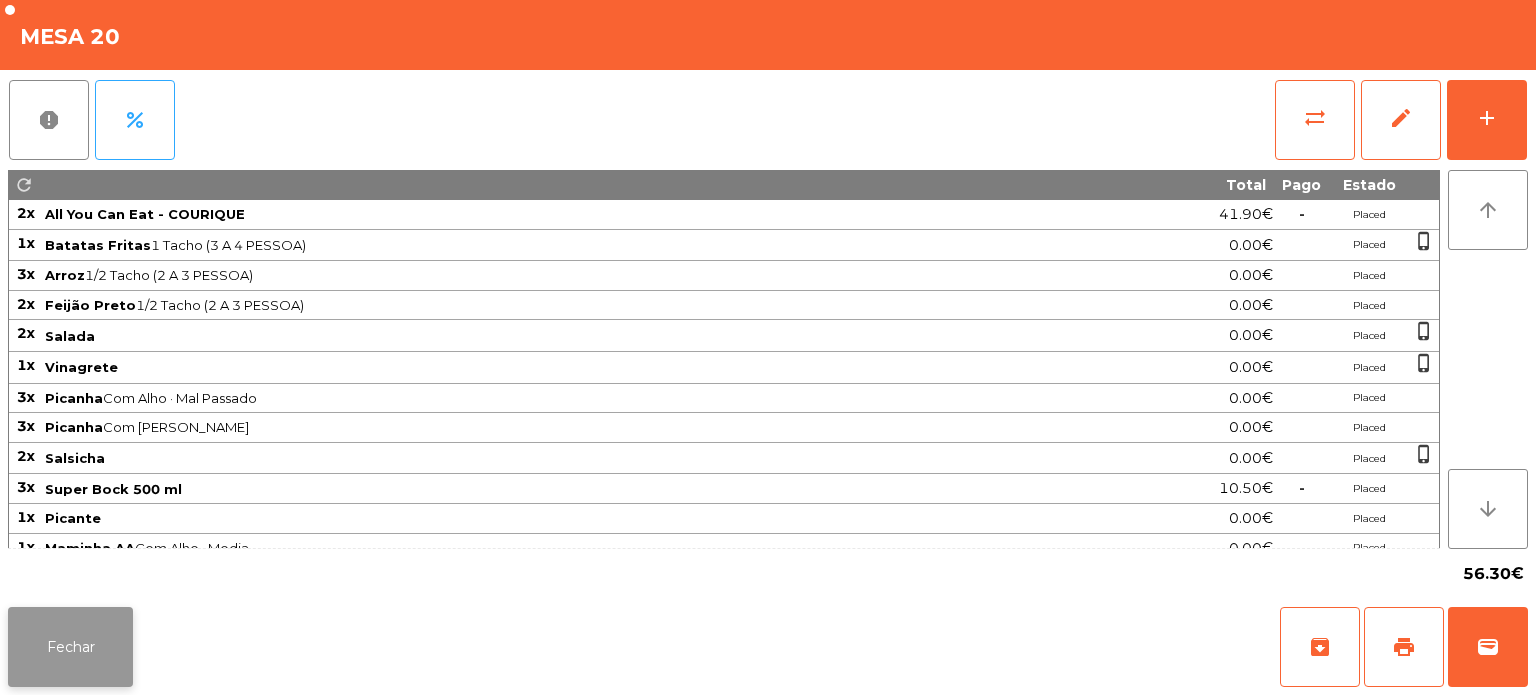 click on "Fechar" 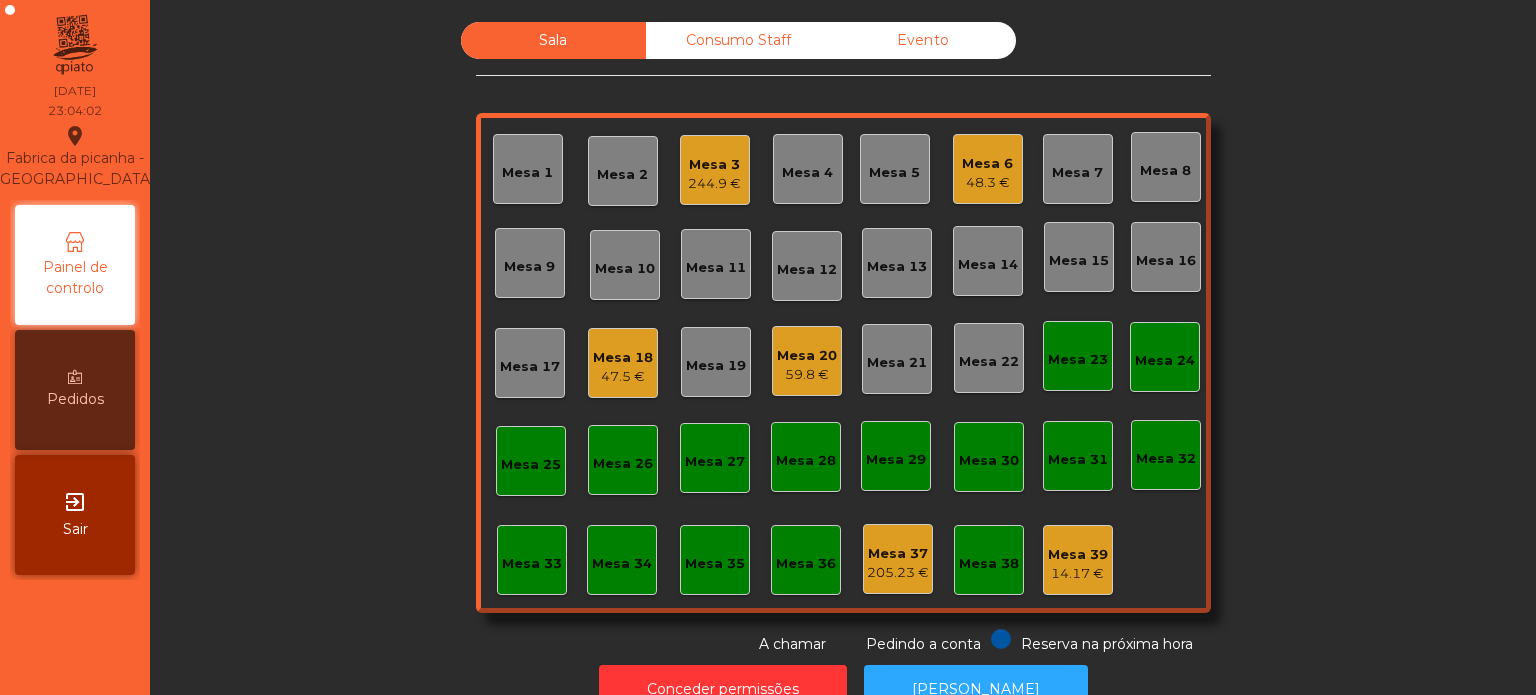 click on "Mesa 6" 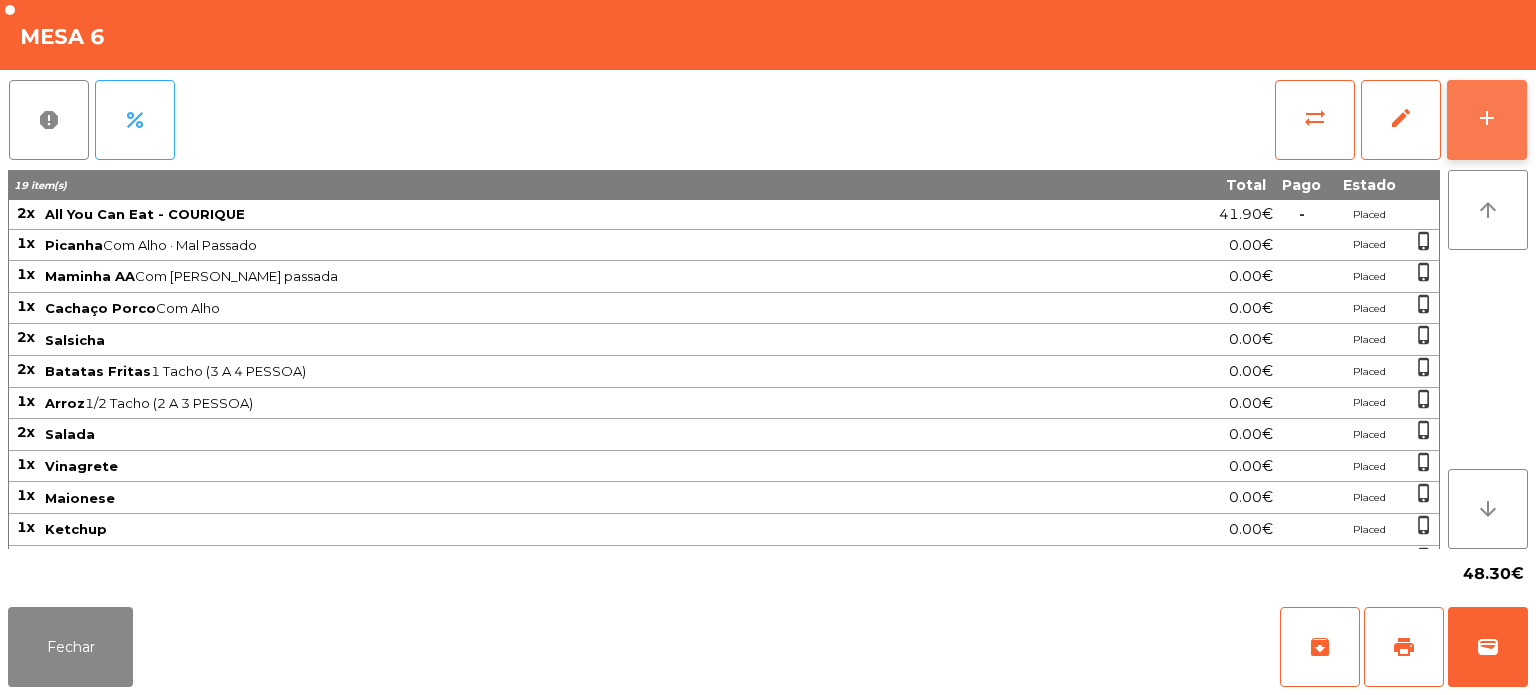 click on "add" 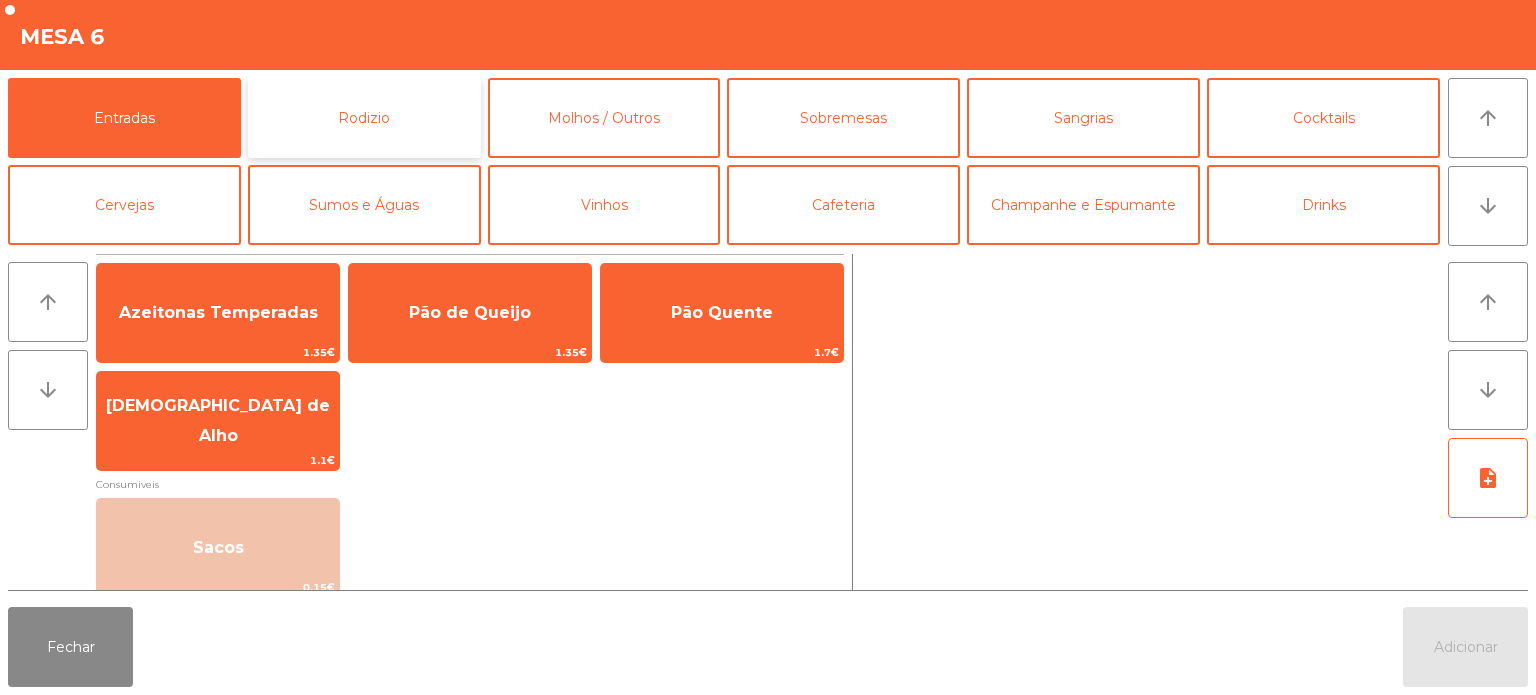 click on "Rodizio" 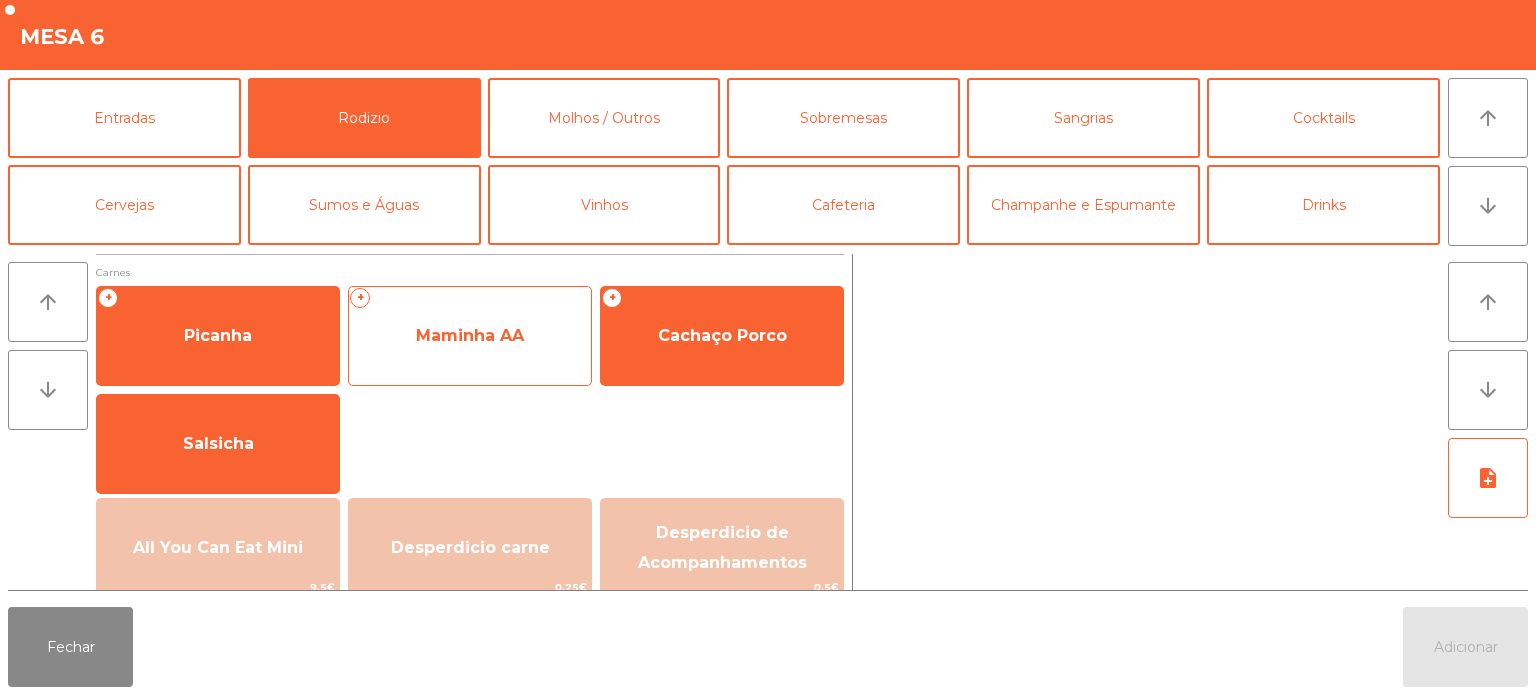 click on "Maminha AA" 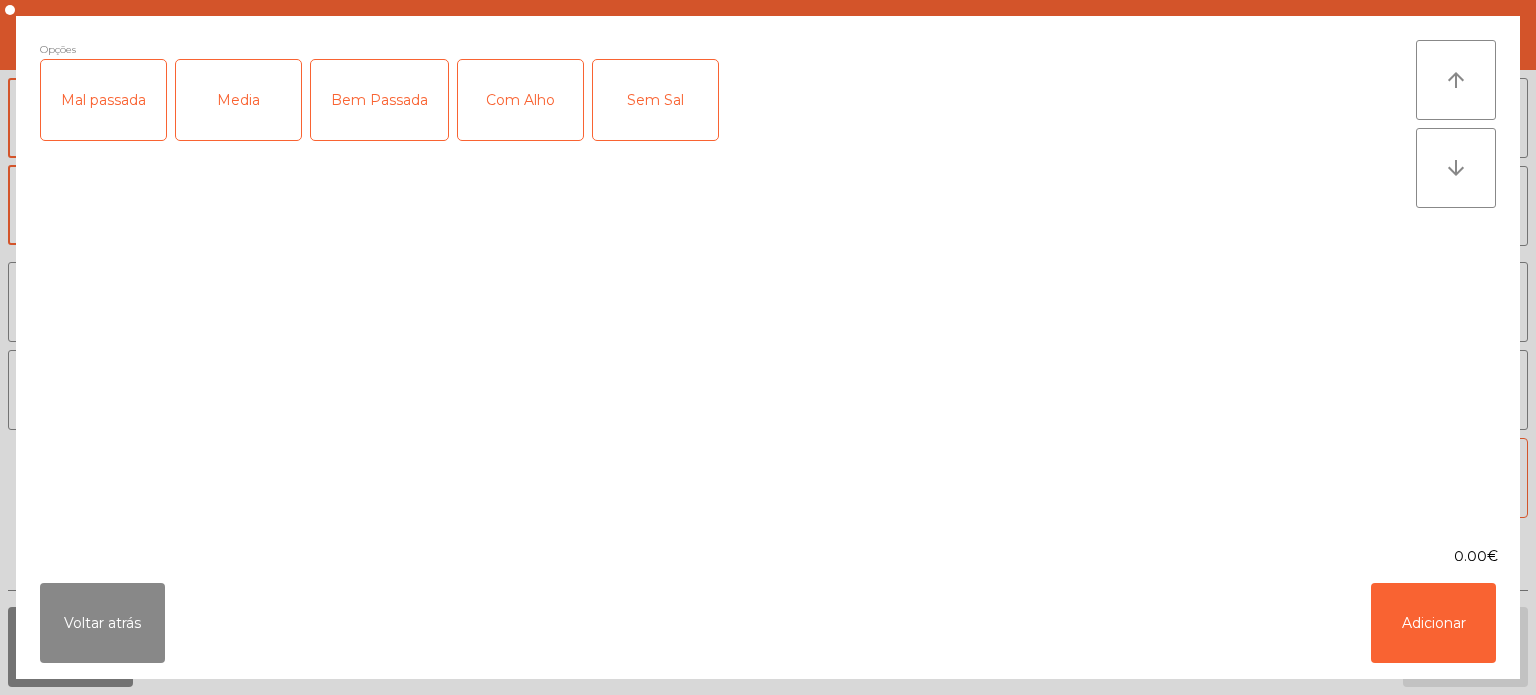 click on "Mal passada" 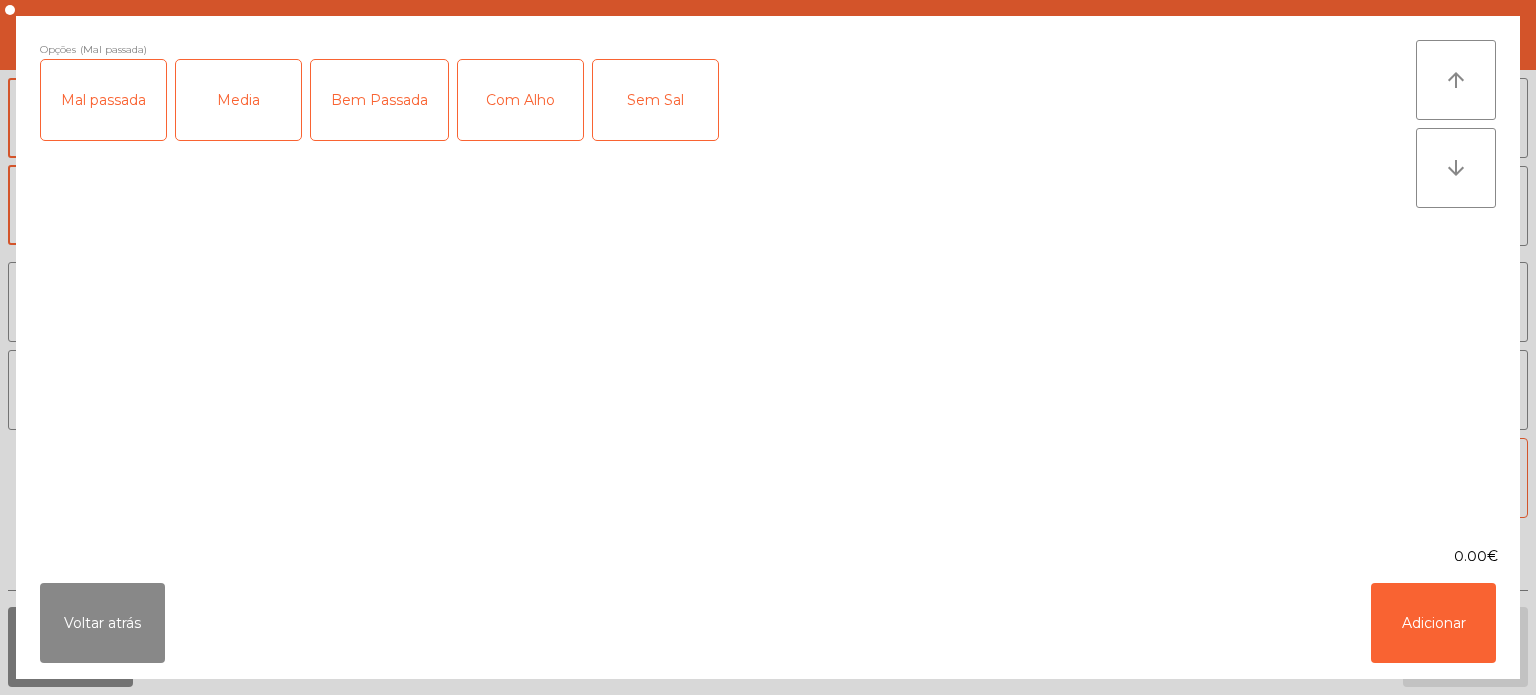 click on "Com Alho" 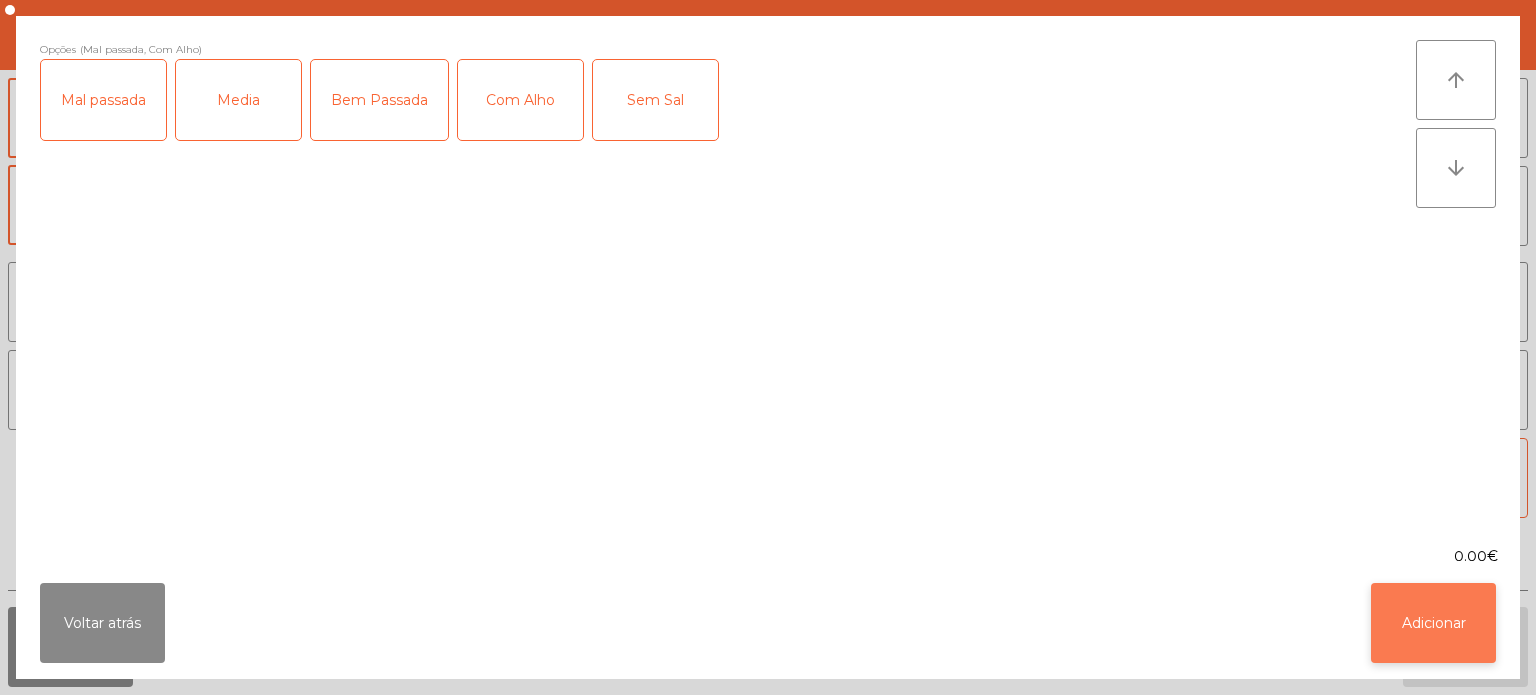 click on "Adicionar" 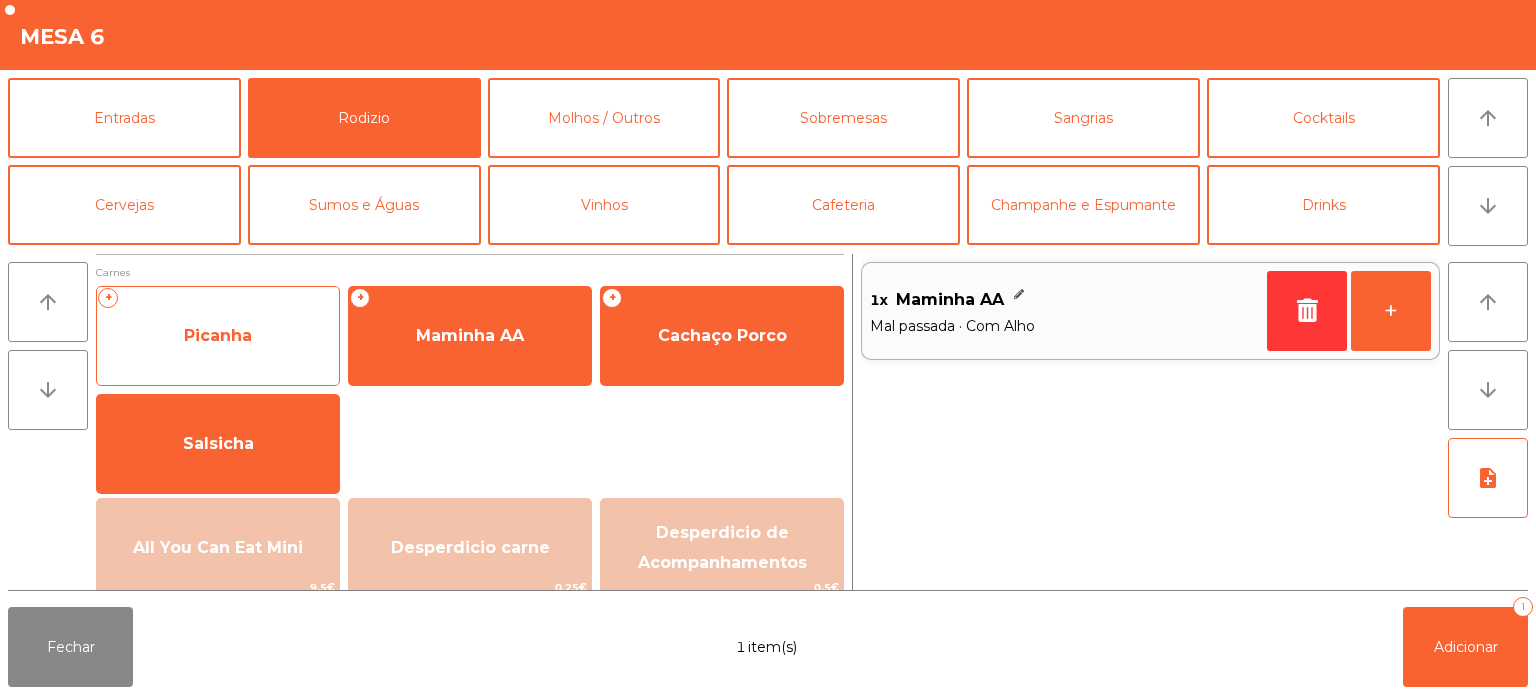 click on "Picanha" 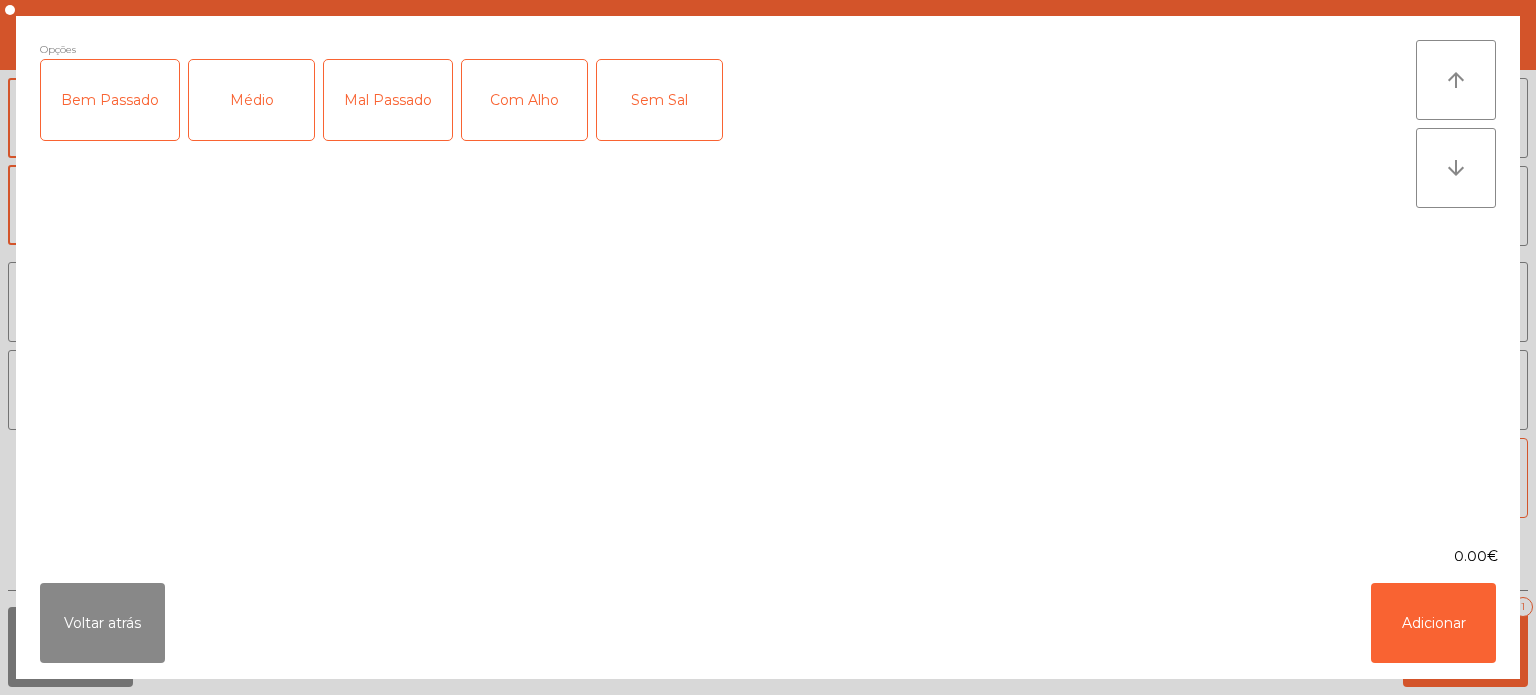 click on "Bem Passado" 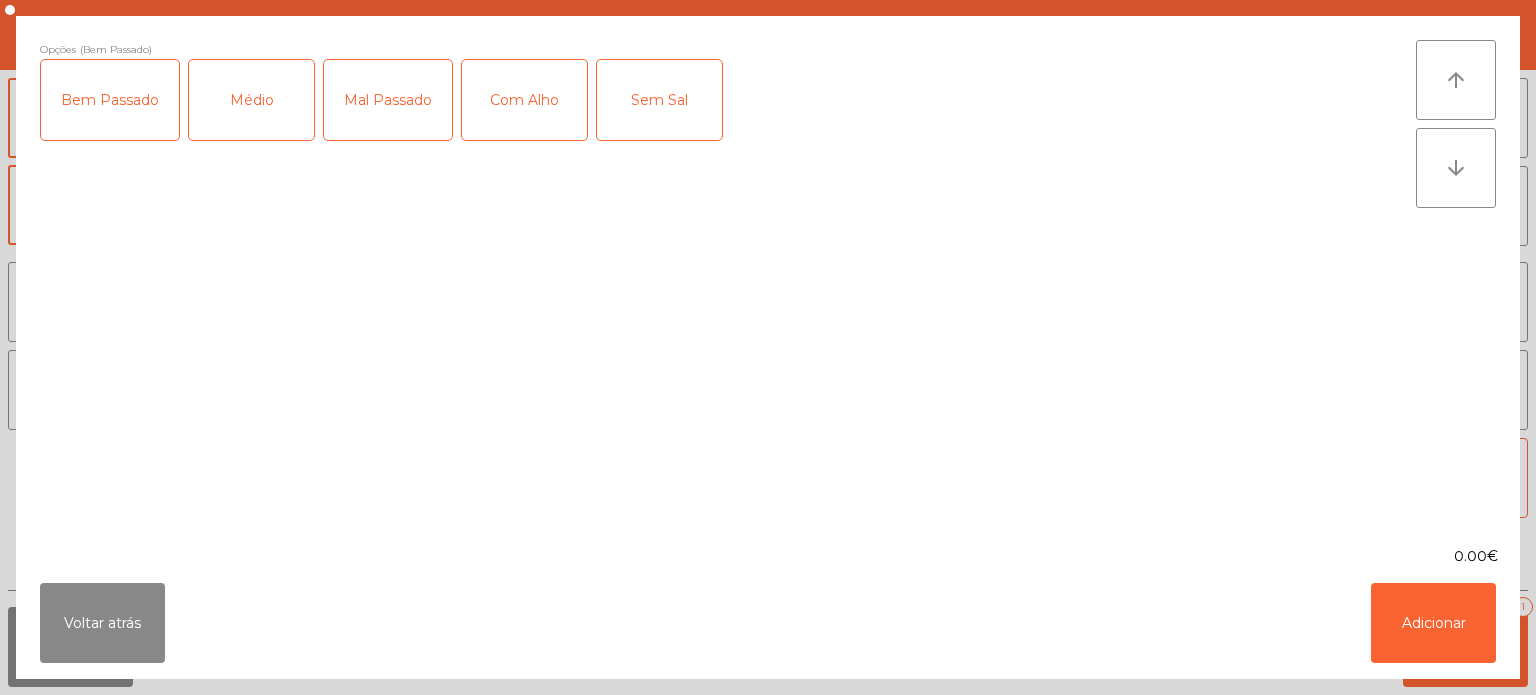 click on "Mal Passado" 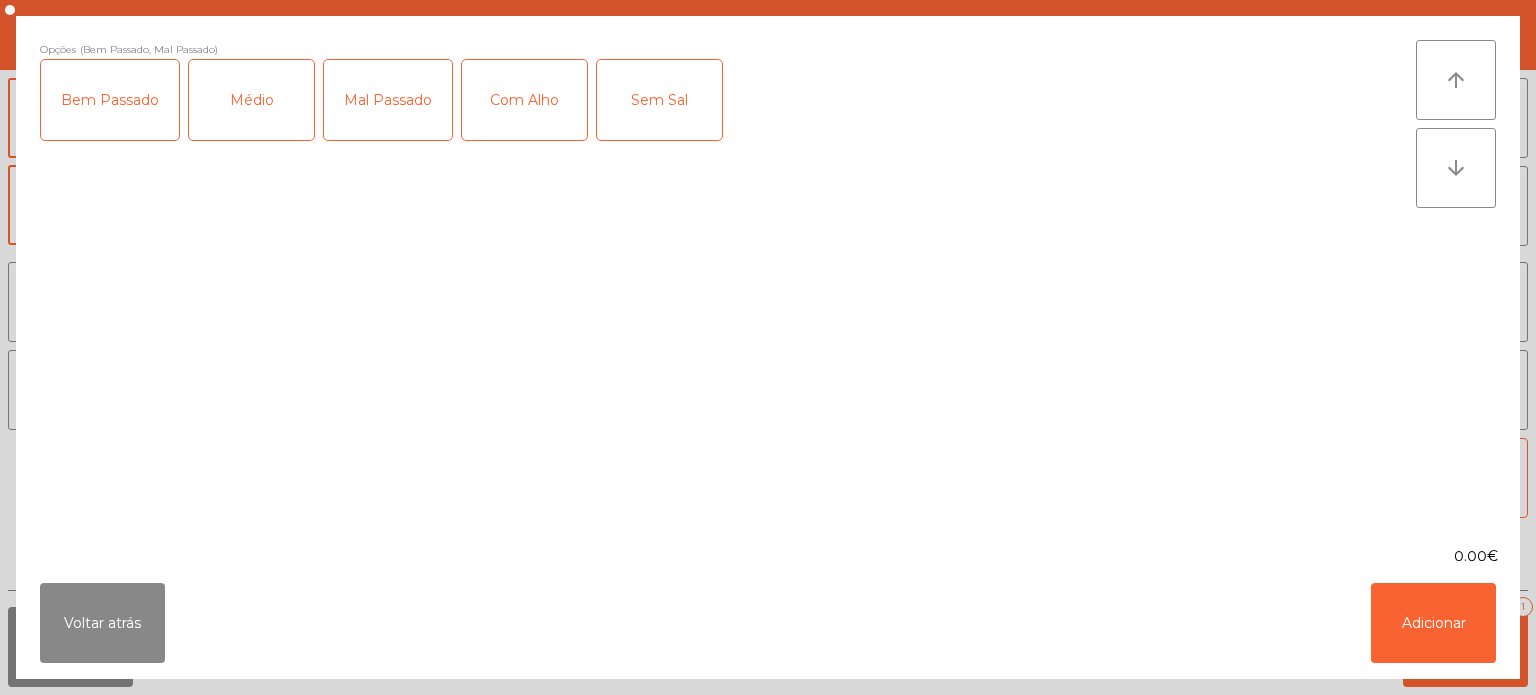 click on "Com Alho" 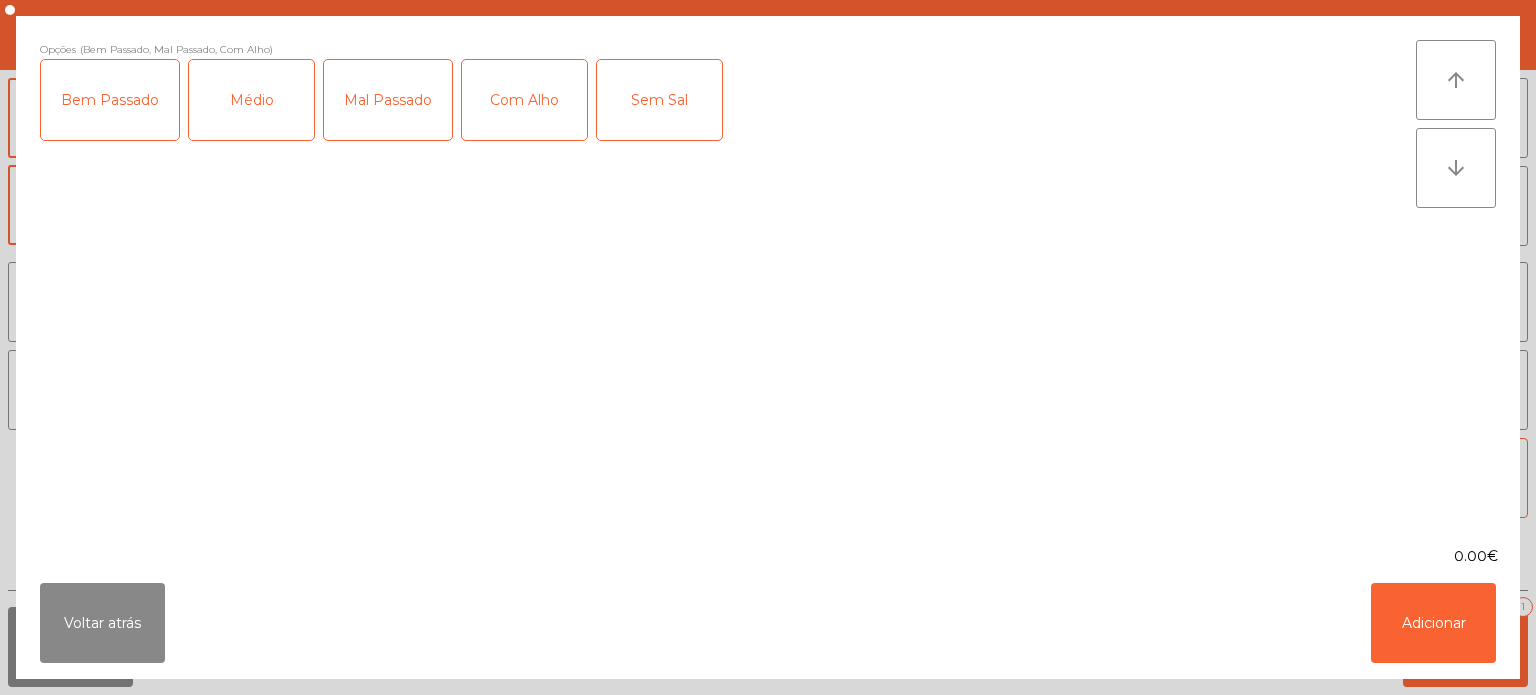 click on "Bem Passado" 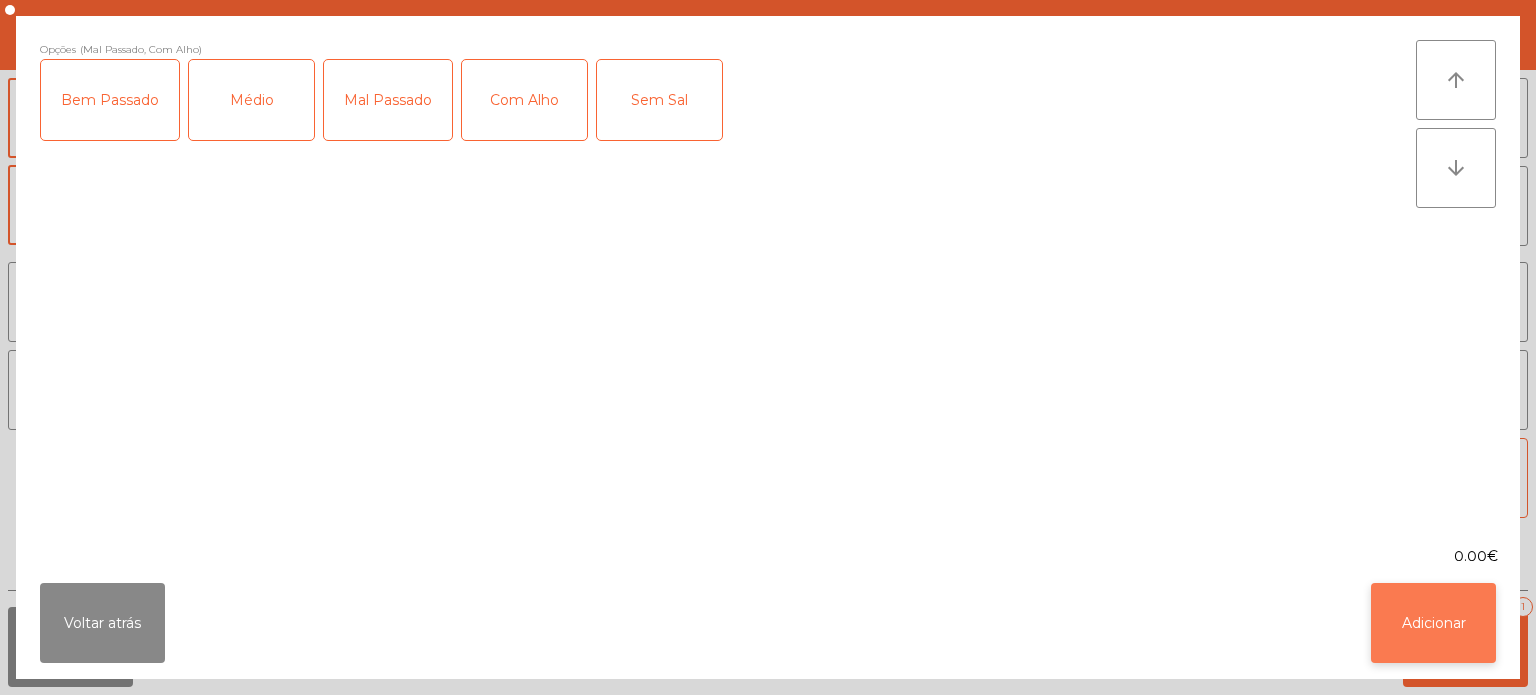 click on "Adicionar" 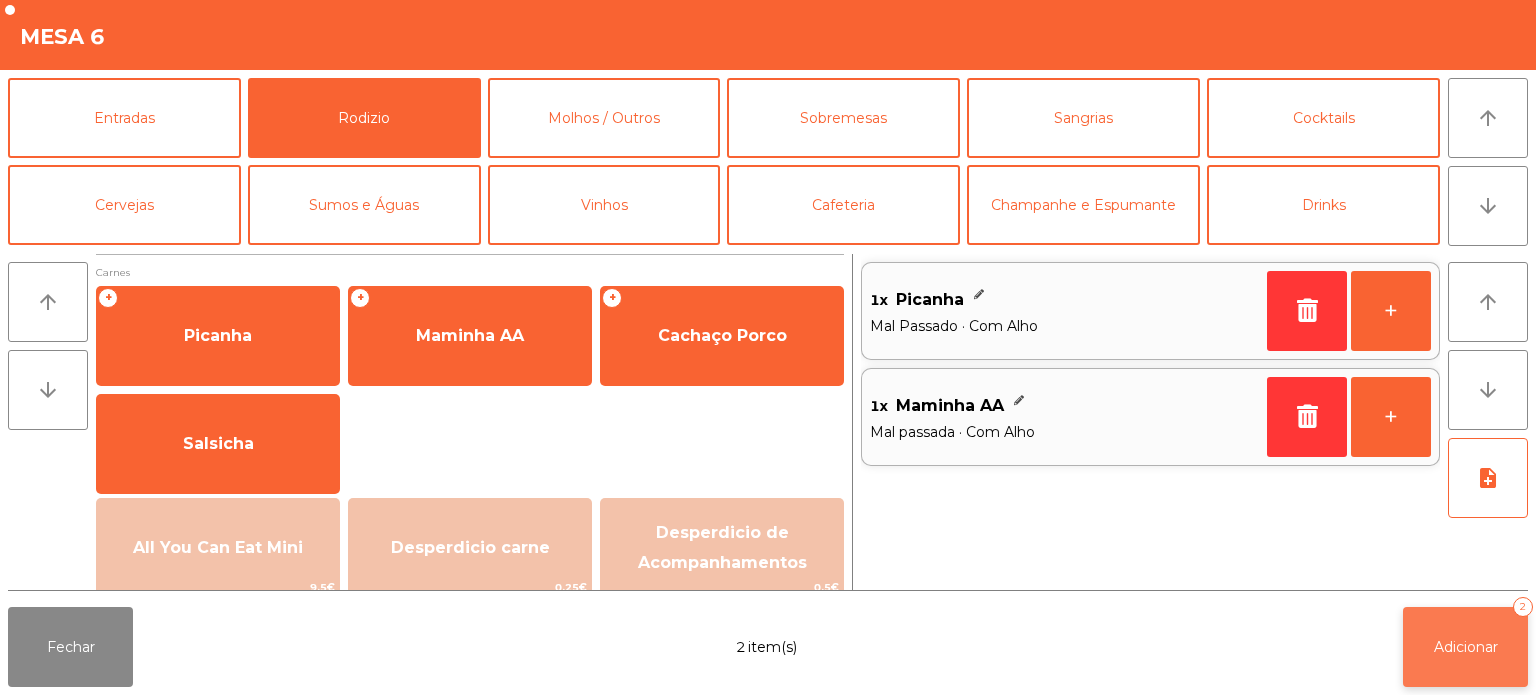 click on "Adicionar" 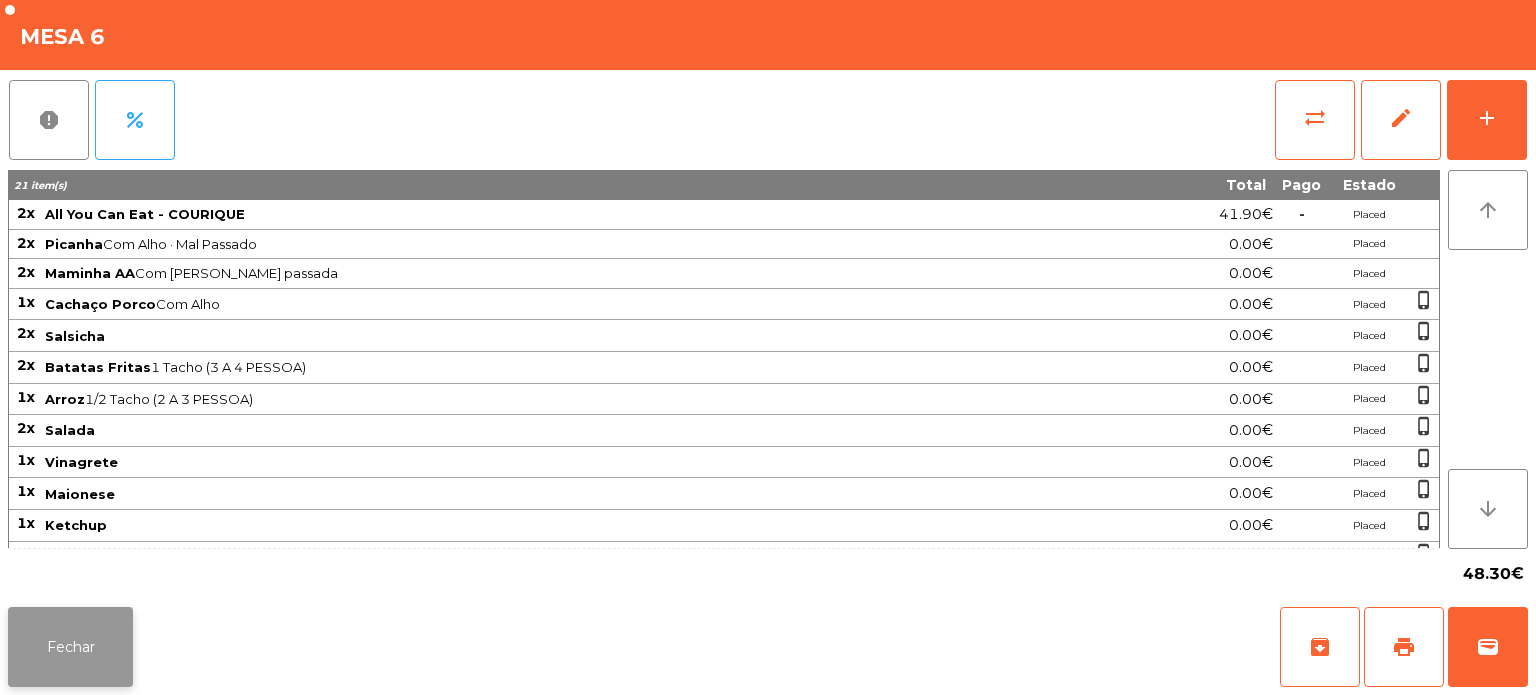 click on "Fechar" 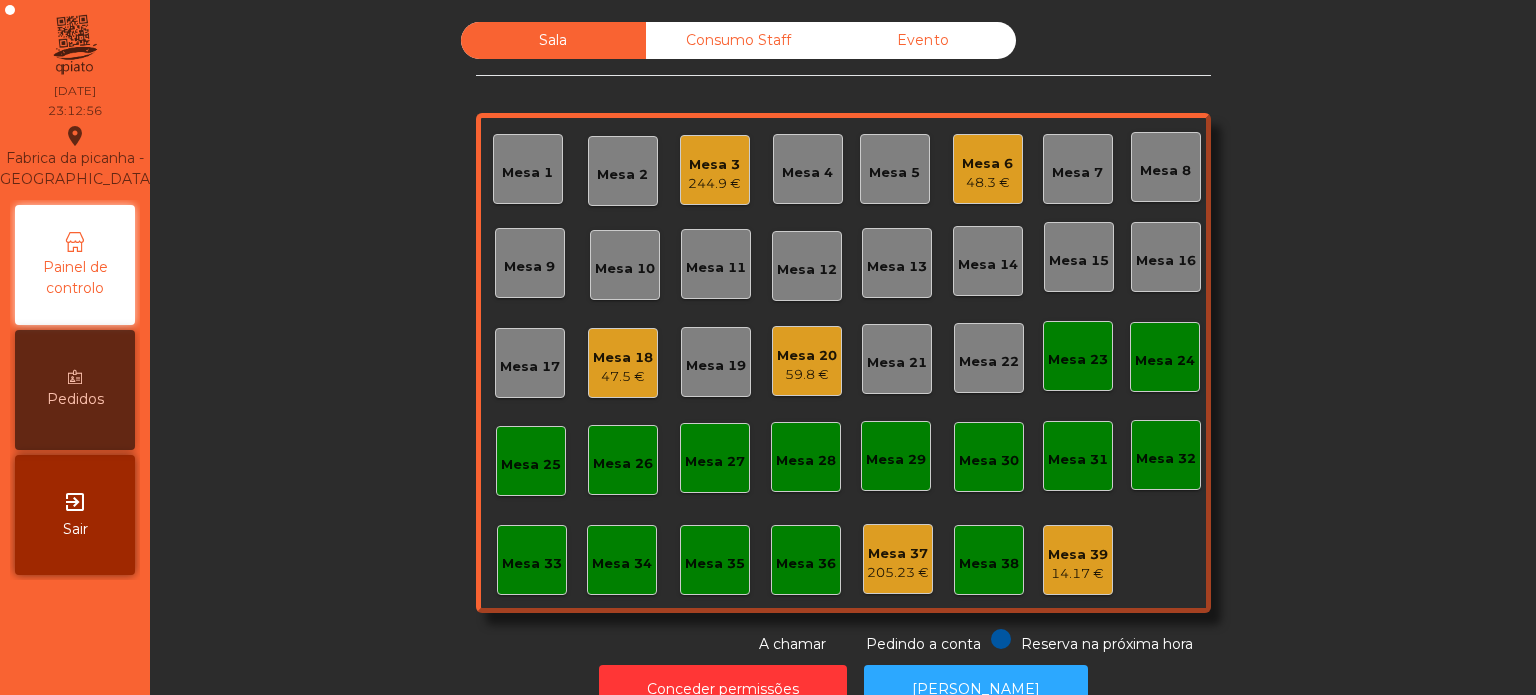 click on "48.3 €" 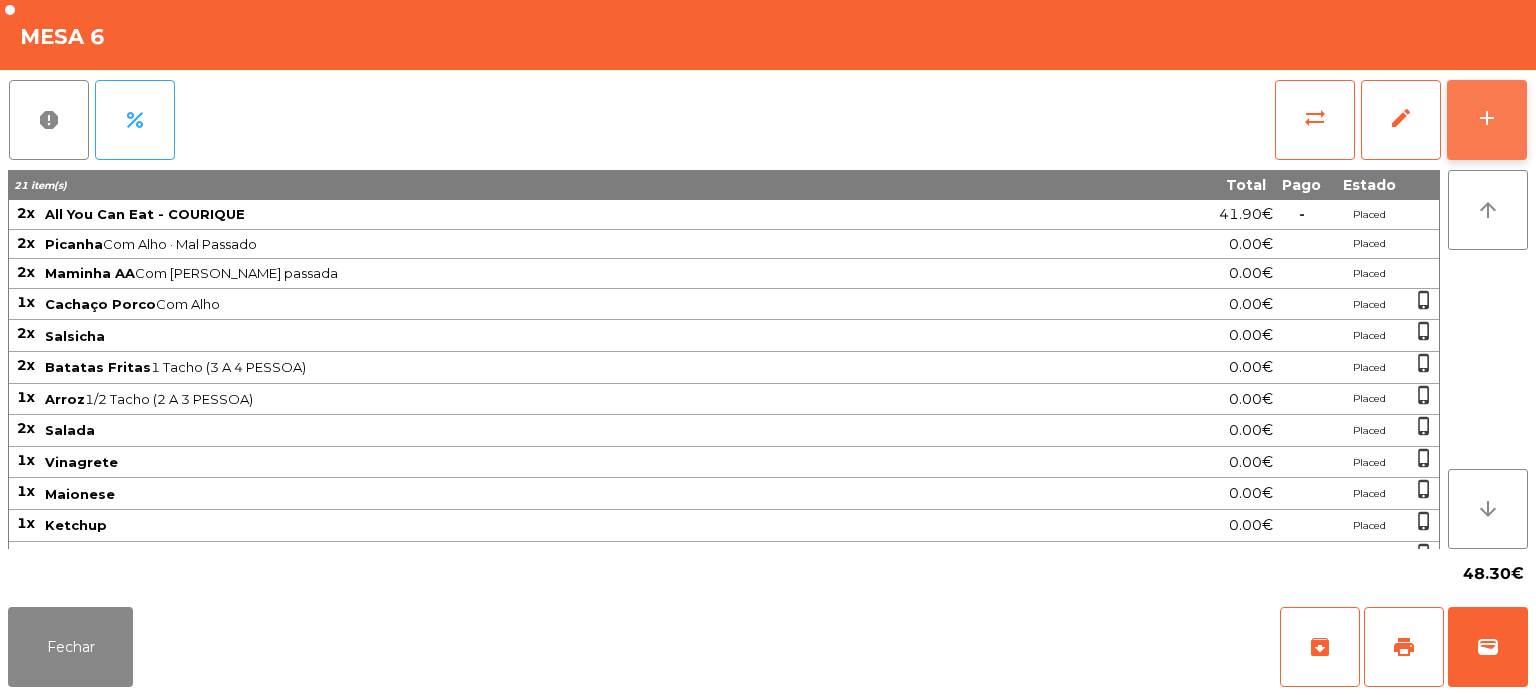 click on "add" 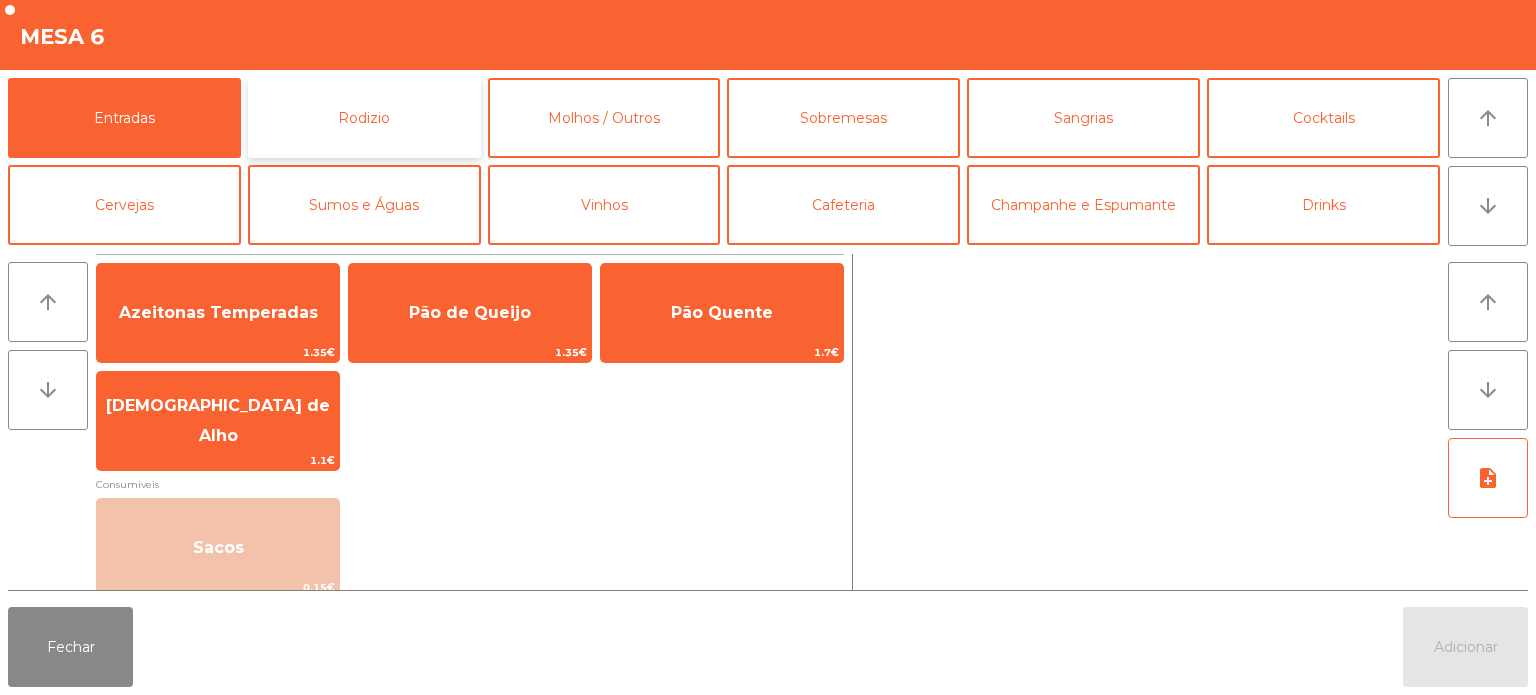 click on "Rodizio" 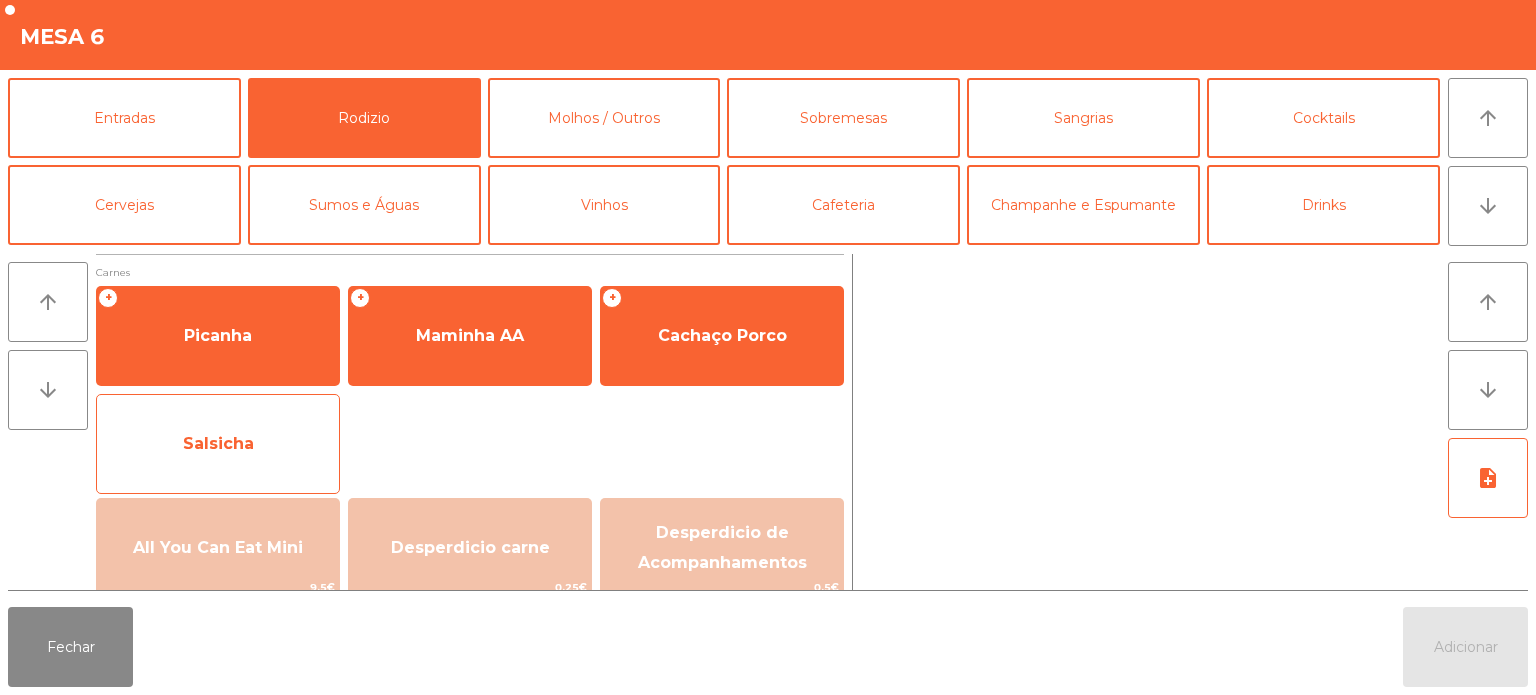 click on "Salsicha" 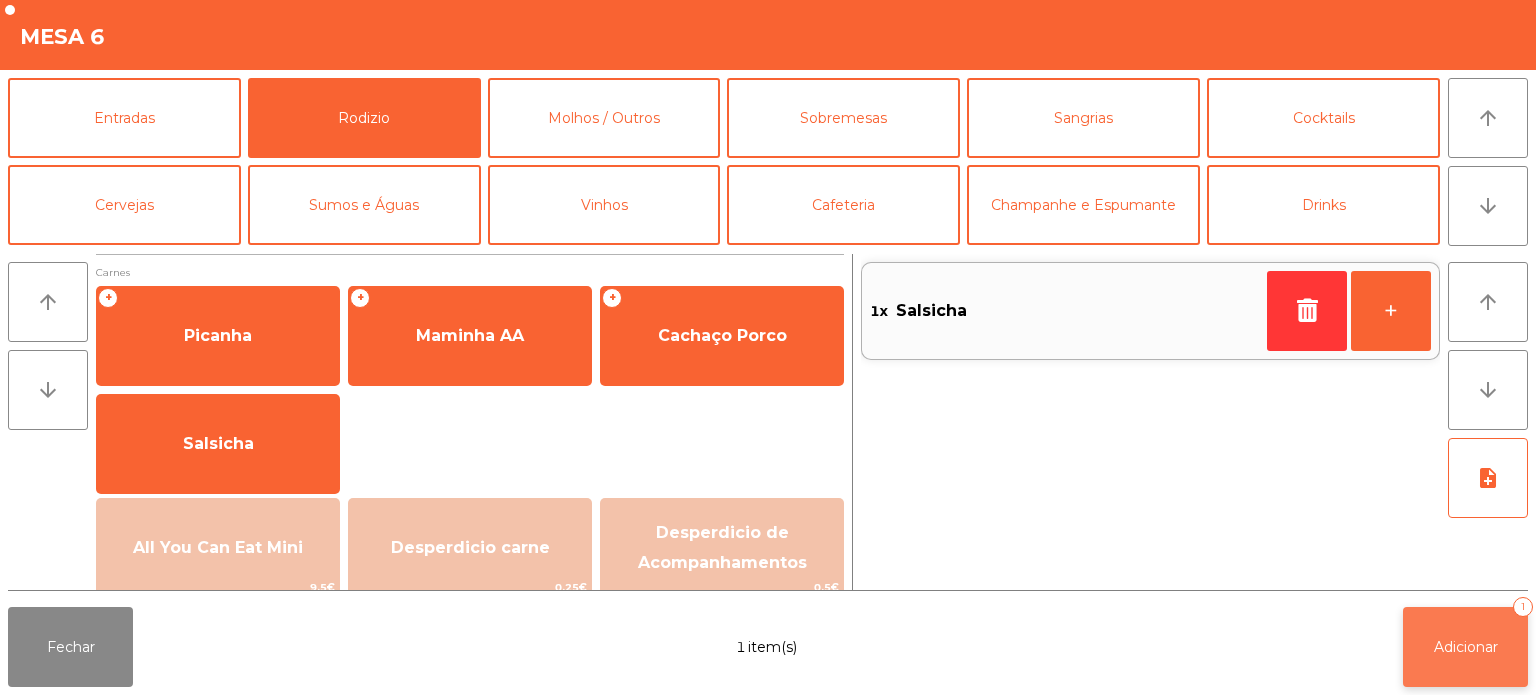click on "Adicionar" 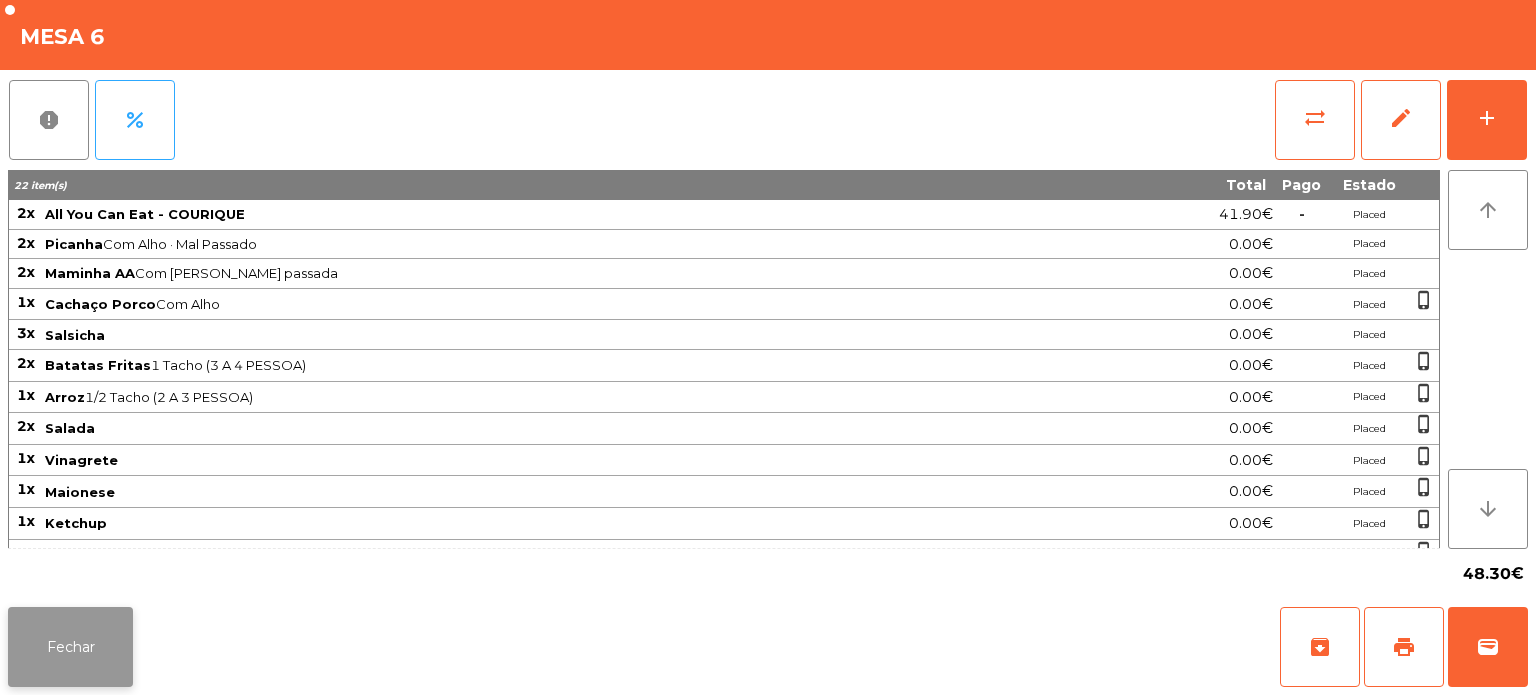 click on "Fechar" 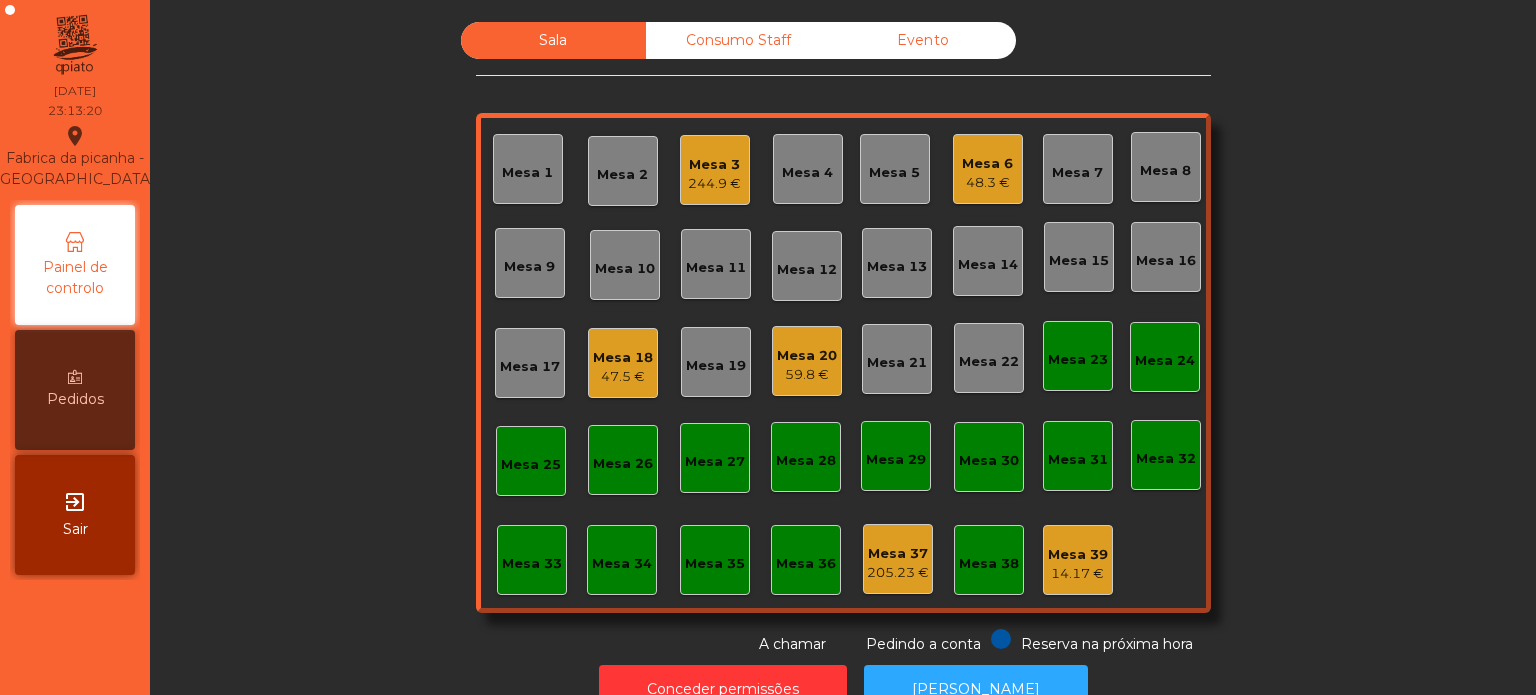 click on "Mesa 18   47.5 €" 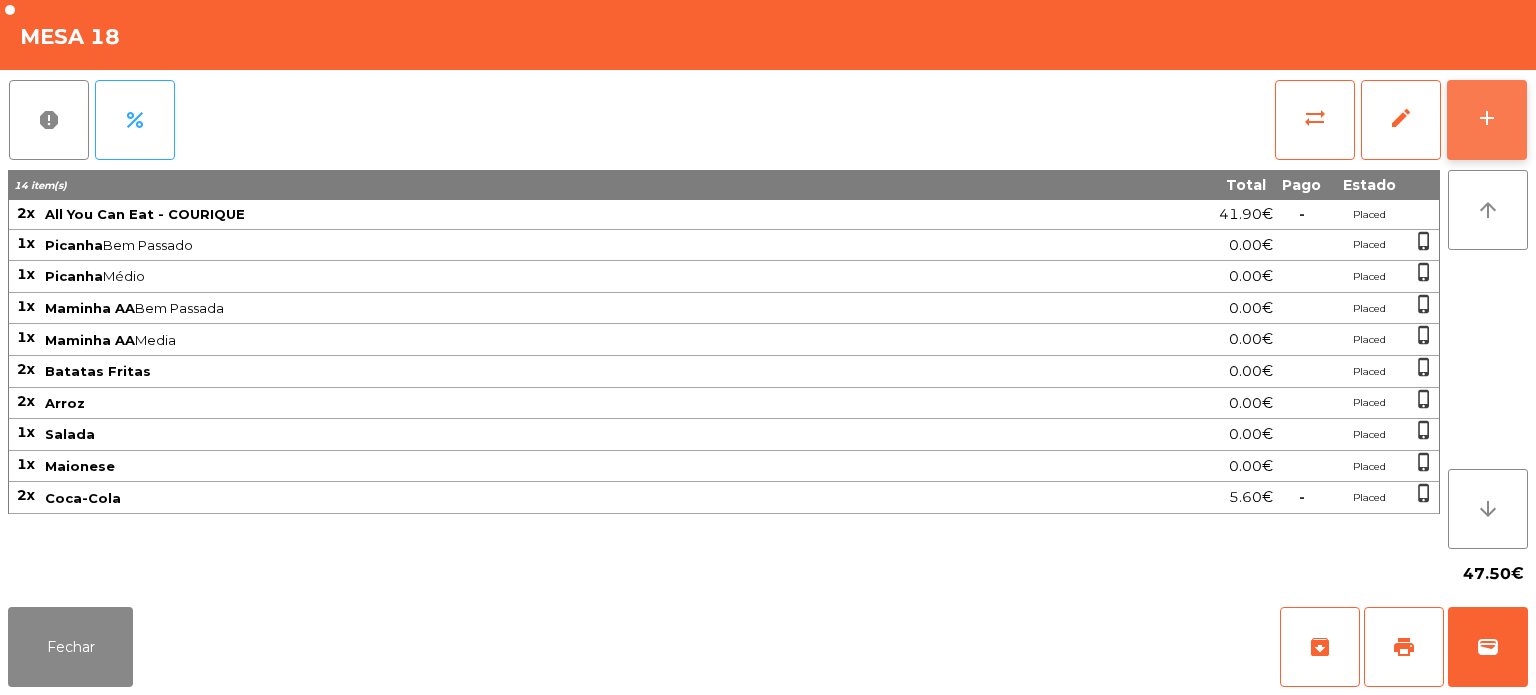 click on "add" 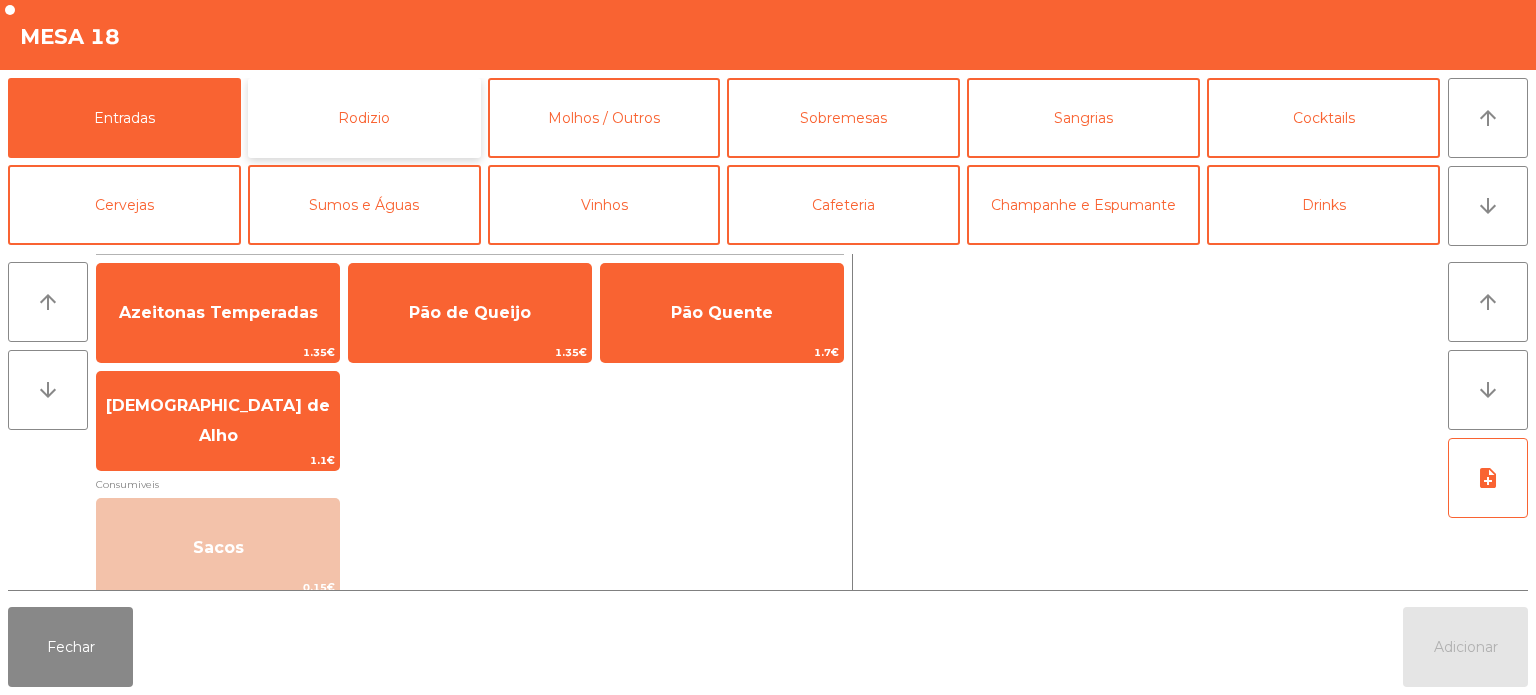 click on "Rodizio" 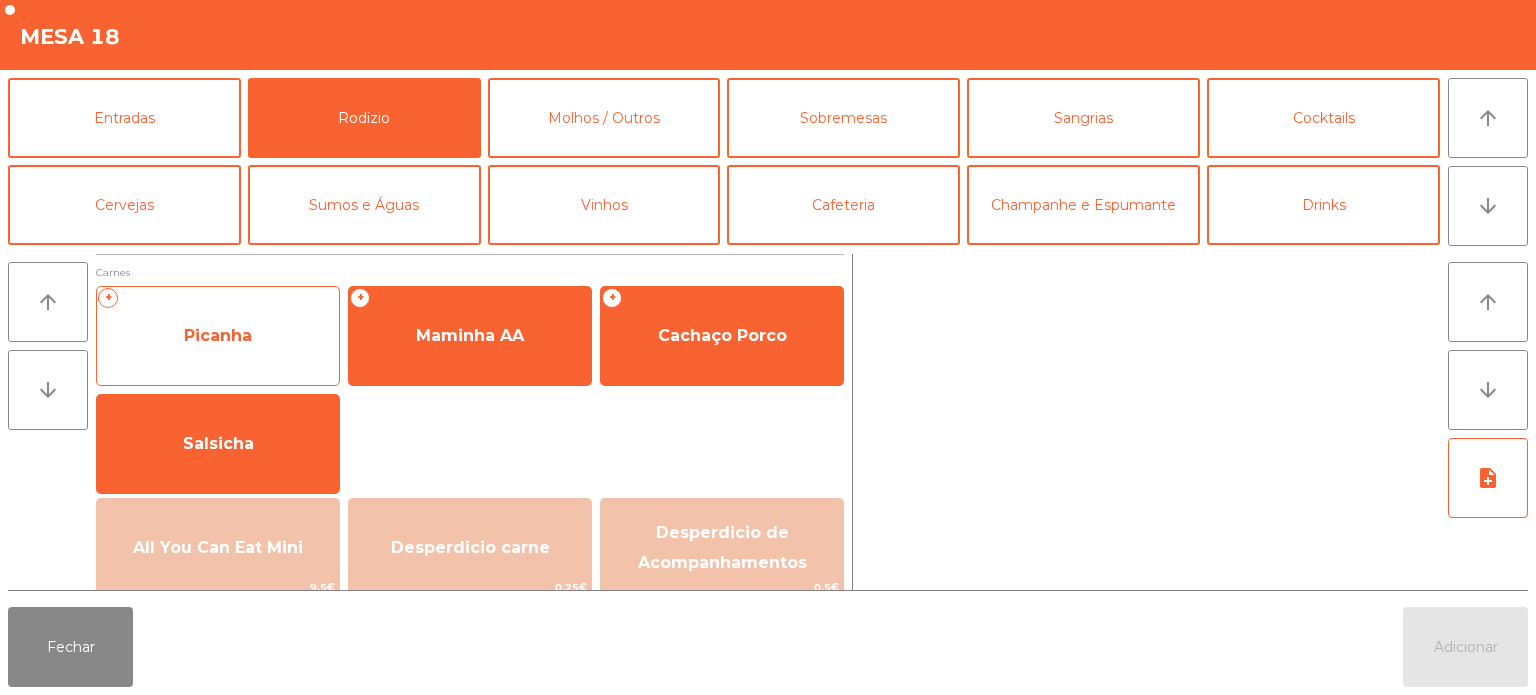 click on "Picanha" 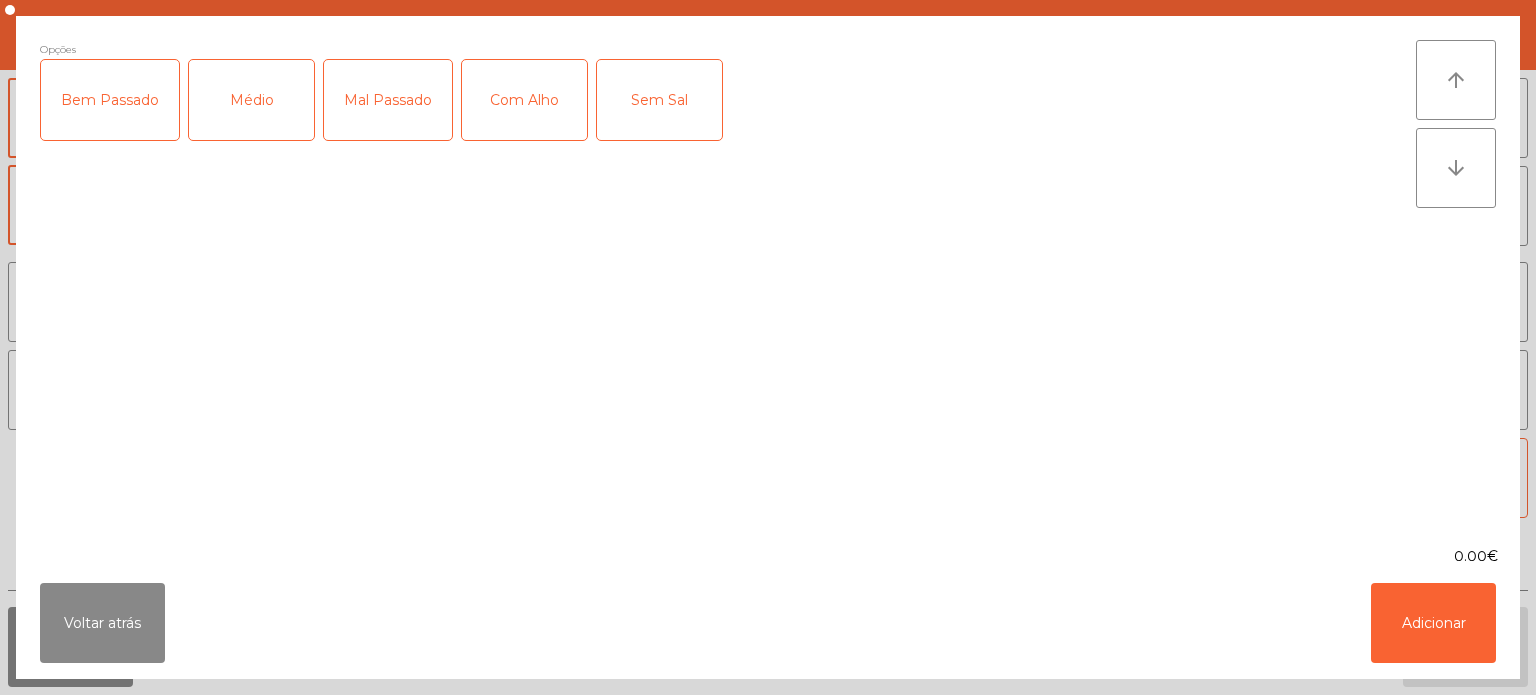 click on "Médio" 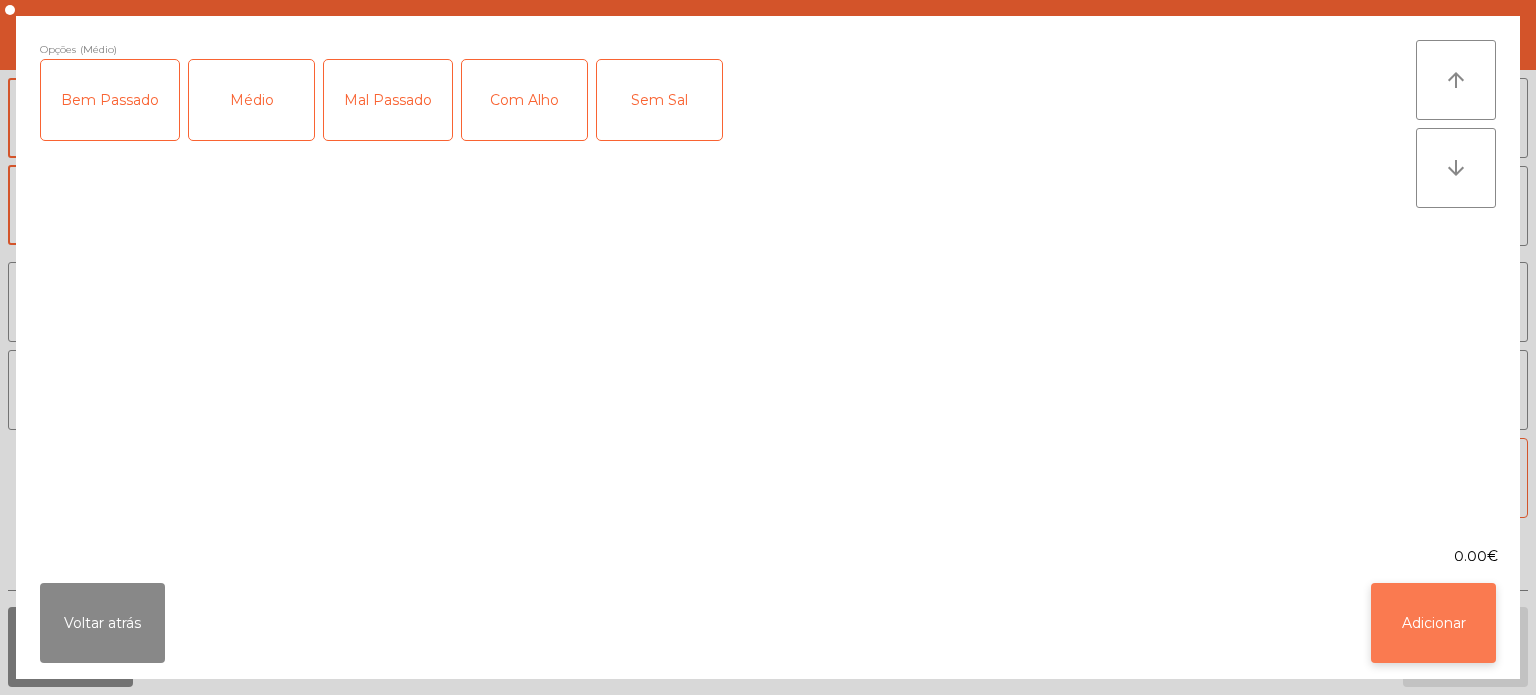 click on "Adicionar" 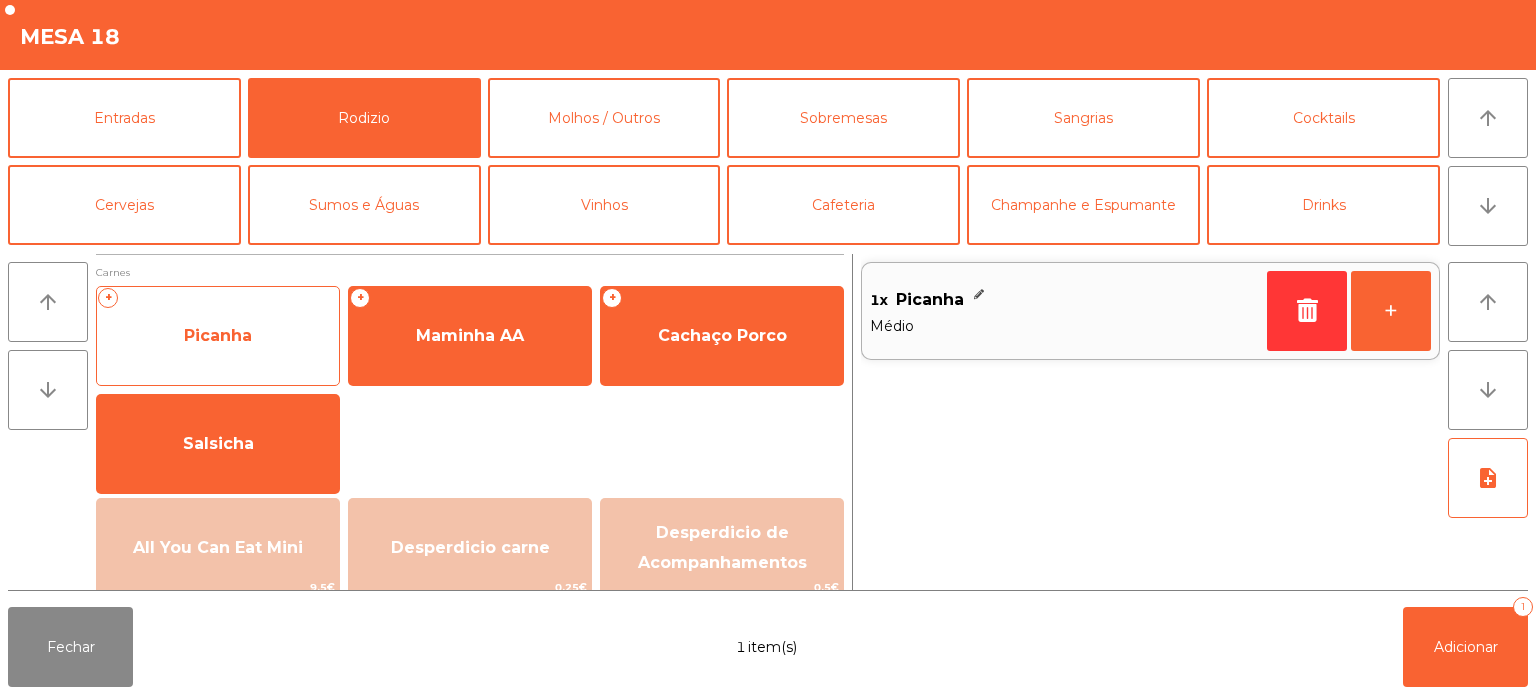 click on "Picanha" 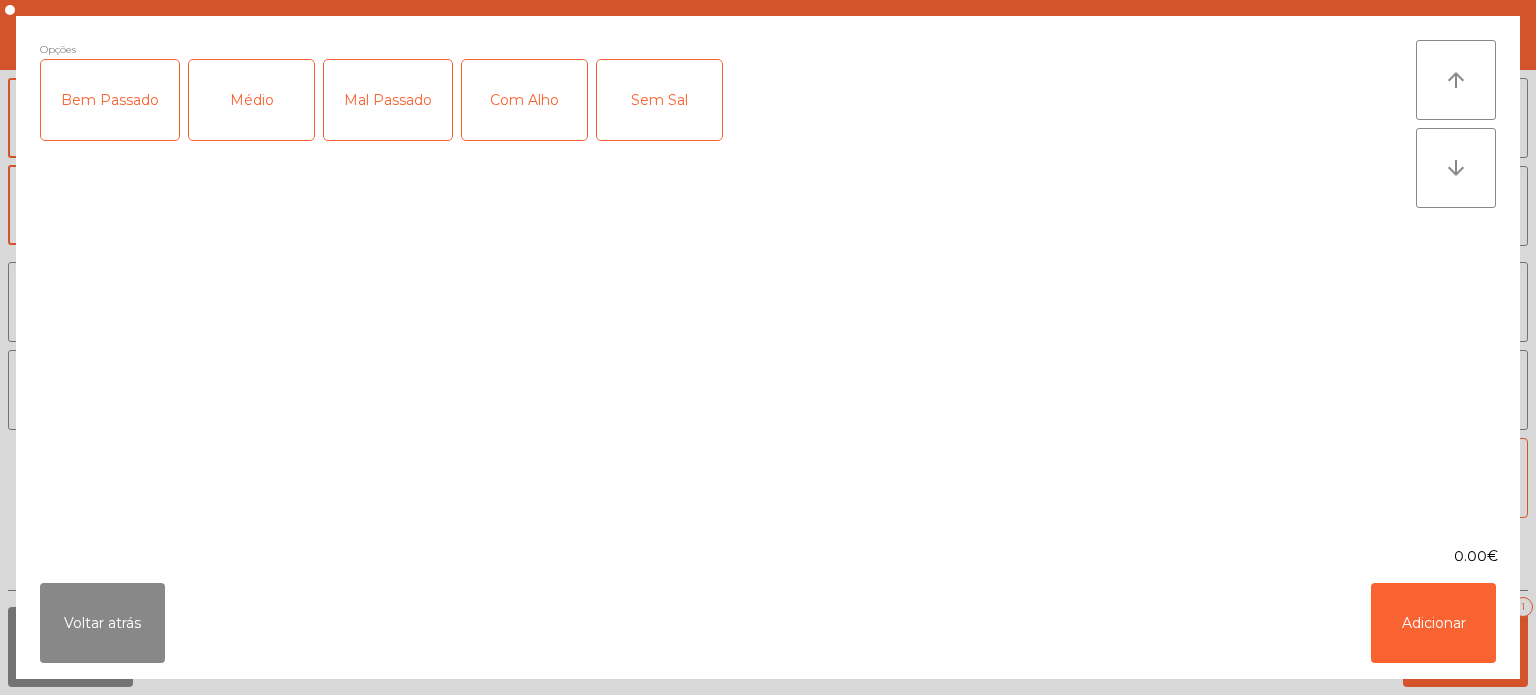 click on "Bem Passado" 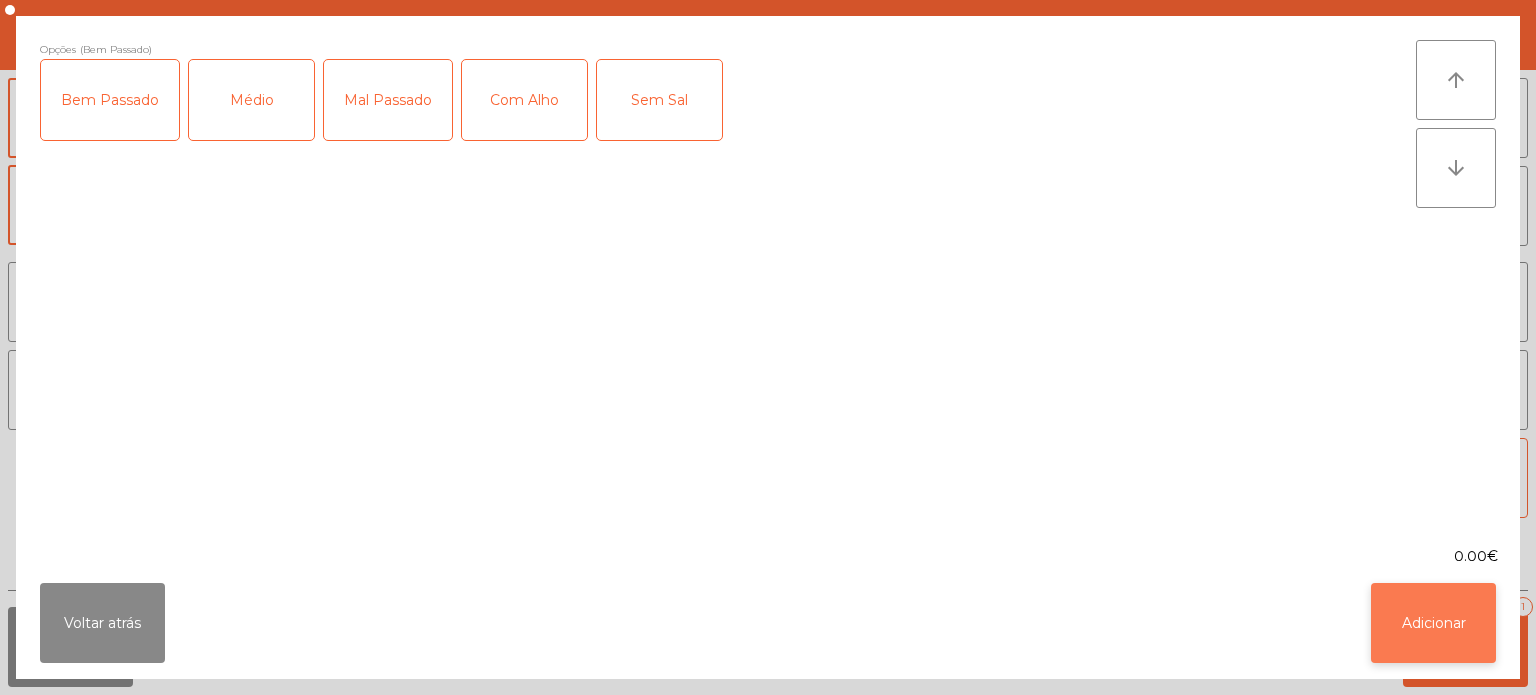 click on "Adicionar" 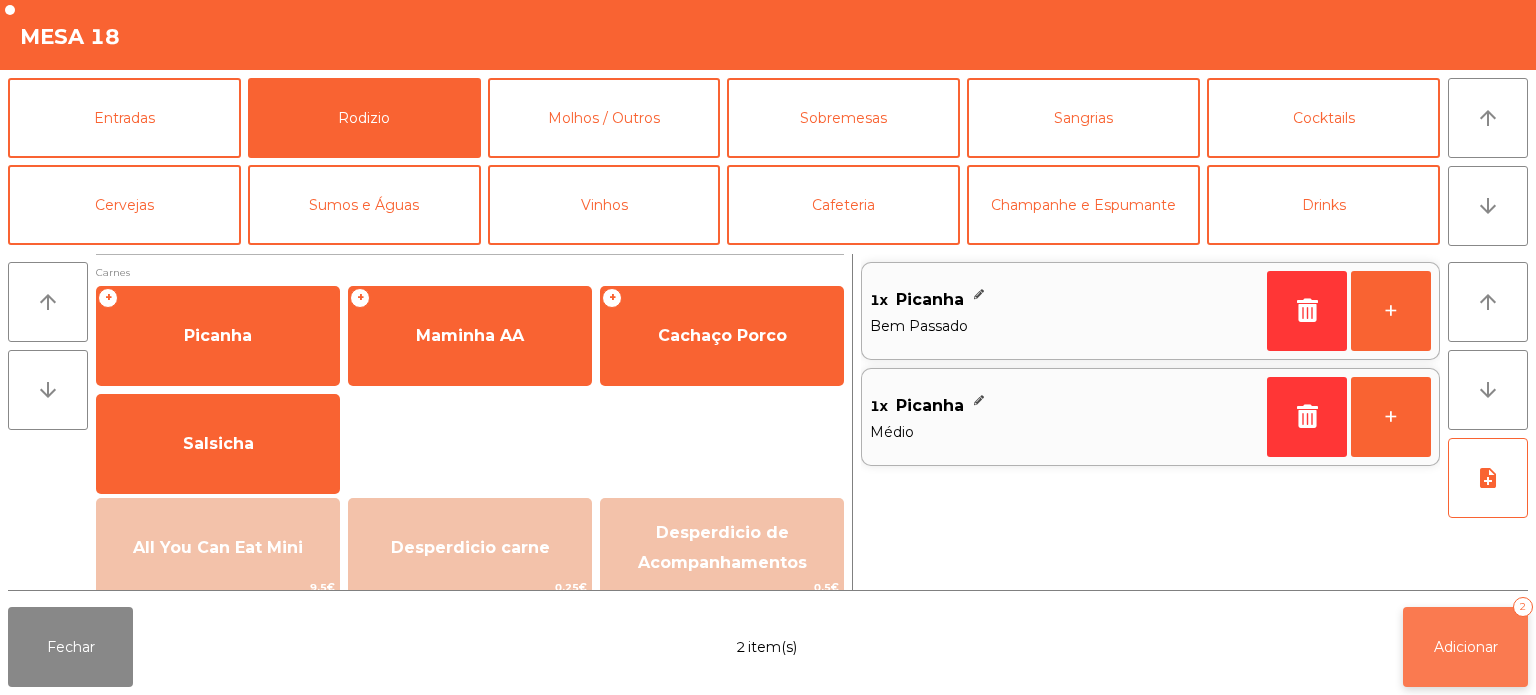 click on "Adicionar   2" 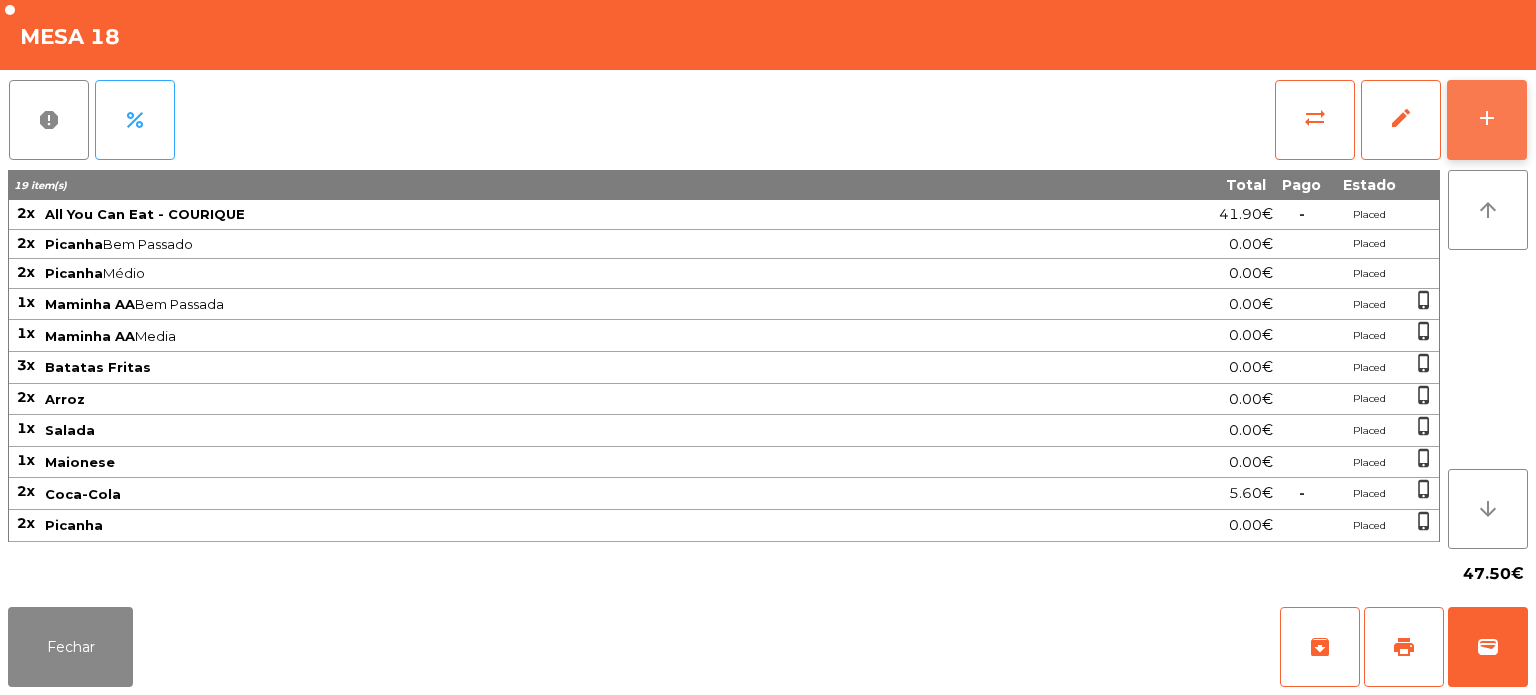 click on "add" 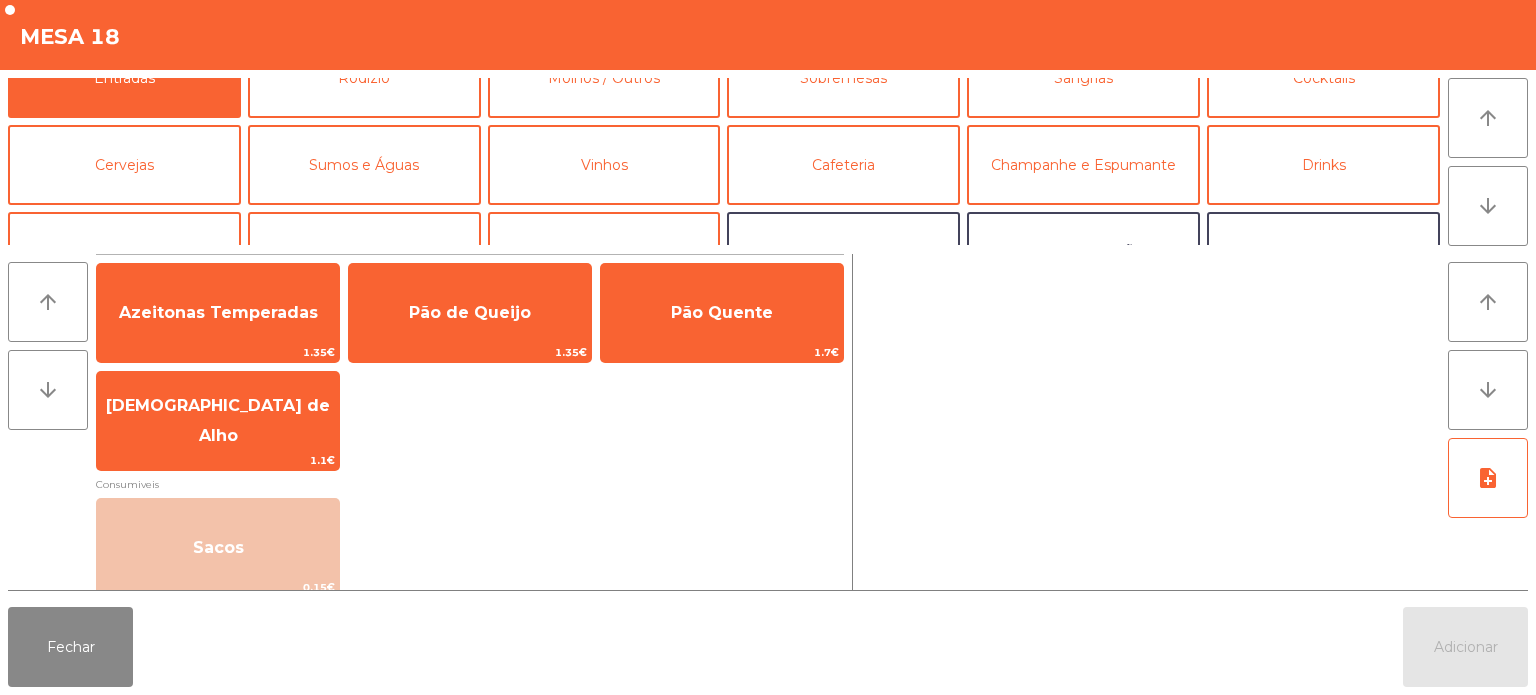 scroll, scrollTop: 0, scrollLeft: 0, axis: both 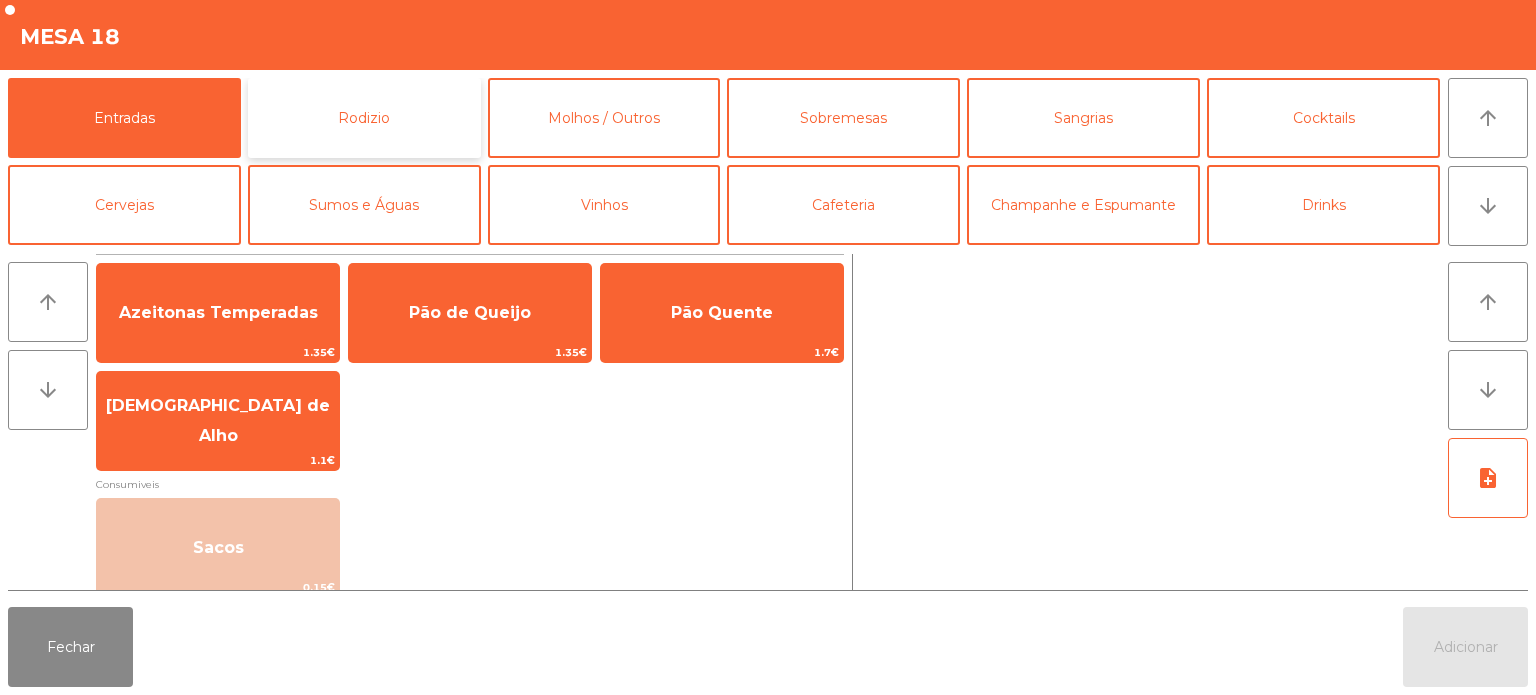 click on "Rodizio" 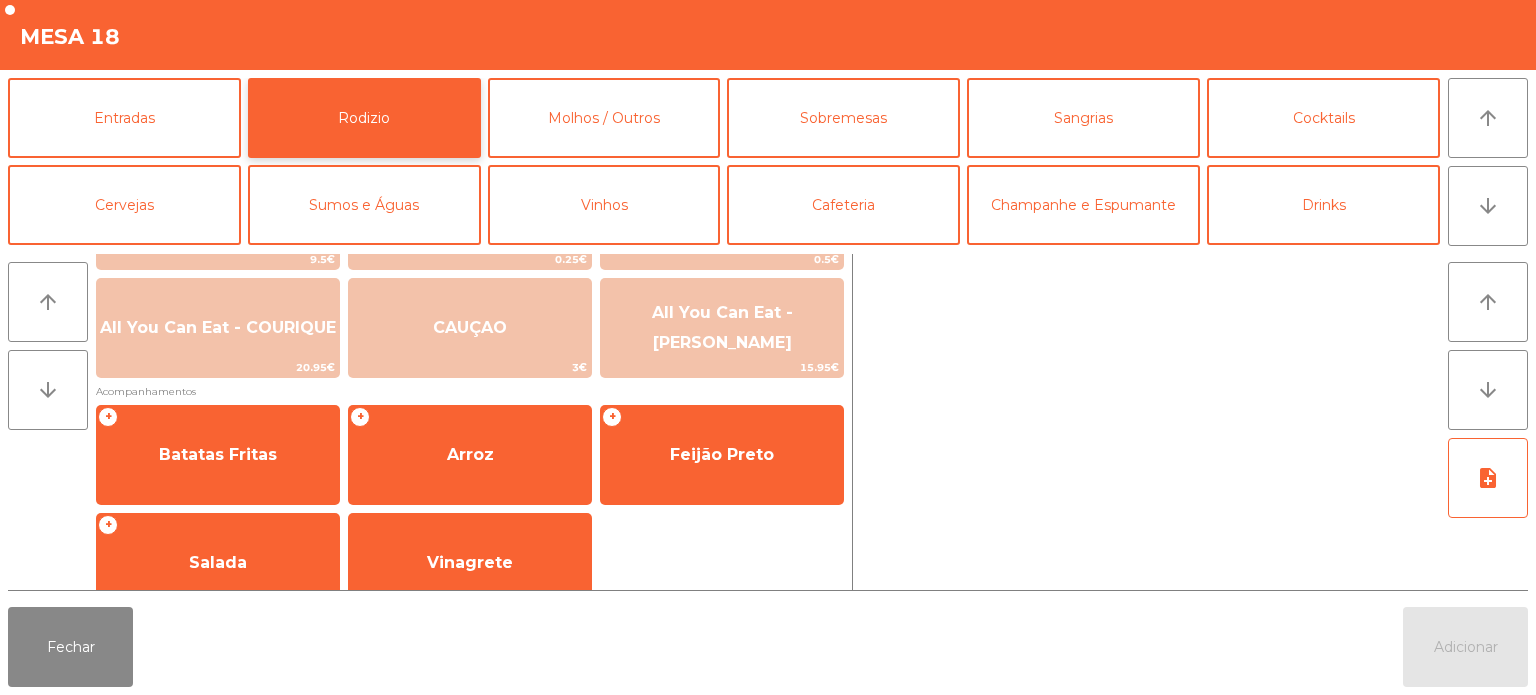 scroll, scrollTop: 328, scrollLeft: 0, axis: vertical 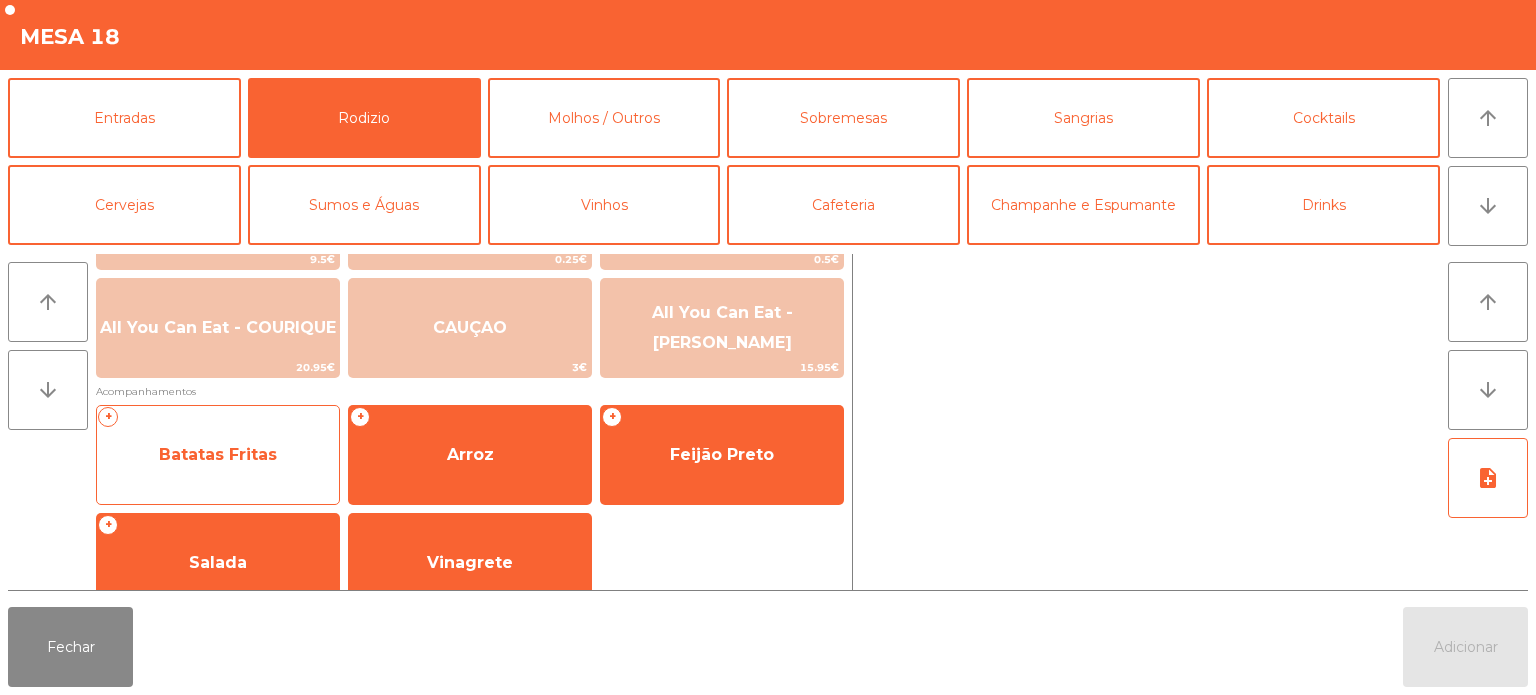 click on "Batatas Fritas" 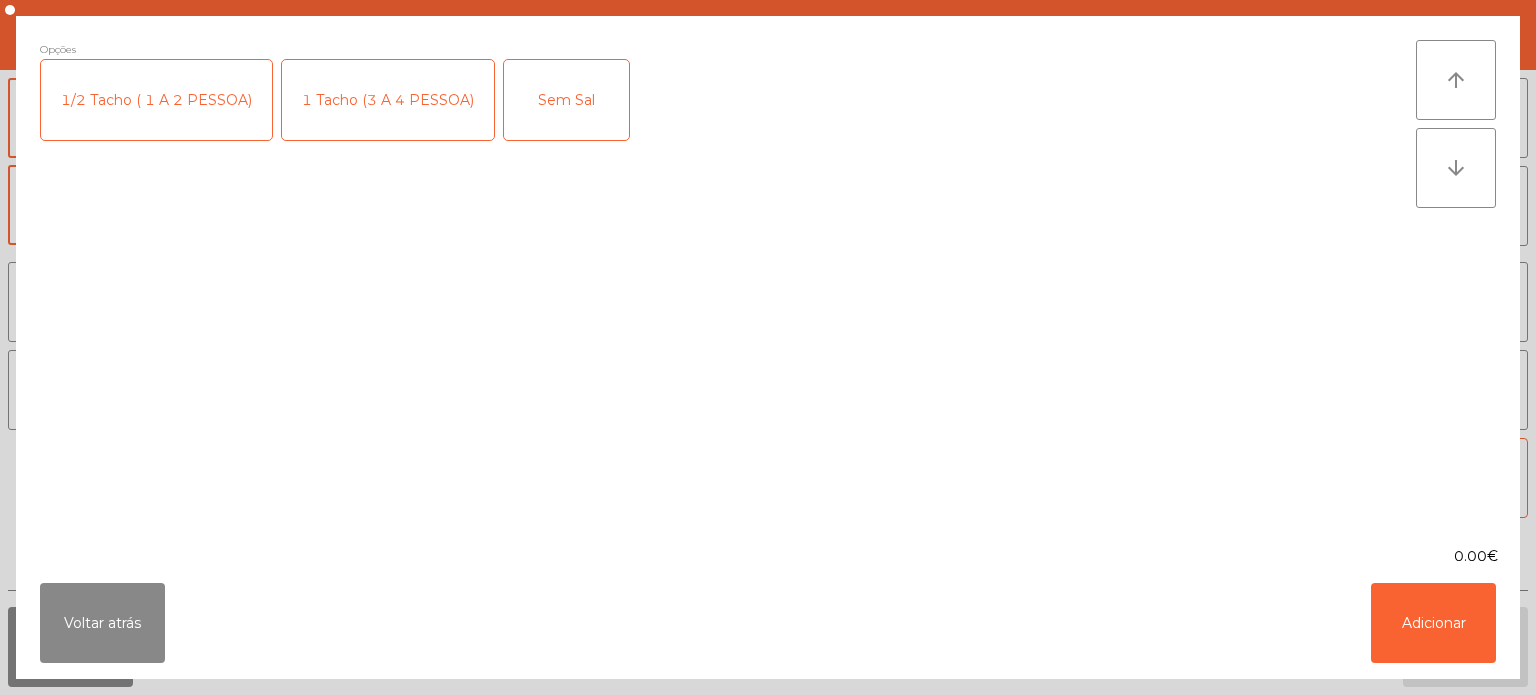 click on "1 Tacho (3 A 4 PESSOA)" 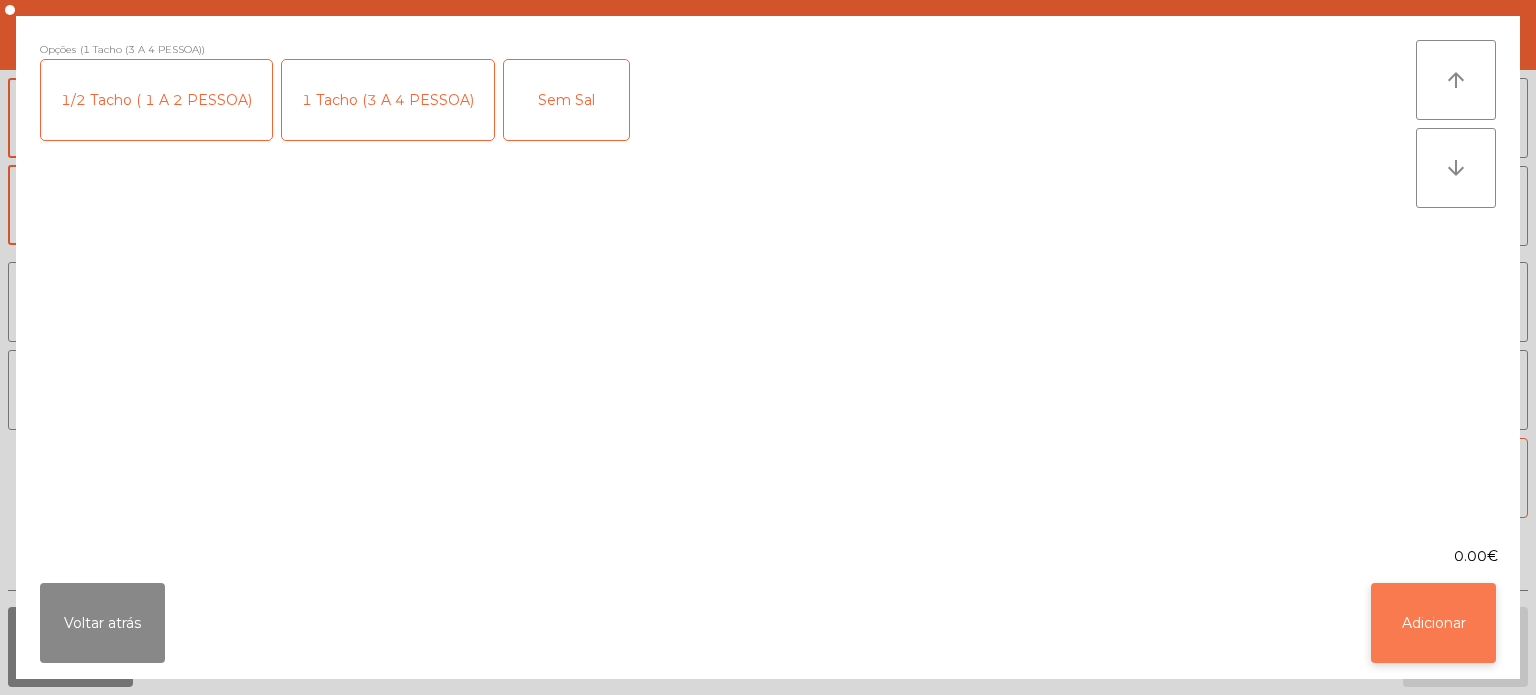 click on "Adicionar" 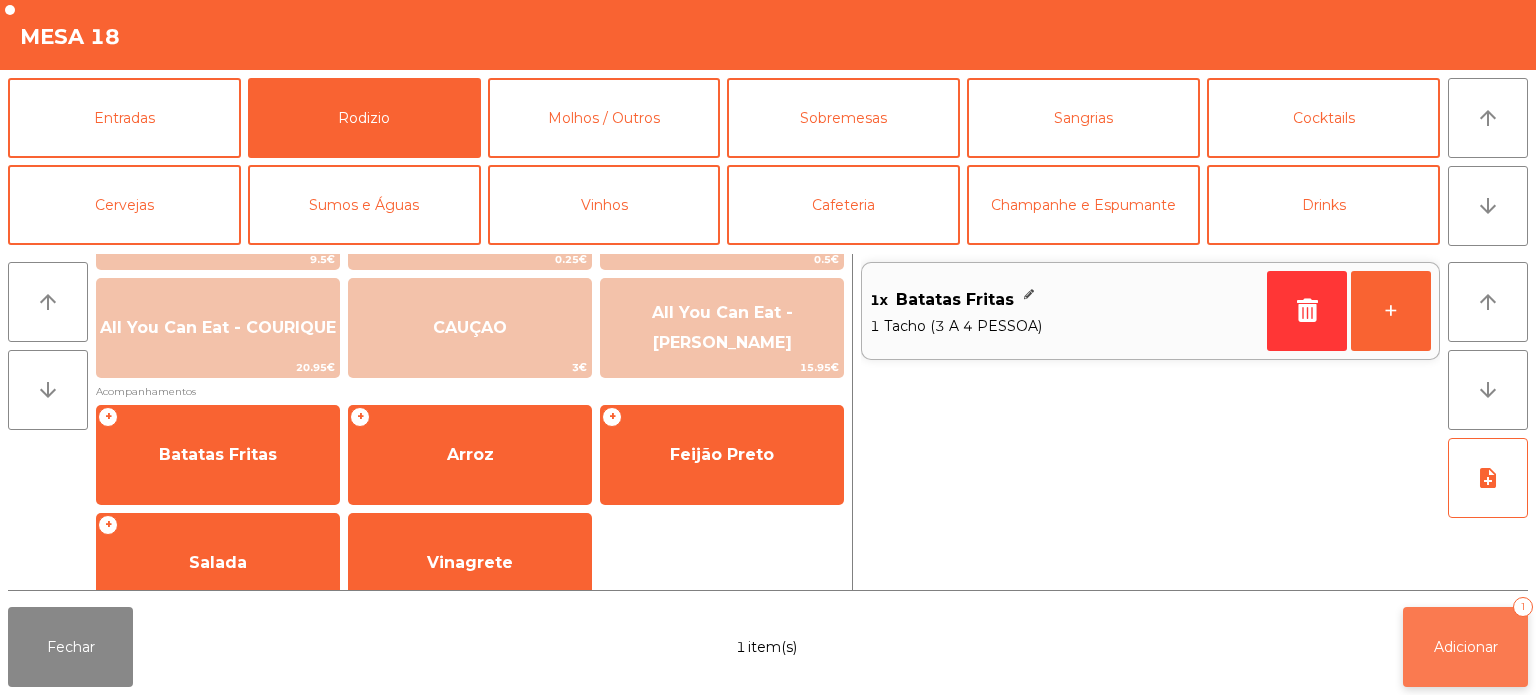 click on "Adicionar   1" 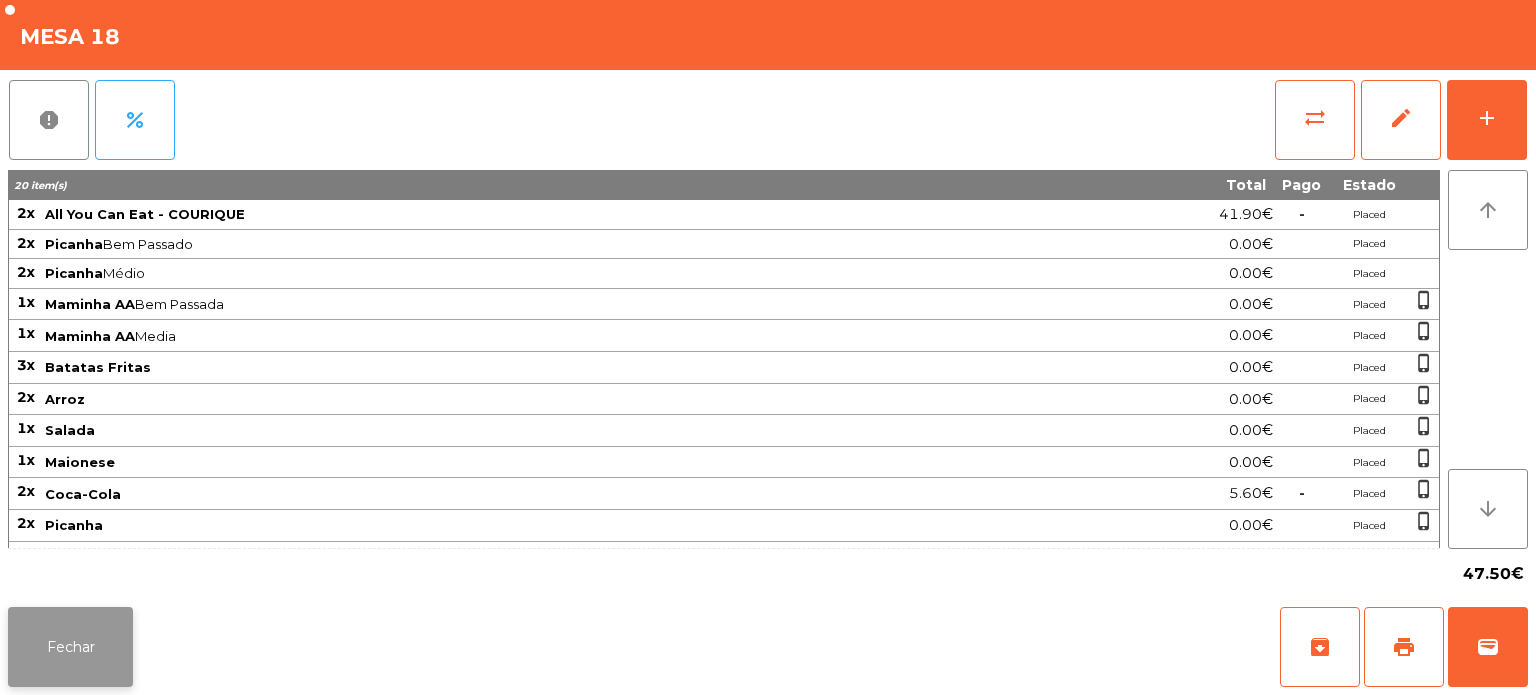 click on "Fechar" 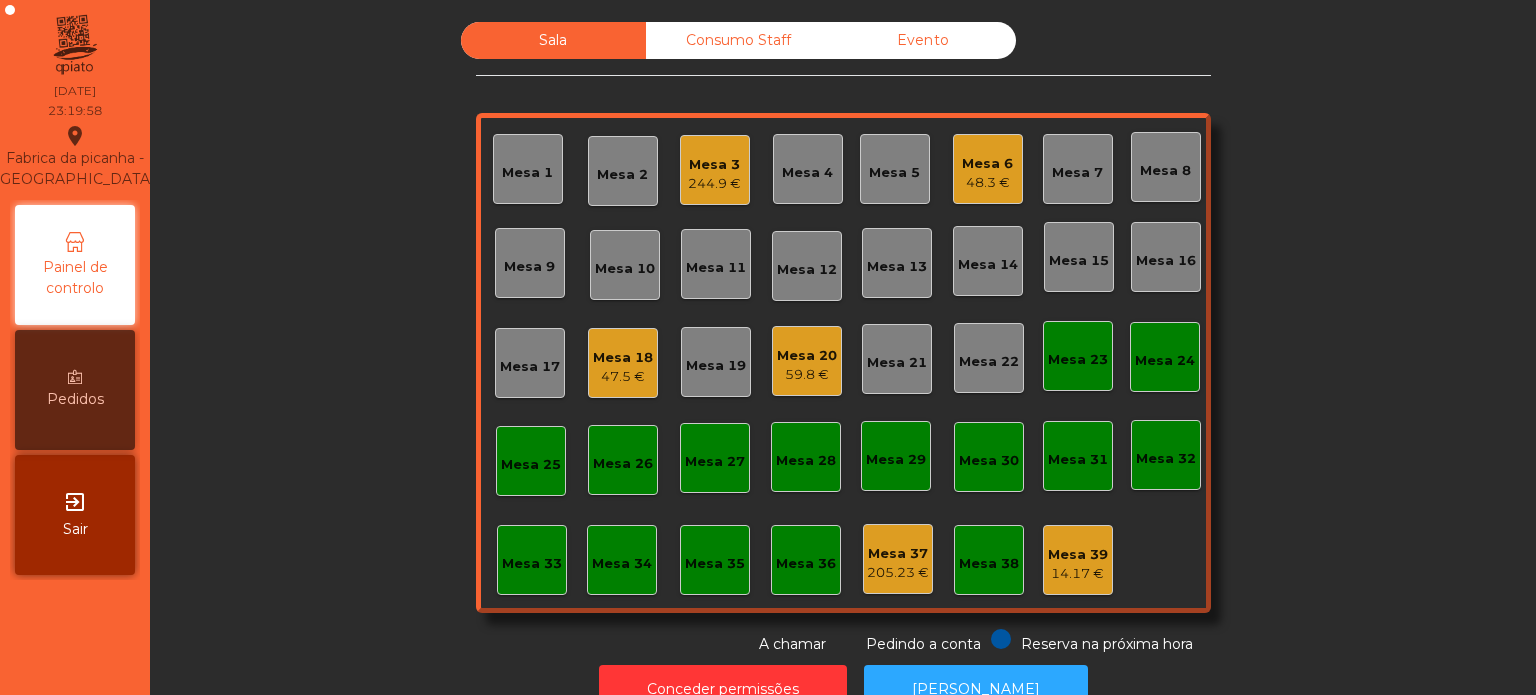 click on "Consumo Staff" 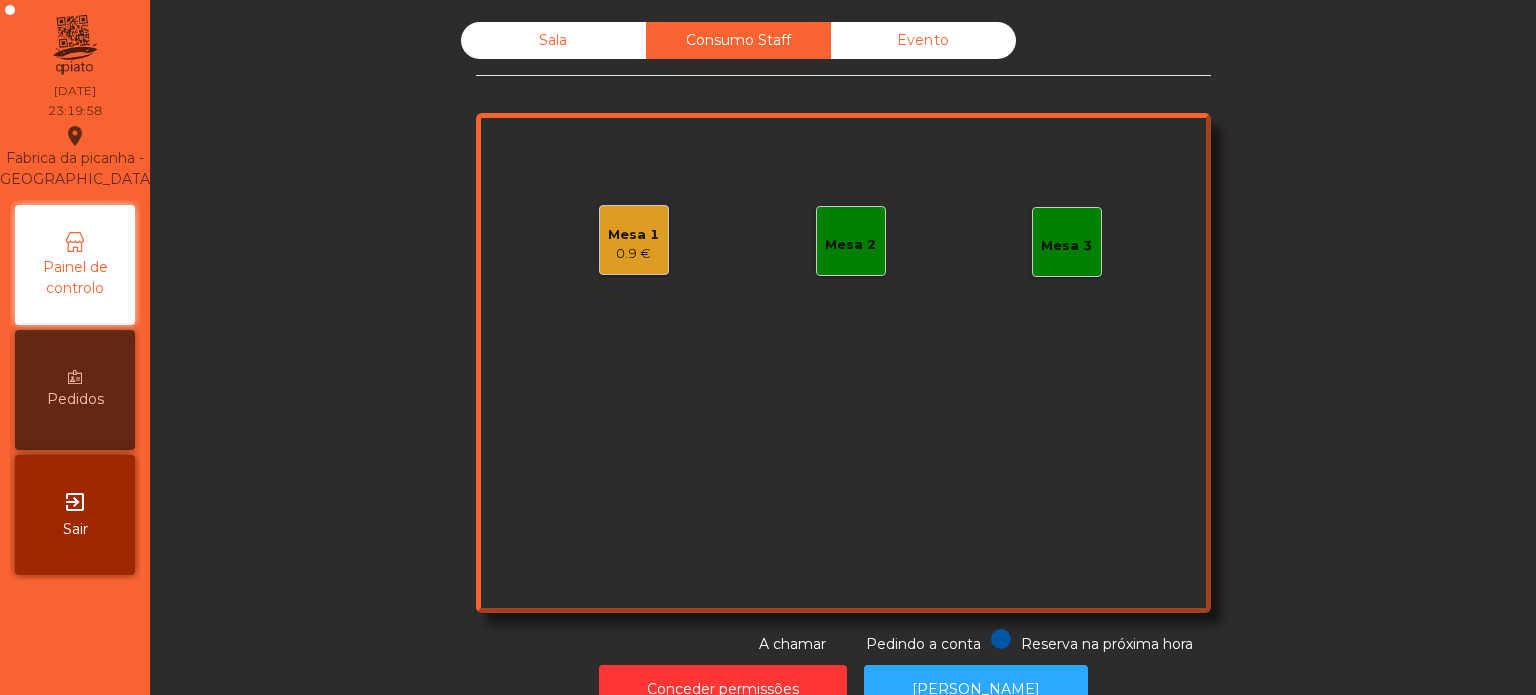 click on "Consumo Staff" 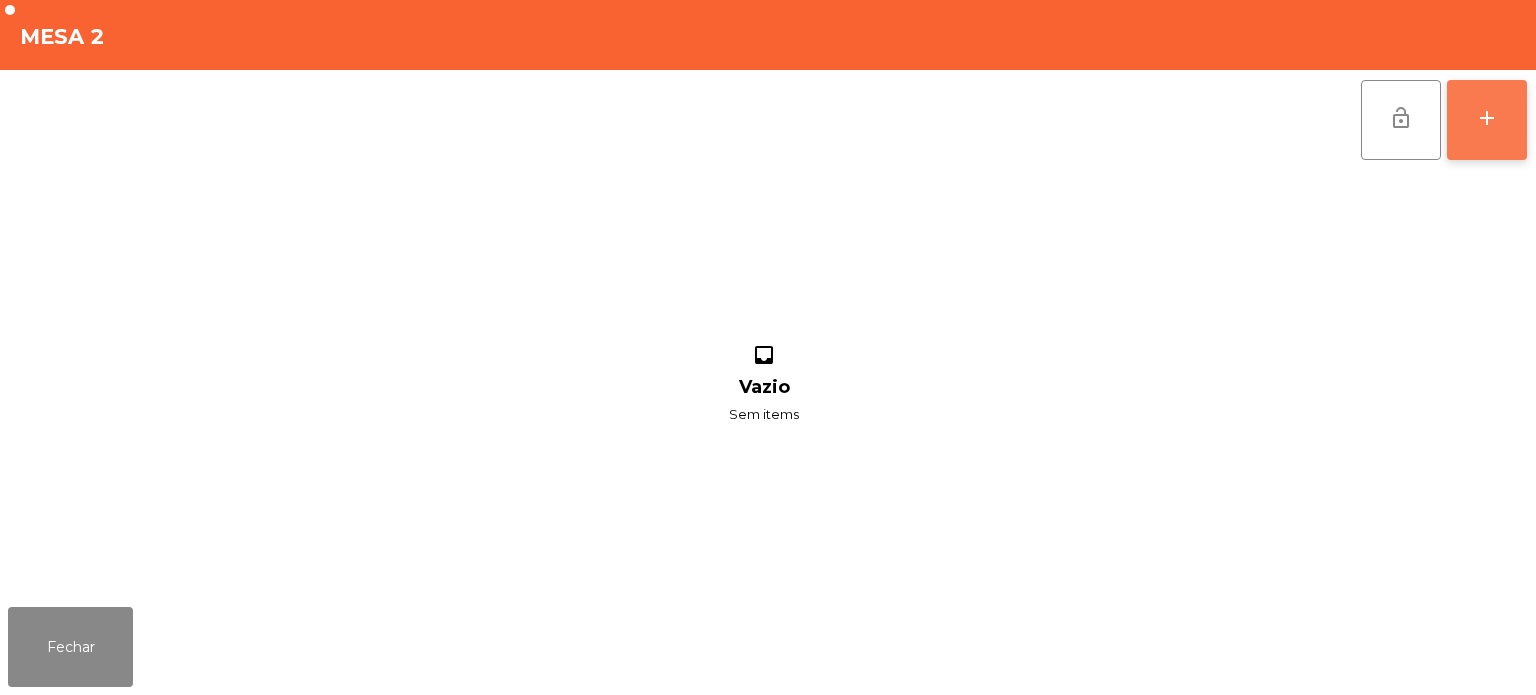 click on "add" 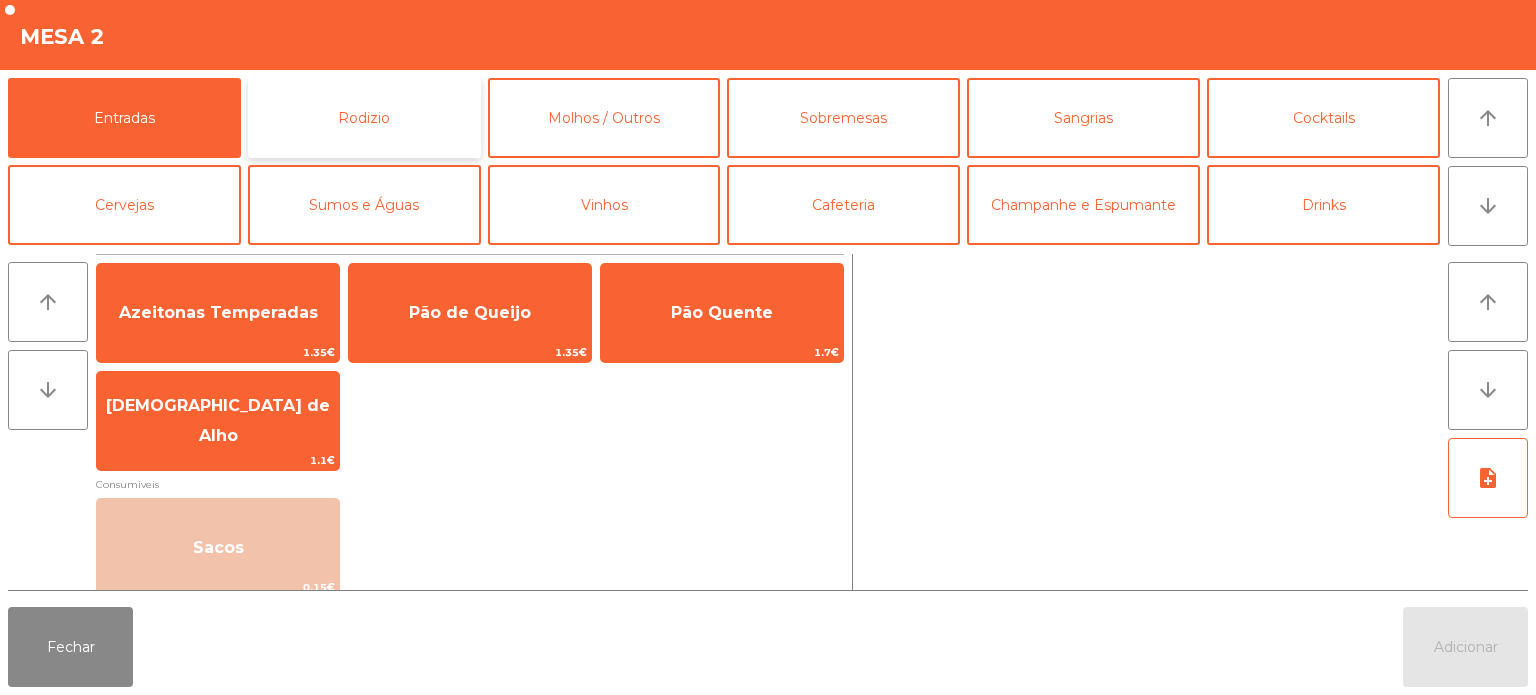 click on "Rodizio" 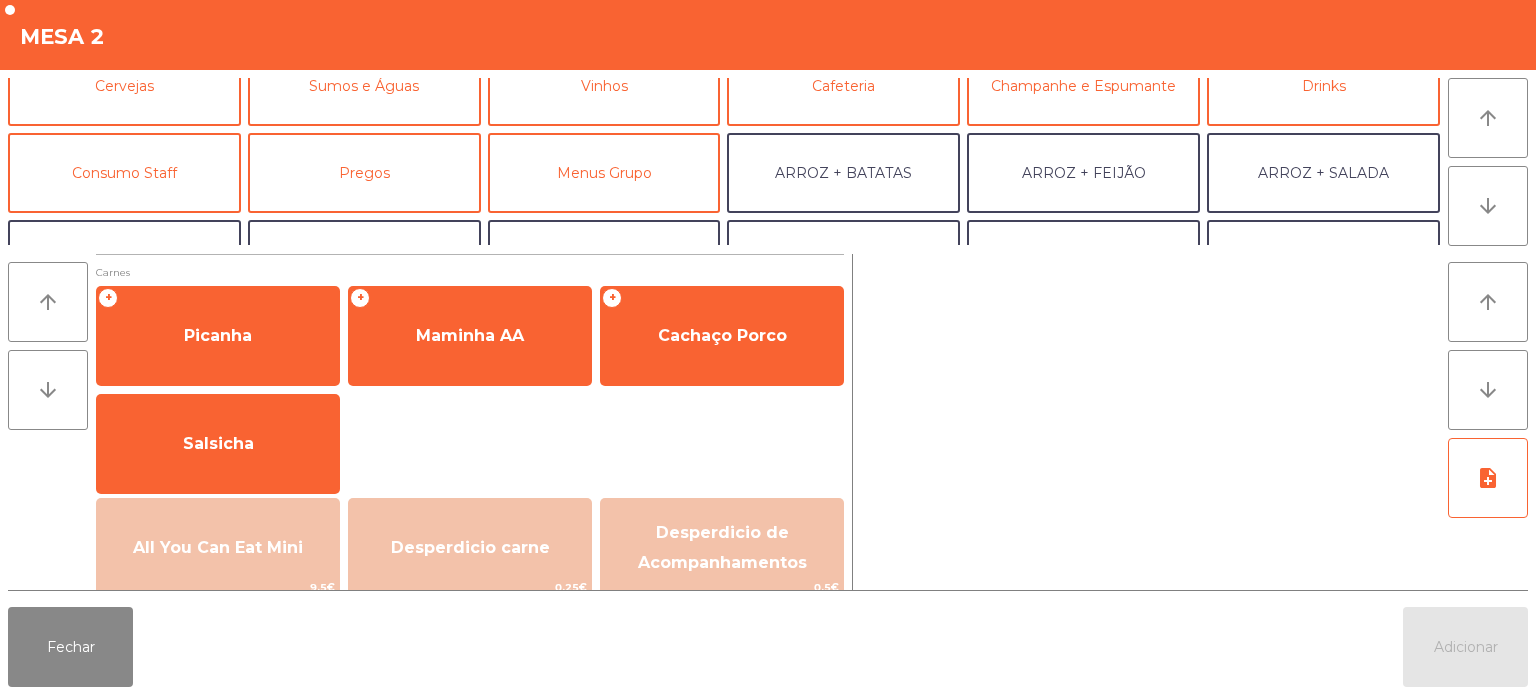 scroll, scrollTop: 121, scrollLeft: 0, axis: vertical 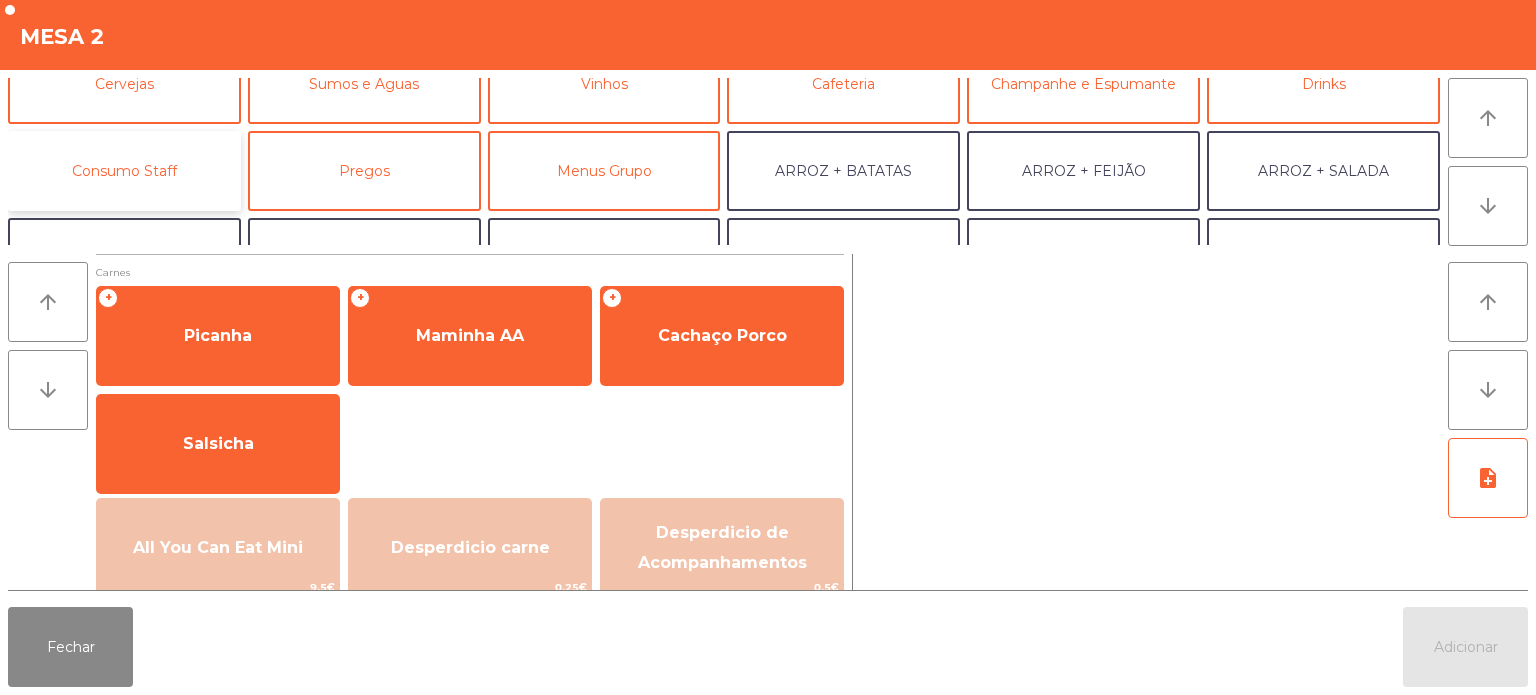 click on "Consumo Staff" 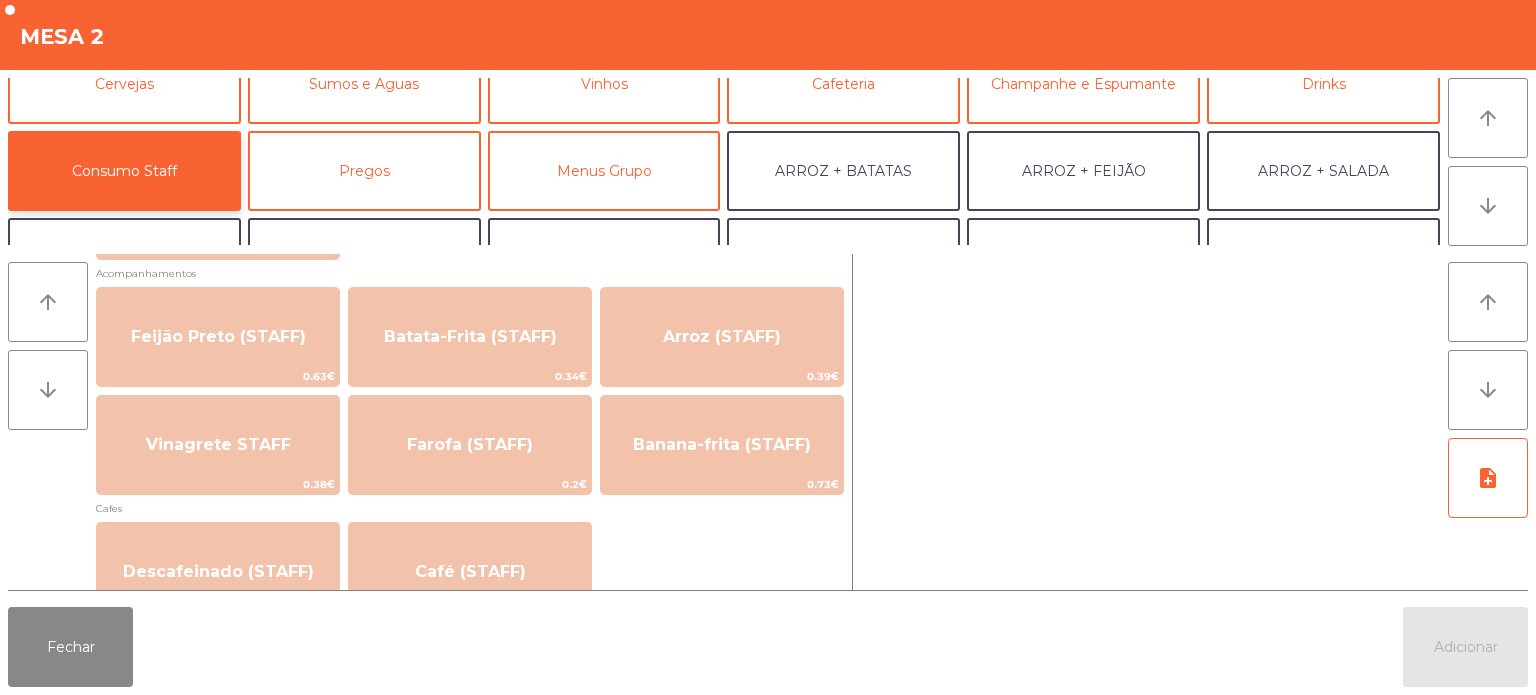 scroll, scrollTop: 825, scrollLeft: 0, axis: vertical 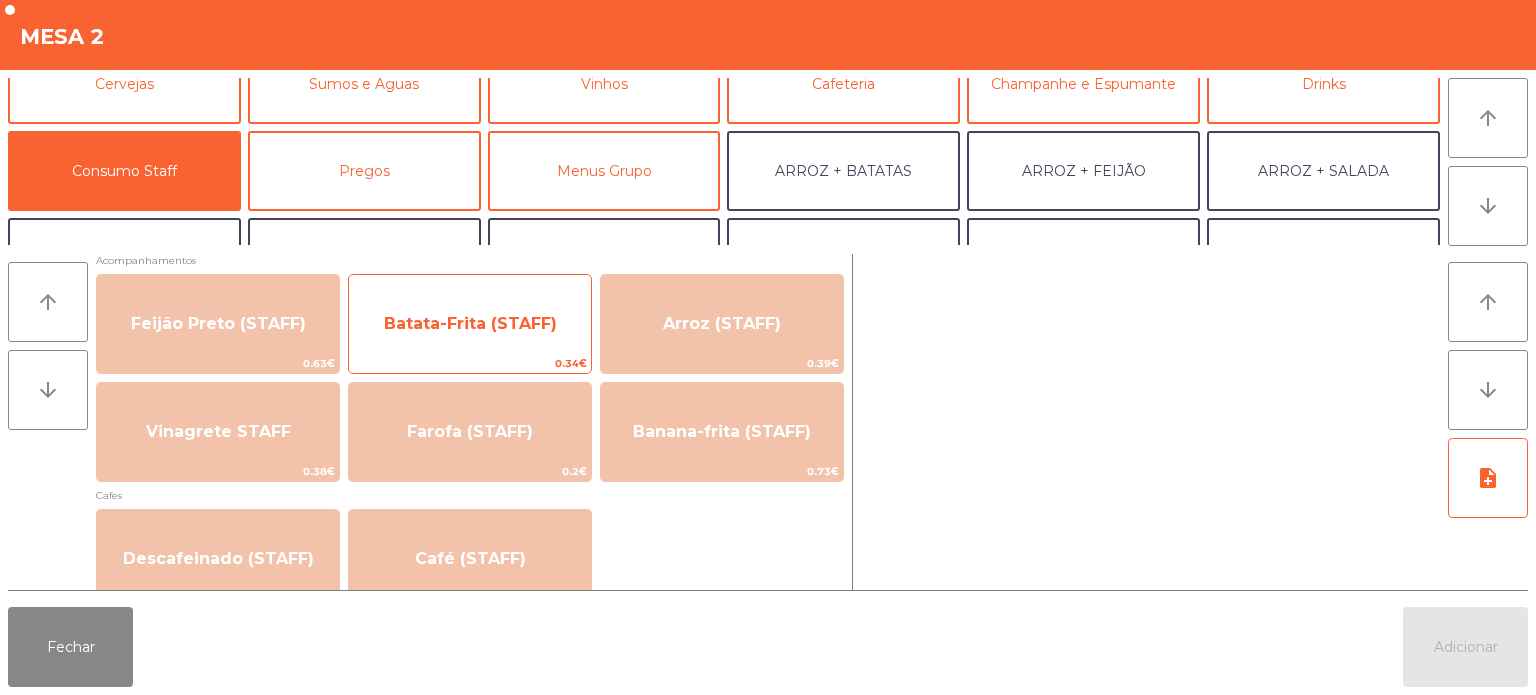 click on "Batata-Frita (STAFF)" 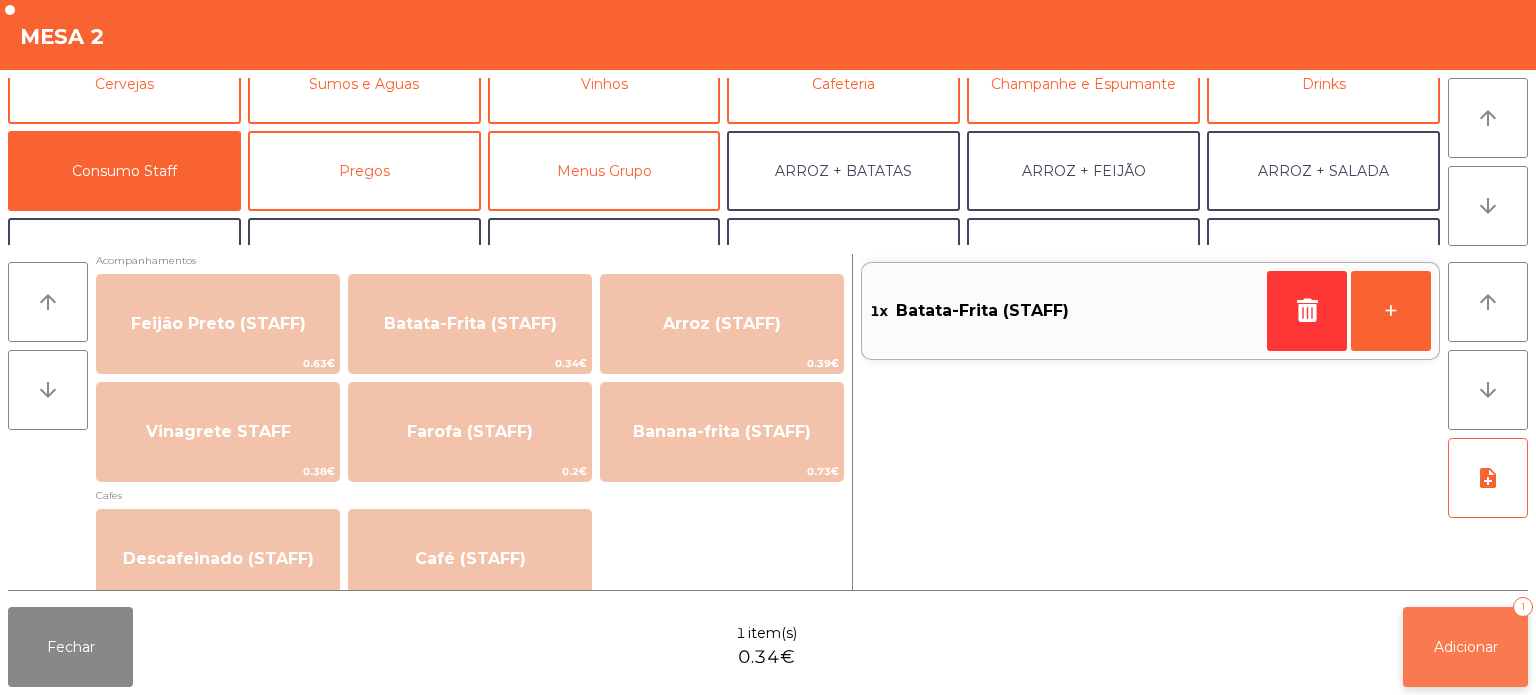 click on "Adicionar   1" 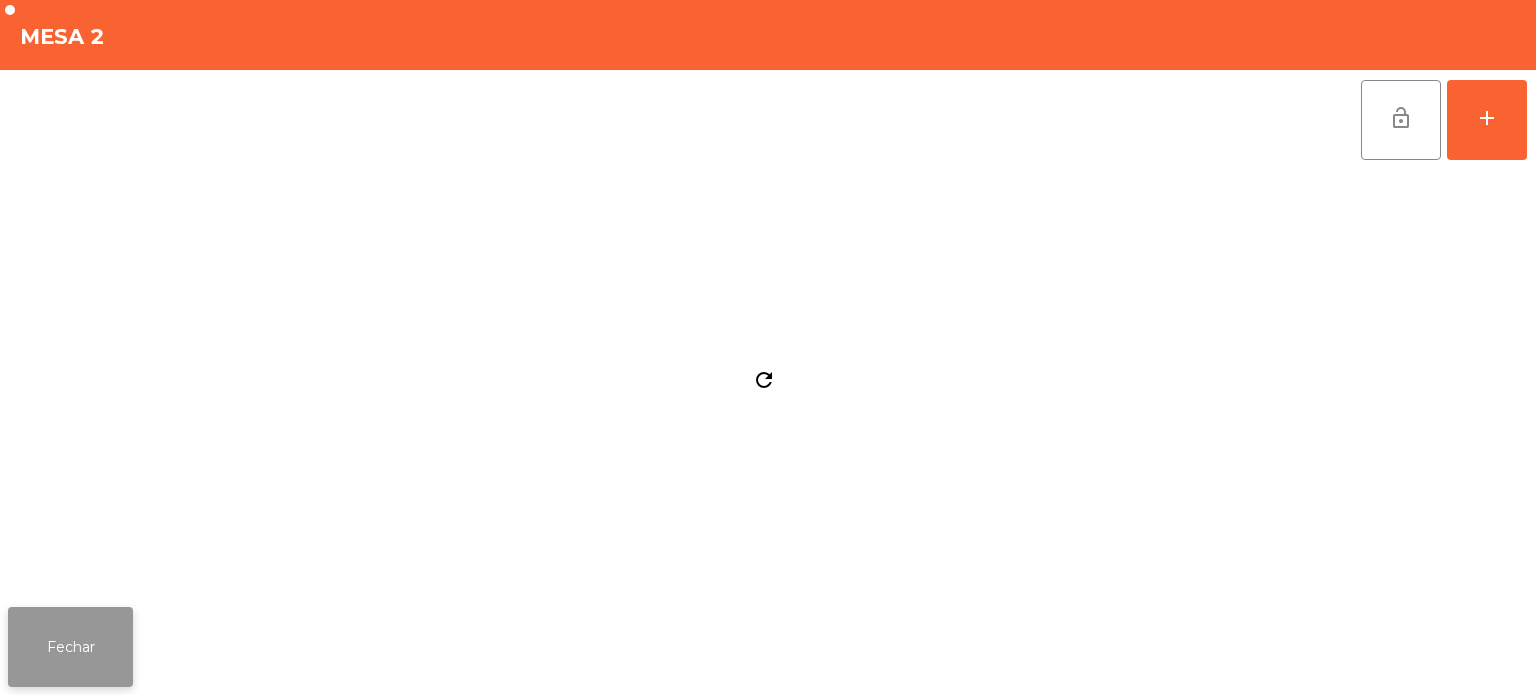 click on "Fechar" 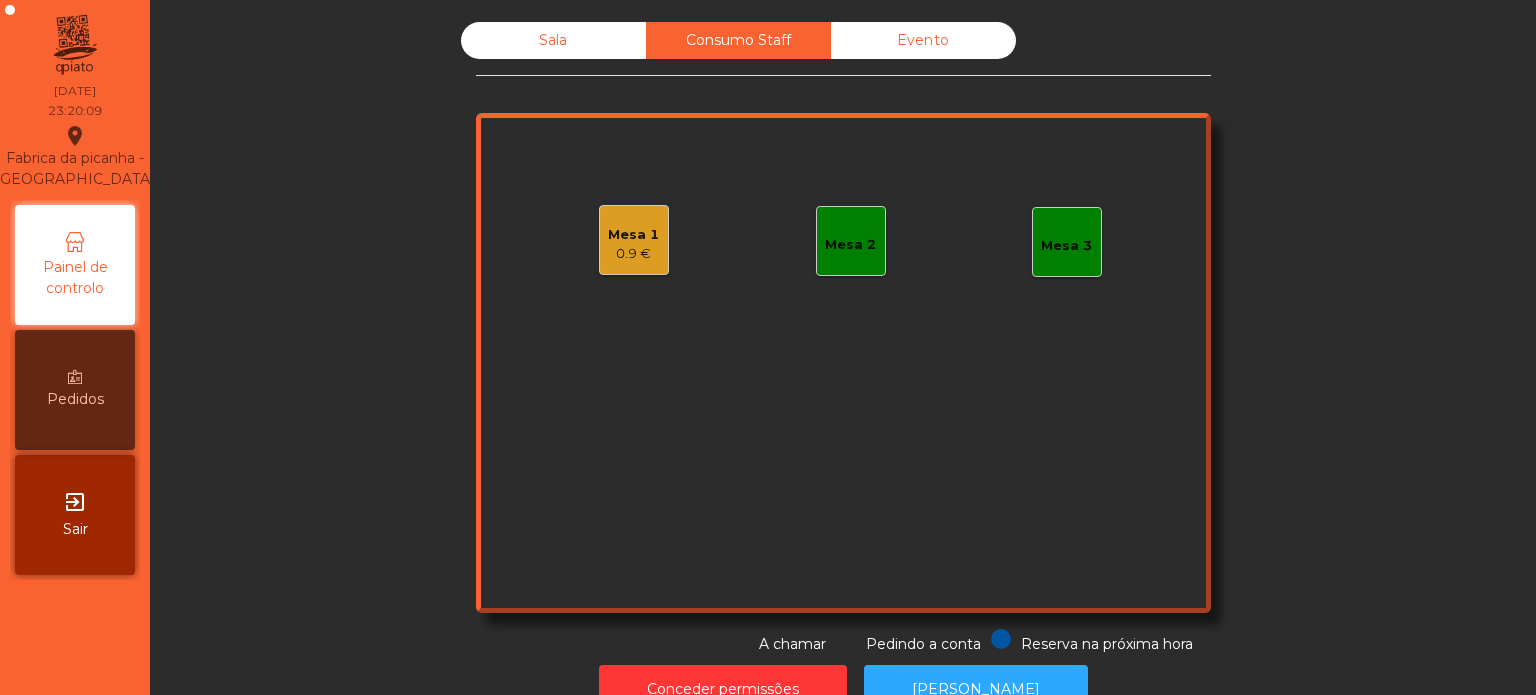 click on "Mesa 2" 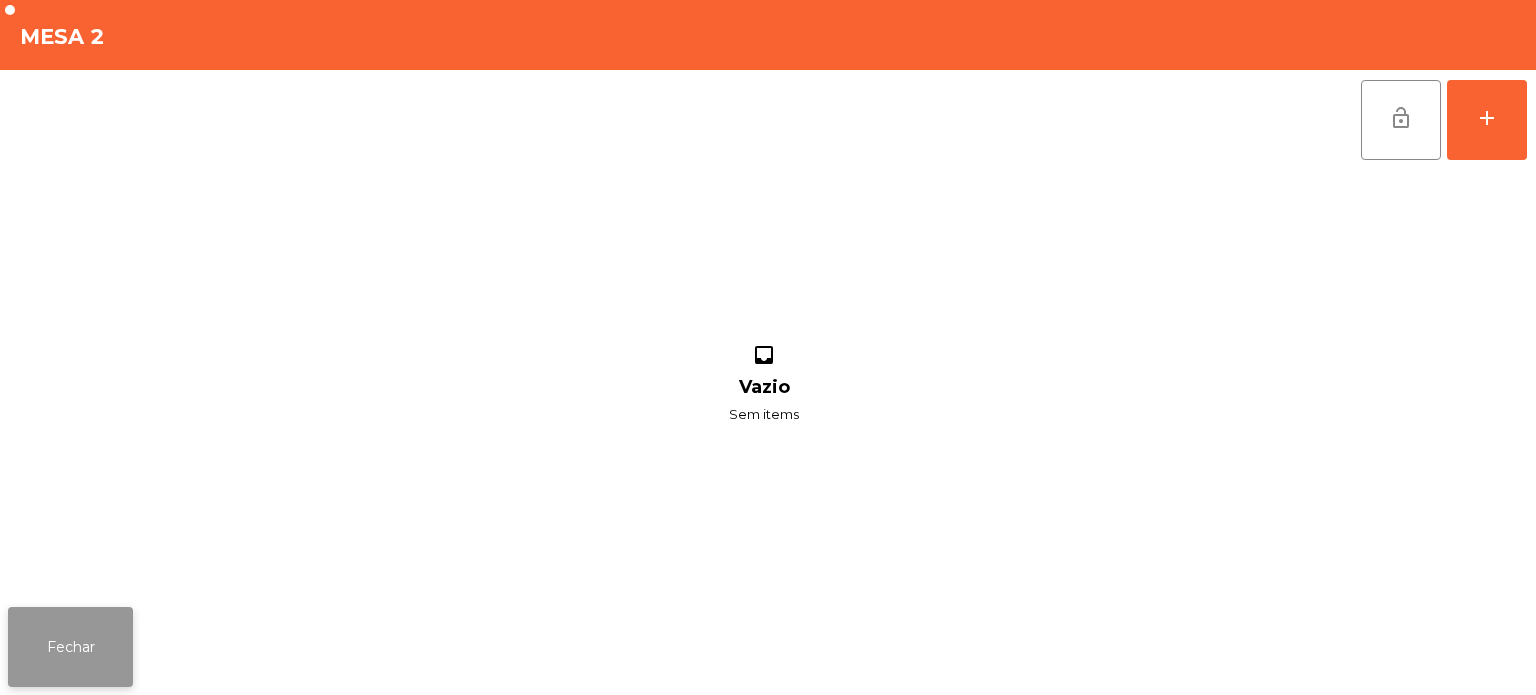 click on "Fechar" 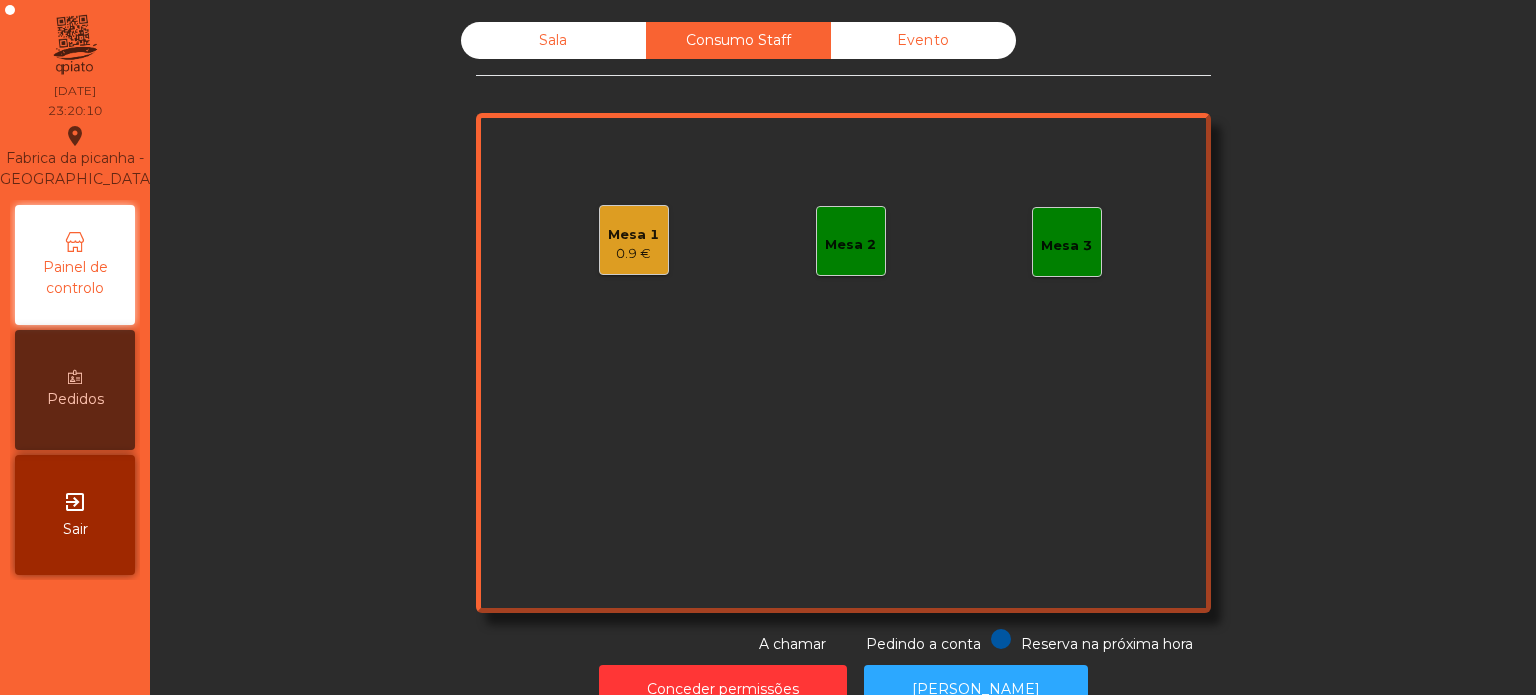 click on "Sala" 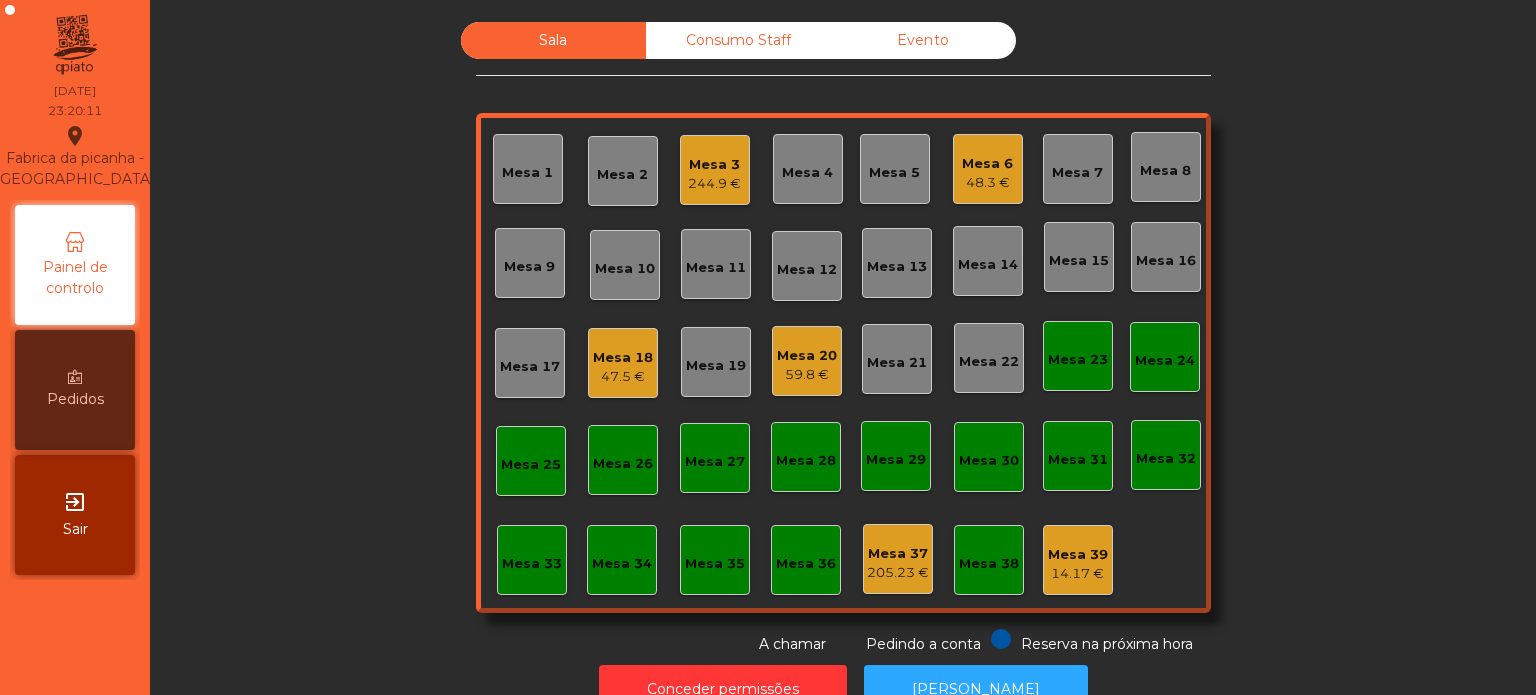 click on "Consumo Staff" 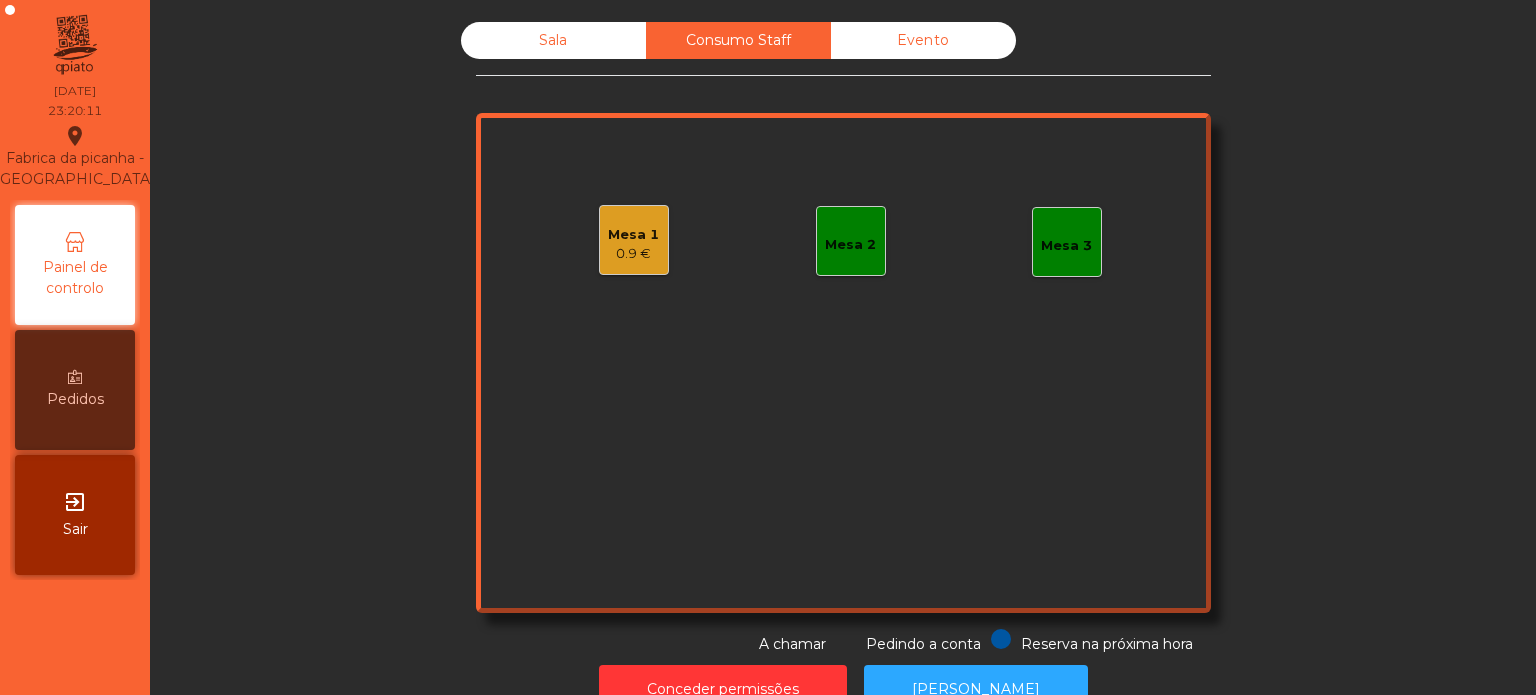 click on "Mesa 2" 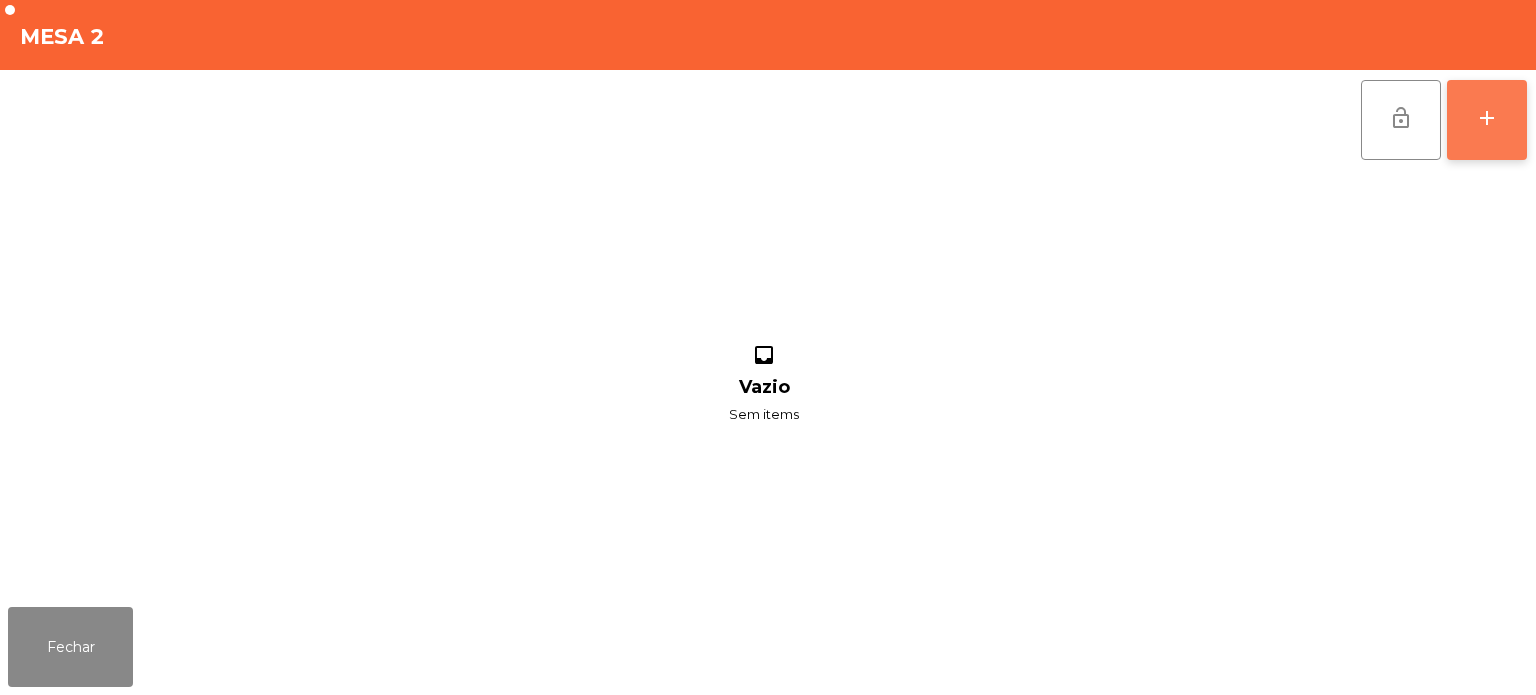 click on "add" 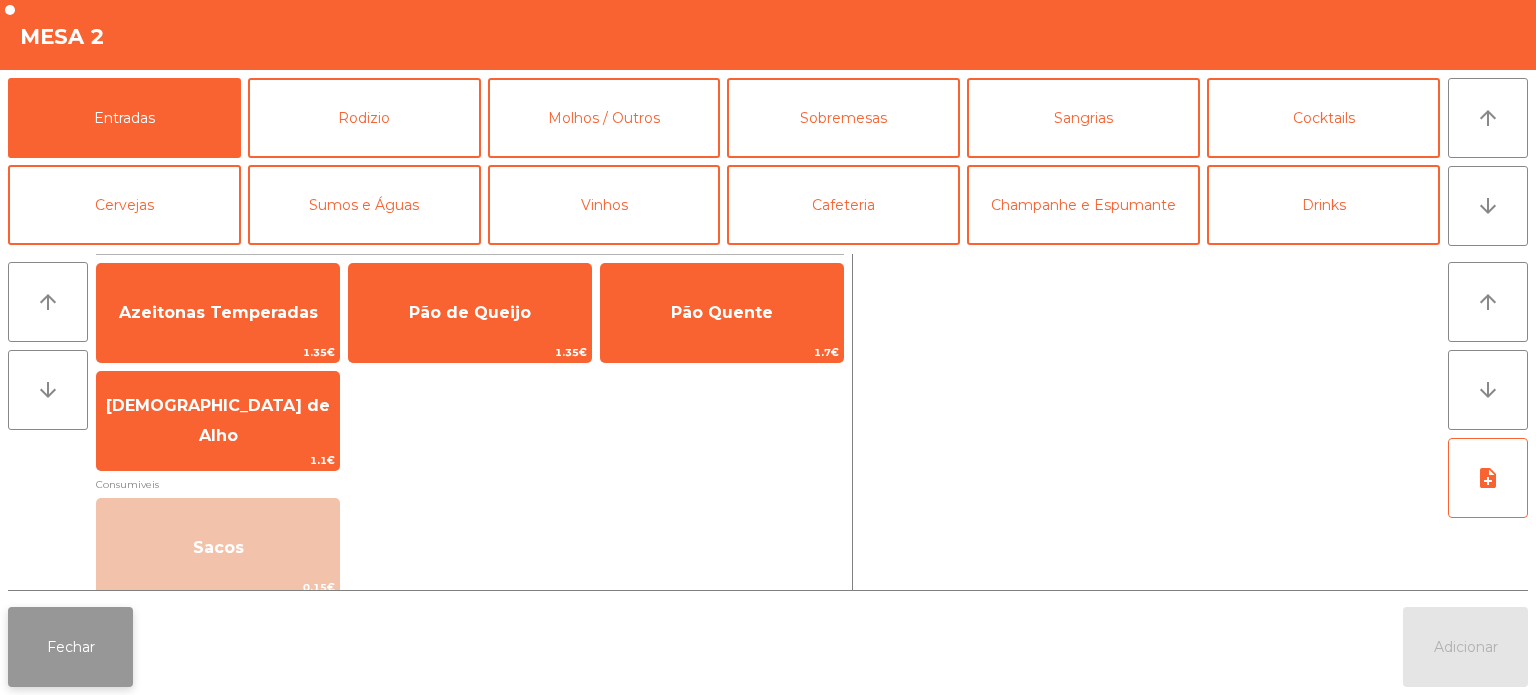 click on "Fechar" 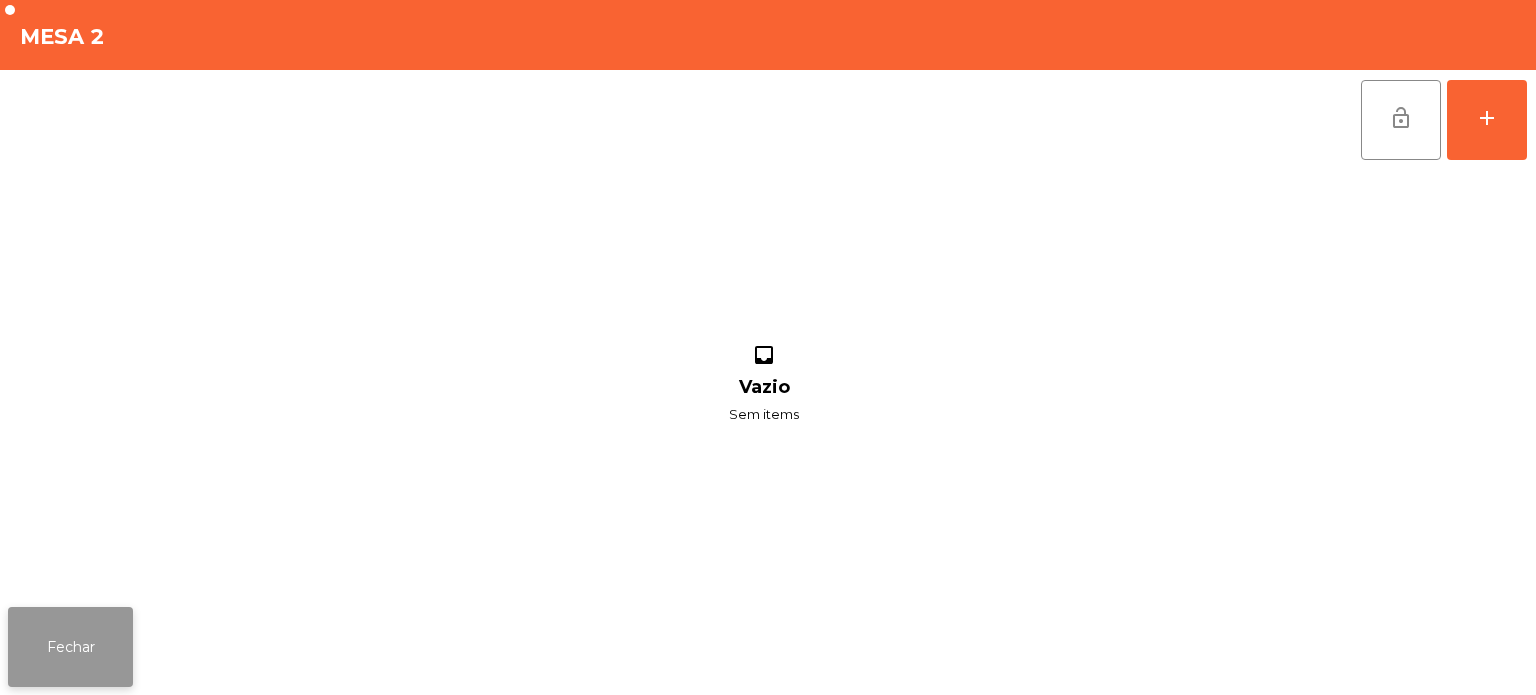 click on "Fechar" 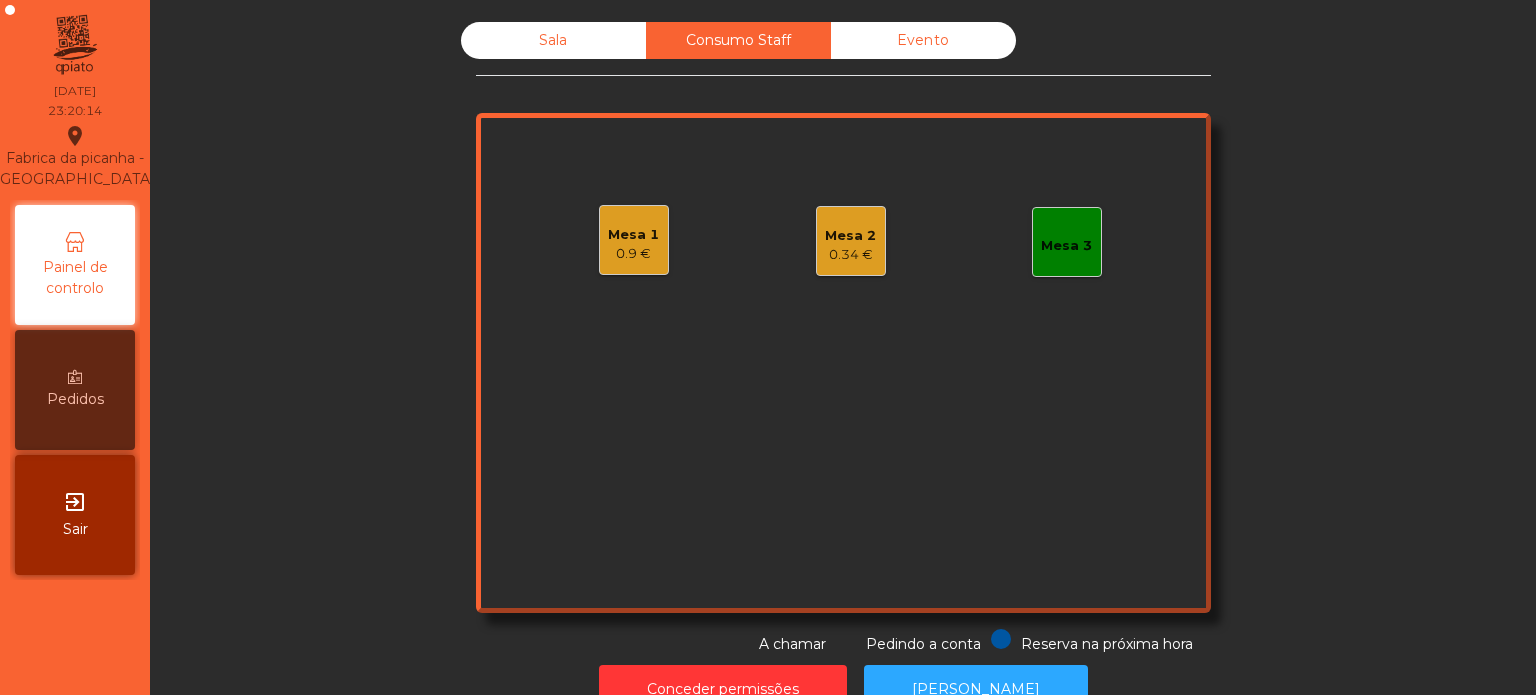 click on "Sala" 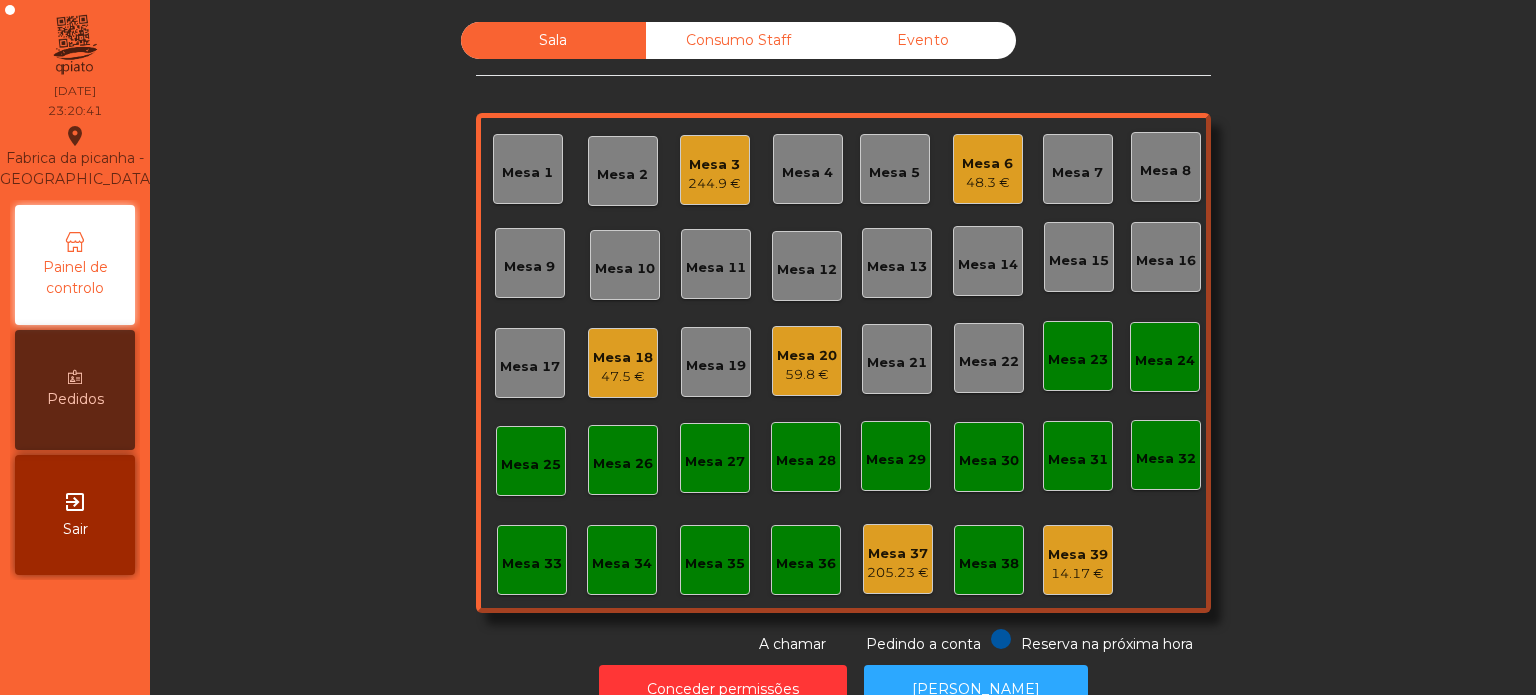 click on "244.9 €" 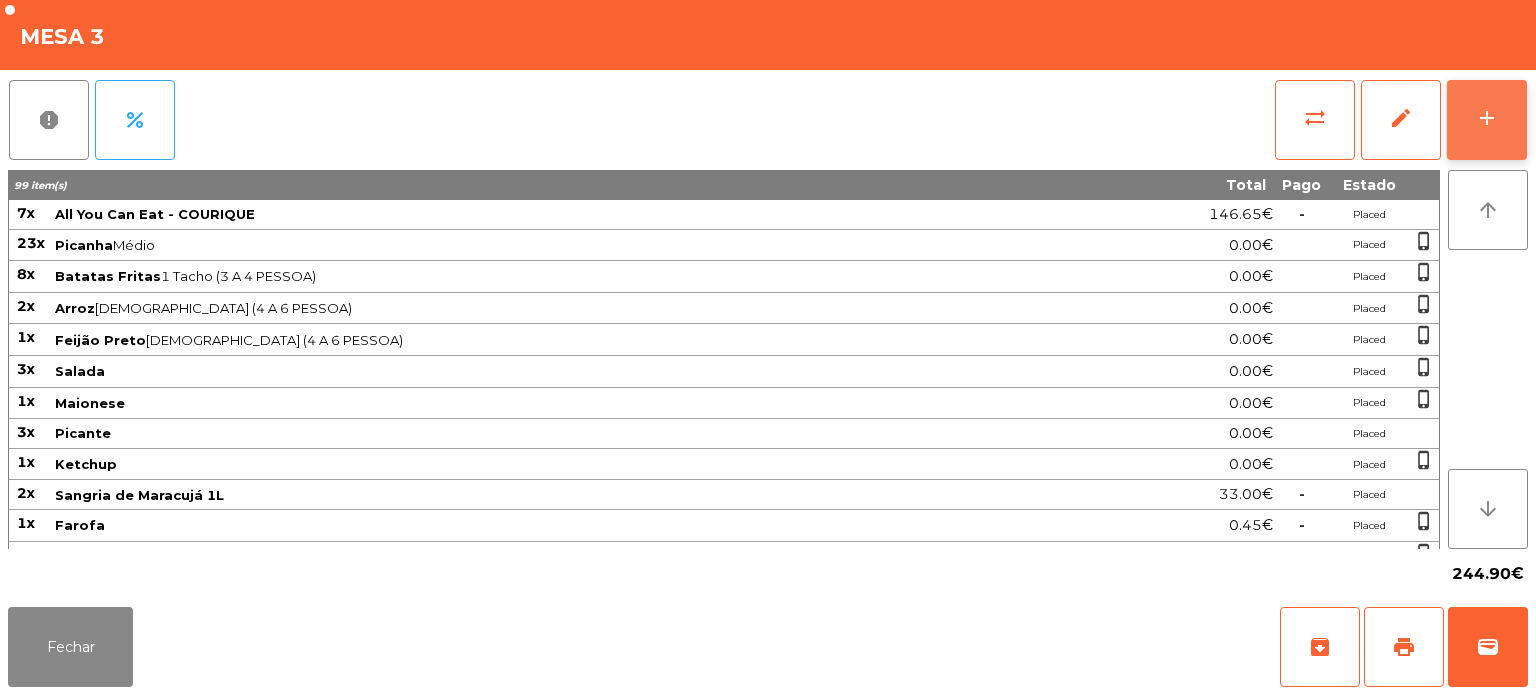 click on "add" 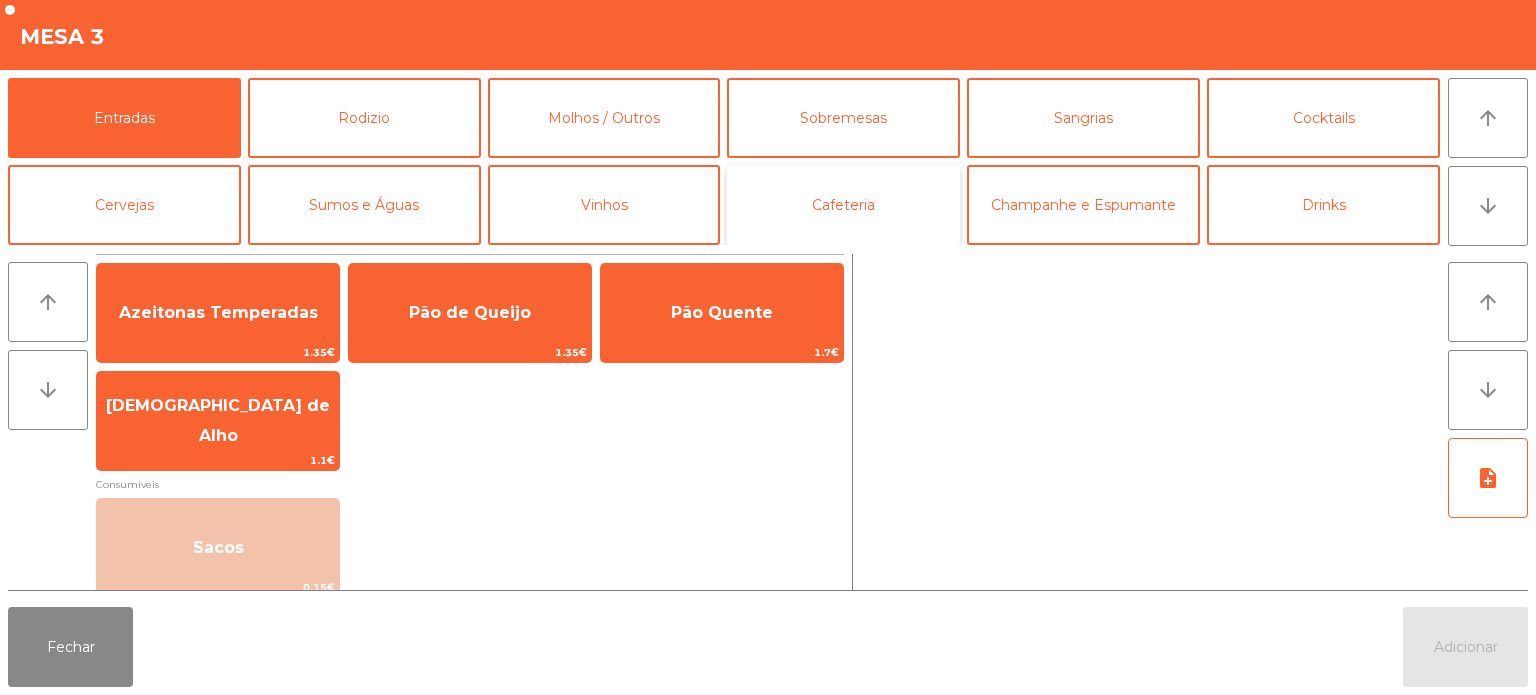 click on "Cafeteria" 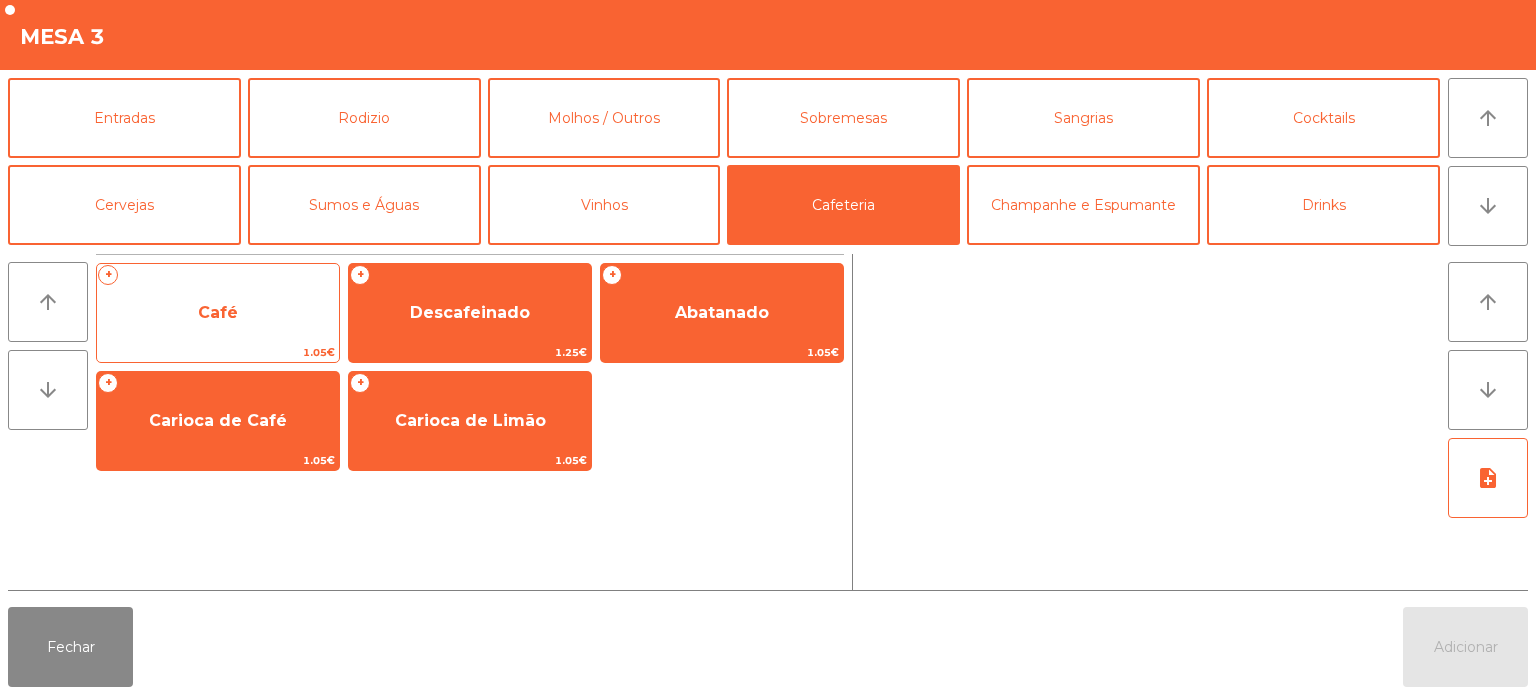 click on "Café" 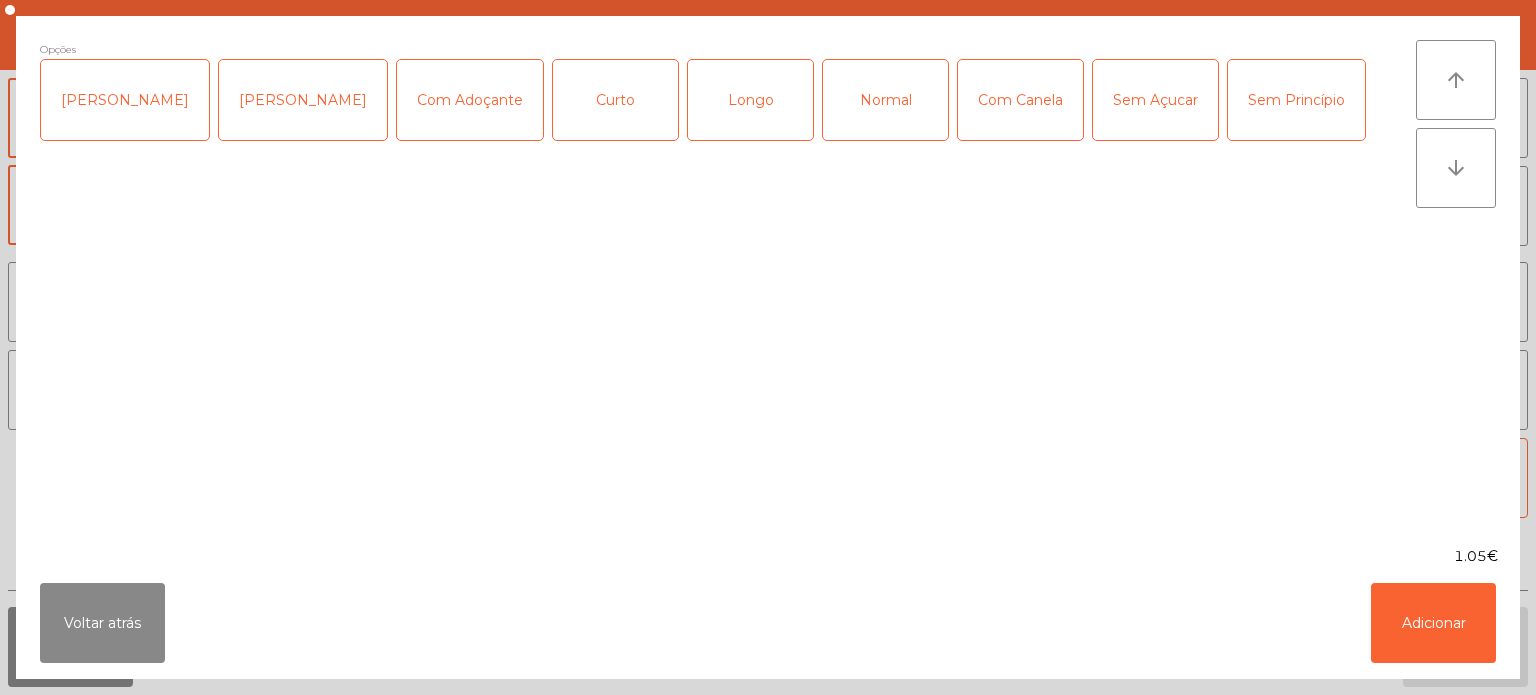 click on "Normal" 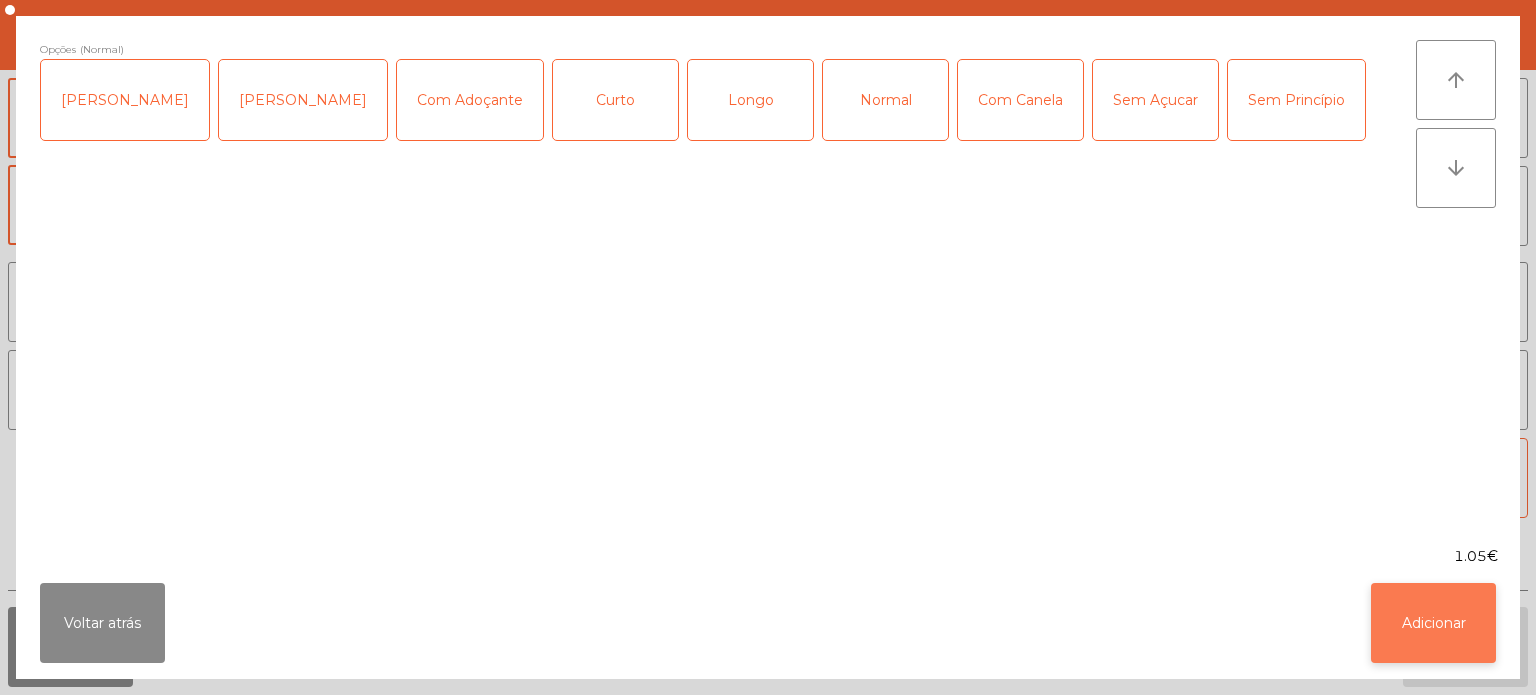 click on "Adicionar" 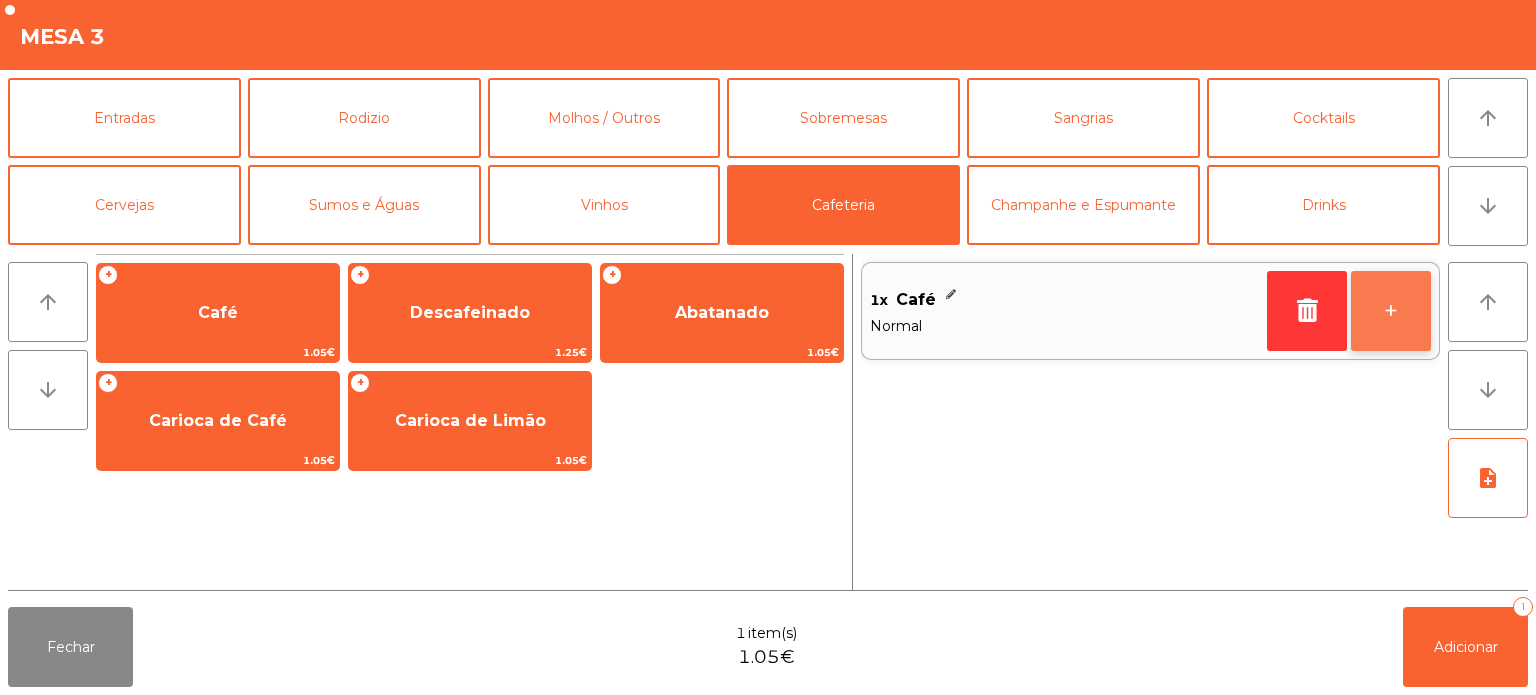 click on "+" 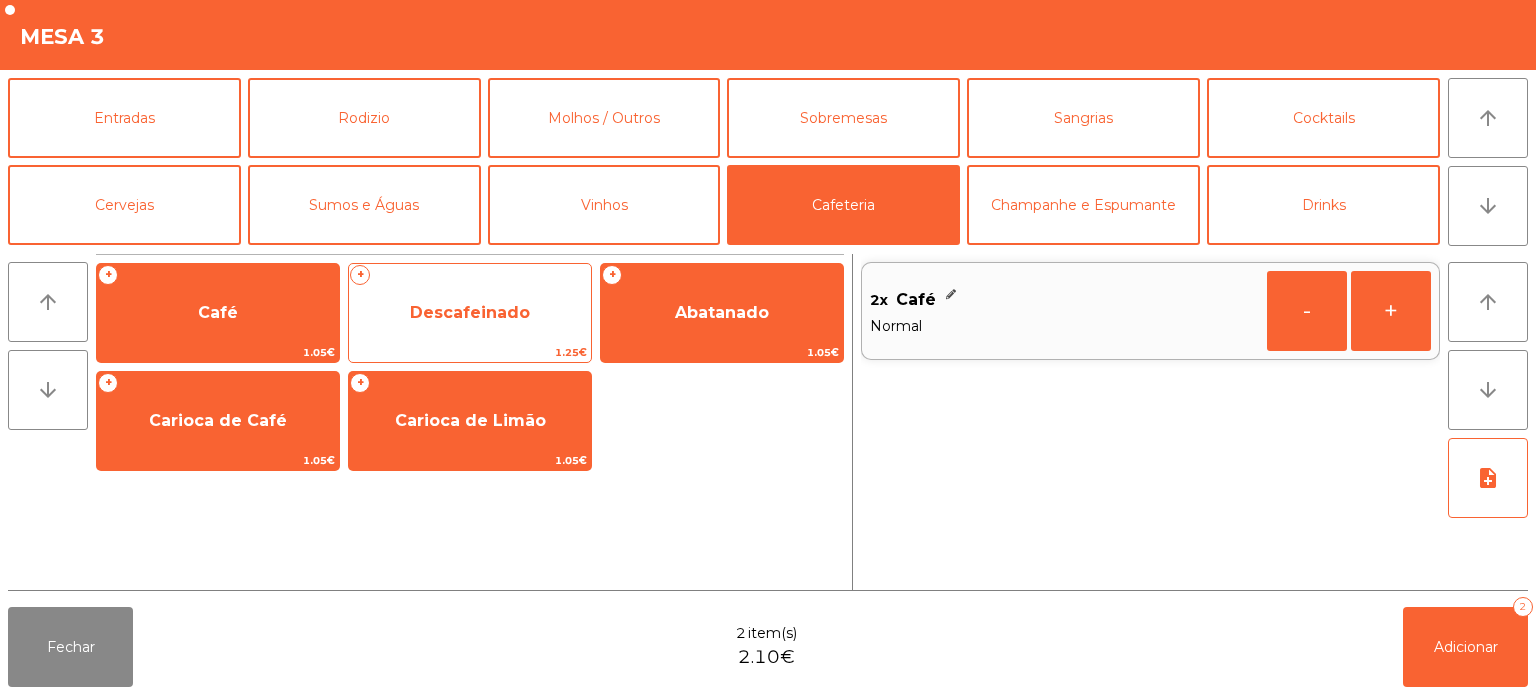 click on "Descafeinado" 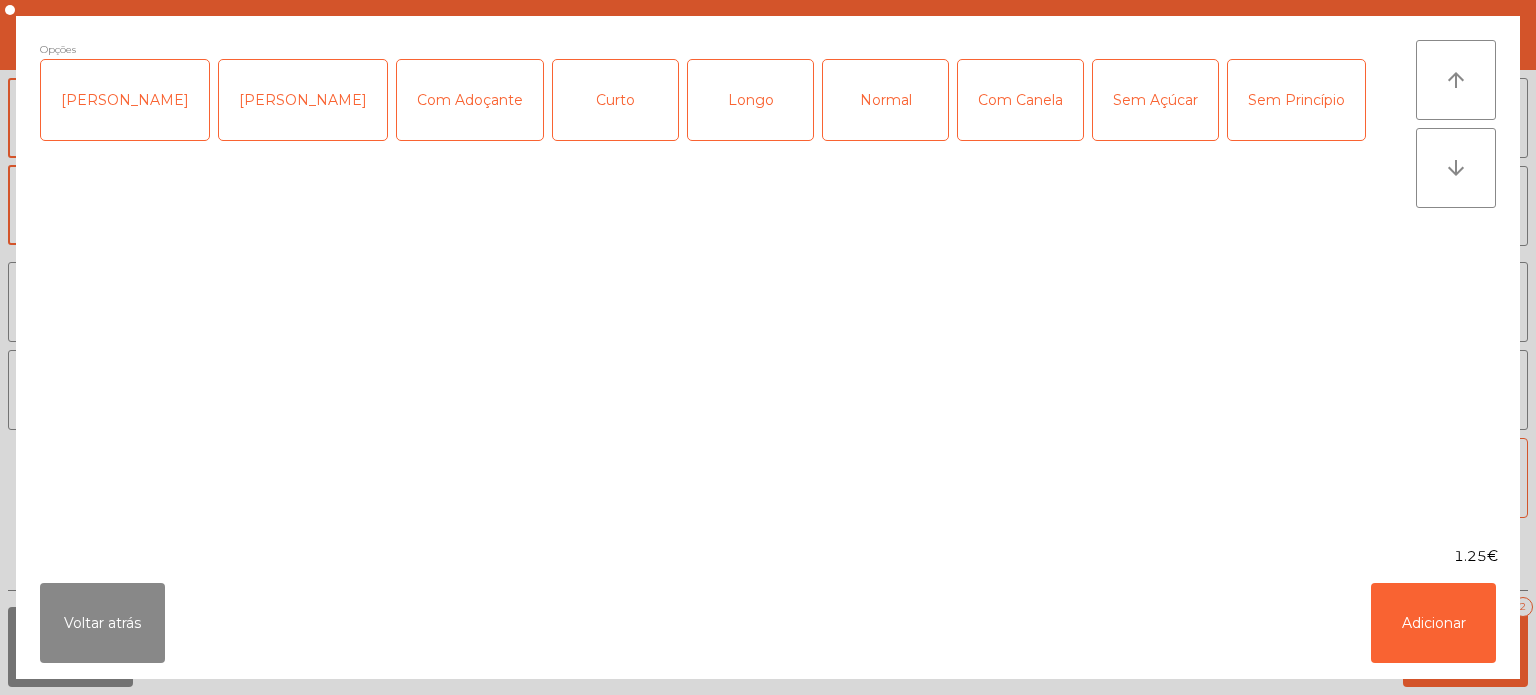 click on "Normal" 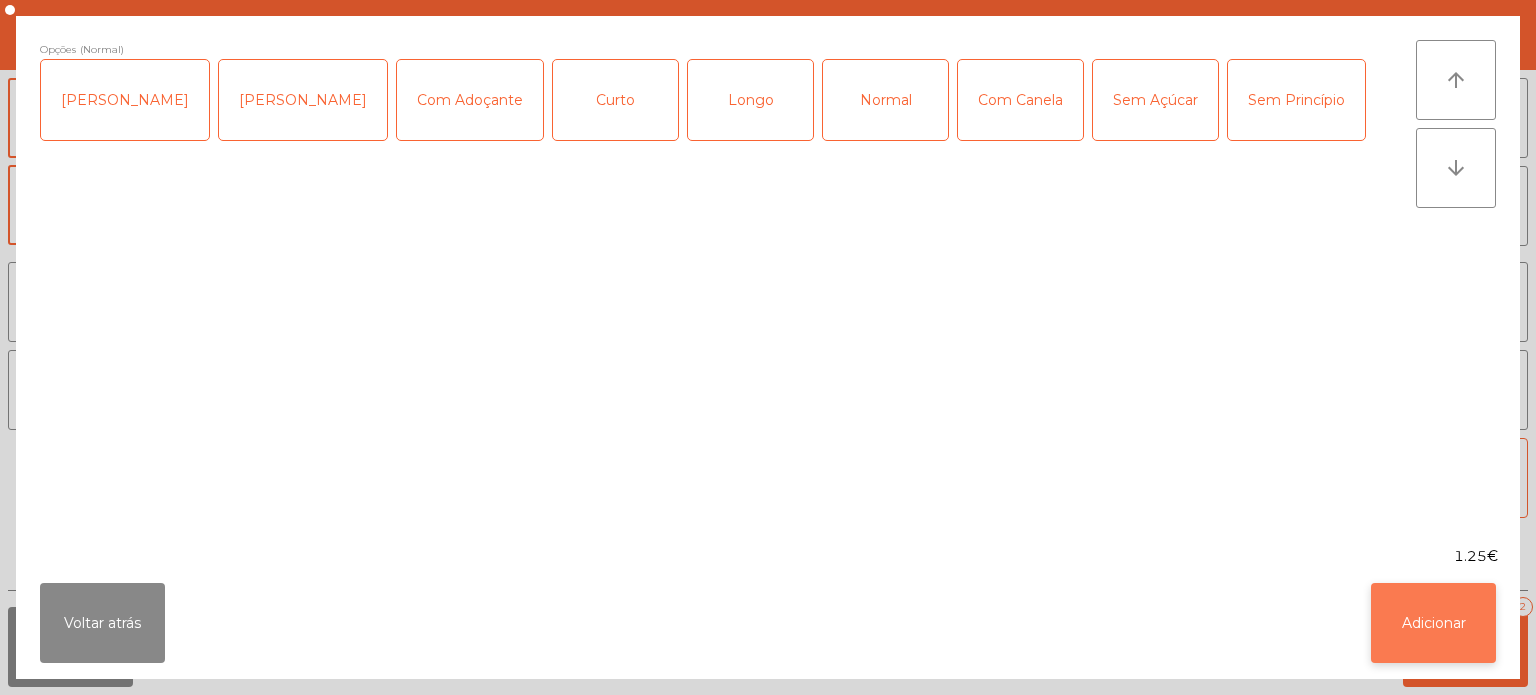 click on "Adicionar" 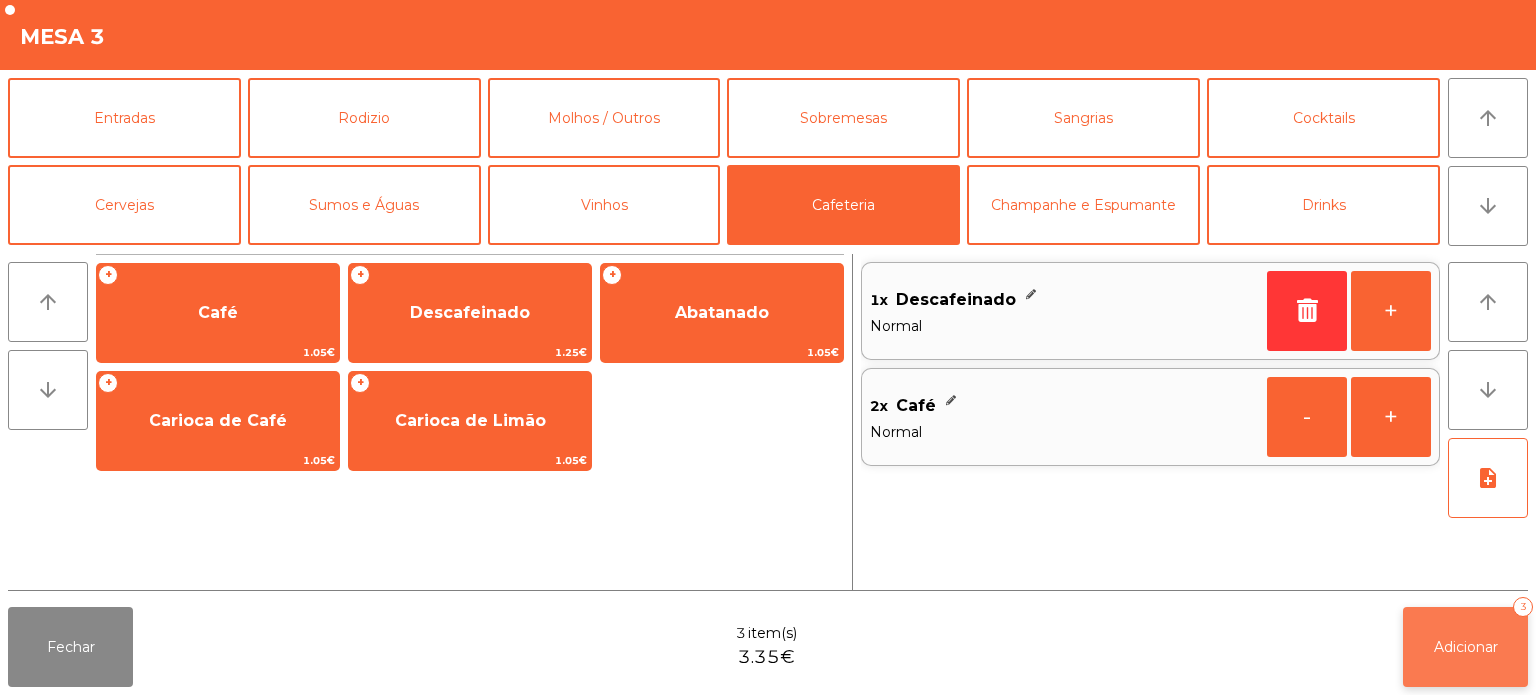 click on "Adicionar   3" 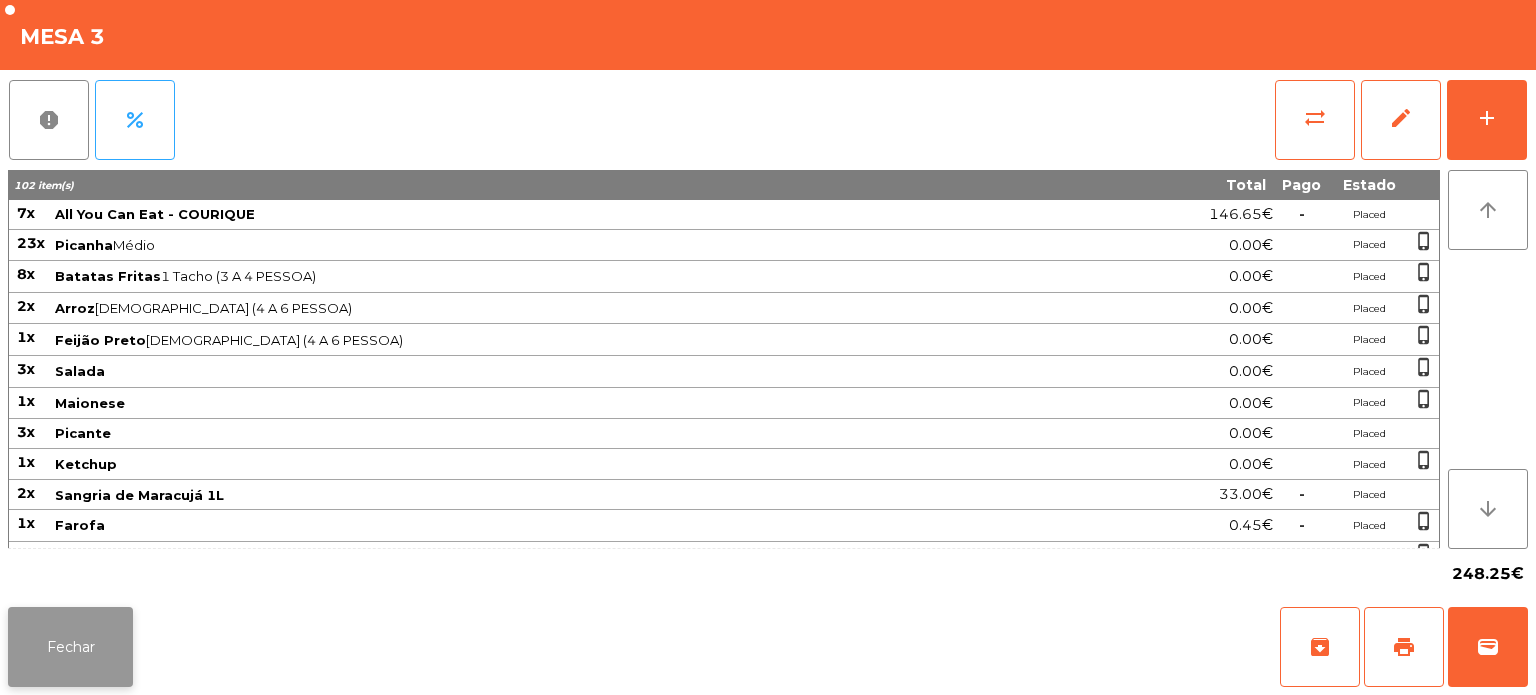 click on "Fechar" 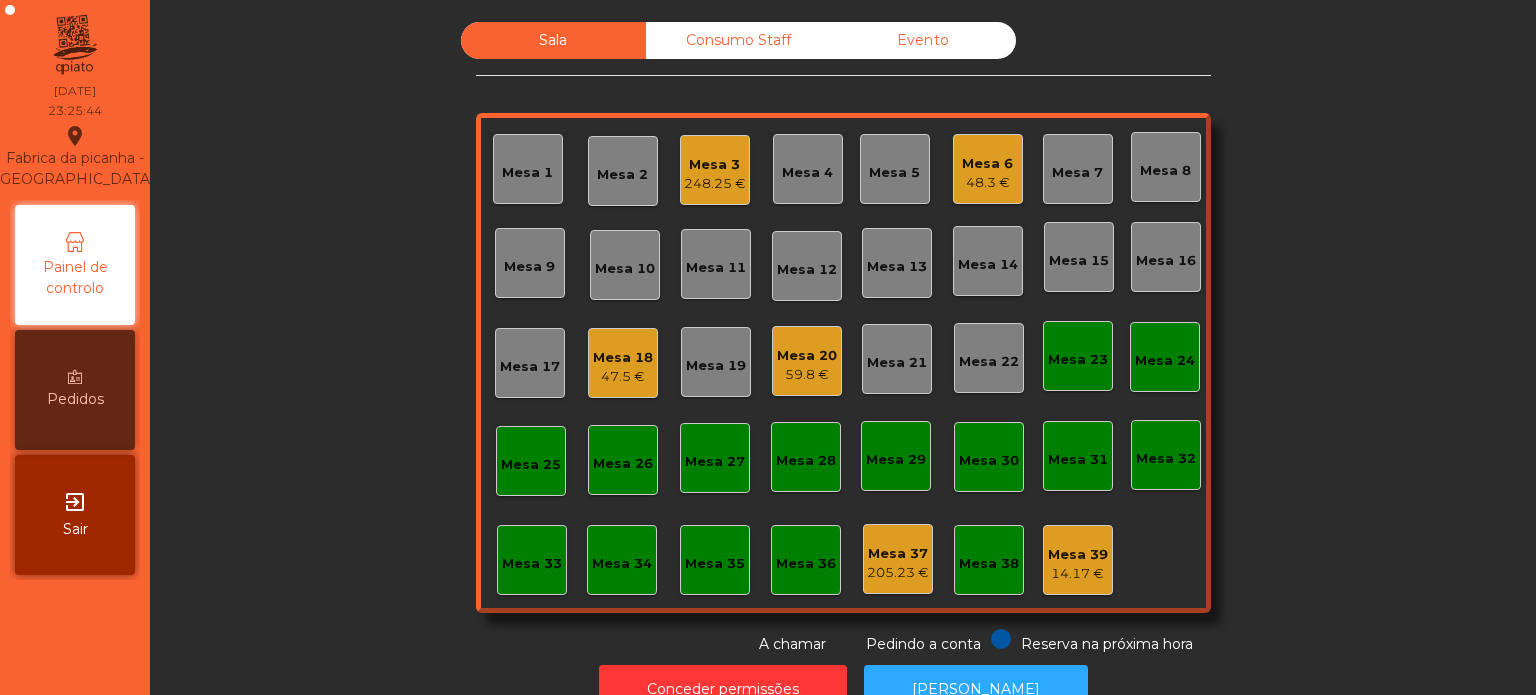 click on "Mesa 6   48.3 €" 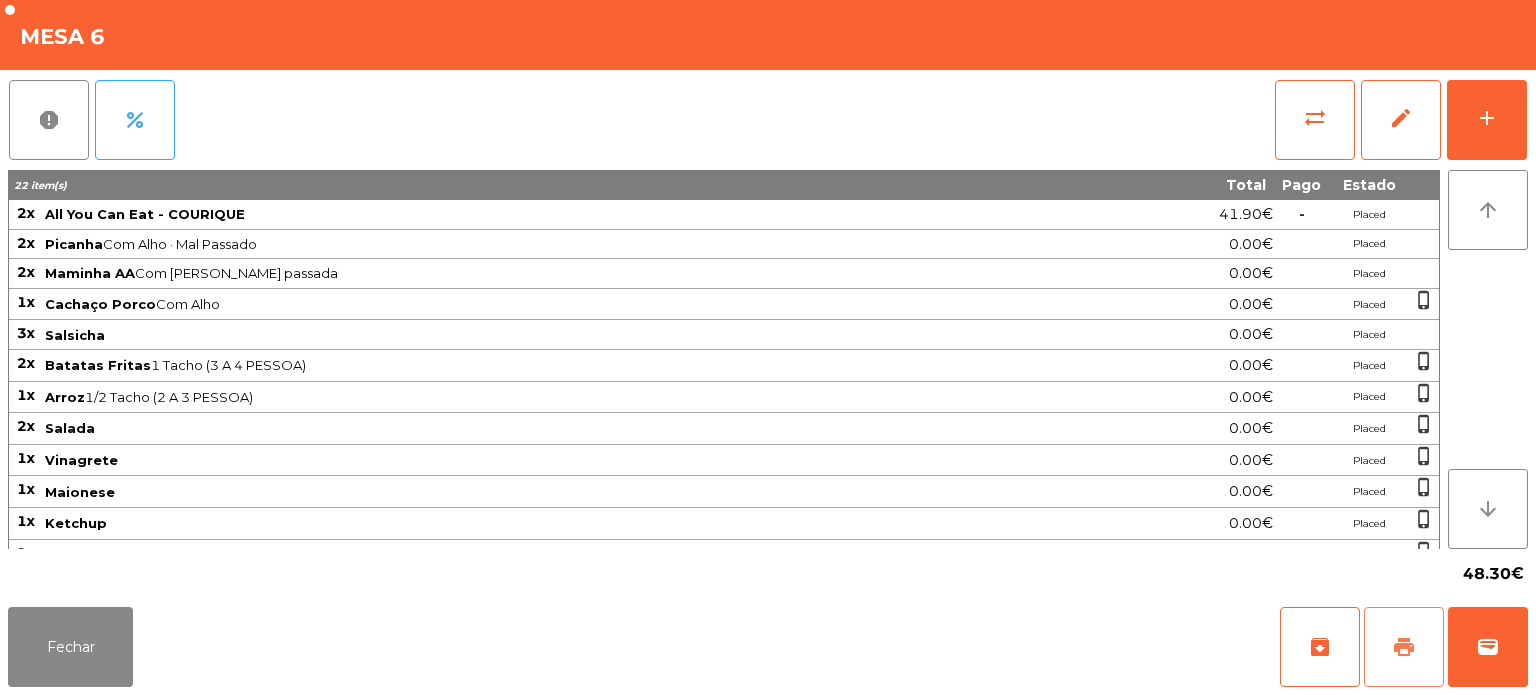 click on "print" 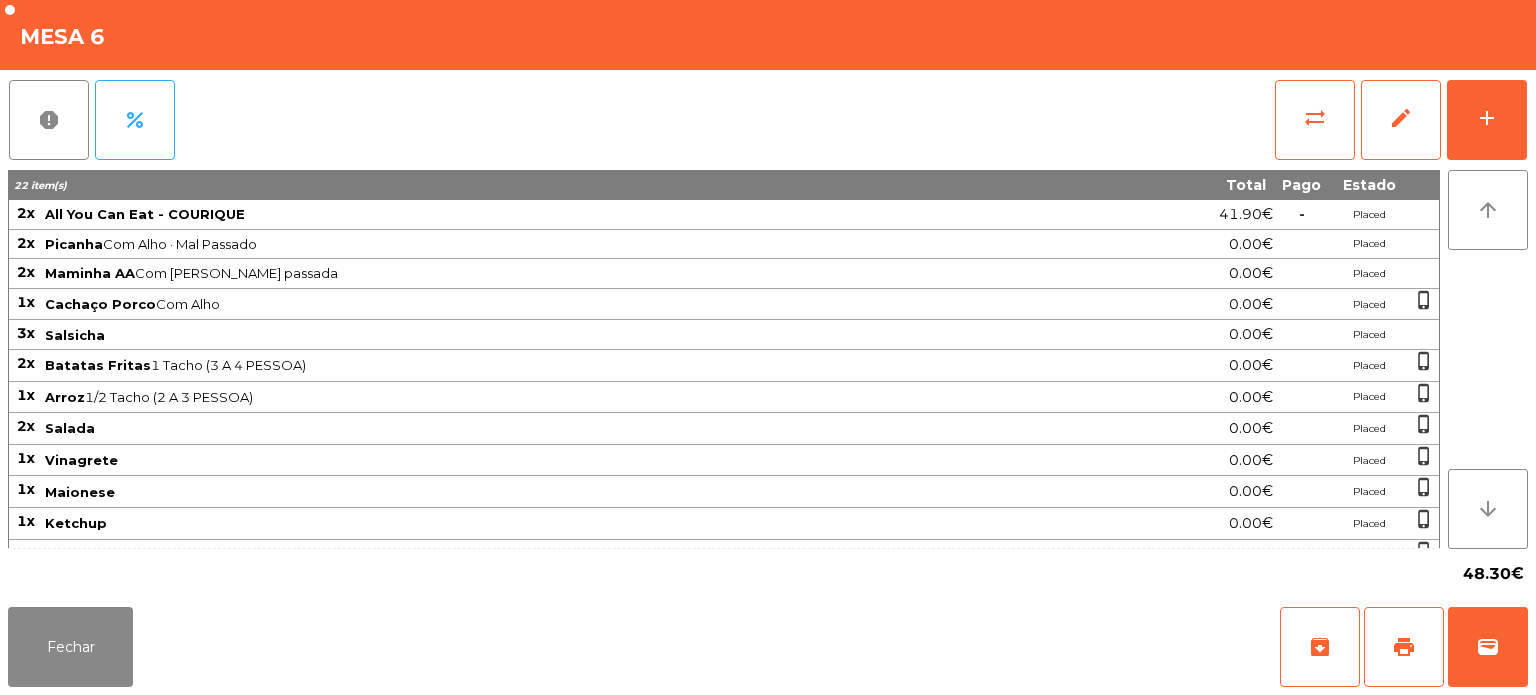 click on "Fechar   archive   print   wallet" 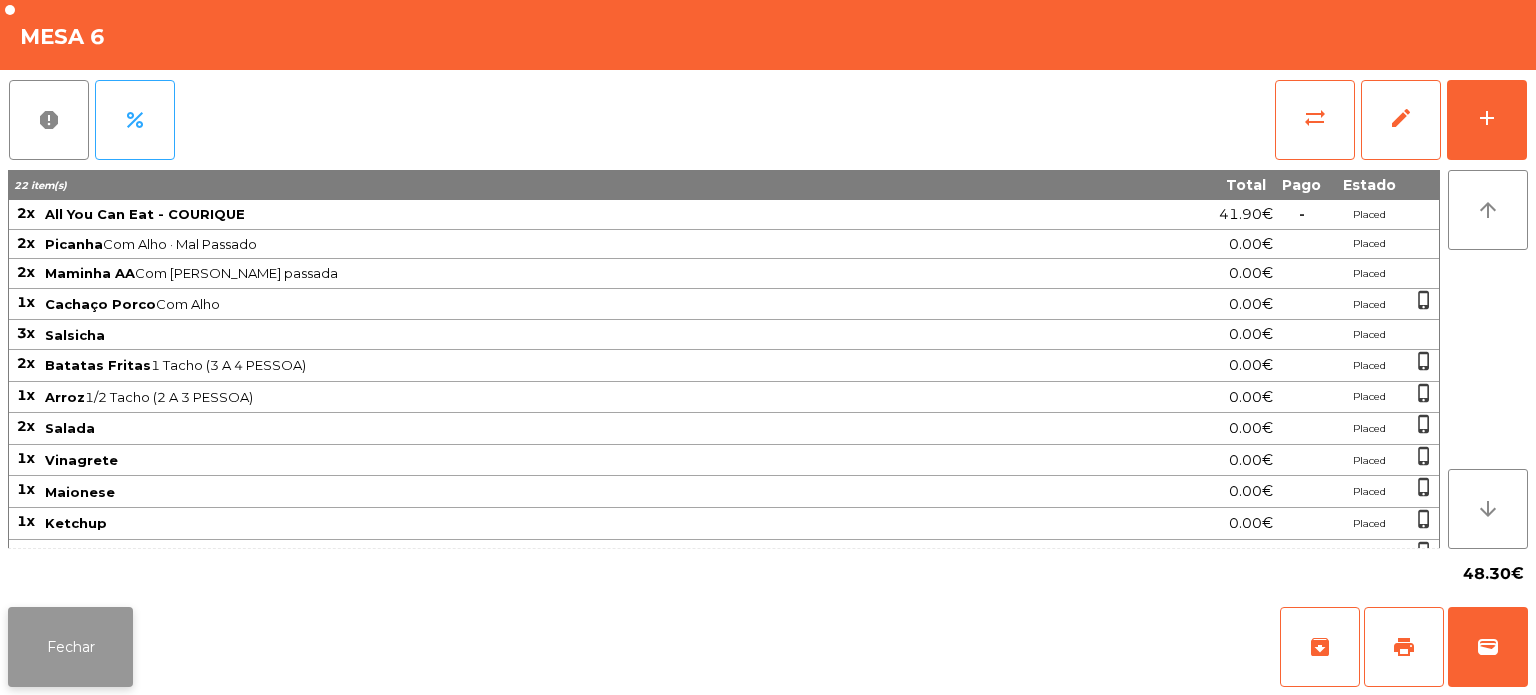 click on "Fechar" 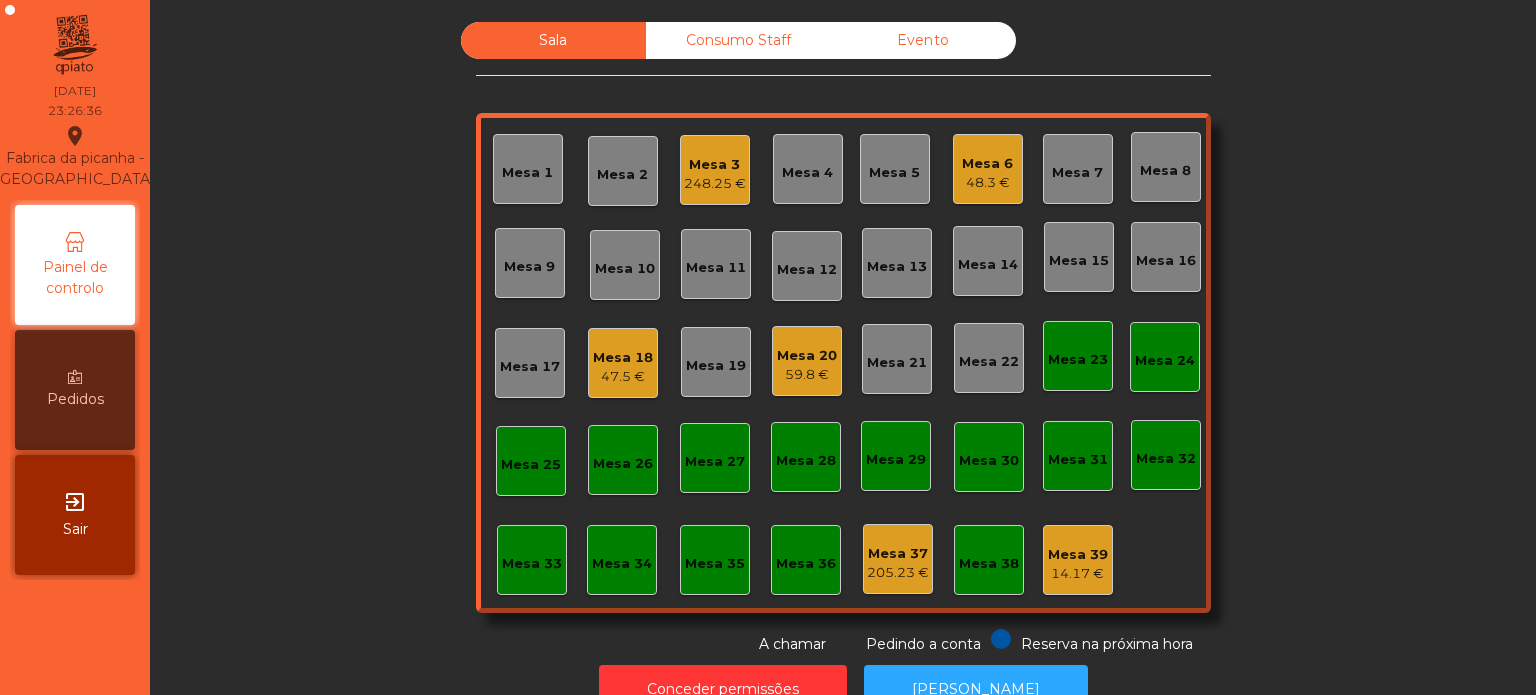 click on "Mesa 20" 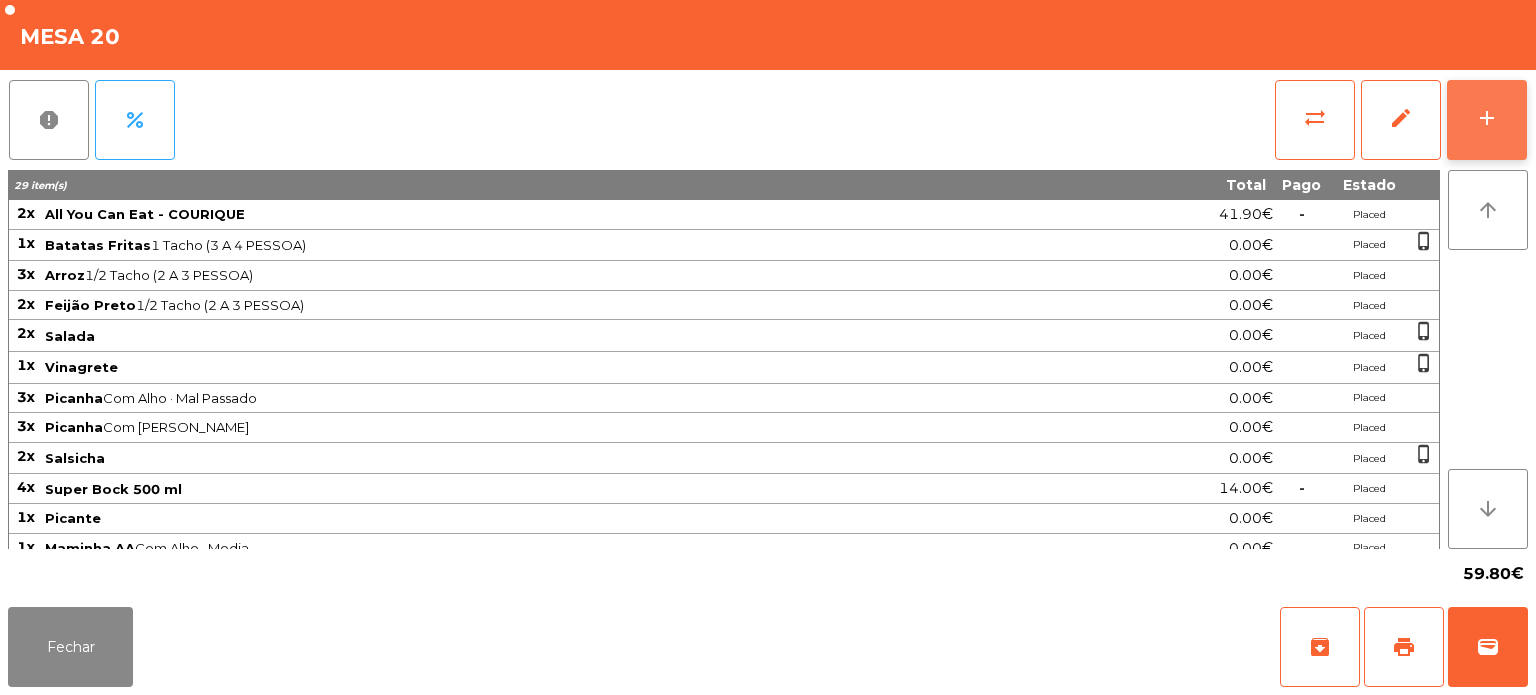 click on "add" 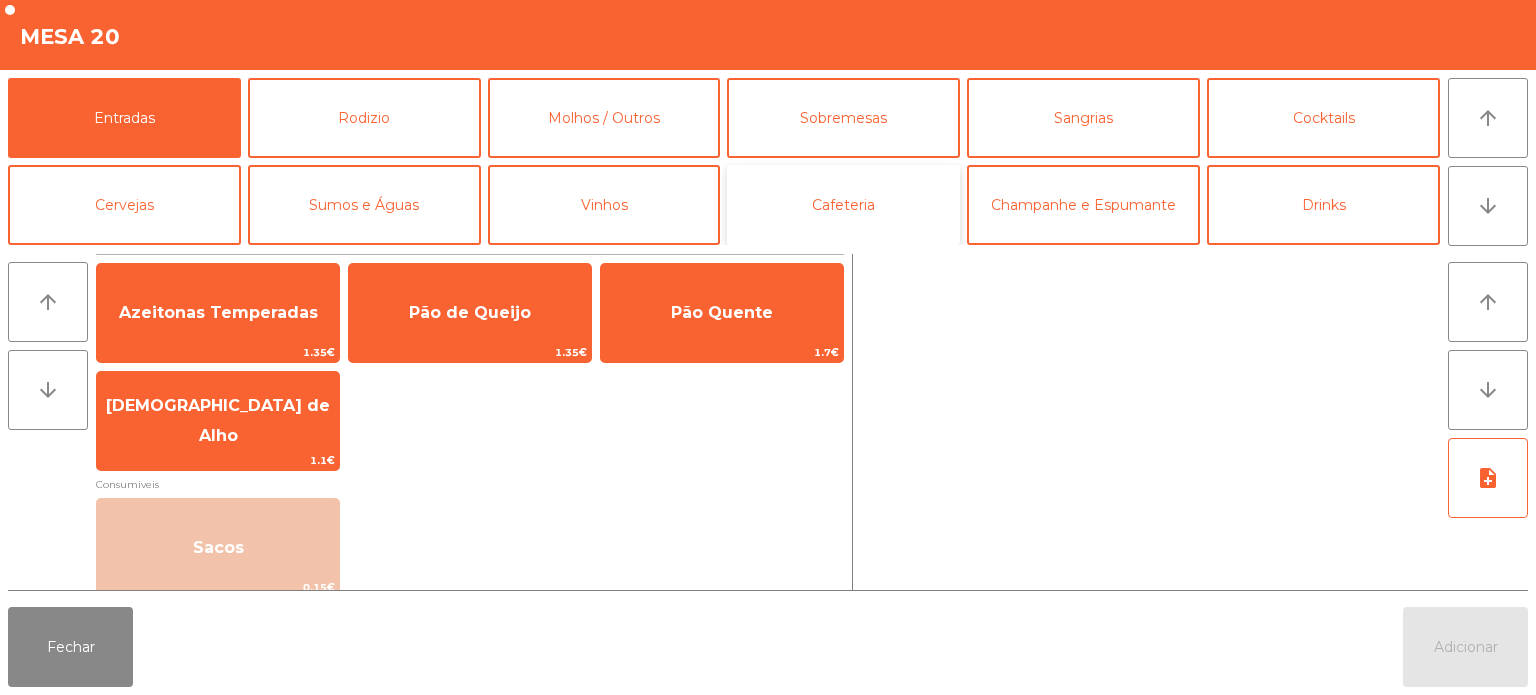 click on "Cafeteria" 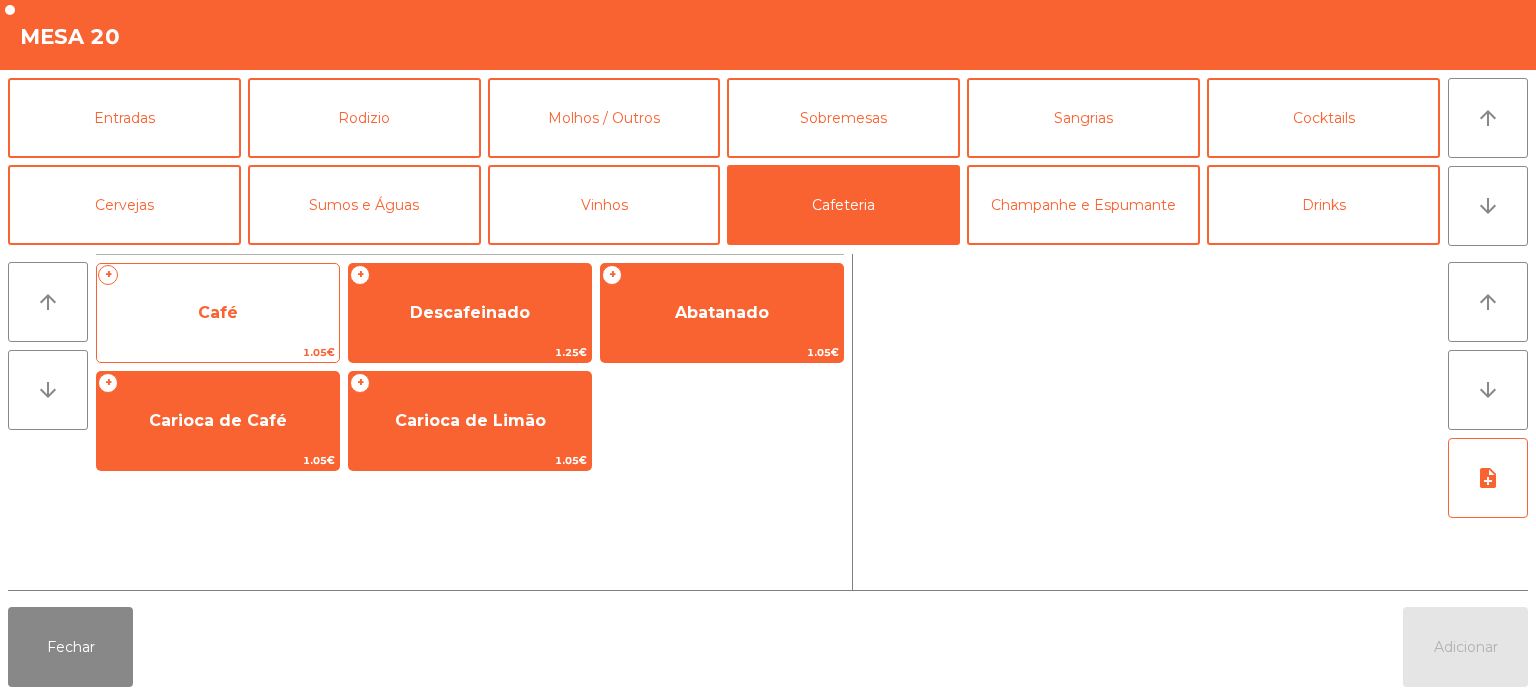 click on "Café" 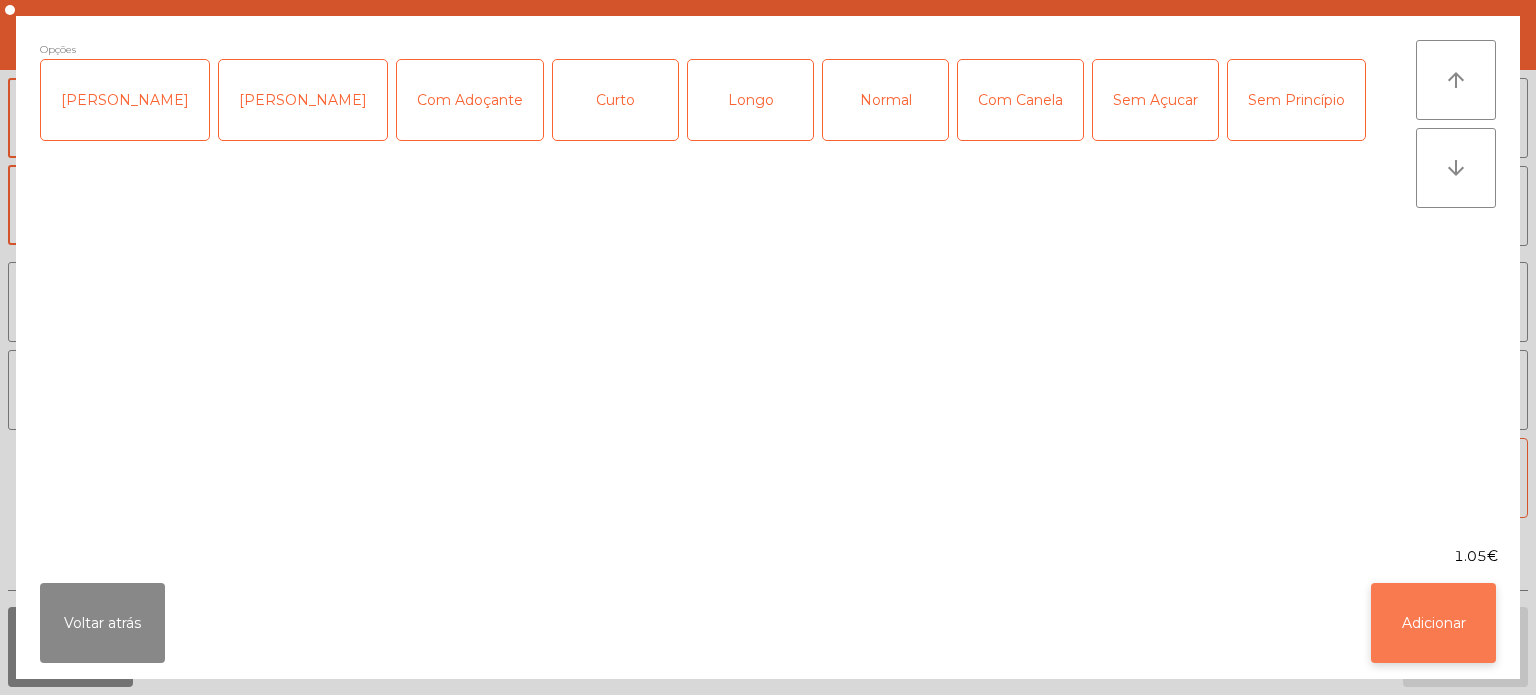 click on "Adicionar" 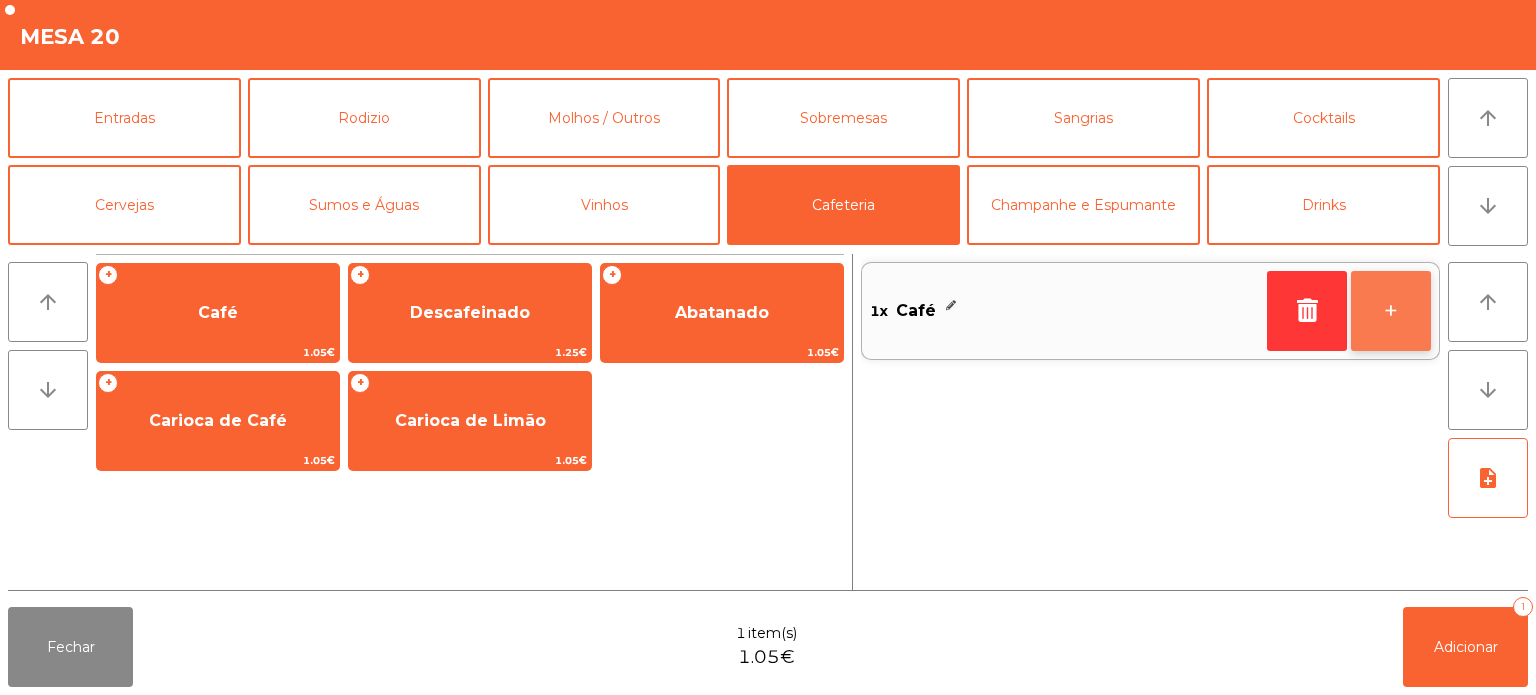 click on "+" 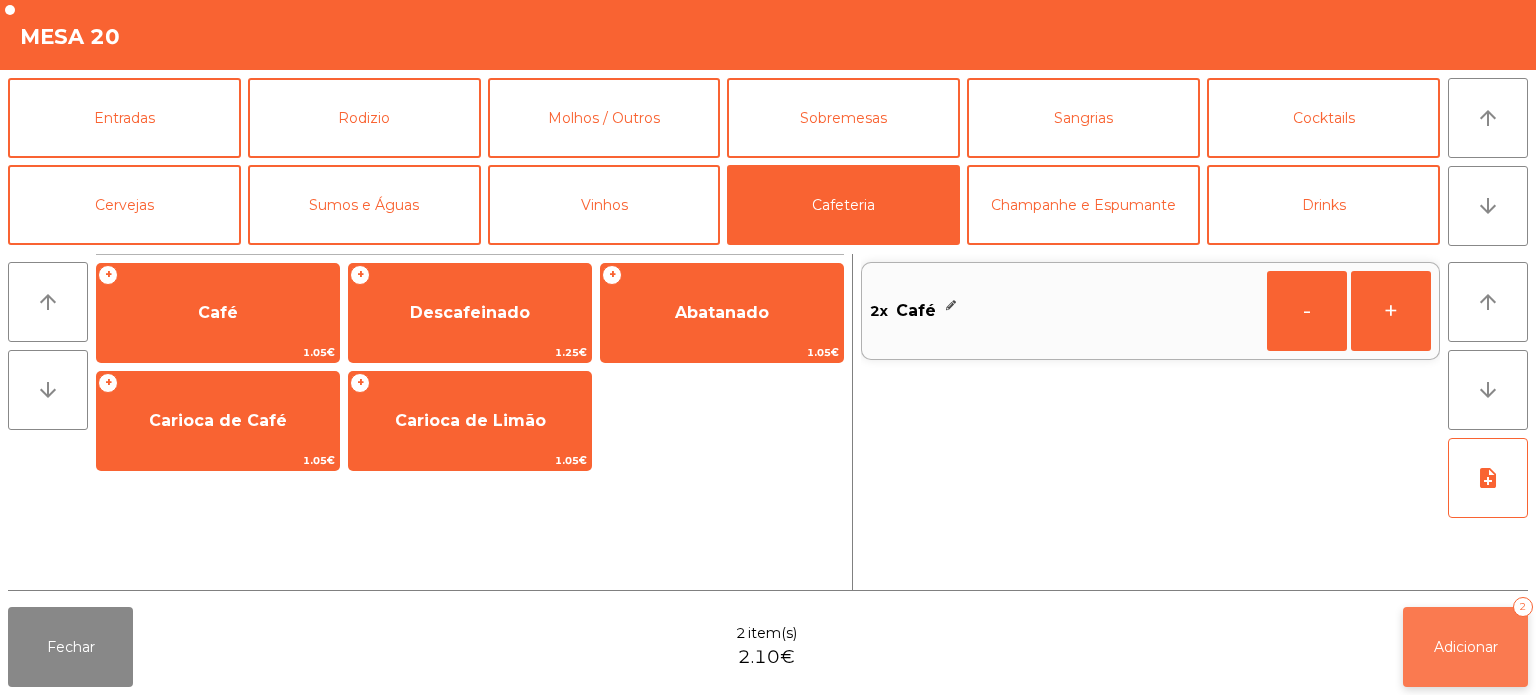 click on "Adicionar   2" 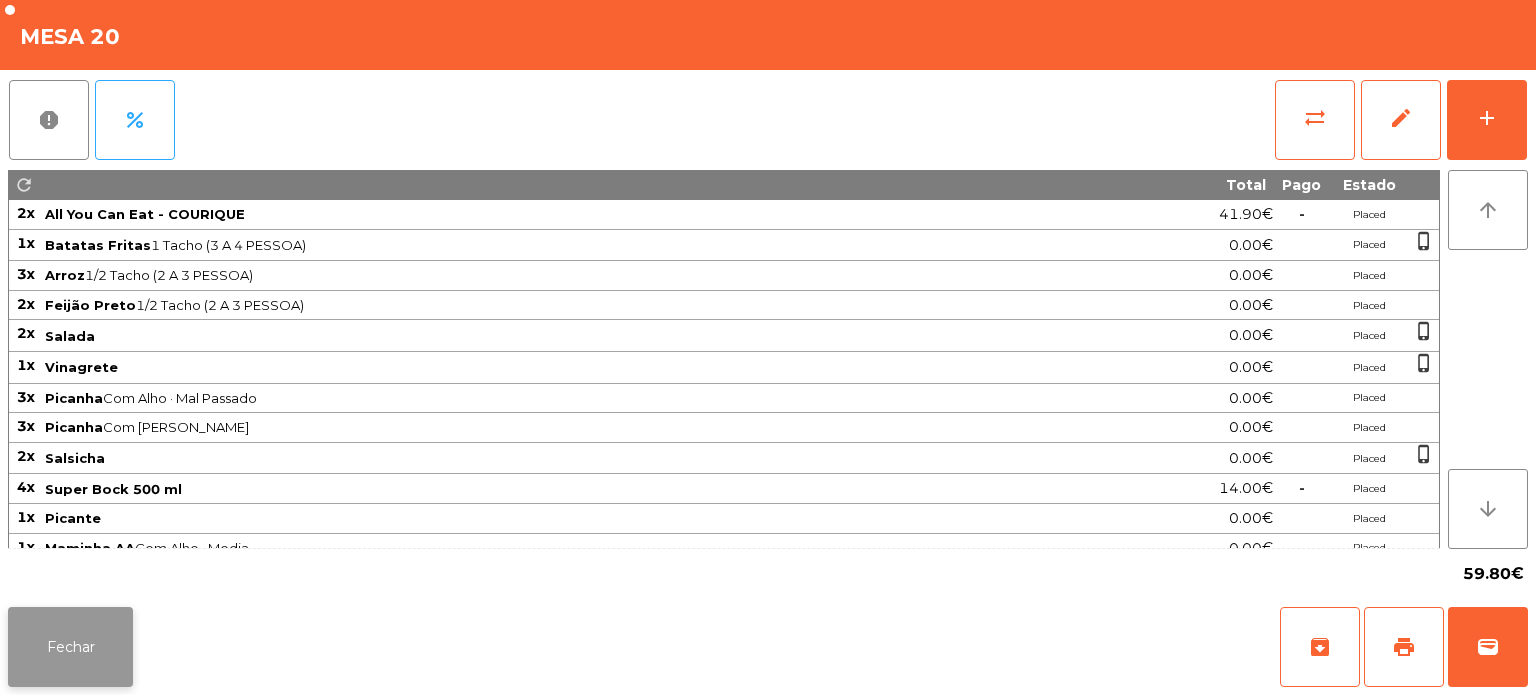 click on "Fechar" 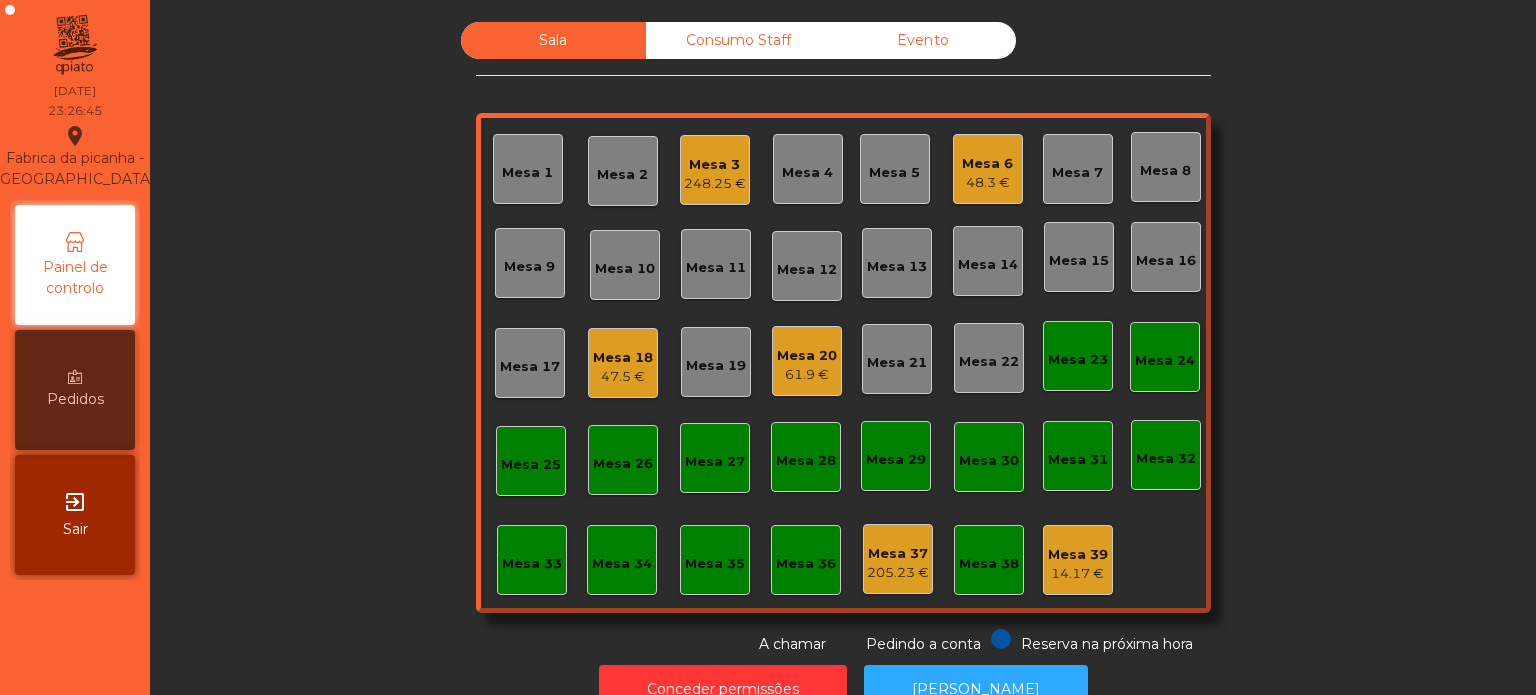 click on "Mesa 20" 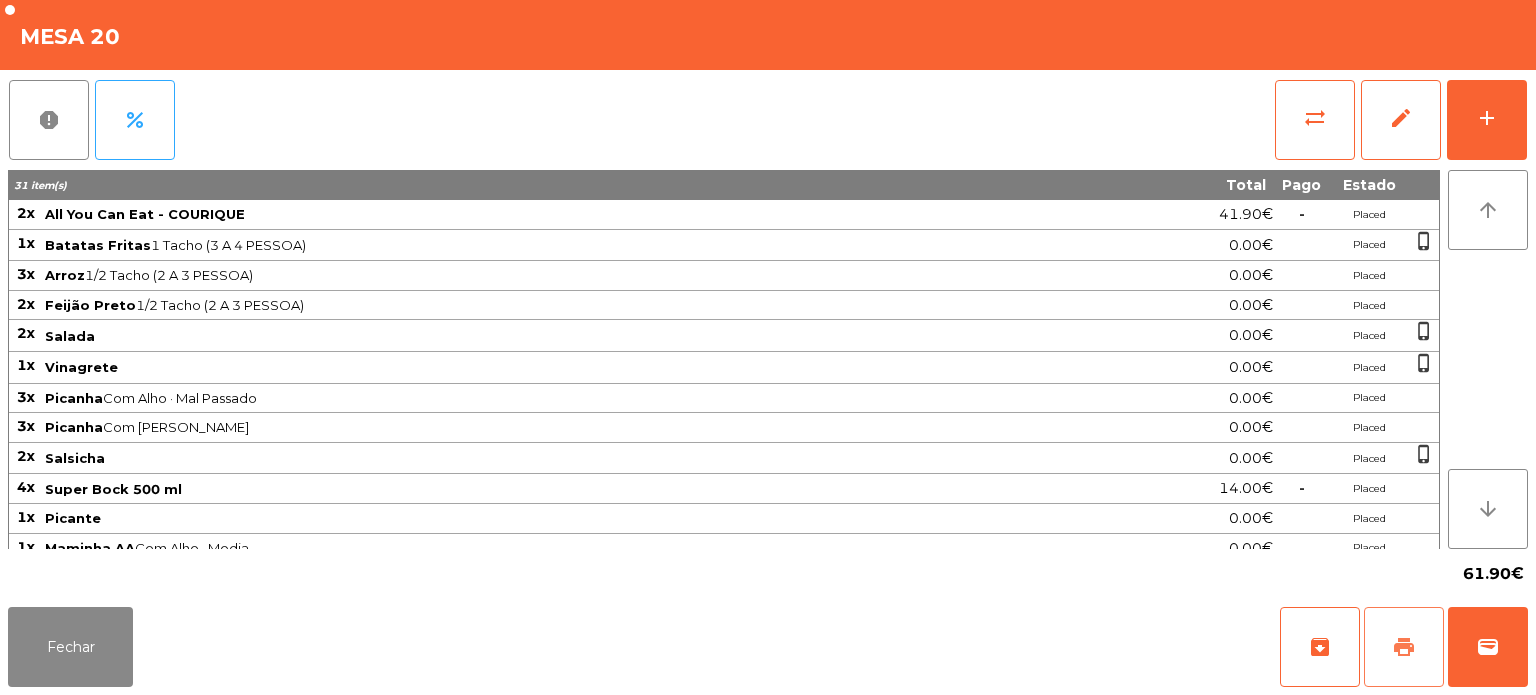 click on "print" 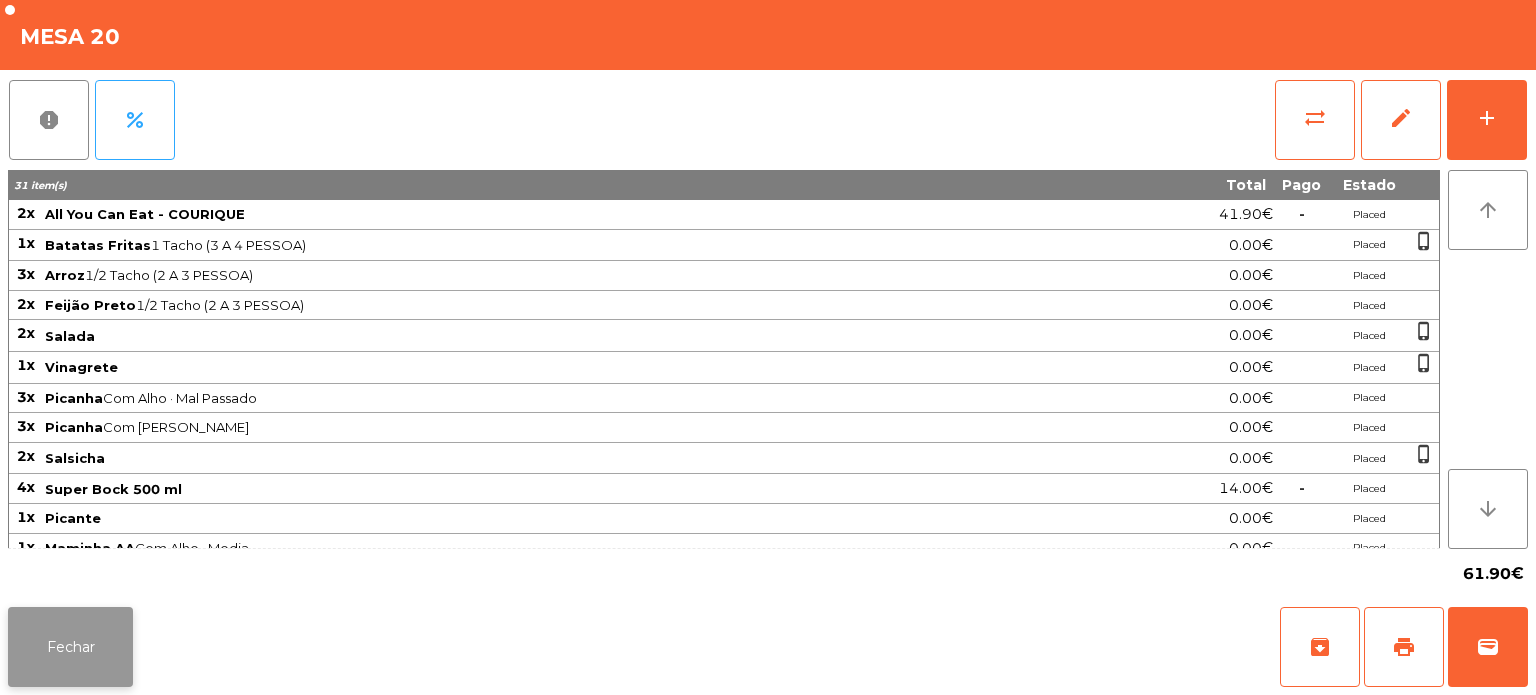 click on "Fechar" 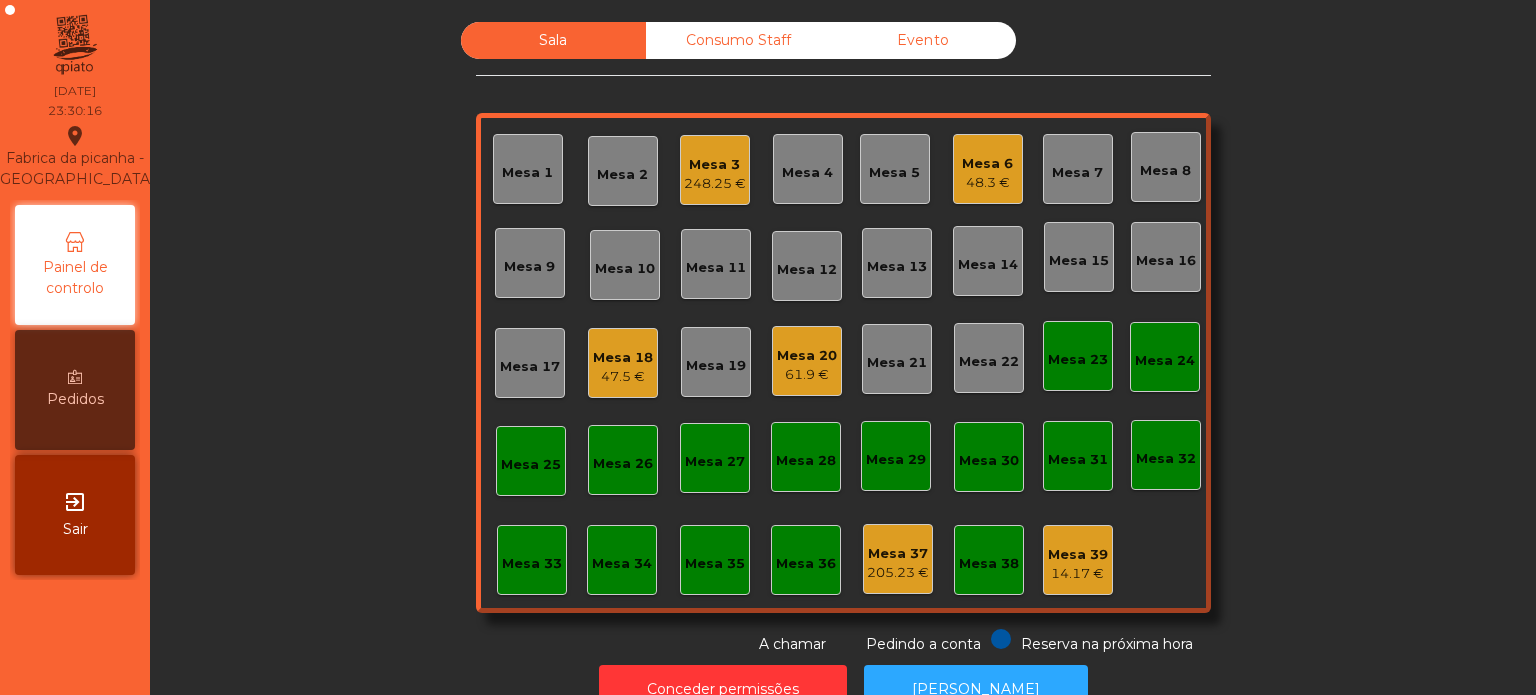 click on "248.25 €" 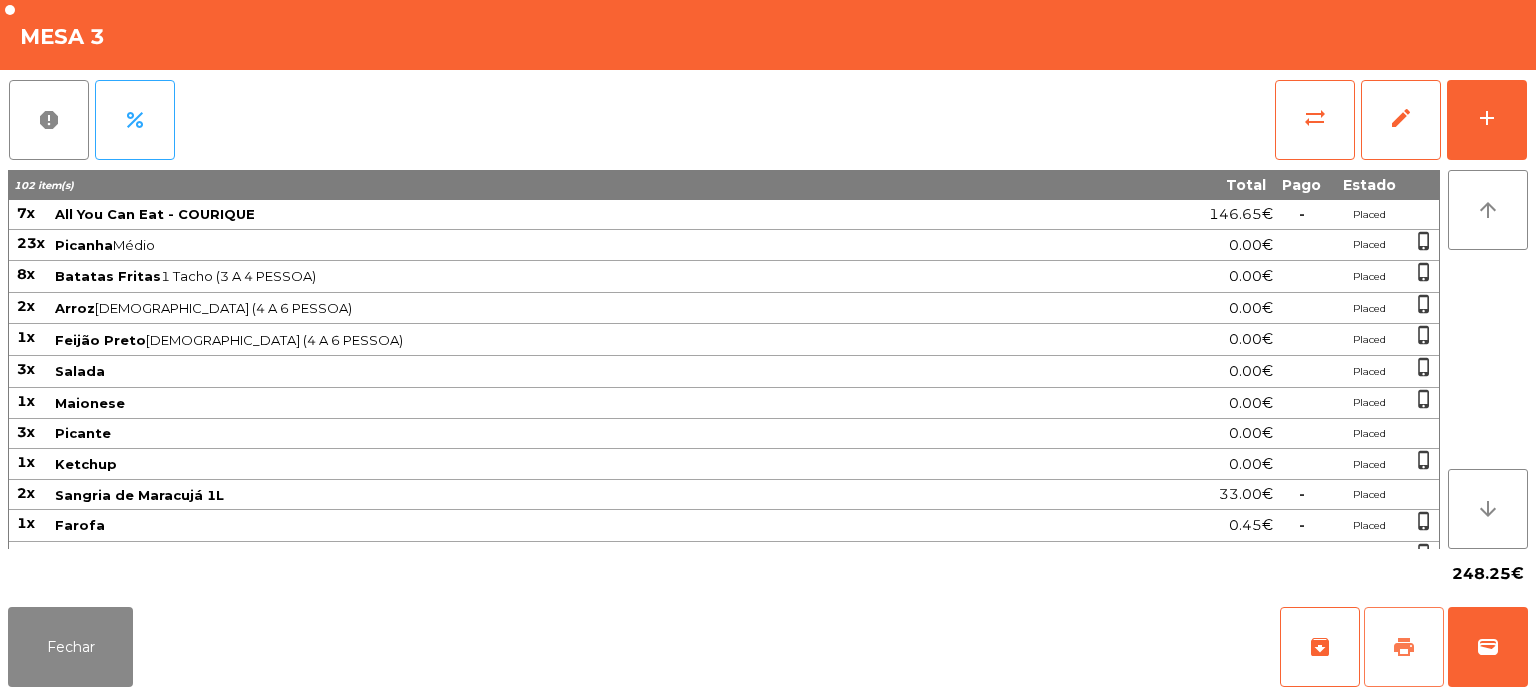 click on "print" 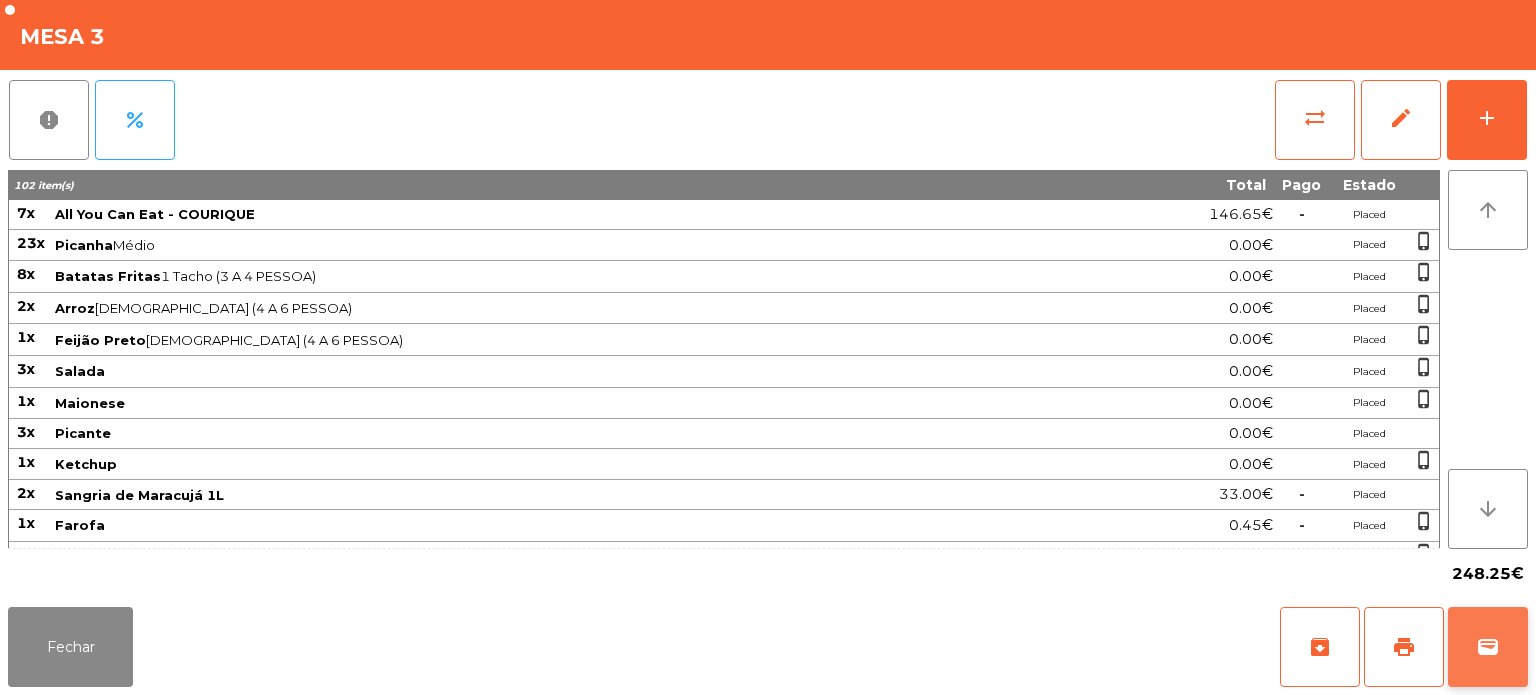 click on "wallet" 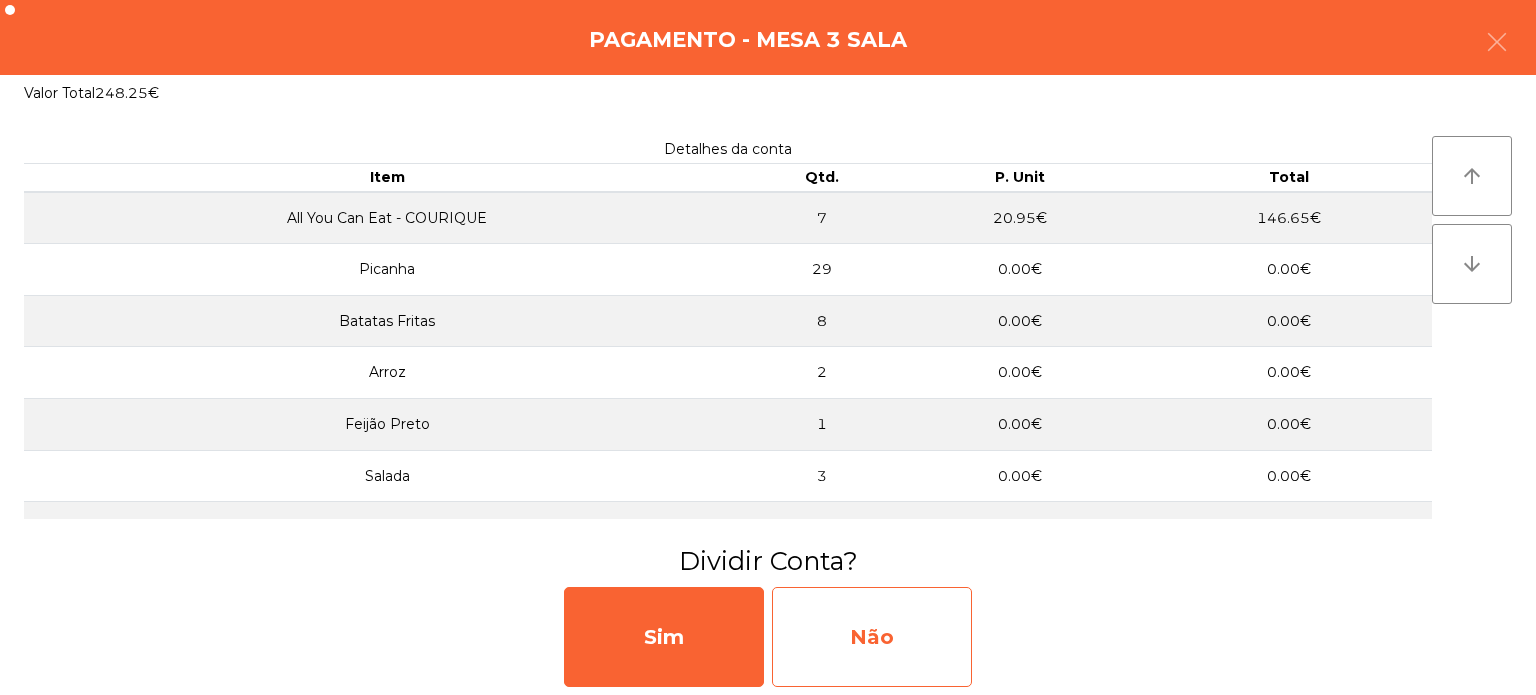 click on "Não" 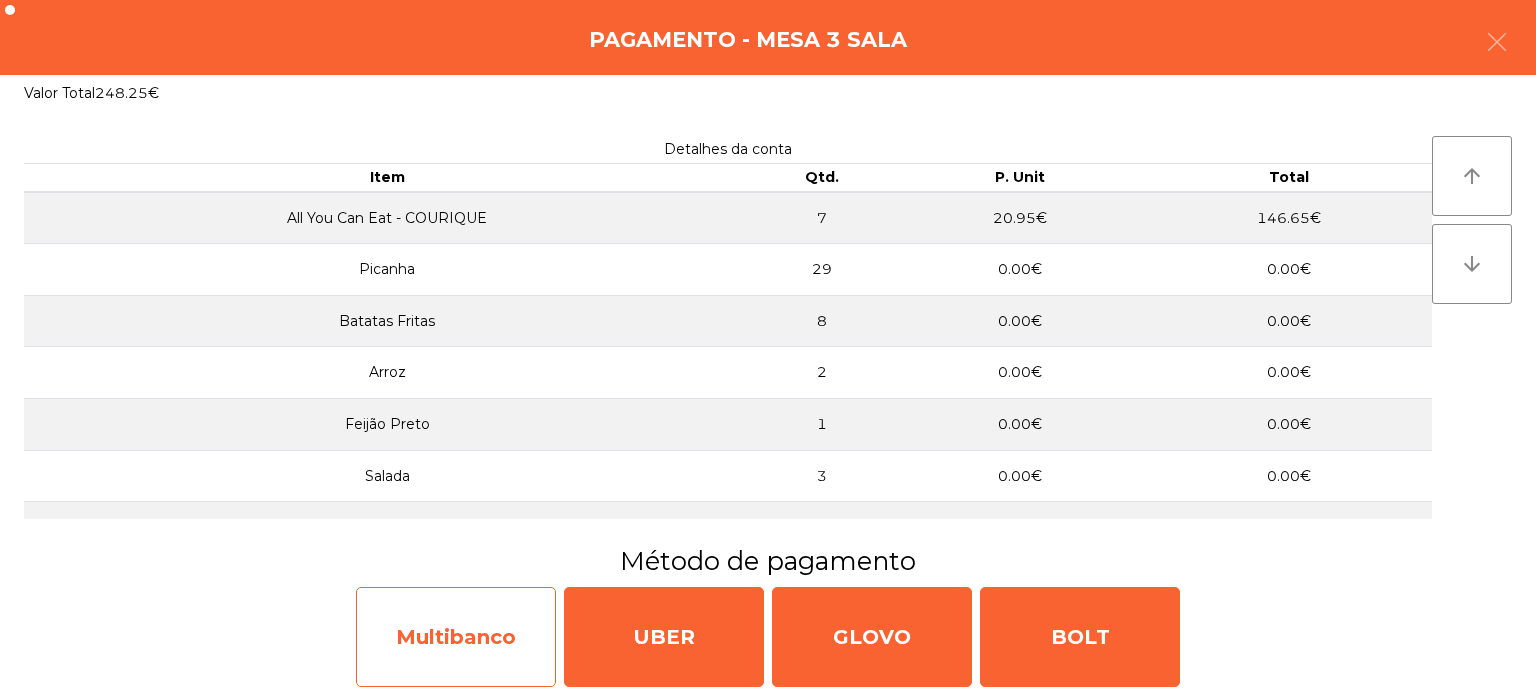 click on "Multibanco" 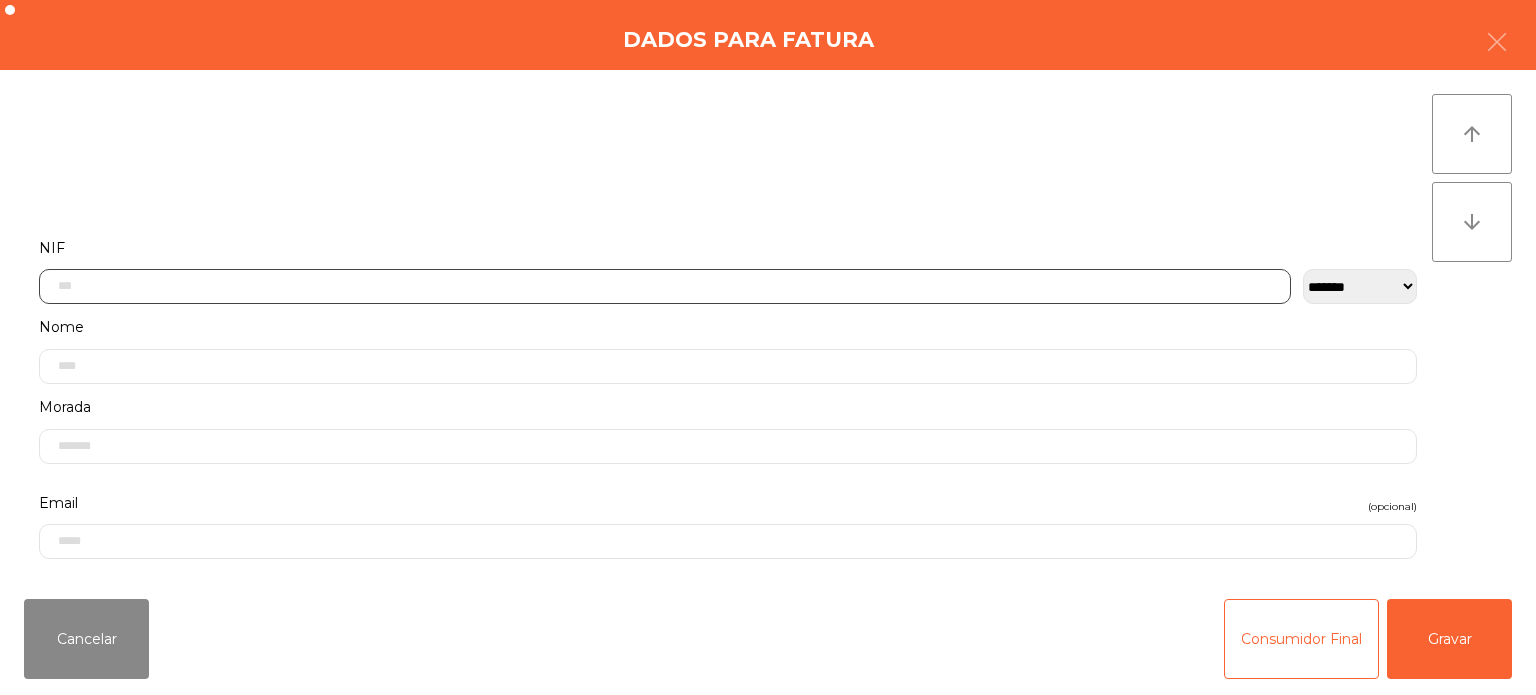 click 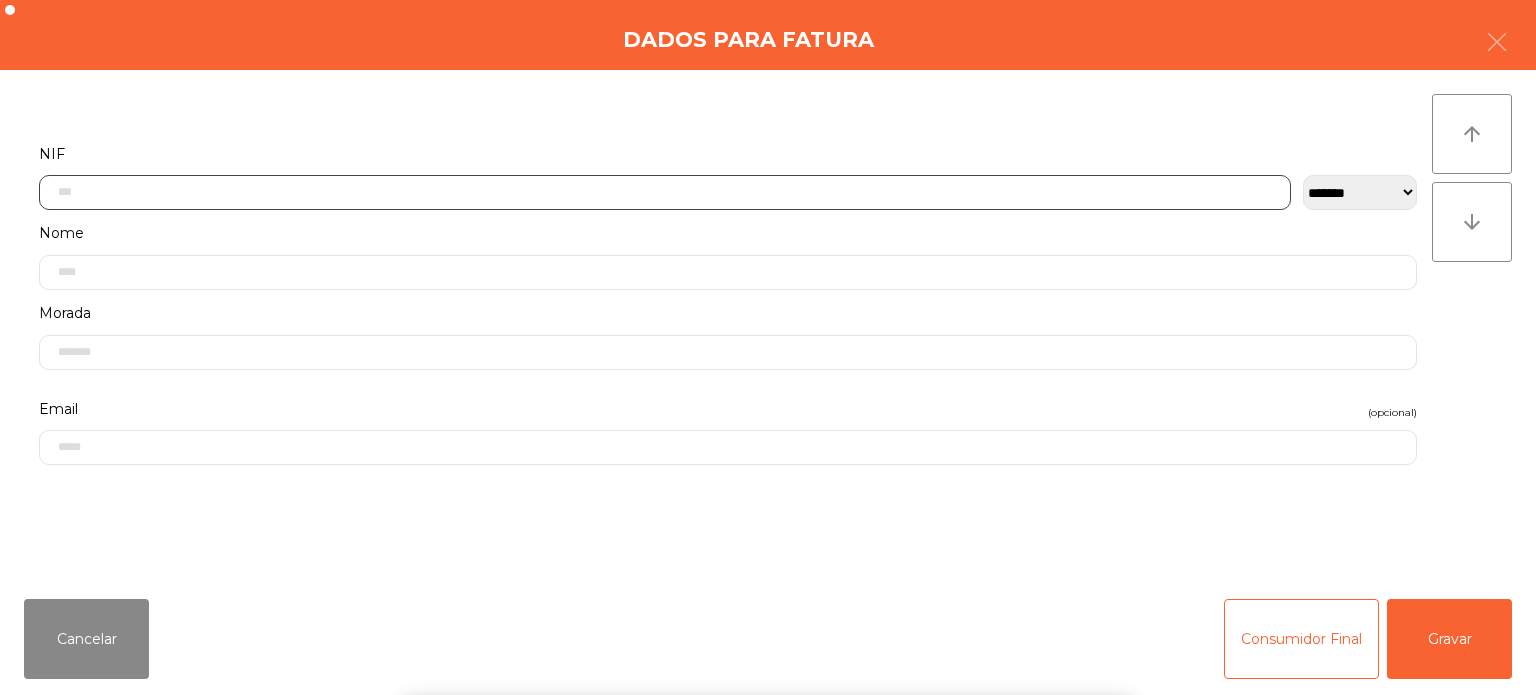 scroll, scrollTop: 139, scrollLeft: 0, axis: vertical 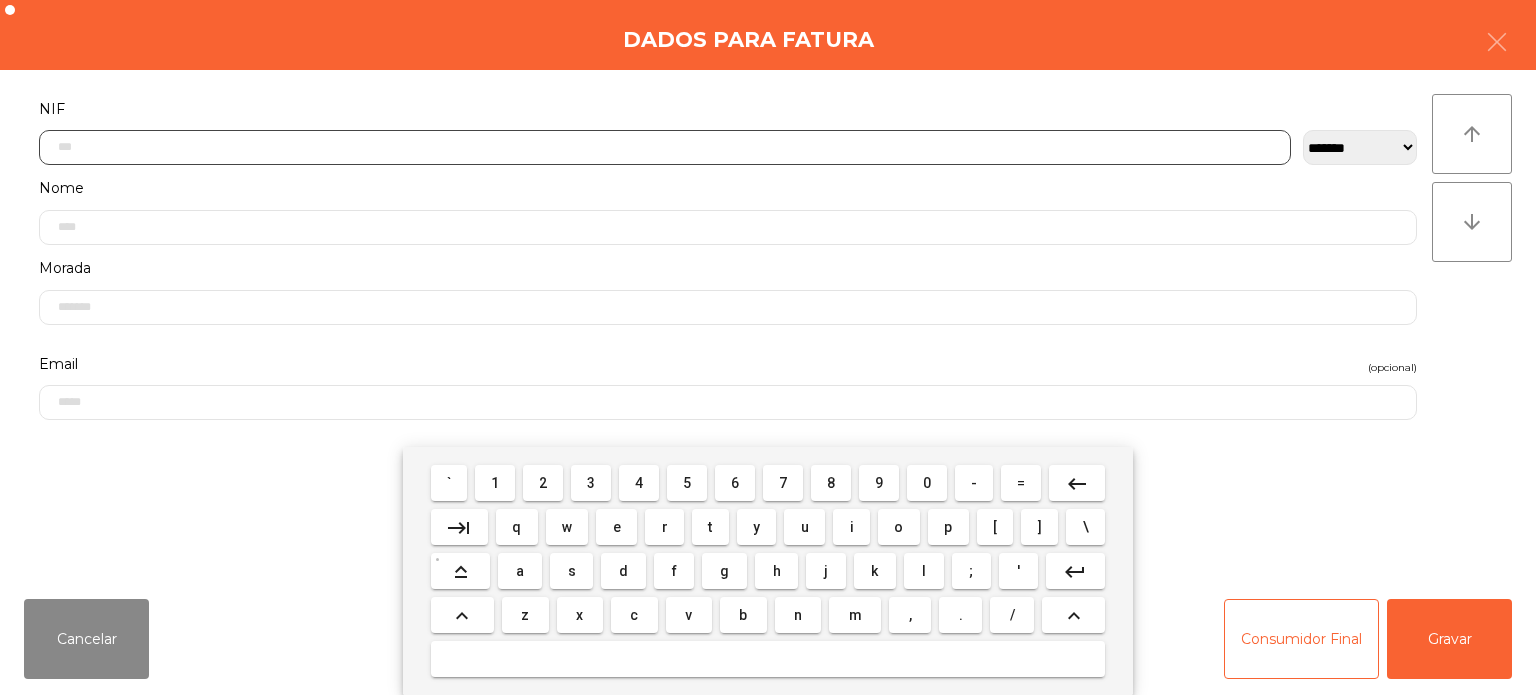 click on "5" at bounding box center (687, 483) 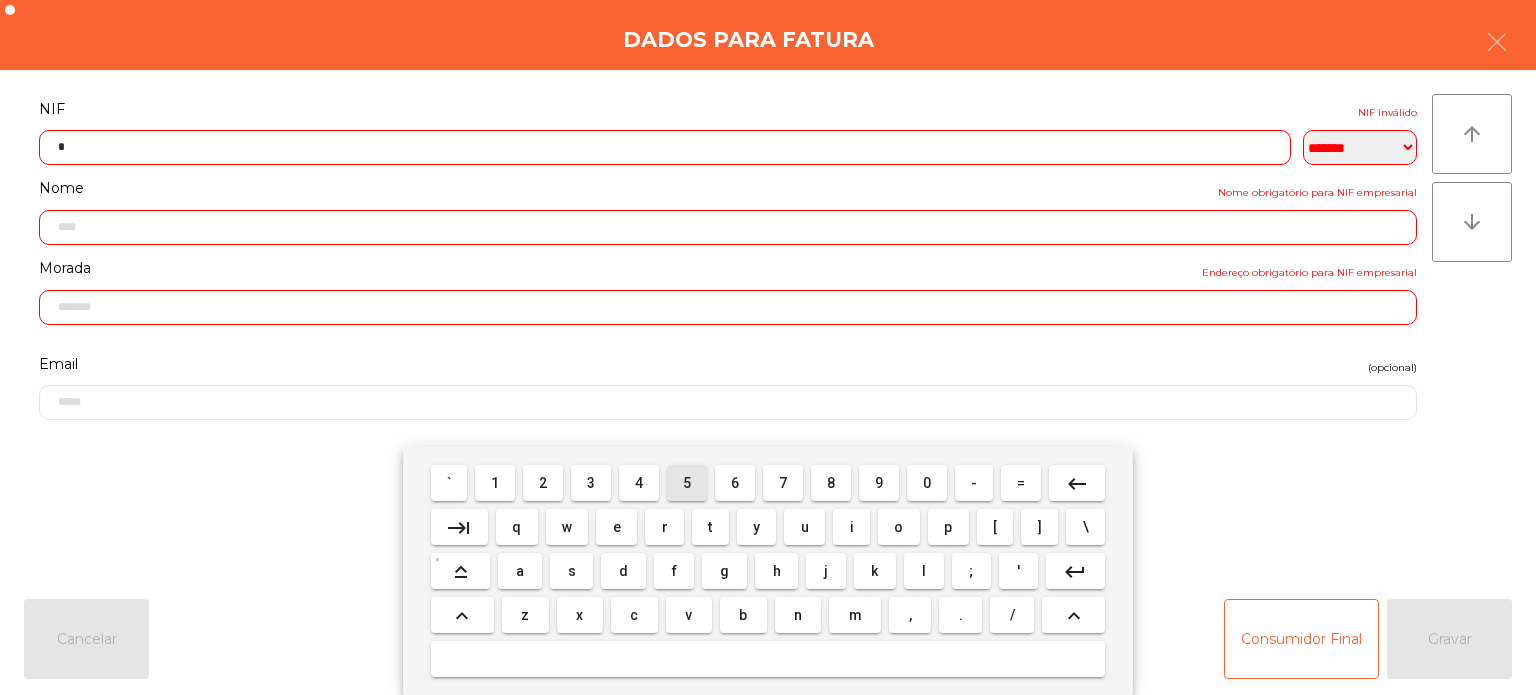 click on "2" at bounding box center [543, 483] 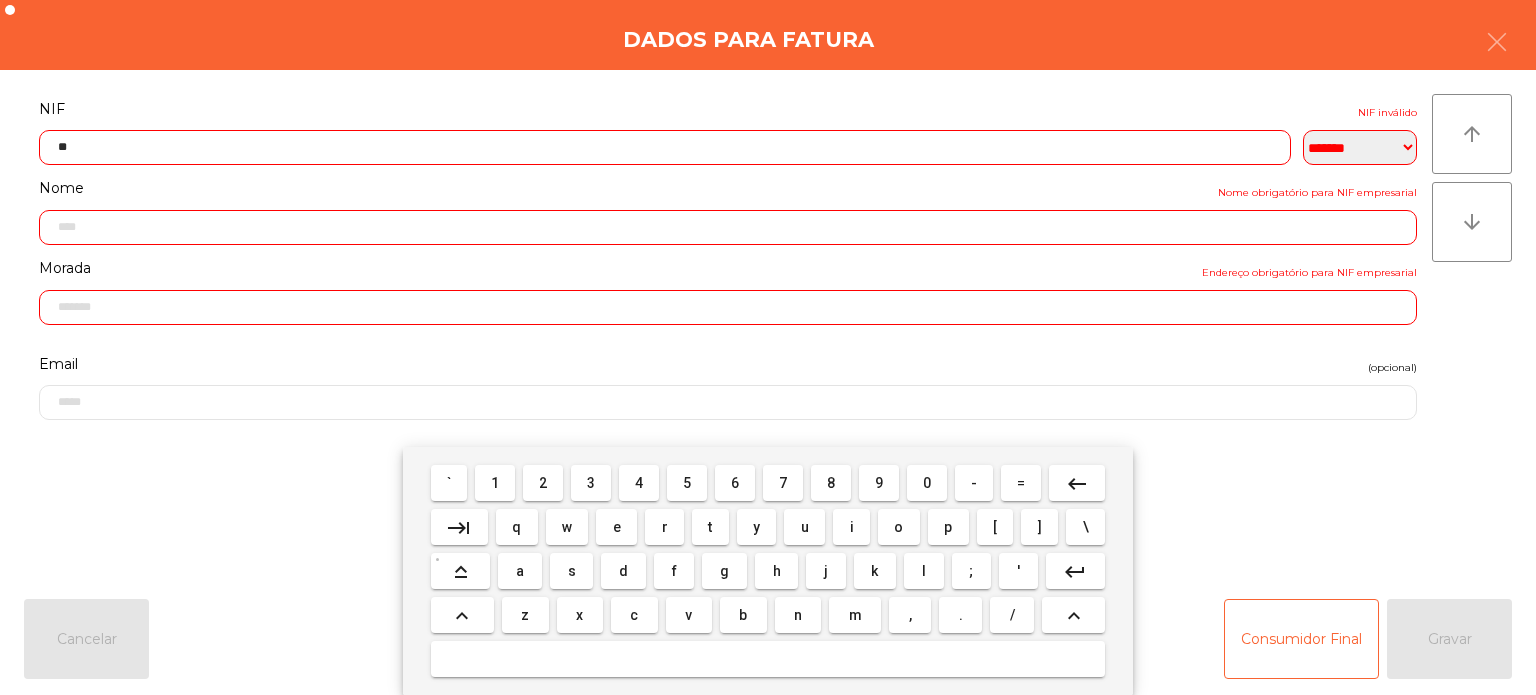click on "keyboard_backspace" at bounding box center [1077, 483] 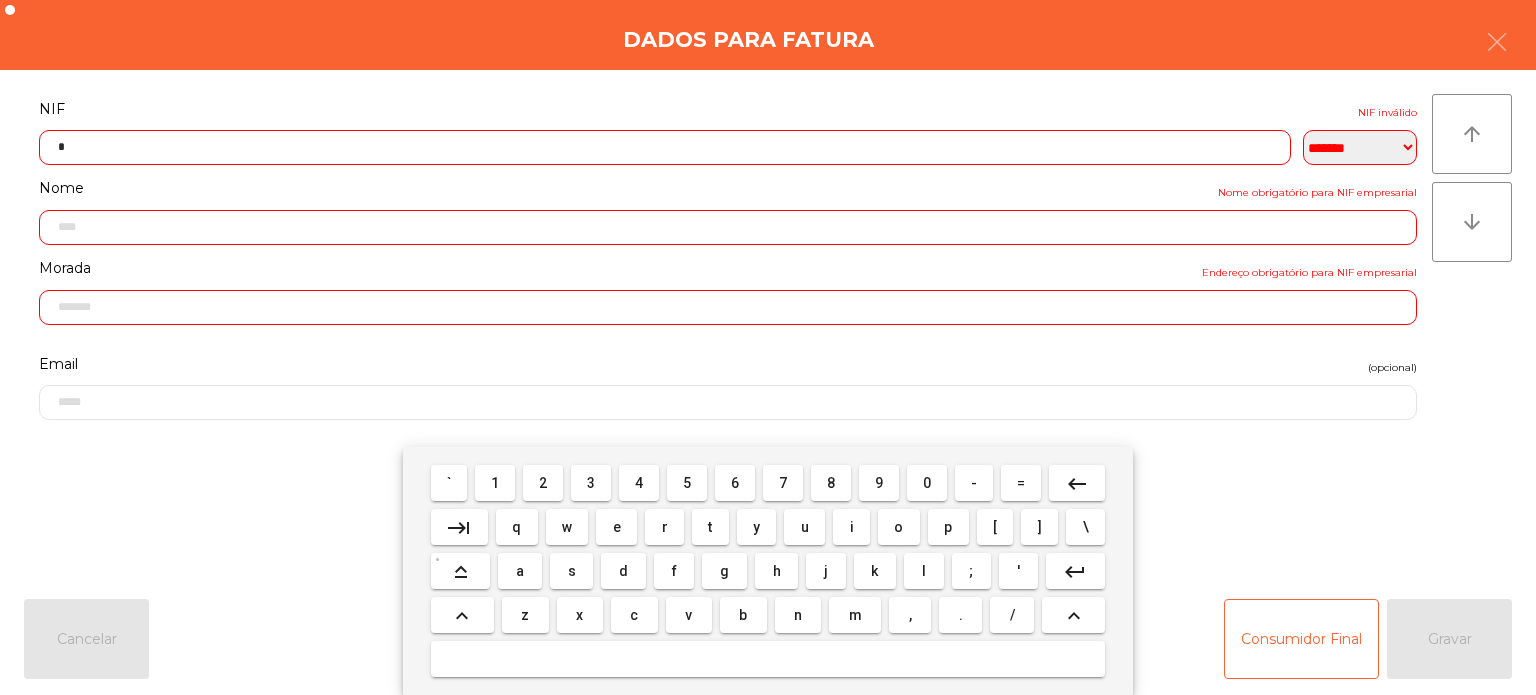 click on "1" at bounding box center [495, 483] 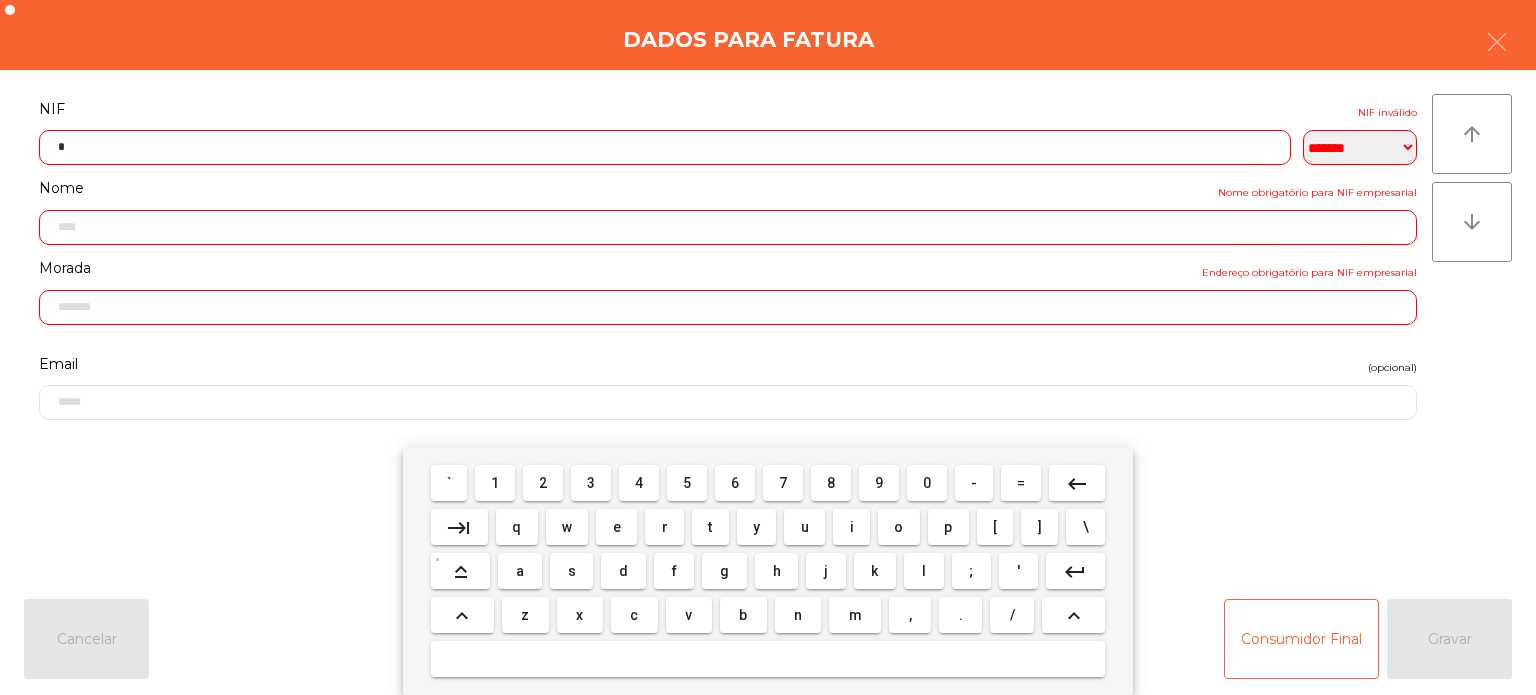 click on "1" at bounding box center [495, 483] 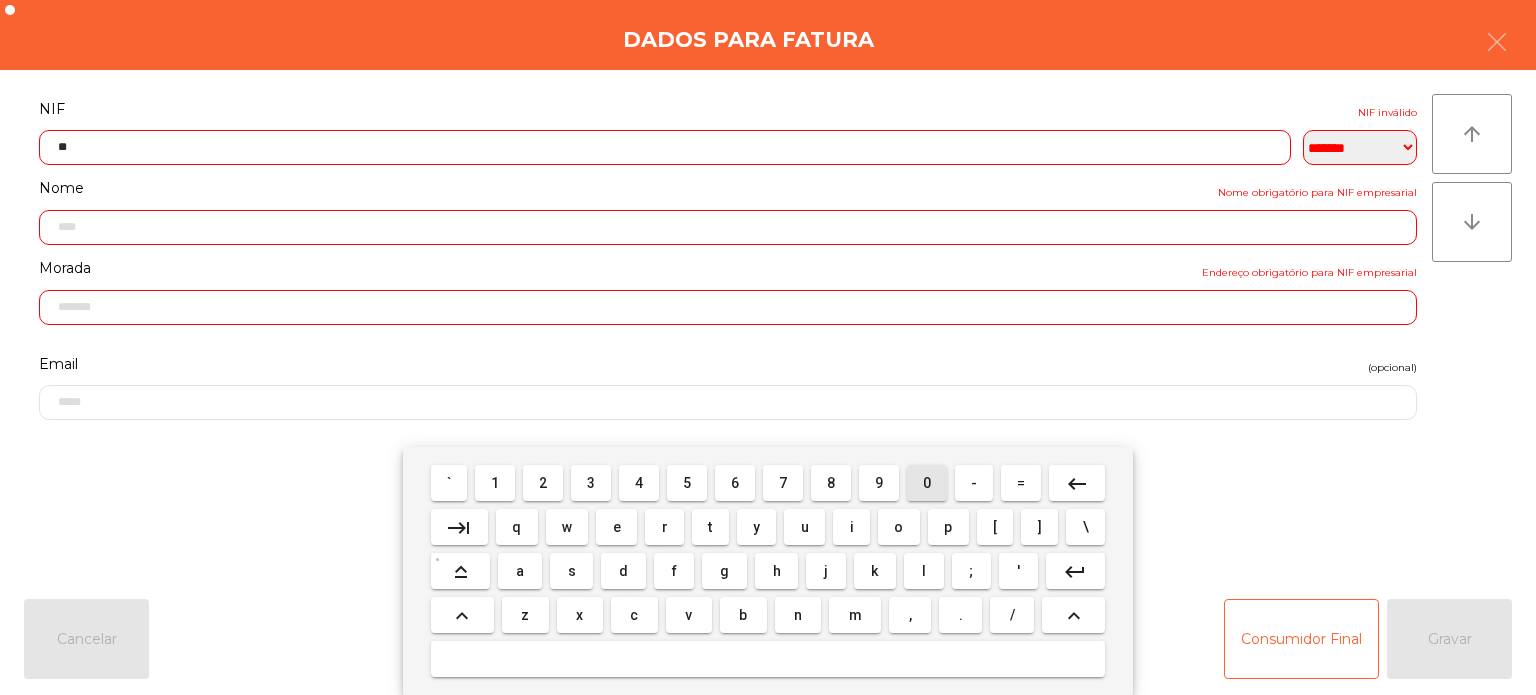 click on "0" at bounding box center [927, 483] 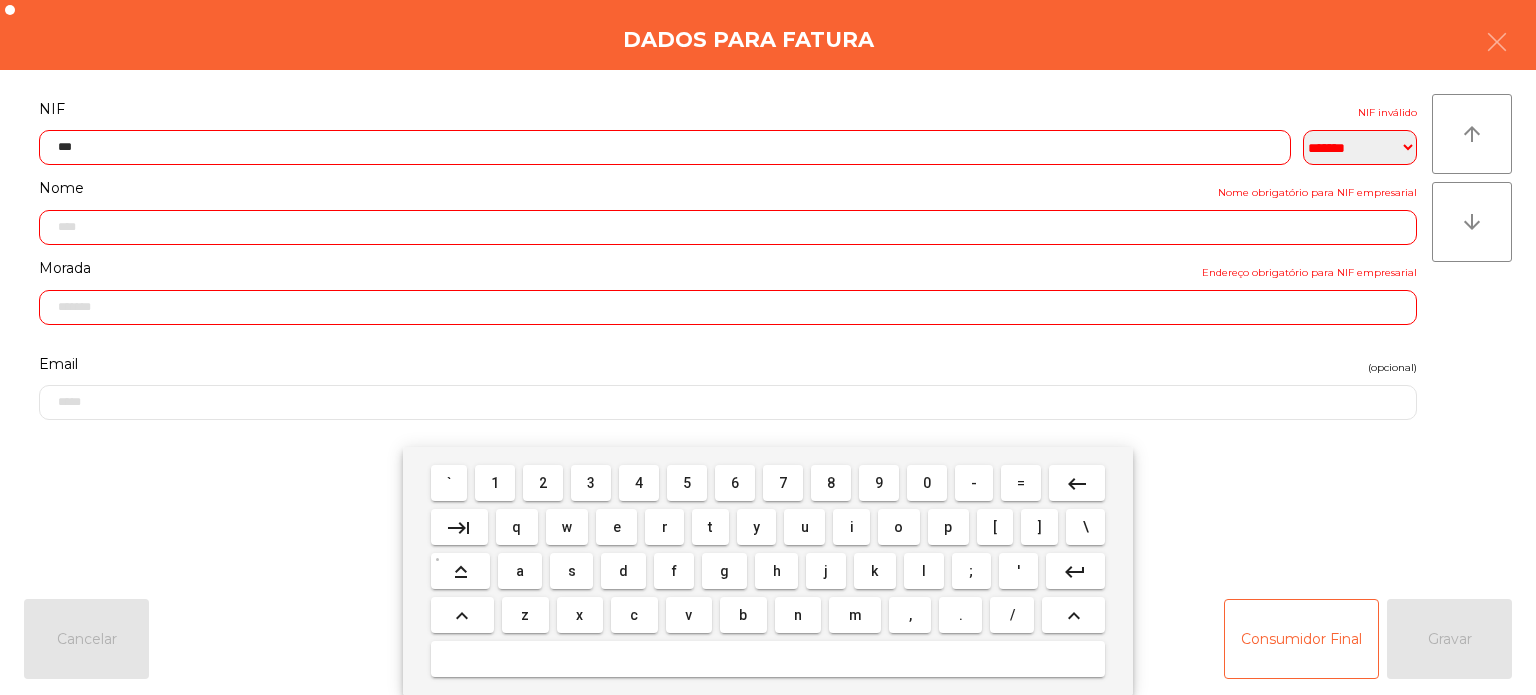 click on "6" at bounding box center [735, 483] 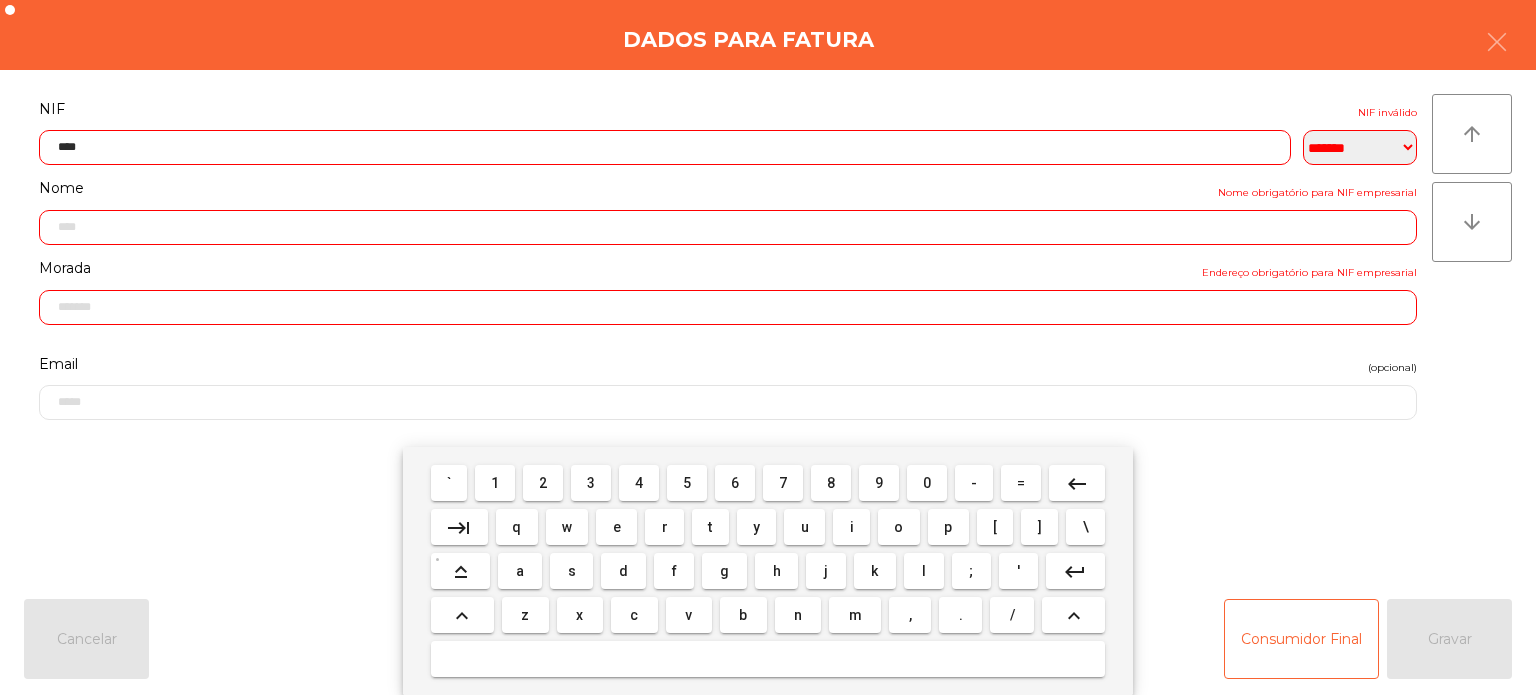 click on "0" at bounding box center [927, 483] 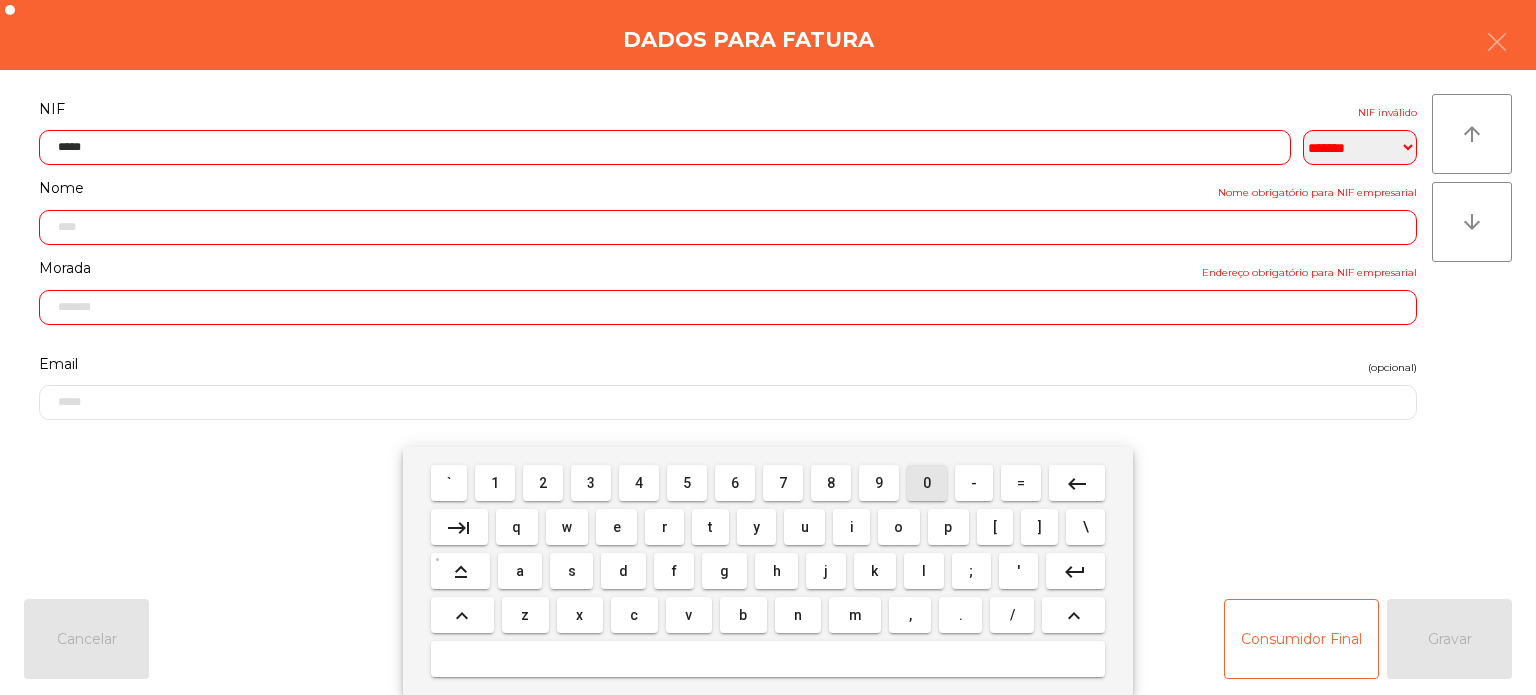 click on "0" at bounding box center (927, 483) 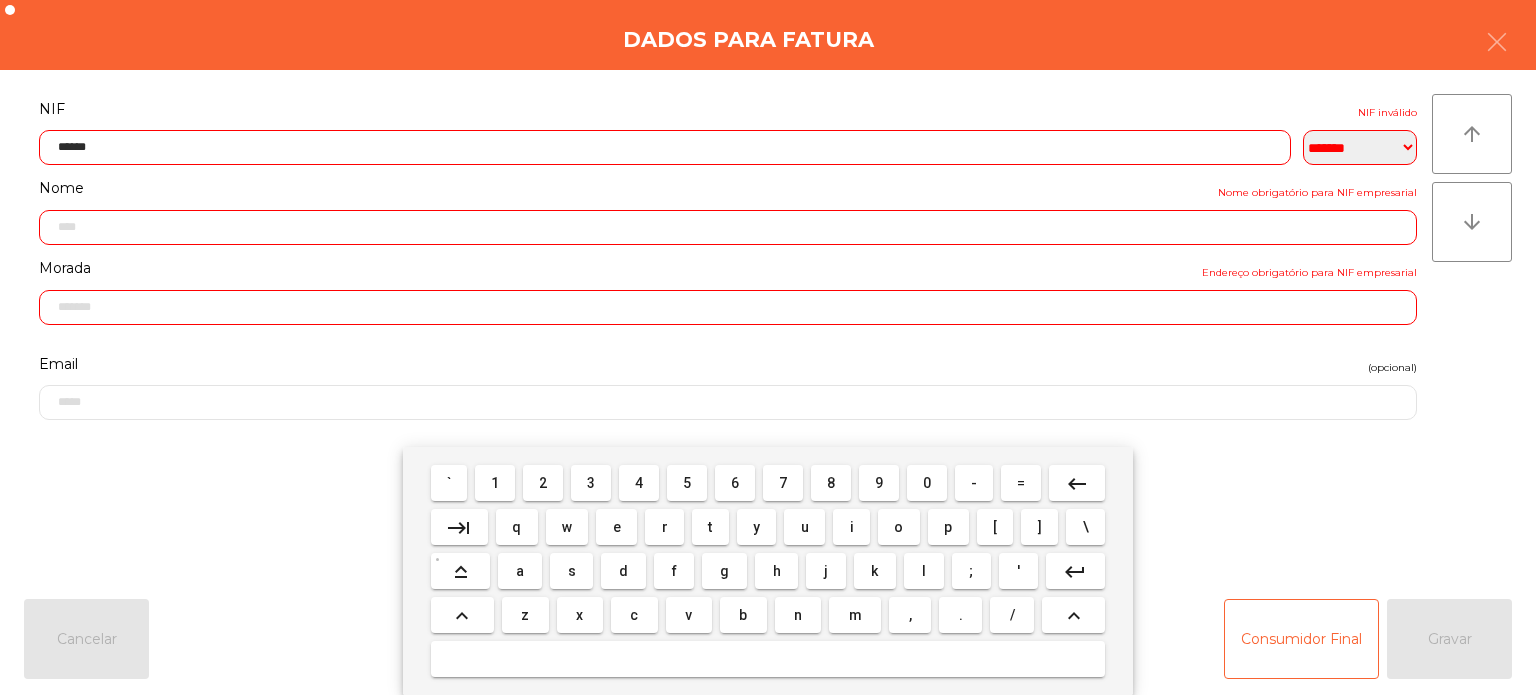 click on "5" at bounding box center (687, 483) 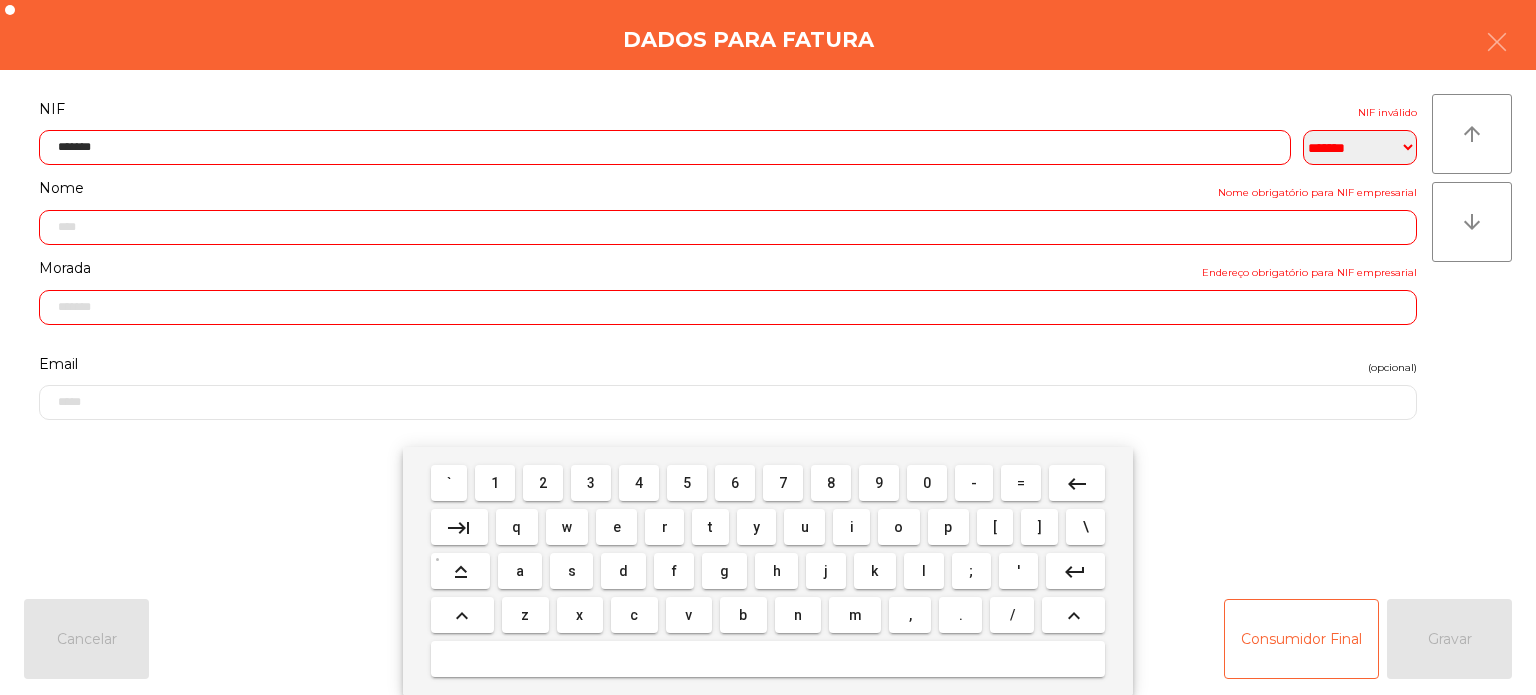 click on "keyboard_backspace" at bounding box center [1077, 484] 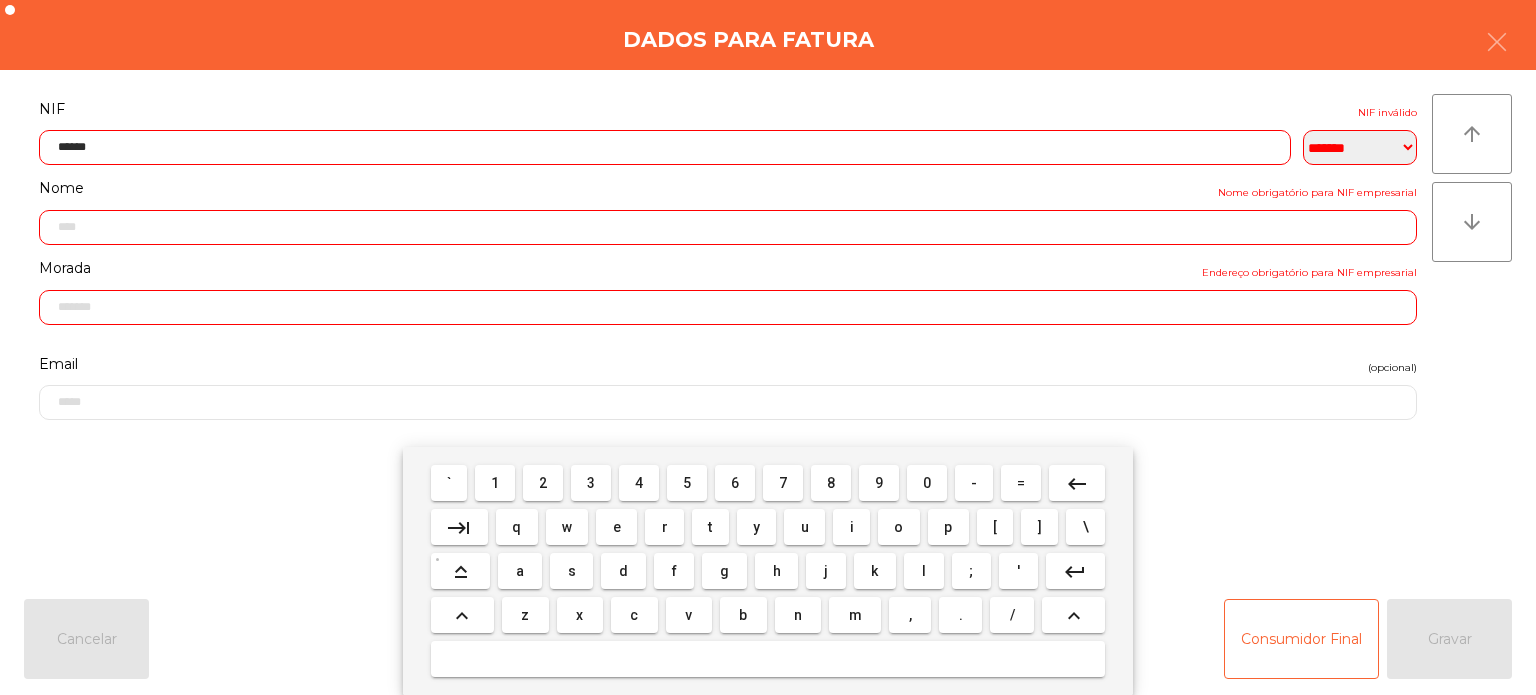 click on "4" at bounding box center (639, 483) 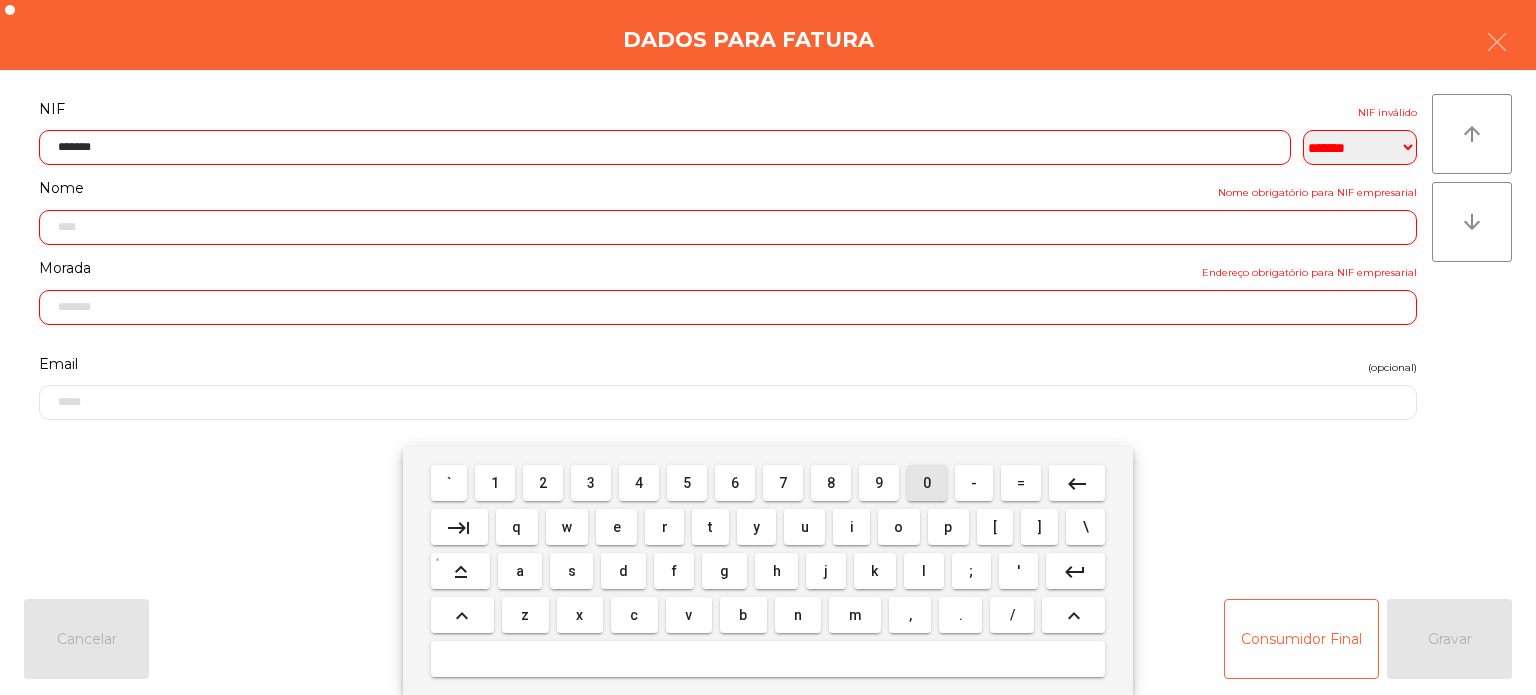click on "0" at bounding box center (927, 483) 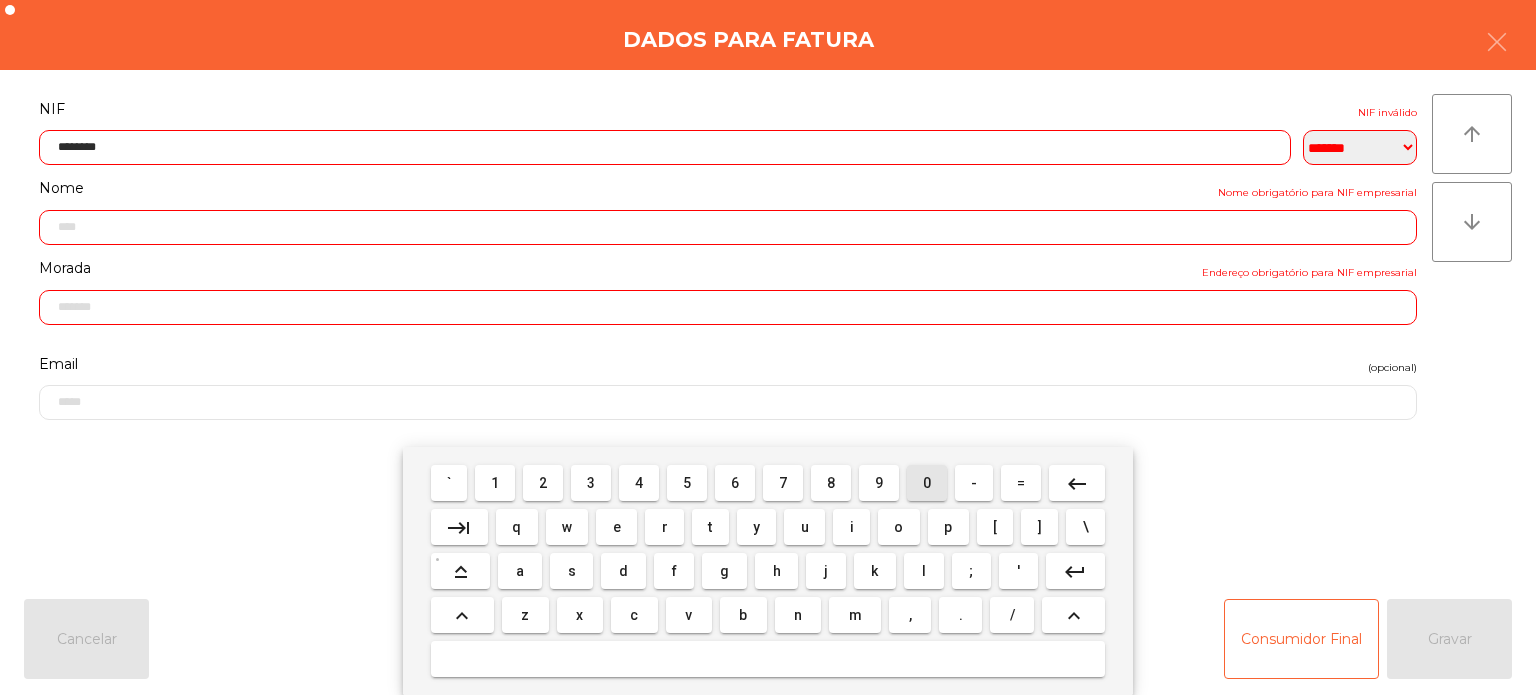 click on "9" at bounding box center (879, 483) 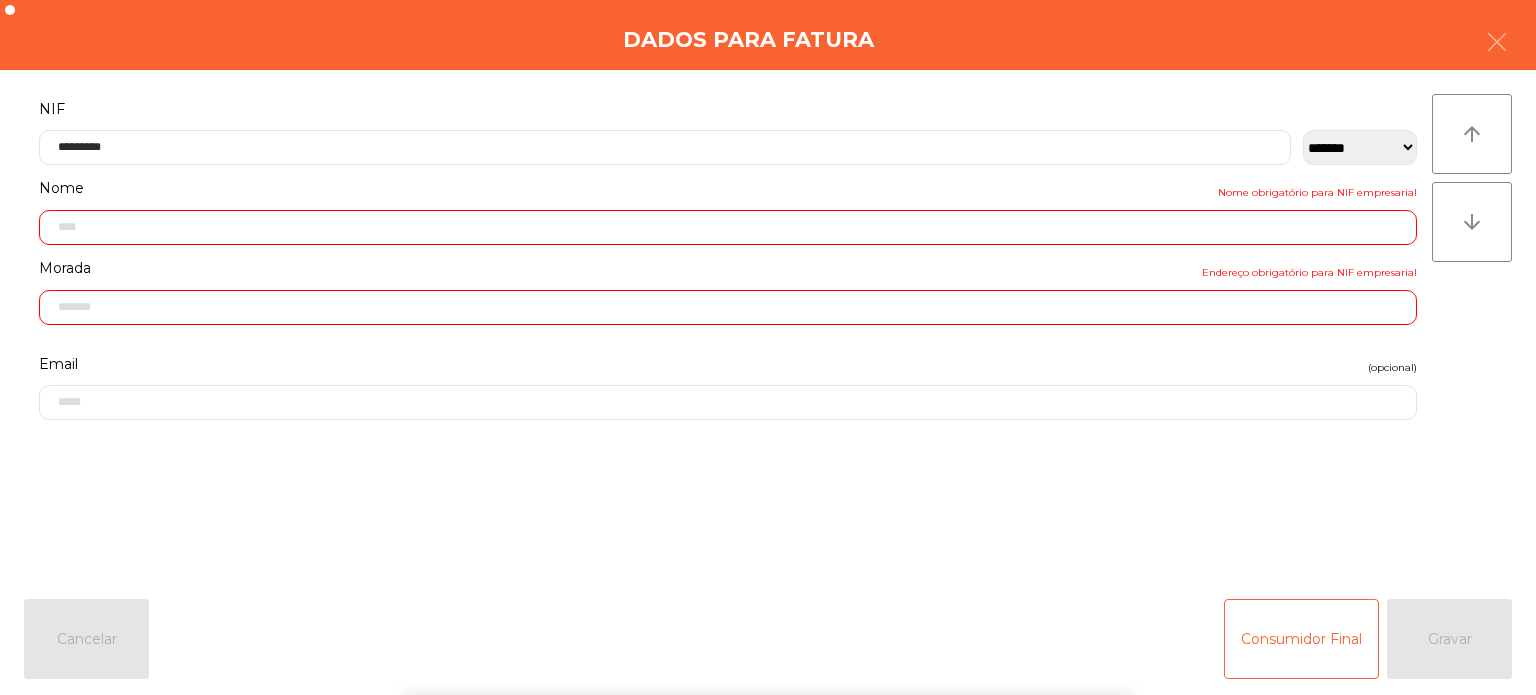 click on "NIF" 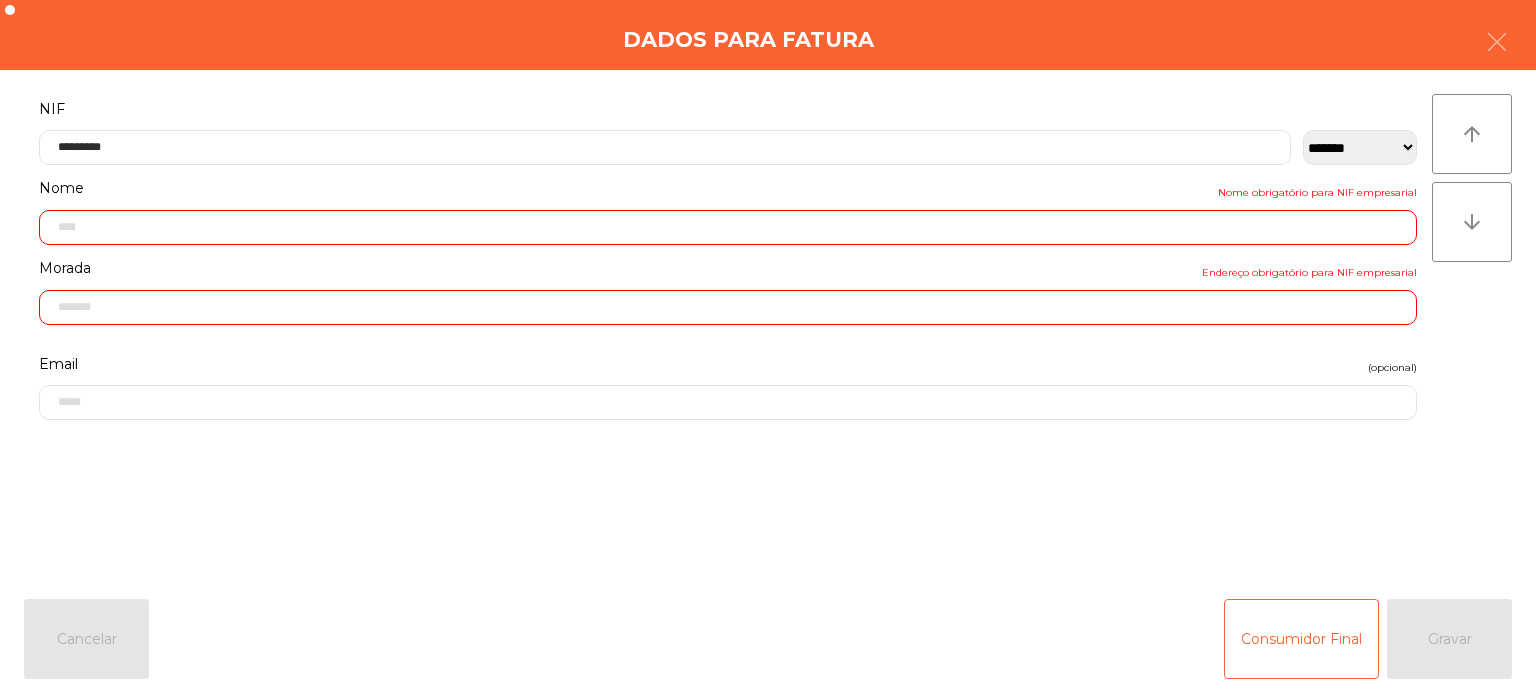 type on "**********" 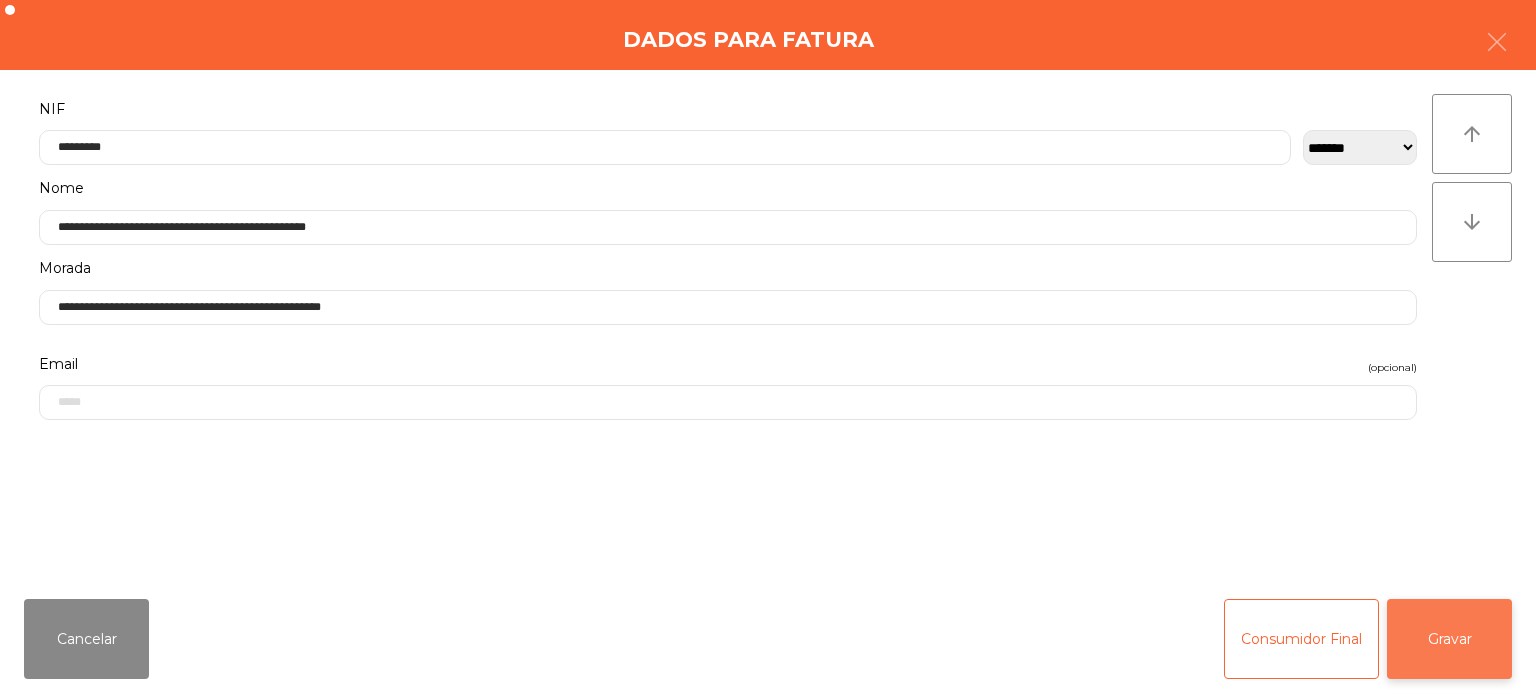 click on "Gravar" 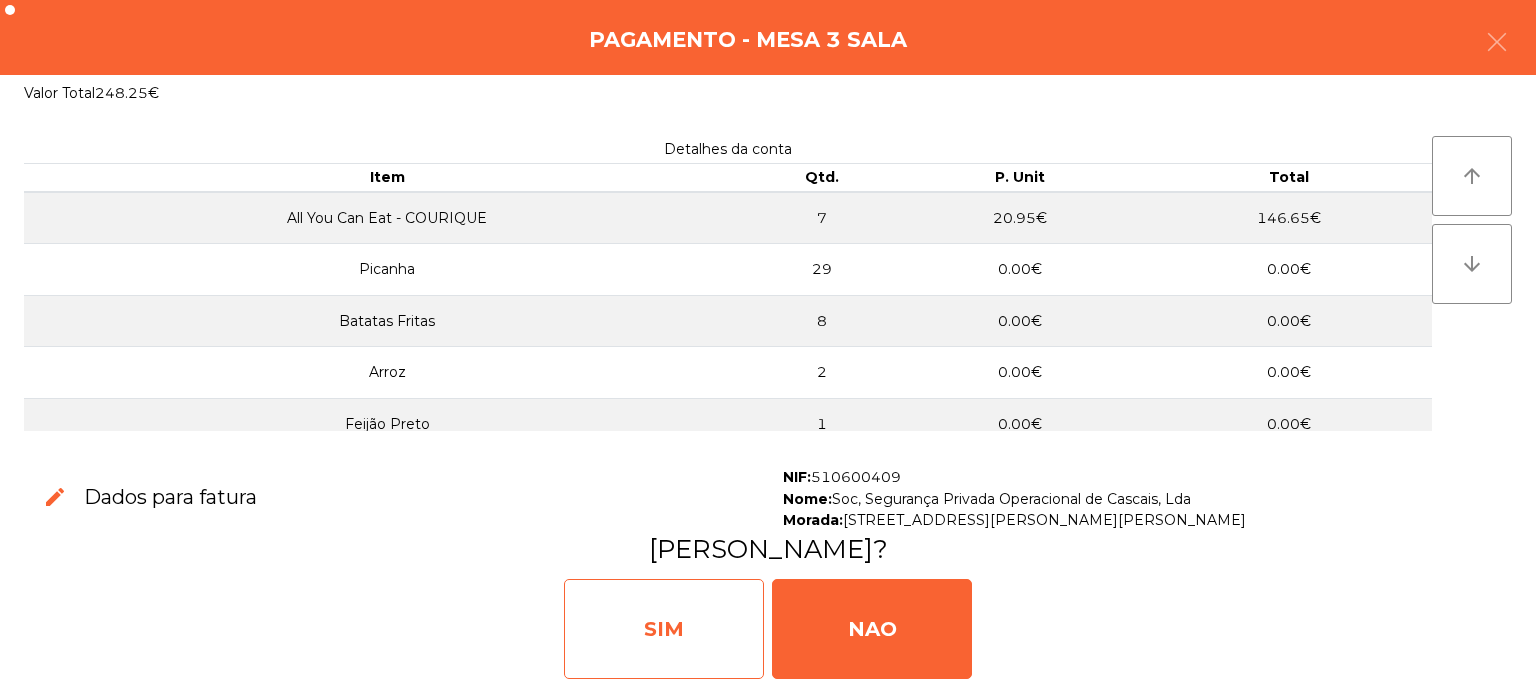click on "SIM" 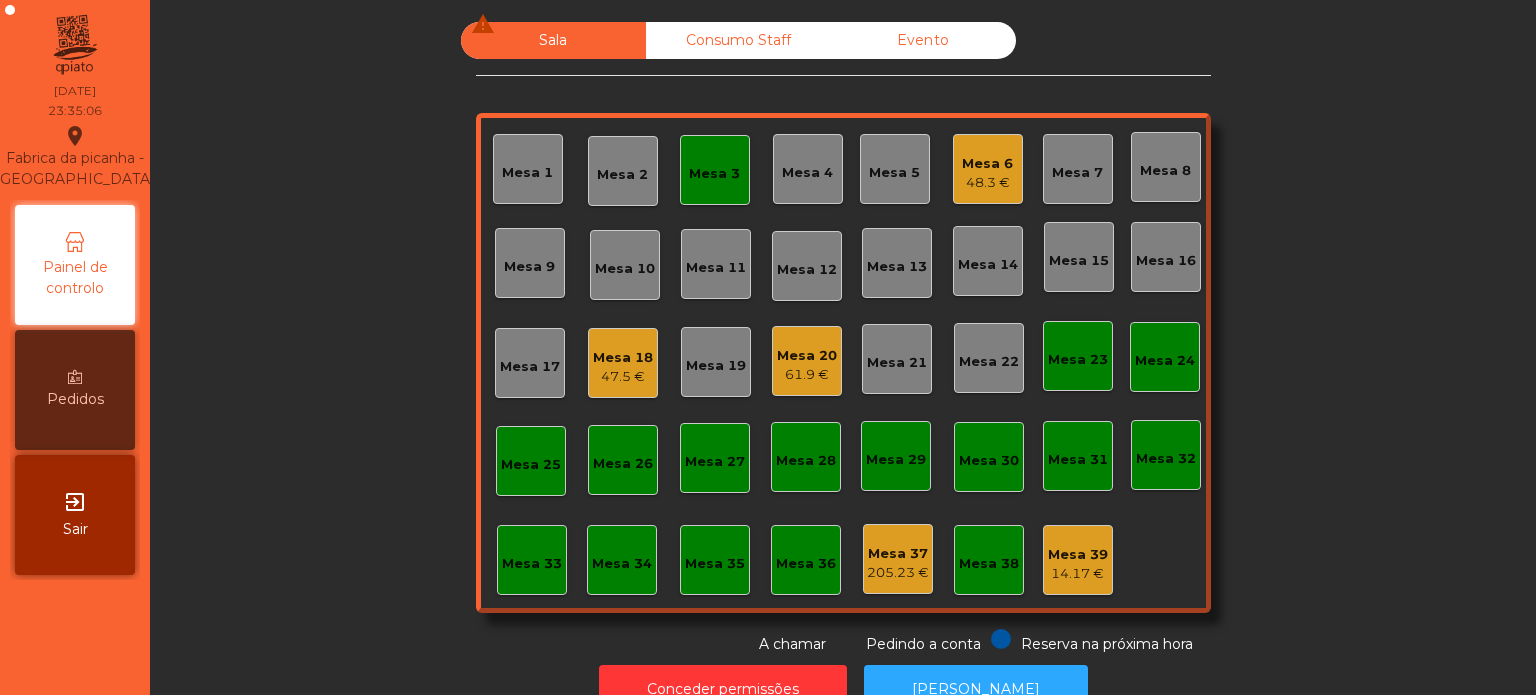 click on "Mesa 18   47.5 €" 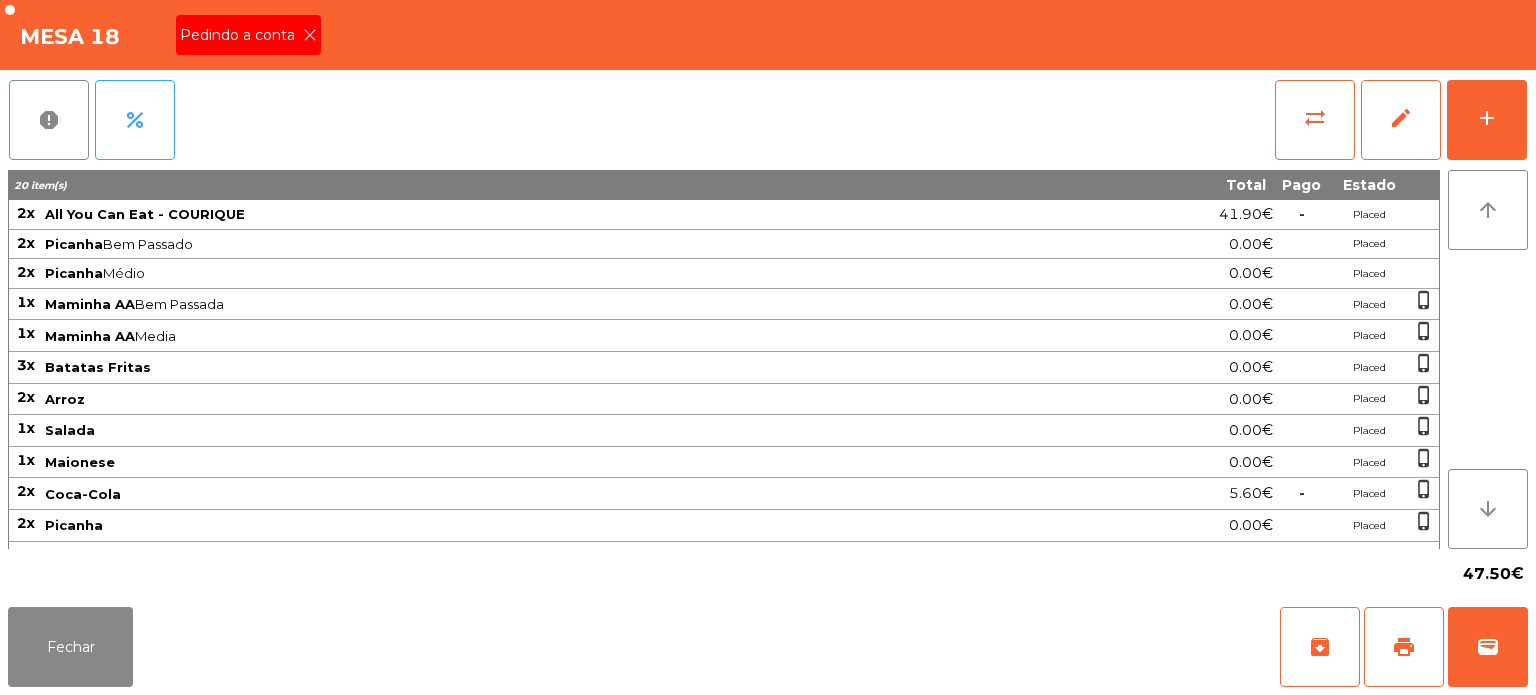 click on "Pedindo a conta" 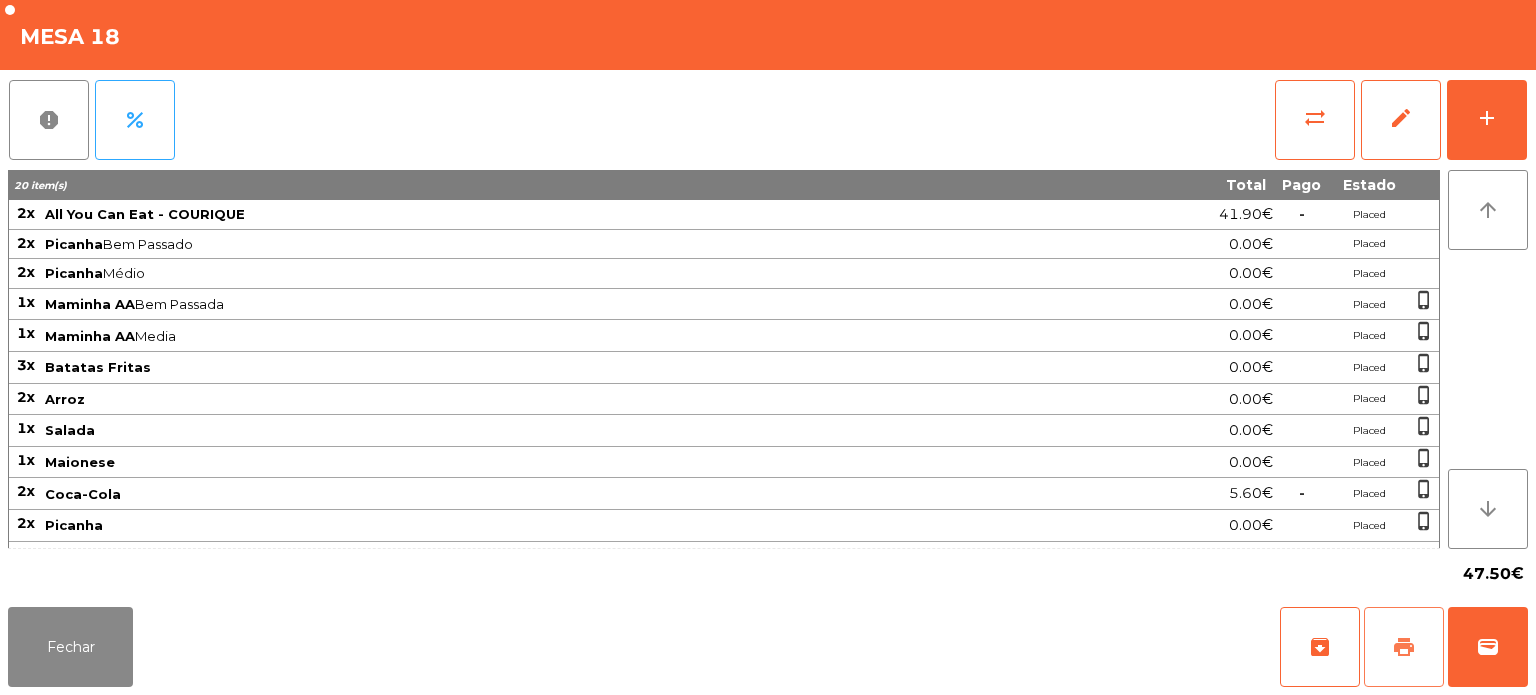 click on "print" 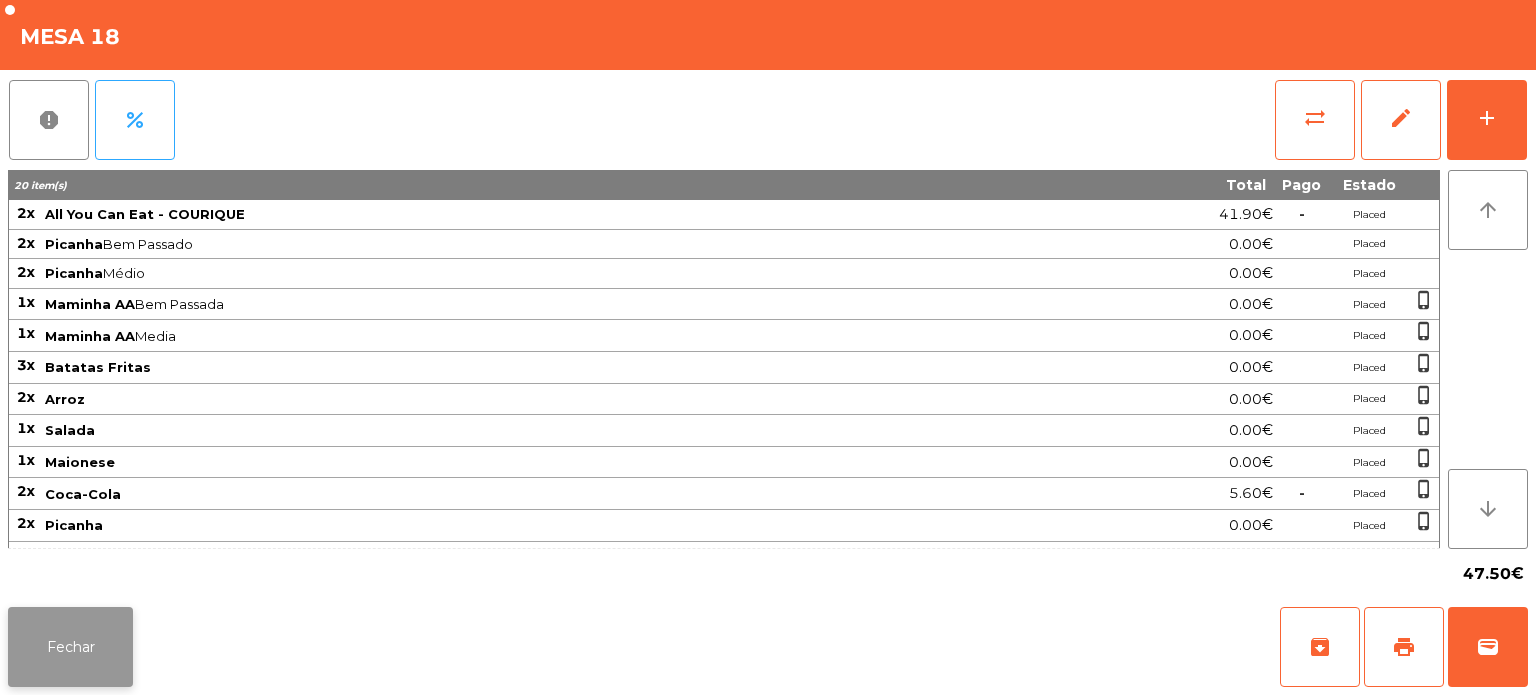 click on "Fechar" 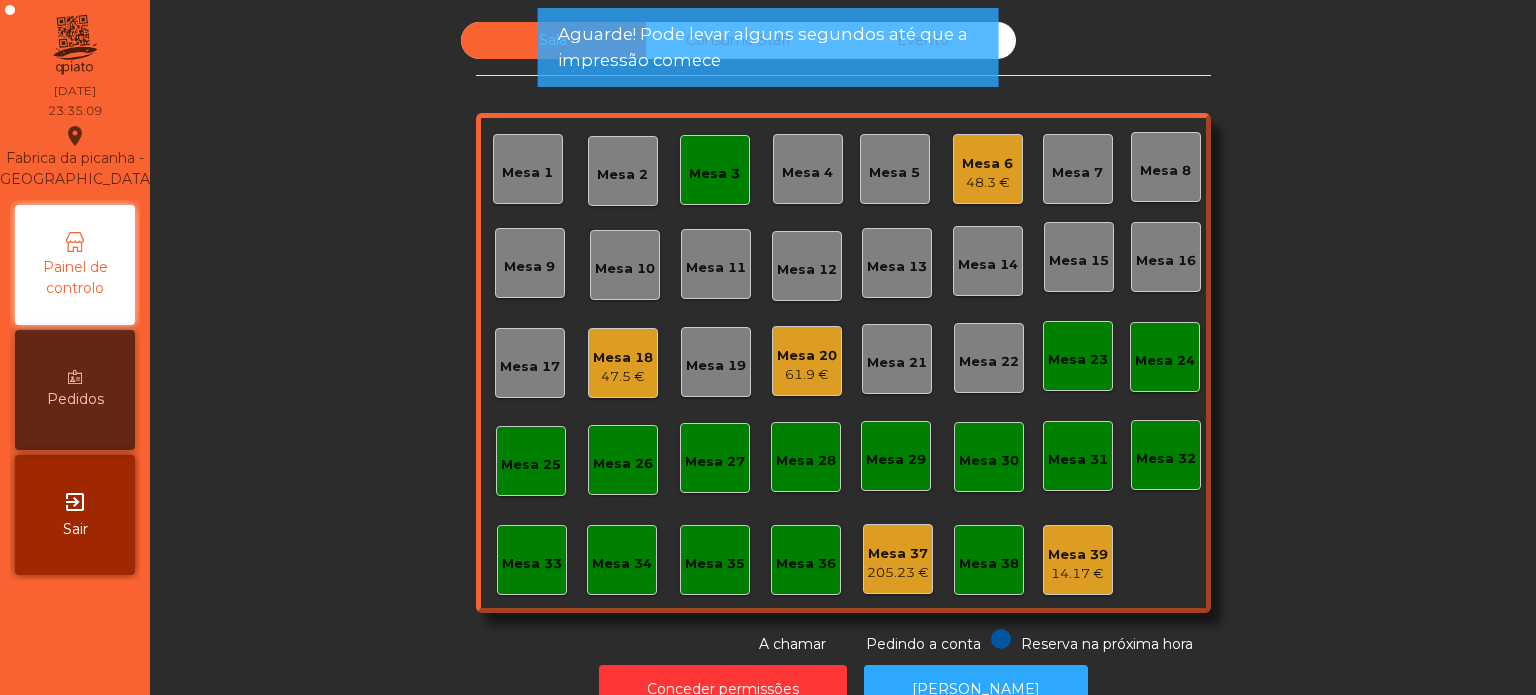 click on "61.9 €" 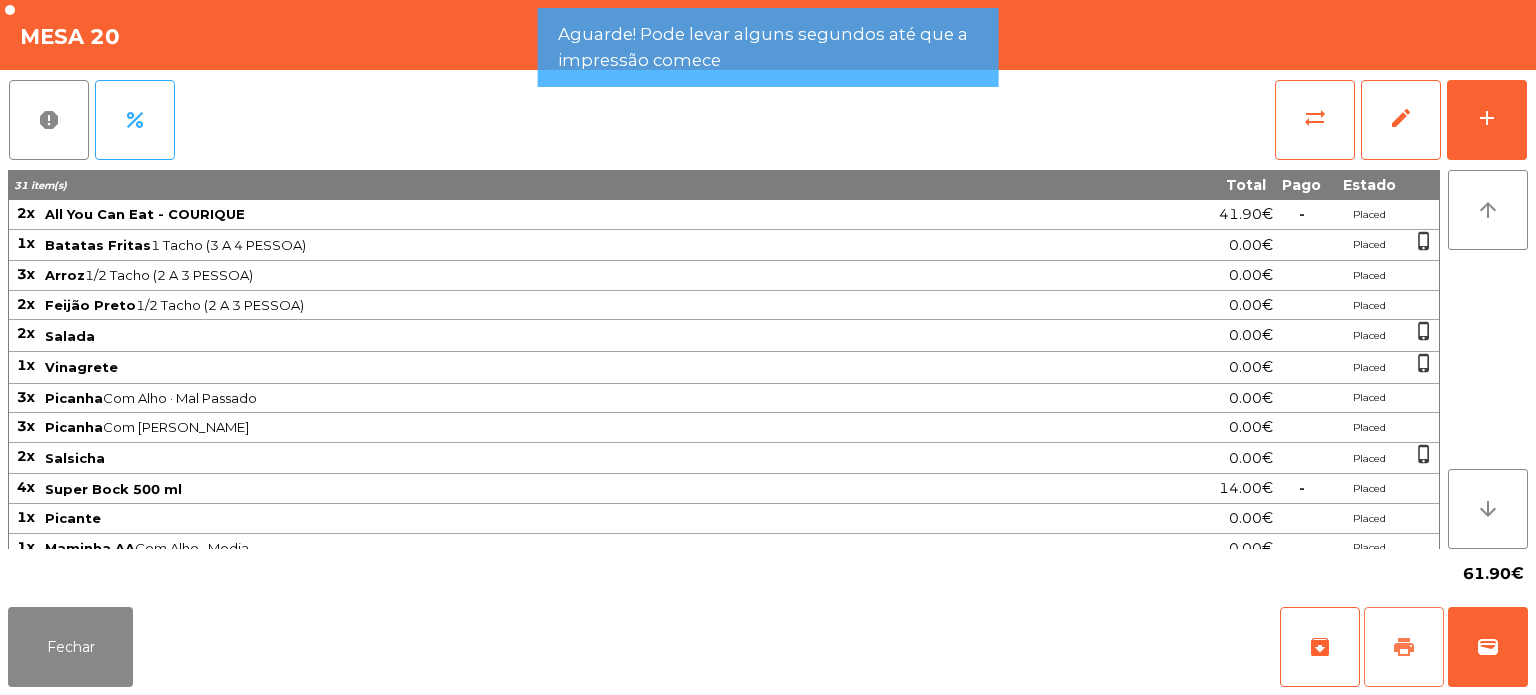 click on "print" 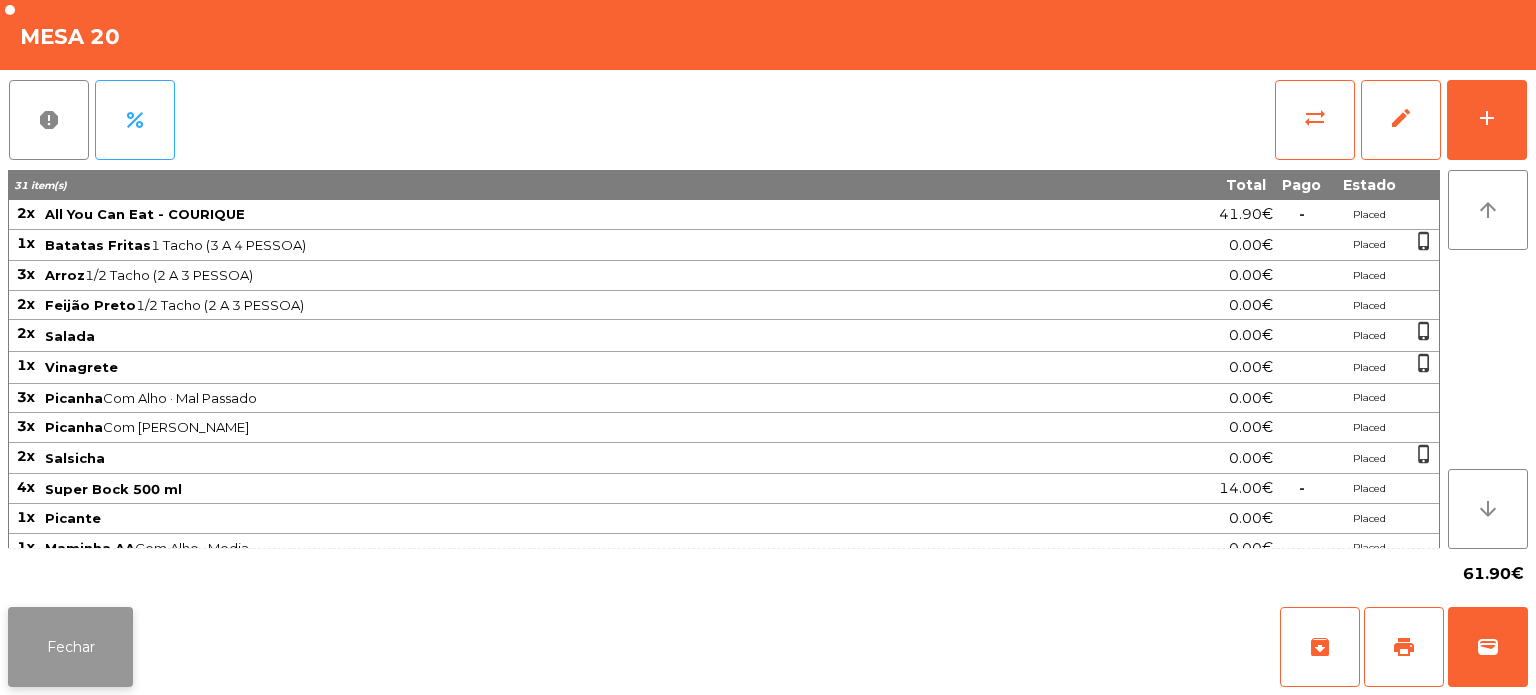 click on "Fechar" 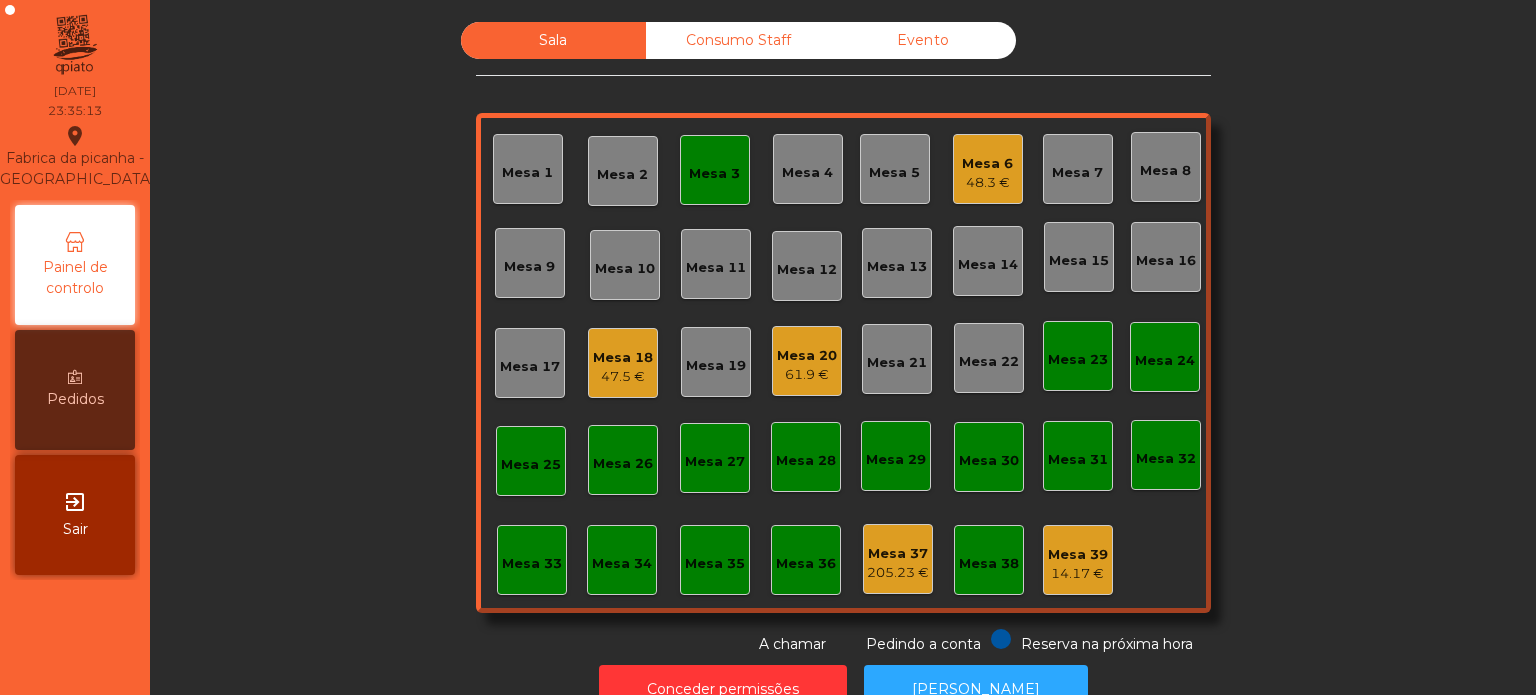 click on "Mesa 3" 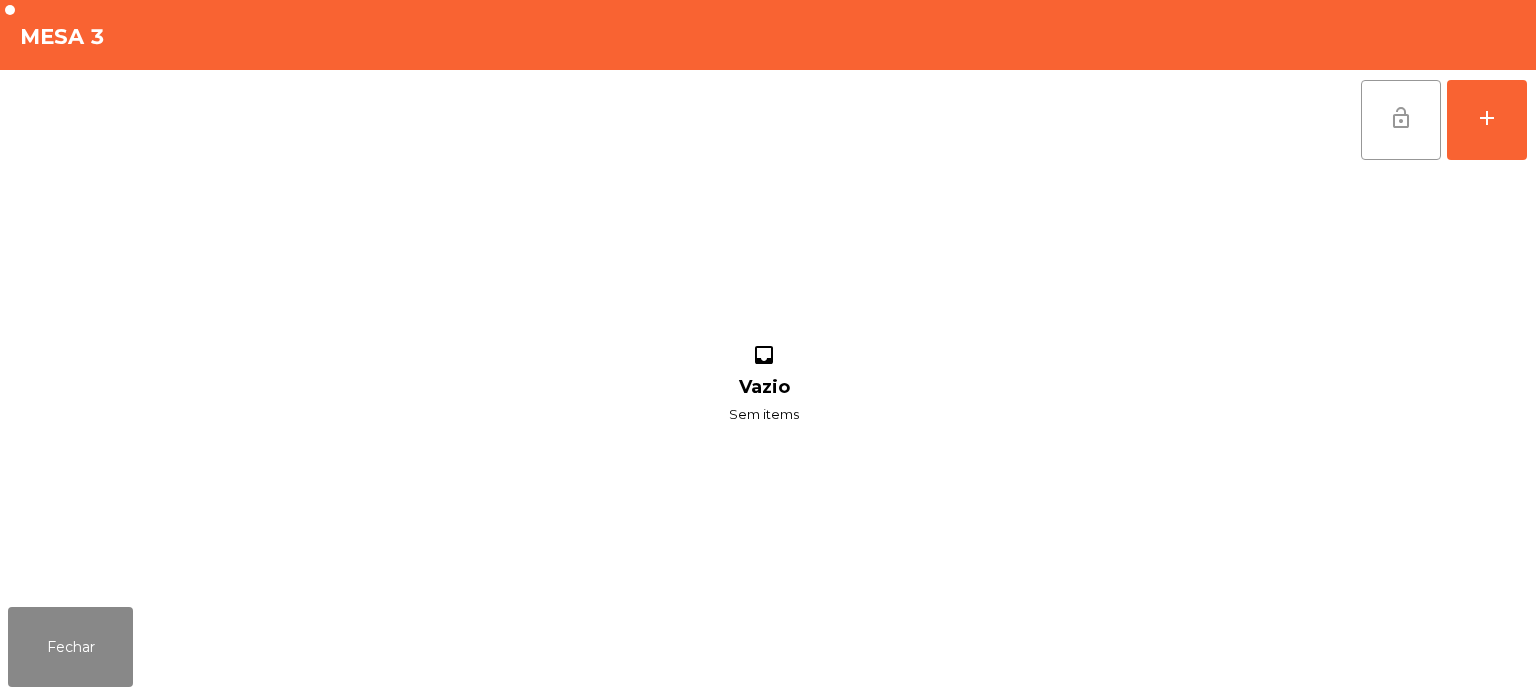 click on "lock_open" 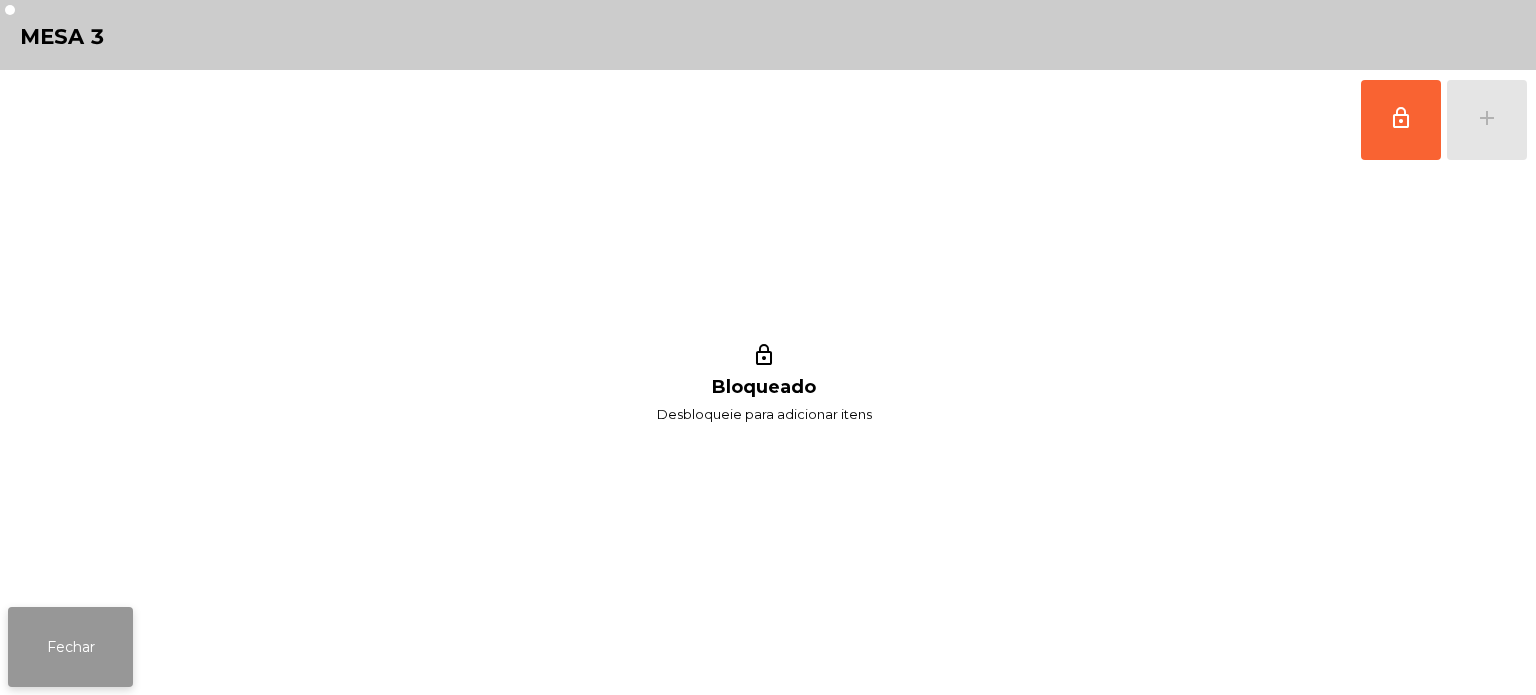 click on "Fechar" 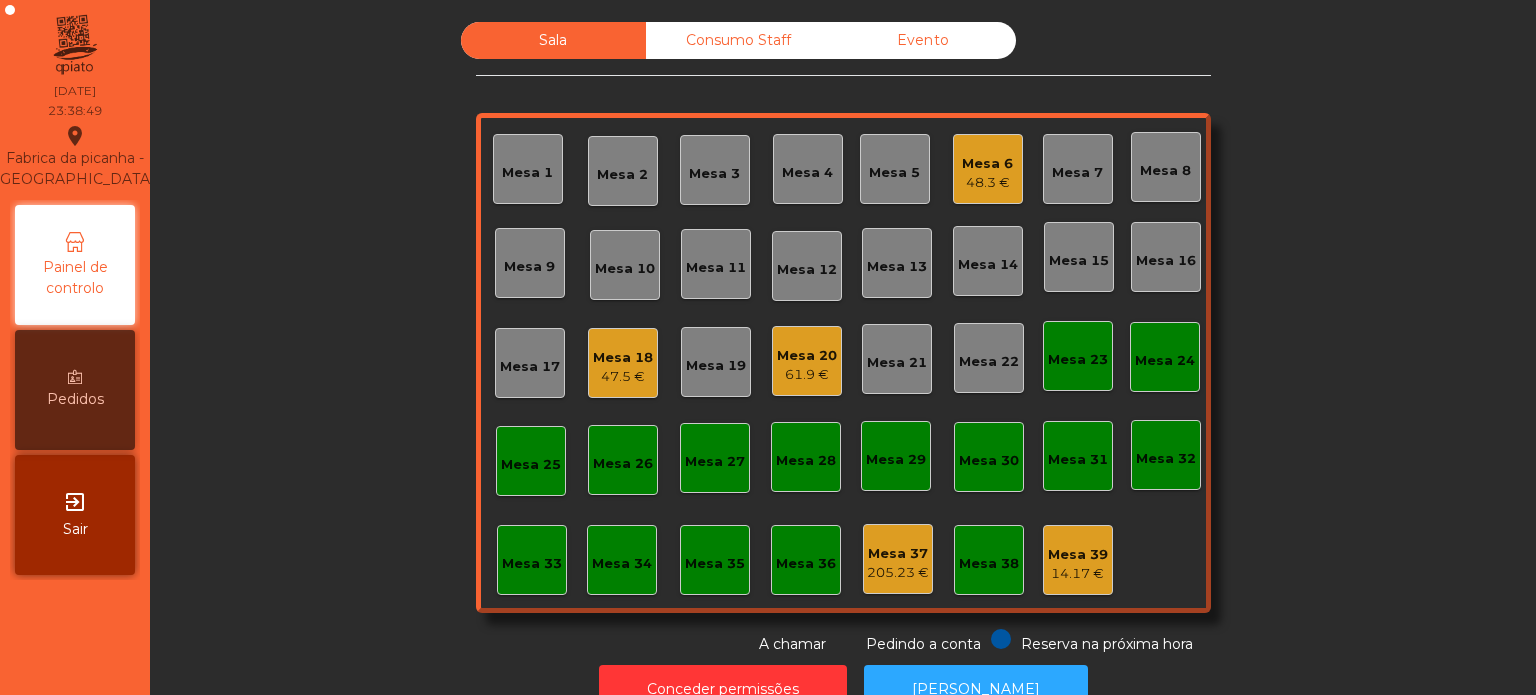 scroll, scrollTop: 55, scrollLeft: 0, axis: vertical 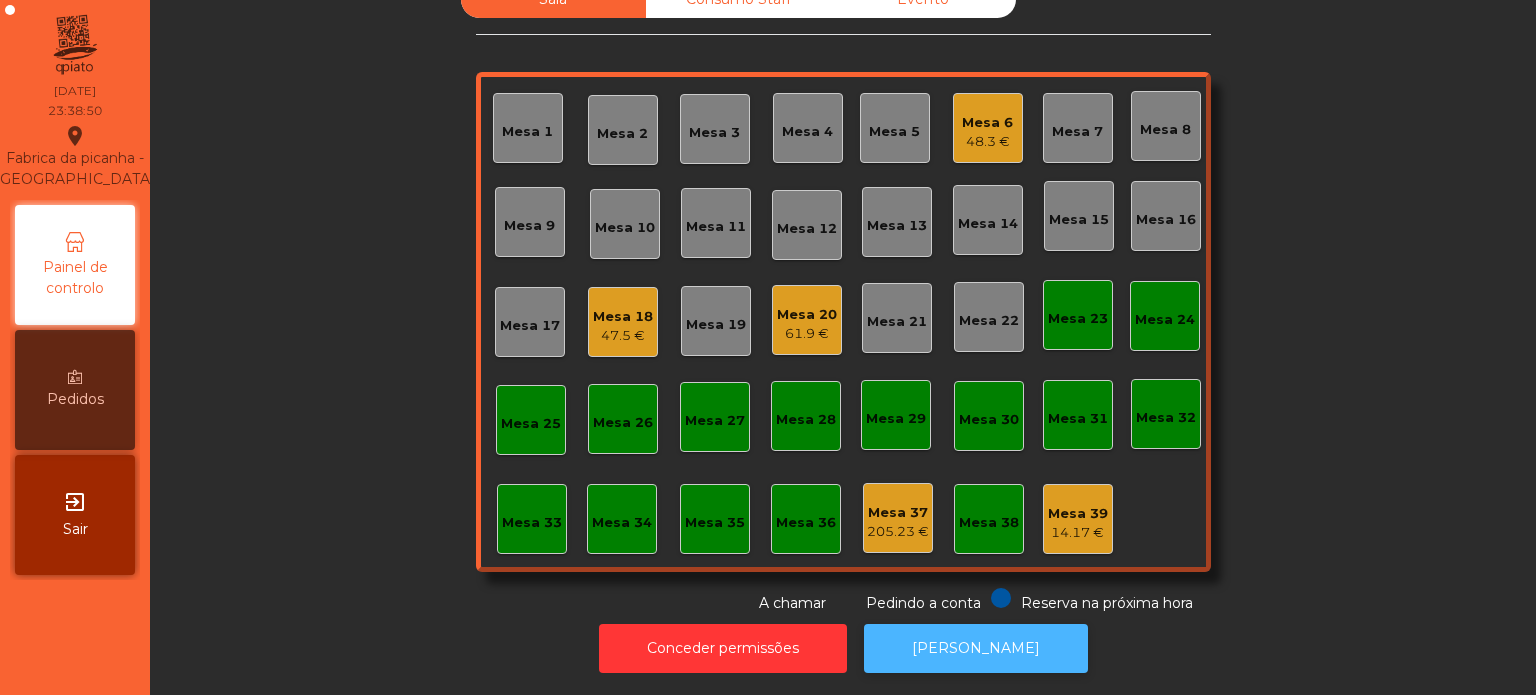 click on "[PERSON_NAME]" 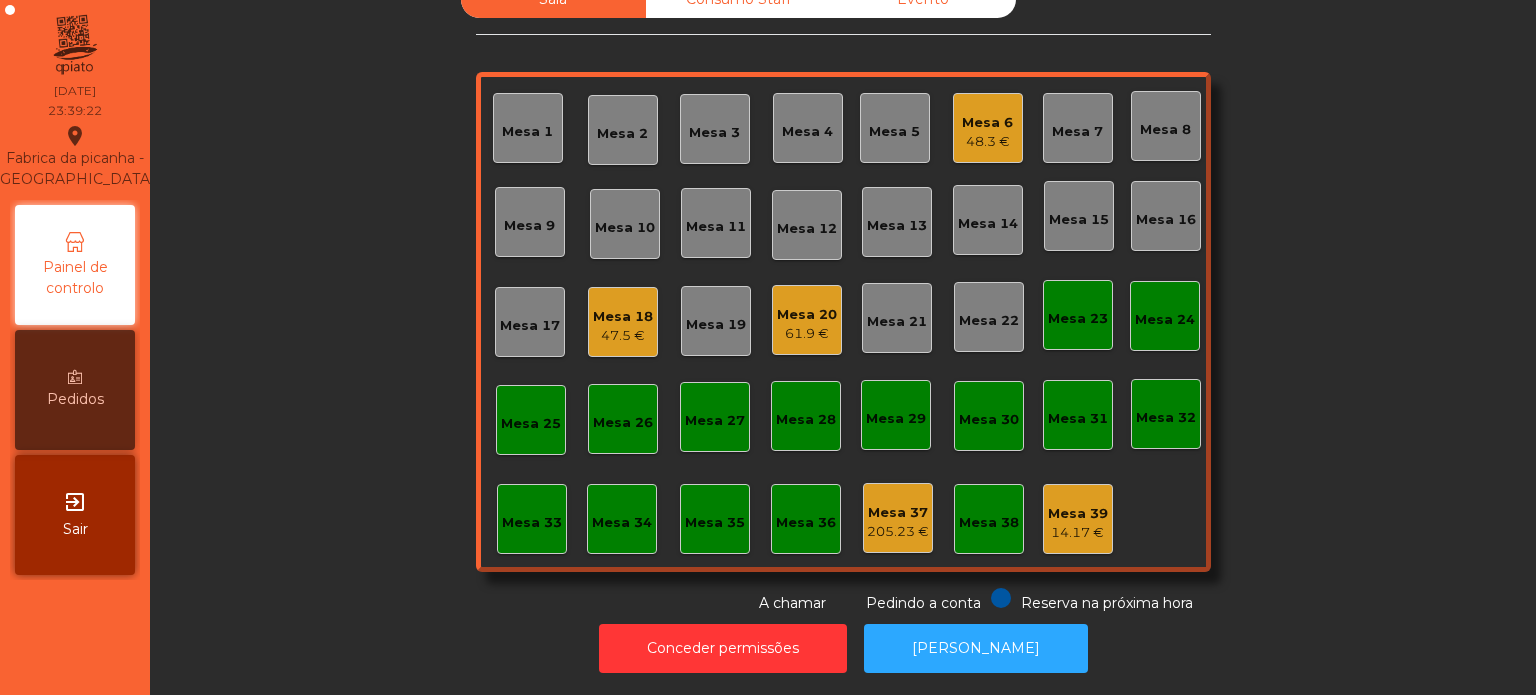 click on "Mesa 18" 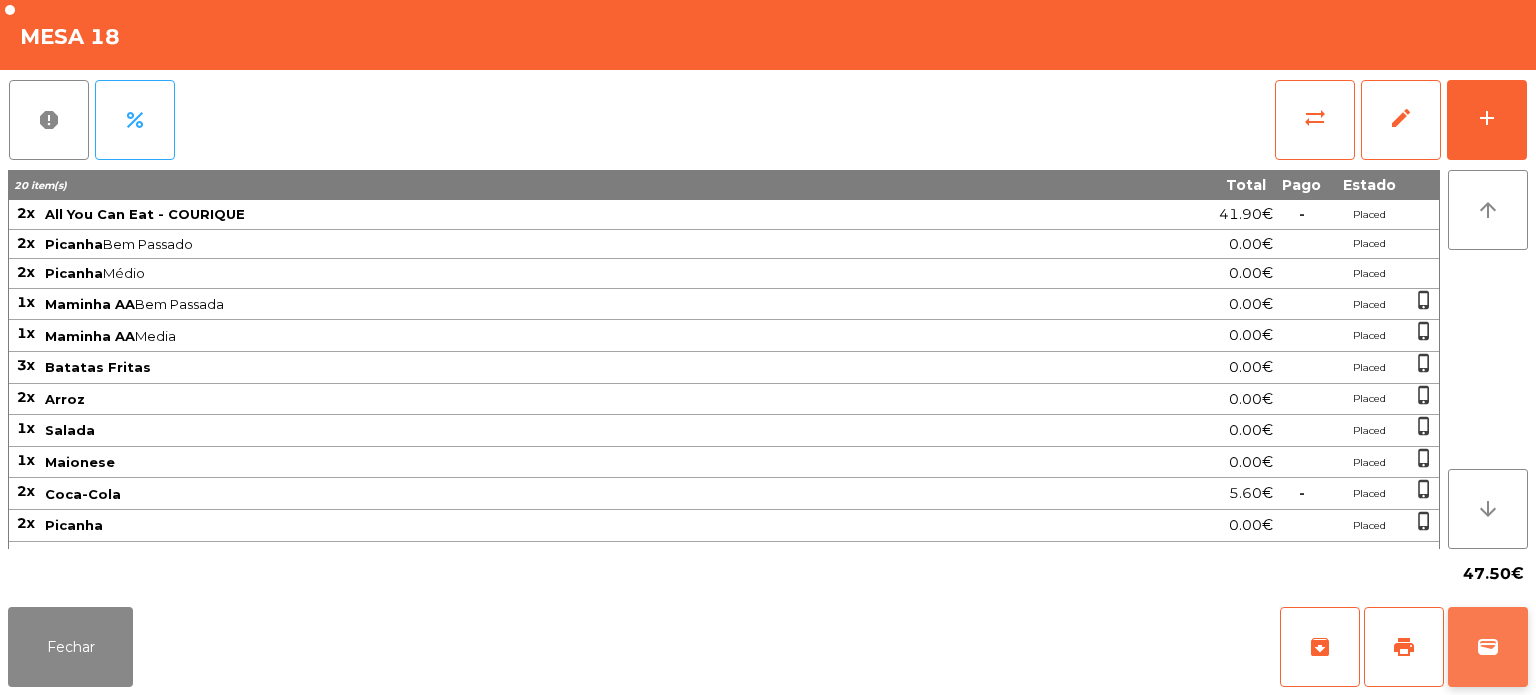 click on "wallet" 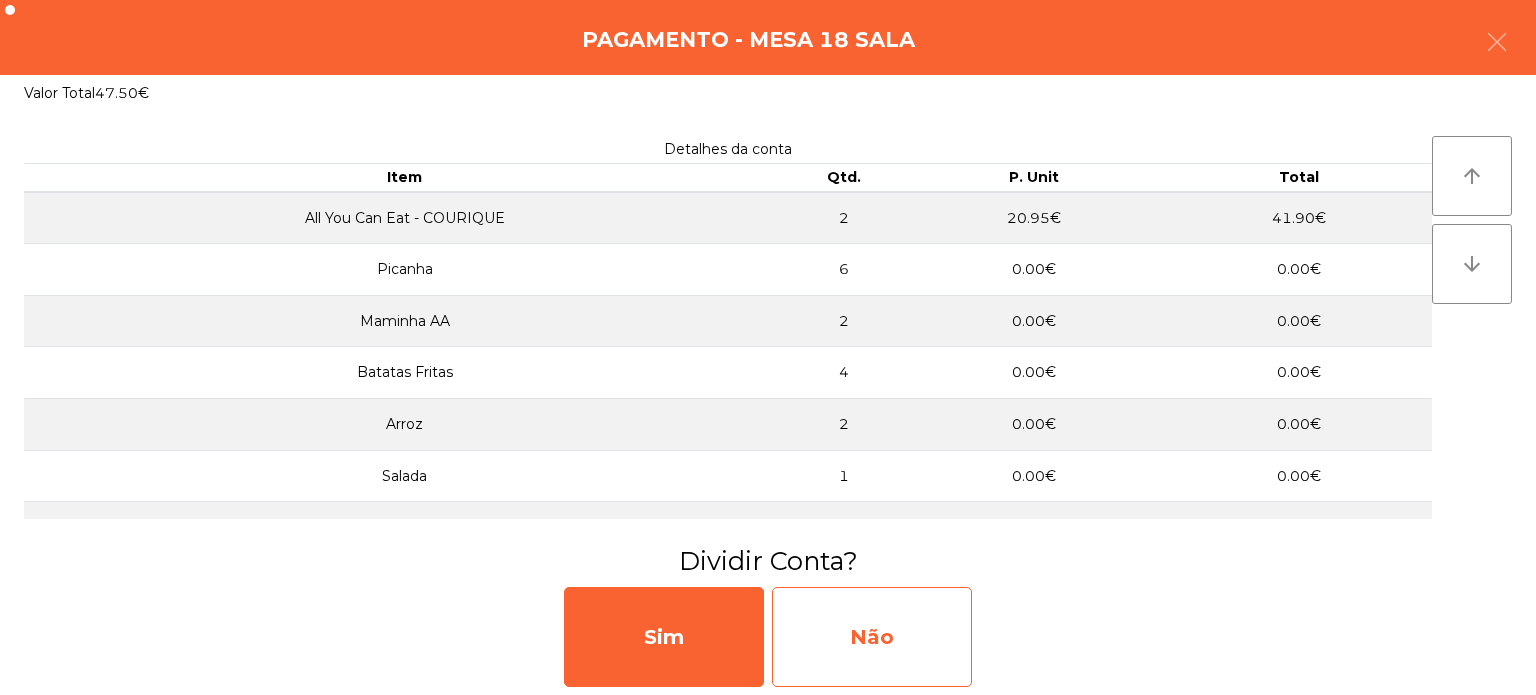 click on "Não" 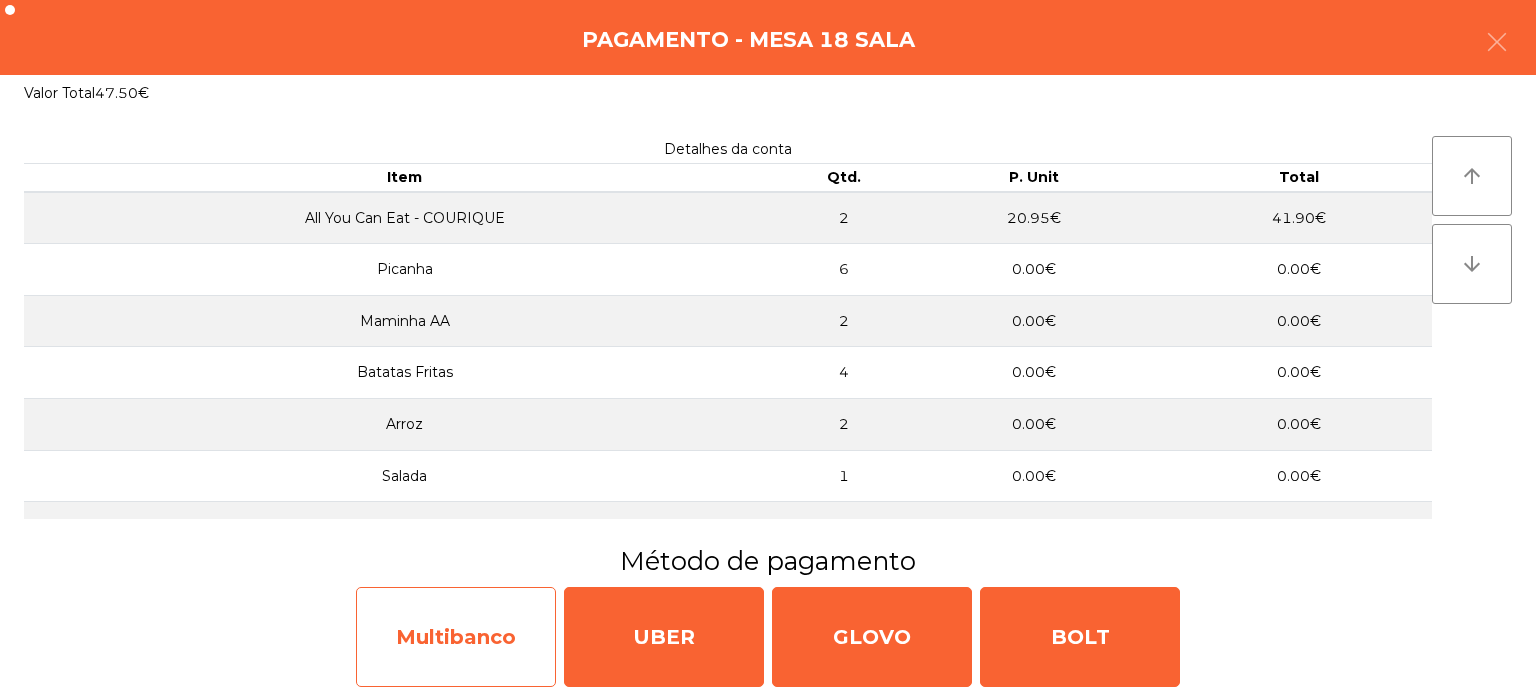 click on "Multibanco" 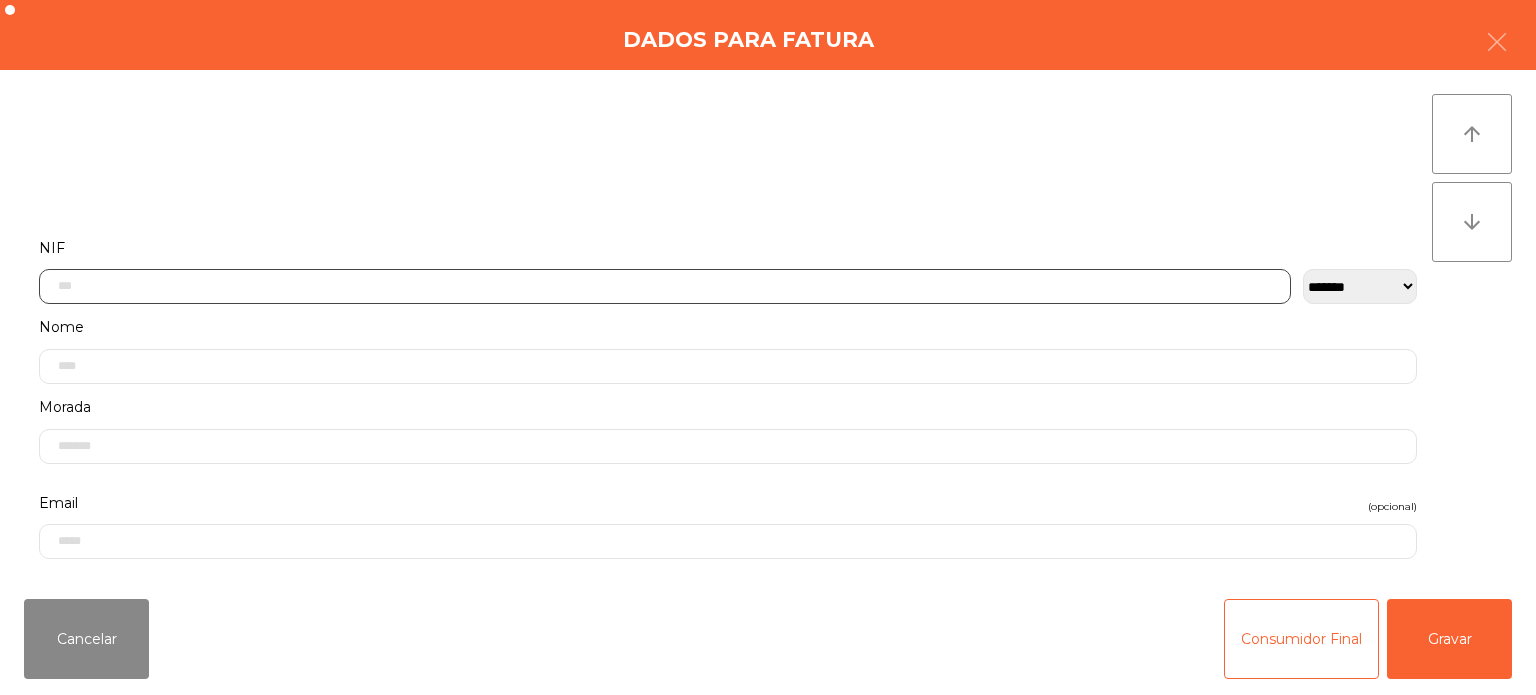 click 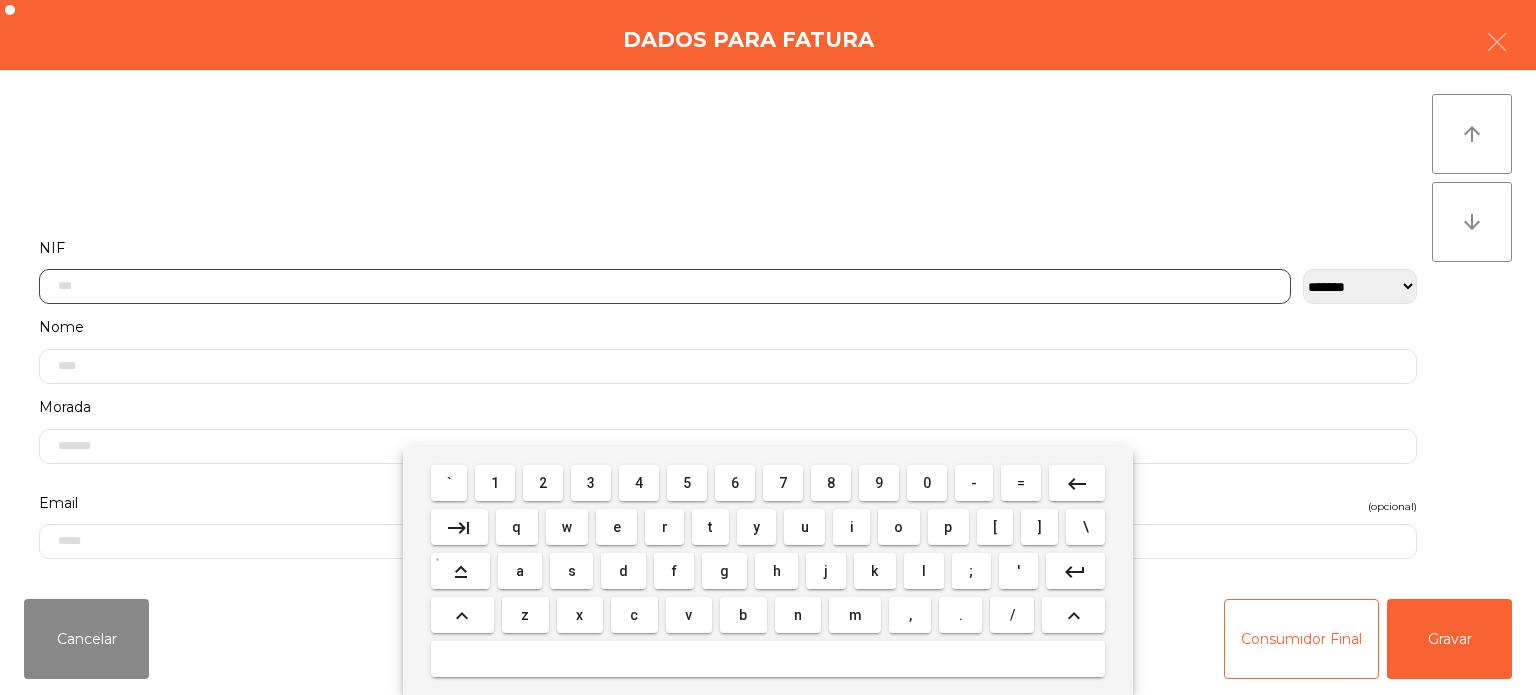 scroll, scrollTop: 139, scrollLeft: 0, axis: vertical 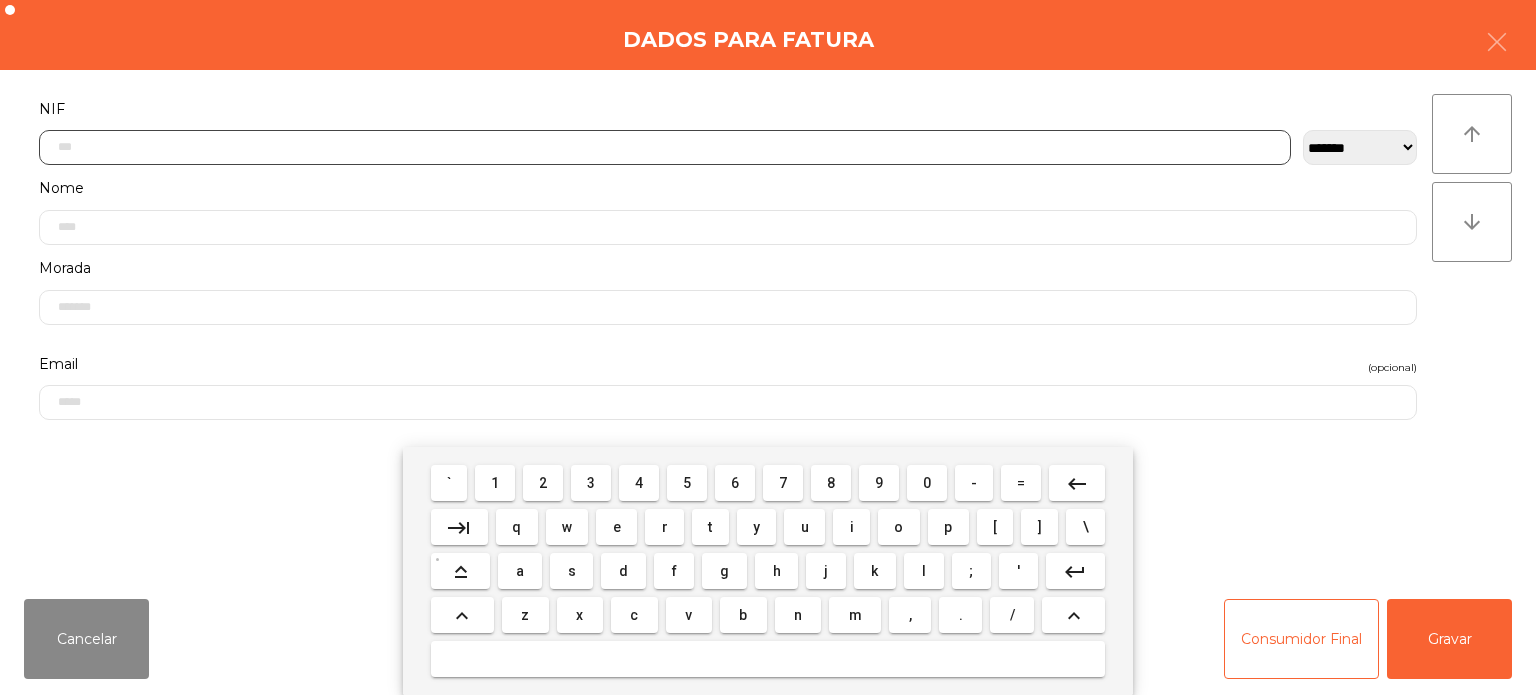 click on "2" at bounding box center (543, 483) 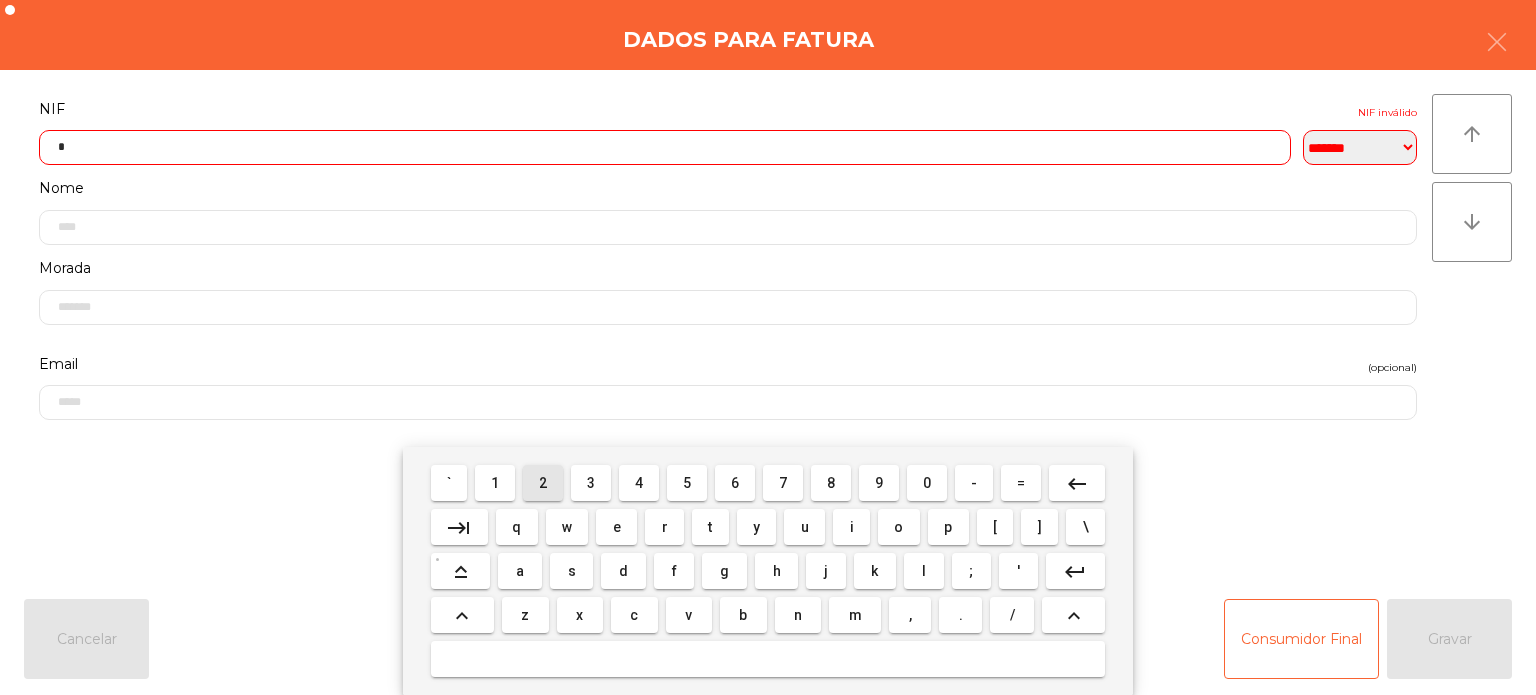 click on "5" at bounding box center (687, 483) 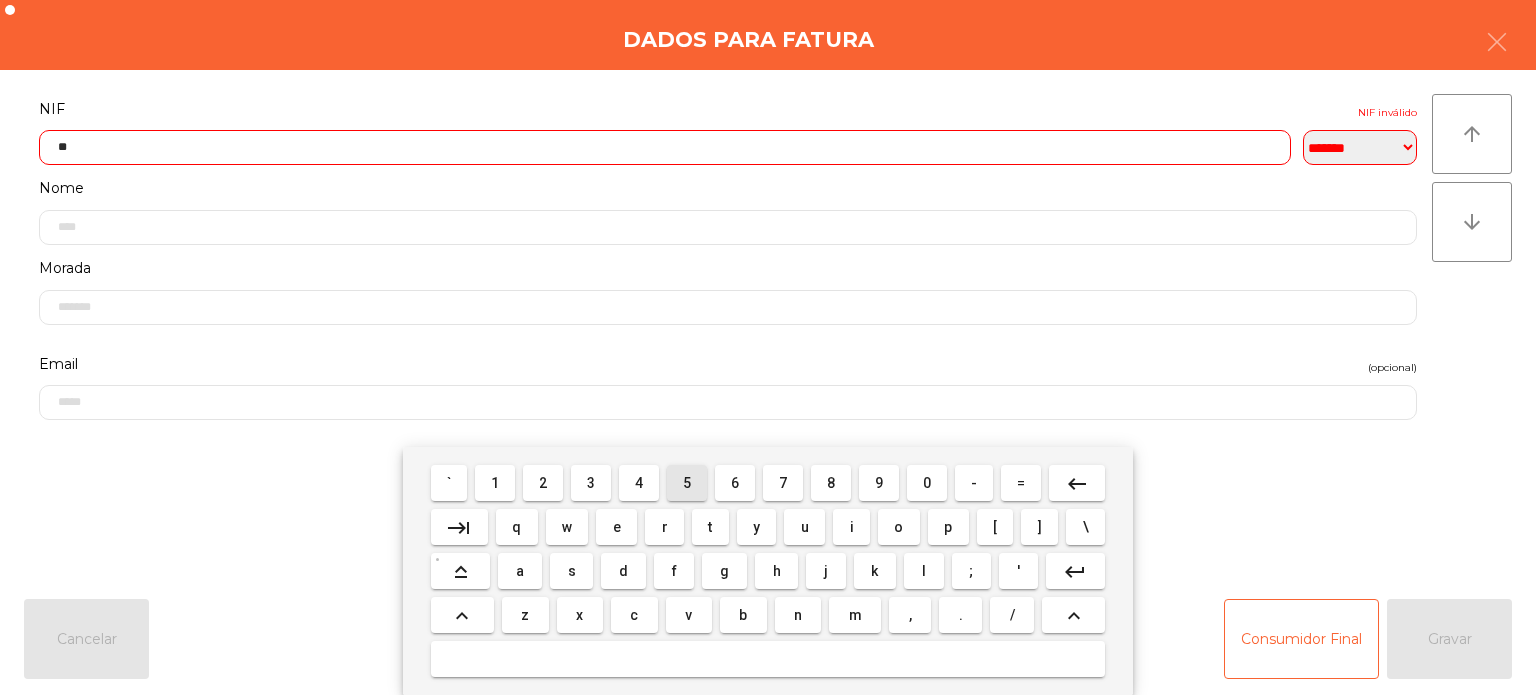 click on "4" at bounding box center [639, 483] 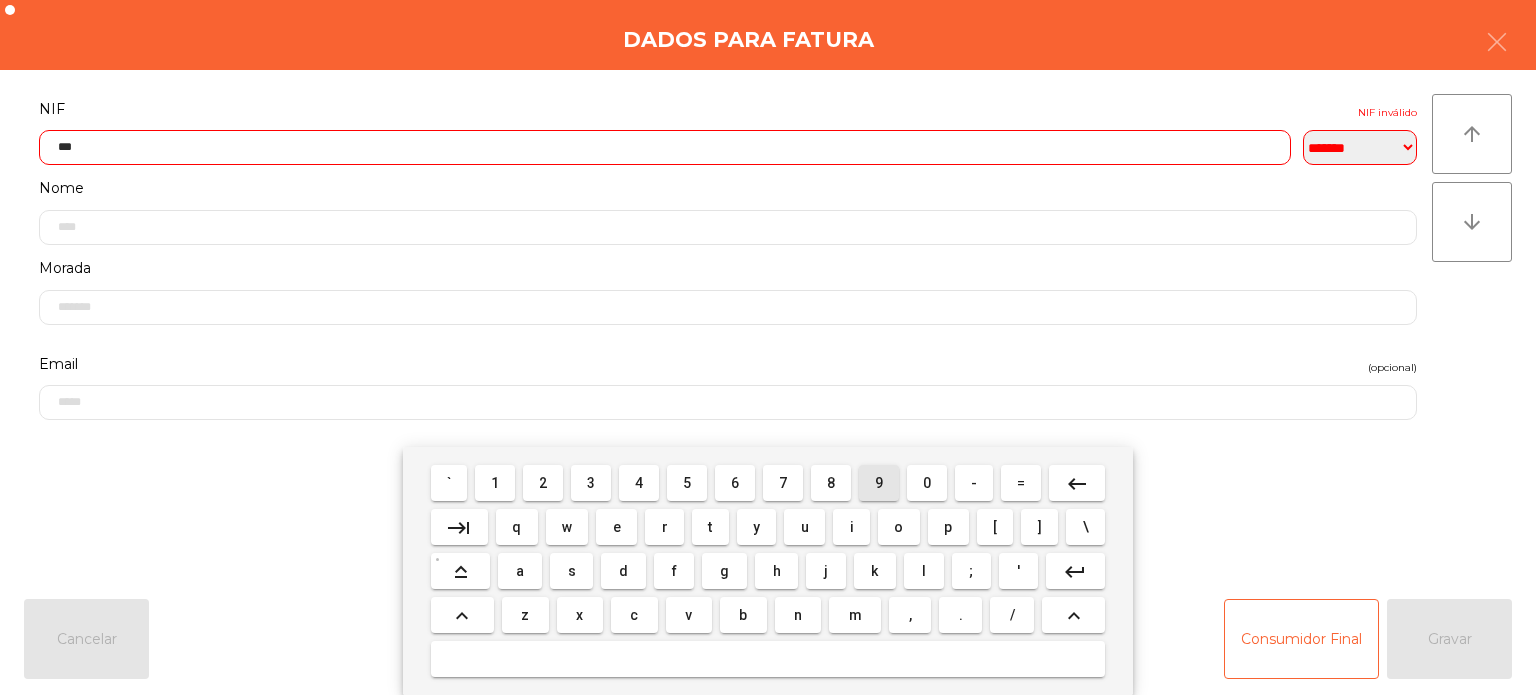 click on "9" at bounding box center [879, 483] 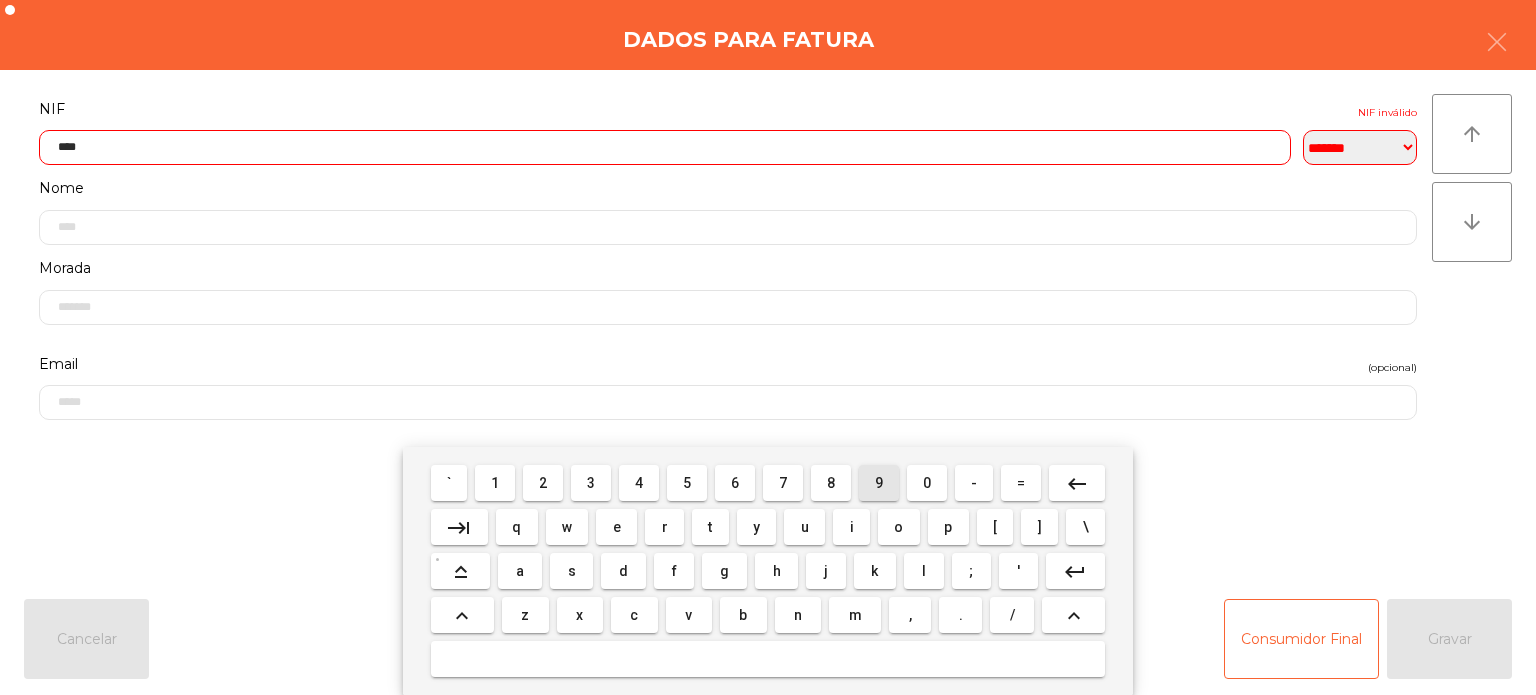 click on "0" at bounding box center (927, 483) 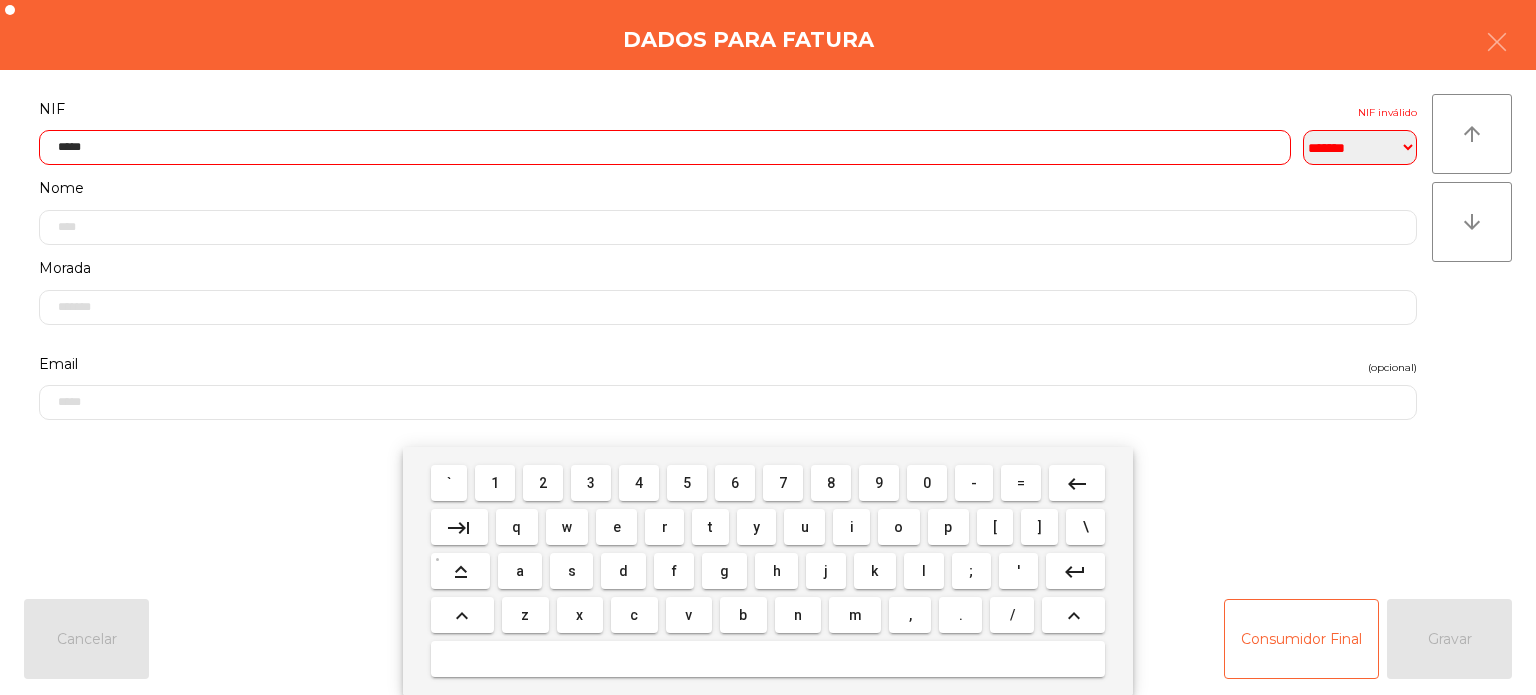 click on "1" at bounding box center [495, 483] 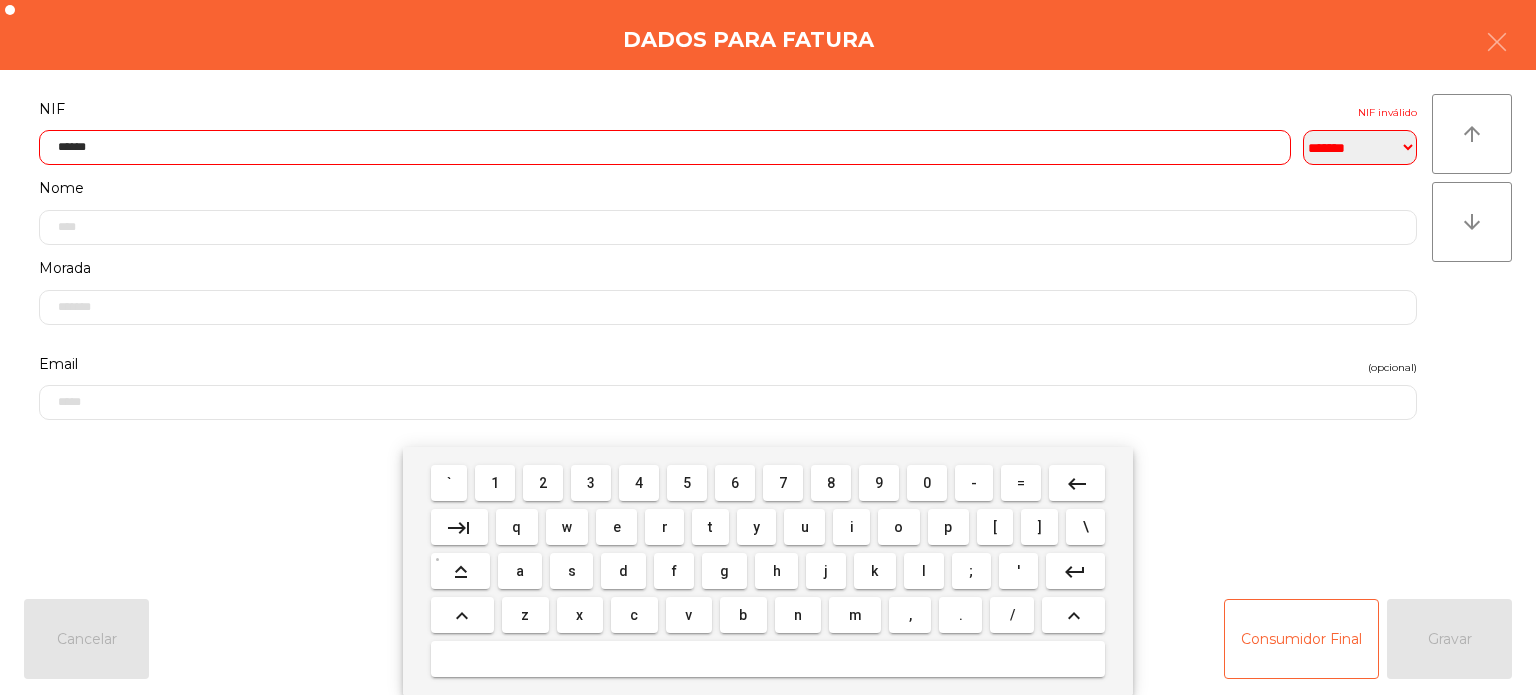 click on "keyboard_backspace" at bounding box center [1077, 484] 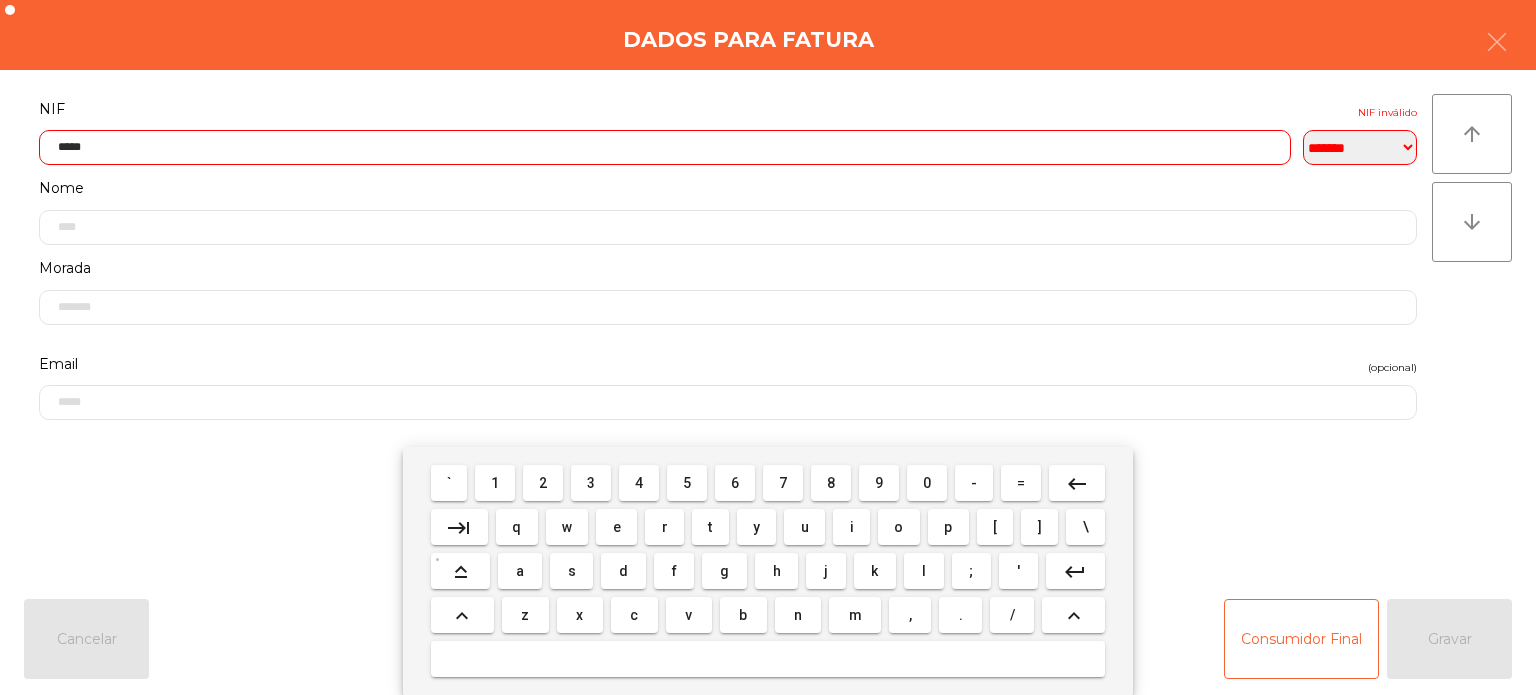 click on "2" at bounding box center (543, 483) 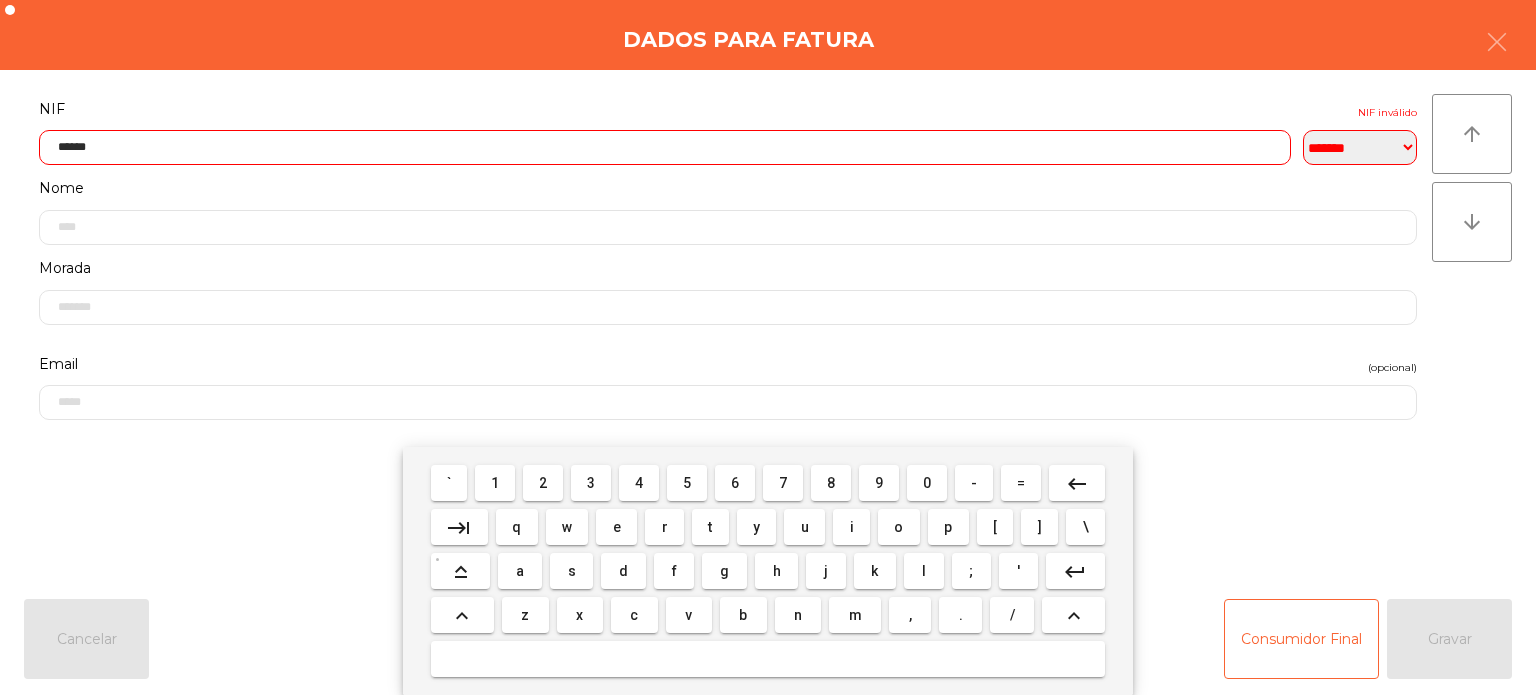 click on "0" at bounding box center (927, 483) 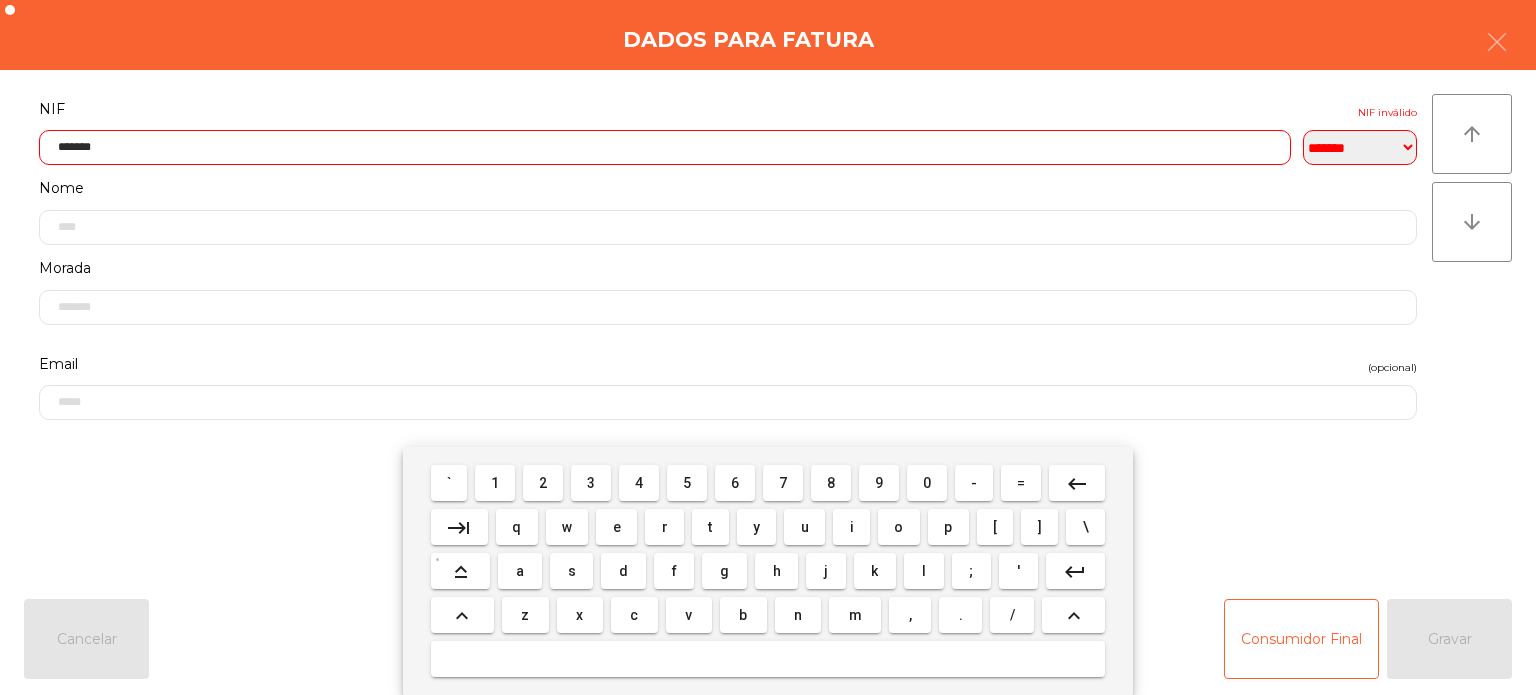 click on "4" at bounding box center (639, 483) 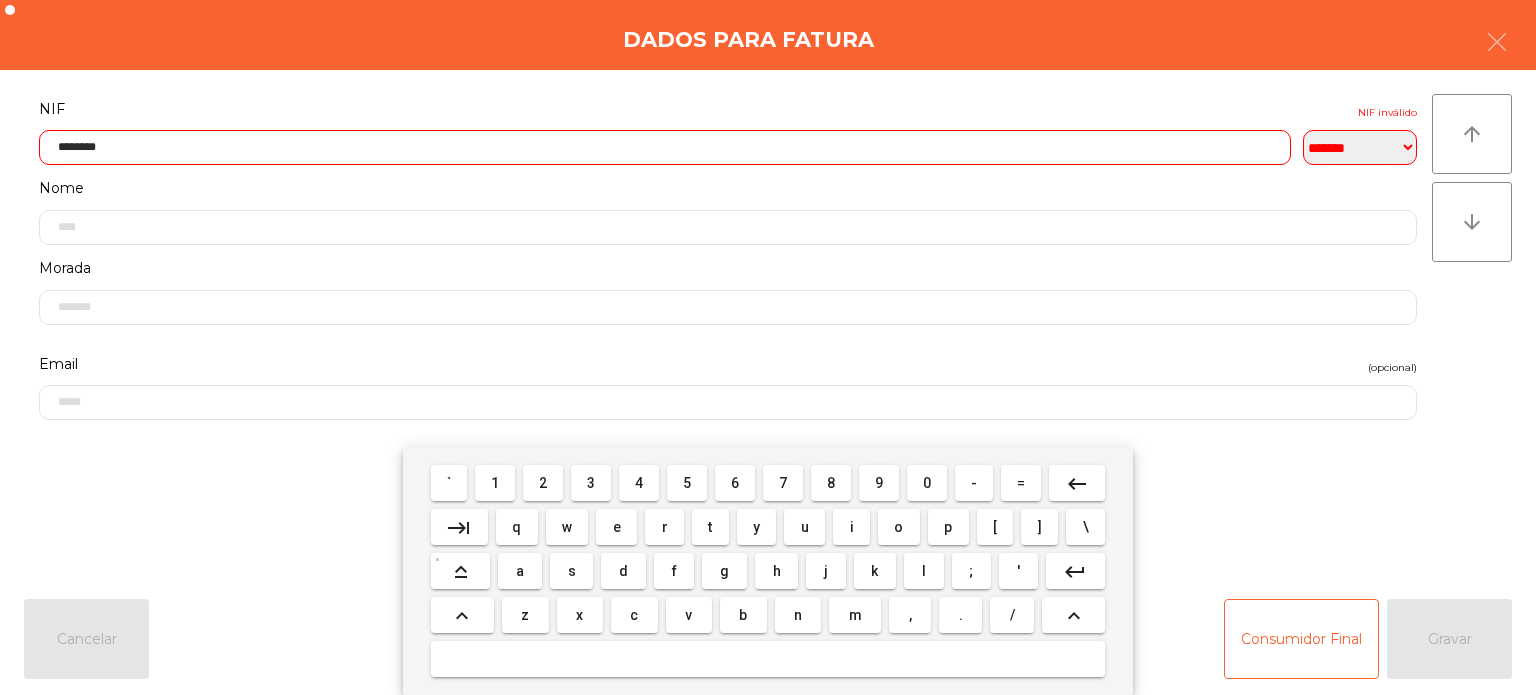 click on "9" at bounding box center (879, 483) 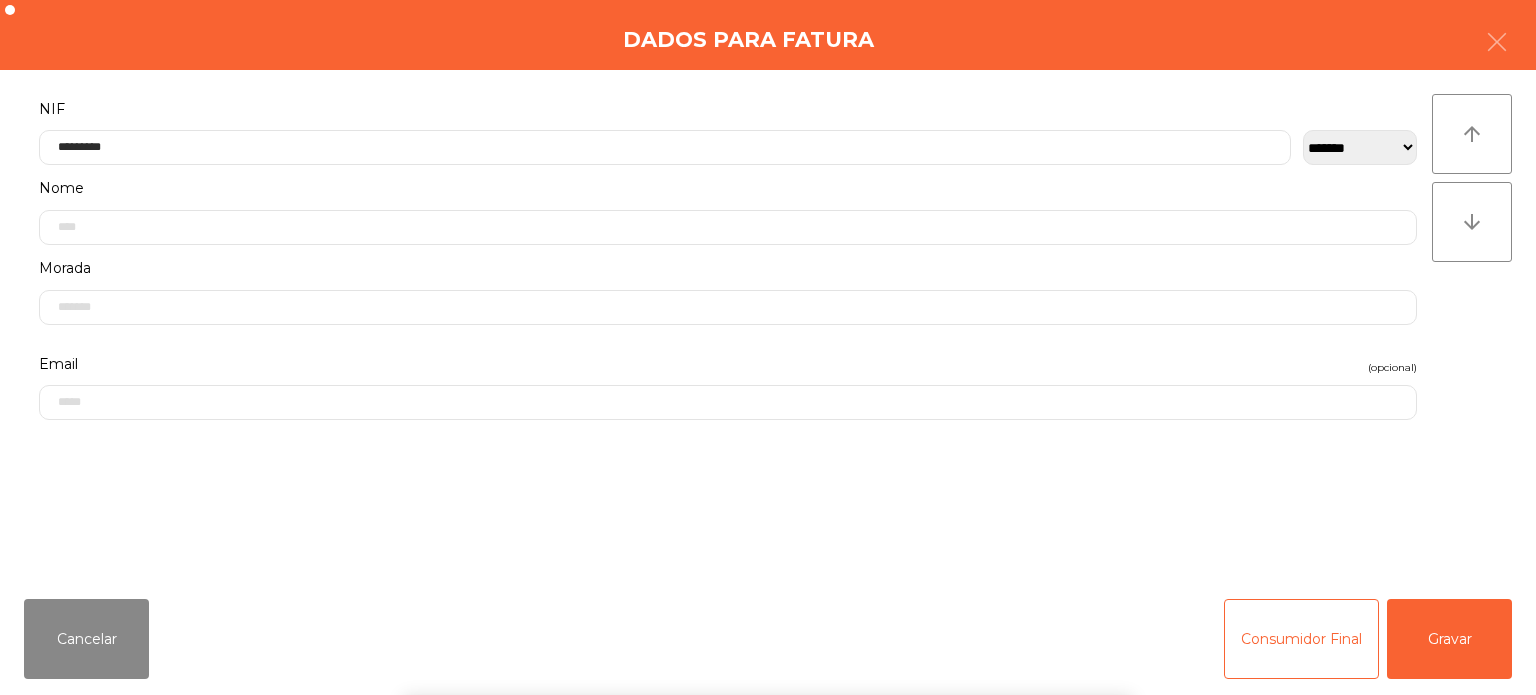 click on "Dados para Fatura" 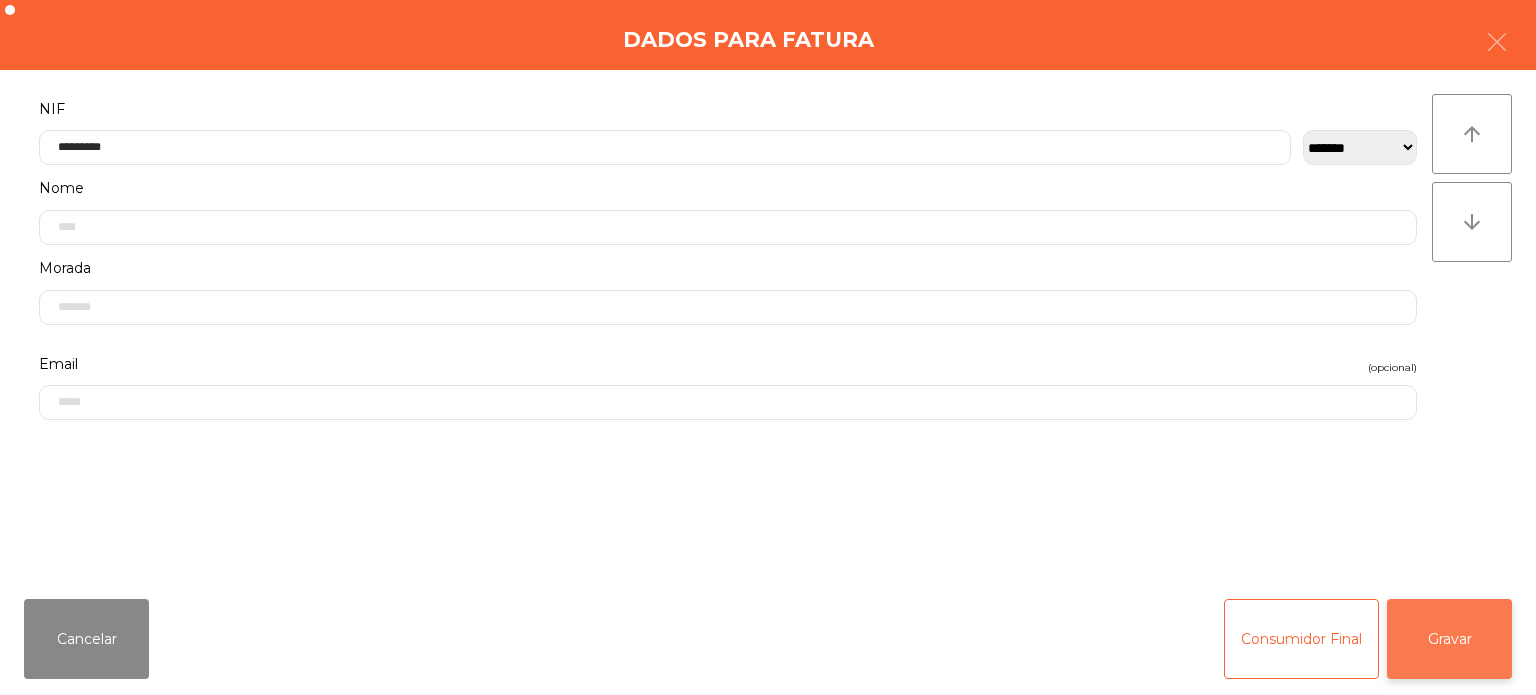 click on "Gravar" 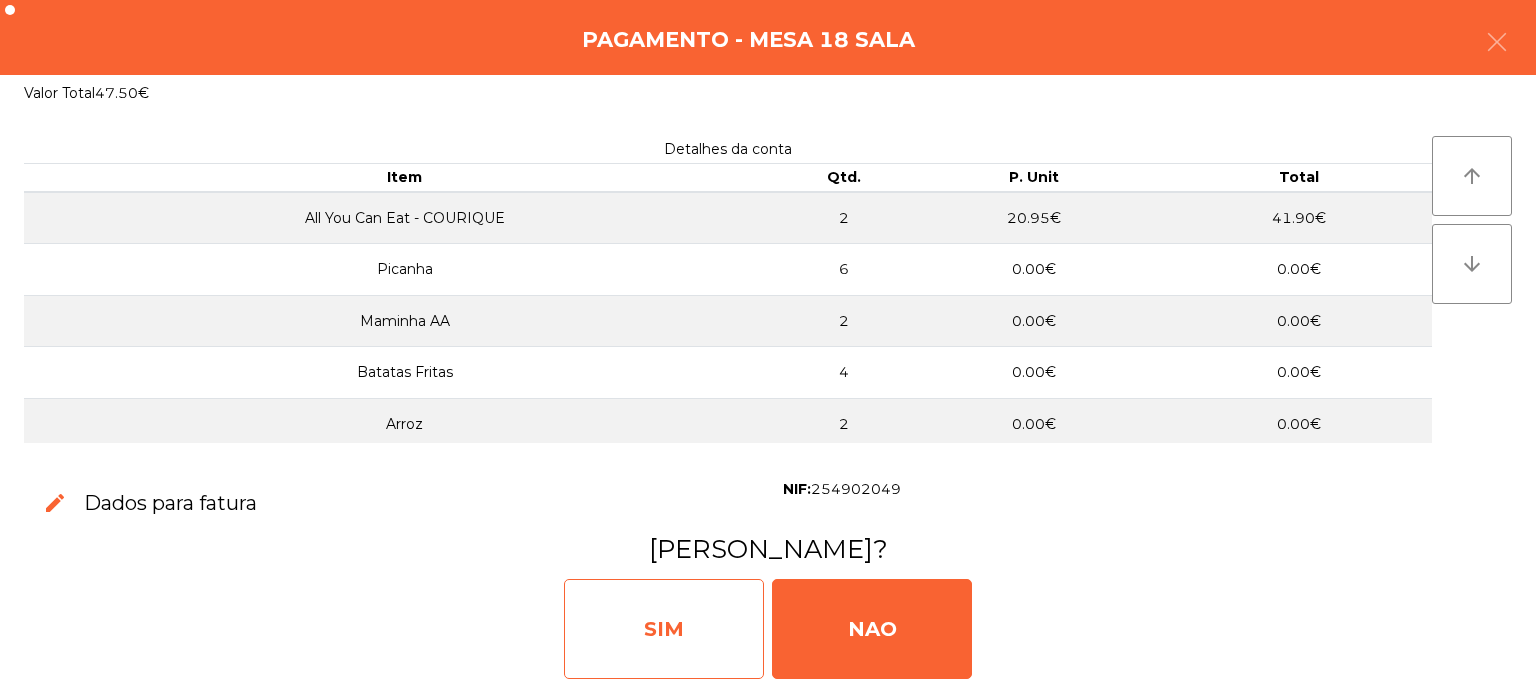 click on "SIM" 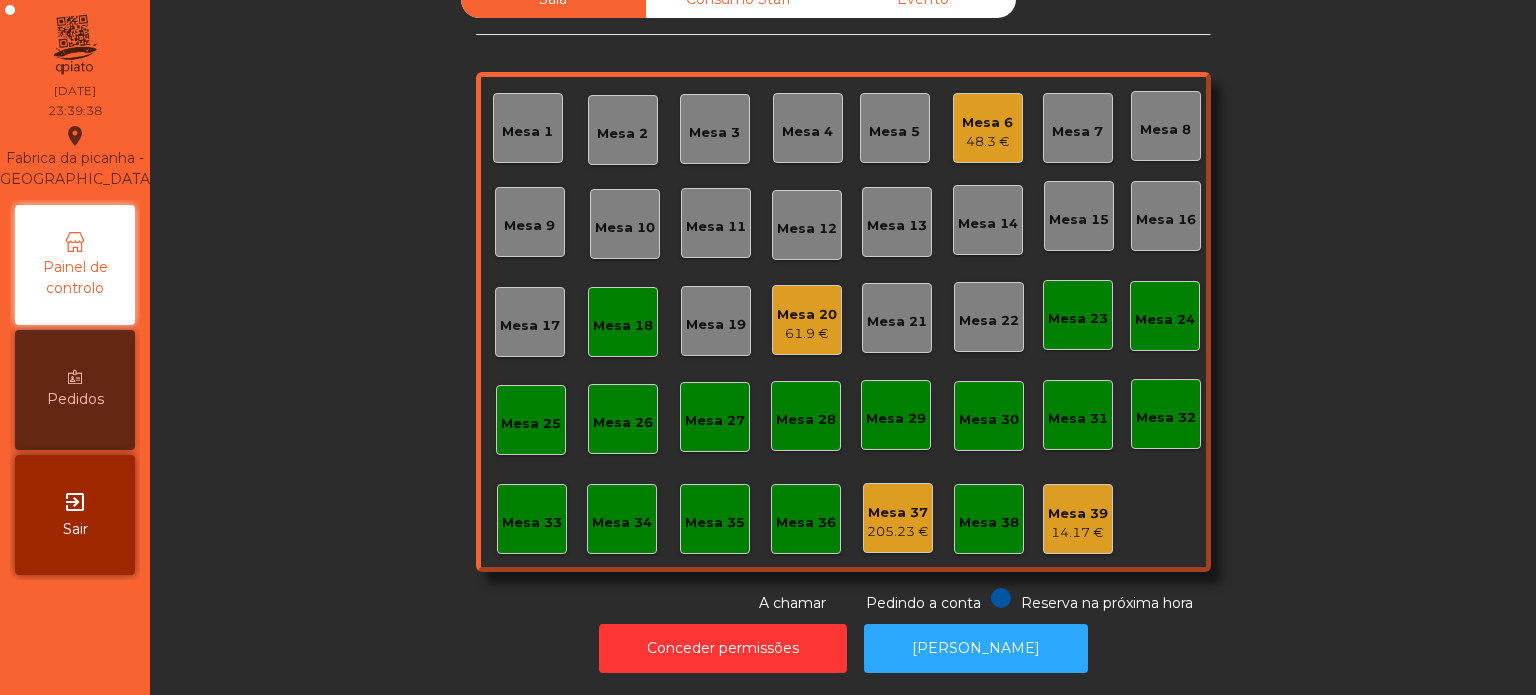 click on "Mesa 18" 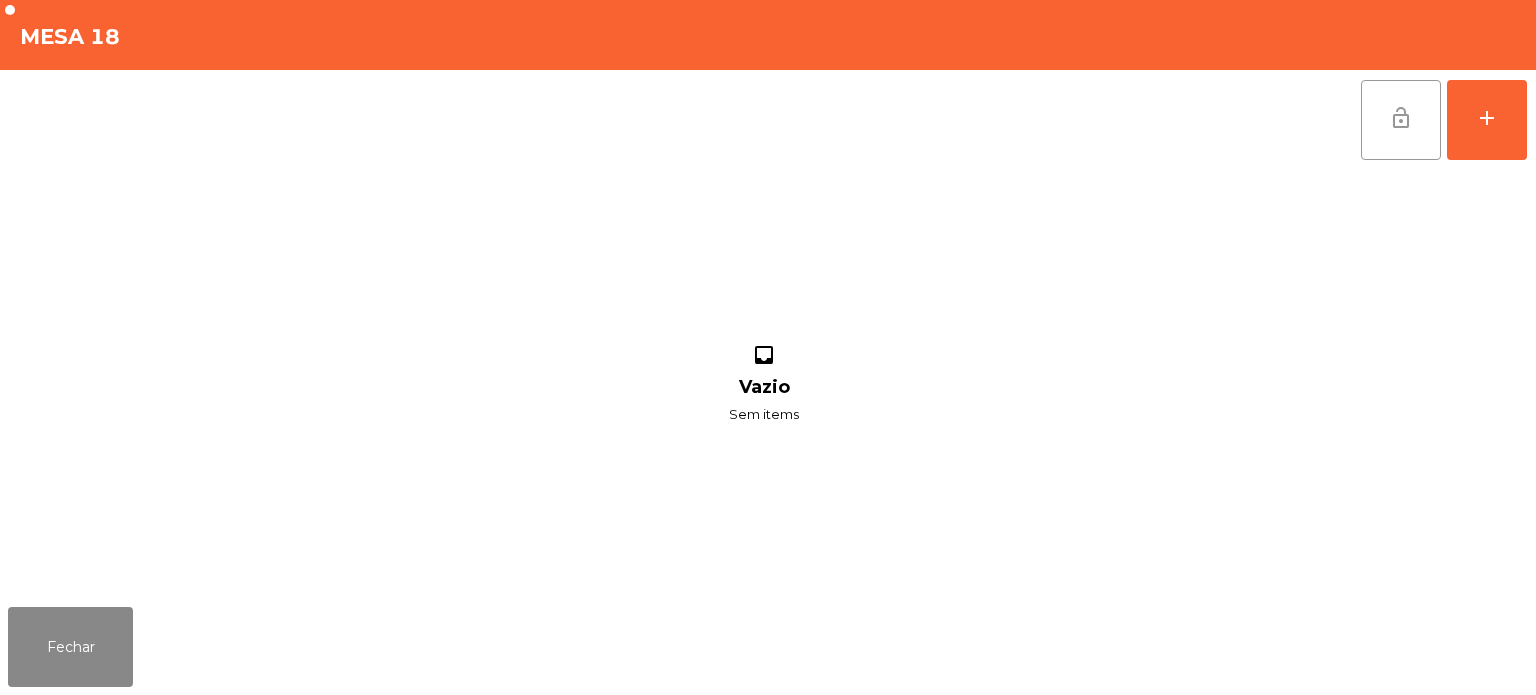 click on "lock_open" 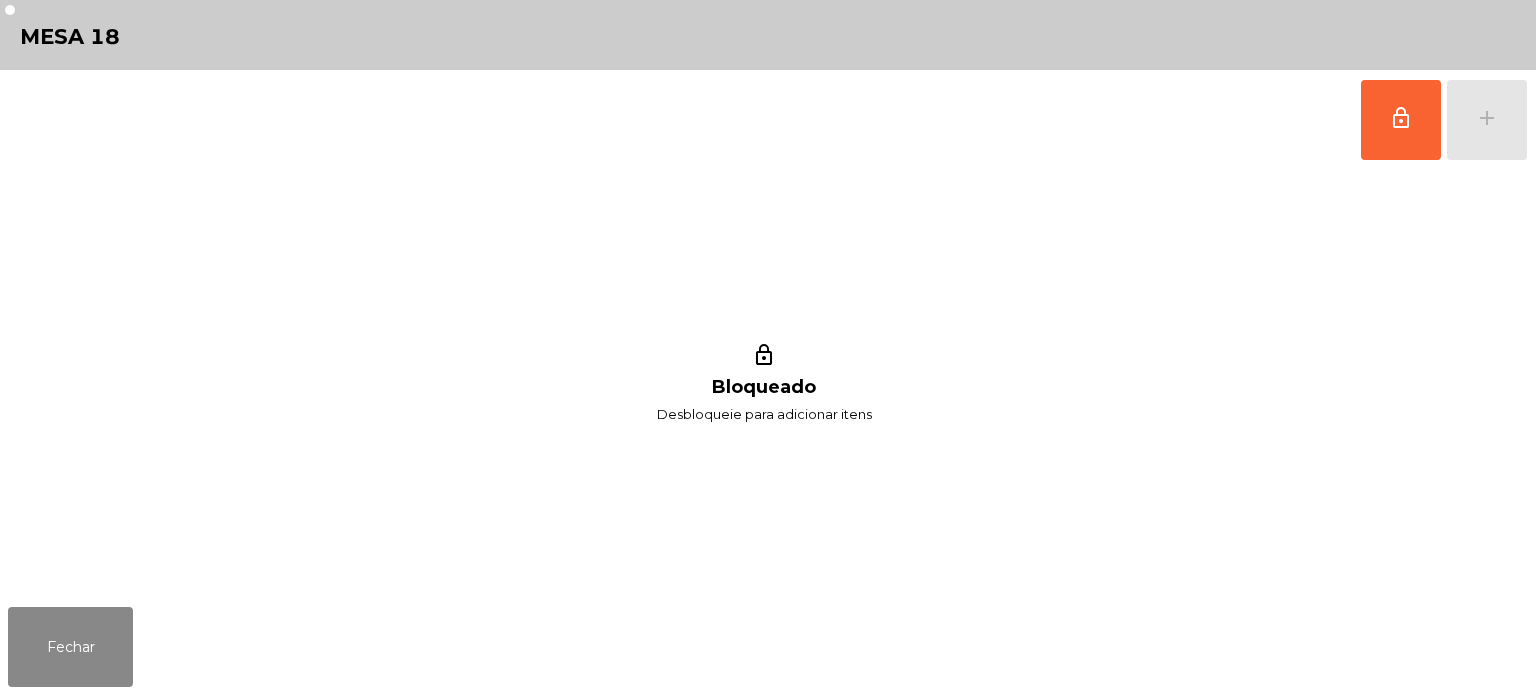 click on "lock_outline Bloqueado Desbloqueie para adicionar itens" 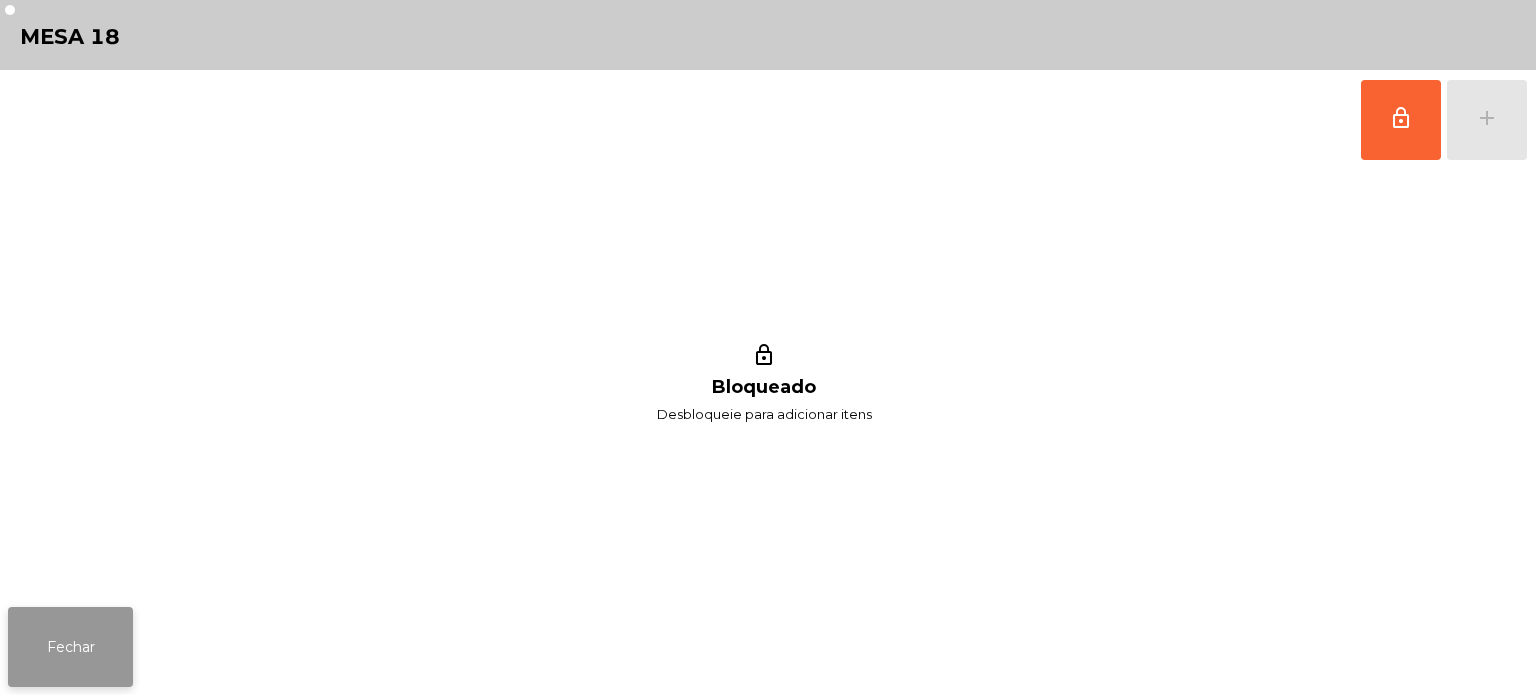 click on "Fechar" 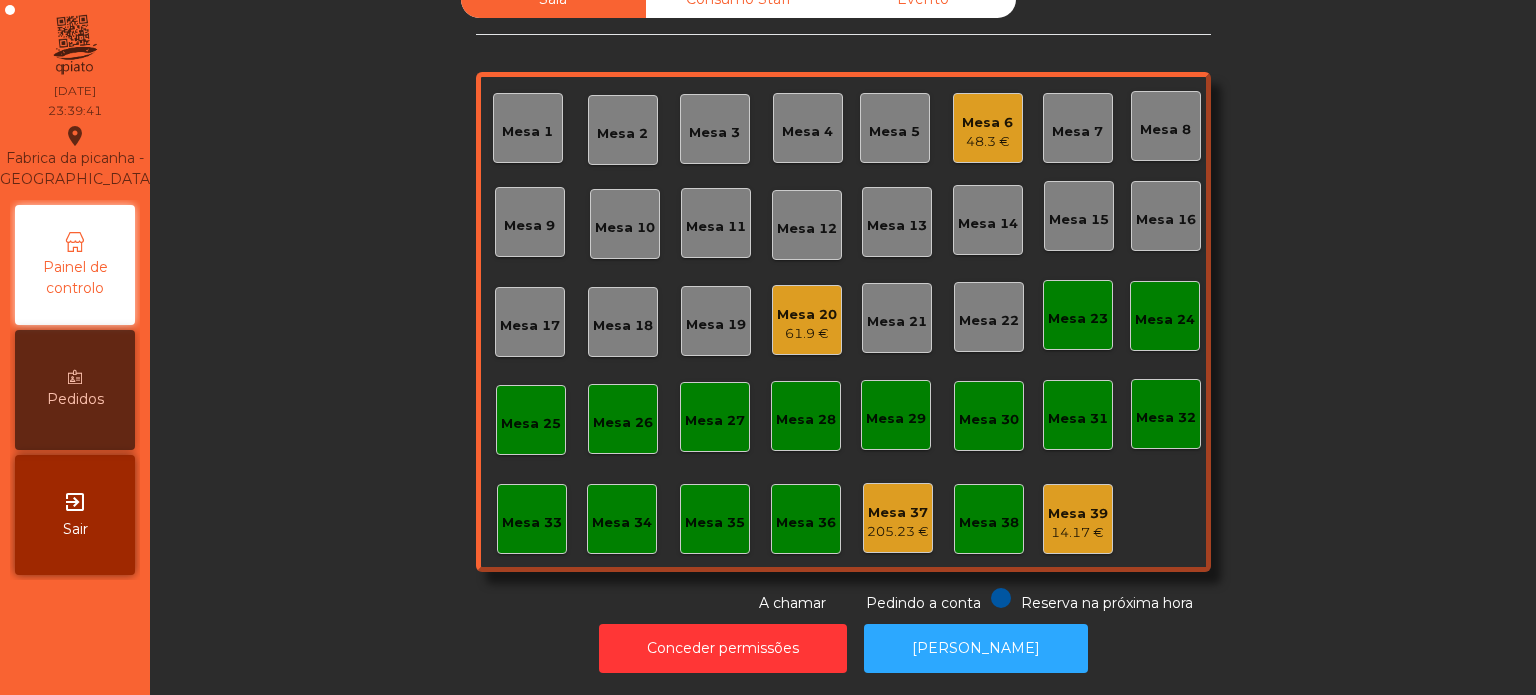 click on "48.3 €" 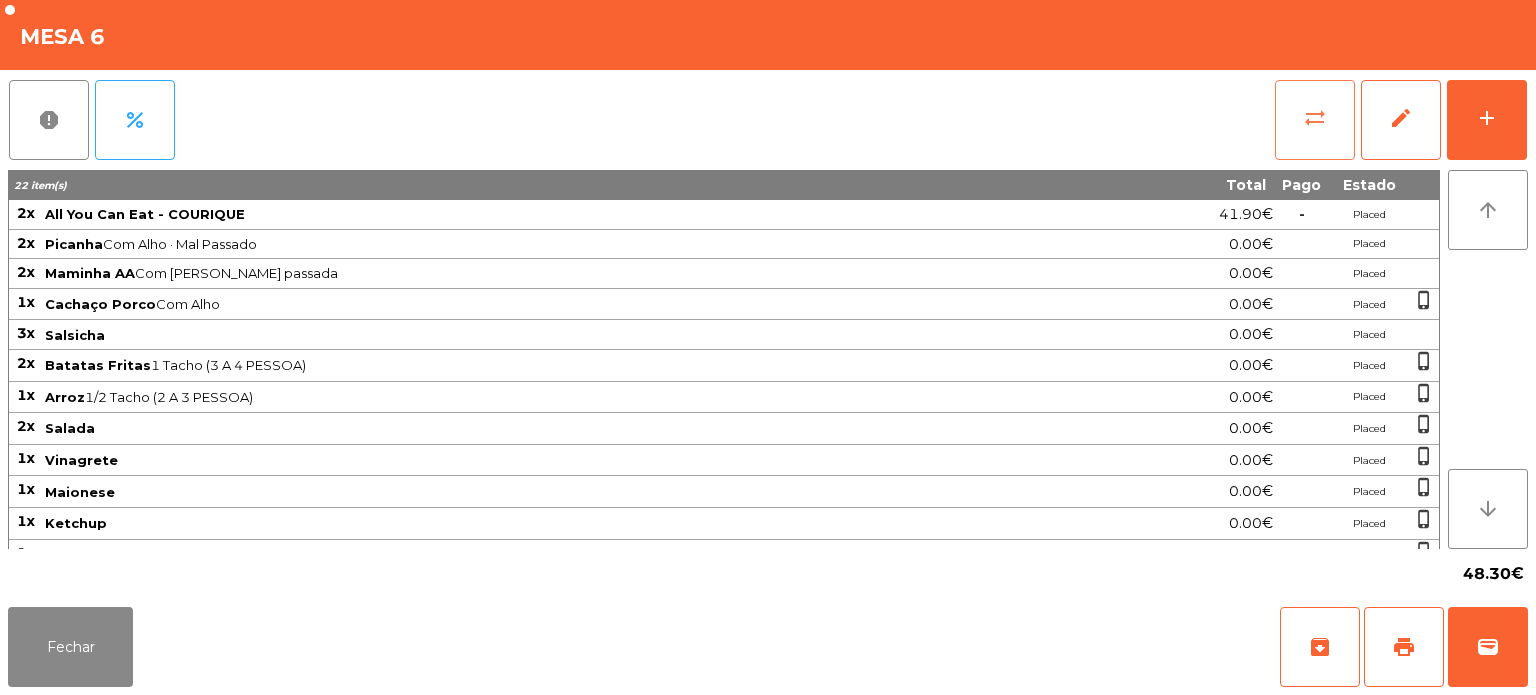 click on "sync_alt" 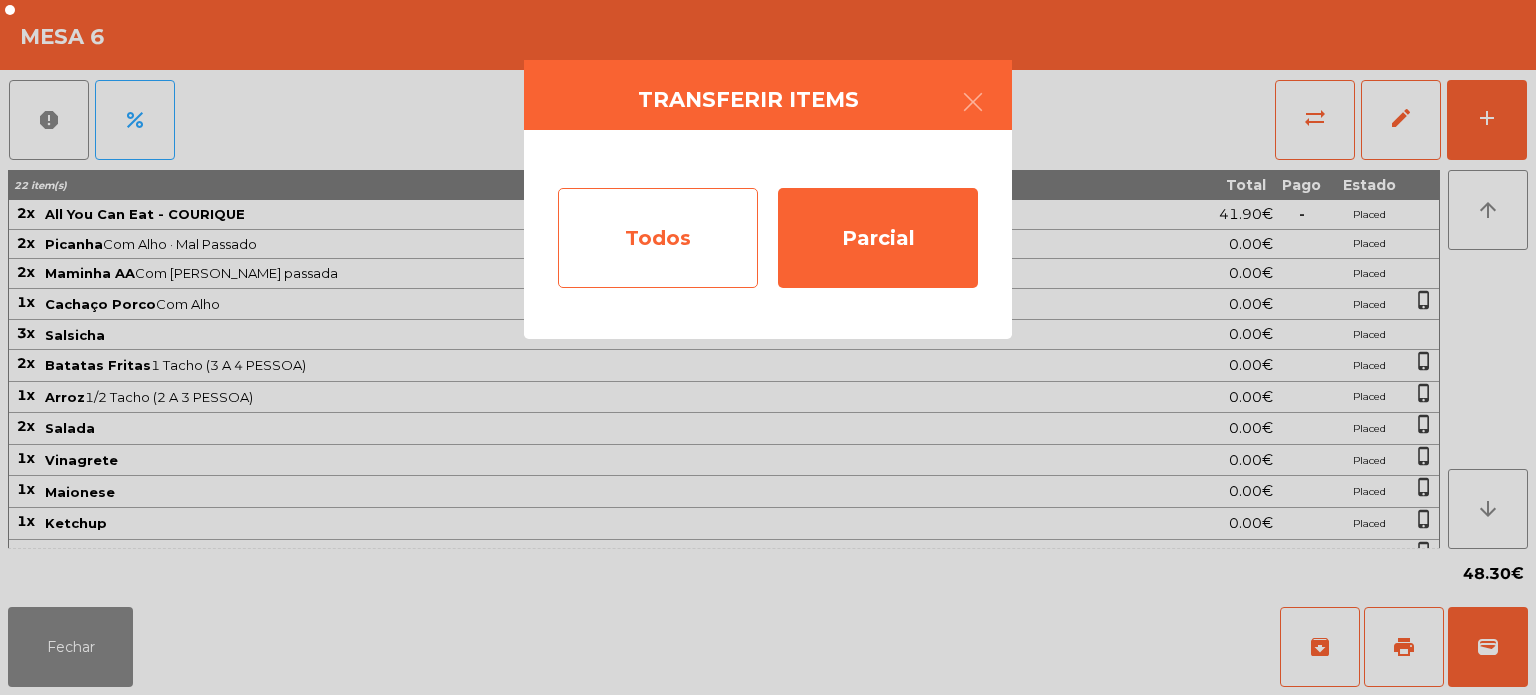 click on "Todos" 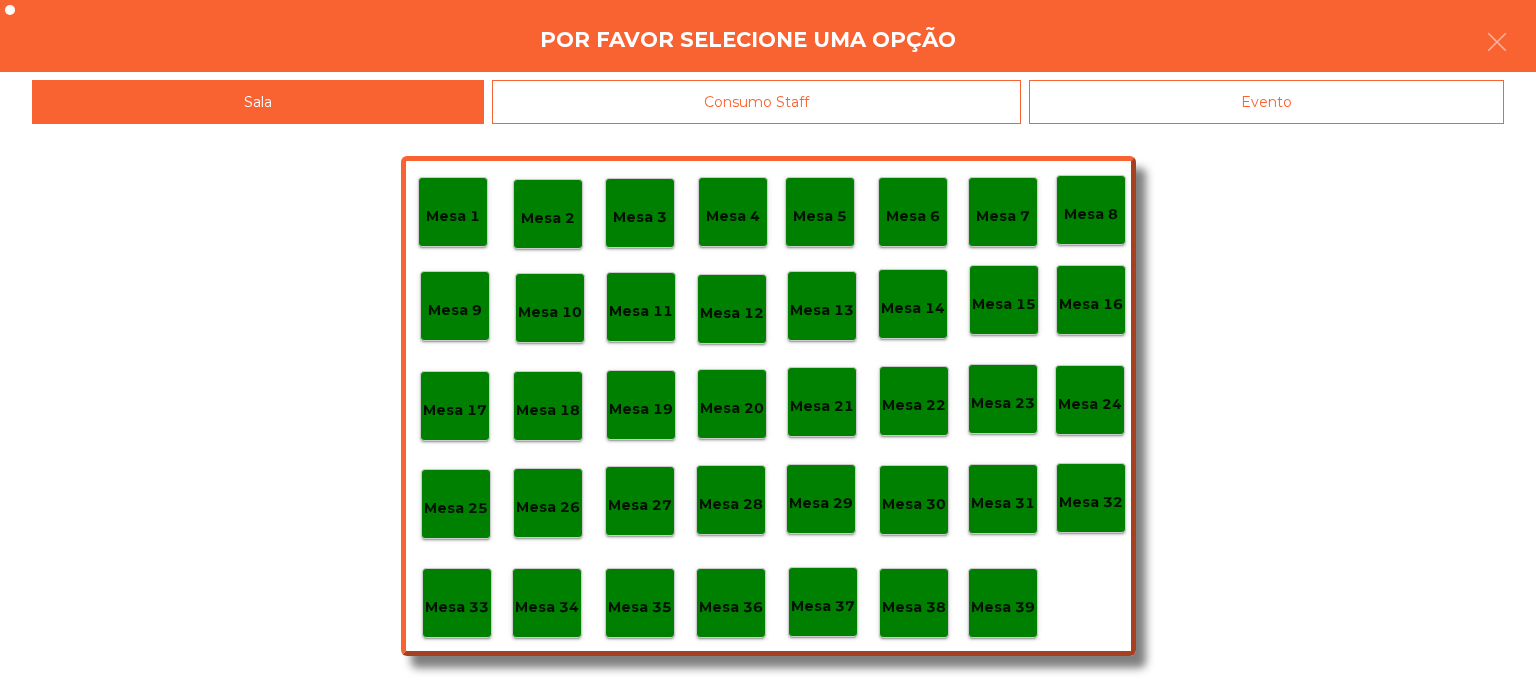 click on "Evento" 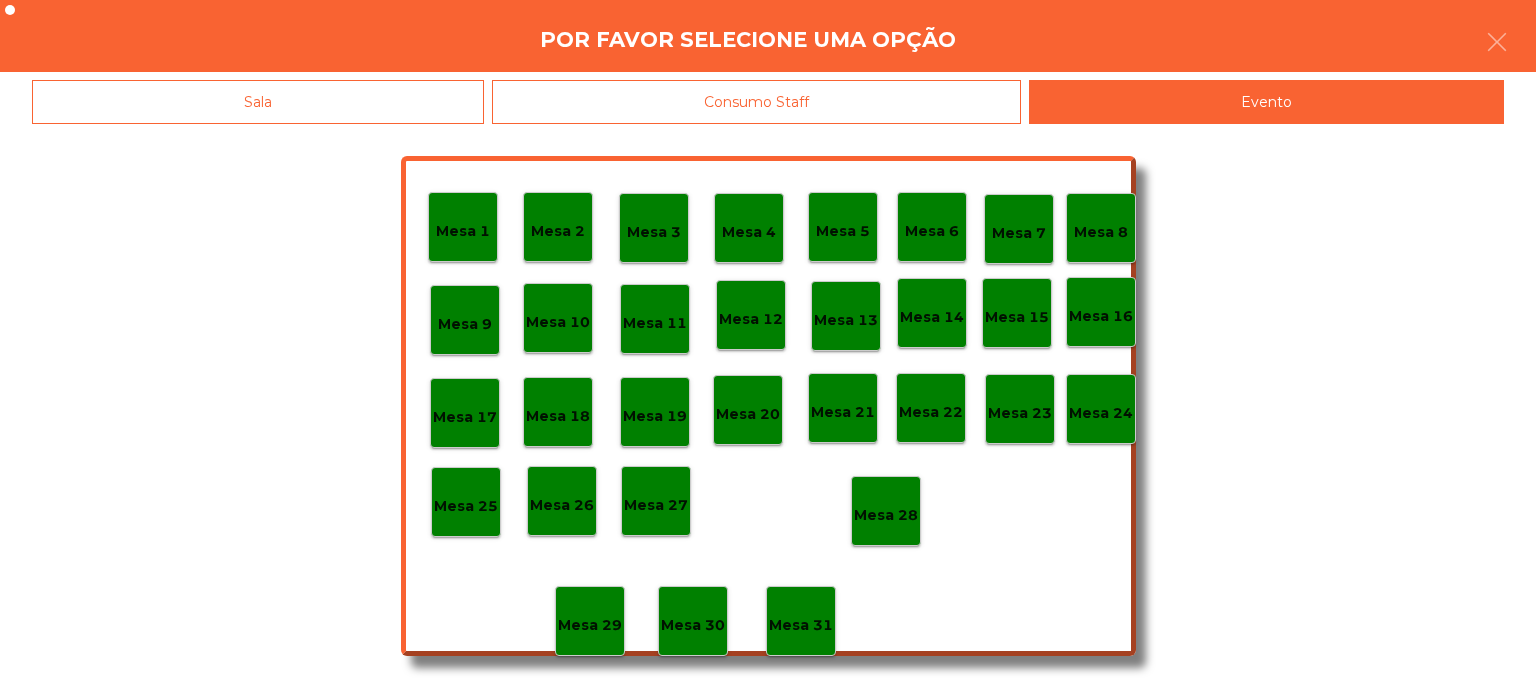 click on "Mesa 28" 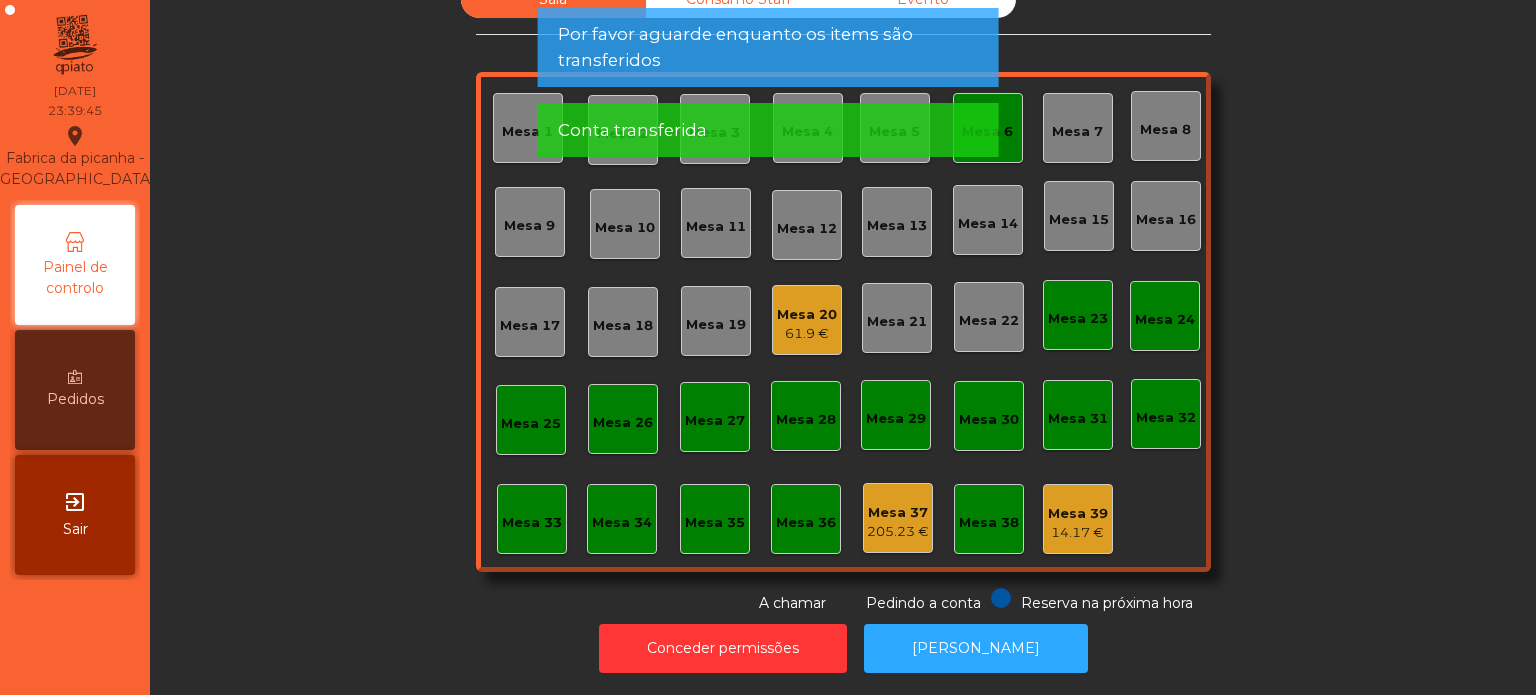 click on "Conta transferida" 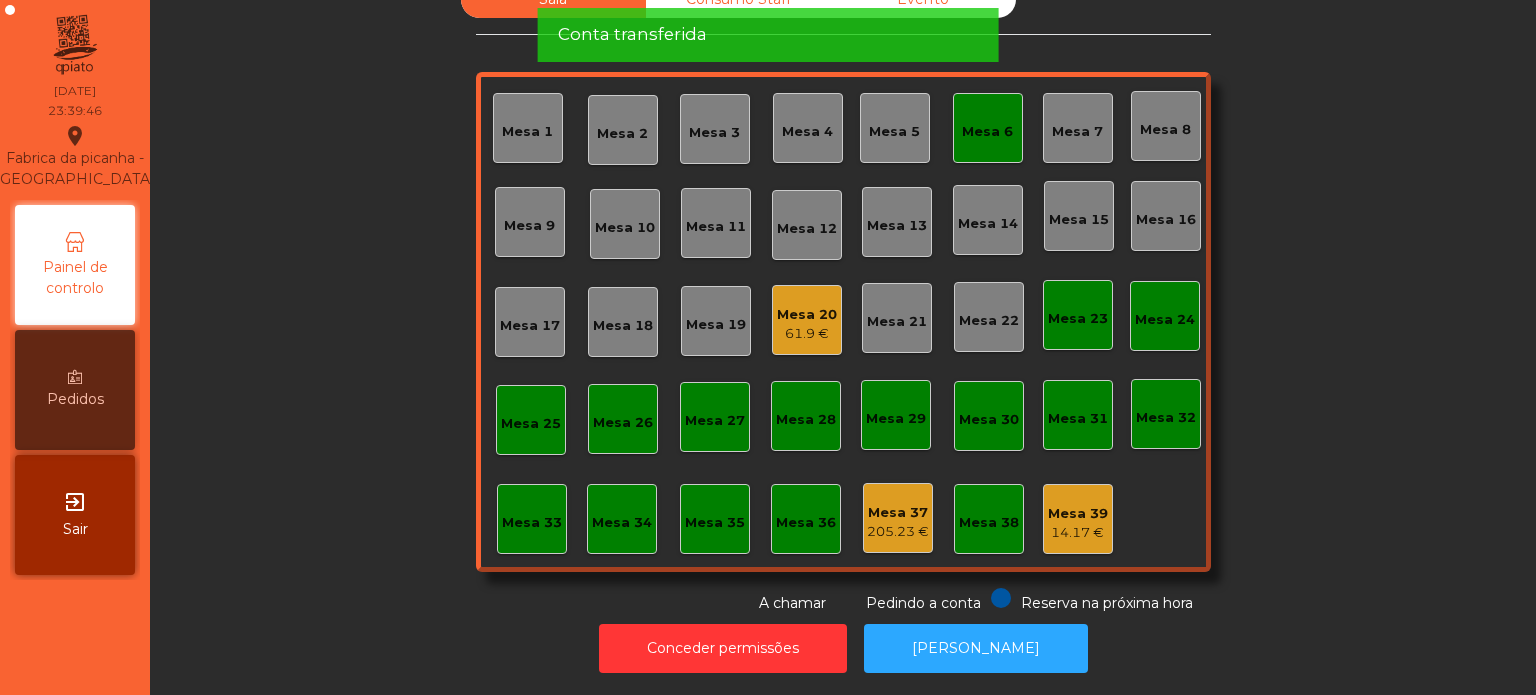 click on "Mesa 6" 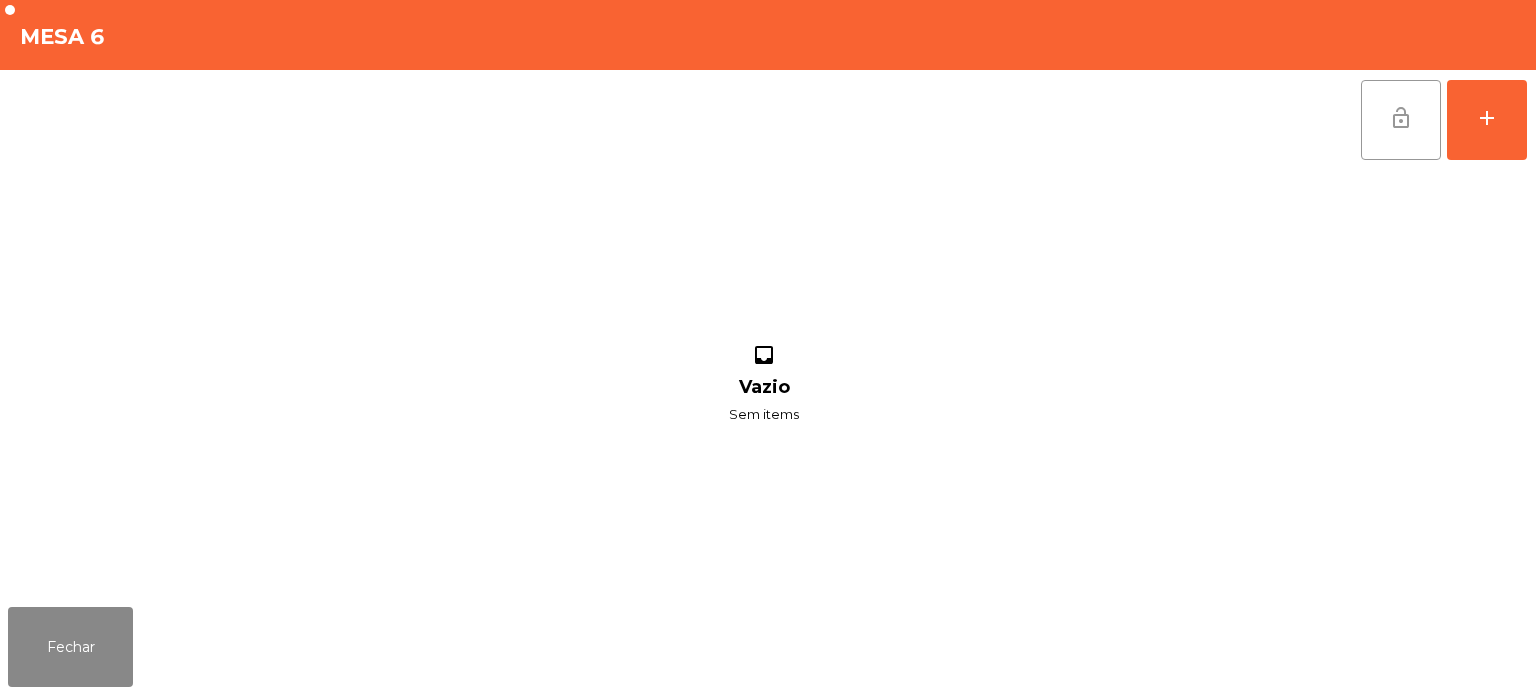 click on "lock_open" 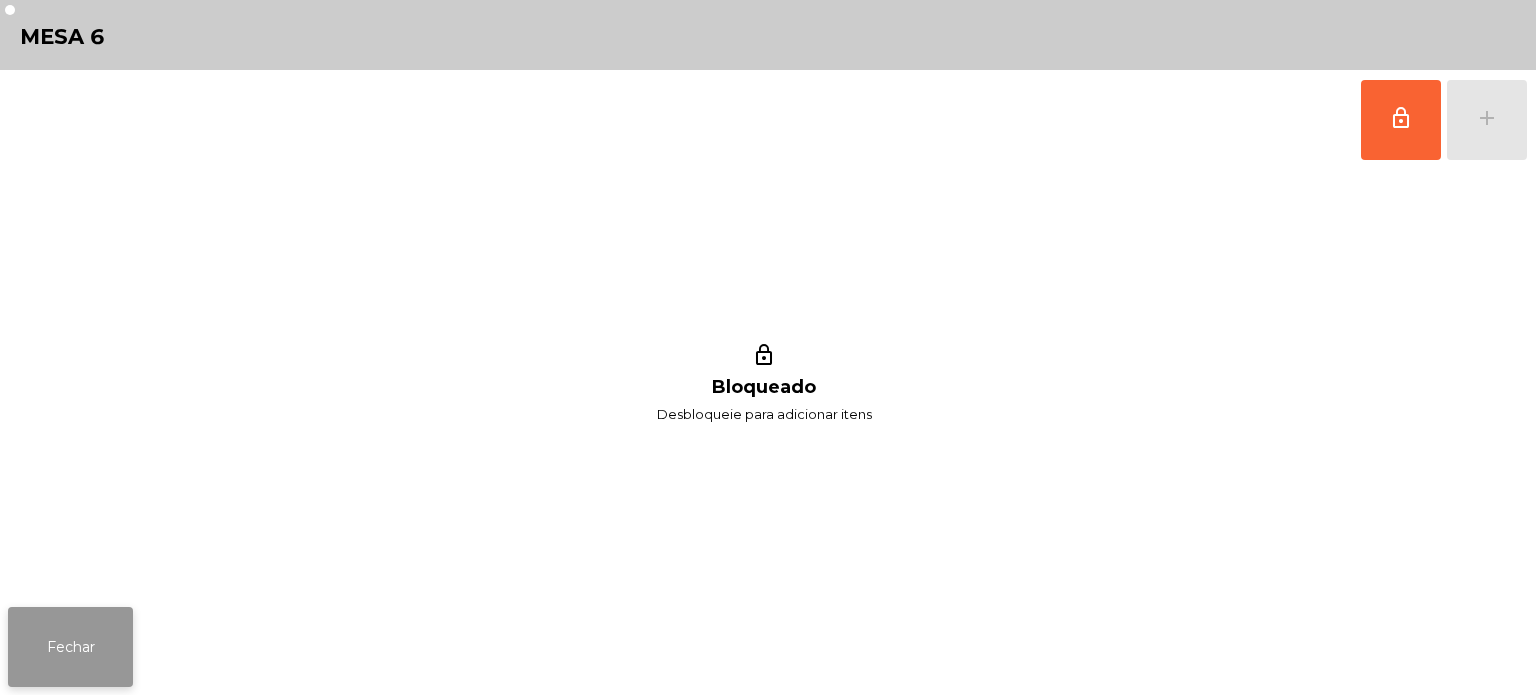 click on "Fechar" 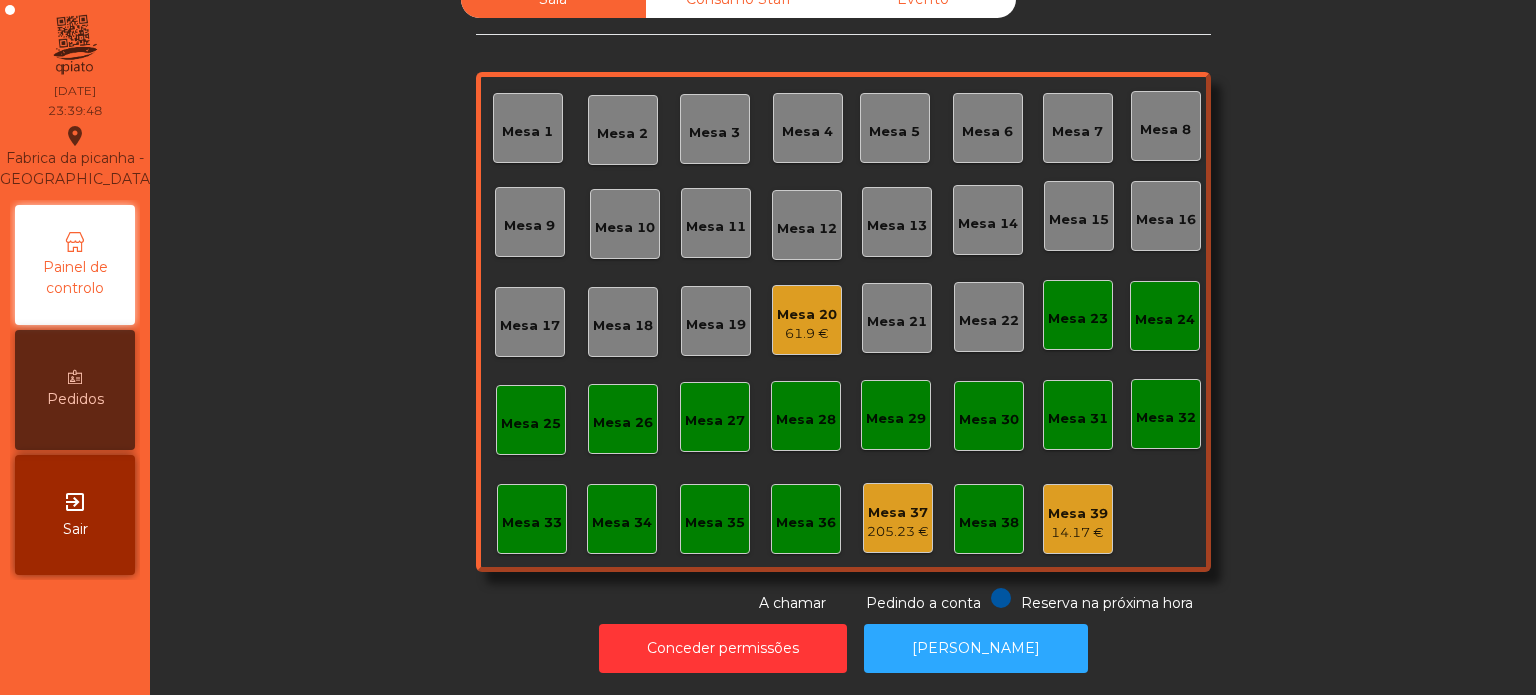 click on "61.9 €" 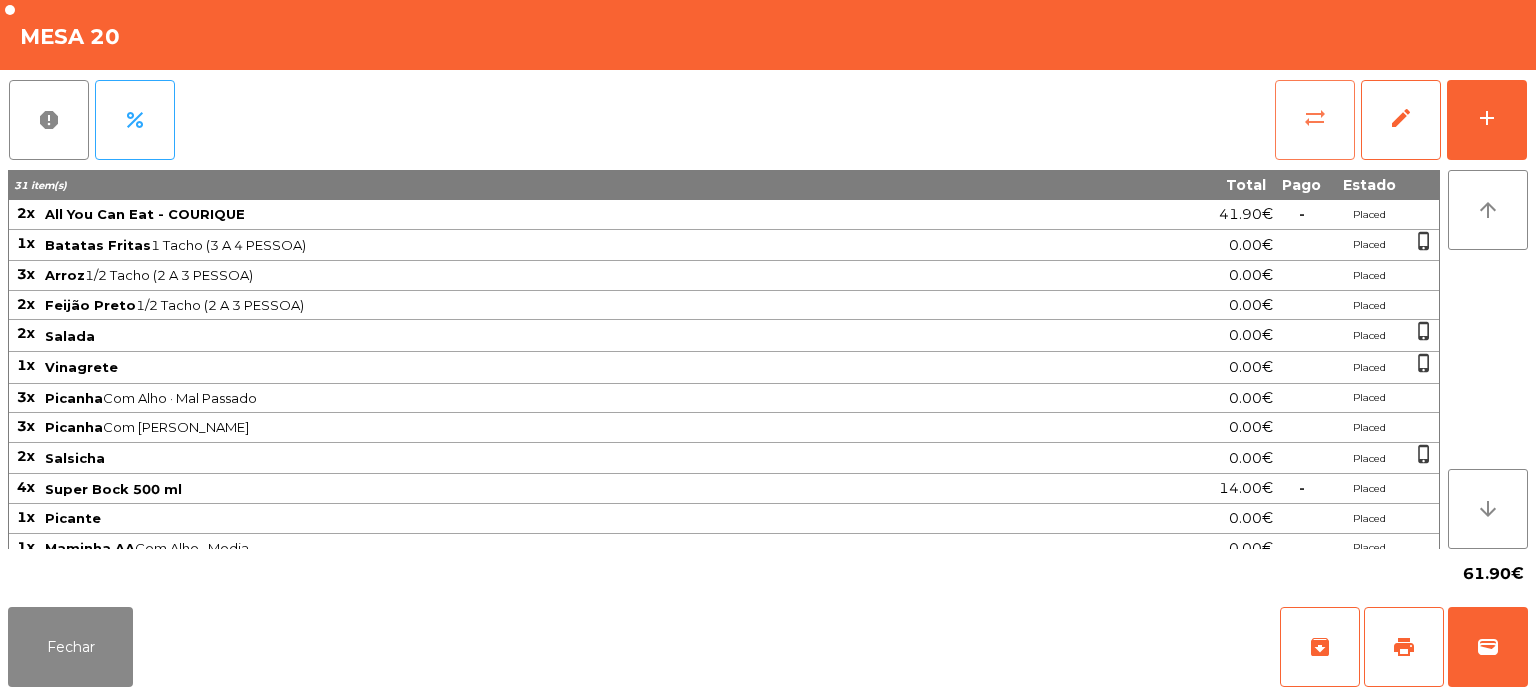 click on "sync_alt" 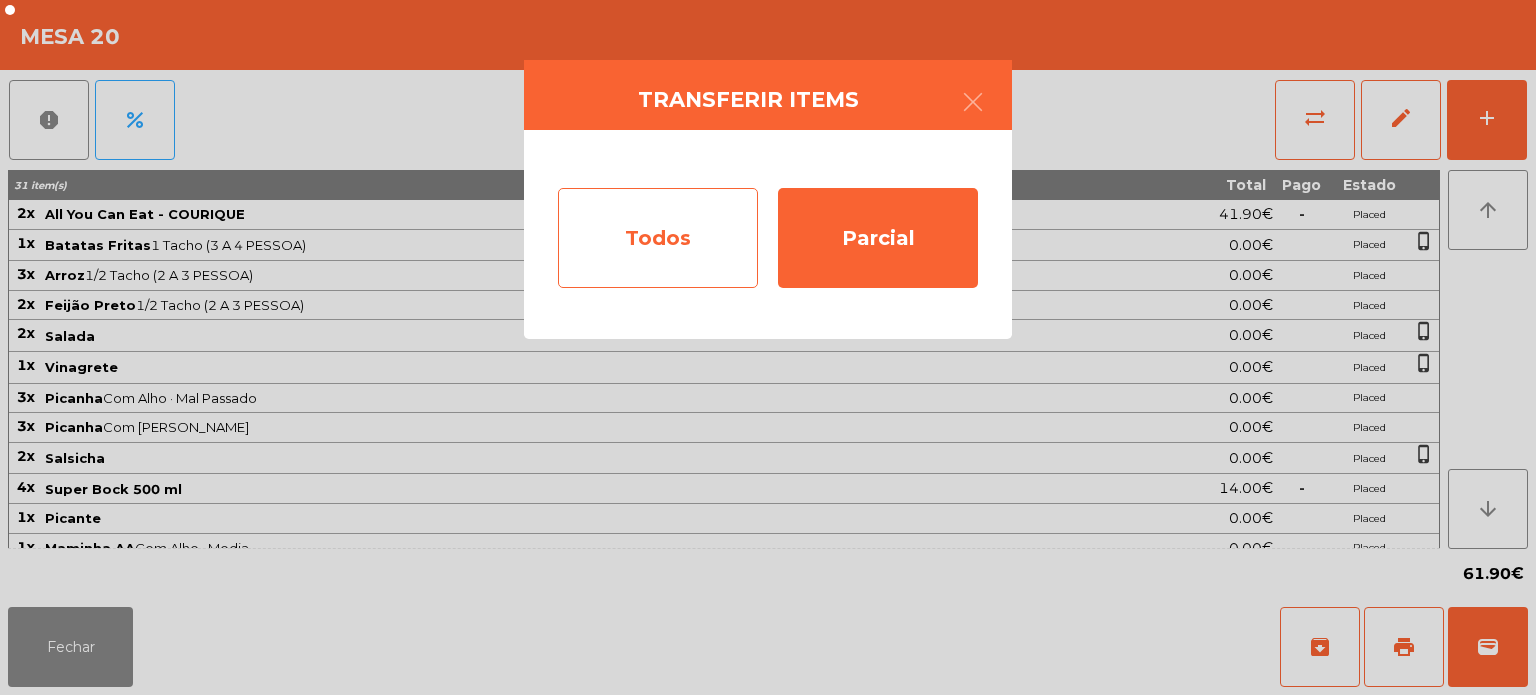 click on "Todos" 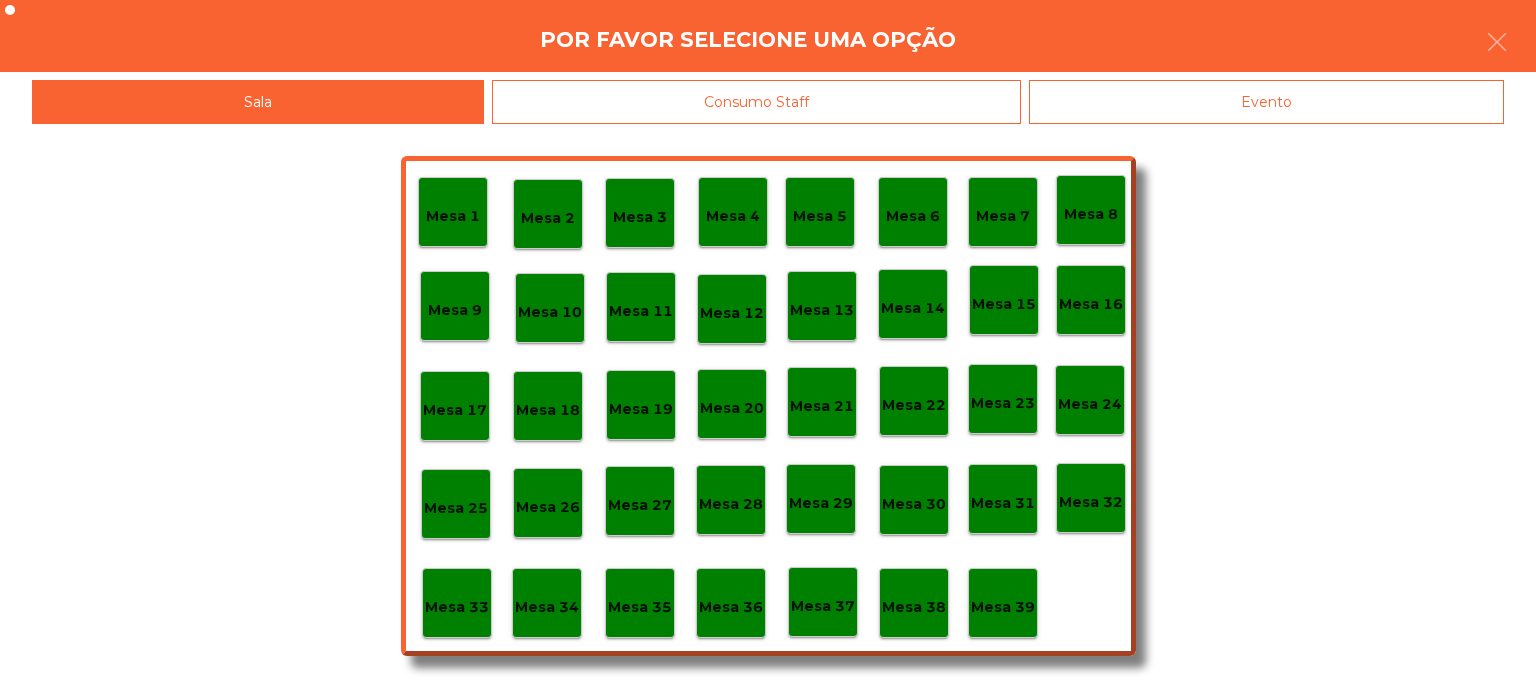 click on "Evento" 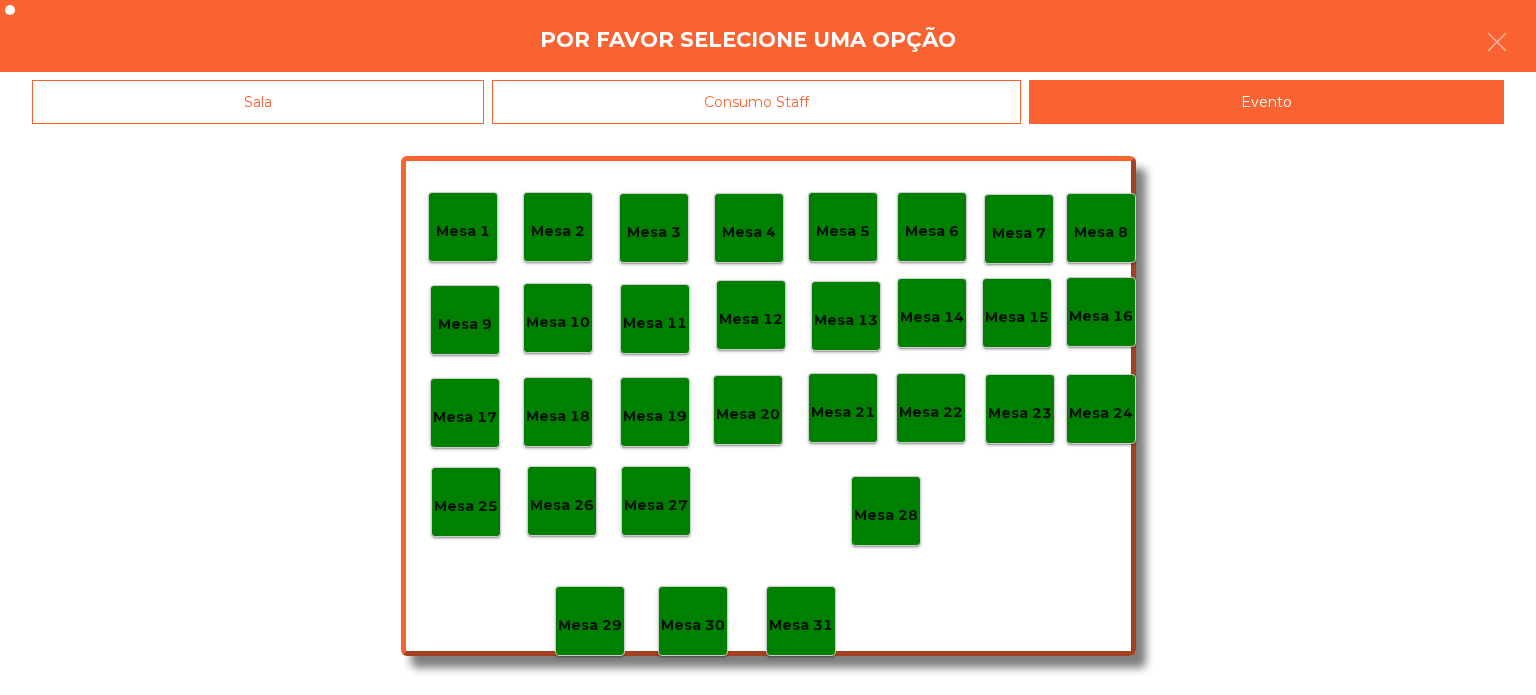 click on "Mesa 28" 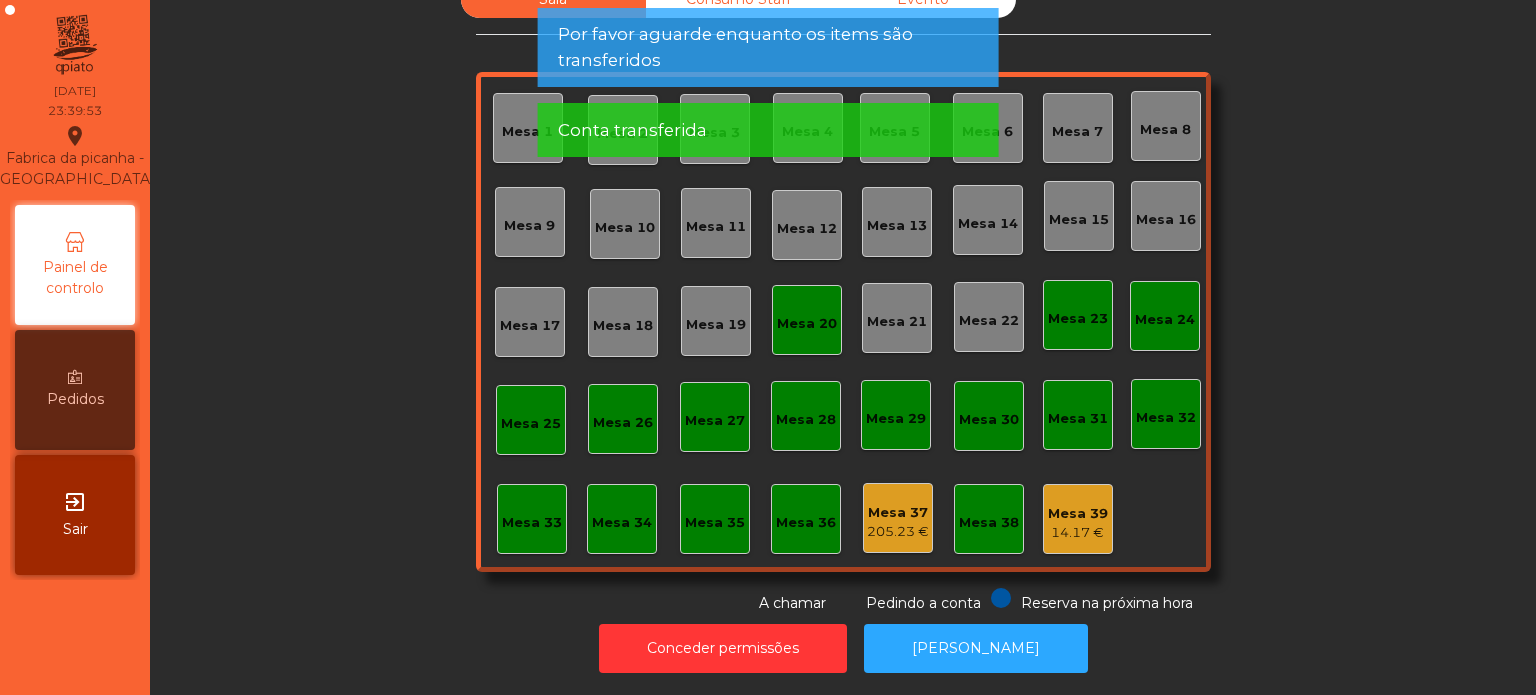 click on "Mesa 20" 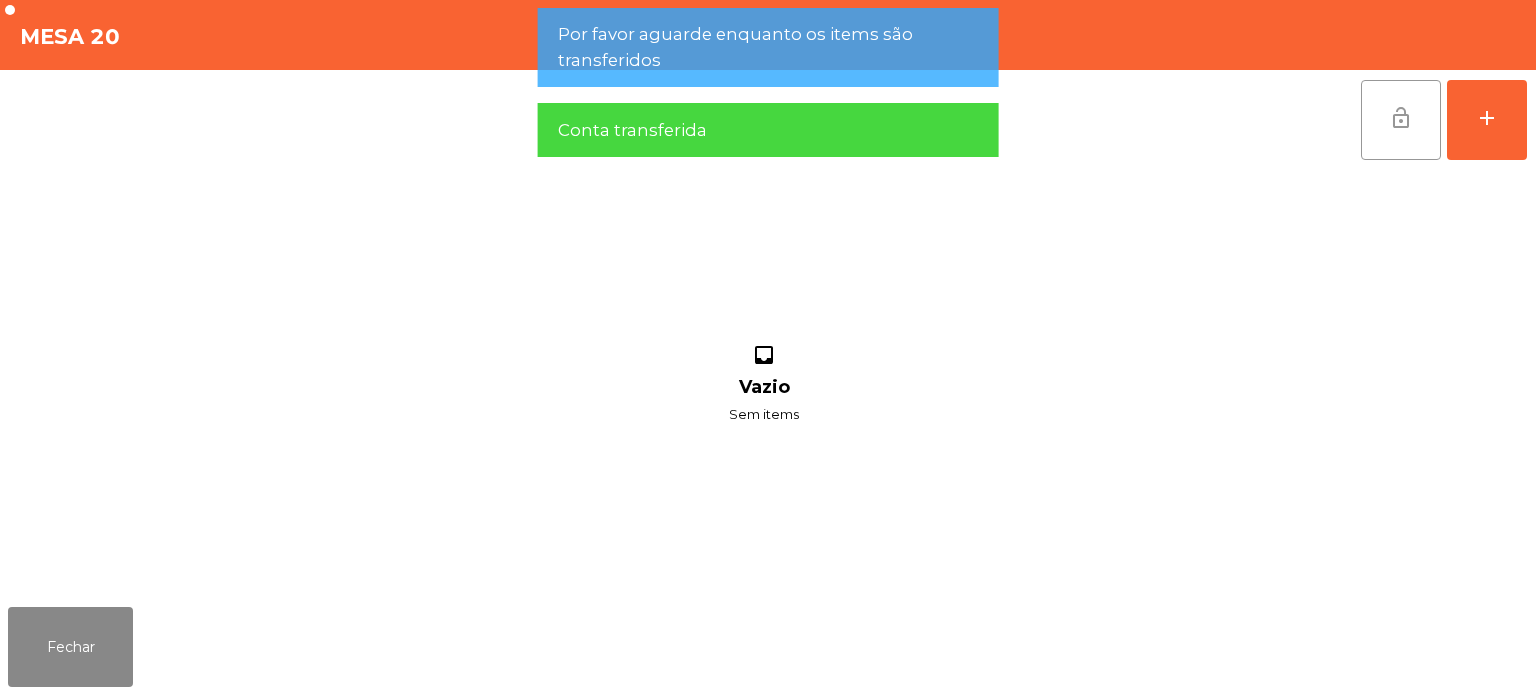 click on "lock_open" 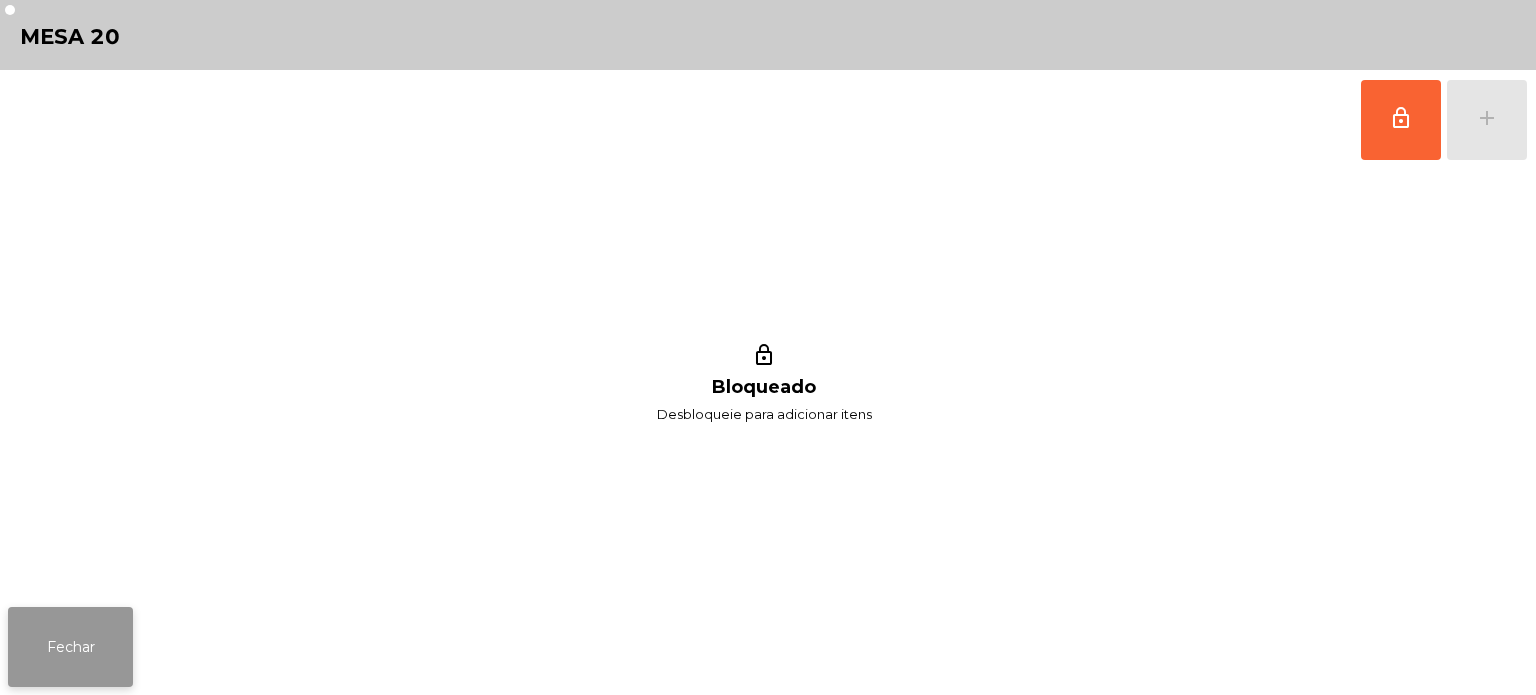 click on "Fechar" 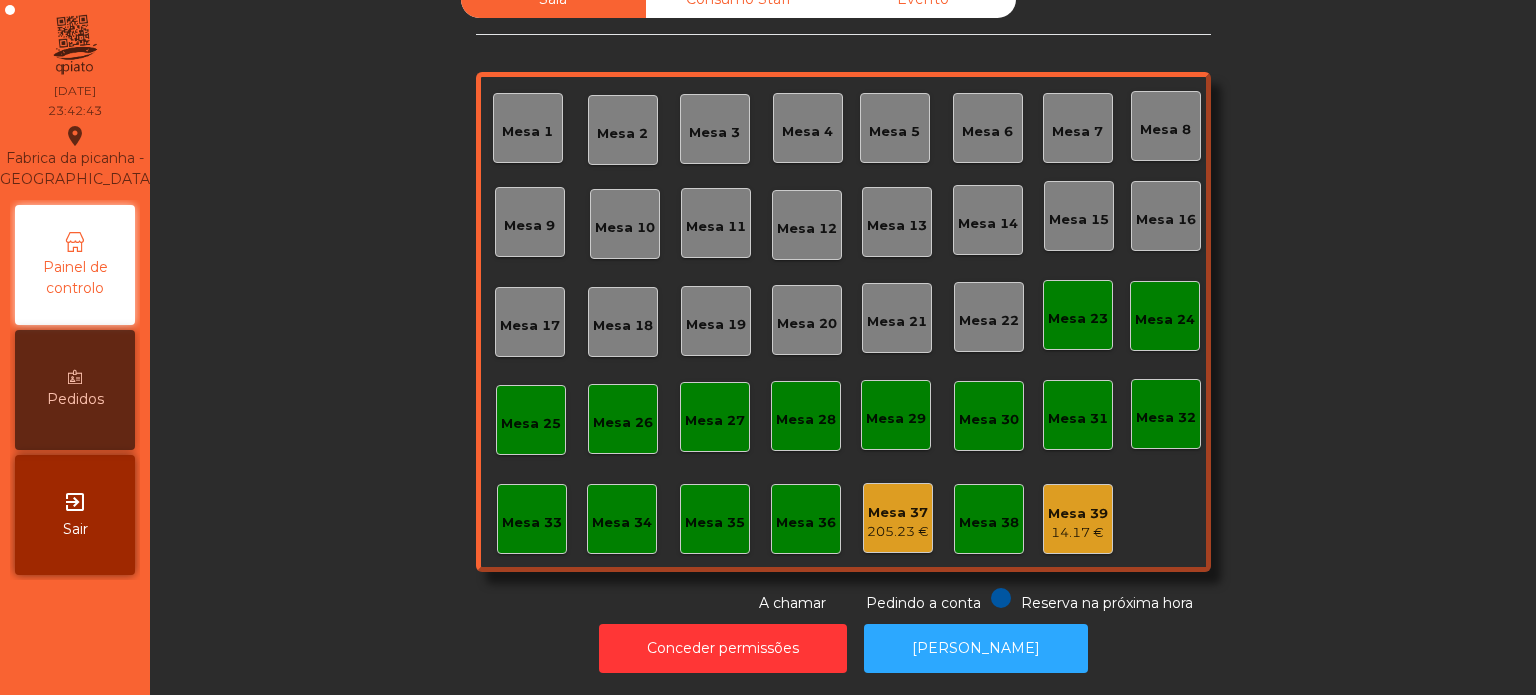 click on "Mesa 37" 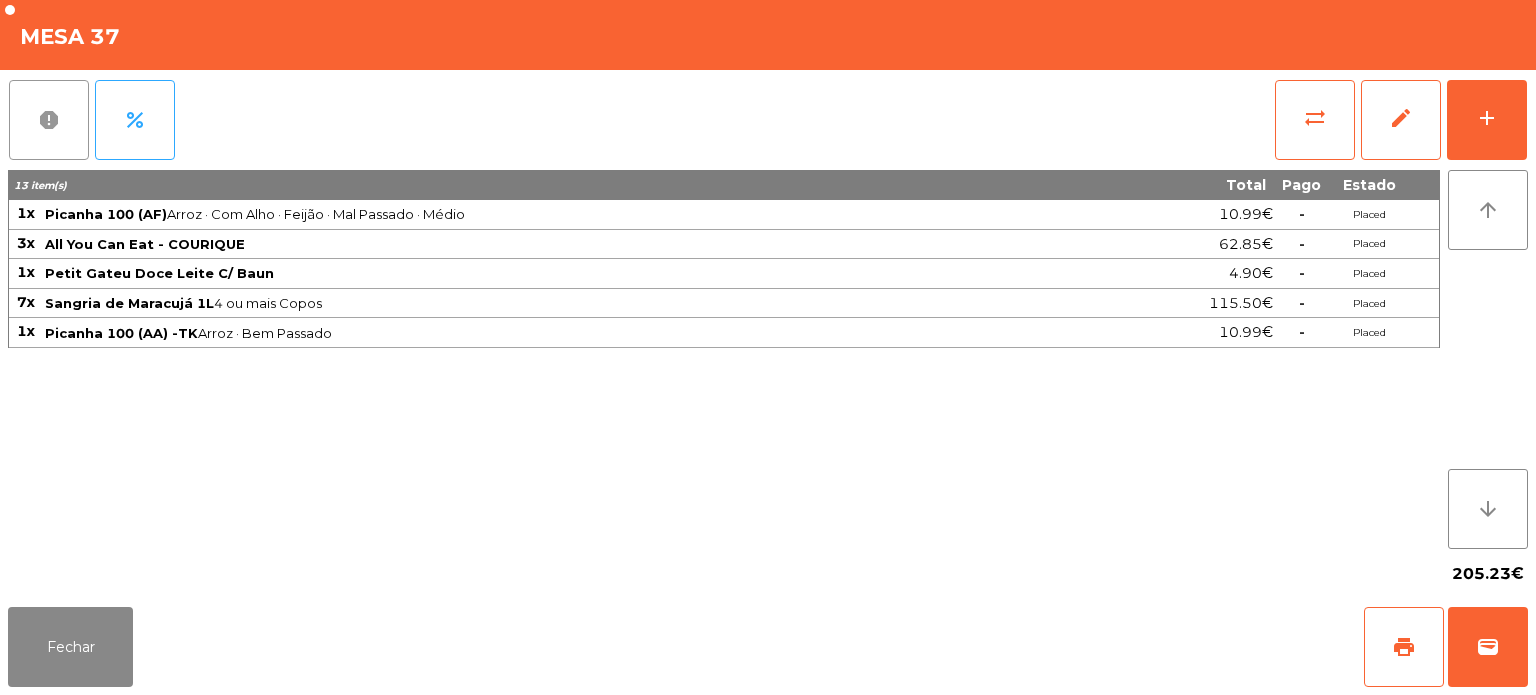 click on "report" 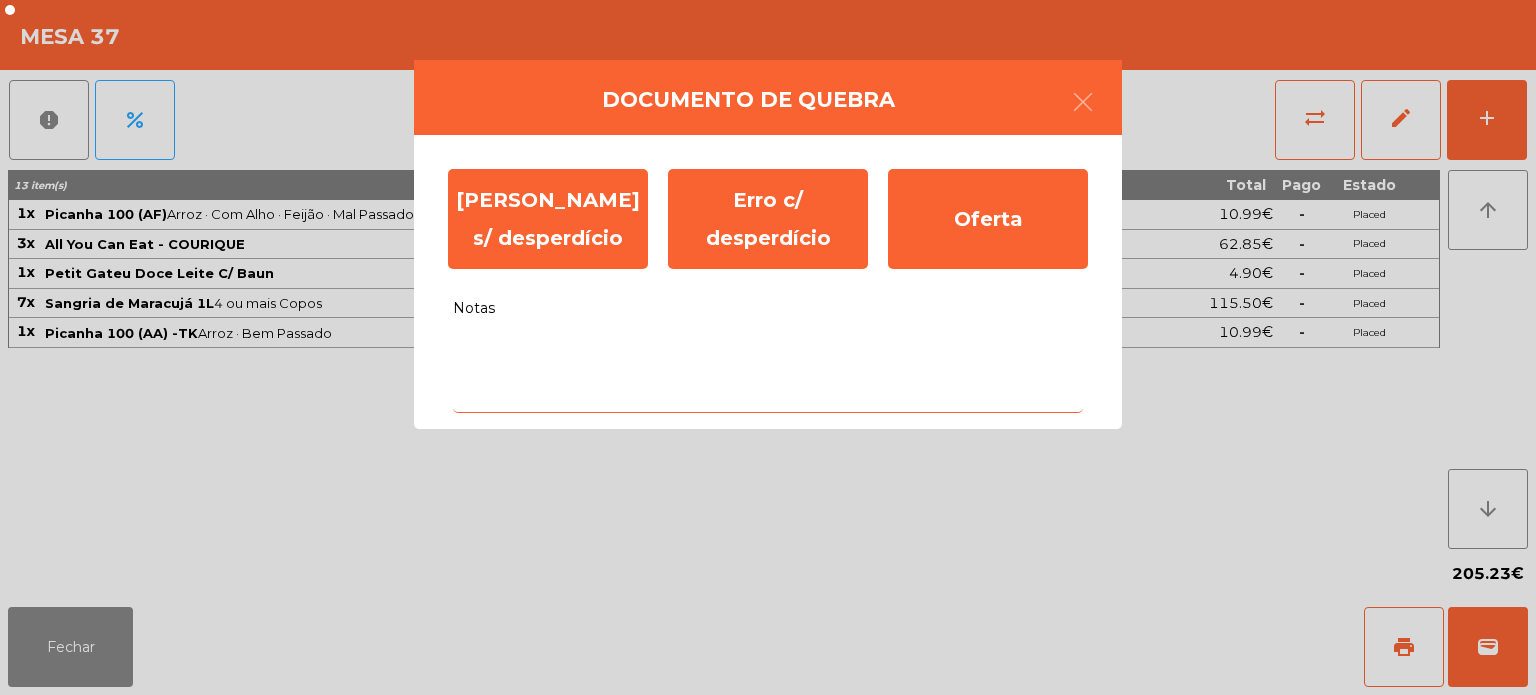 click on "Notas" at bounding box center (768, 371) 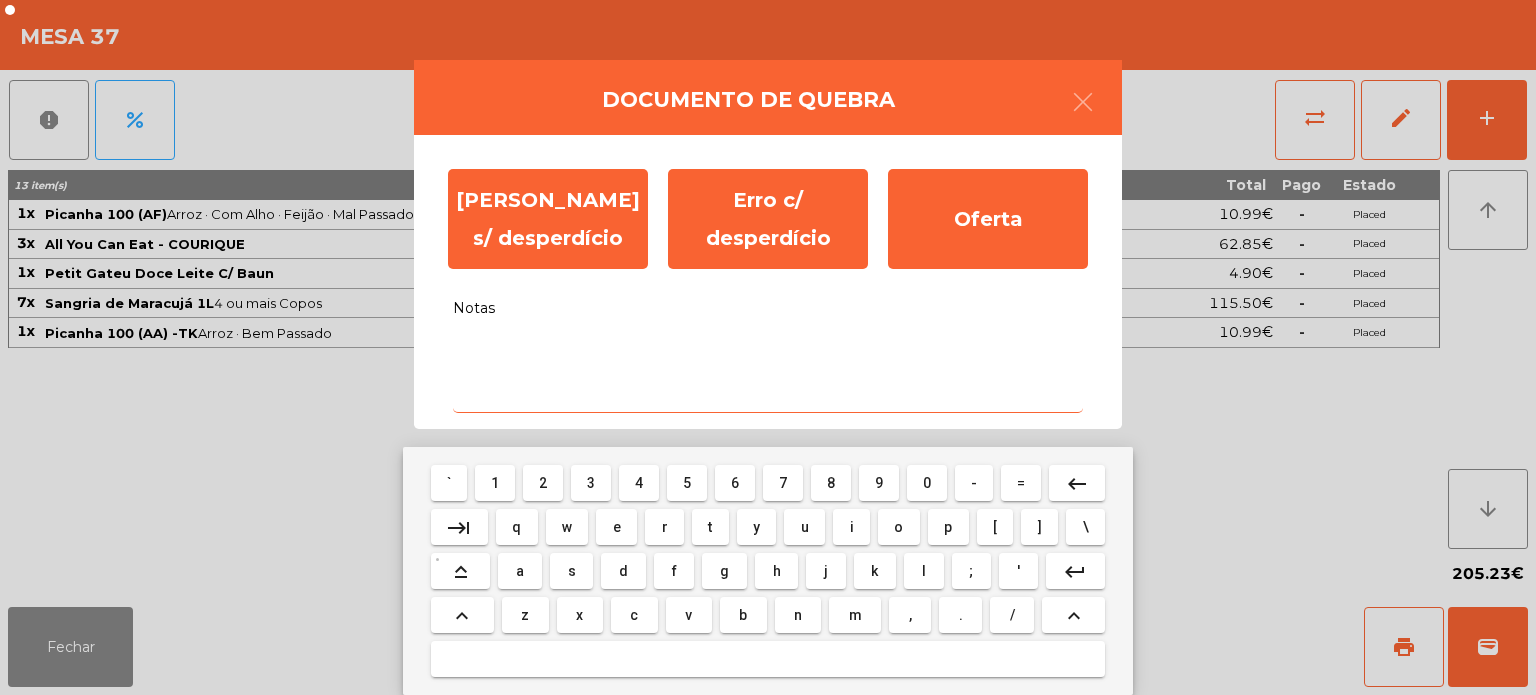 click on "s" at bounding box center (571, 571) 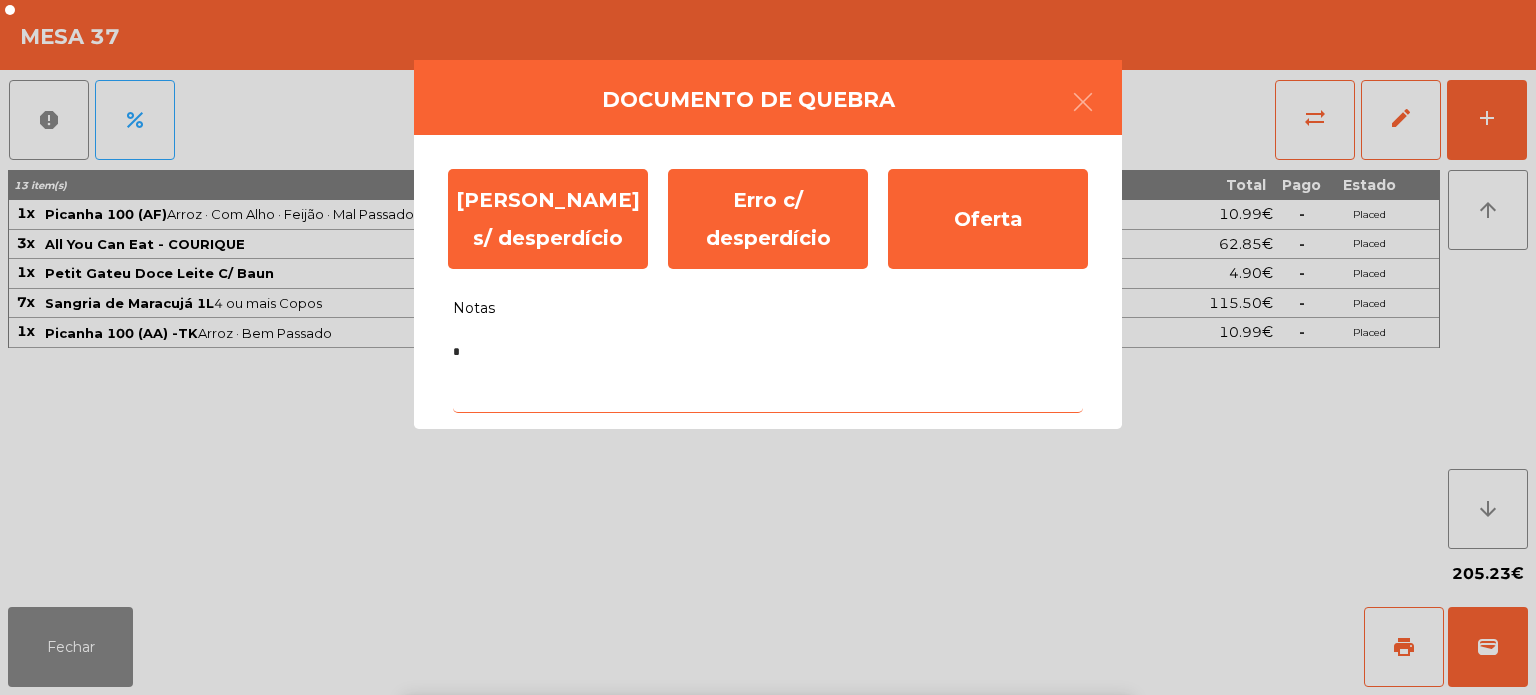 click on "d" at bounding box center (623, 819) 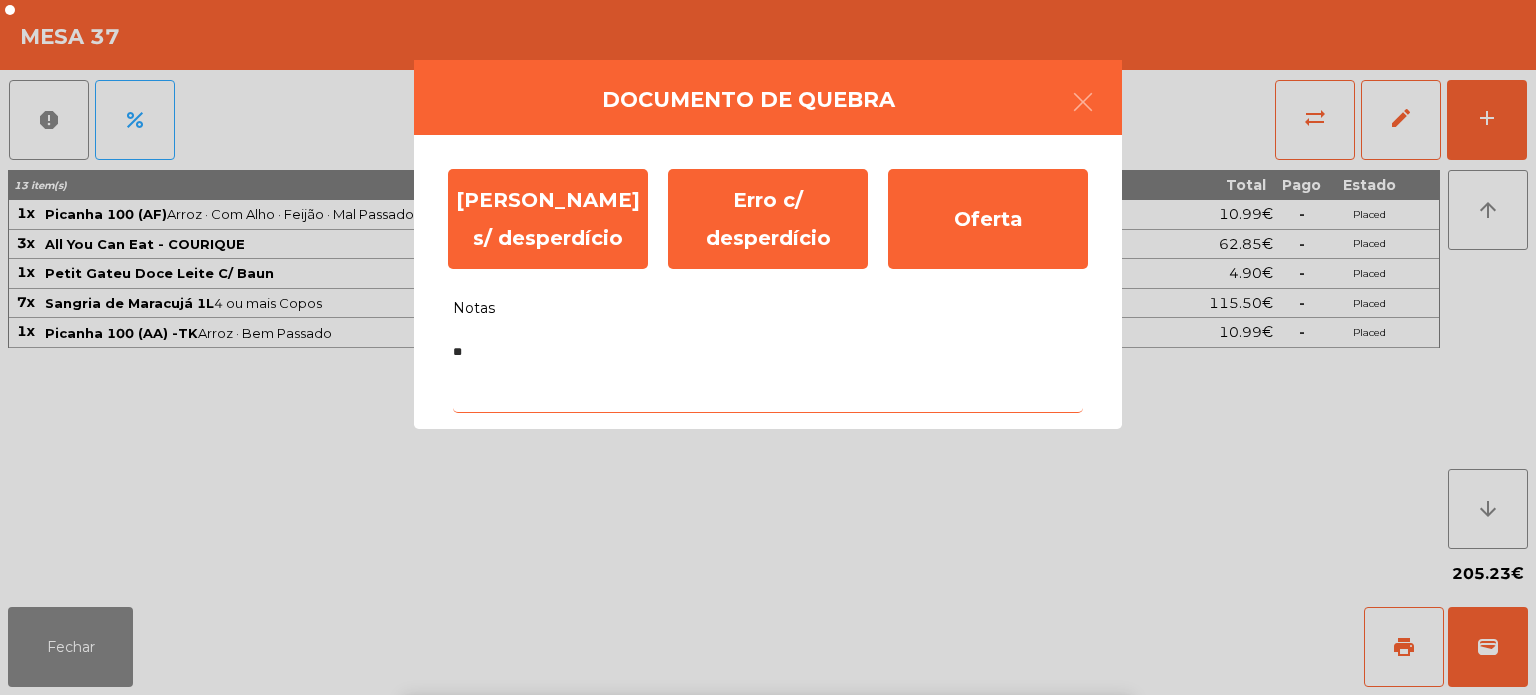 click on "d" at bounding box center [623, 819] 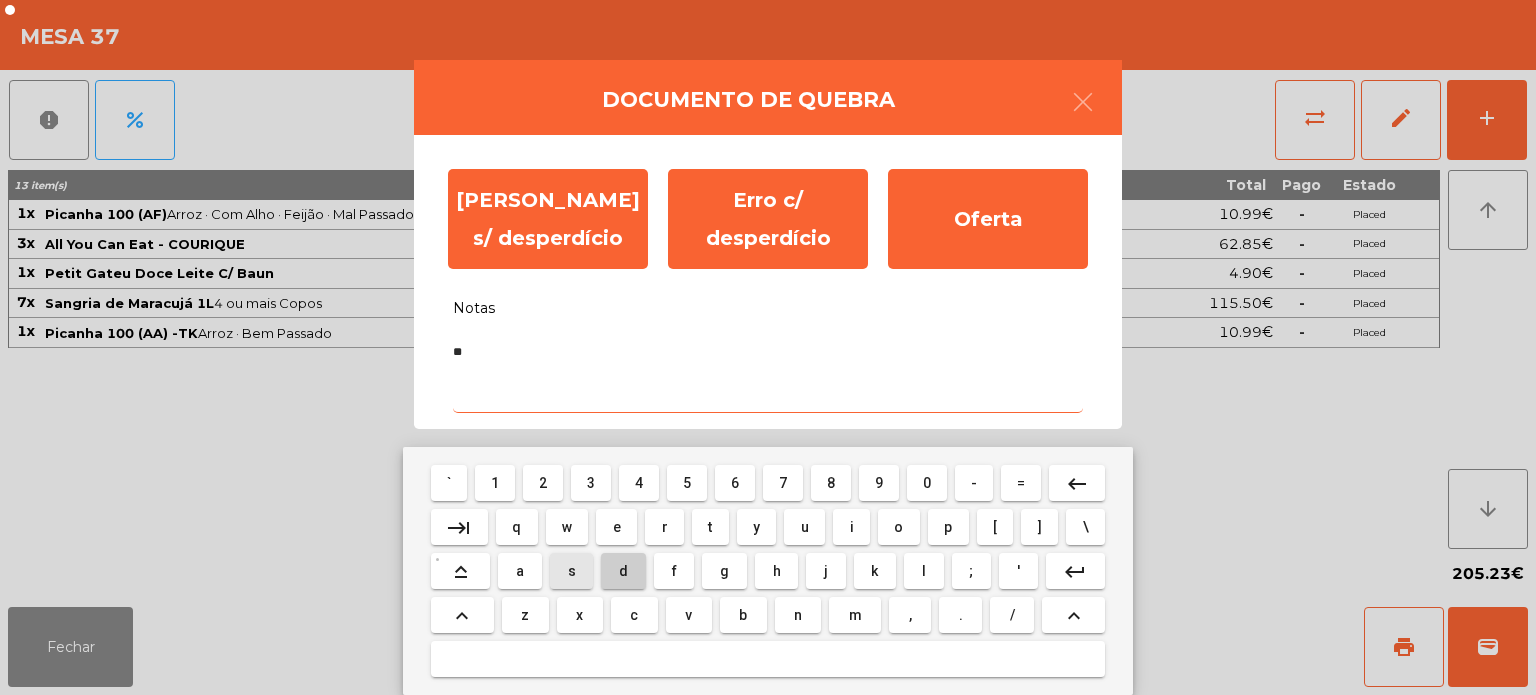 type on "***" 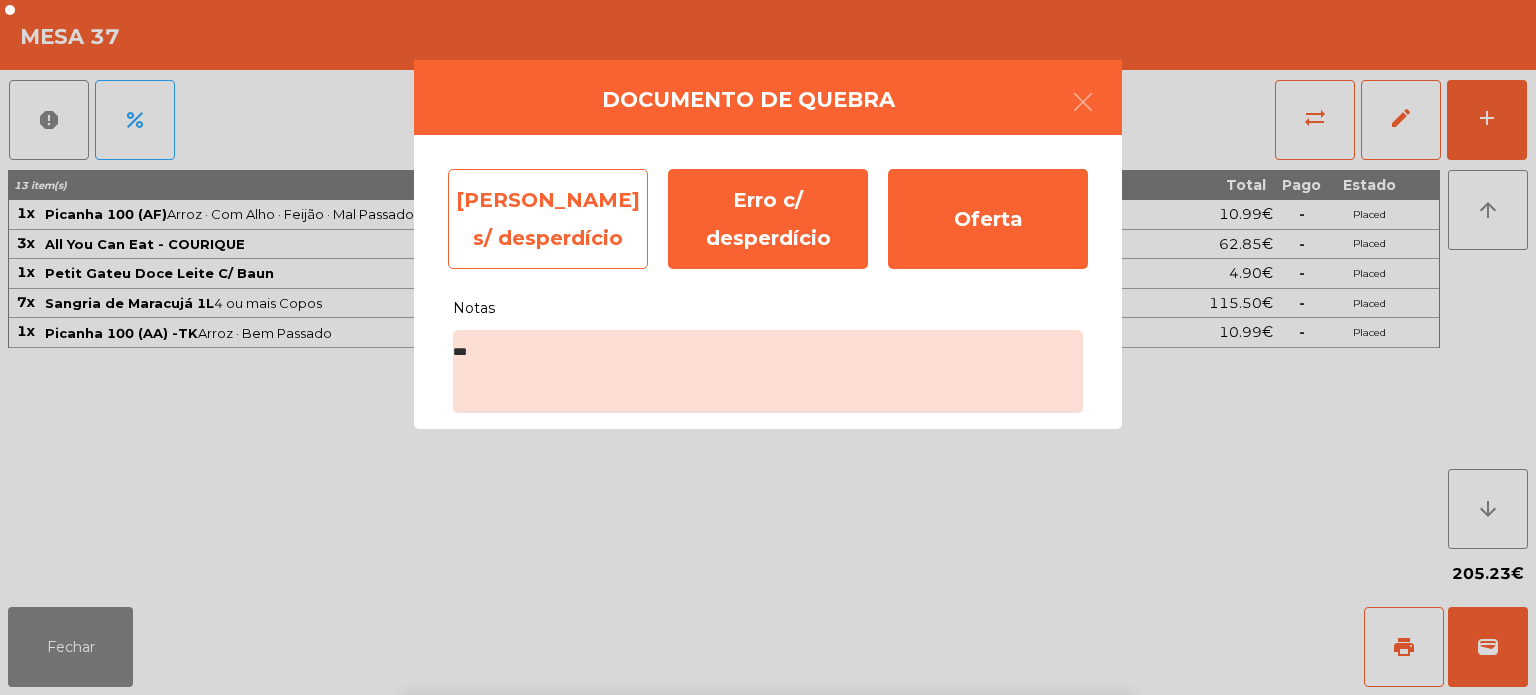 click on "Erro s/ desperdício" 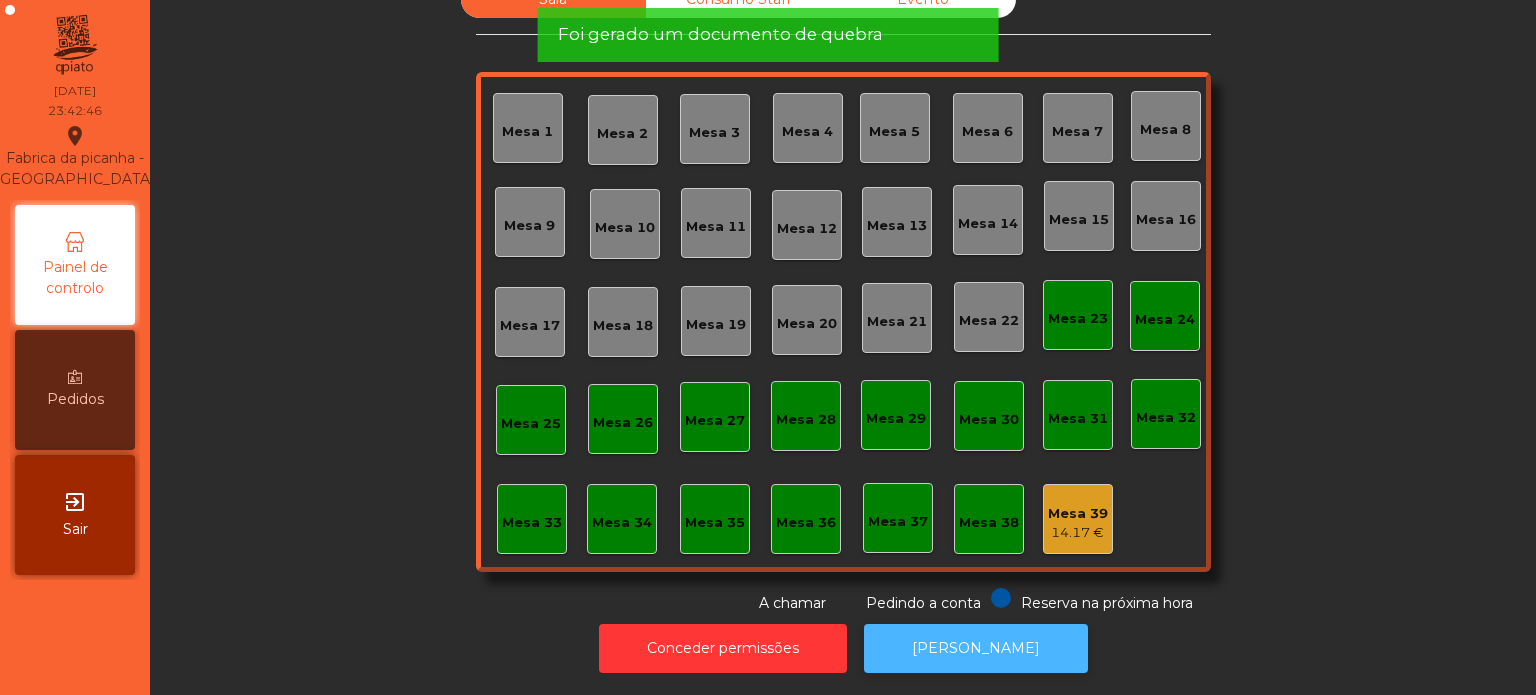 click on "[PERSON_NAME]" 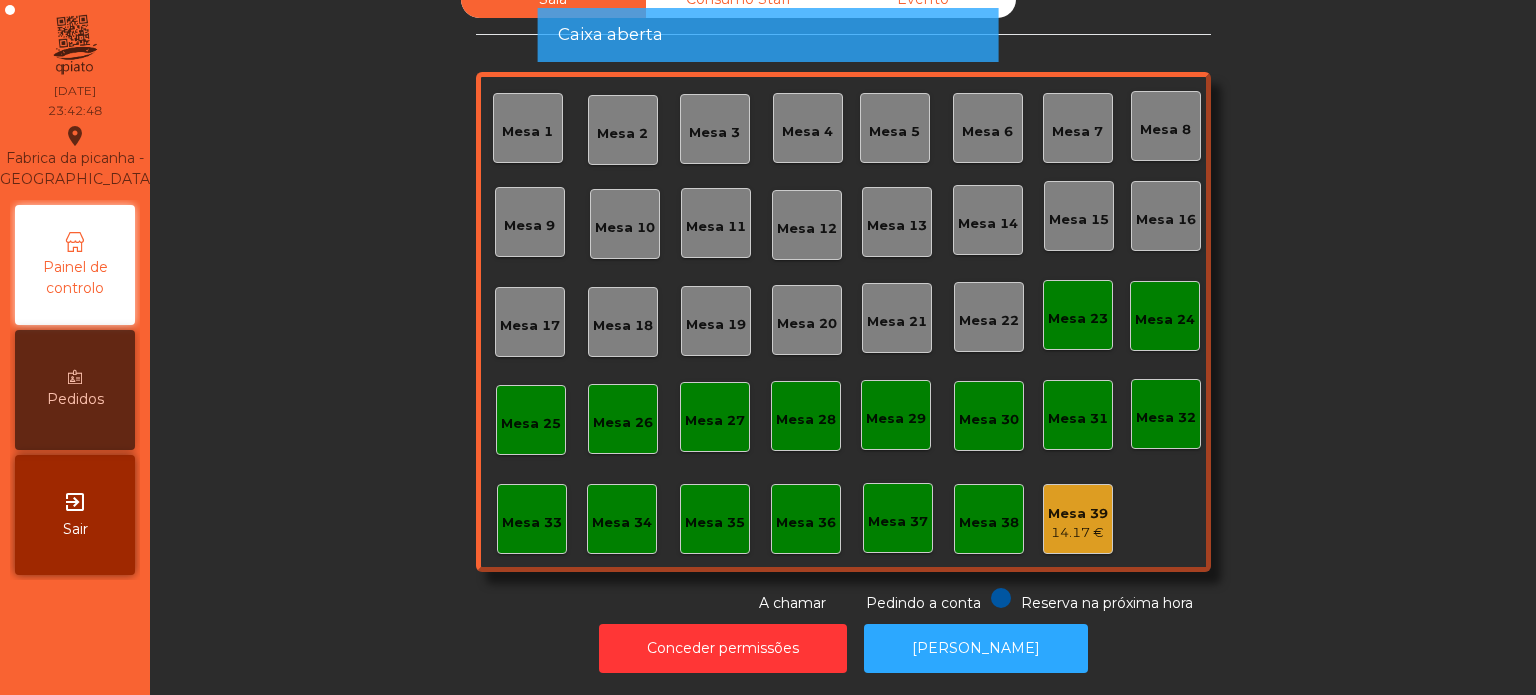 click on "Mesa 5" 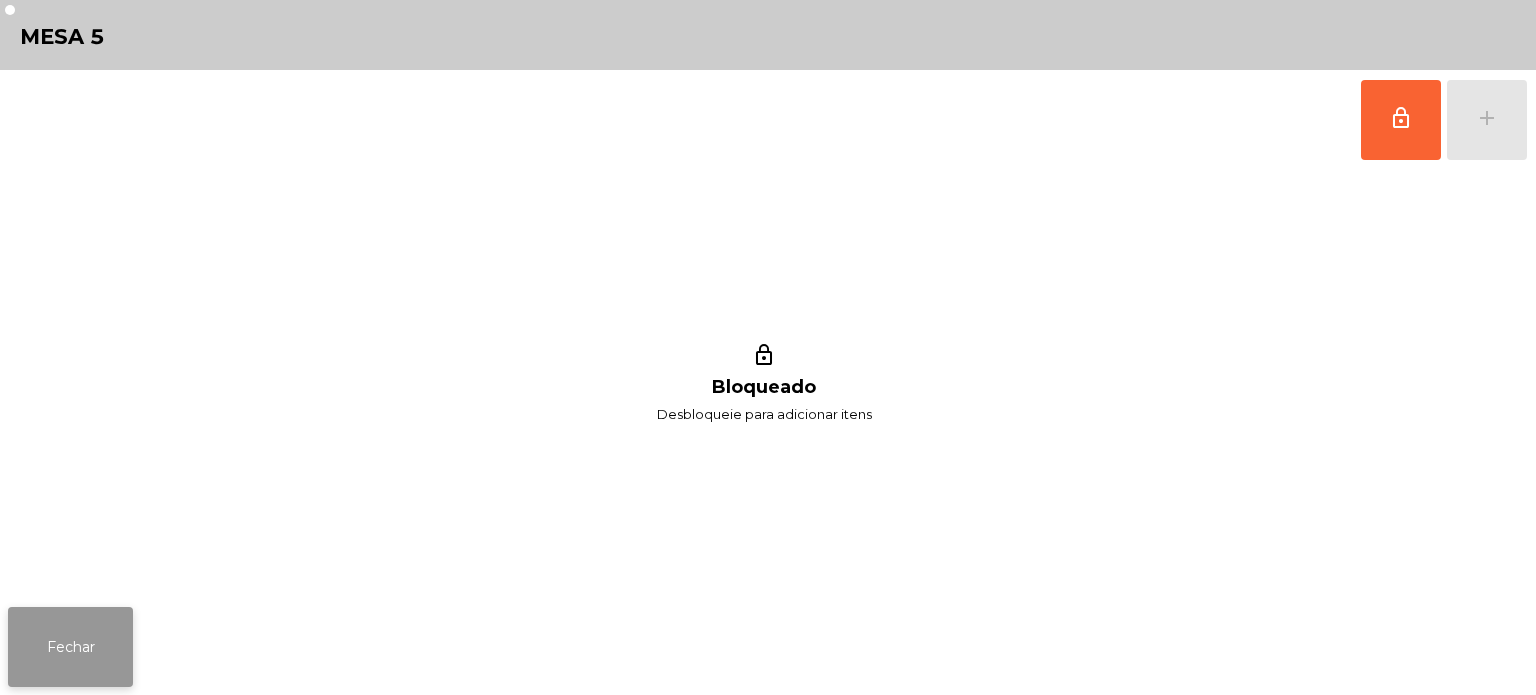 click on "Fechar" 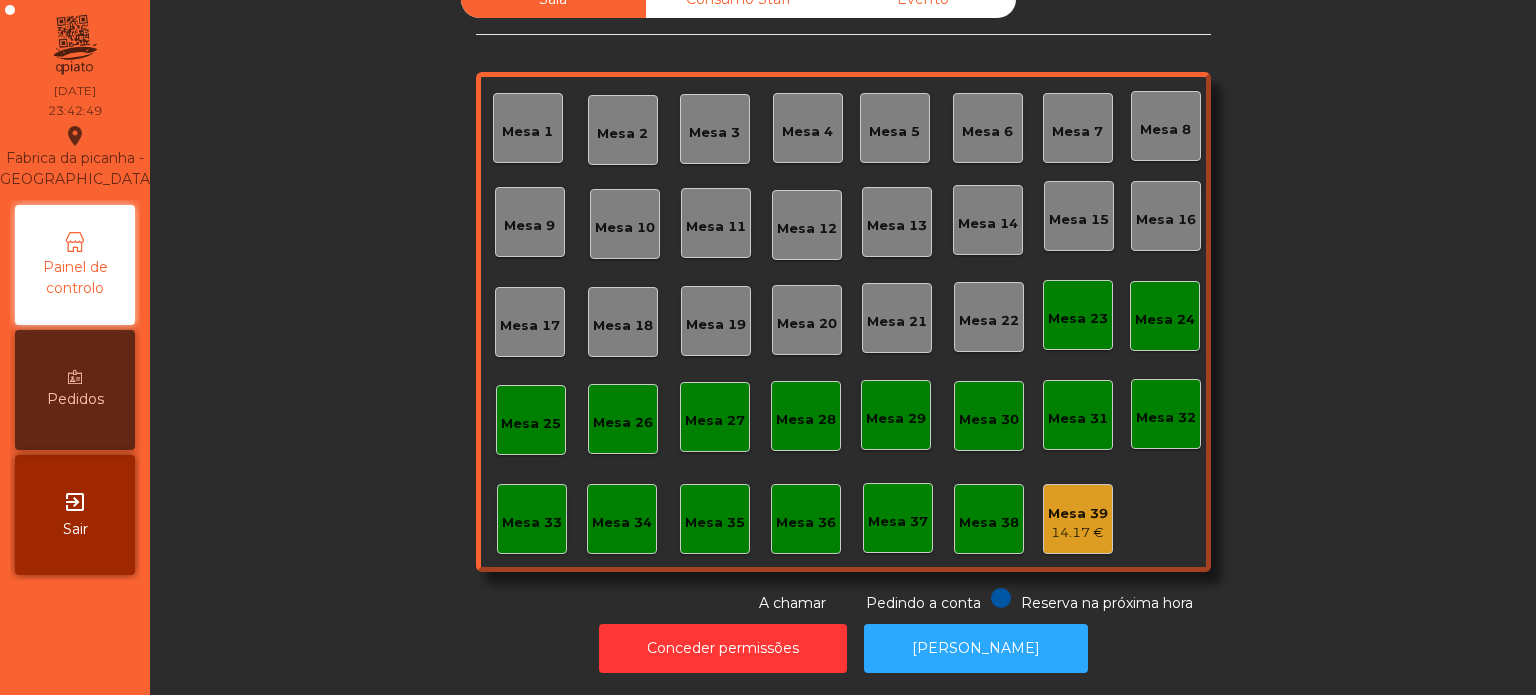 scroll, scrollTop: 0, scrollLeft: 0, axis: both 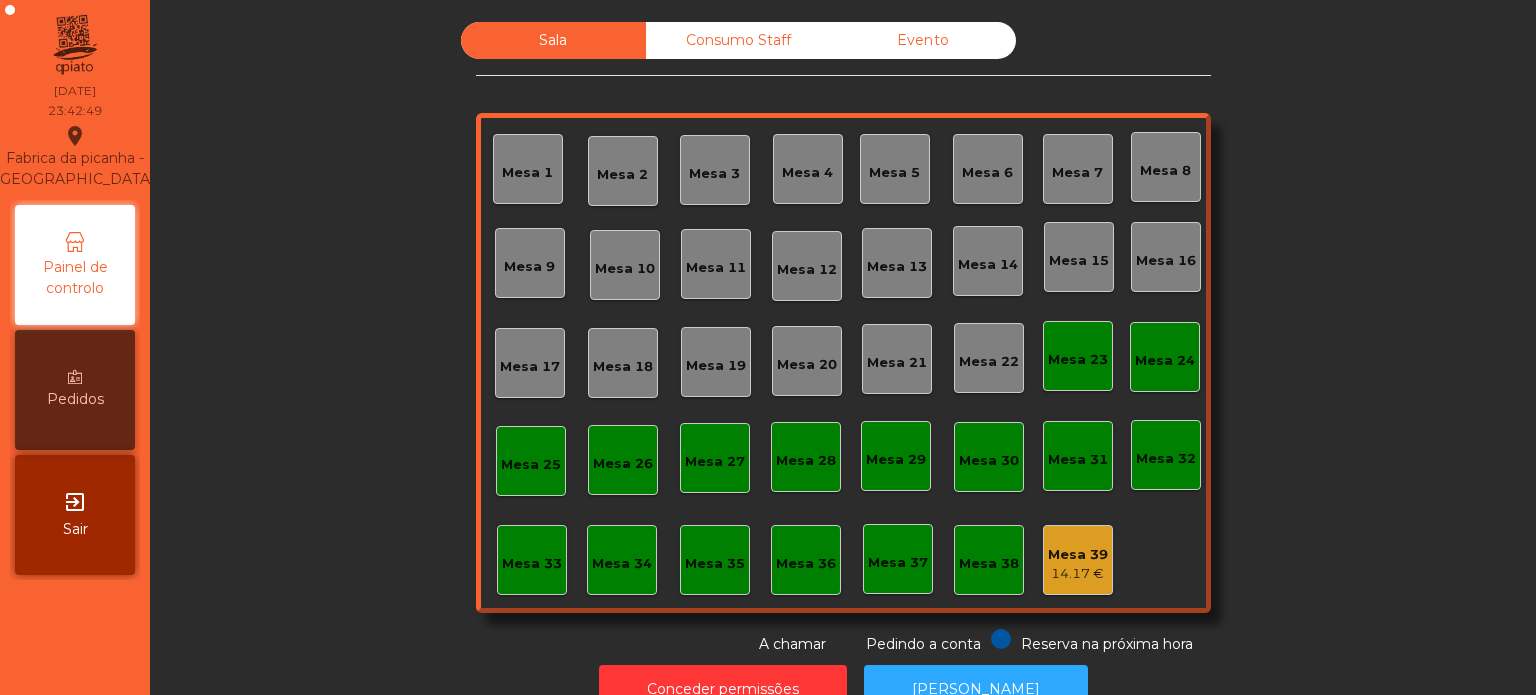 click on "Consumo Staff" 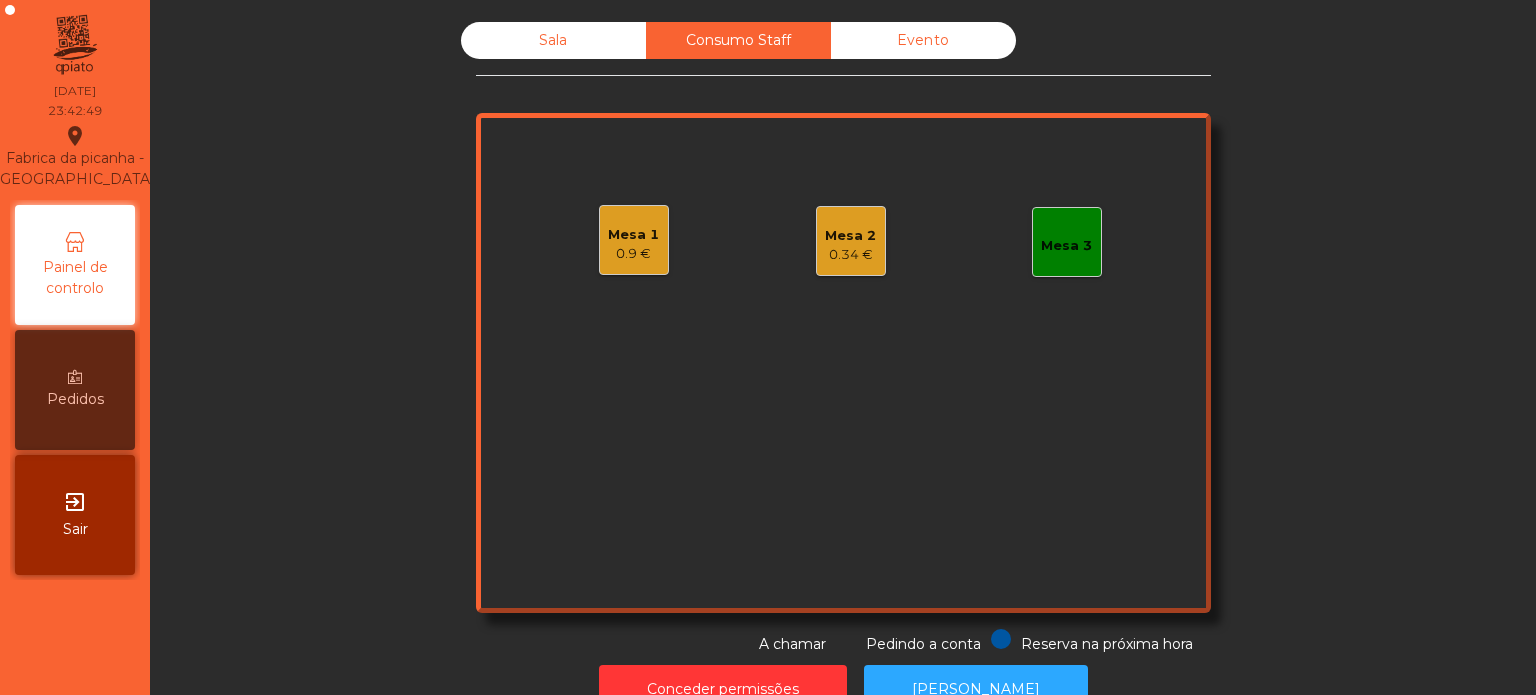 click on "Evento" 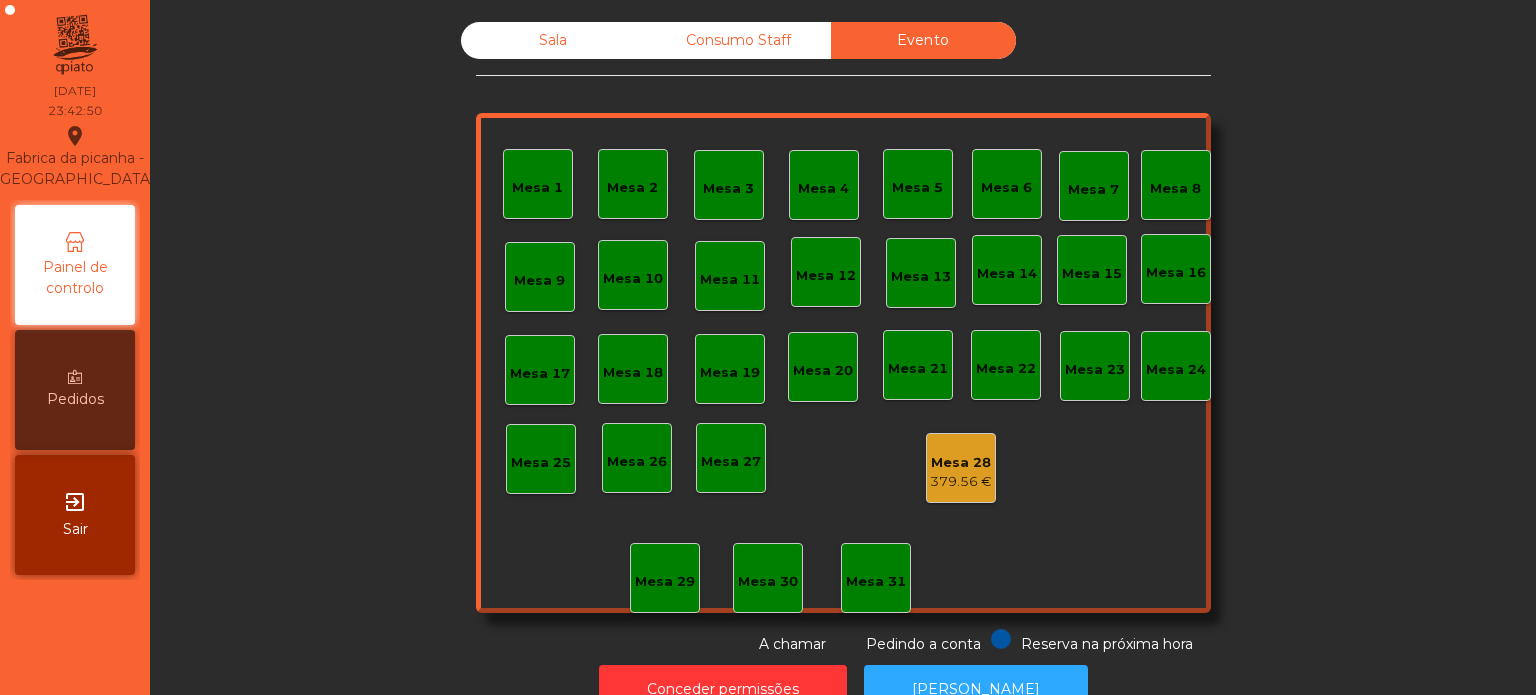 click on "Consumo Staff" 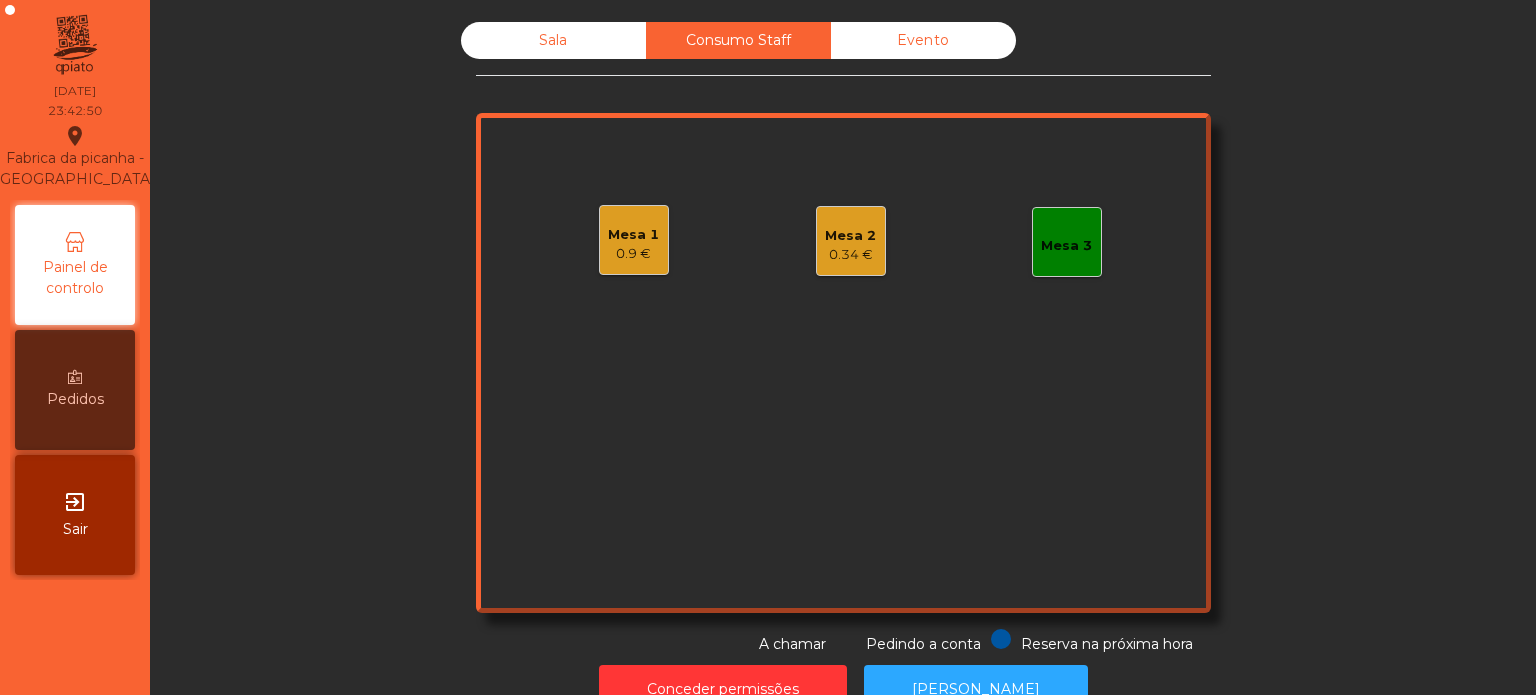 click on "Mesa 1   0.9 €" 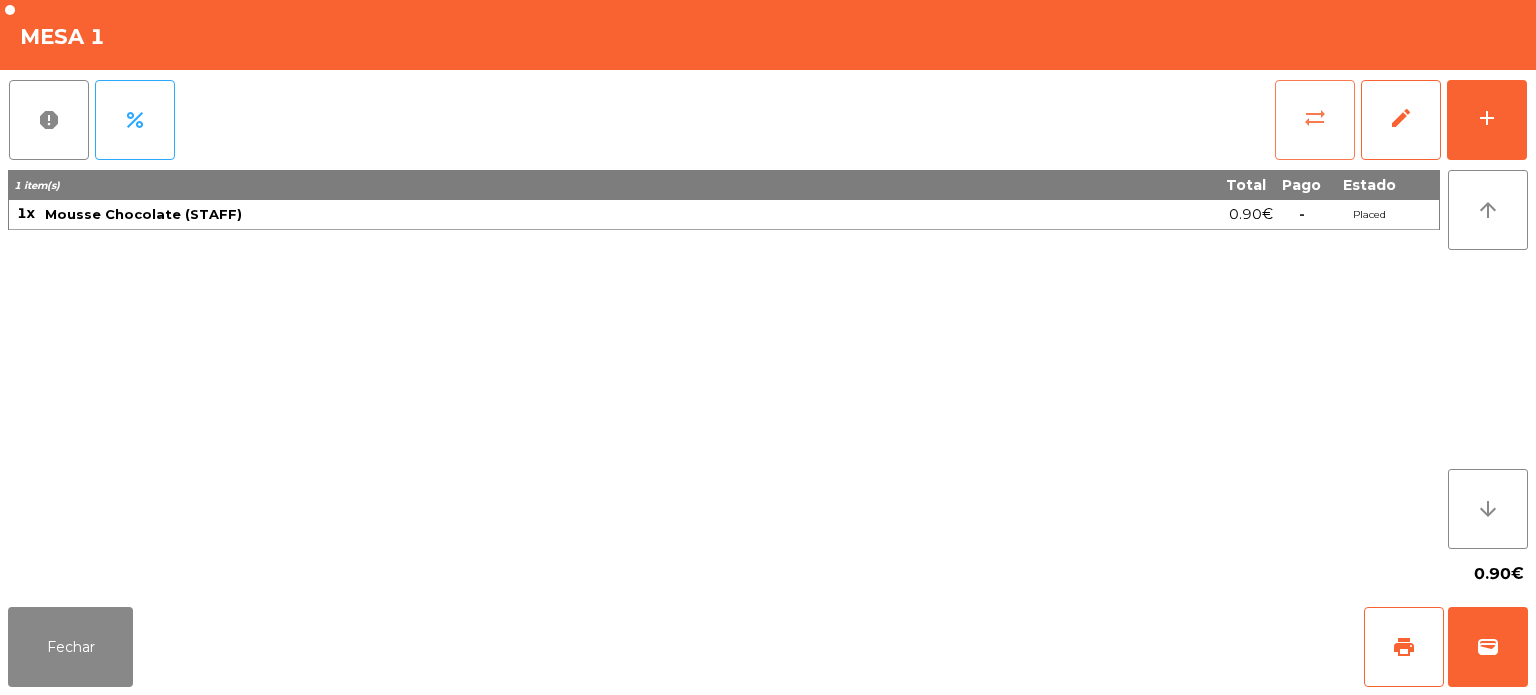 click on "sync_alt" 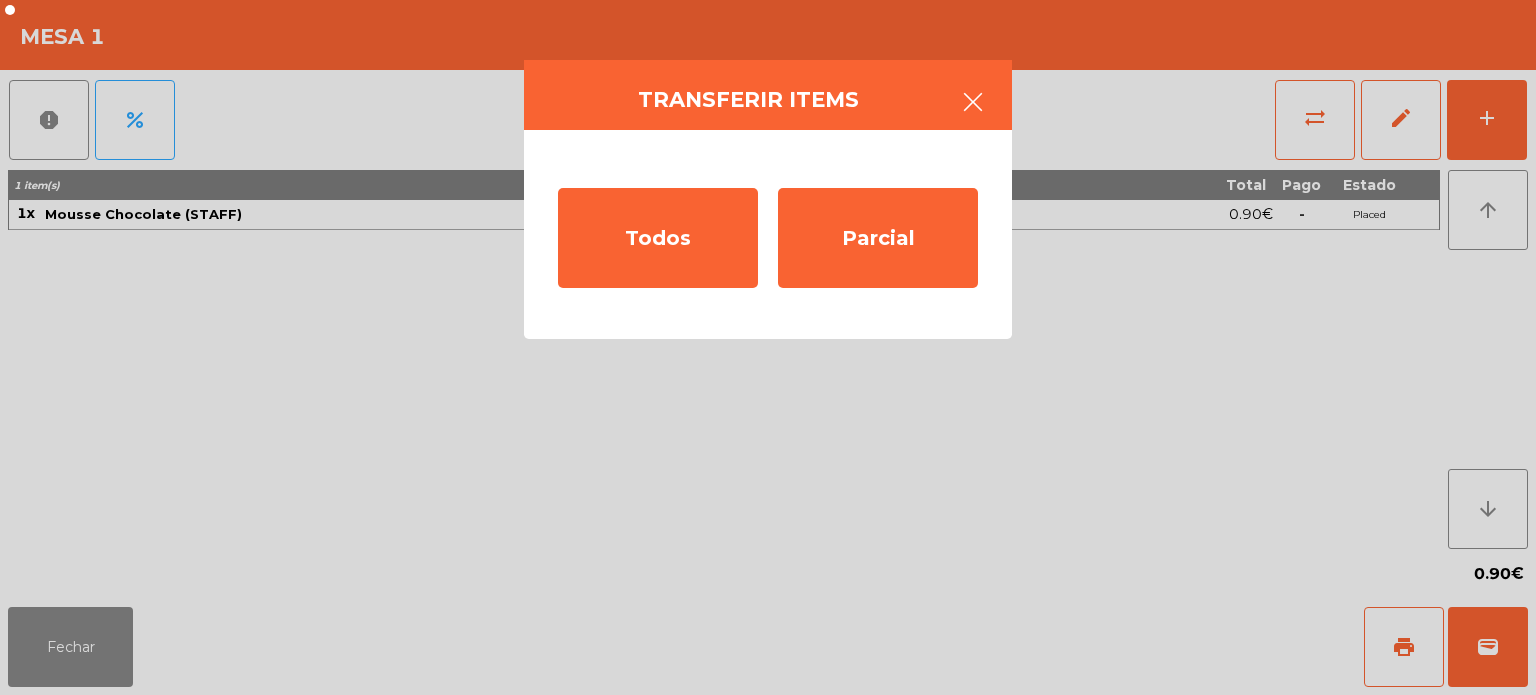 click 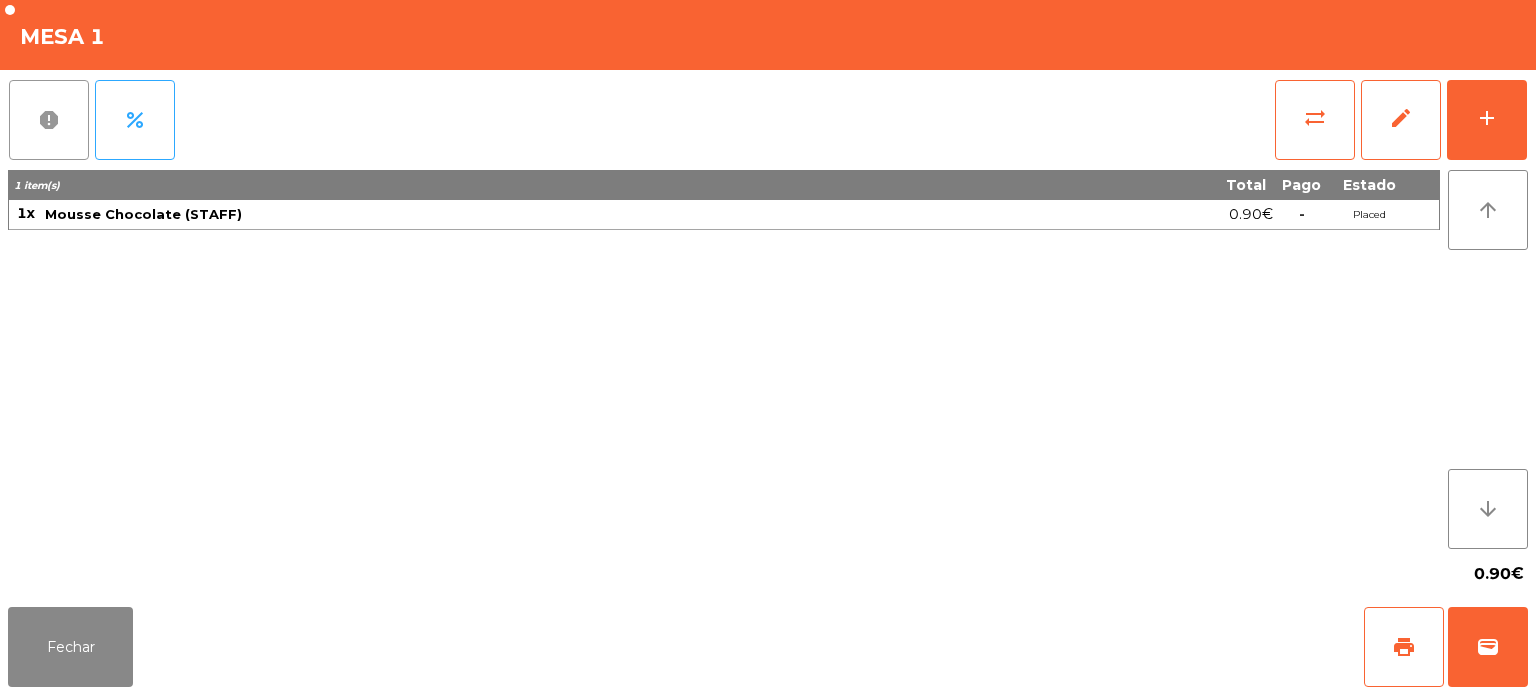 click on "report" 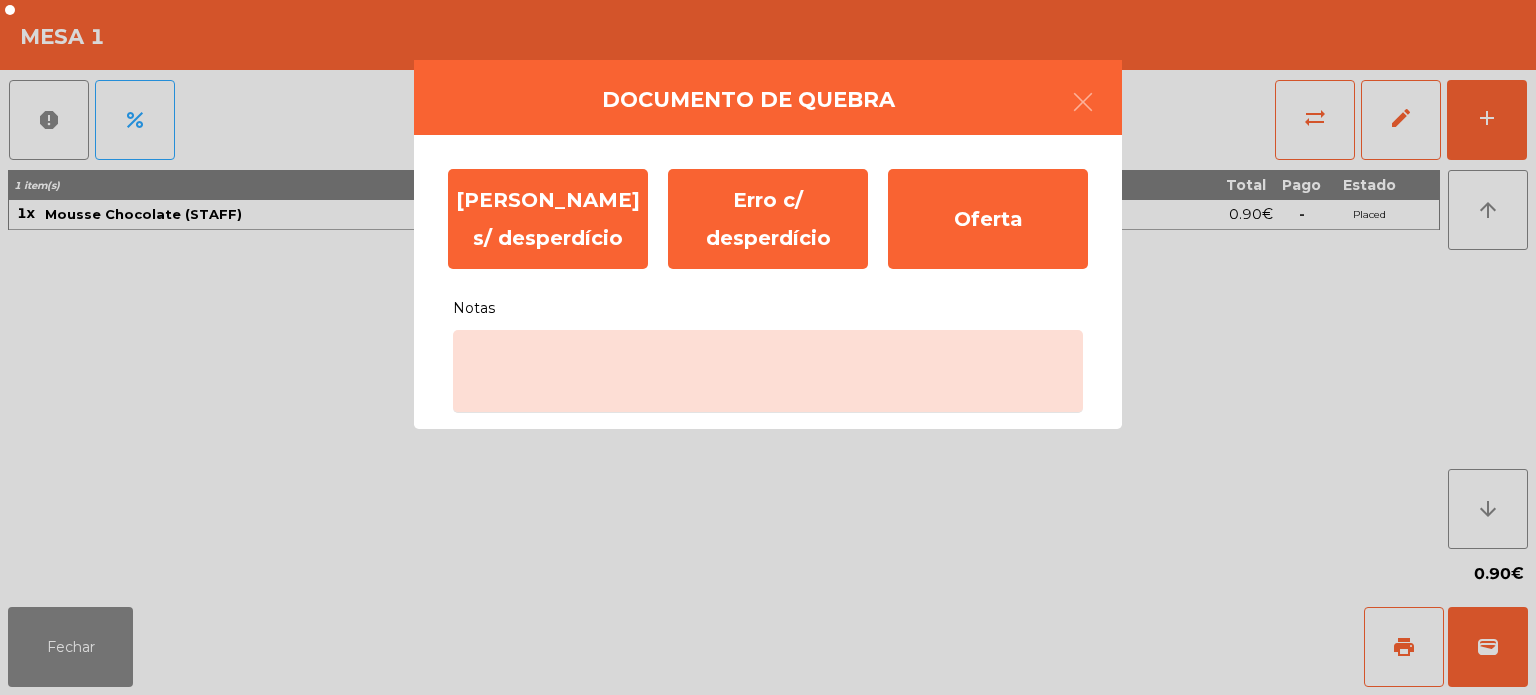 click on "Notas" 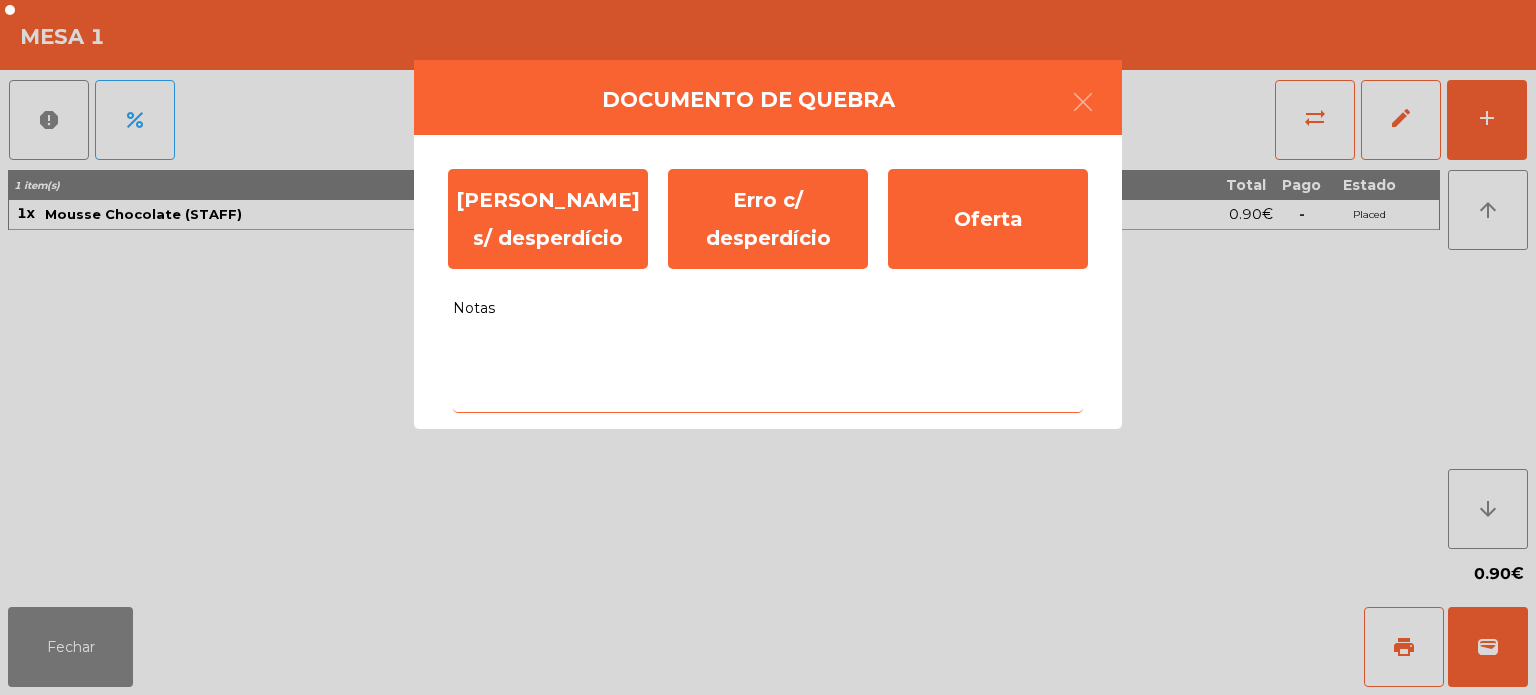 click on "Notas" at bounding box center (768, 371) 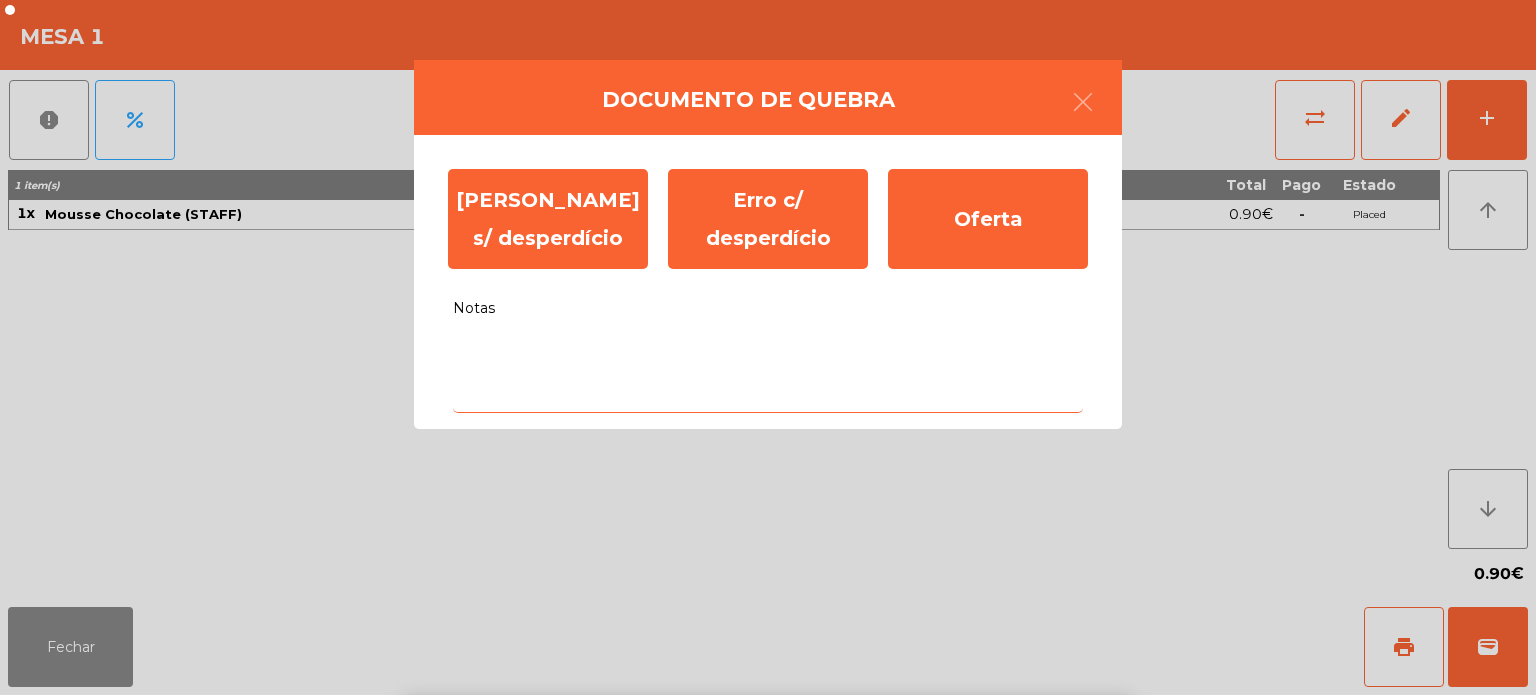 click on "w" at bounding box center [567, 775] 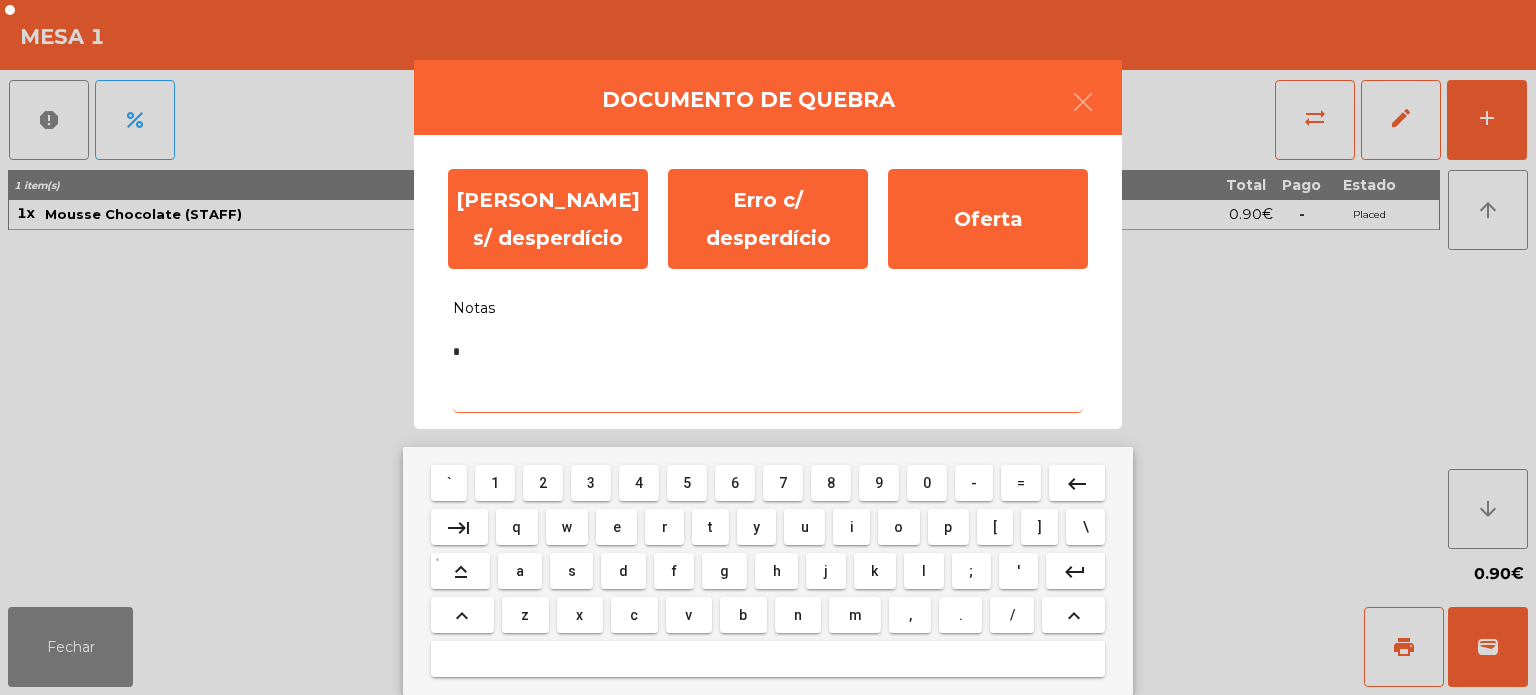 click on "a" at bounding box center [519, 571] 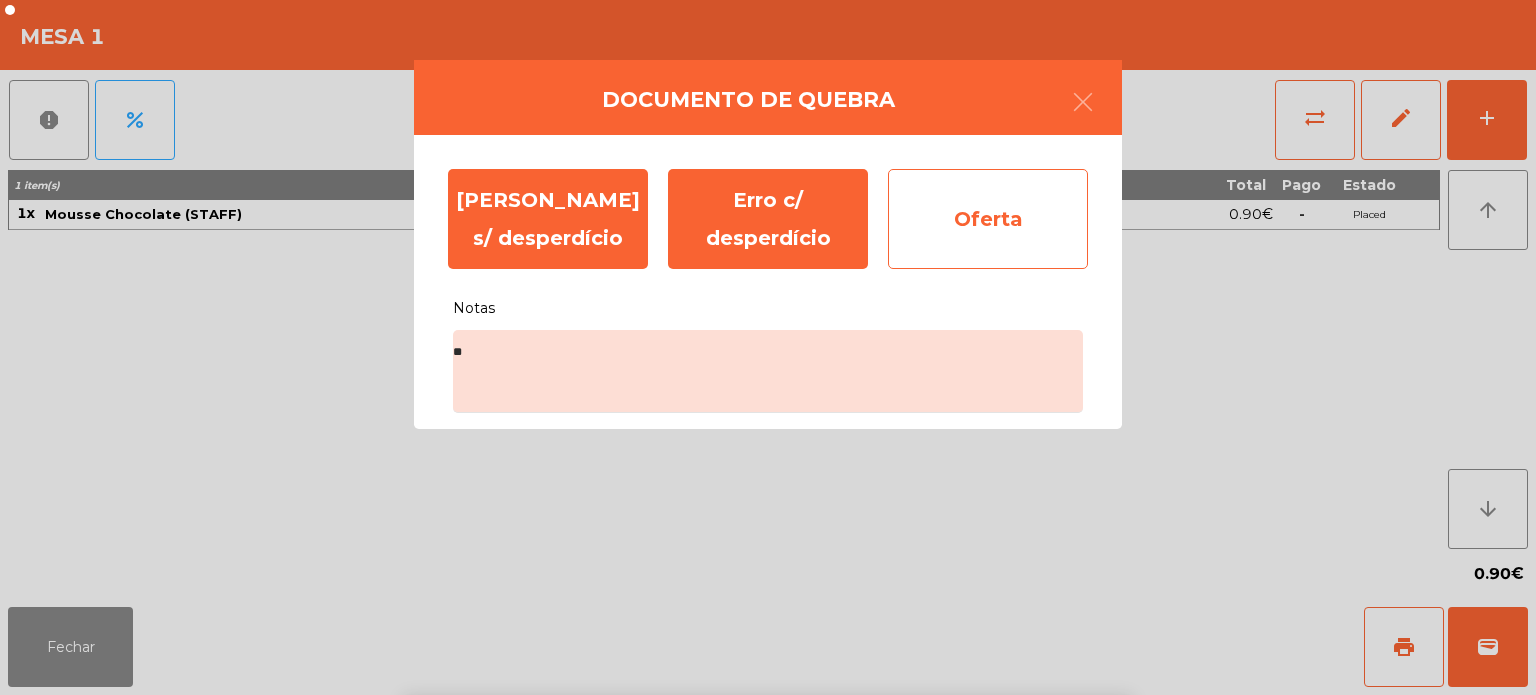 click on "Oferta" 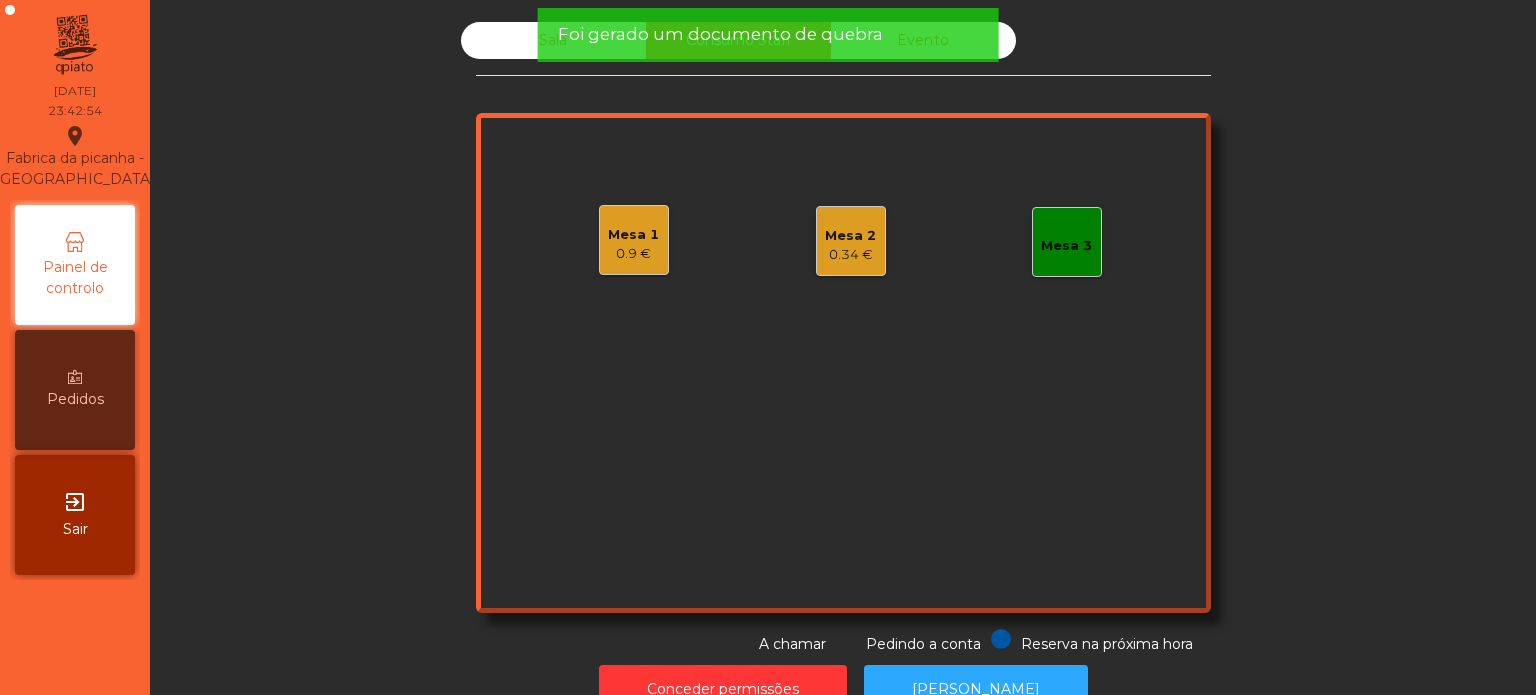 click on "Mesa 1   0.9 €   Mesa 2   0.34 €   Mesa 3" 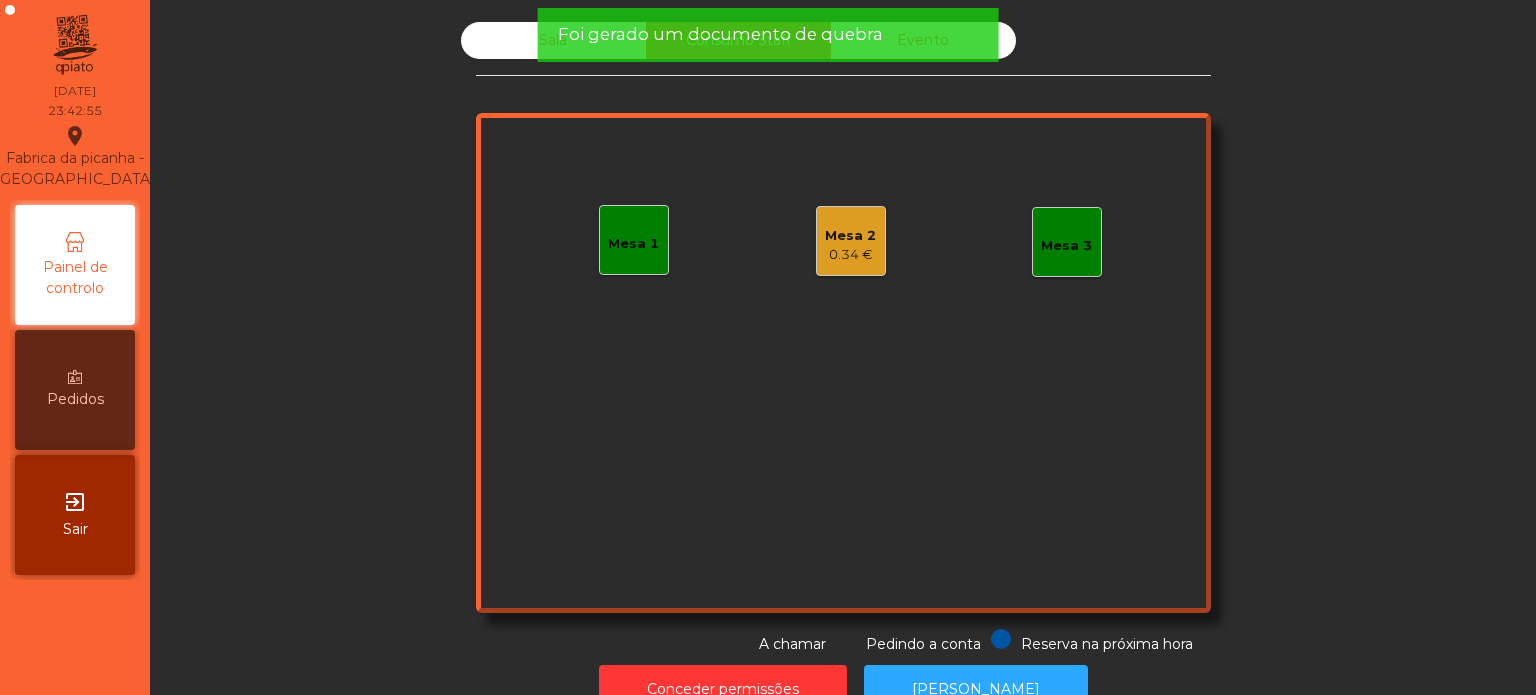 click on "Mesa 2" 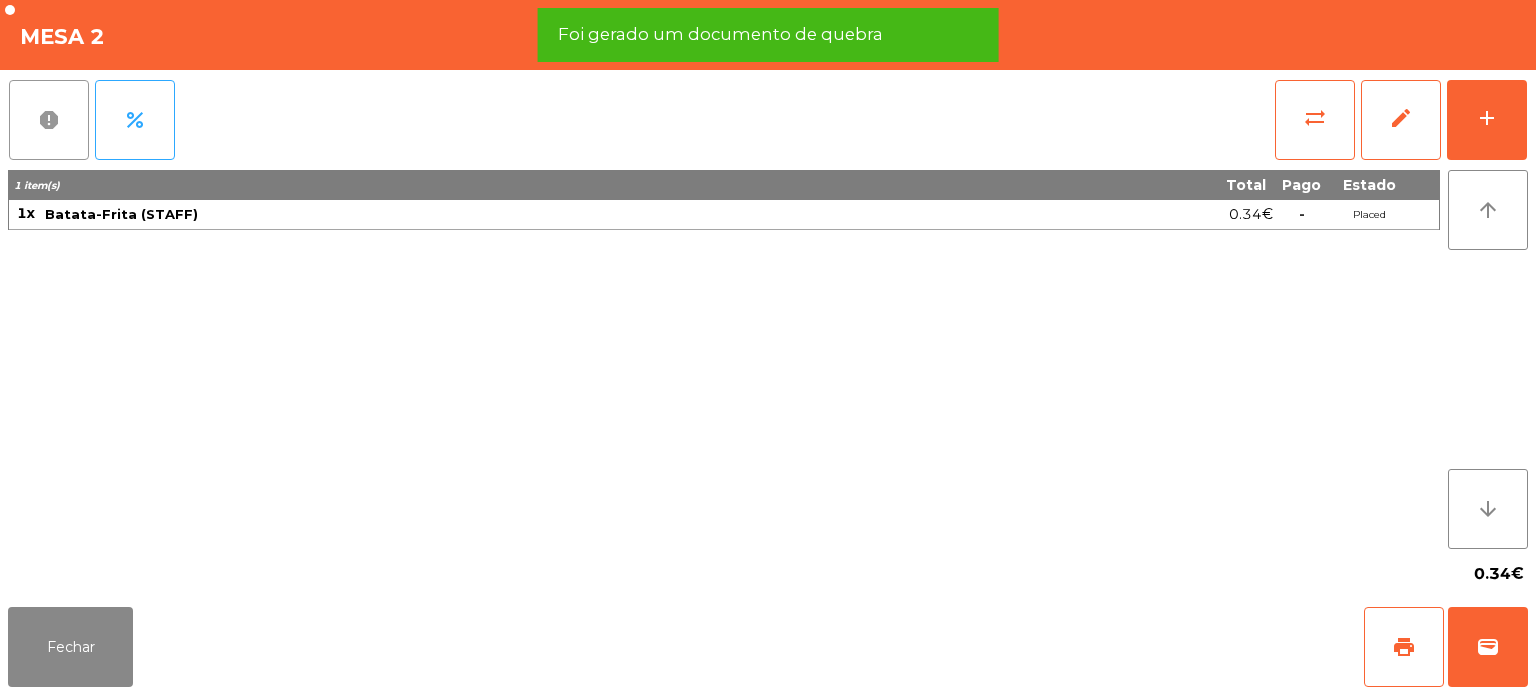click on "report" 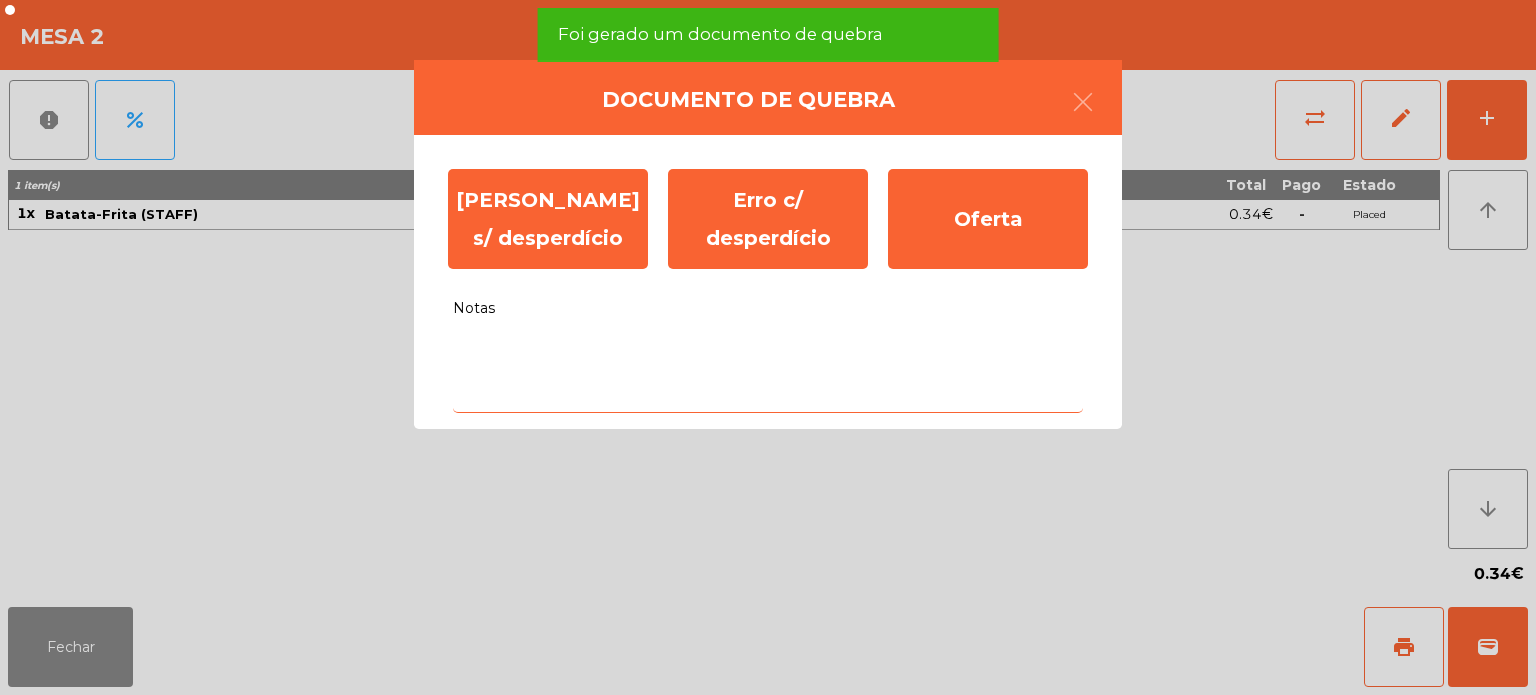 click on "Notas" at bounding box center [768, 371] 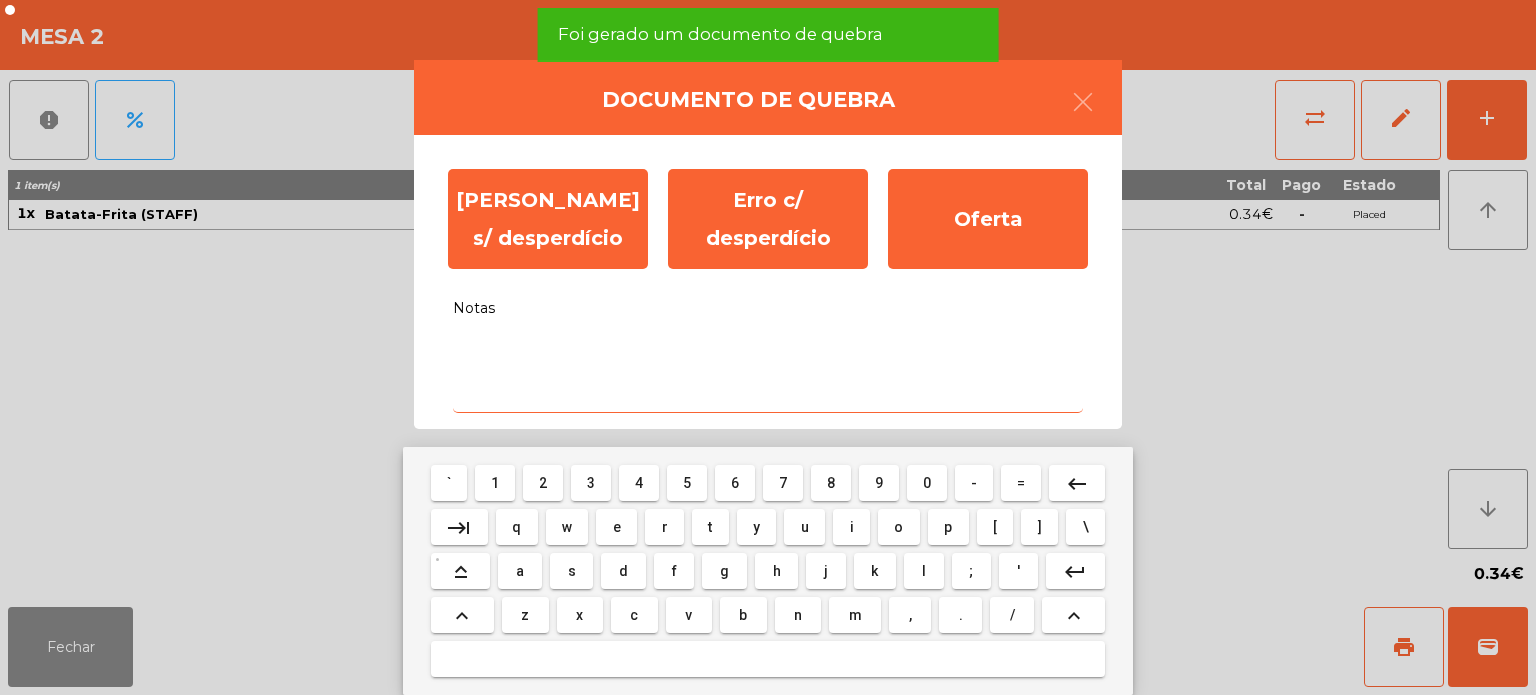 click on "z" at bounding box center (525, 615) 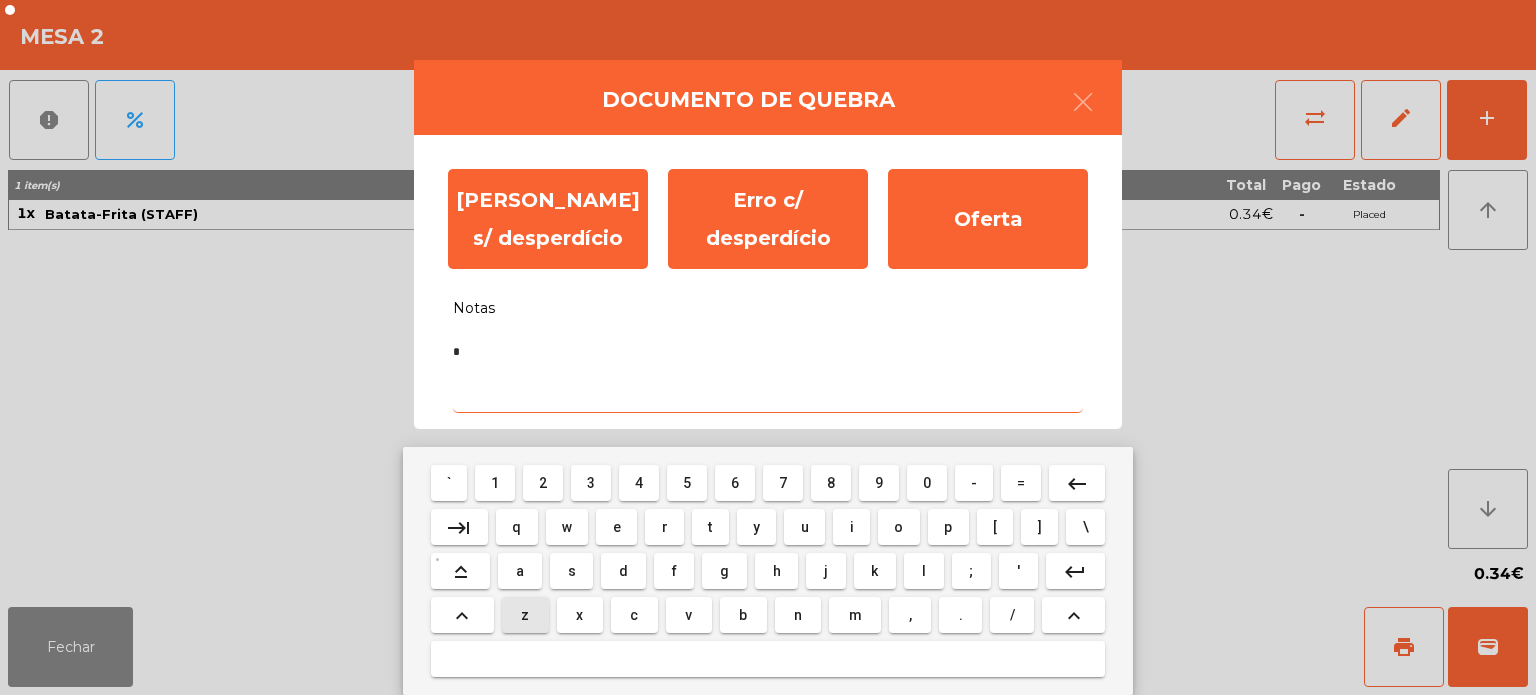 click on "s" at bounding box center [571, 571] 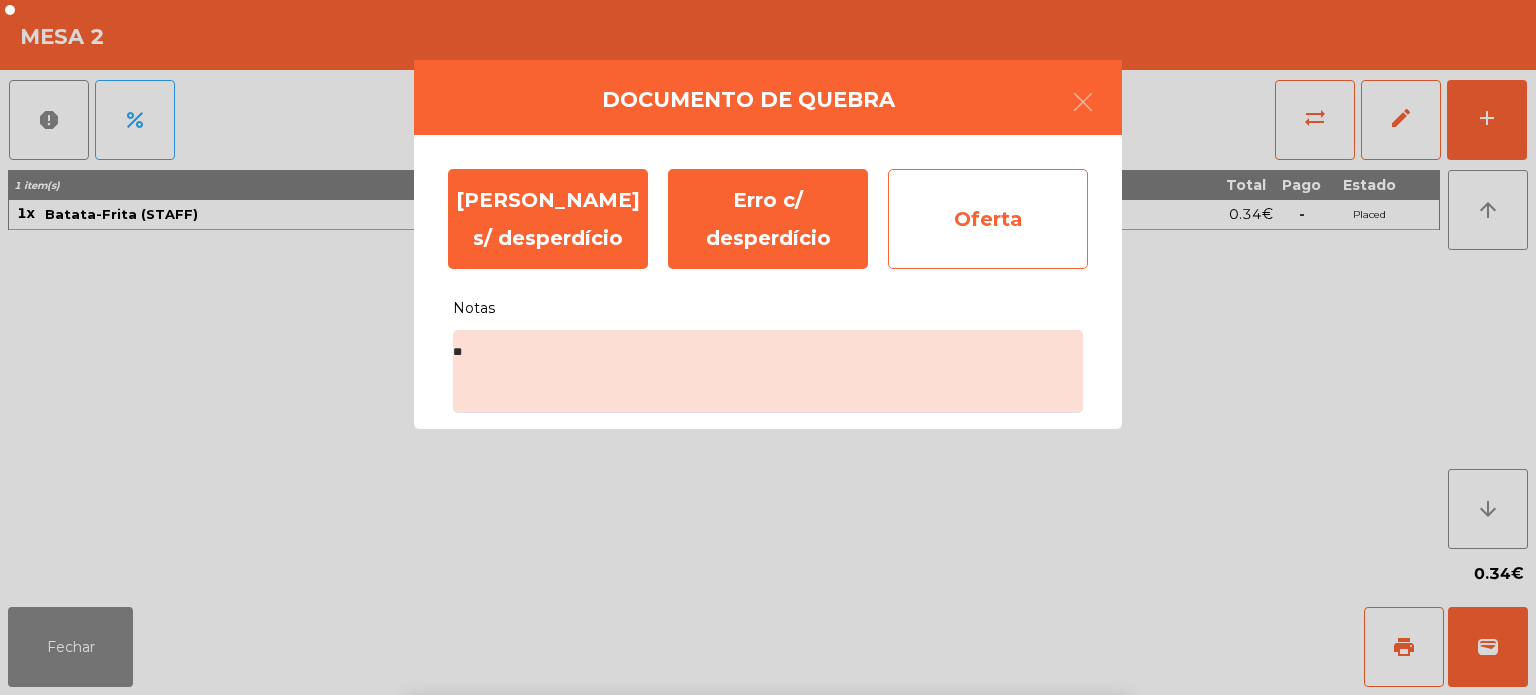 click on "Oferta" 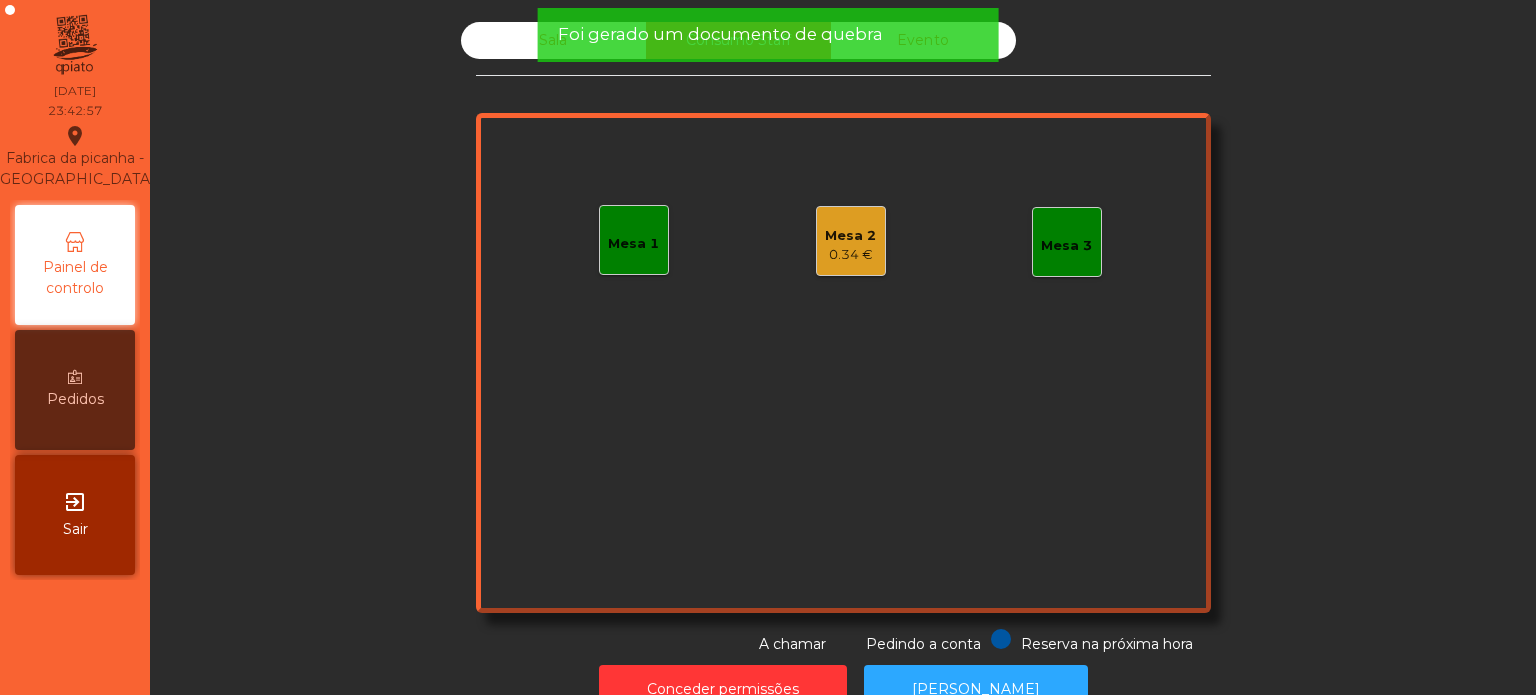 click on "Foi gerado um documento de quebra" 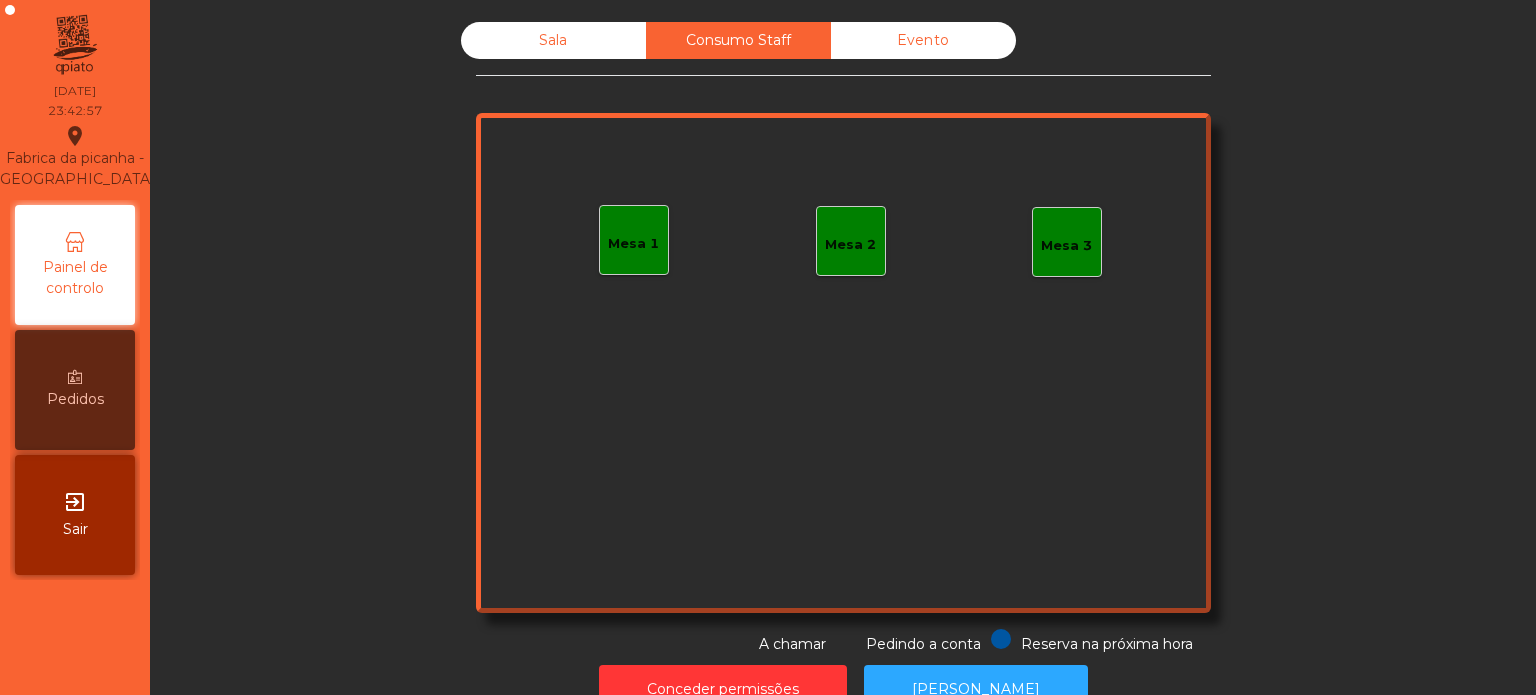 click on "Foi gerado um documento de quebra" 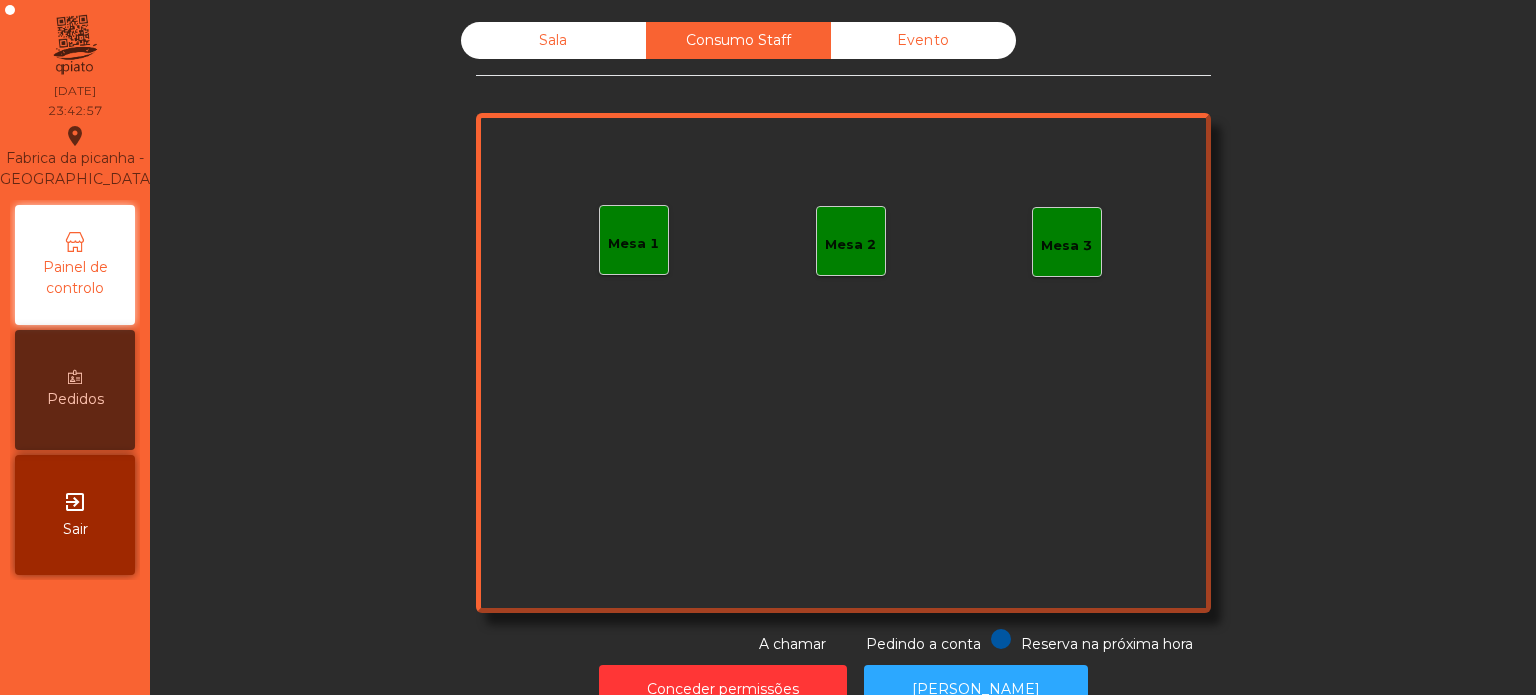 click on "Evento" 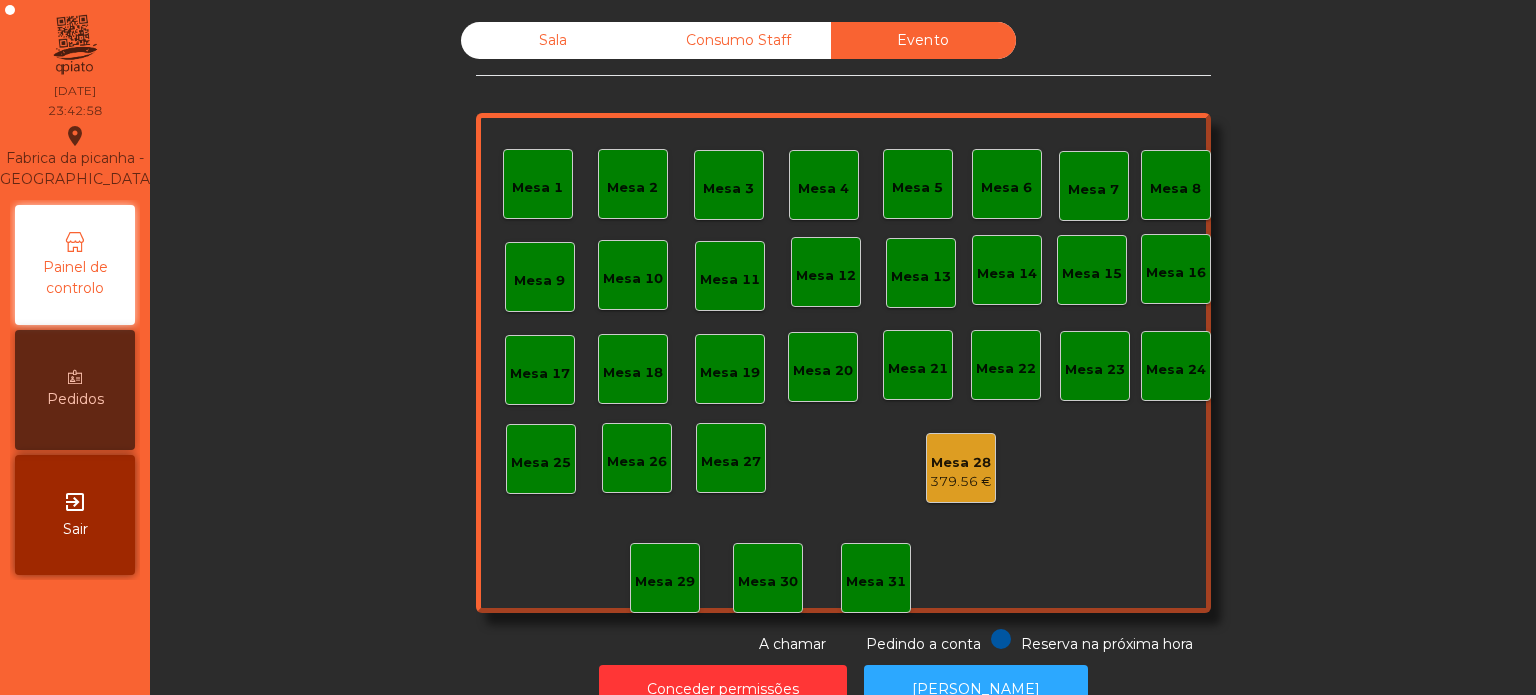 click on "Sala" 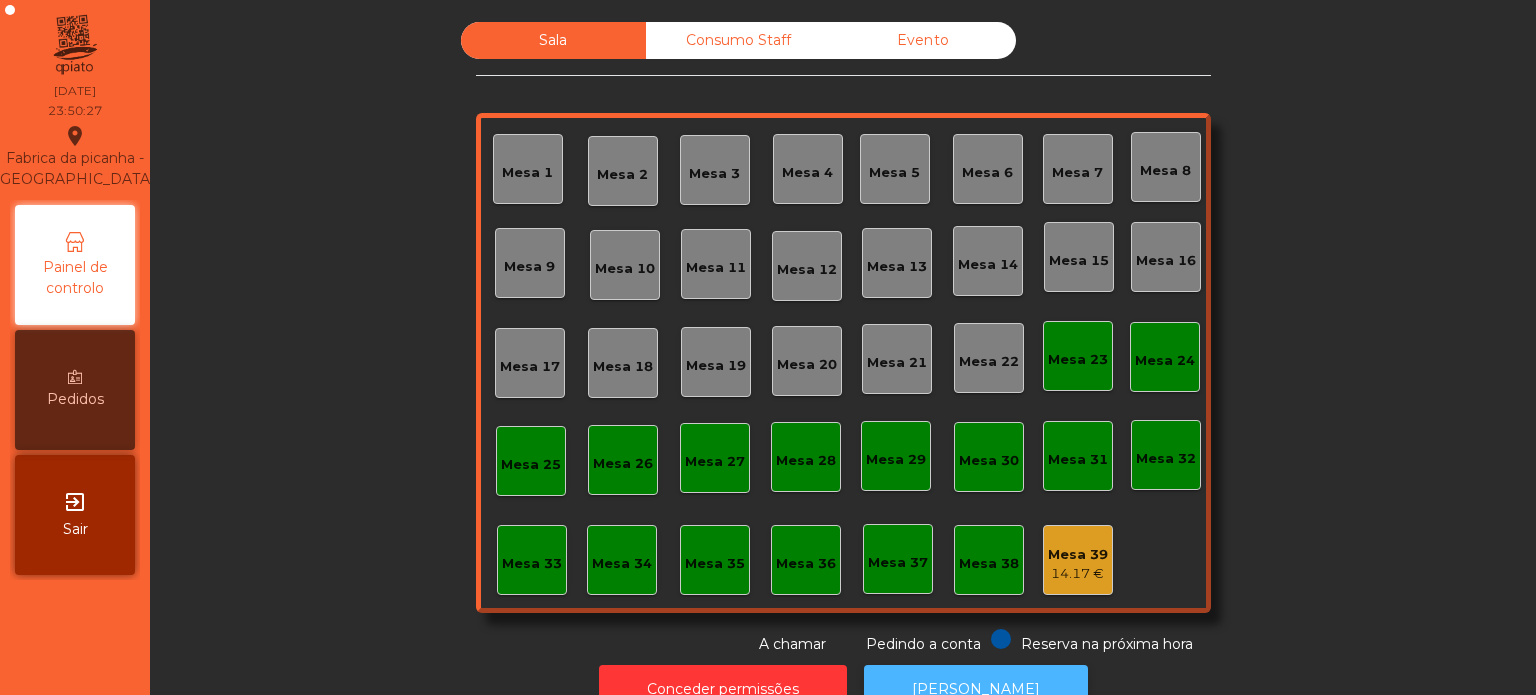 click on "[PERSON_NAME]" 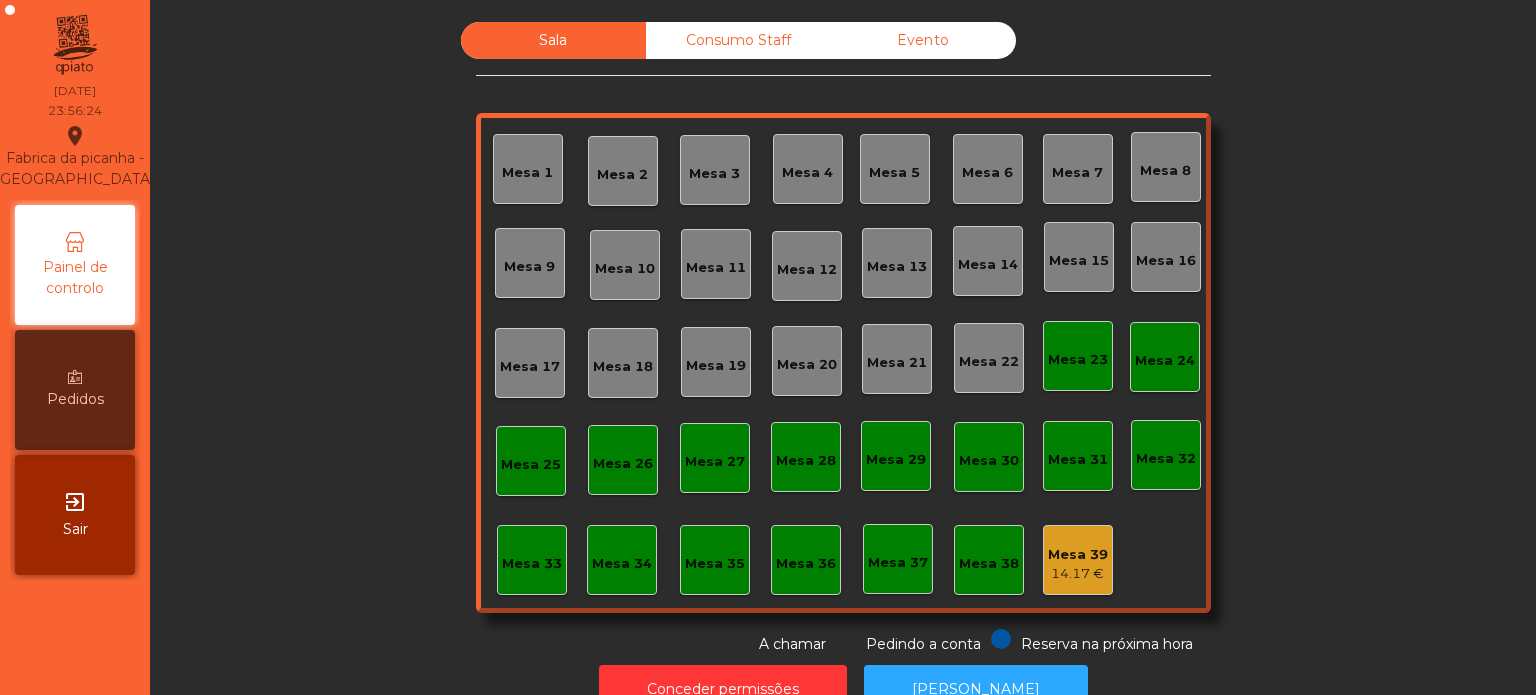 click on "Pedindo a conta" 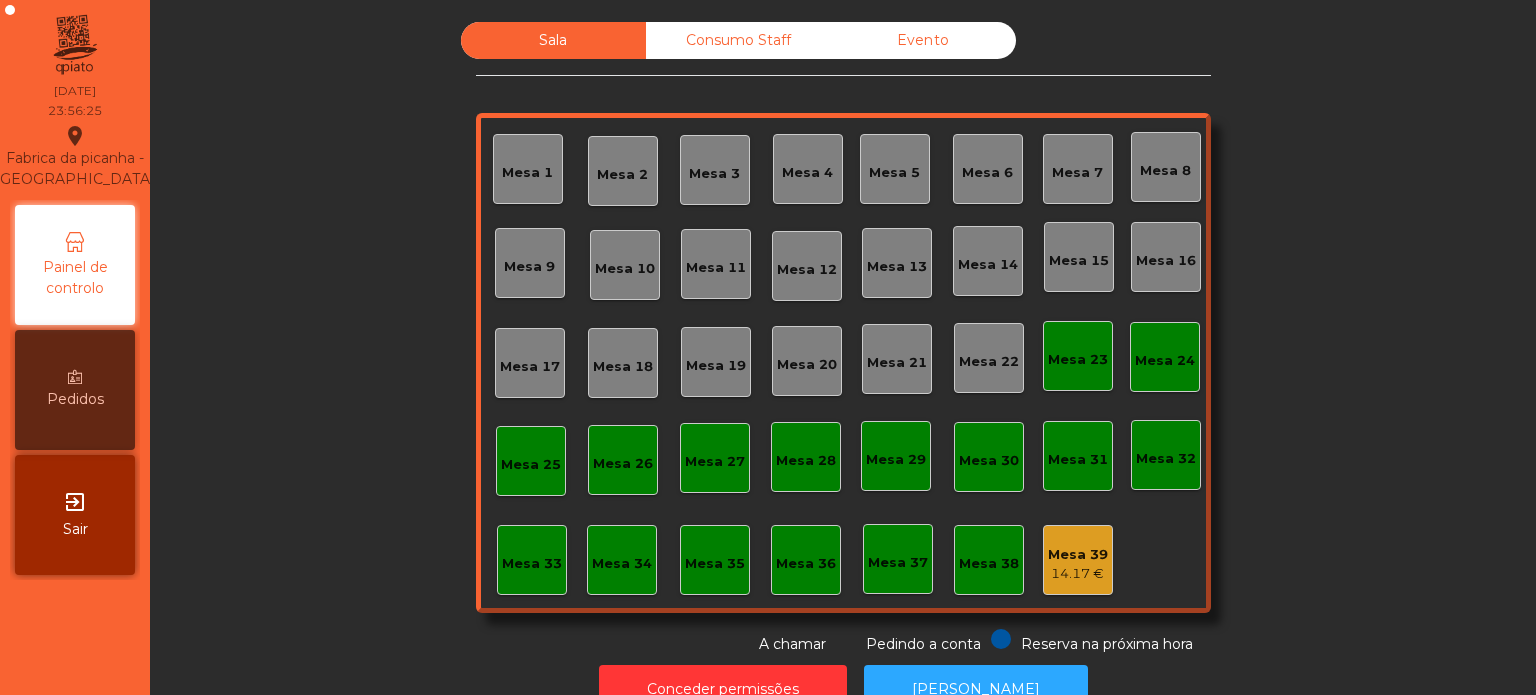 scroll, scrollTop: 0, scrollLeft: 0, axis: both 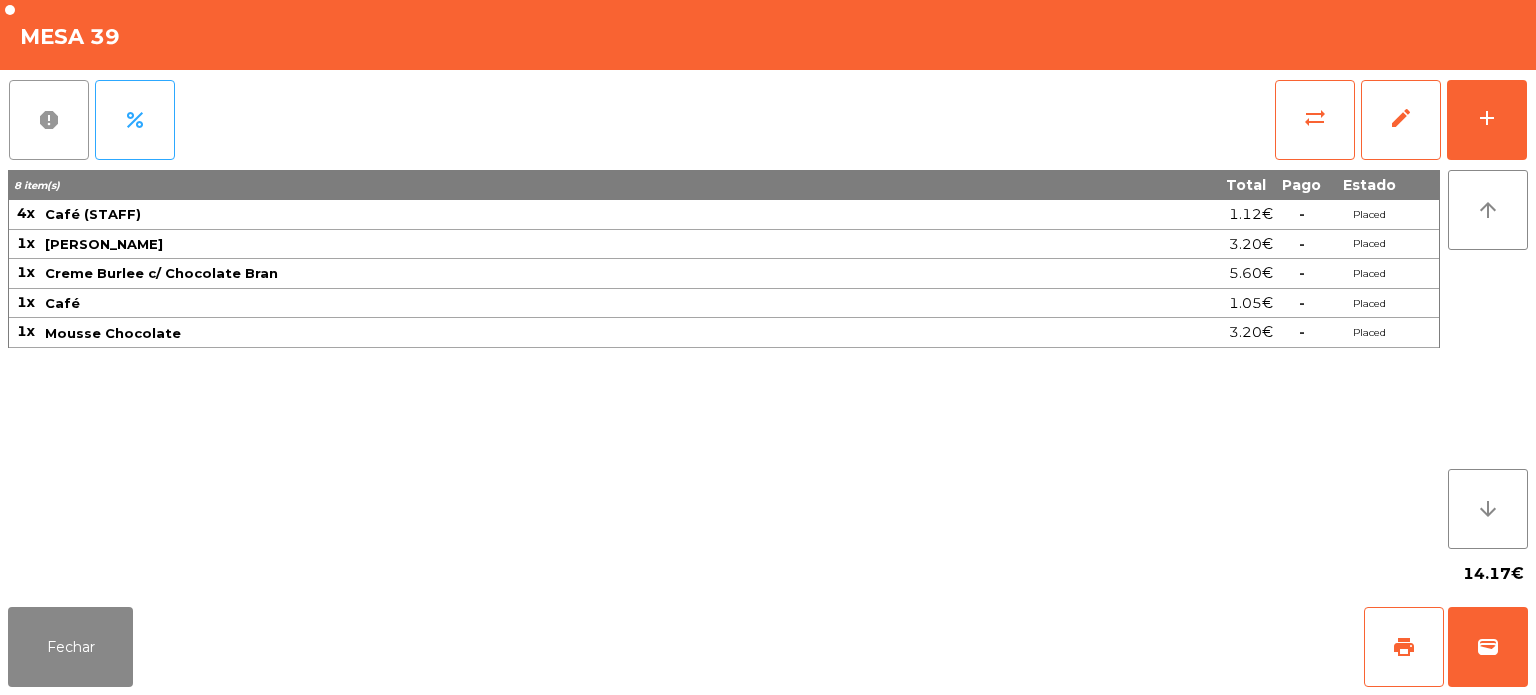 click on "report" 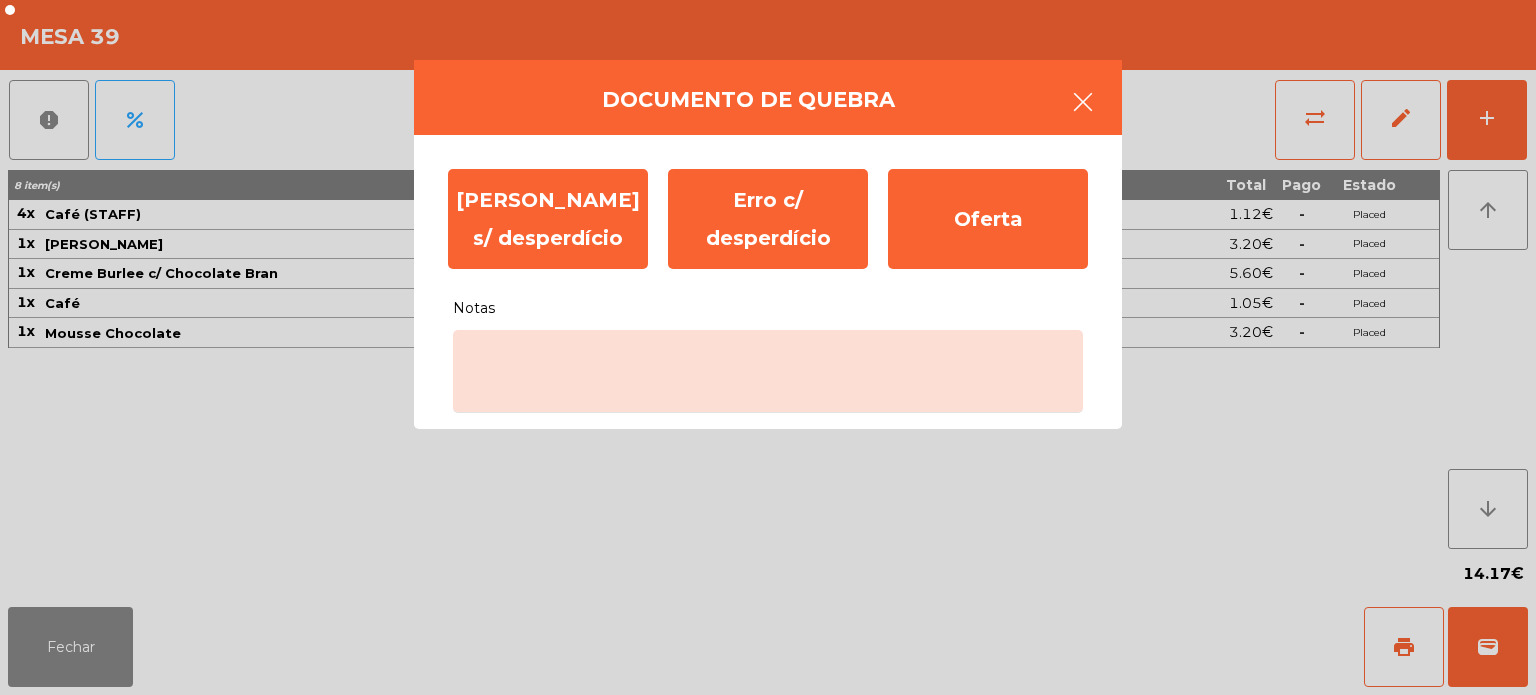 click 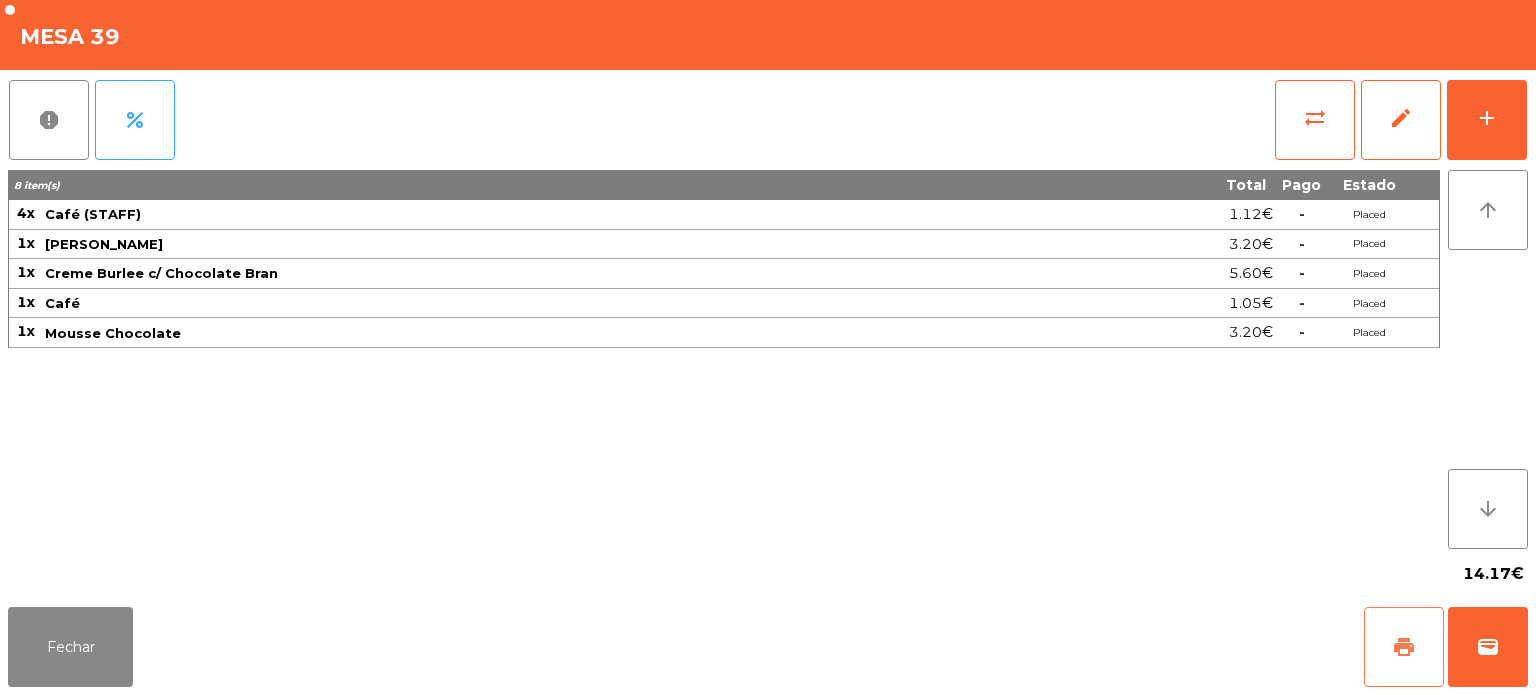 click on "print" 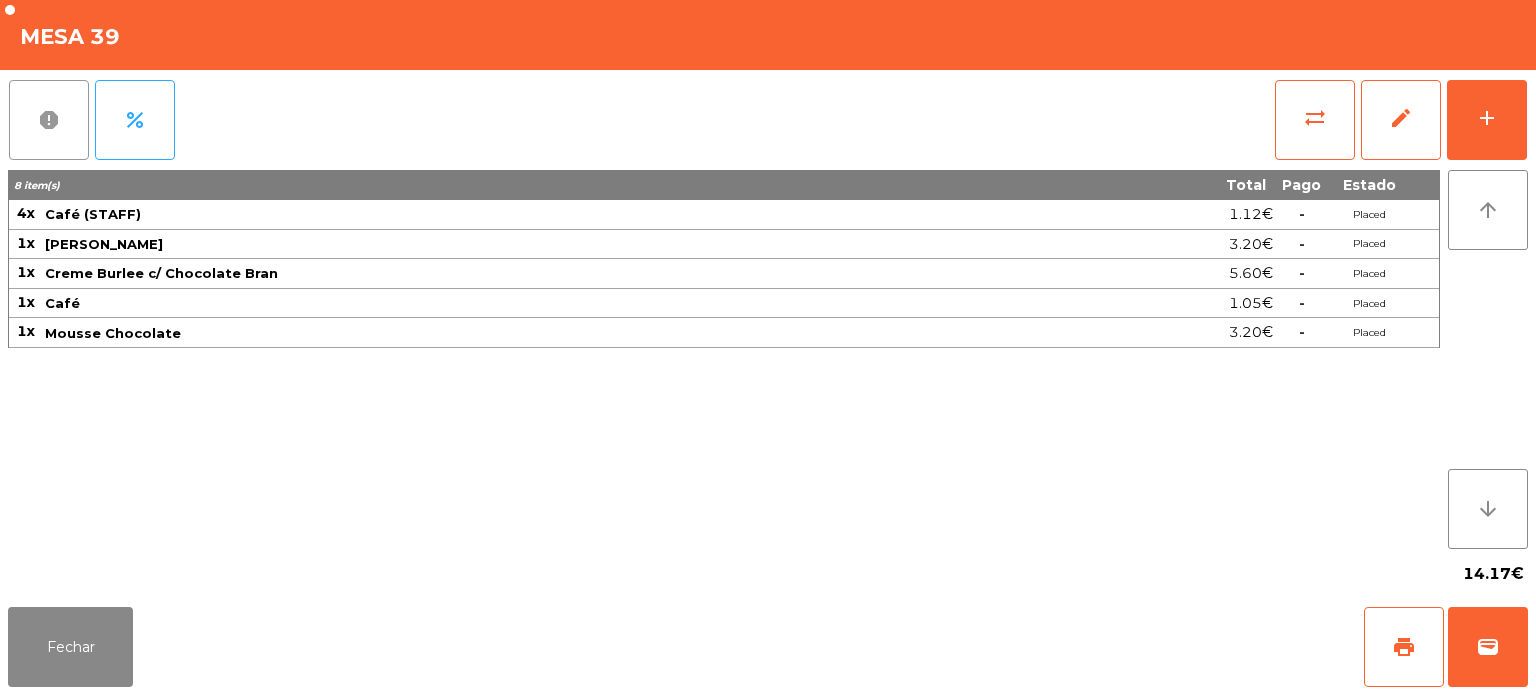 click on "report" 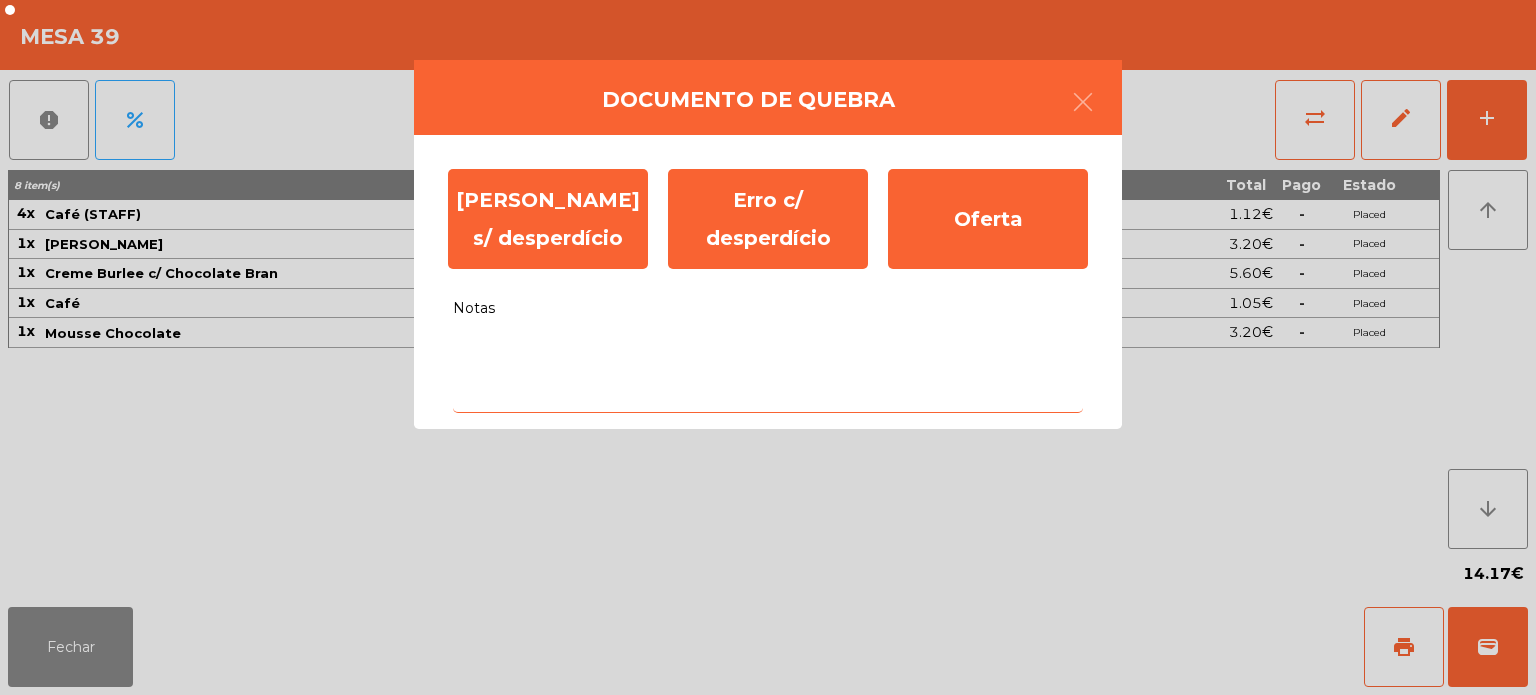 click on "Notas" at bounding box center [768, 371] 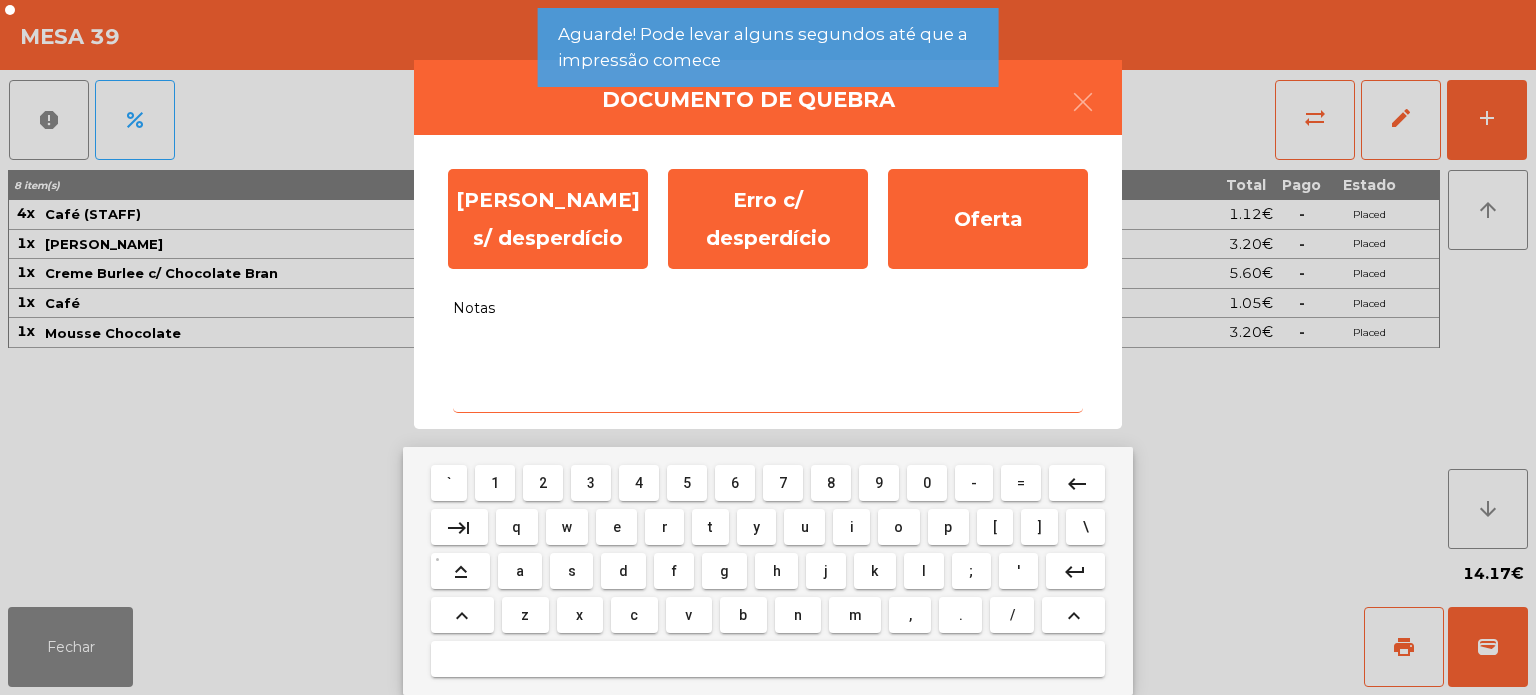 click at bounding box center [768, 659] 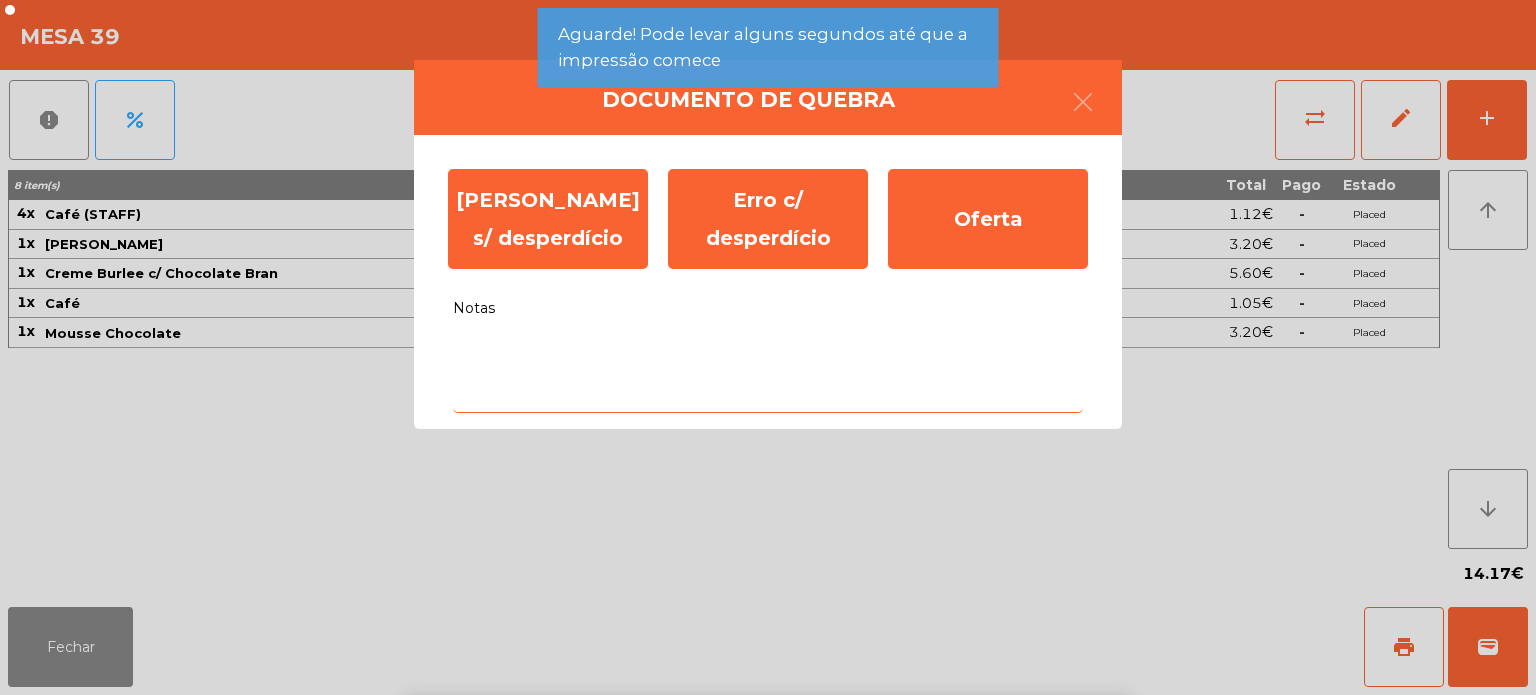 click on "c" at bounding box center (634, 863) 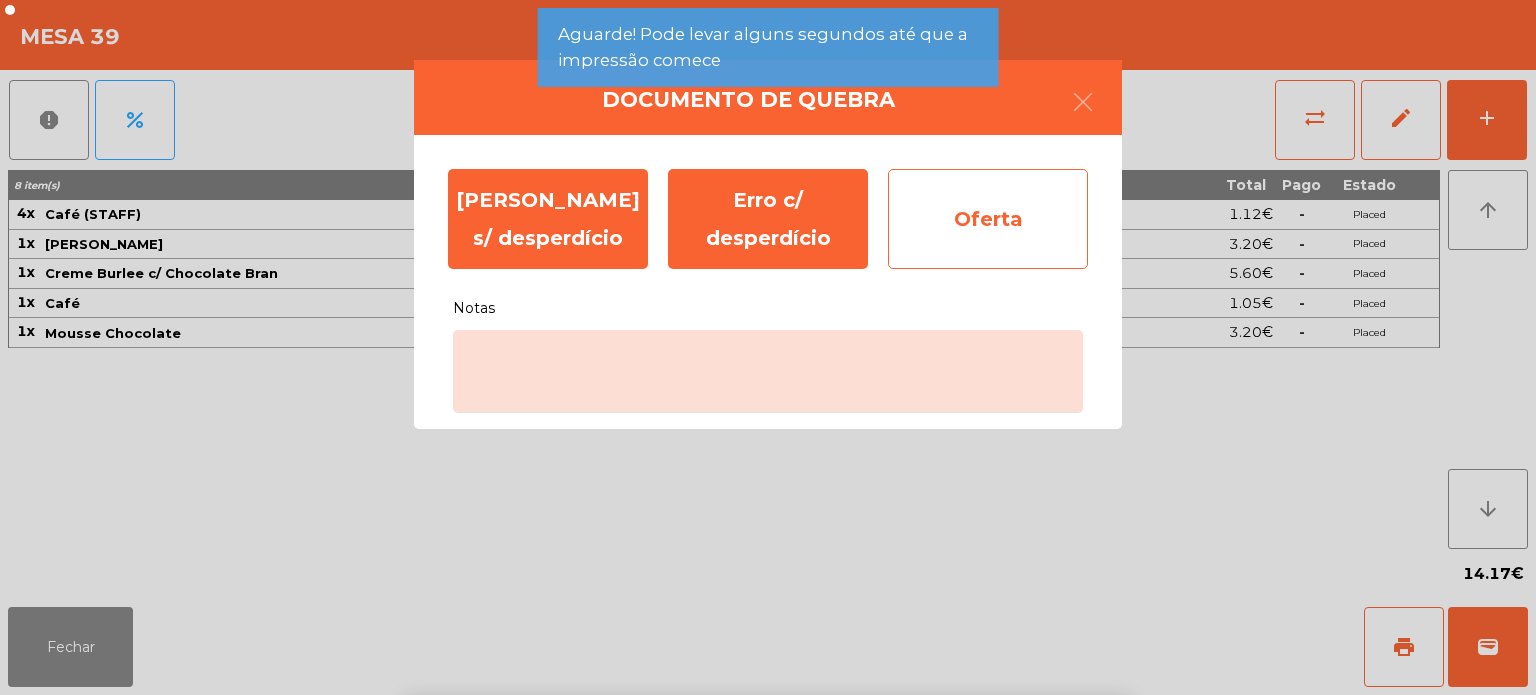 click on "Oferta" 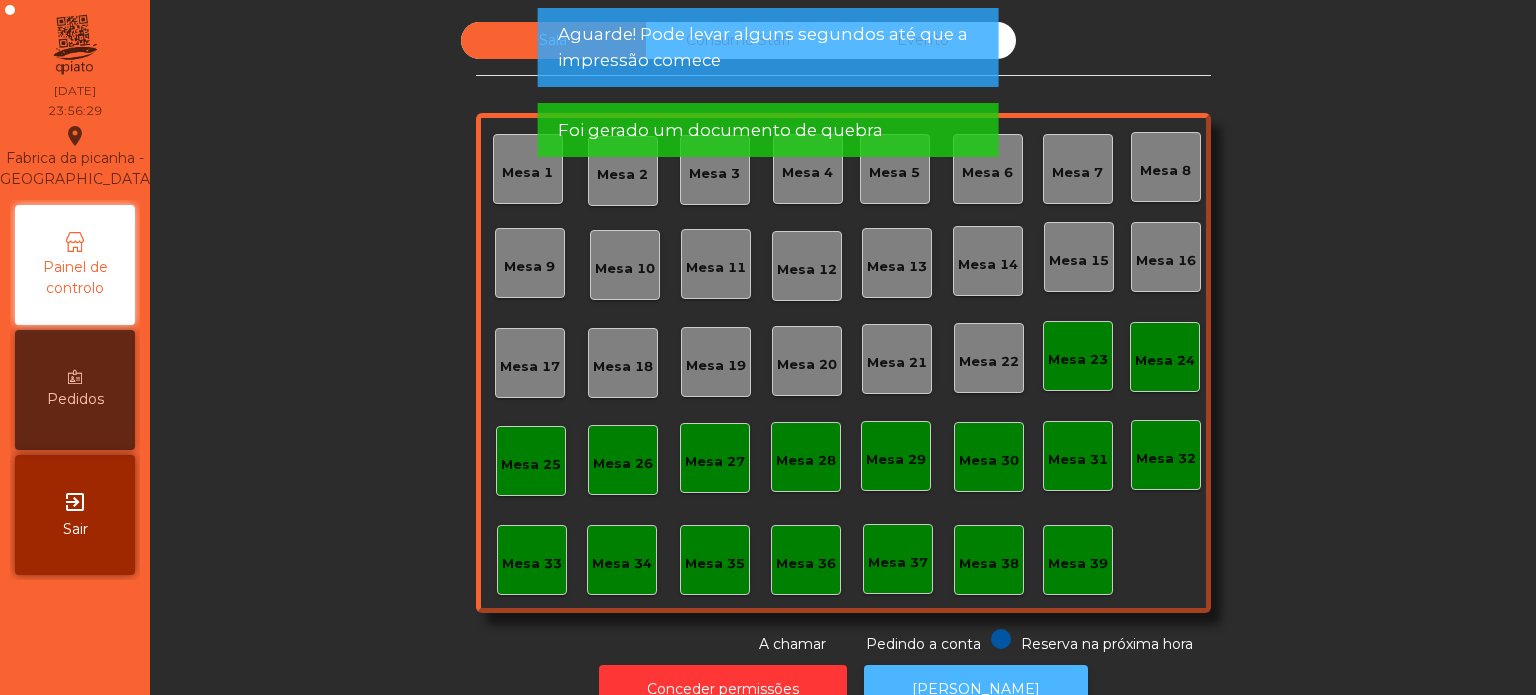 click on "[PERSON_NAME]" 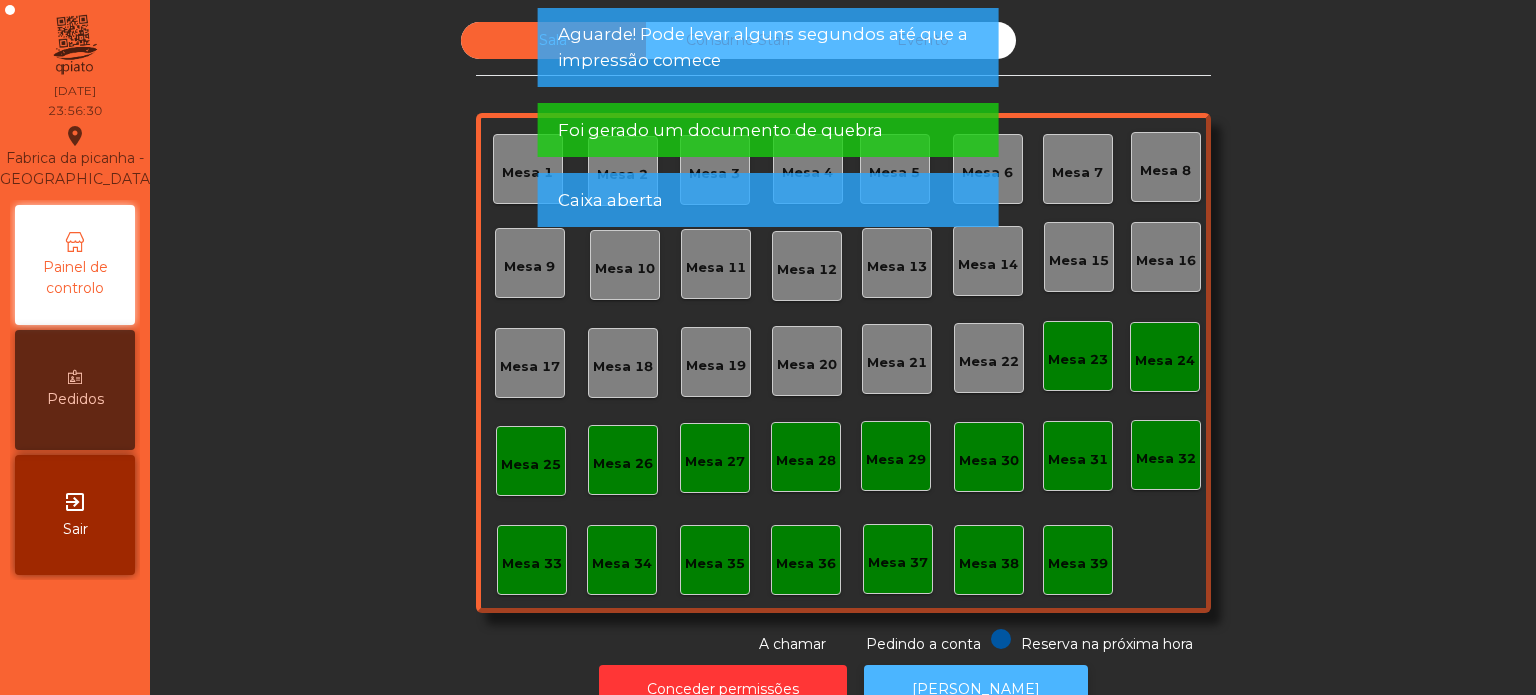 click on "[PERSON_NAME]" 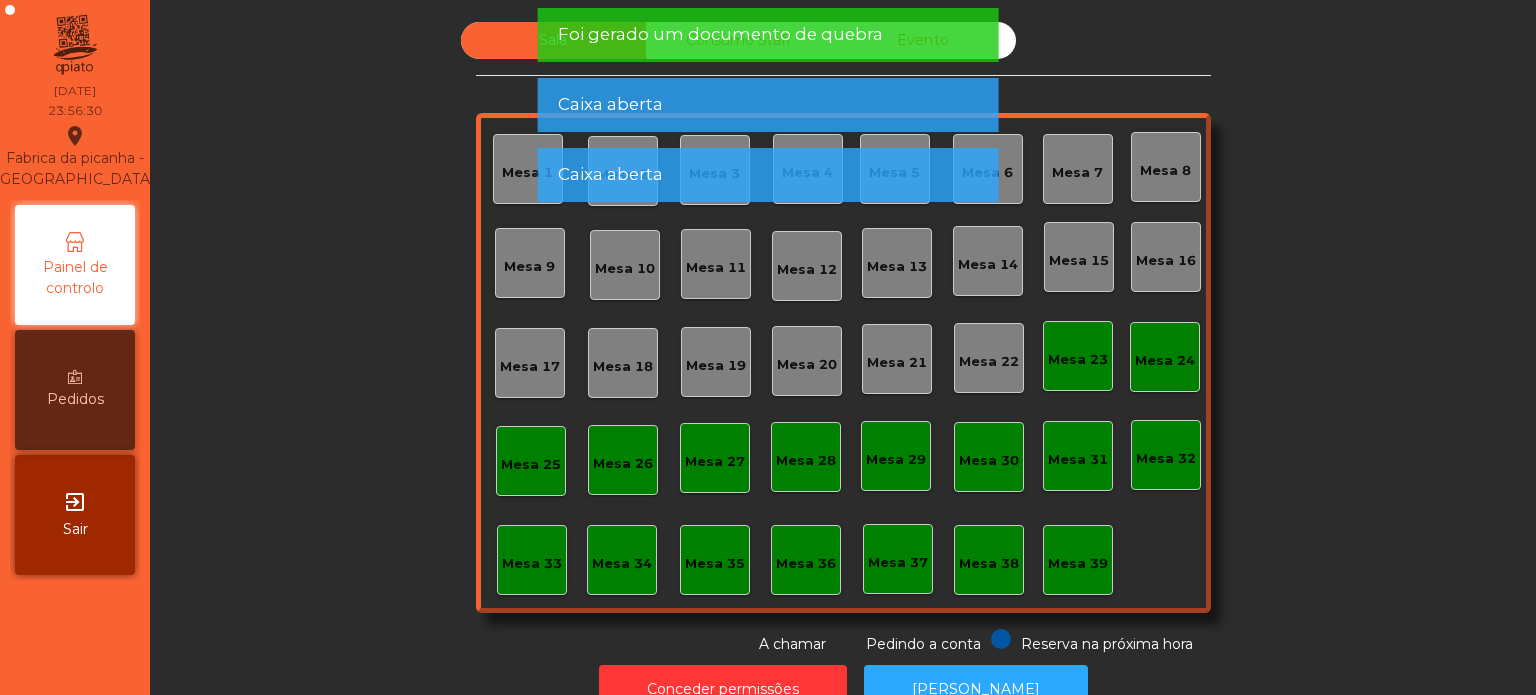 click on "Foi gerado um documento de quebra" 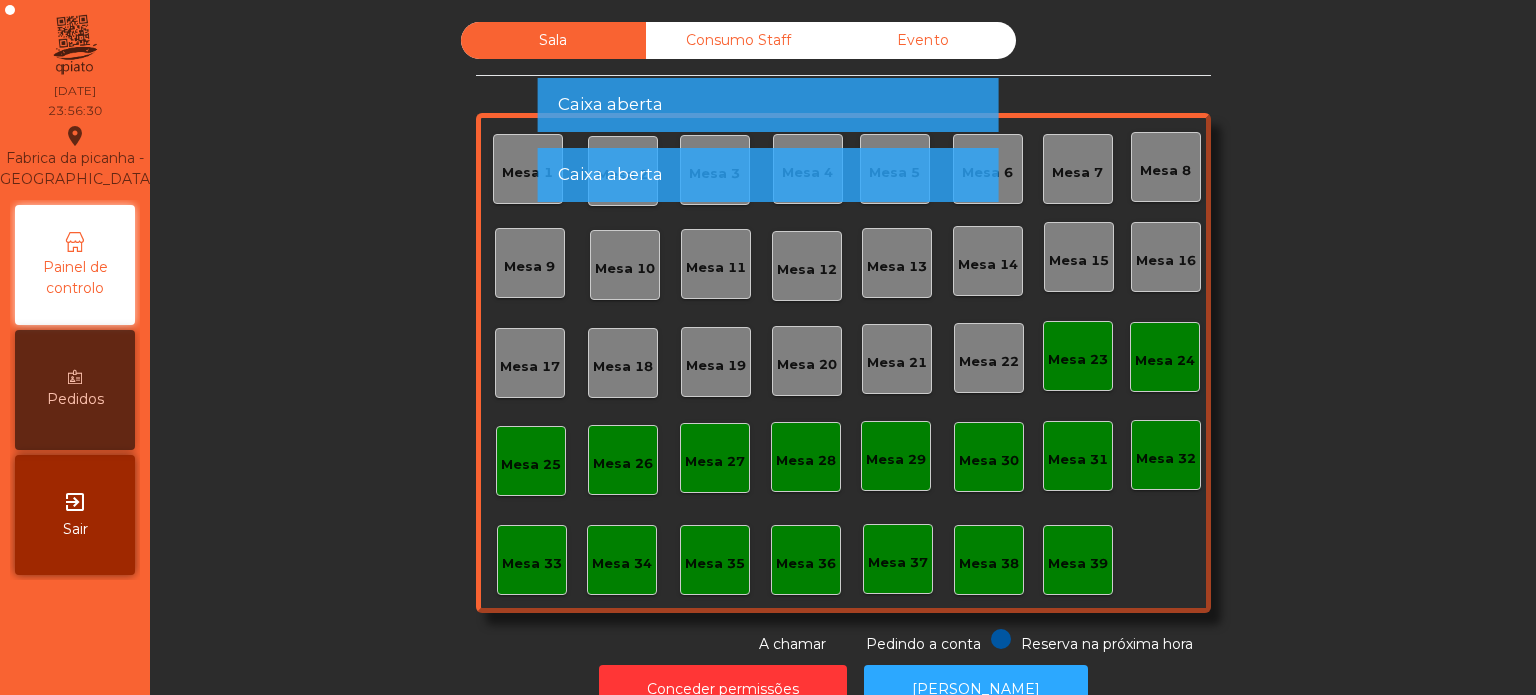 click on "Foi gerado um documento de quebra" 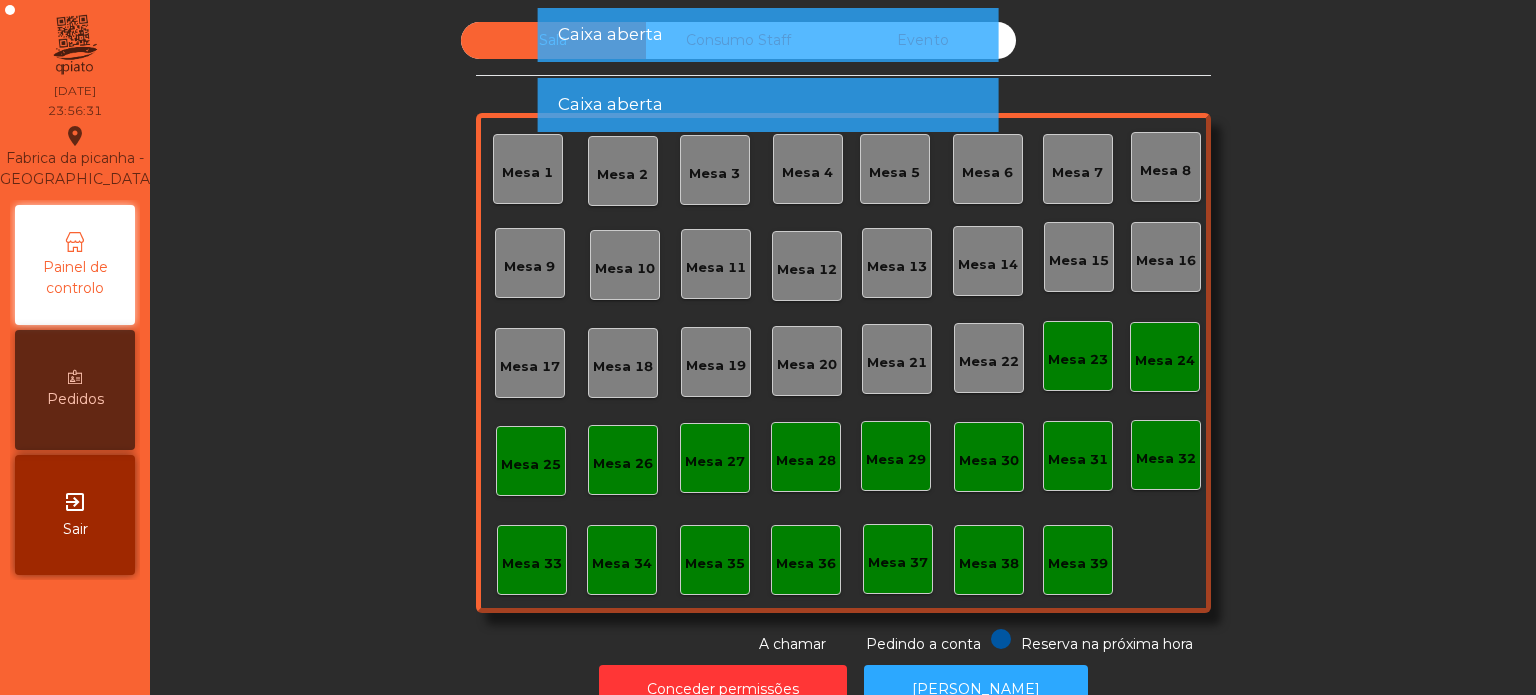 click on "Caixa aberta" 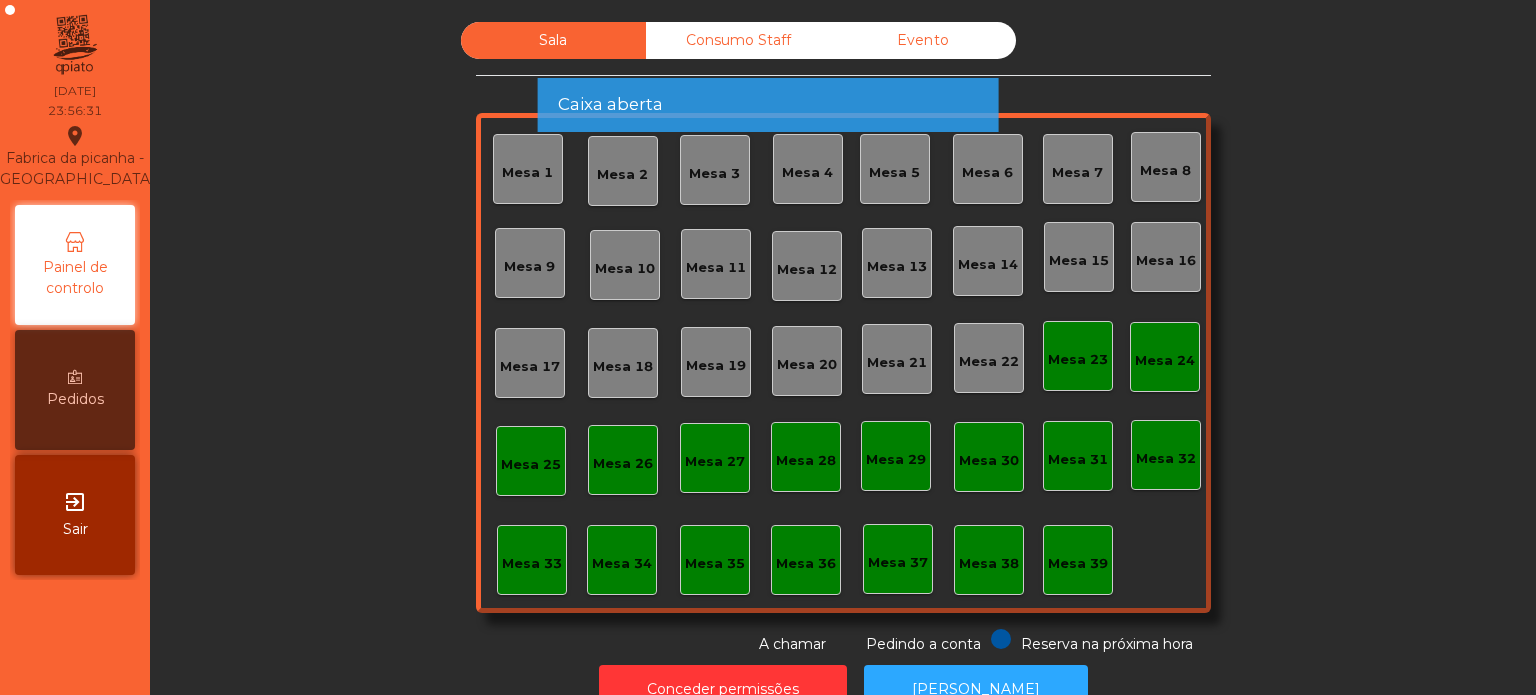 click on "Caixa aberta" 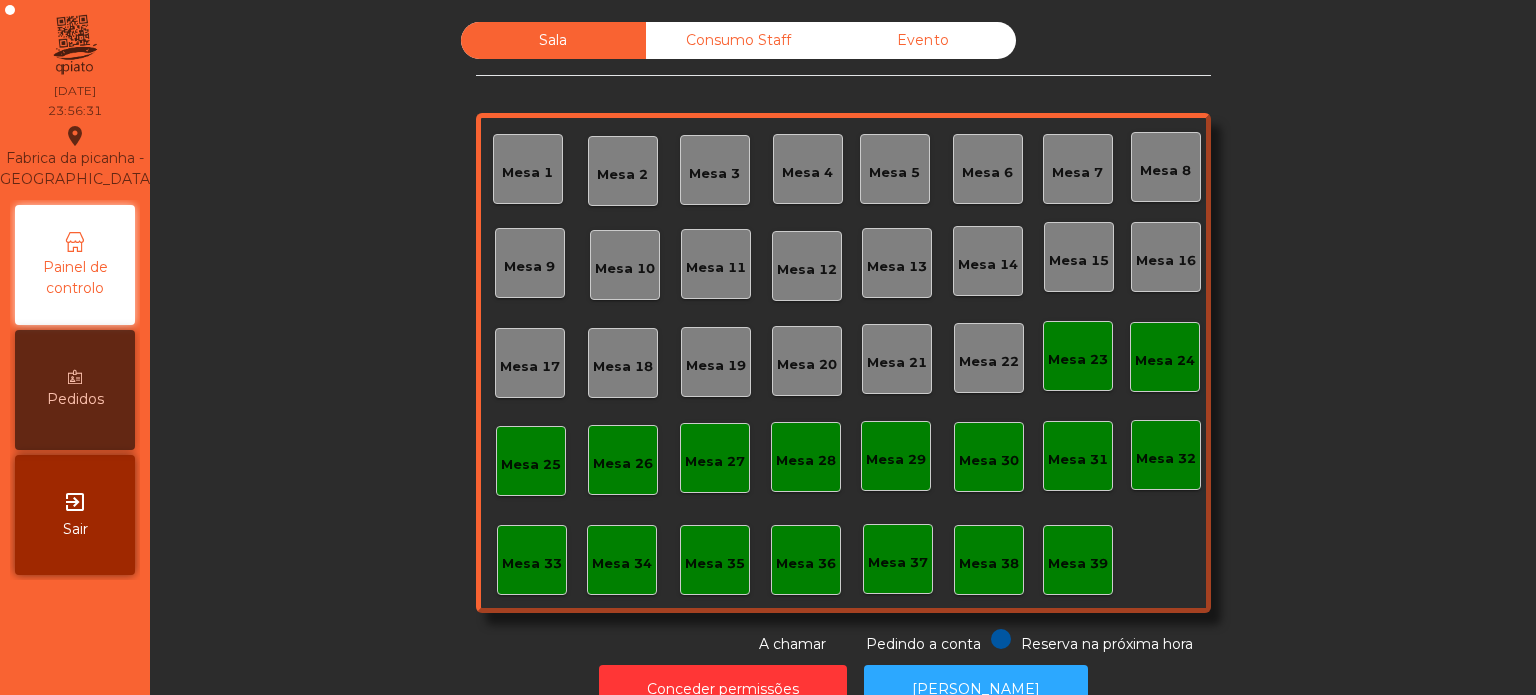 click on "Caixa aberta" 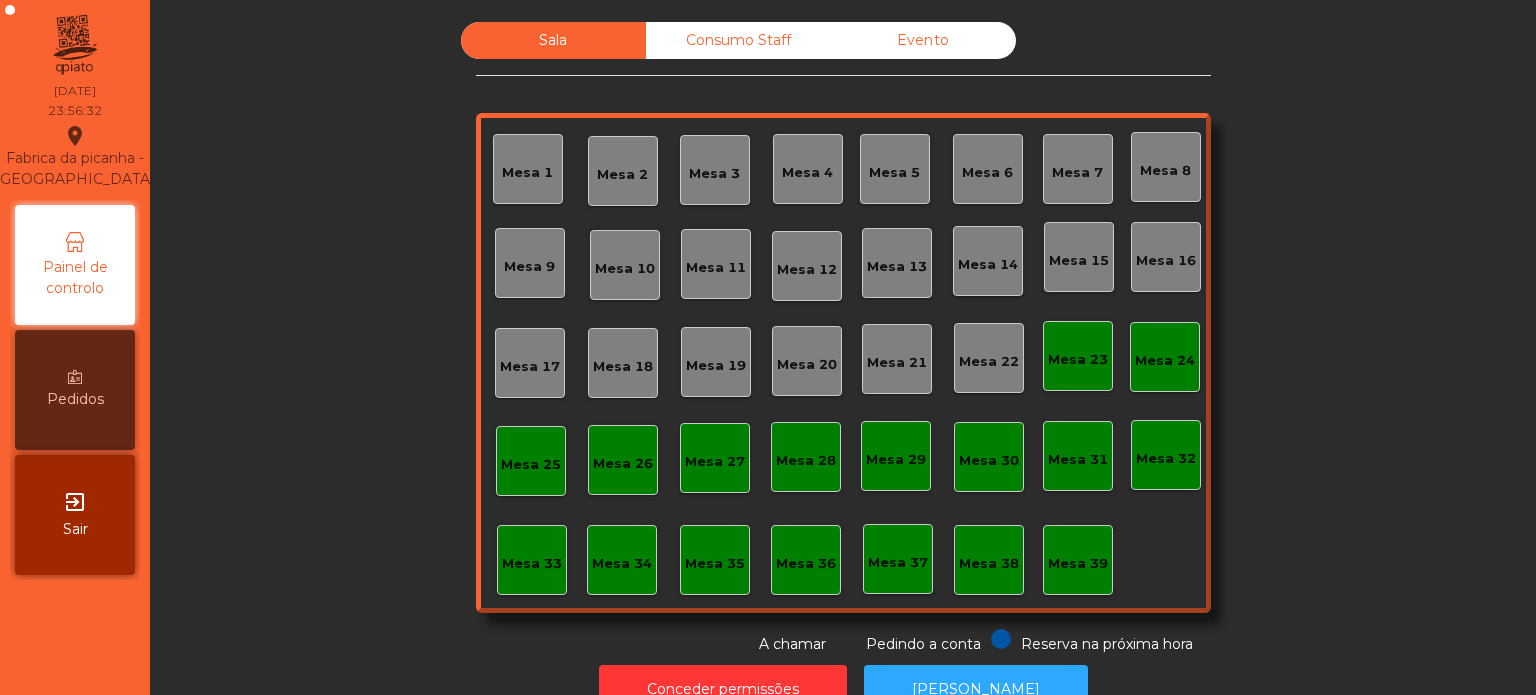 click on "Consumo Staff" 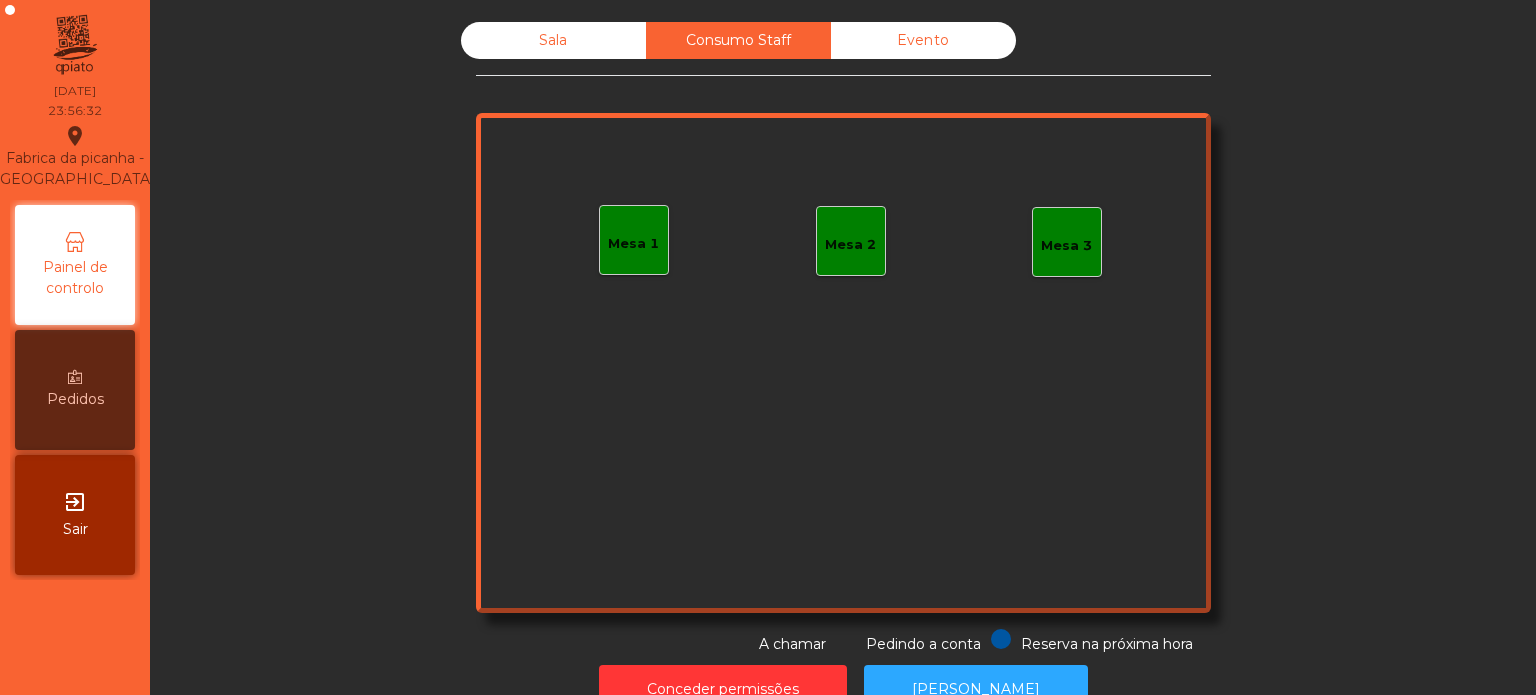 click on "Evento" 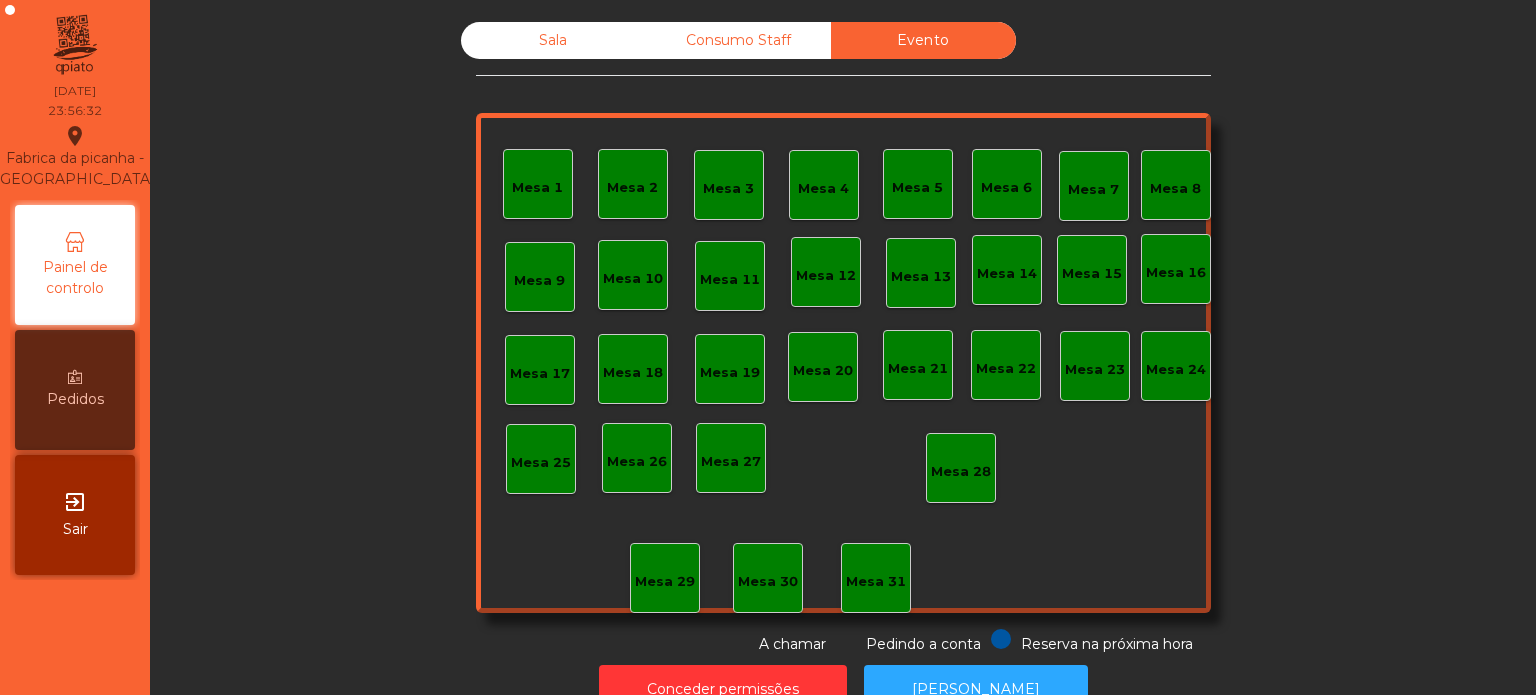 click on "Sala" 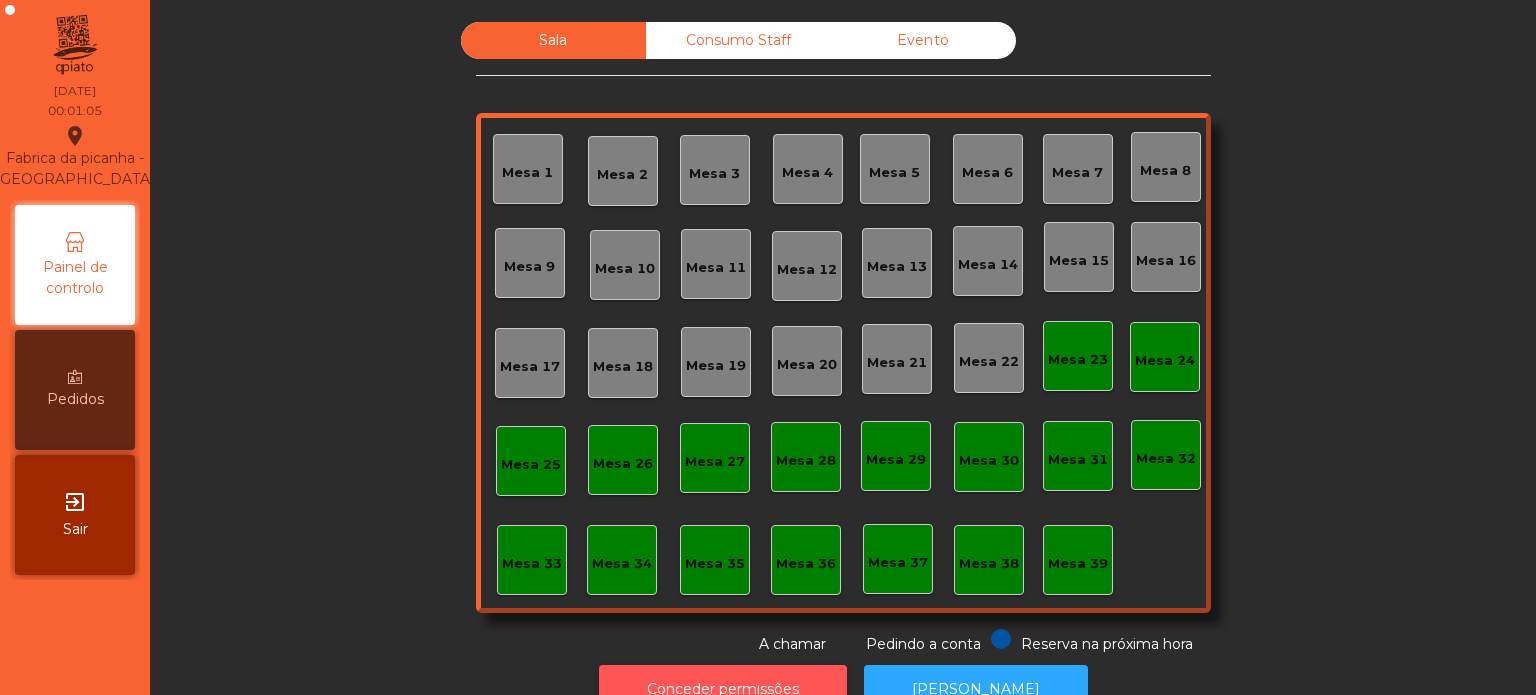 click on "Conceder permissões" 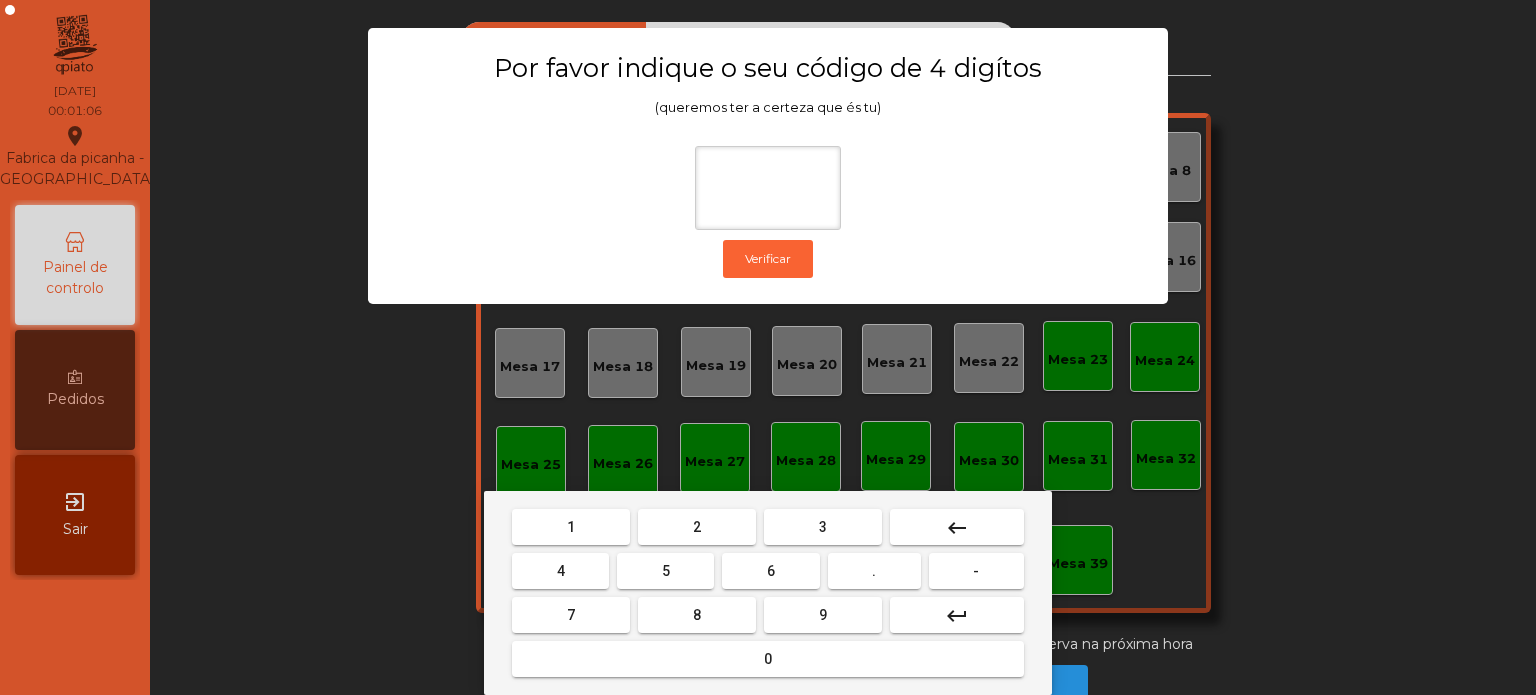 click on "1" at bounding box center (571, 527) 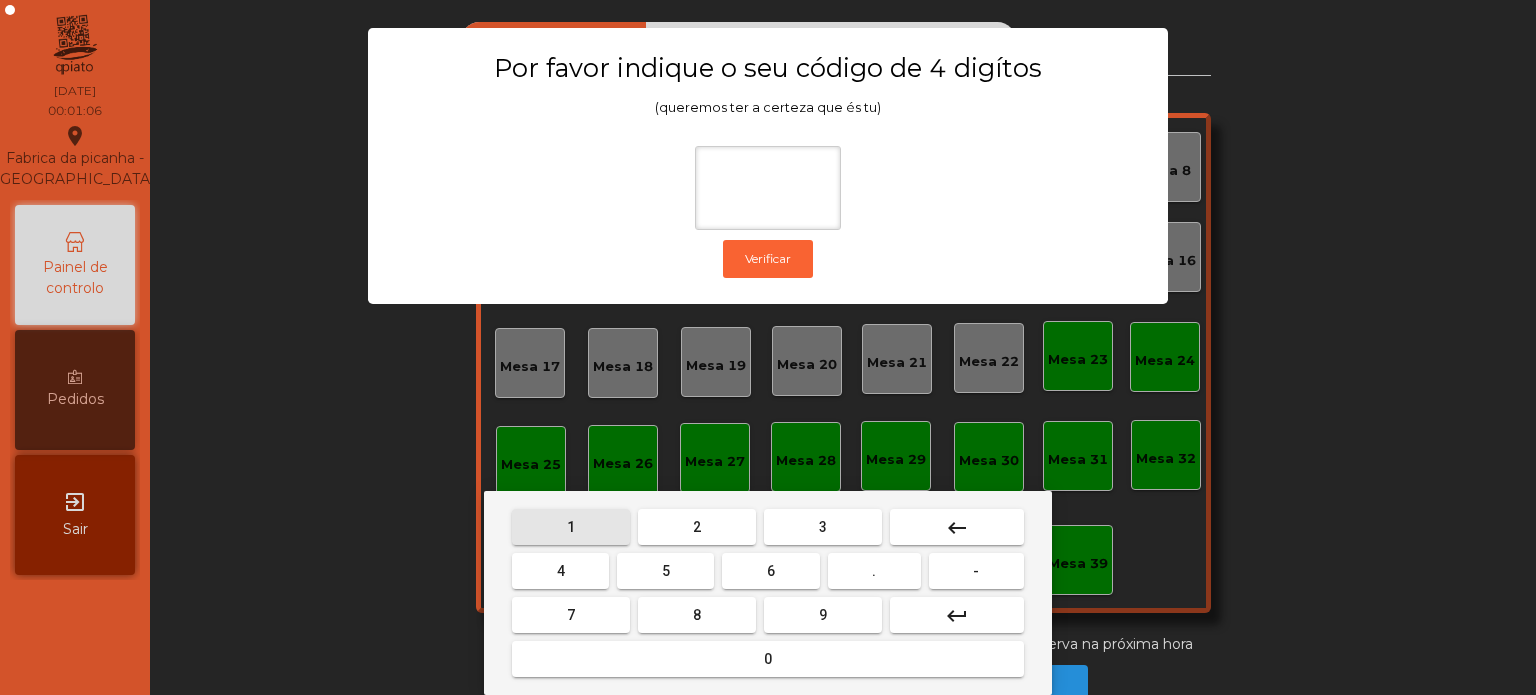 click on "3" at bounding box center (823, 527) 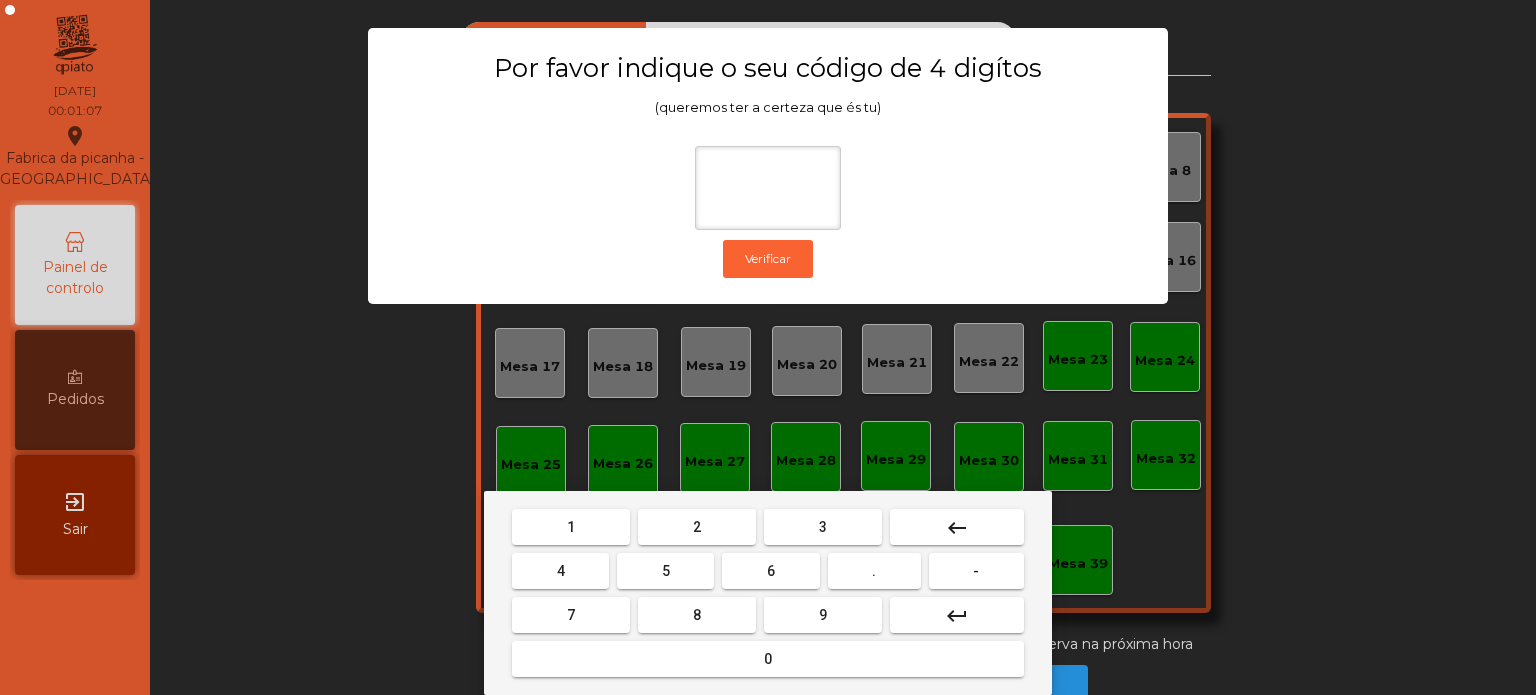click on "5" at bounding box center (666, 571) 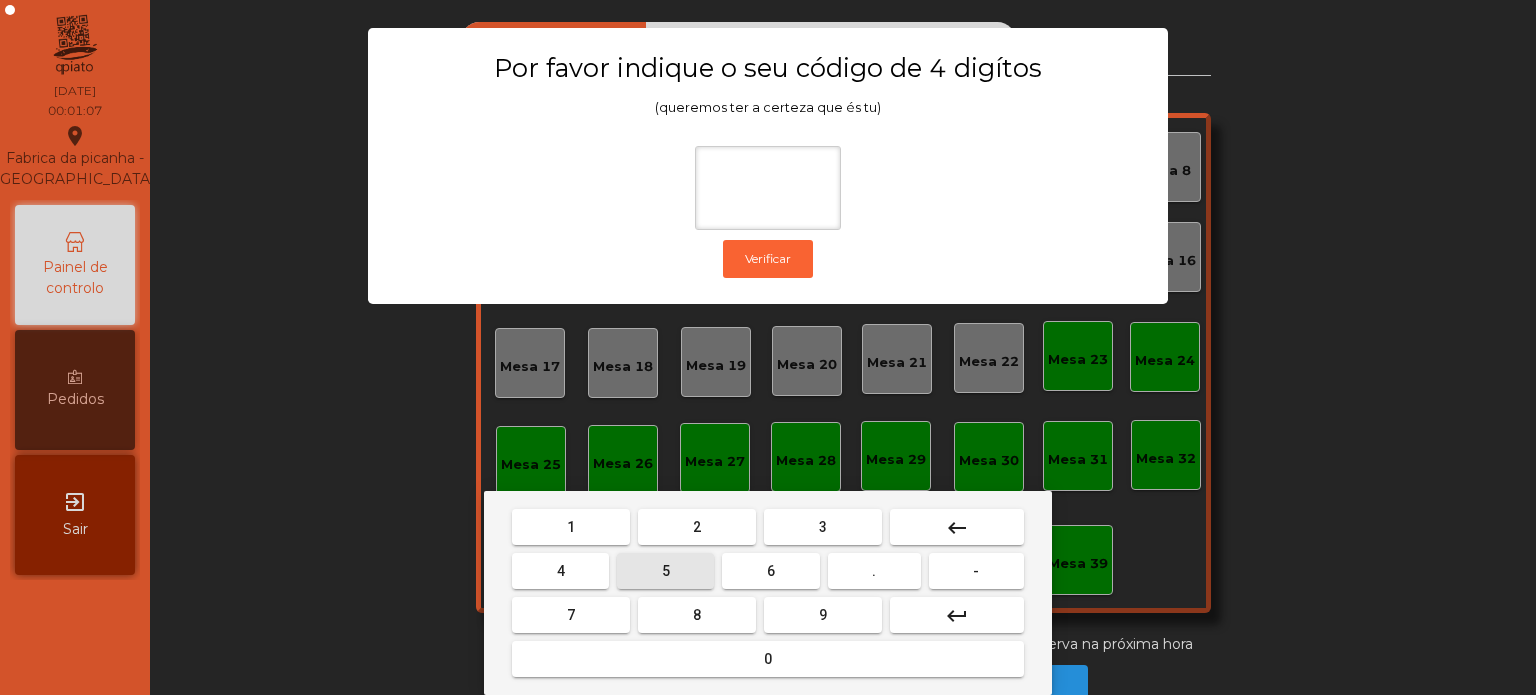 click on "0" at bounding box center (768, 659) 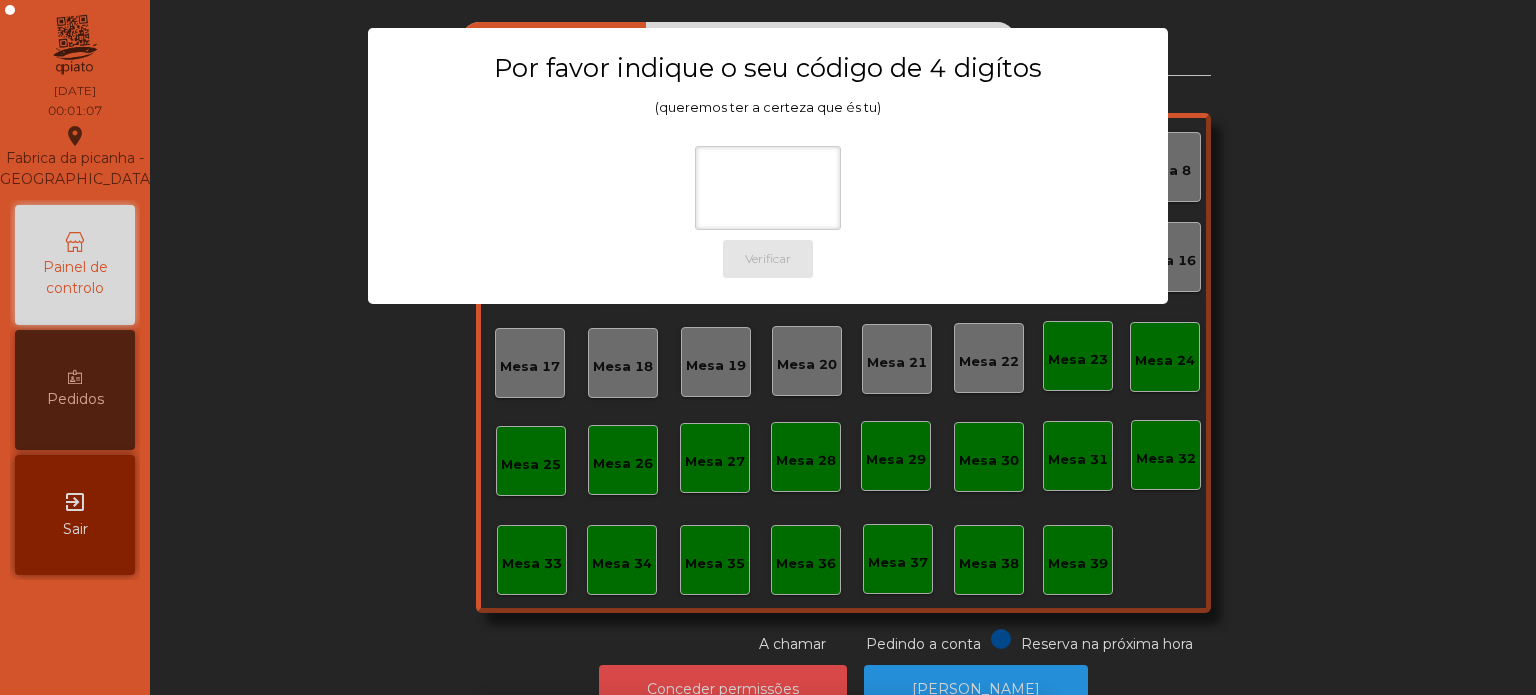 scroll, scrollTop: 33, scrollLeft: 0, axis: vertical 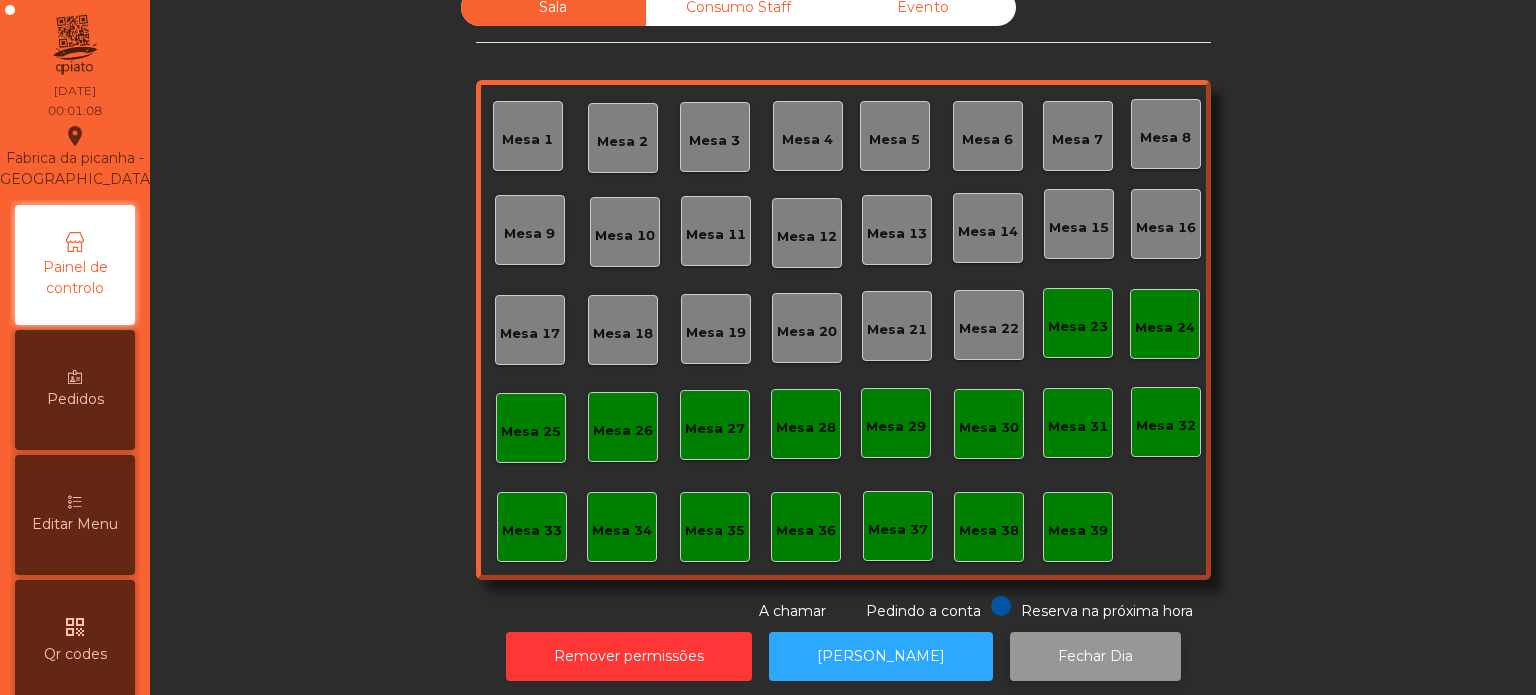 click on "Fechar Dia" 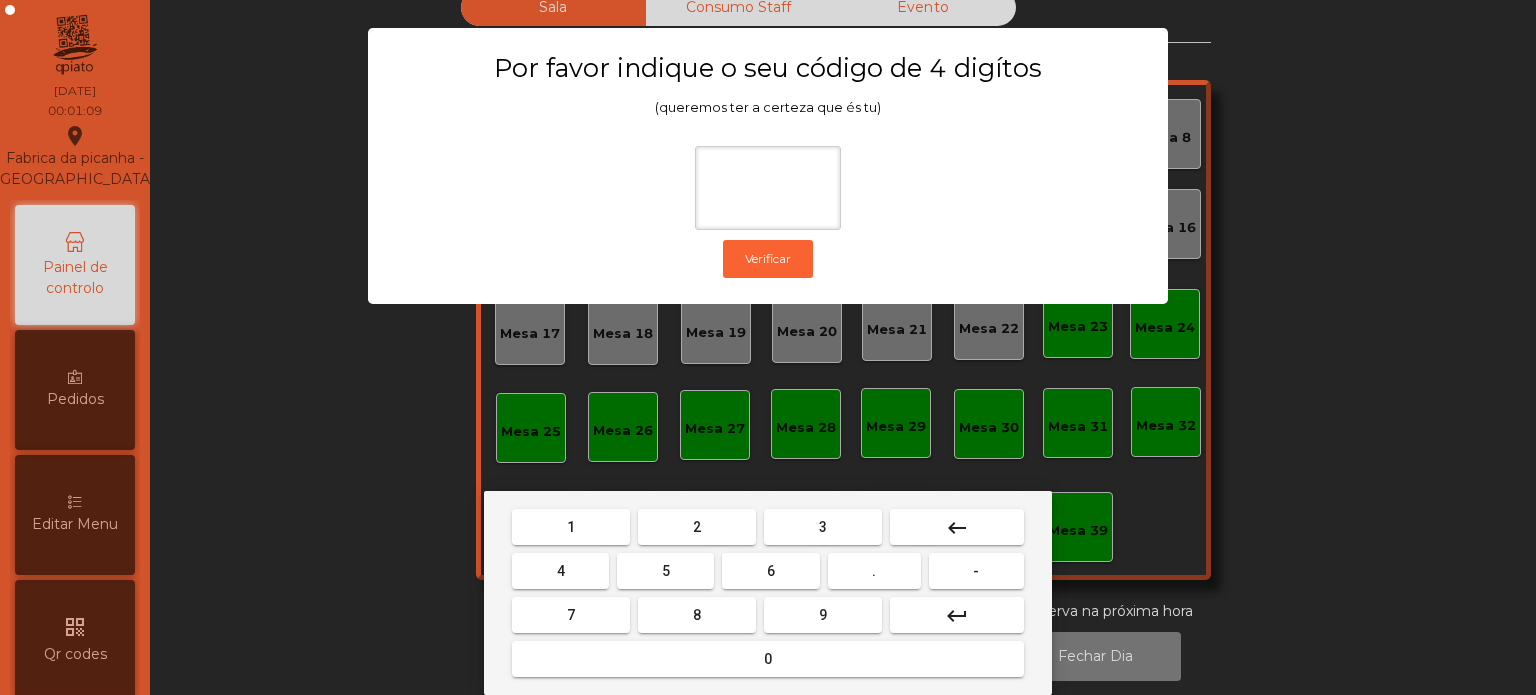 click on "1" at bounding box center [571, 527] 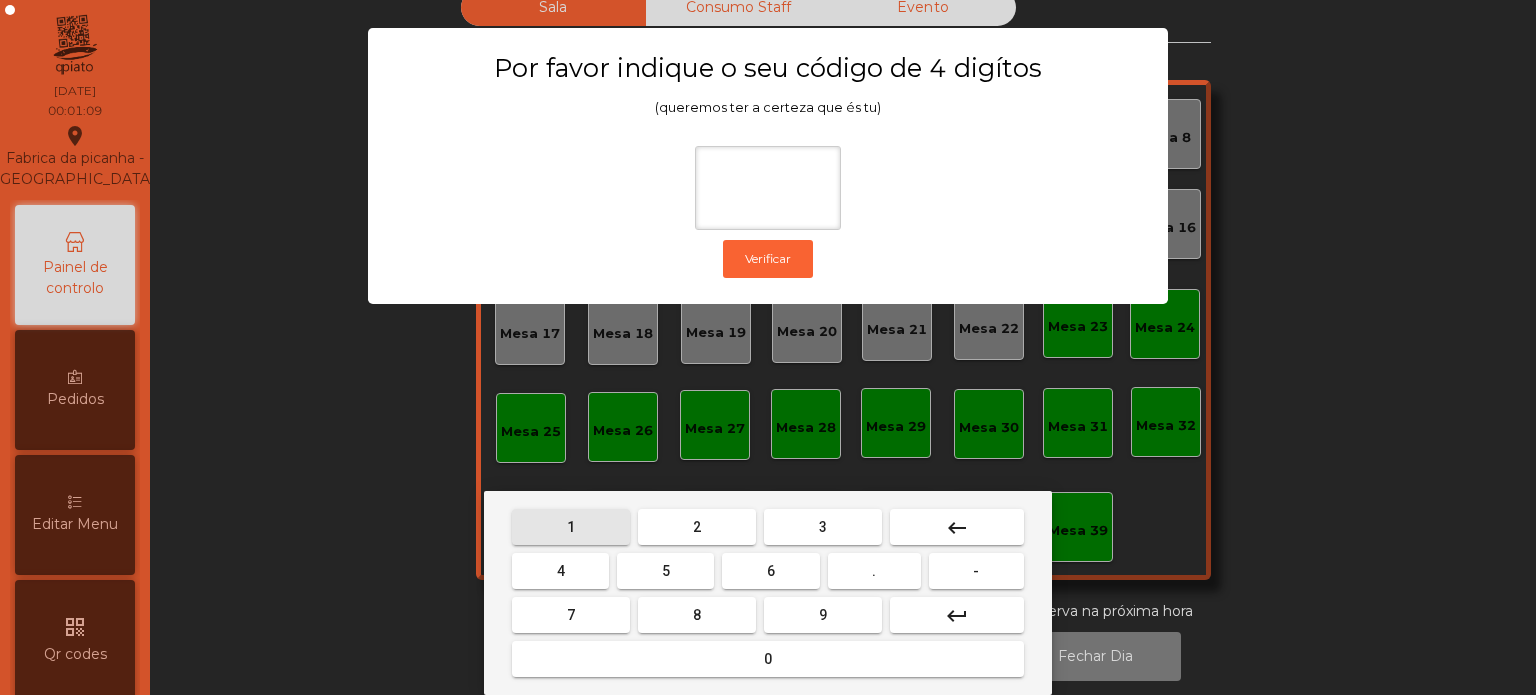 click on "3" at bounding box center (823, 527) 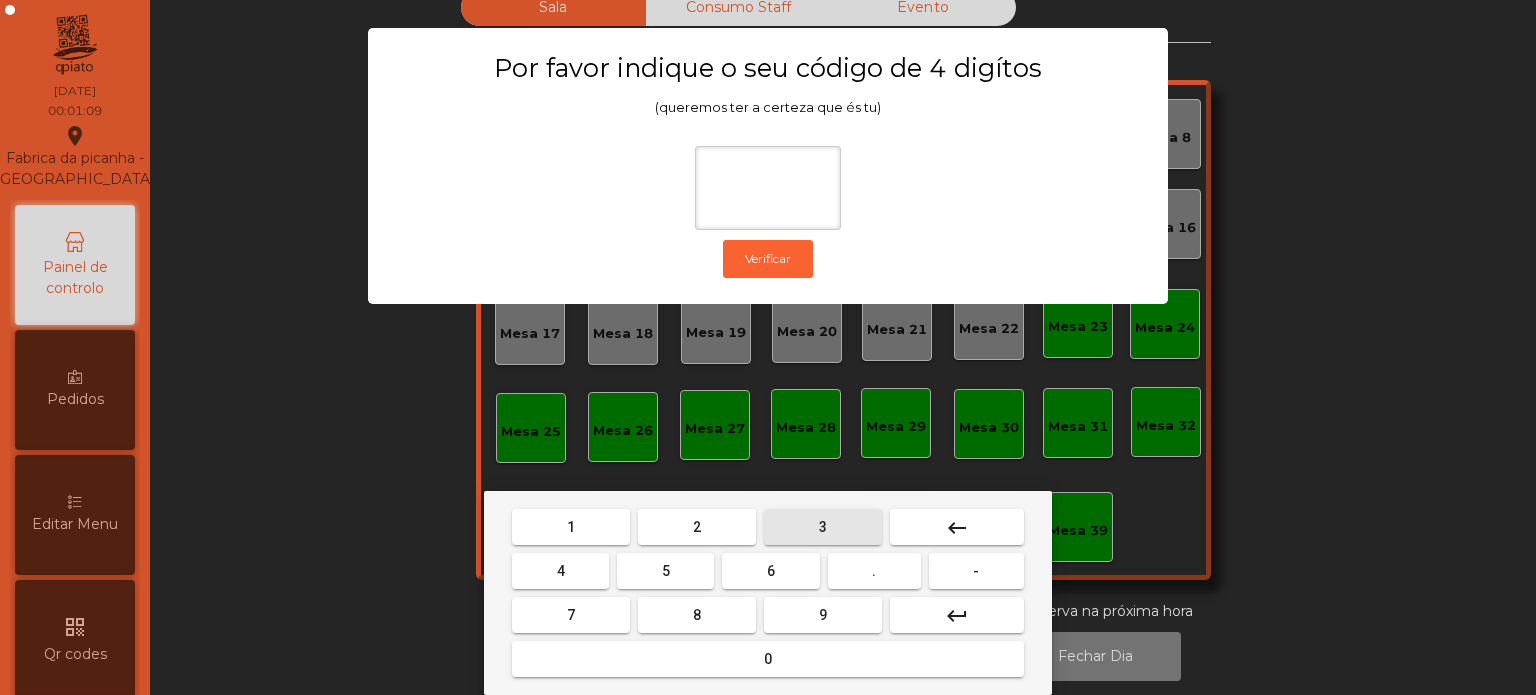 click on "5" at bounding box center (666, 571) 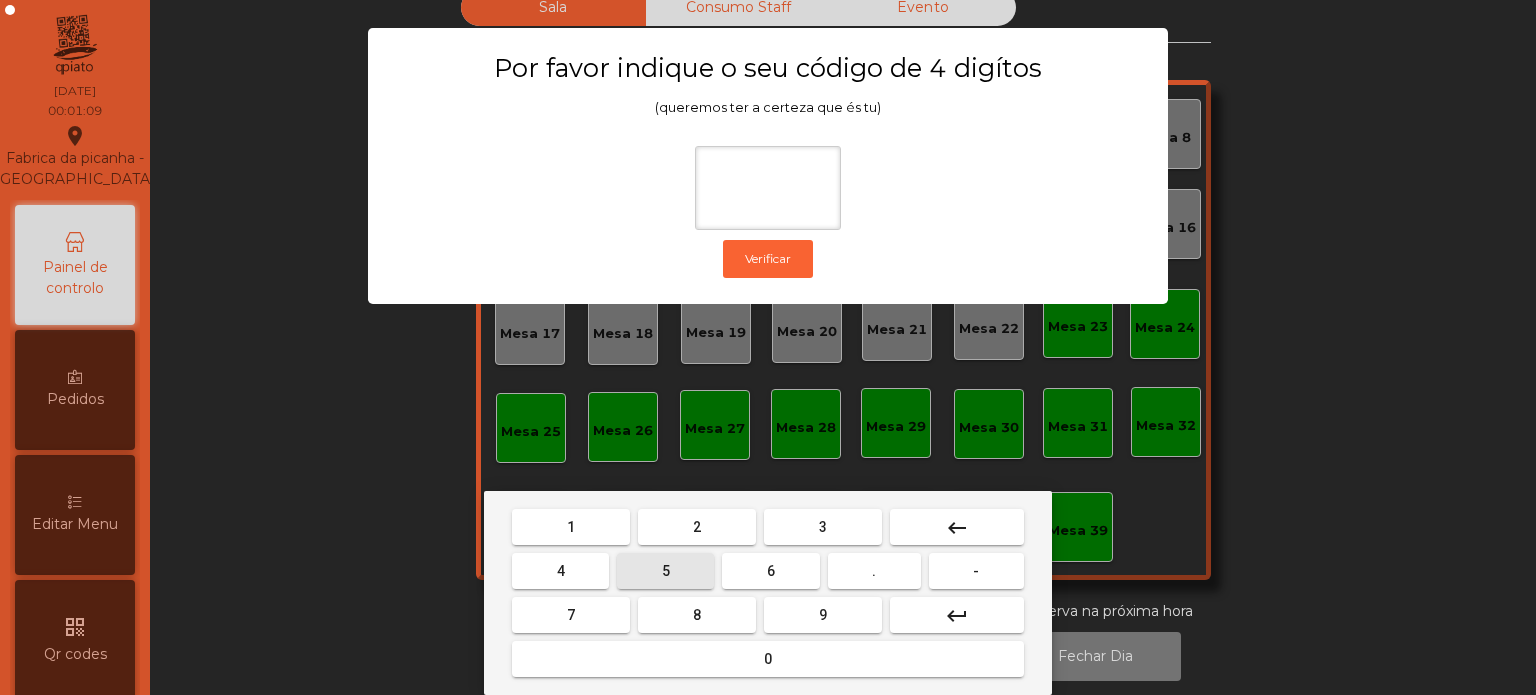 click on "0" at bounding box center [768, 659] 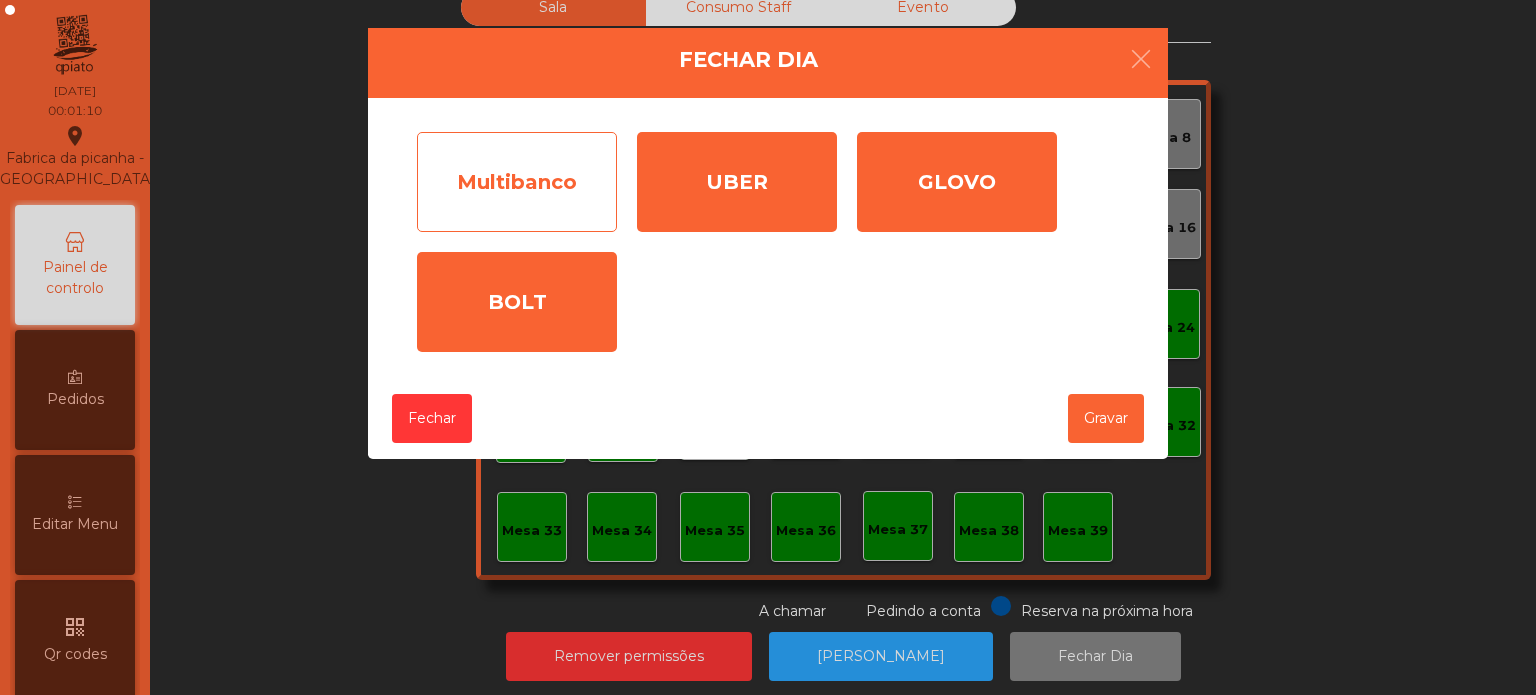 click on "Multibanco" 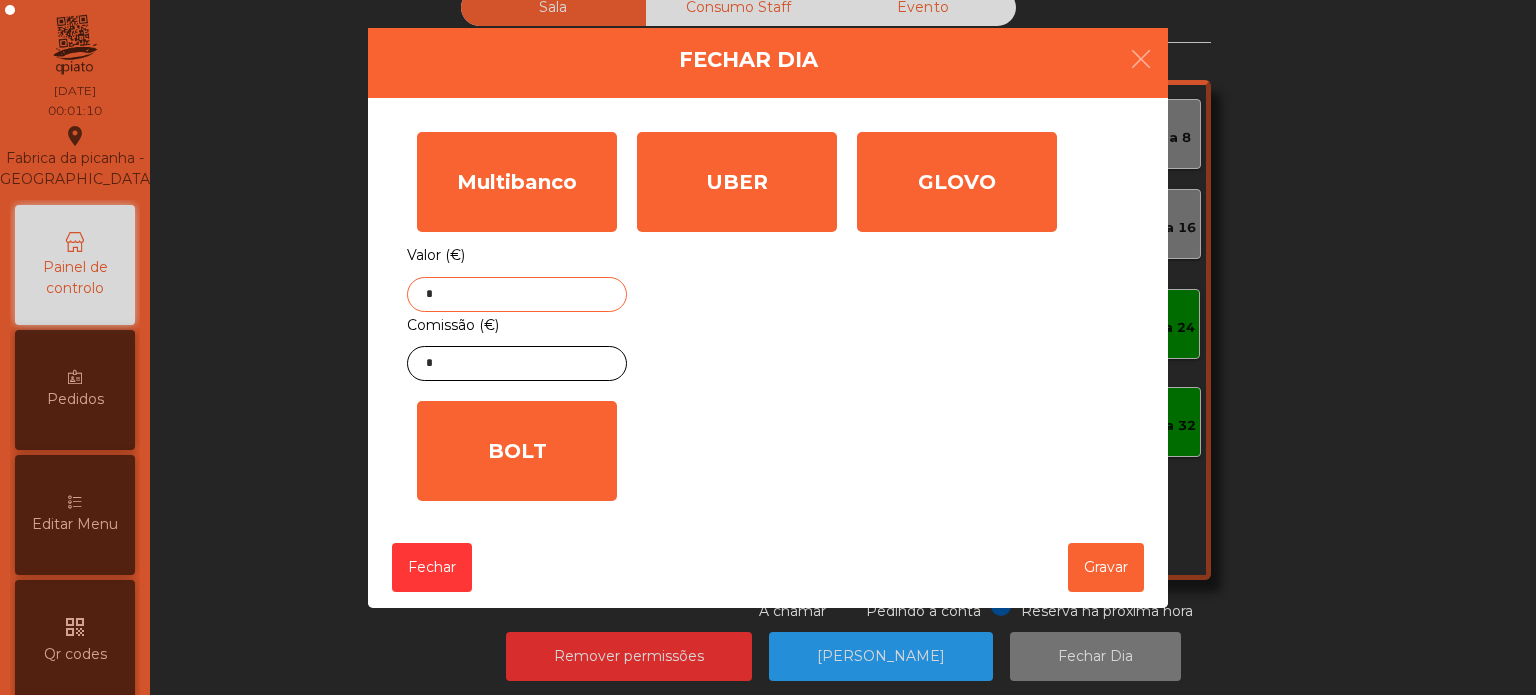 click on "*" 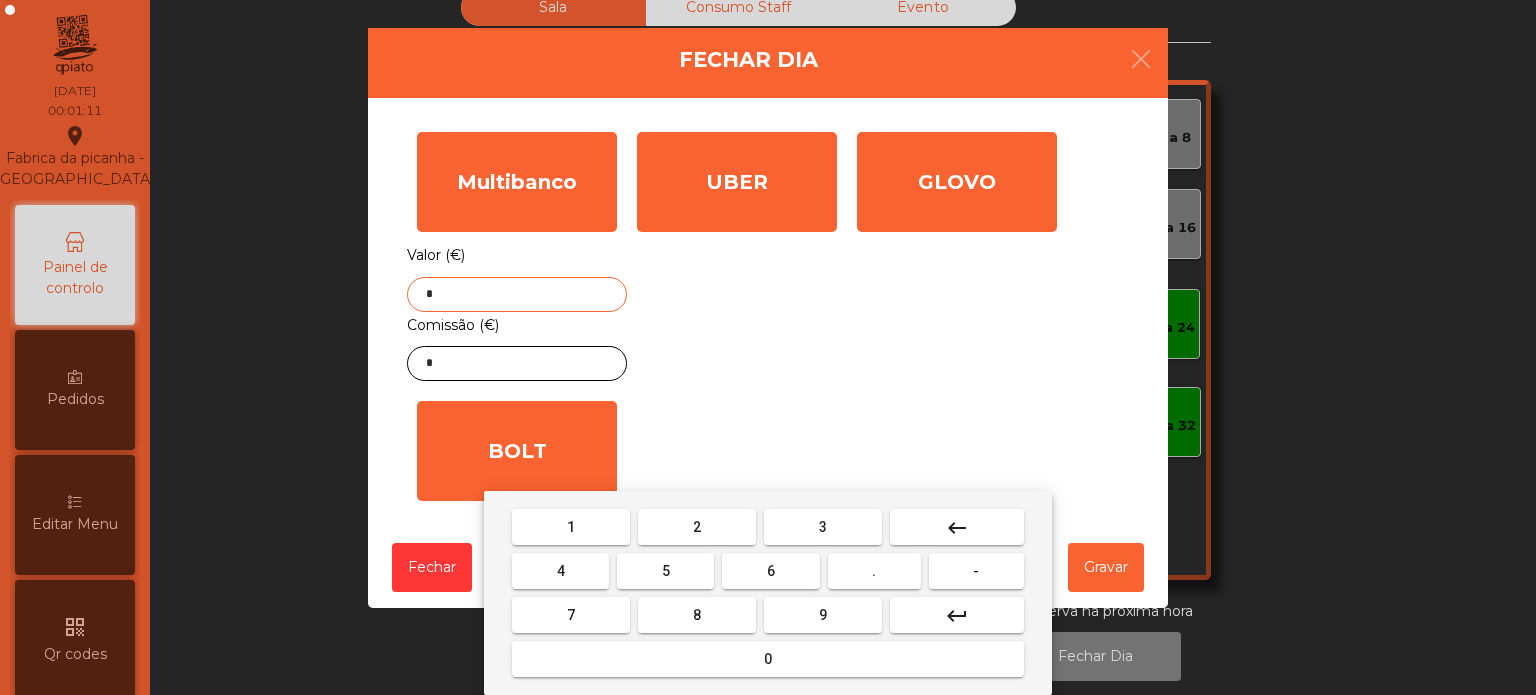 click on "keyboard_backspace" at bounding box center [957, 527] 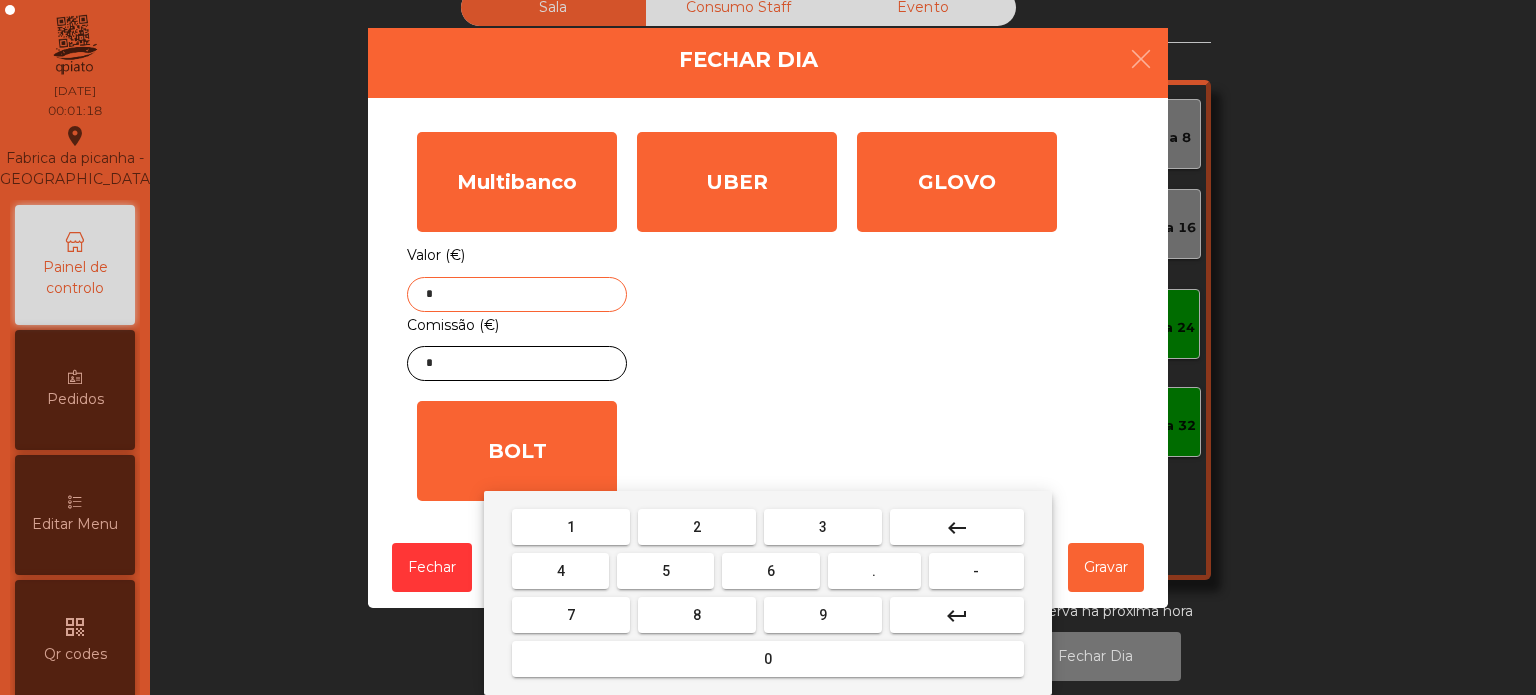 click on "1" at bounding box center (571, 527) 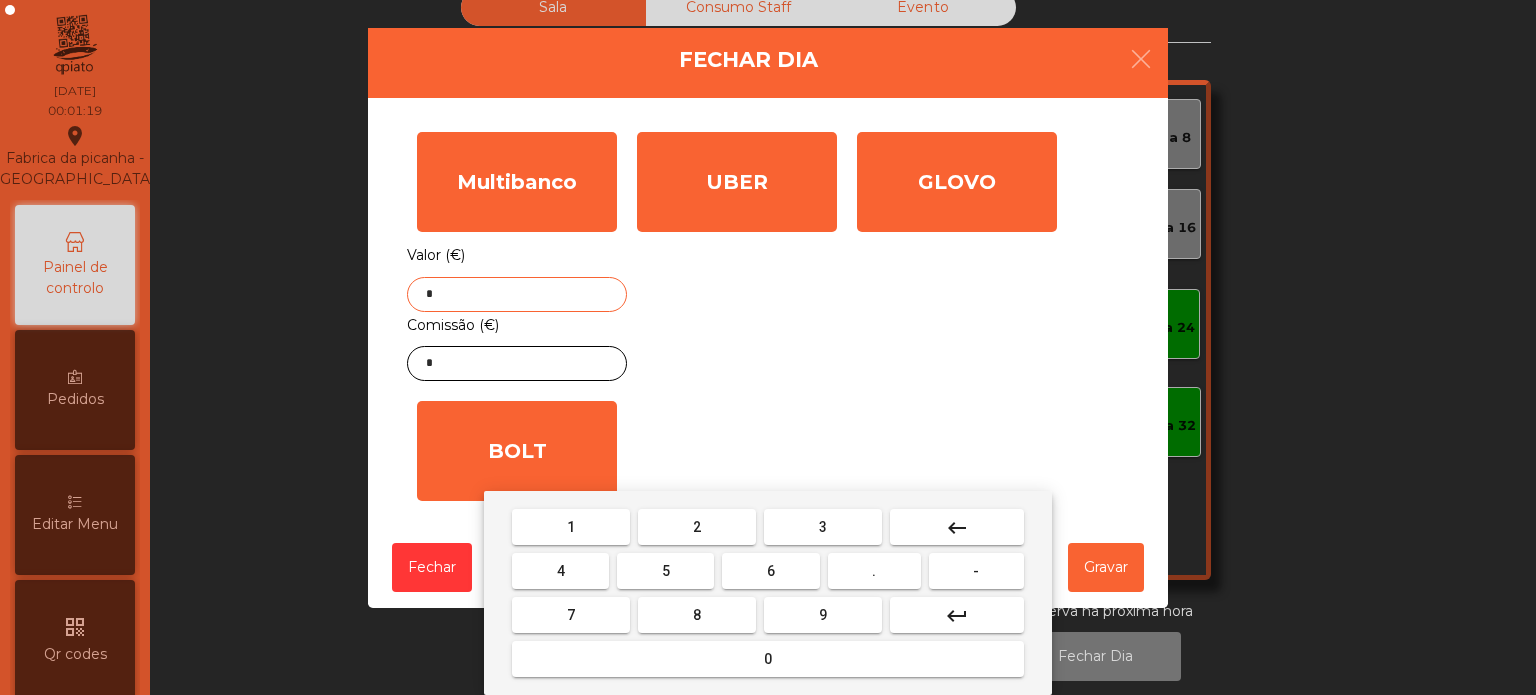 click on "9" at bounding box center (823, 615) 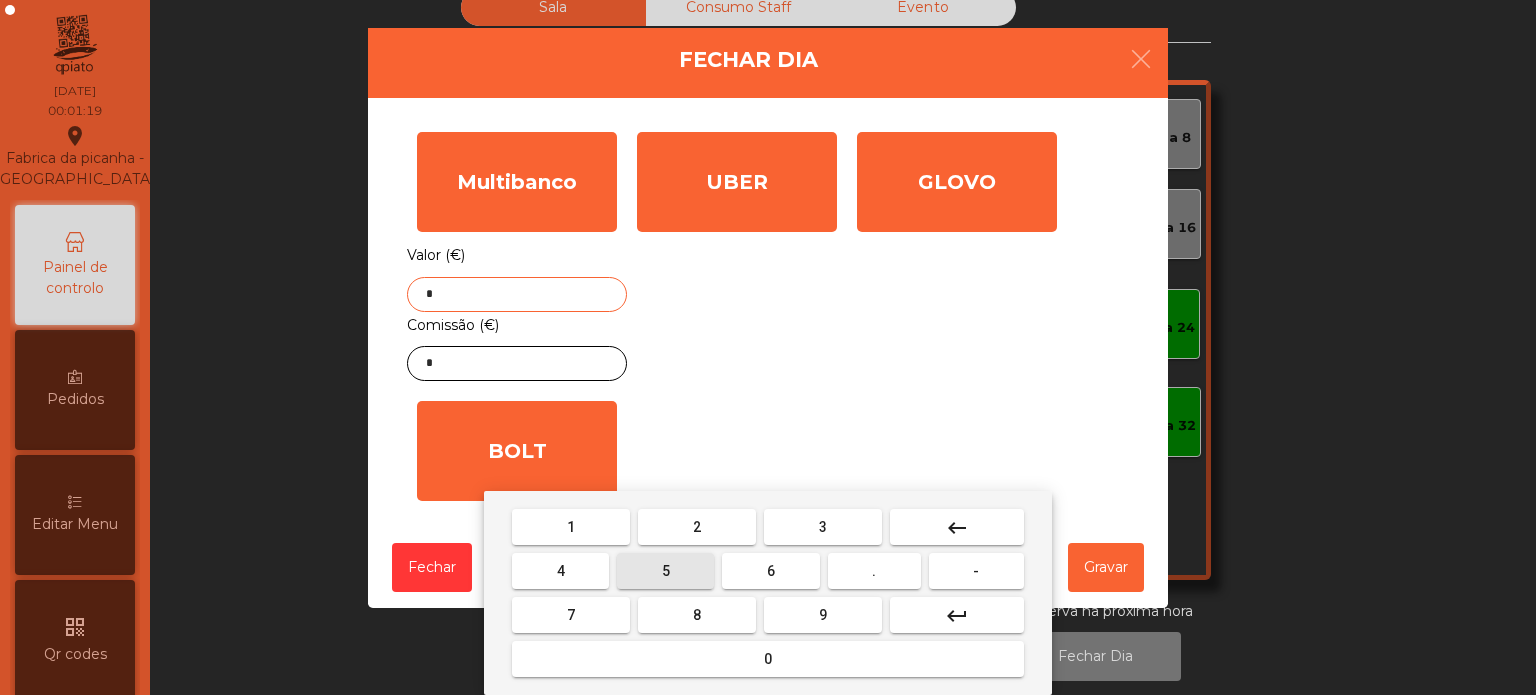 click on "5" at bounding box center [665, 571] 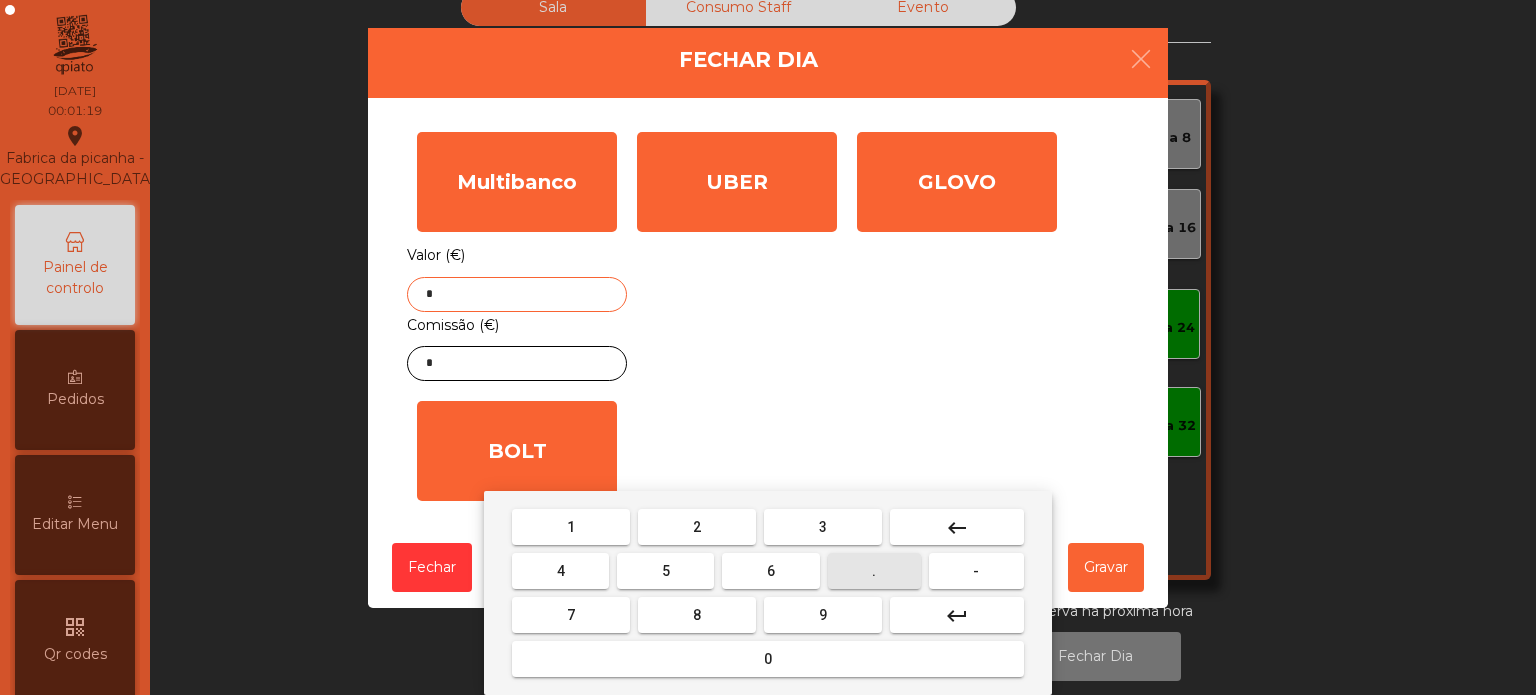 click on "." at bounding box center [874, 571] 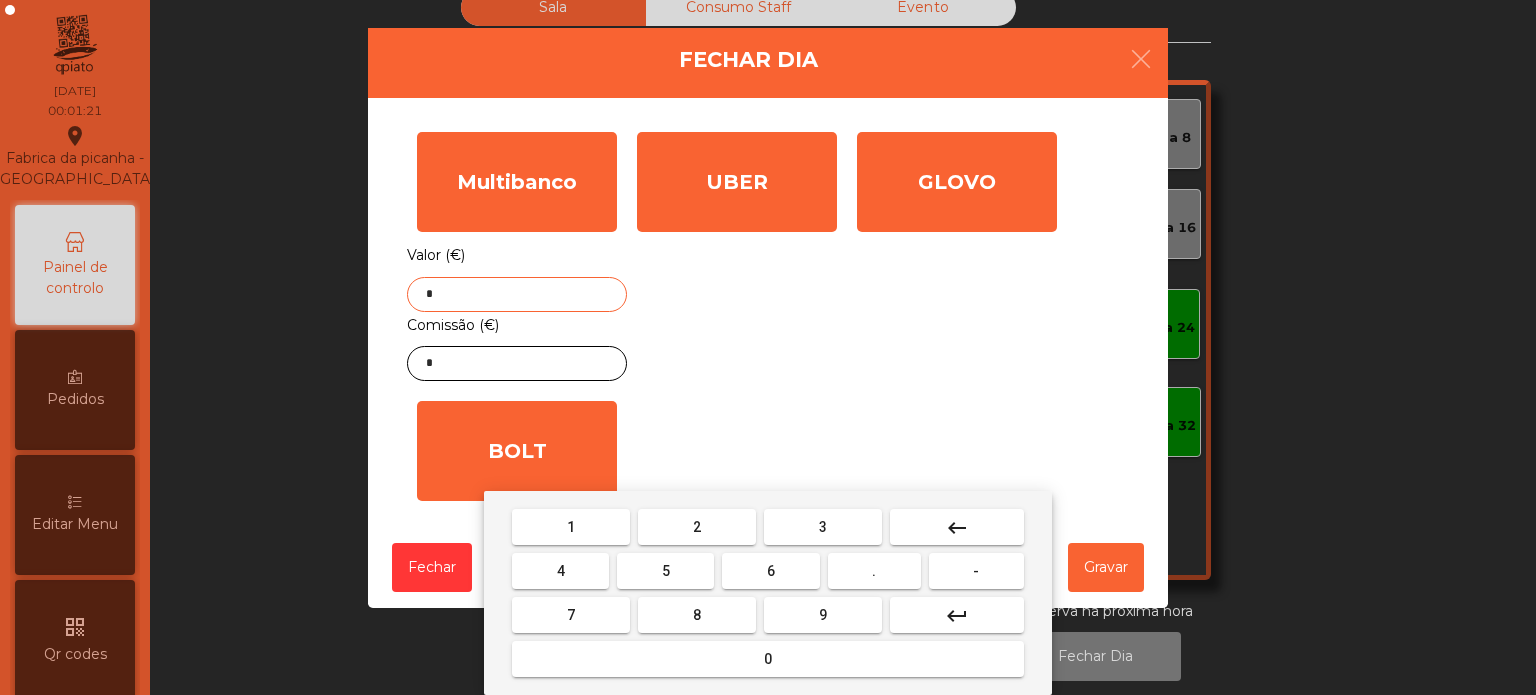 click on "7" at bounding box center [571, 615] 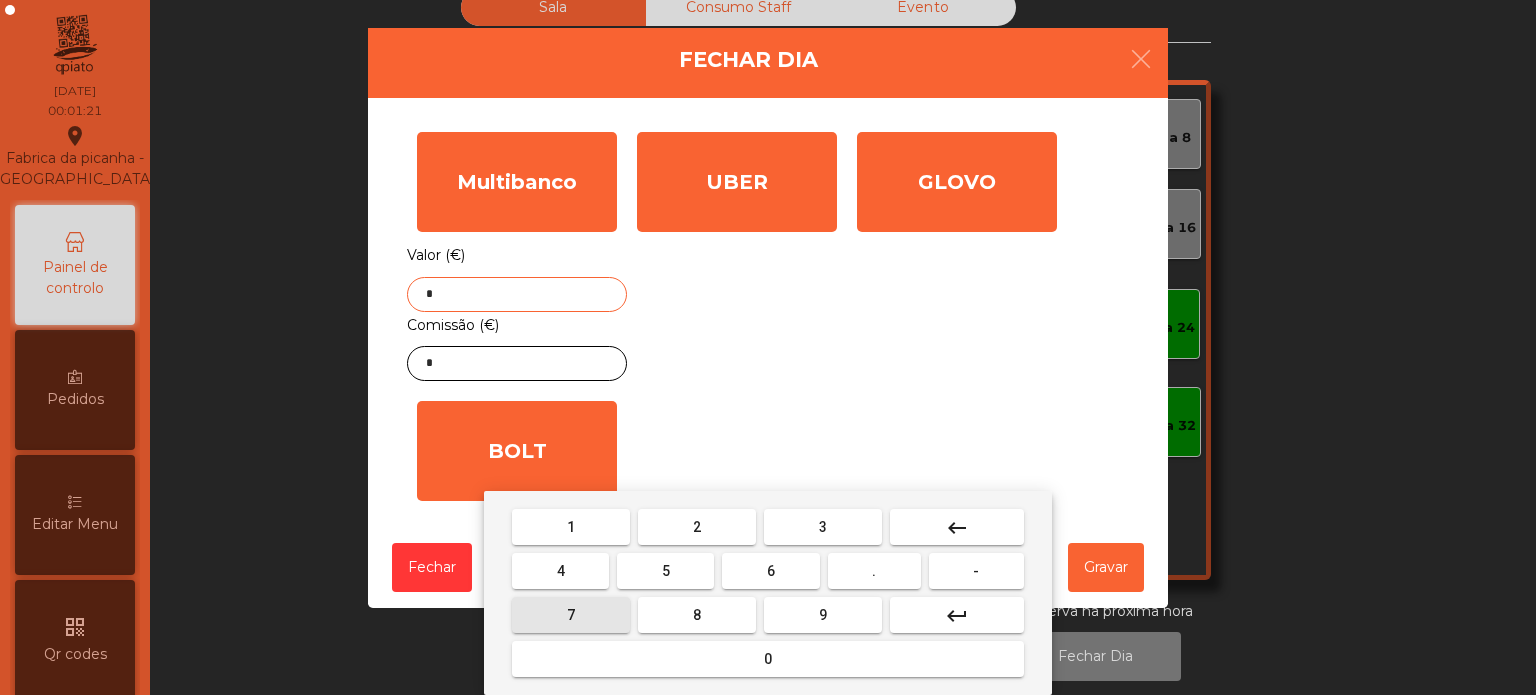 click on "4" at bounding box center [560, 571] 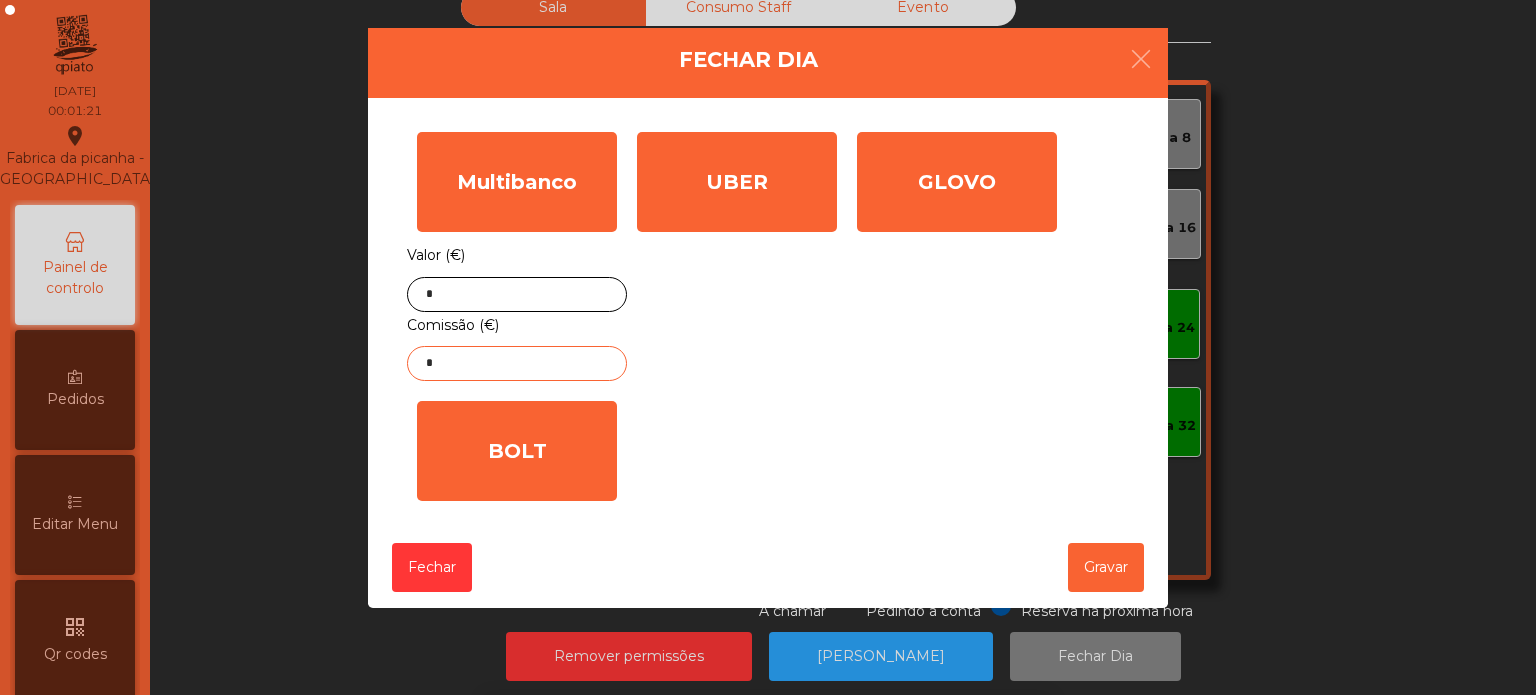 click on "*" 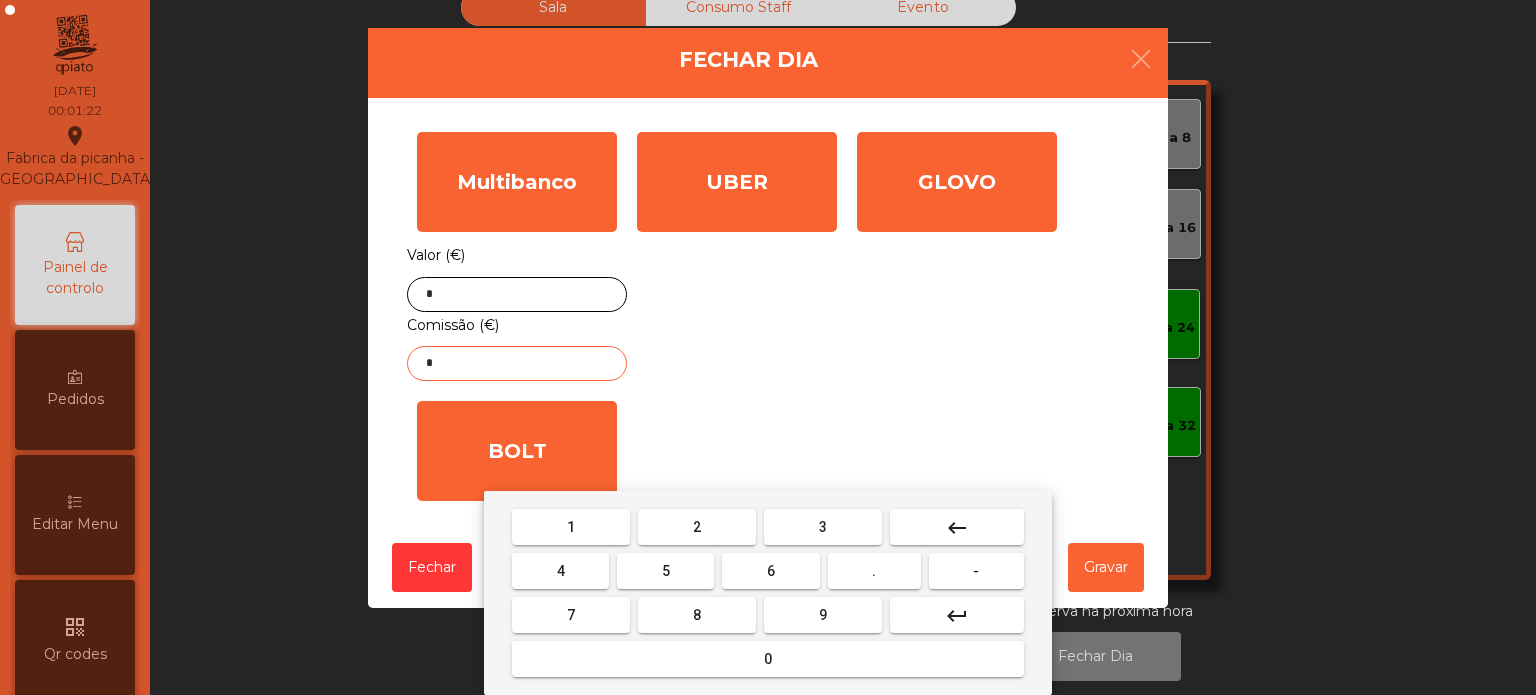 click on "keyboard_backspace" at bounding box center (957, 528) 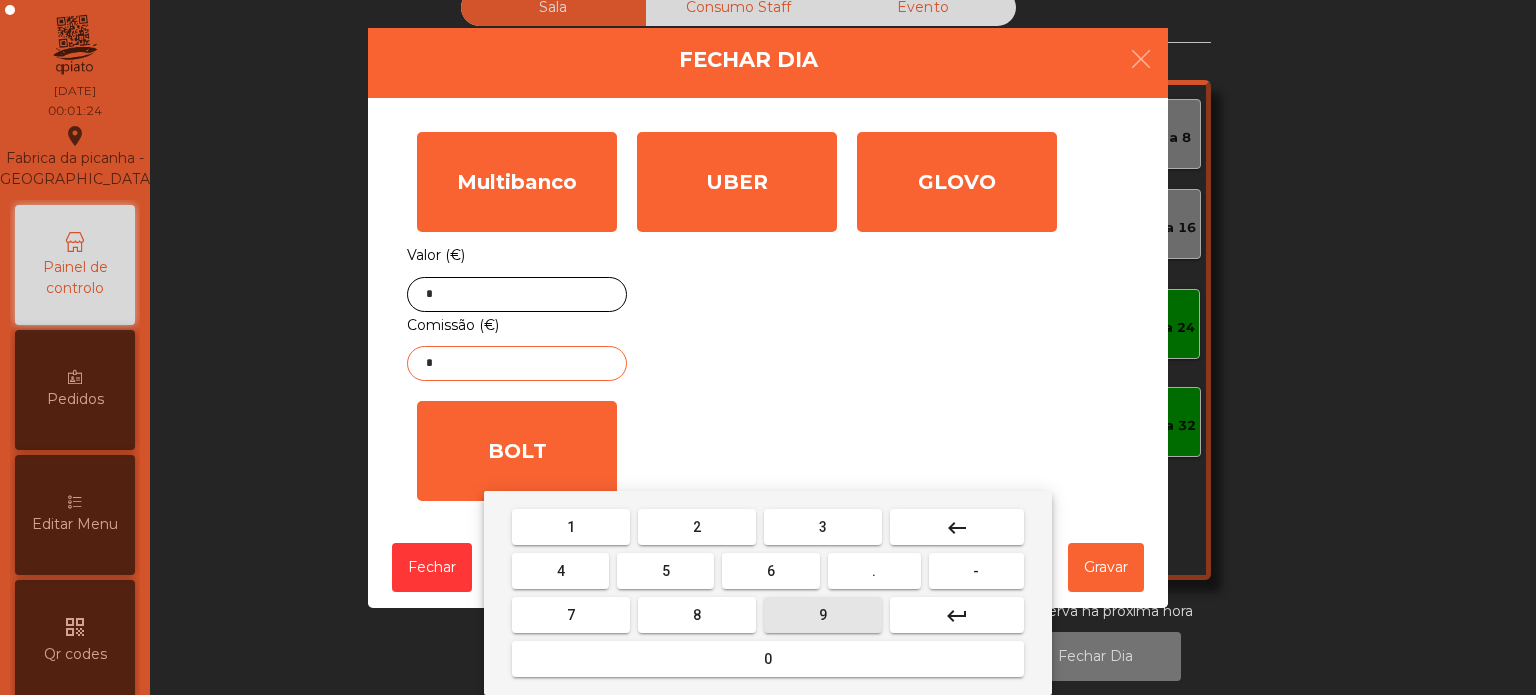 click on "9" at bounding box center [823, 615] 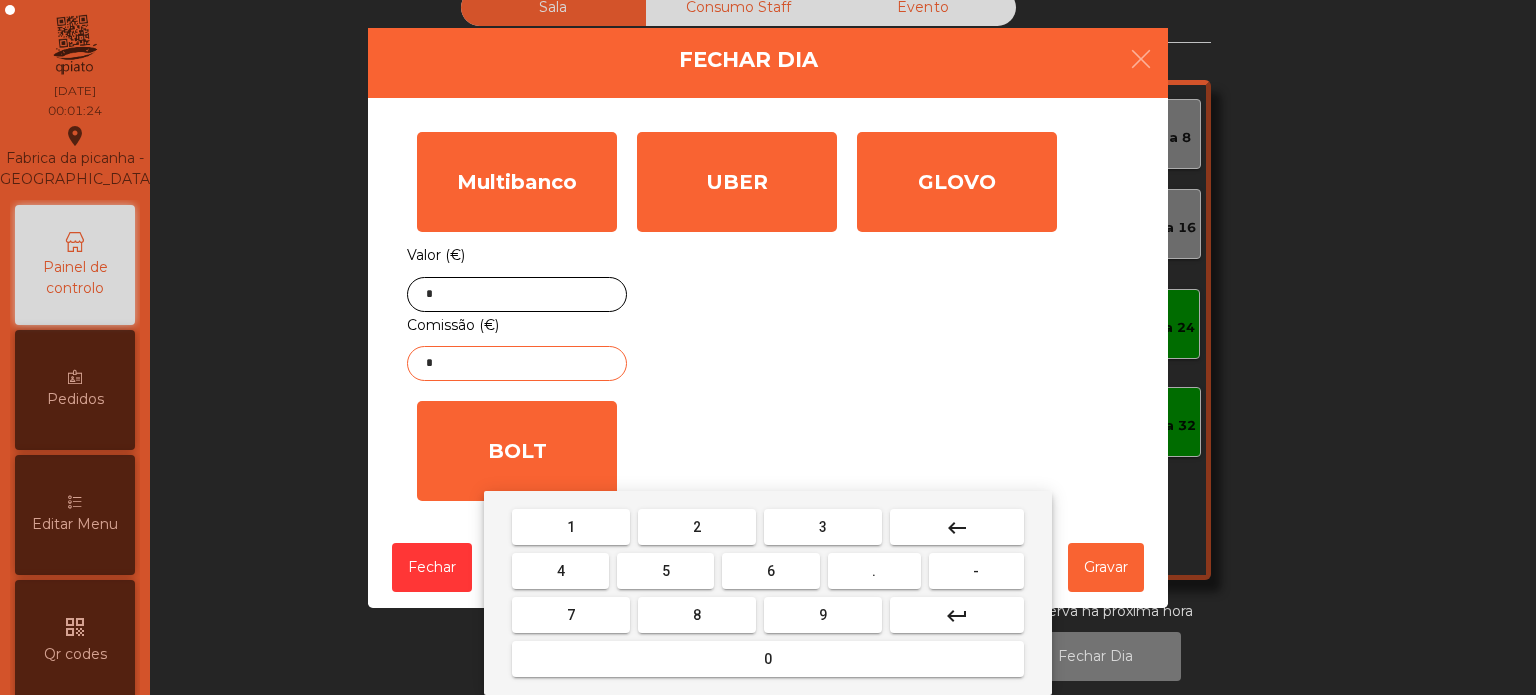 click on "." at bounding box center [874, 571] 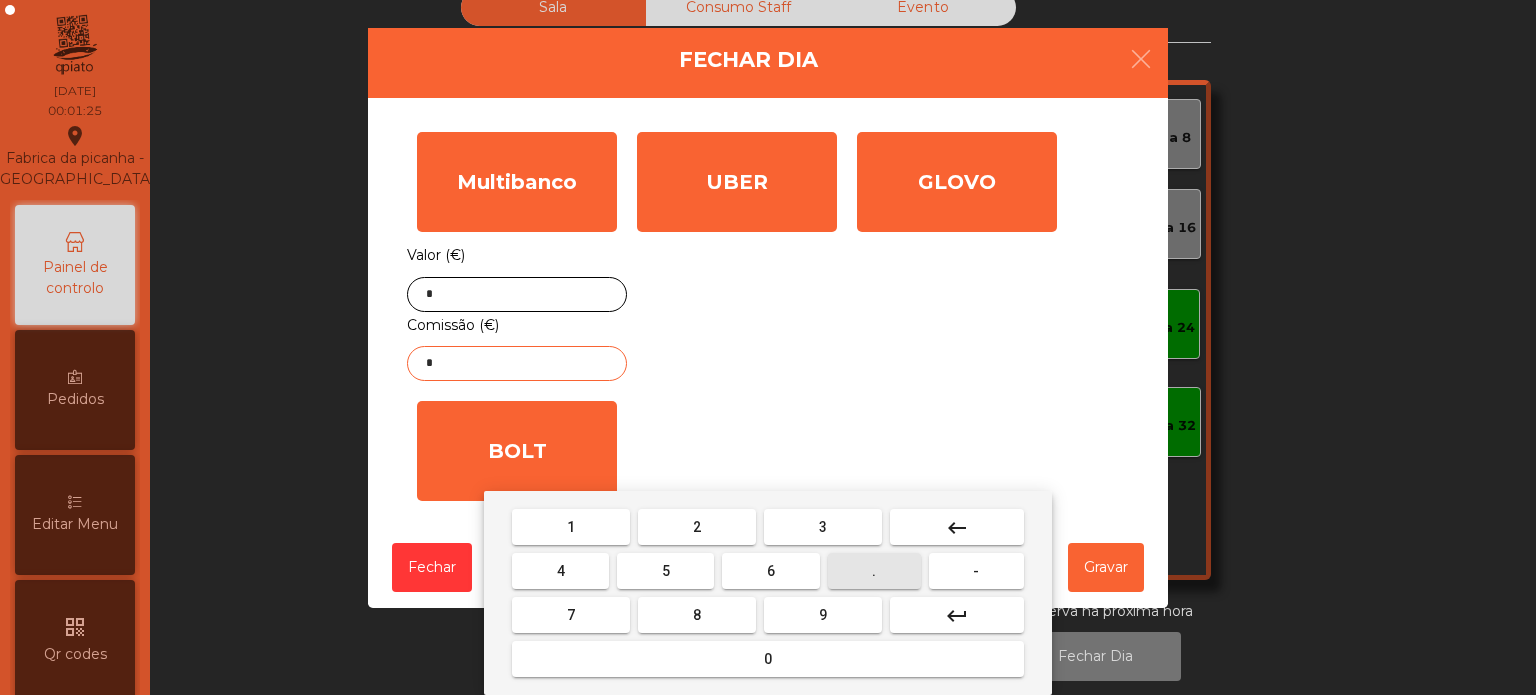 click on "0" at bounding box center [768, 659] 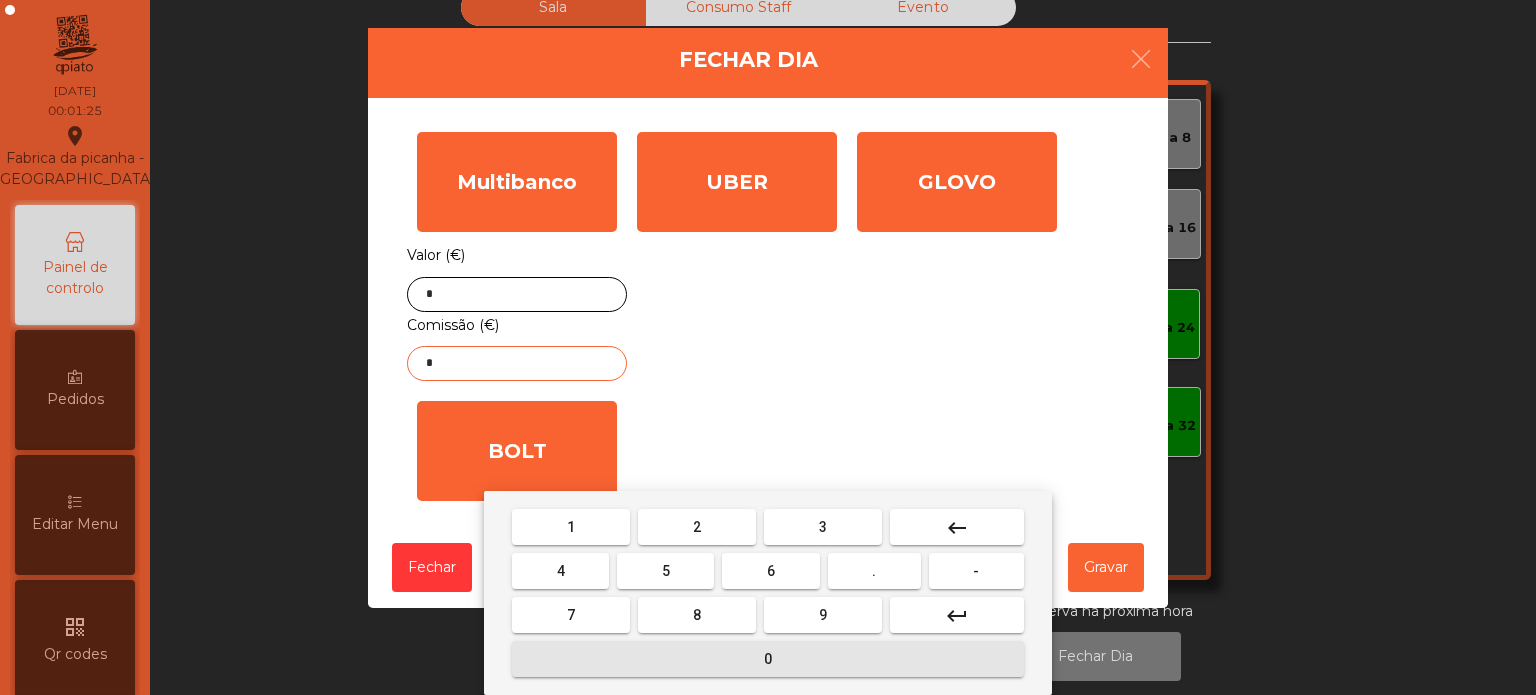 click on "3" at bounding box center [823, 527] 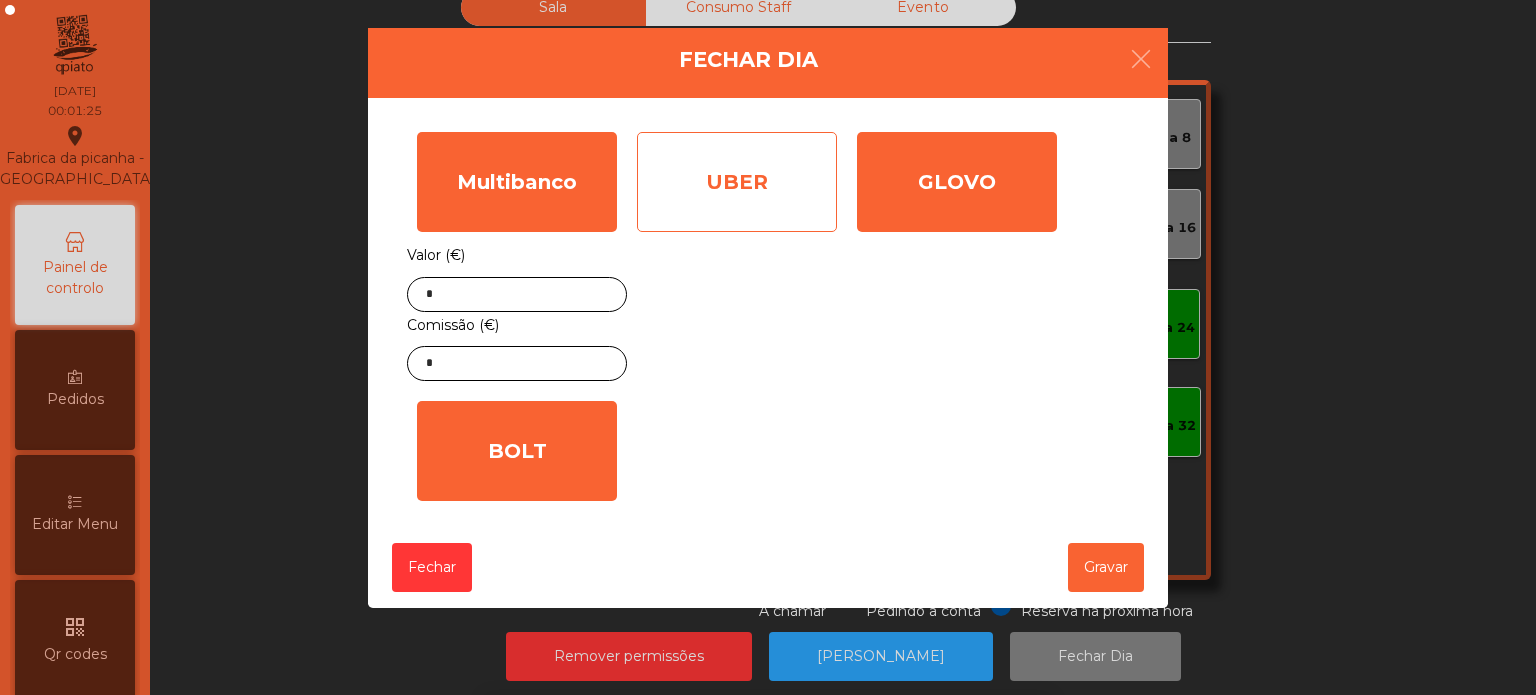 click on "UBER" 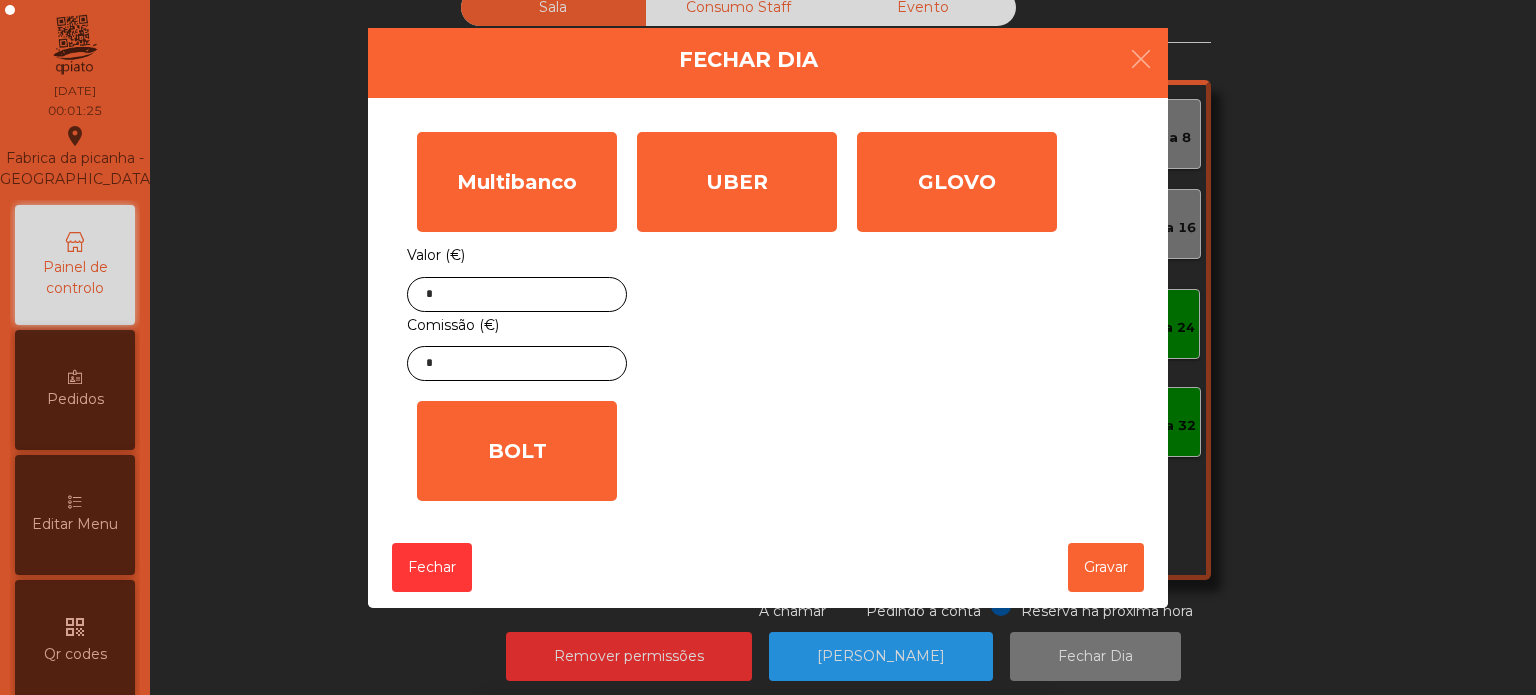 click on "*" 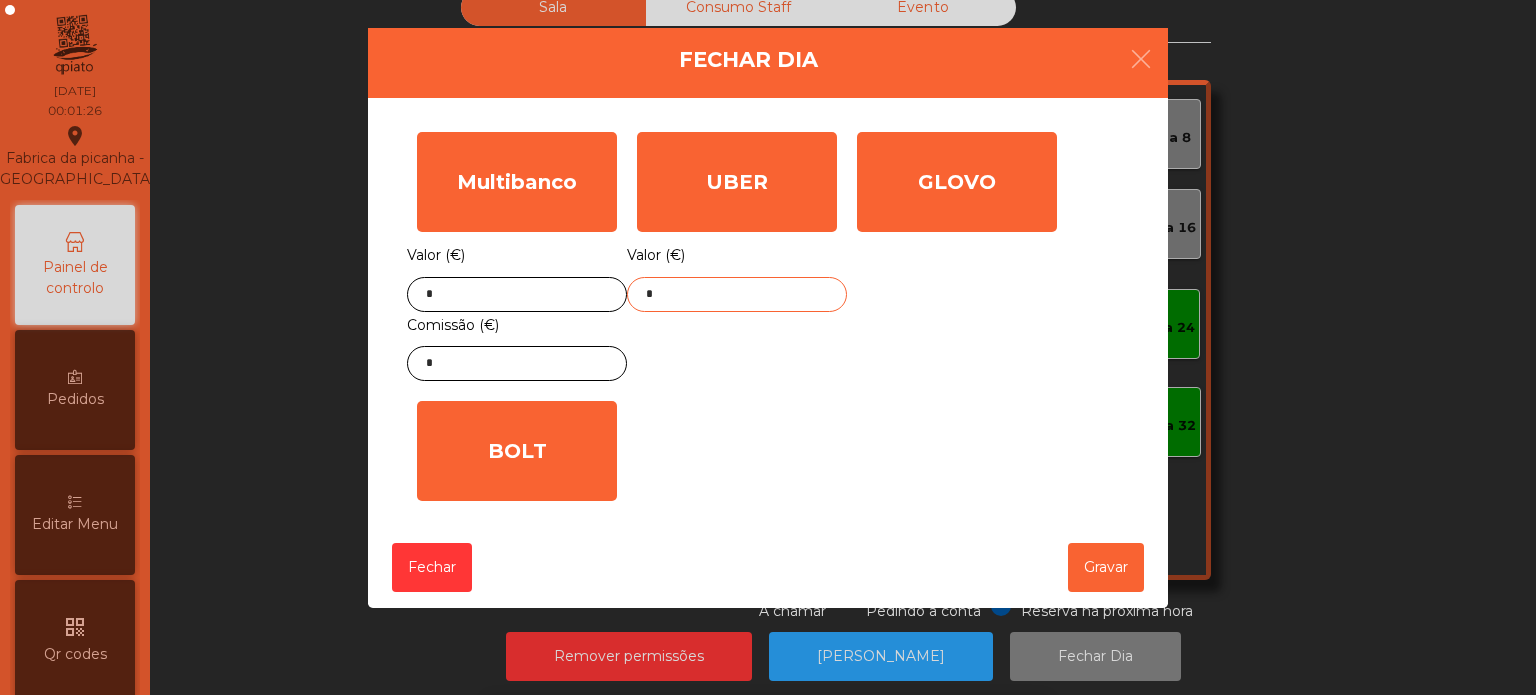 click on "keyboard_backspace" at bounding box center (957, 732) 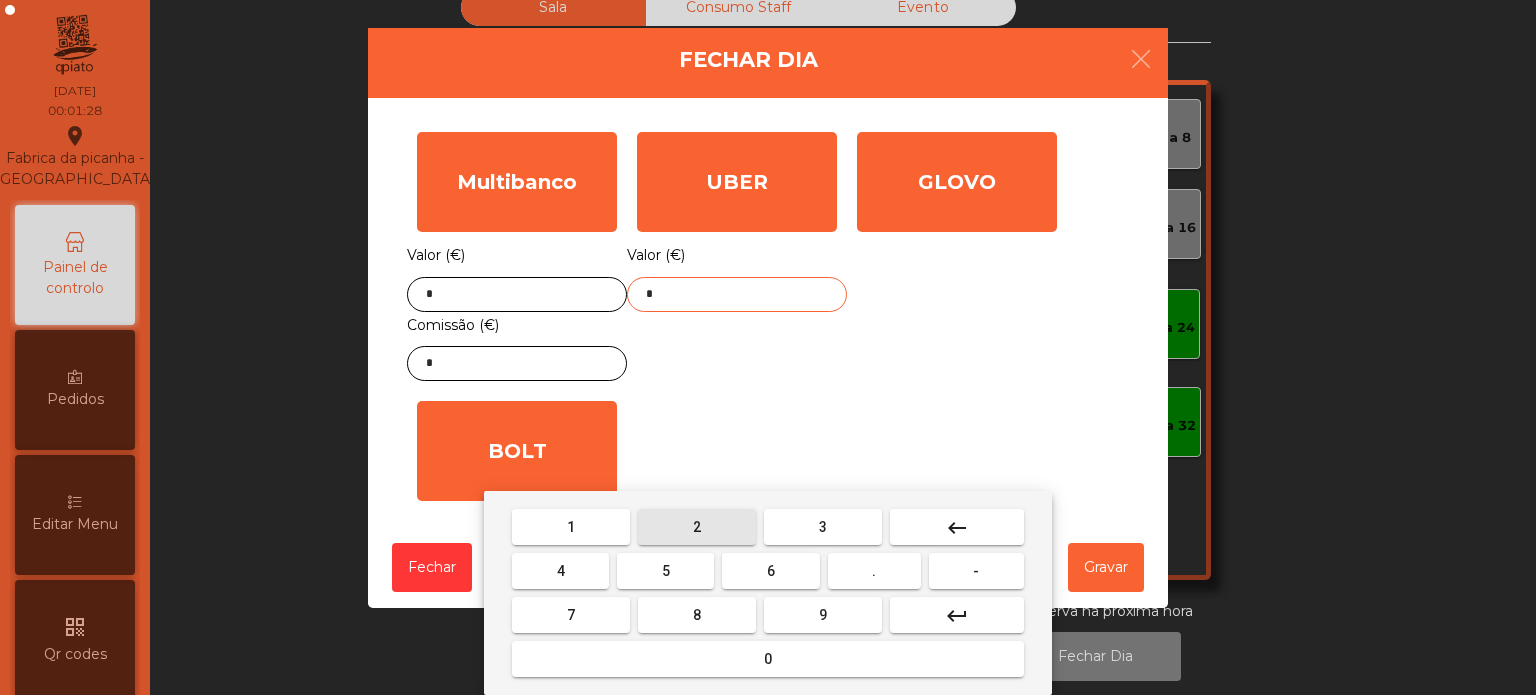 click on "2" at bounding box center [697, 527] 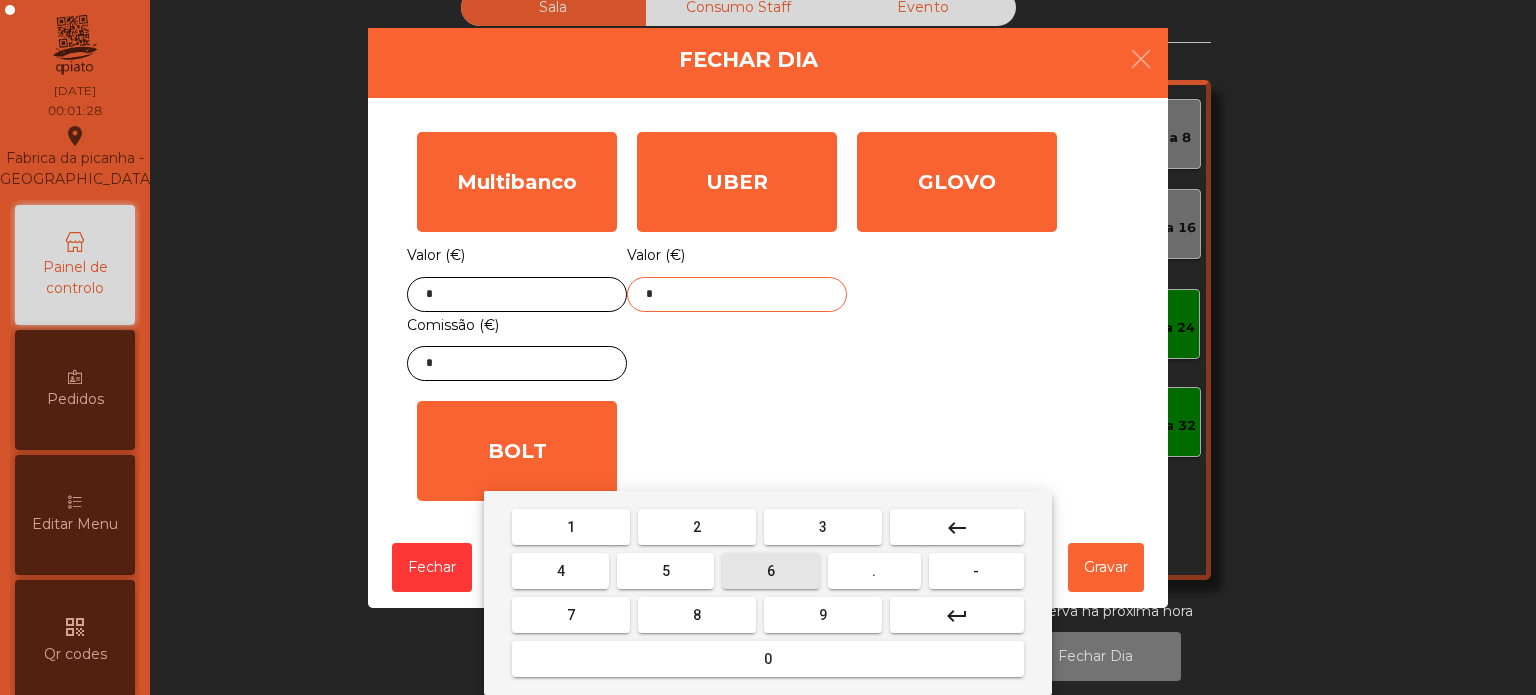 click on "6" at bounding box center (770, 571) 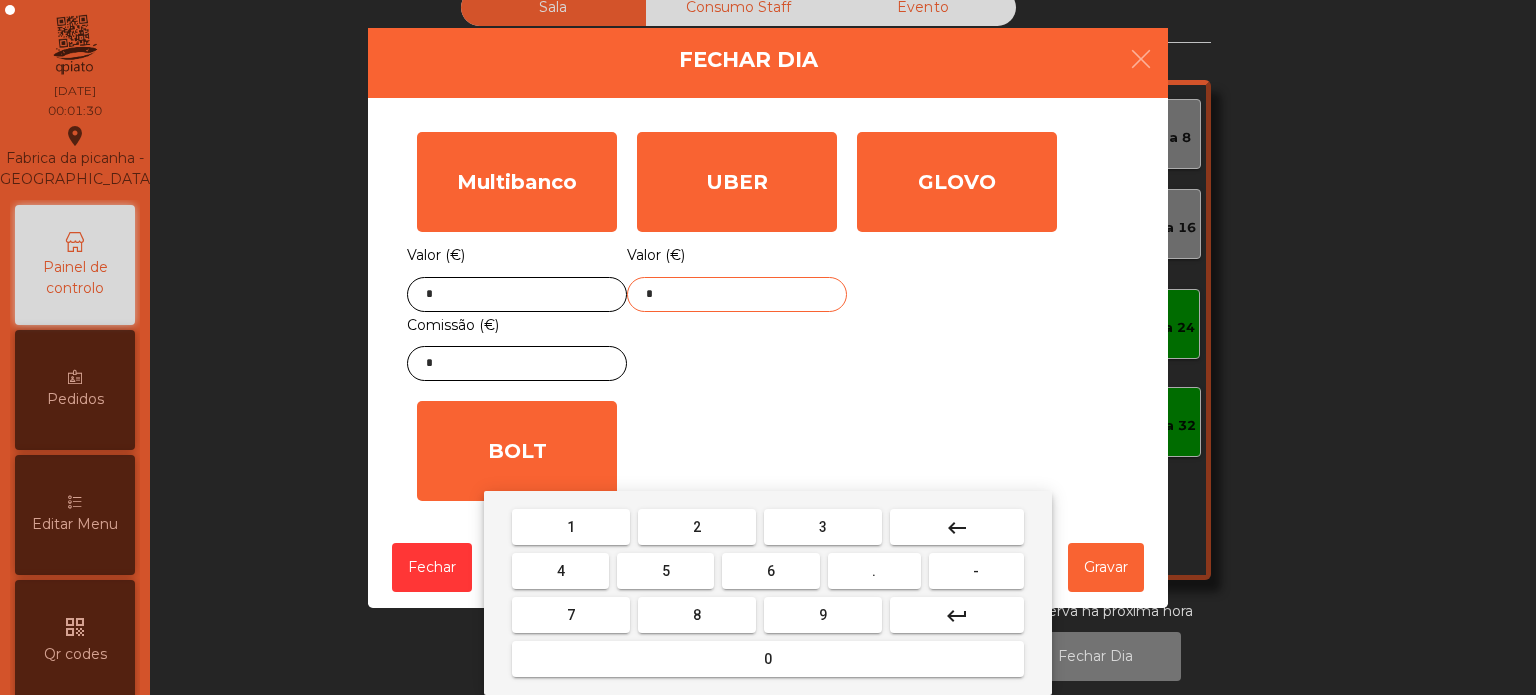 click on "3" at bounding box center (823, 527) 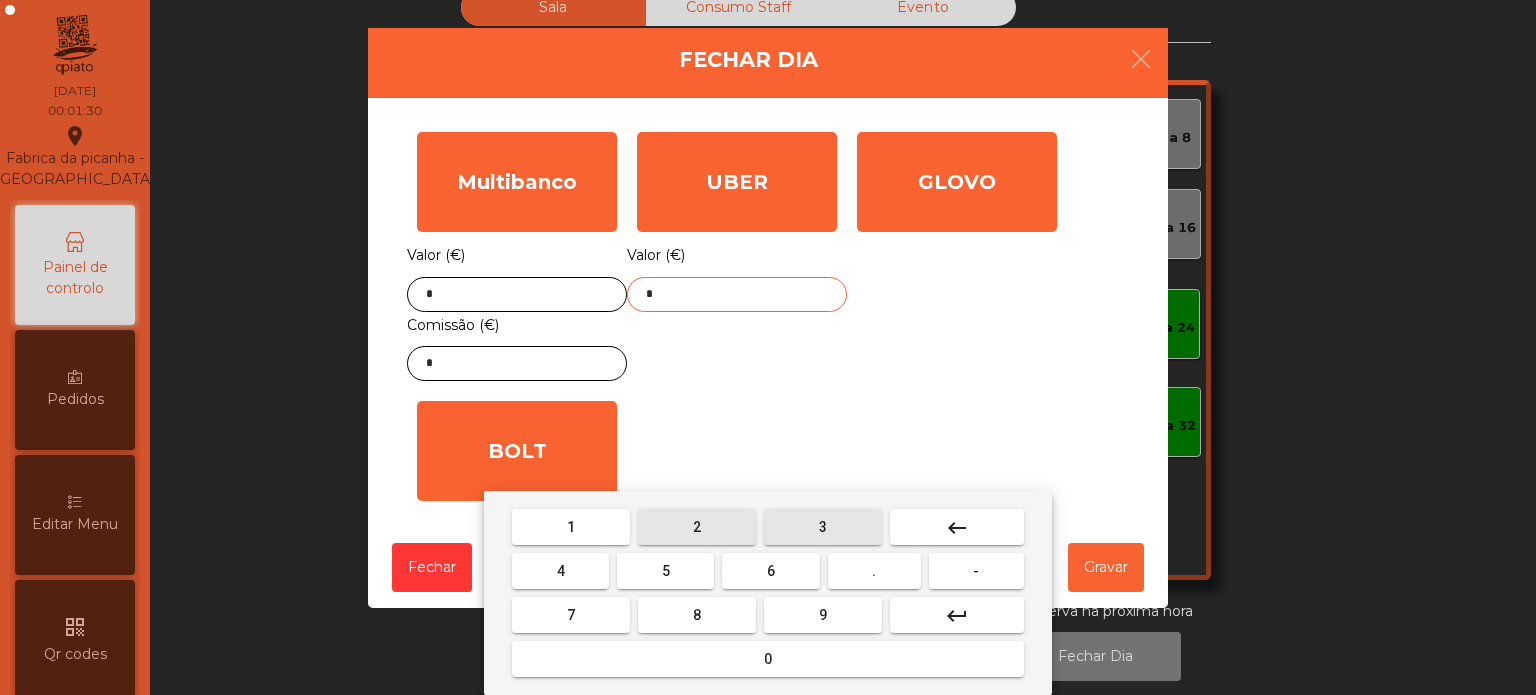 click on "2" at bounding box center [697, 527] 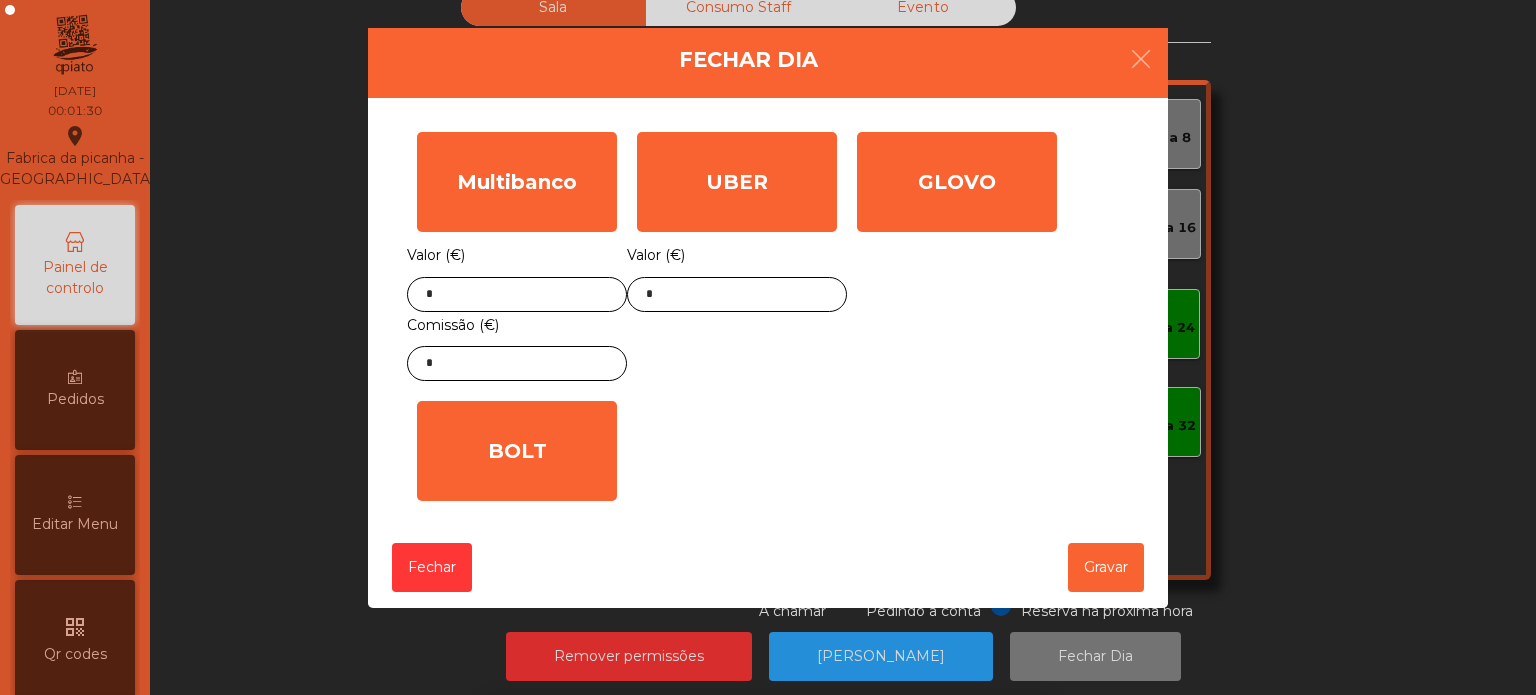 click on "GLOVO" 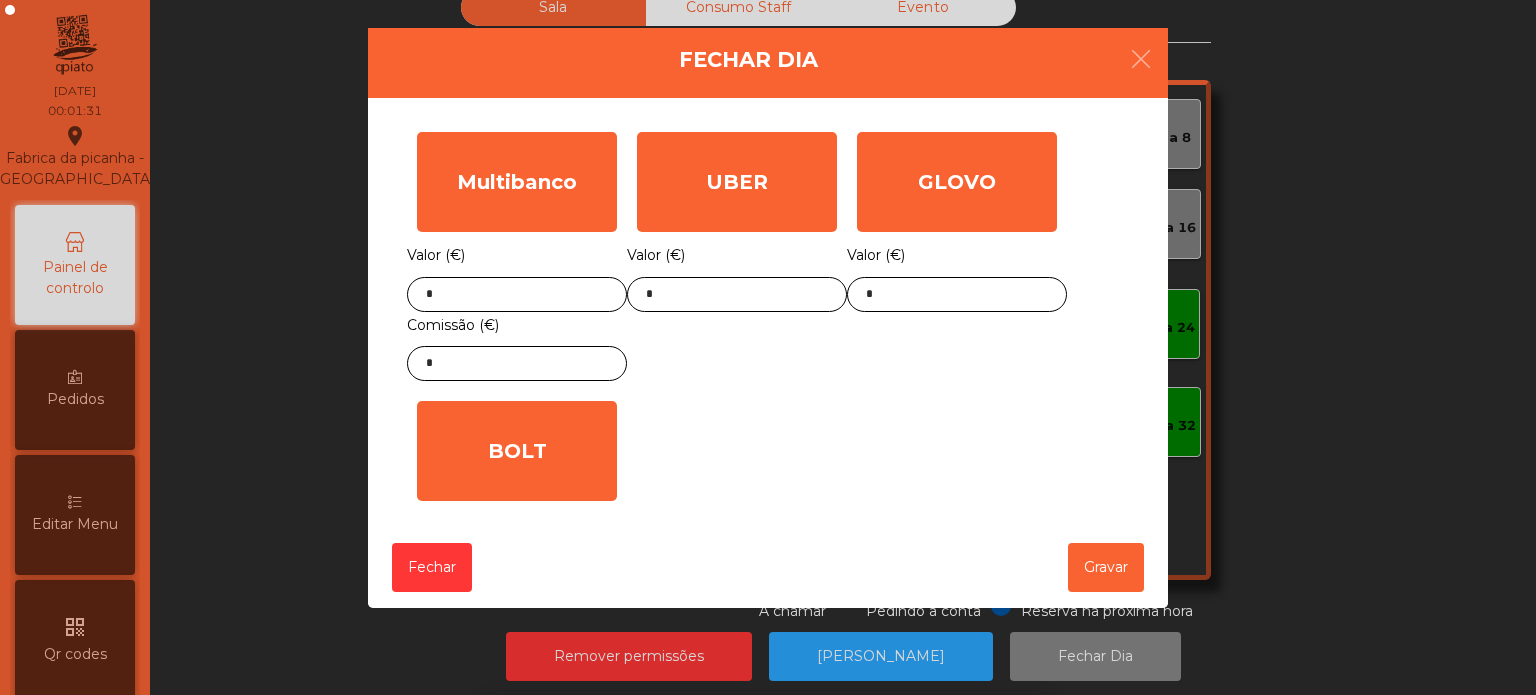 click on "Multibanco  Valor (€) * Comissão (€) *  UBER  Valor (€) *  GLOVO  Valor (€) *  BOLT  Valor (€) *" 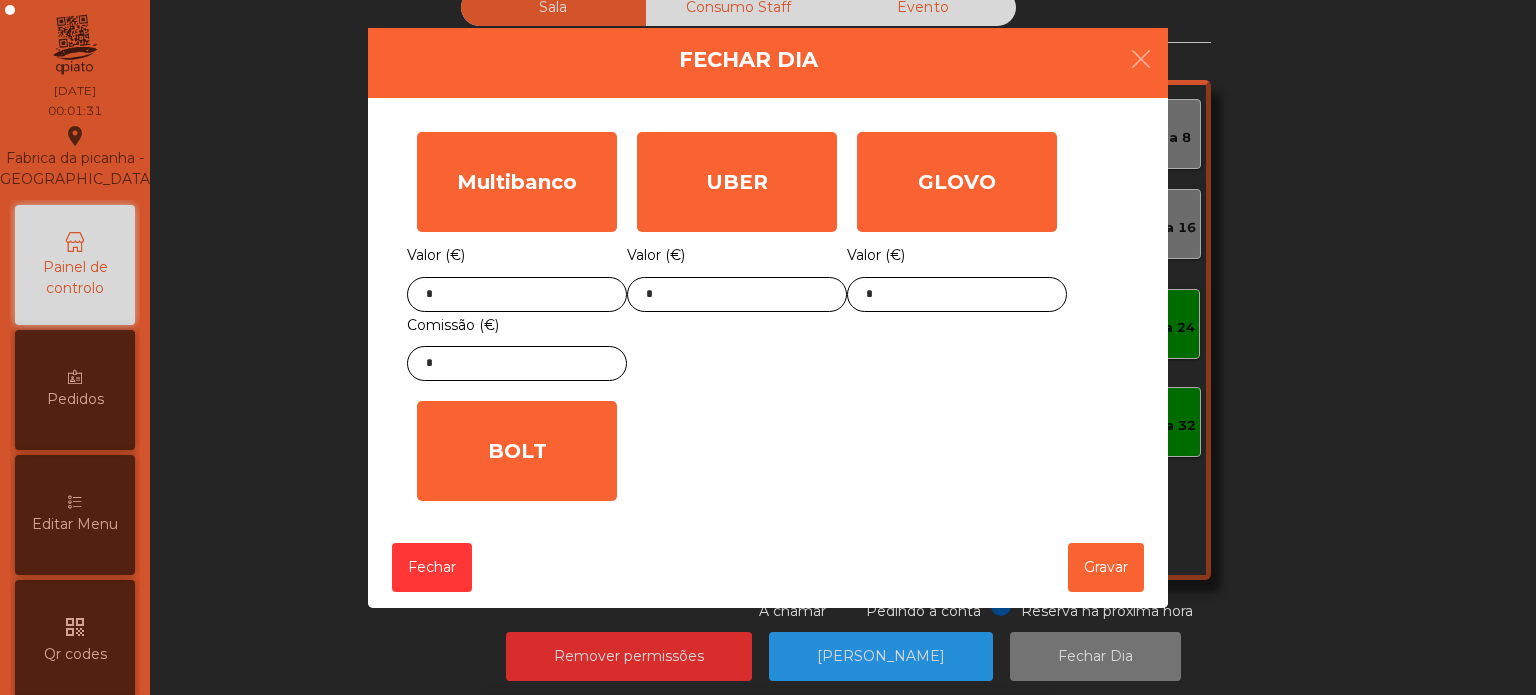 click on "Fechar   Gravar" 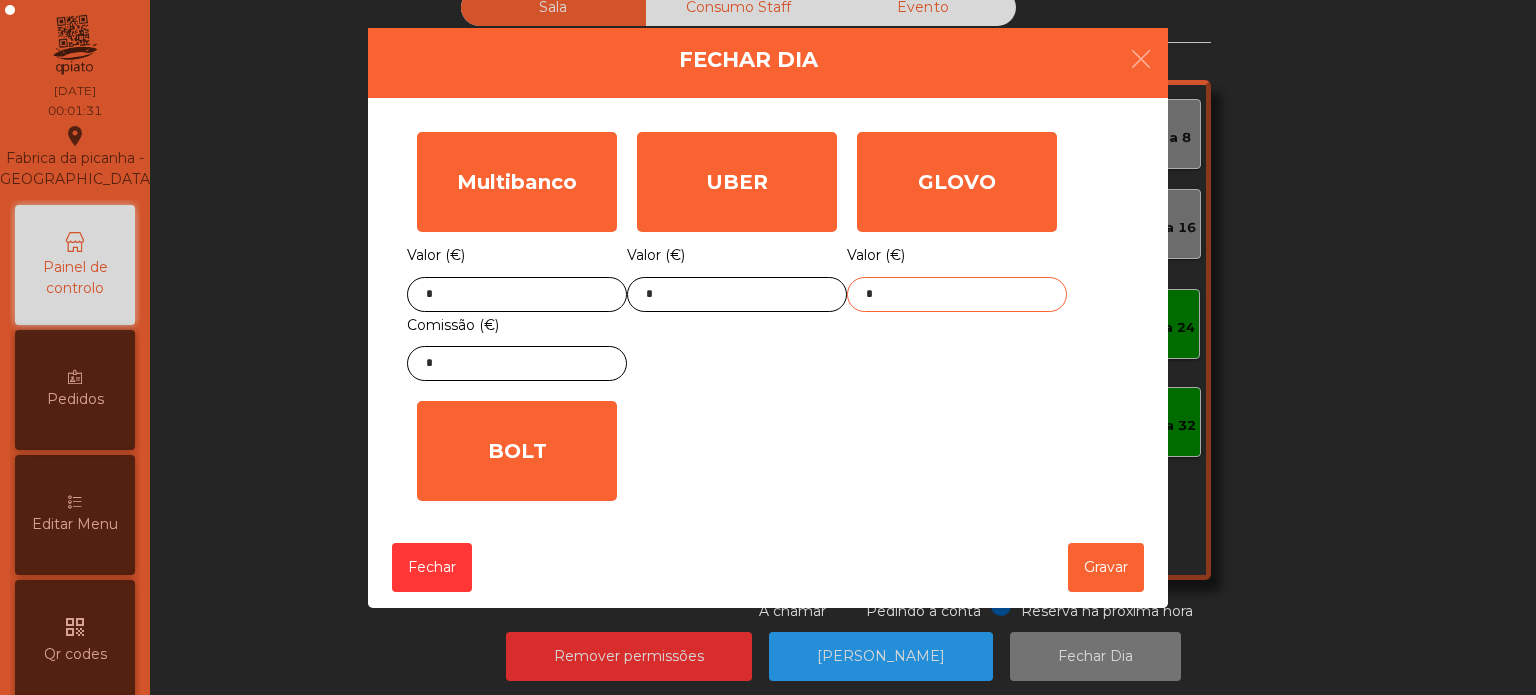 click on "*" 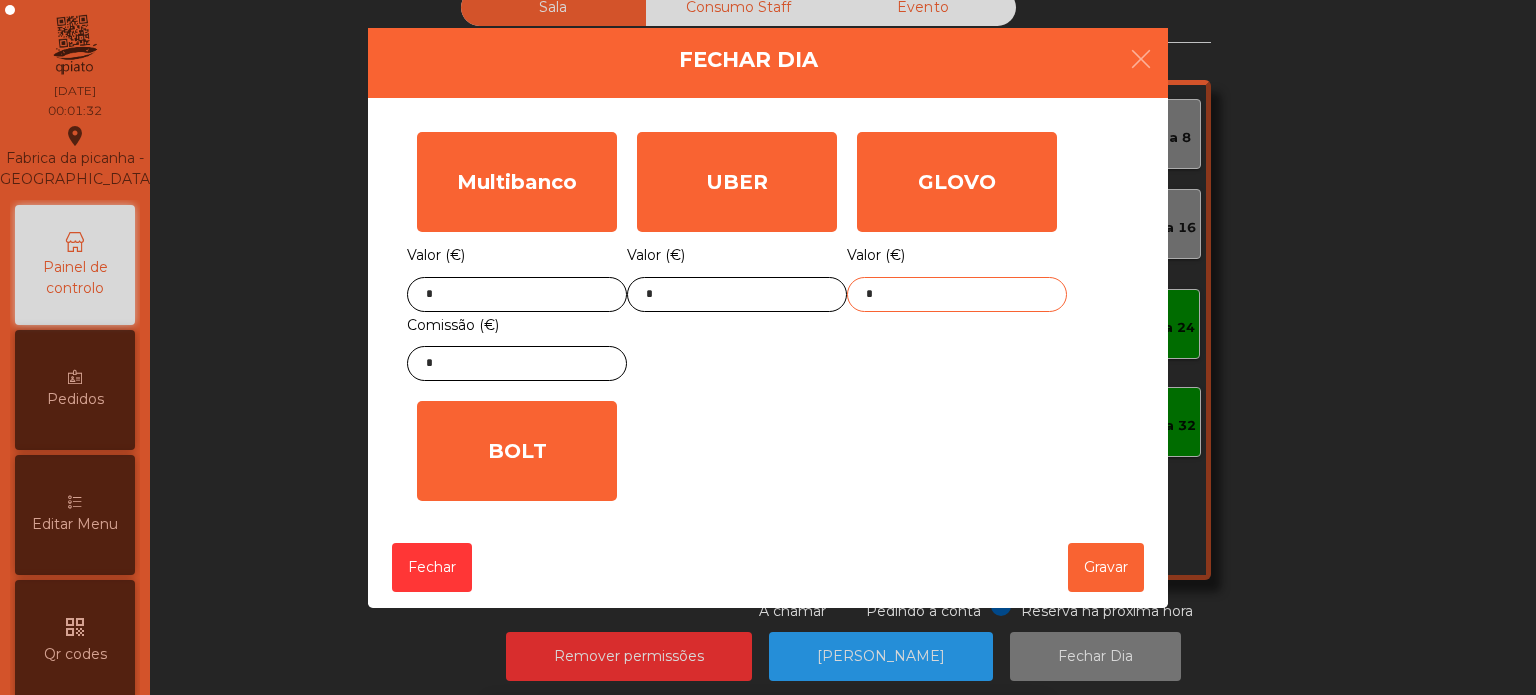 click on "keyboard_backspace" at bounding box center (957, 731) 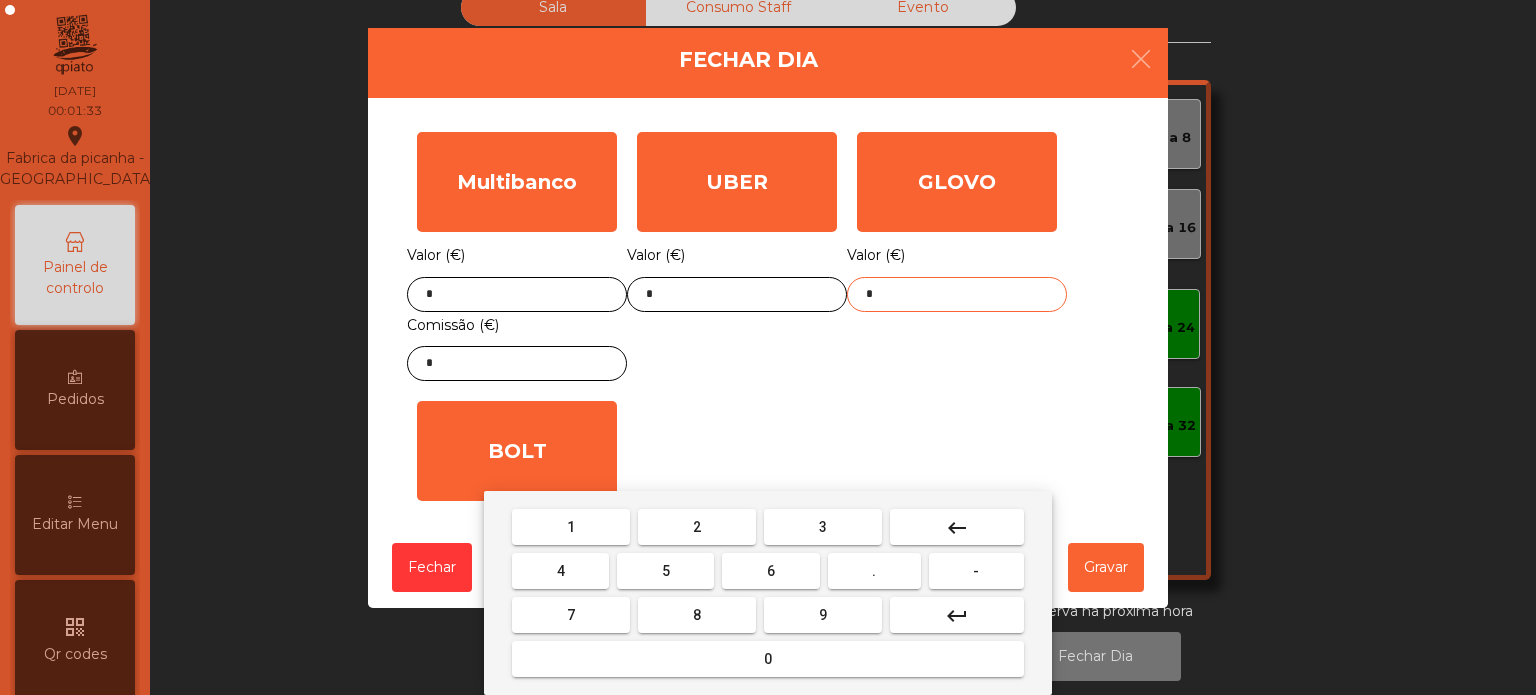 click on "0" at bounding box center [768, 659] 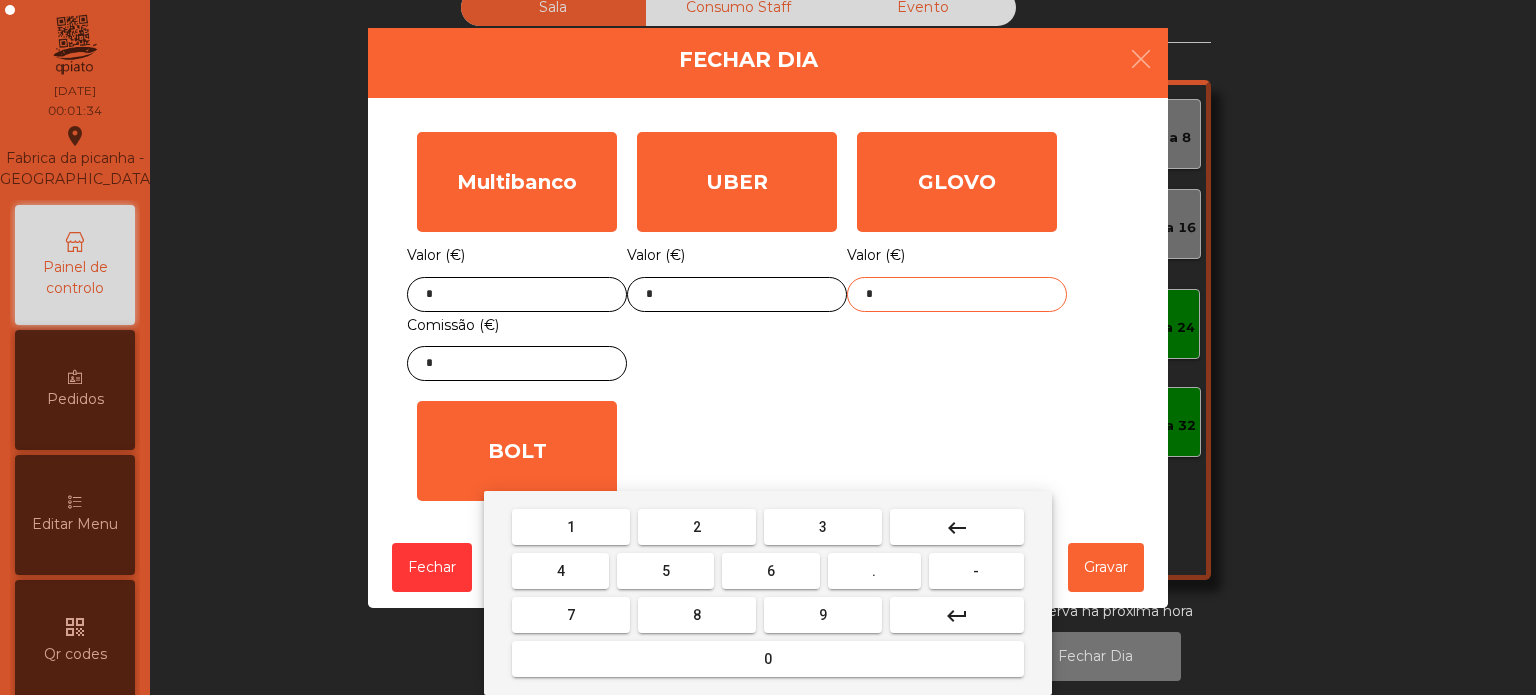 click on "4" at bounding box center (560, 571) 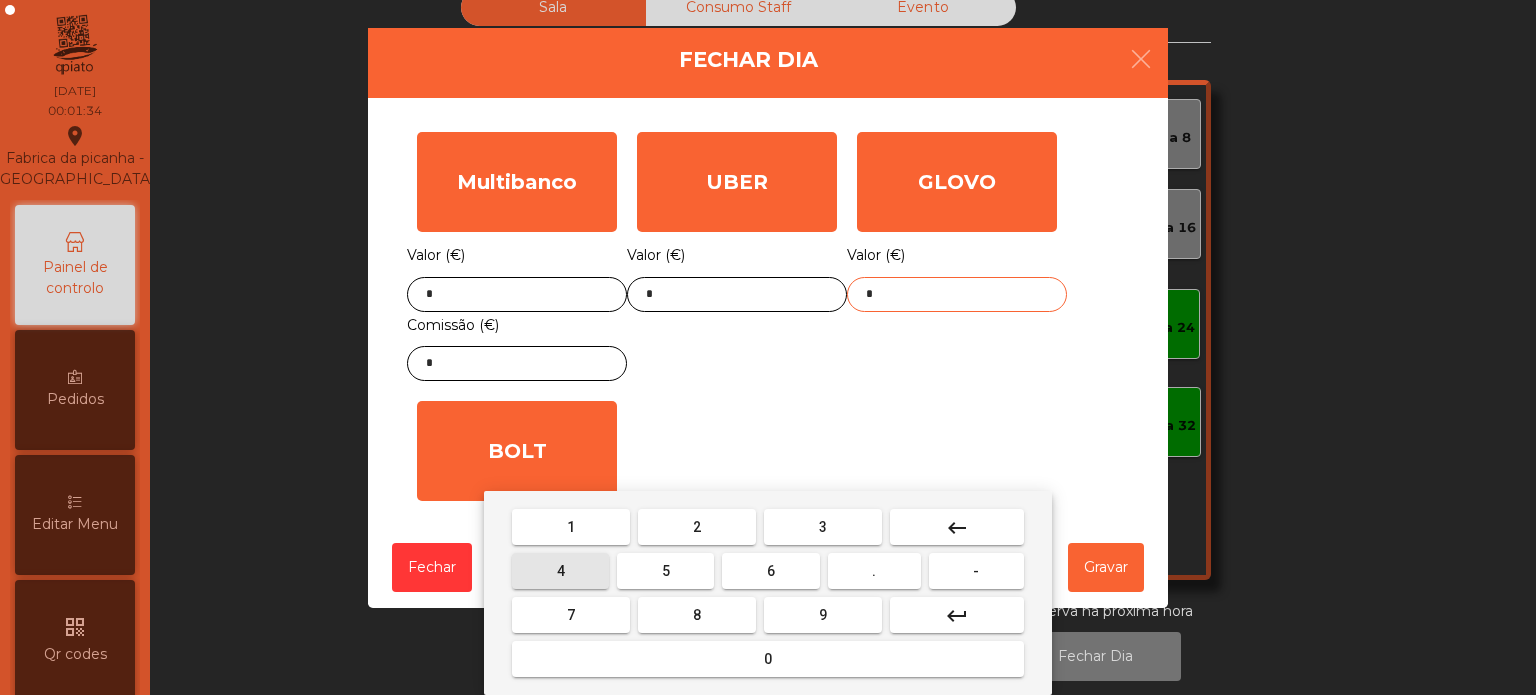 click on "2" at bounding box center (697, 527) 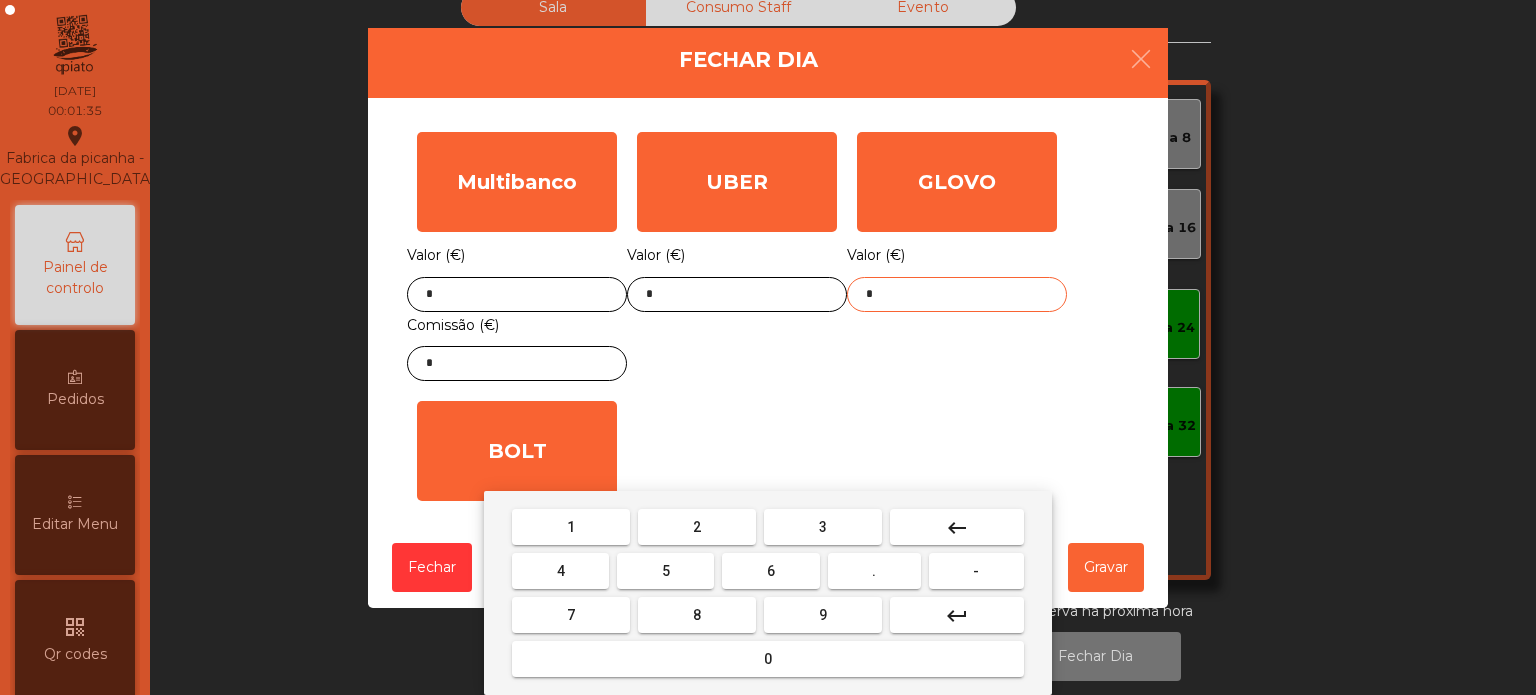 click on "." at bounding box center [874, 571] 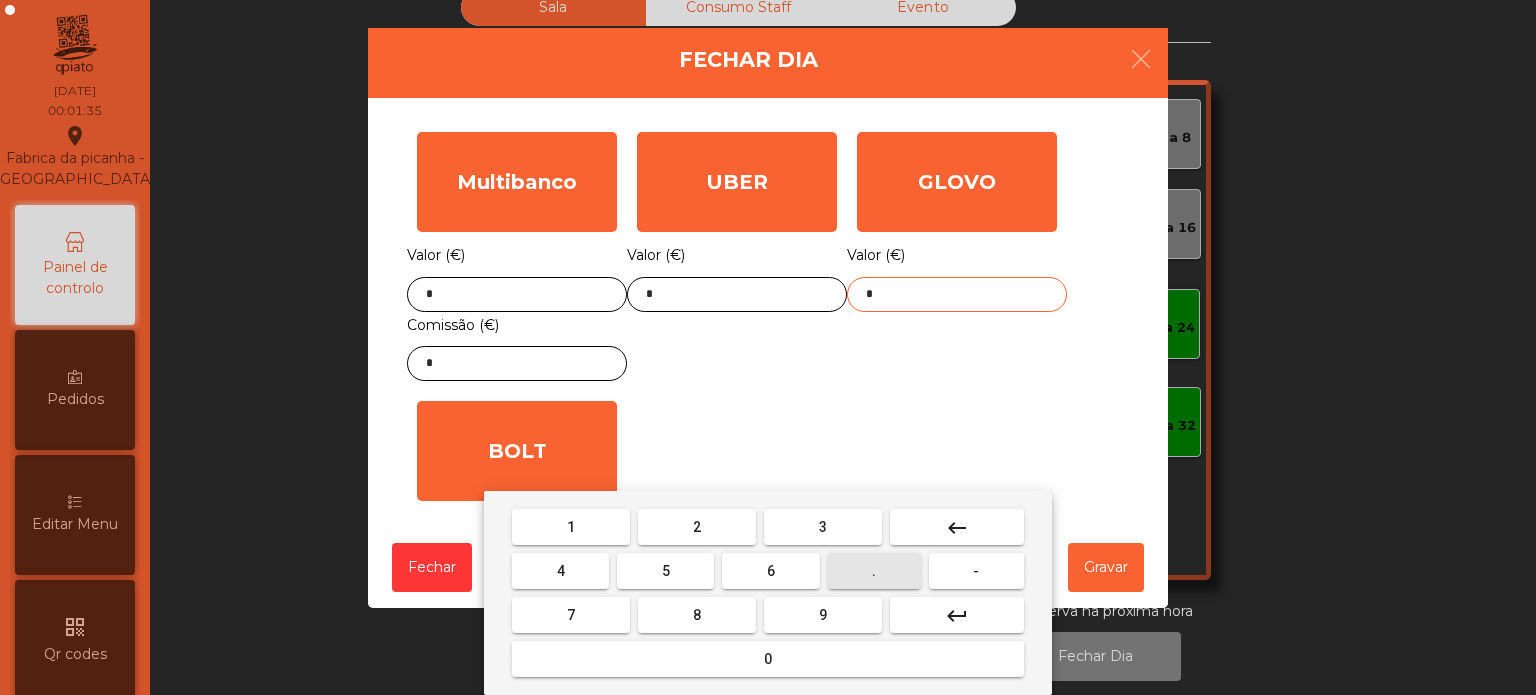 click on "6" at bounding box center (770, 571) 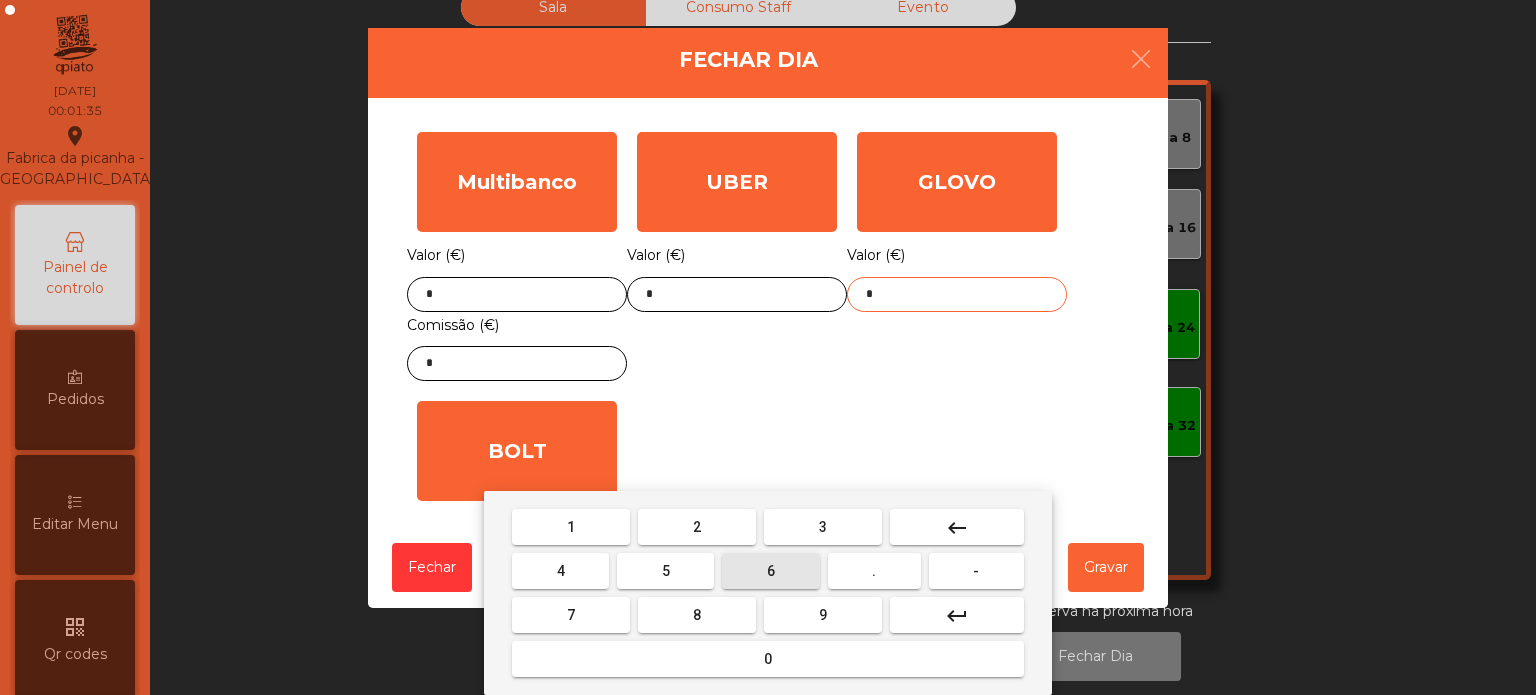 click on "4" at bounding box center (560, 571) 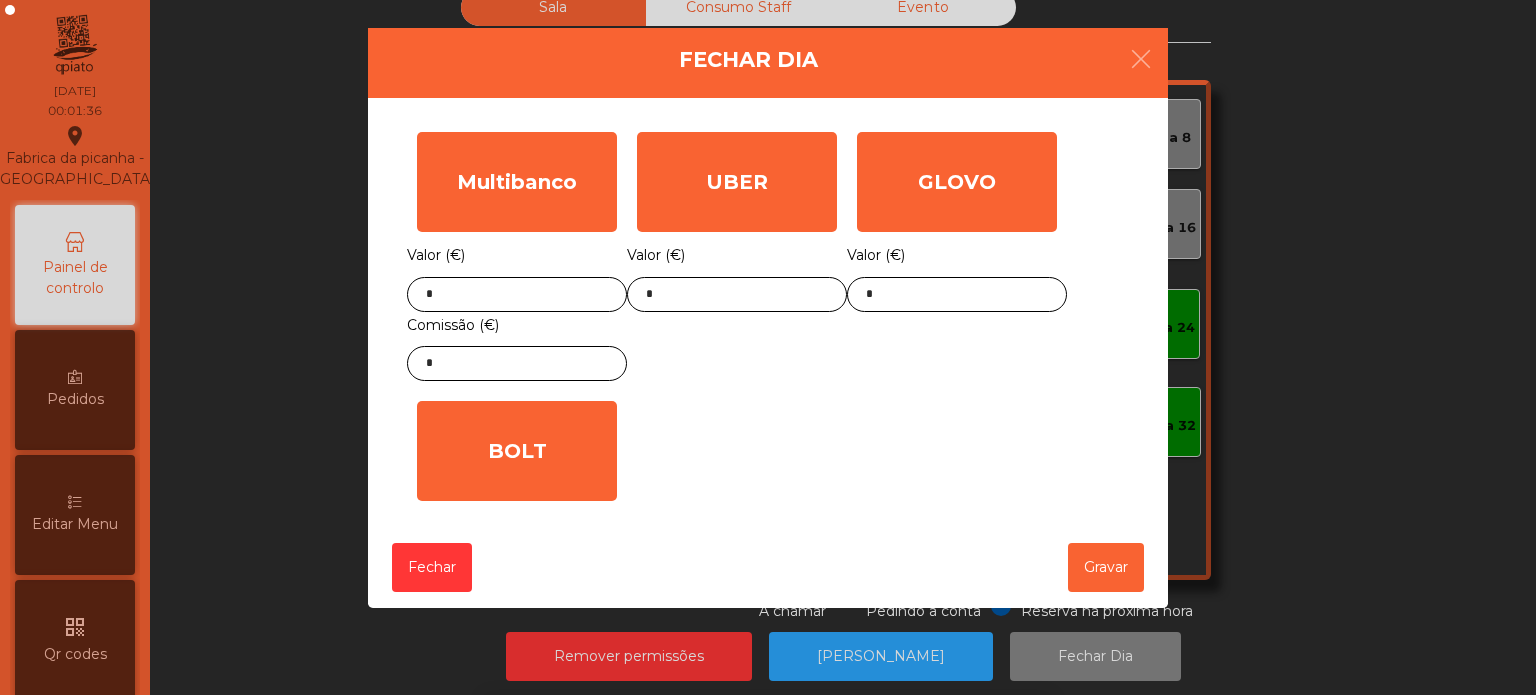 click on "1 2 3 keyboard_backspace 4 5 6 . - 7 8 9 keyboard_return 0" at bounding box center [768, 593] 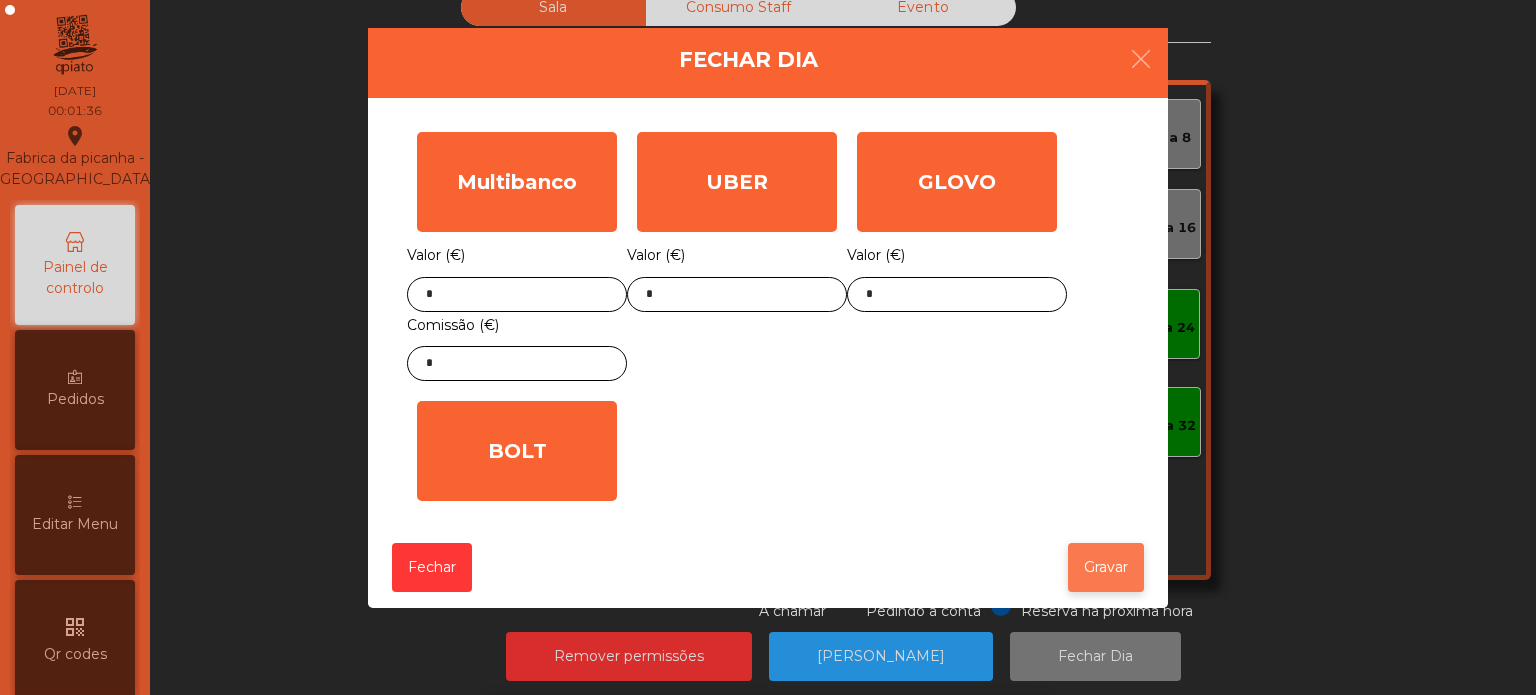 click on "Gravar" 